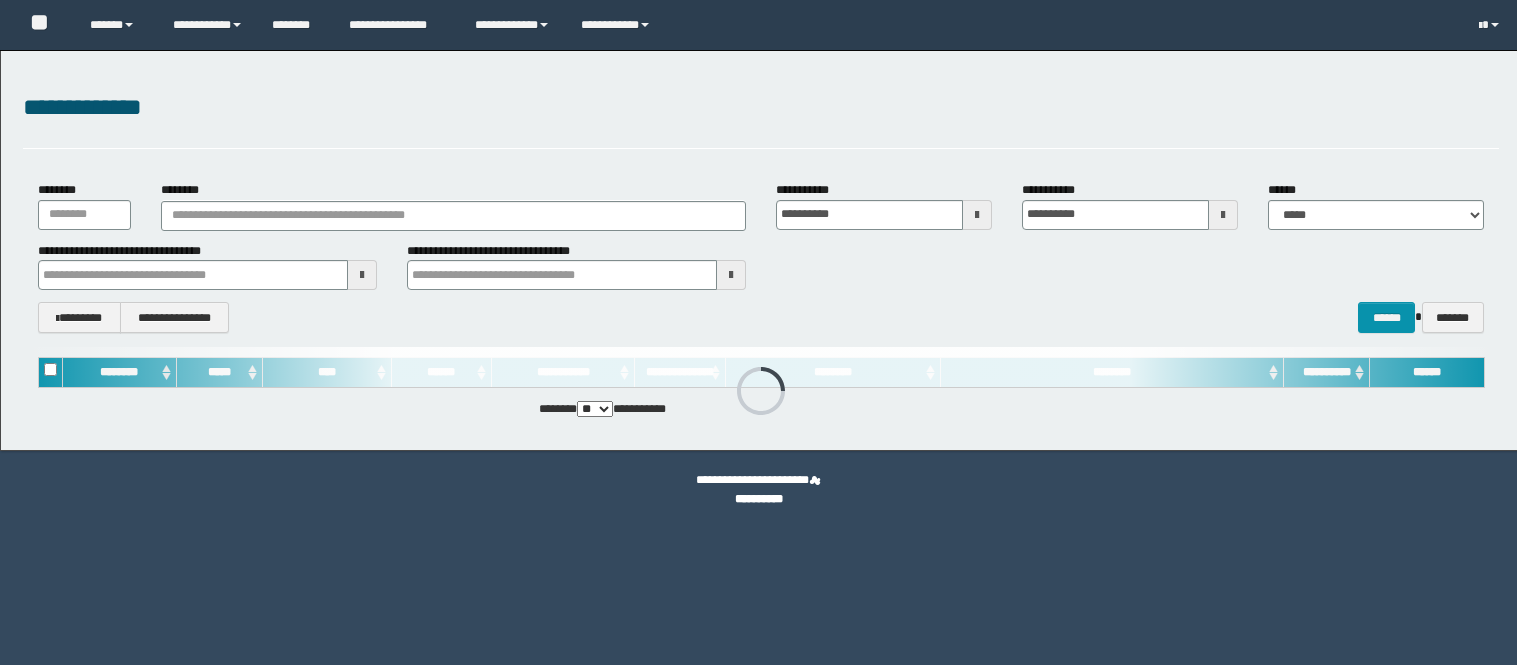 scroll, scrollTop: 0, scrollLeft: 0, axis: both 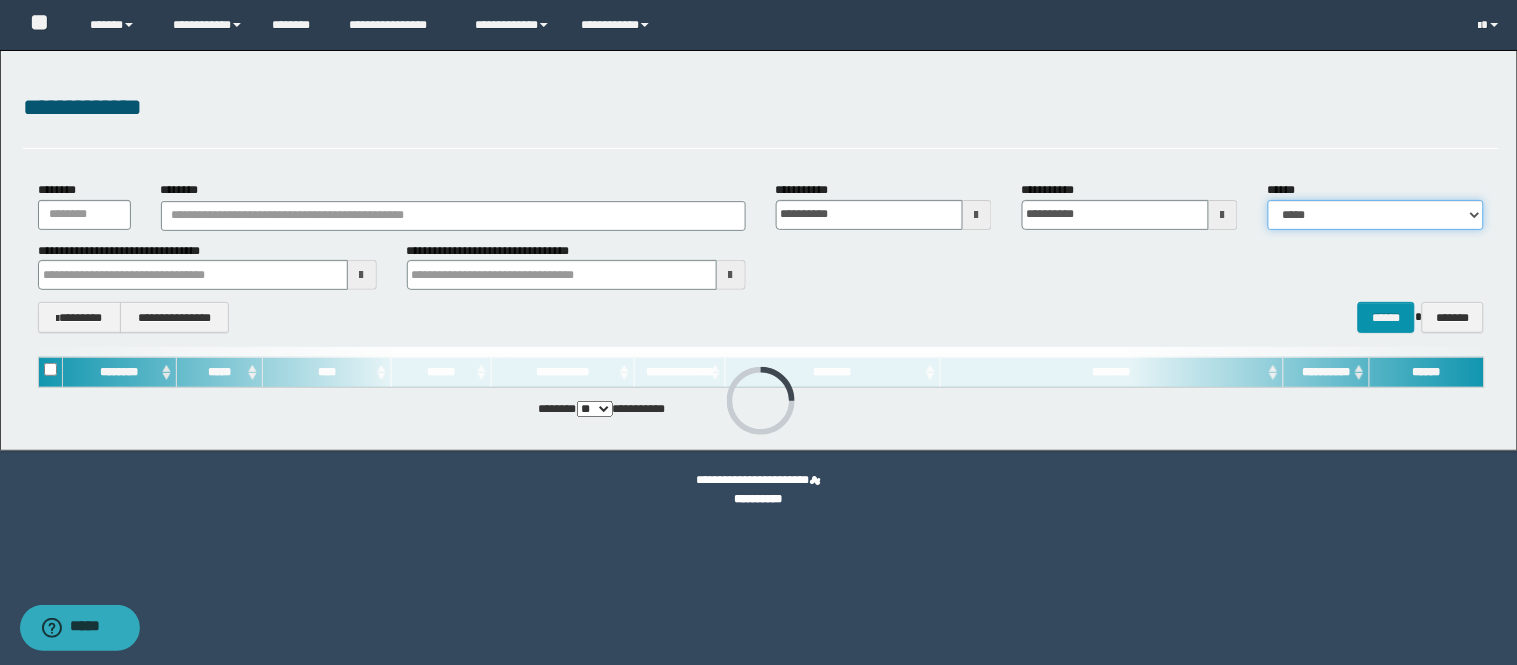 click on "**********" at bounding box center [1376, 215] 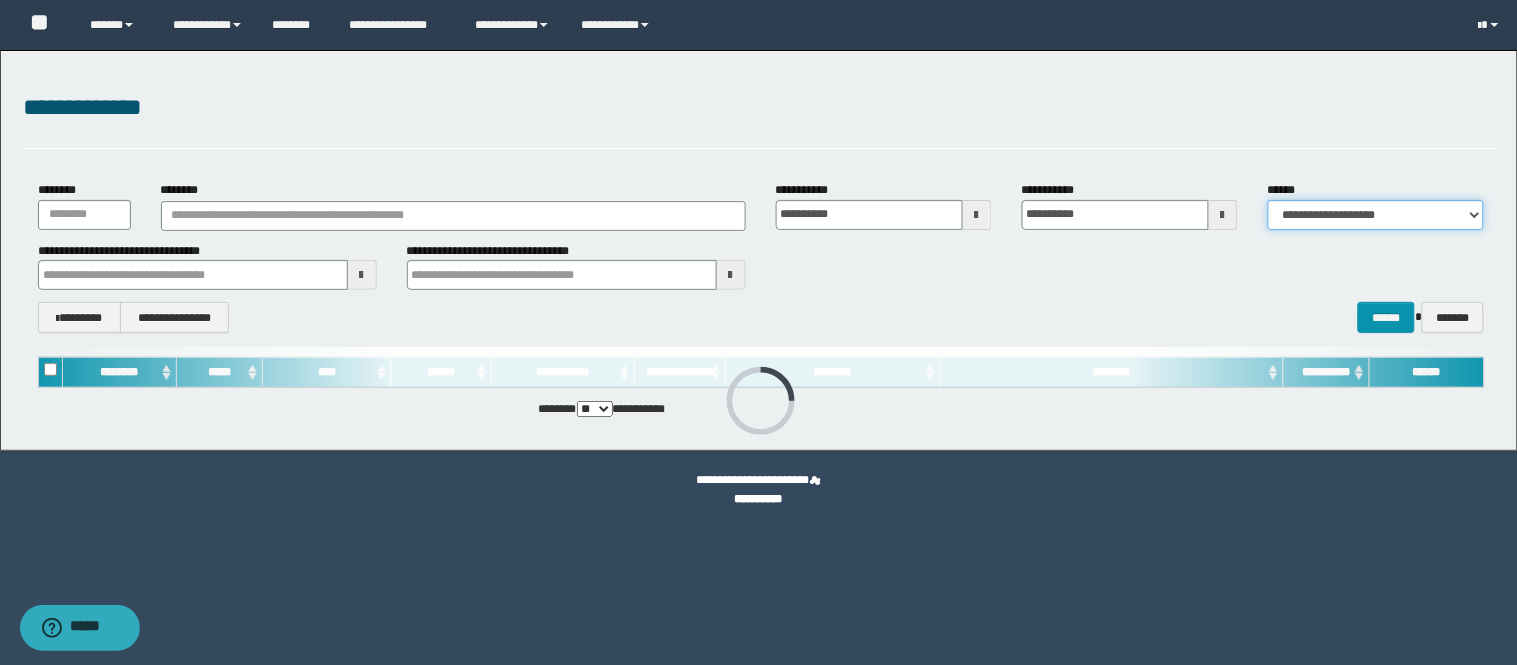 click on "**********" at bounding box center [1376, 215] 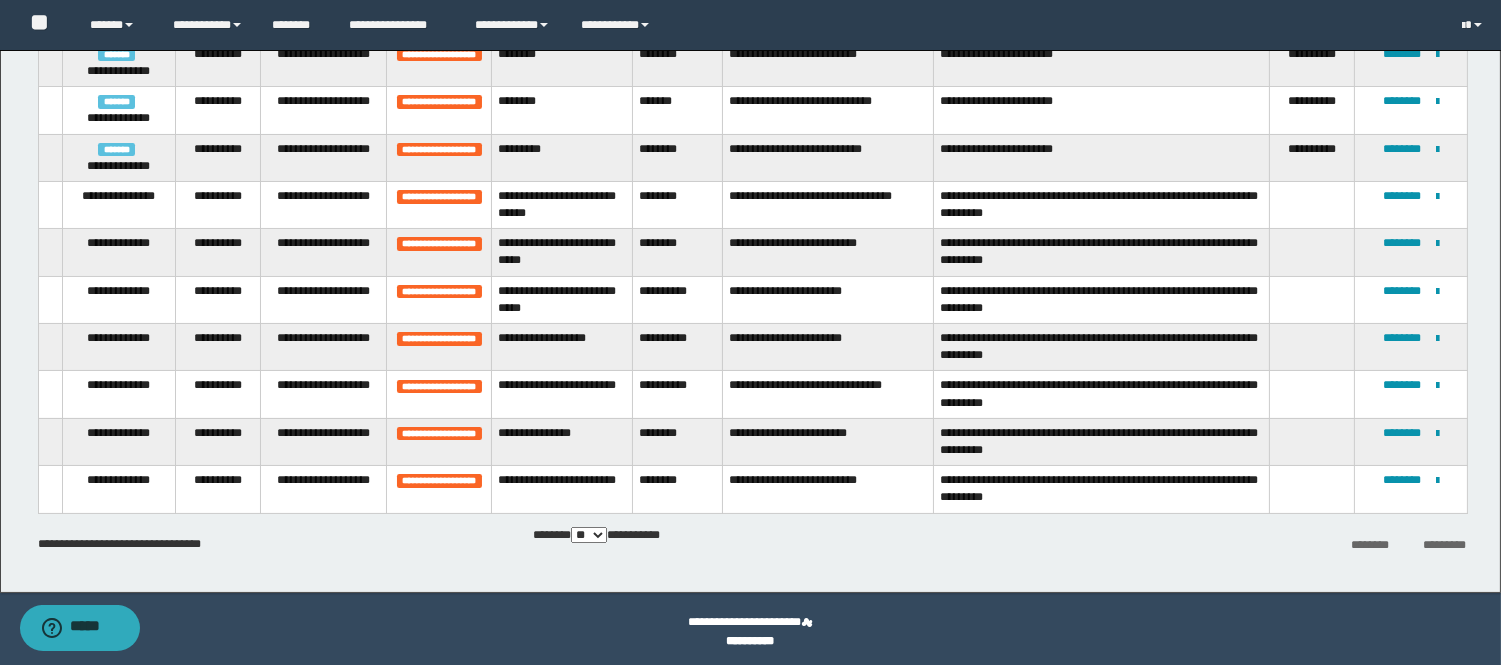 scroll, scrollTop: 353, scrollLeft: 0, axis: vertical 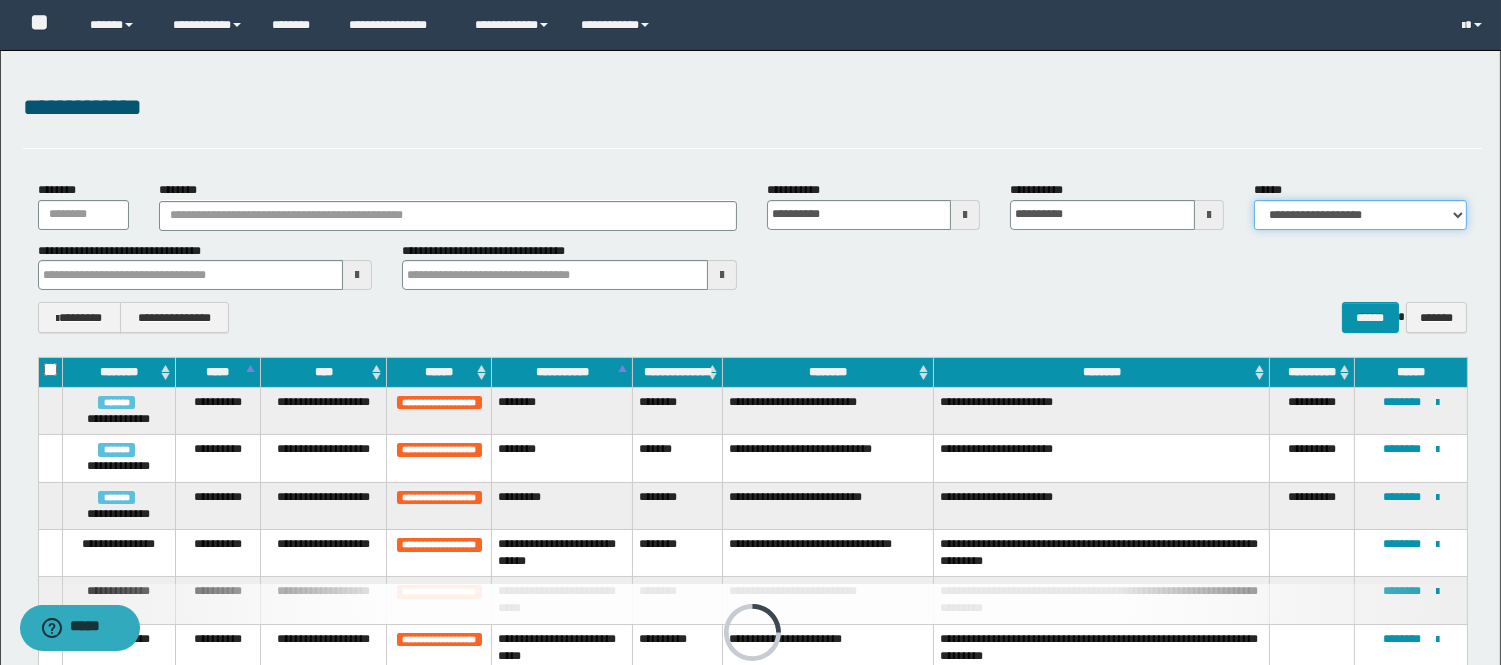 click on "**********" at bounding box center [1360, 215] 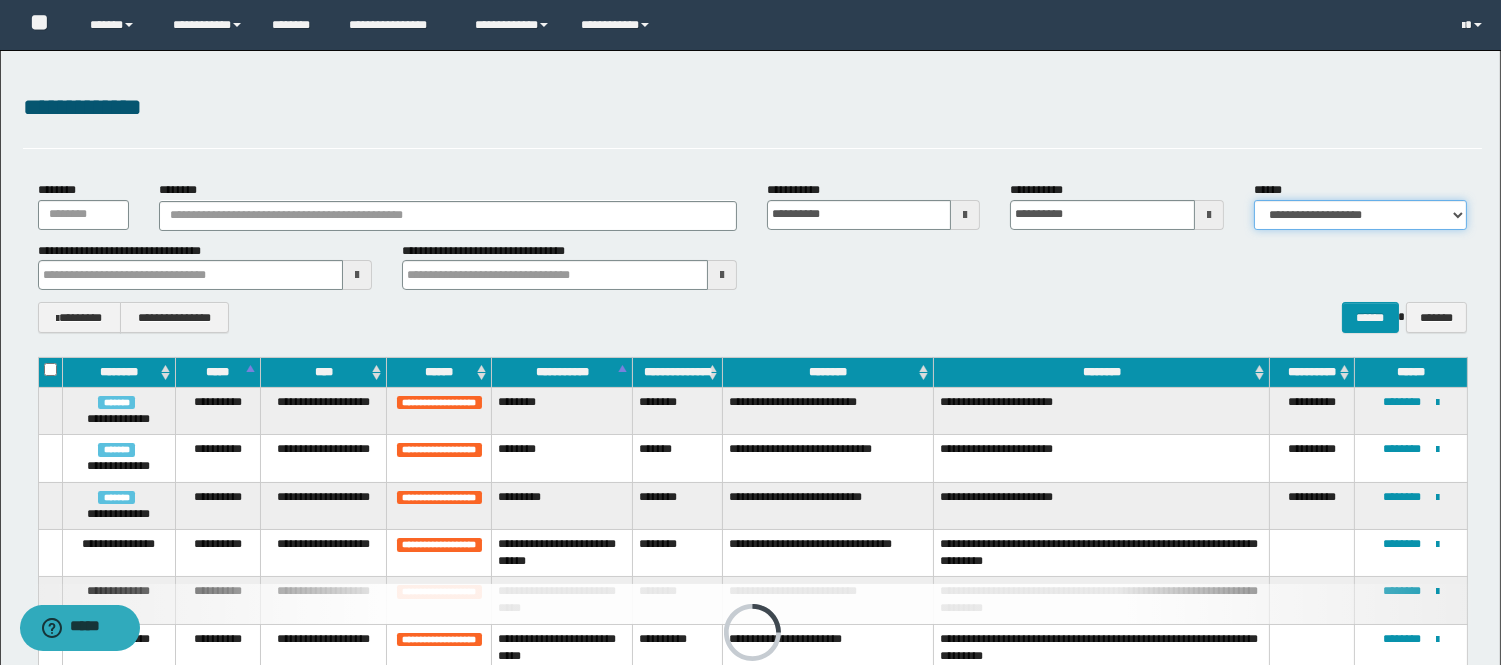select on "*" 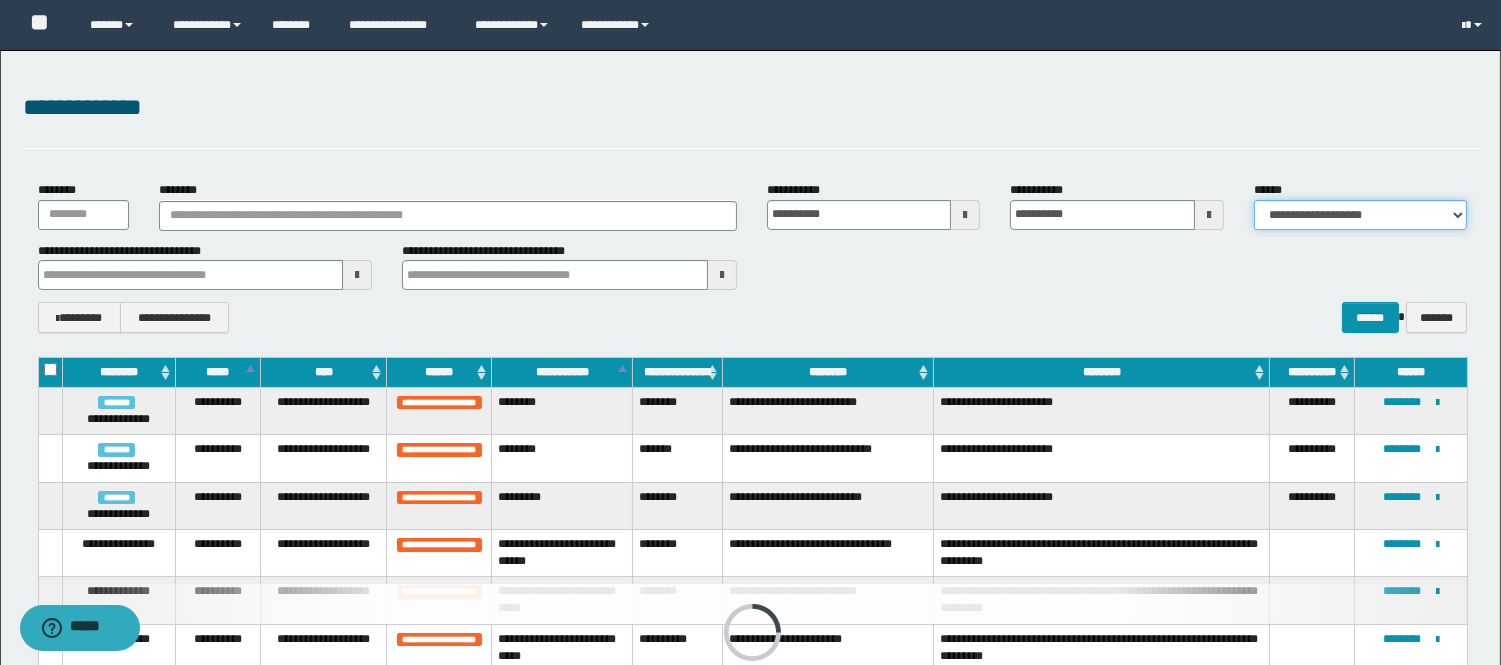click on "**********" at bounding box center (1360, 215) 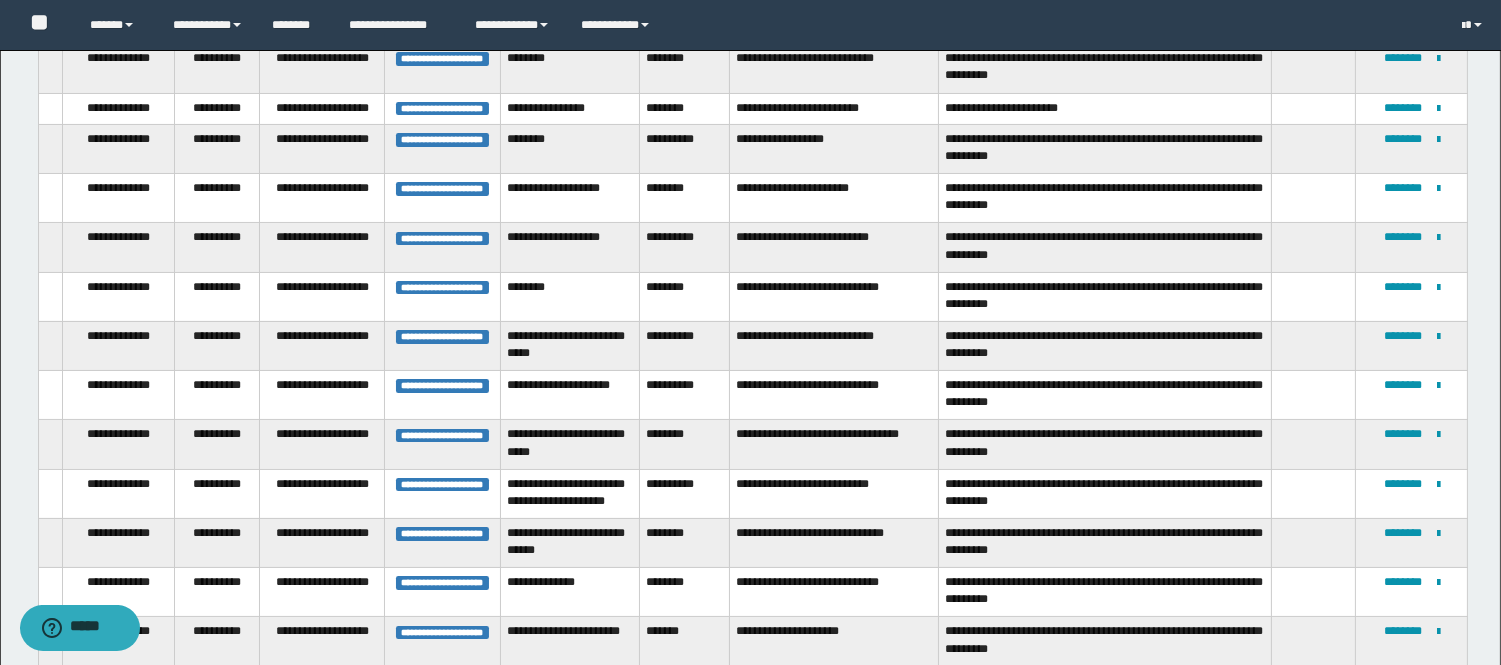 scroll, scrollTop: 108, scrollLeft: 0, axis: vertical 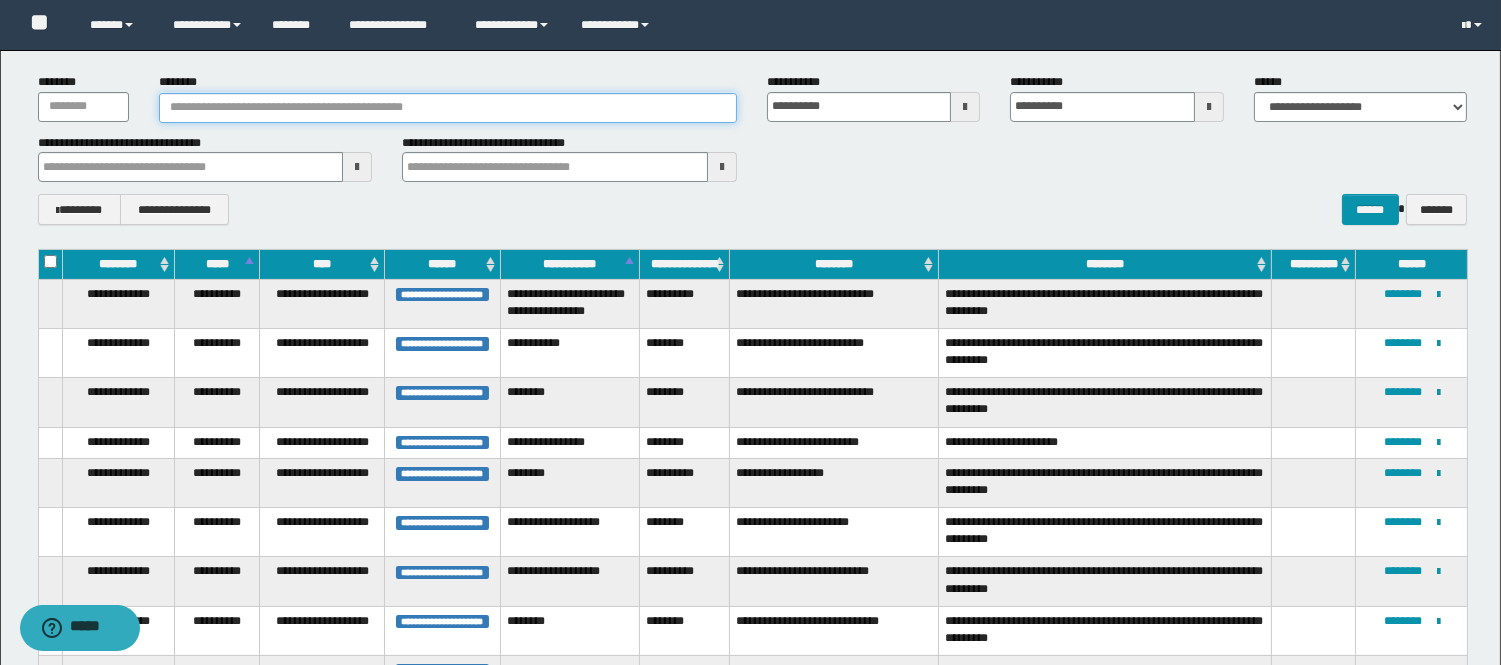 click on "********" at bounding box center (448, 108) 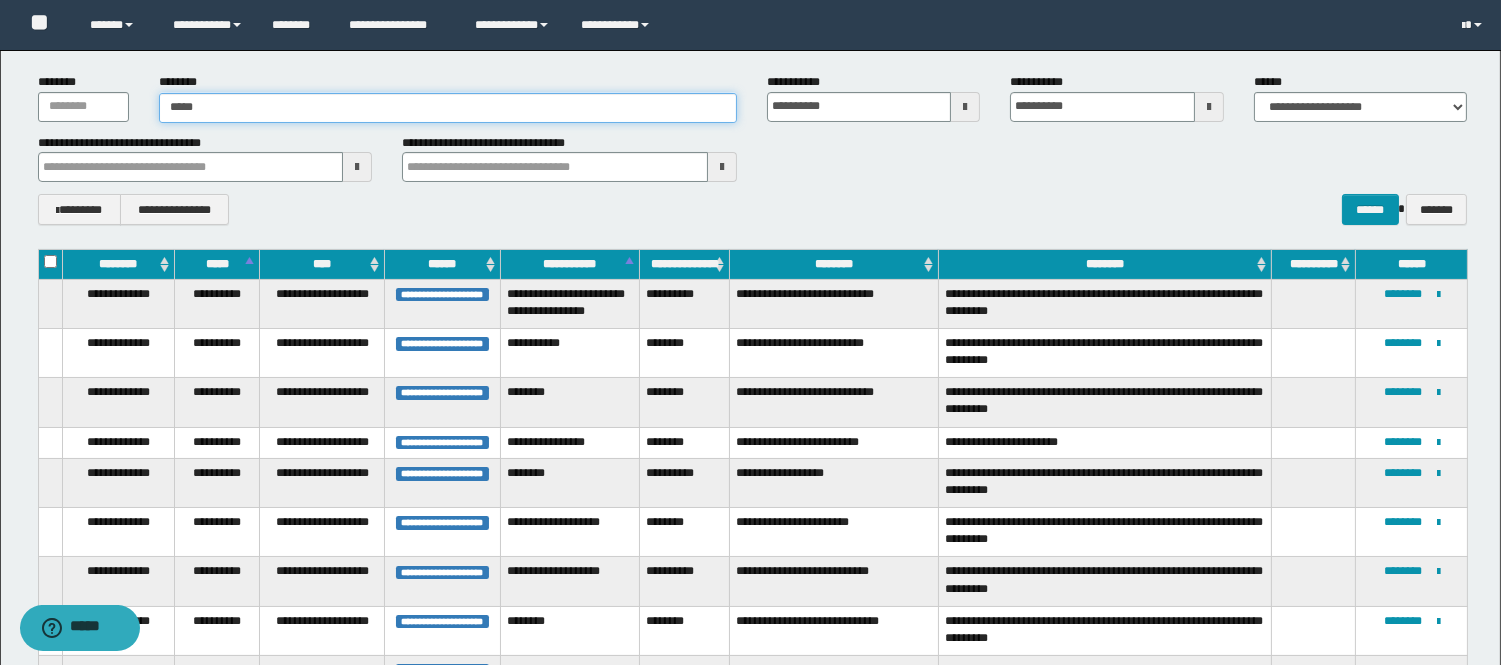 type on "******" 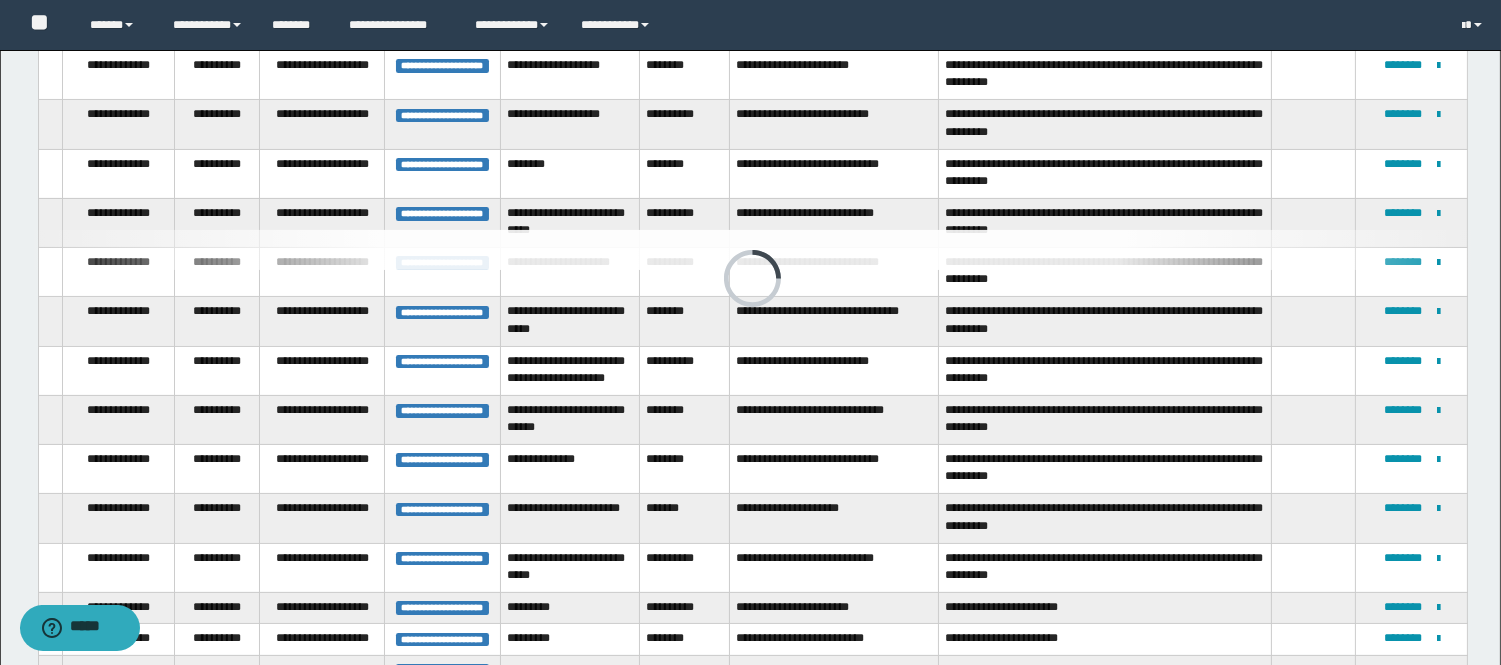scroll, scrollTop: 775, scrollLeft: 0, axis: vertical 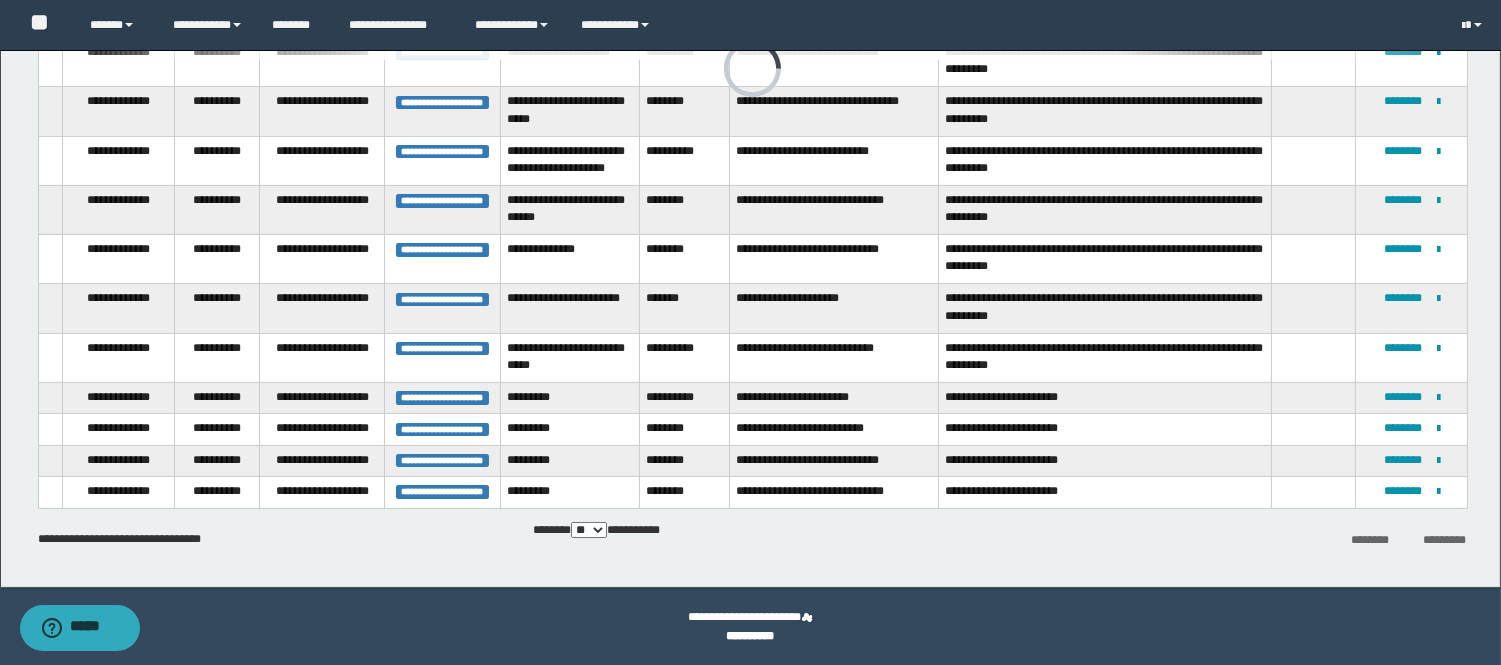 type on "******" 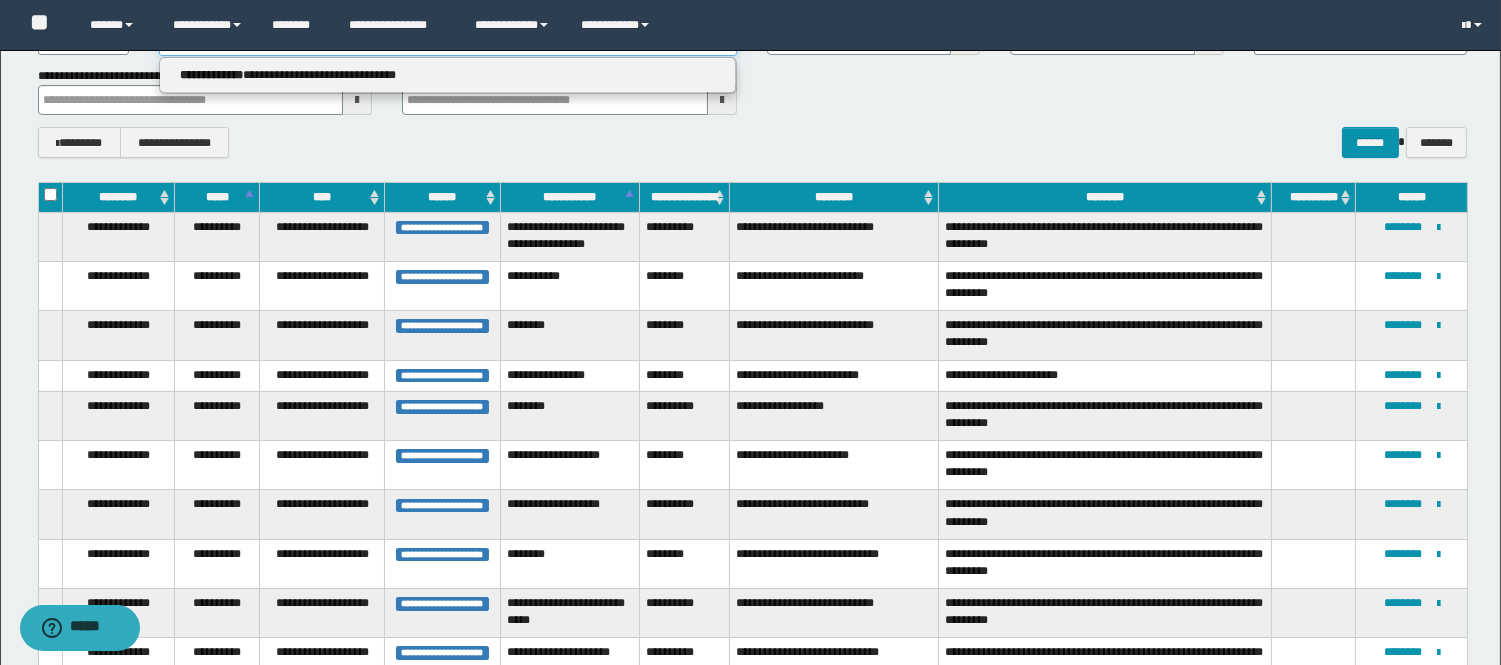 scroll, scrollTop: 108, scrollLeft: 0, axis: vertical 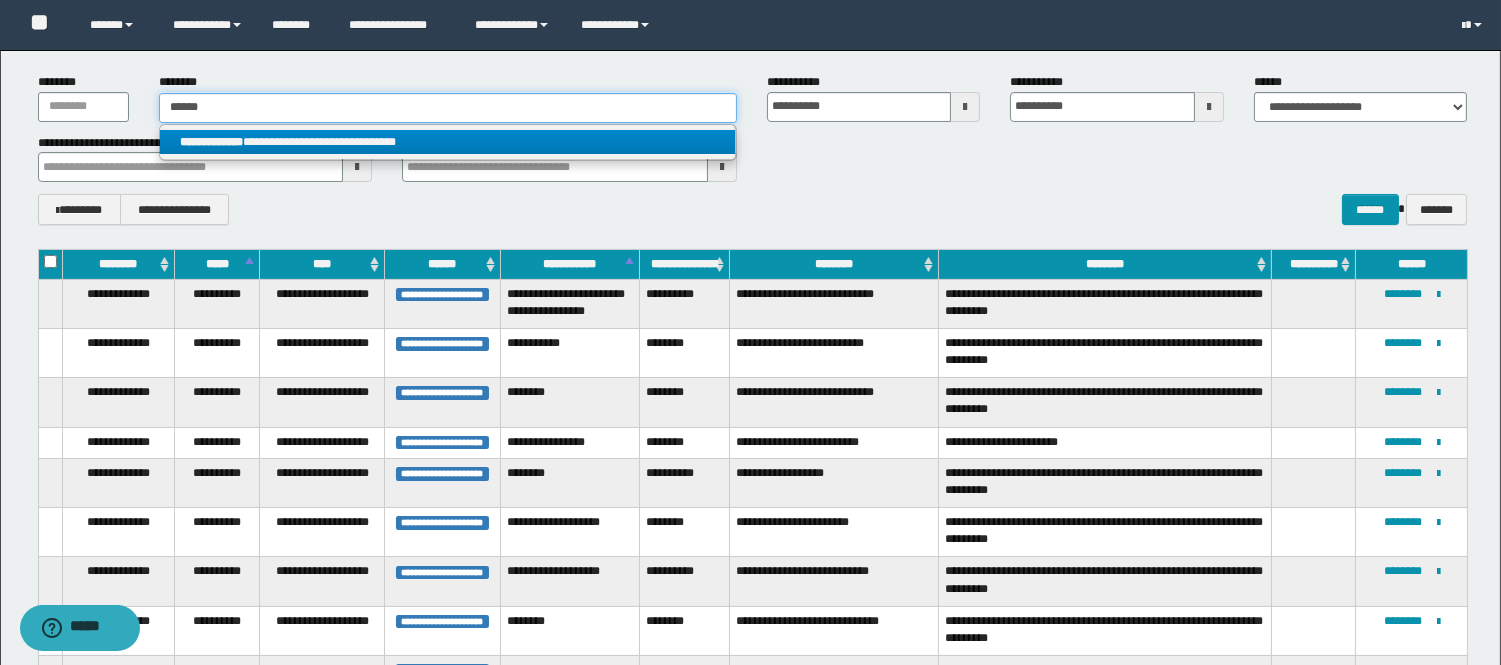 type on "******" 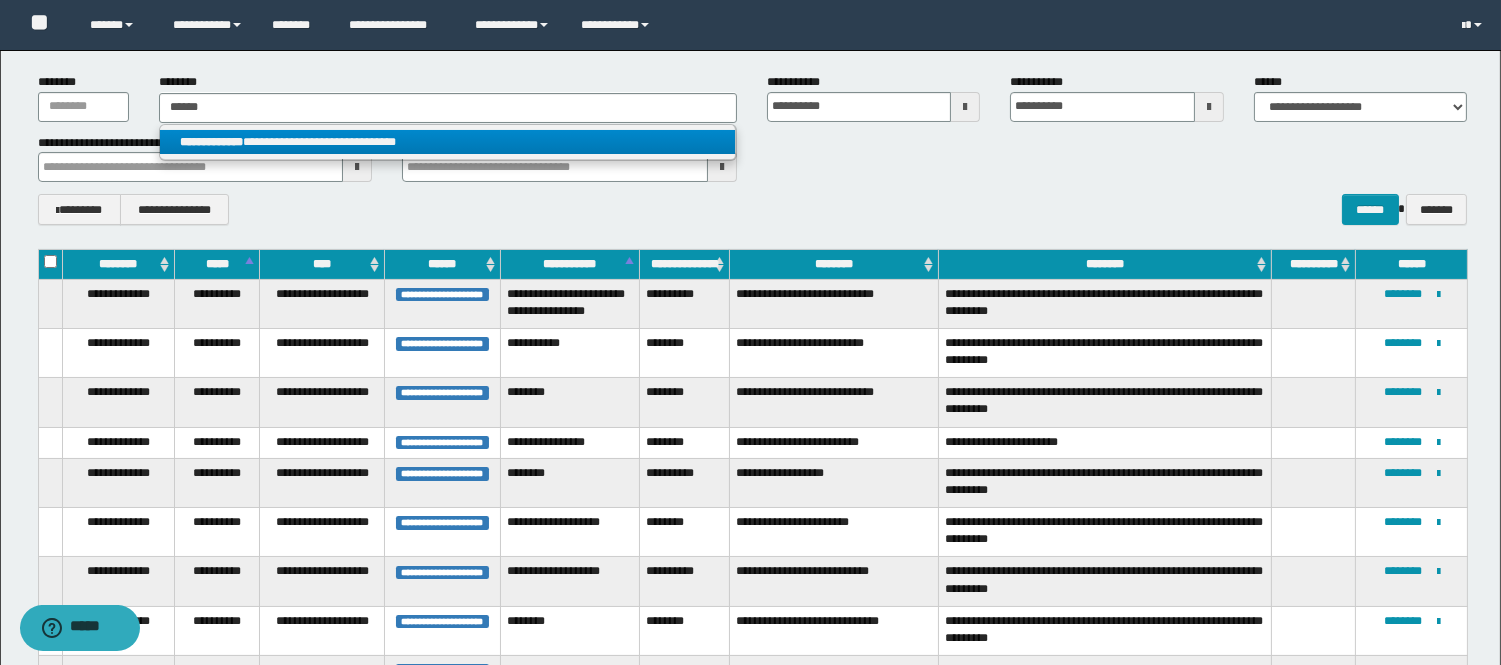 click on "**********" at bounding box center (448, 142) 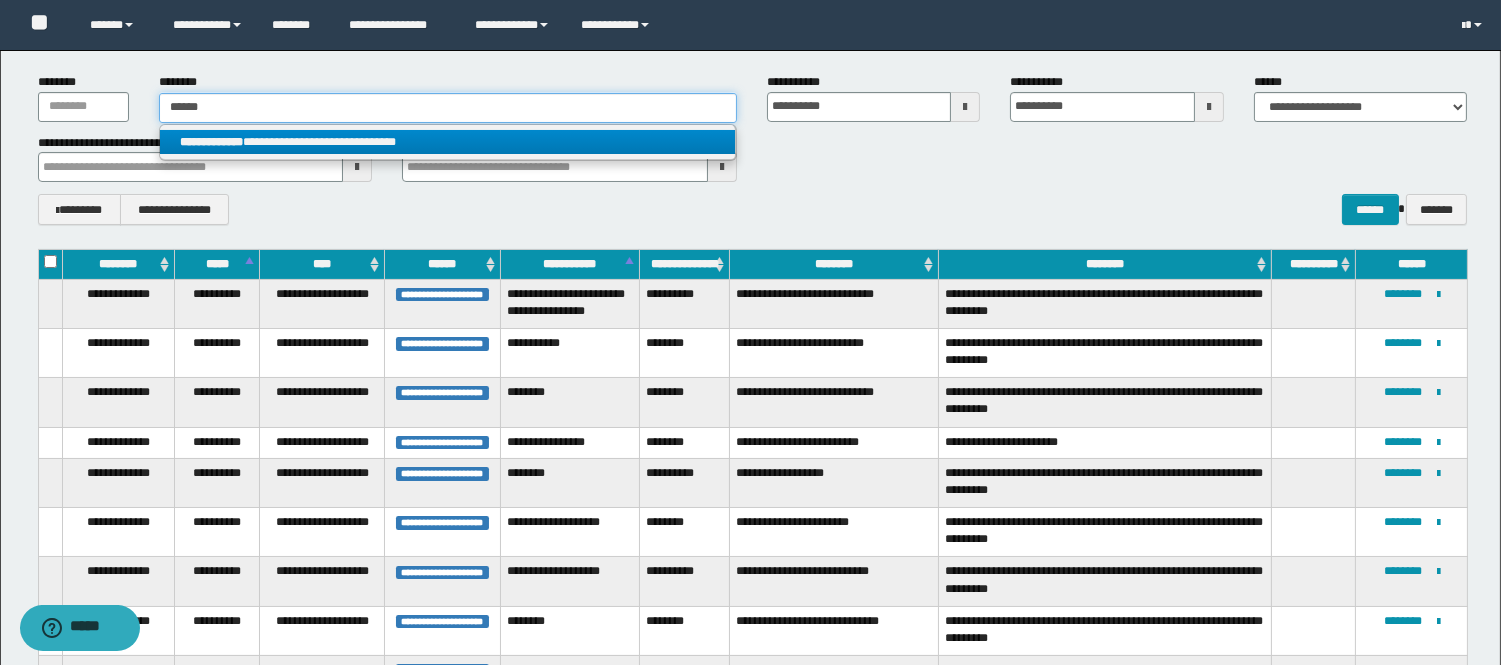type 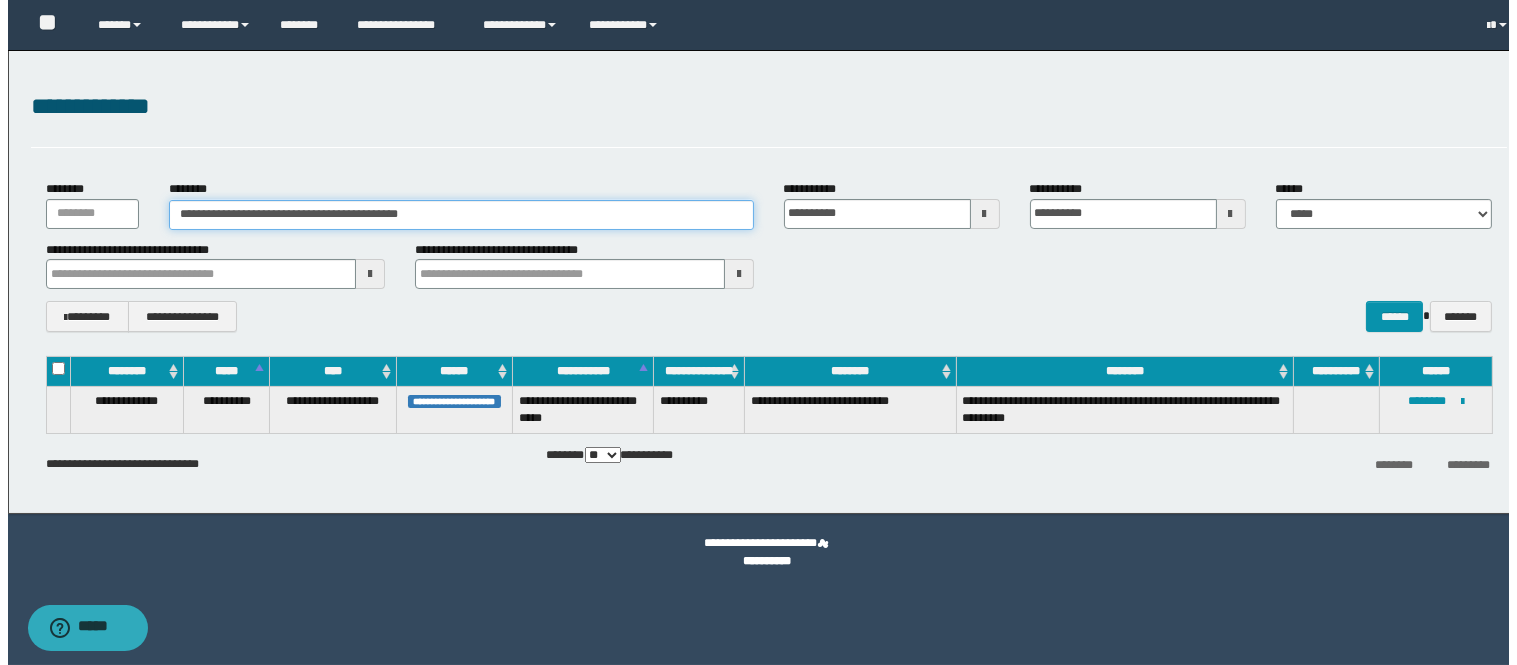 scroll, scrollTop: 0, scrollLeft: 0, axis: both 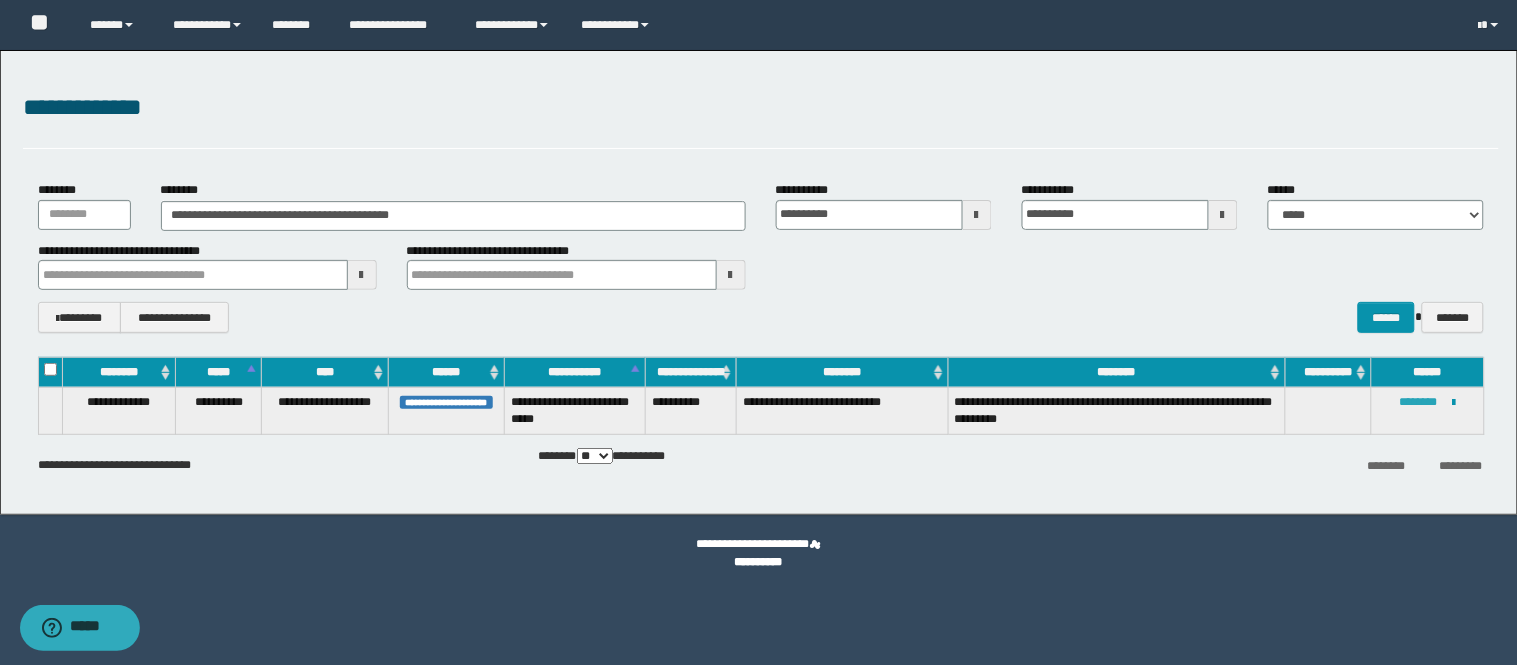 click on "********" at bounding box center [1419, 402] 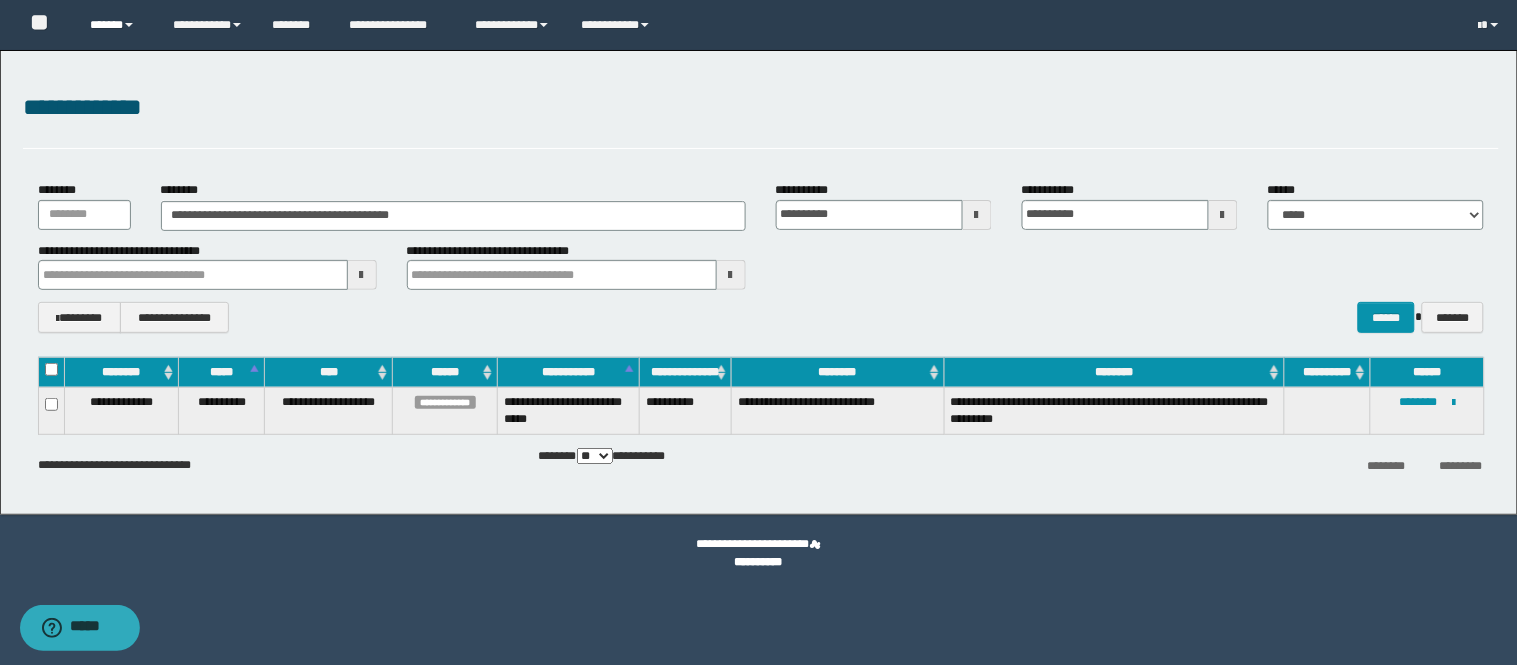 click on "******" at bounding box center [116, 25] 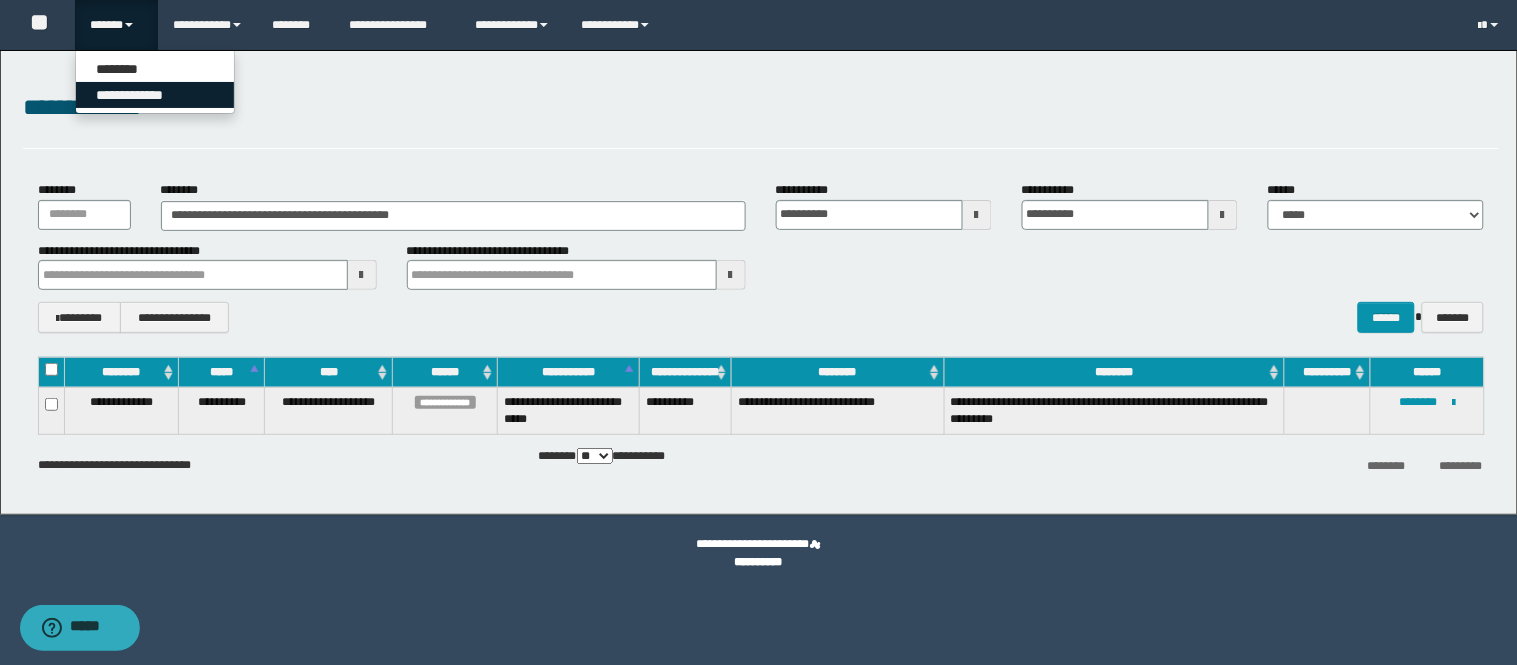click on "**********" at bounding box center (155, 95) 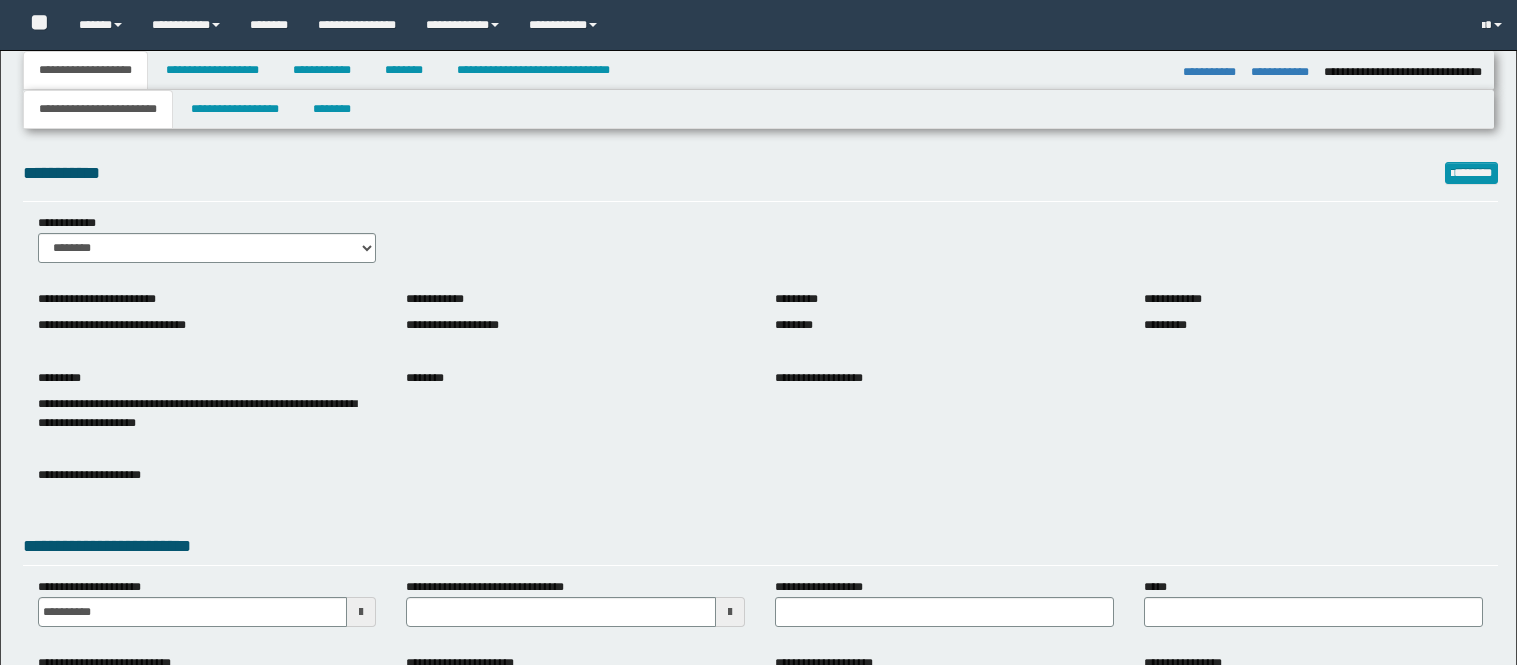 select on "*" 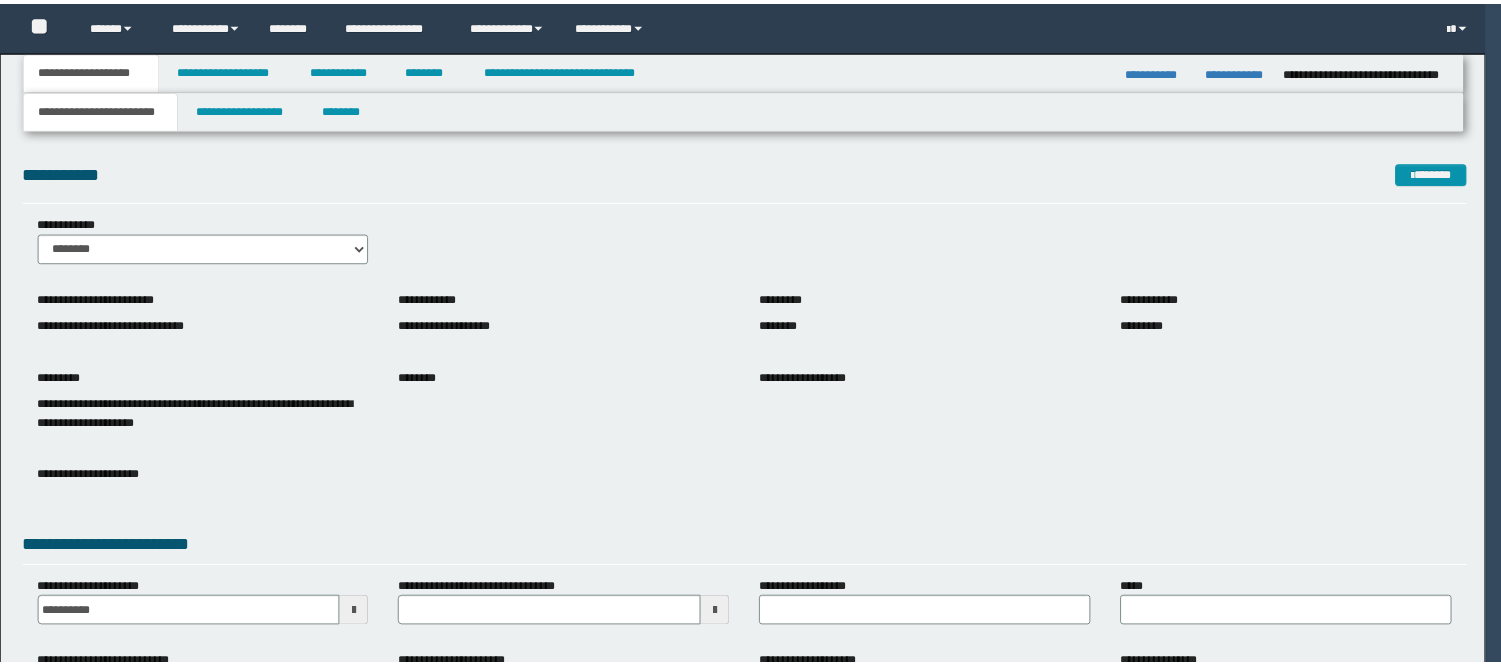 scroll, scrollTop: 0, scrollLeft: 0, axis: both 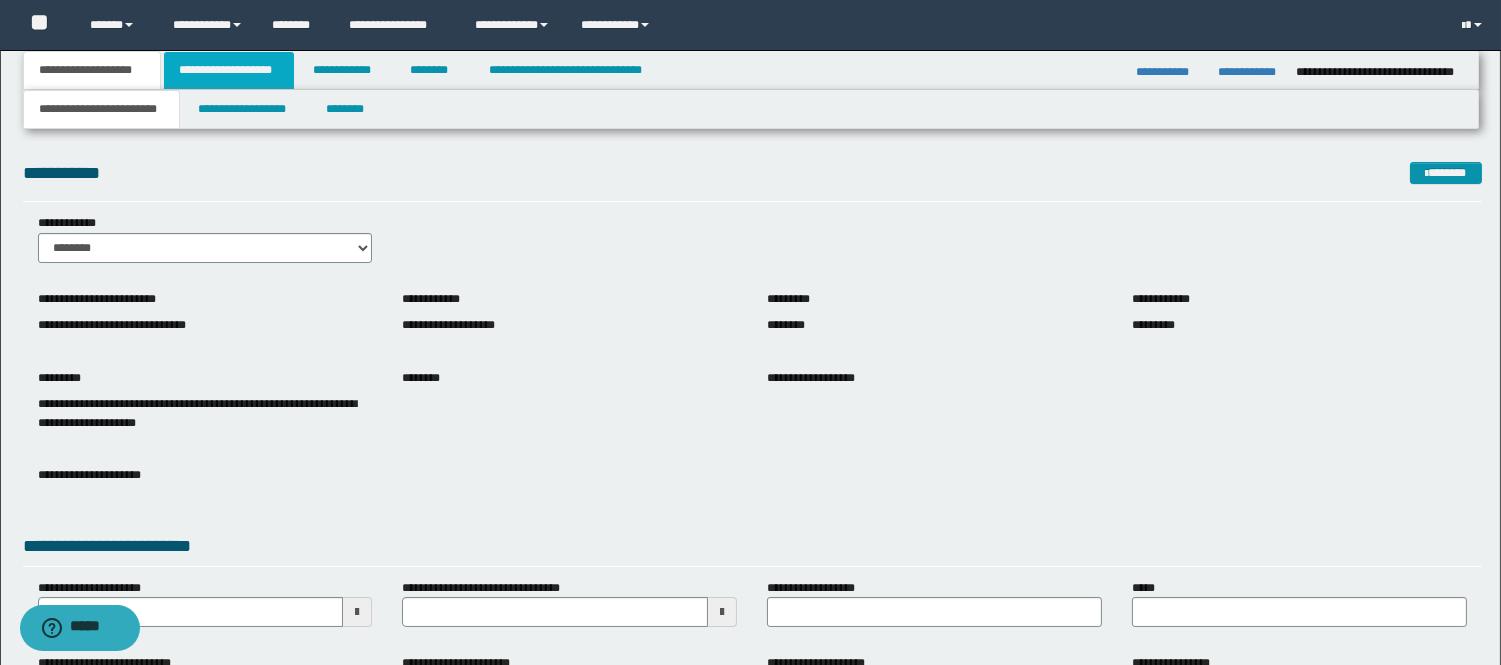click on "**********" at bounding box center [229, 70] 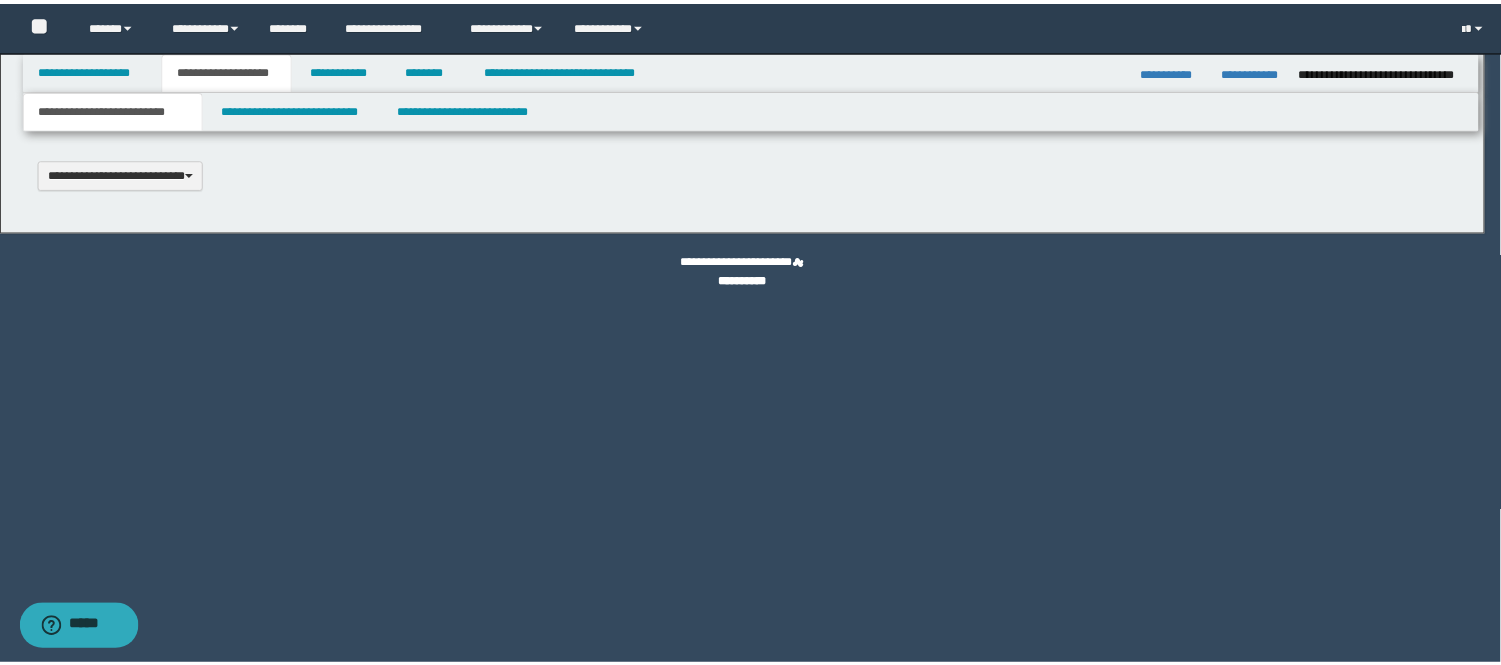 scroll, scrollTop: 0, scrollLeft: 0, axis: both 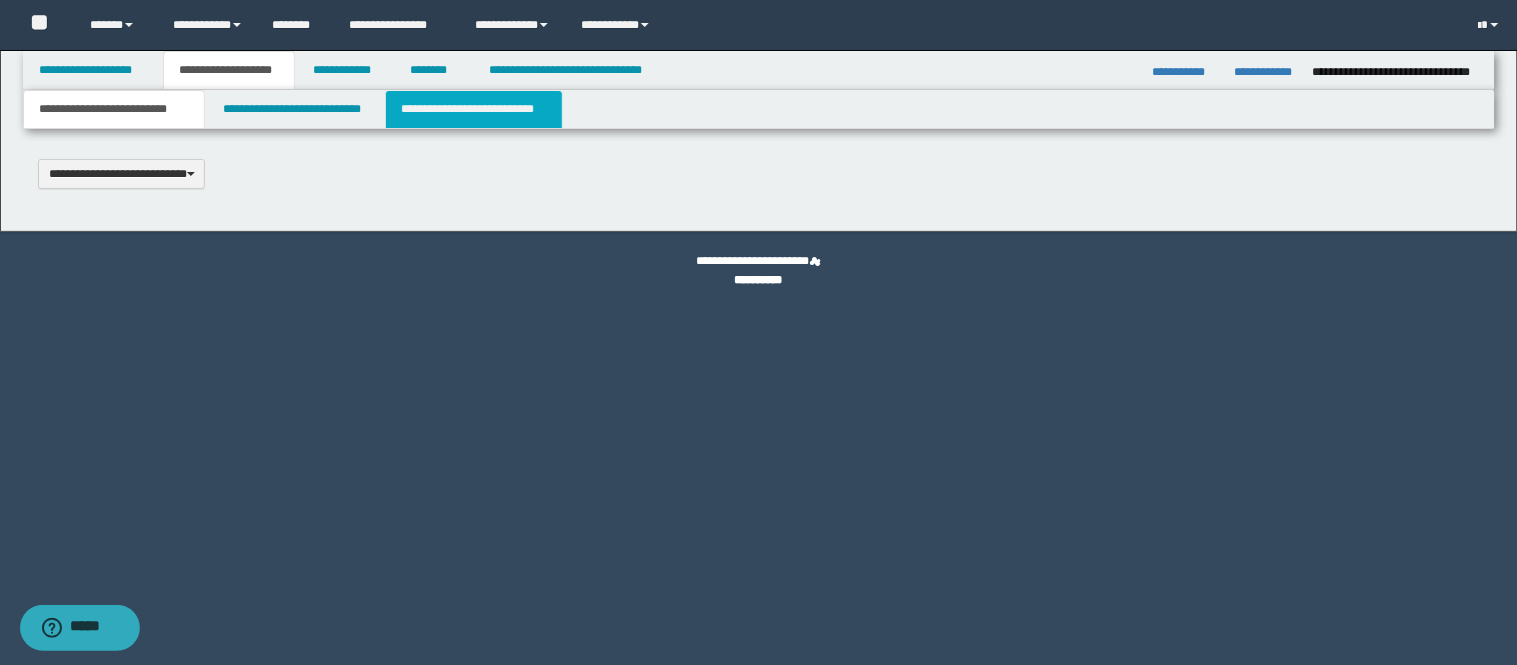 click on "**********" at bounding box center (474, 109) 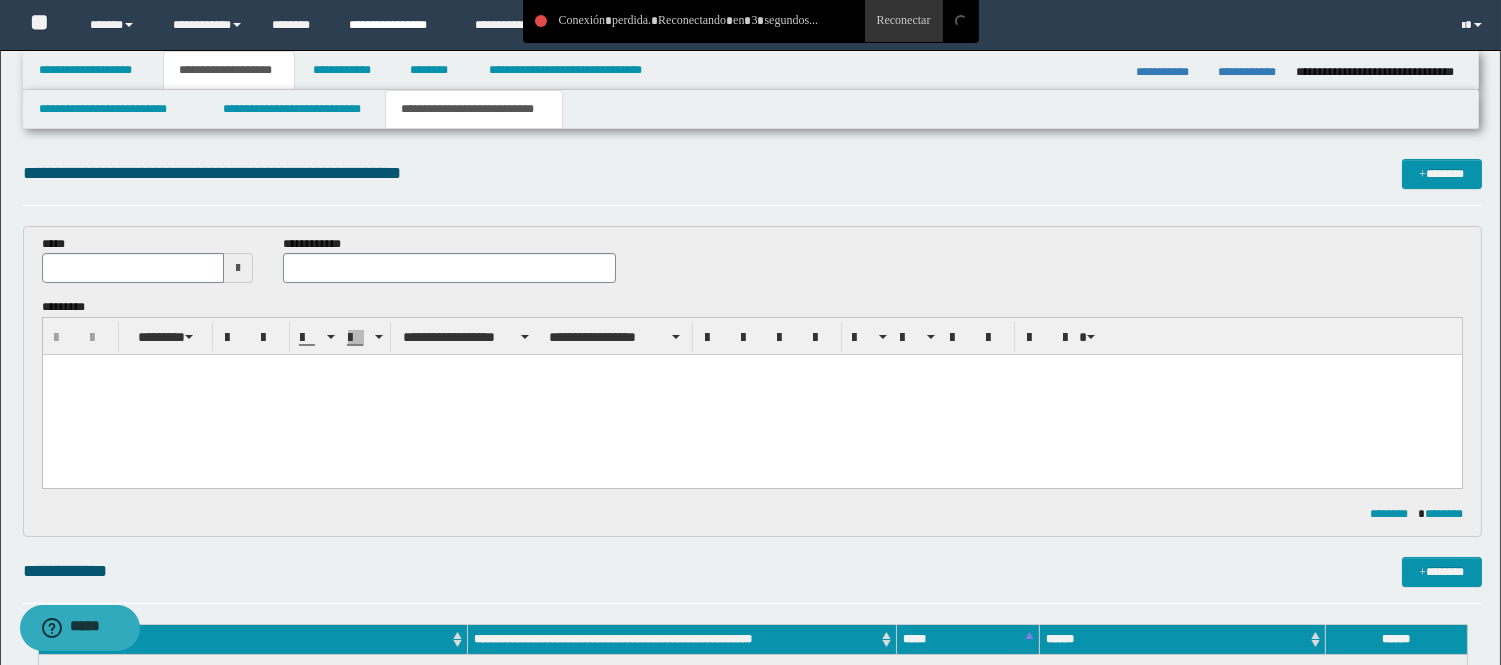 scroll, scrollTop: 0, scrollLeft: 0, axis: both 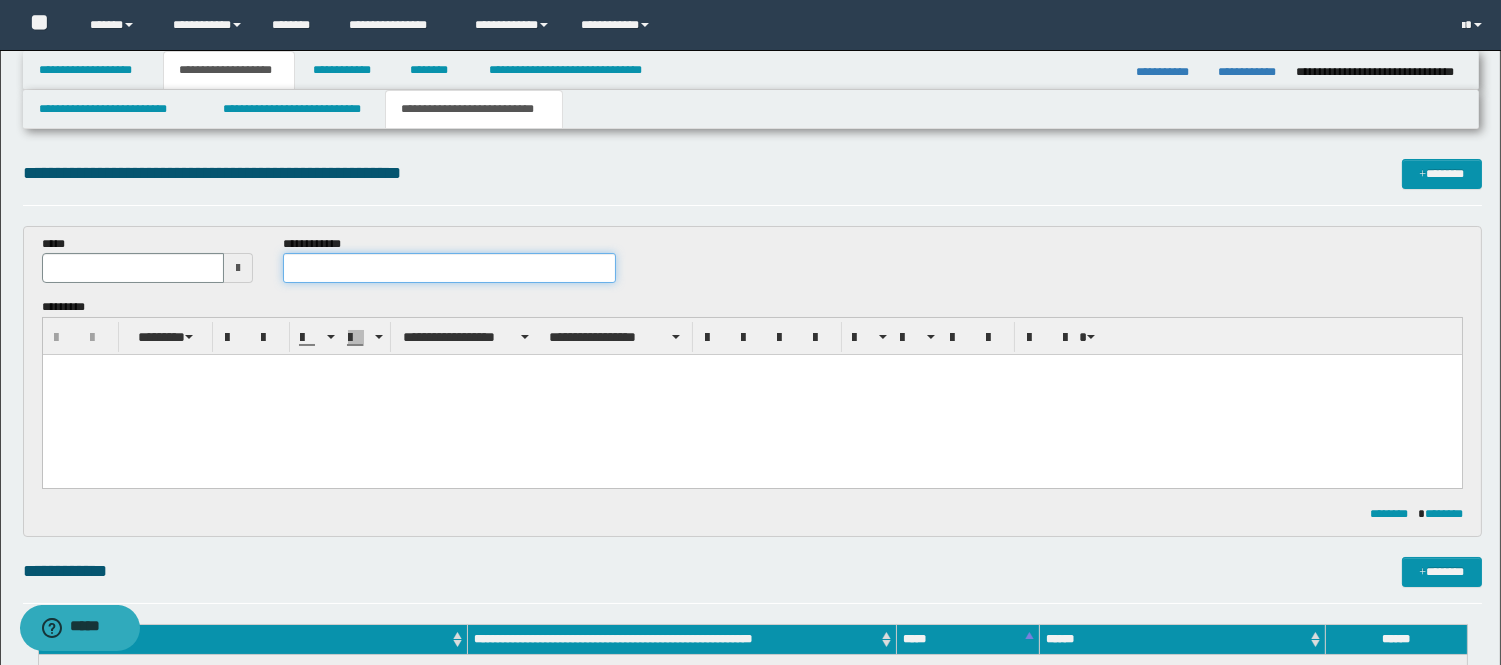 paste on "**********" 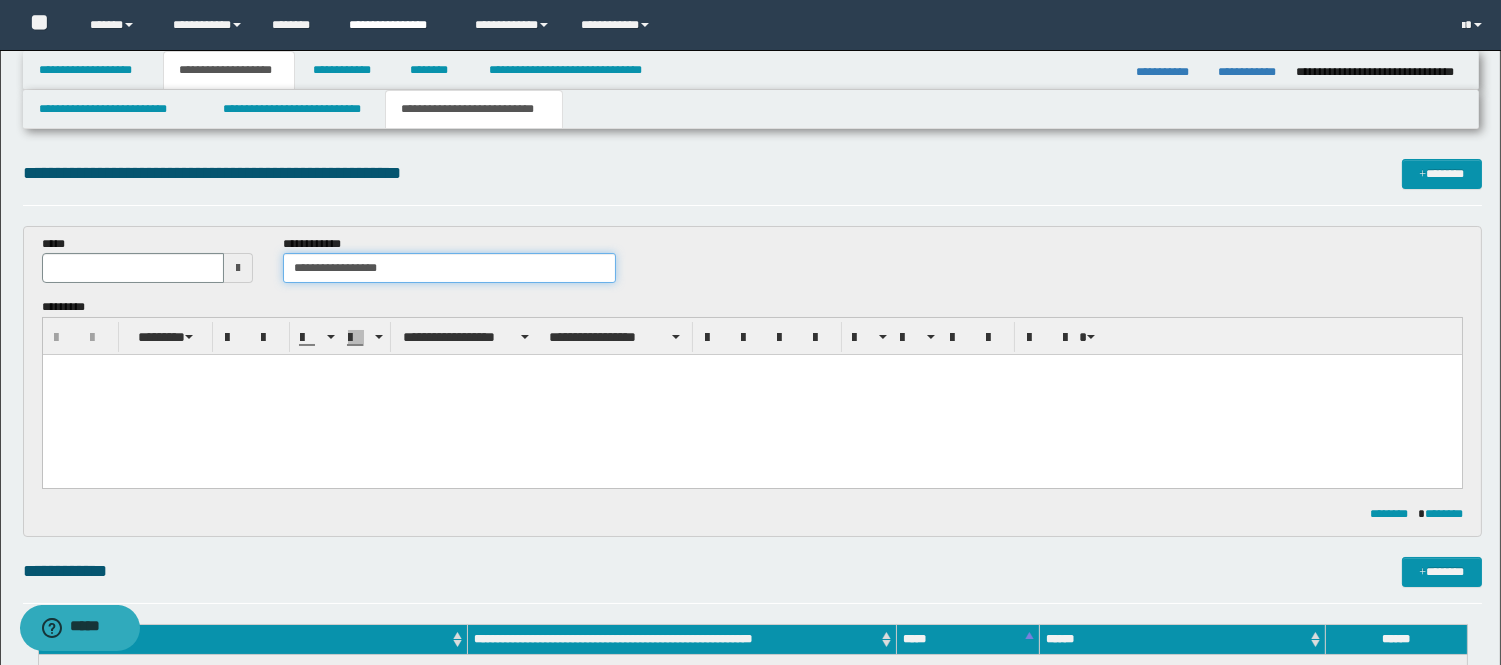 type on "**********" 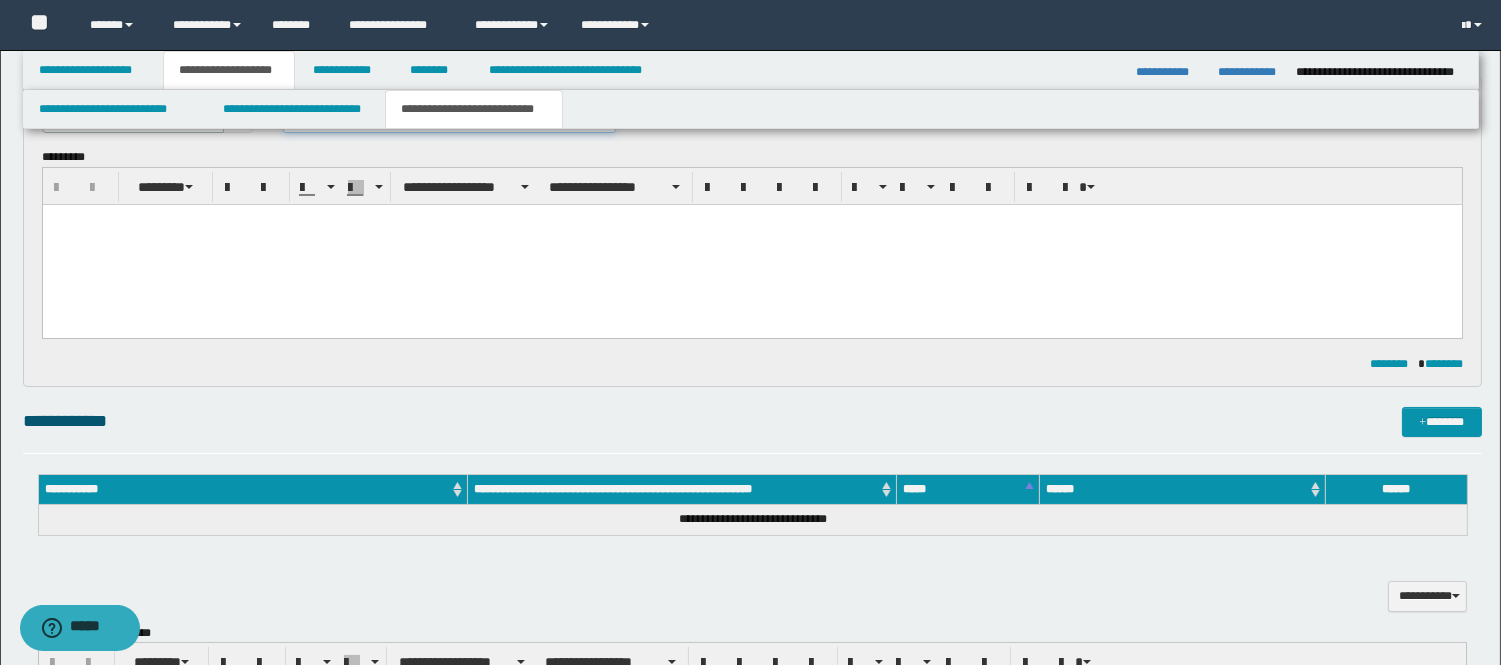 scroll, scrollTop: 111, scrollLeft: 0, axis: vertical 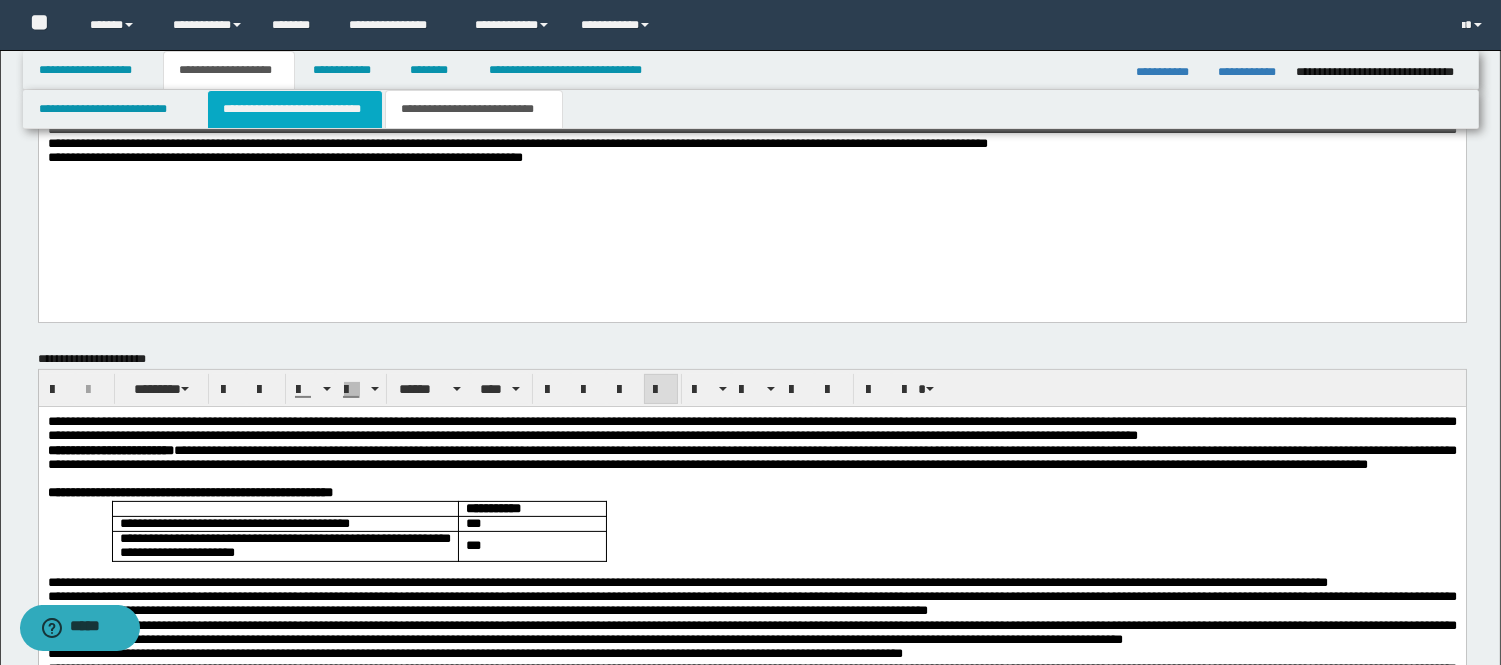 click on "**********" at bounding box center (295, 109) 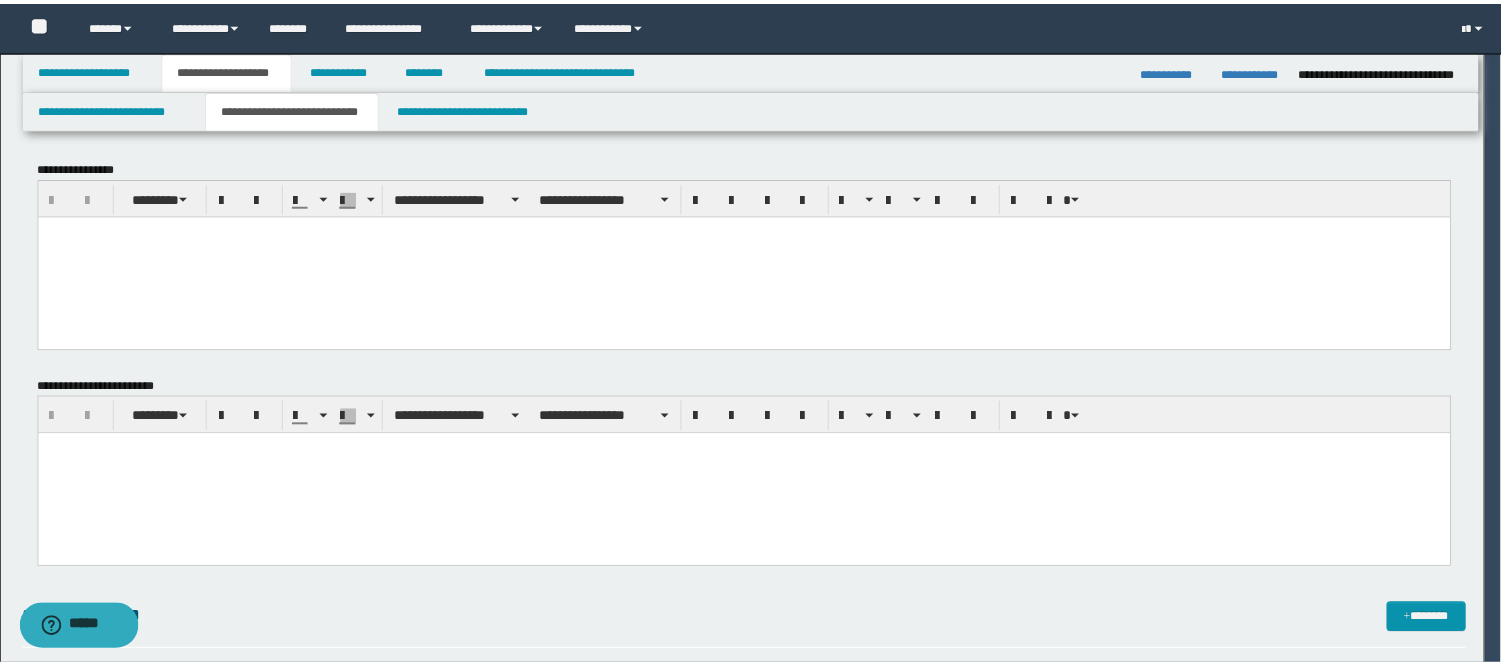 scroll, scrollTop: 0, scrollLeft: 0, axis: both 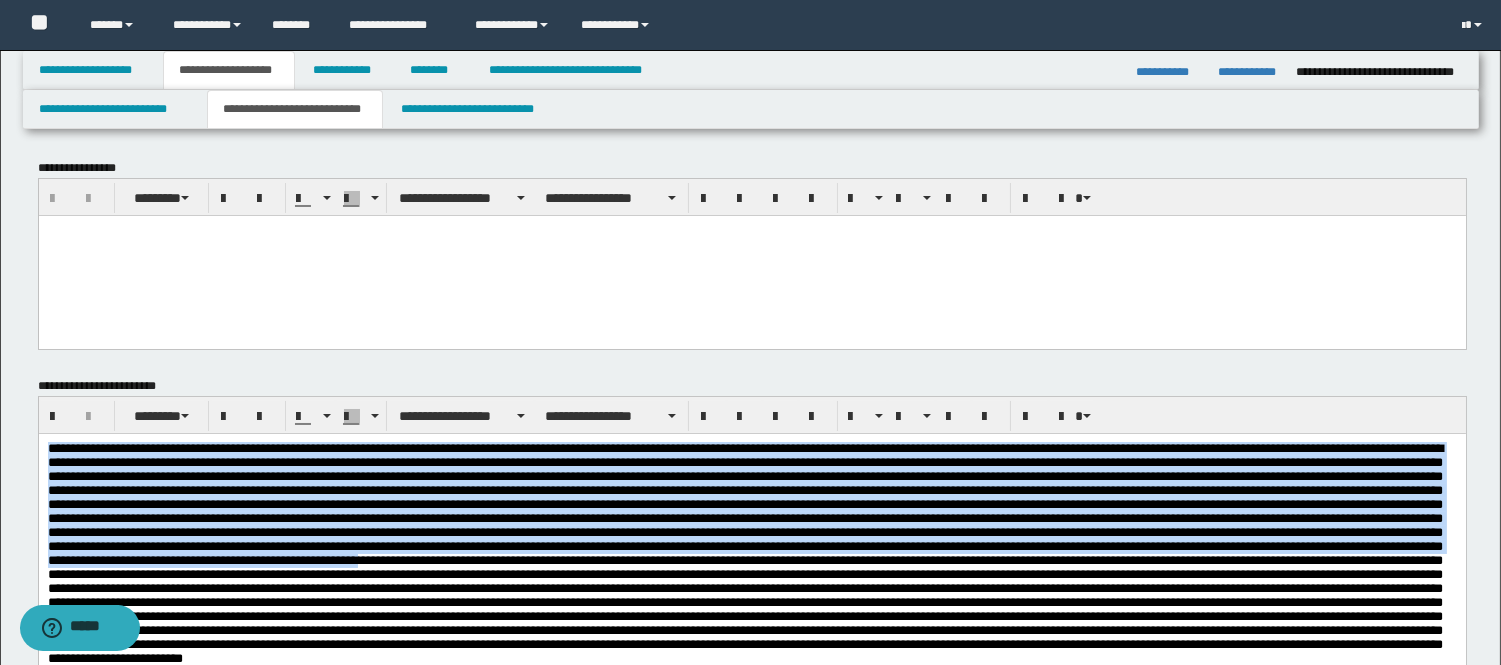 drag, startPoint x: 543, startPoint y: 605, endPoint x: -1, endPoint y: 242, distance: 653.9916 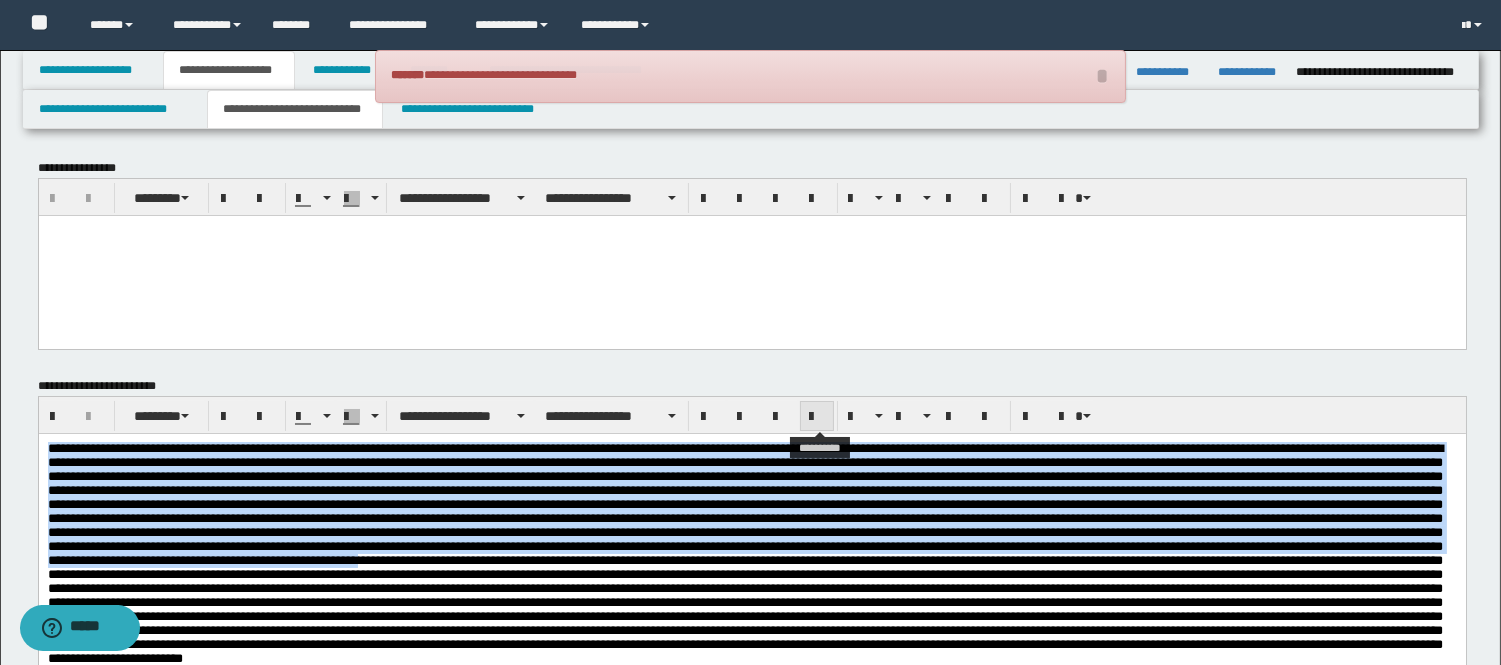 click at bounding box center (817, 417) 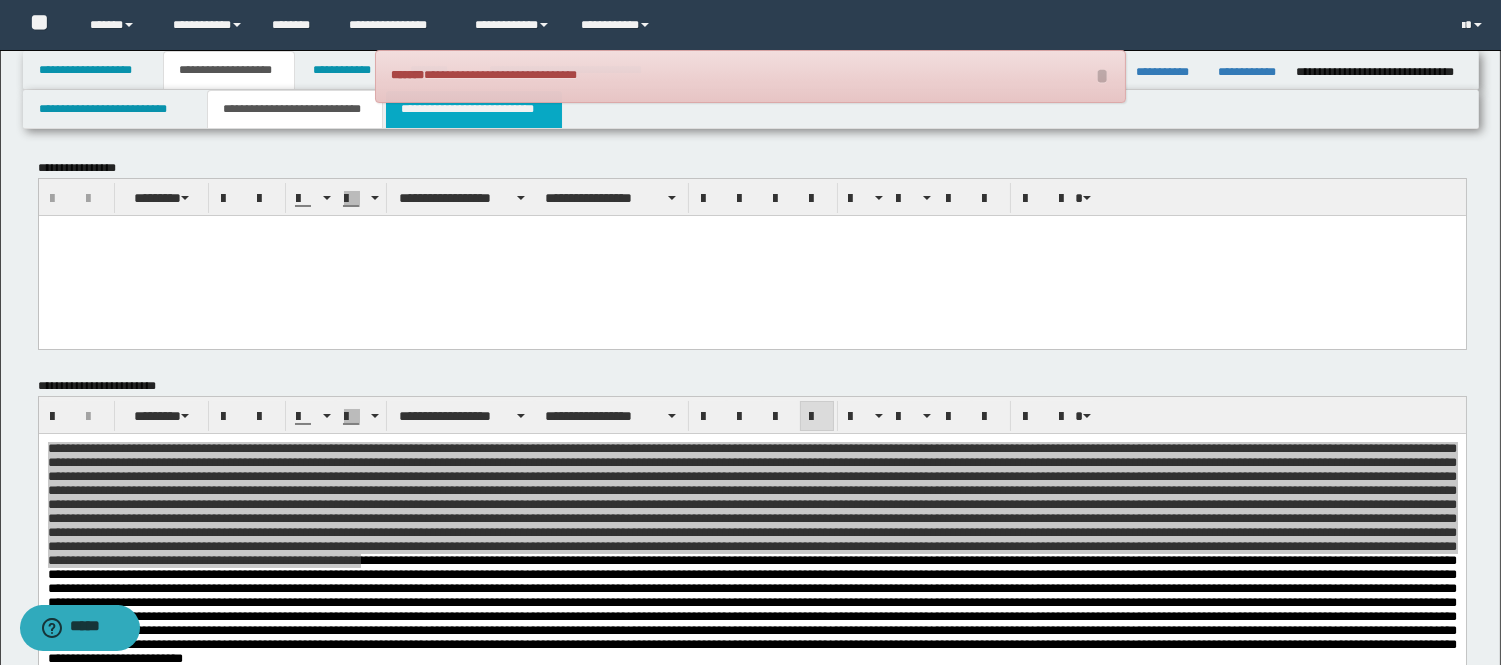 click on "**********" at bounding box center (474, 109) 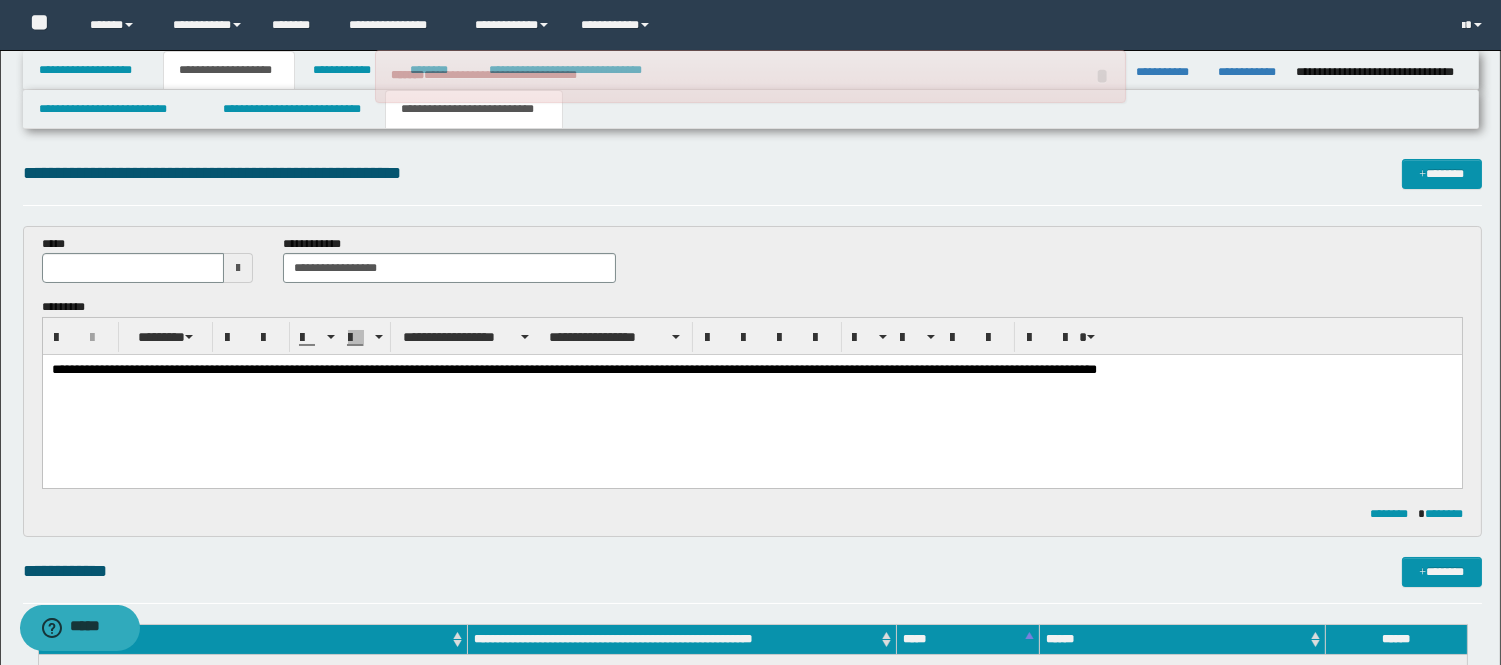 drag, startPoint x: 655, startPoint y: 374, endPoint x: 640, endPoint y: 375, distance: 15.033297 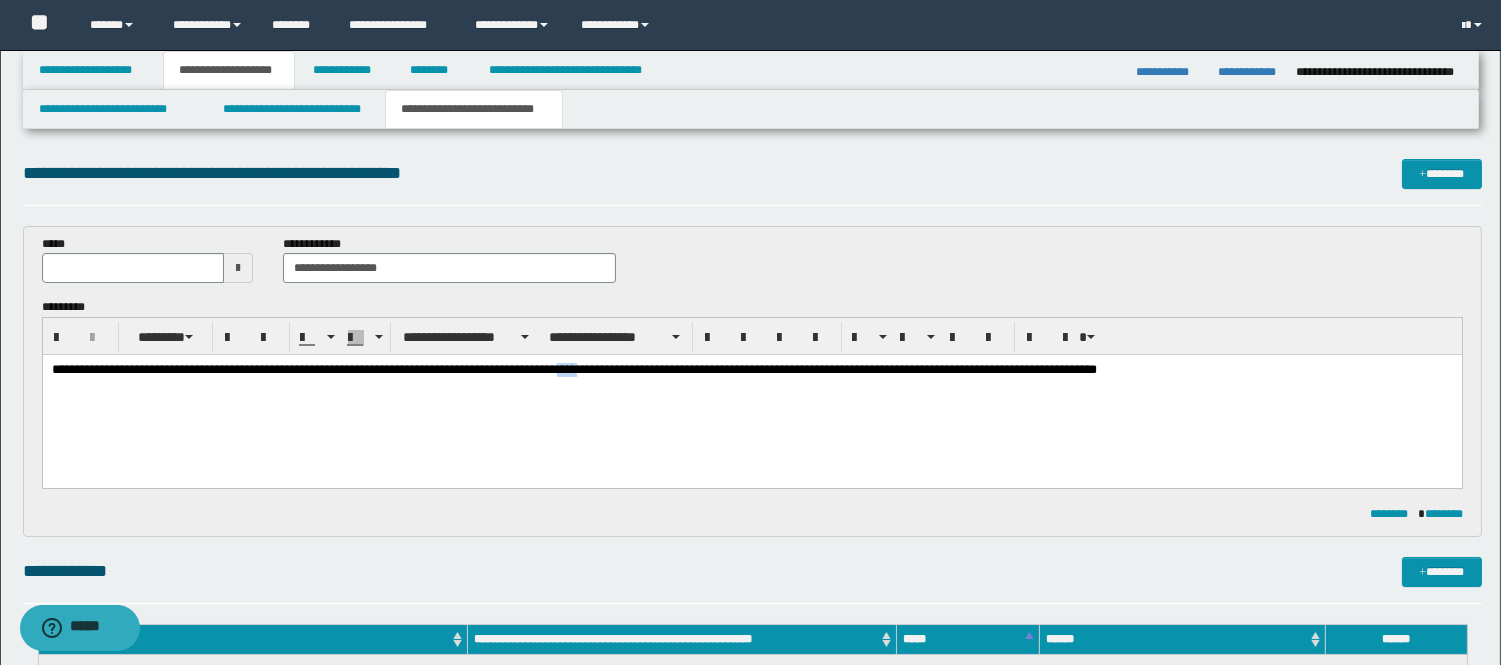 drag, startPoint x: 657, startPoint y: 368, endPoint x: 643, endPoint y: 372, distance: 14.56022 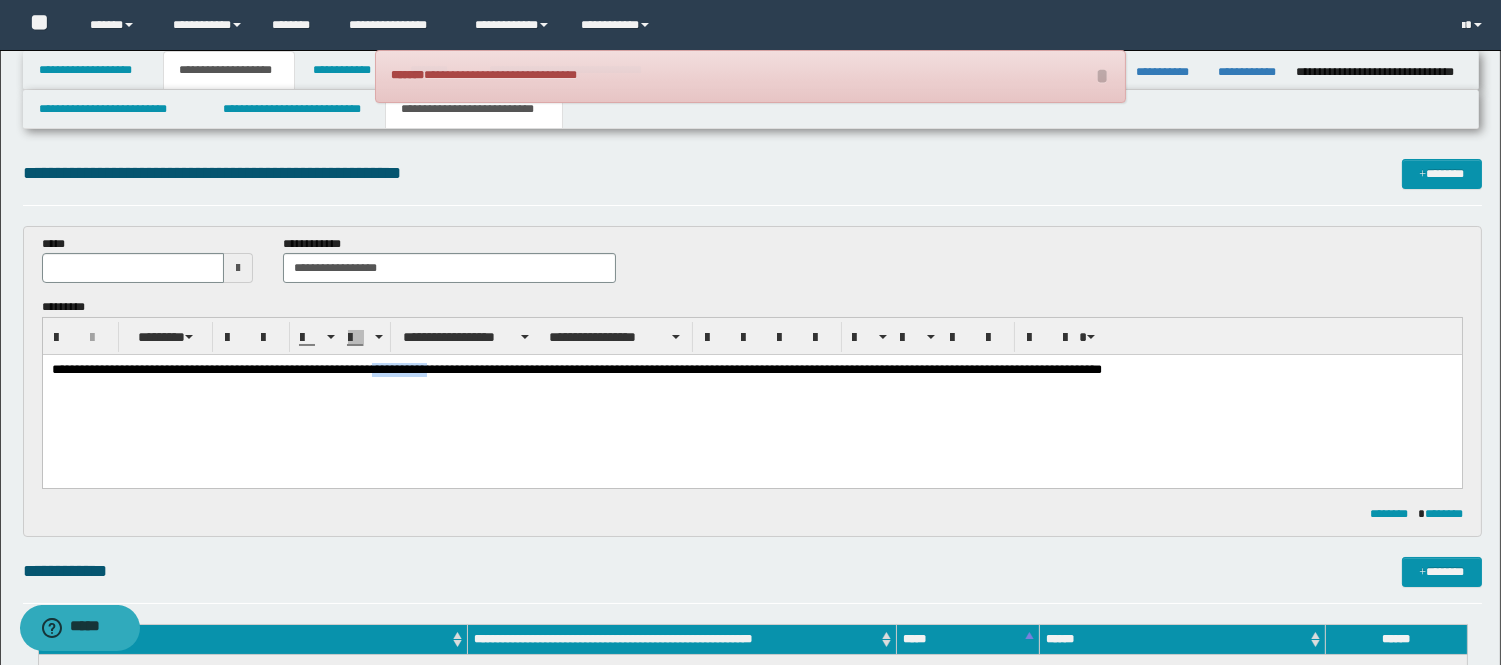 drag, startPoint x: 489, startPoint y: 370, endPoint x: 429, endPoint y: 364, distance: 60.299255 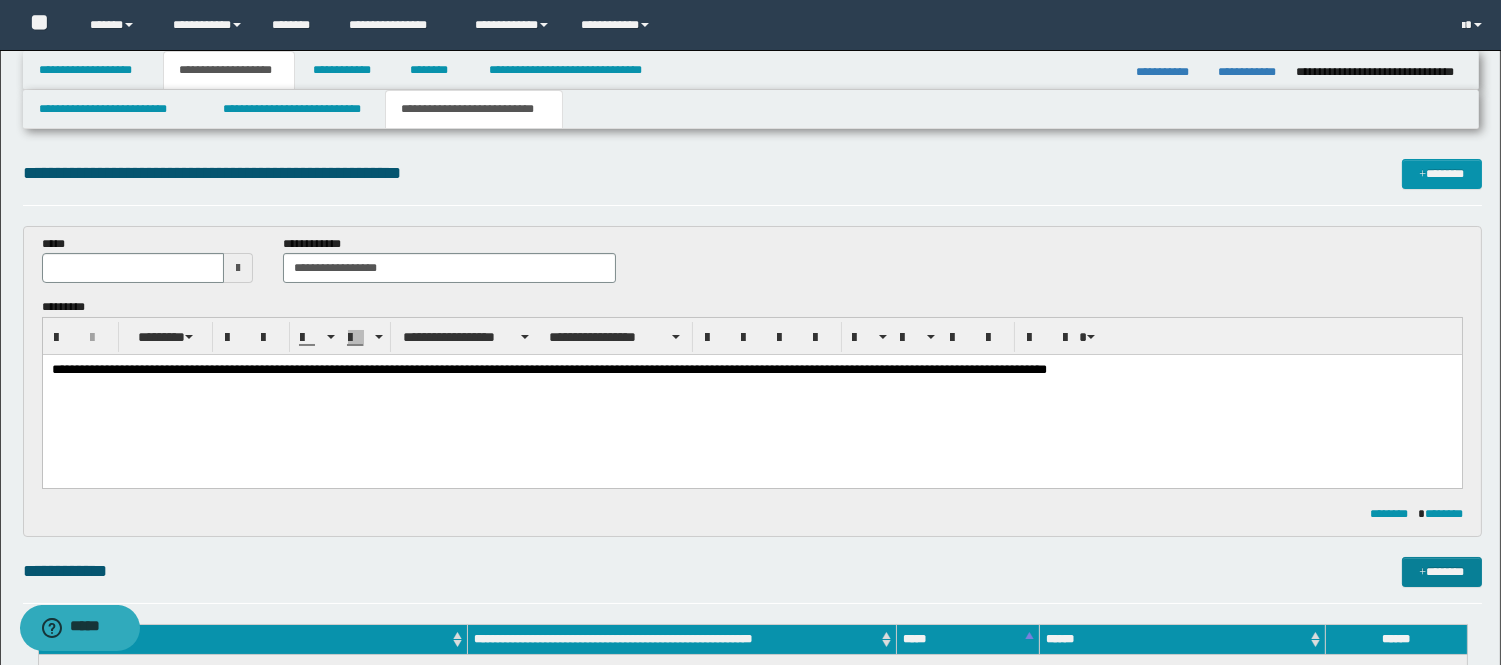 click on "*******" at bounding box center [1442, 572] 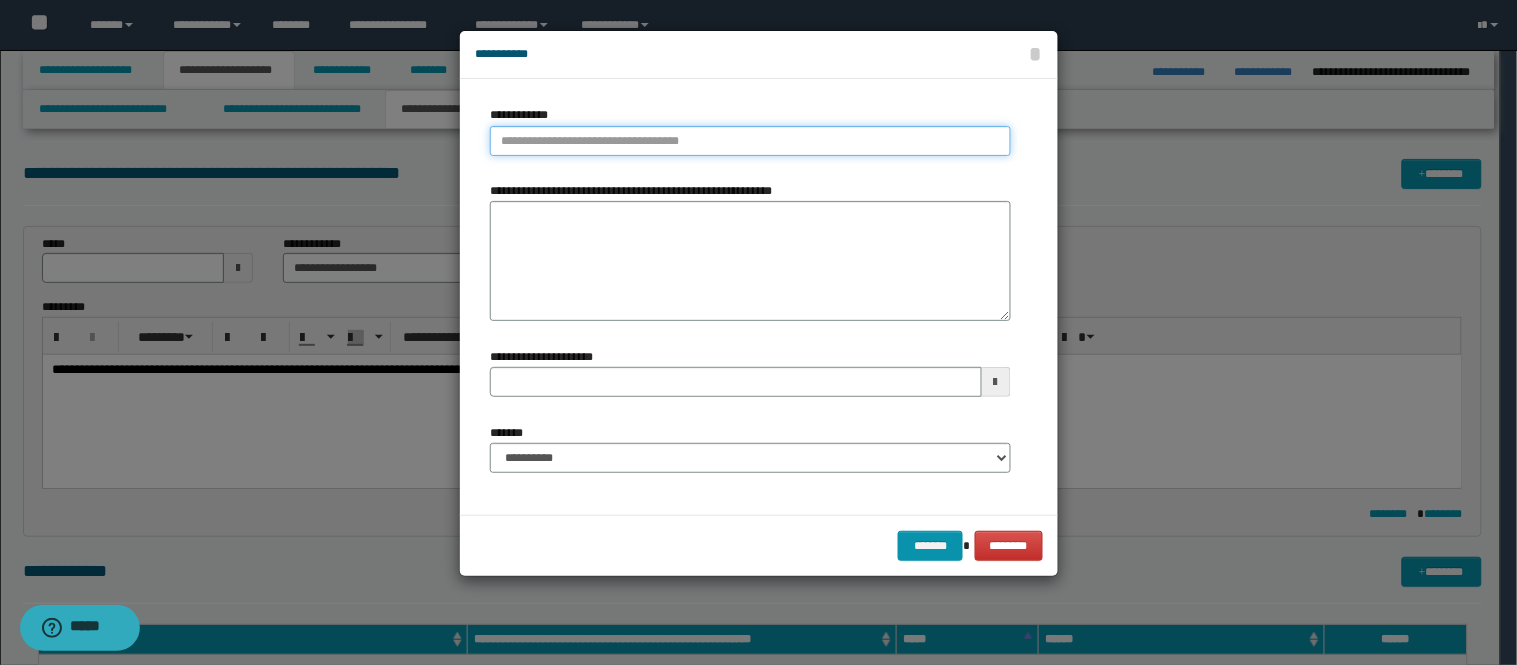click on "**********" at bounding box center [750, 141] 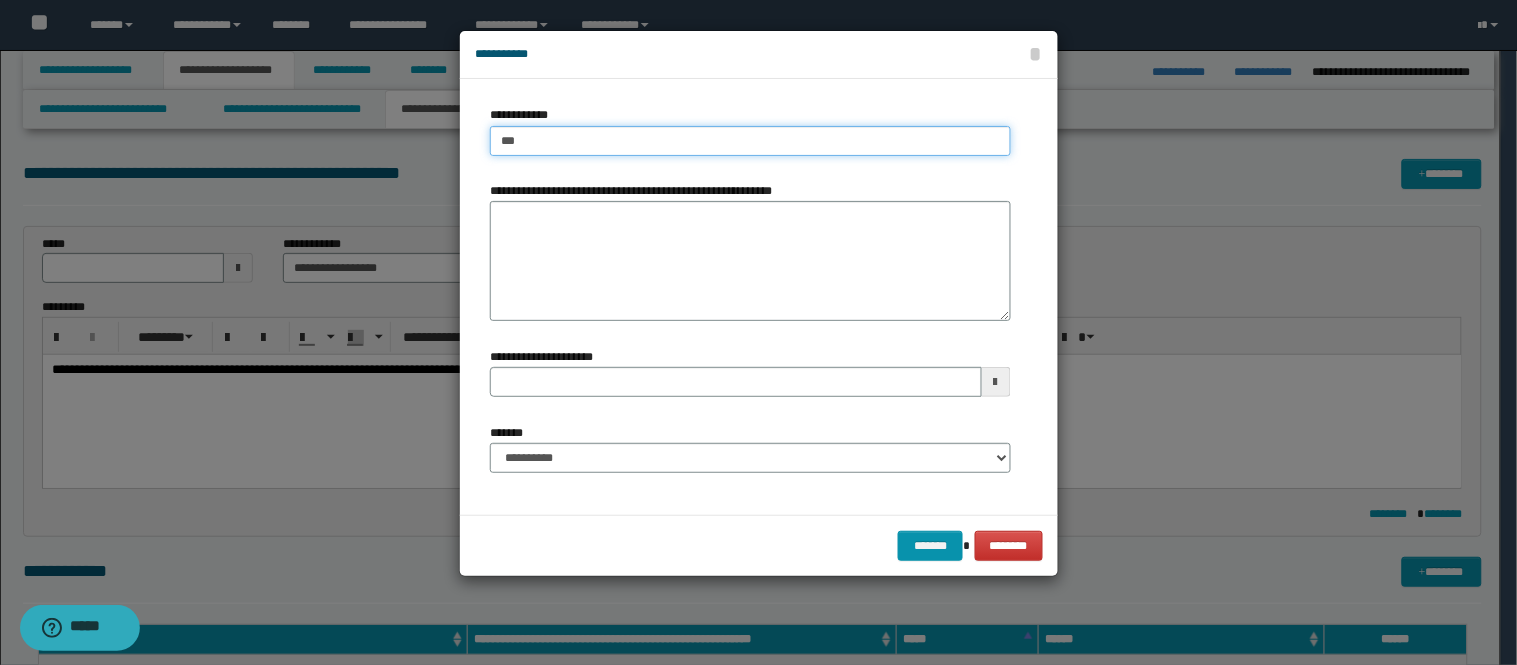 type on "****" 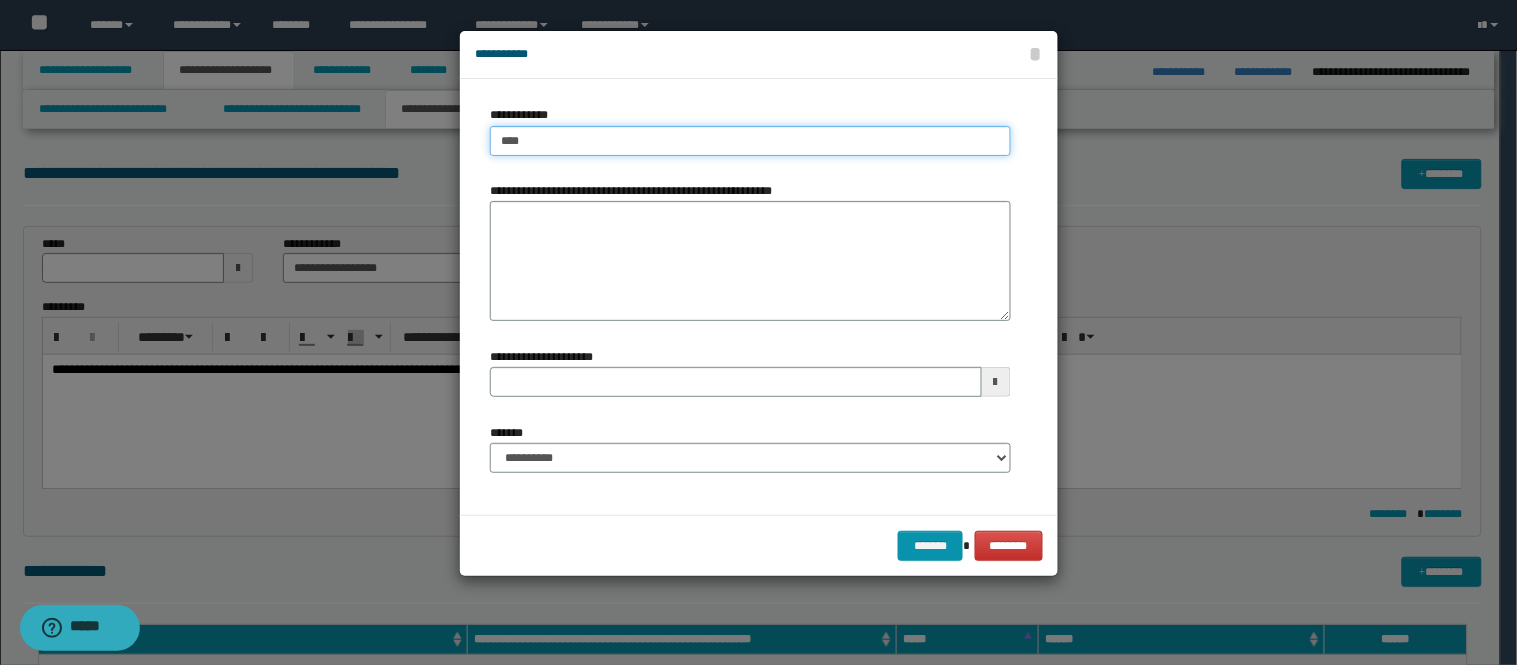 type on "****" 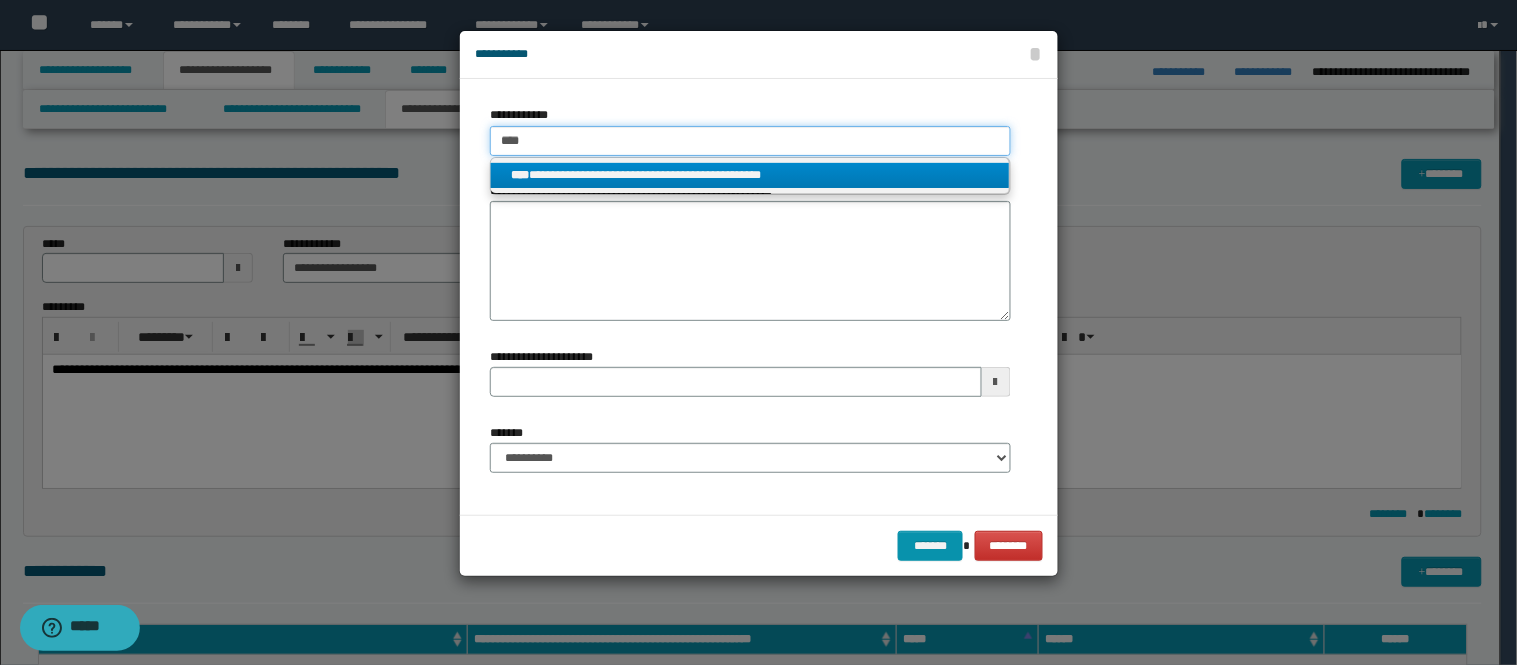 type on "****" 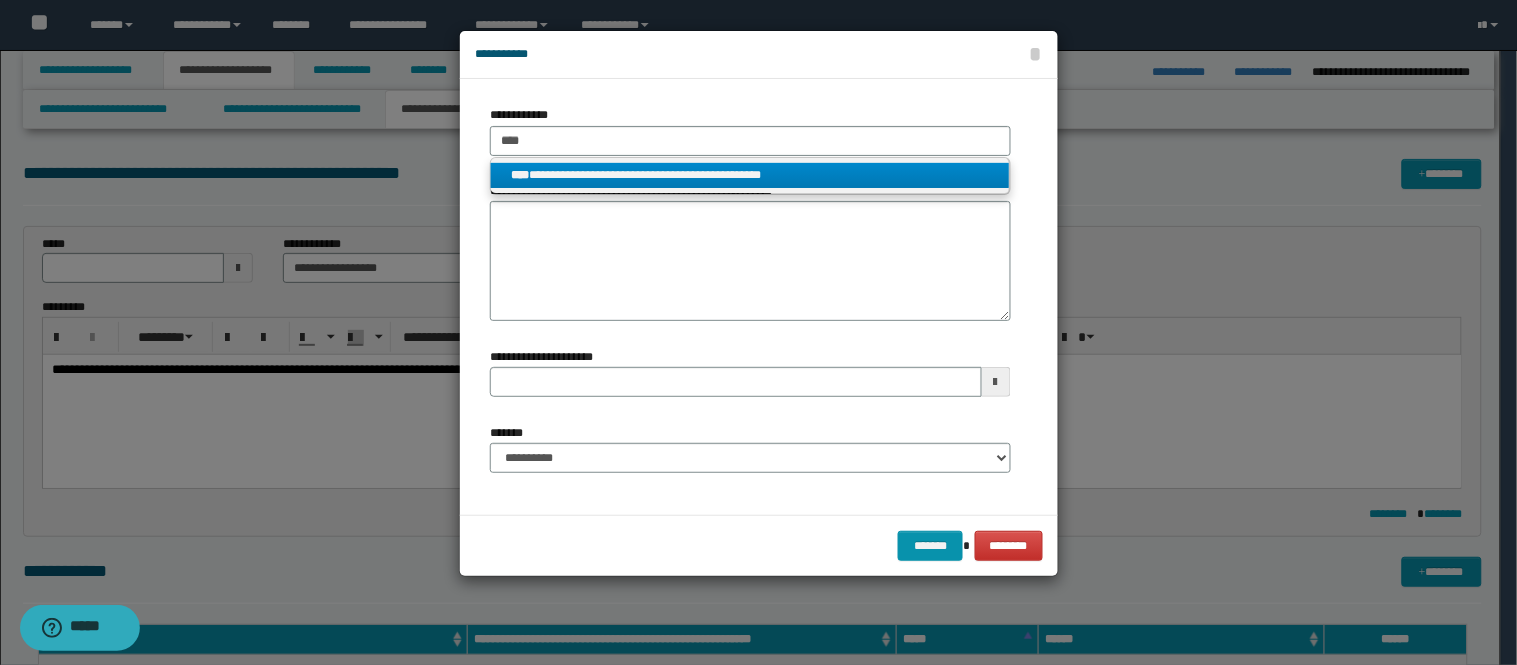 click on "**********" at bounding box center (750, 175) 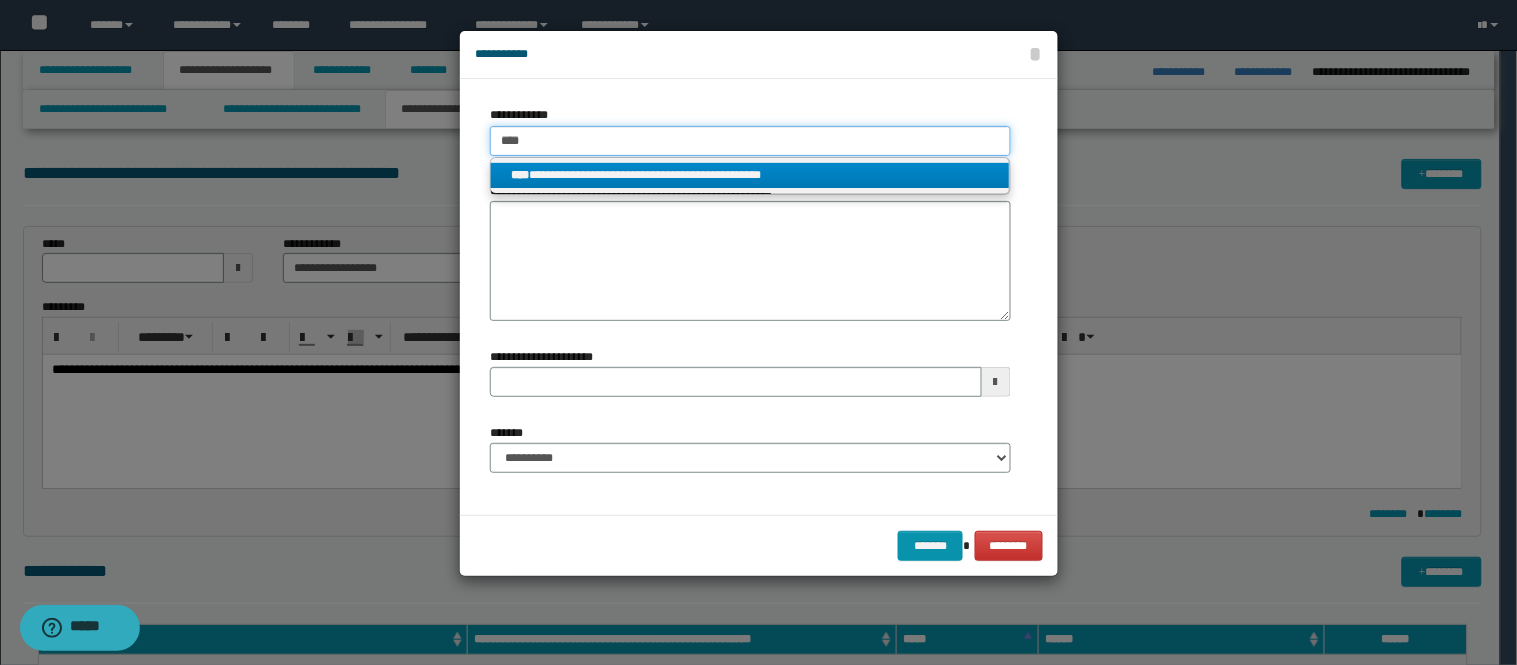type 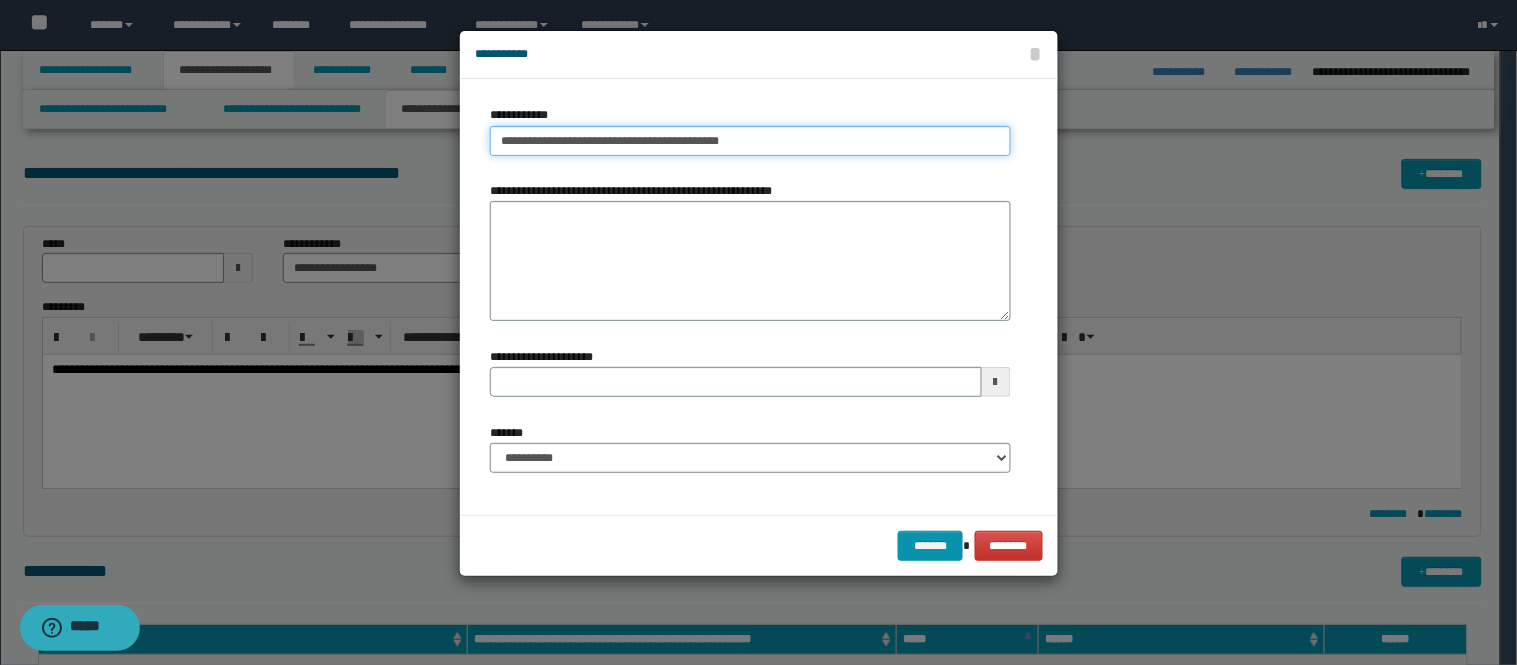 type 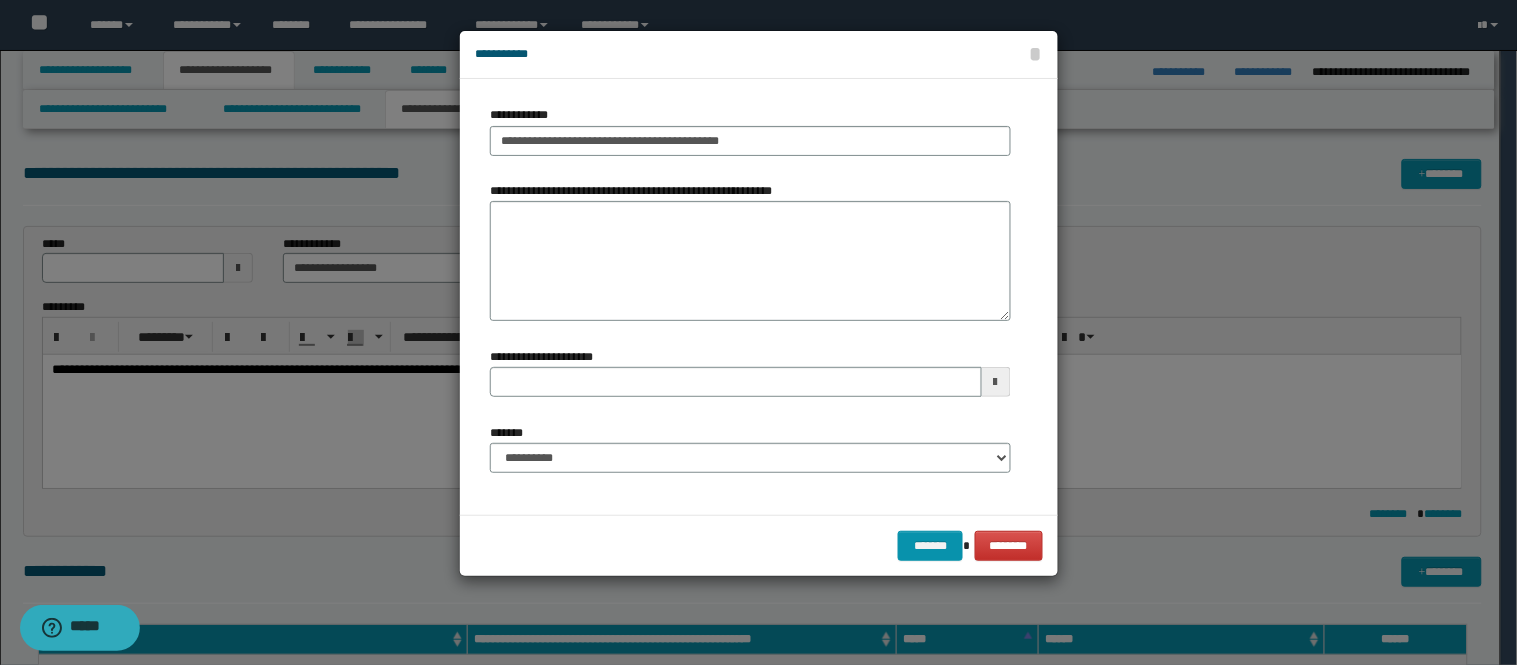 click on "**********" at bounding box center (750, 448) 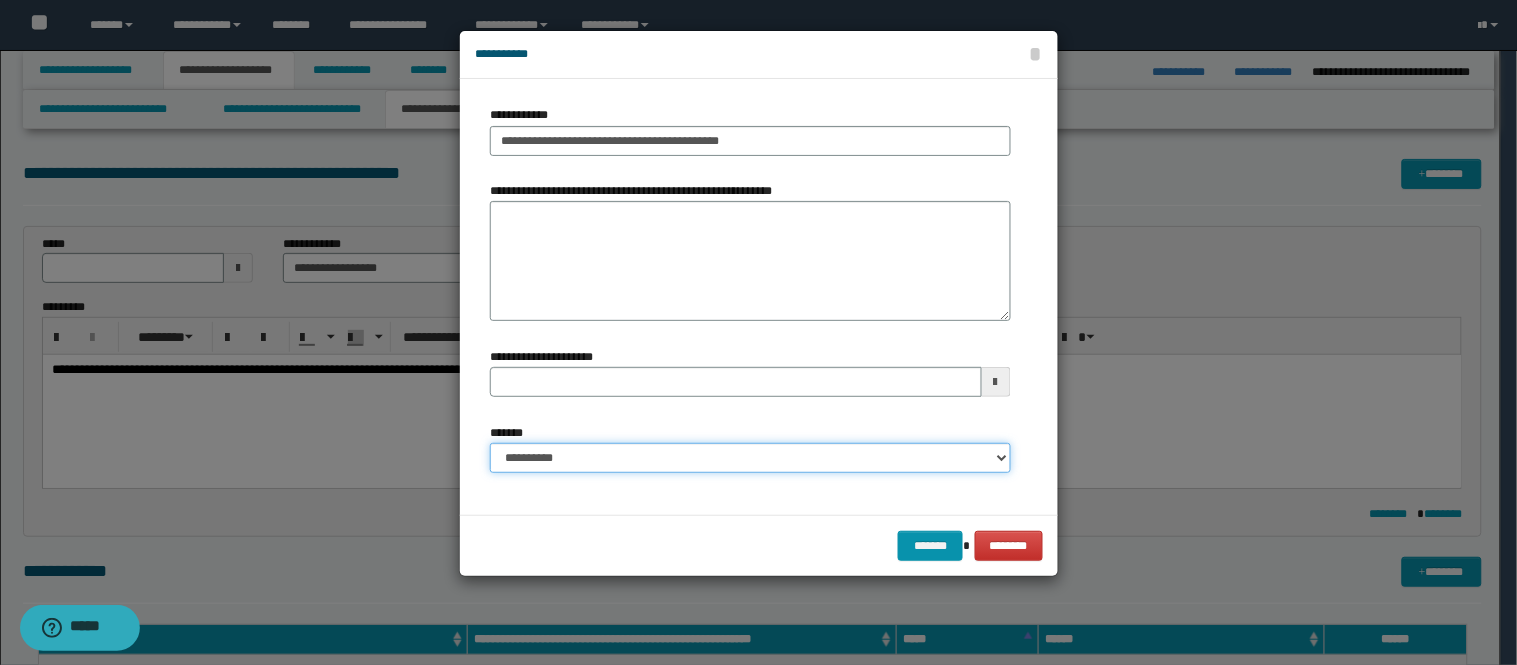 click on "**********" at bounding box center (750, 458) 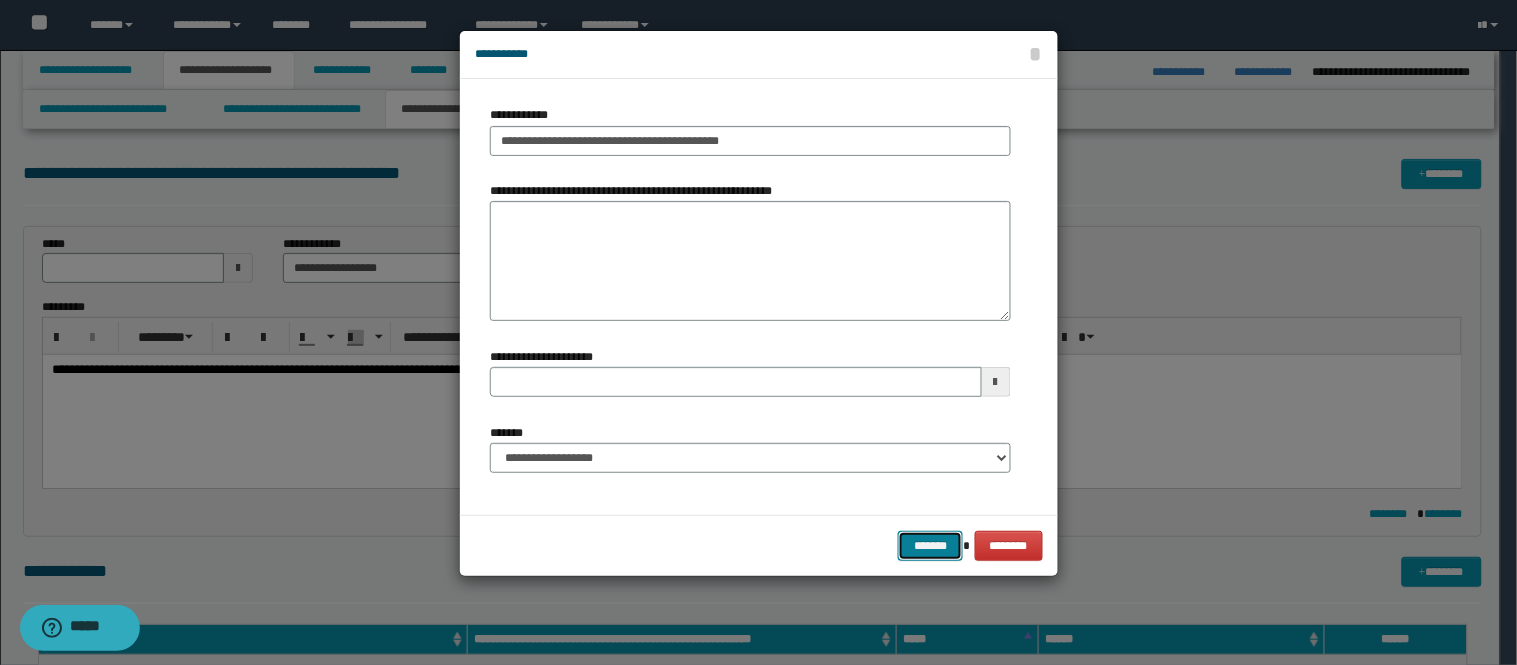 click on "*******" at bounding box center [930, 546] 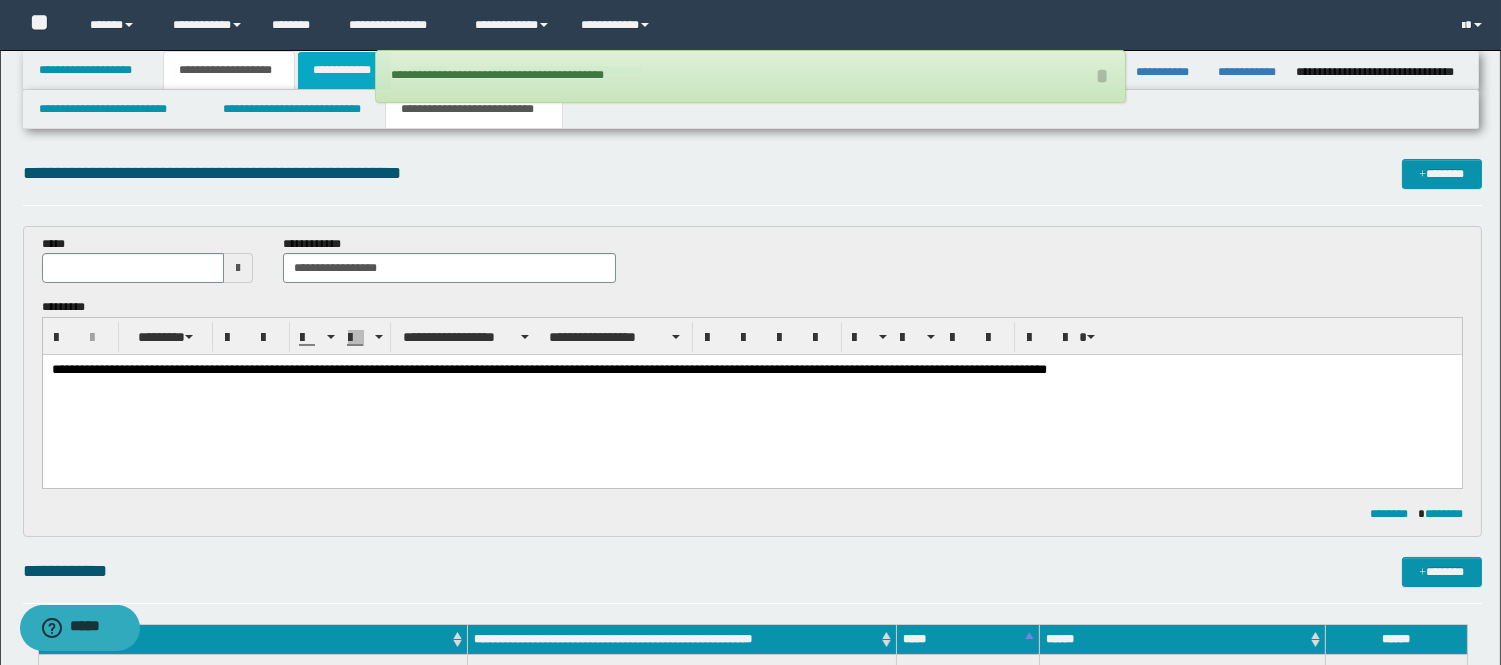 click on "**********" at bounding box center (344, 70) 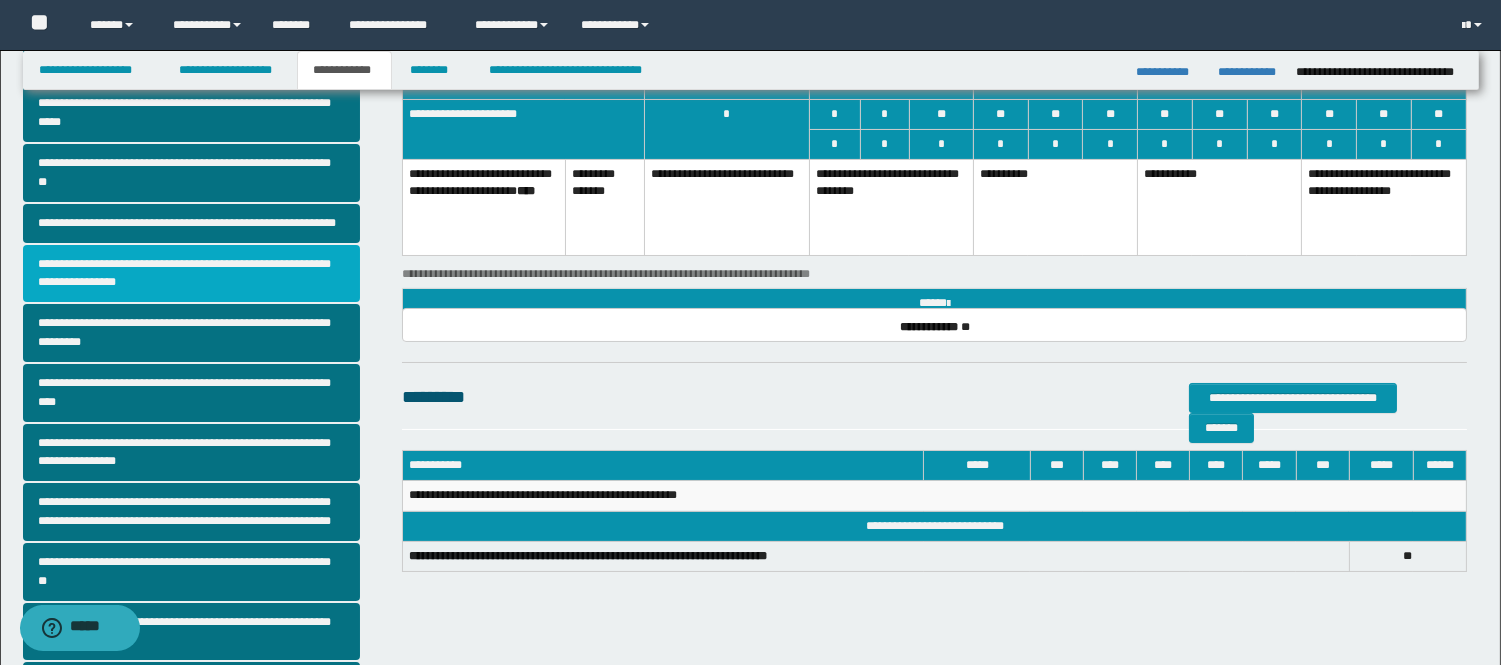 scroll, scrollTop: 333, scrollLeft: 0, axis: vertical 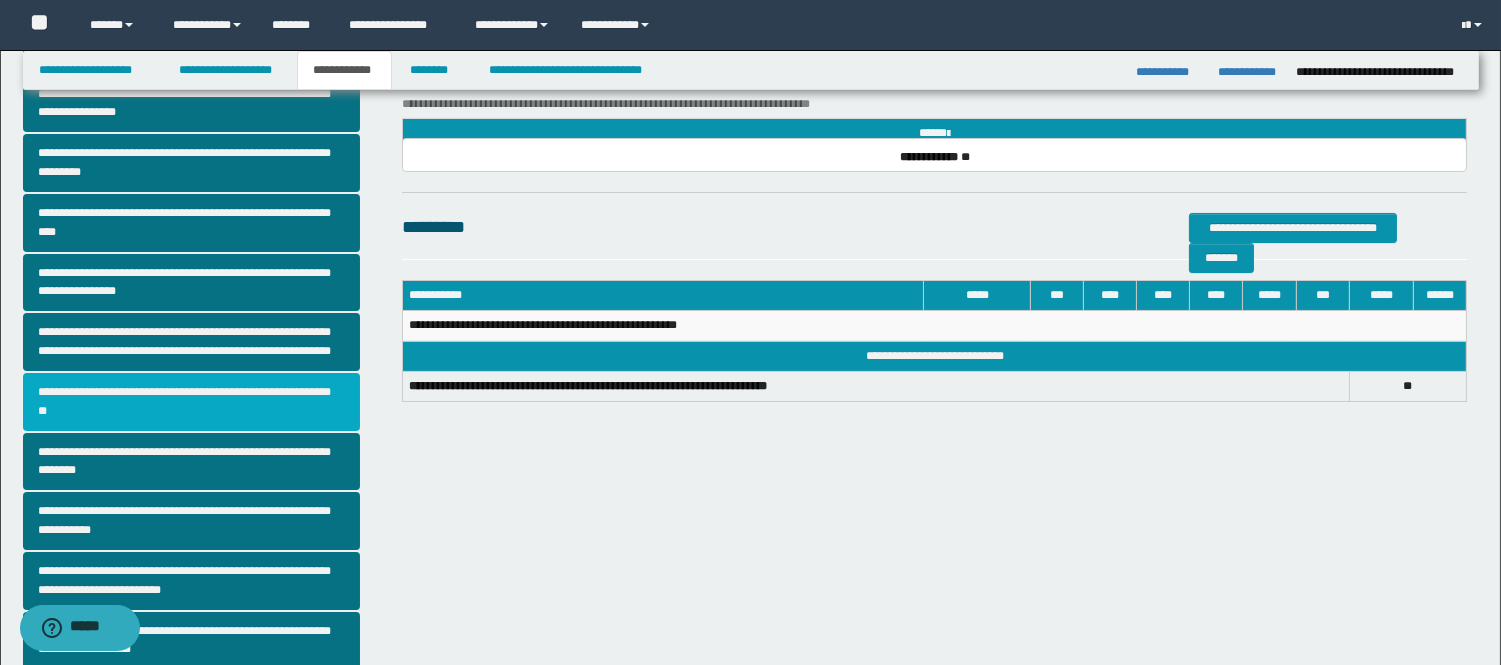 click on "**********" at bounding box center [192, 402] 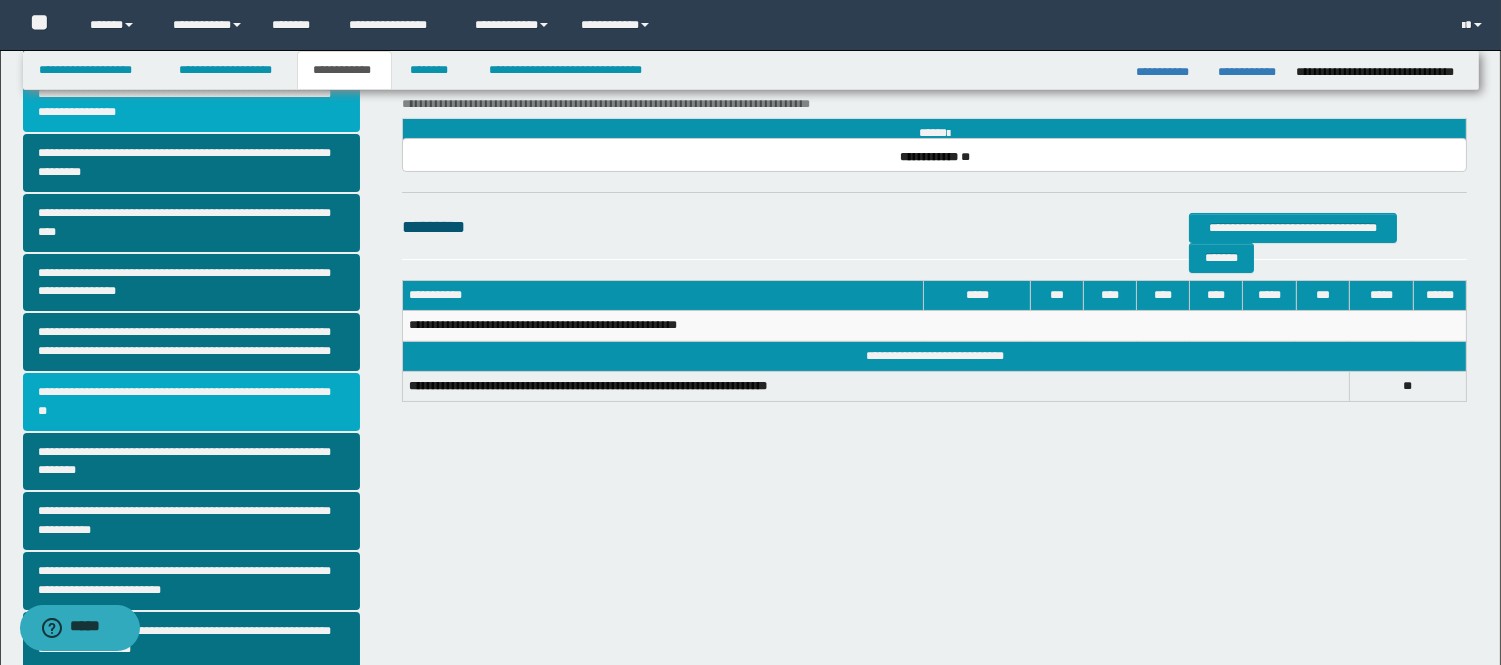 scroll, scrollTop: 0, scrollLeft: 0, axis: both 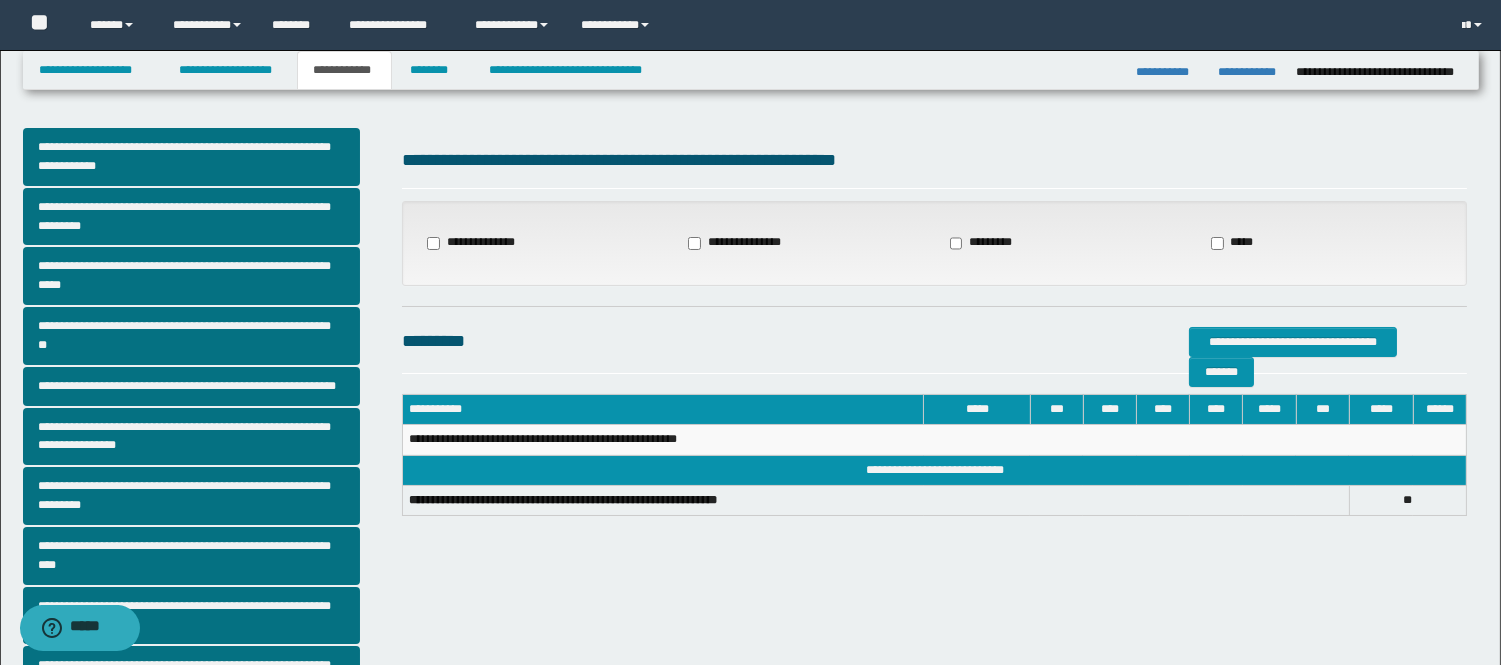 click on "**********" at bounding box center (476, 243) 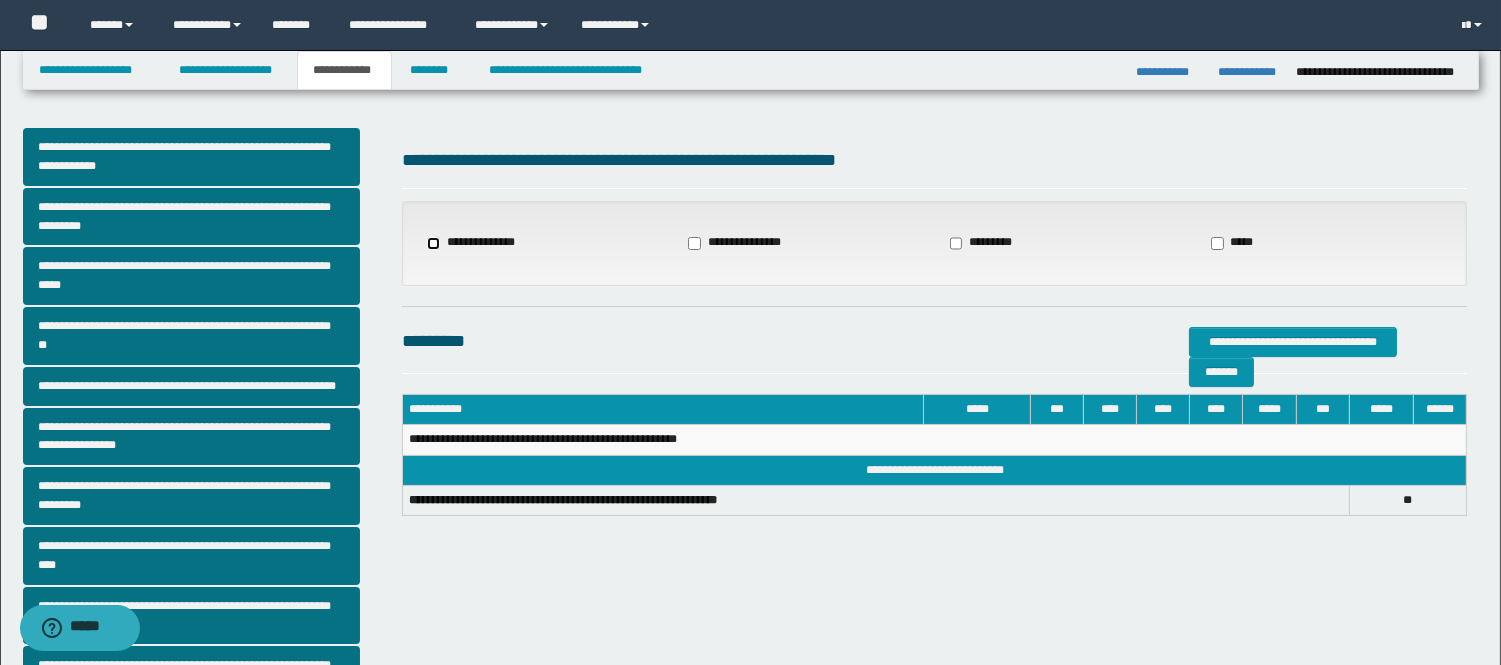 select on "*" 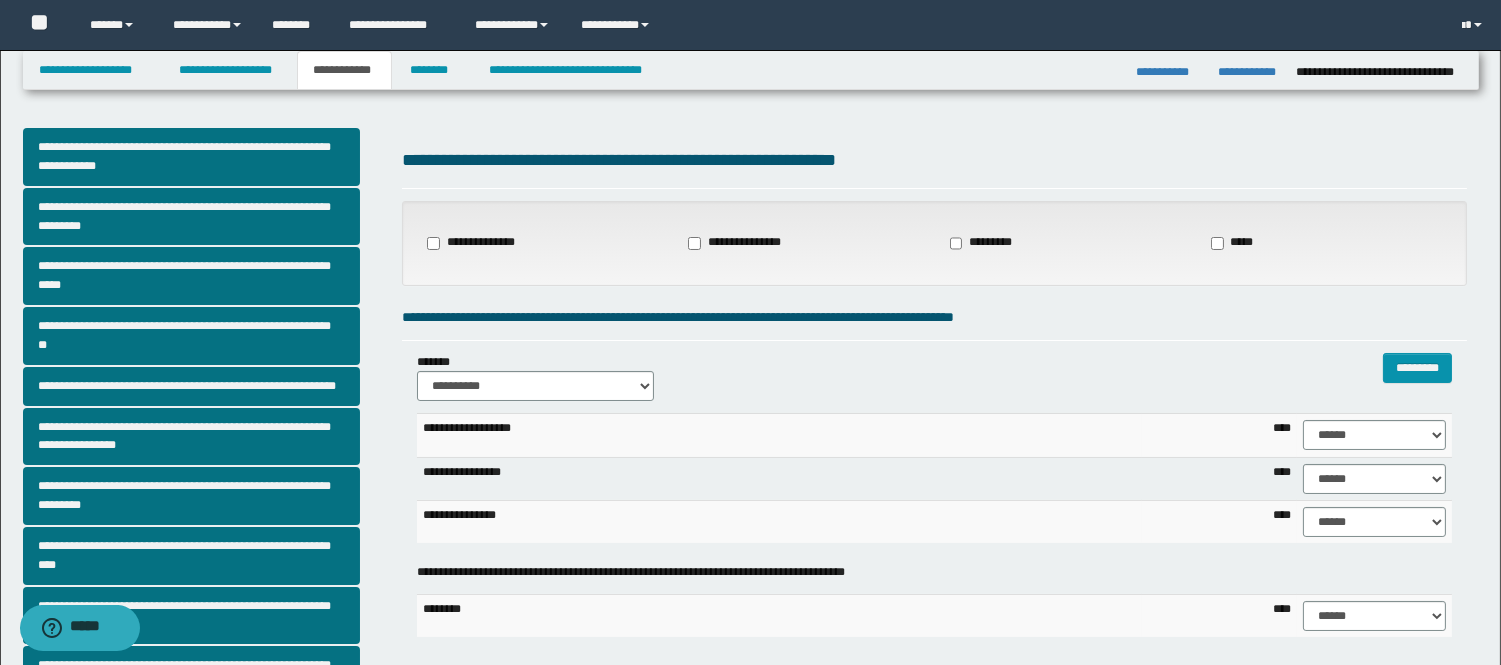click on "**********" at bounding box center (741, 243) 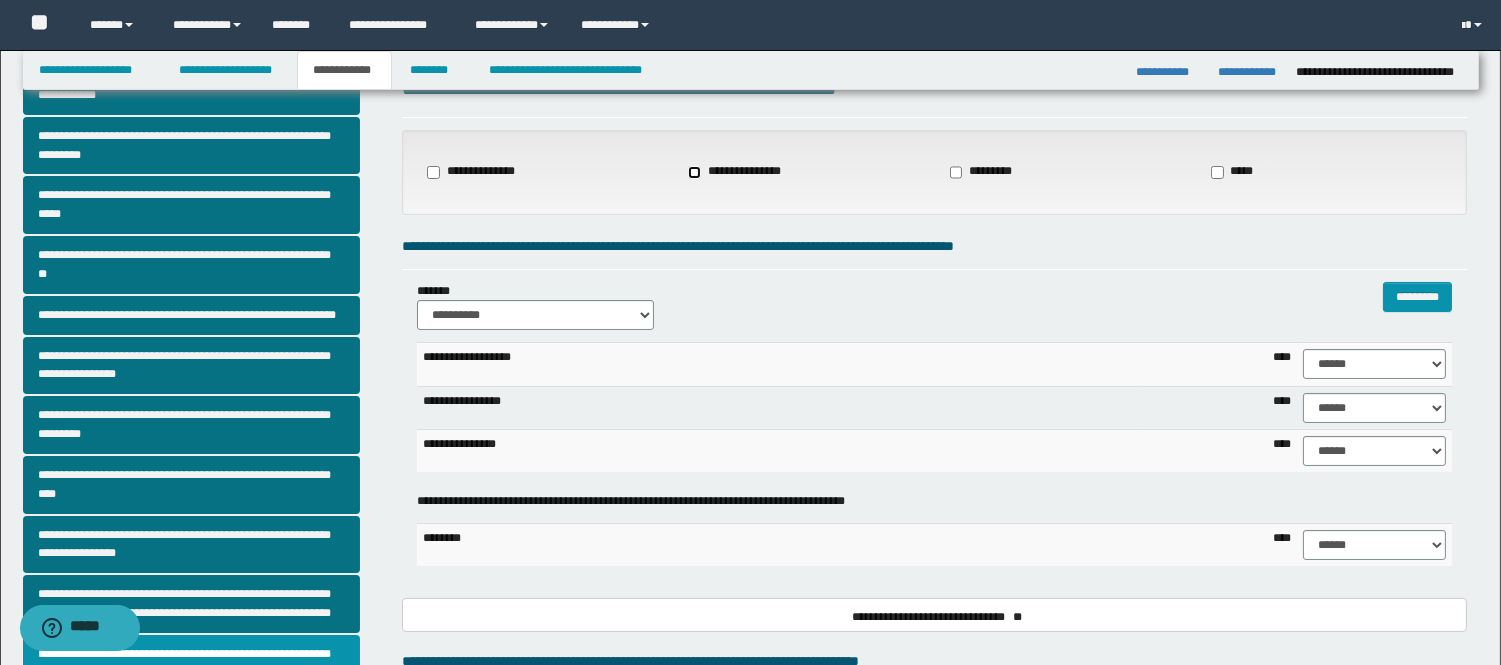 scroll, scrollTop: 111, scrollLeft: 0, axis: vertical 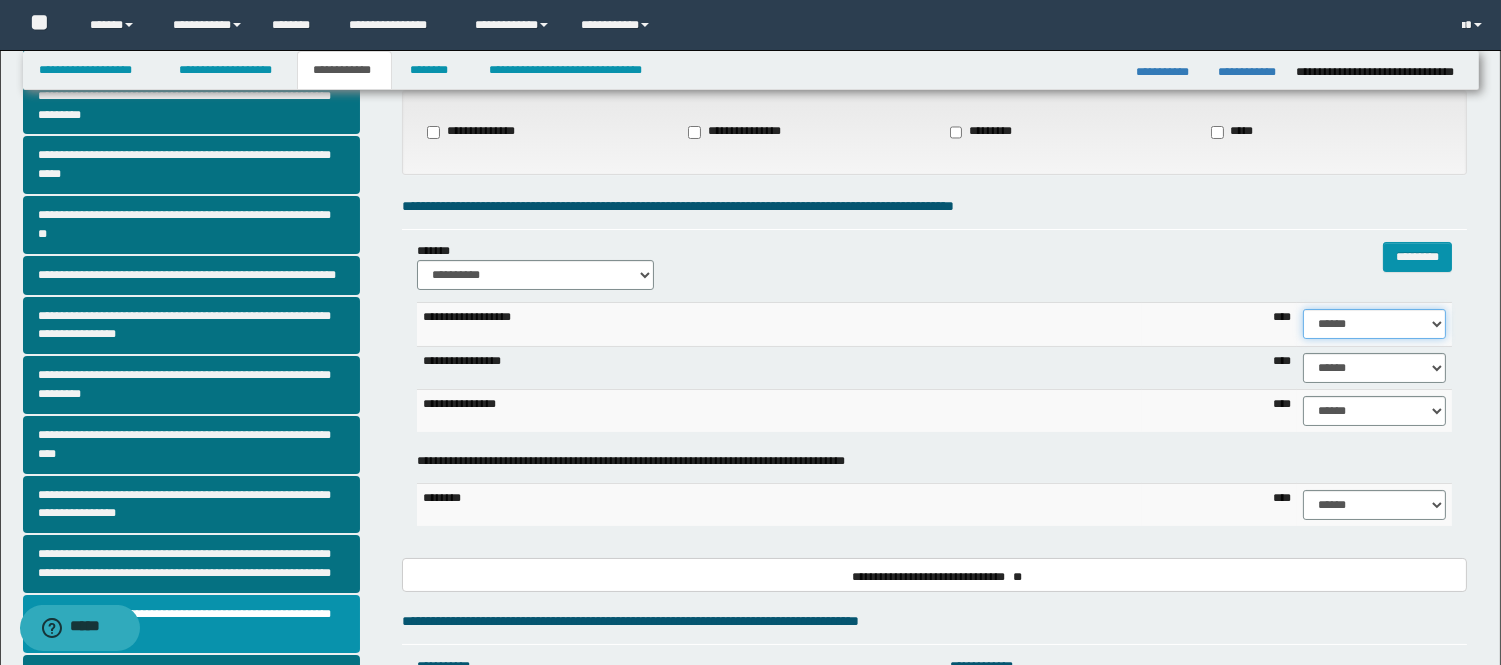 click on "******
****
**
**
**
**
**
**
**
**
***
***
***
***
***
***
***
***
***
***
****
****
****
****" at bounding box center (1374, 324) 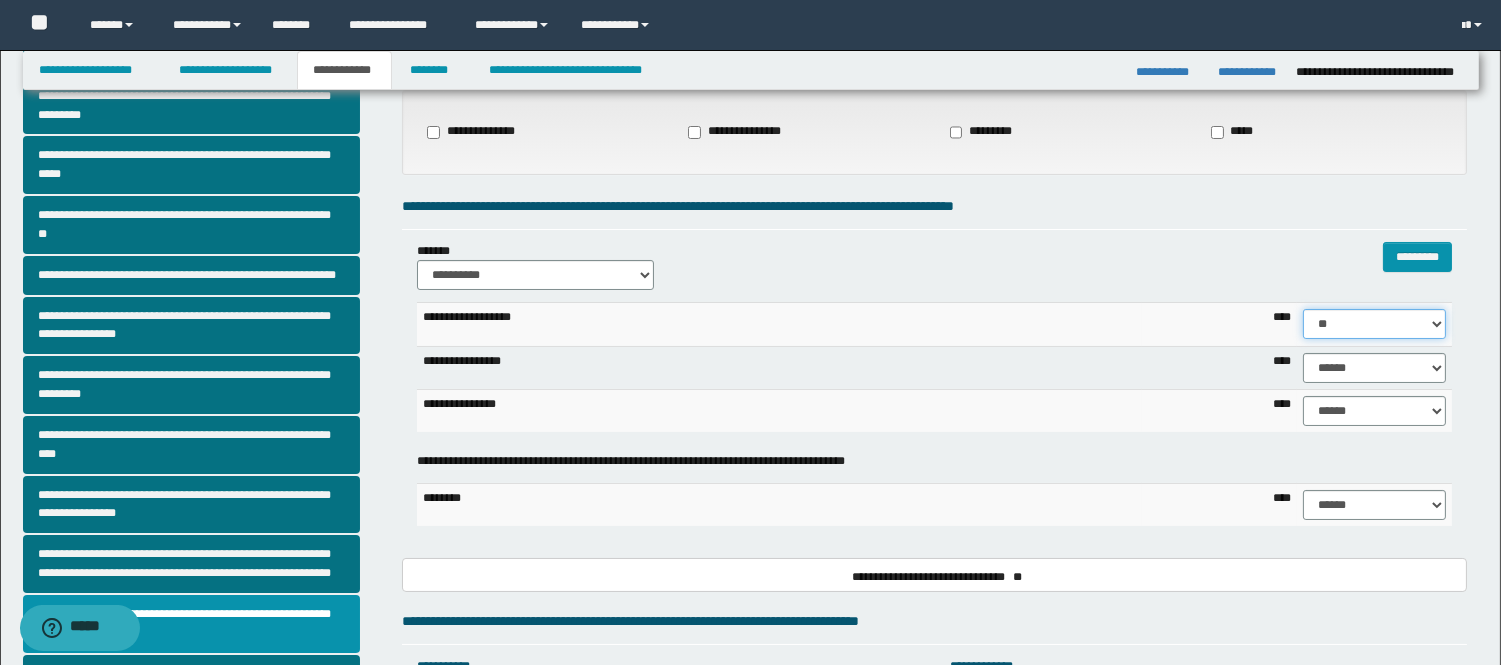 click on "******
****
**
**
**
**
**
**
**
**
***
***
***
***
***
***
***
***
***
***
****
****
****
****" at bounding box center [1374, 324] 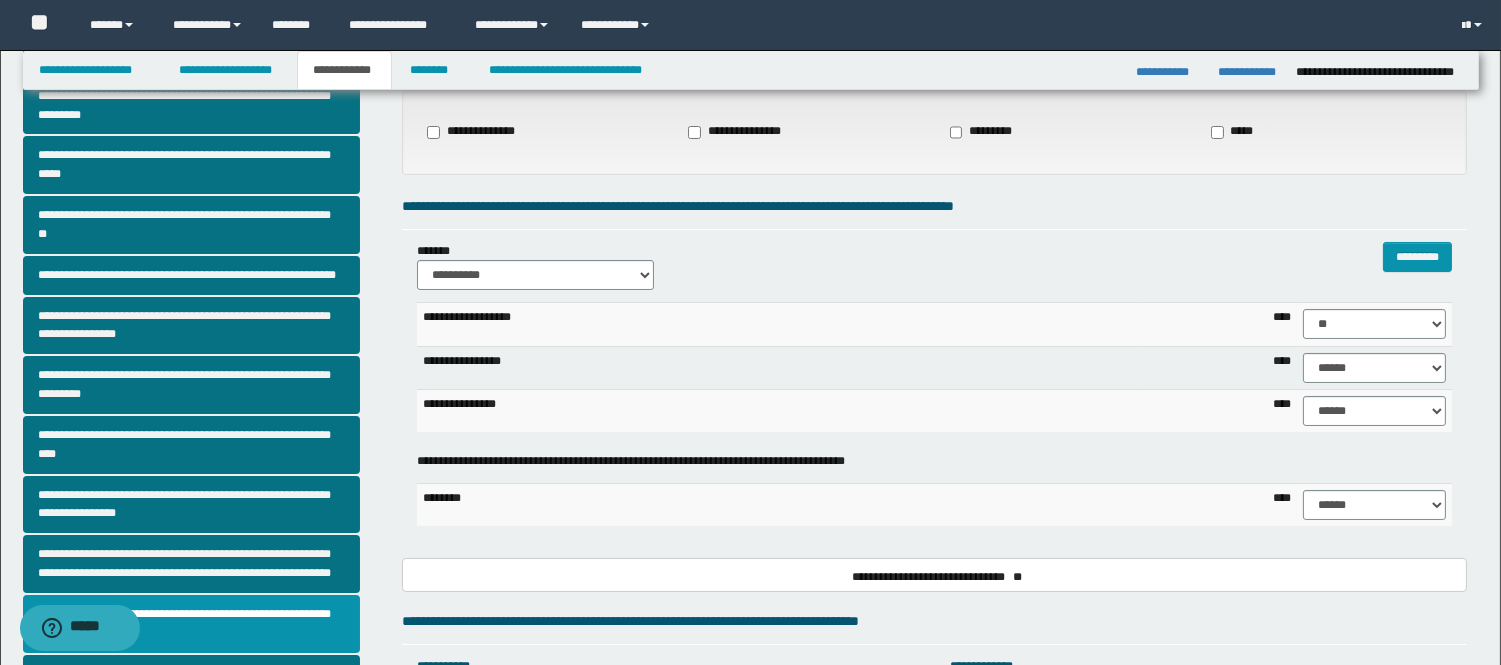 click on "******
****
**
**
**
**
**
**
**
**
***
***
***
***
***
***
***
***
***
***
****
****
****
****" at bounding box center [1374, 324] 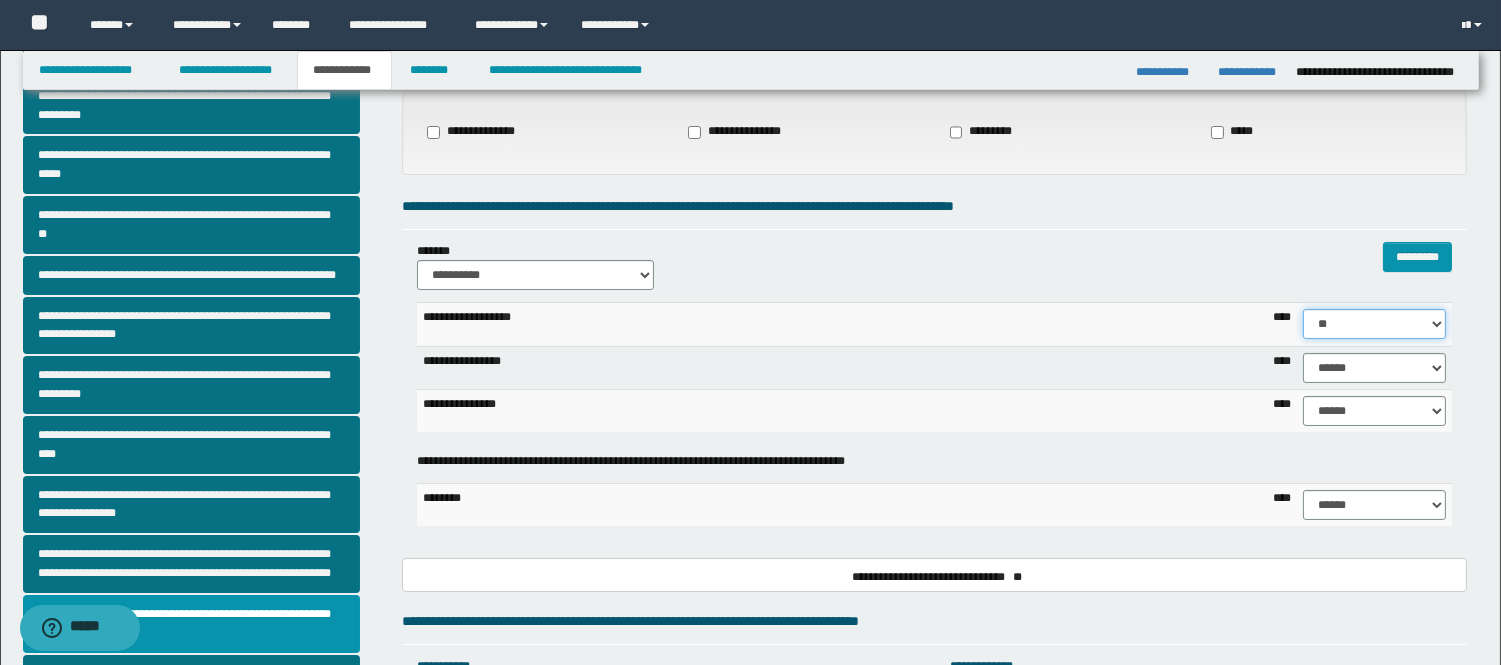 click on "******
****
**
**
**
**
**
**
**
**
***
***
***
***
***
***
***
***
***
***
****
****
****
****" at bounding box center [1374, 324] 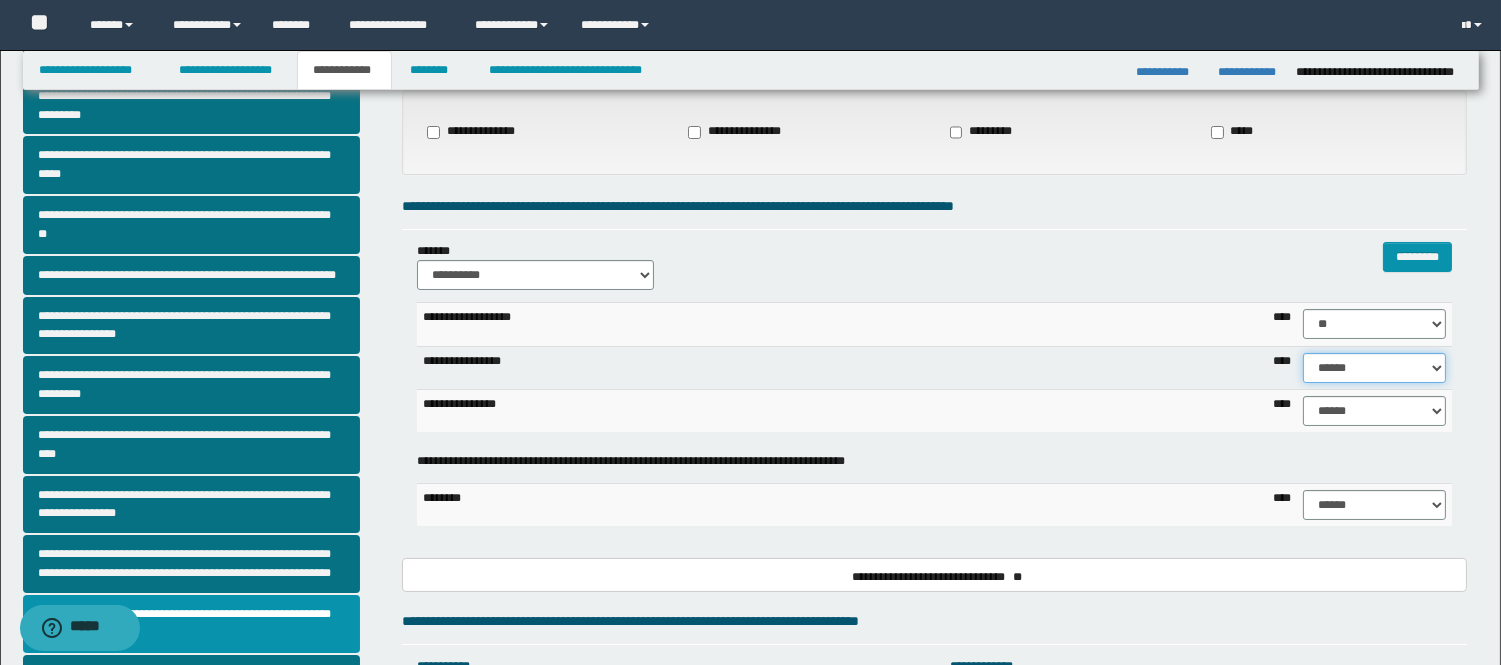 click on "******
****
**
**
**
**
**
**
**
**
***
***
***
***
***
***
***
***
***
***
****
****
****
****" at bounding box center [1374, 368] 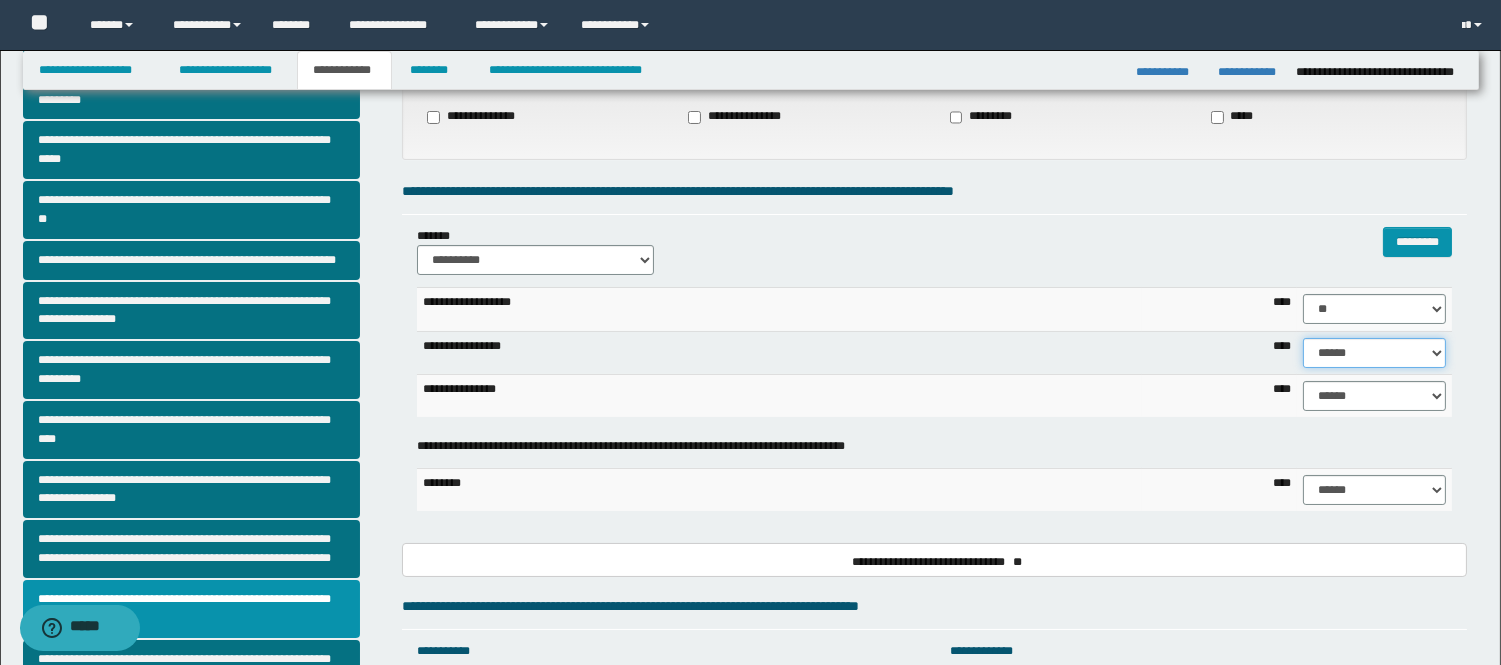 scroll, scrollTop: 222, scrollLeft: 0, axis: vertical 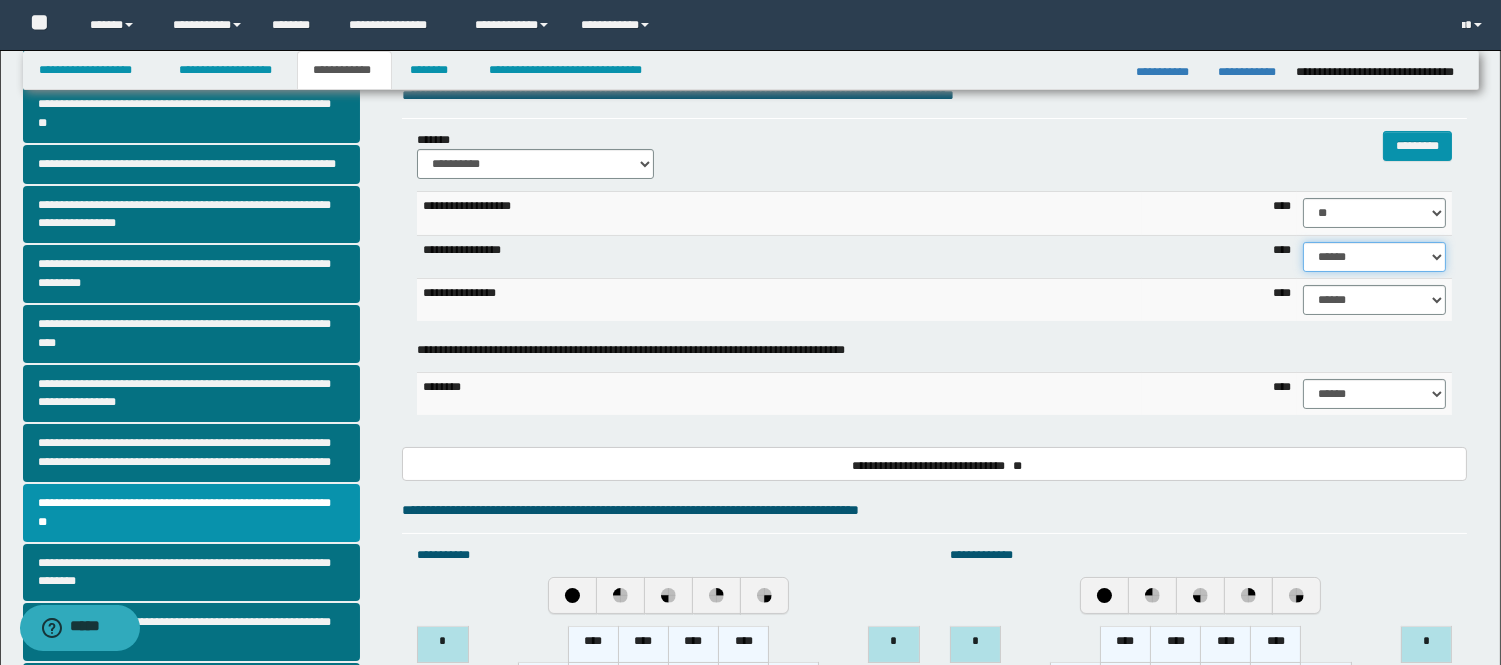 click on "******
****
**
**
**
**
**
**
**
**
***
***
***
***
***
***
***
***
***
***
****
****
****
****" at bounding box center (1374, 257) 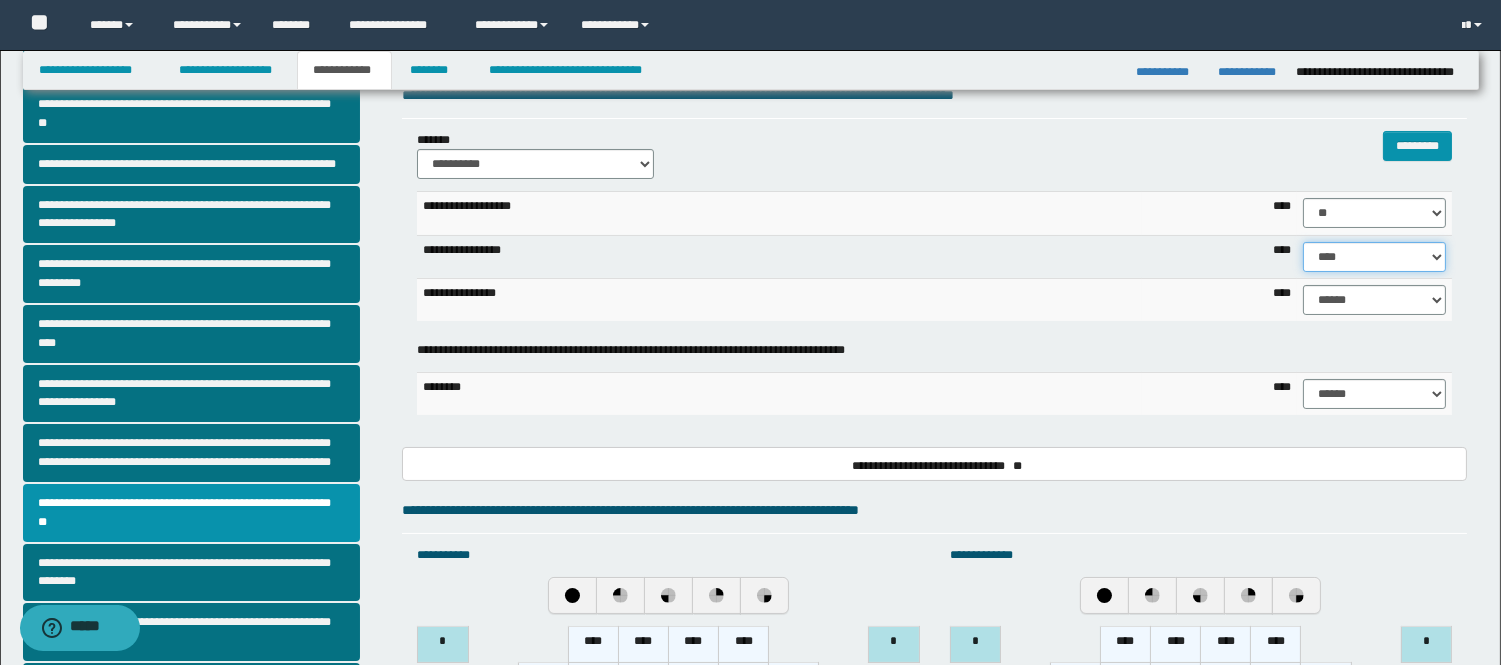 click on "******
****
**
**
**
**
**
**
**
**
***
***
***
***
***
***
***
***
***
***
****
****
****
****" at bounding box center [1374, 257] 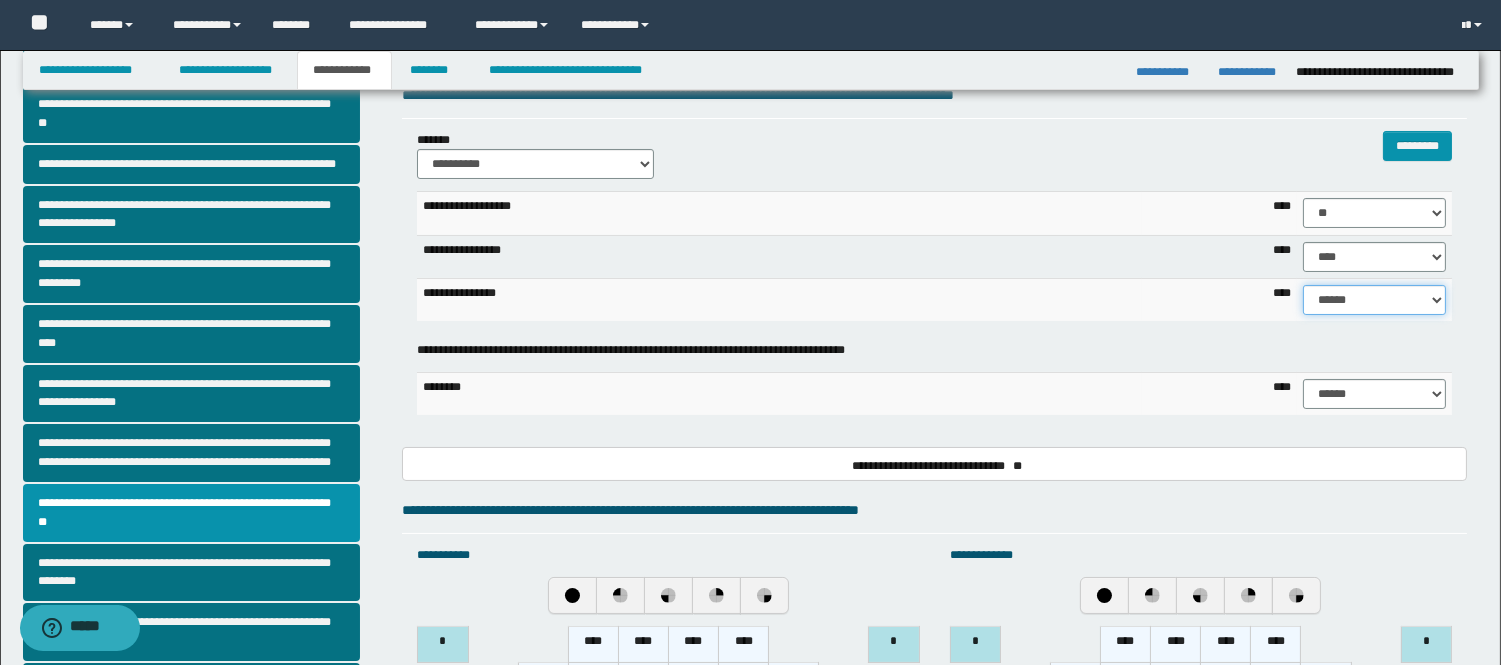 click on "******
****
**
**
**
**
**
**
**
**
***
***
***
***
***
***
***
***
***
***
****
****
****
****" at bounding box center [1374, 300] 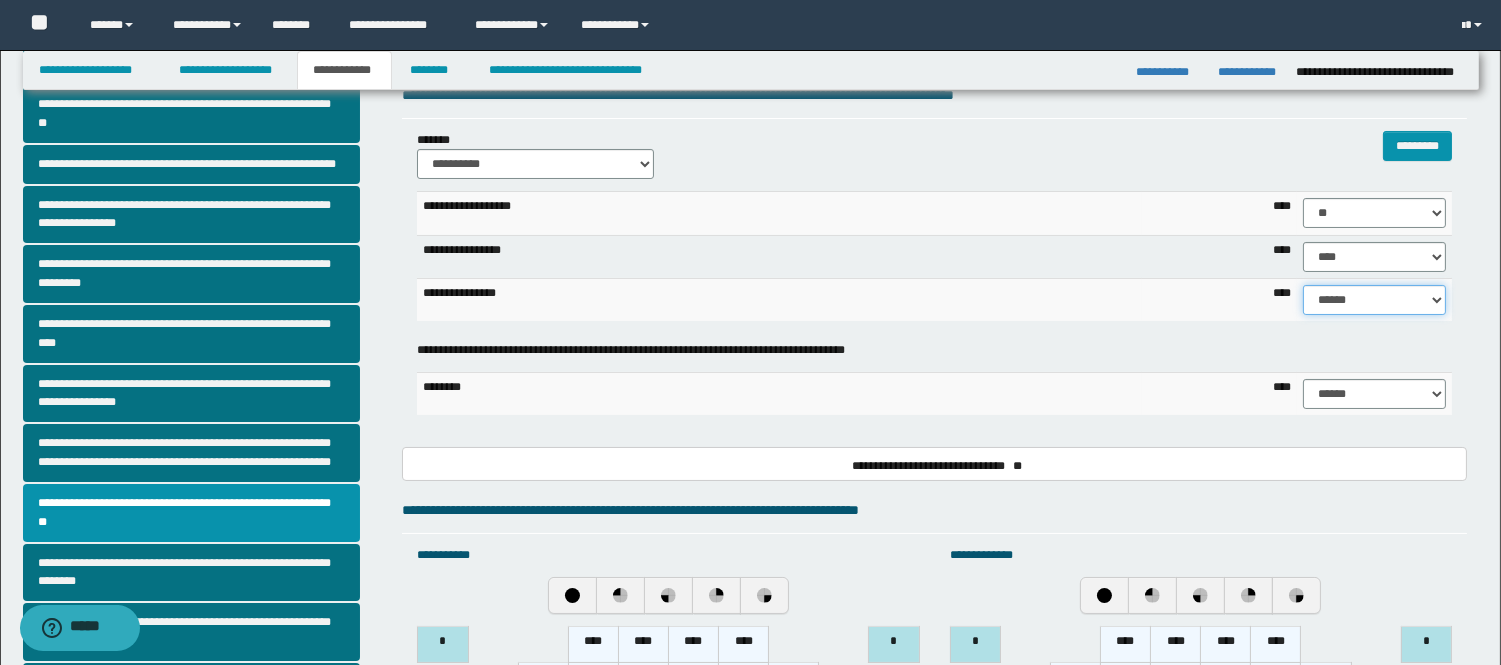 select on "**" 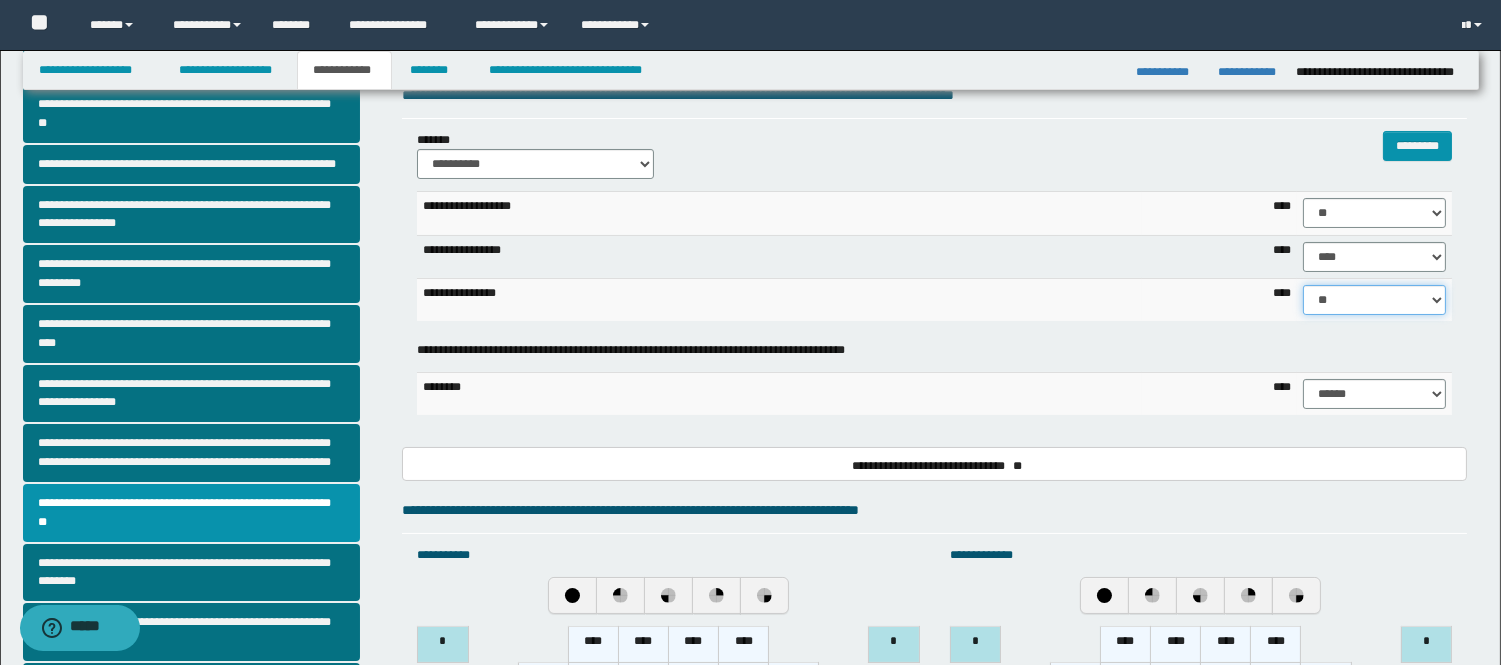 click on "******
****
**
**
**
**
**
**
**
**
***
***
***
***
***
***
***
***
***
***
****
****
****
****" at bounding box center [1374, 300] 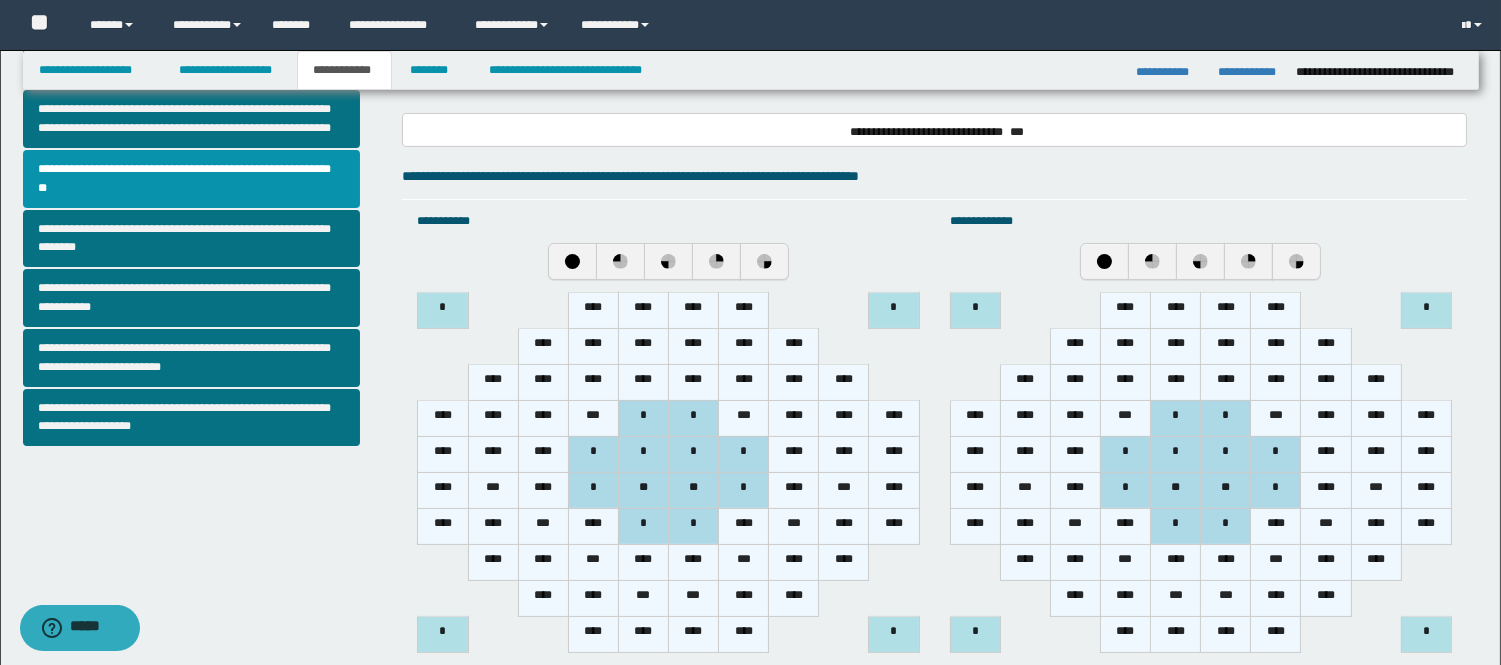 scroll, scrollTop: 555, scrollLeft: 0, axis: vertical 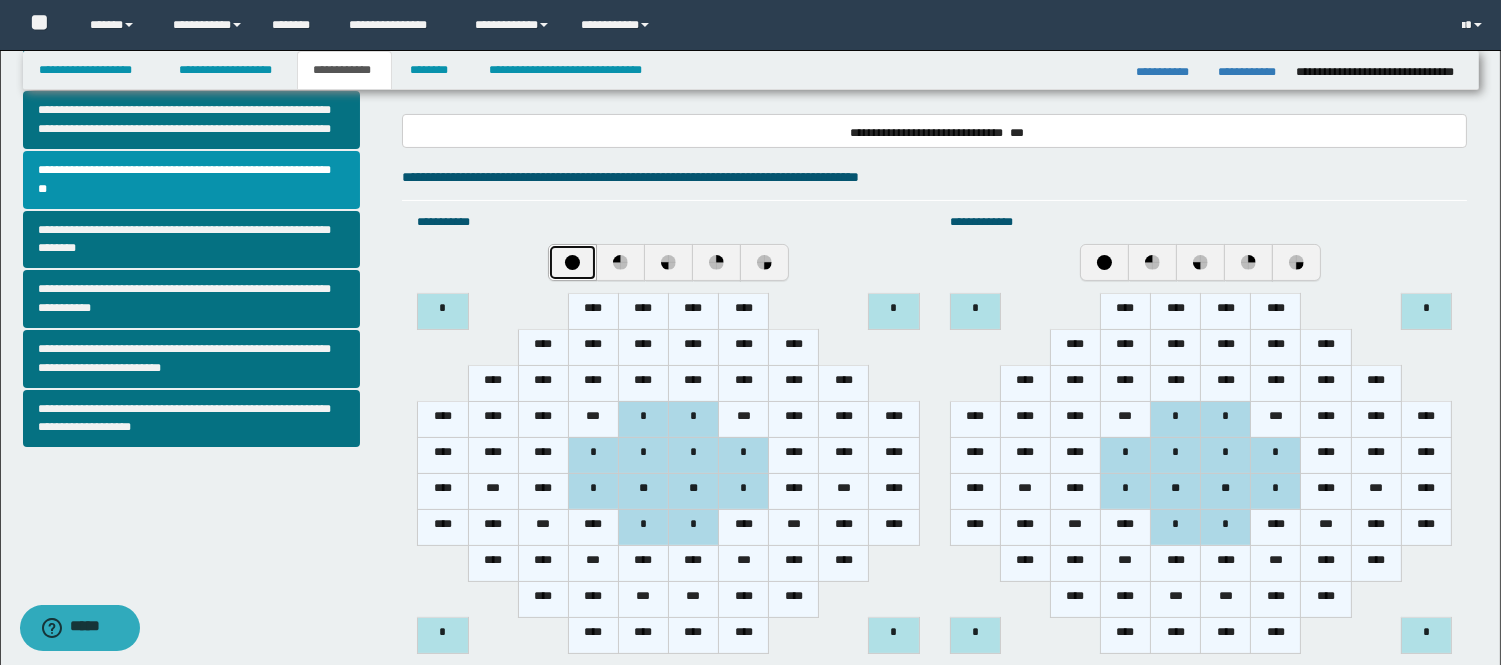 click at bounding box center [572, 262] 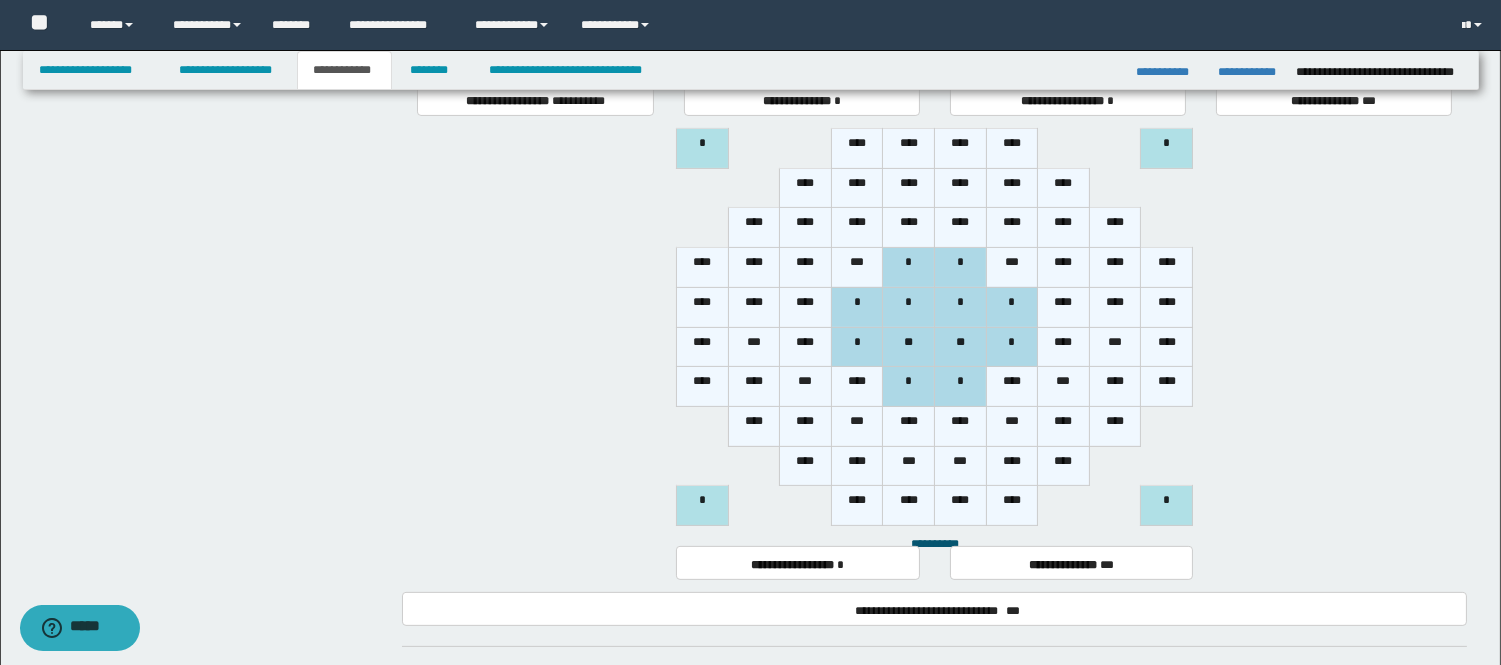 scroll, scrollTop: 1146, scrollLeft: 0, axis: vertical 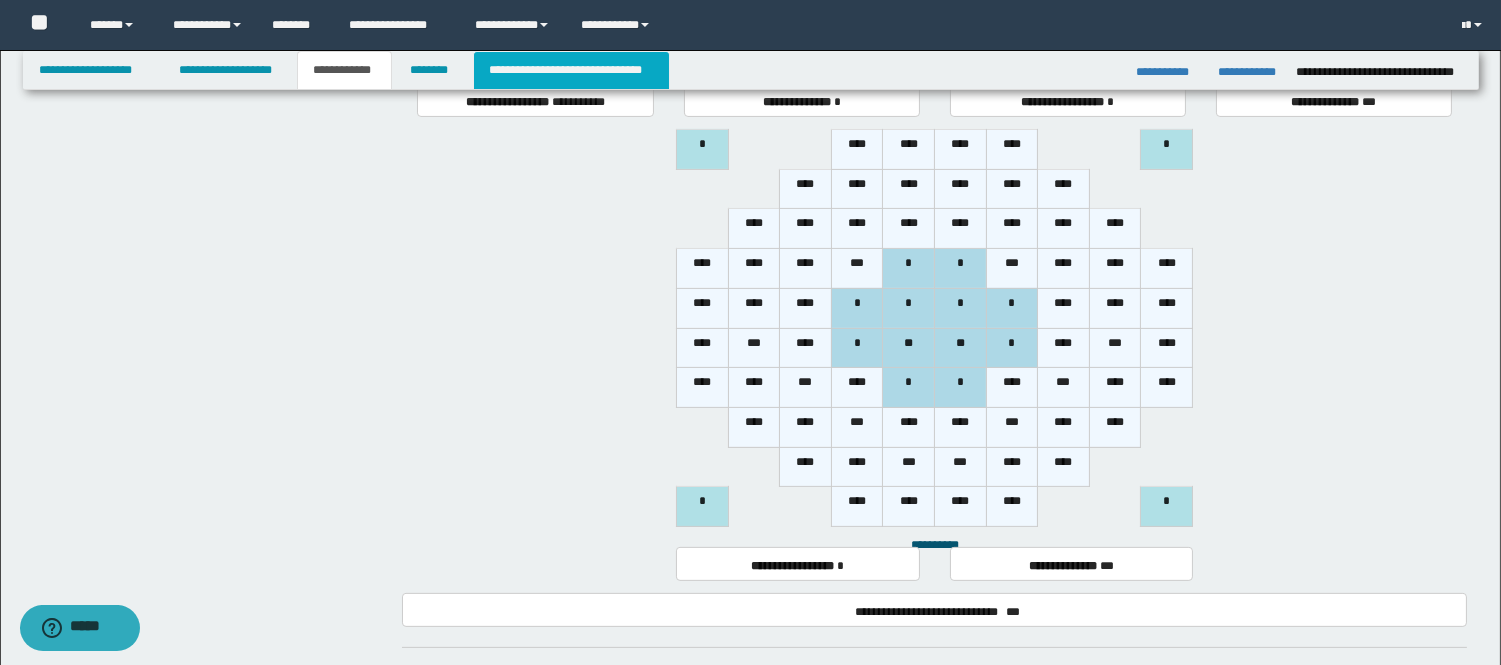 click on "**********" at bounding box center [571, 70] 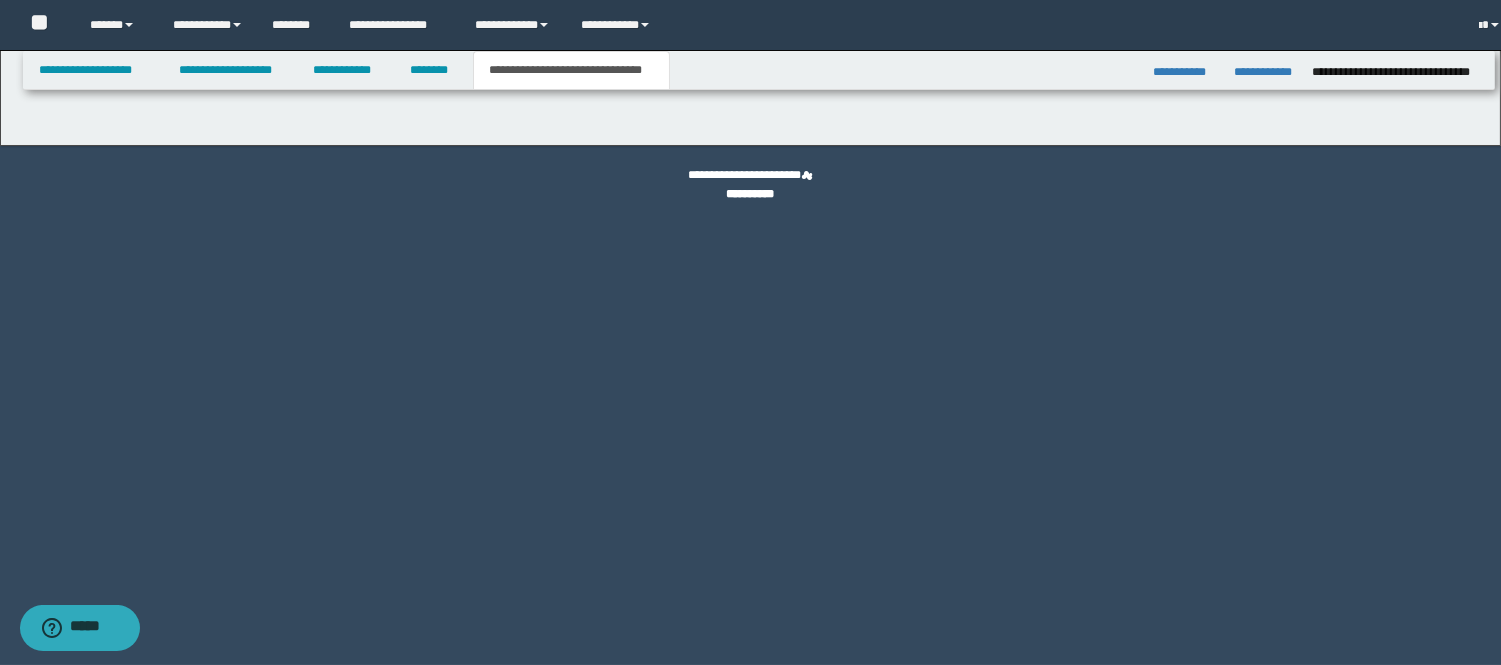 scroll, scrollTop: 0, scrollLeft: 0, axis: both 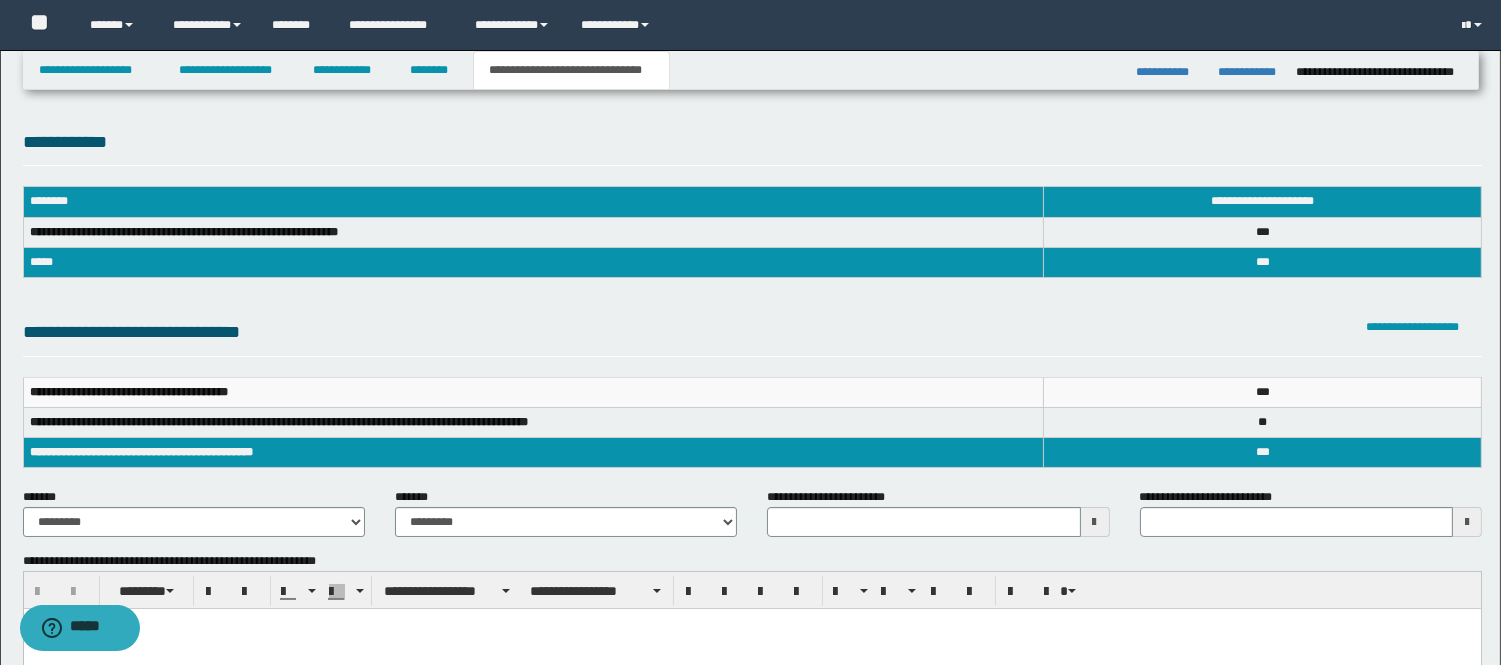 click at bounding box center (1095, 522) 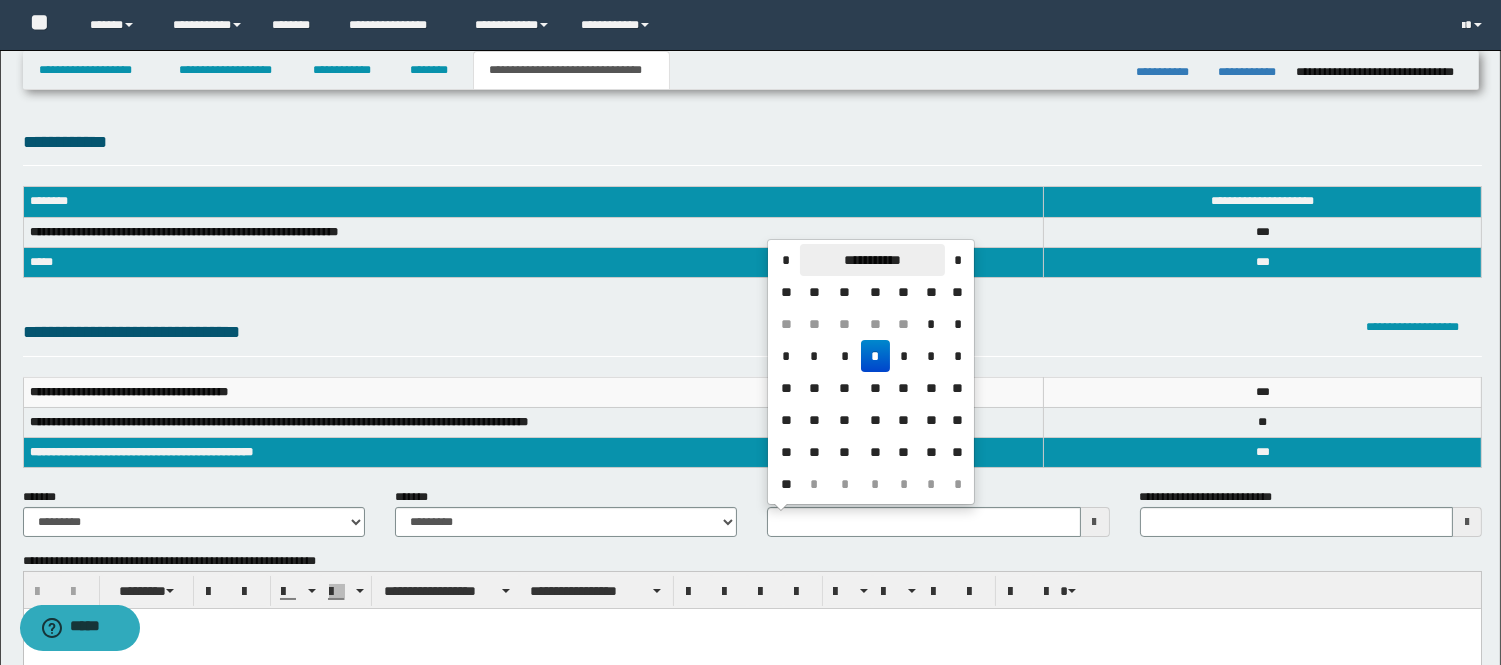 click on "**********" at bounding box center [872, 260] 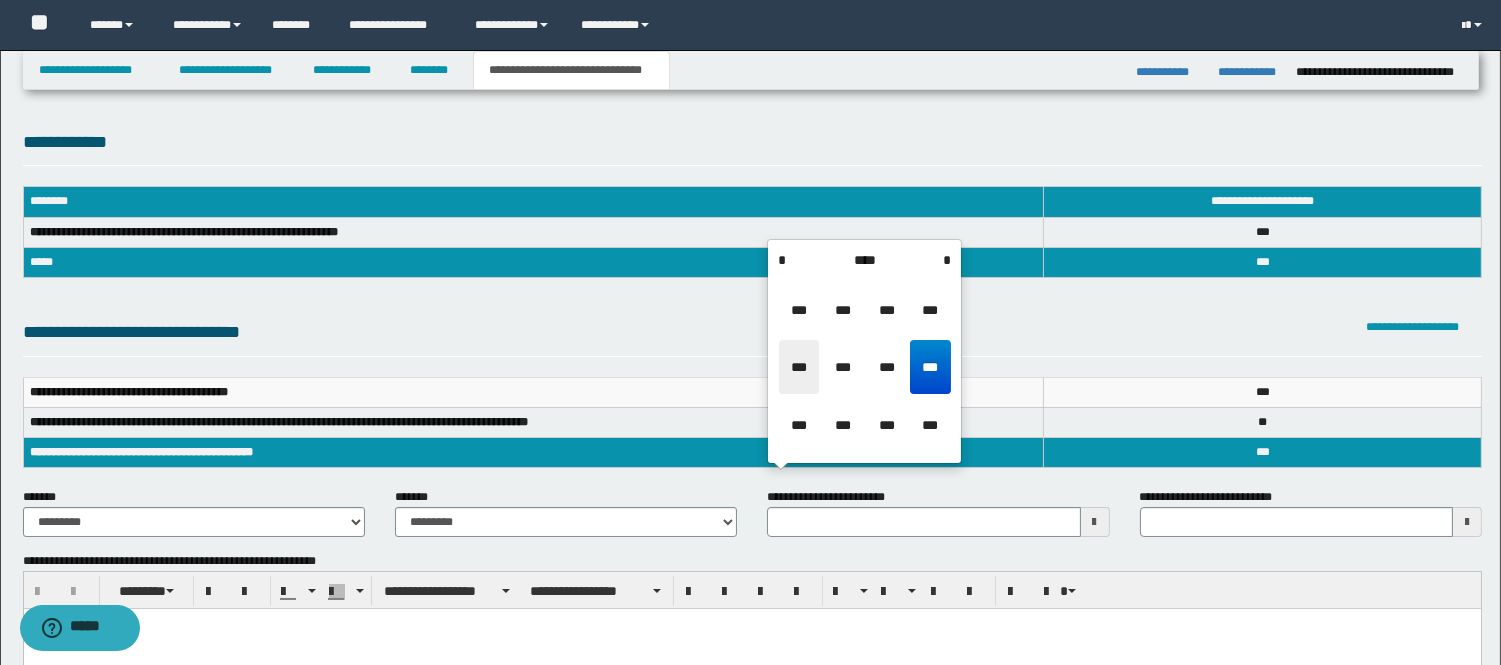 click on "***" at bounding box center [799, 367] 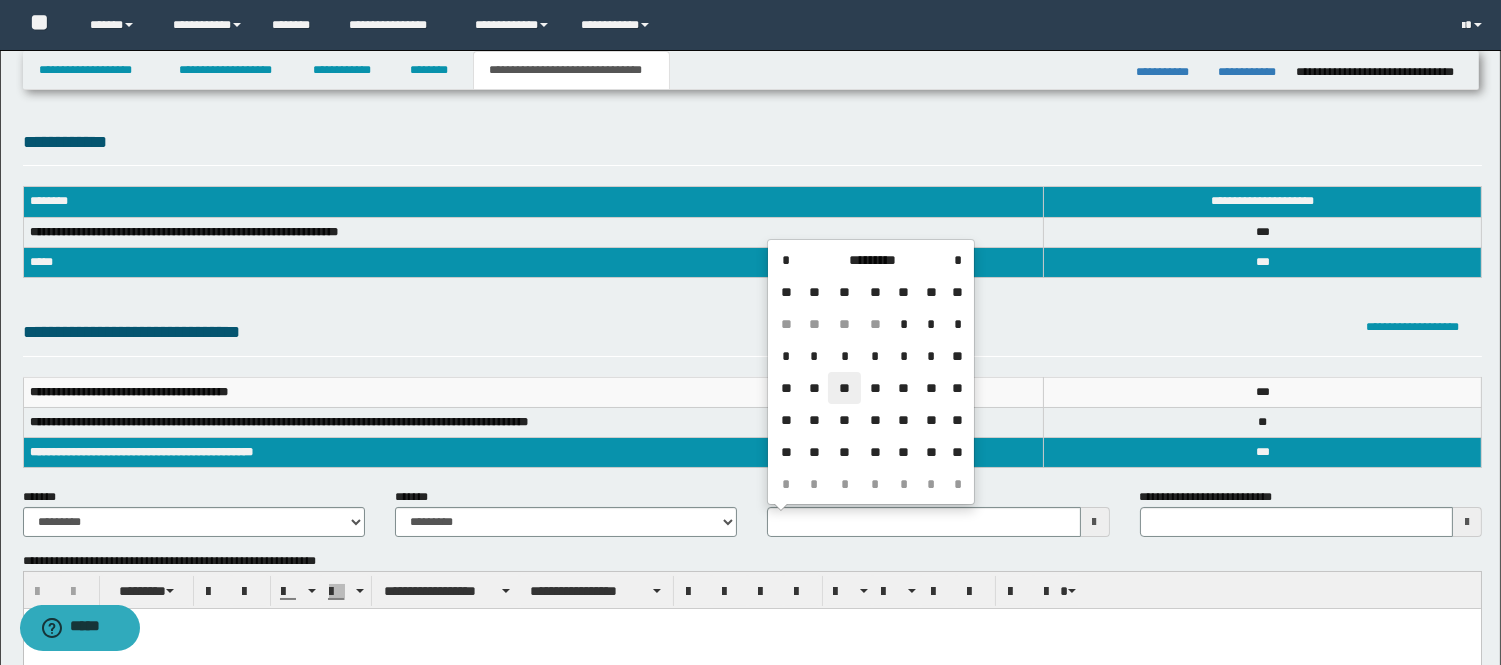click on "**" at bounding box center [844, 388] 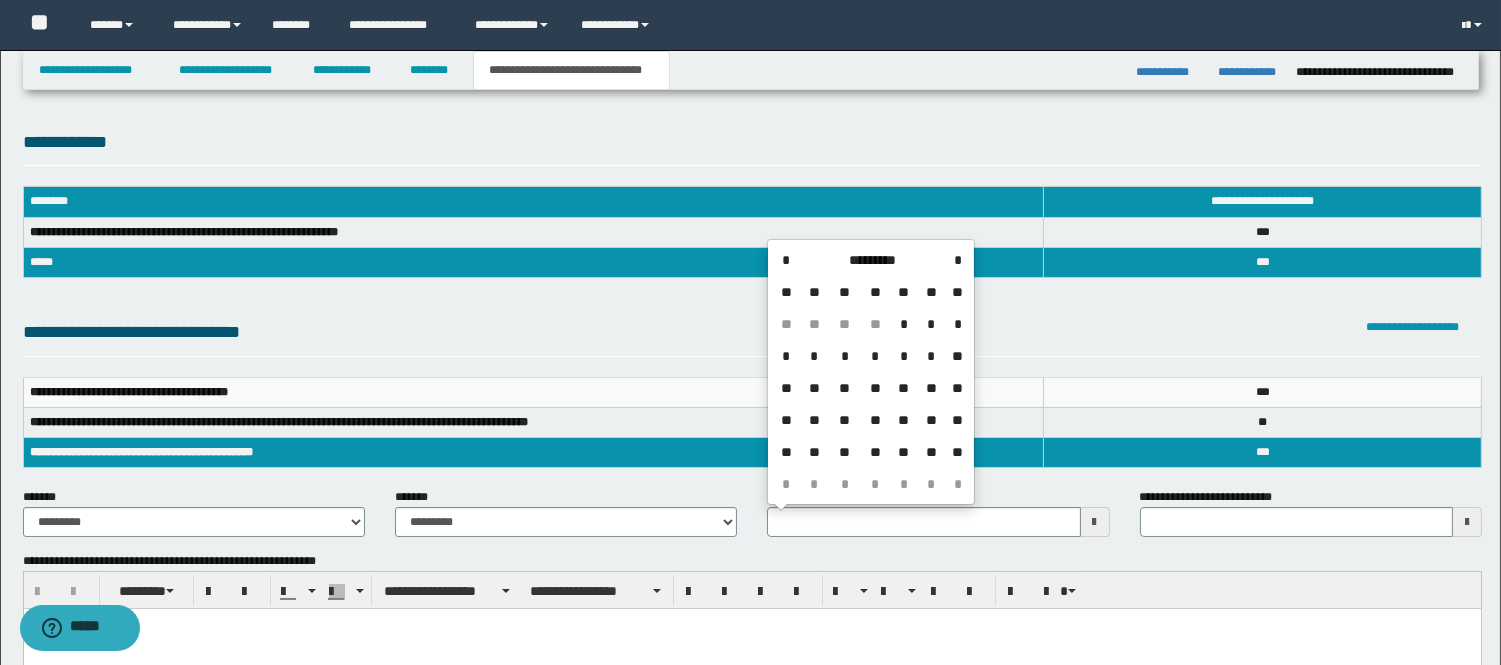 type on "**********" 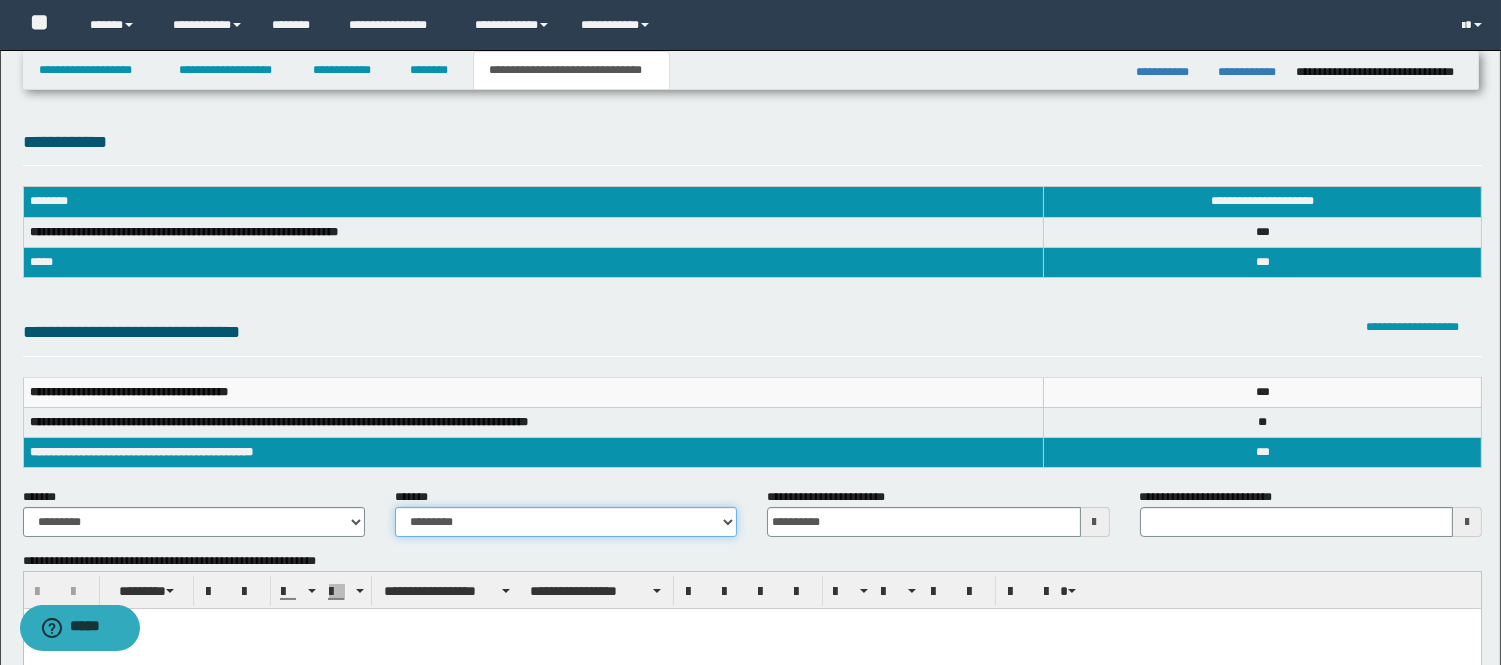 click on "**********" at bounding box center [566, 522] 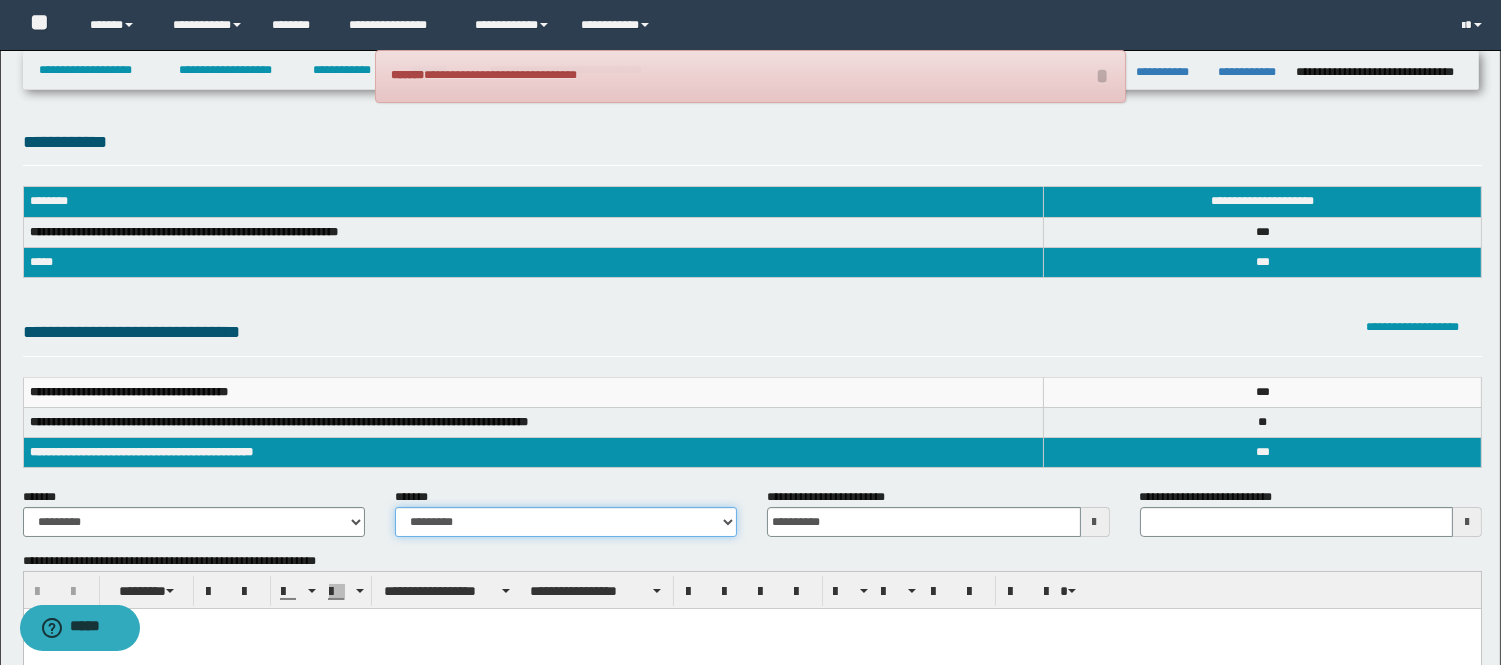 select on "*" 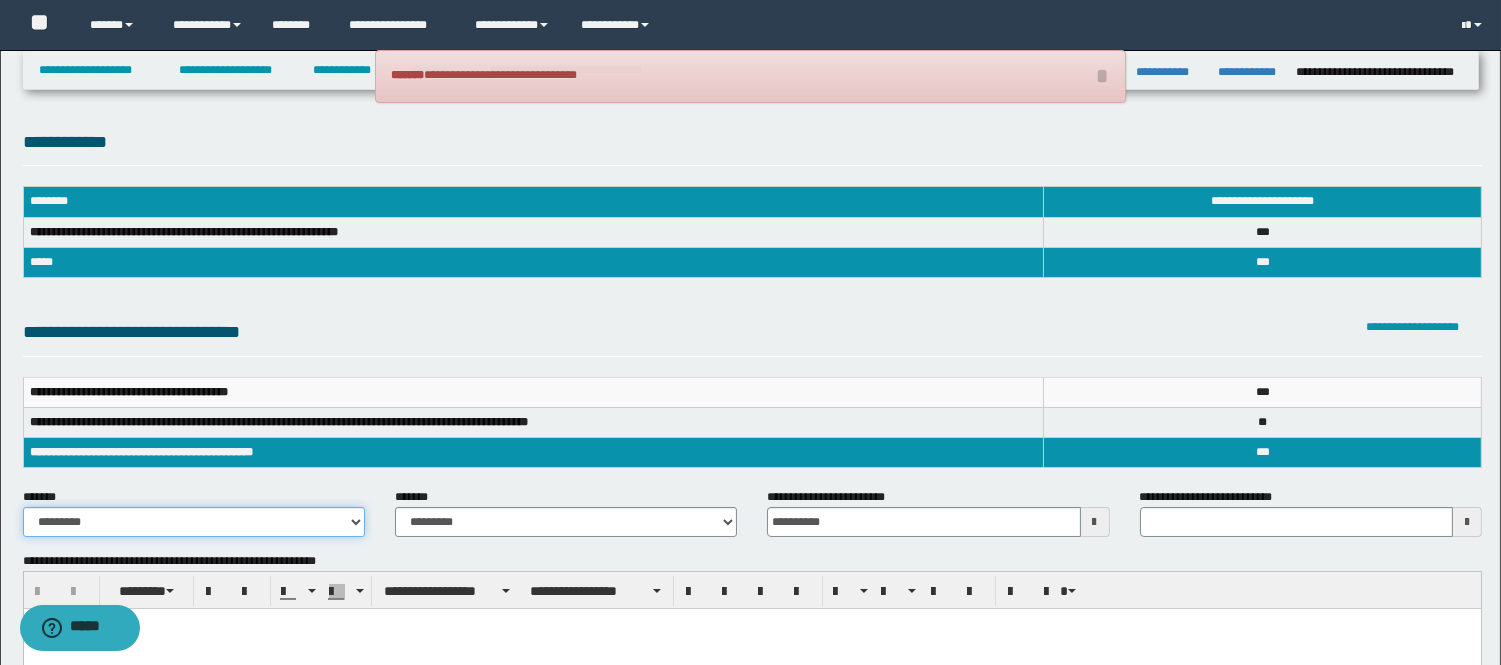 click on "**********" at bounding box center (194, 522) 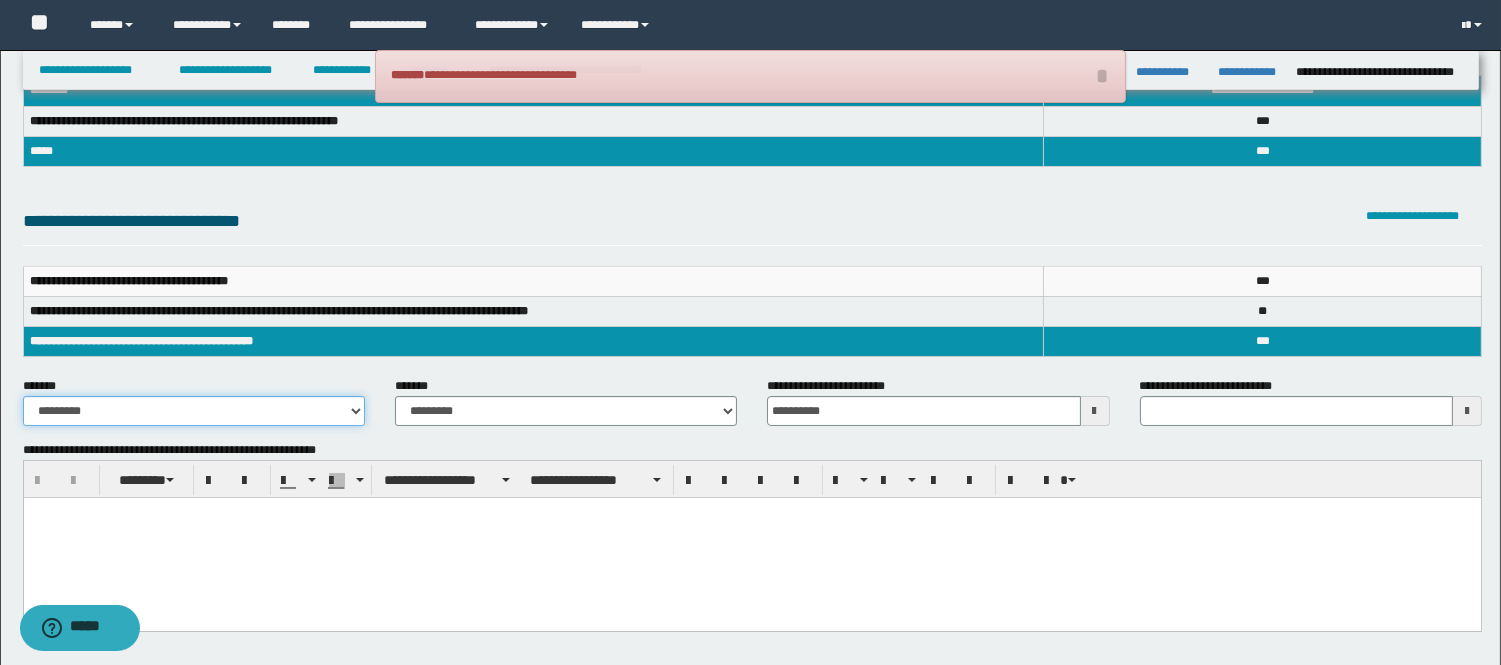 scroll, scrollTop: 333, scrollLeft: 0, axis: vertical 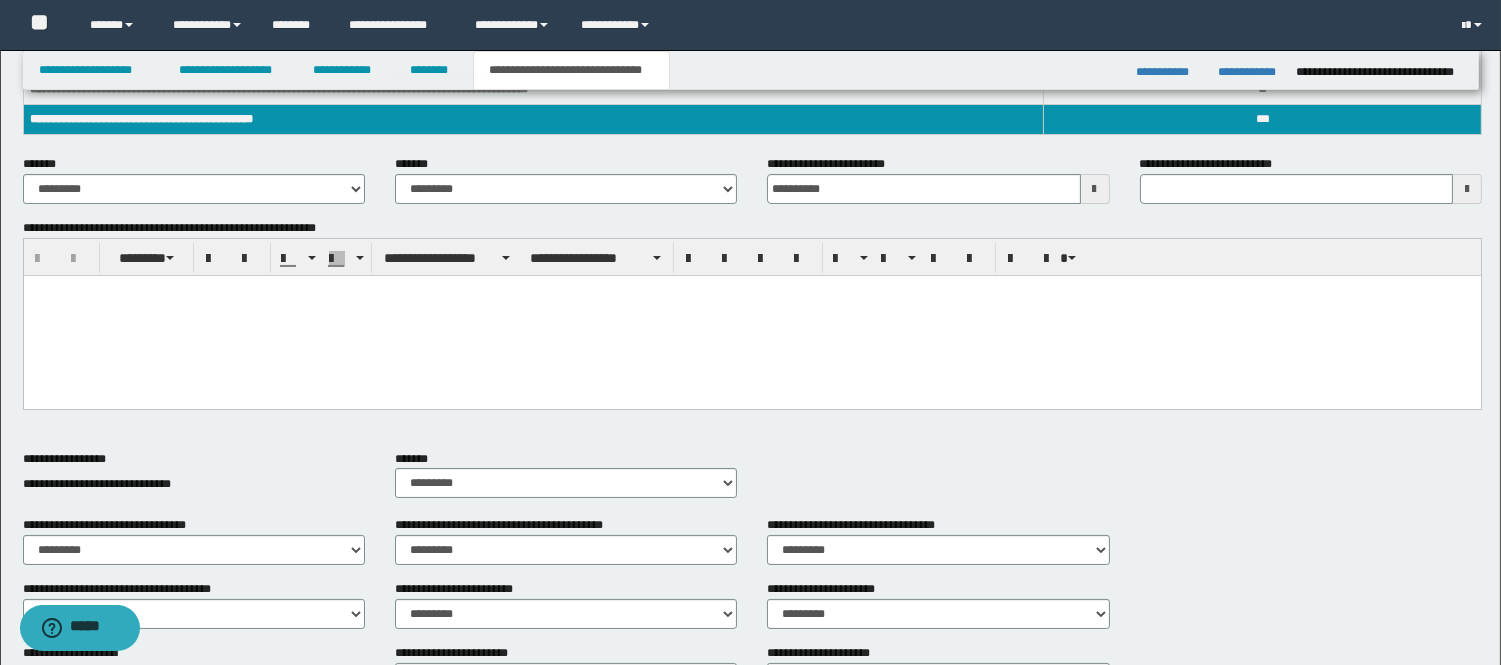 click at bounding box center [751, 316] 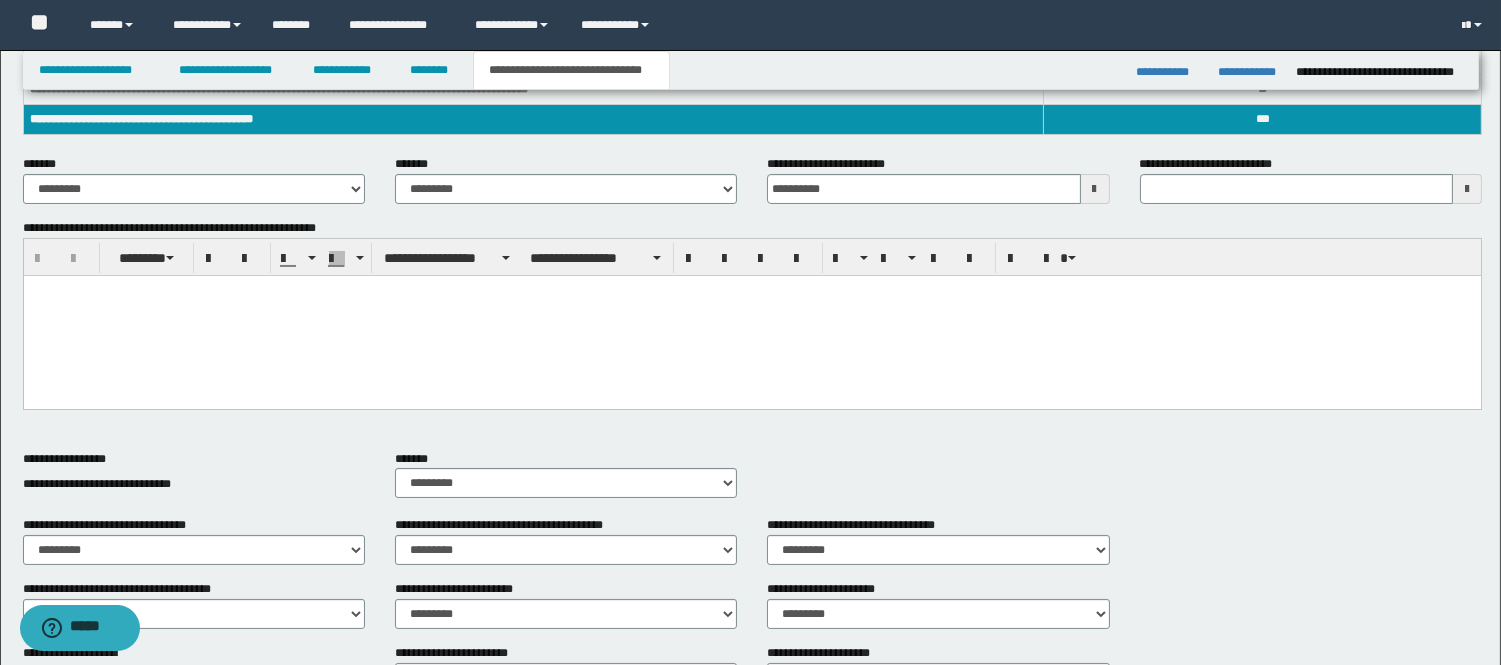 type 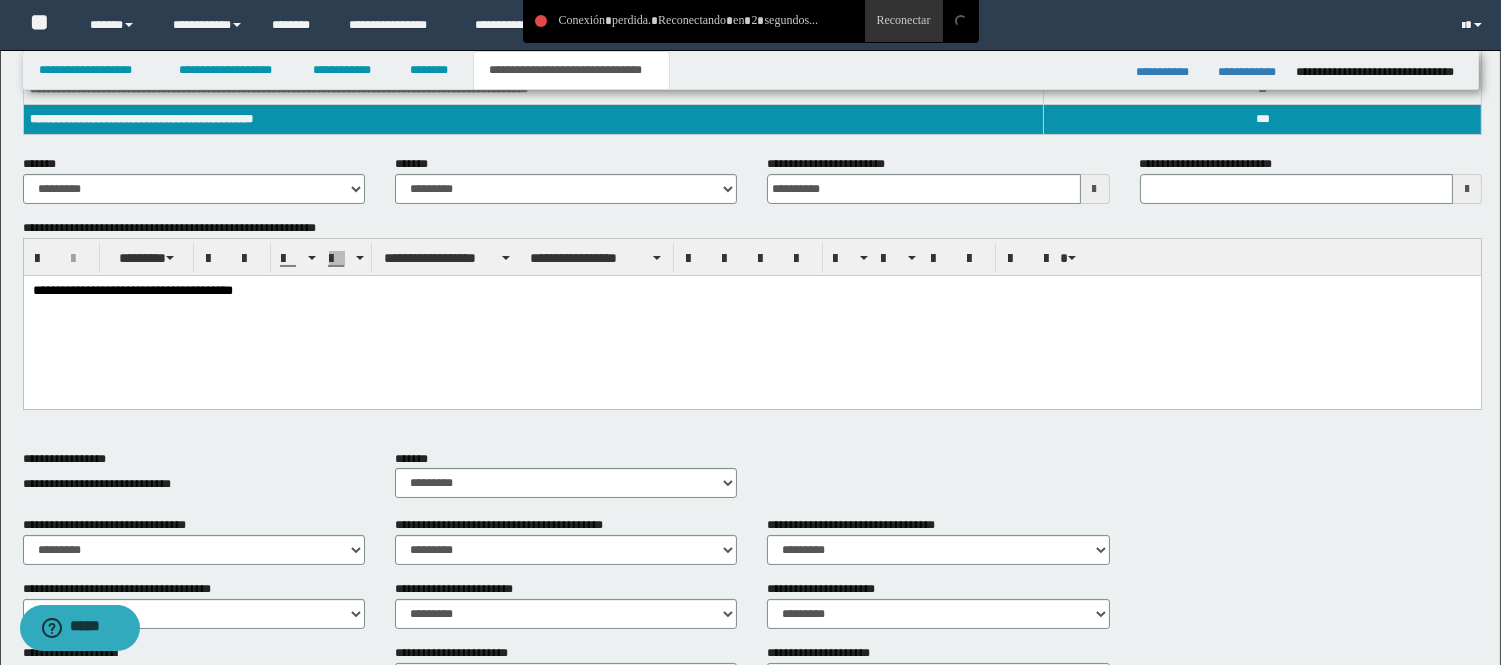 type 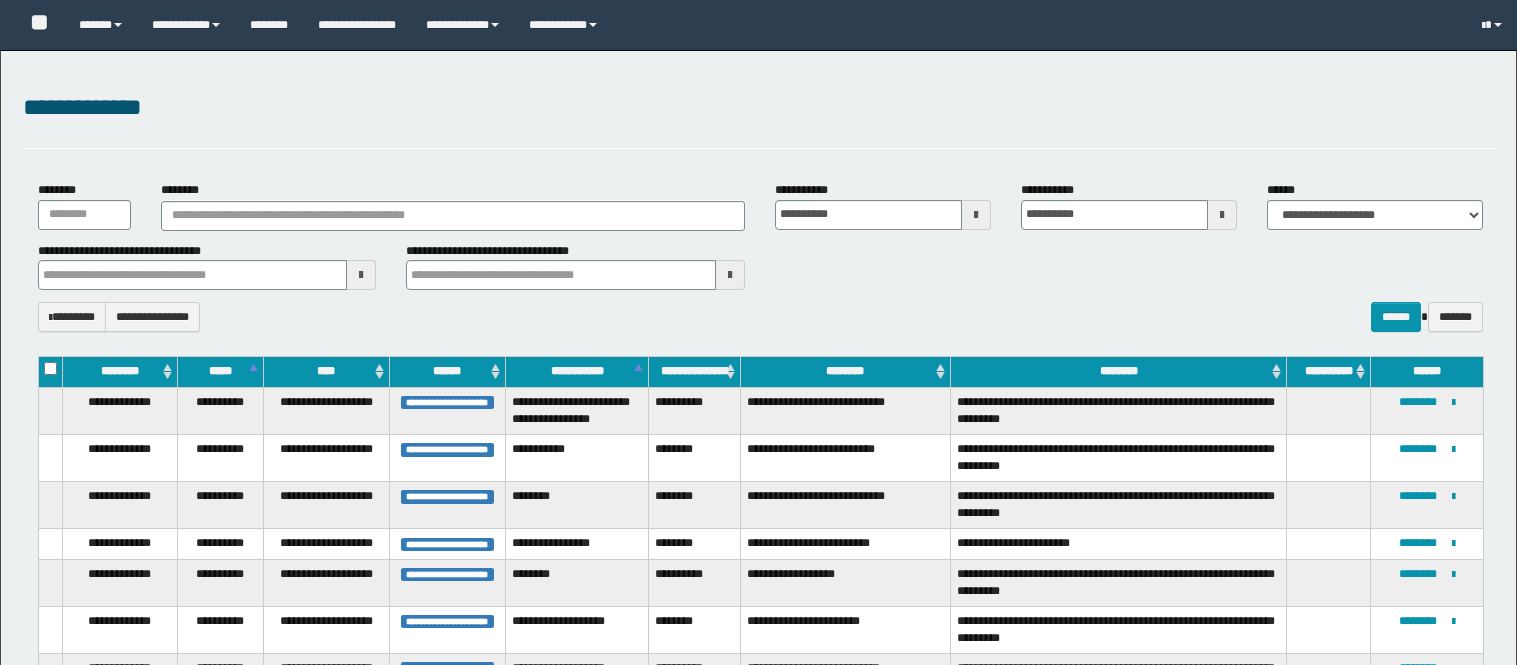 select on "*" 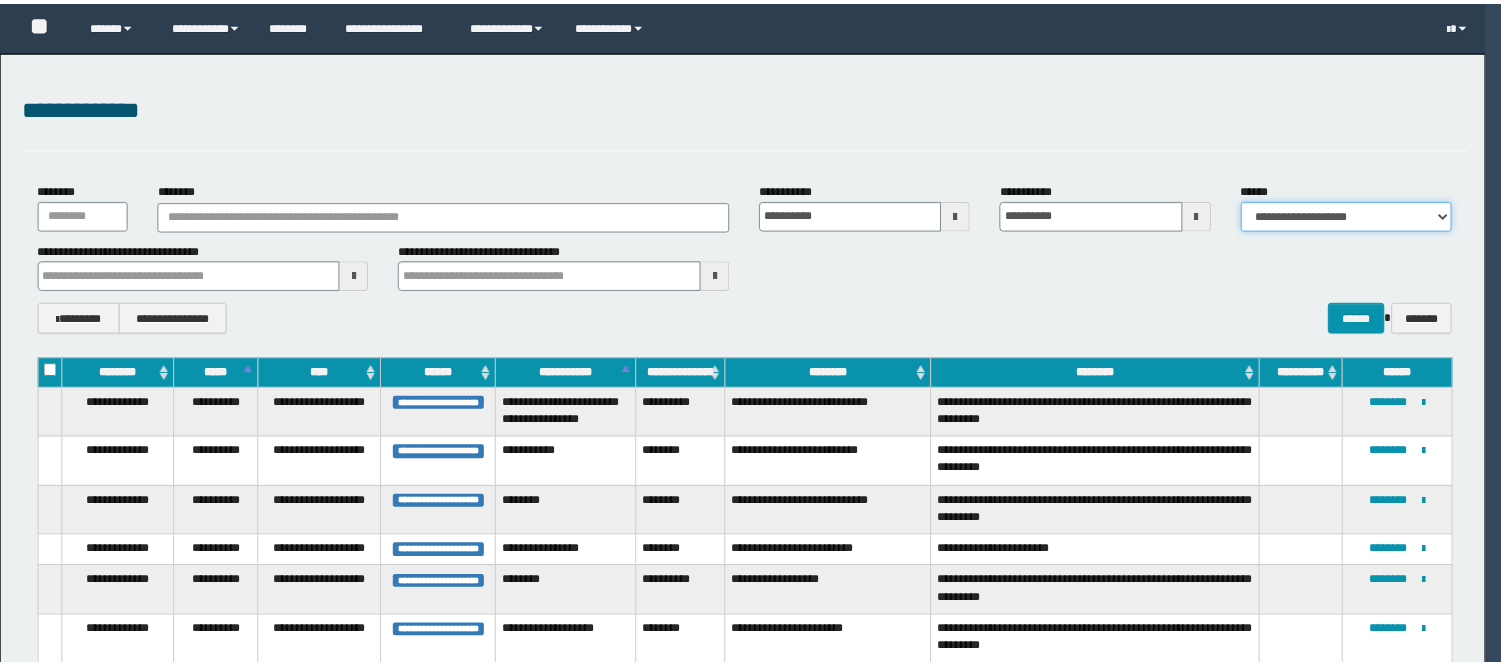 scroll, scrollTop: 0, scrollLeft: 0, axis: both 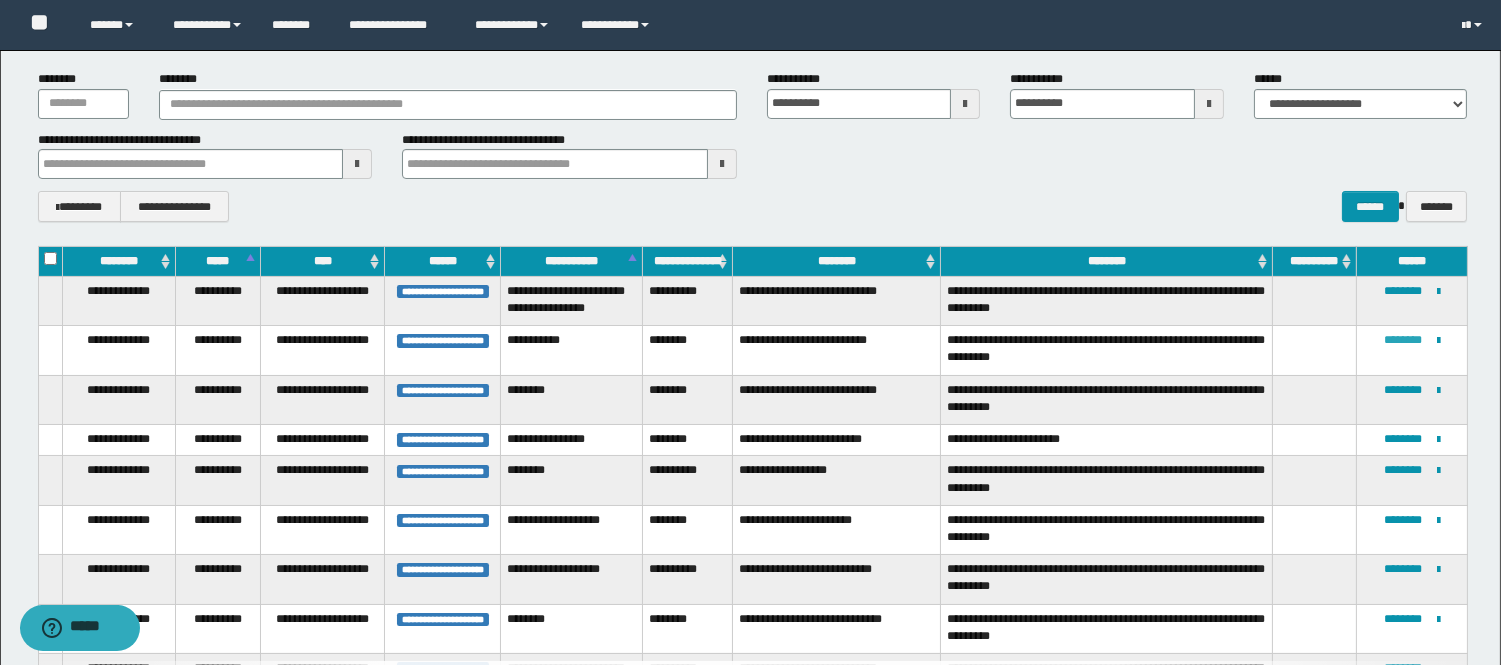 click on "********" at bounding box center (1403, 340) 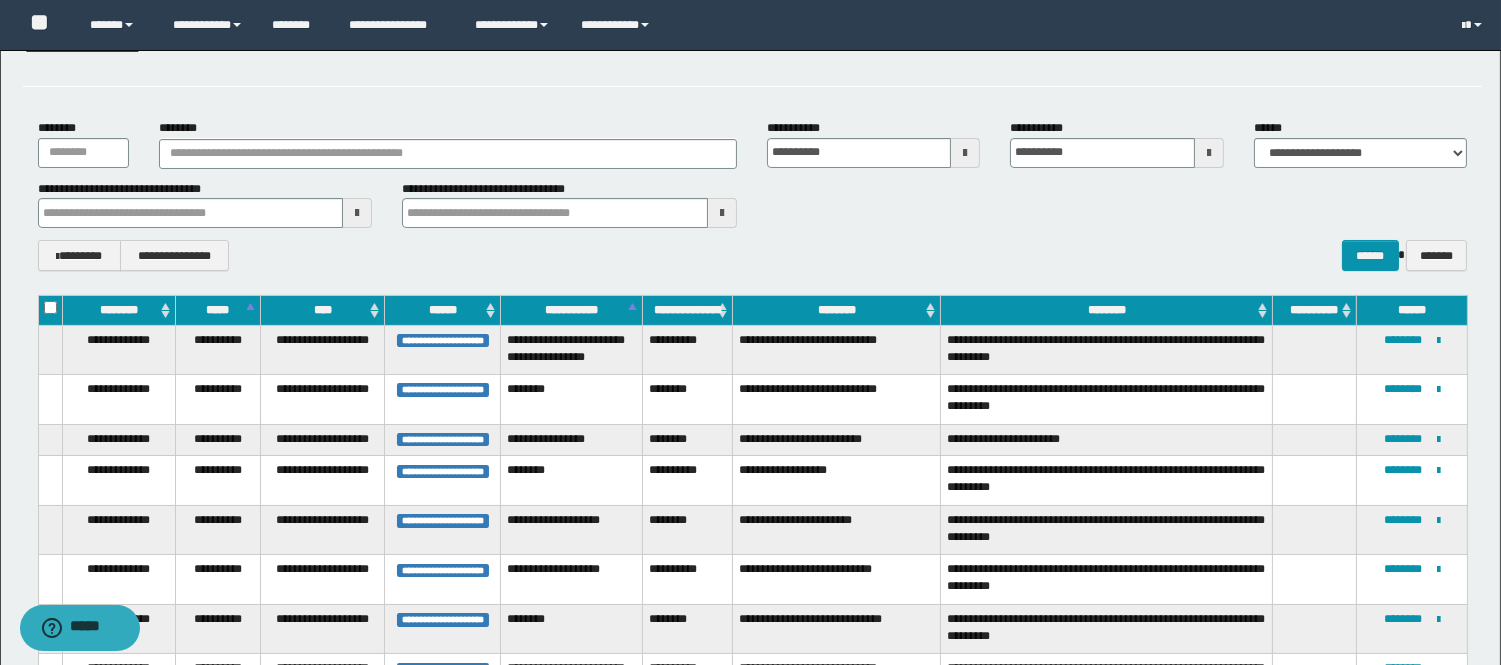 scroll, scrollTop: 61, scrollLeft: 0, axis: vertical 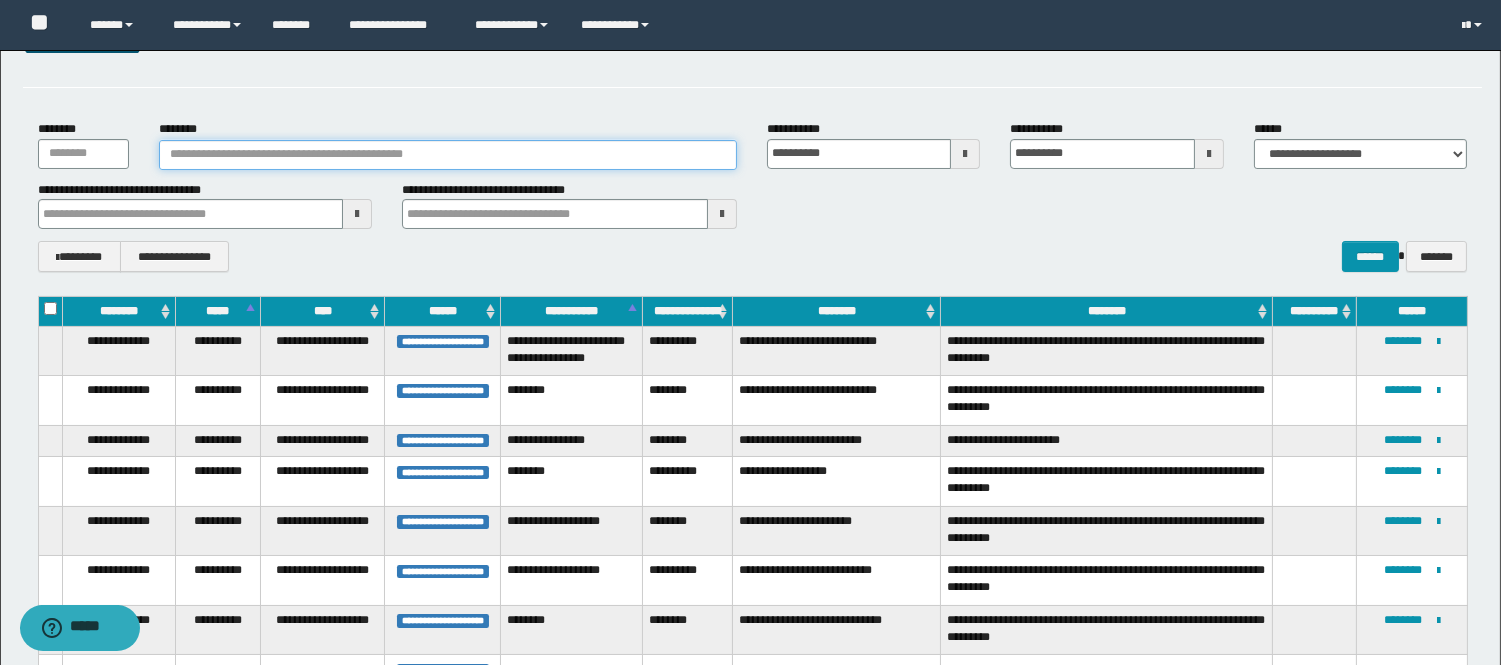 click on "********" at bounding box center (448, 155) 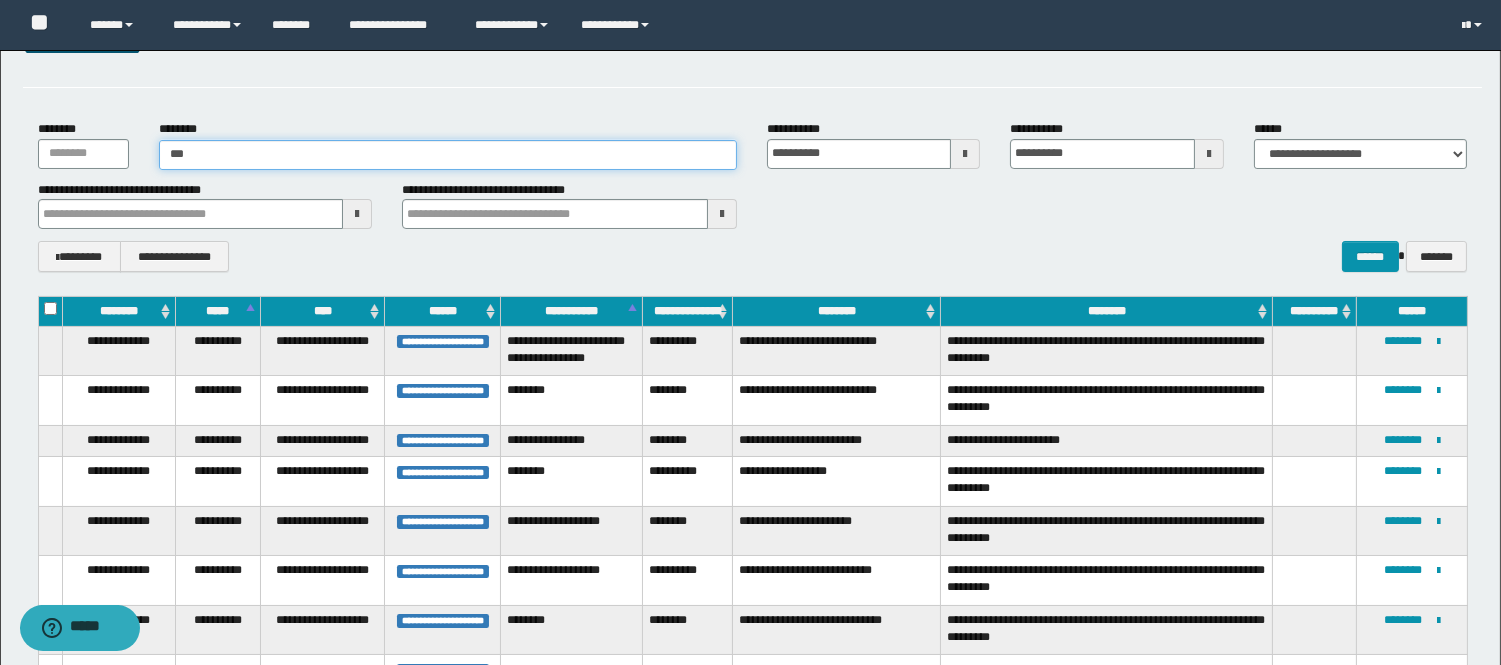 type on "****" 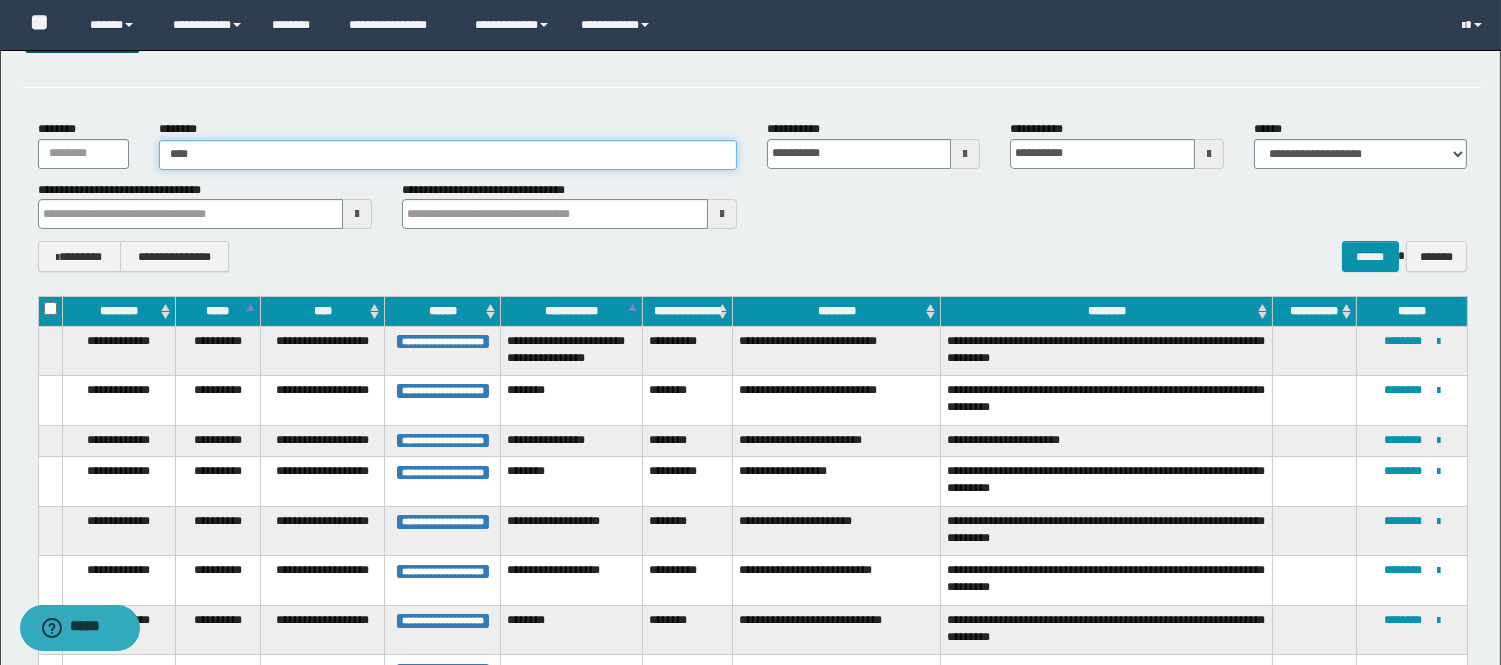 type on "****" 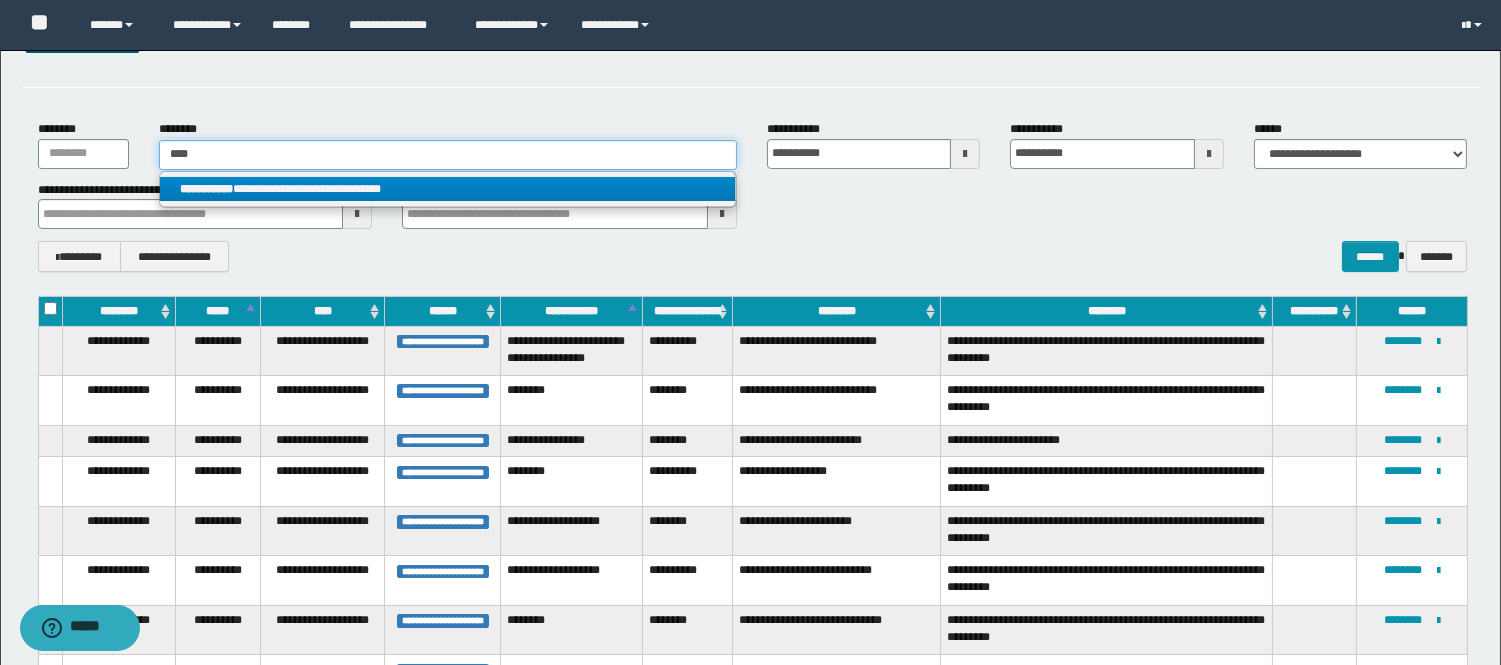 type on "****" 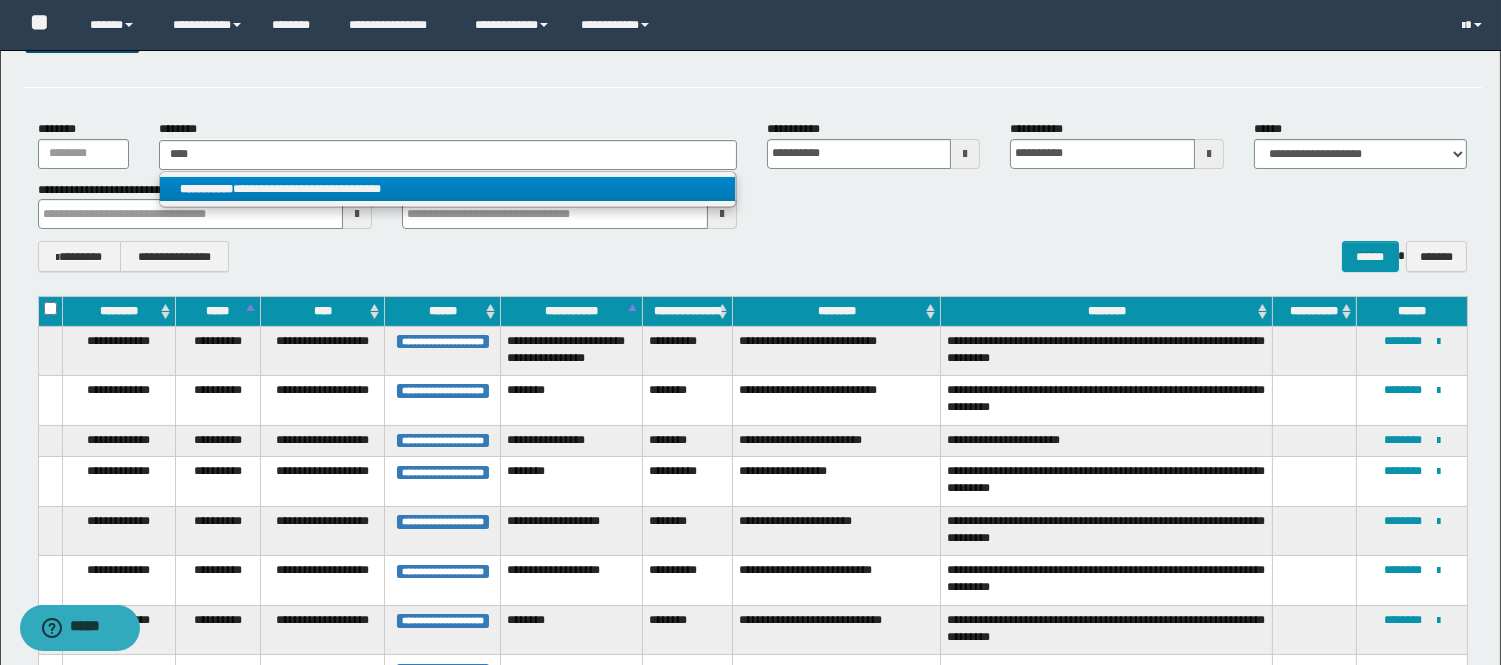 click on "**********" at bounding box center (448, 189) 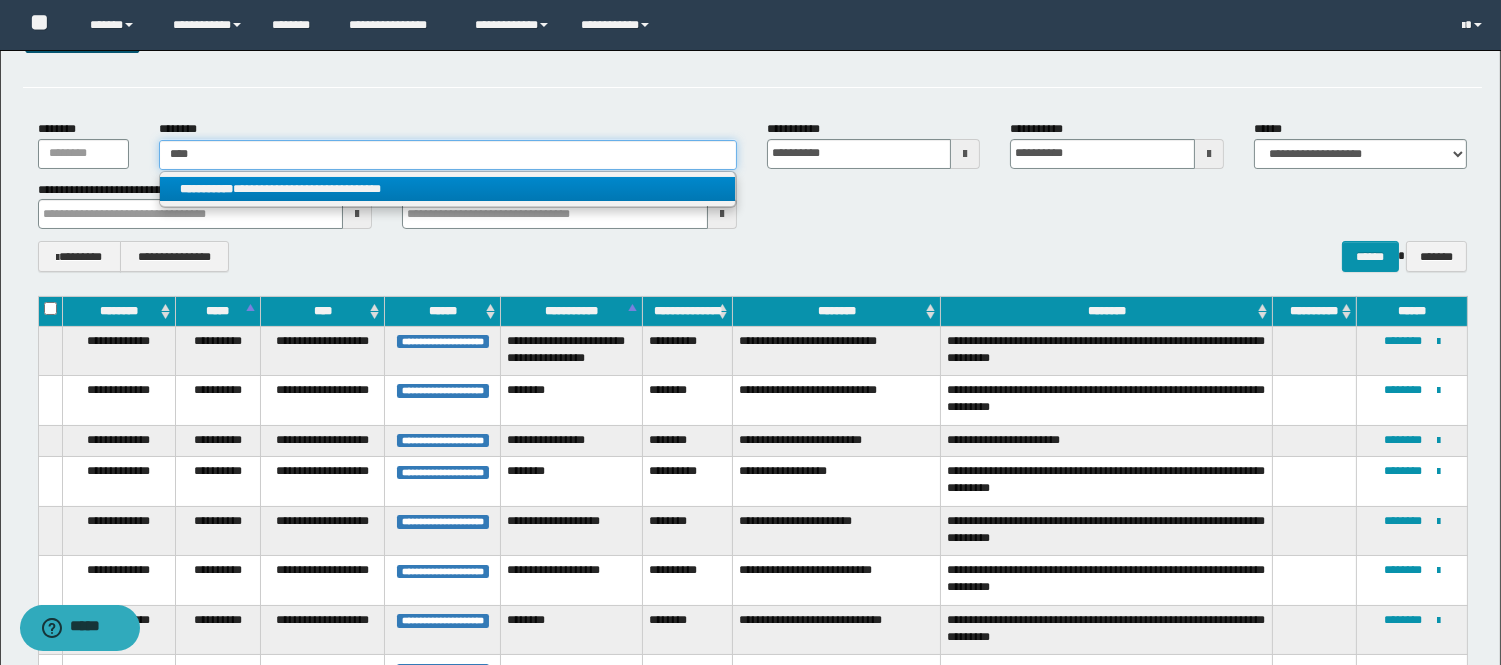 type 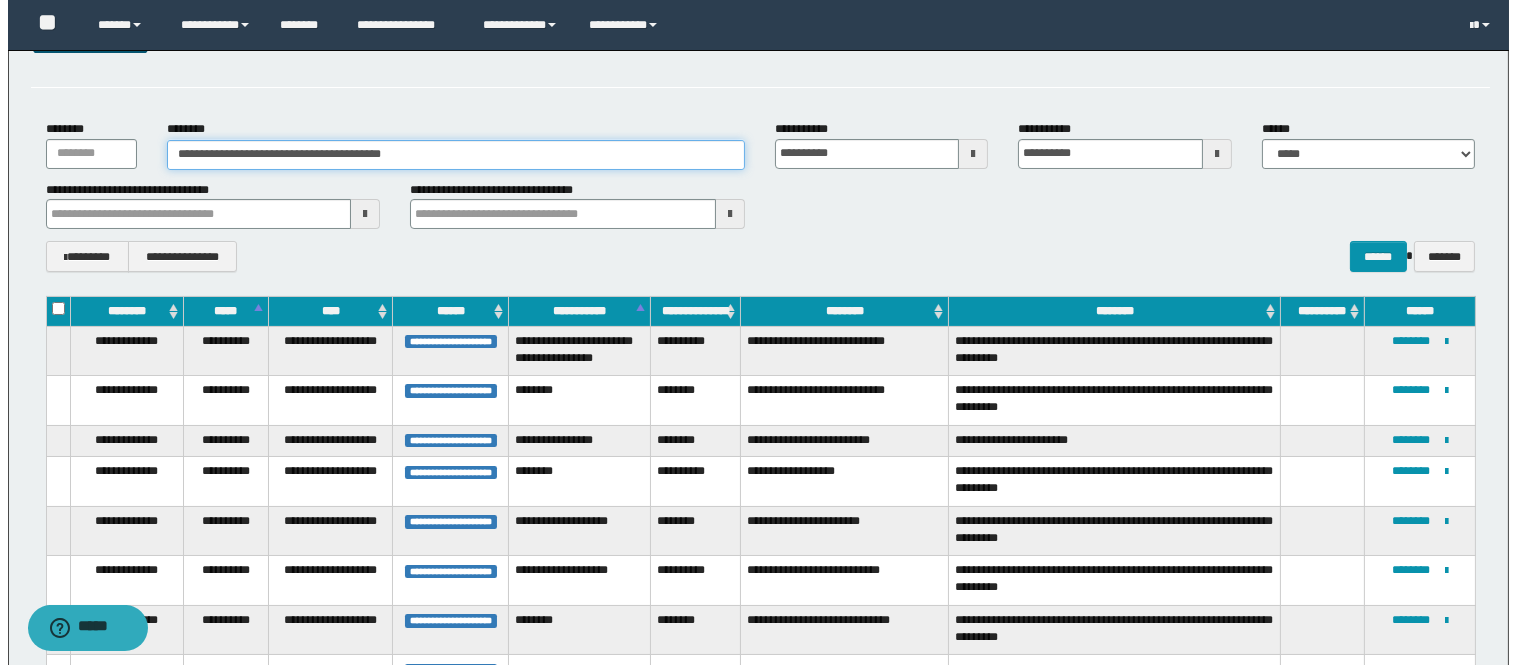 scroll, scrollTop: 0, scrollLeft: 0, axis: both 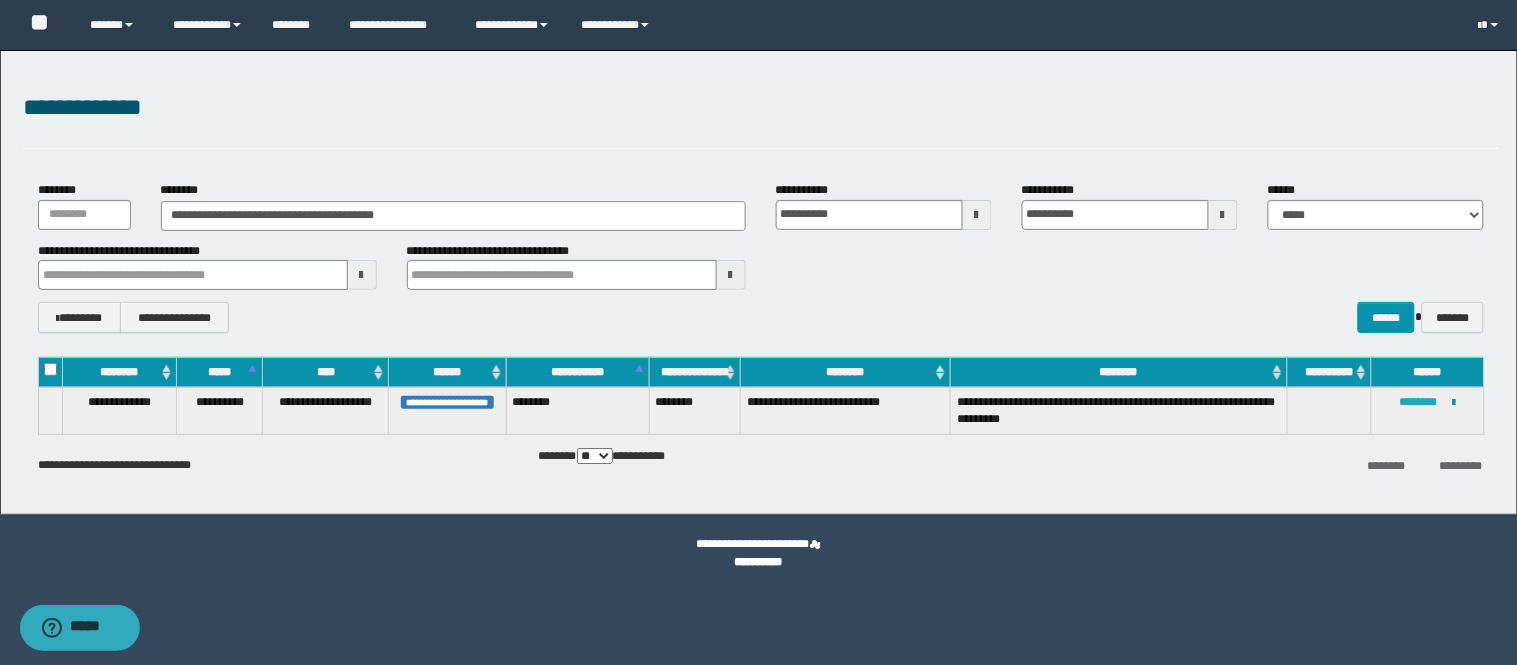 click on "********" at bounding box center [1419, 402] 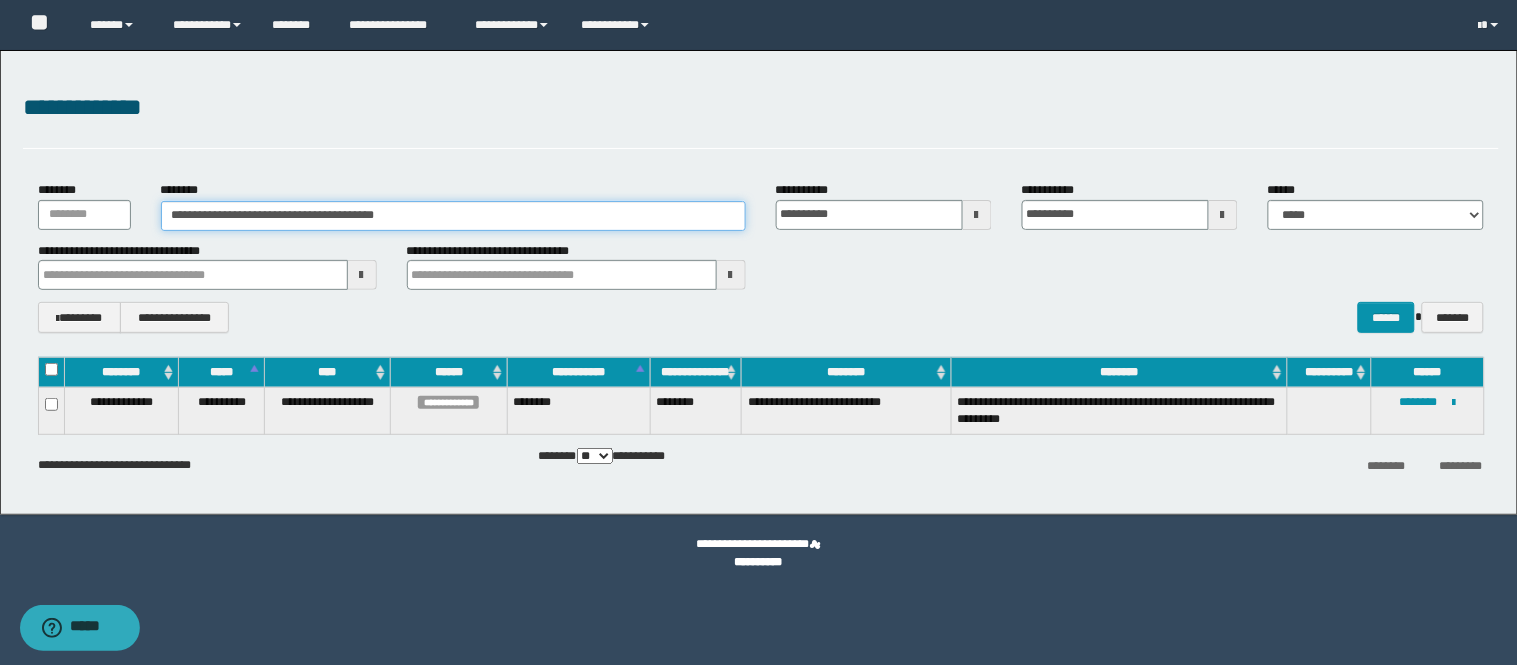 drag, startPoint x: 443, startPoint y: 218, endPoint x: 0, endPoint y: 234, distance: 443.28885 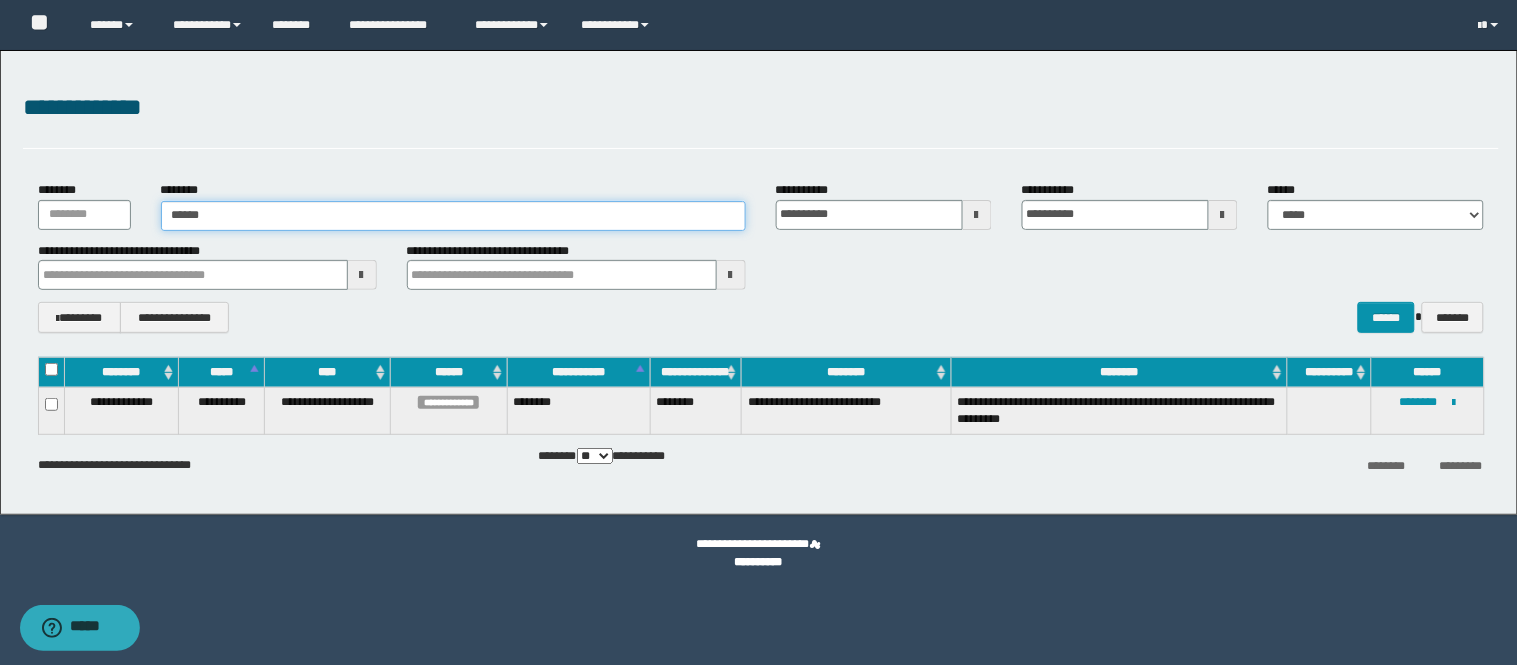 type on "*******" 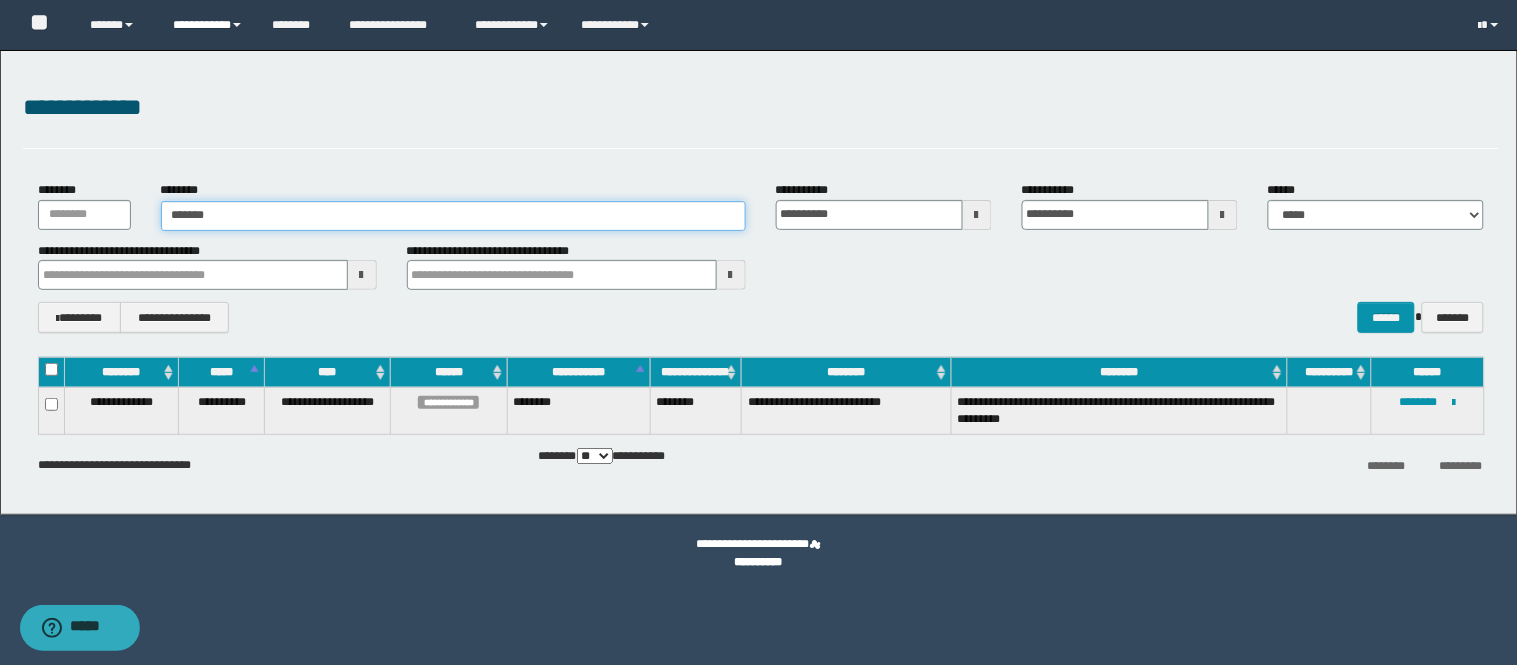 type on "*******" 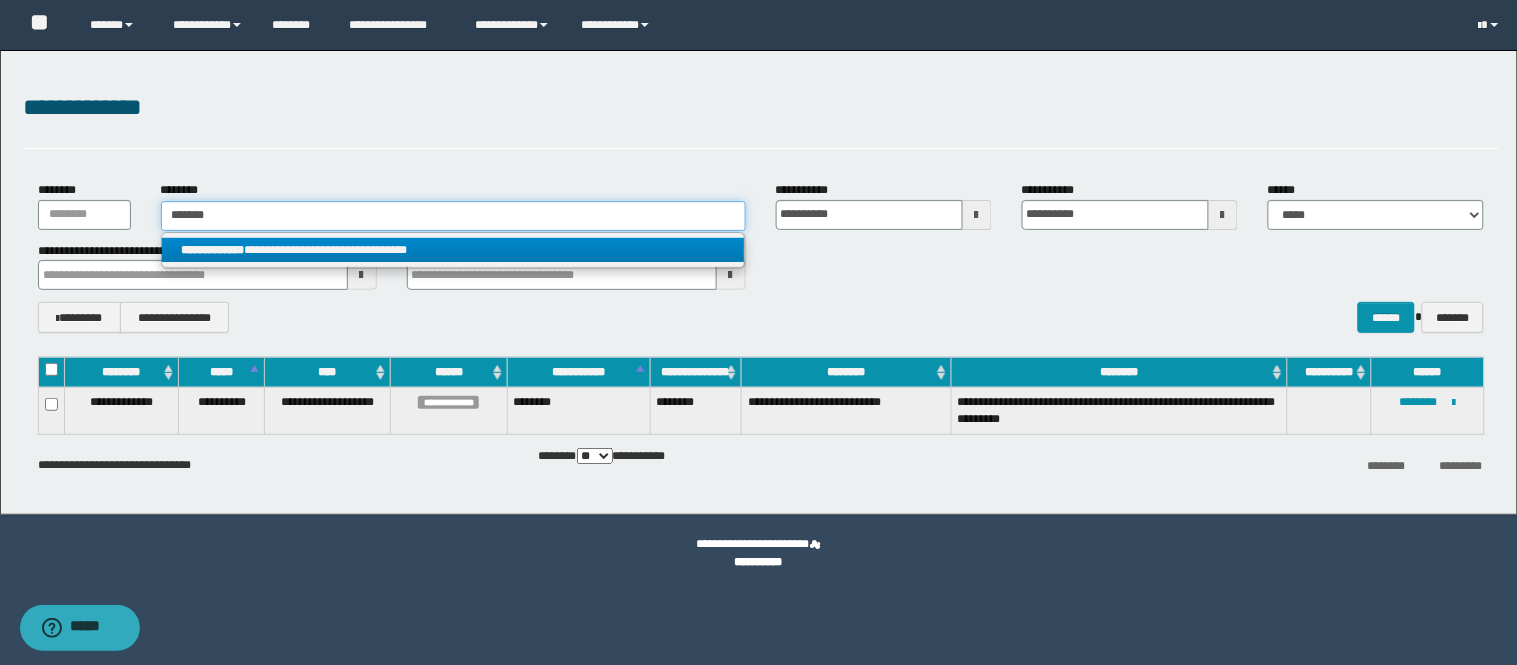 type on "*******" 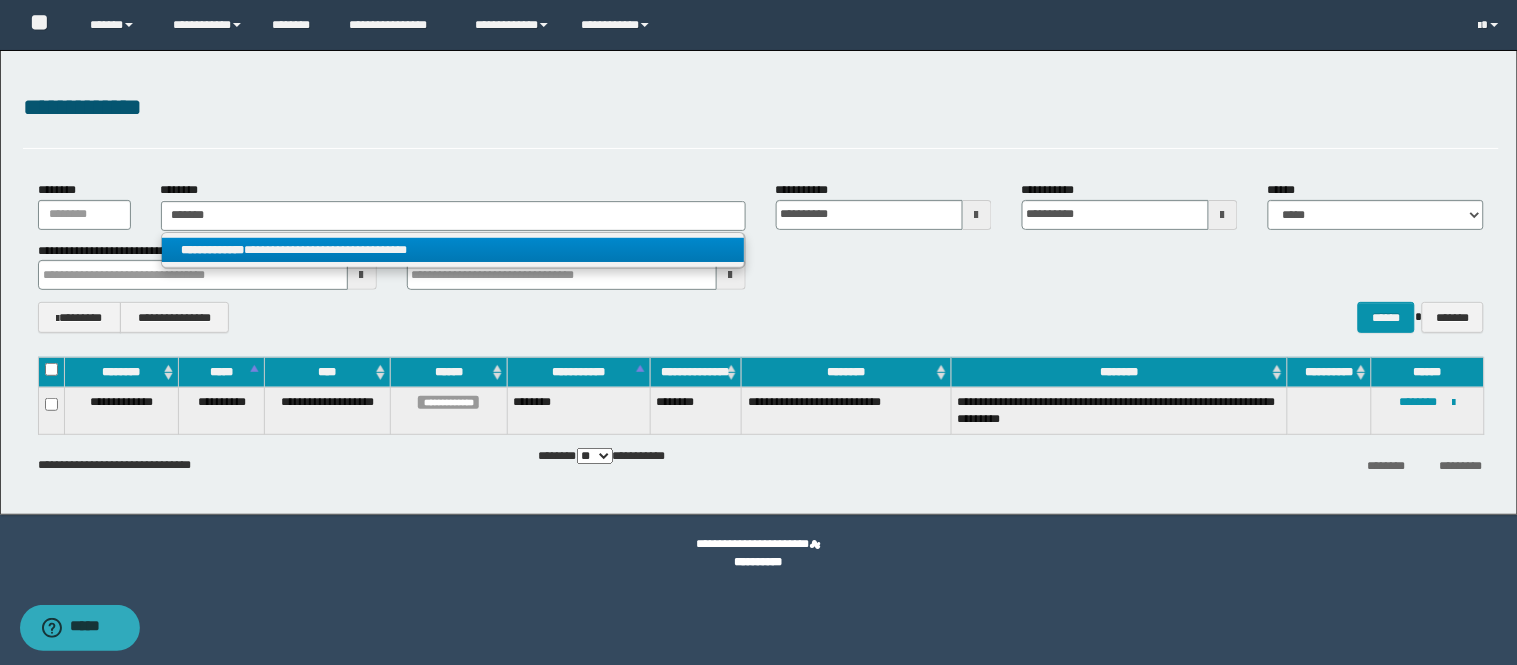 click on "**********" at bounding box center [453, 250] 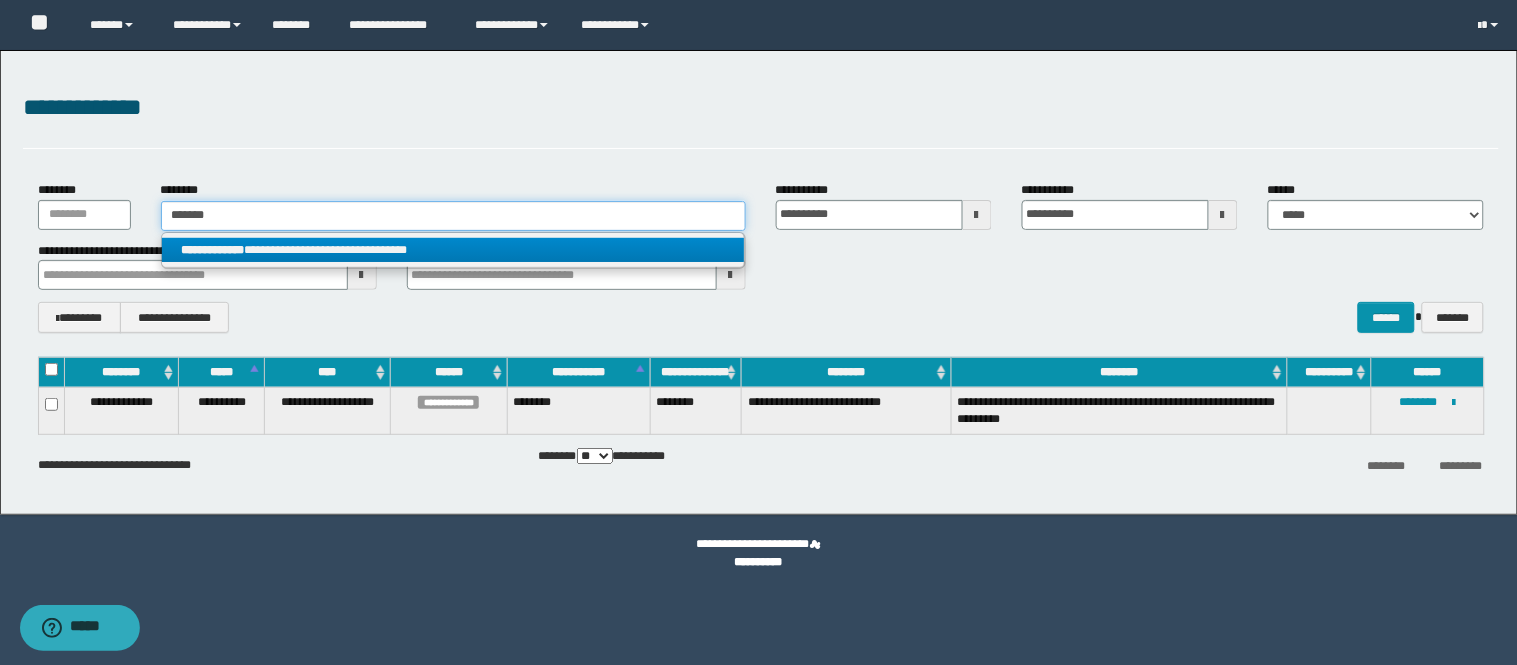 type 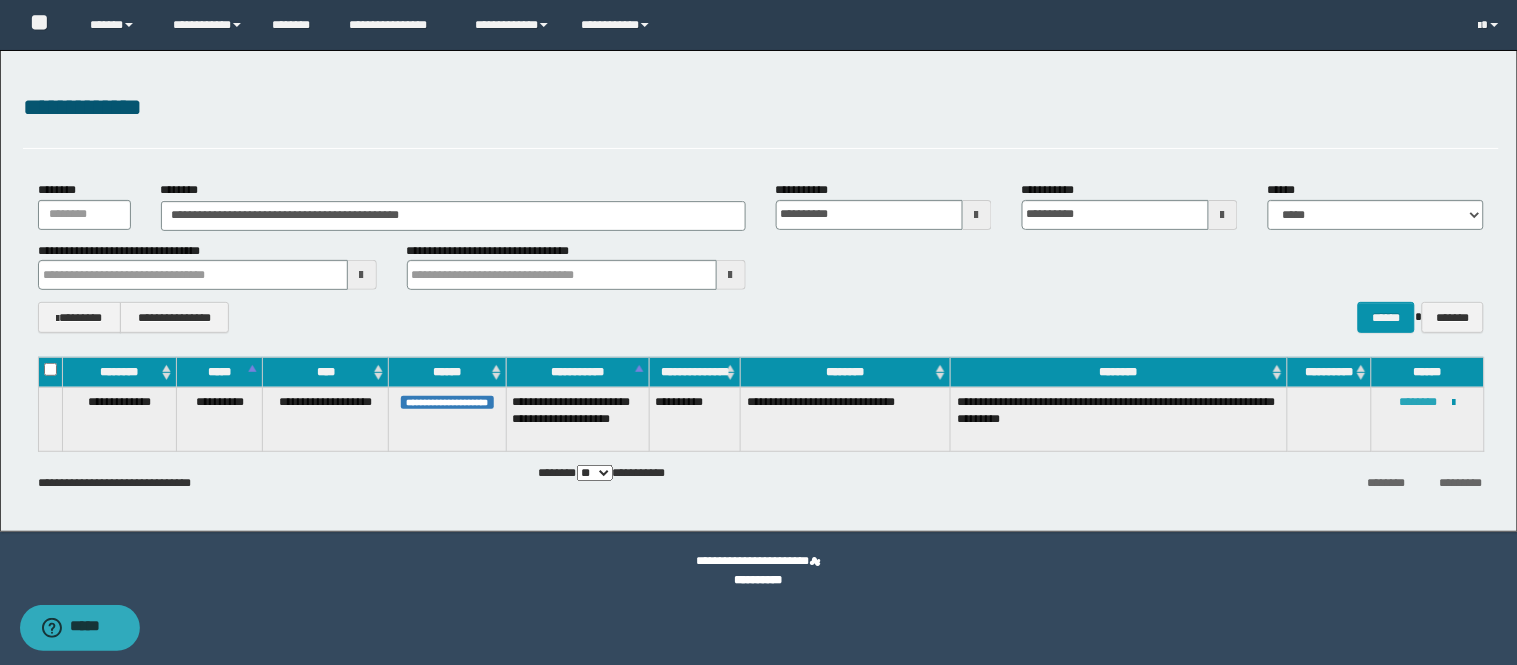 click on "********" at bounding box center (1419, 402) 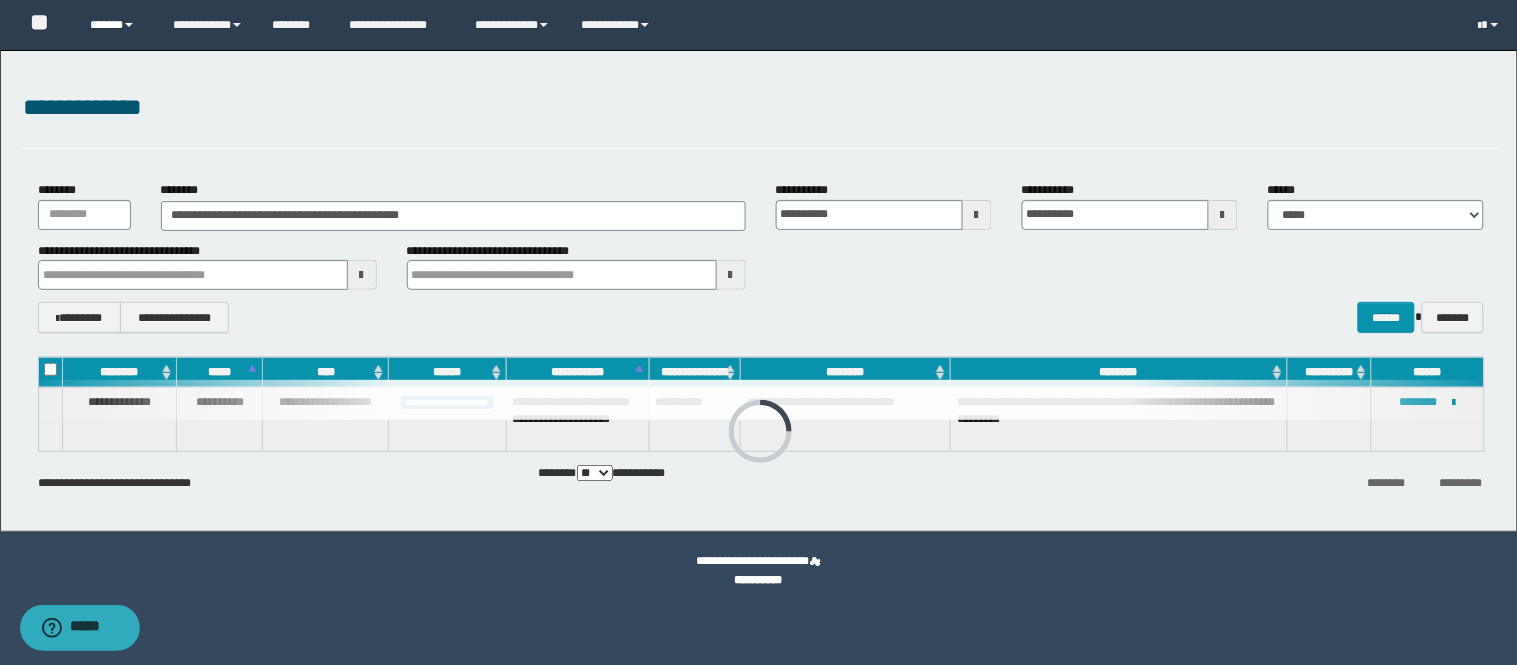 click on "******" at bounding box center [116, 25] 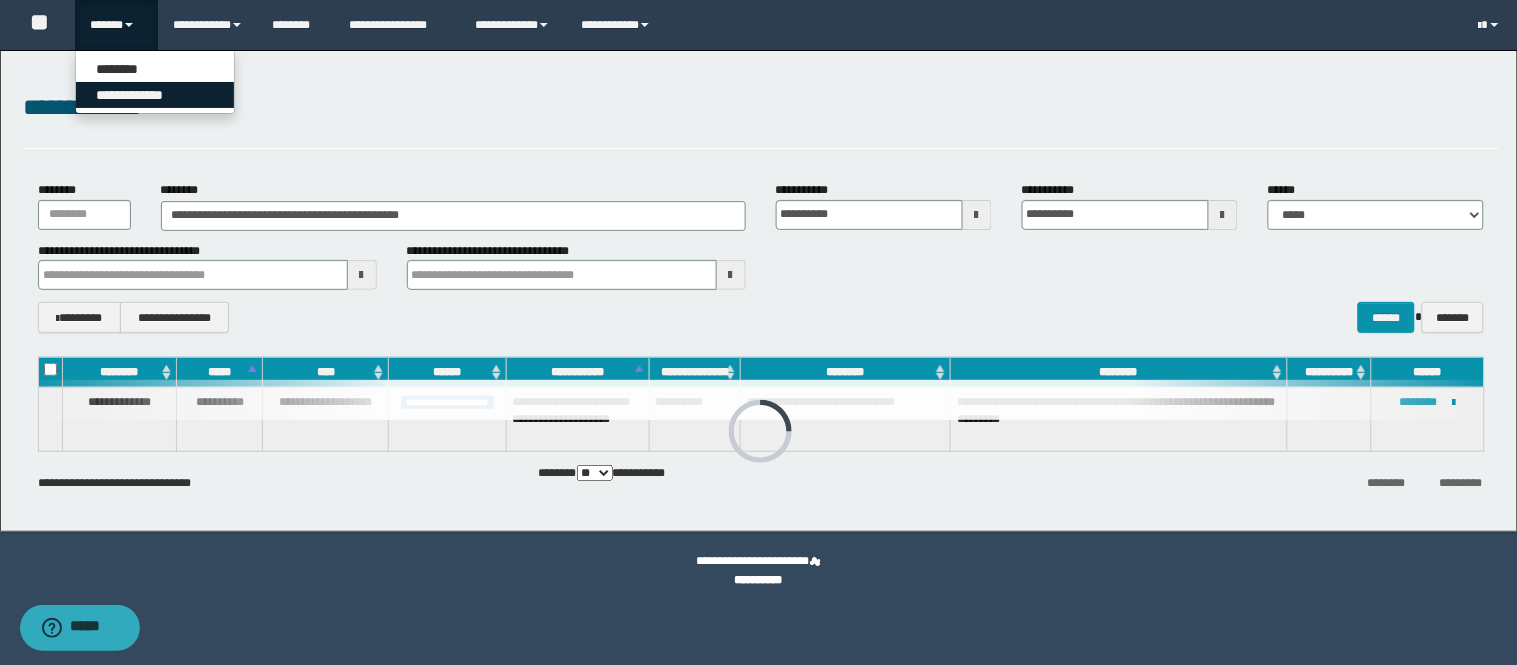 click on "**********" at bounding box center [155, 95] 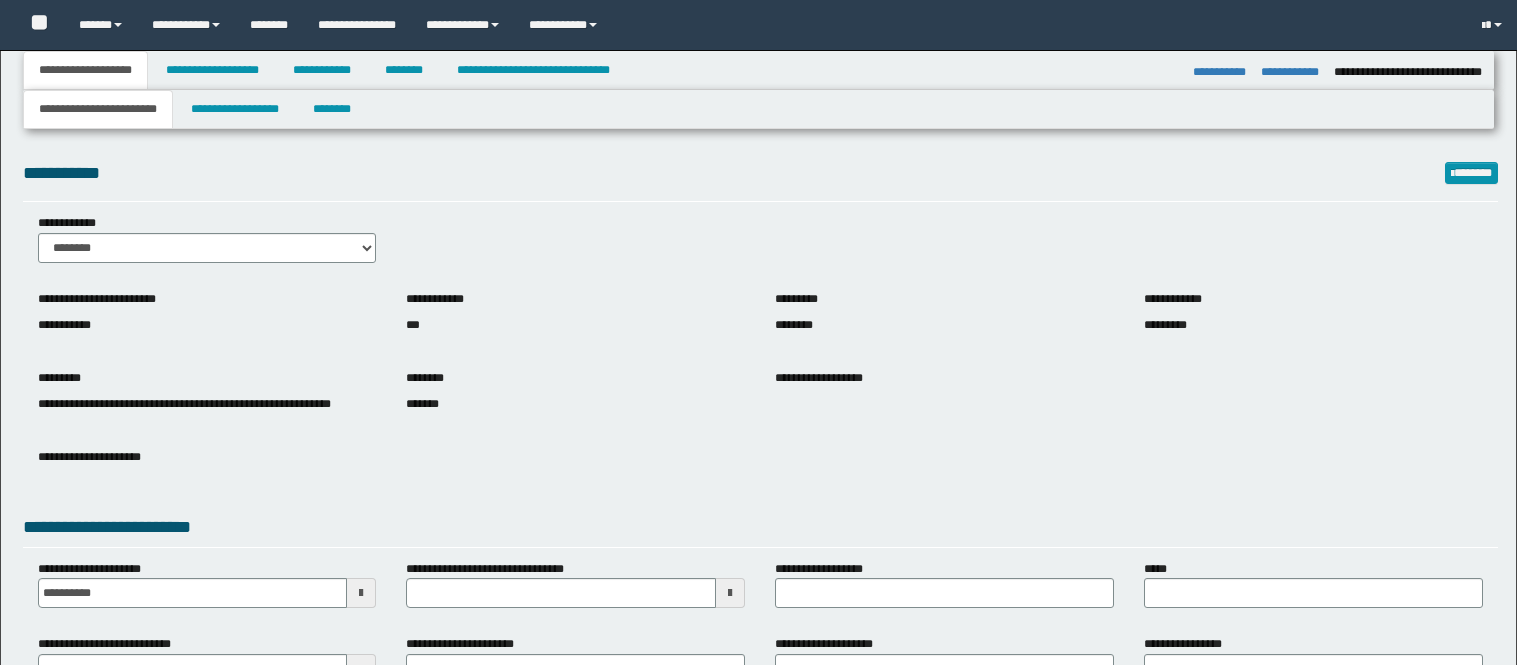 select on "*" 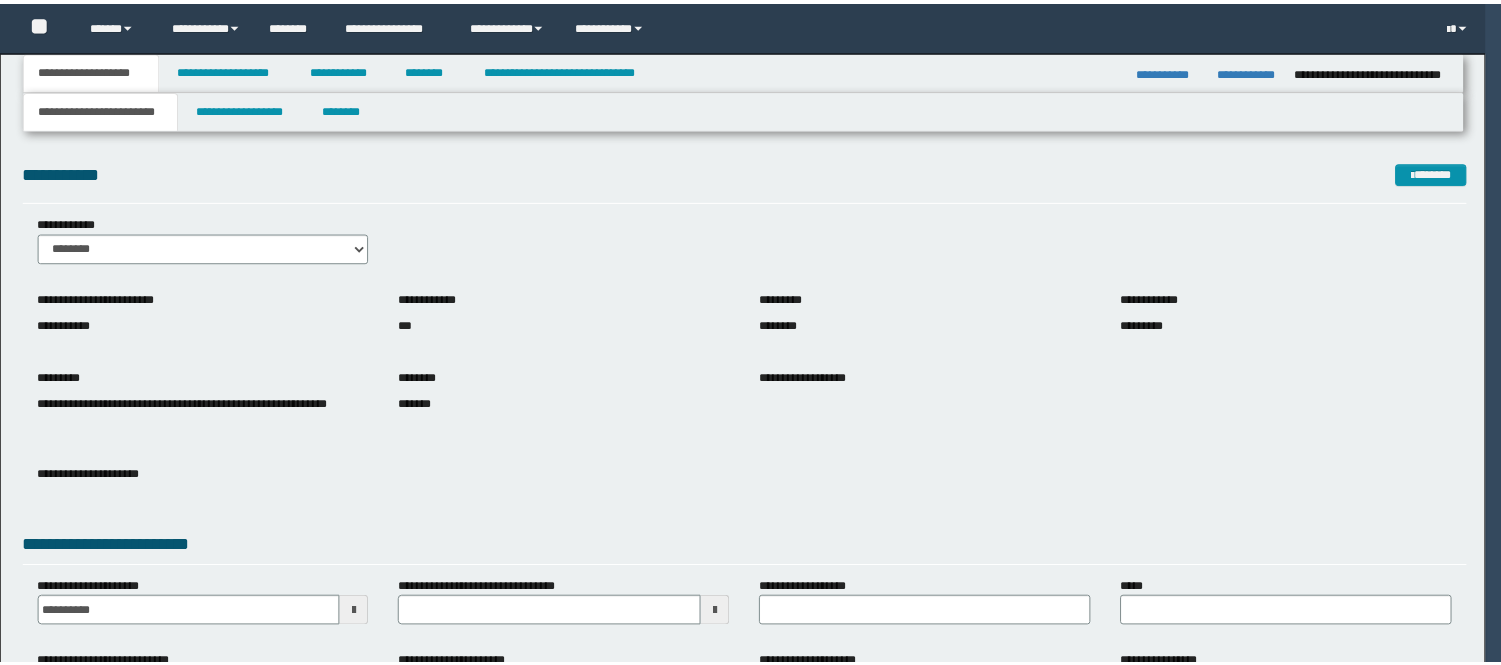 scroll, scrollTop: 0, scrollLeft: 0, axis: both 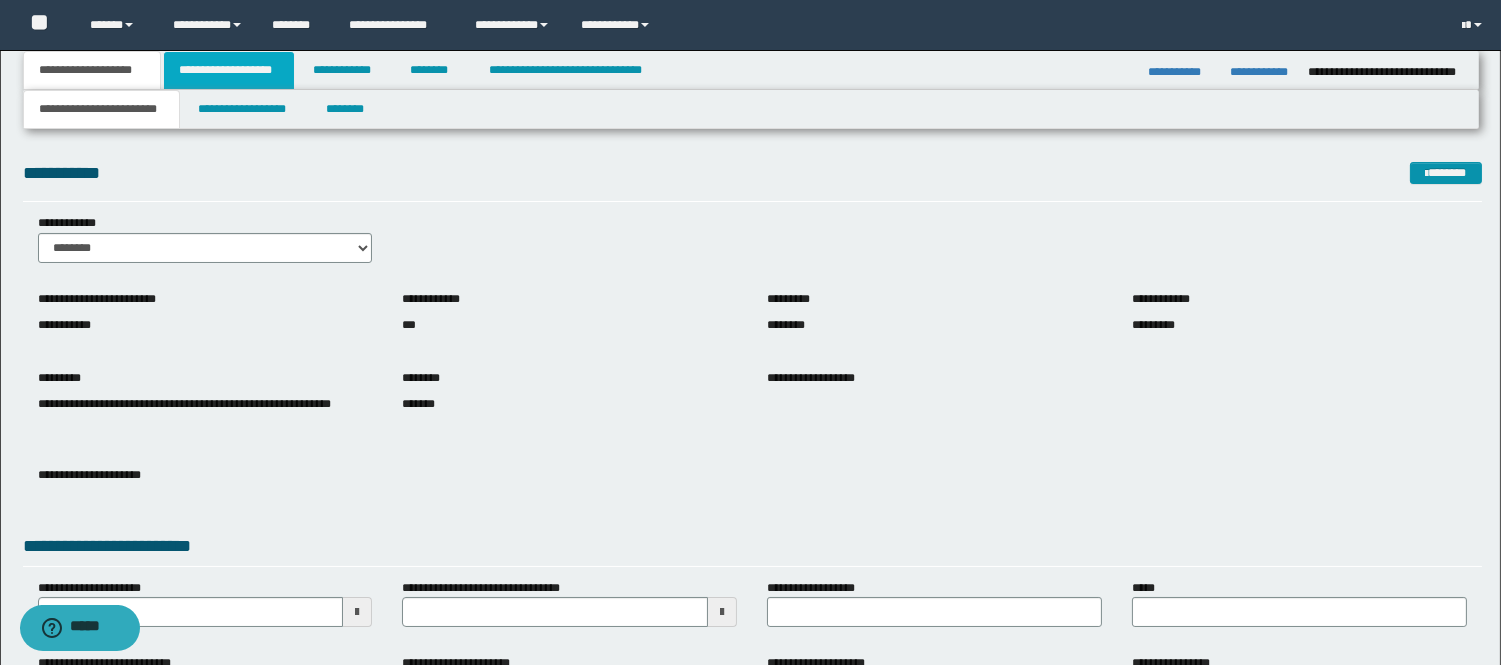 click on "**********" at bounding box center [229, 70] 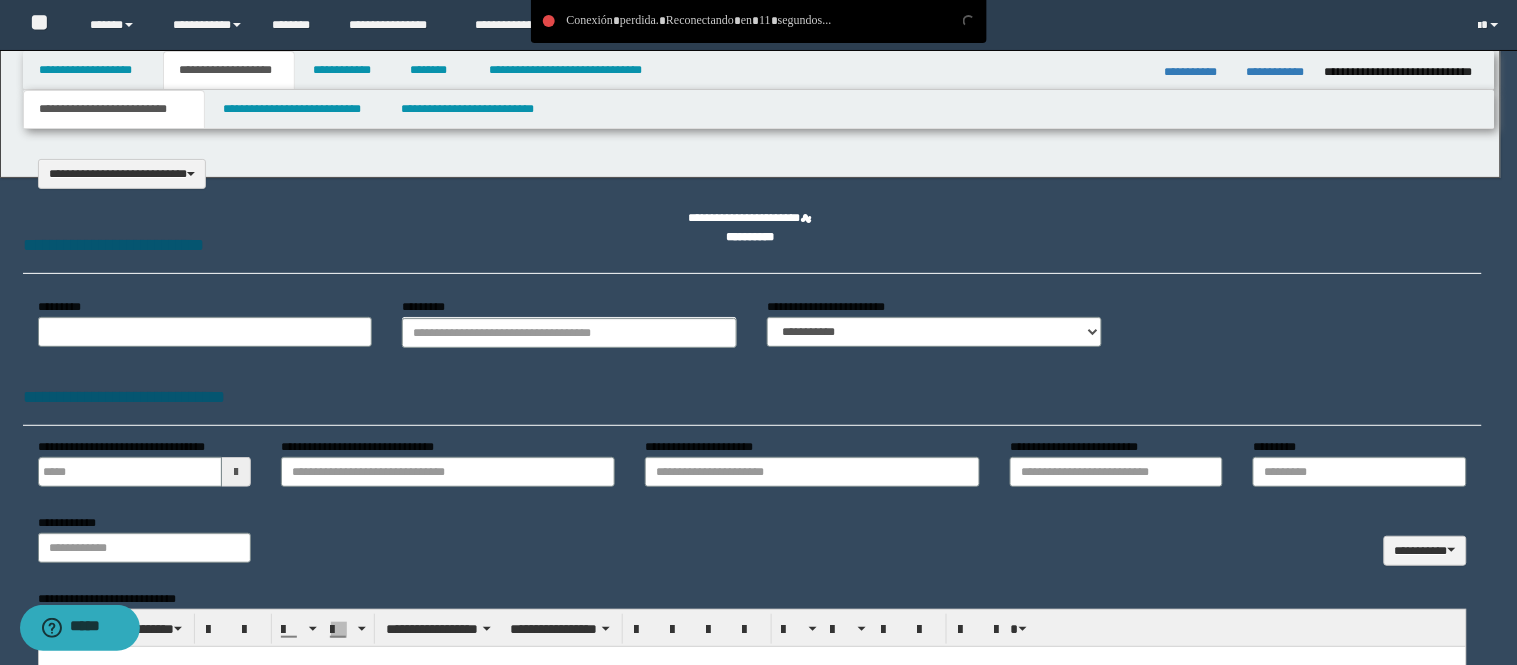 select on "*" 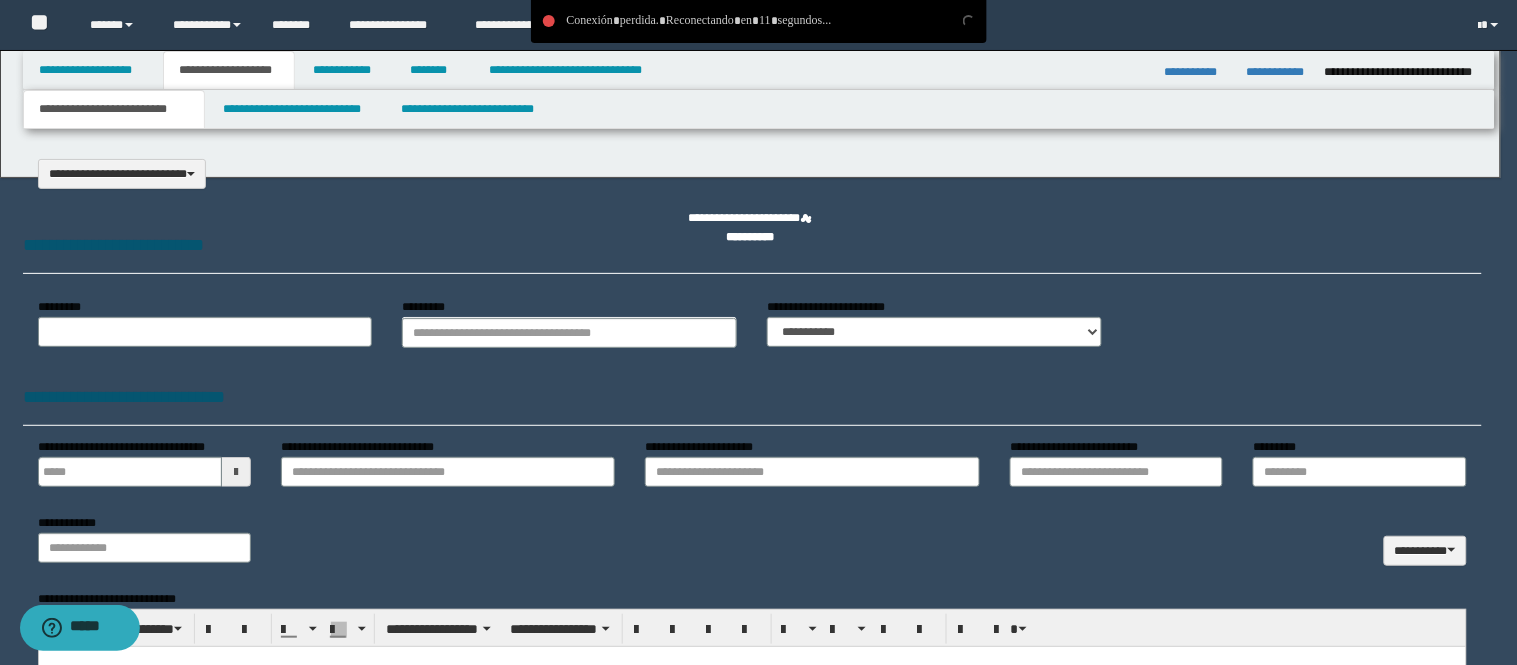 select on "*" 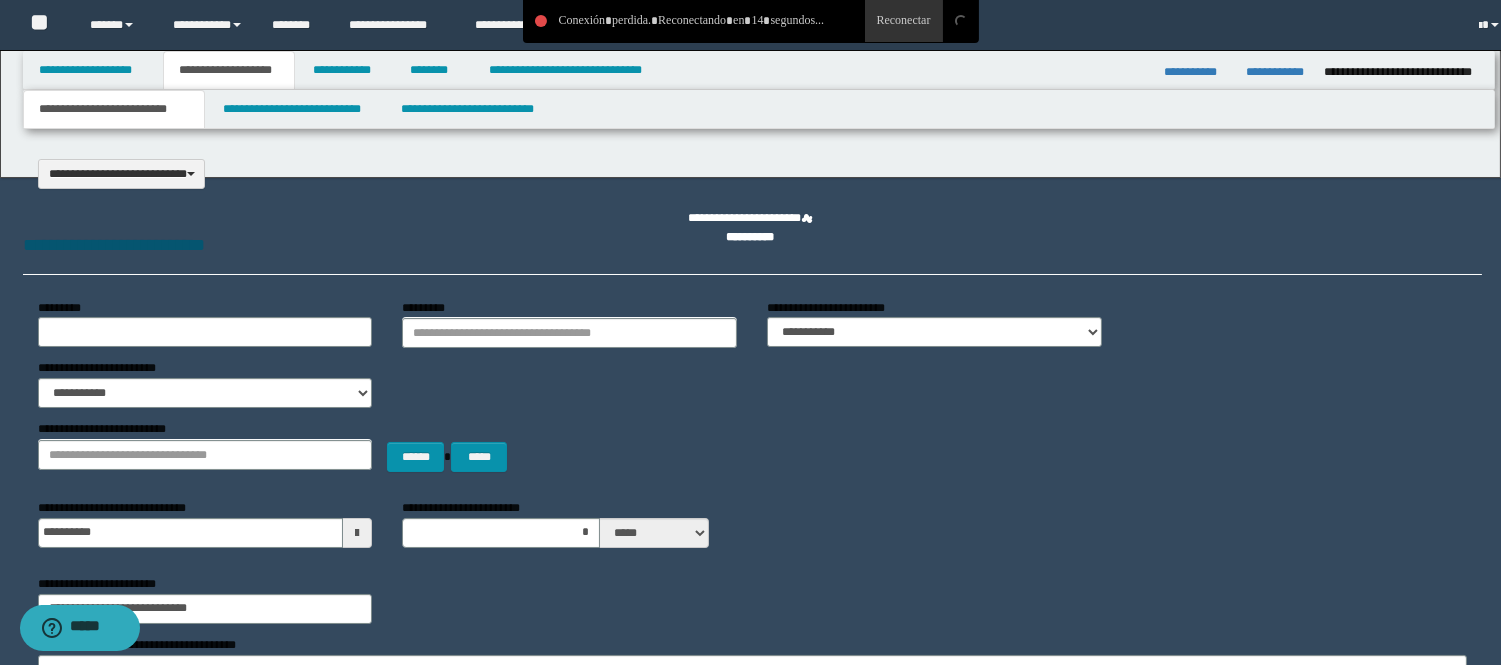 scroll, scrollTop: 0, scrollLeft: 0, axis: both 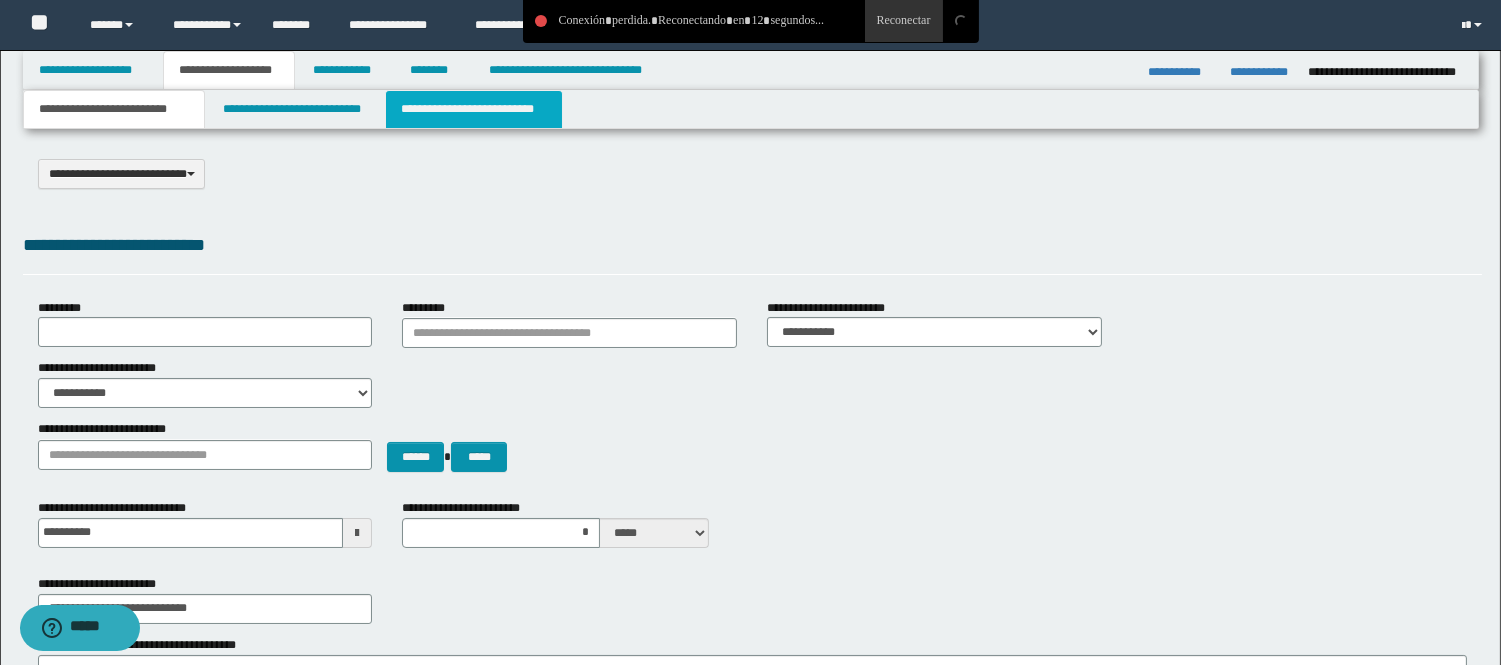 click on "**********" at bounding box center [474, 109] 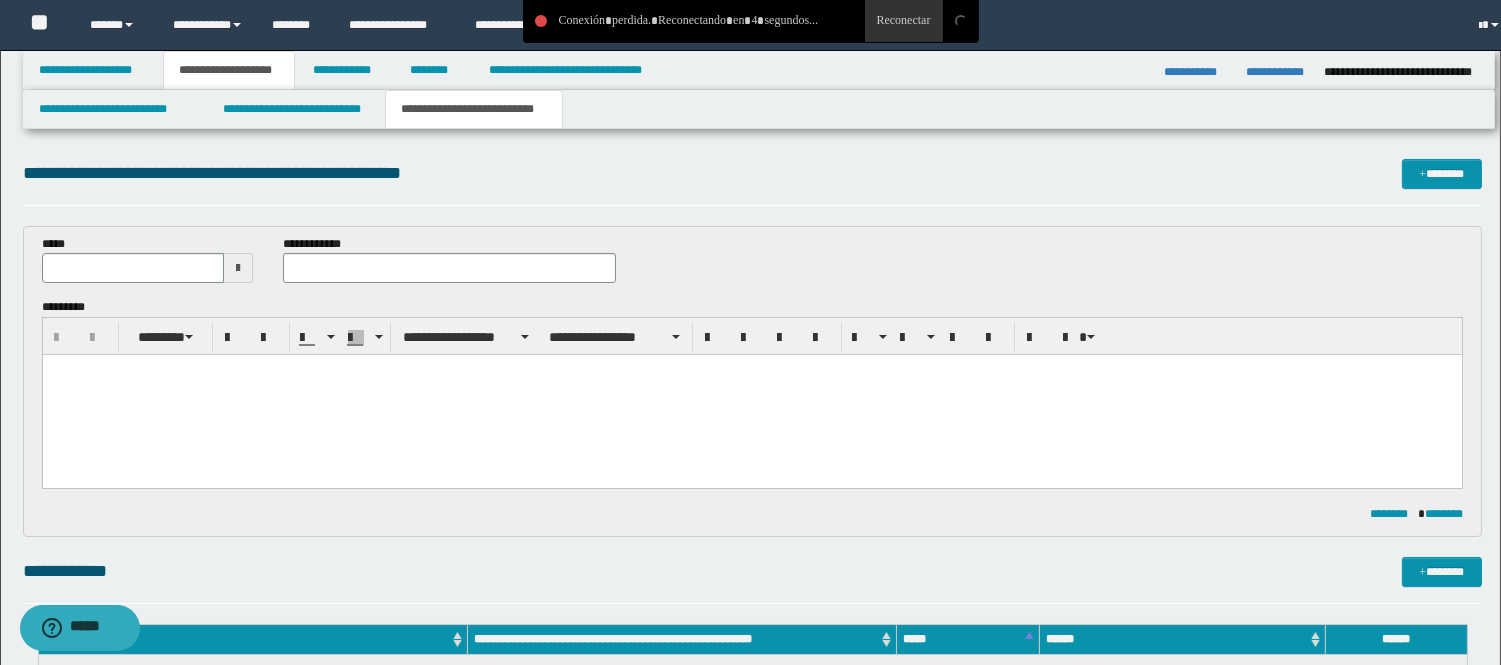 scroll, scrollTop: 0, scrollLeft: 0, axis: both 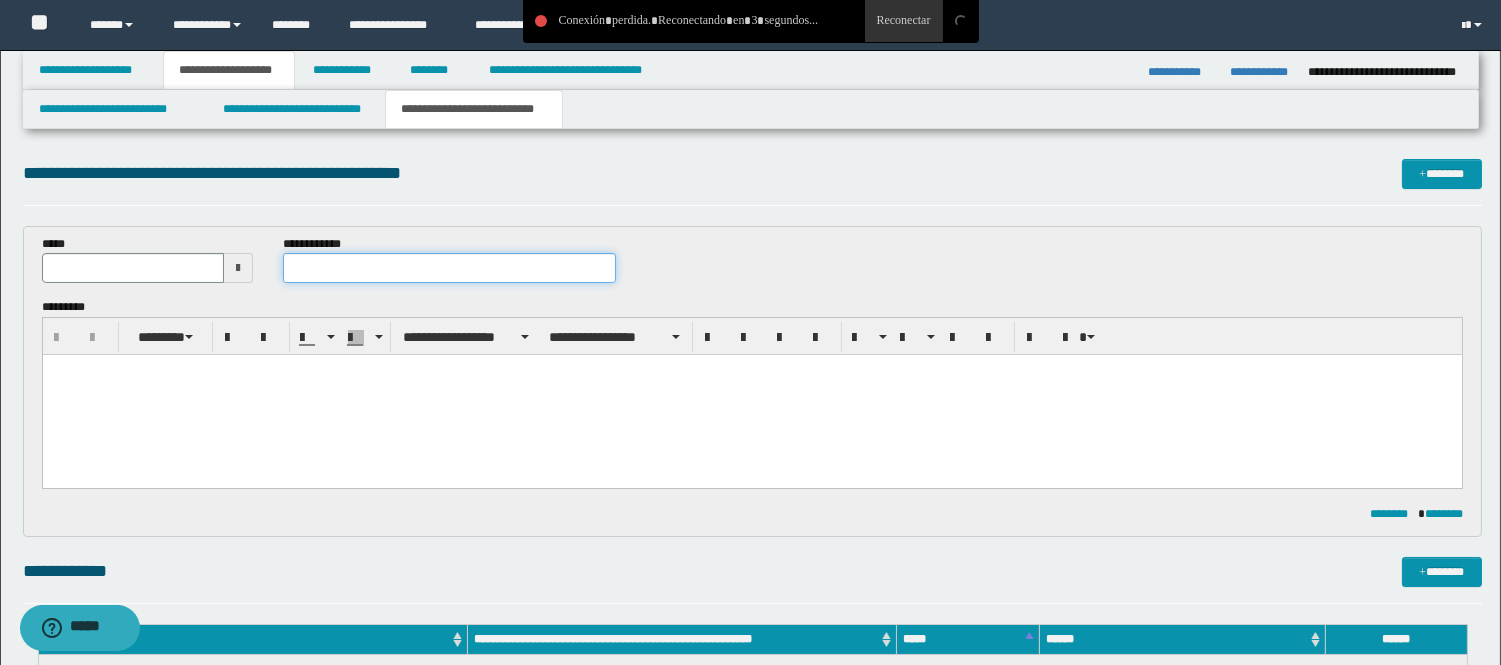 paste on "**********" 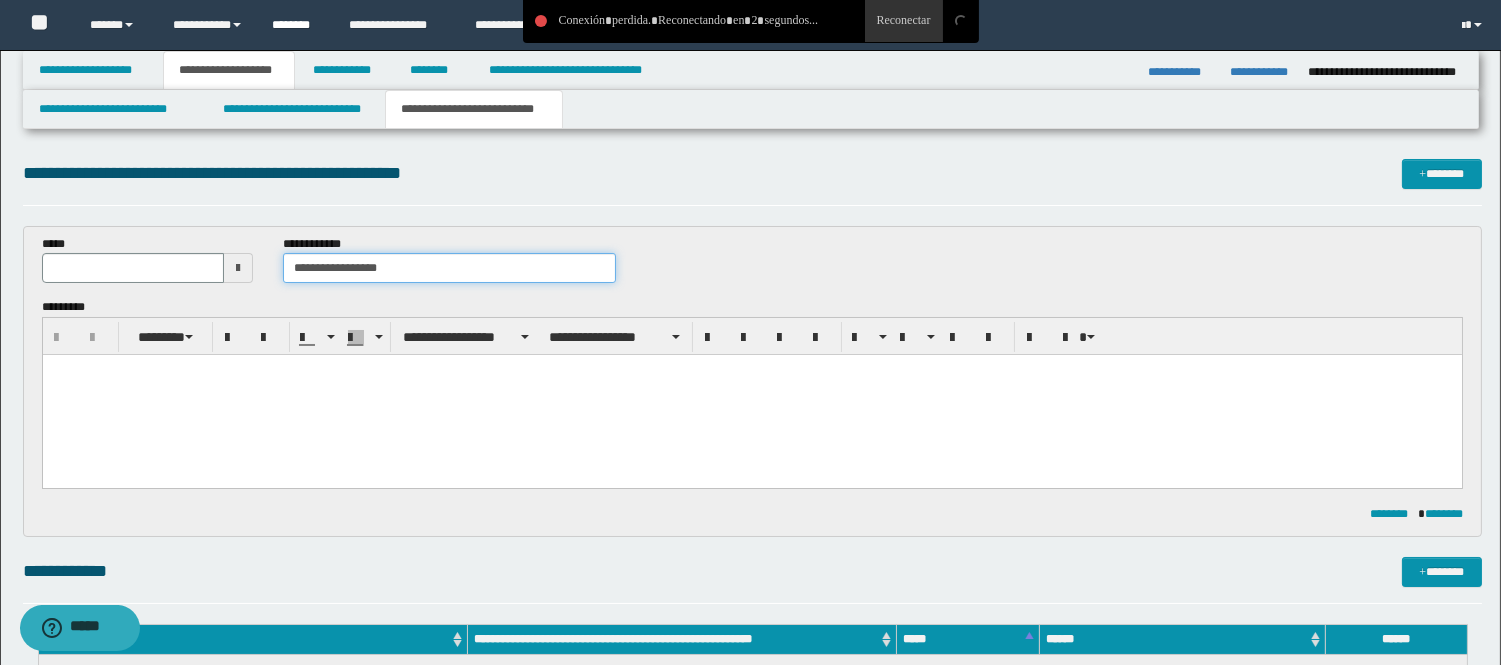 type on "**********" 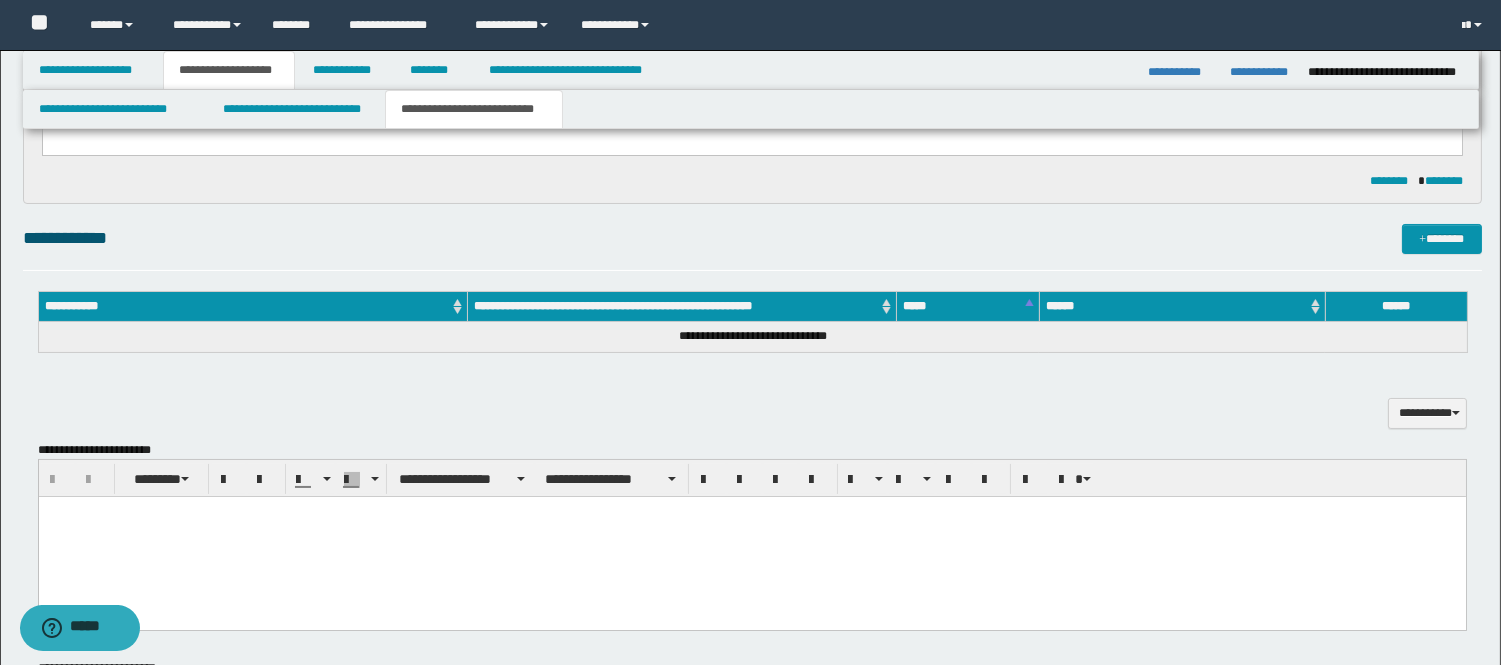 scroll, scrollTop: 555, scrollLeft: 0, axis: vertical 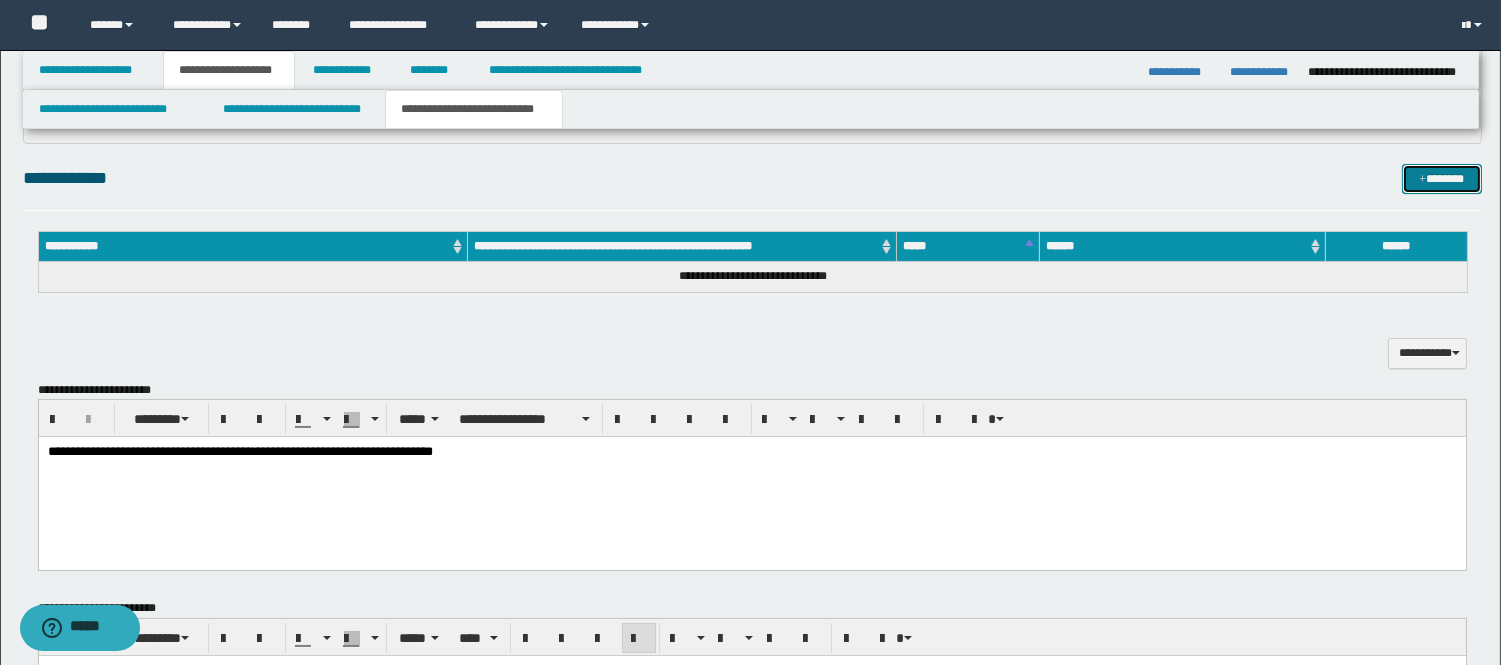 click on "*******" at bounding box center [1442, 179] 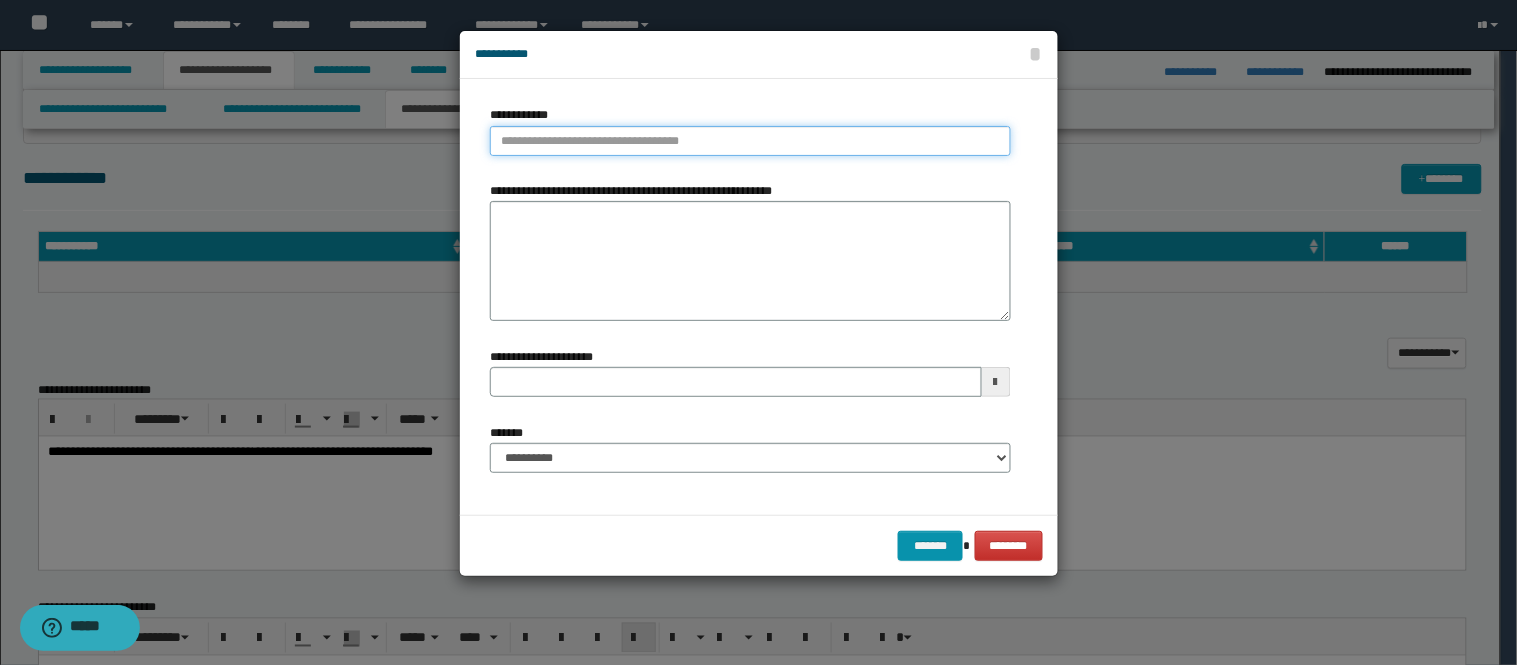 click on "**********" at bounding box center (750, 141) 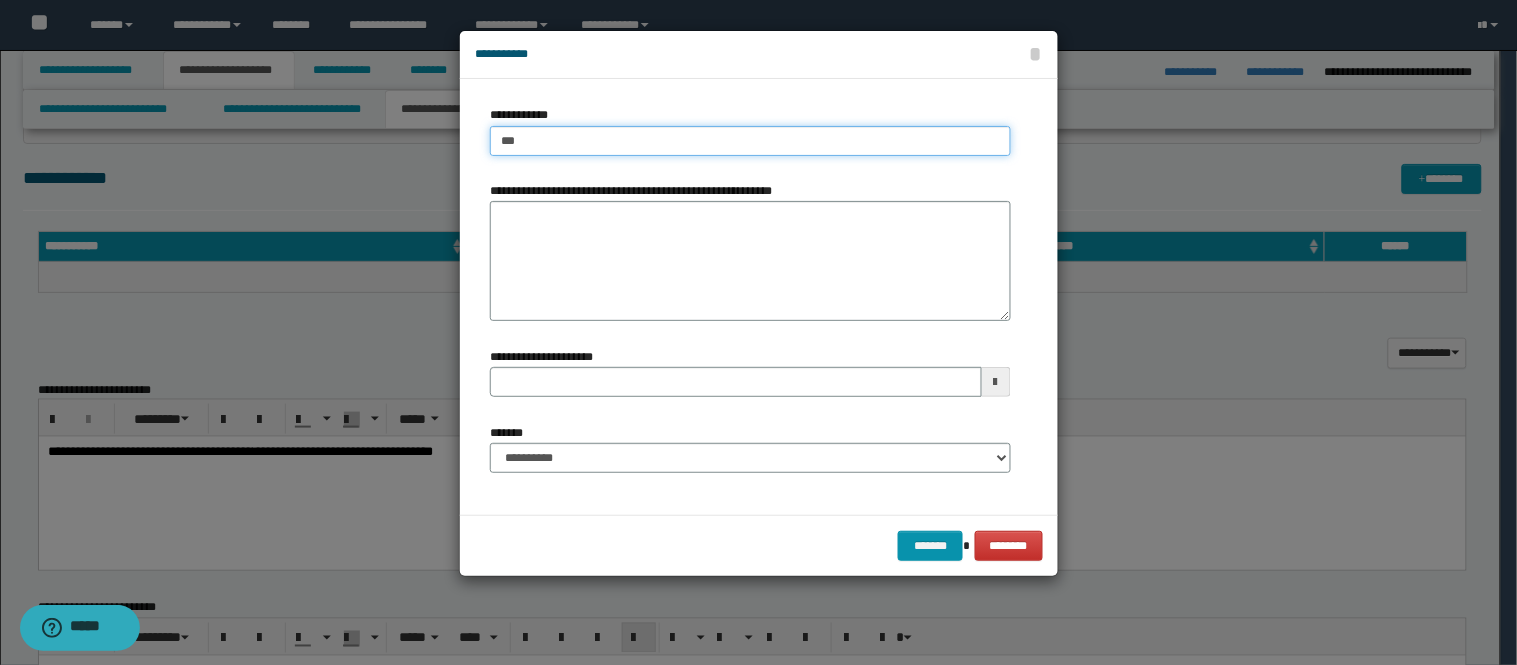 type on "****" 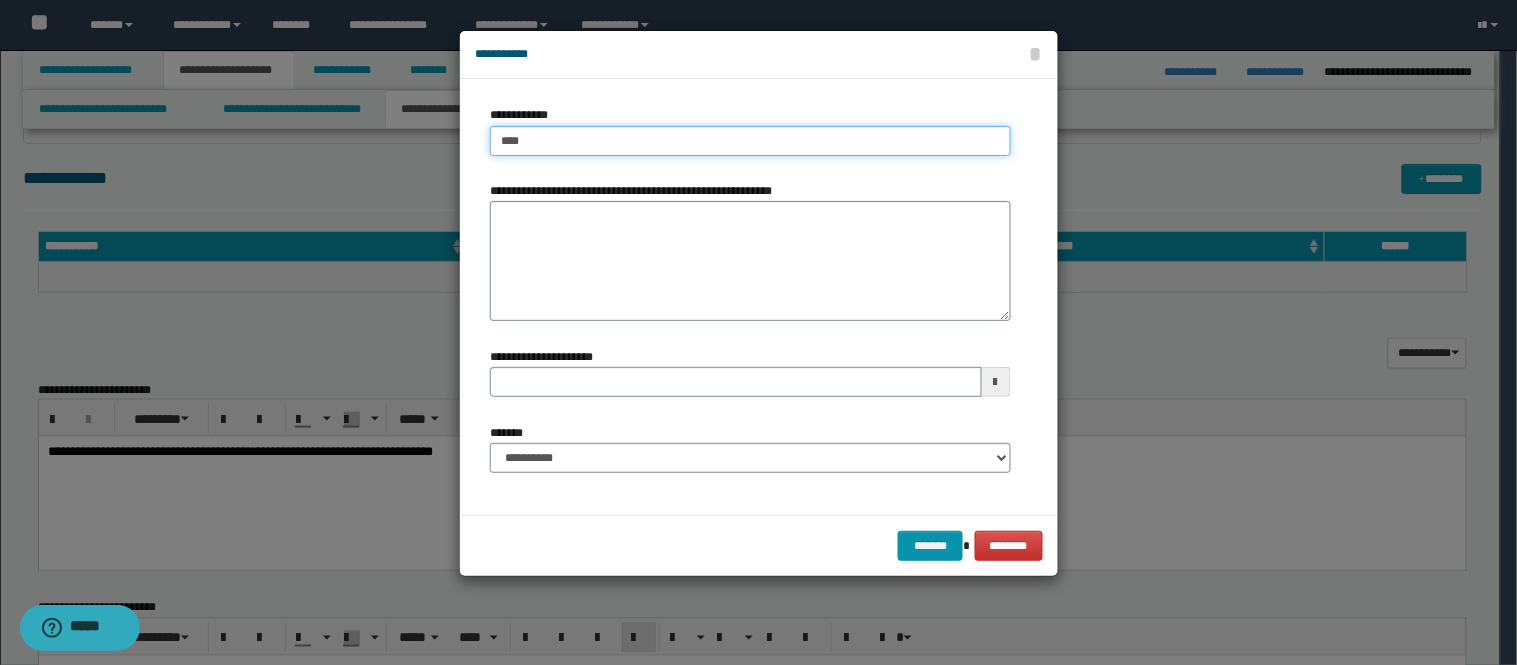 type on "****" 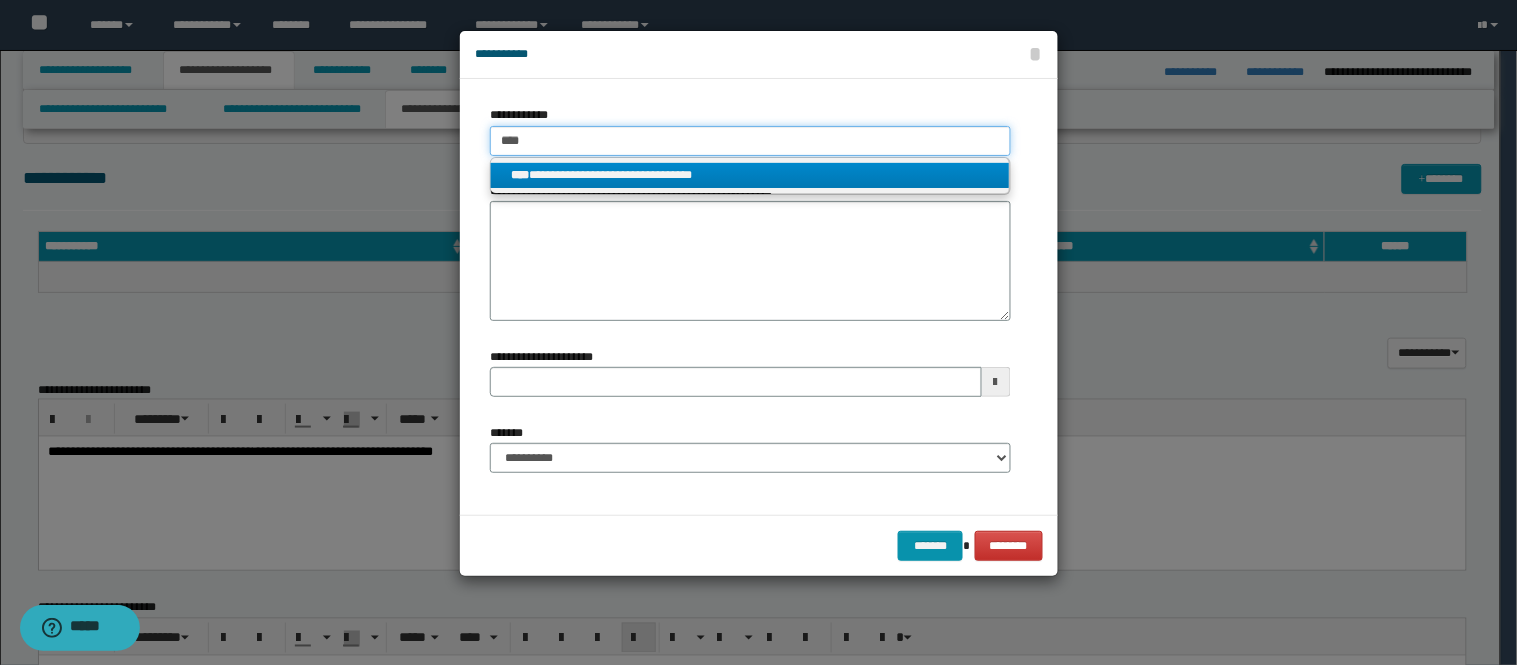 type on "****" 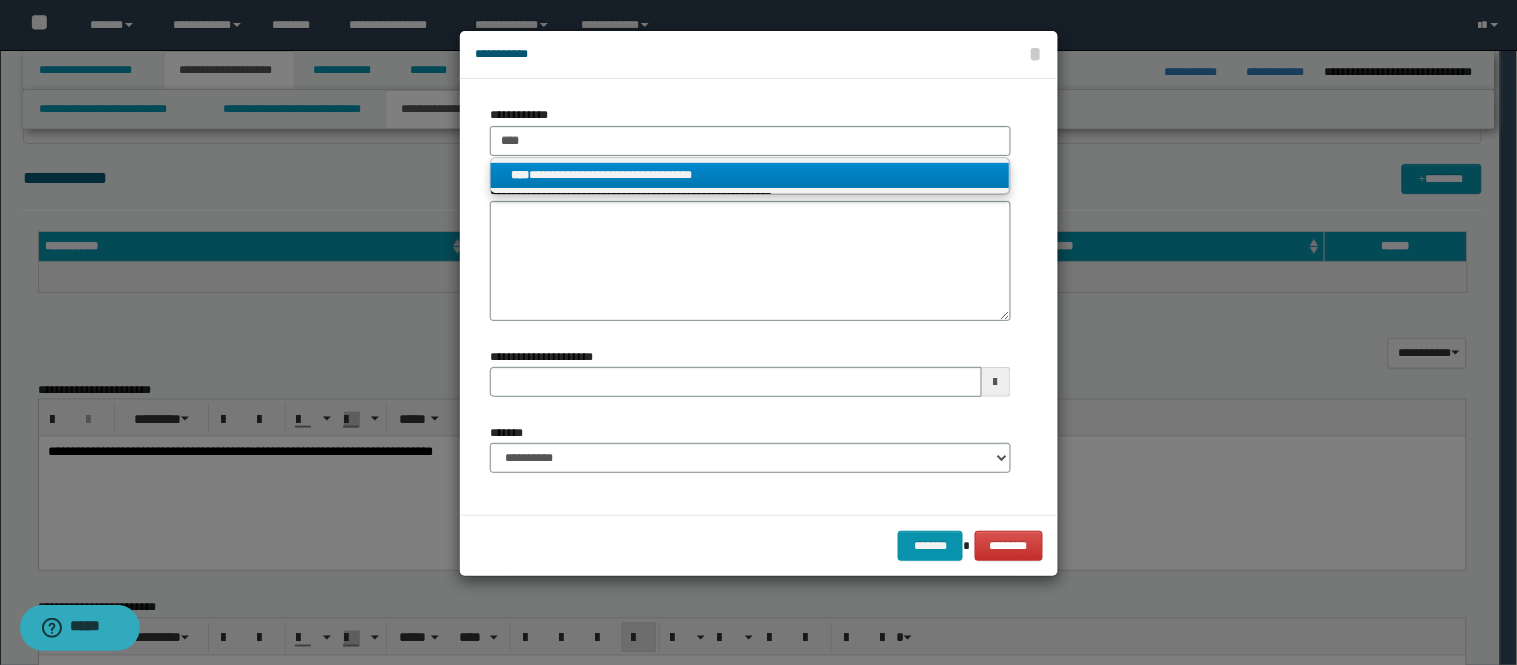 click on "**********" at bounding box center (750, 175) 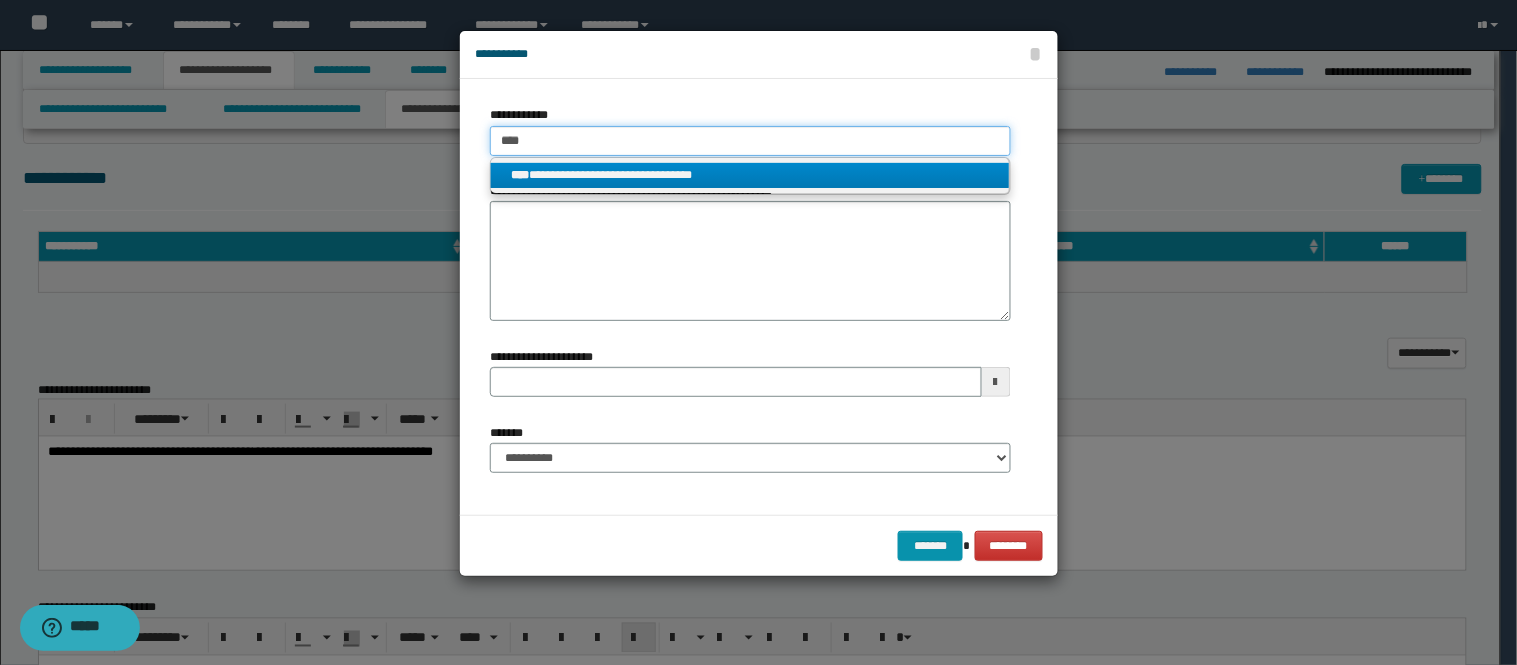 type 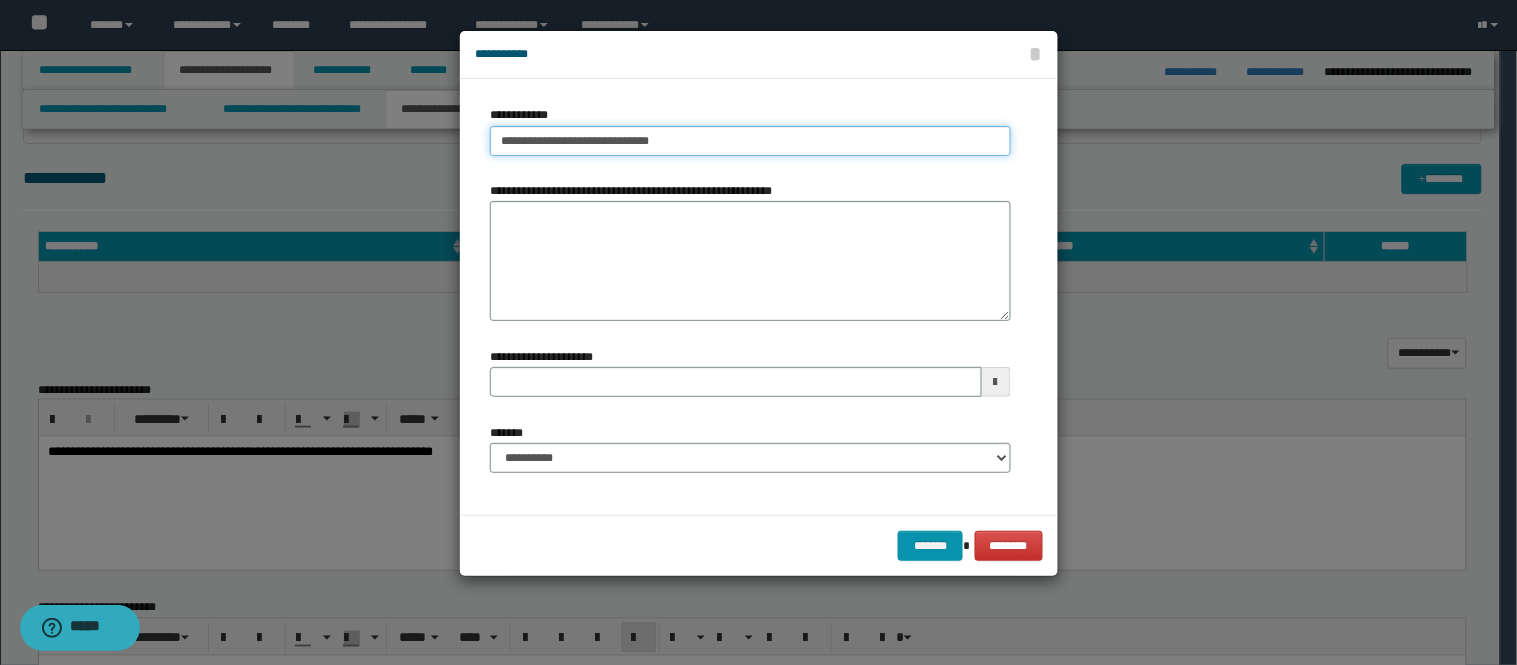 type 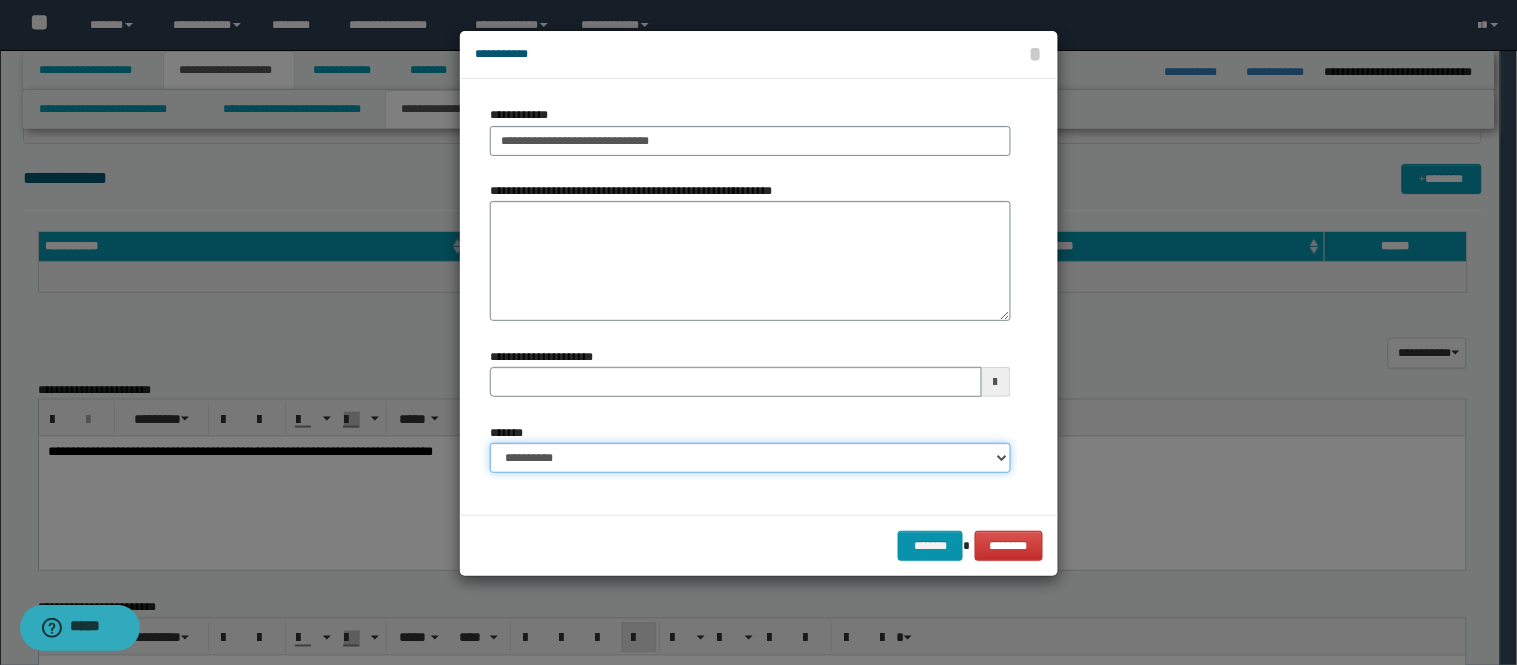 click on "**********" at bounding box center [750, 458] 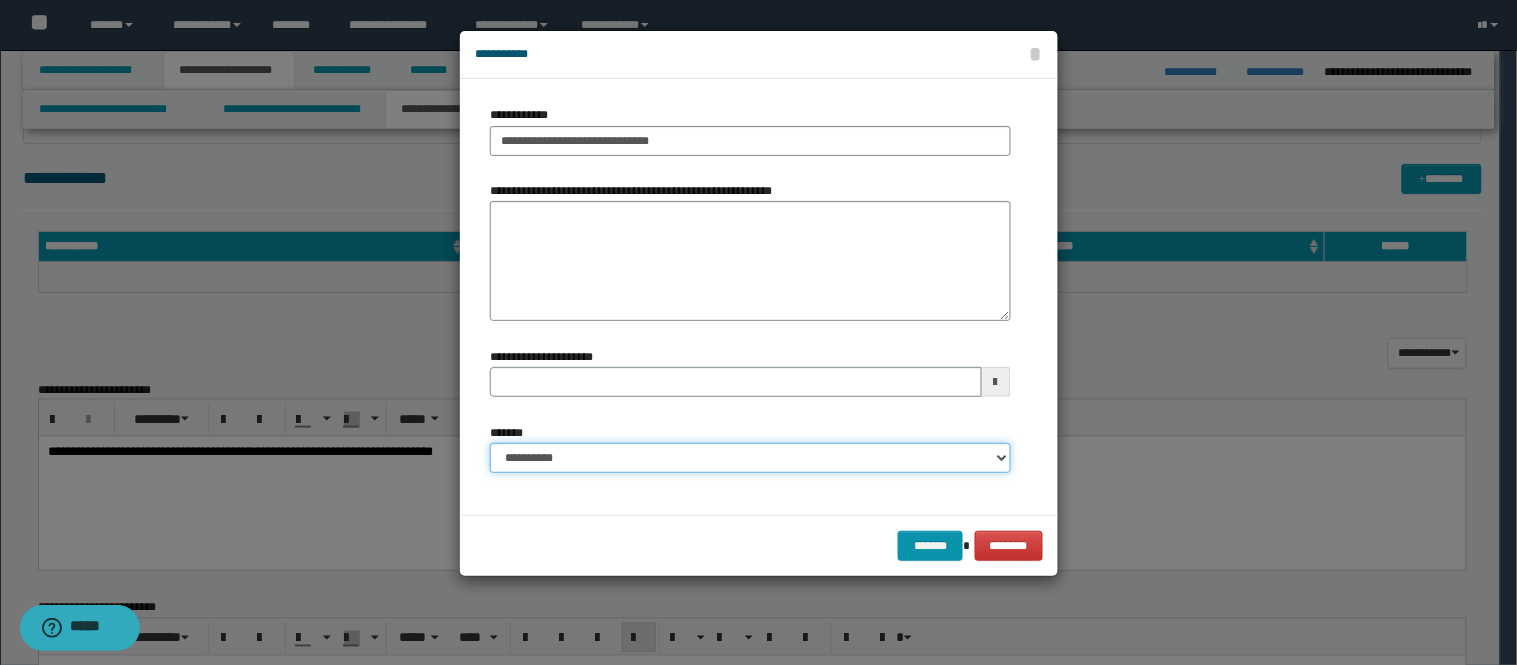 select on "*" 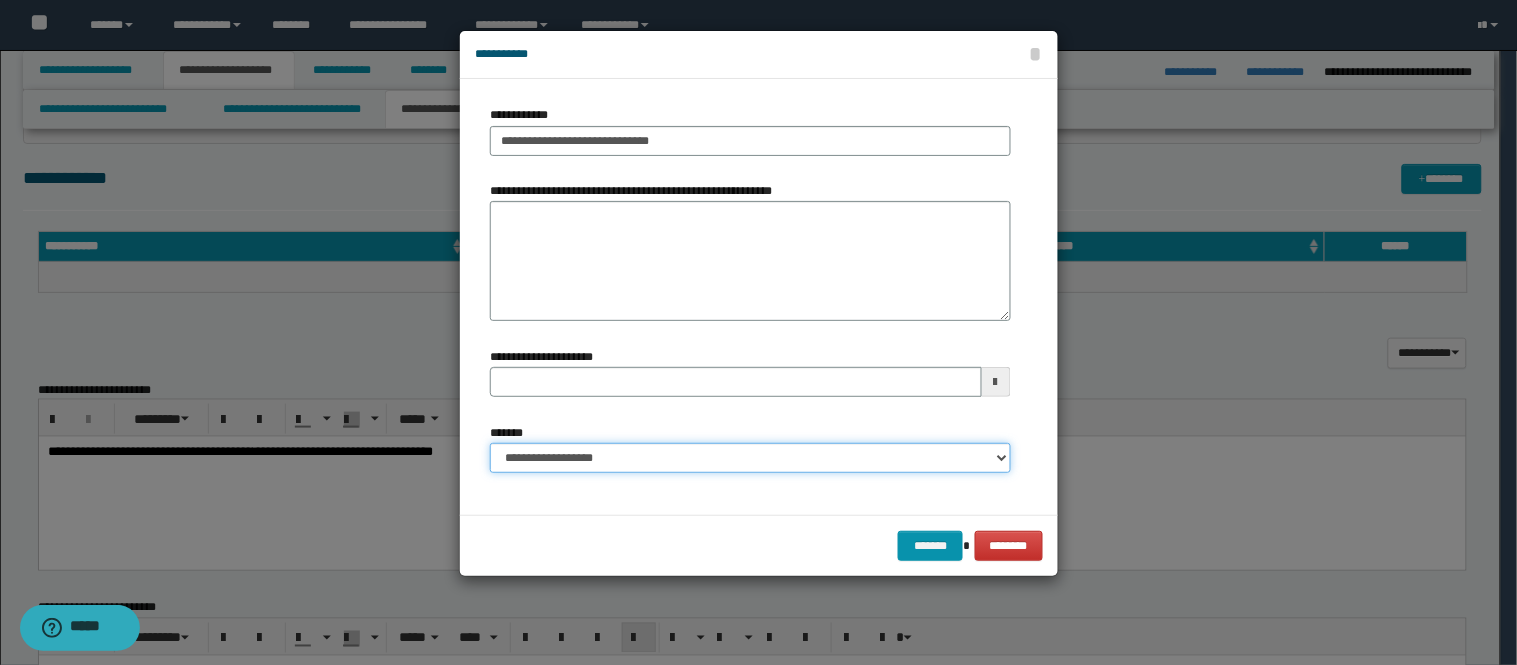click on "**********" at bounding box center [750, 458] 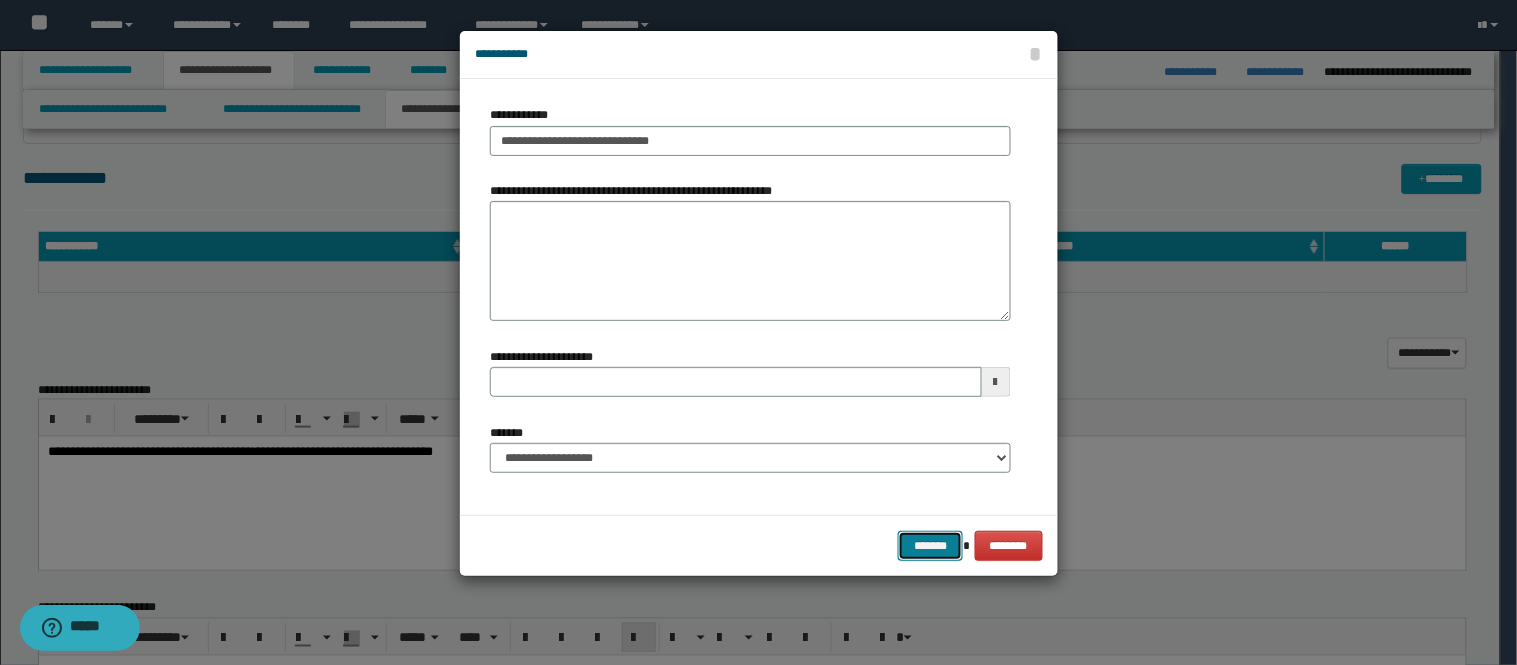 click on "*******" at bounding box center [930, 546] 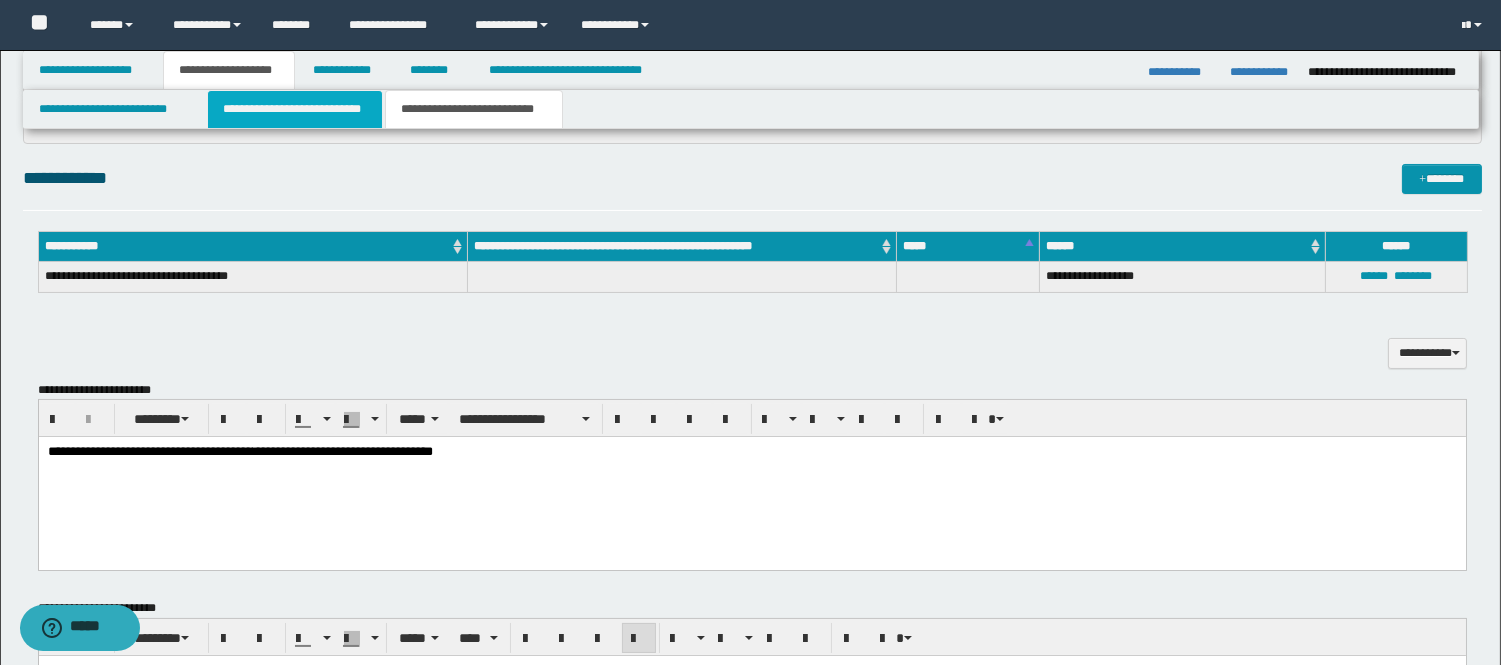 click on "**********" at bounding box center [295, 109] 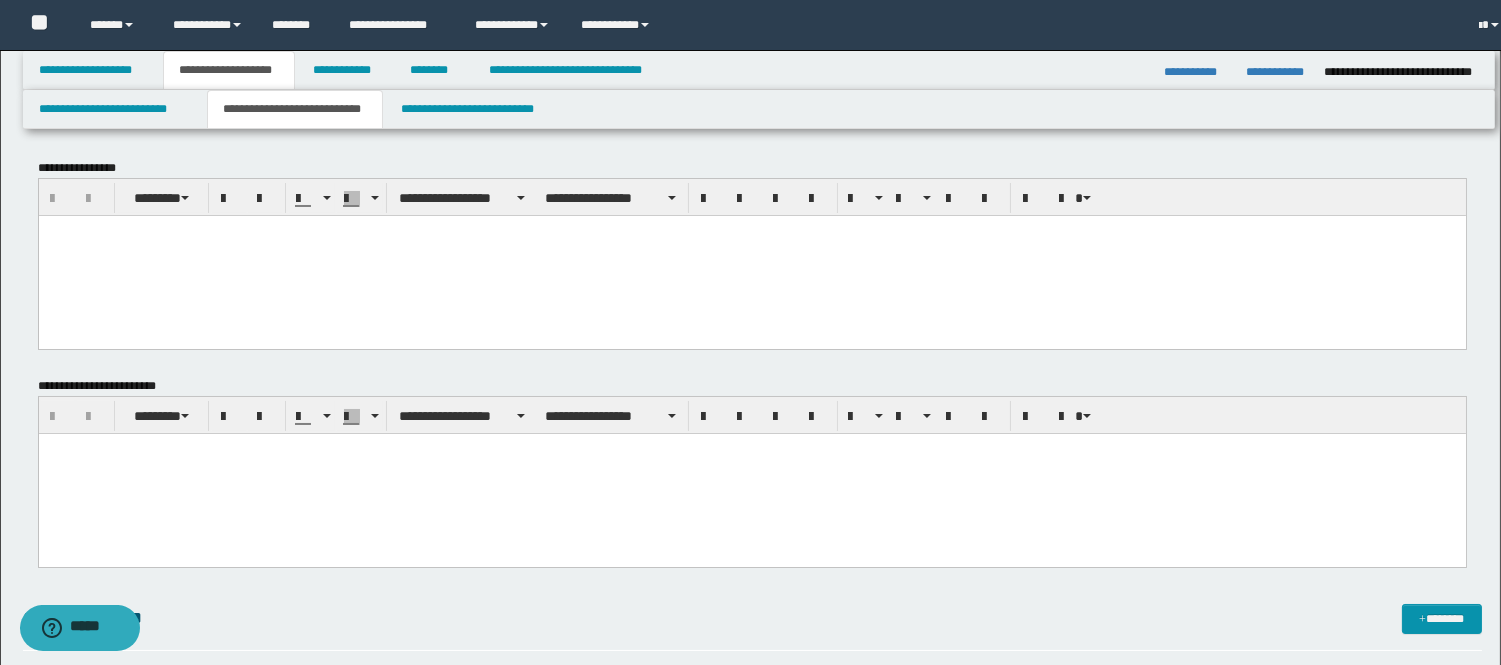 scroll, scrollTop: 0, scrollLeft: 0, axis: both 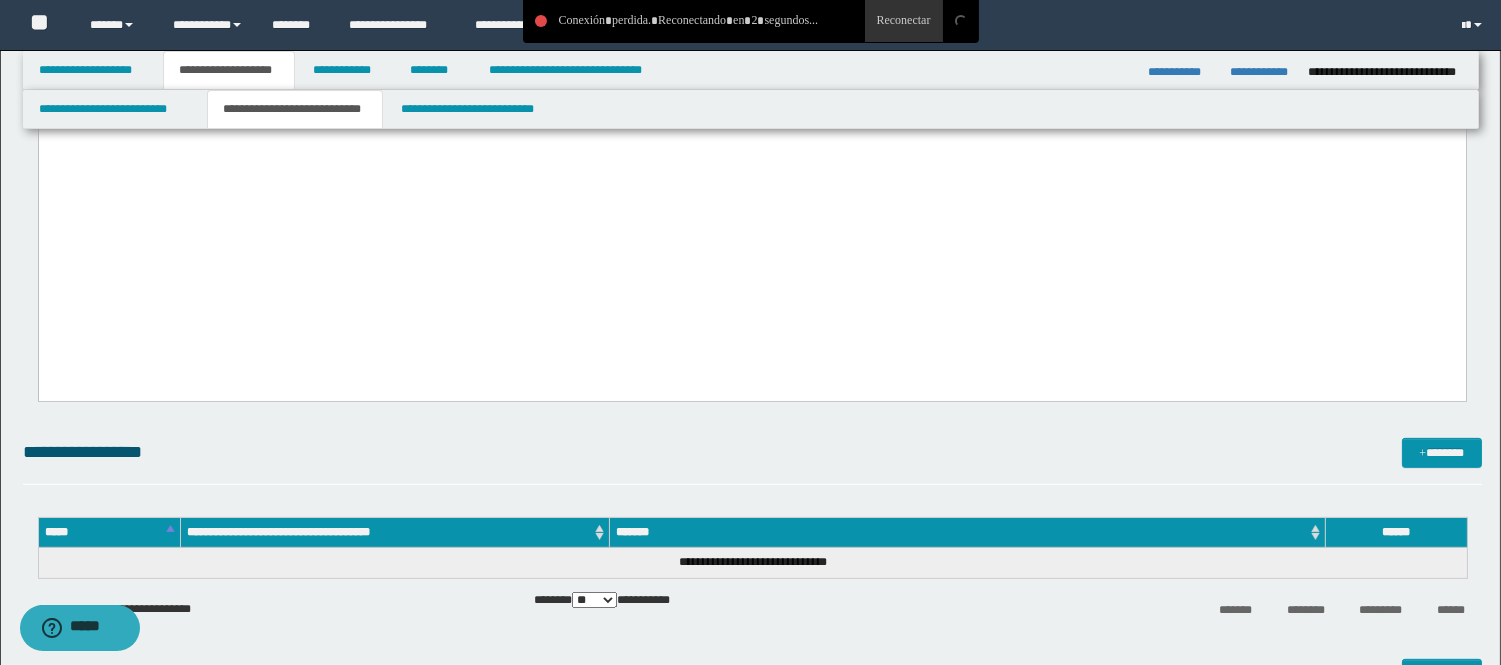 drag, startPoint x: 483, startPoint y: 299, endPoint x: -1, endPoint y: 290, distance: 484.08368 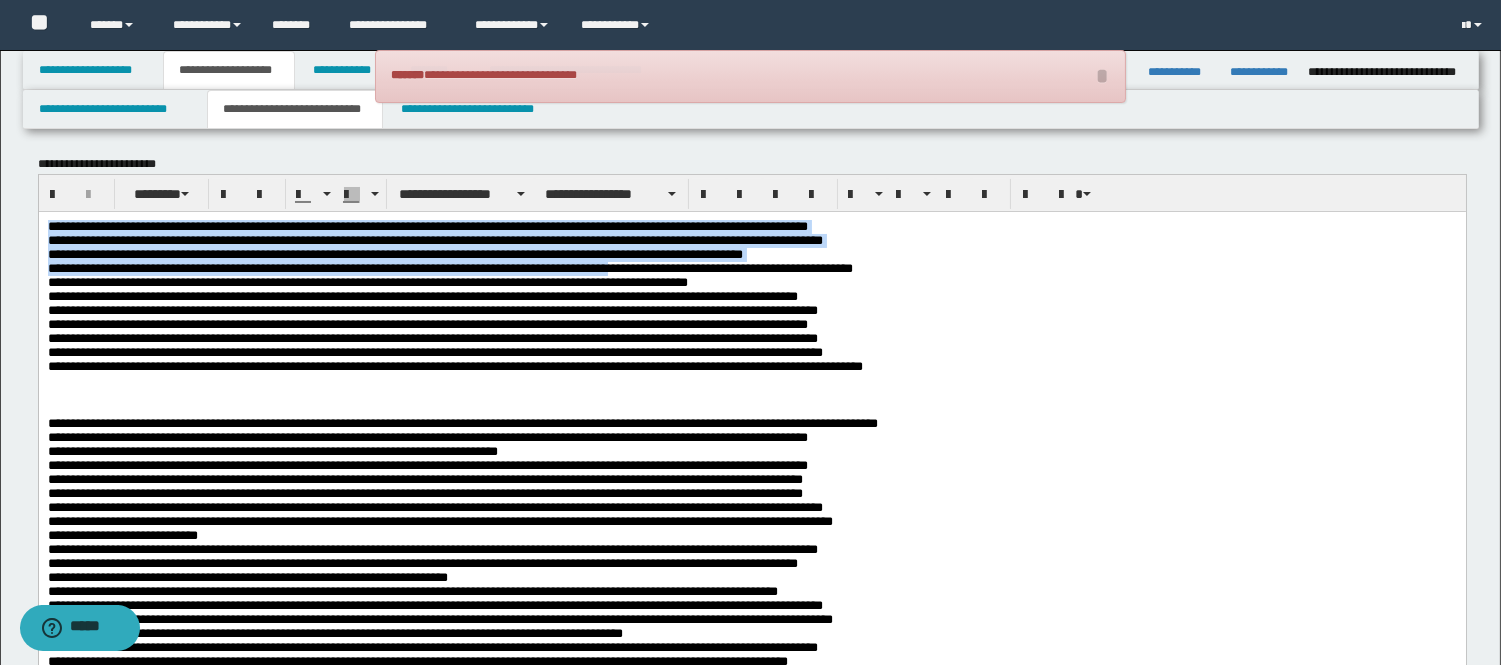 drag, startPoint x: 638, startPoint y: 285, endPoint x: -1, endPoint y: -21, distance: 708.48926 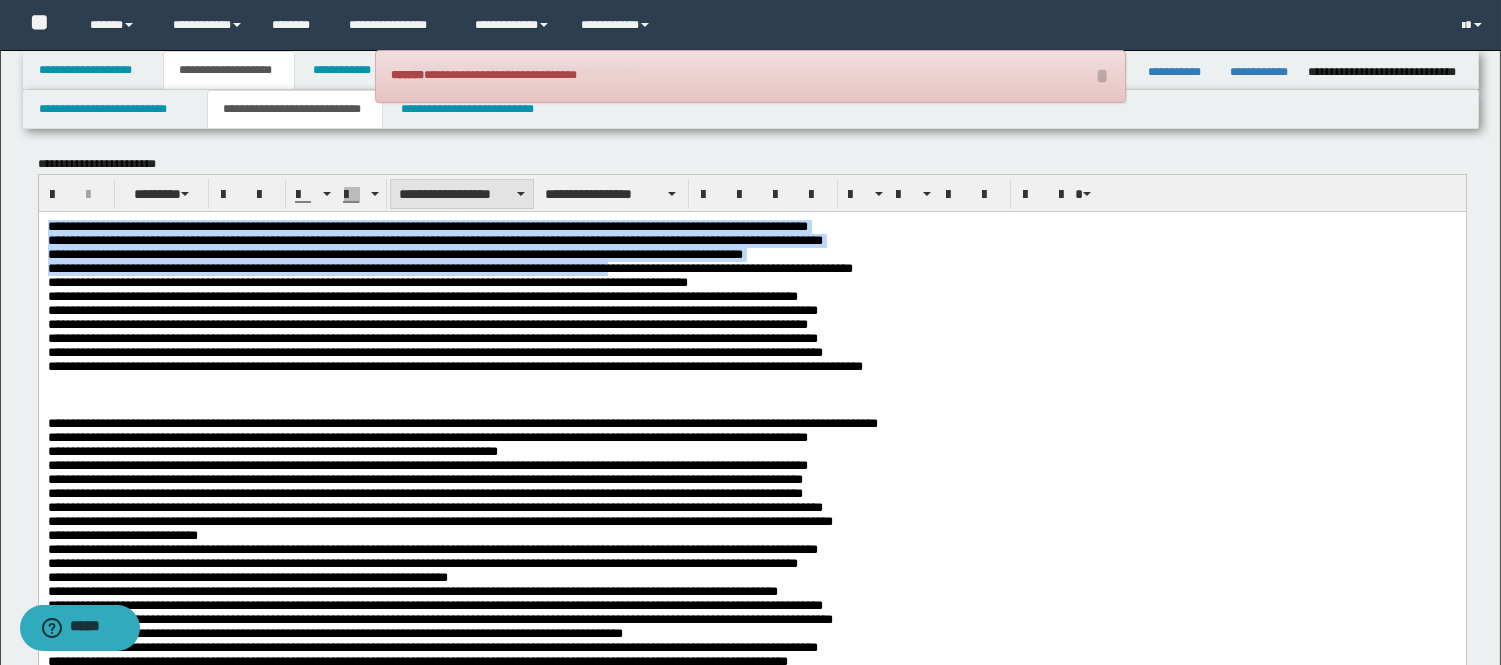 scroll, scrollTop: 180, scrollLeft: 0, axis: vertical 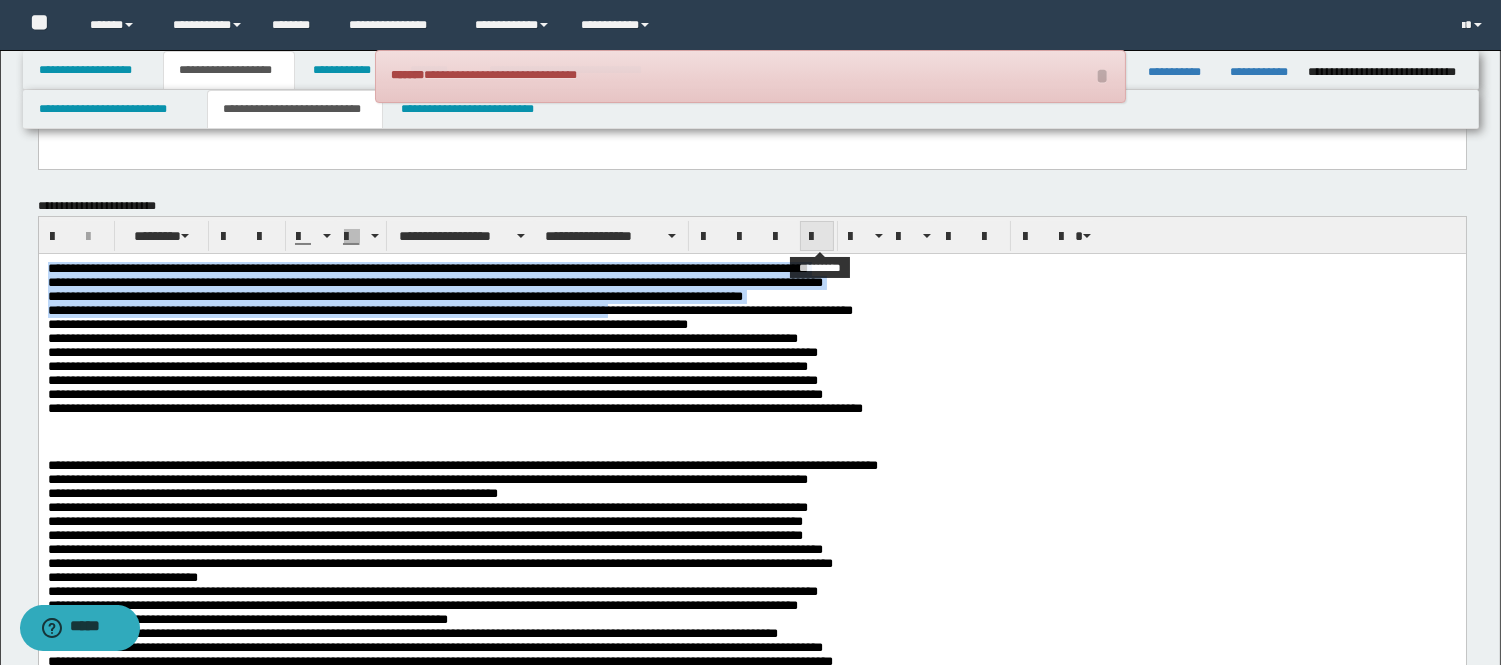 click at bounding box center [817, 236] 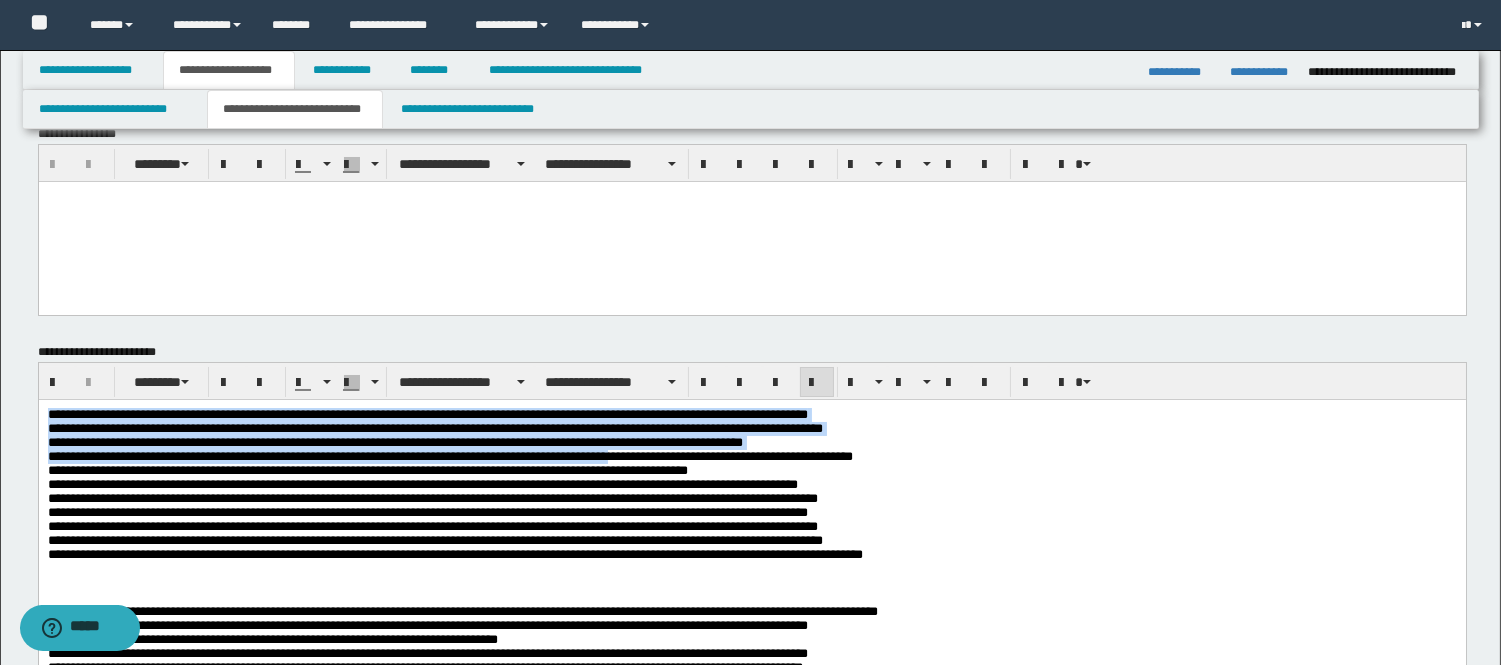 scroll, scrollTop: 0, scrollLeft: 0, axis: both 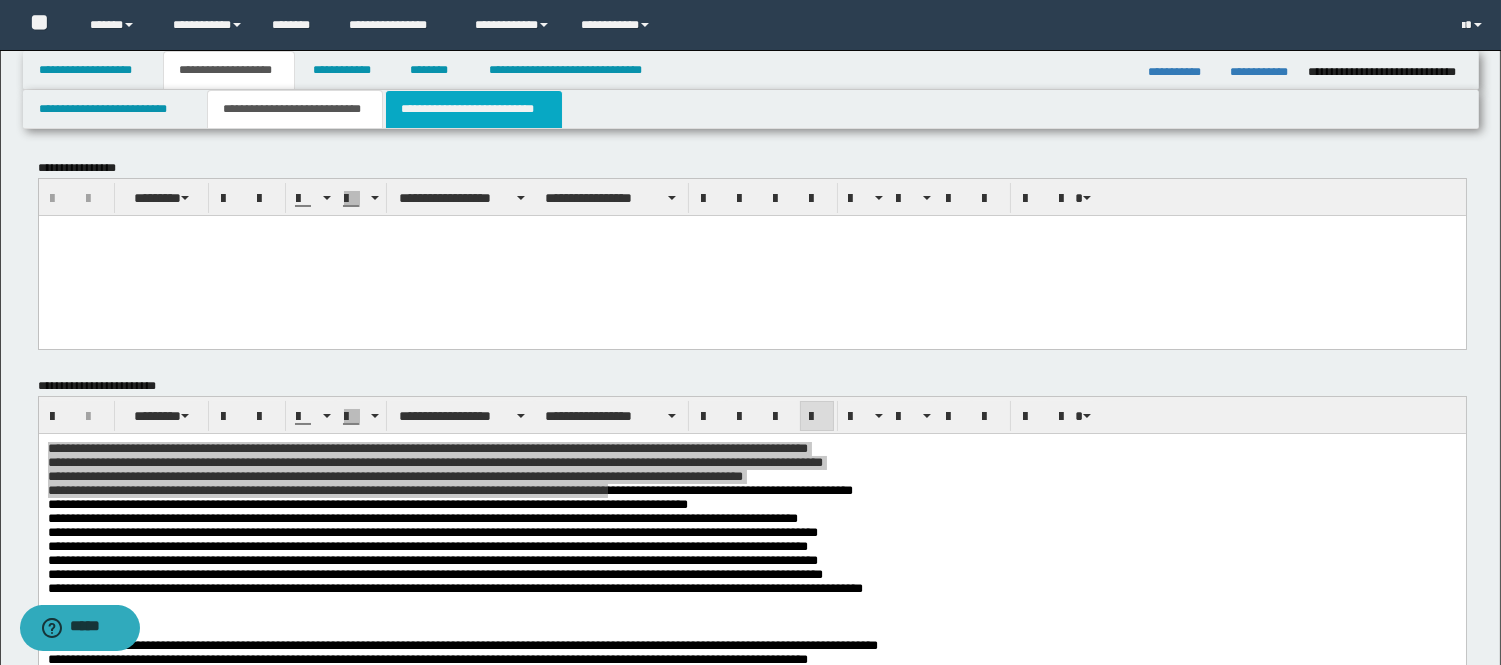 click on "**********" at bounding box center [474, 109] 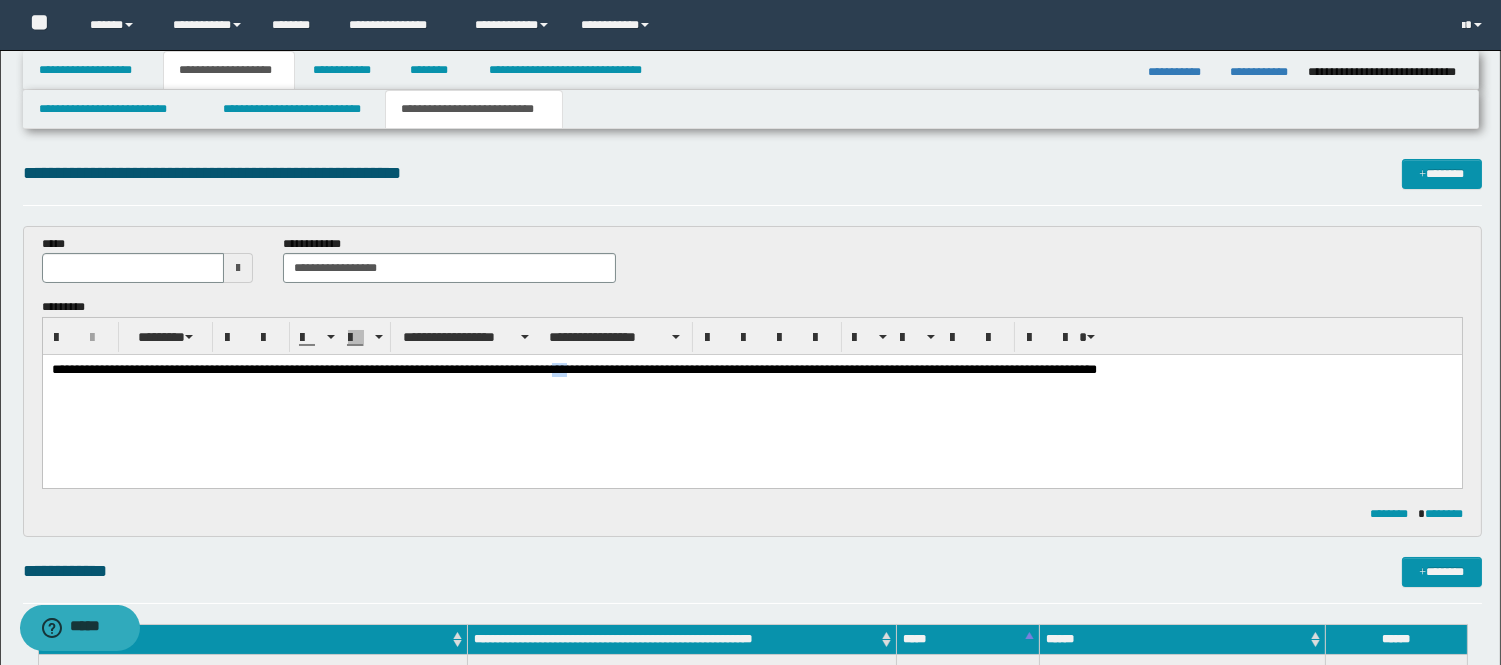 click on "**********" at bounding box center (573, 369) 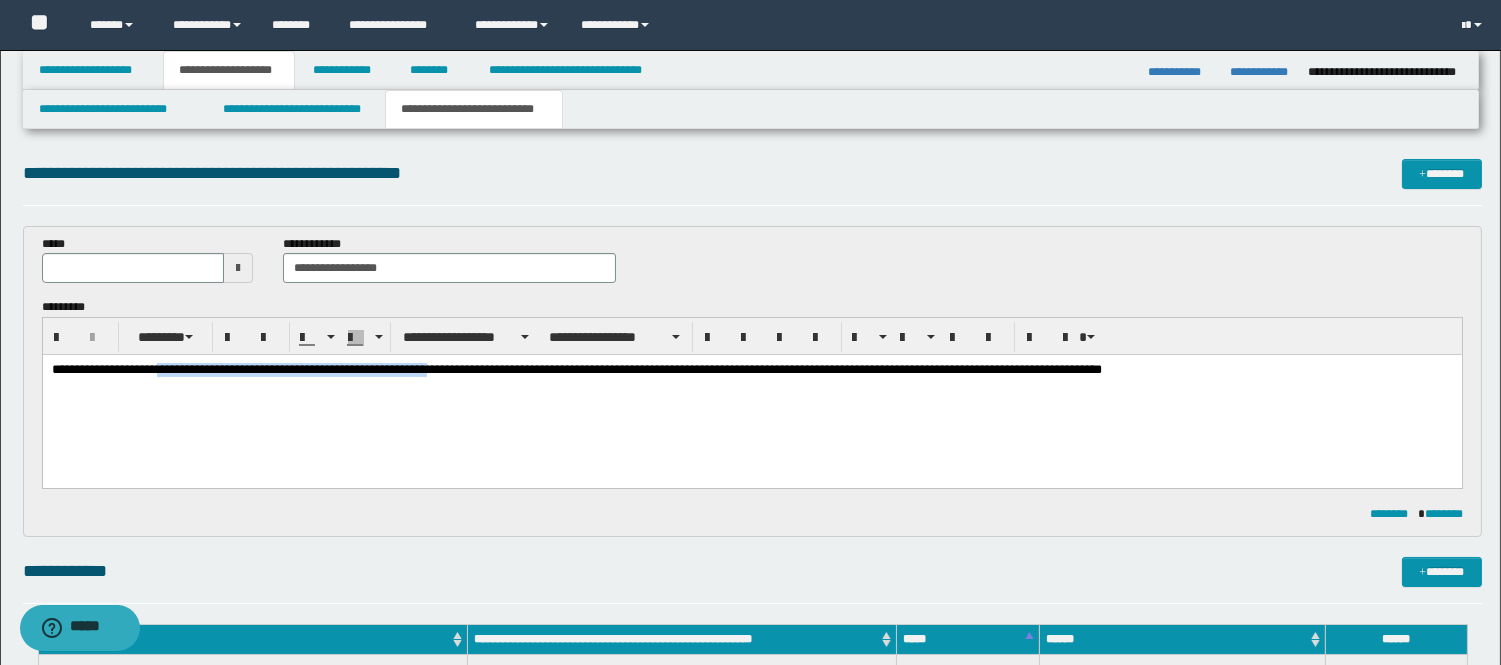 drag, startPoint x: 484, startPoint y: 373, endPoint x: 180, endPoint y: 381, distance: 304.10526 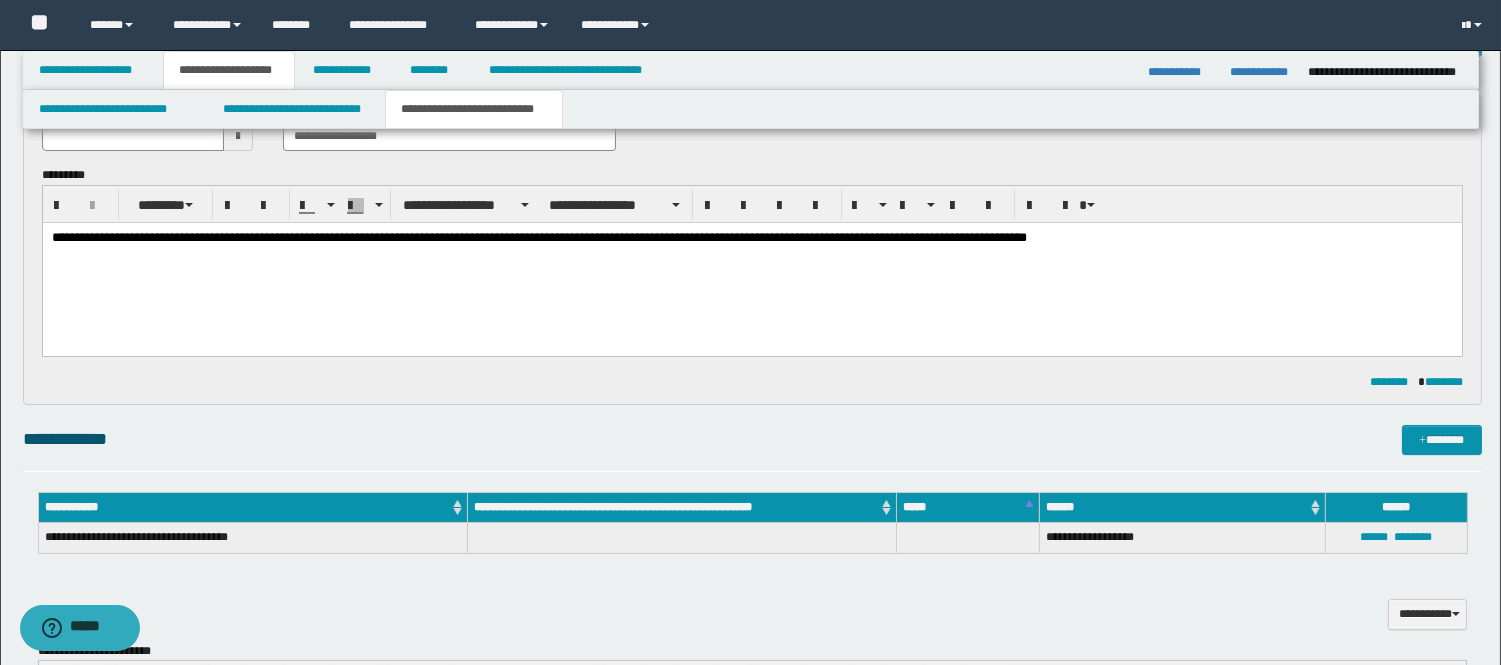 scroll, scrollTop: 333, scrollLeft: 0, axis: vertical 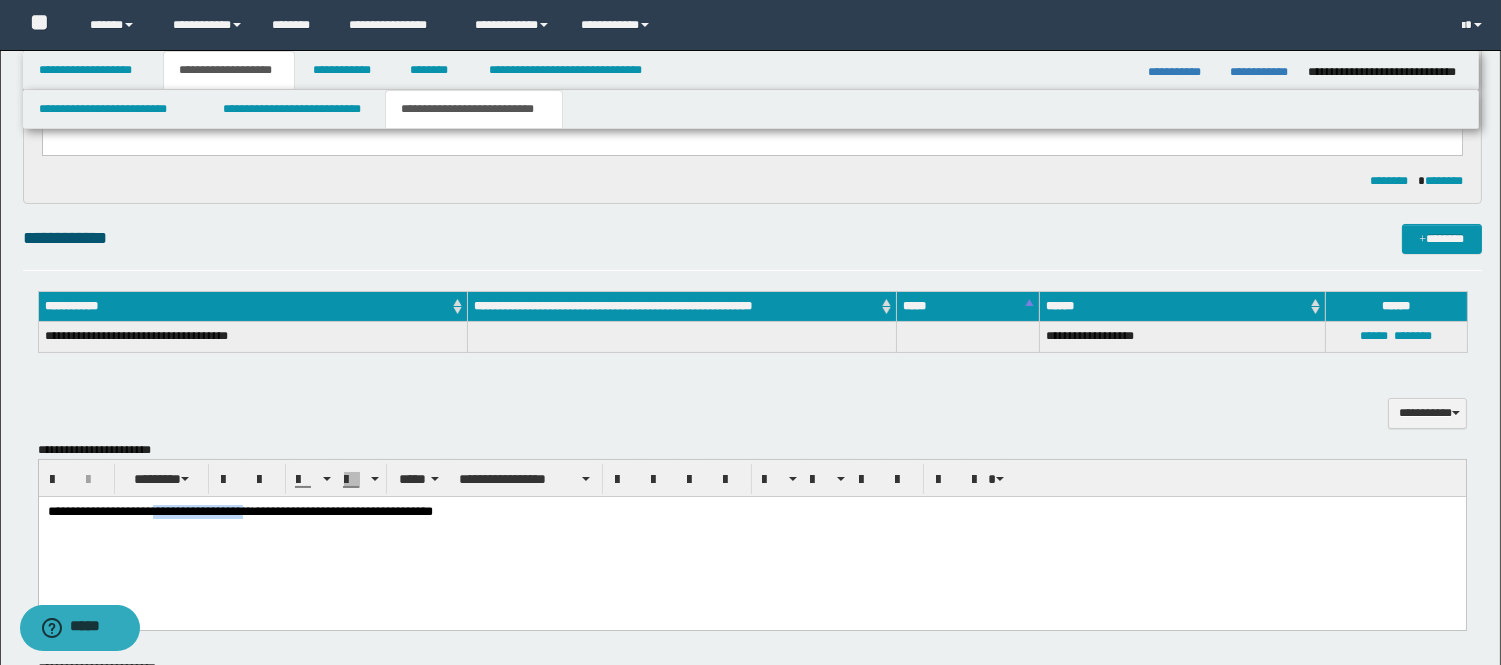 drag, startPoint x: 286, startPoint y: 510, endPoint x: 179, endPoint y: 516, distance: 107.16809 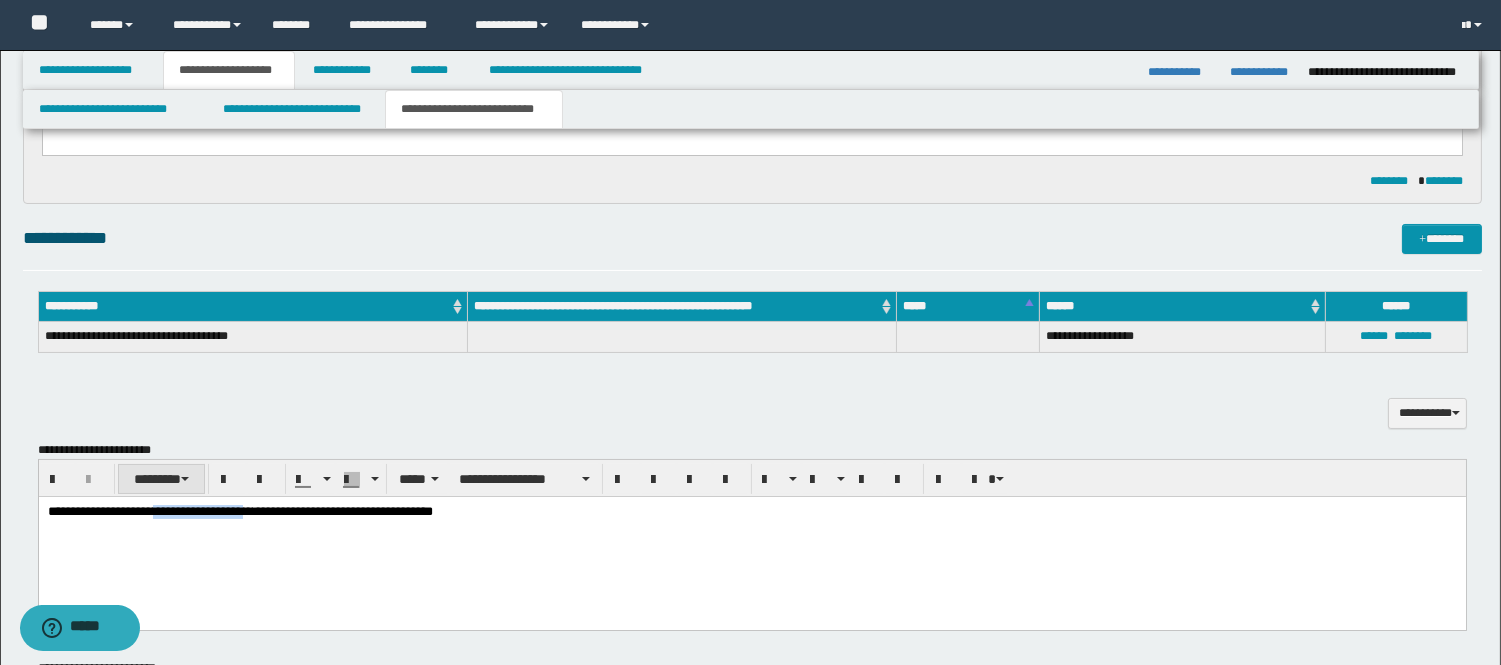 type 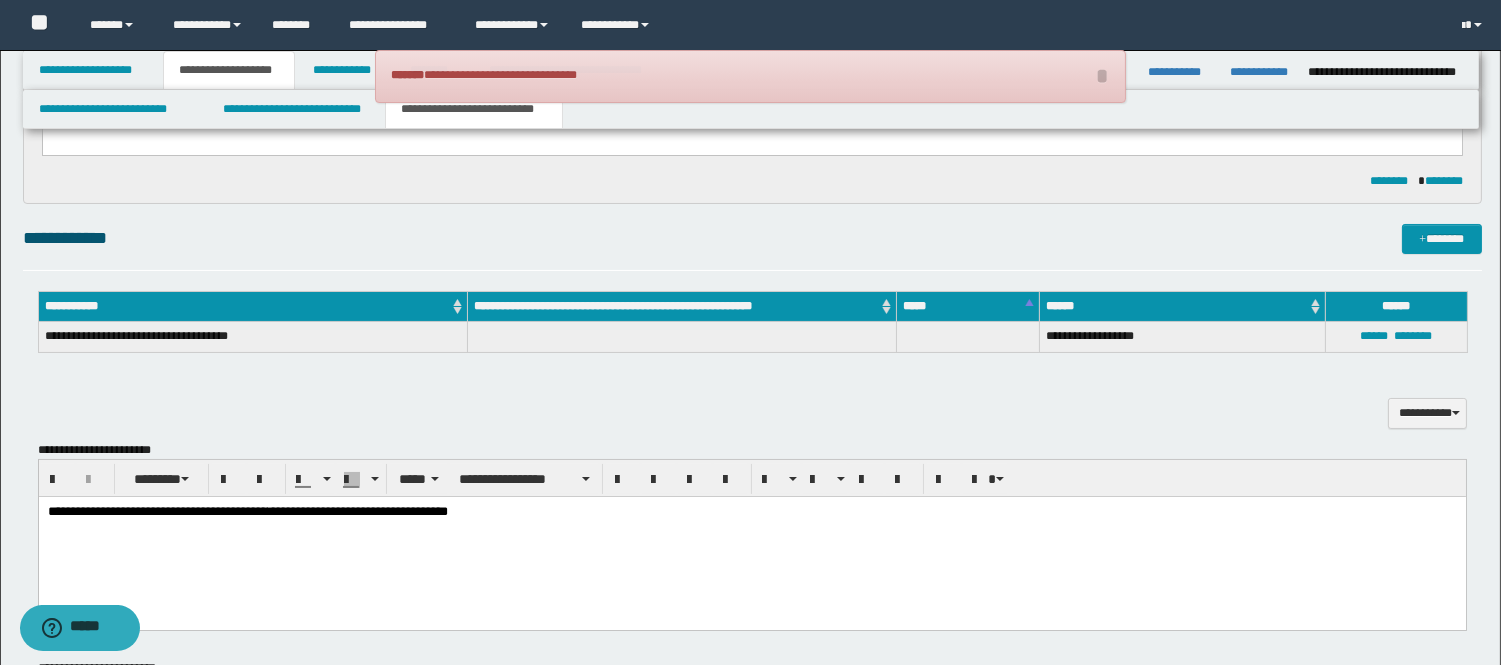 click on "**********" at bounding box center (157, 511) 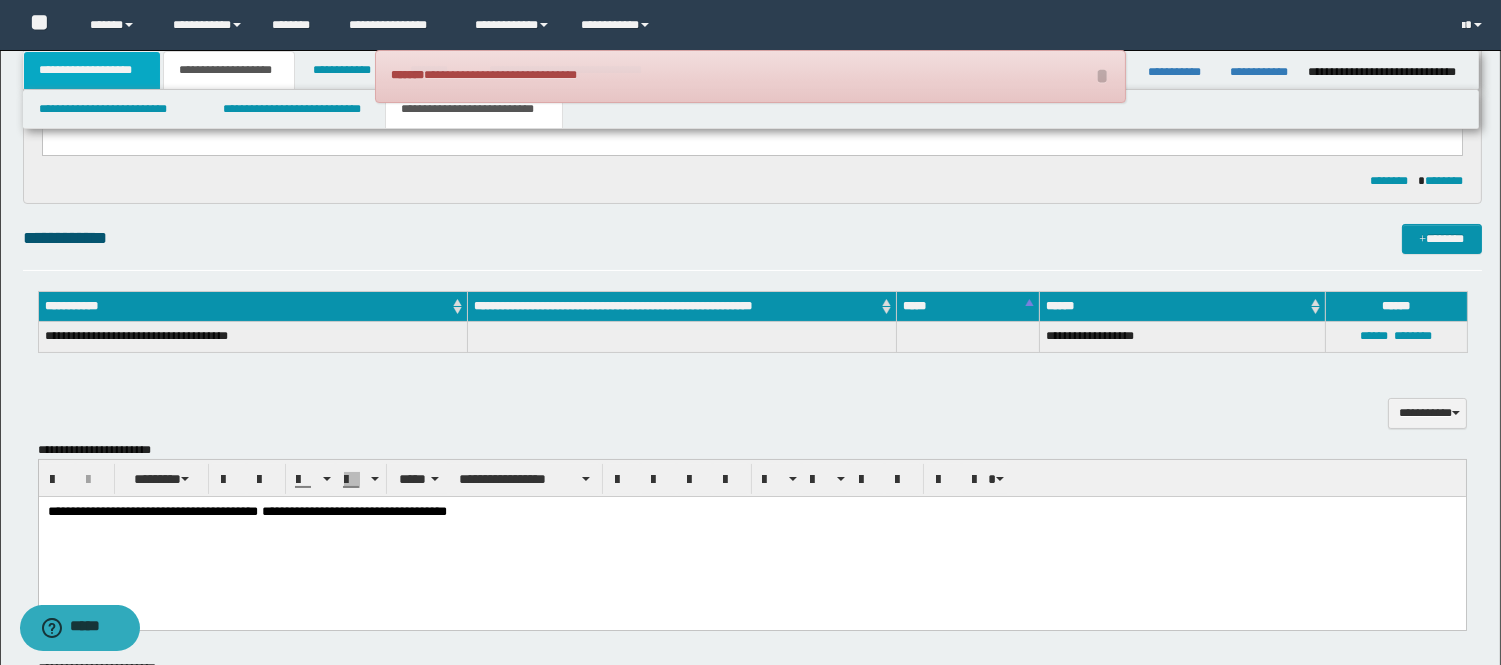 click on "**********" at bounding box center (92, 70) 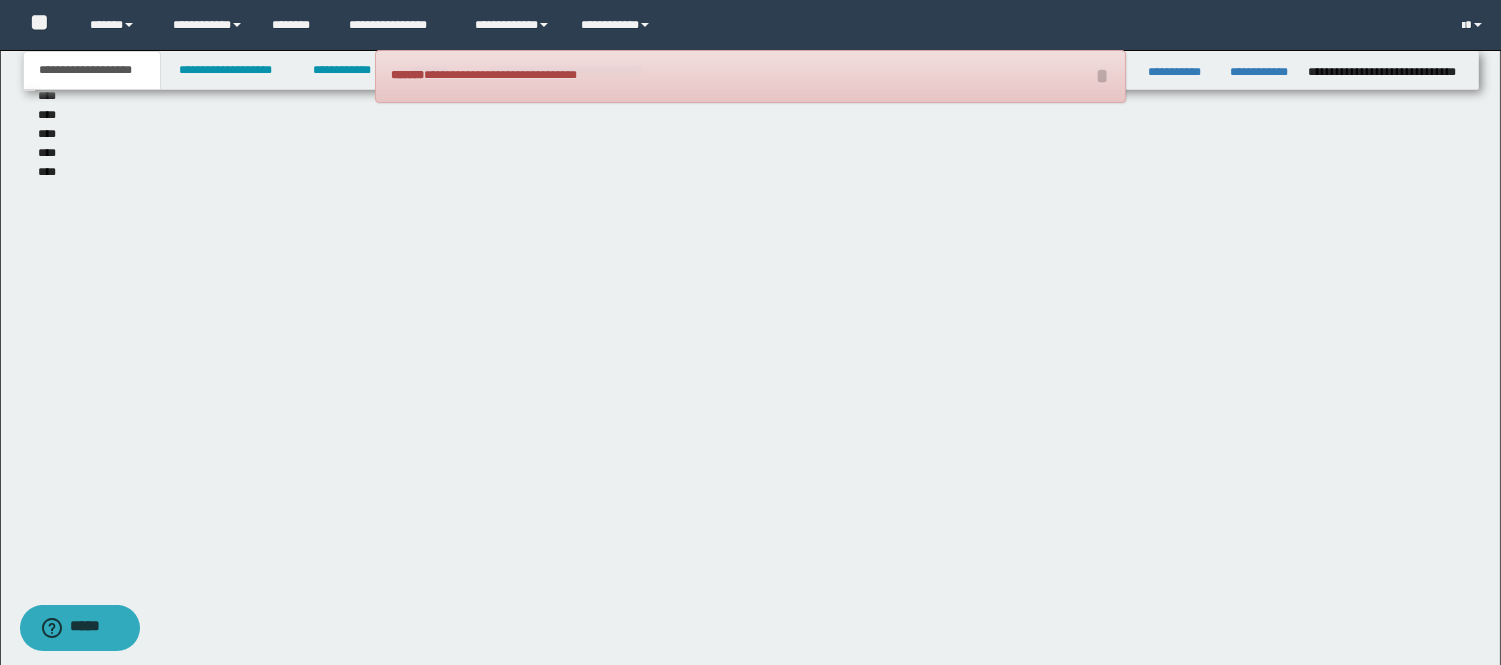 scroll, scrollTop: 237, scrollLeft: 0, axis: vertical 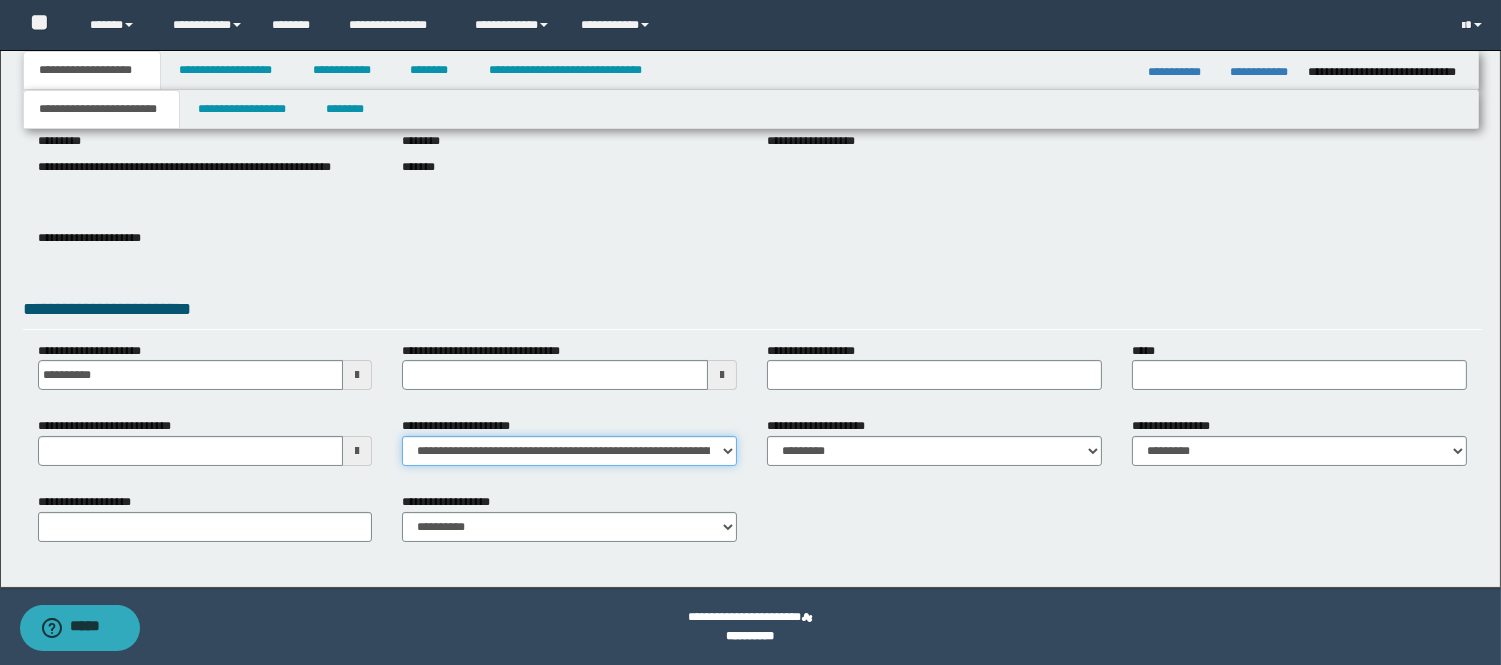 click on "**********" at bounding box center (569, 451) 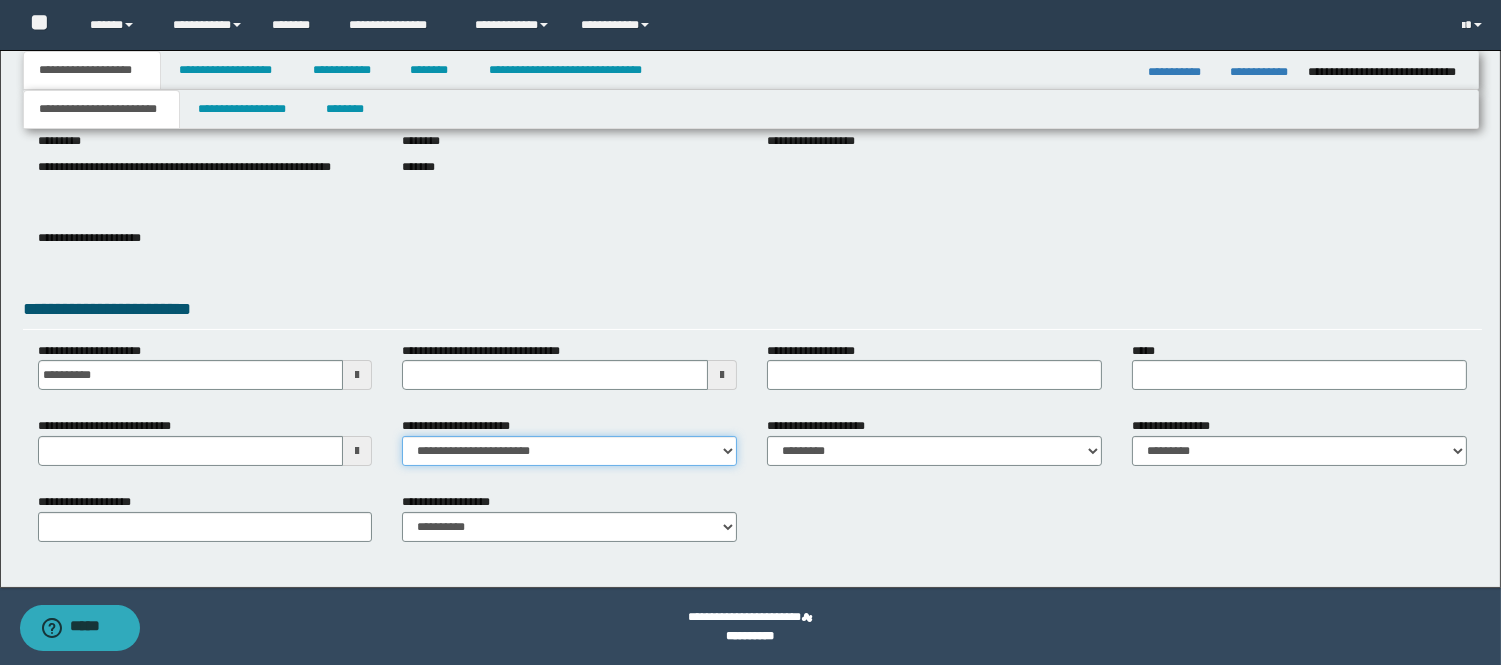 click on "**********" at bounding box center [569, 451] 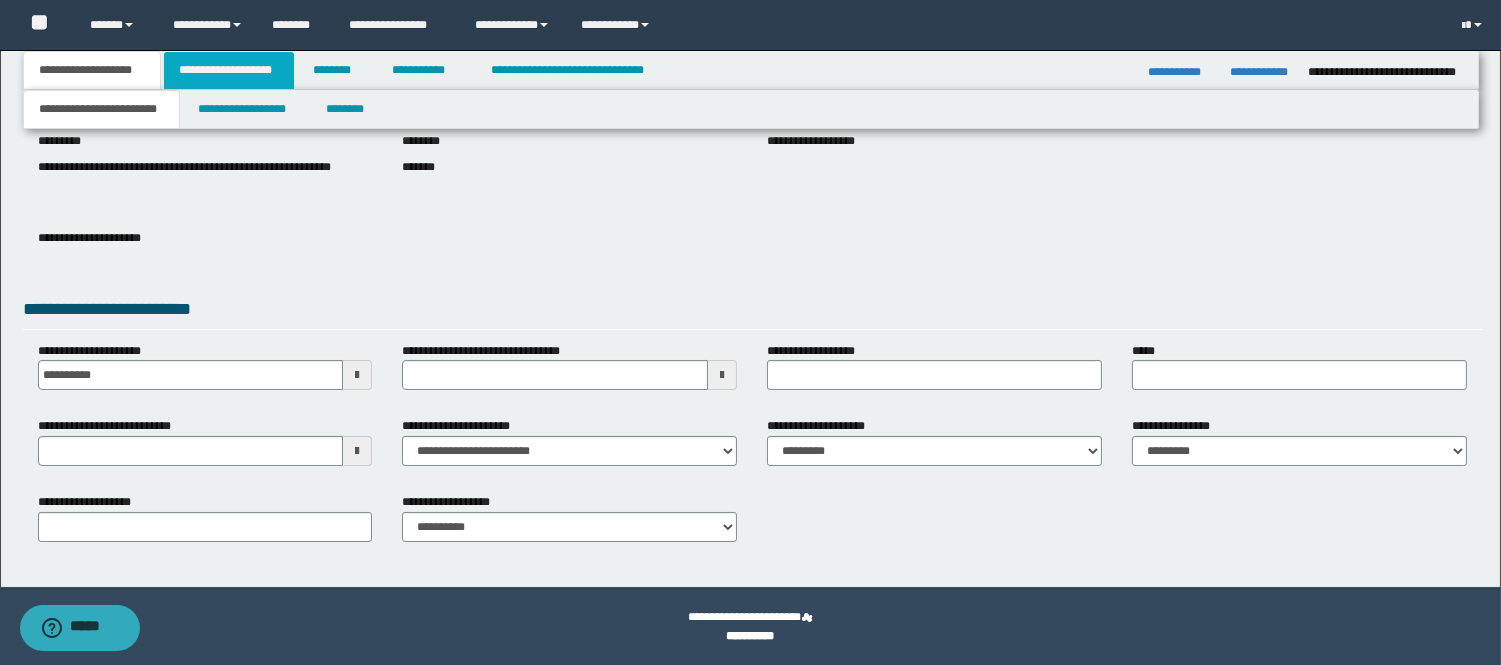 drag, startPoint x: 243, startPoint y: 70, endPoint x: 260, endPoint y: 67, distance: 17.262676 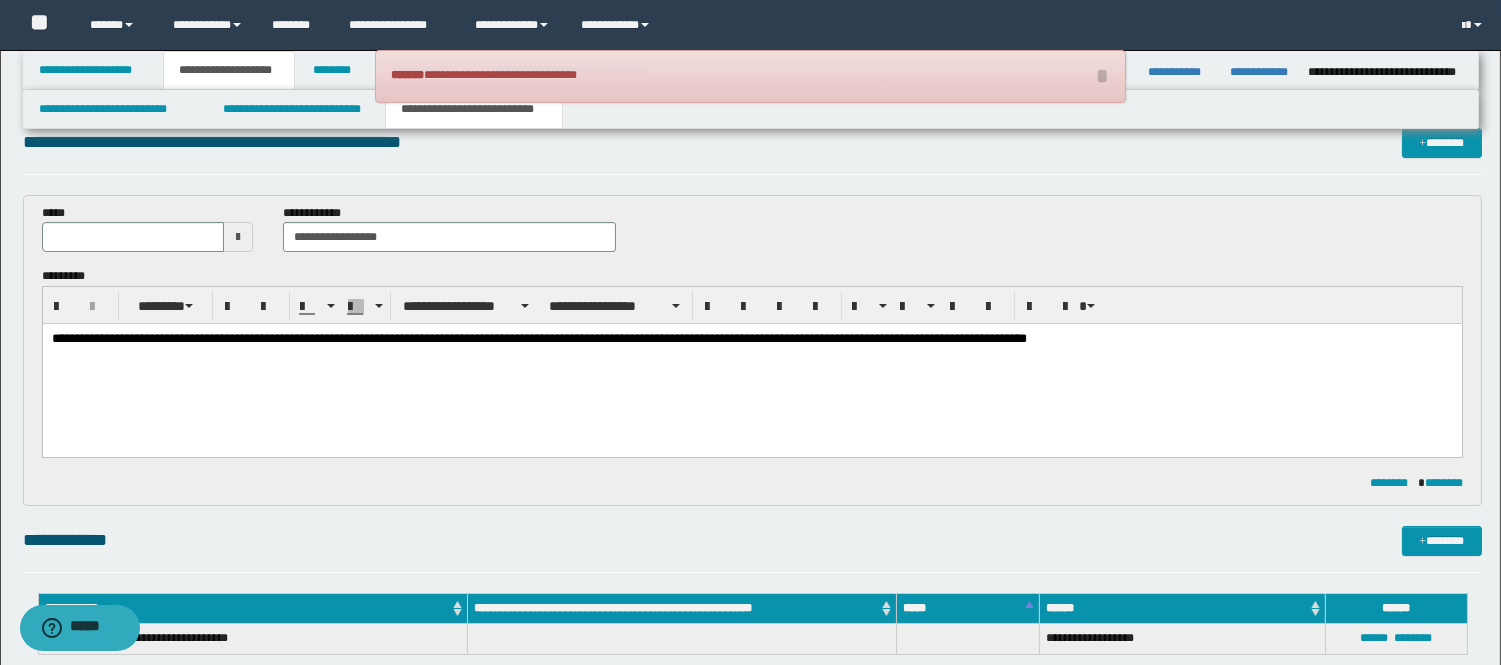 scroll, scrollTop: 15, scrollLeft: 0, axis: vertical 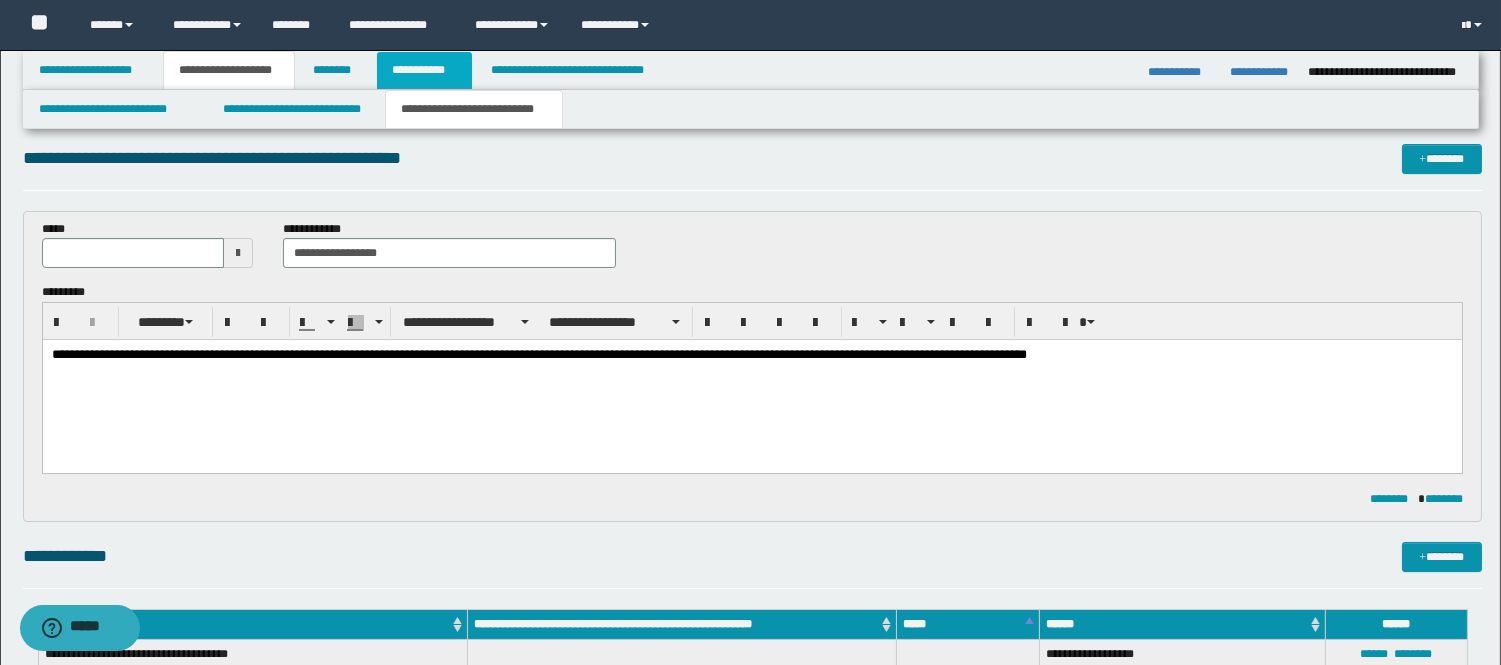click on "**********" at bounding box center (424, 70) 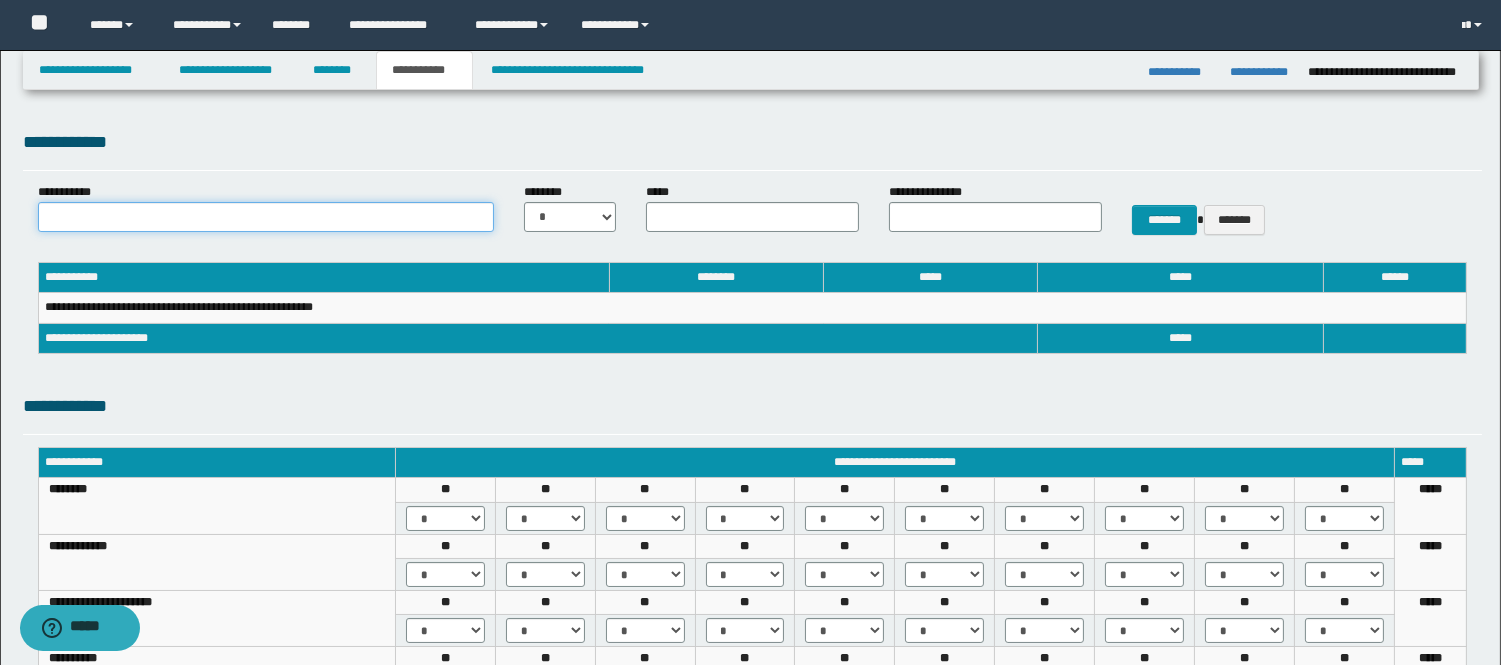 click on "**********" at bounding box center [266, 217] 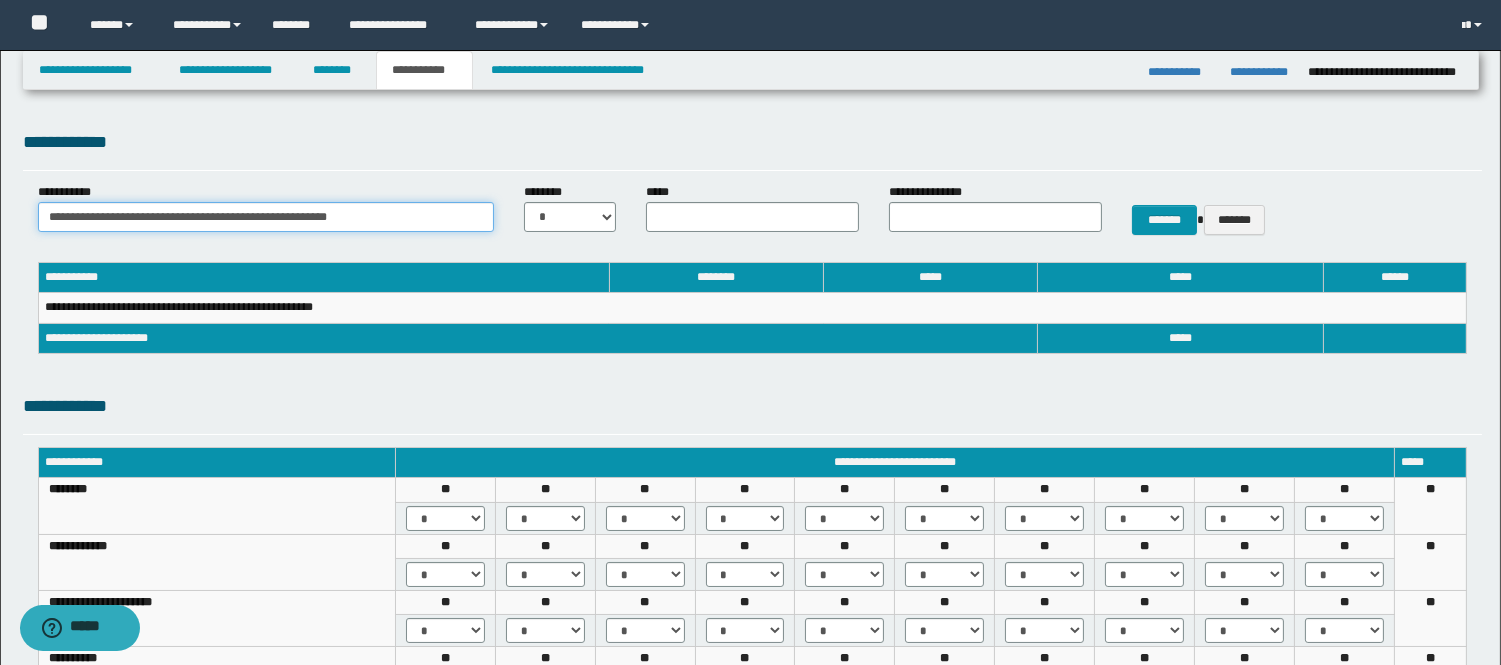 type on "**********" 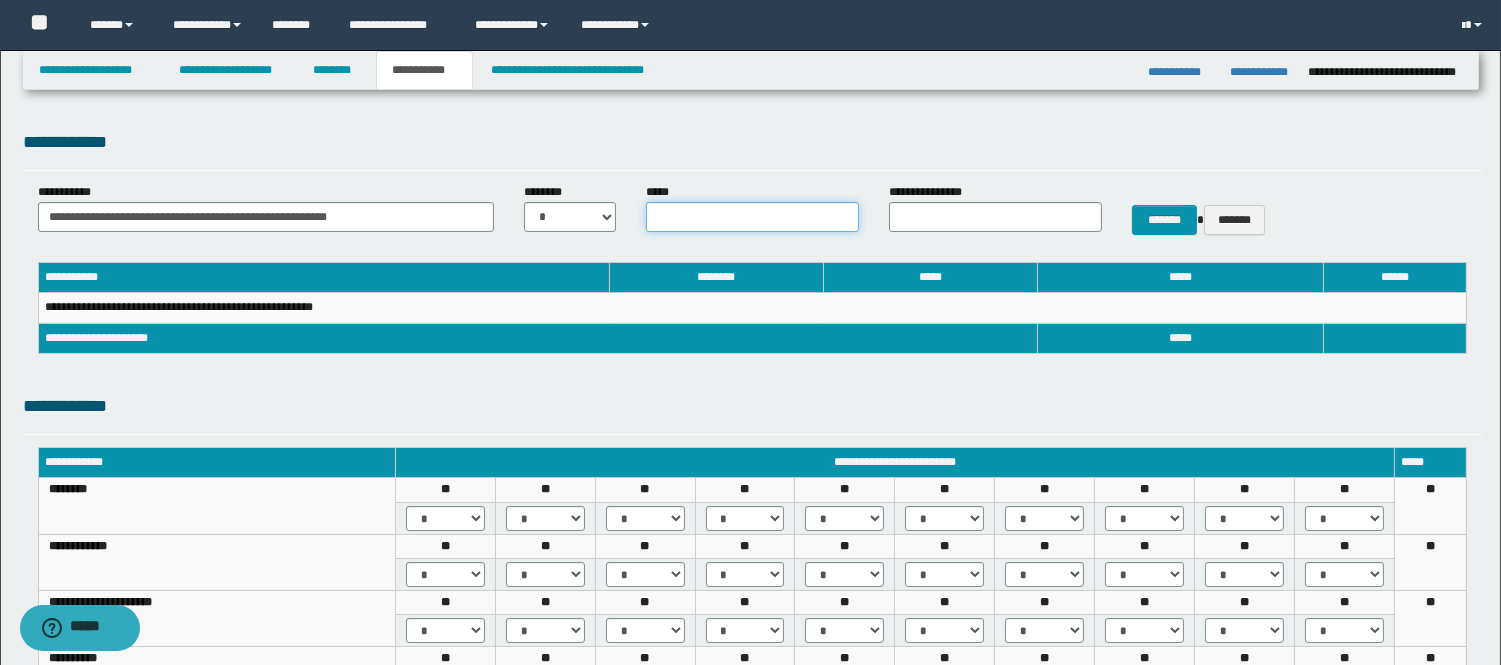 click on "*****" at bounding box center (752, 217) 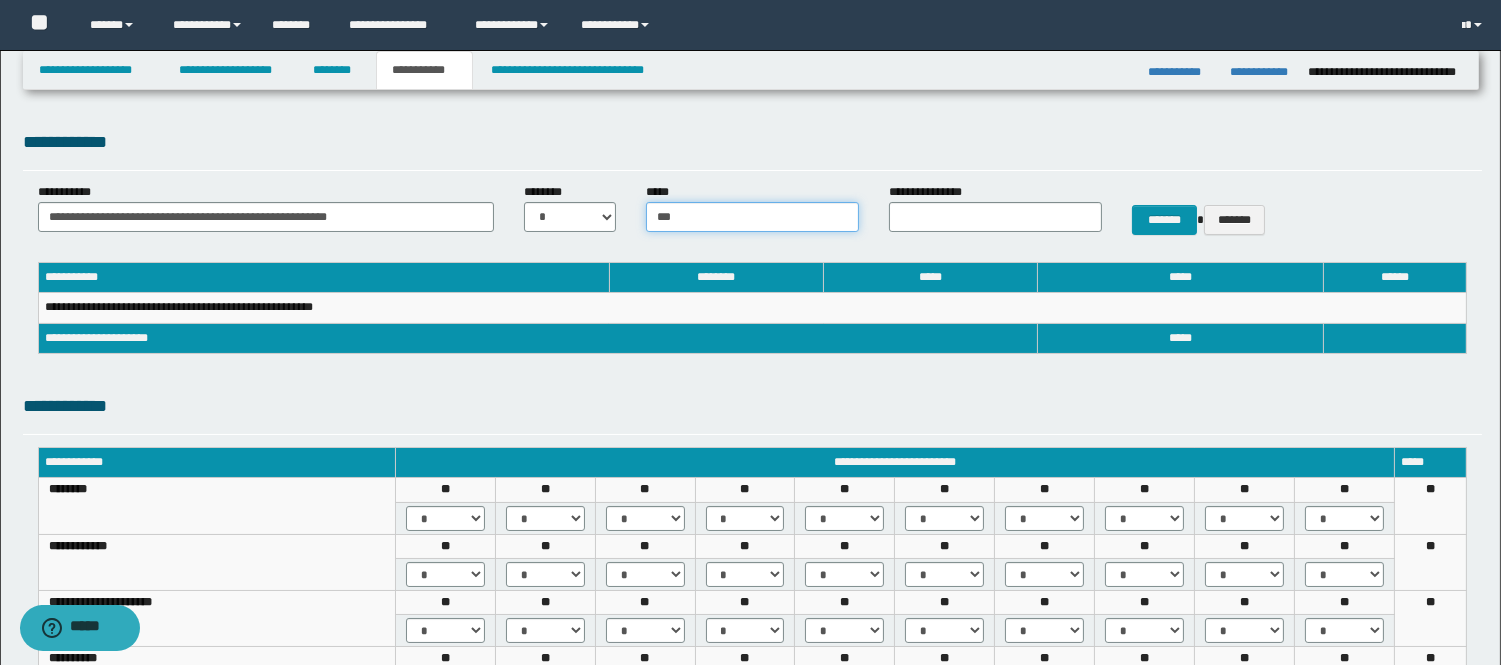 type on "**********" 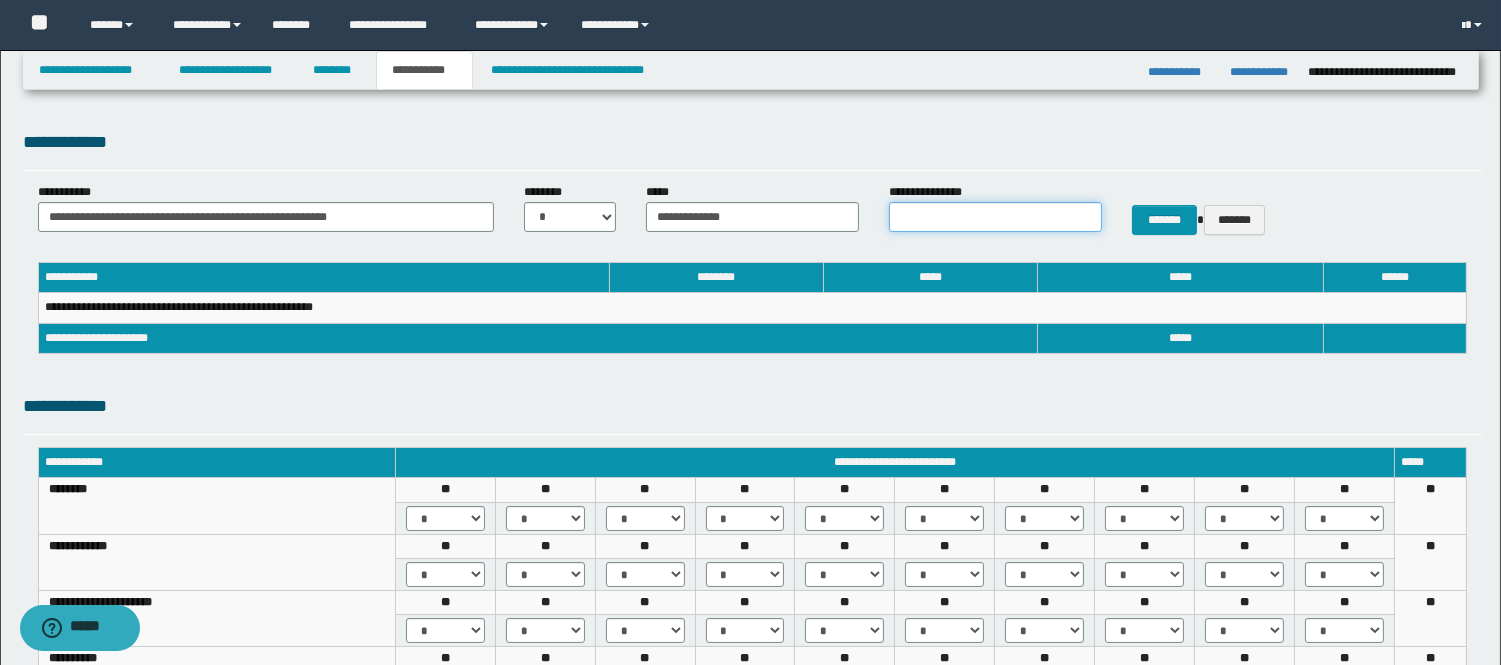 click on "**********" at bounding box center [995, 217] 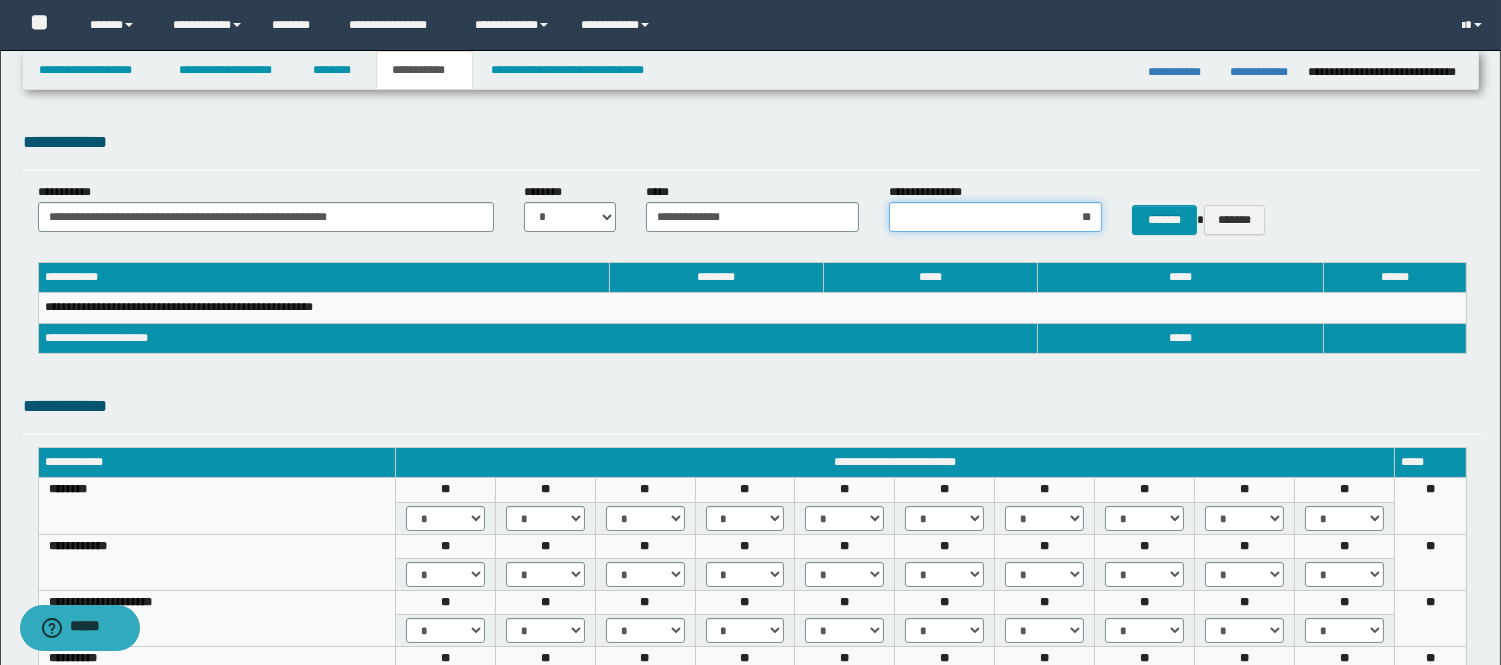 type on "*" 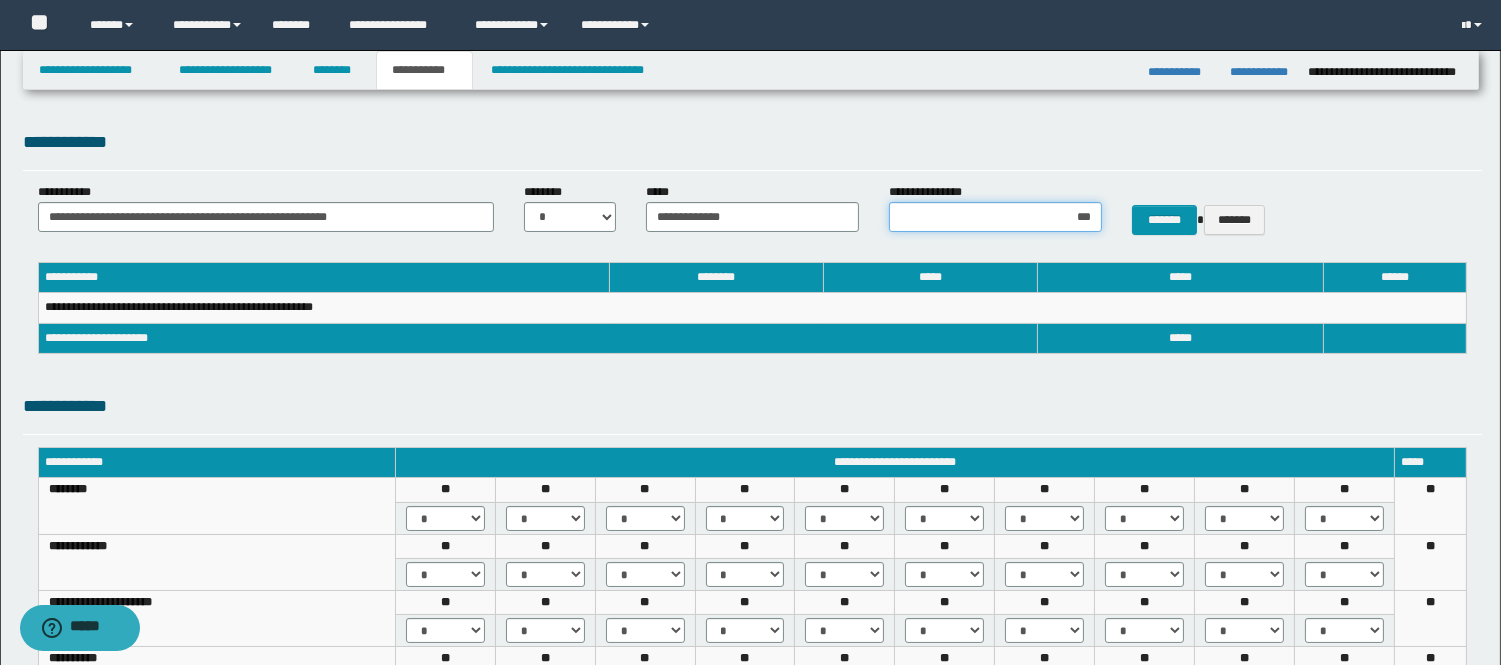 type on "****" 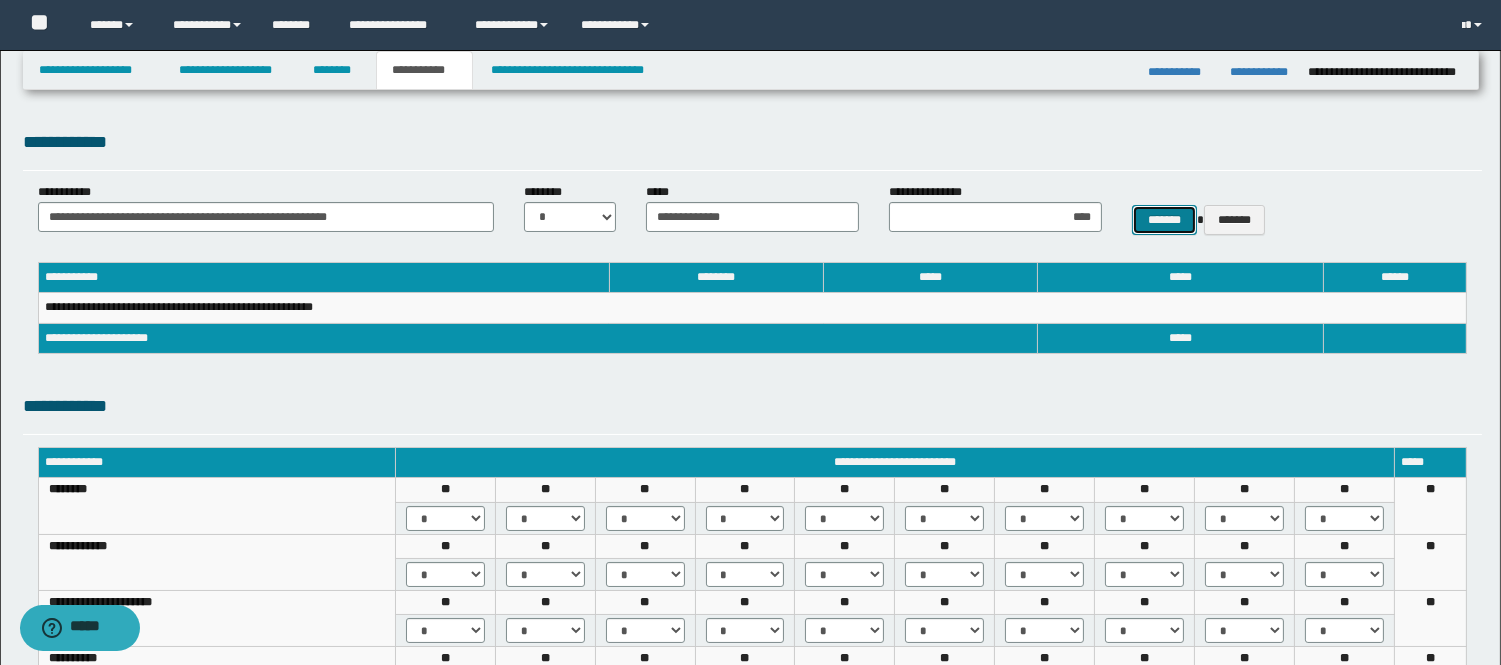 click on "*******" at bounding box center [1164, 220] 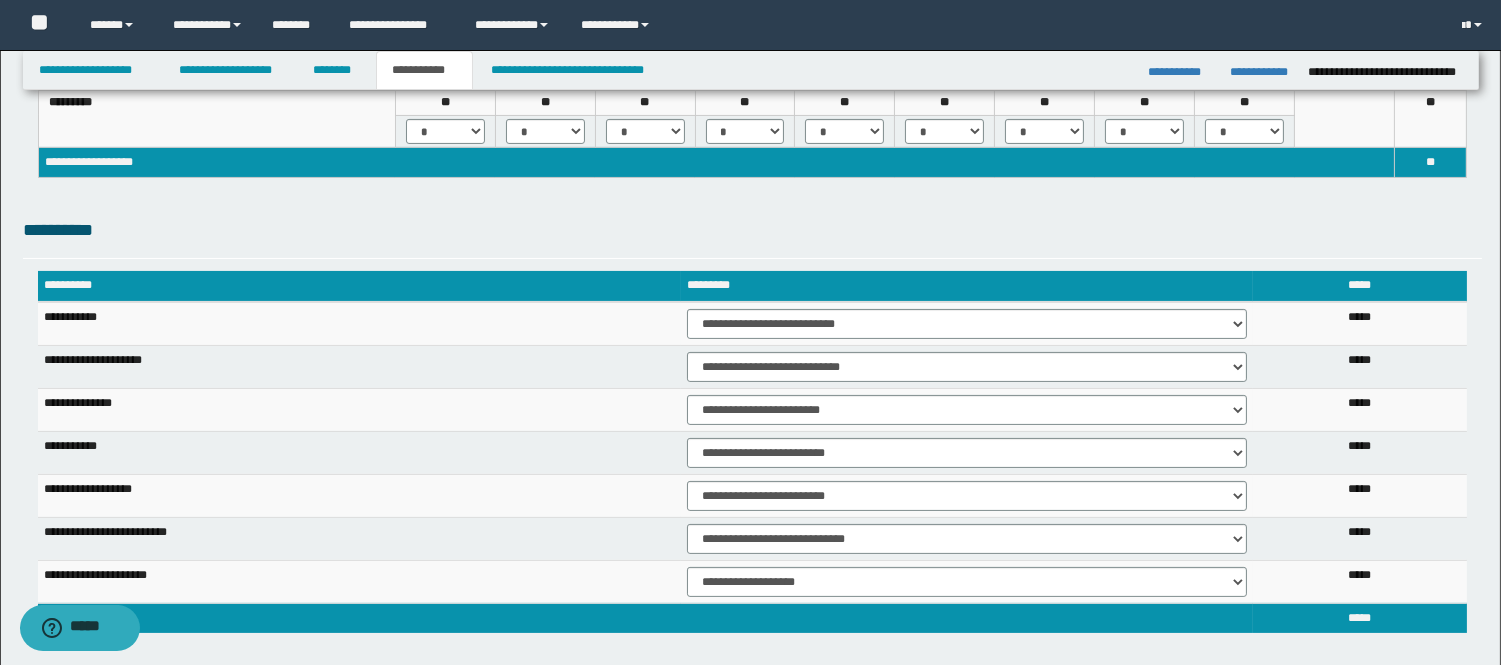 scroll, scrollTop: 821, scrollLeft: 0, axis: vertical 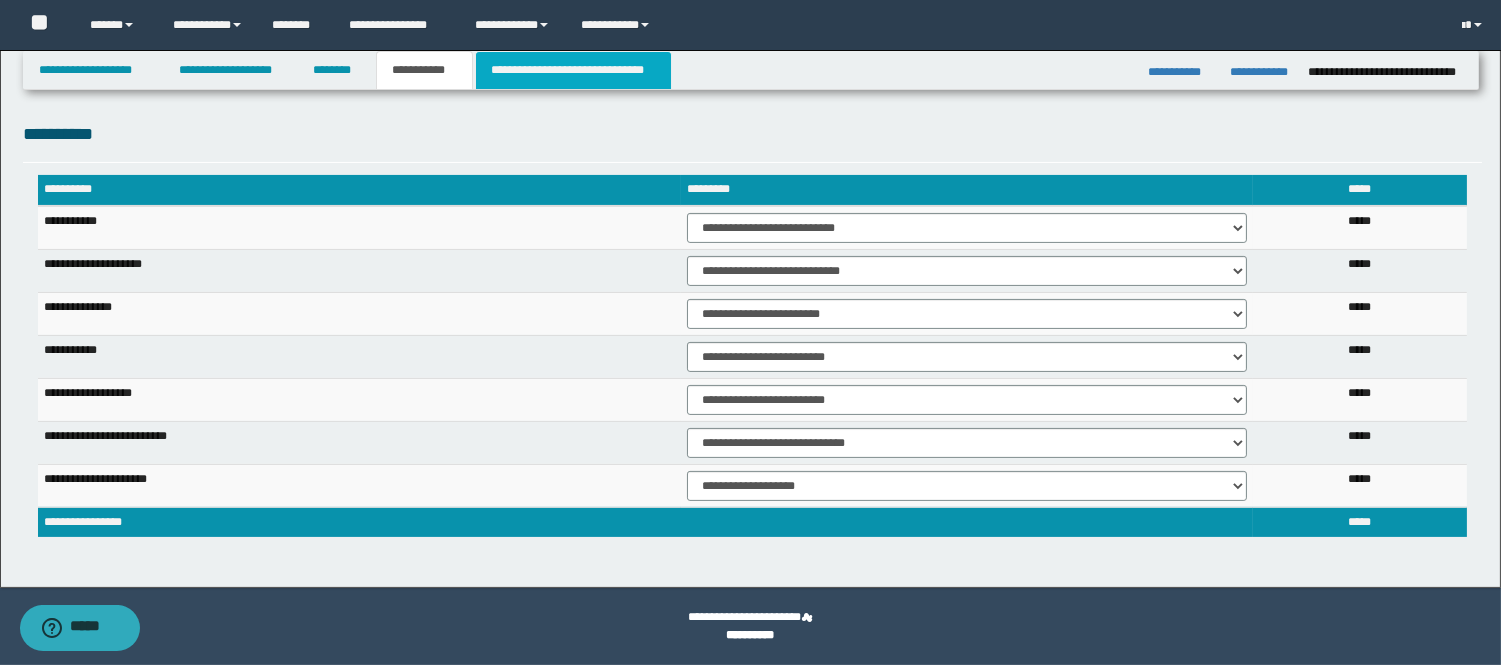 click on "**********" at bounding box center (573, 70) 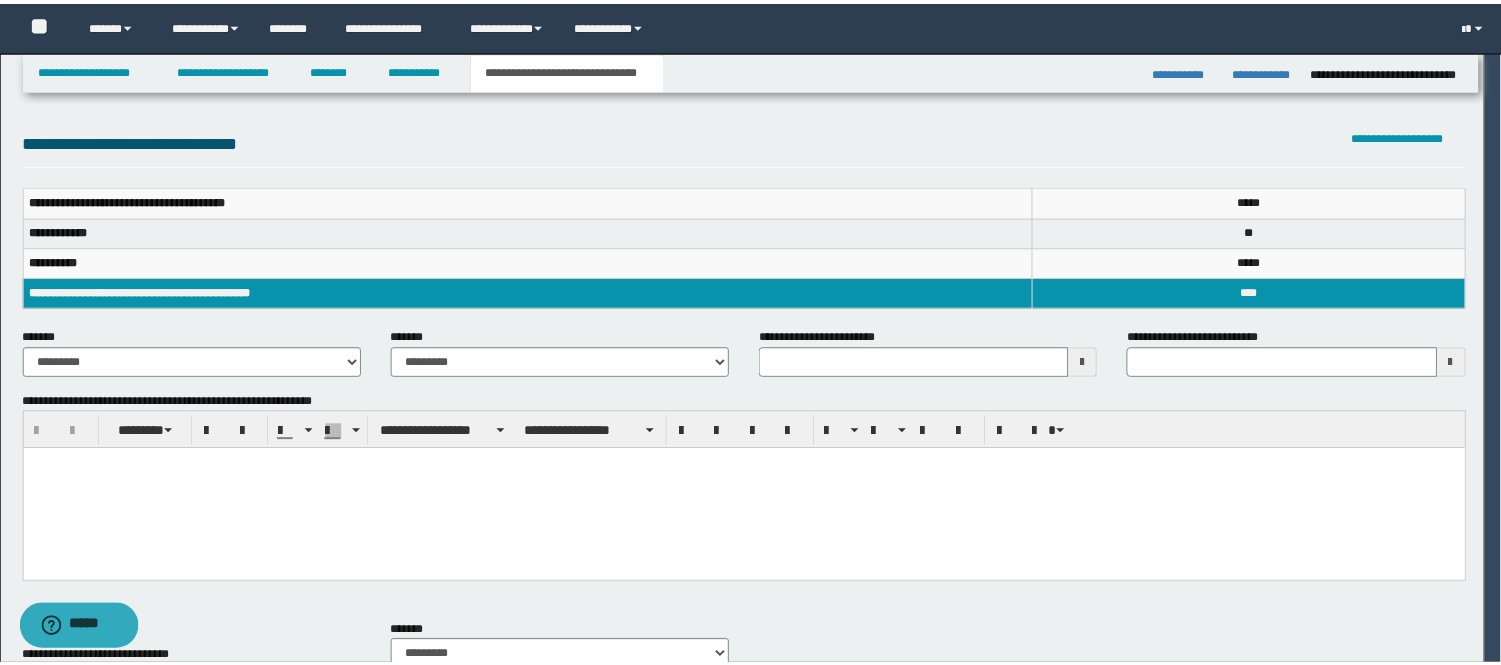 scroll, scrollTop: 0, scrollLeft: 0, axis: both 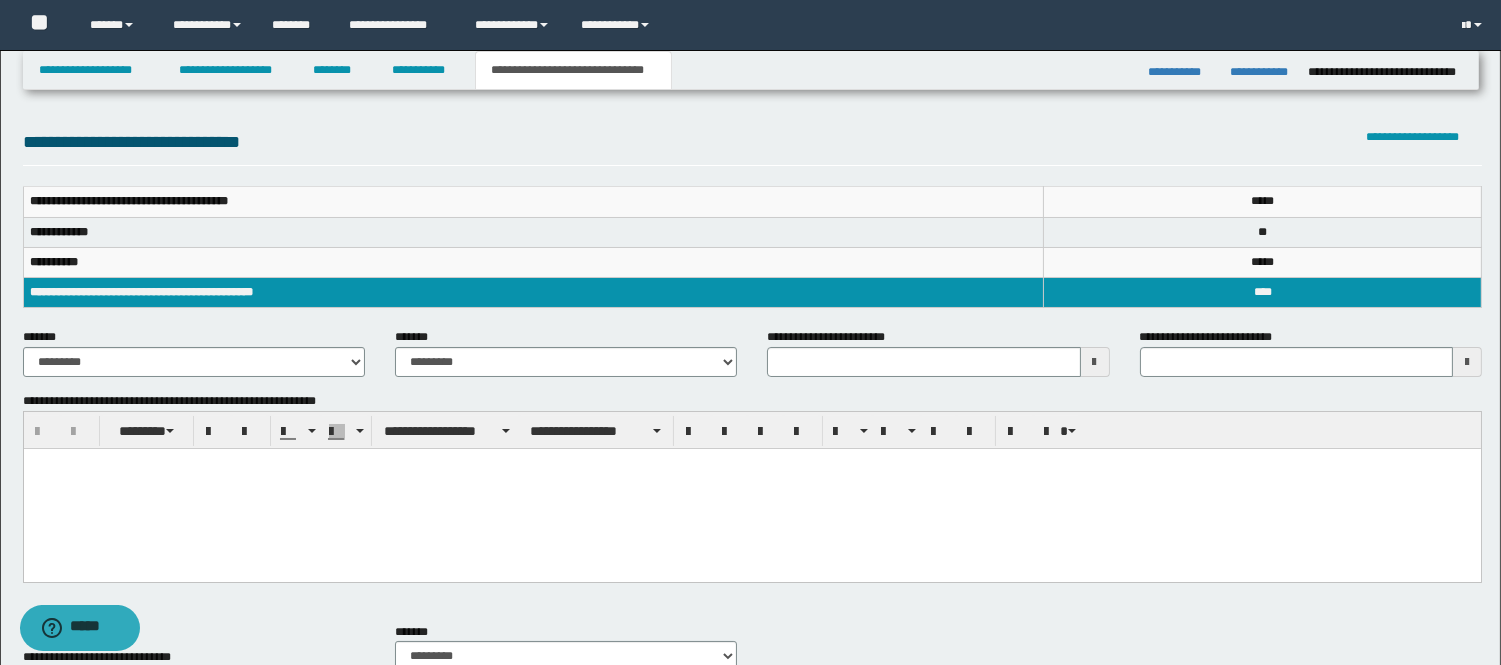 click at bounding box center [1095, 362] 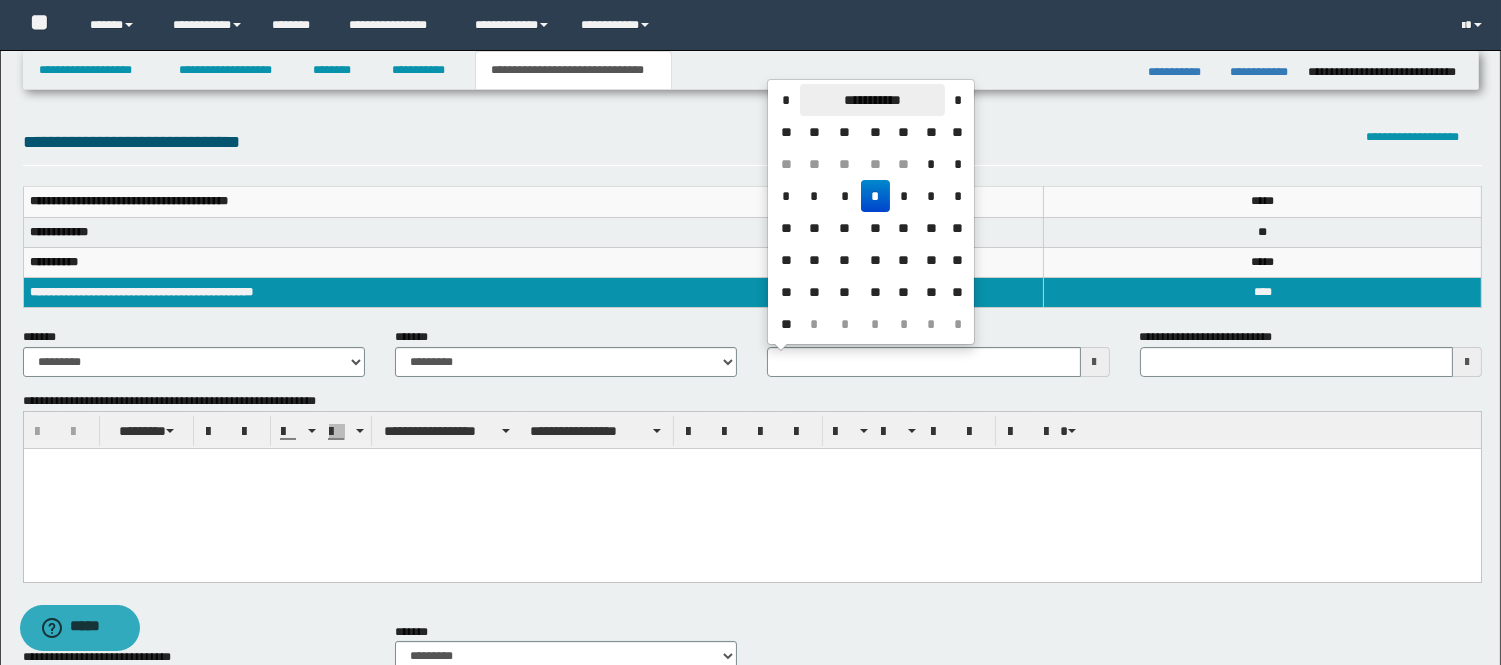 click on "**********" at bounding box center (872, 100) 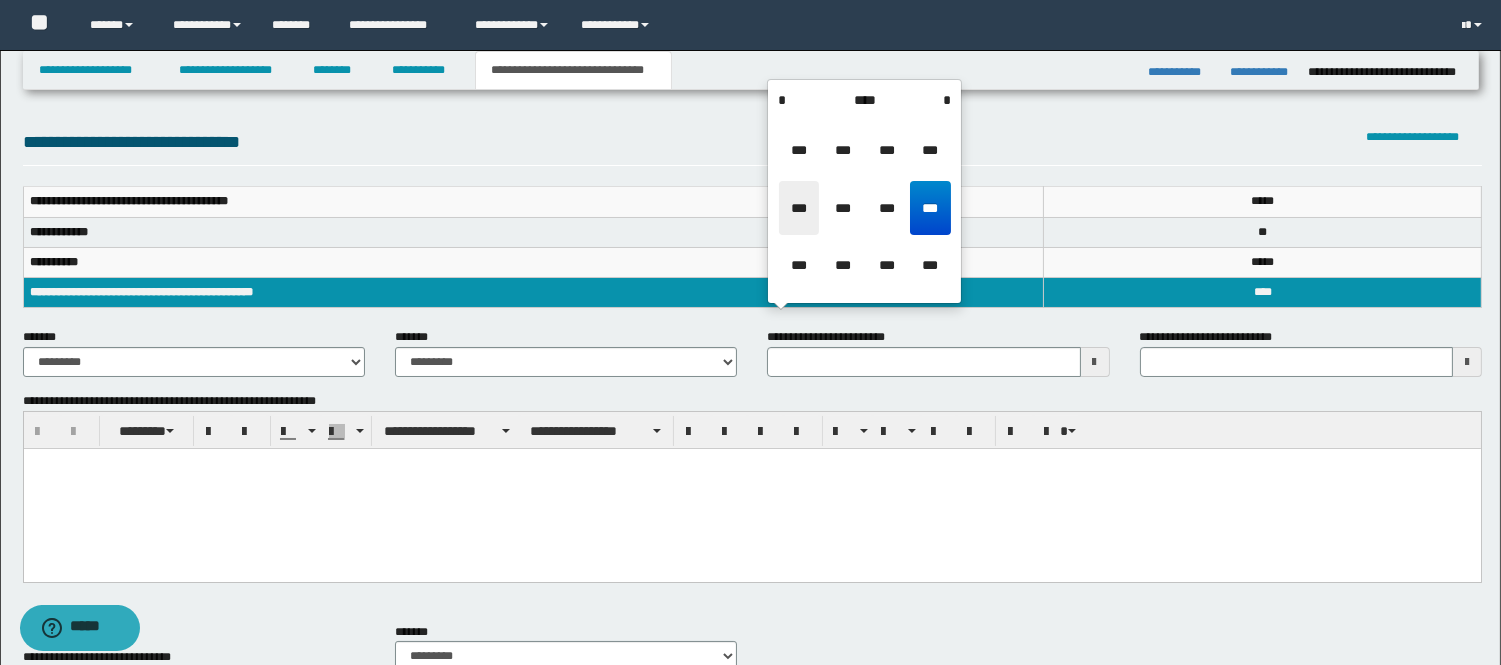click on "***" at bounding box center [799, 208] 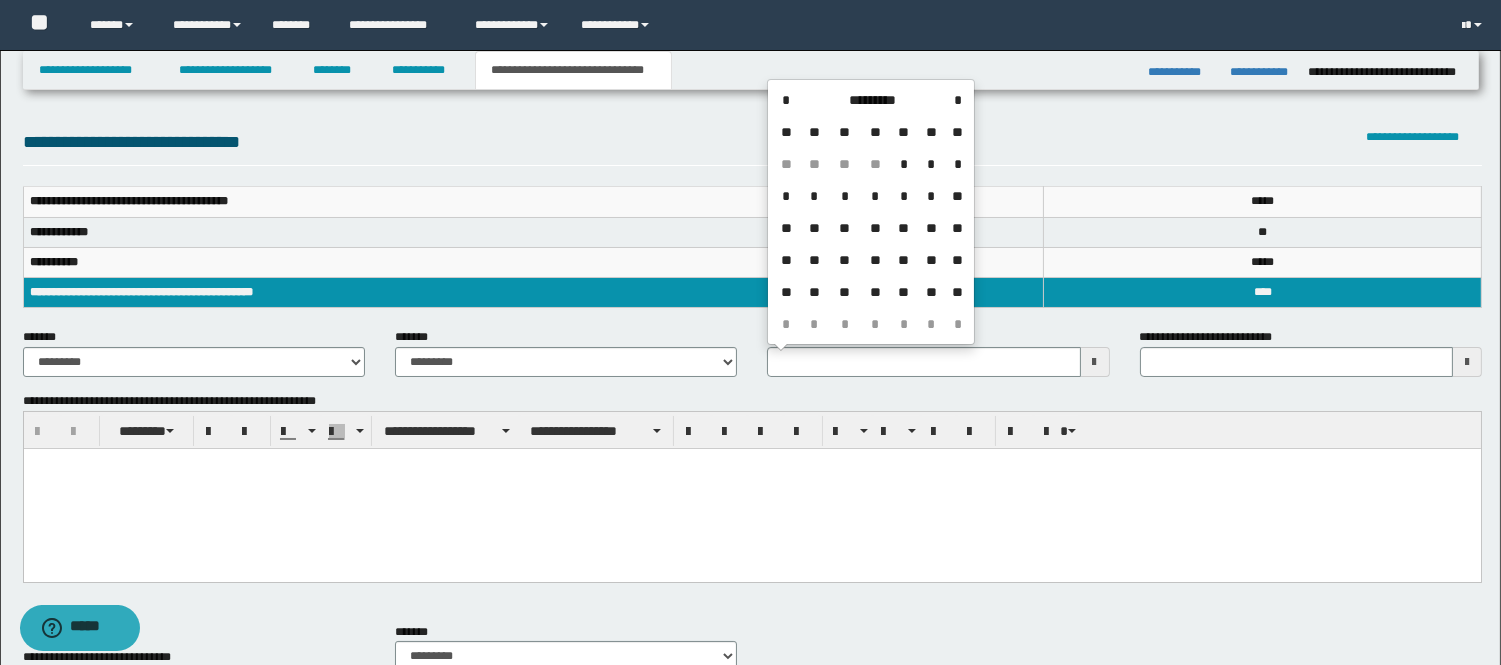 drag, startPoint x: 953, startPoint y: 262, endPoint x: 862, endPoint y: 303, distance: 99.80982 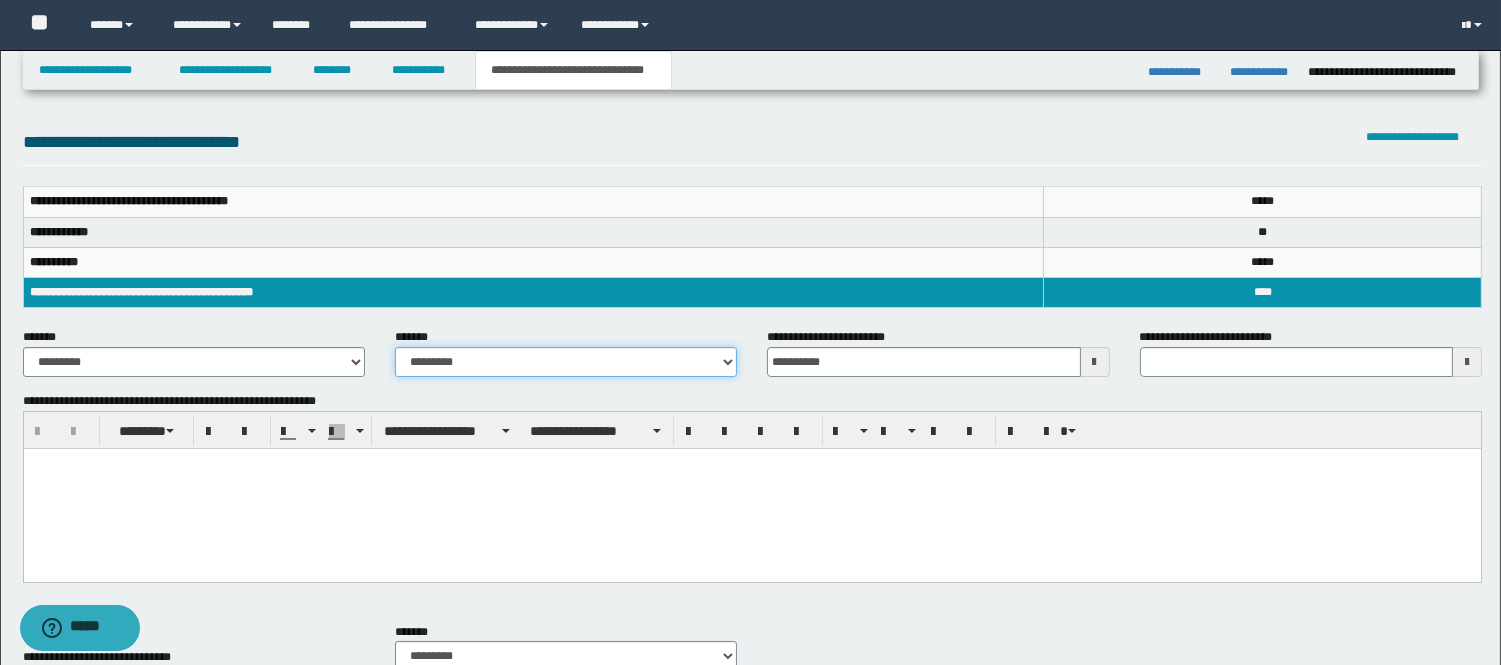 drag, startPoint x: 556, startPoint y: 360, endPoint x: 540, endPoint y: 368, distance: 17.888544 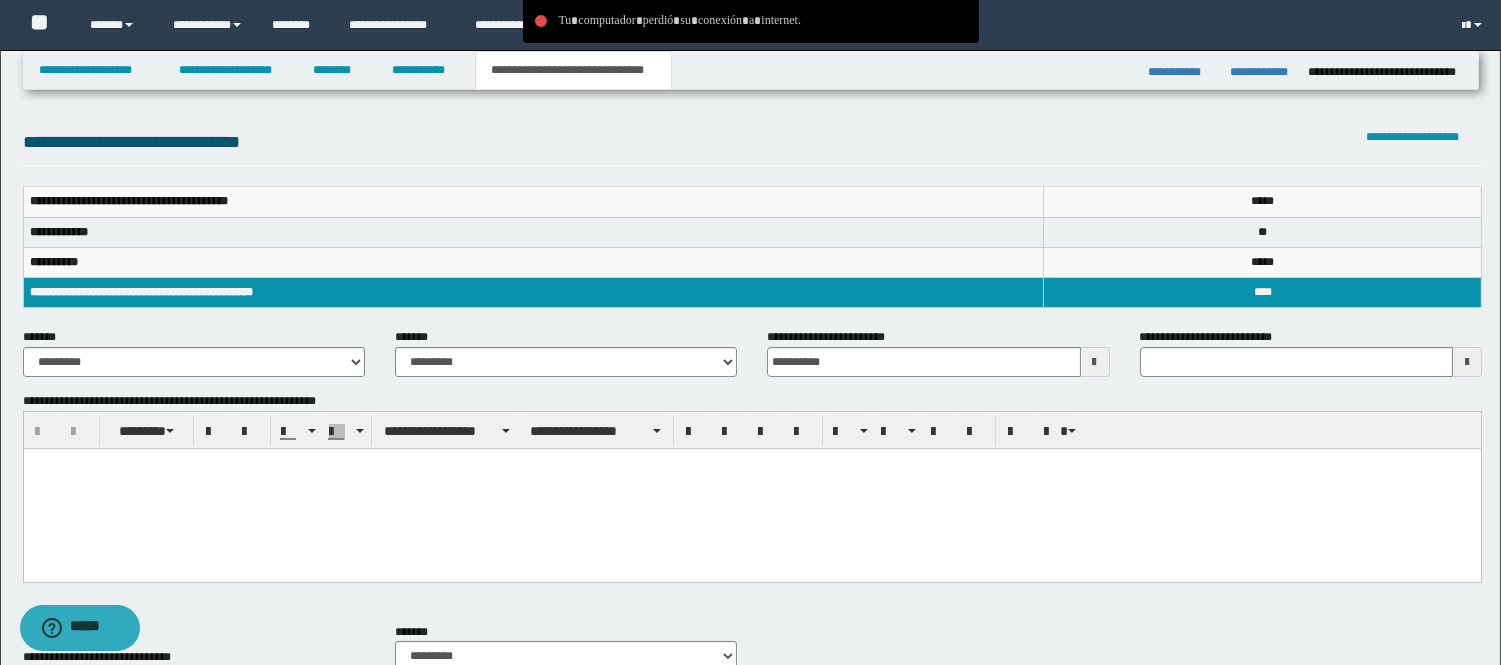 click on "**********" at bounding box center [194, 352] 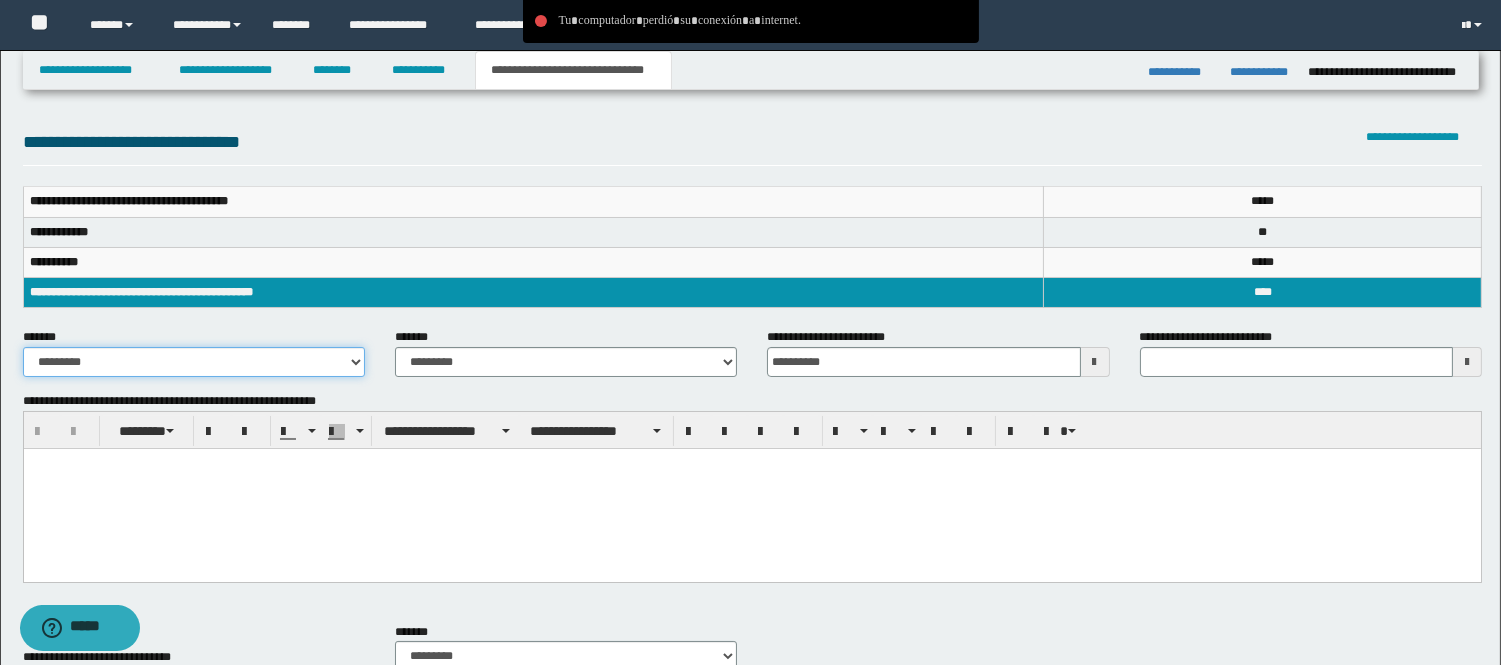 click on "**********" at bounding box center [194, 362] 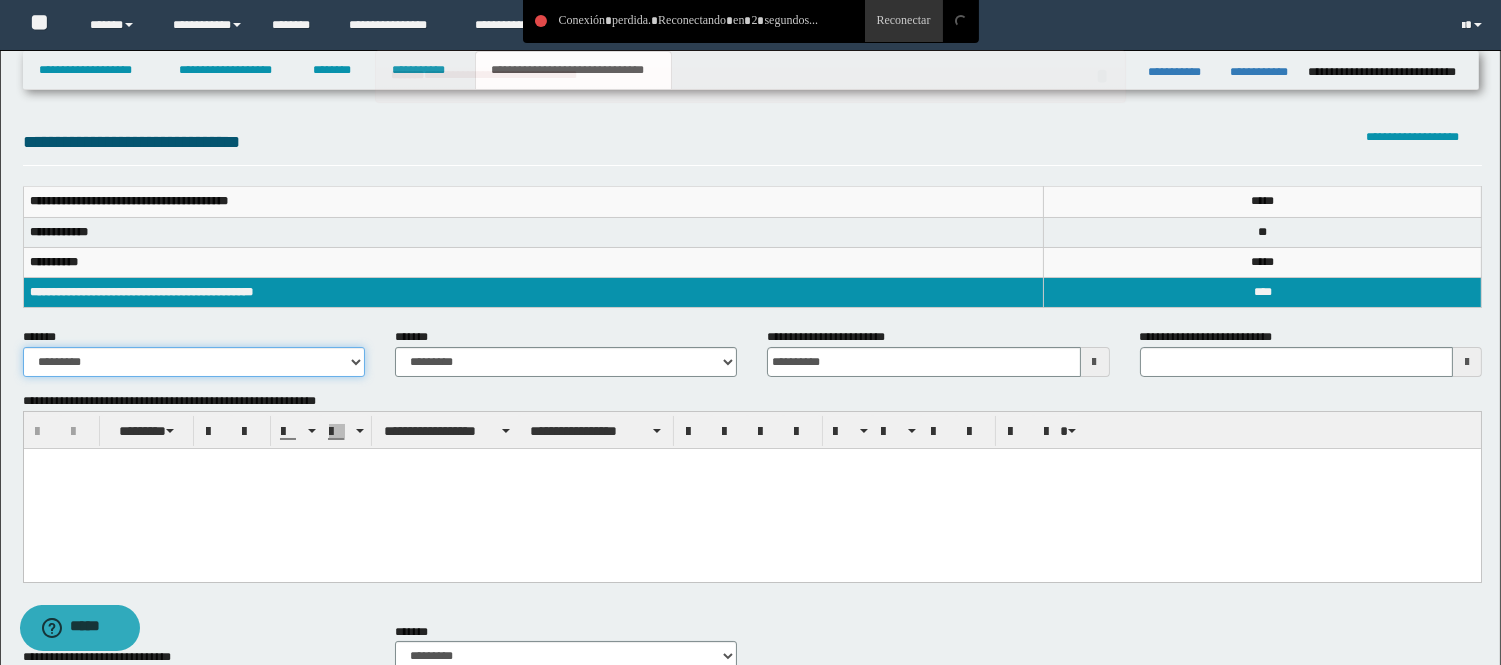 select on "*" 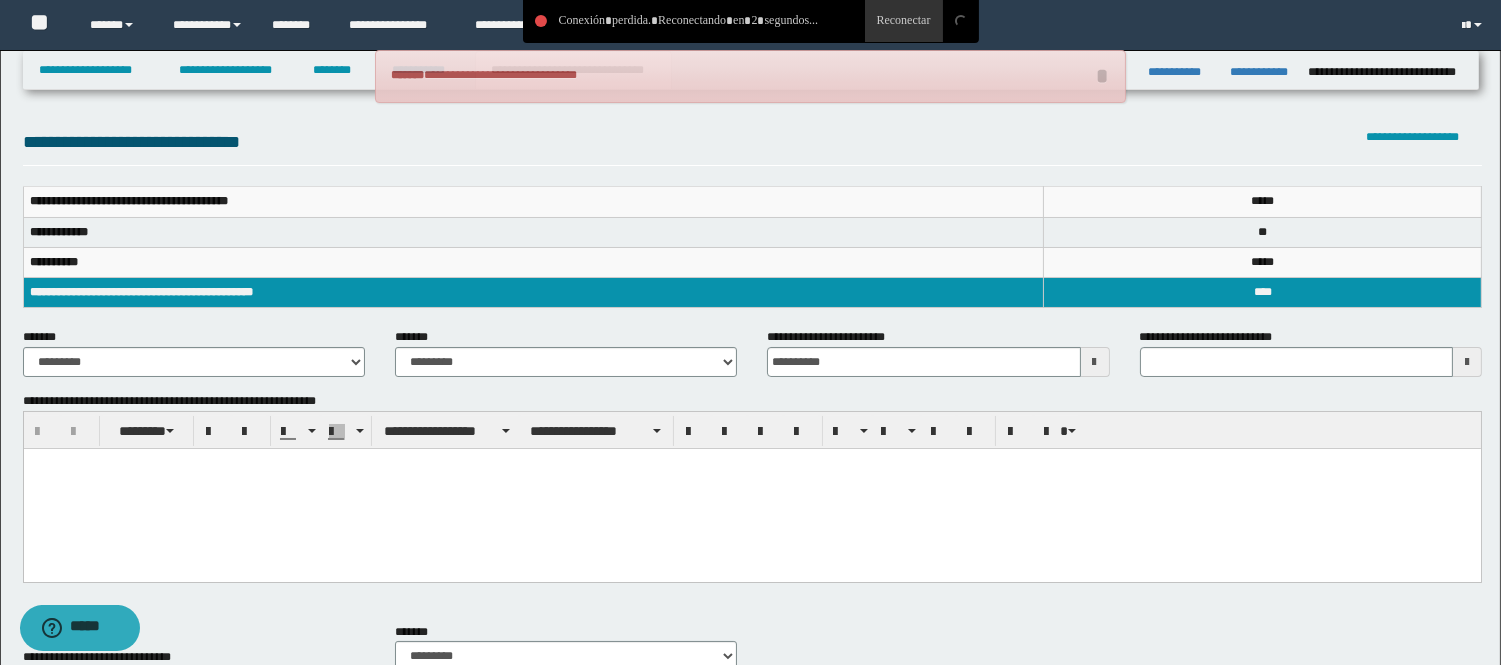 click at bounding box center [751, 464] 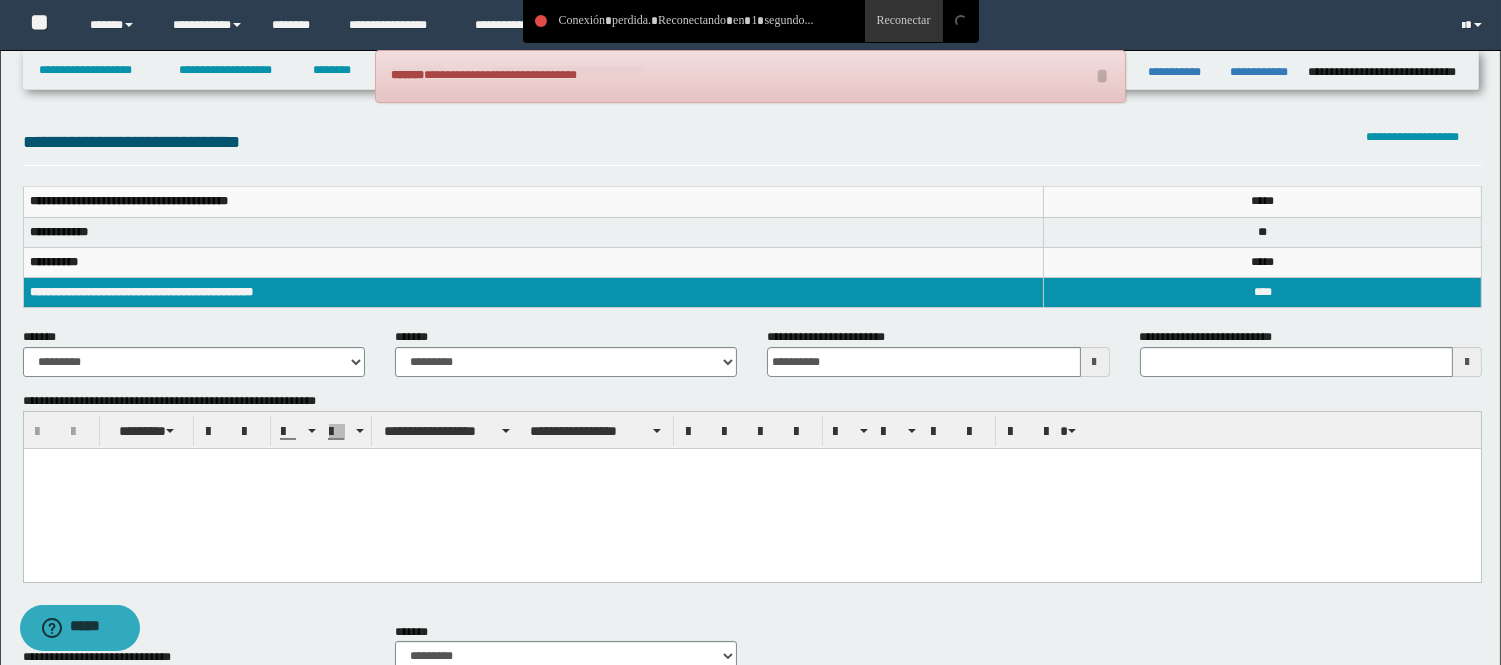 type 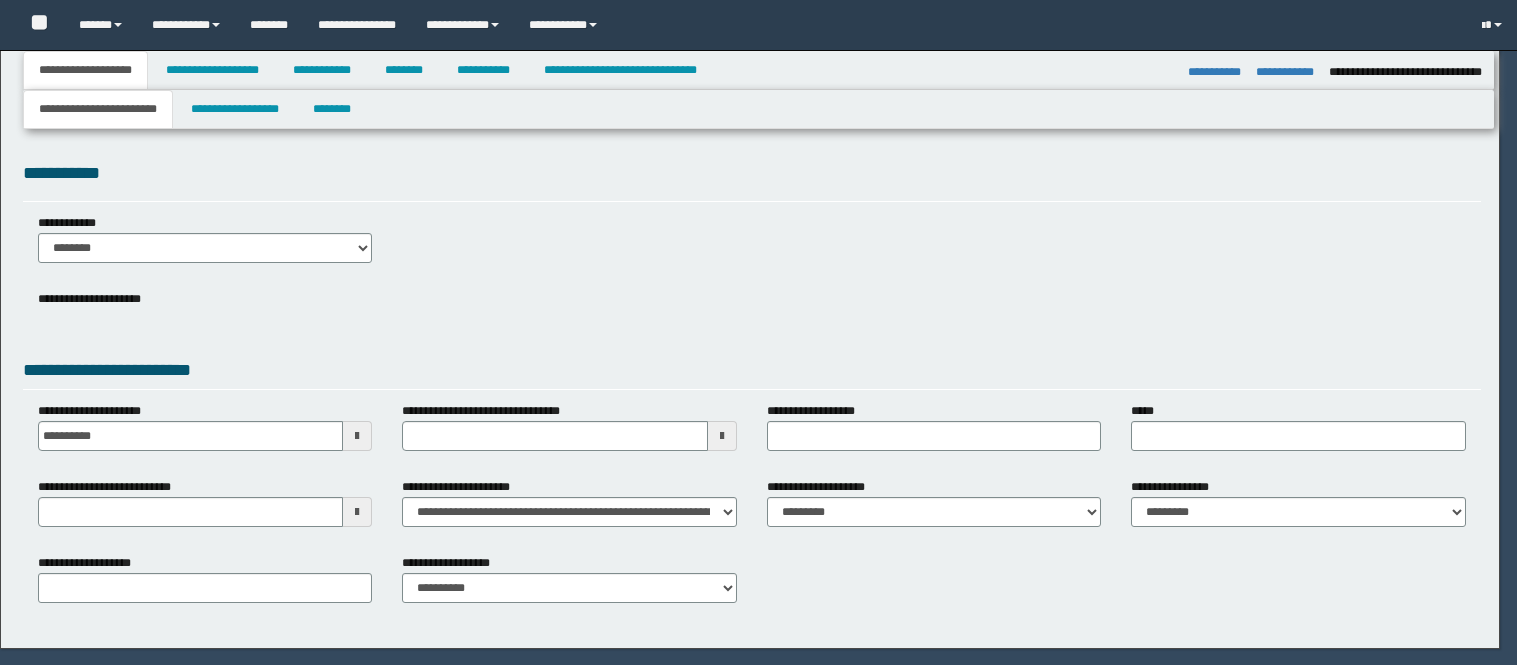 select on "*" 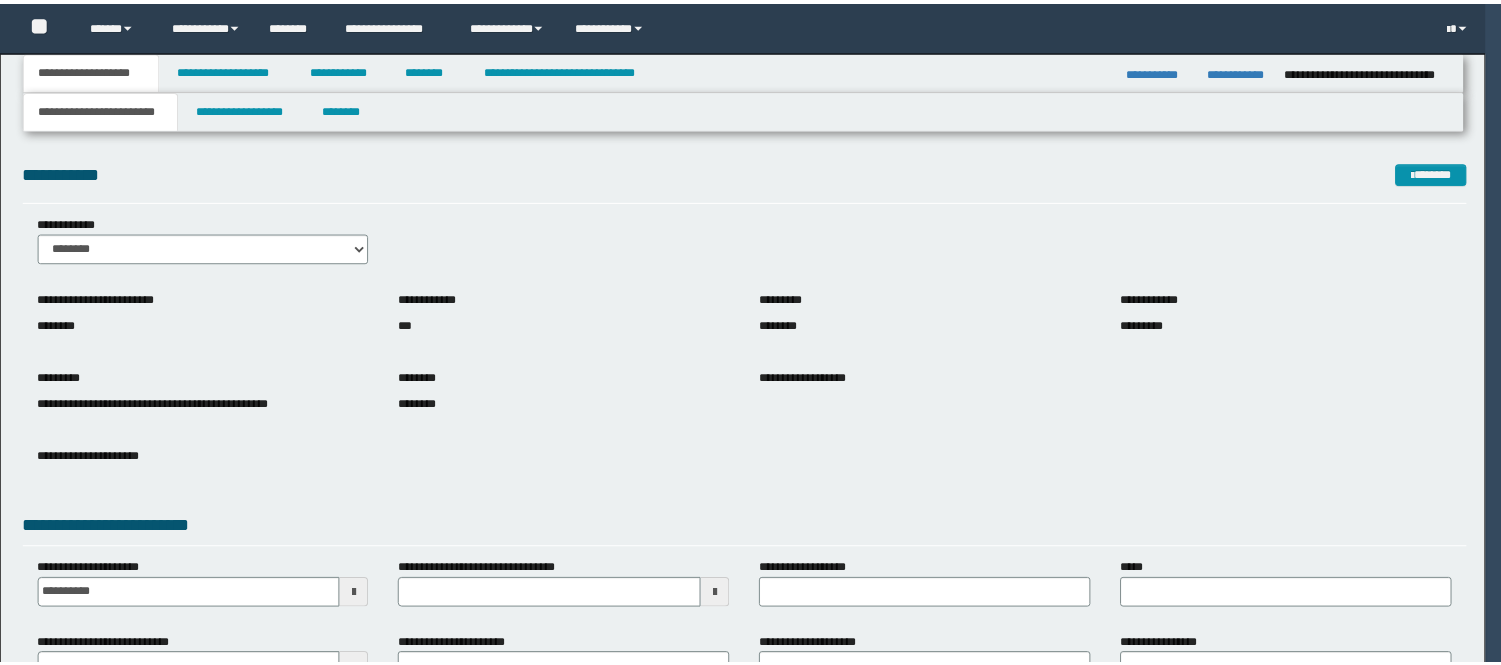 scroll, scrollTop: 0, scrollLeft: 0, axis: both 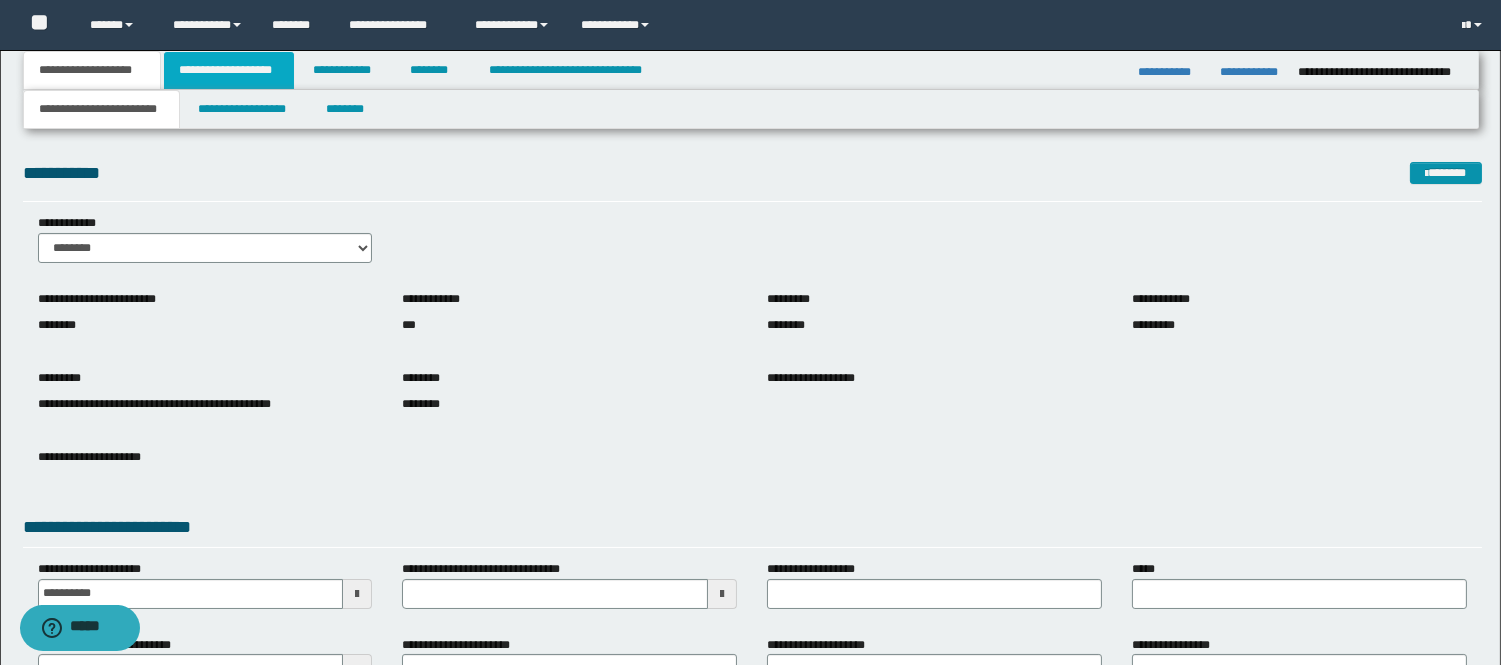 click on "**********" at bounding box center [229, 70] 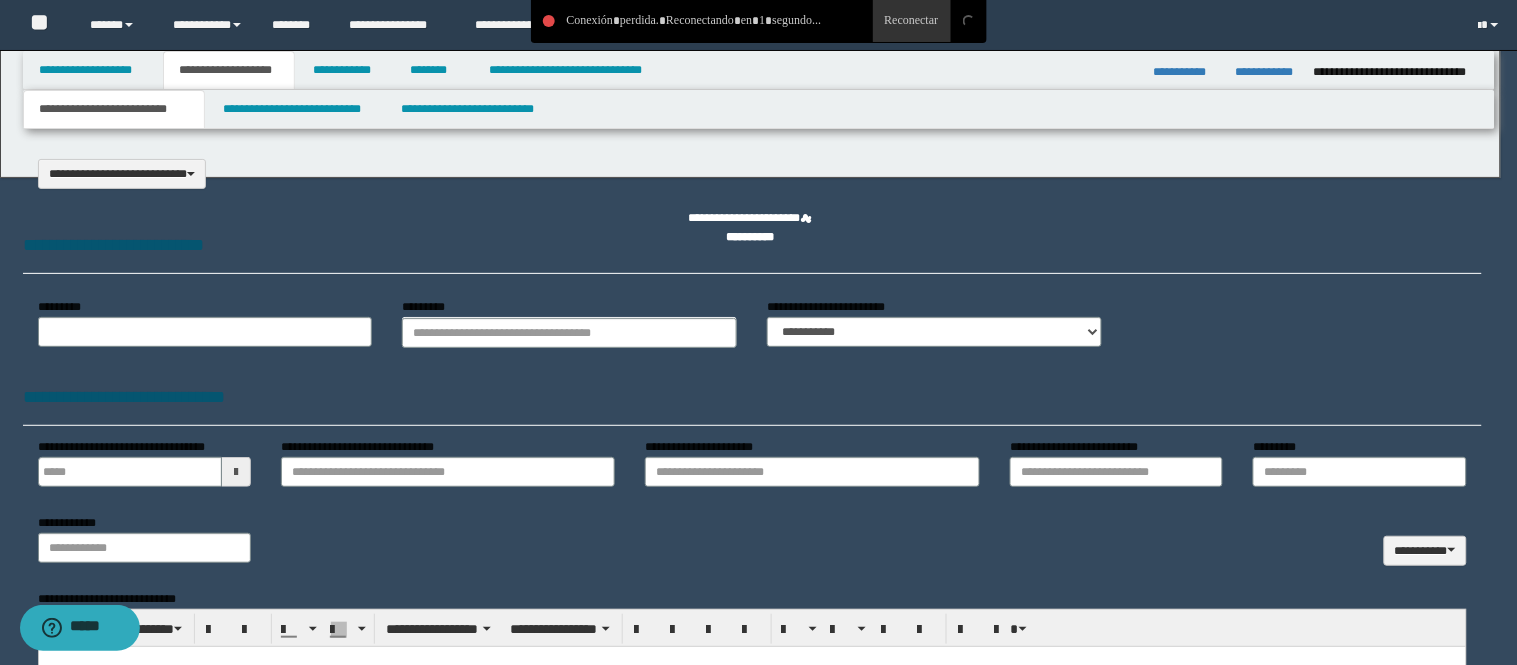 select on "*" 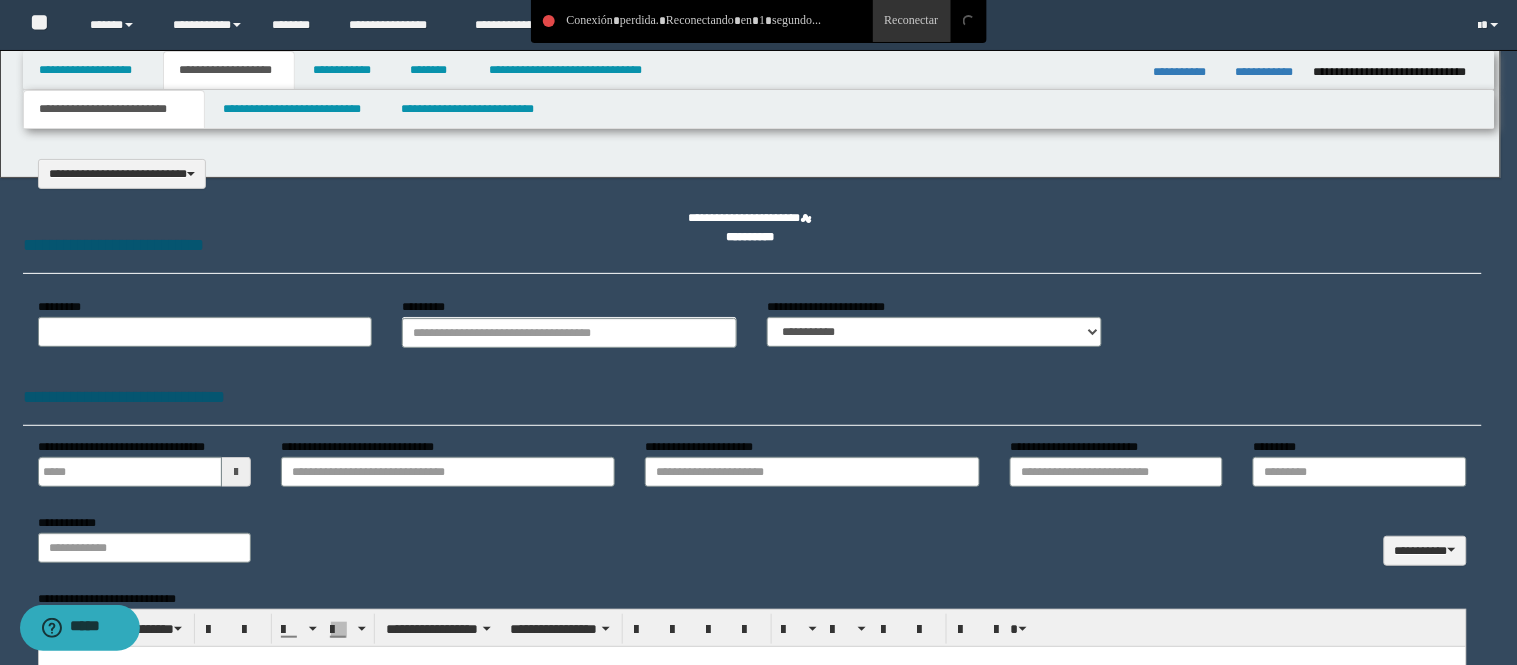 type 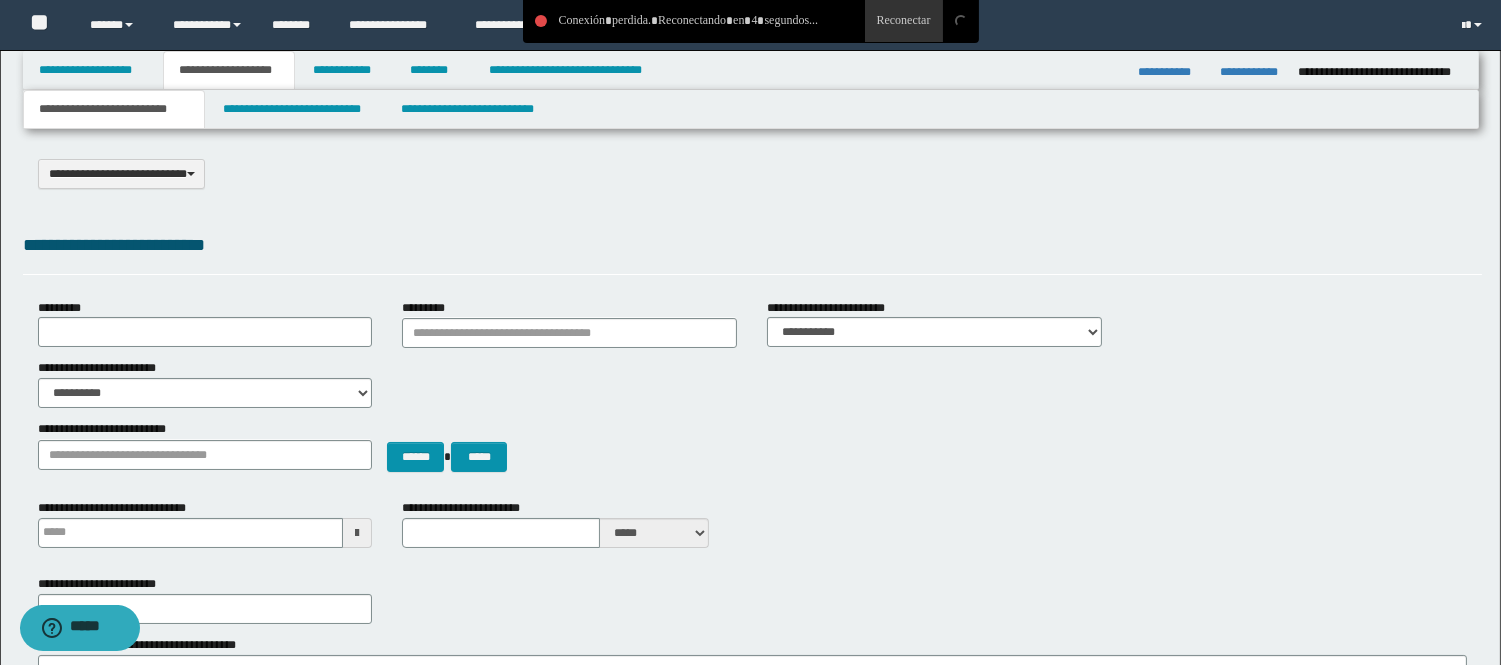 scroll, scrollTop: 0, scrollLeft: 0, axis: both 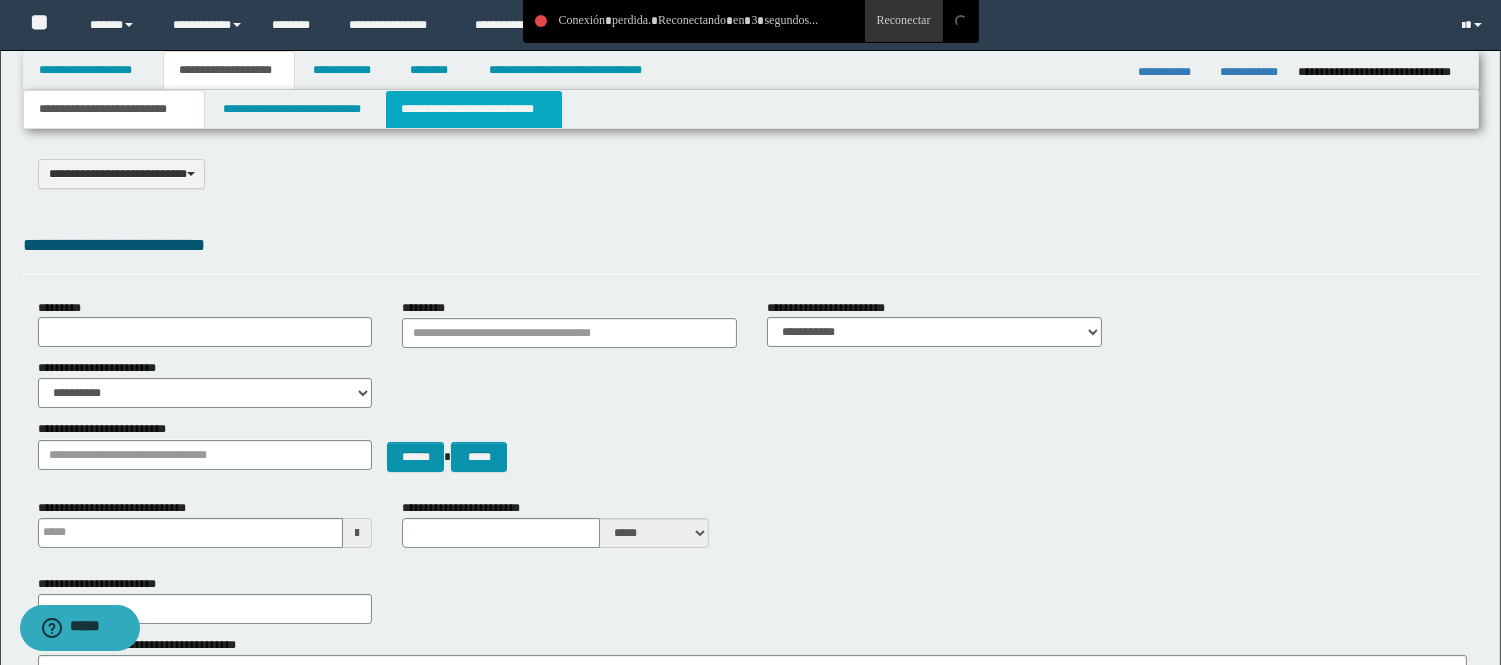 click on "**********" at bounding box center (474, 109) 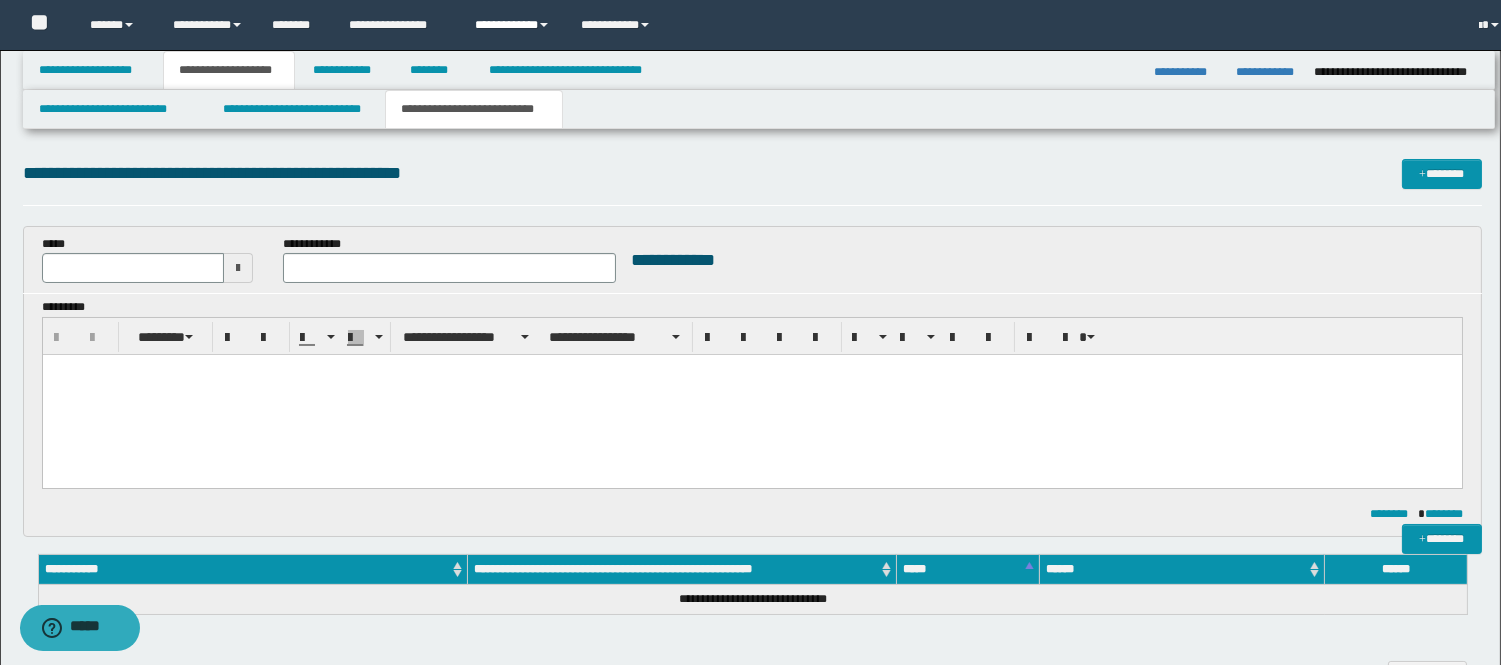 scroll, scrollTop: 0, scrollLeft: 0, axis: both 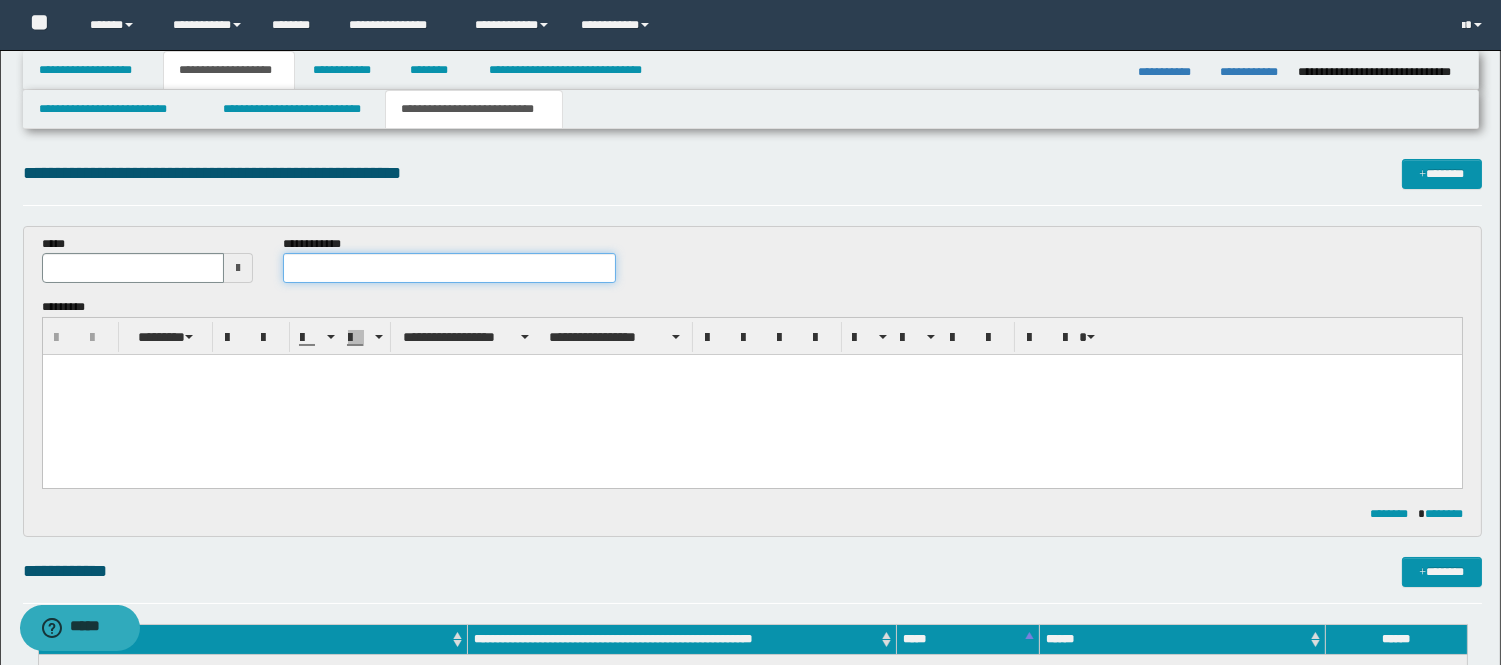 paste on "**********" 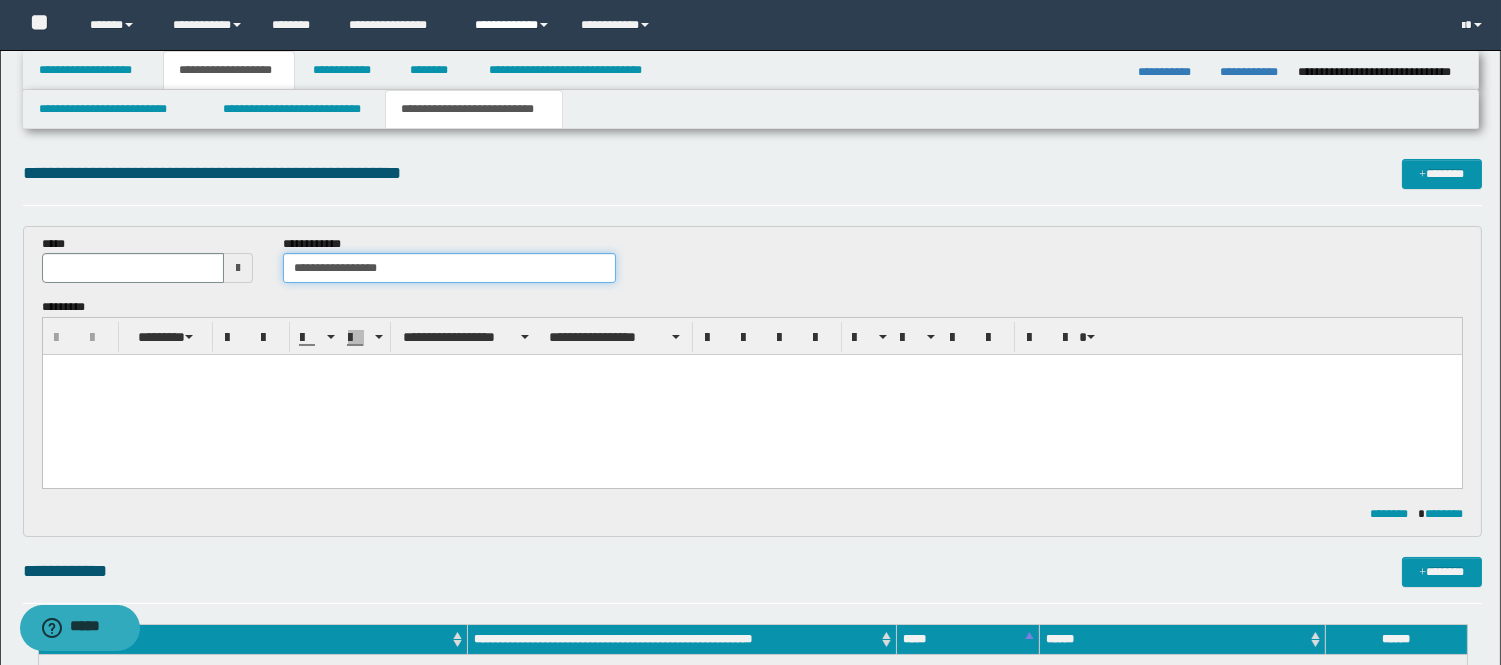 type on "**********" 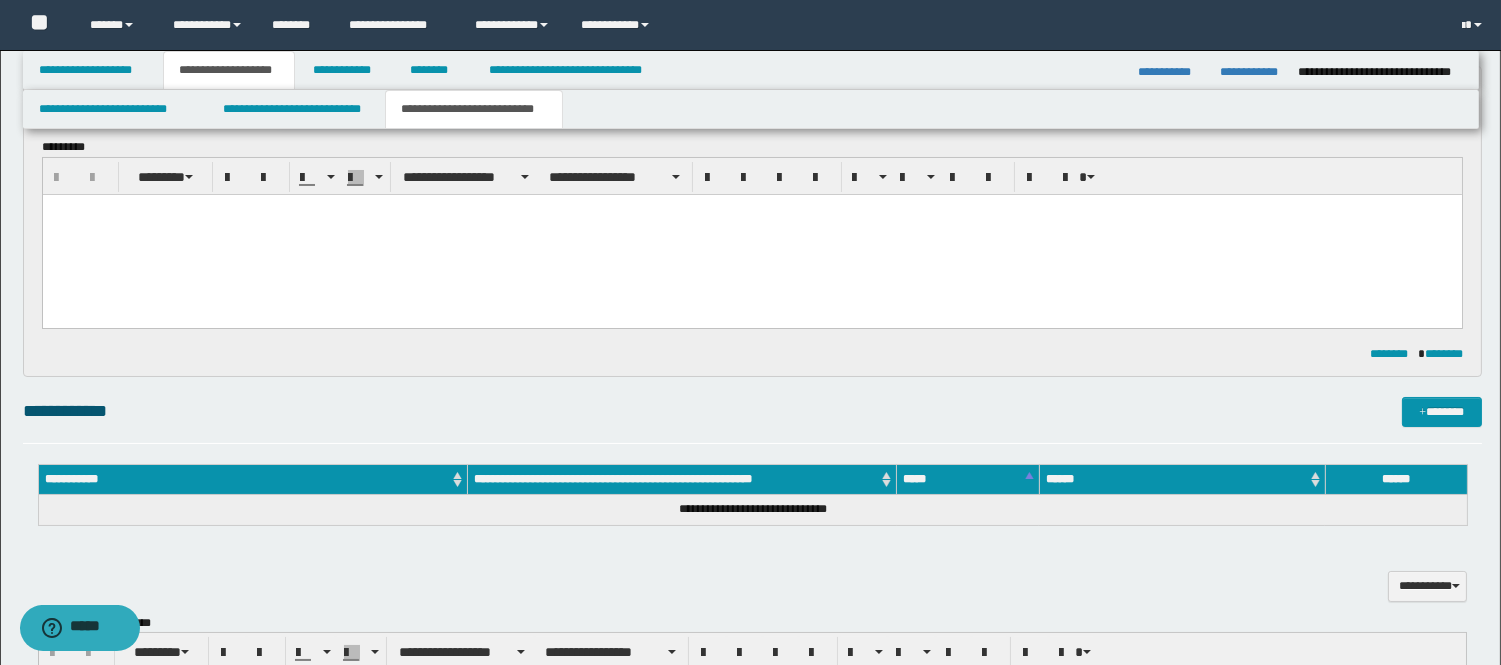 scroll, scrollTop: 111, scrollLeft: 0, axis: vertical 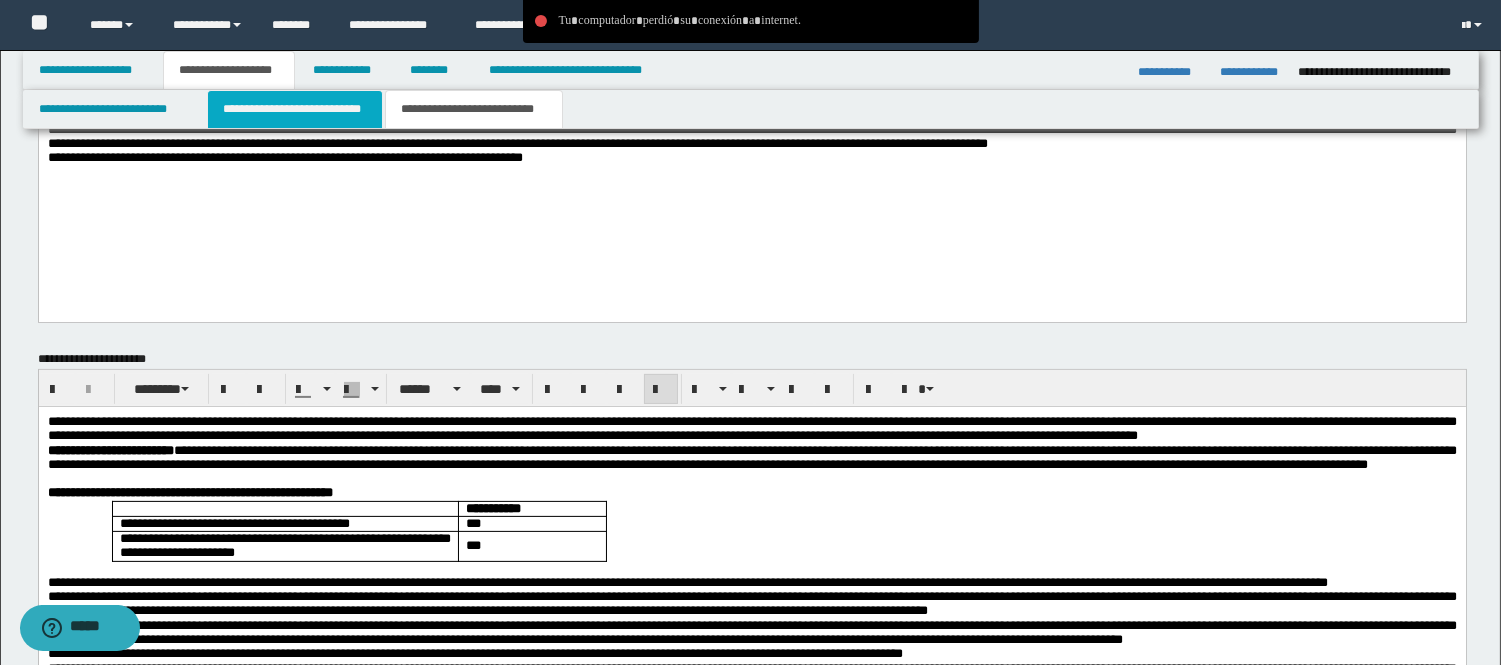 click on "**********" at bounding box center (295, 109) 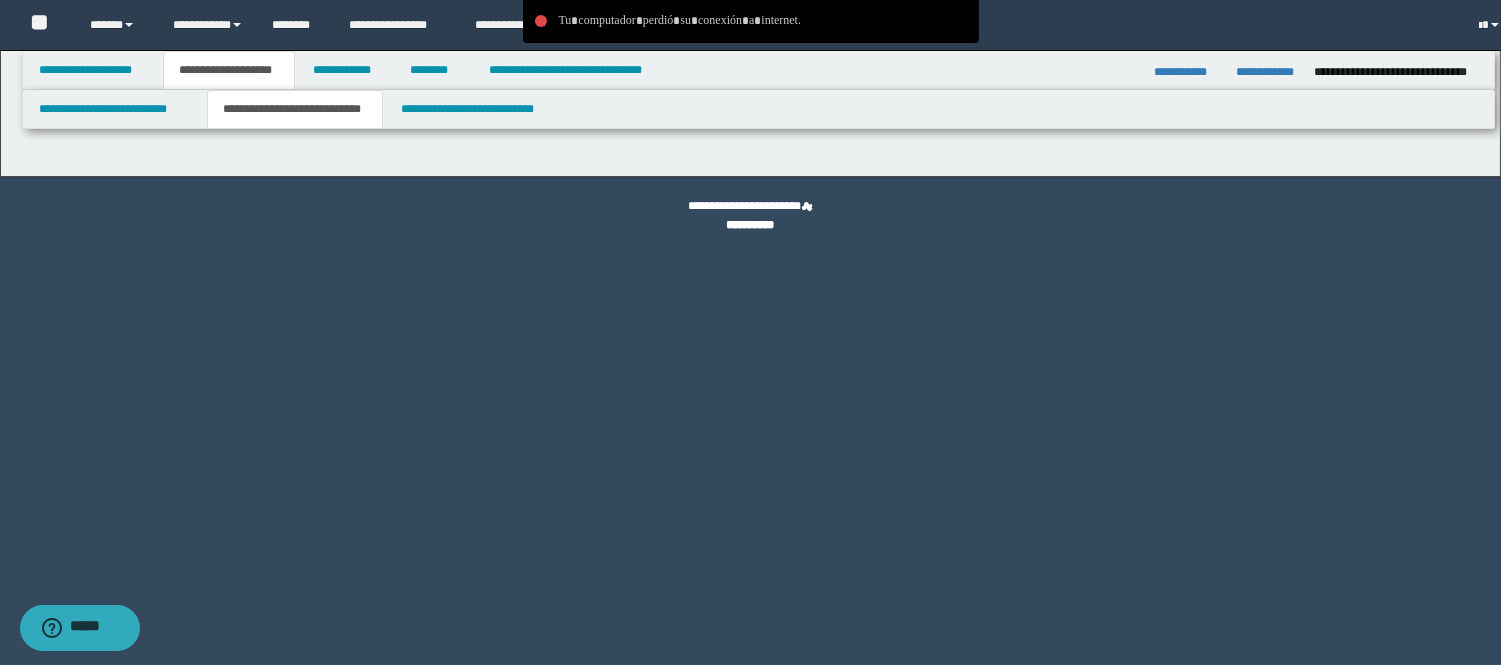 scroll, scrollTop: 0, scrollLeft: 0, axis: both 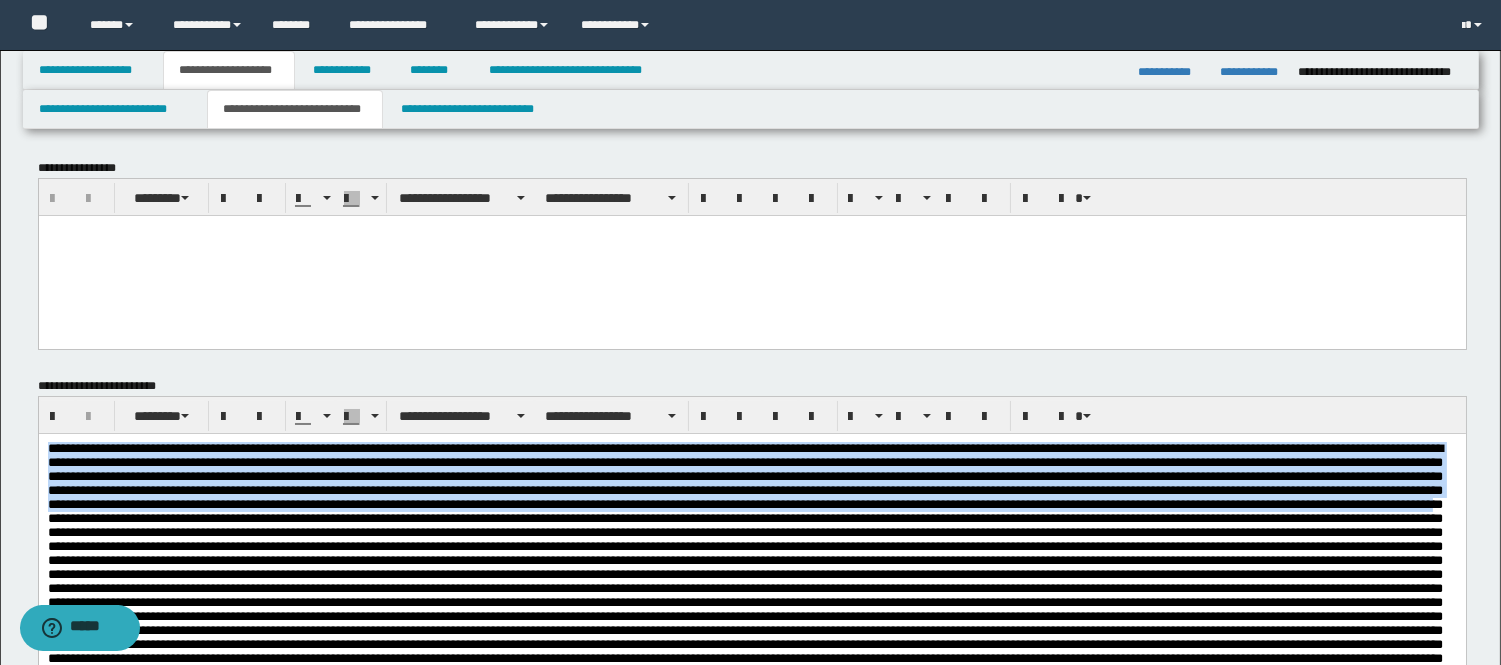 drag, startPoint x: 553, startPoint y: 533, endPoint x: -1, endPoint y: 232, distance: 630.4895 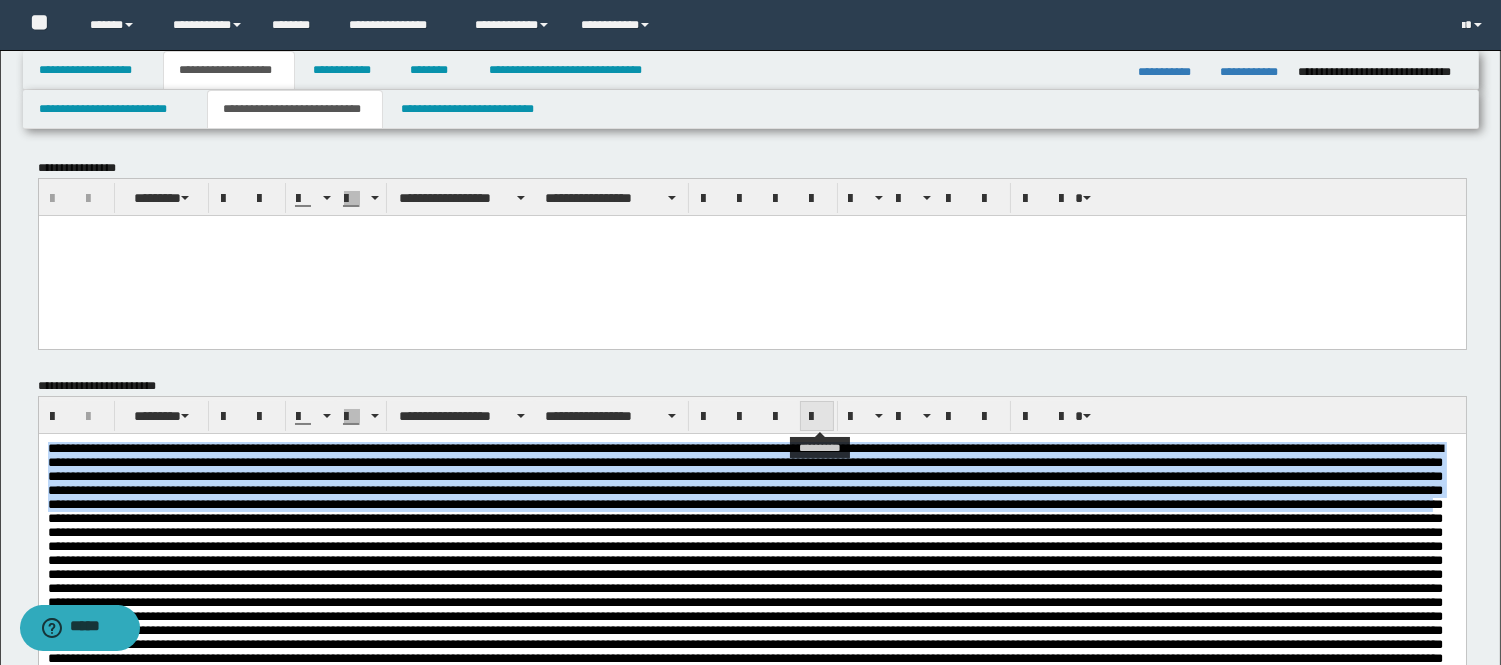 click at bounding box center [817, 417] 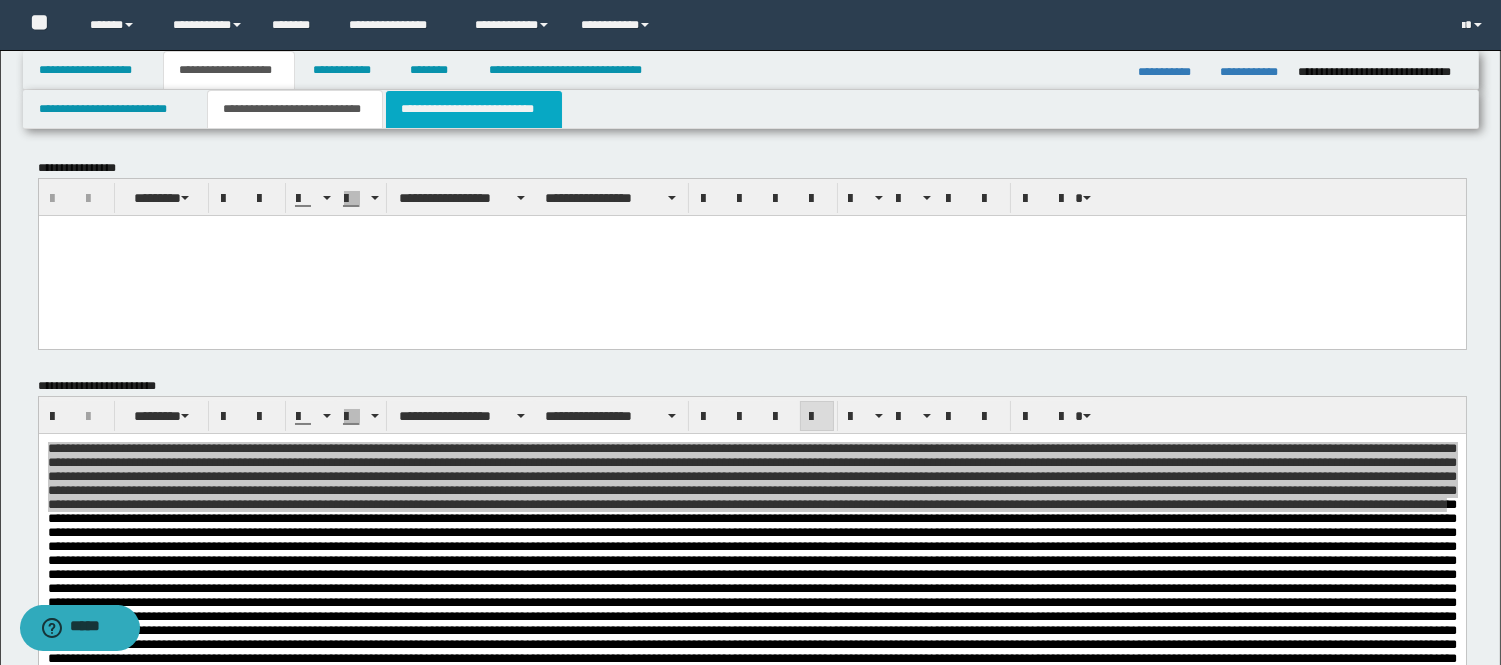 click on "**********" at bounding box center [474, 109] 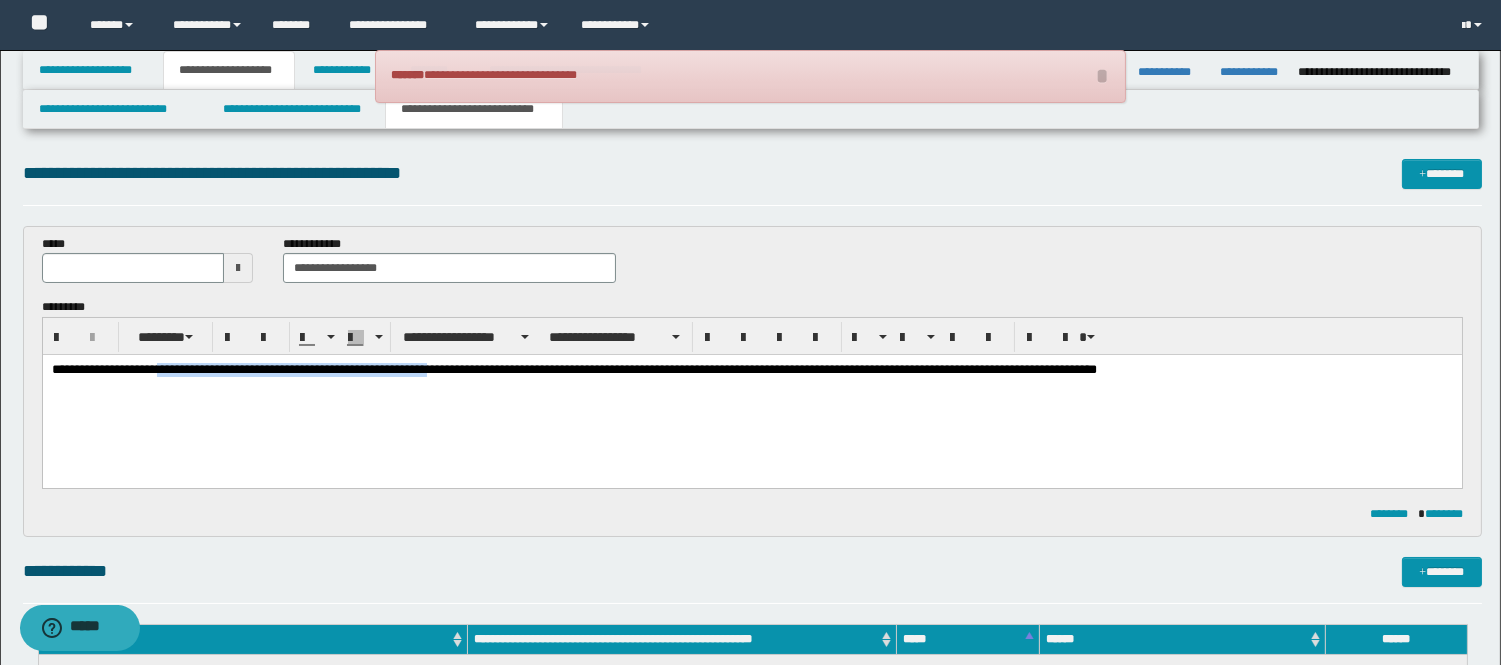 drag, startPoint x: 481, startPoint y: 373, endPoint x: 179, endPoint y: 375, distance: 302.00662 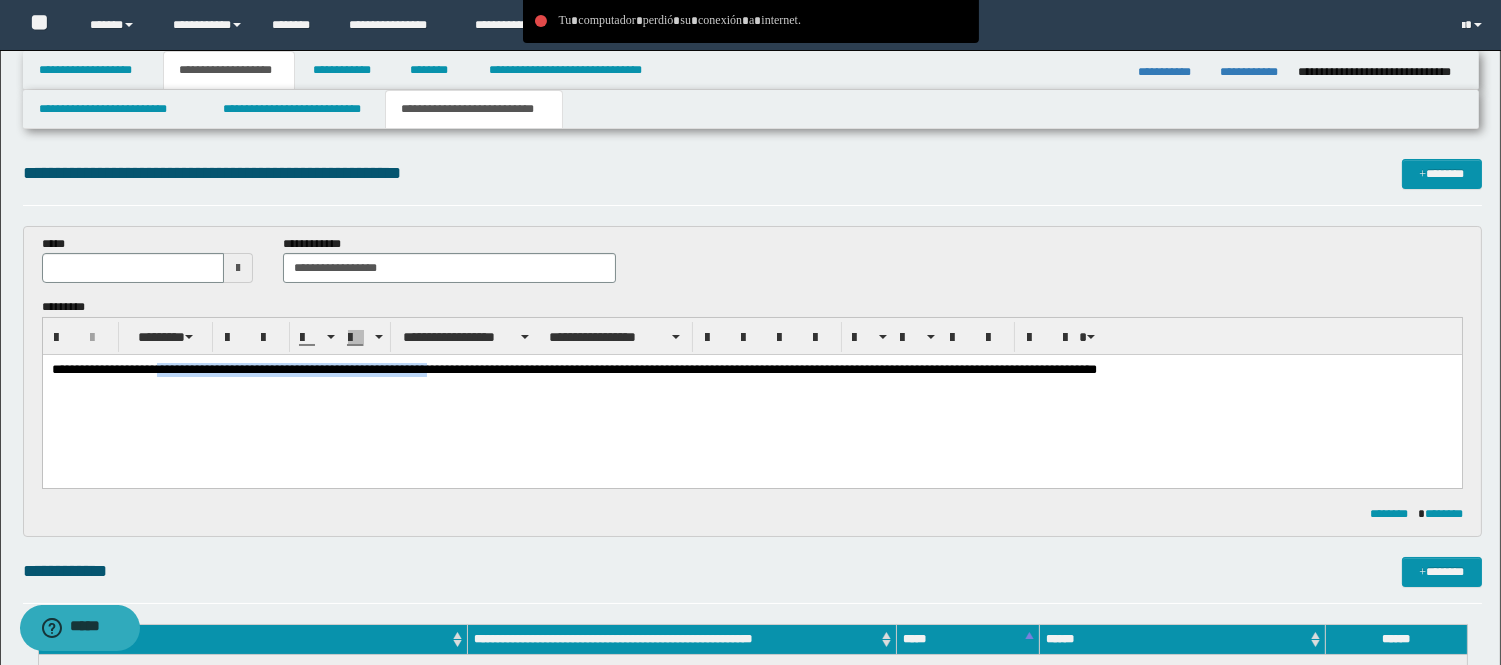 type 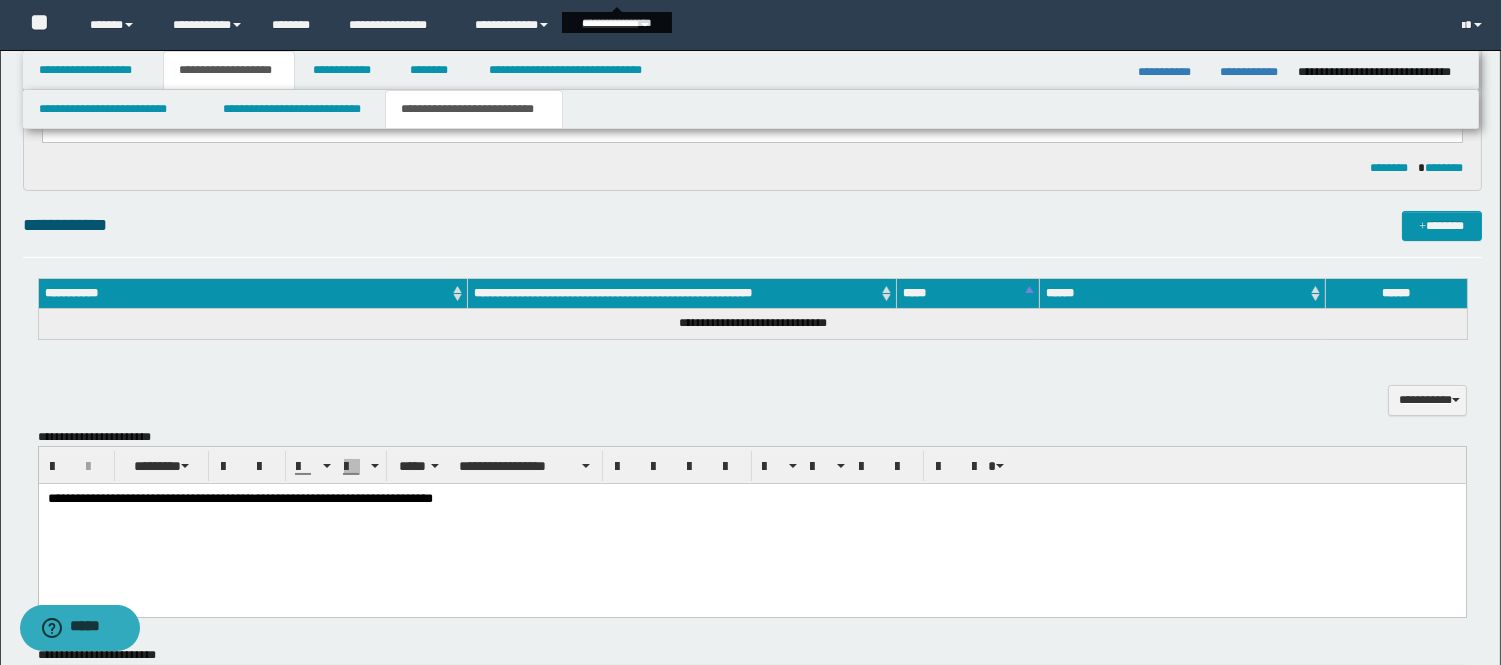 scroll, scrollTop: 444, scrollLeft: 0, axis: vertical 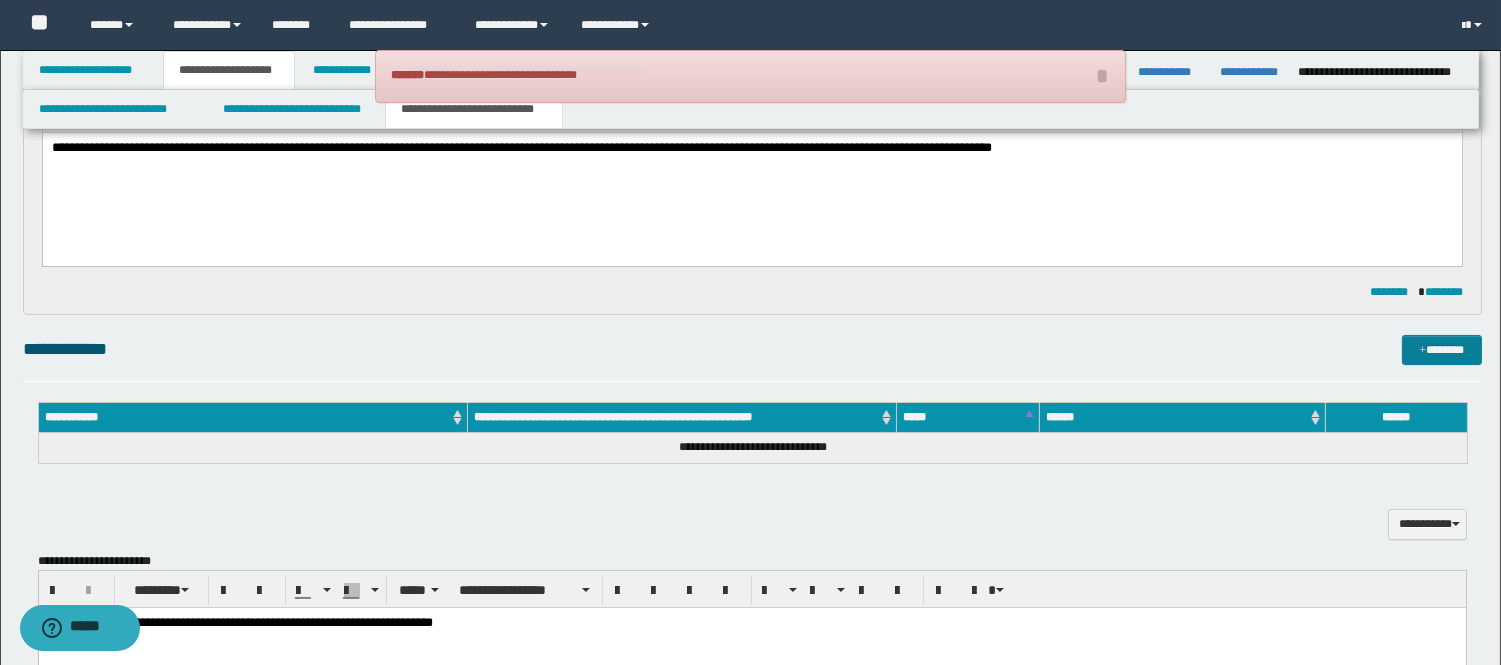click on "*******" at bounding box center [1442, 350] 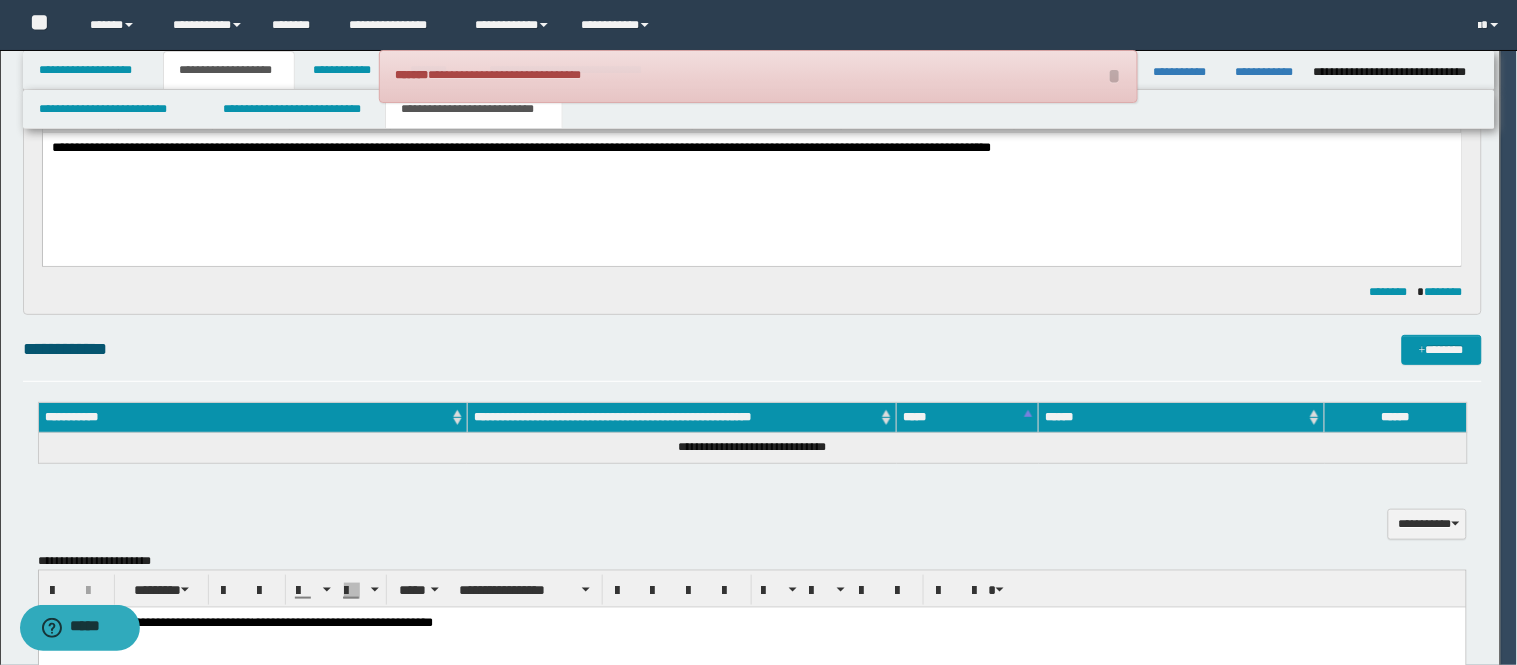 type 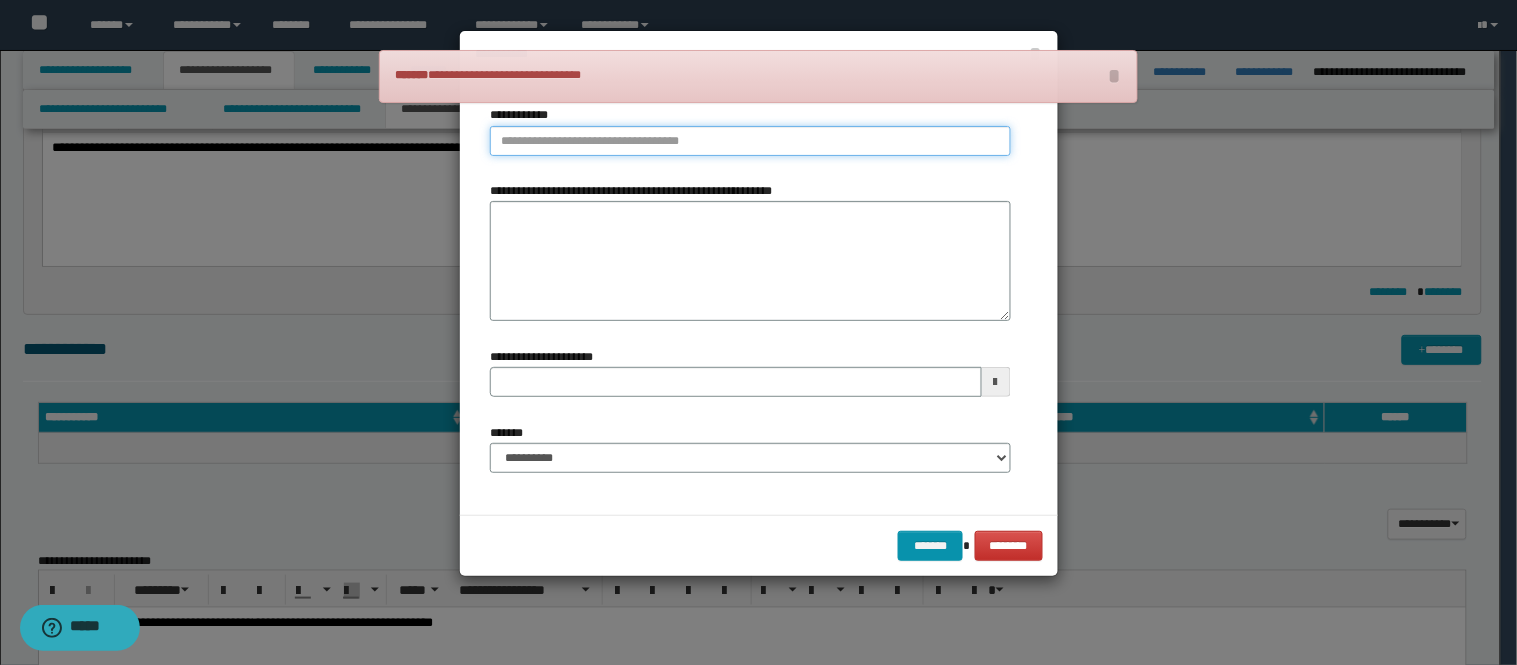 click on "**********" at bounding box center [750, 141] 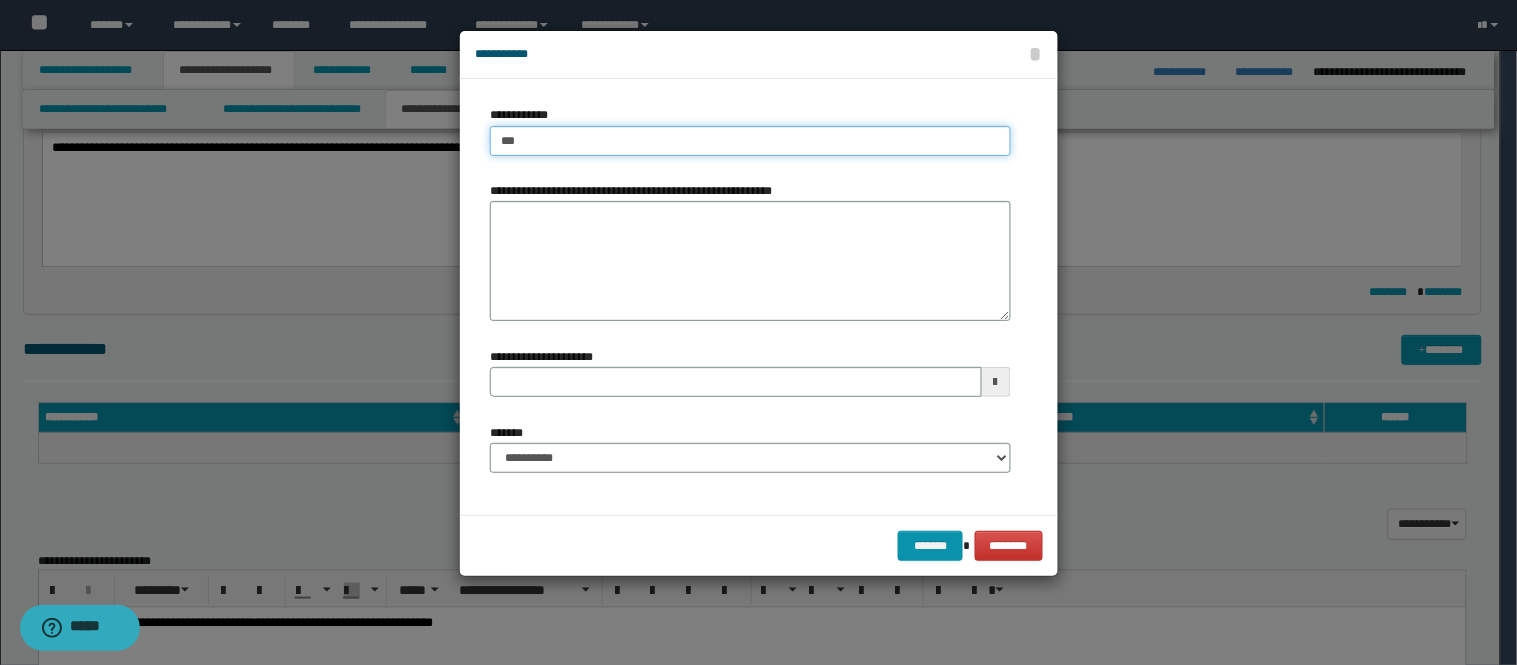 type on "****" 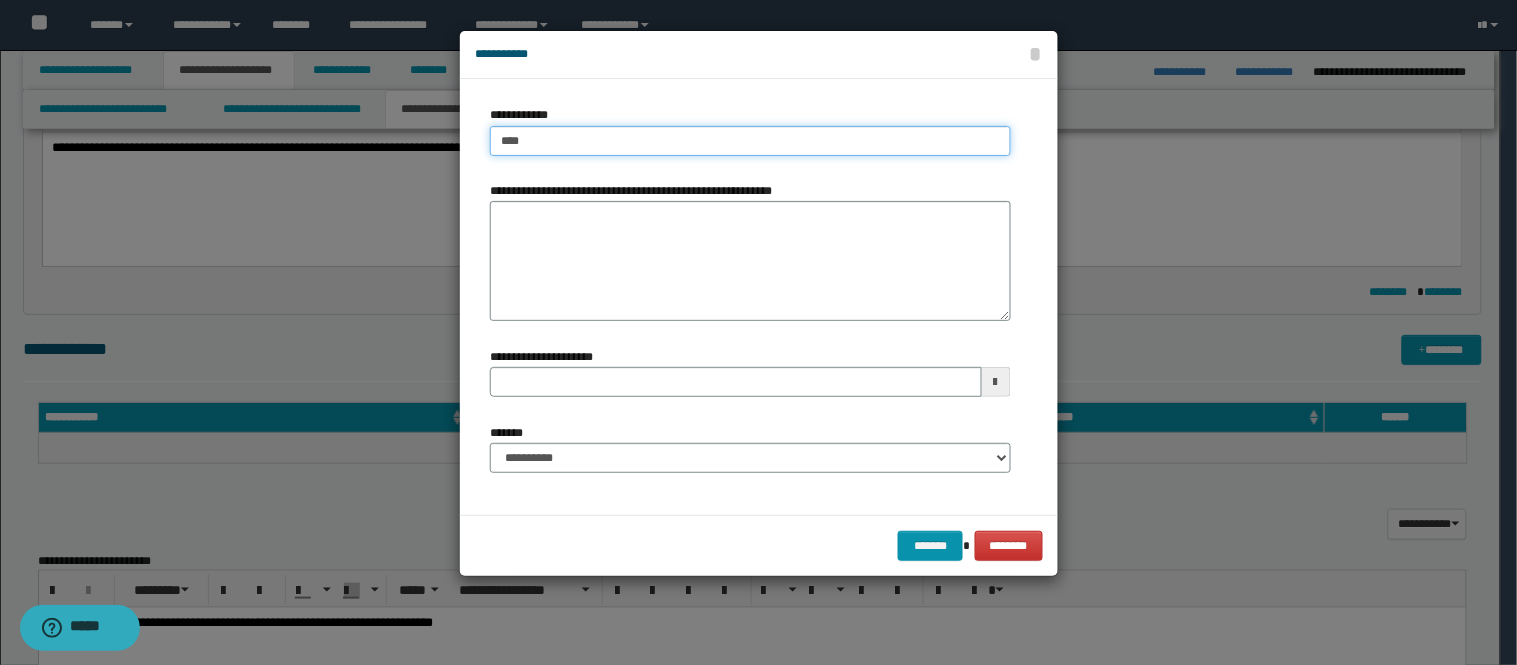 type on "****" 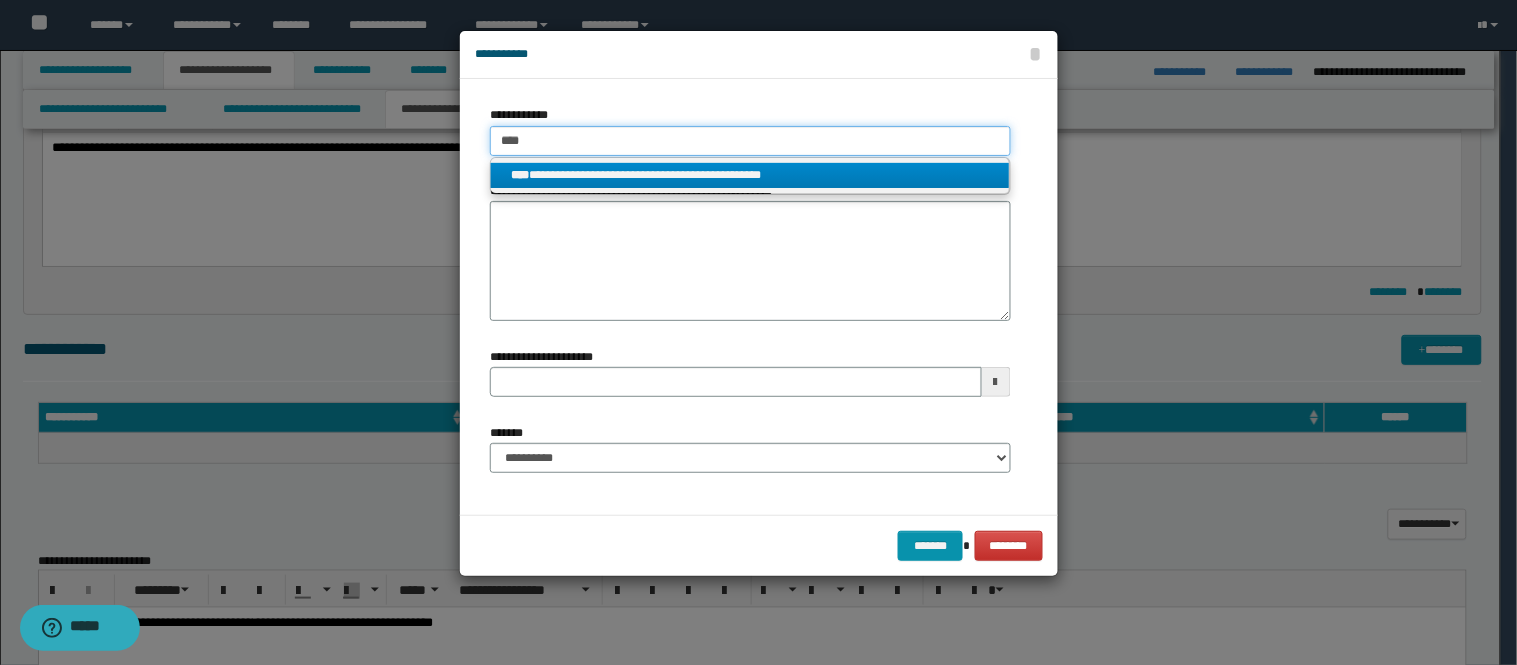 type on "****" 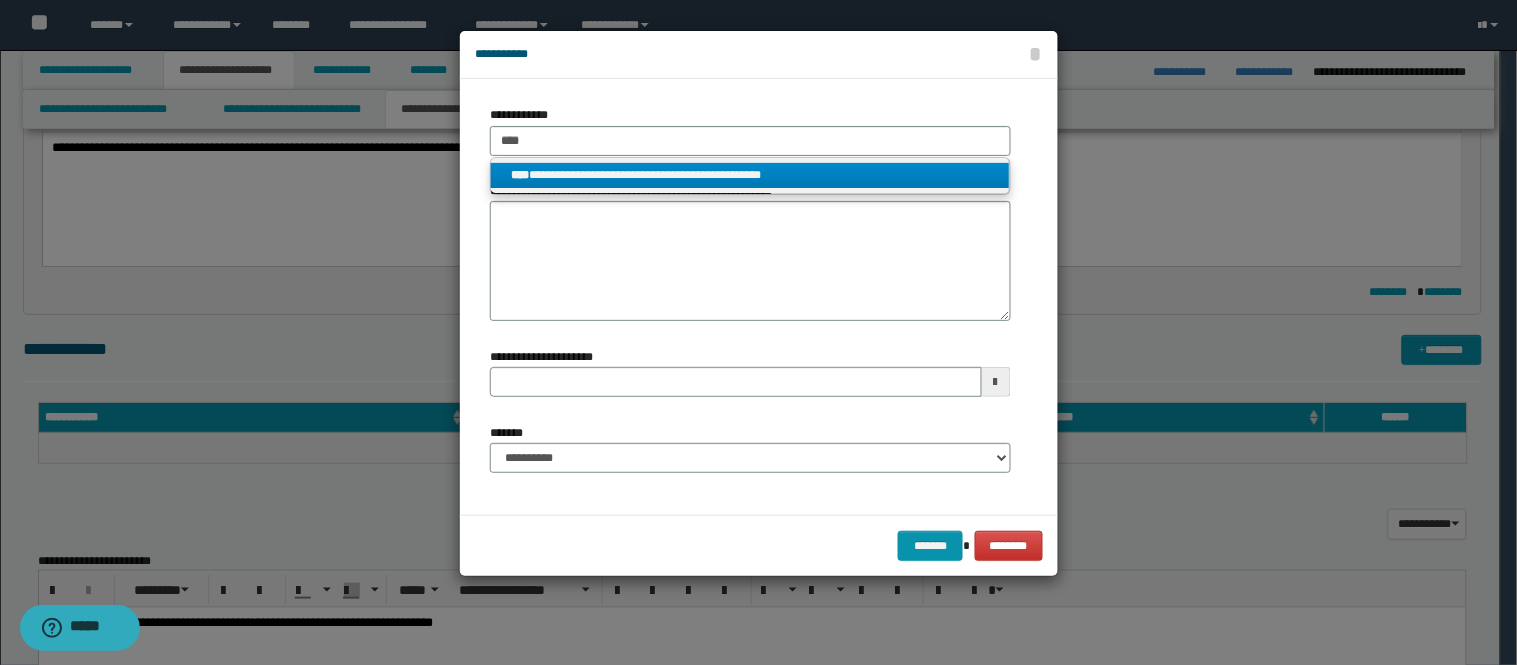 drag, startPoint x: 593, startPoint y: 185, endPoint x: 603, endPoint y: 180, distance: 11.18034 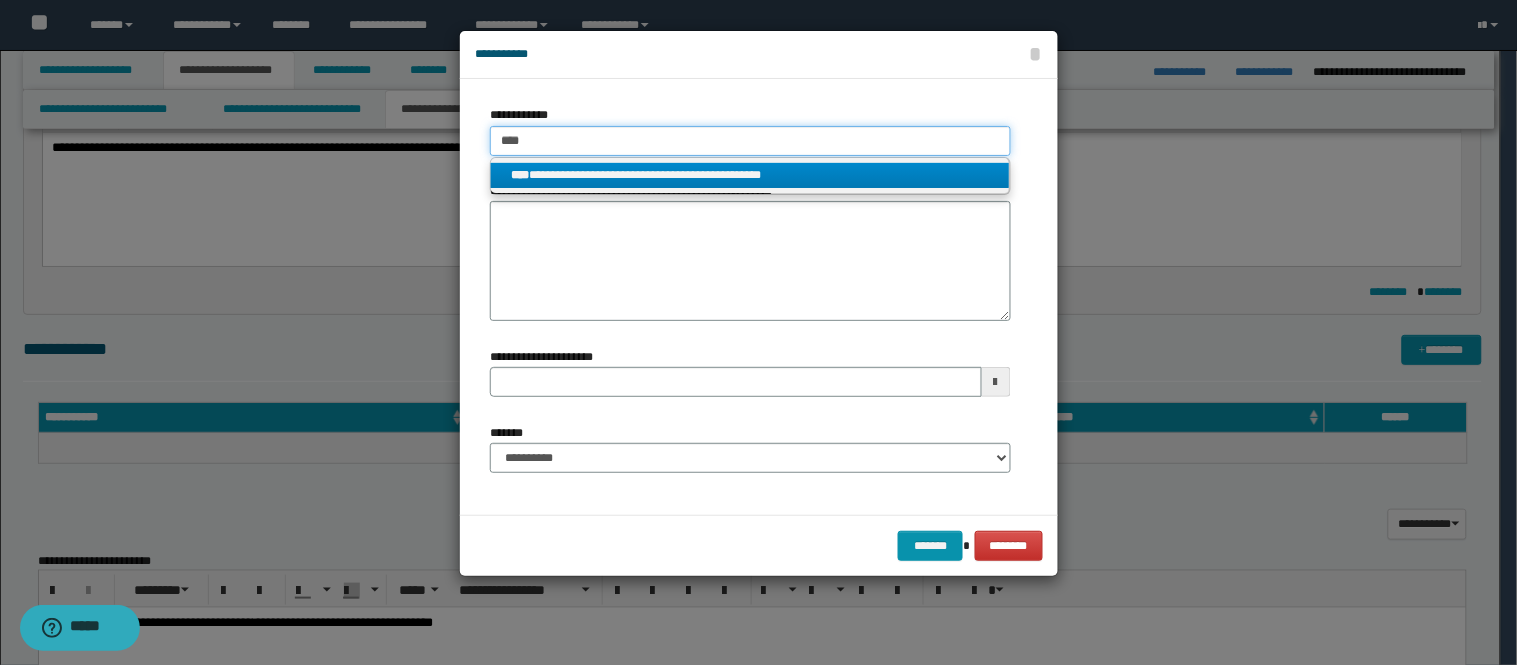 type 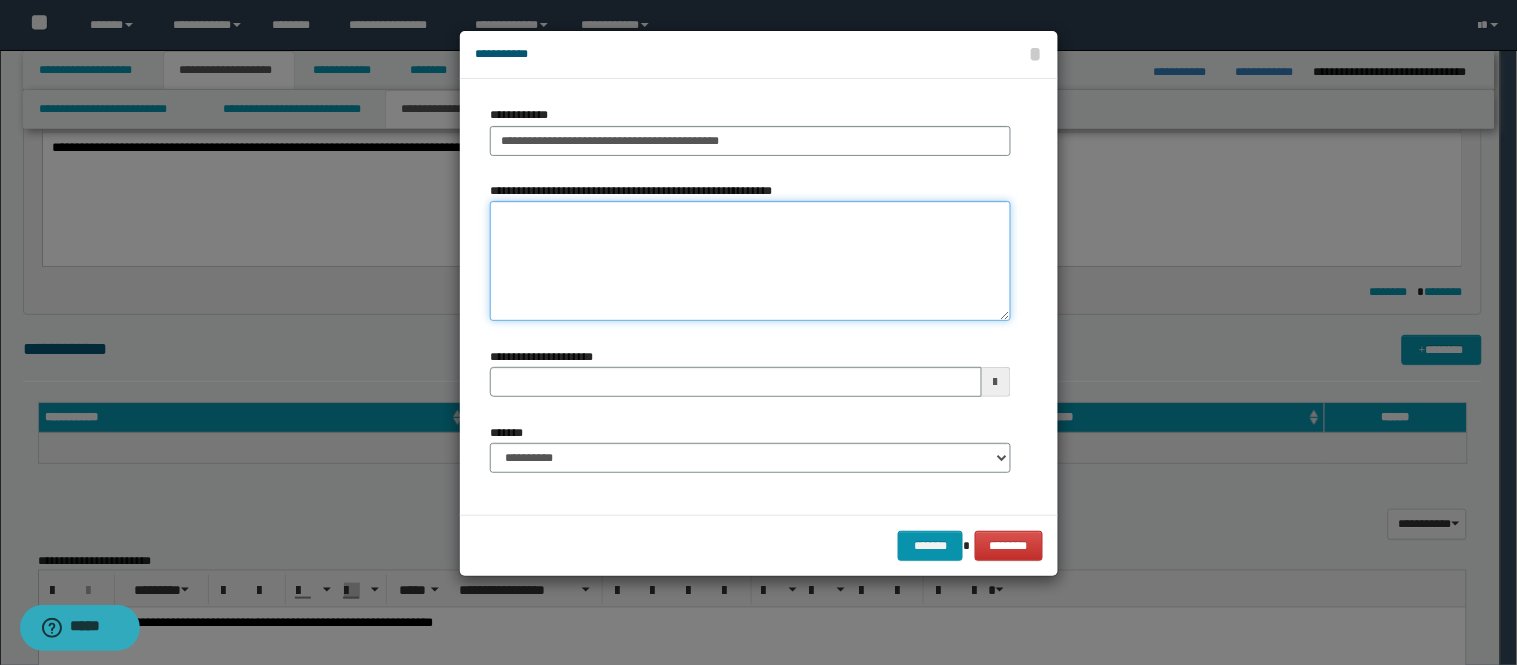 click on "**********" at bounding box center (750, 261) 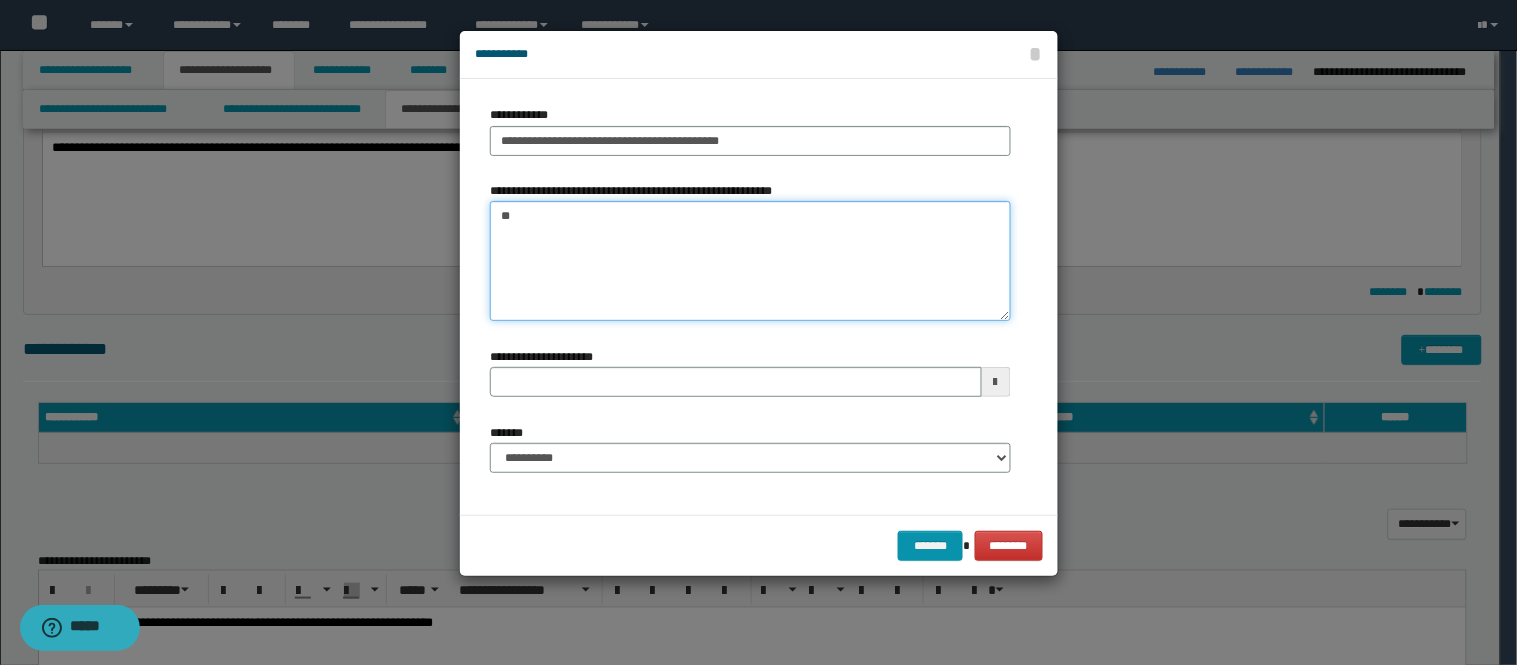 type on "***" 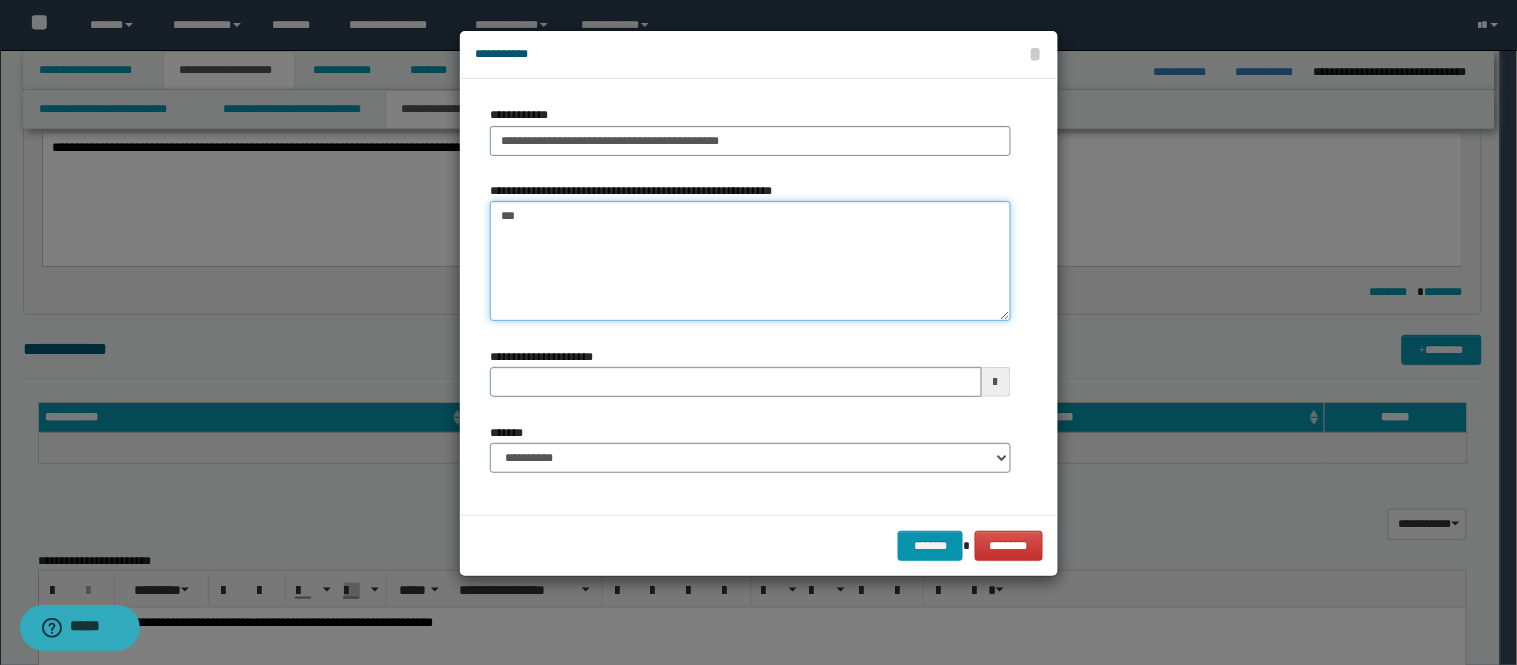 type 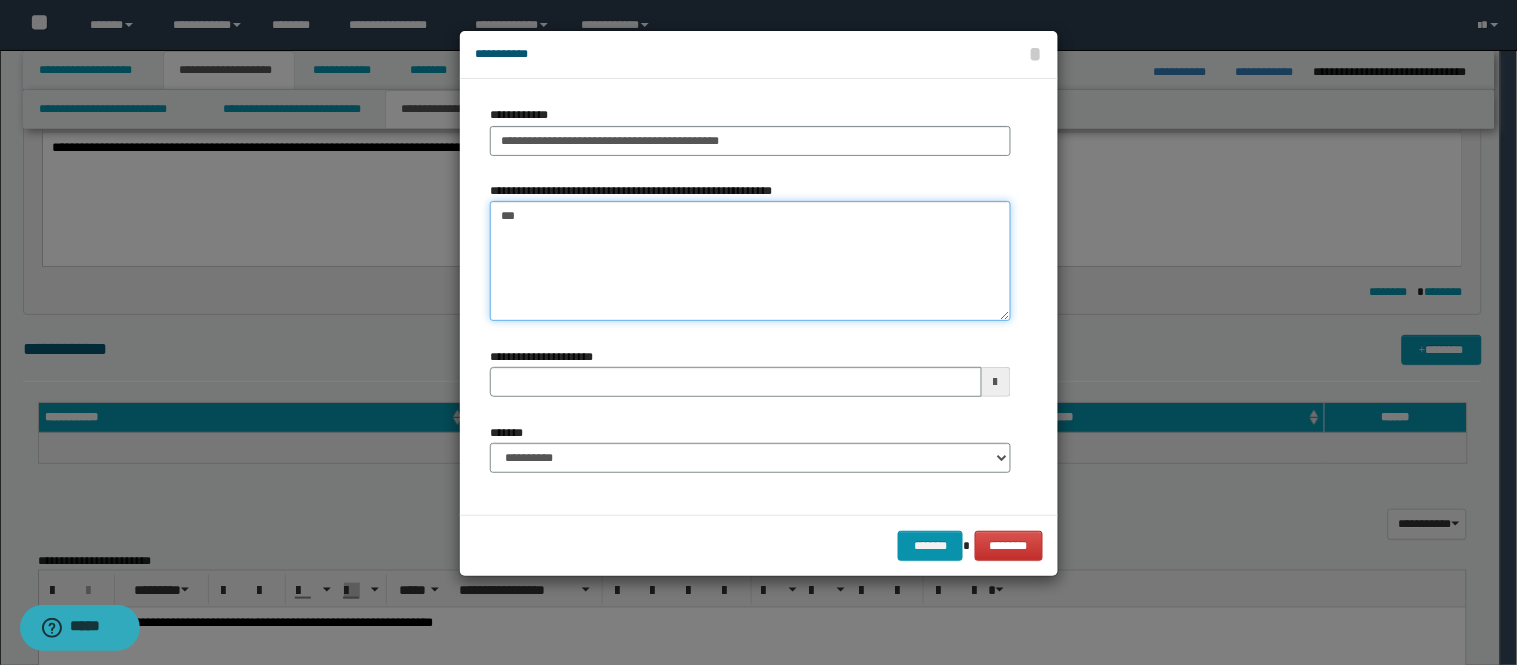 type on "***" 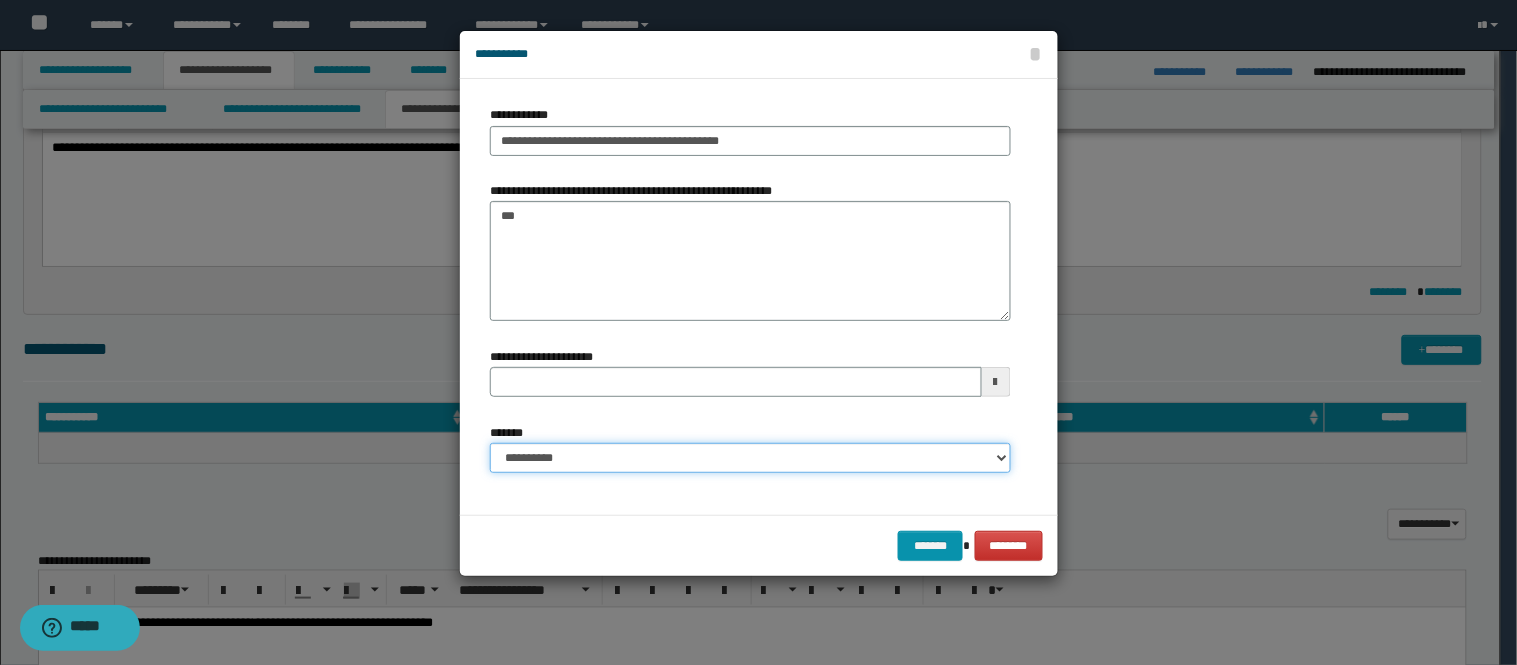 click on "**********" at bounding box center [750, 458] 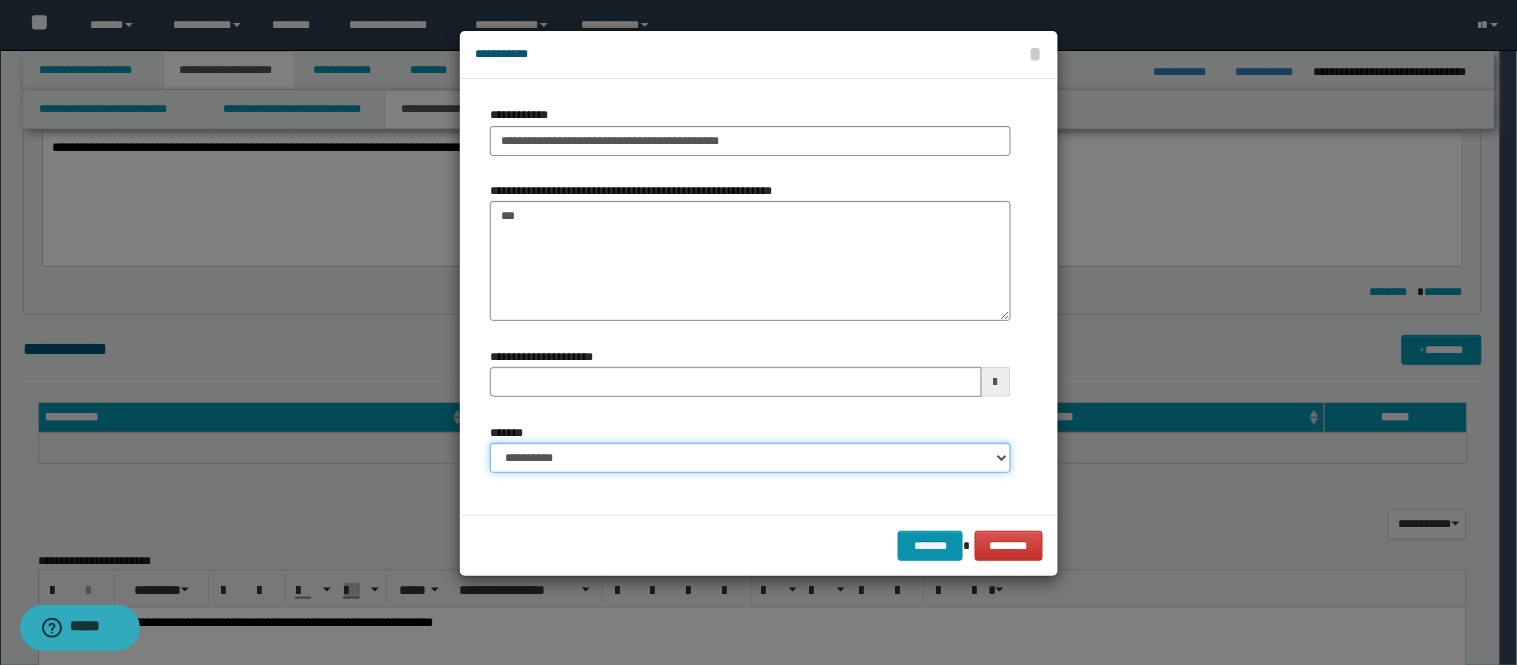 select on "*" 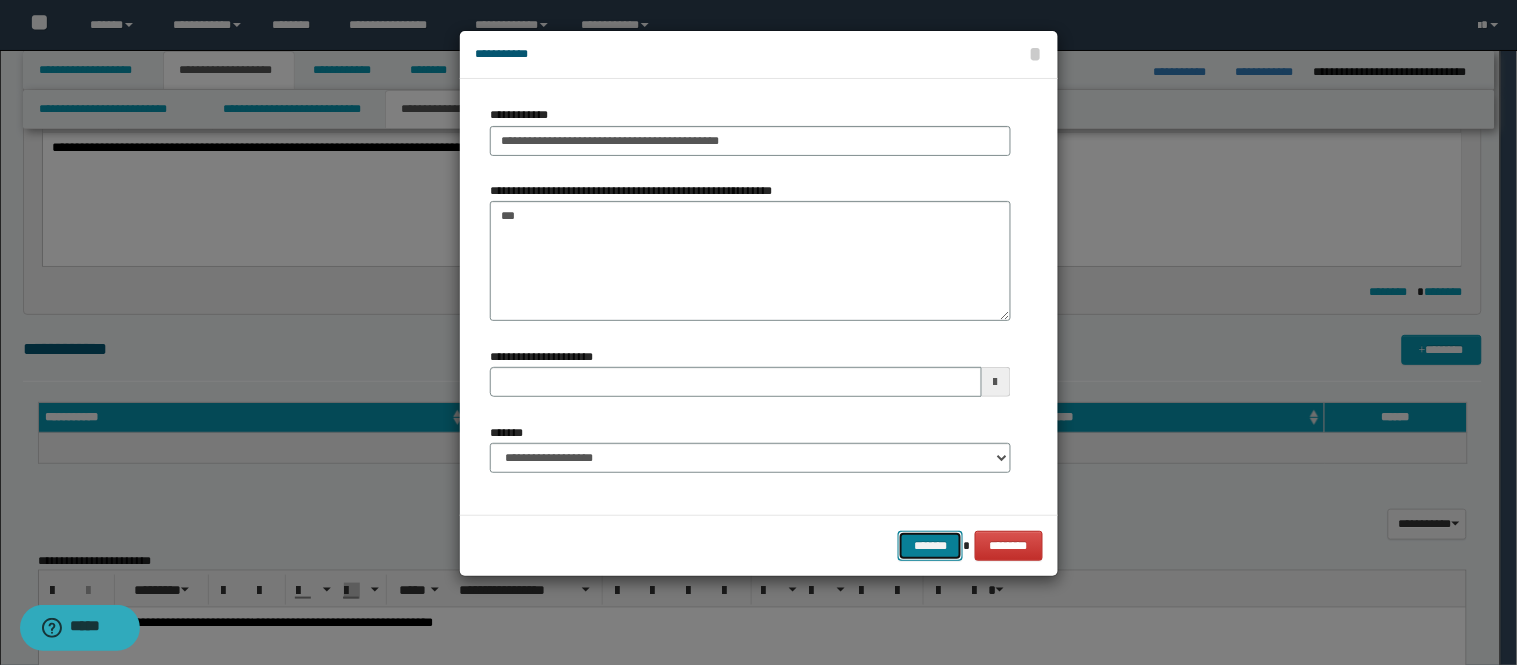 click on "*******" at bounding box center [930, 546] 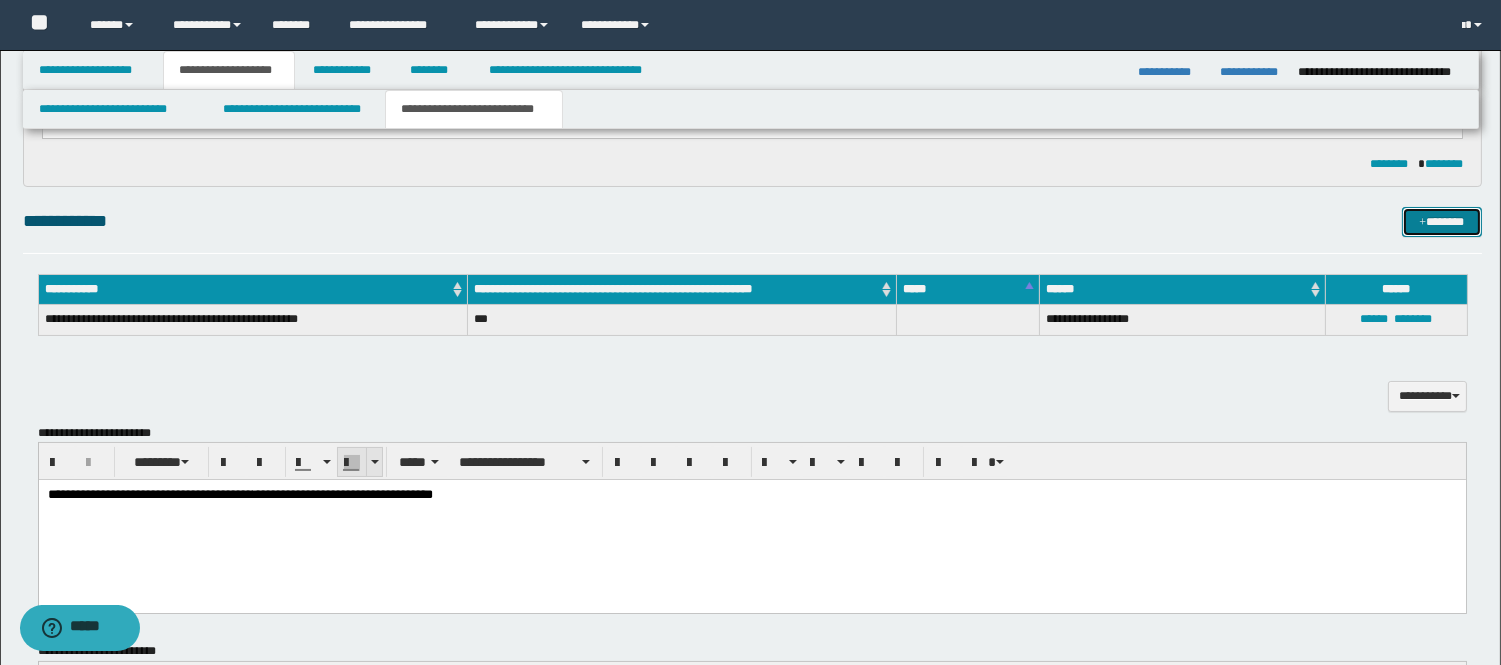 scroll, scrollTop: 666, scrollLeft: 0, axis: vertical 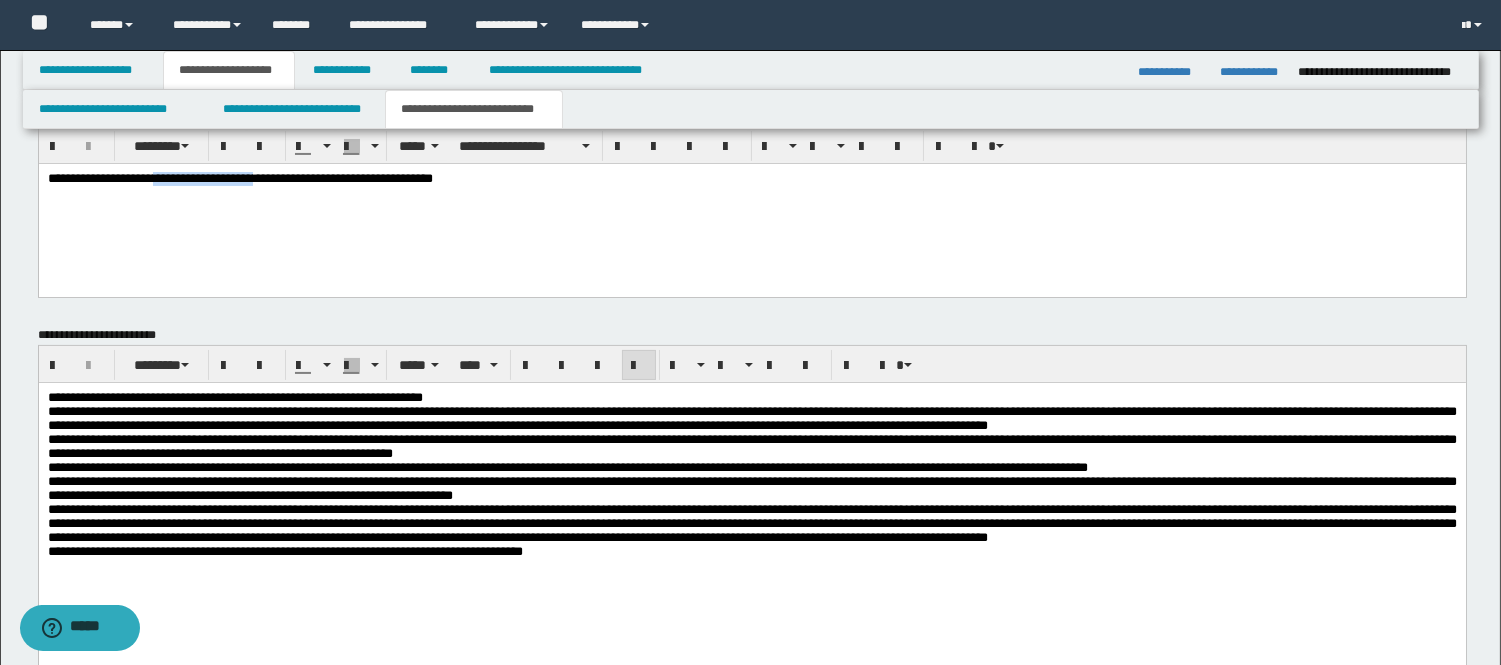 drag, startPoint x: 295, startPoint y: 178, endPoint x: 175, endPoint y: 189, distance: 120.50311 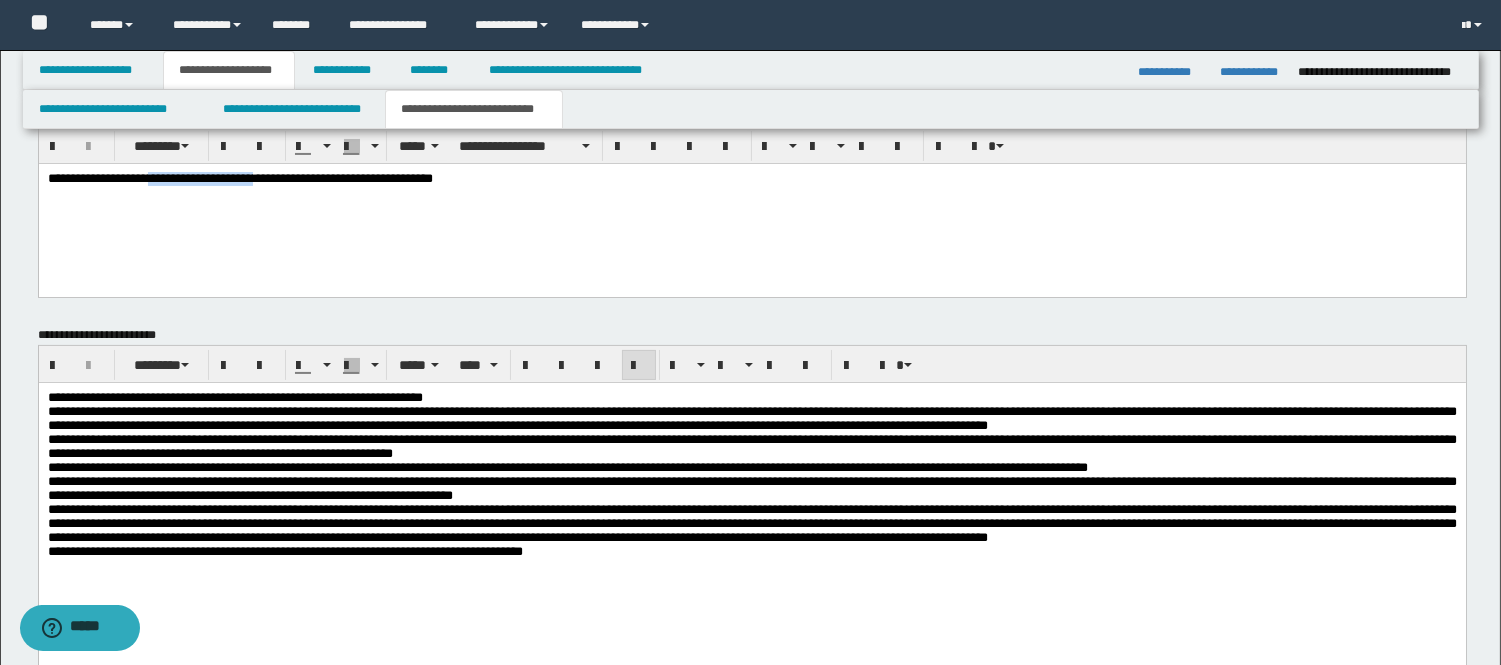 type 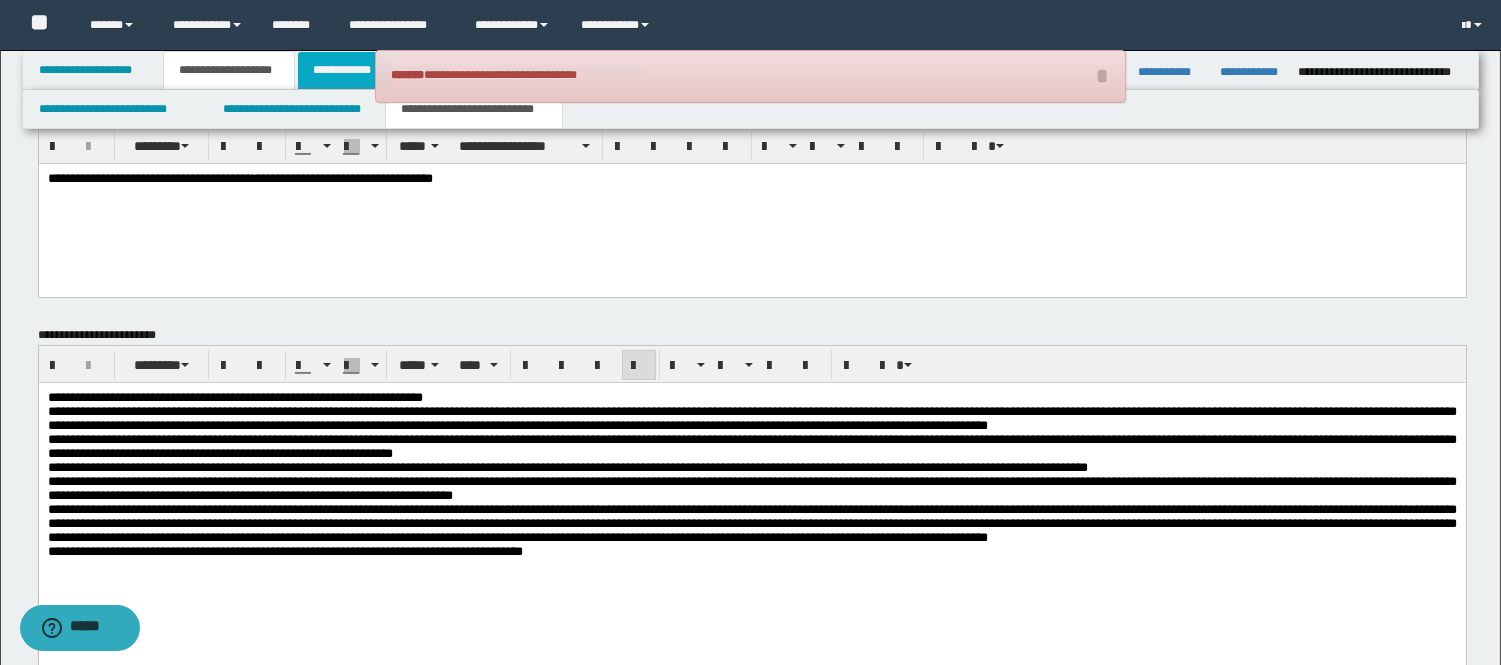 click on "**********" at bounding box center (344, 70) 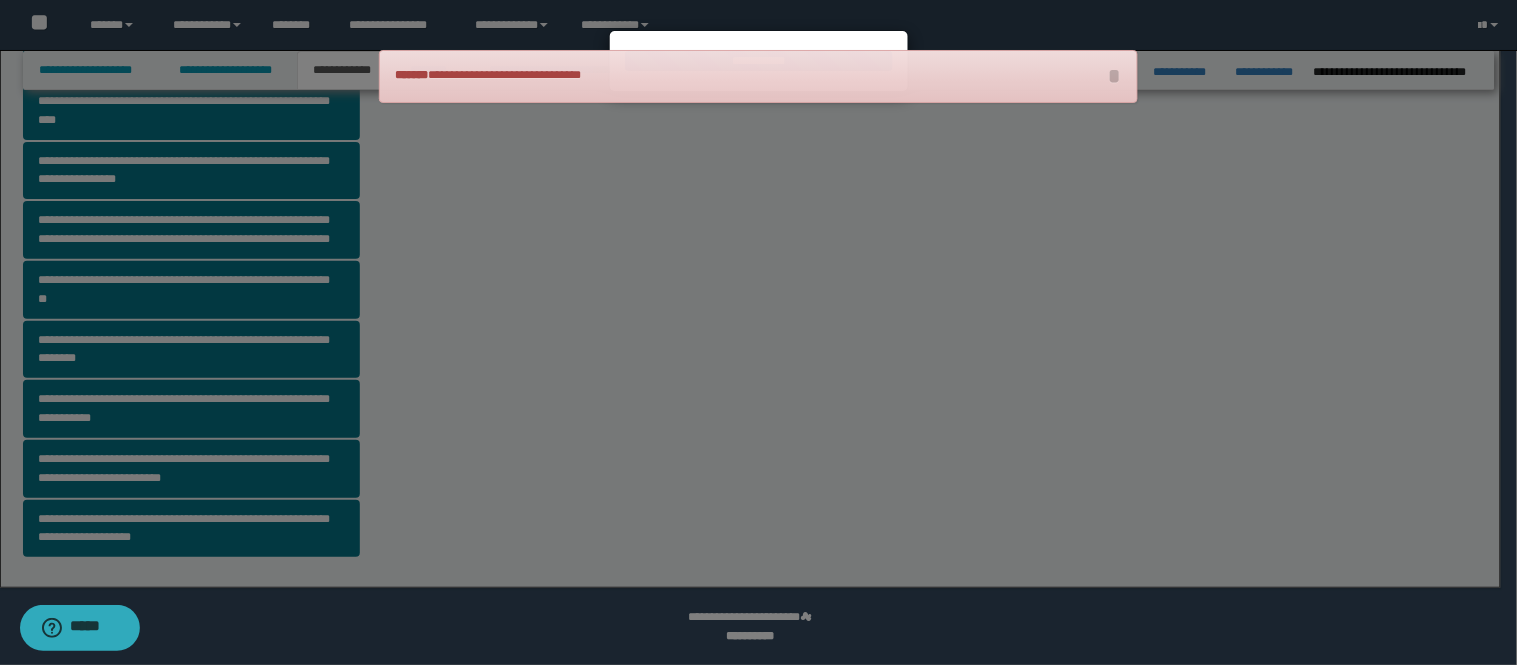 click at bounding box center [759, 333] 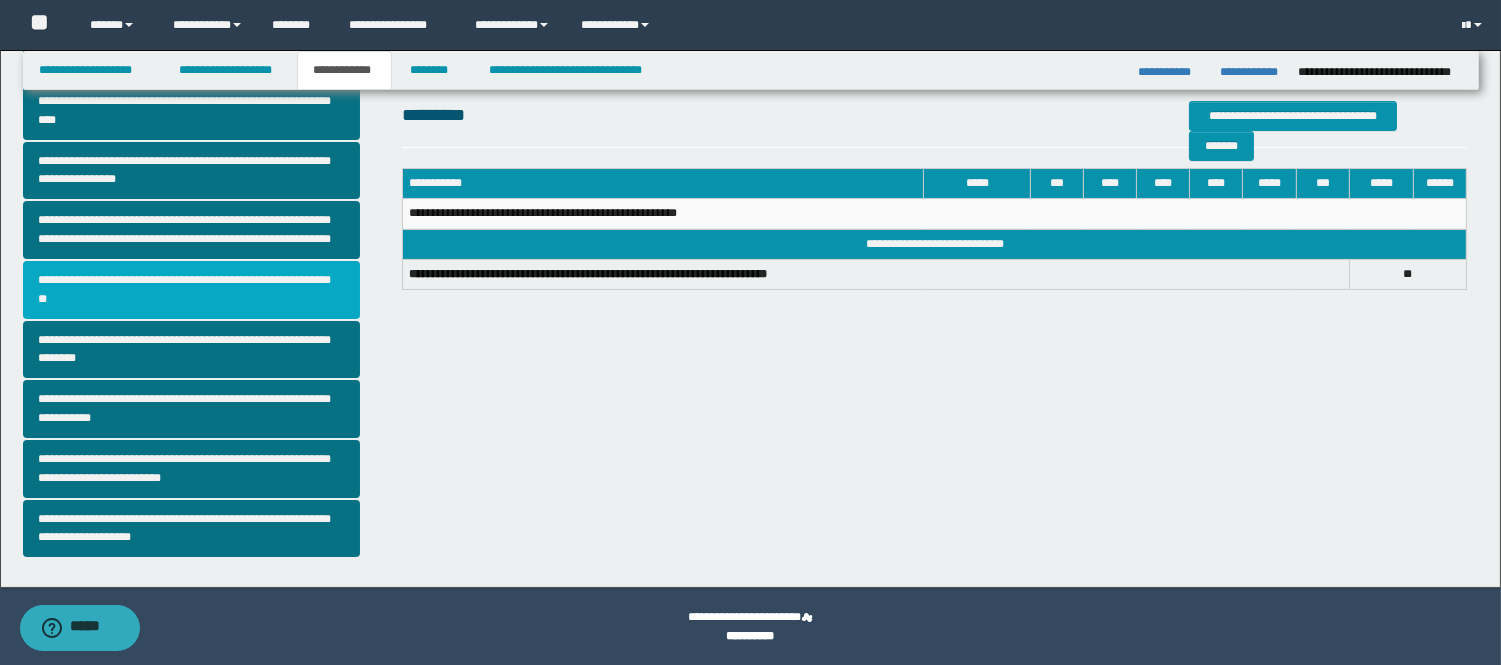 click on "**********" at bounding box center (192, 290) 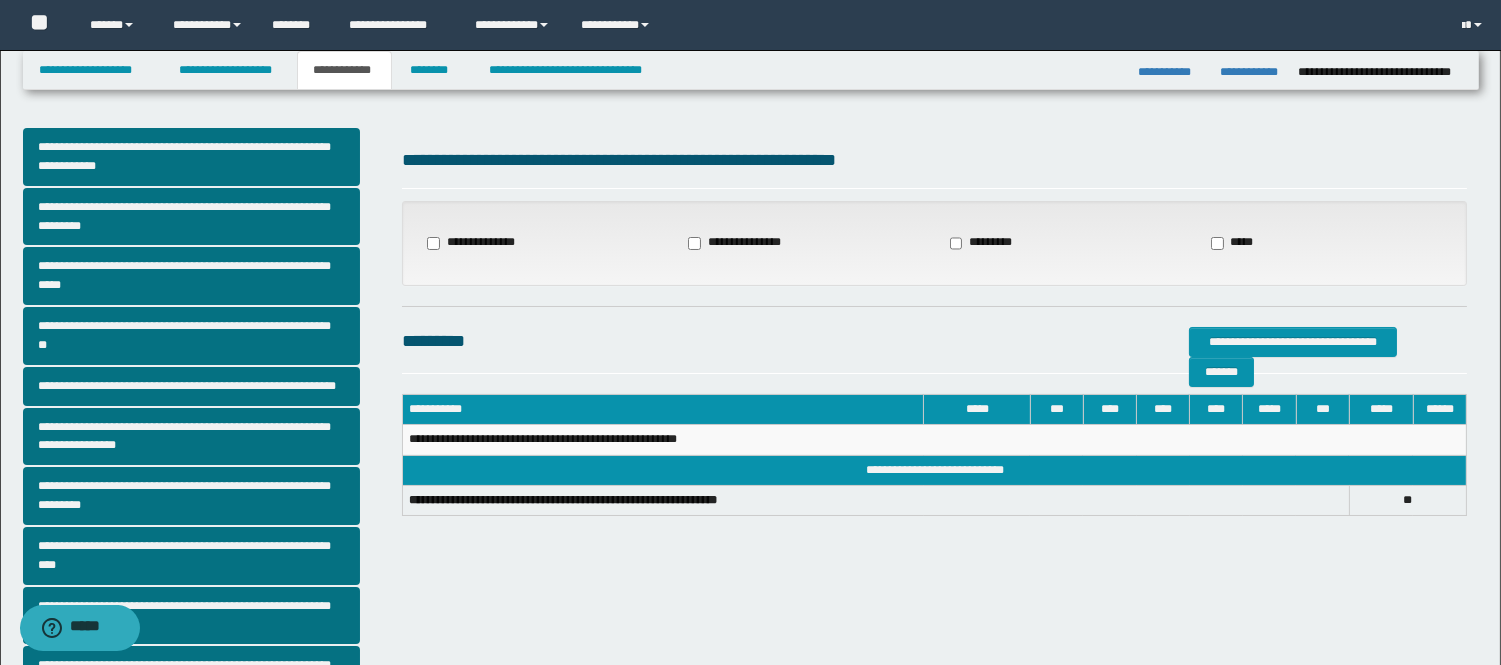 click on "*****" at bounding box center (1235, 243) 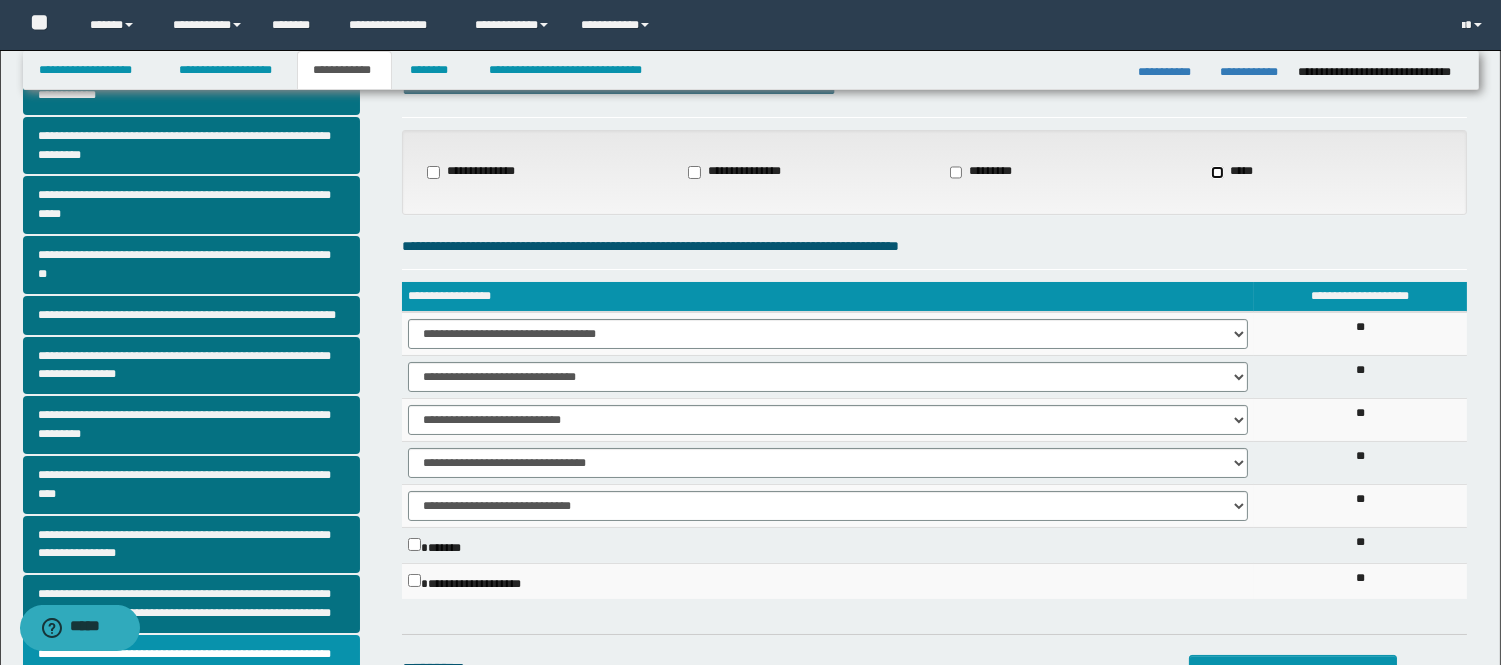 scroll, scrollTop: 111, scrollLeft: 0, axis: vertical 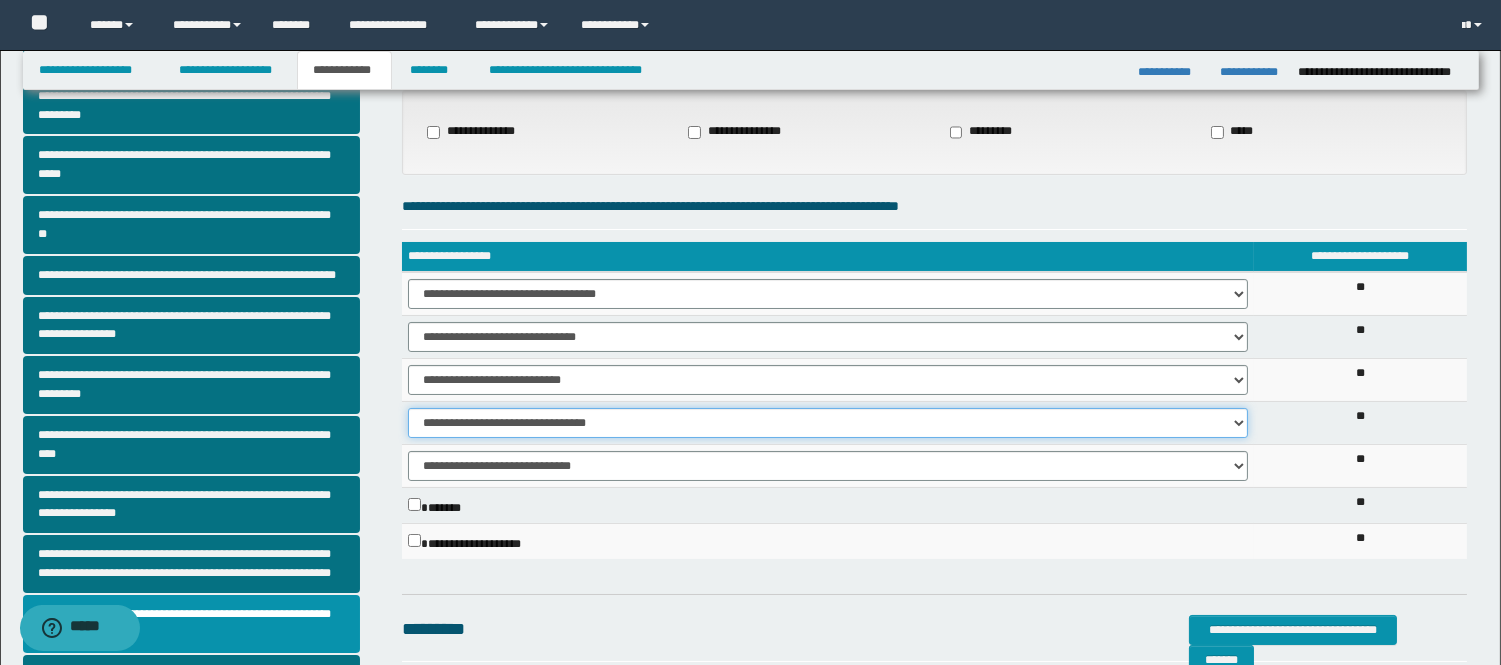 click on "**********" at bounding box center (828, 423) 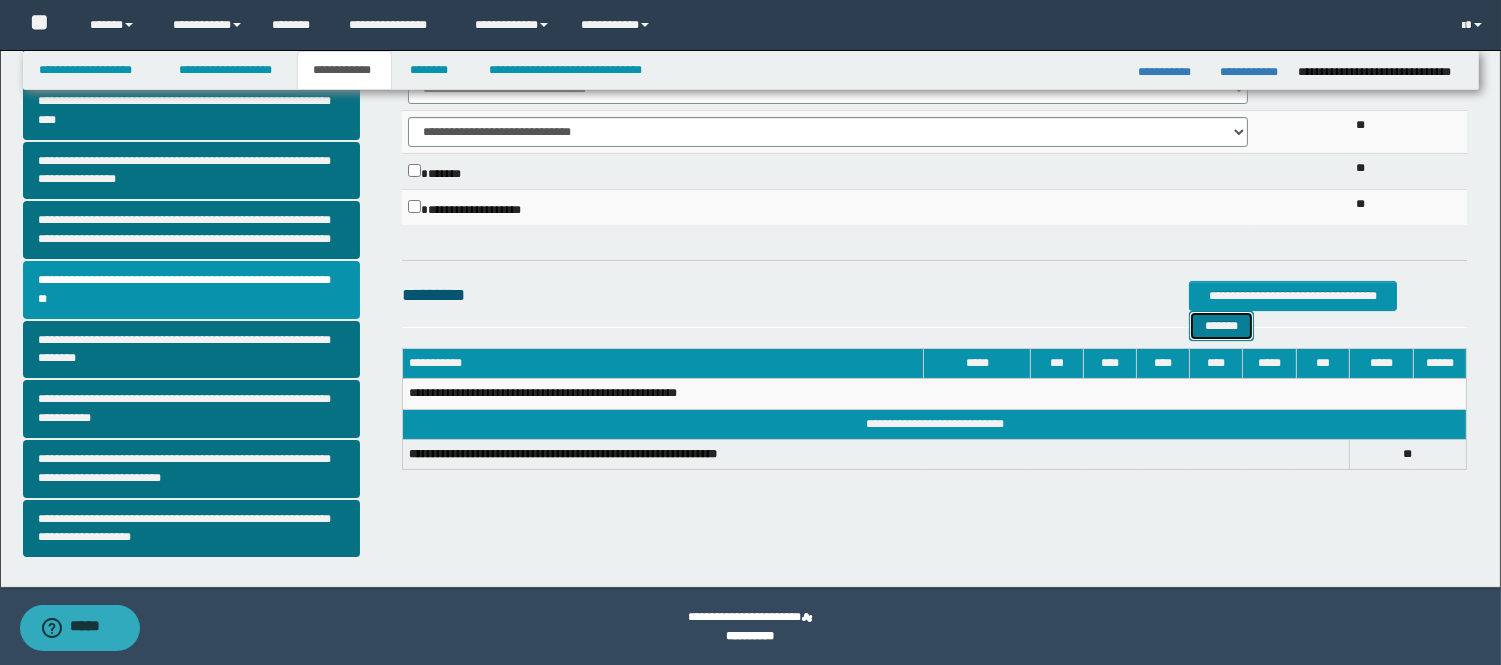 click on "*******" at bounding box center (1221, 326) 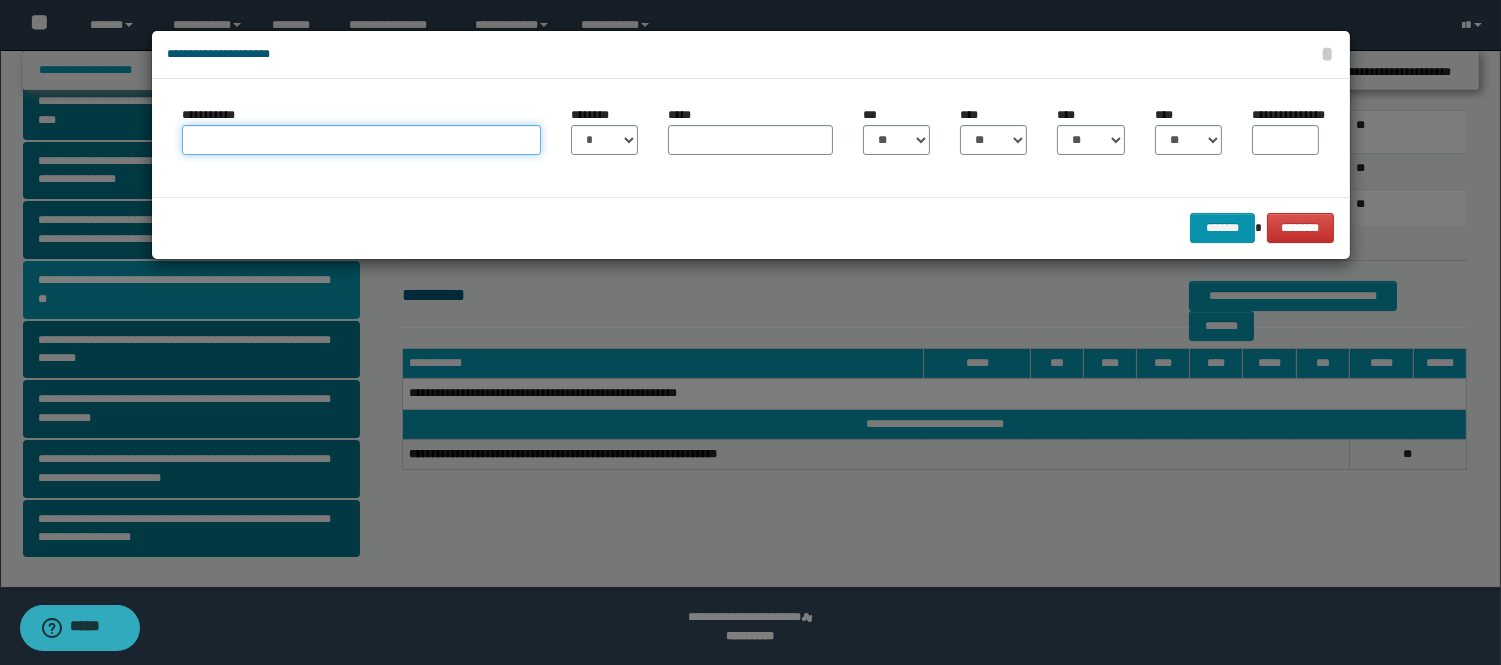 click on "**********" at bounding box center [361, 140] 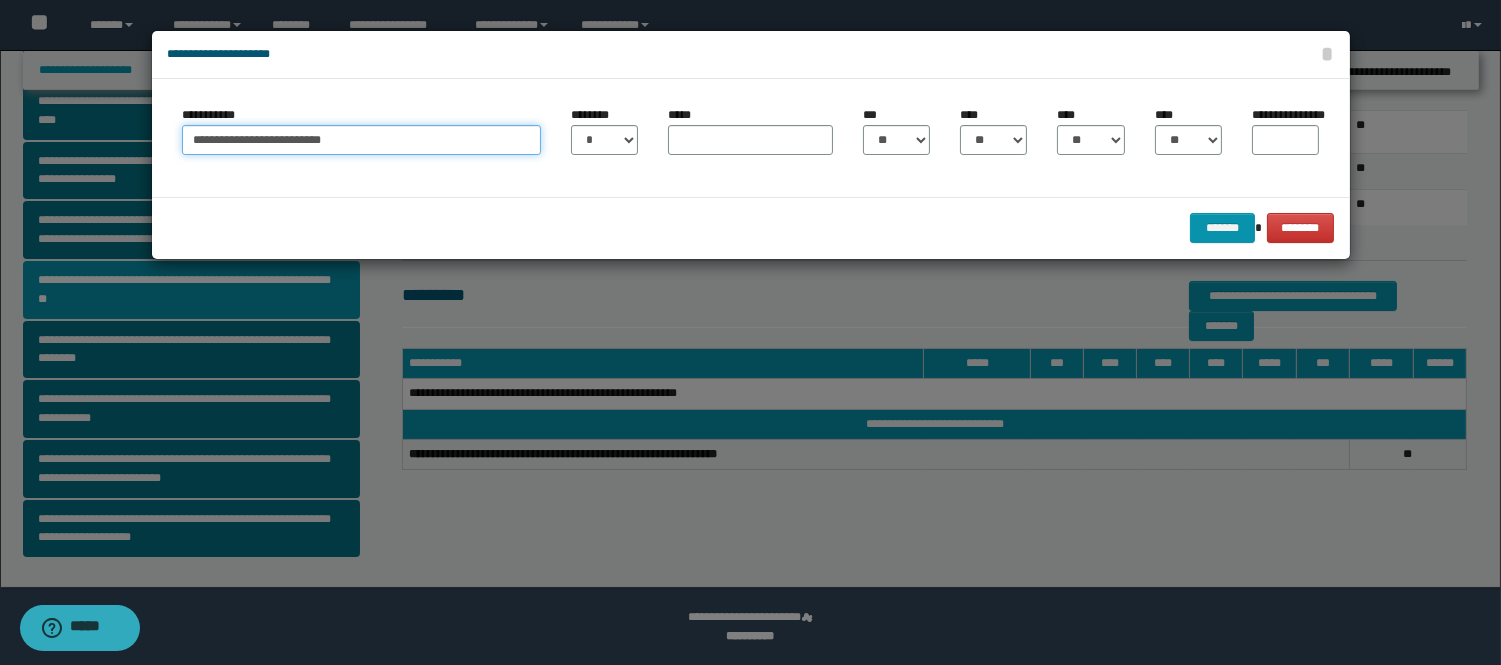 type on "**********" 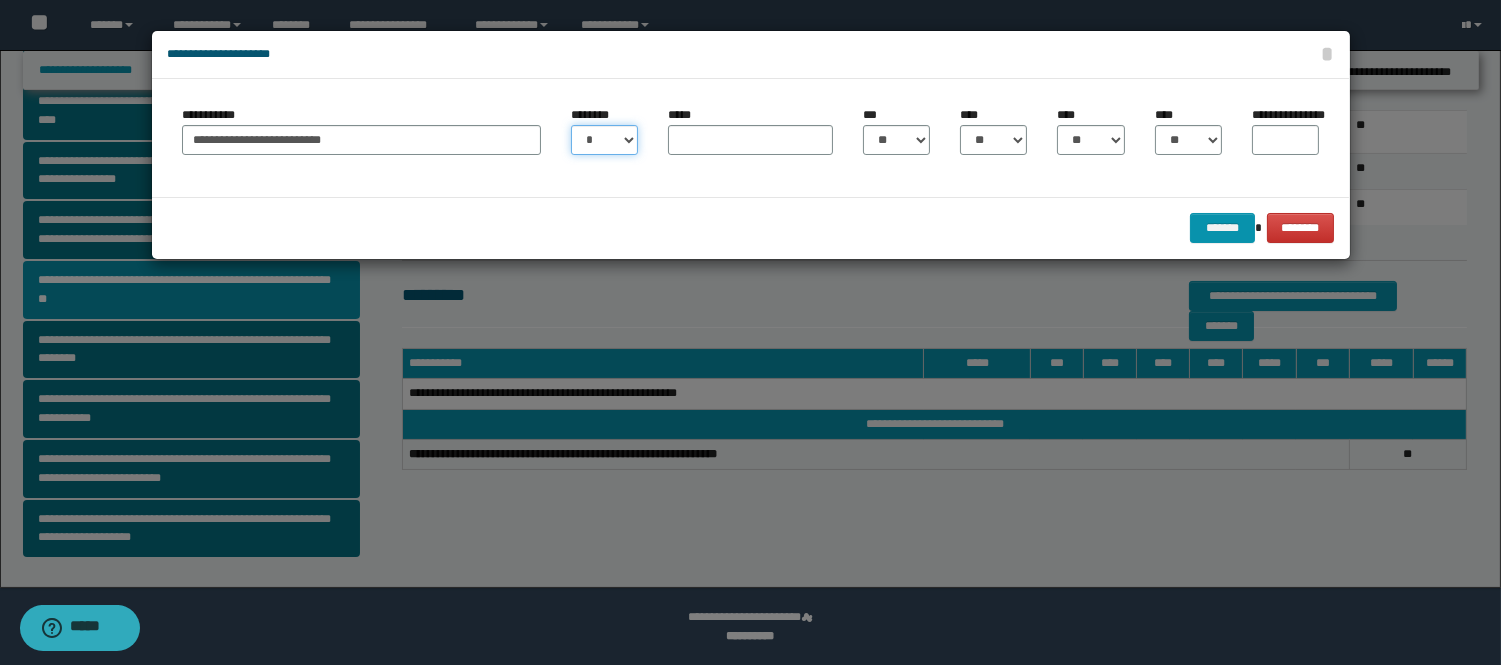 click on "*
*
*
*
*
*
*
*
*
**
**
**
**
**
**" at bounding box center (604, 140) 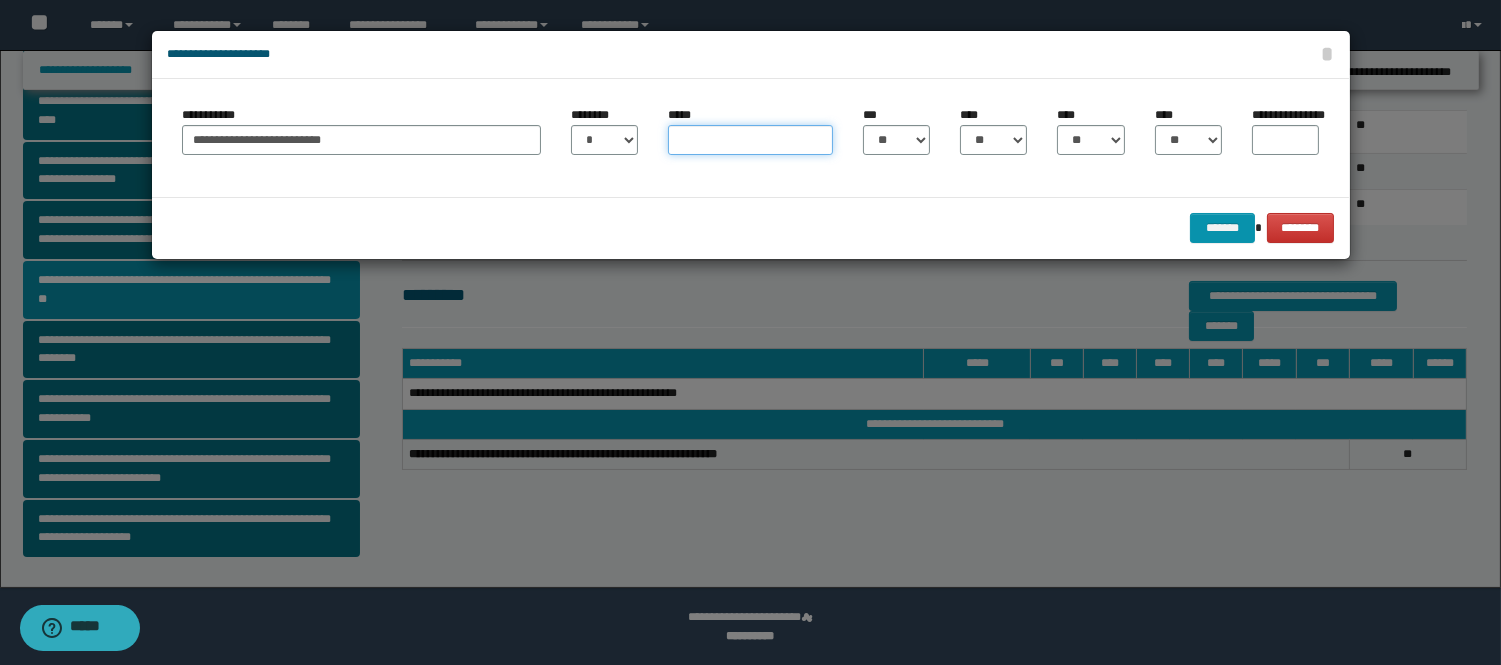 click on "*****" at bounding box center (750, 140) 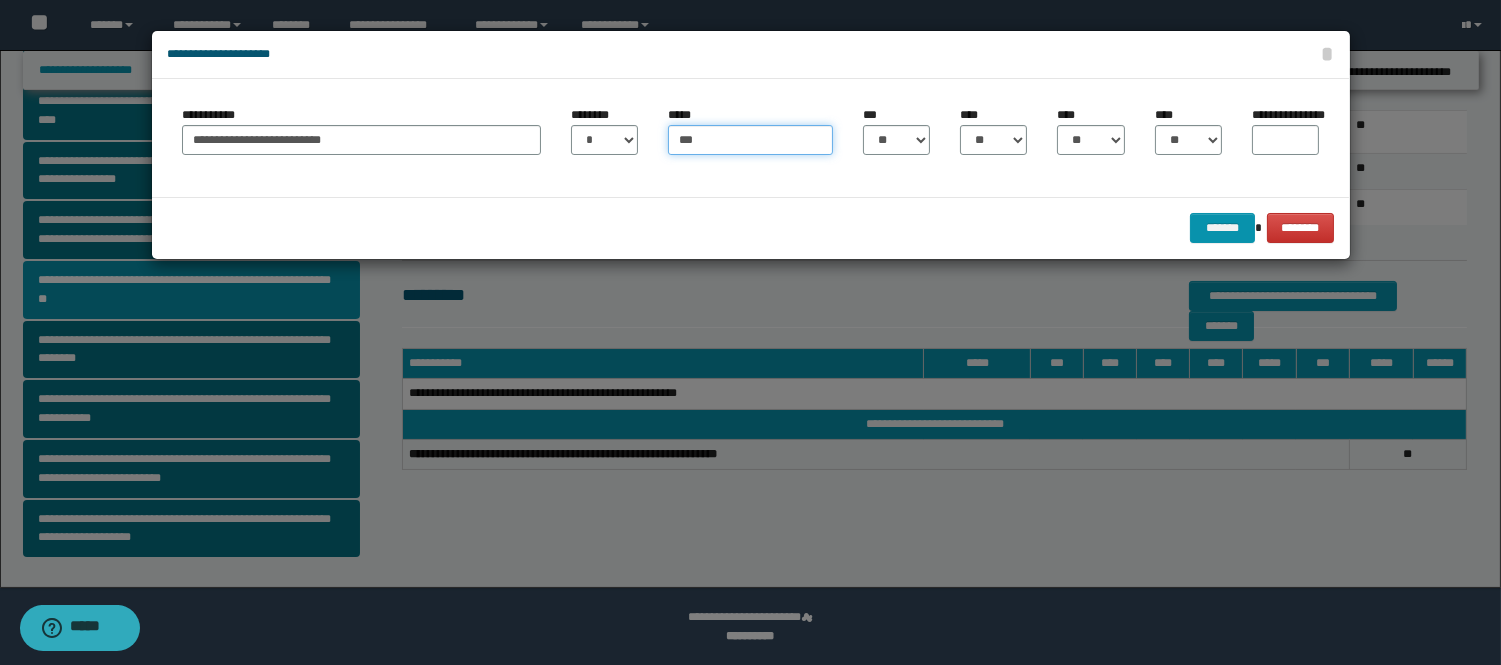 type on "***" 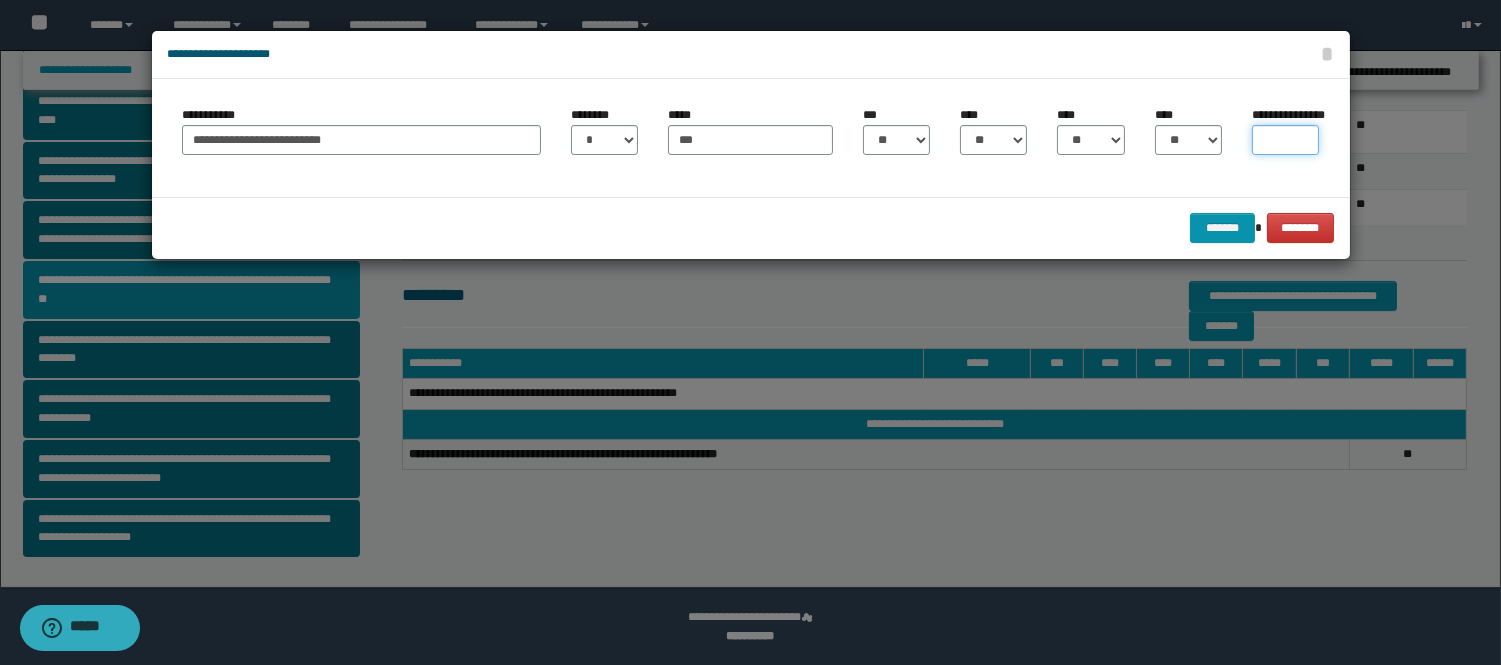 click on "**********" at bounding box center (1285, 140) 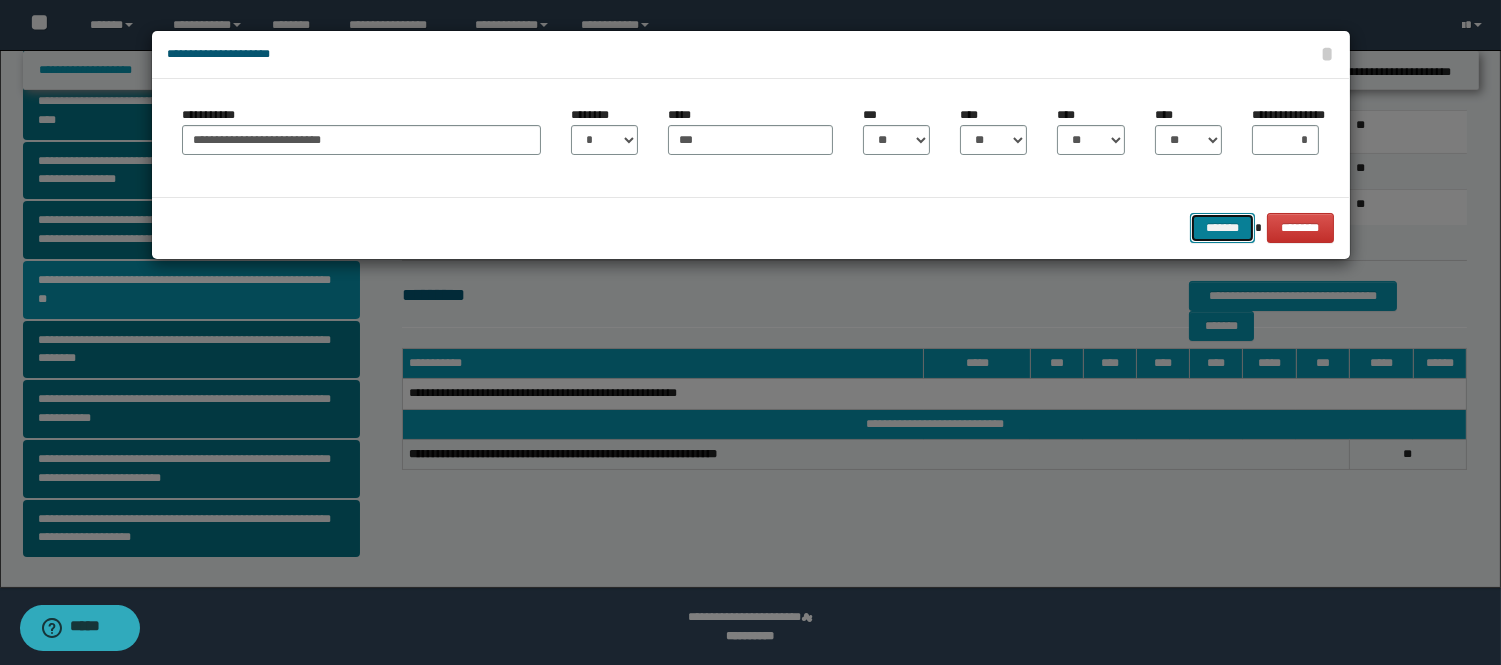 click on "*******" at bounding box center [1222, 228] 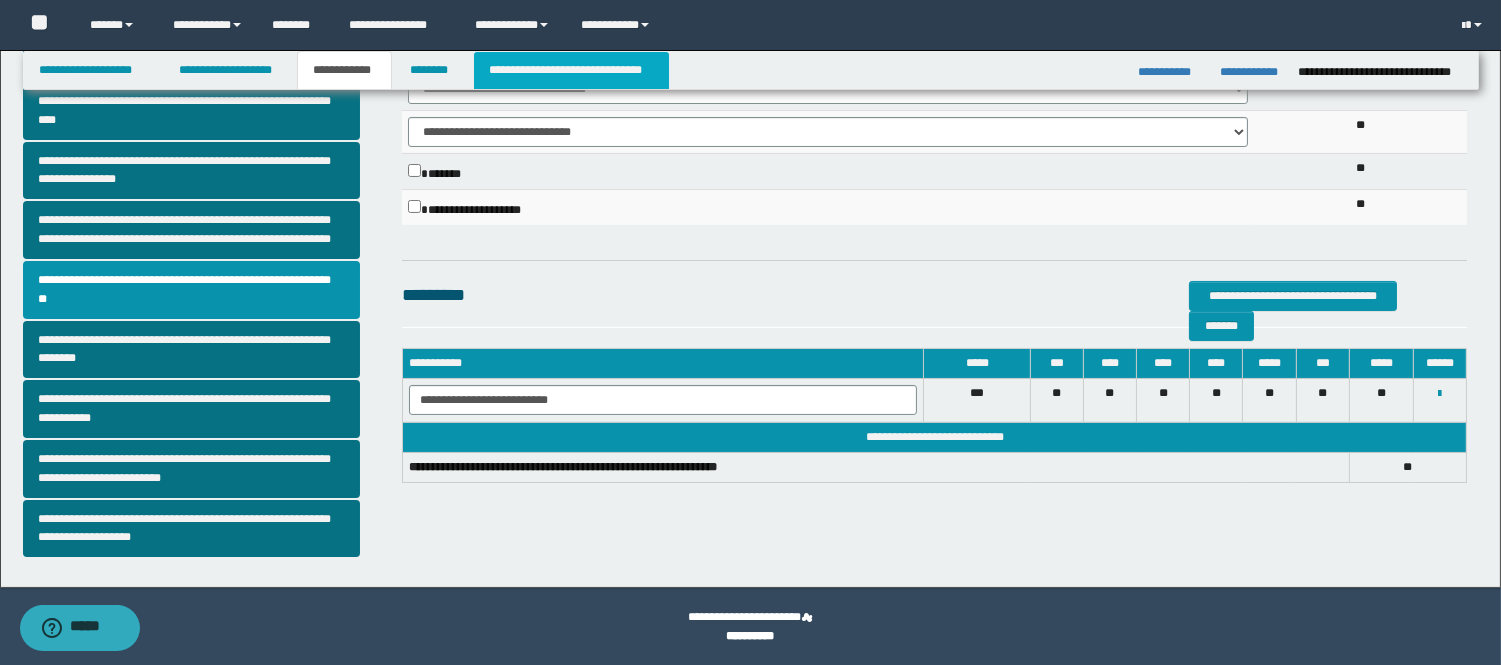 click on "**********" at bounding box center [571, 70] 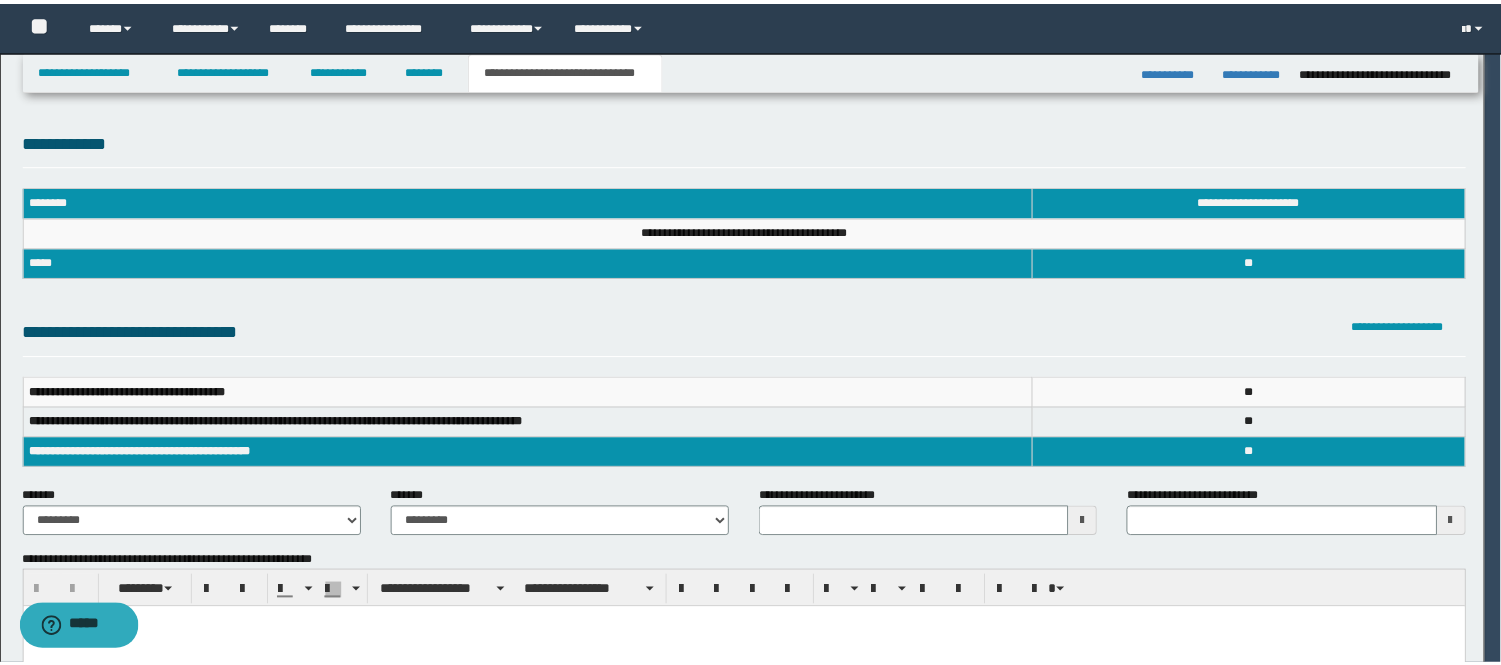 scroll, scrollTop: 0, scrollLeft: 0, axis: both 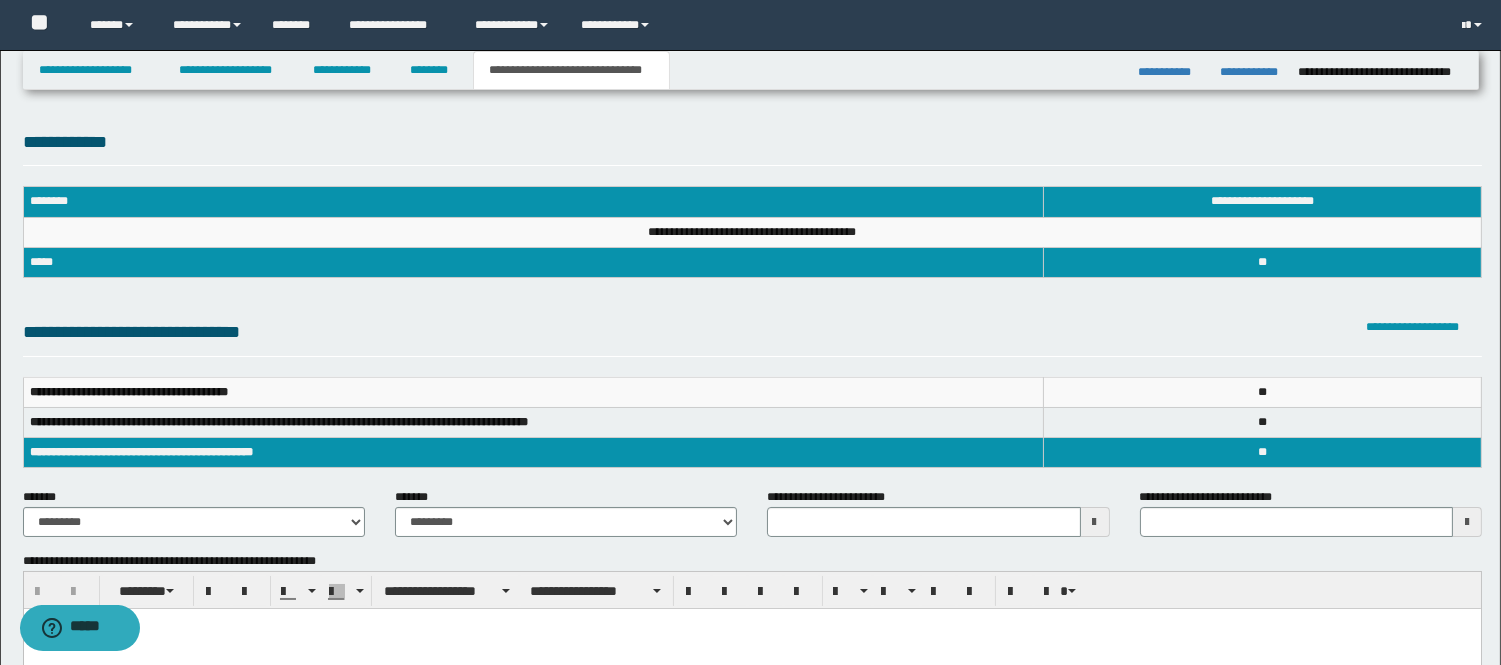 click at bounding box center (1095, 522) 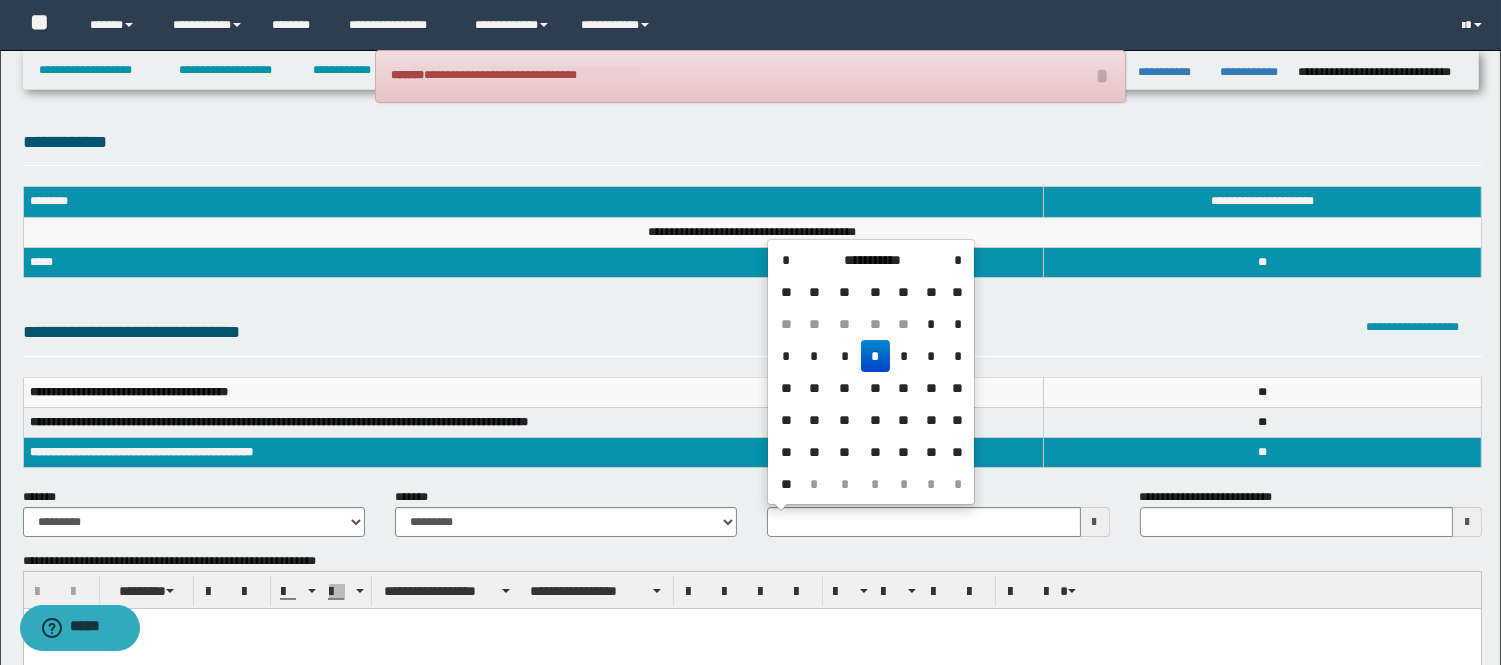 drag, startPoint x: 864, startPoint y: 246, endPoint x: 853, endPoint y: 262, distance: 19.416489 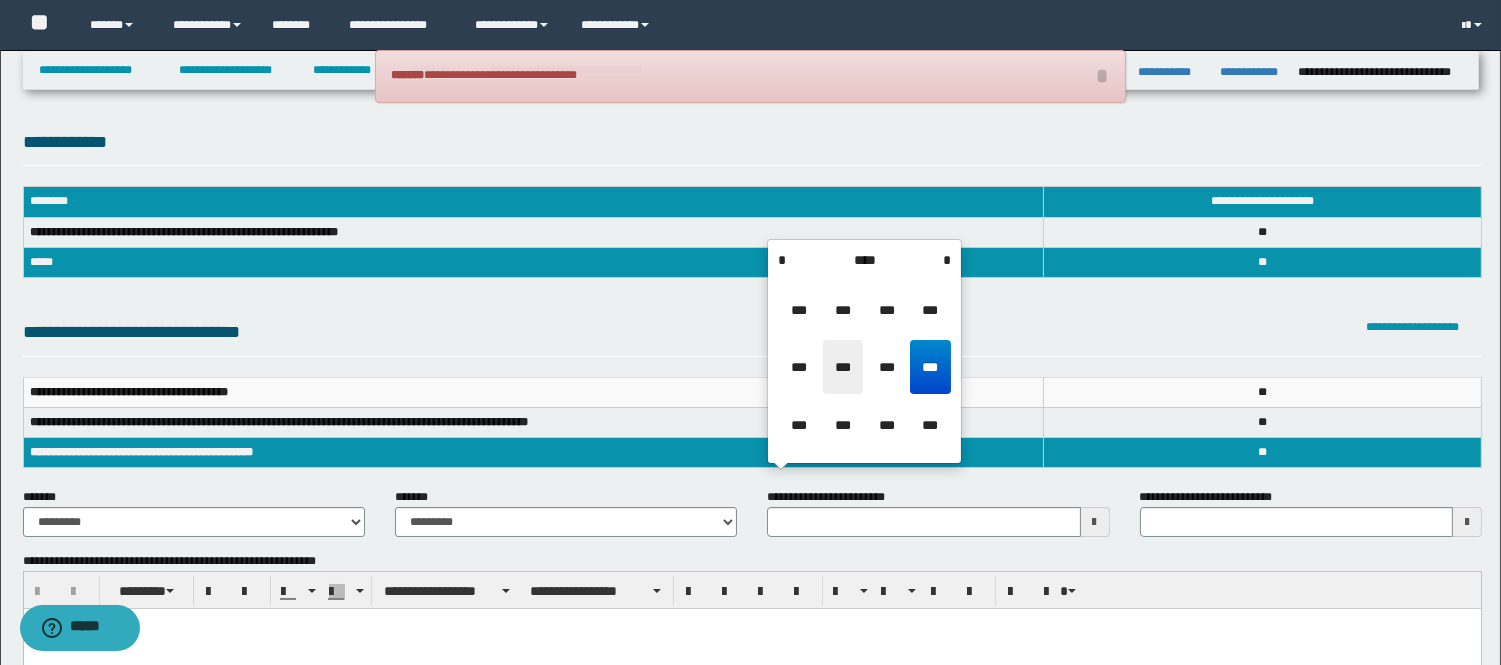click on "***" at bounding box center [843, 367] 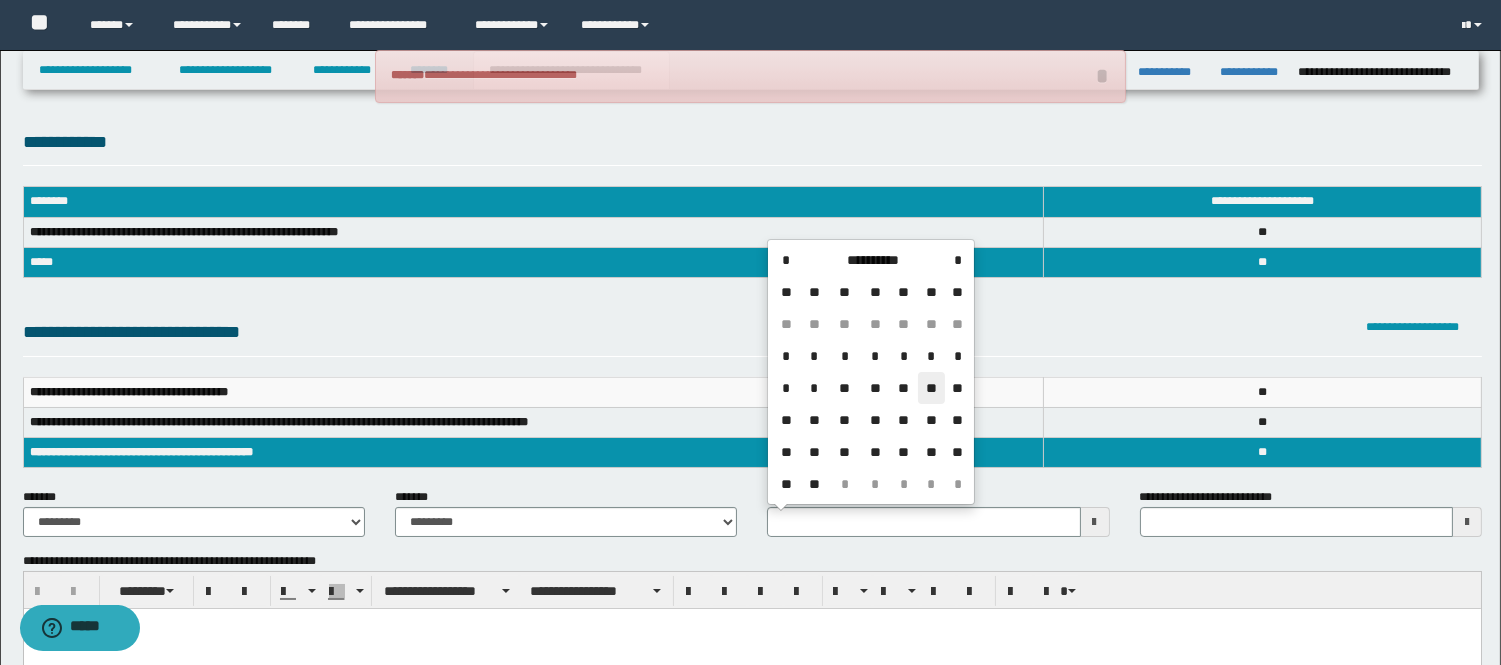 click on "**" at bounding box center (932, 388) 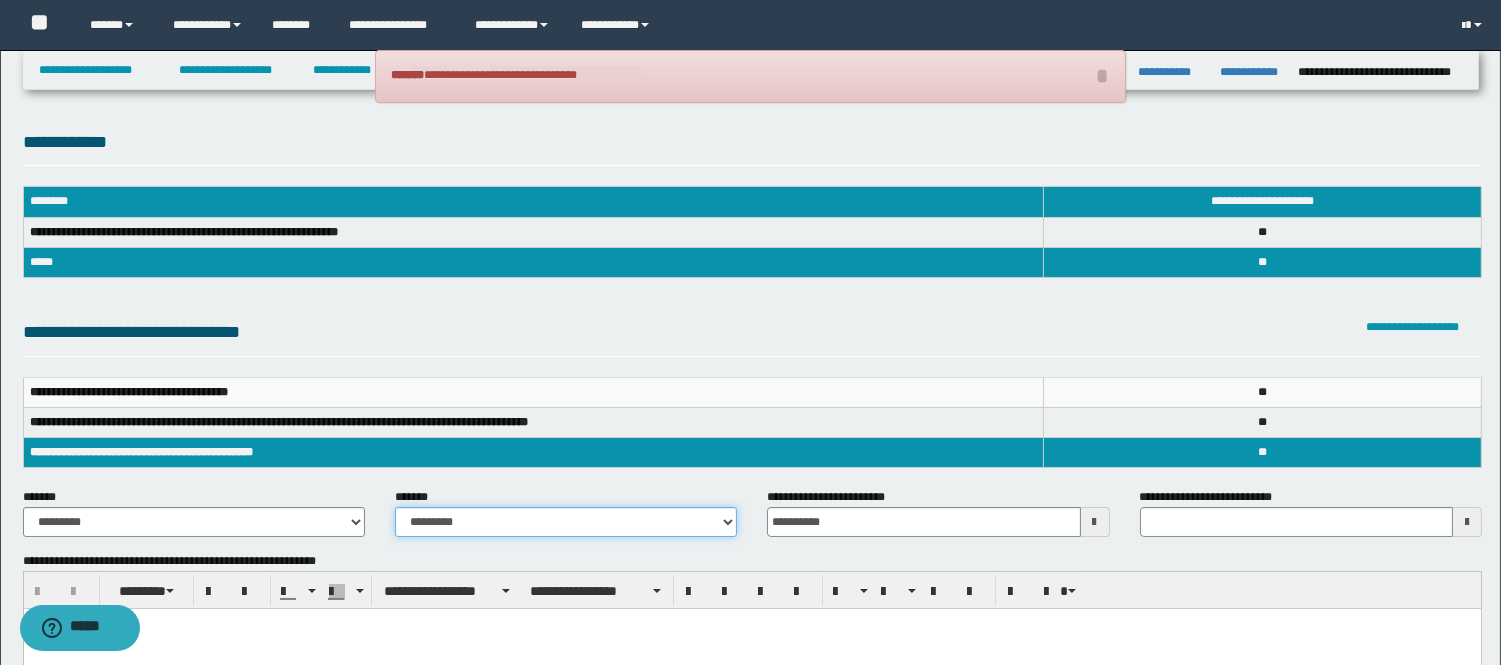 drag, startPoint x: 605, startPoint y: 524, endPoint x: 520, endPoint y: 536, distance: 85.84288 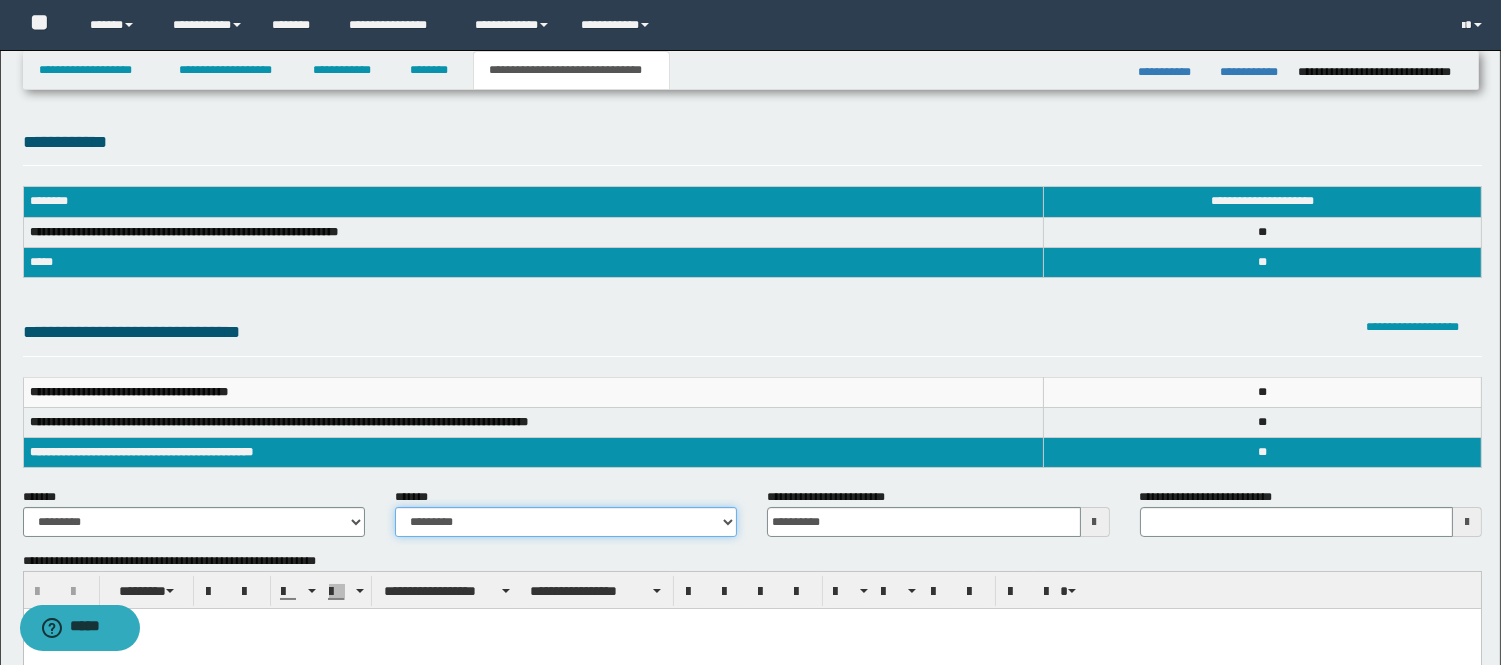 select on "*" 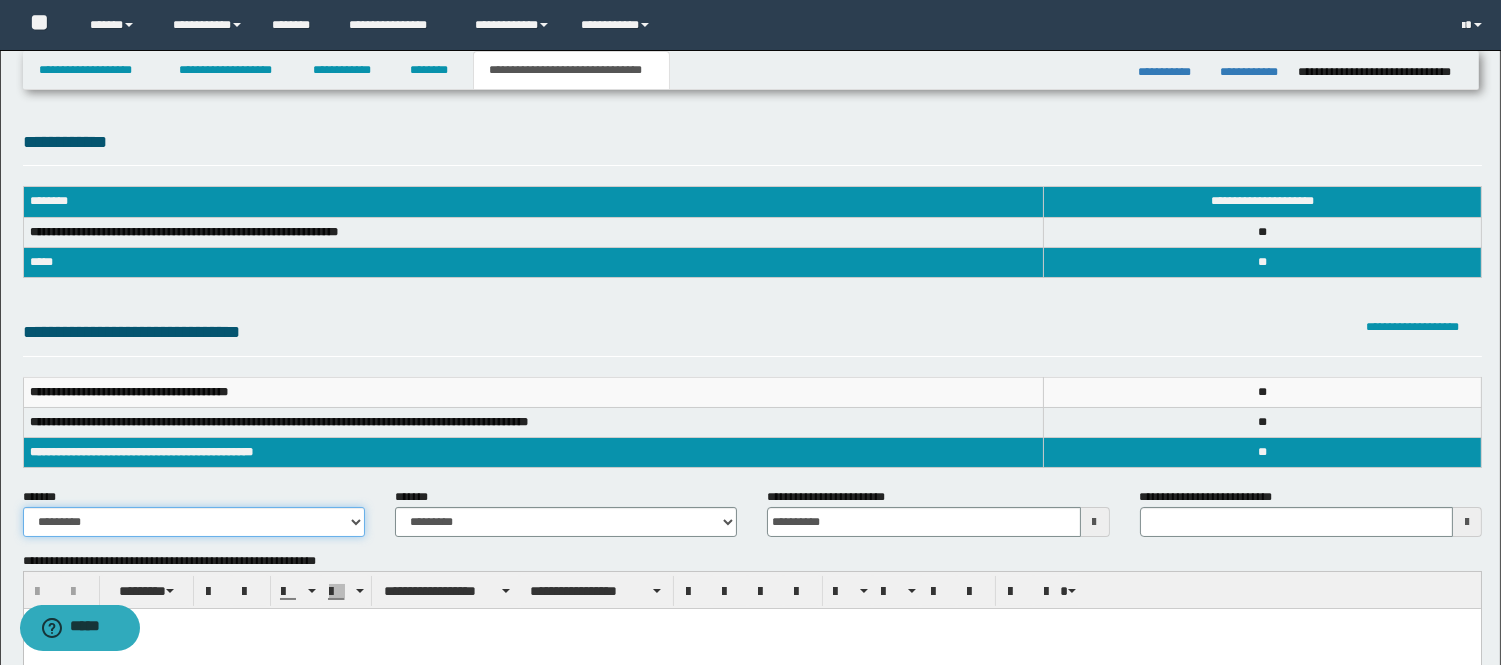 click on "**********" at bounding box center (194, 522) 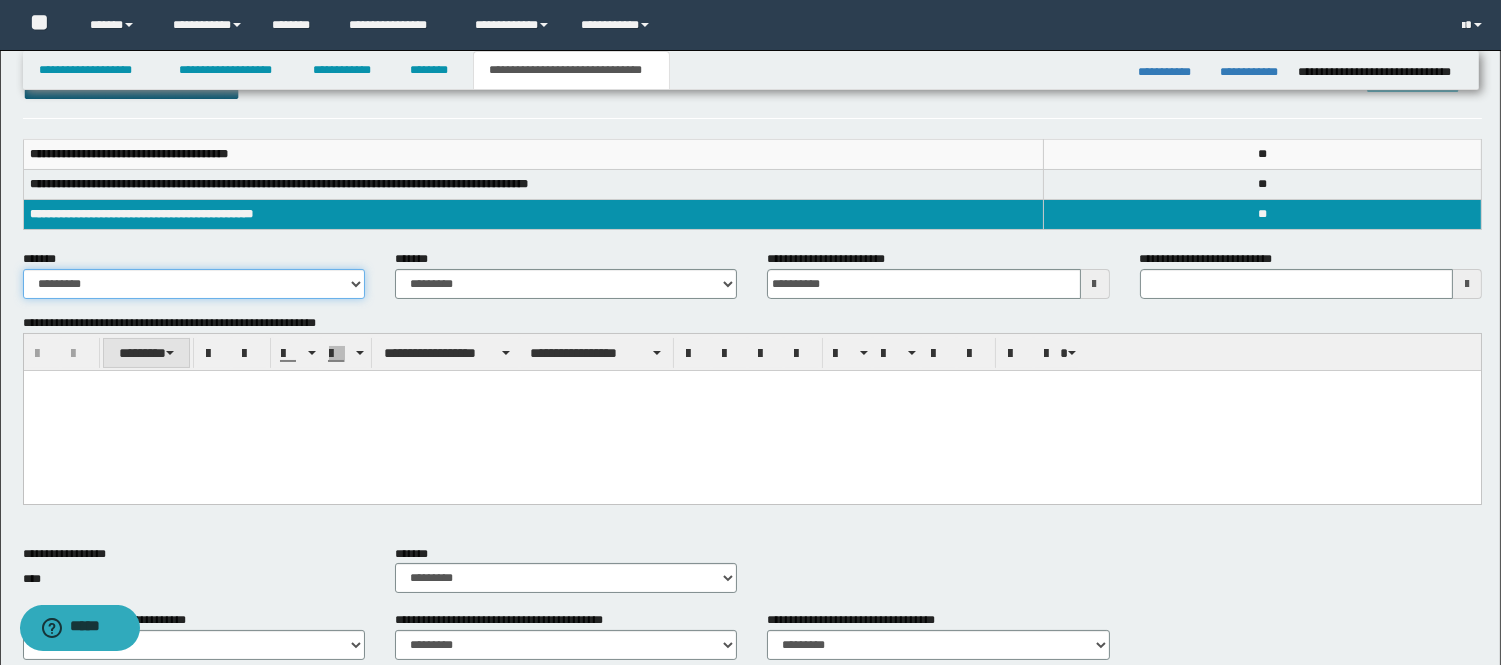 scroll, scrollTop: 111, scrollLeft: 0, axis: vertical 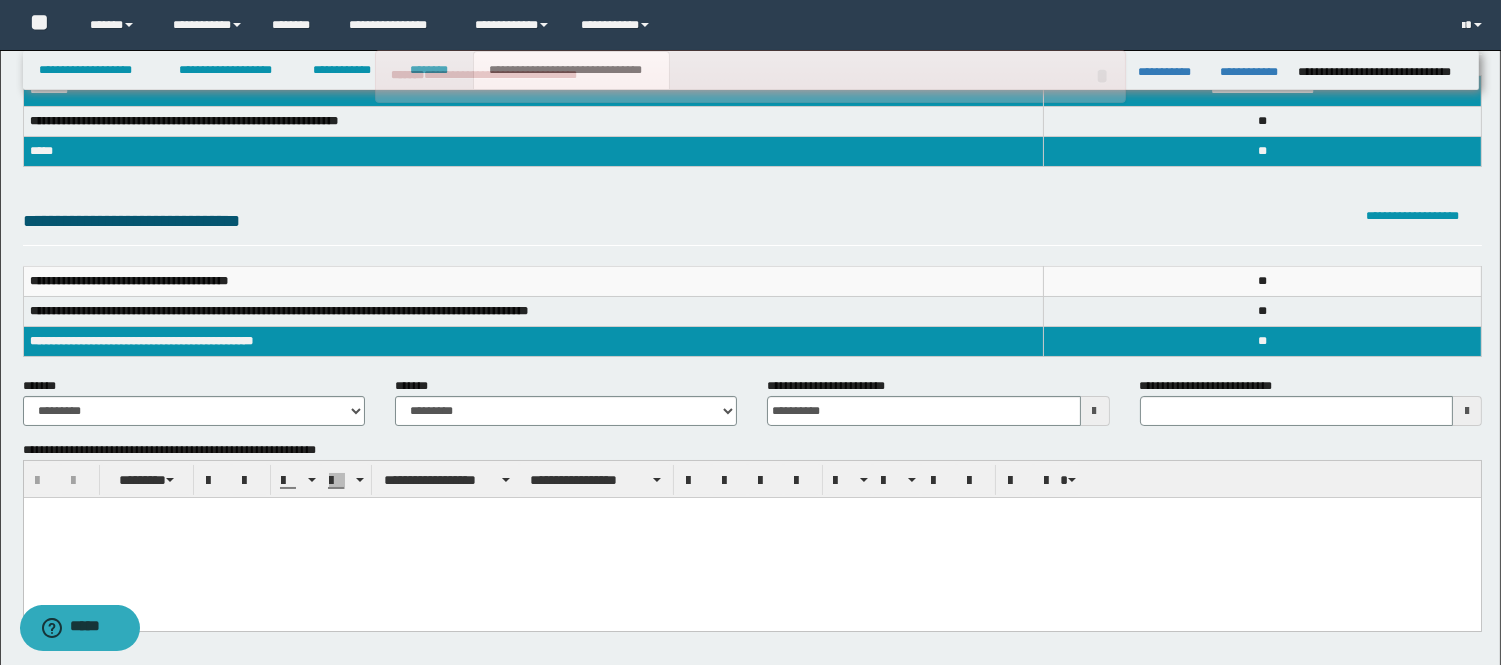 click at bounding box center [751, 537] 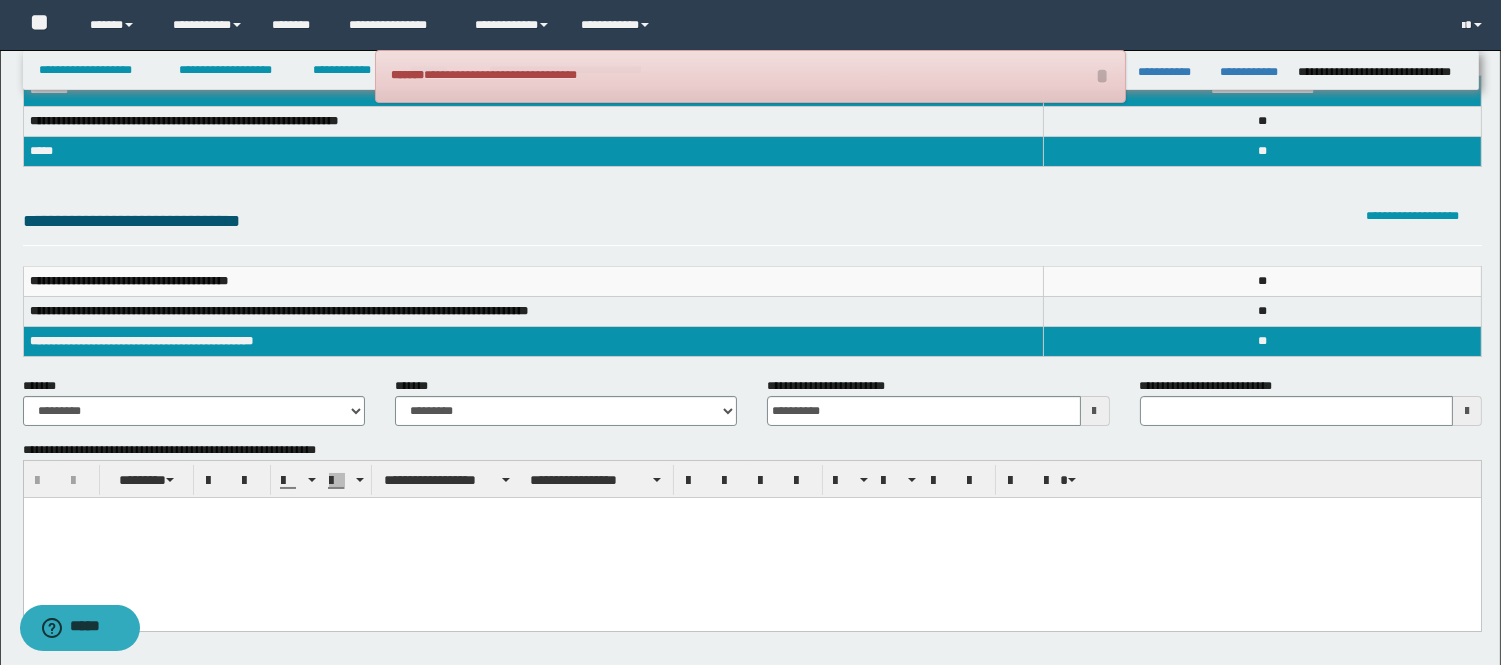 type 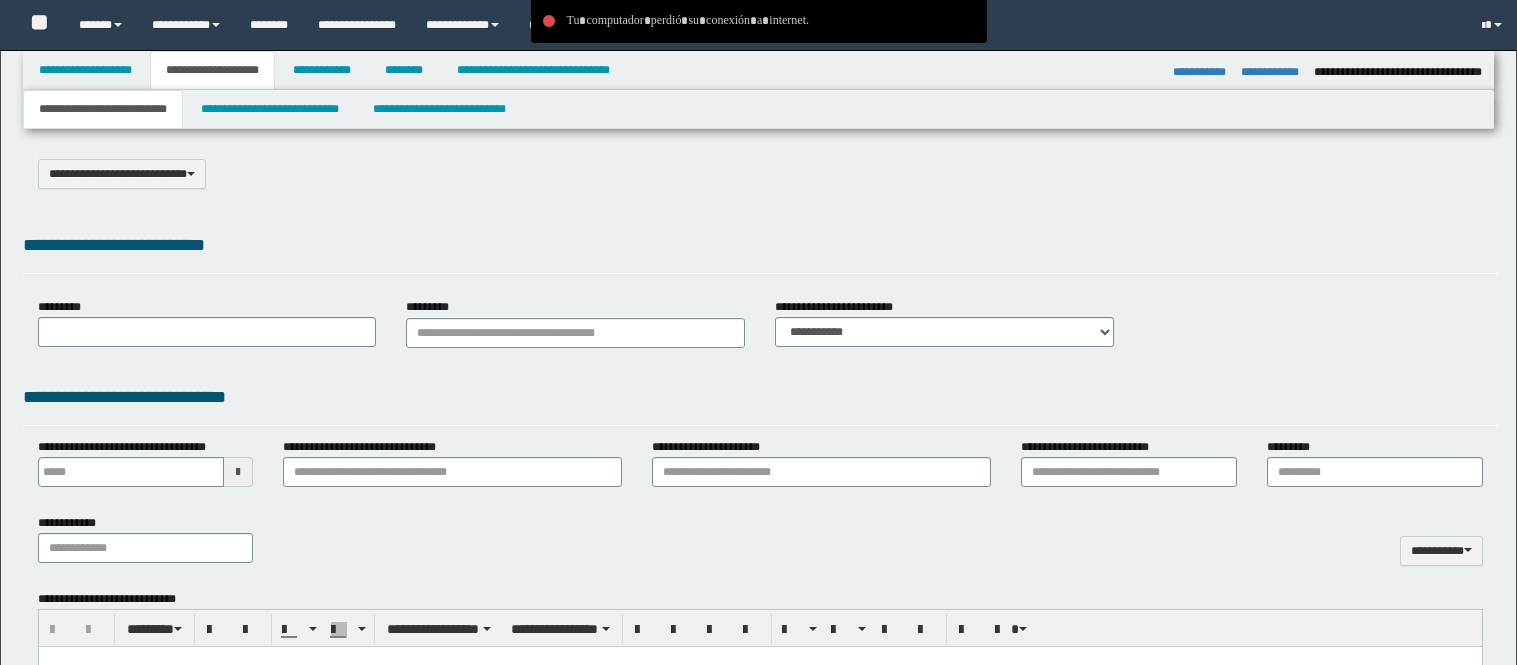 select on "*" 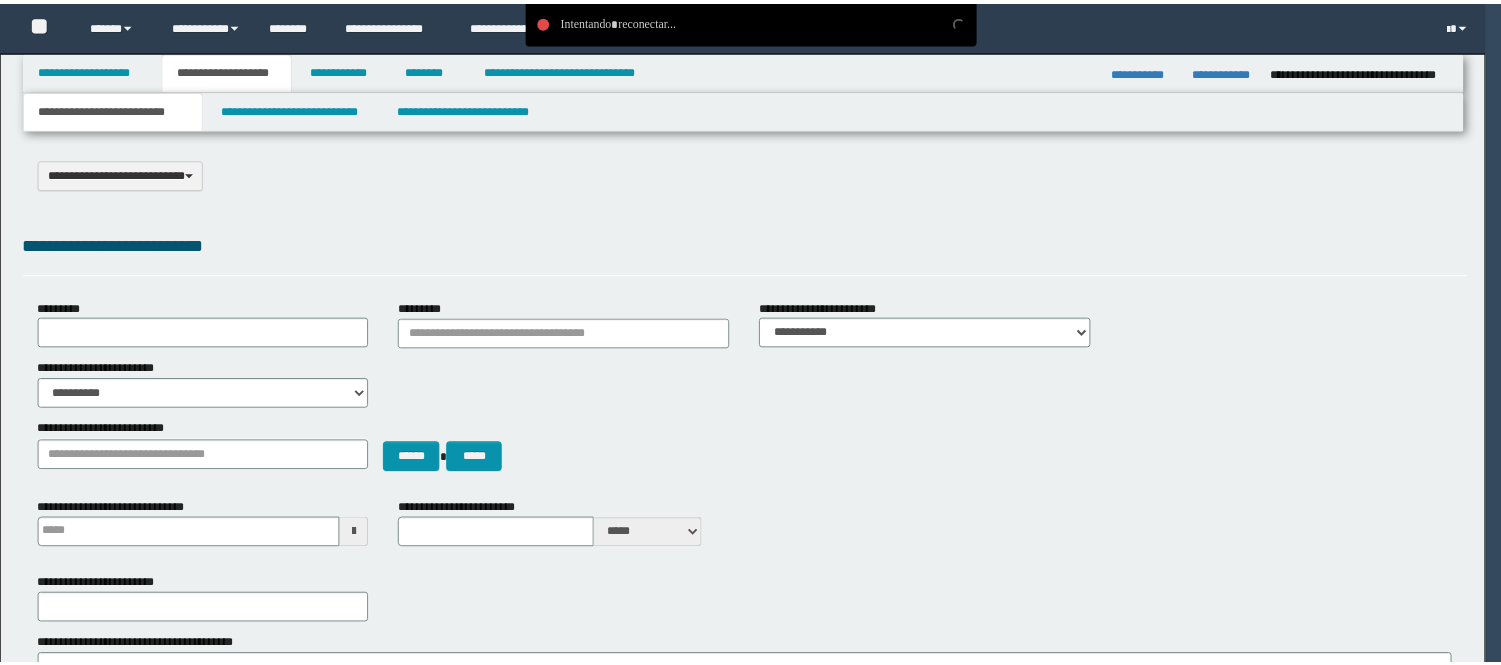 scroll, scrollTop: 0, scrollLeft: 0, axis: both 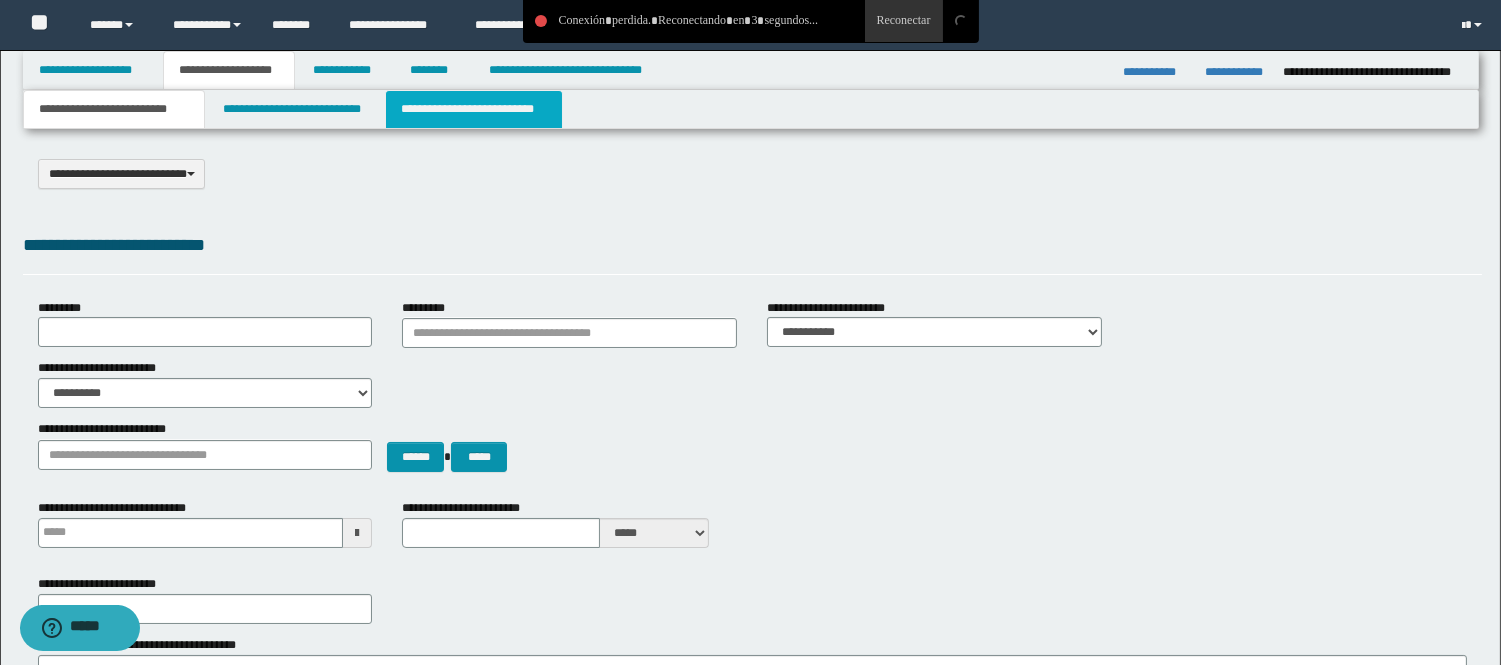 click on "**********" at bounding box center (474, 109) 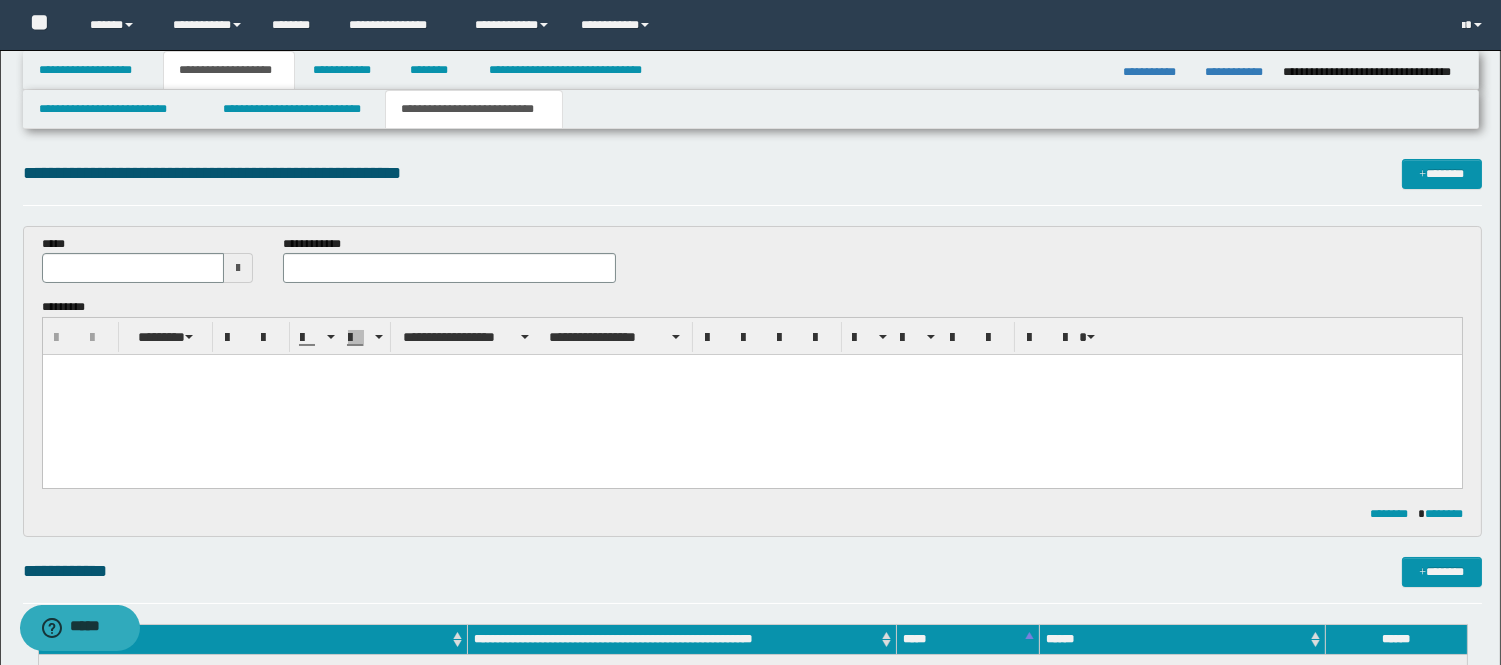 scroll, scrollTop: 0, scrollLeft: 0, axis: both 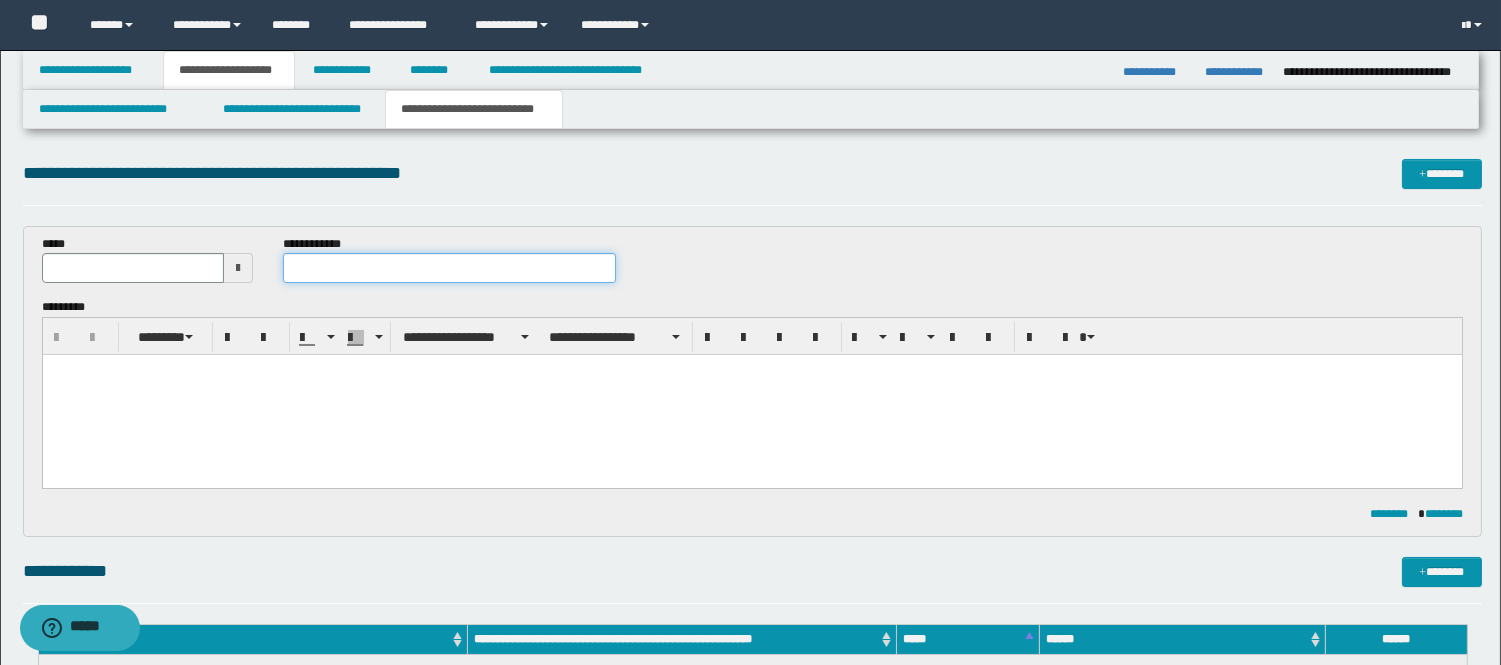 paste on "**********" 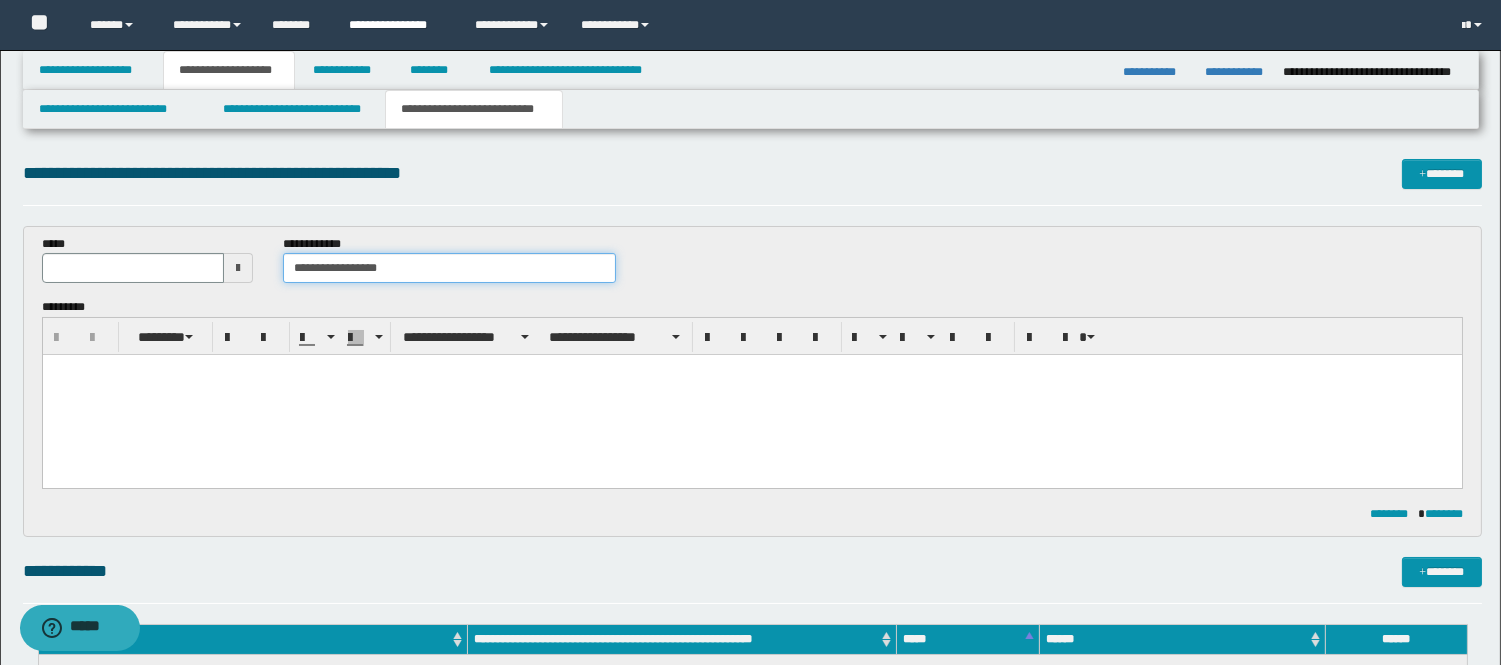 type on "**********" 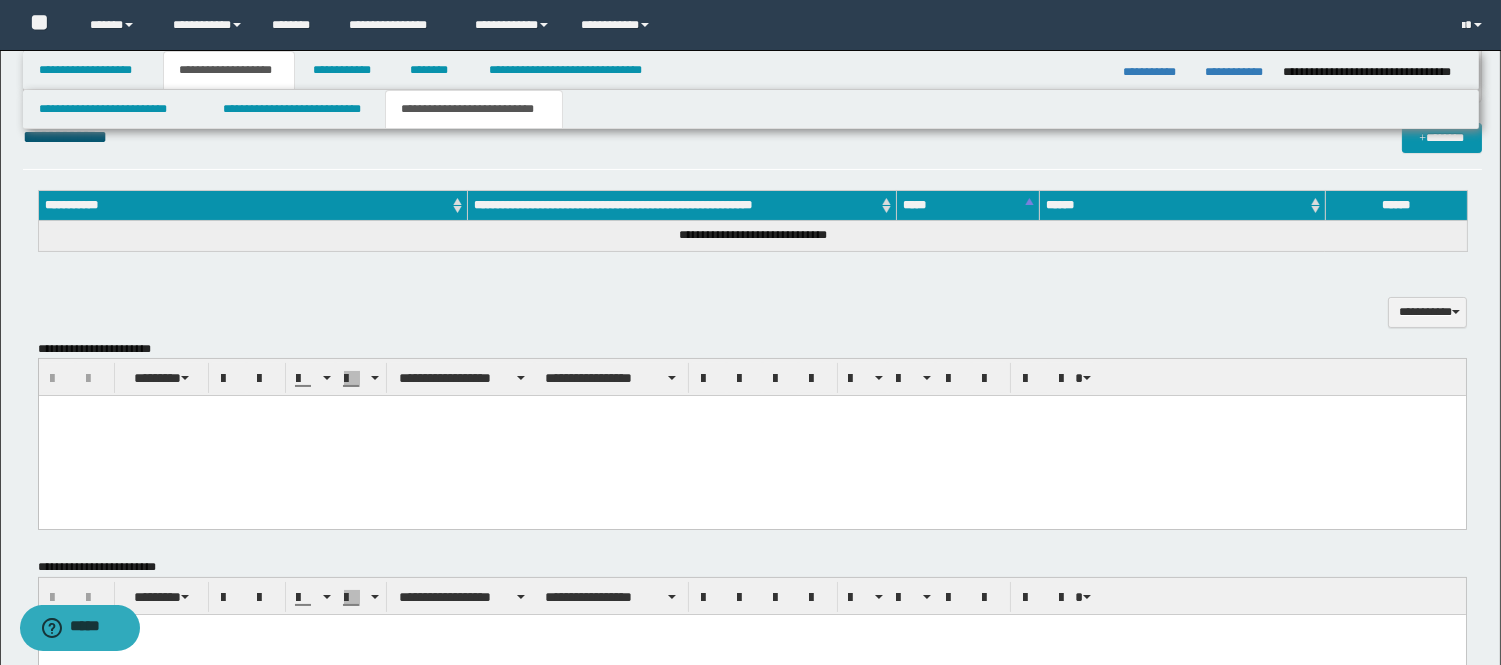 scroll, scrollTop: 444, scrollLeft: 0, axis: vertical 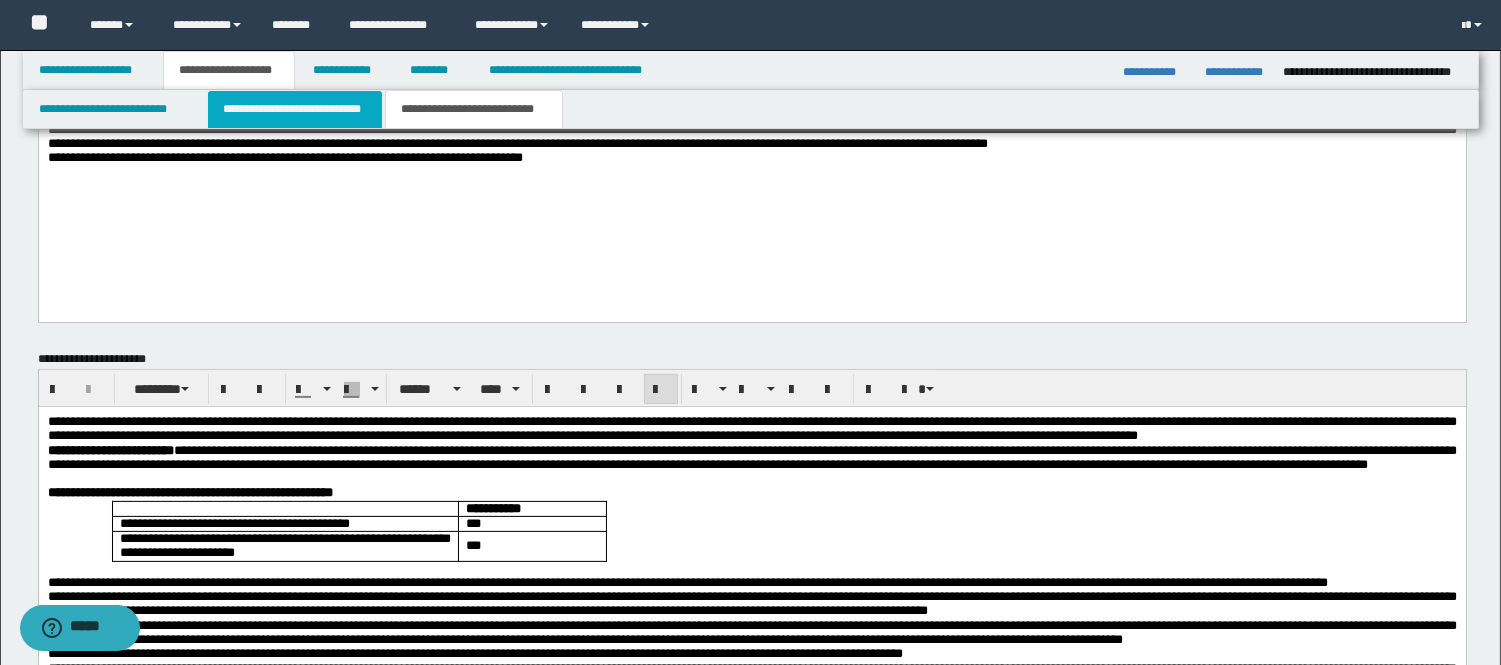 click on "**********" at bounding box center [295, 109] 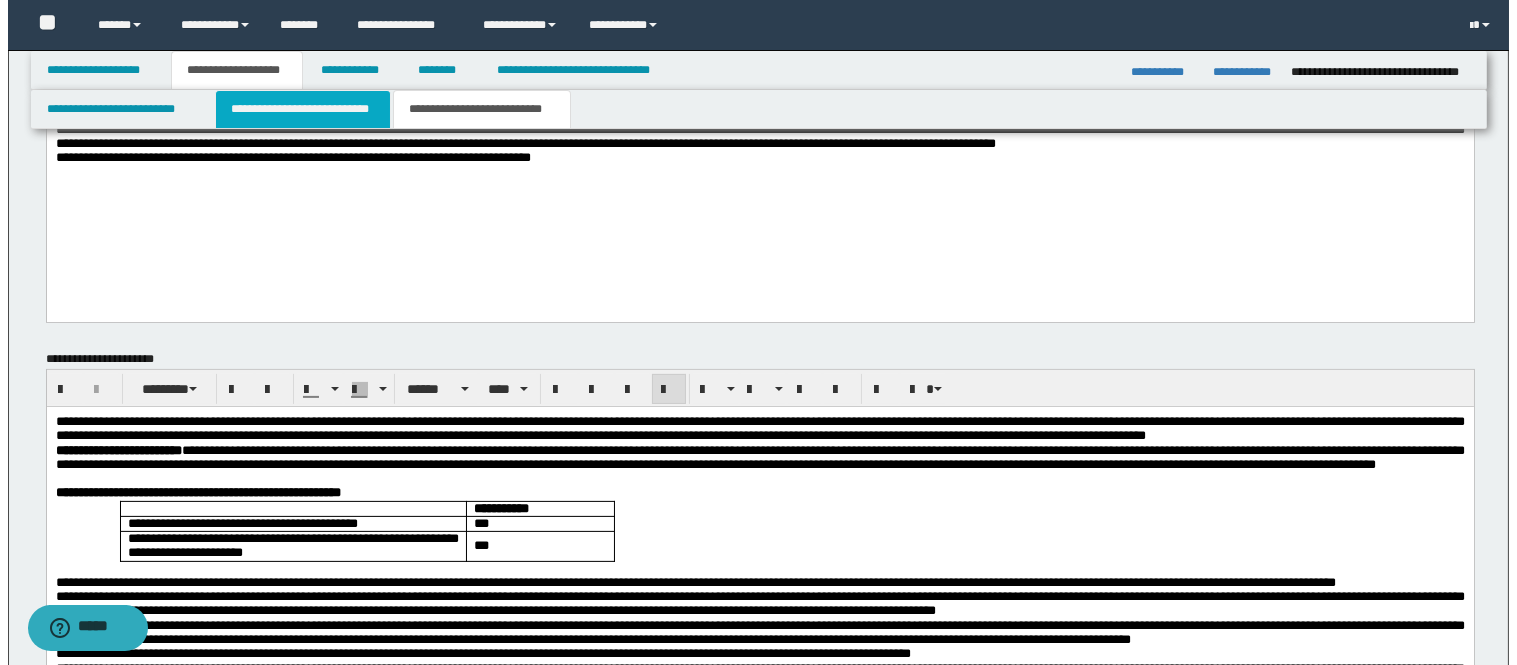 scroll, scrollTop: 0, scrollLeft: 0, axis: both 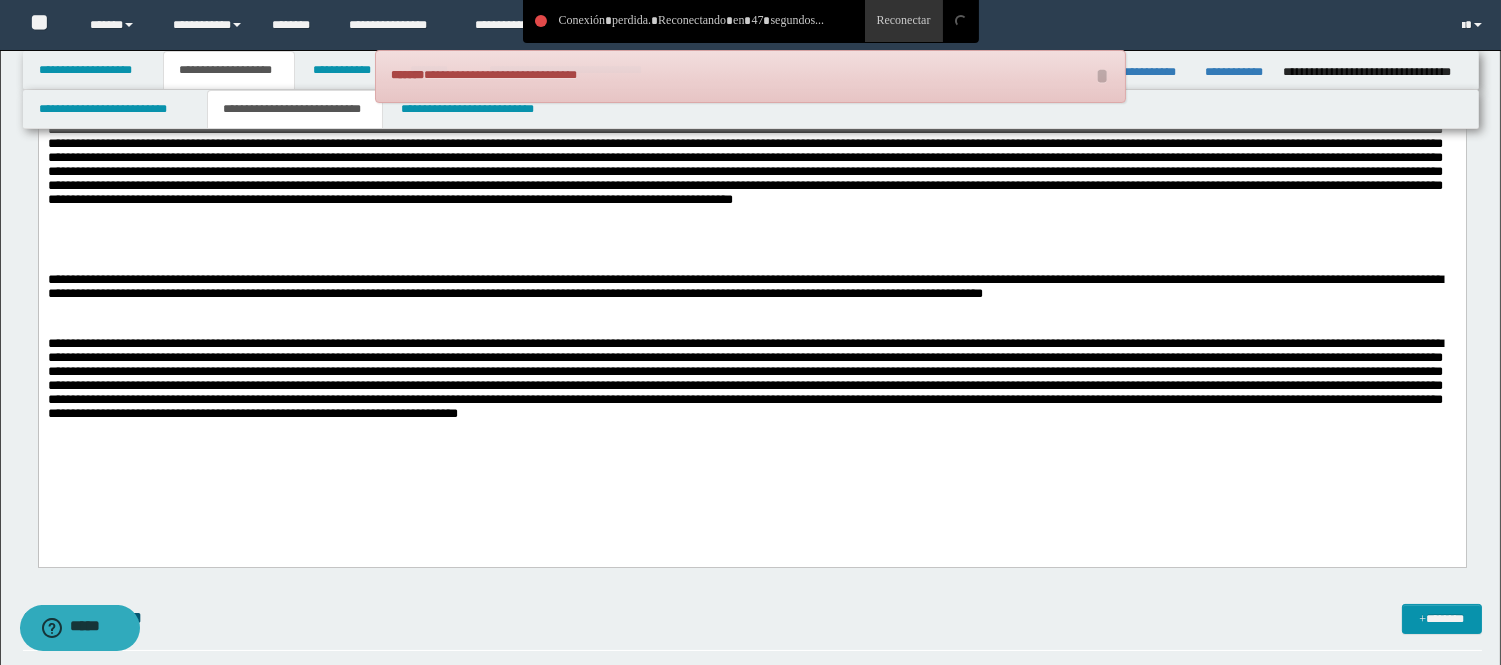 click at bounding box center [751, 395] 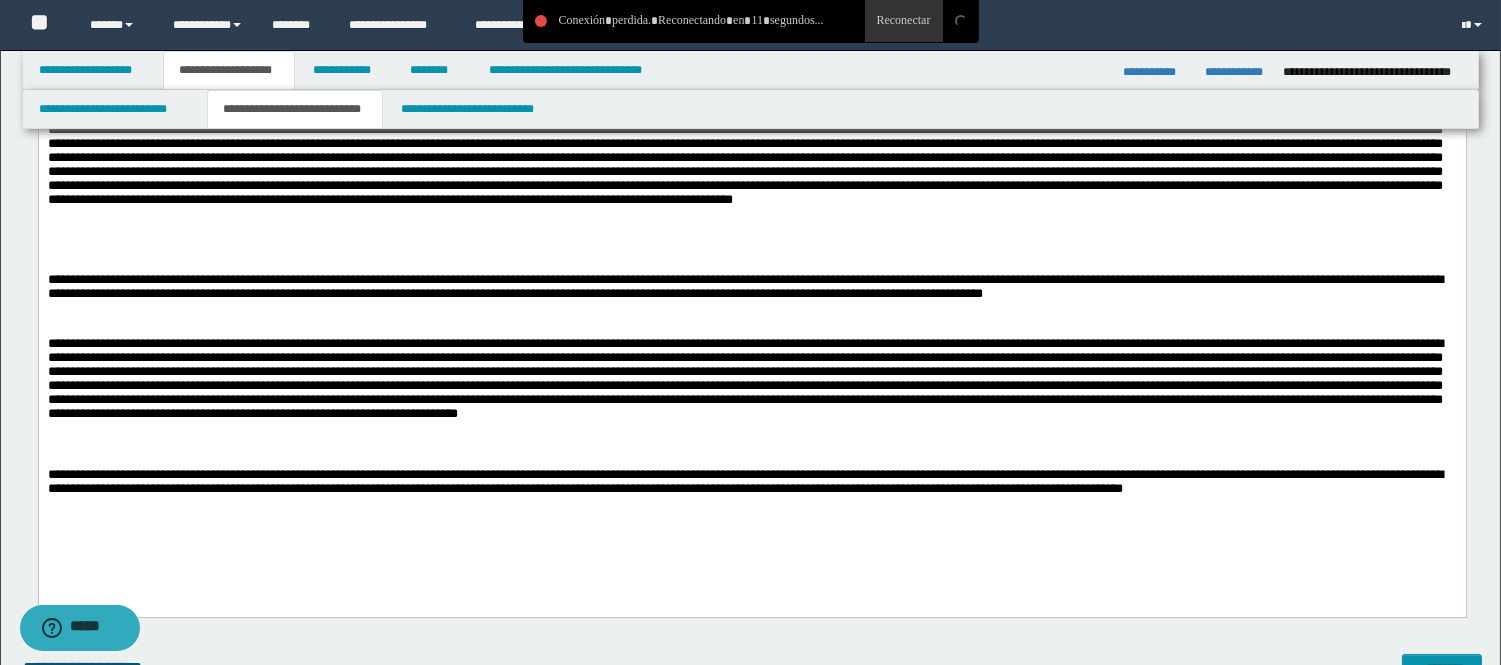 scroll, scrollTop: 555, scrollLeft: 0, axis: vertical 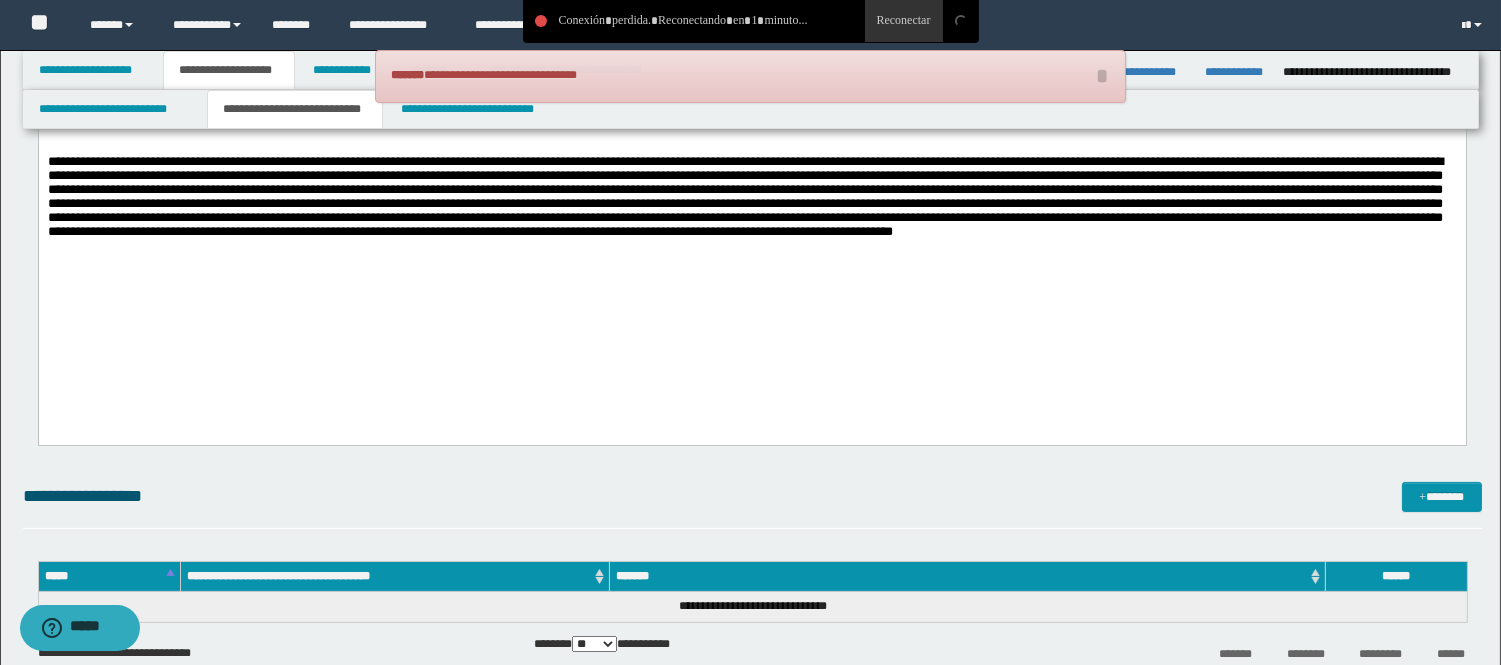 type 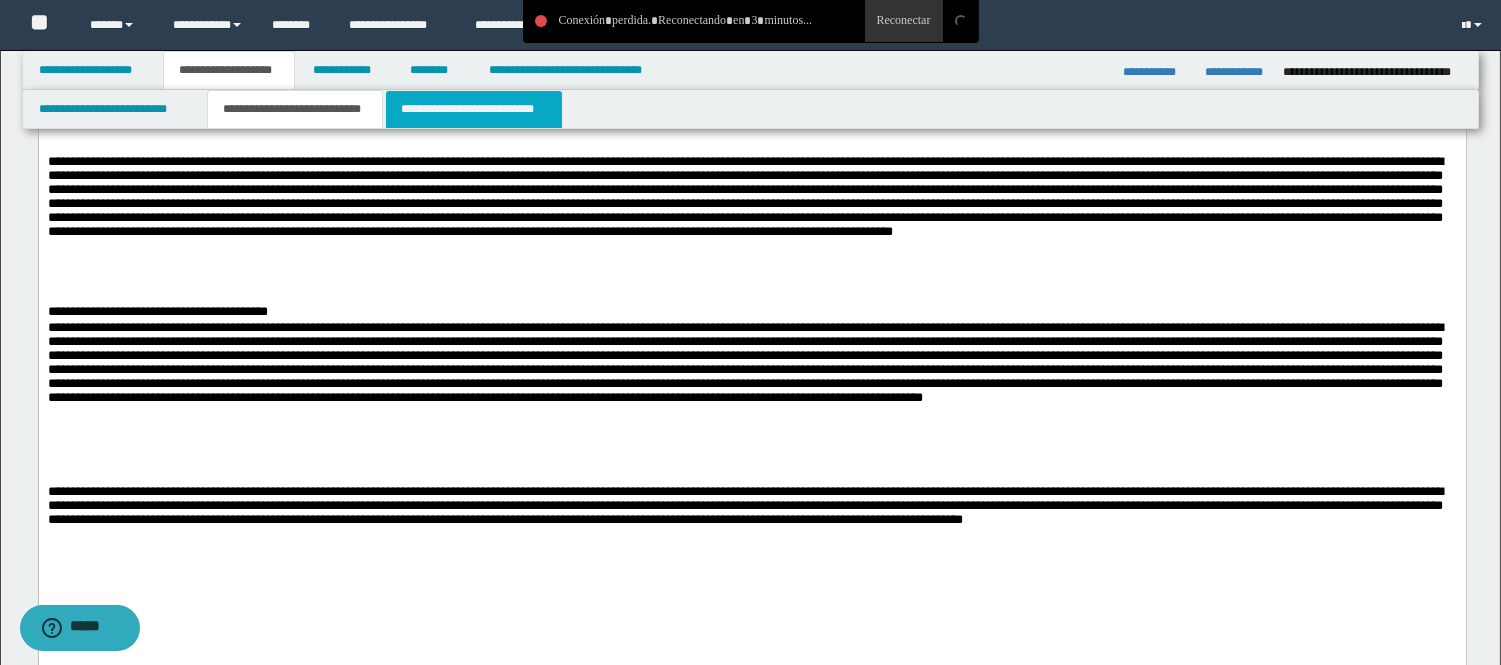 click on "**********" at bounding box center (474, 109) 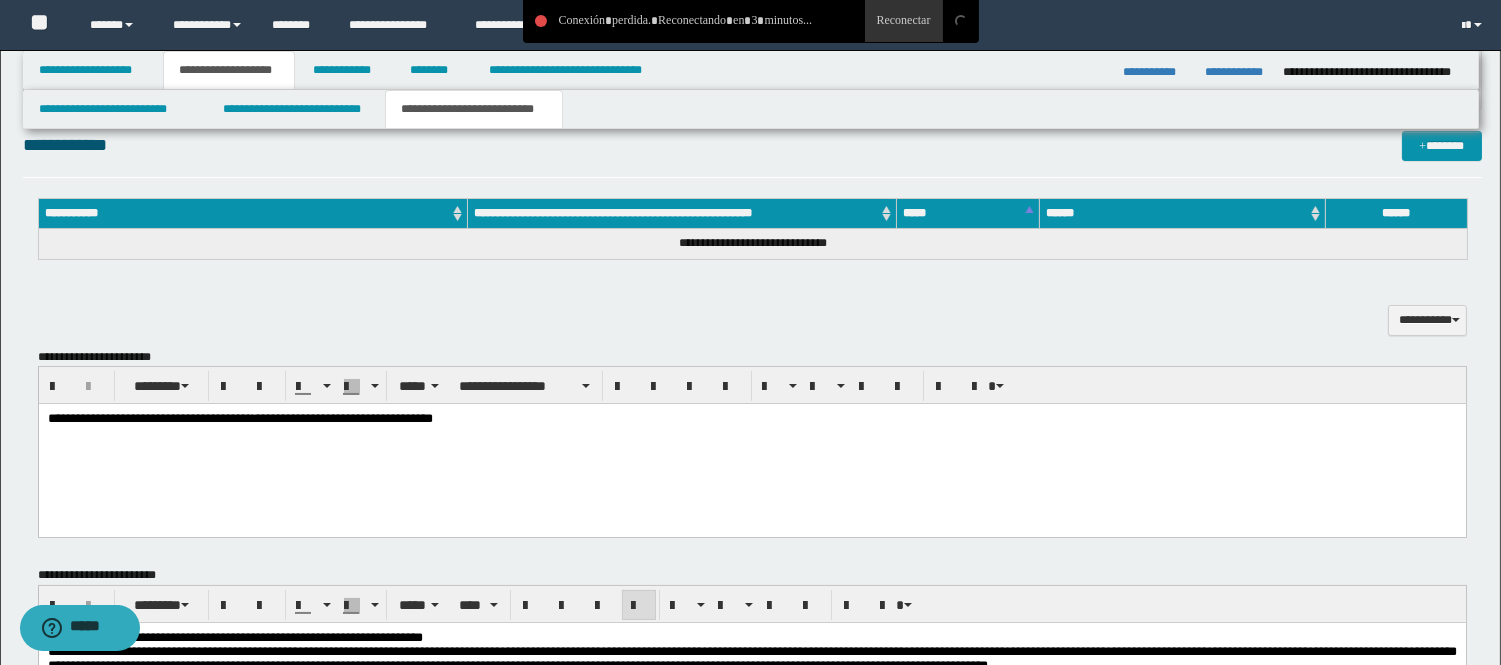 scroll, scrollTop: 111, scrollLeft: 0, axis: vertical 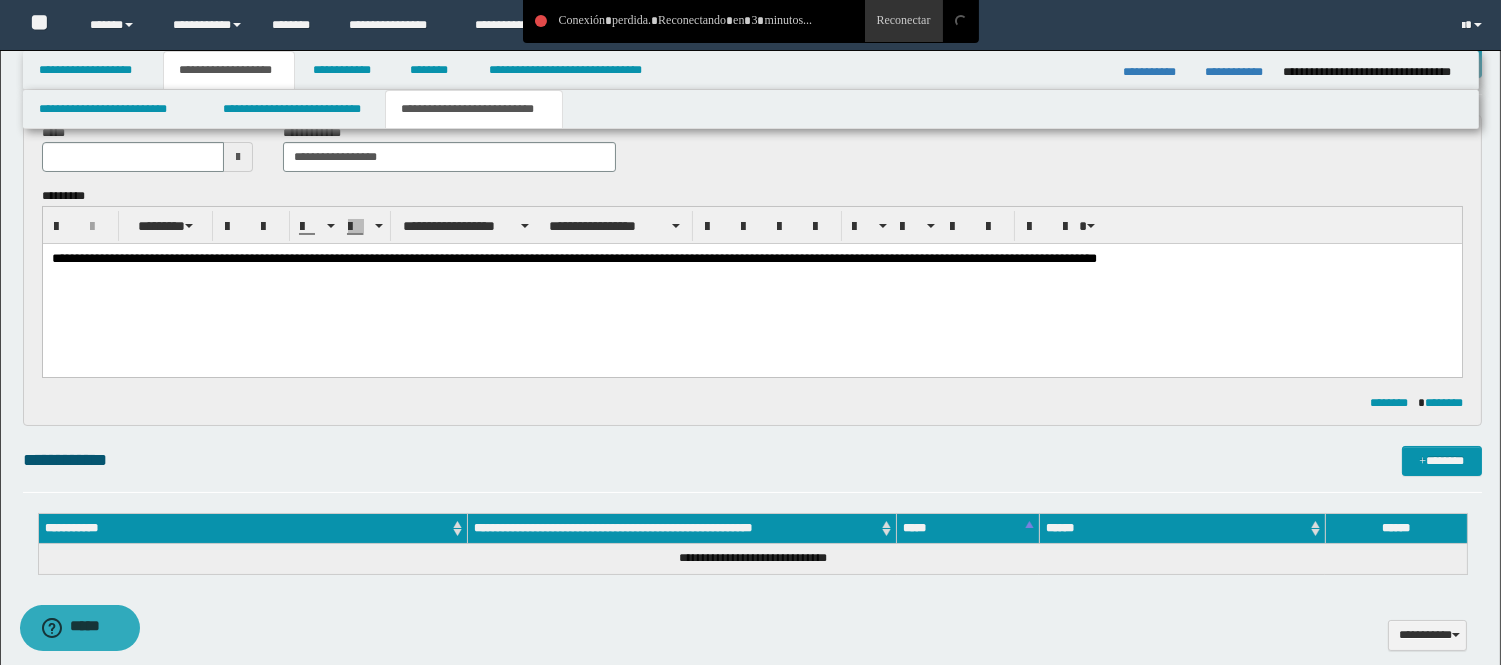 click on "**********" at bounding box center [751, 259] 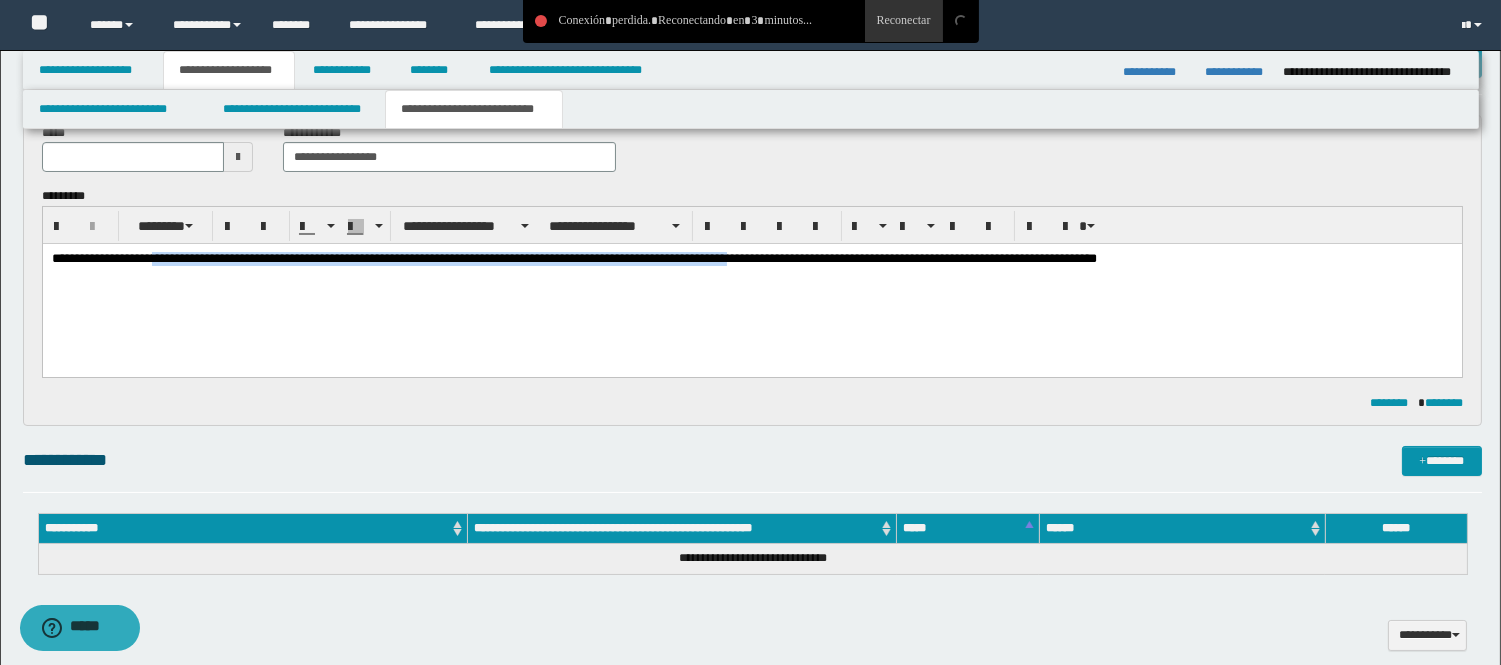 drag, startPoint x: 842, startPoint y: 257, endPoint x: 172, endPoint y: 297, distance: 671.193 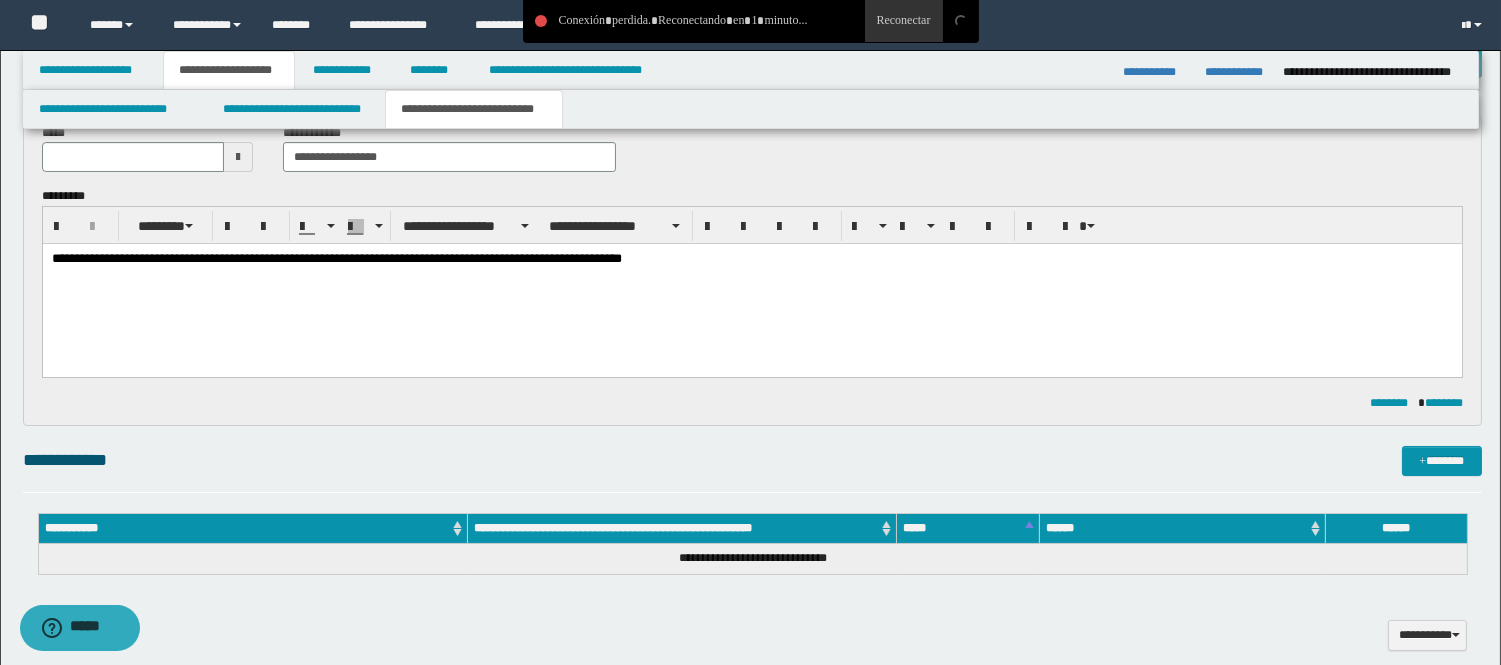 click on "**********" at bounding box center [336, 258] 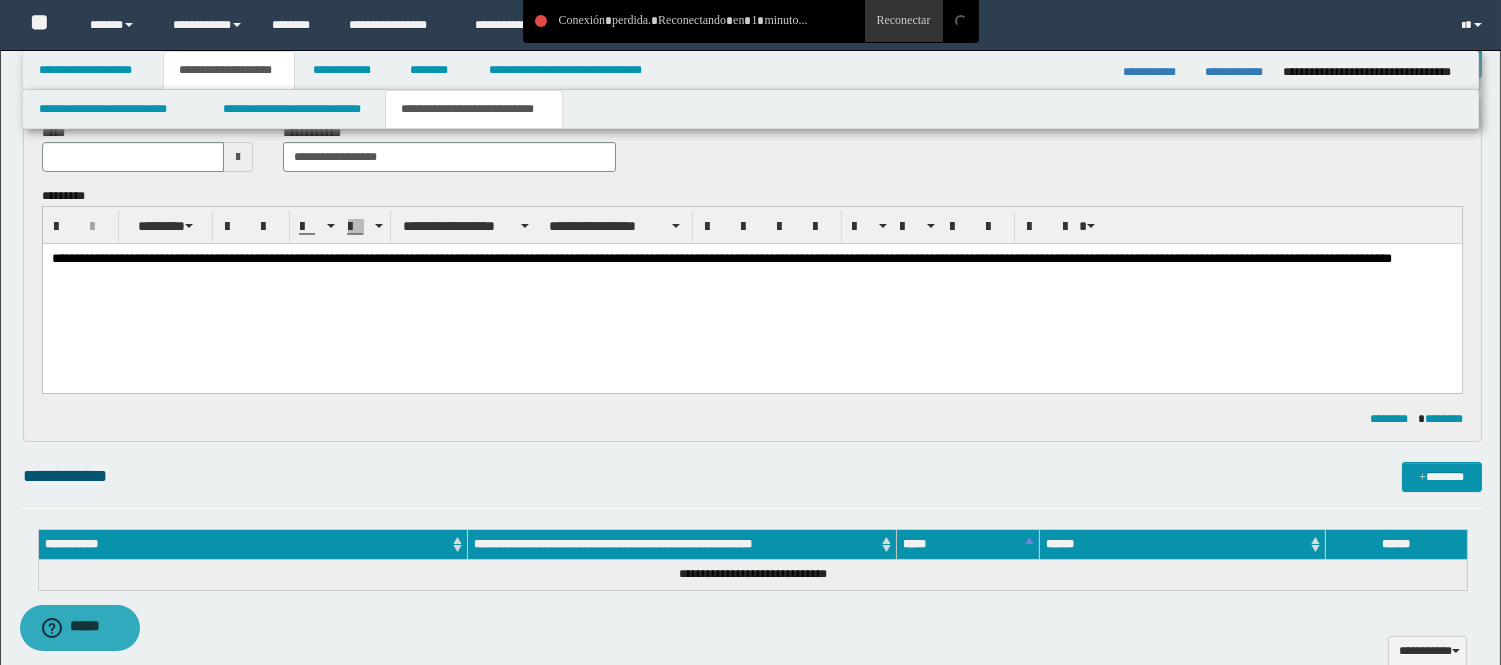click on "**********" at bounding box center [751, 259] 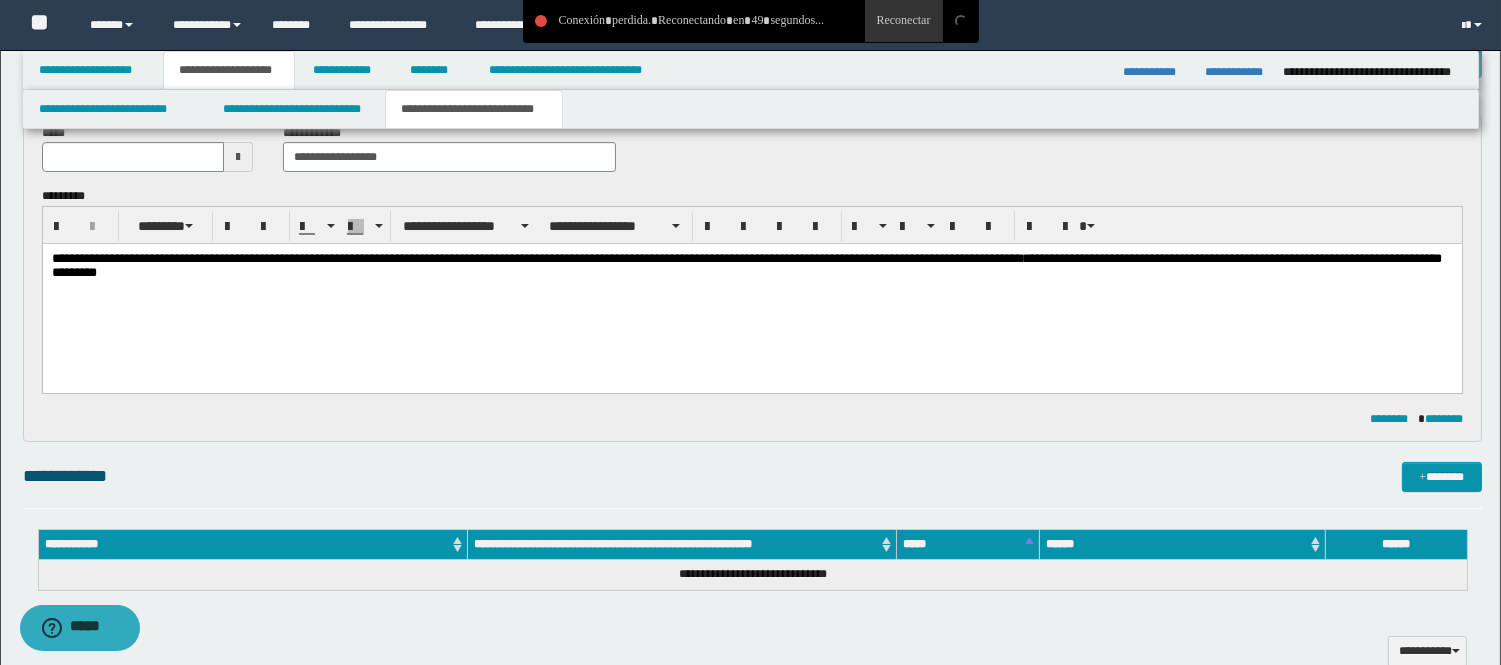 click on "**********" at bounding box center (751, 291) 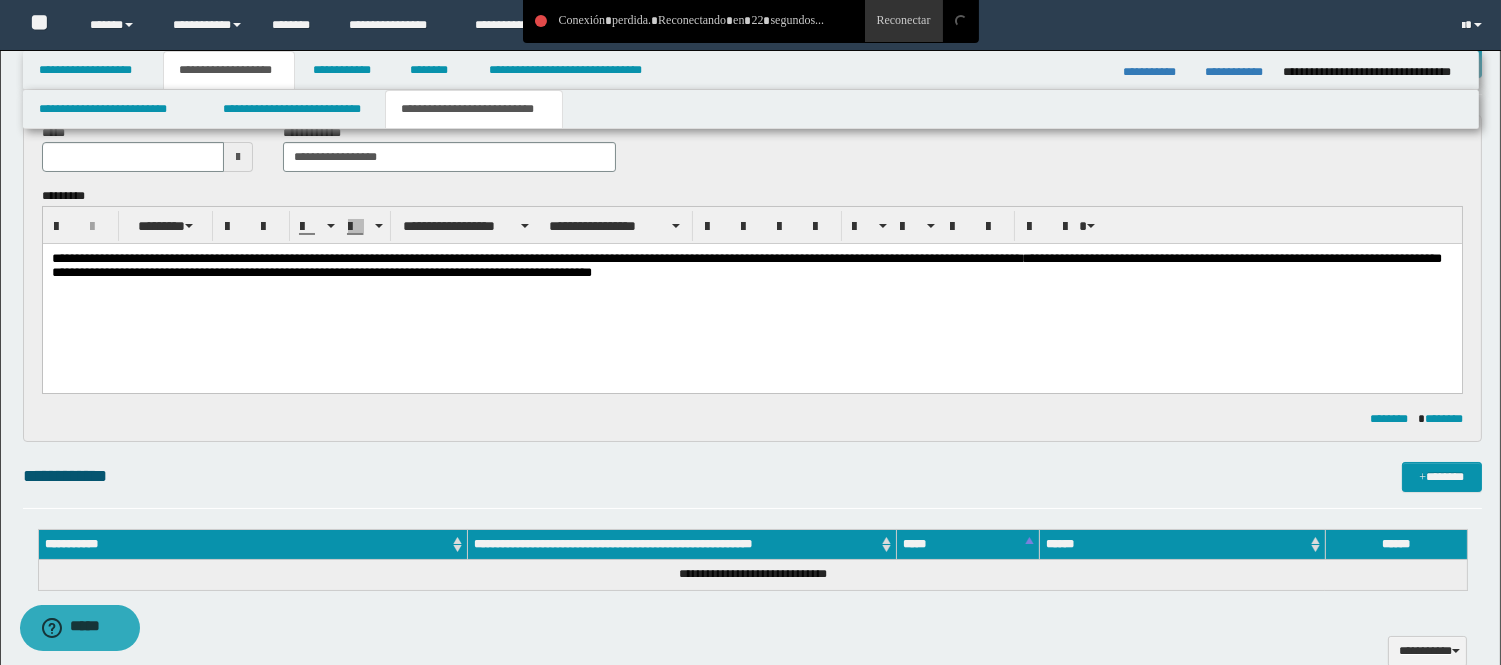 scroll, scrollTop: 333, scrollLeft: 0, axis: vertical 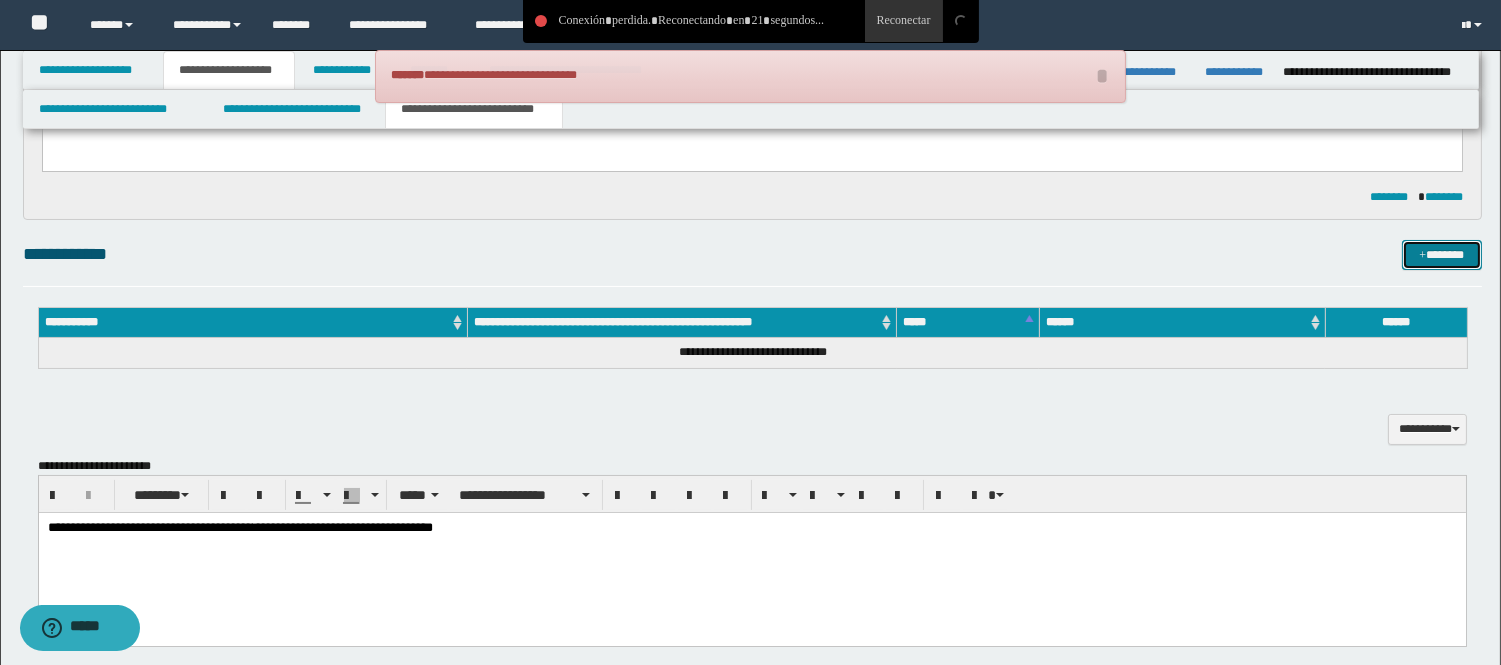 click on "*******" at bounding box center (1442, 255) 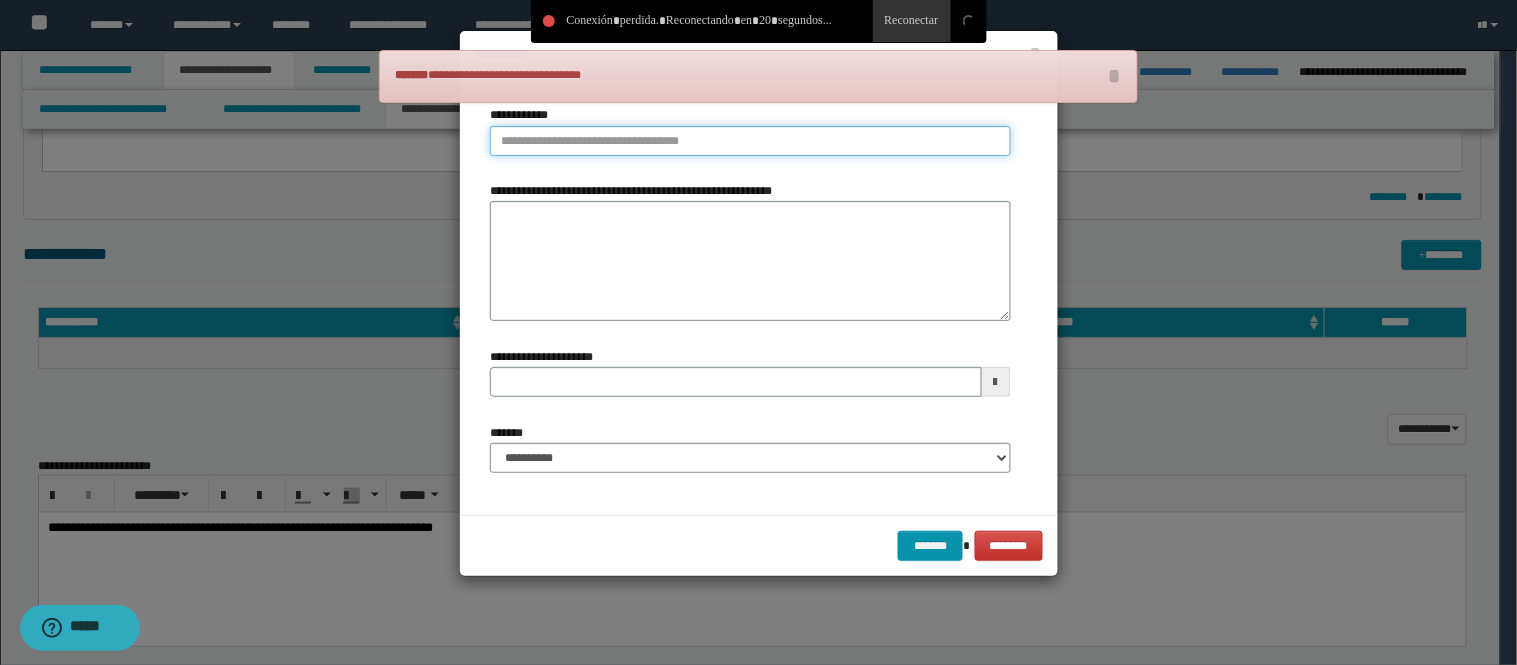 click on "**********" at bounding box center [750, 141] 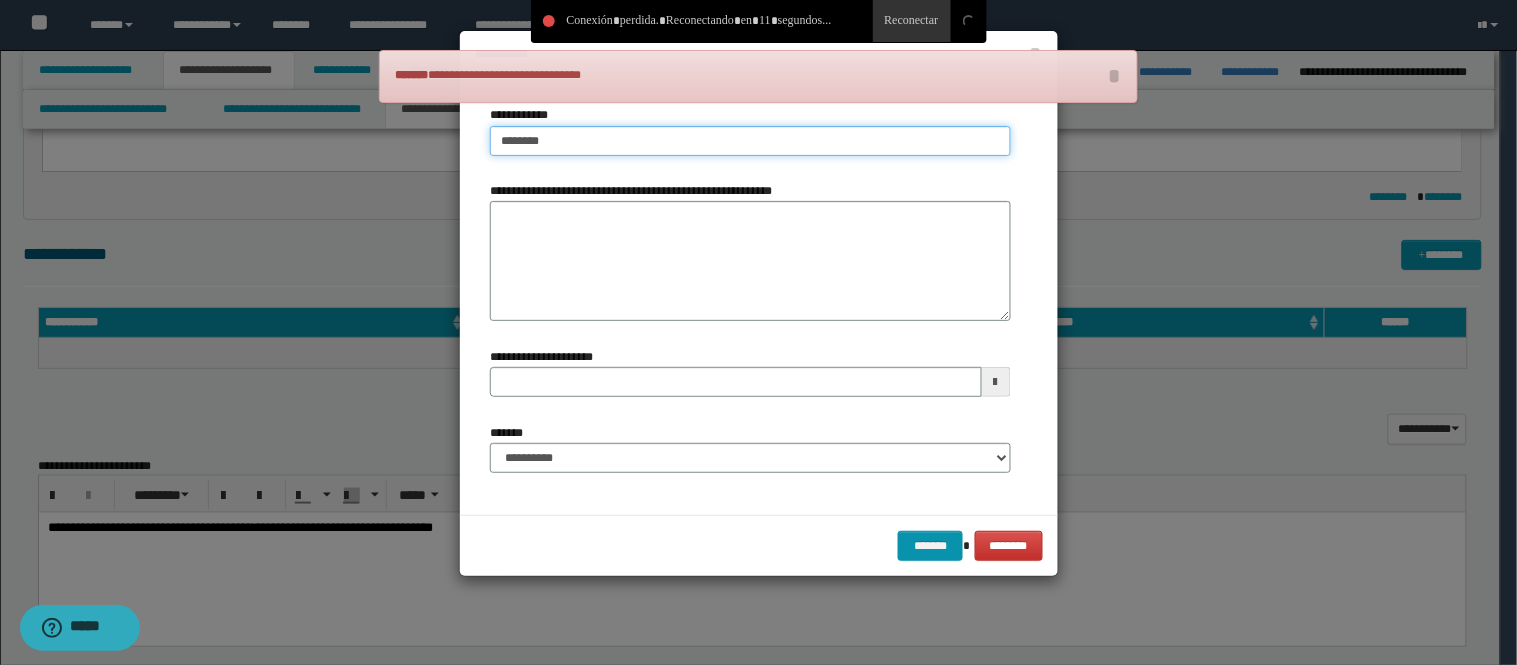 type on "*******" 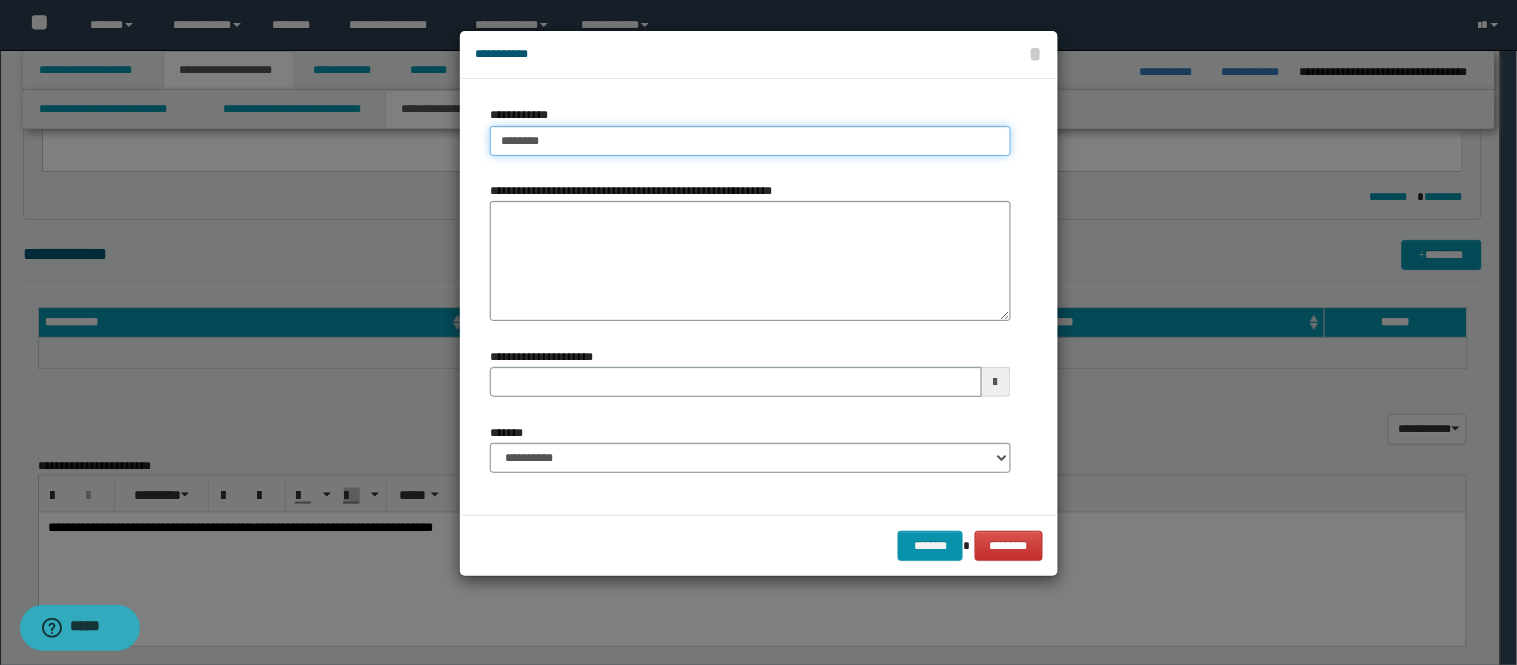 type 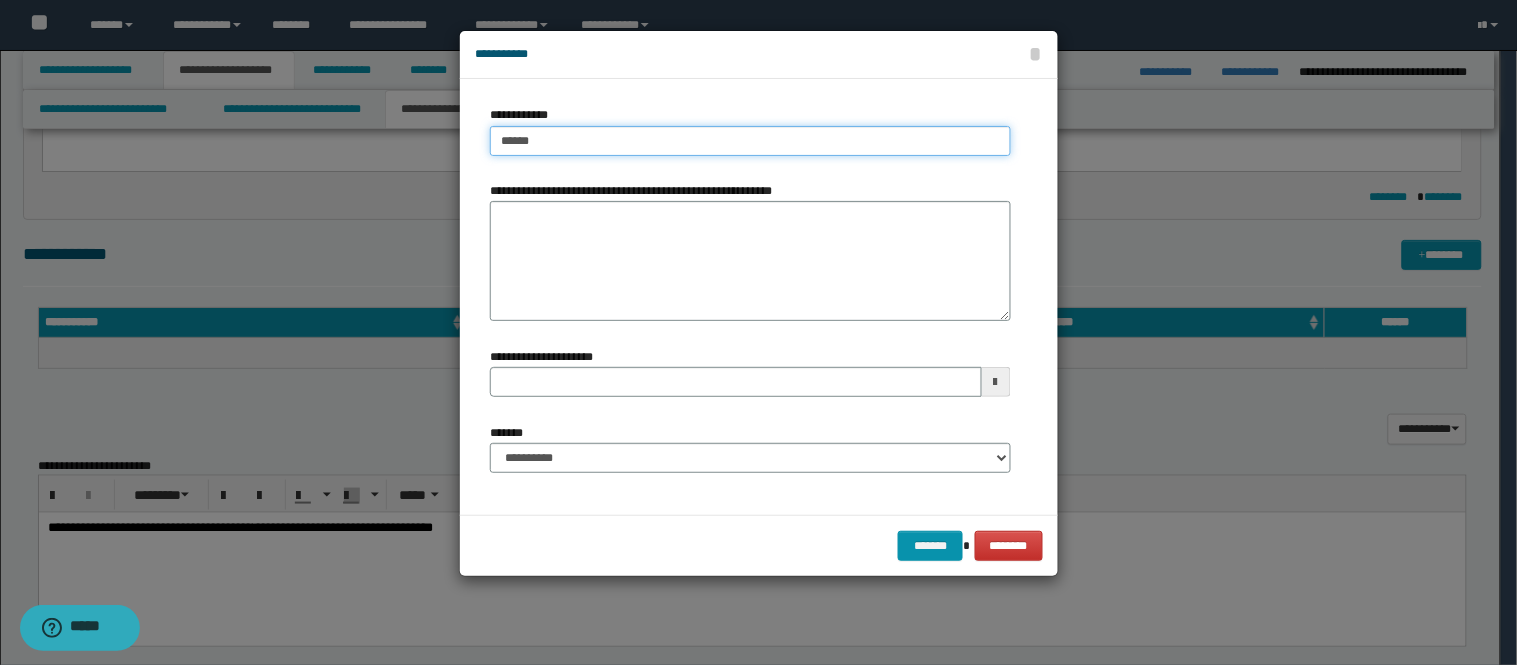 type on "*******" 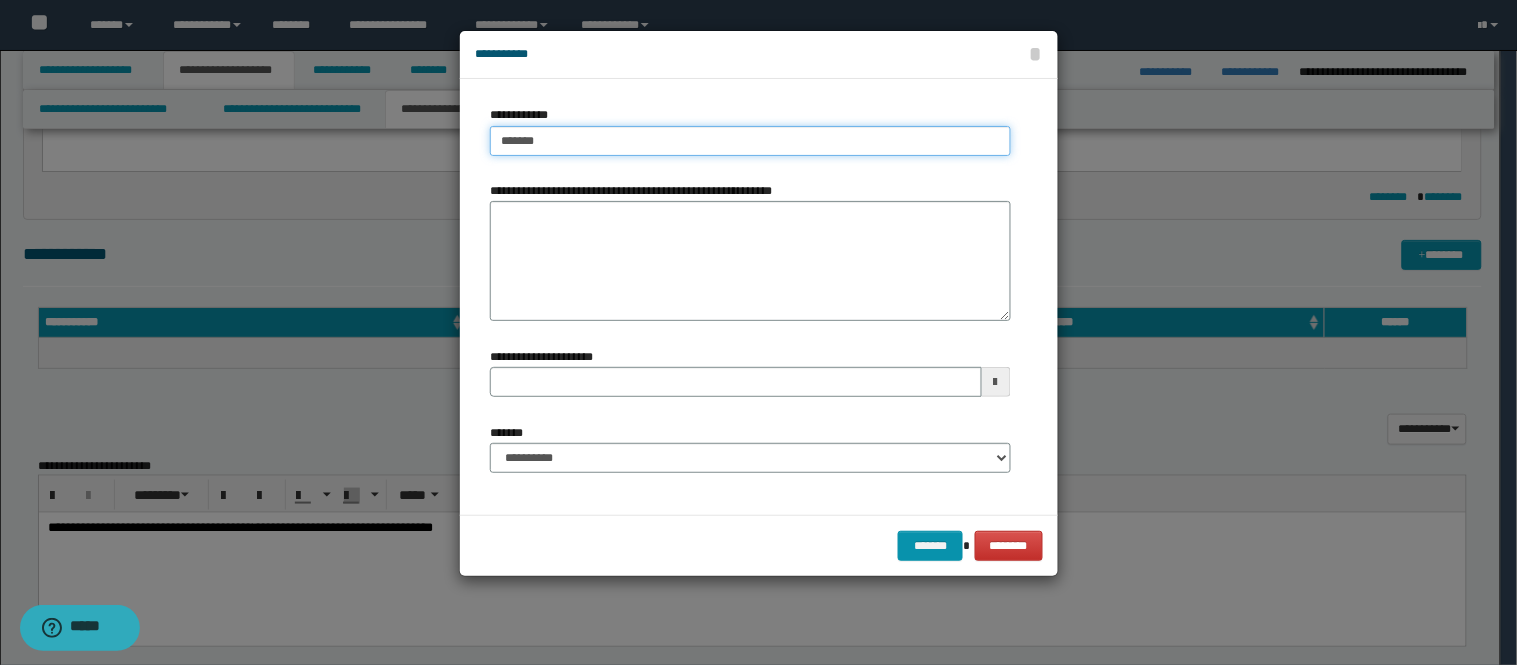 type on "*******" 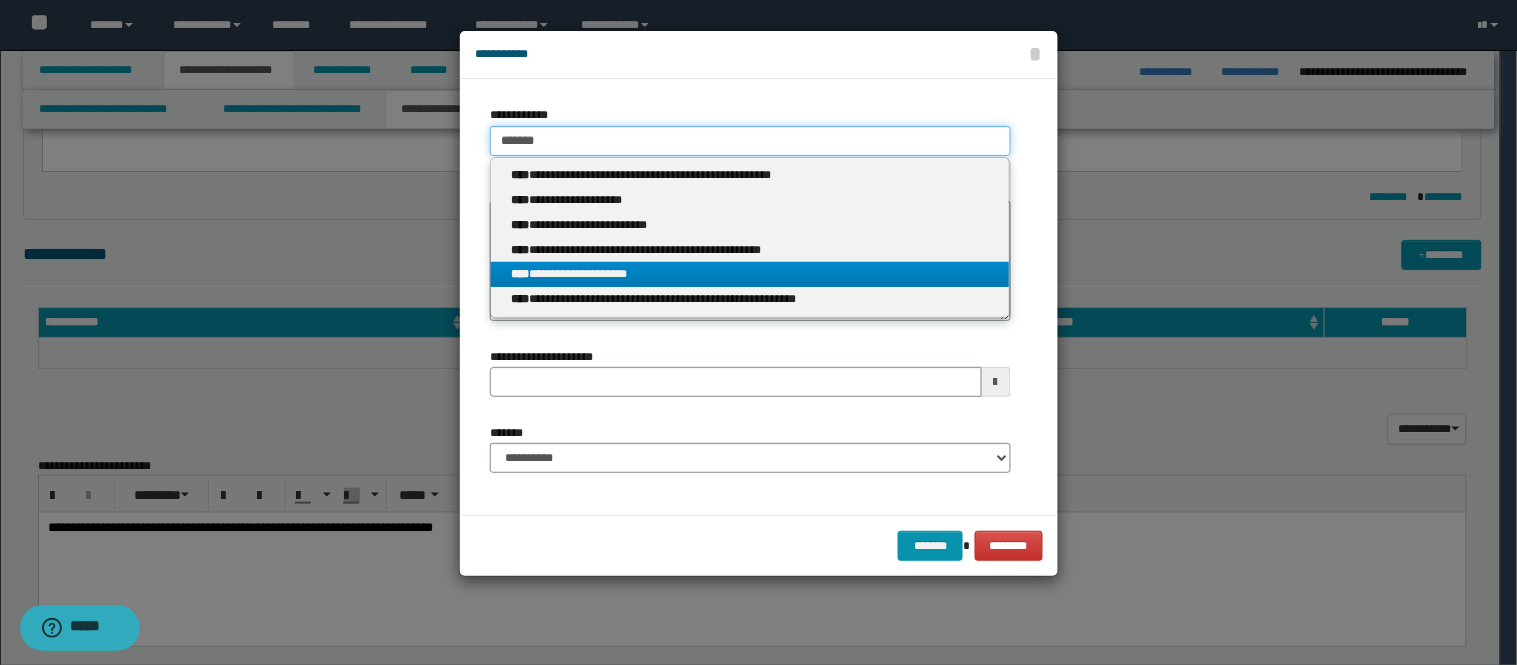 type on "*******" 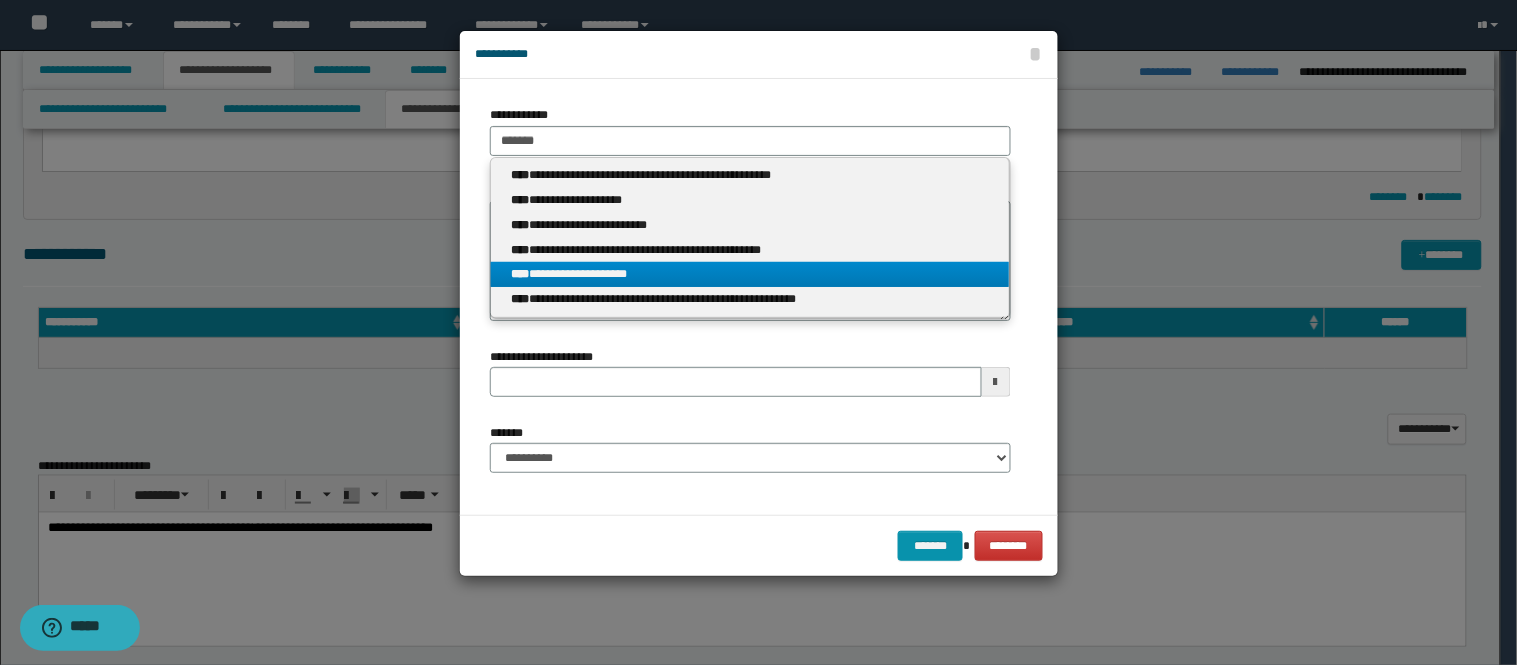 click on "**********" at bounding box center [750, 274] 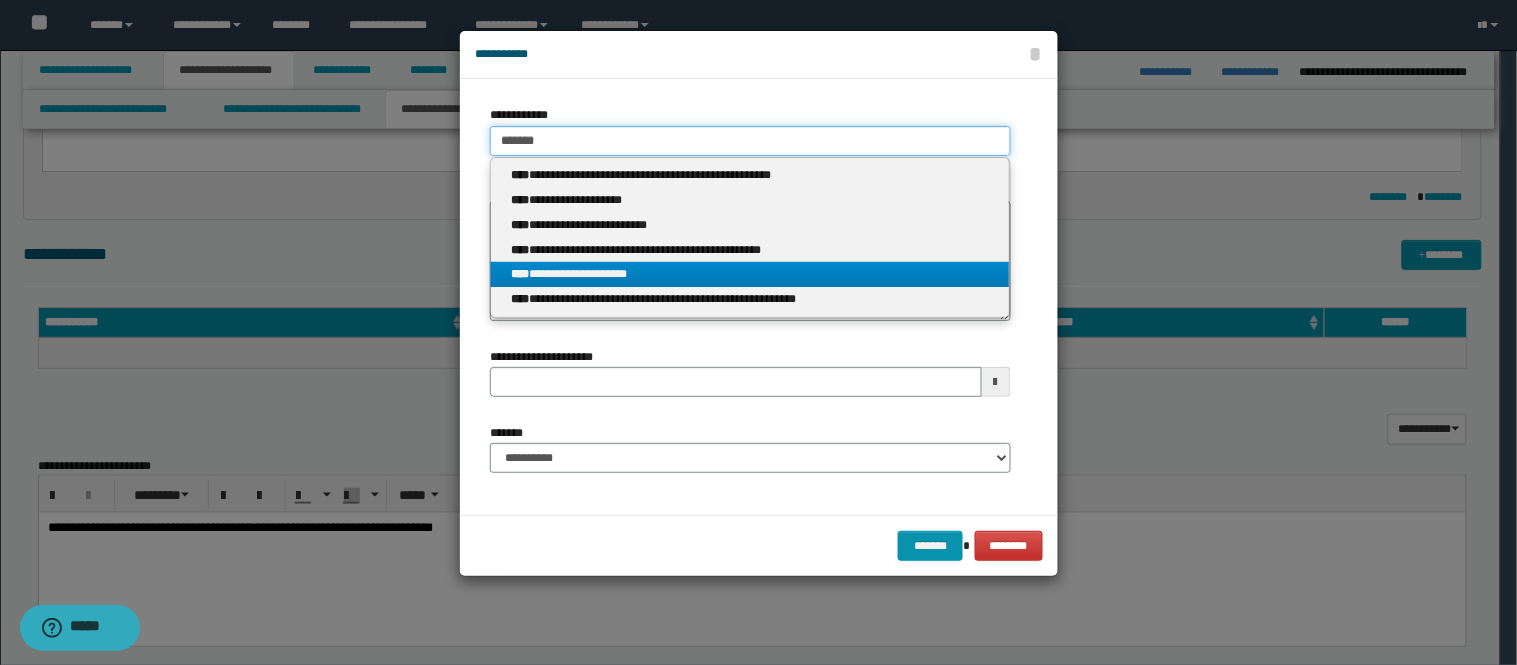 type 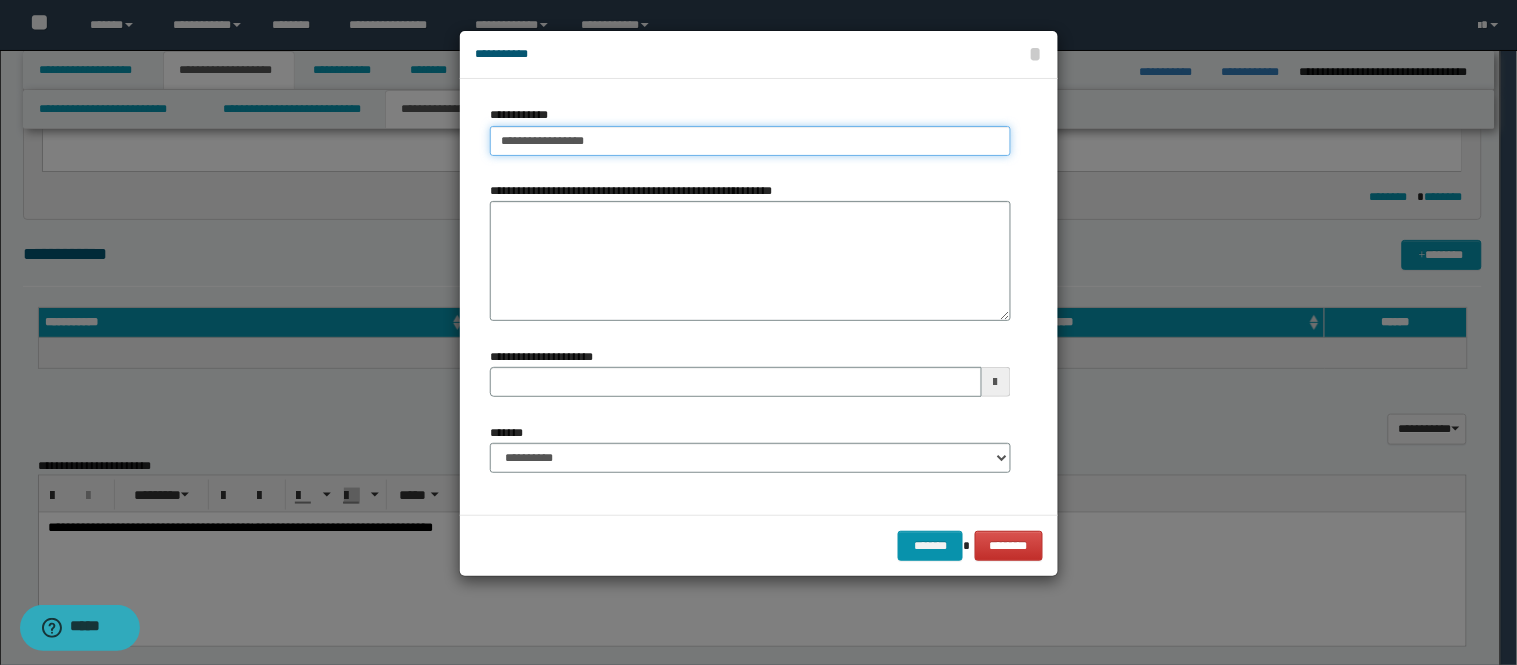 type 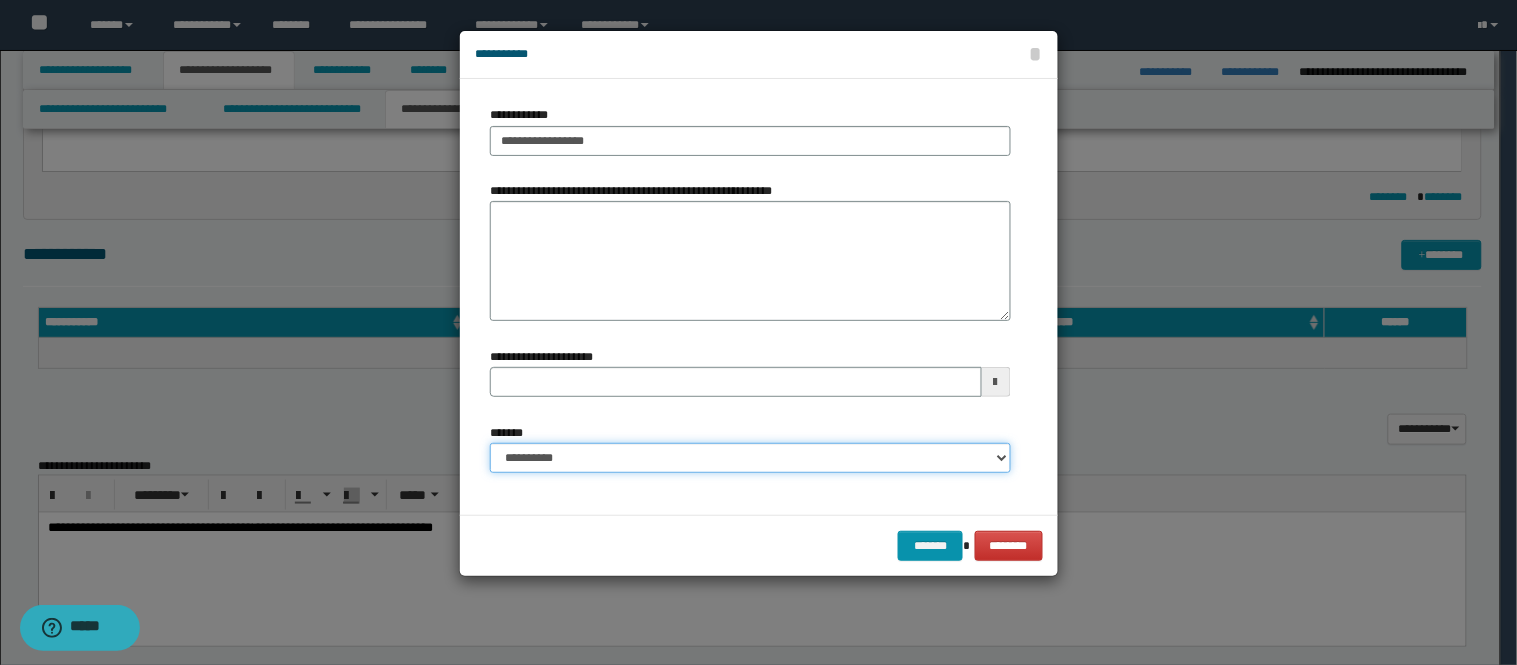 click on "**********" at bounding box center [750, 458] 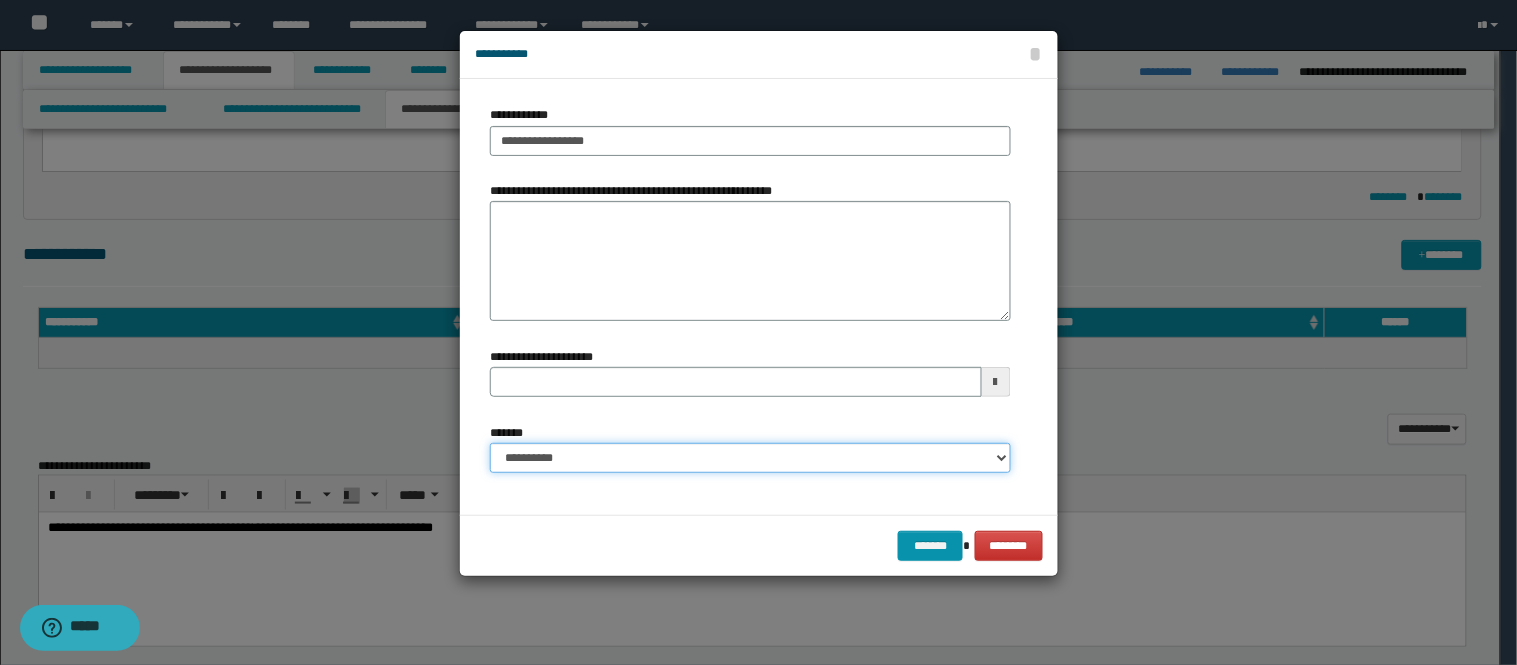 select on "*" 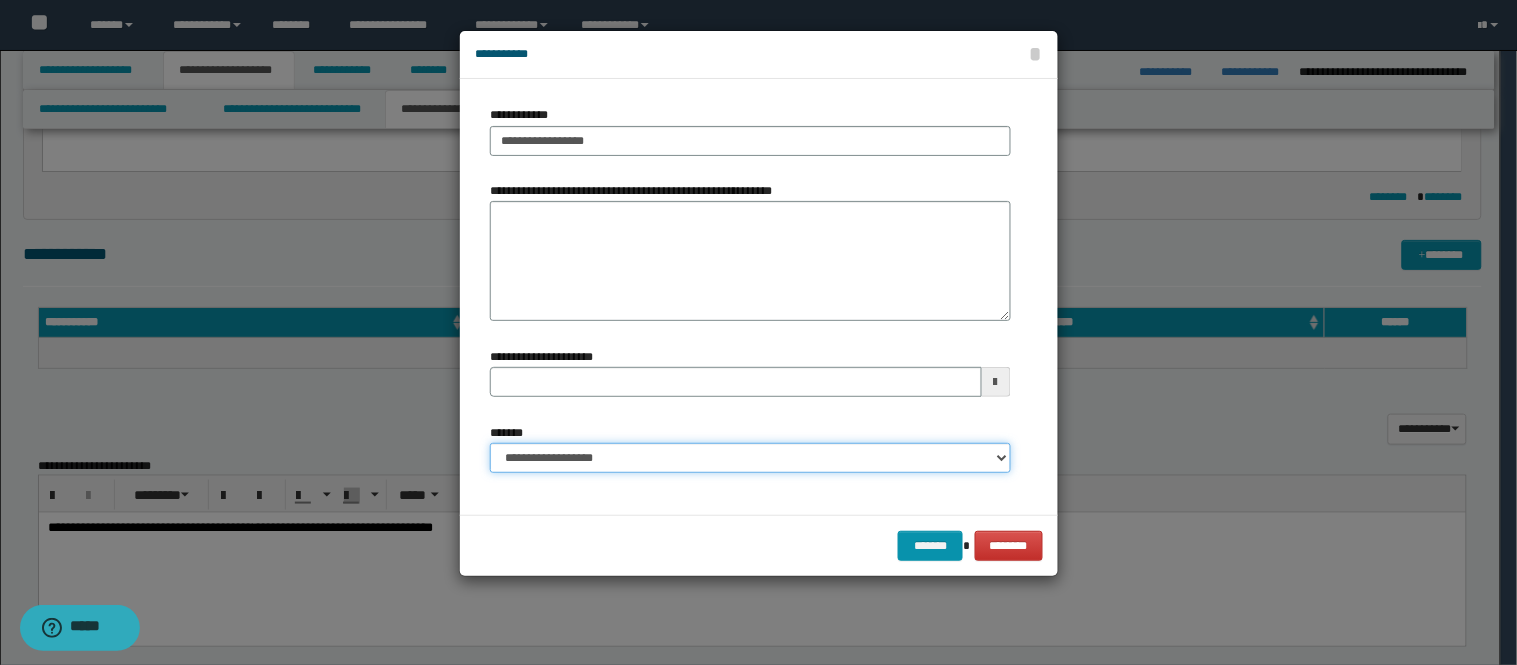 click on "**********" at bounding box center (750, 458) 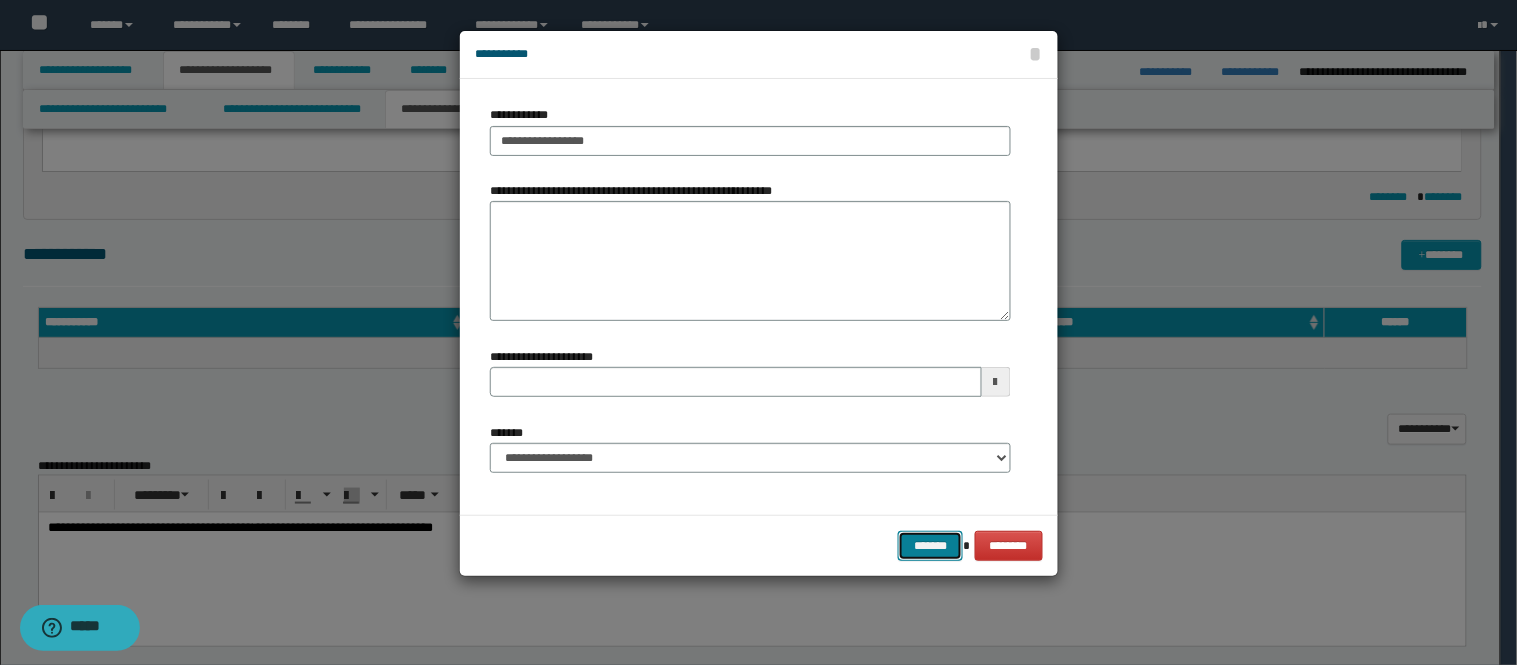 click on "*******" at bounding box center (930, 546) 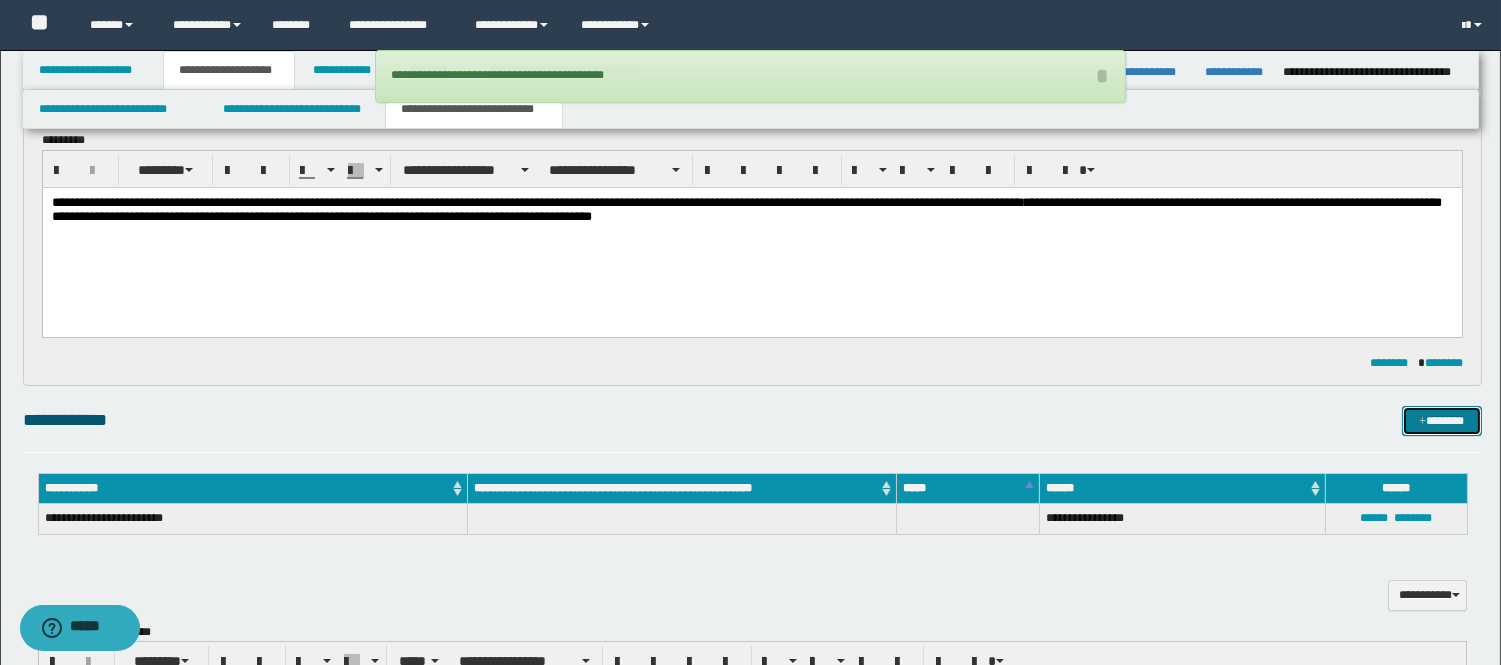 scroll, scrollTop: 0, scrollLeft: 0, axis: both 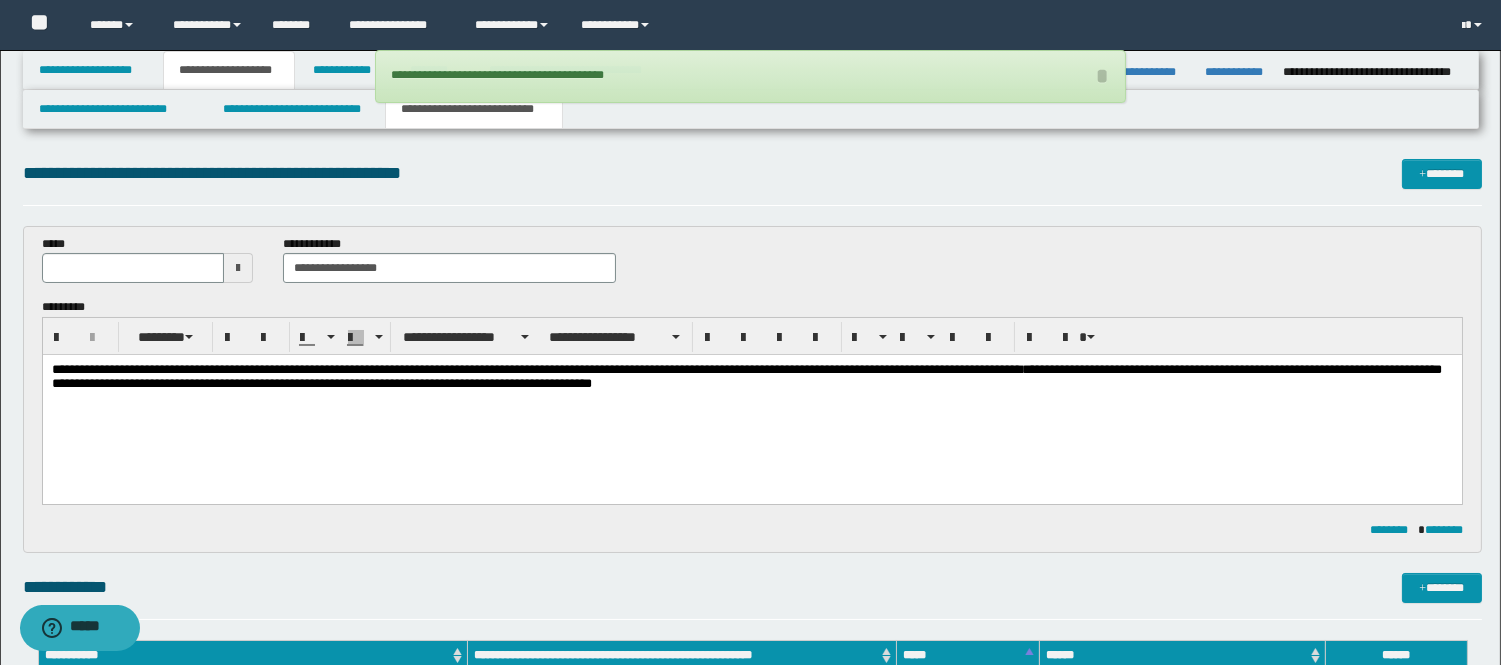 click on "**********" at bounding box center (751, 402) 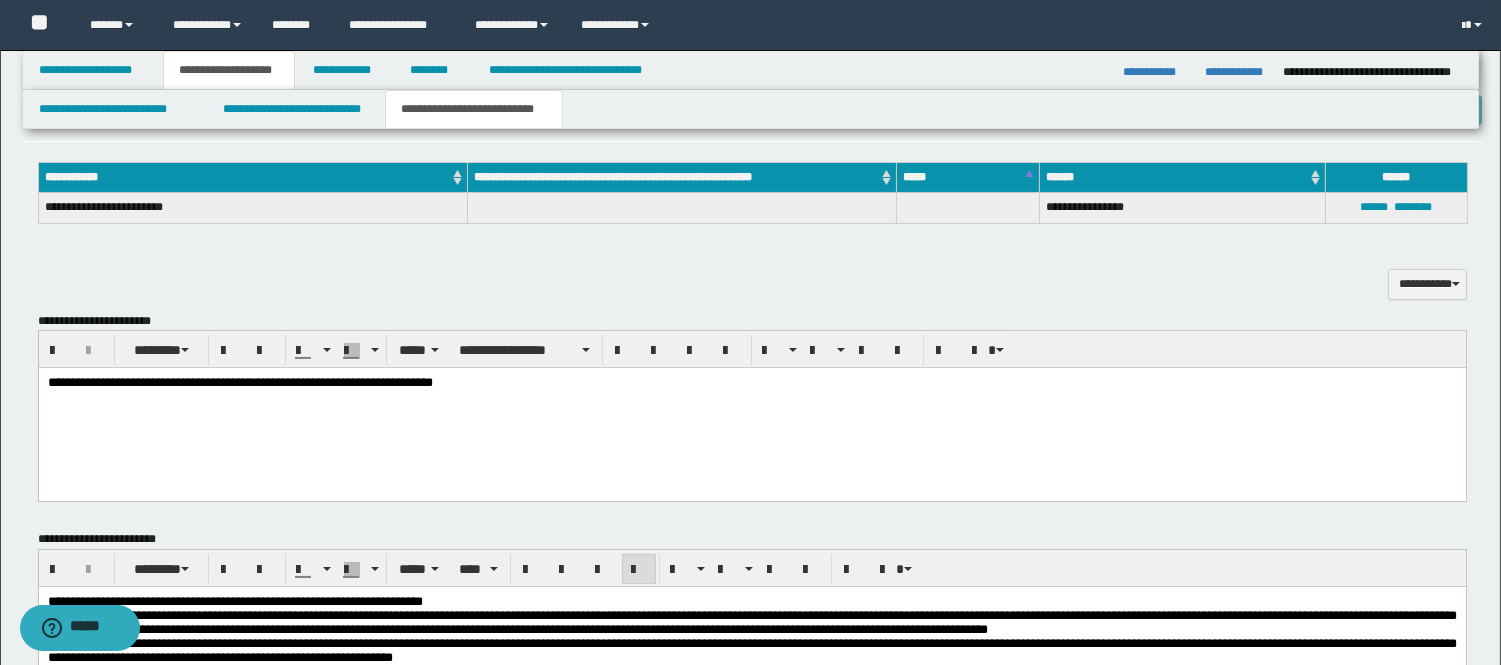scroll, scrollTop: 555, scrollLeft: 0, axis: vertical 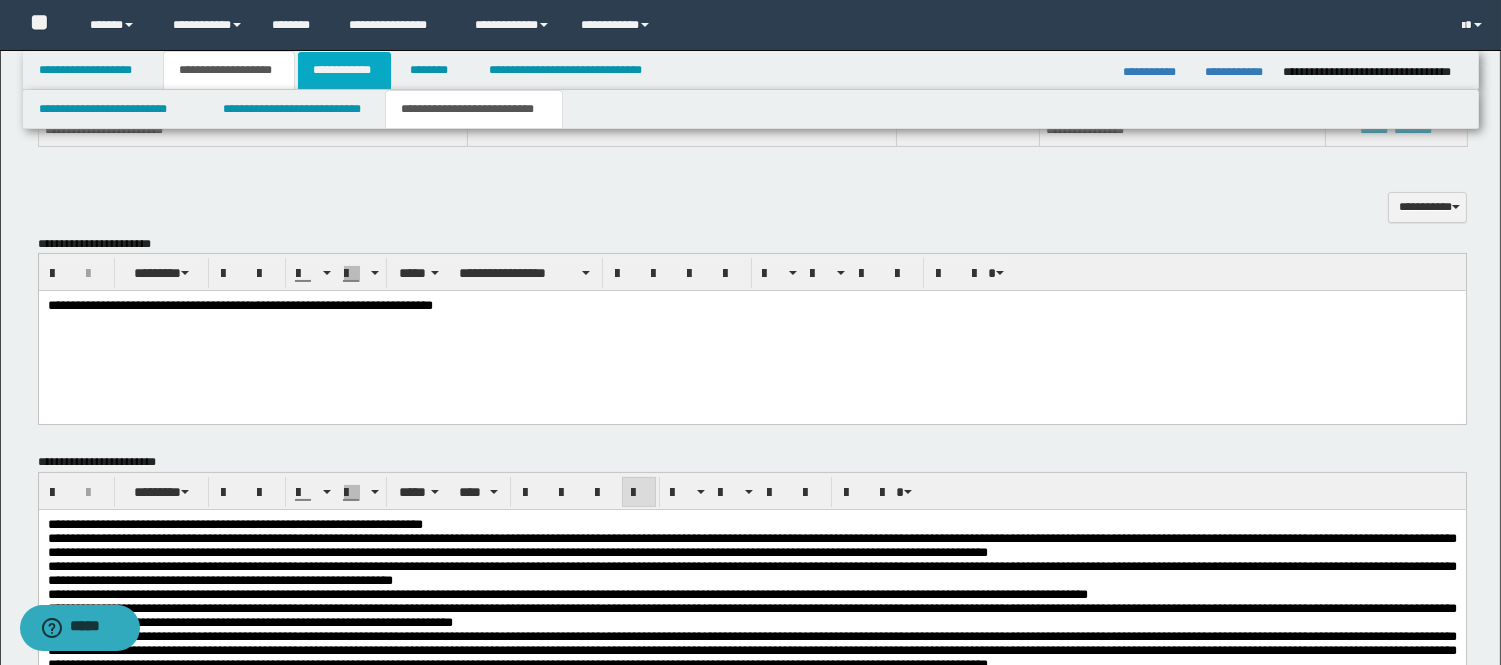 click on "**********" at bounding box center (344, 70) 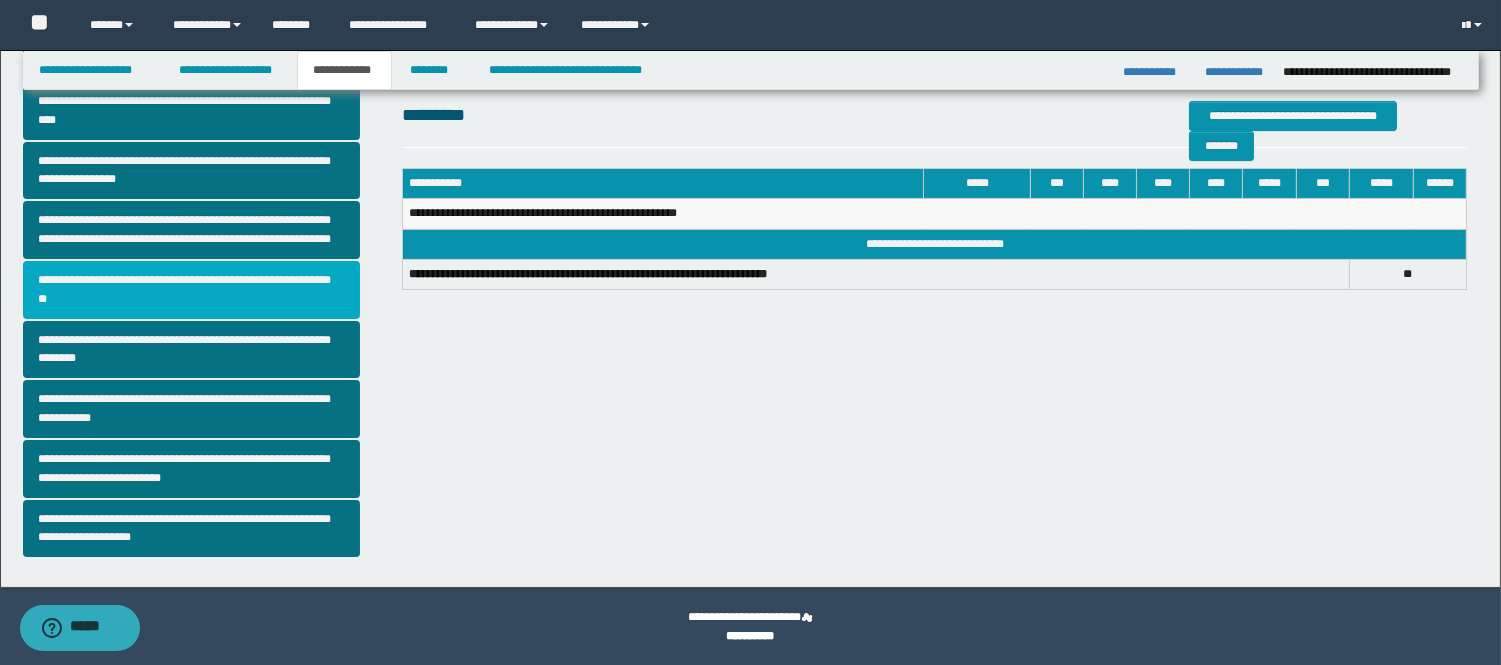 click on "**********" at bounding box center [192, 290] 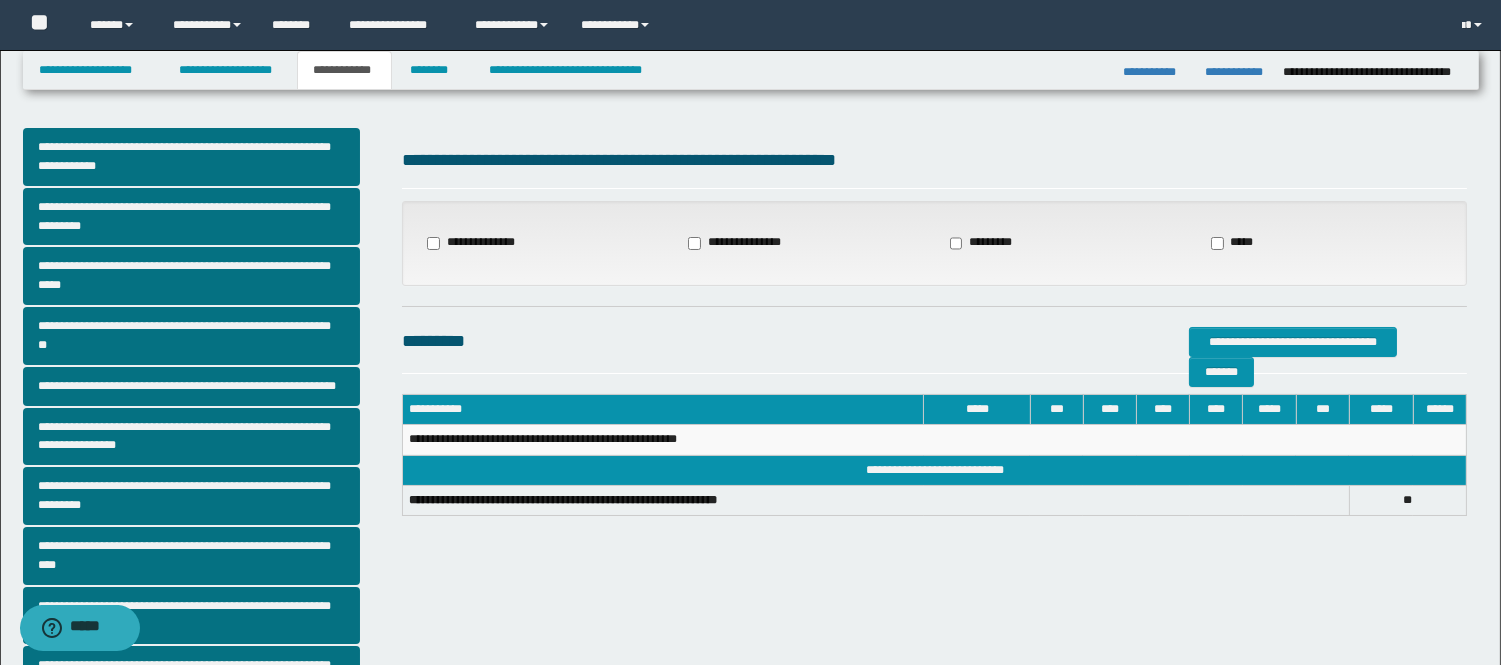 click on "**********" at bounding box center [476, 243] 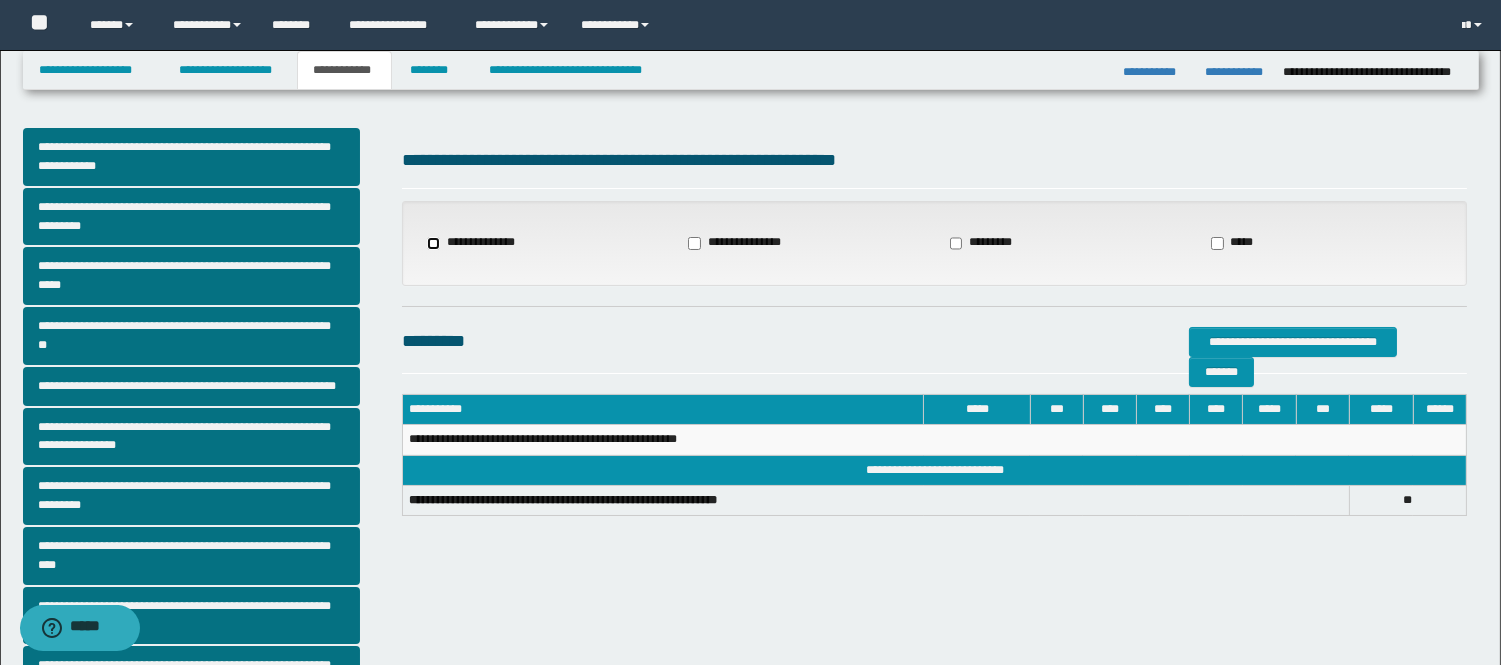 select on "*" 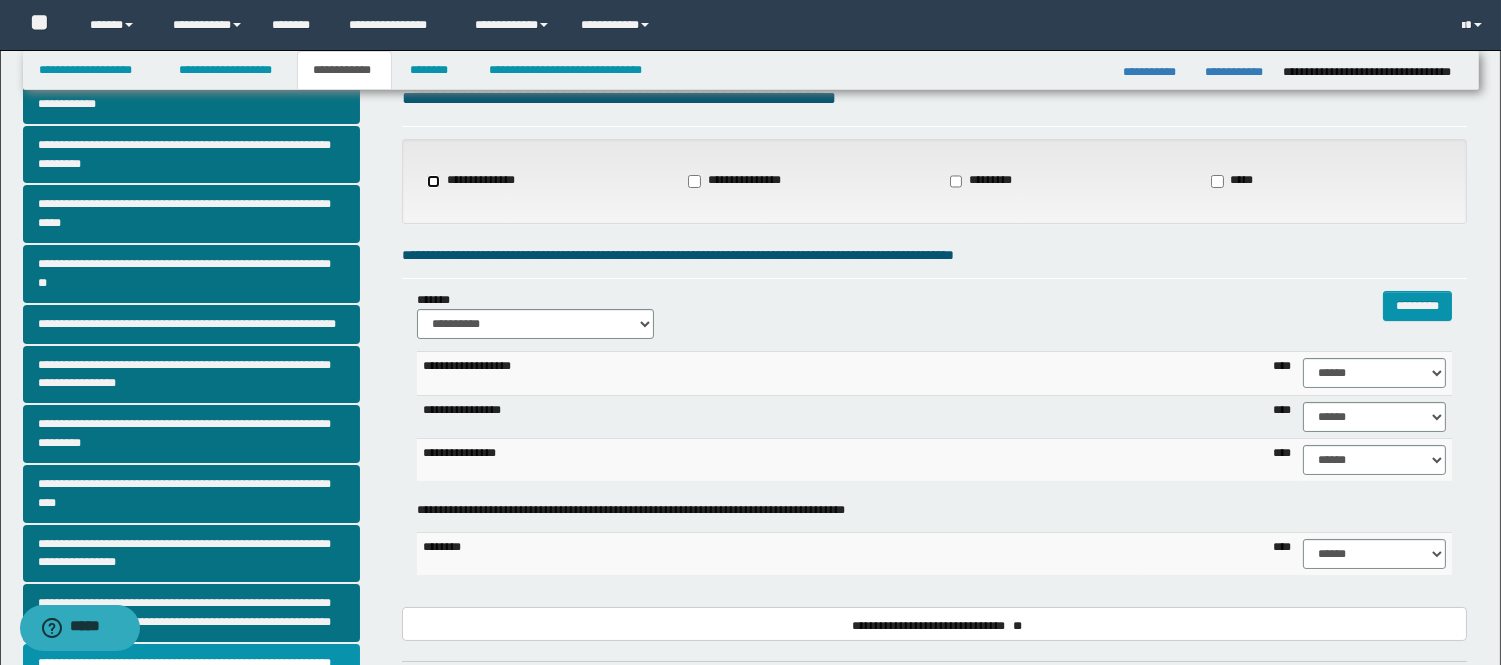 scroll, scrollTop: 111, scrollLeft: 0, axis: vertical 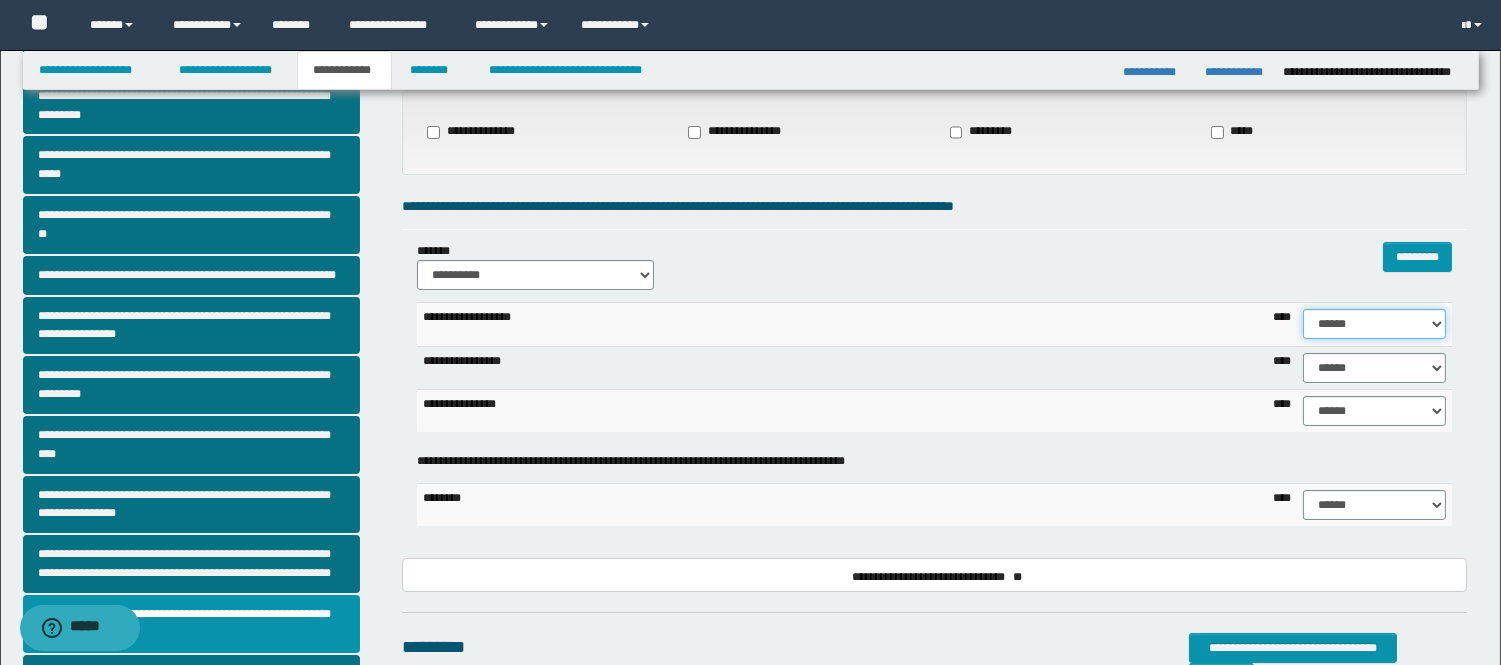 click on "******
****
**
**
**
**
**
**
**
**
***
***
***
***
***
***
***
***
***
***
****
****
****
****" at bounding box center [1374, 324] 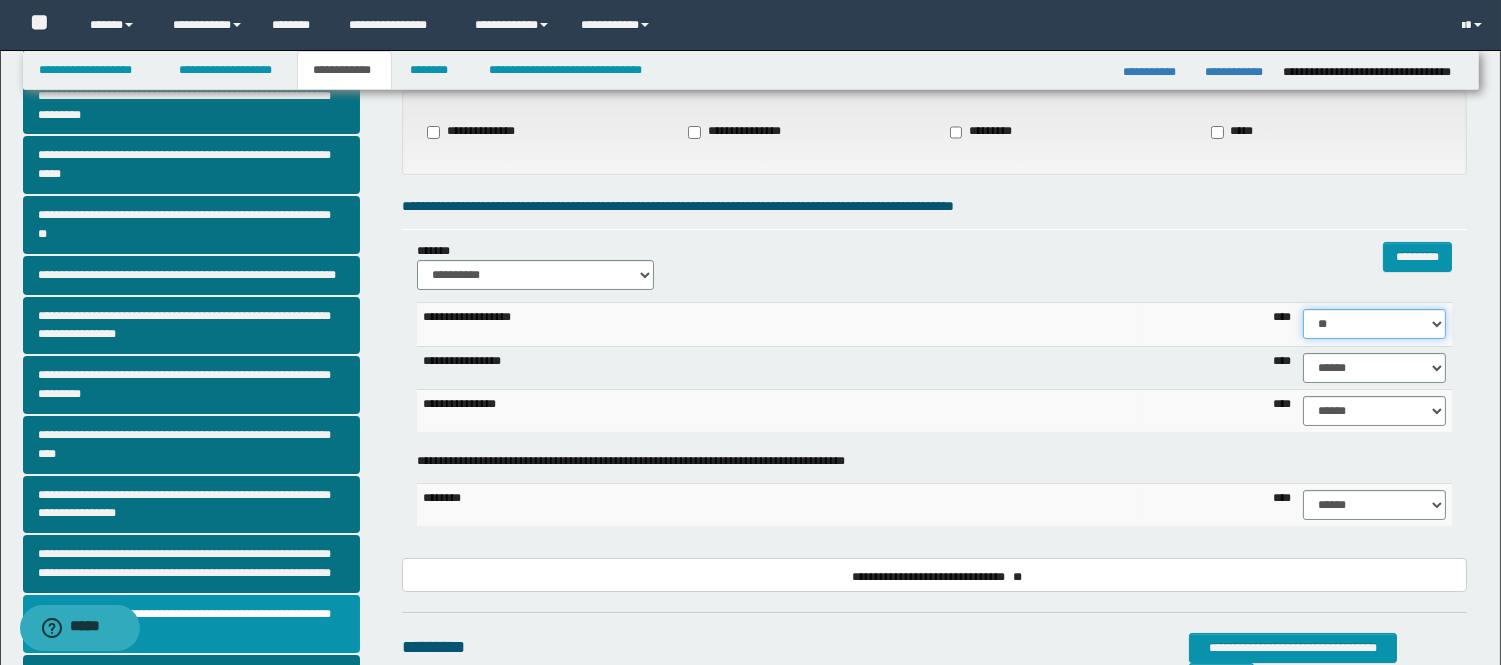 click on "******
****
**
**
**
**
**
**
**
**
***
***
***
***
***
***
***
***
***
***
****
****
****
****" at bounding box center (1374, 324) 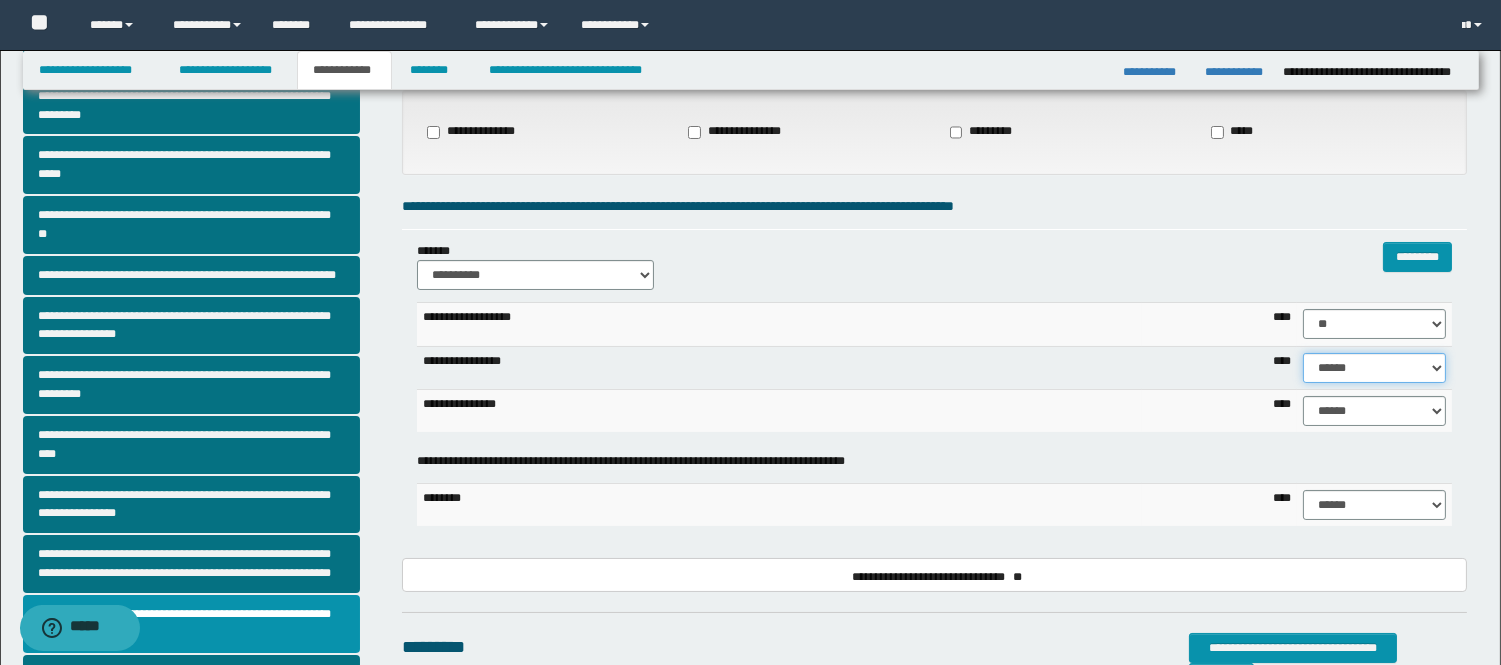 click on "******
****
**
**
**
**
**
**
**
**
***
***
***
***
***
***
***
***
***
***
****
****
****
****" at bounding box center (1374, 368) 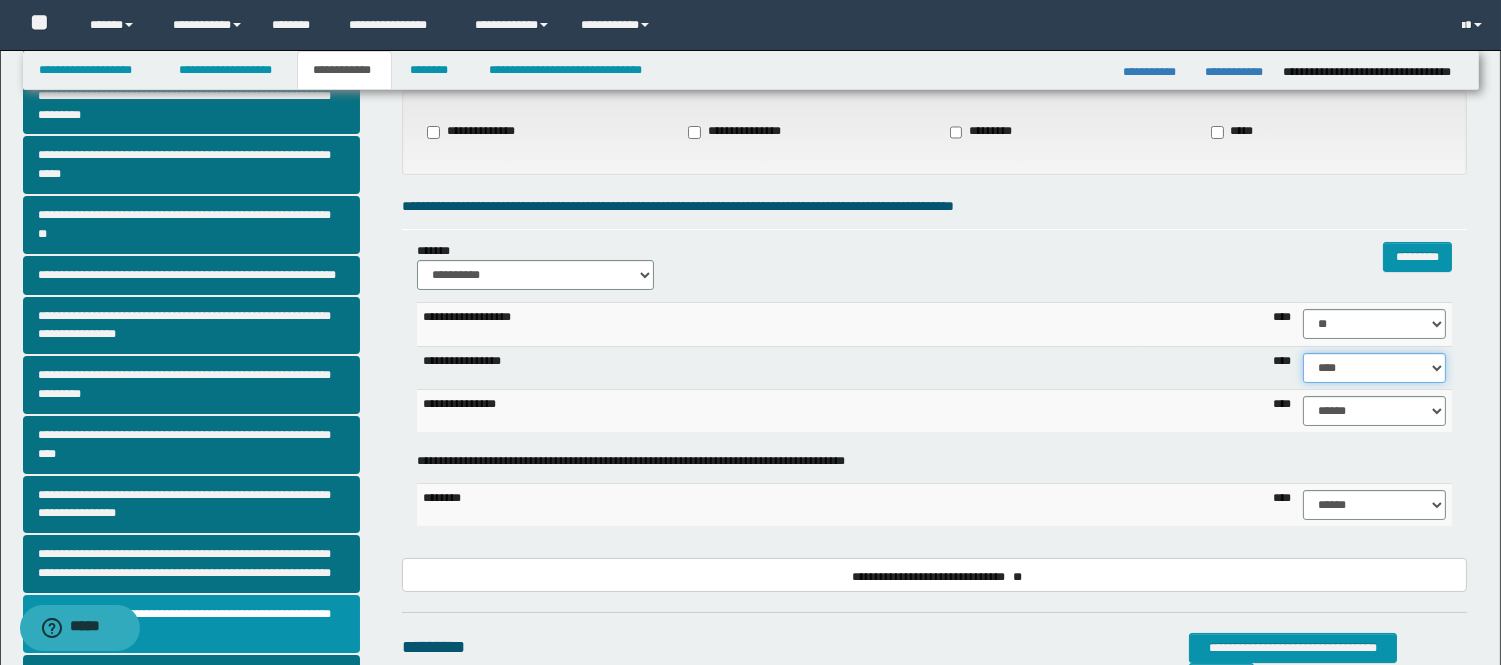 click on "******
****
**
**
**
**
**
**
**
**
***
***
***
***
***
***
***
***
***
***
****
****
****
****" at bounding box center [1374, 368] 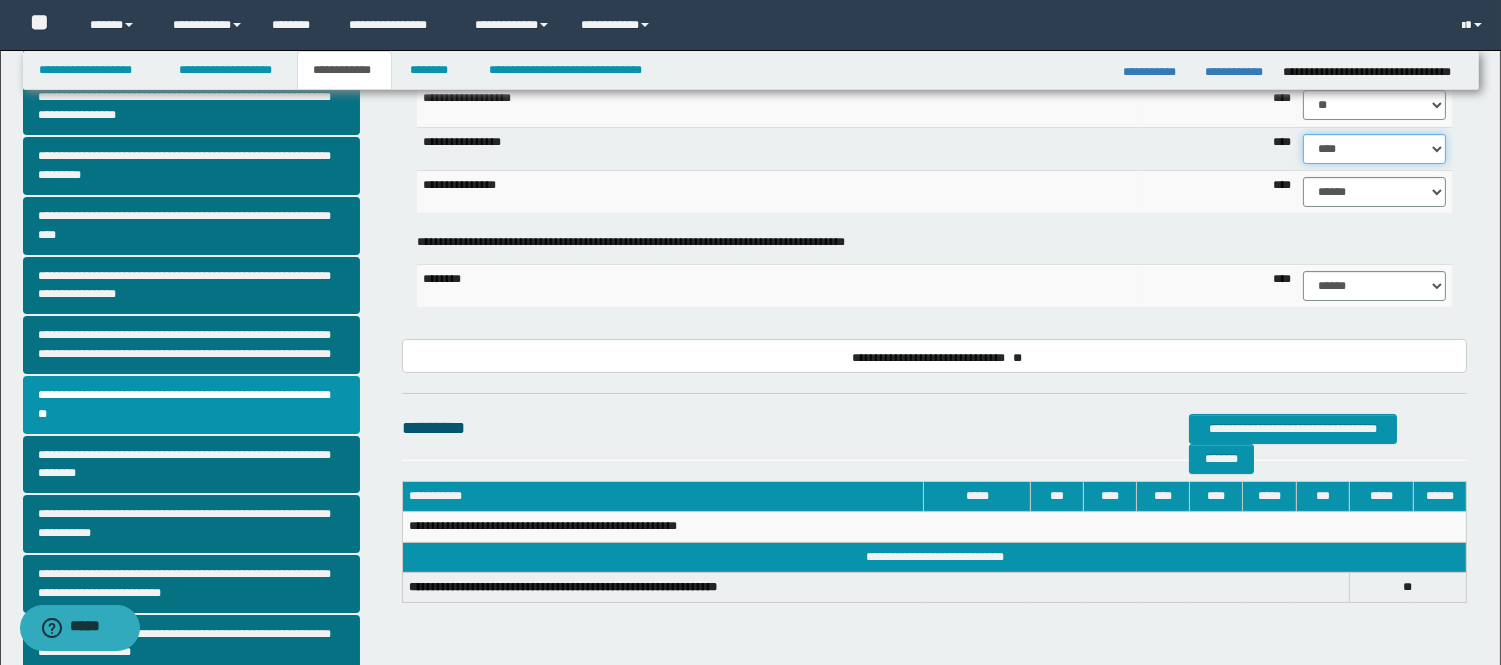 scroll, scrollTop: 333, scrollLeft: 0, axis: vertical 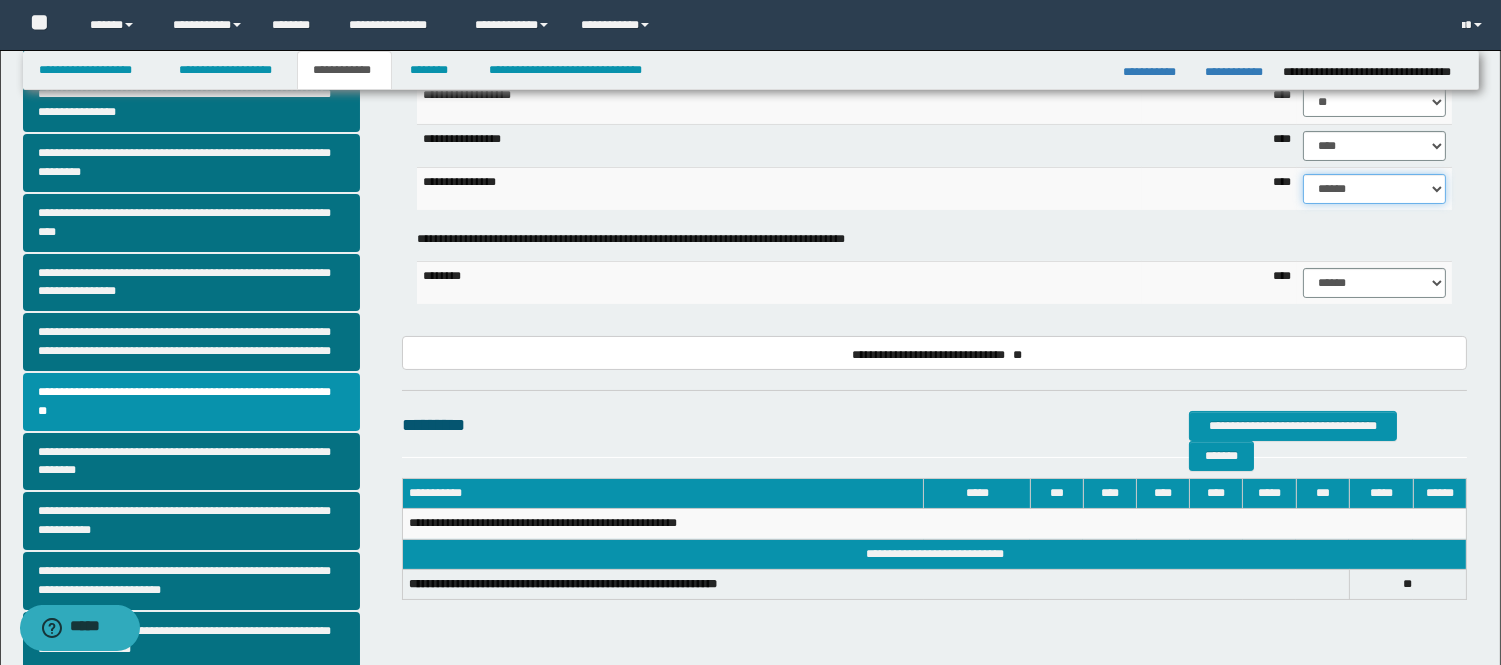 drag, startPoint x: 1391, startPoint y: 177, endPoint x: 1388, endPoint y: 188, distance: 11.401754 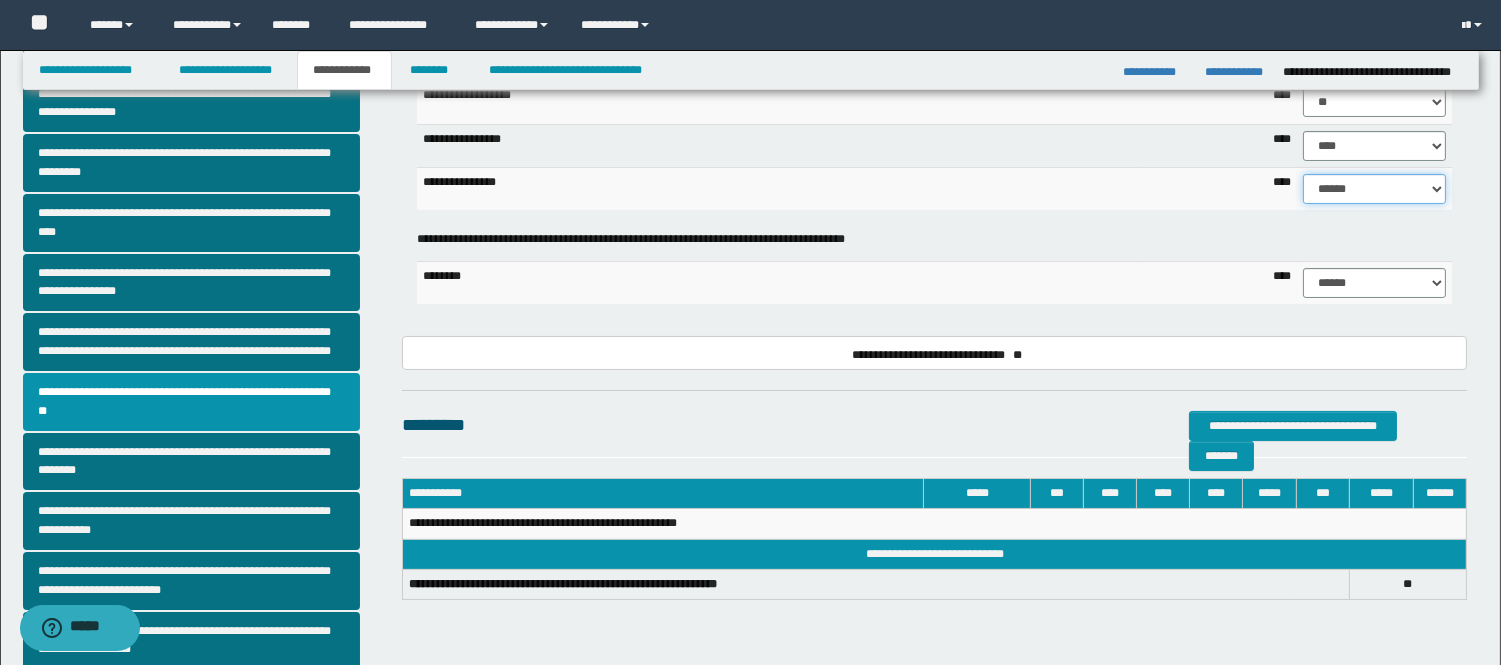 select on "**" 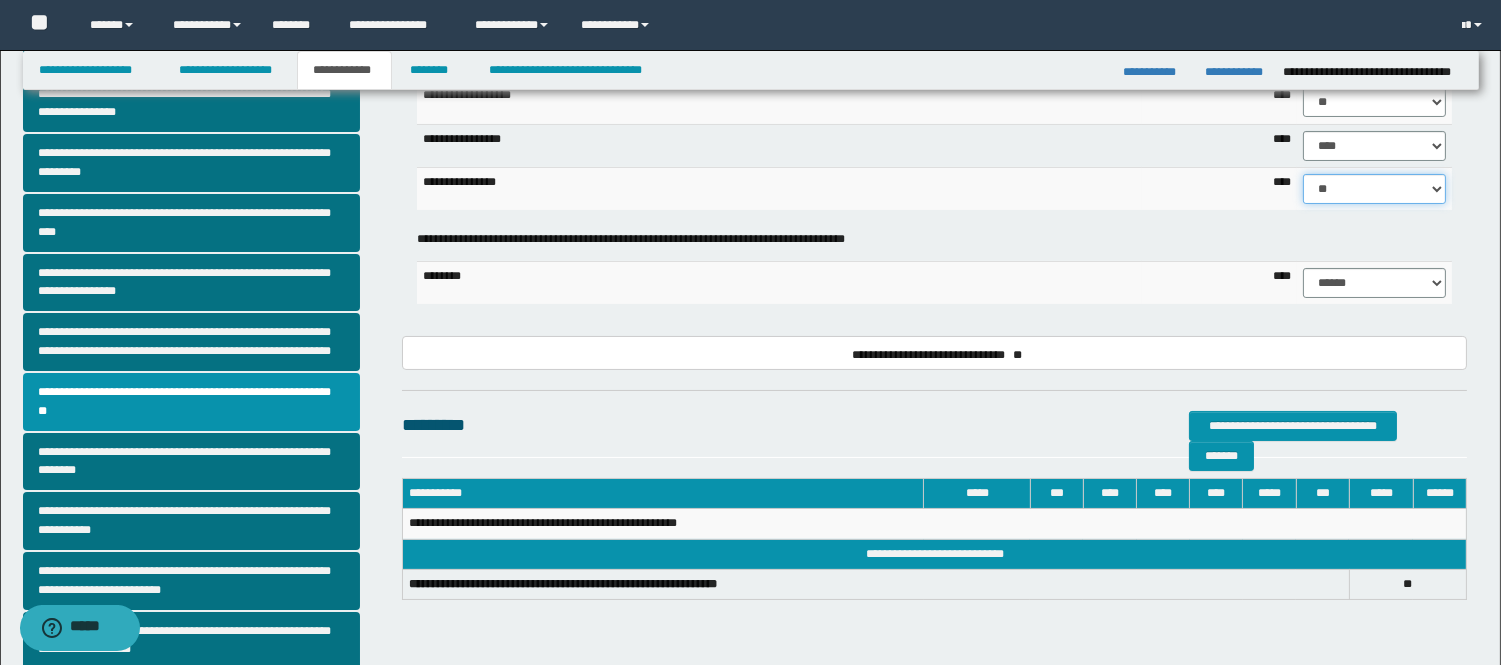 click on "******
****
**
**
**
**
**
**
**
**
***
***
***
***
***
***
***
***
***
***
****
****
****
****" at bounding box center [1374, 189] 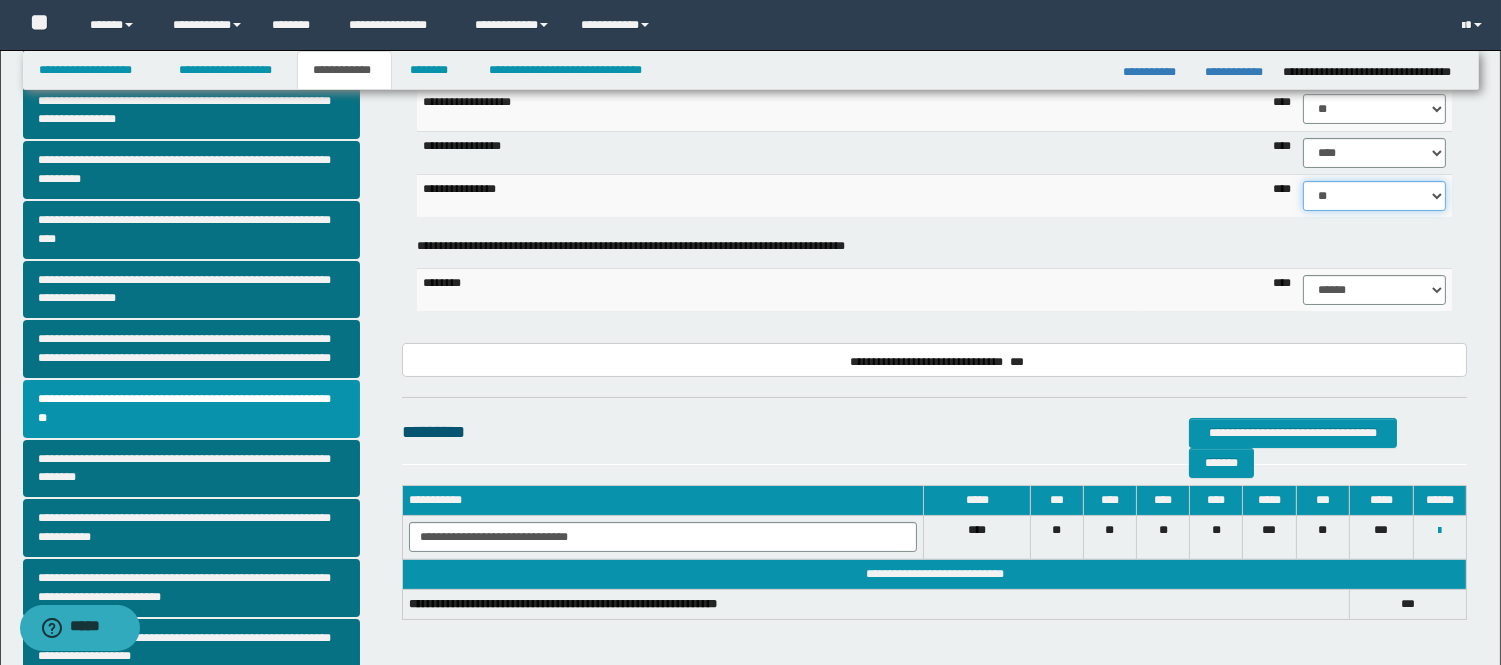 scroll, scrollTop: 0, scrollLeft: 0, axis: both 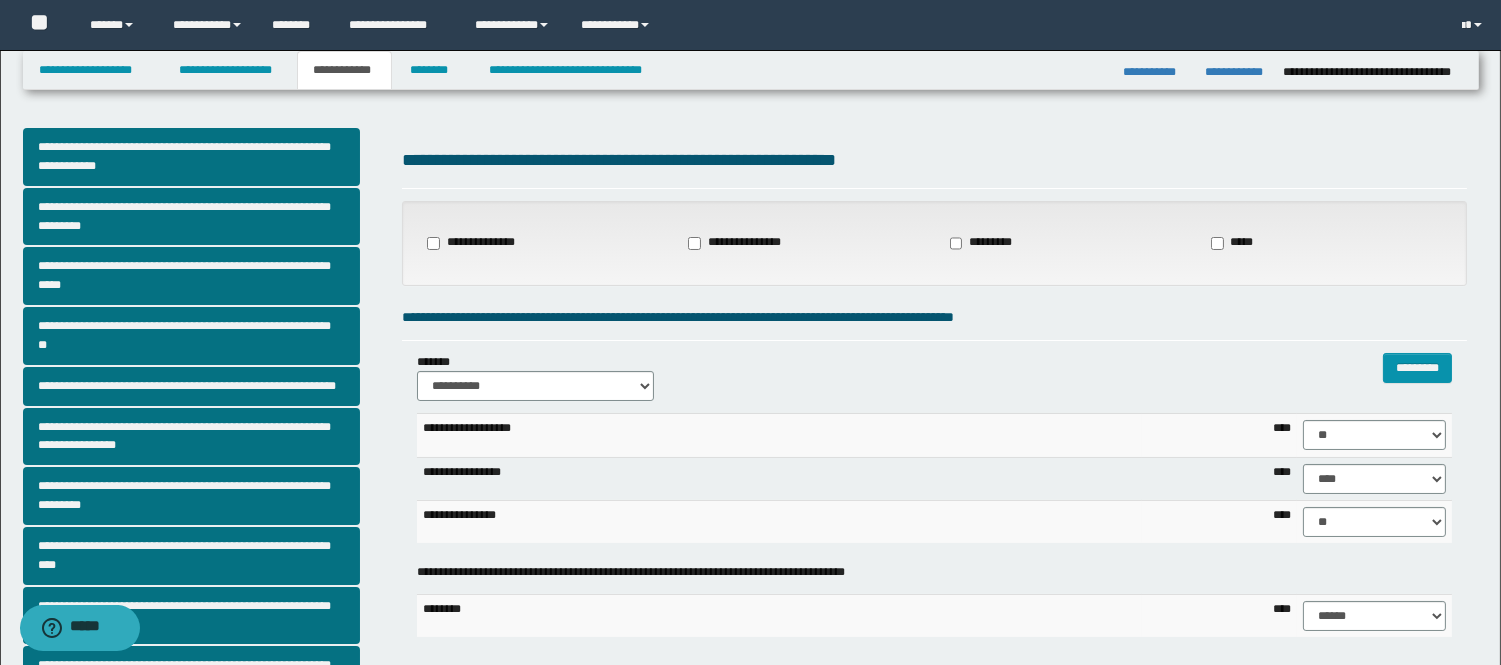 click on "**********" at bounding box center (741, 243) 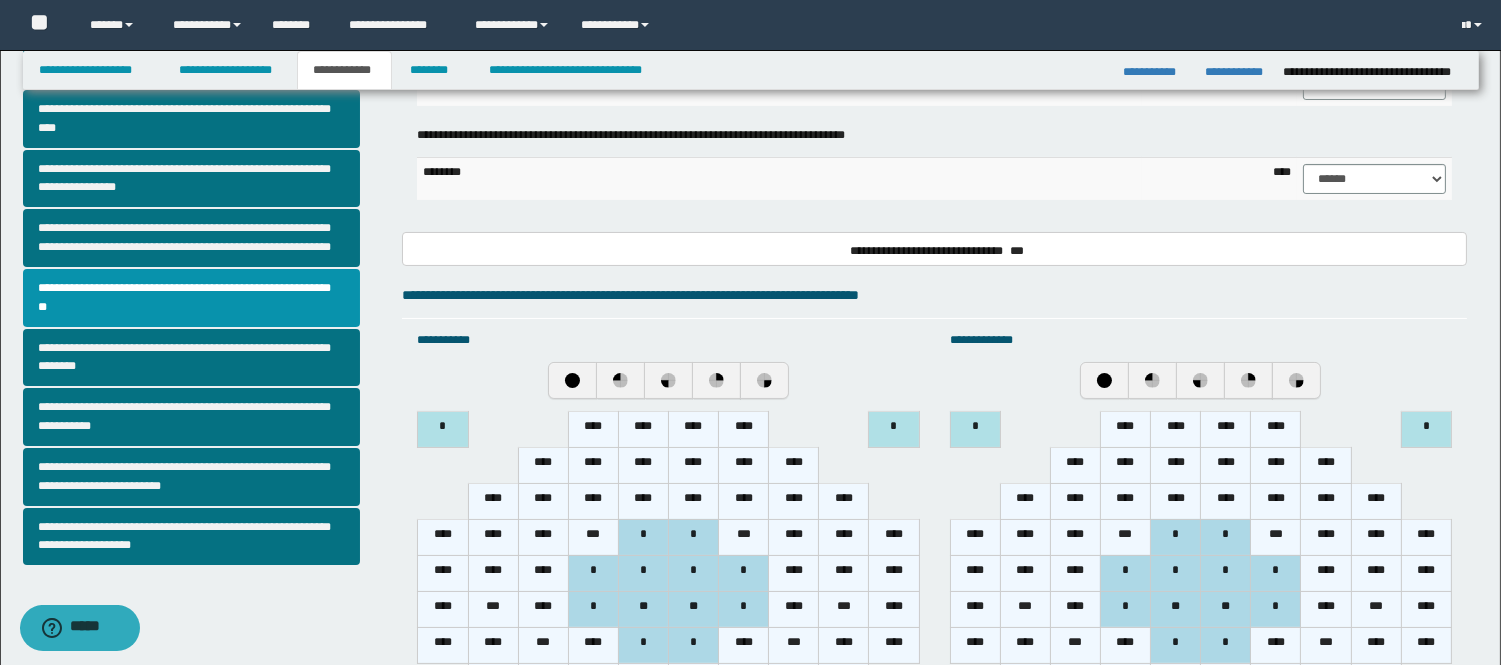 scroll, scrollTop: 555, scrollLeft: 0, axis: vertical 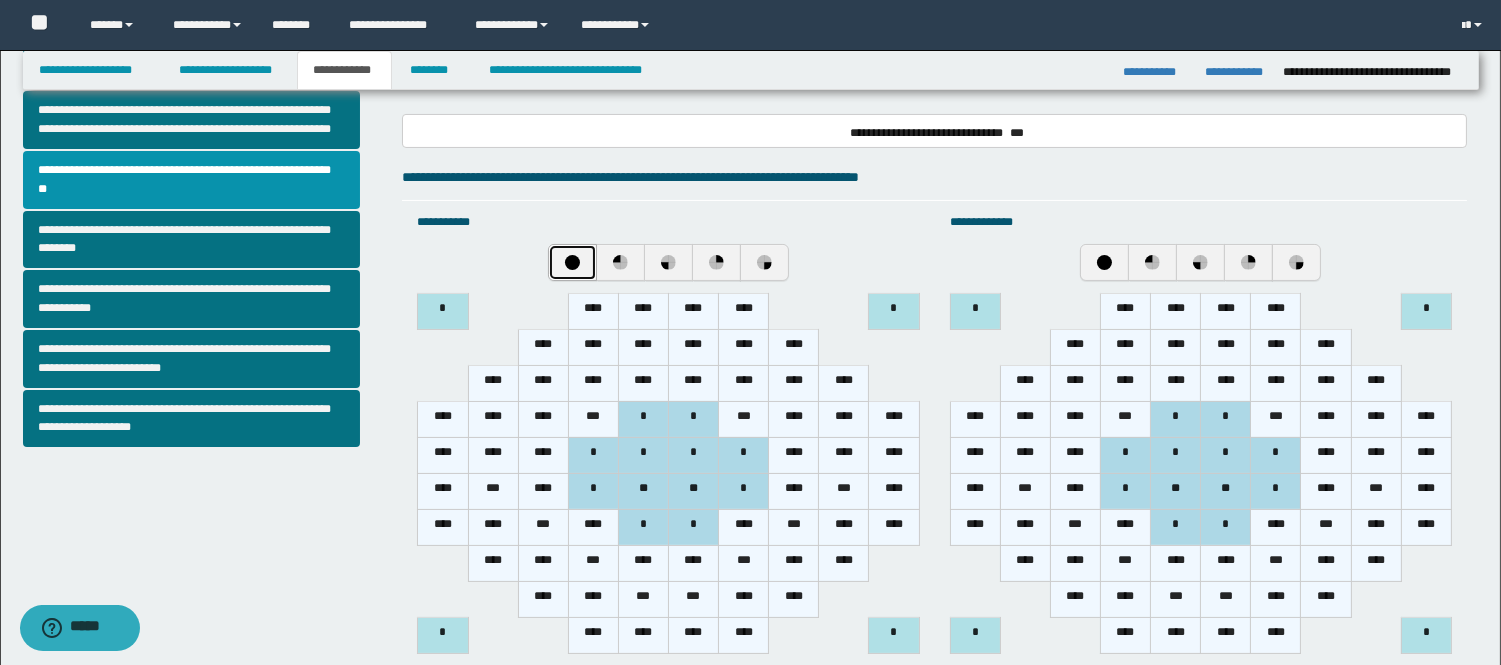 click at bounding box center [572, 262] 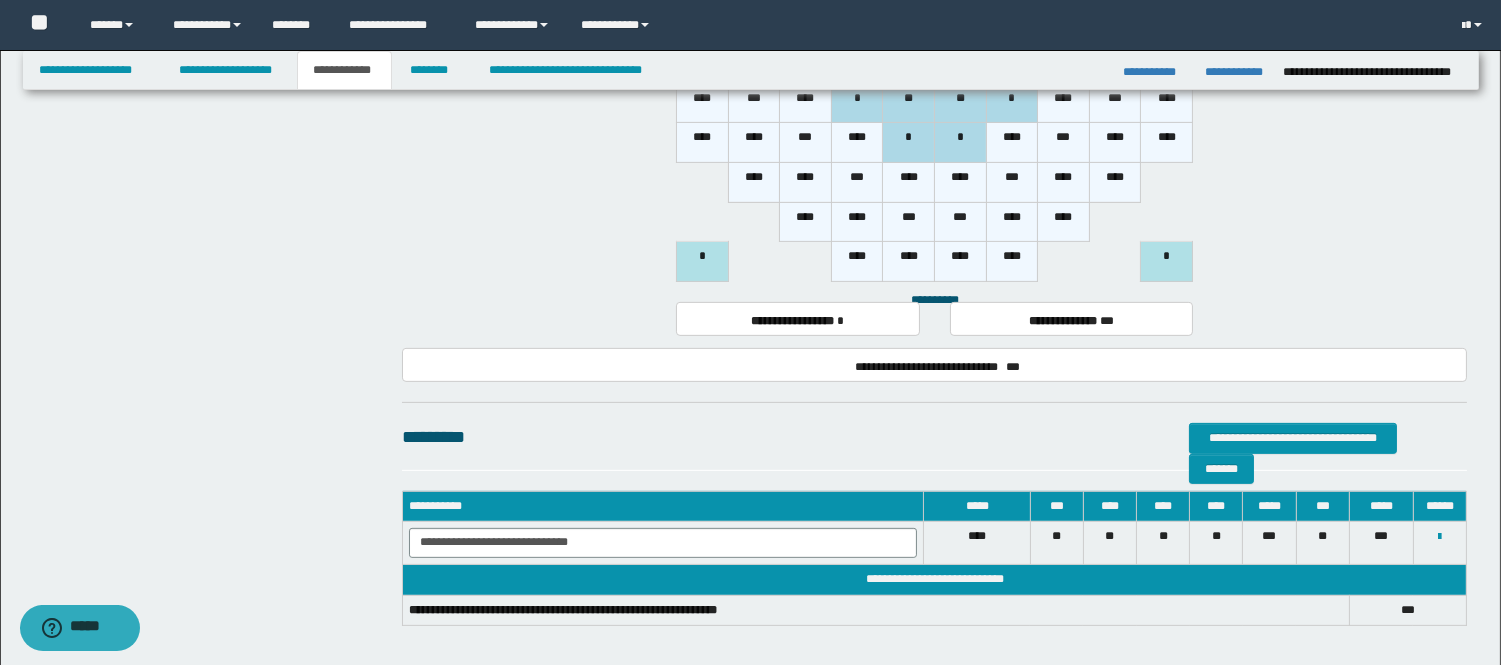 scroll, scrollTop: 1480, scrollLeft: 0, axis: vertical 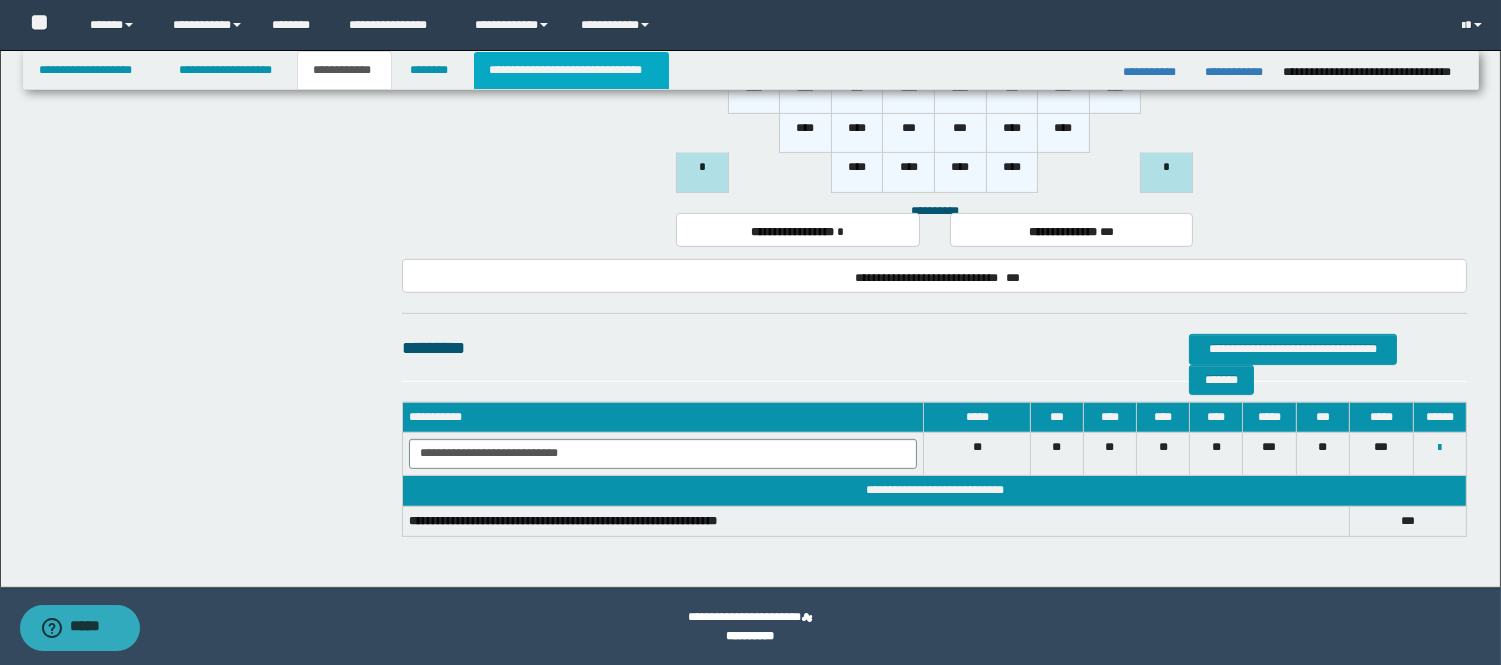 click on "**********" at bounding box center [571, 70] 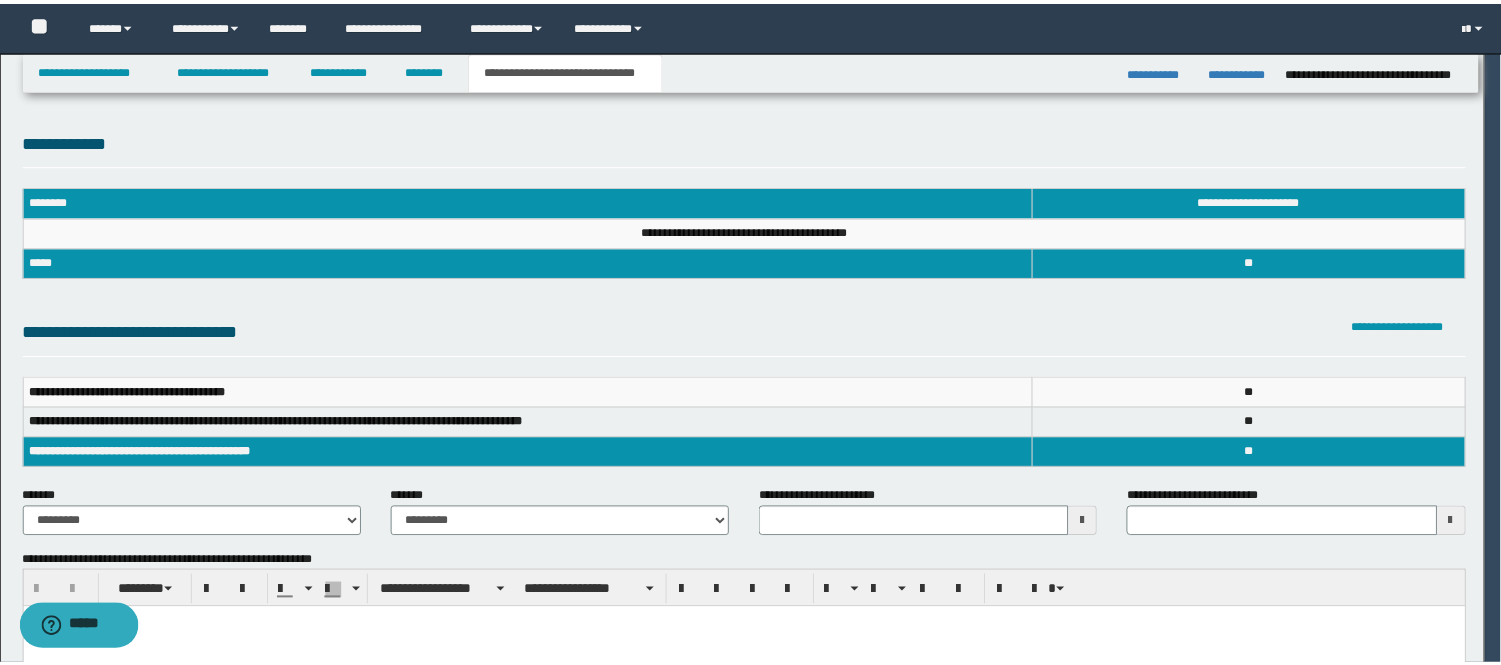 scroll, scrollTop: 0, scrollLeft: 0, axis: both 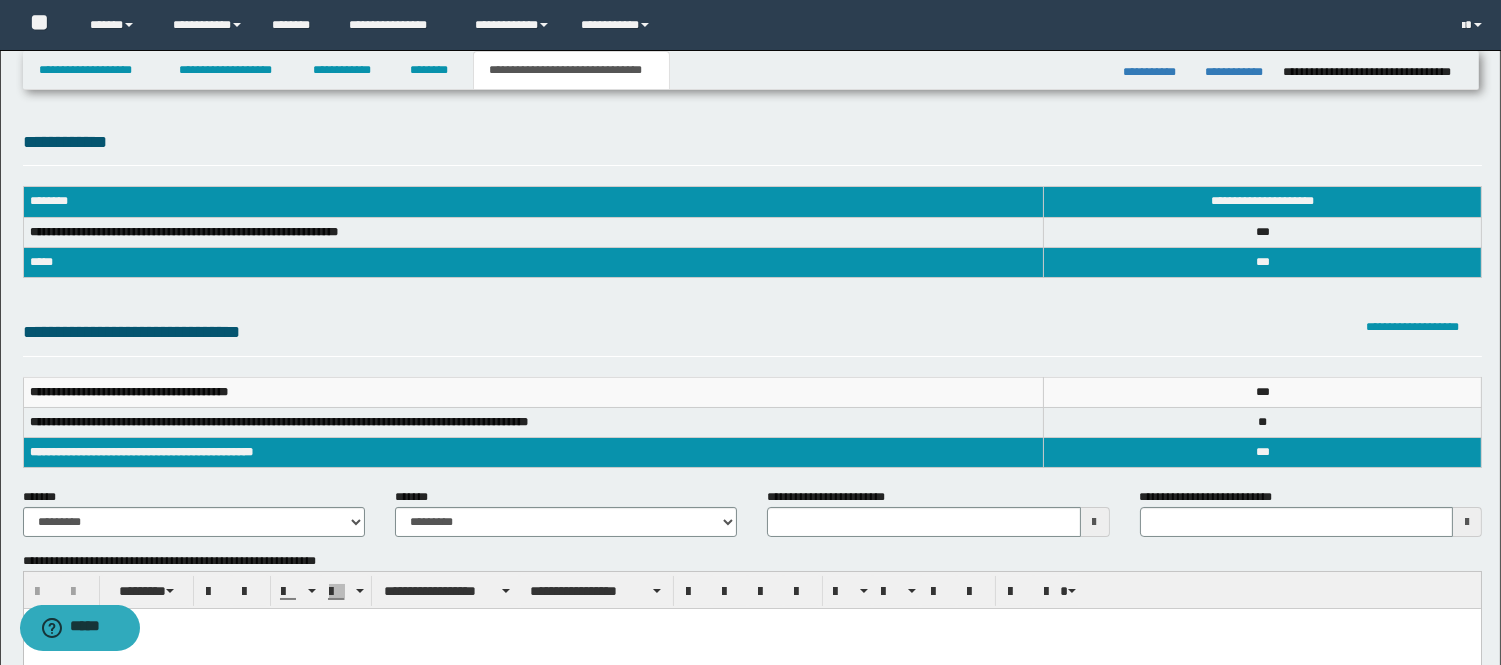 click at bounding box center [1095, 522] 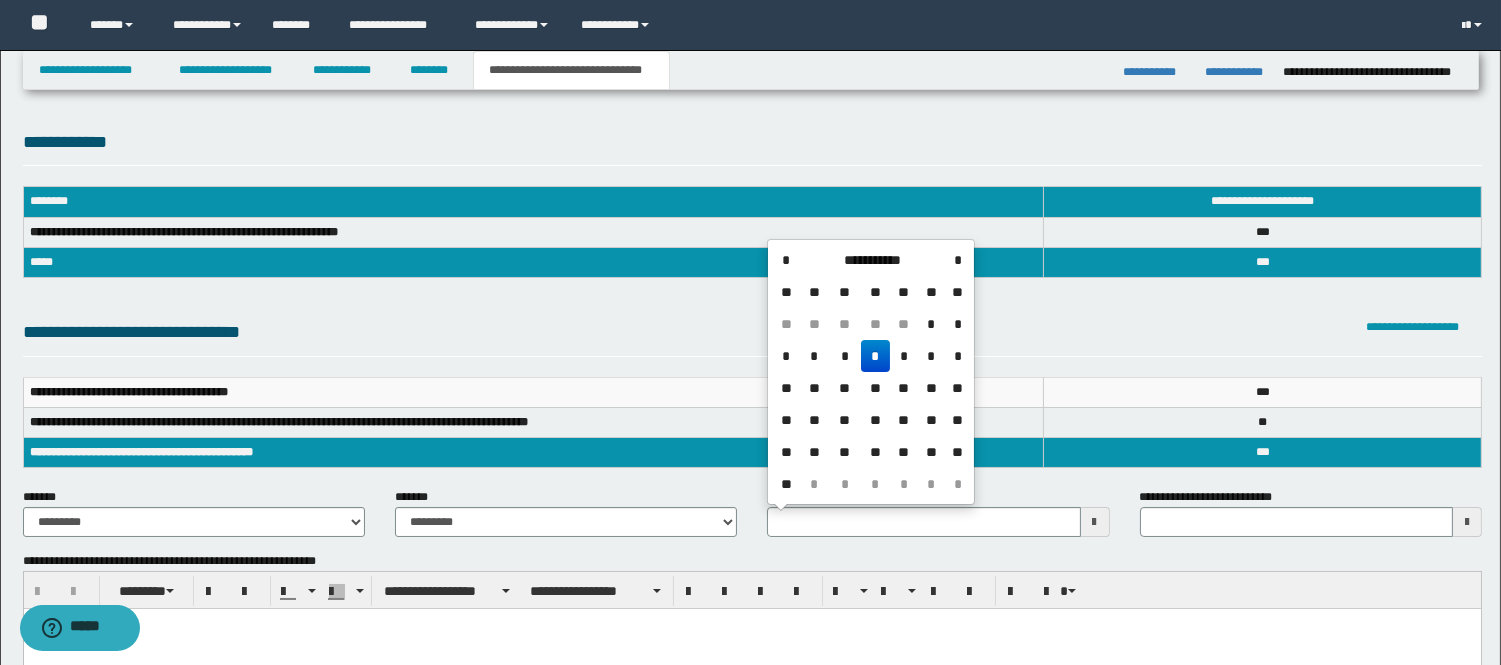 click on "*" at bounding box center (875, 356) 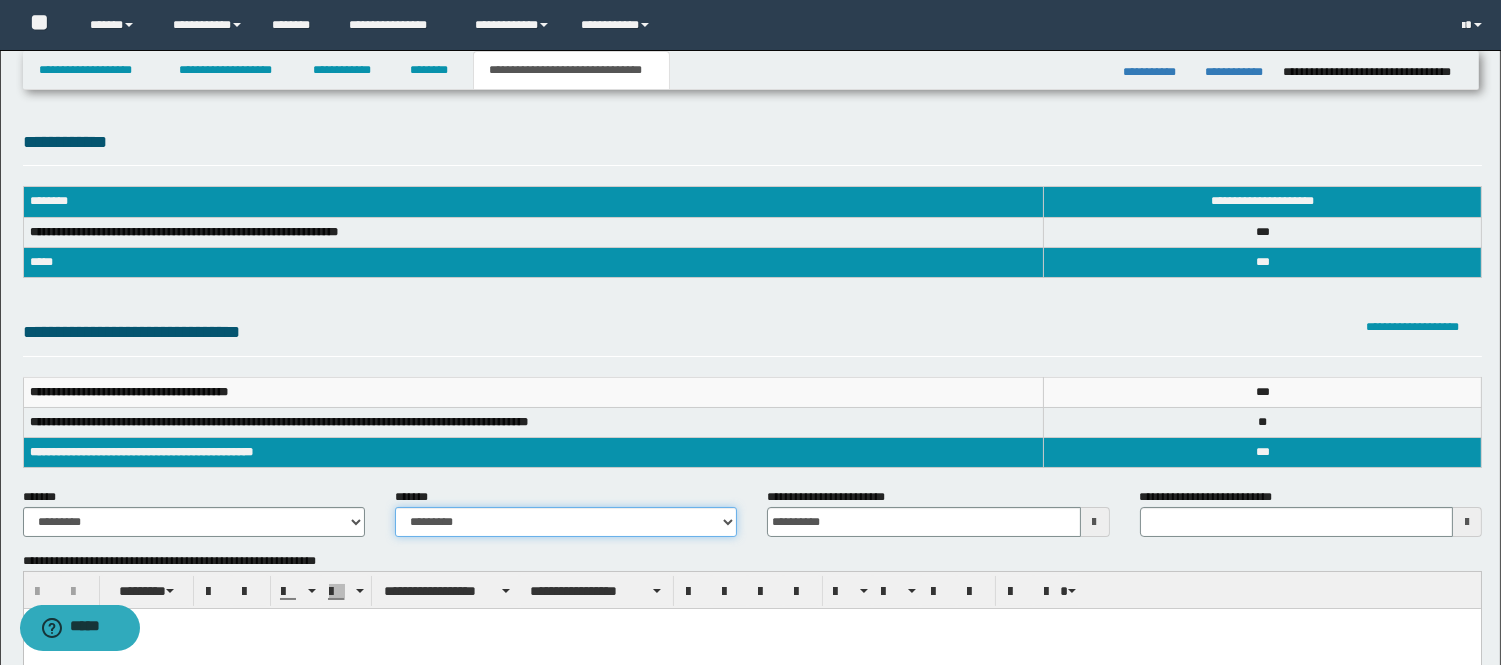 drag, startPoint x: 615, startPoint y: 527, endPoint x: 601, endPoint y: 527, distance: 14 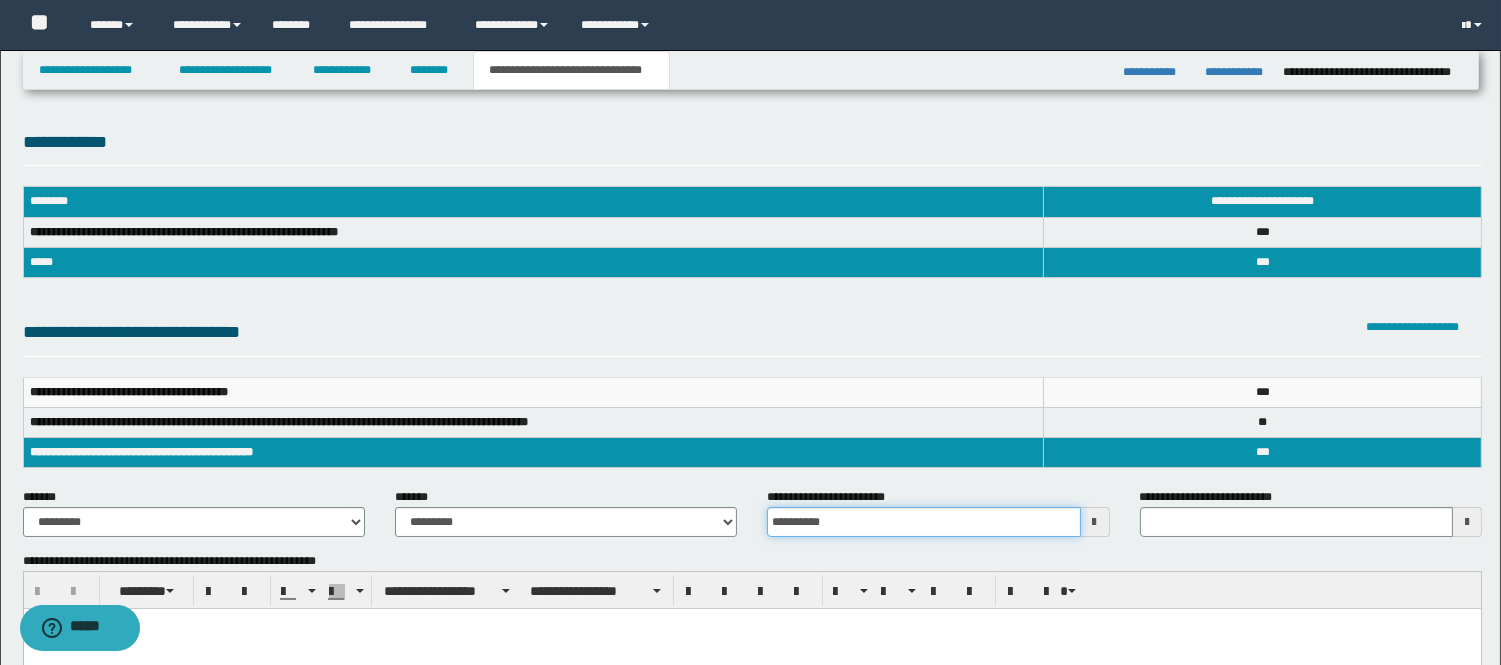click on "**********" at bounding box center (923, 522) 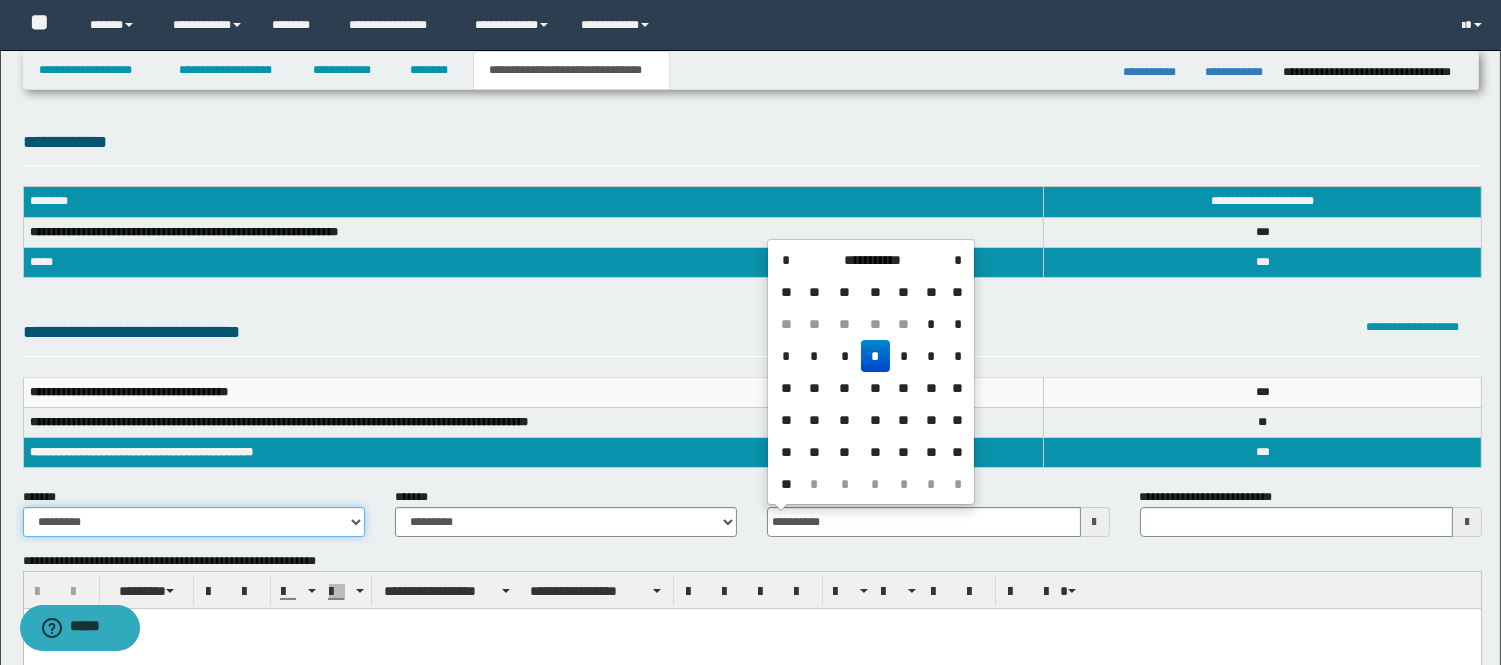 type on "**********" 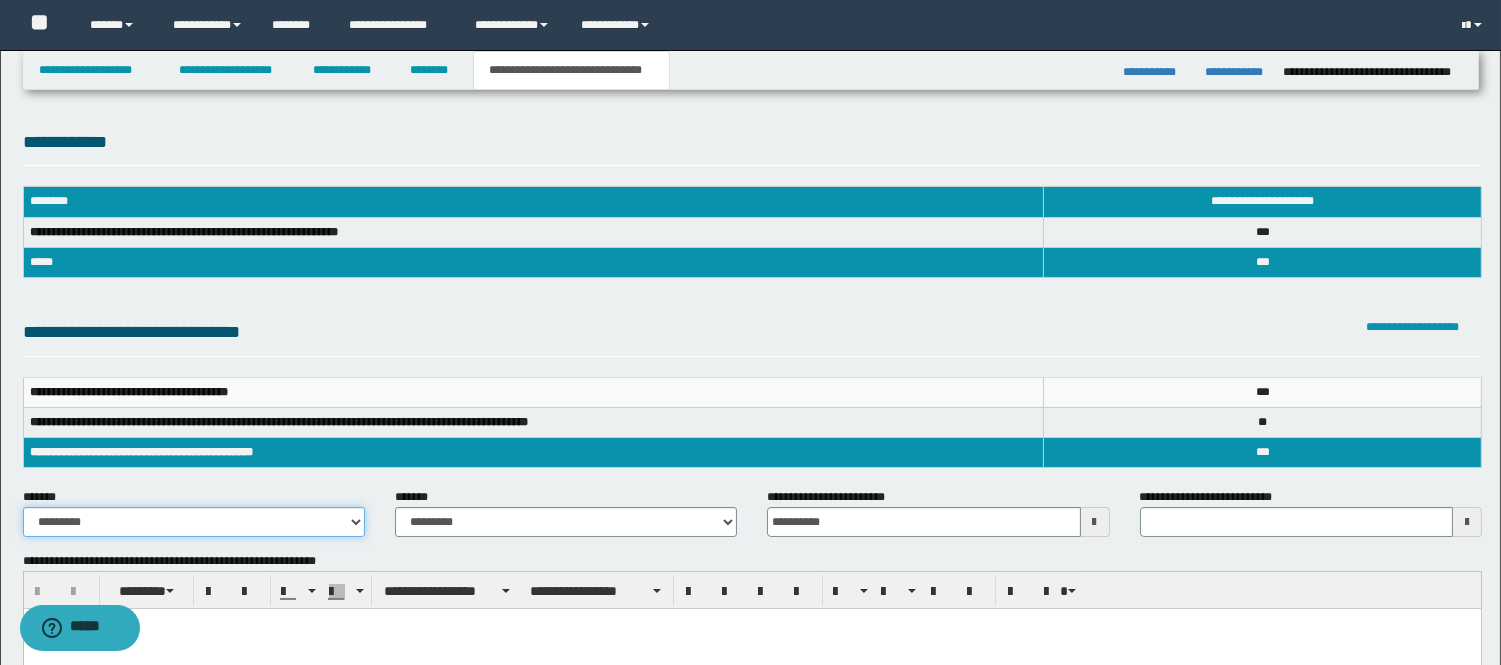 click on "**********" at bounding box center [194, 522] 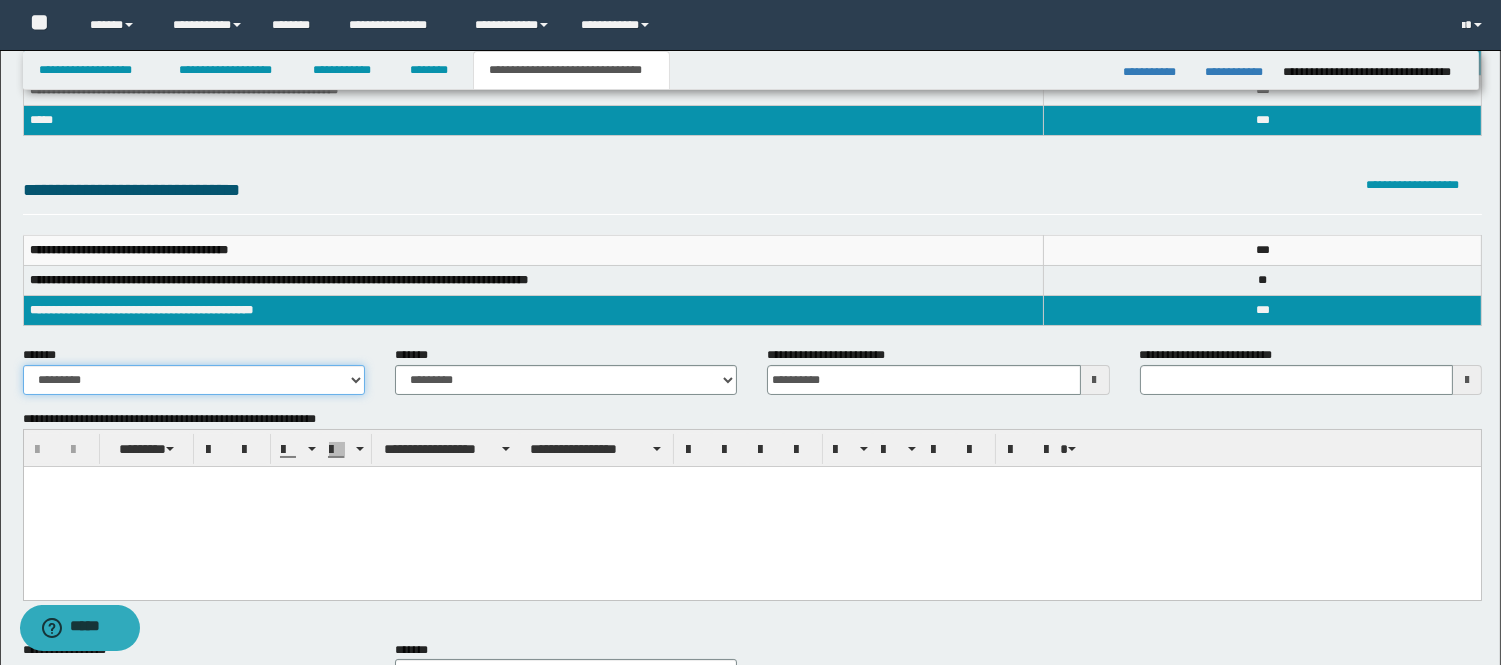 scroll, scrollTop: 333, scrollLeft: 0, axis: vertical 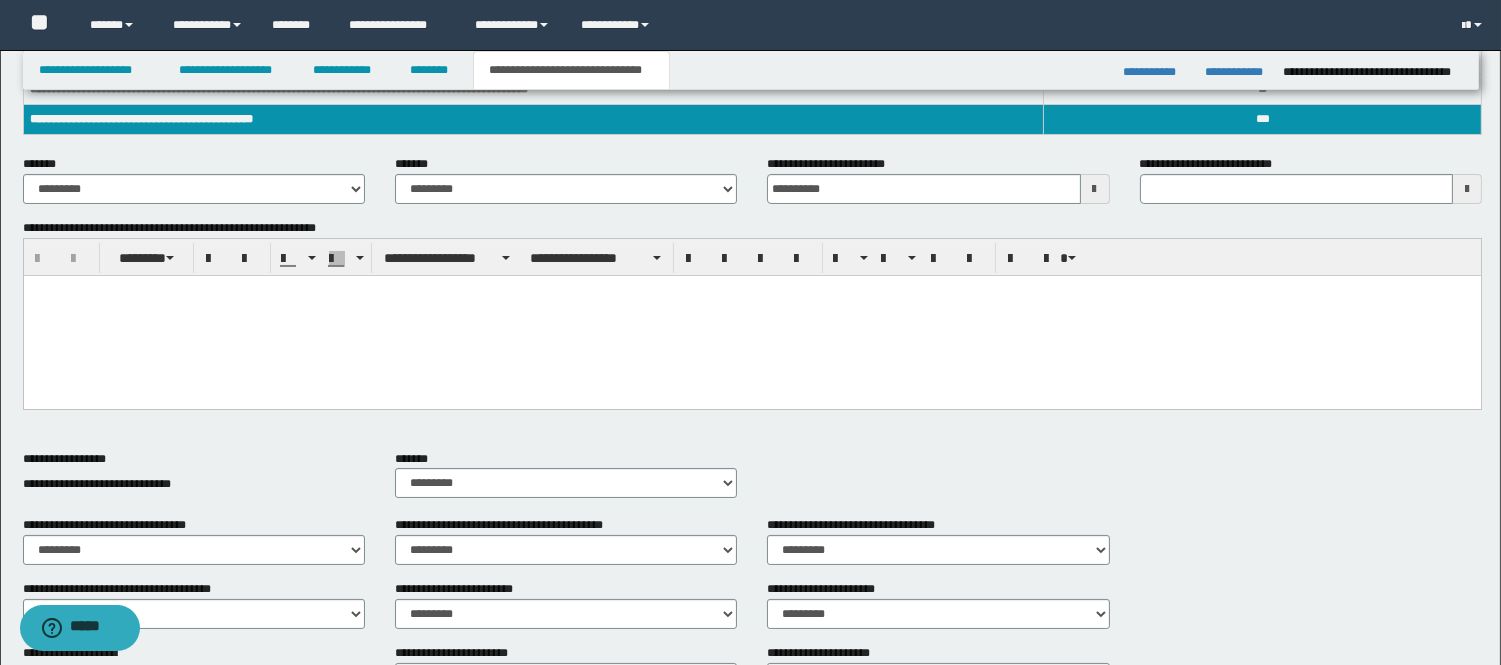 click at bounding box center (751, 316) 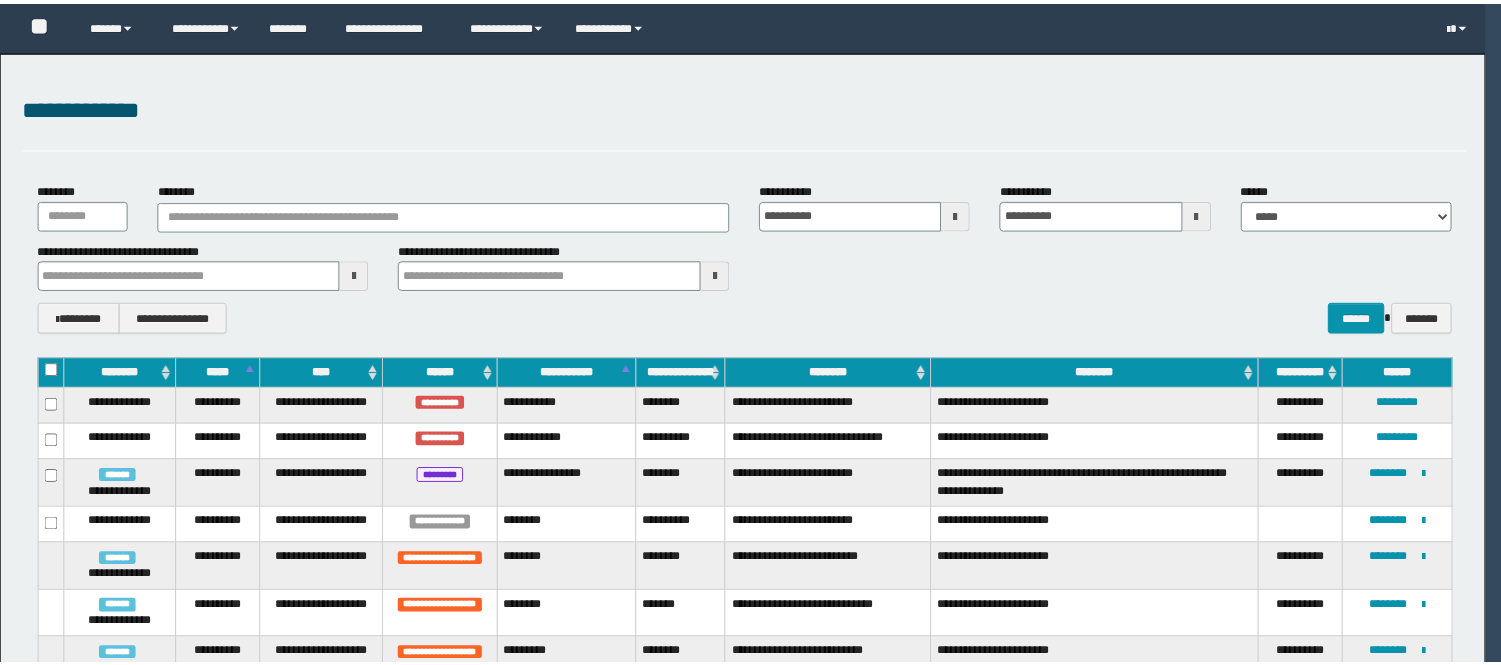 scroll, scrollTop: 0, scrollLeft: 0, axis: both 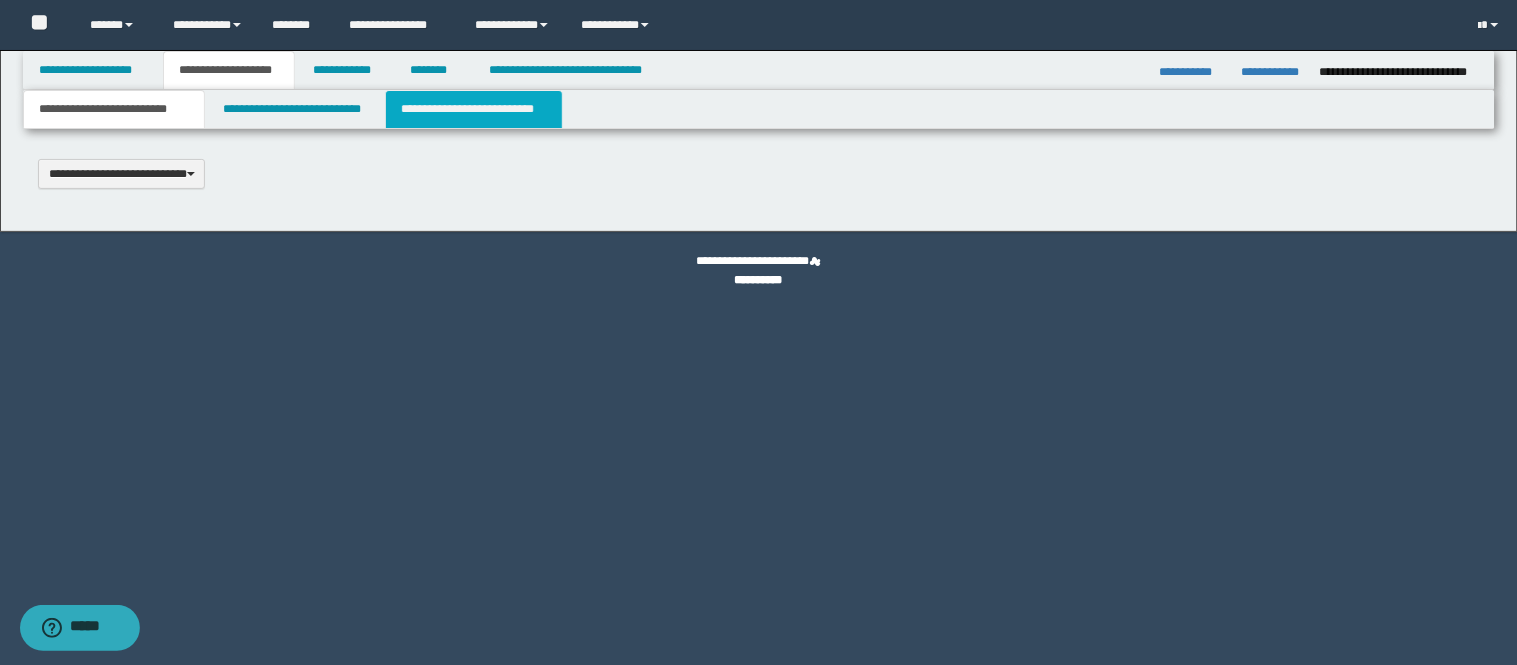 click on "**********" at bounding box center (474, 109) 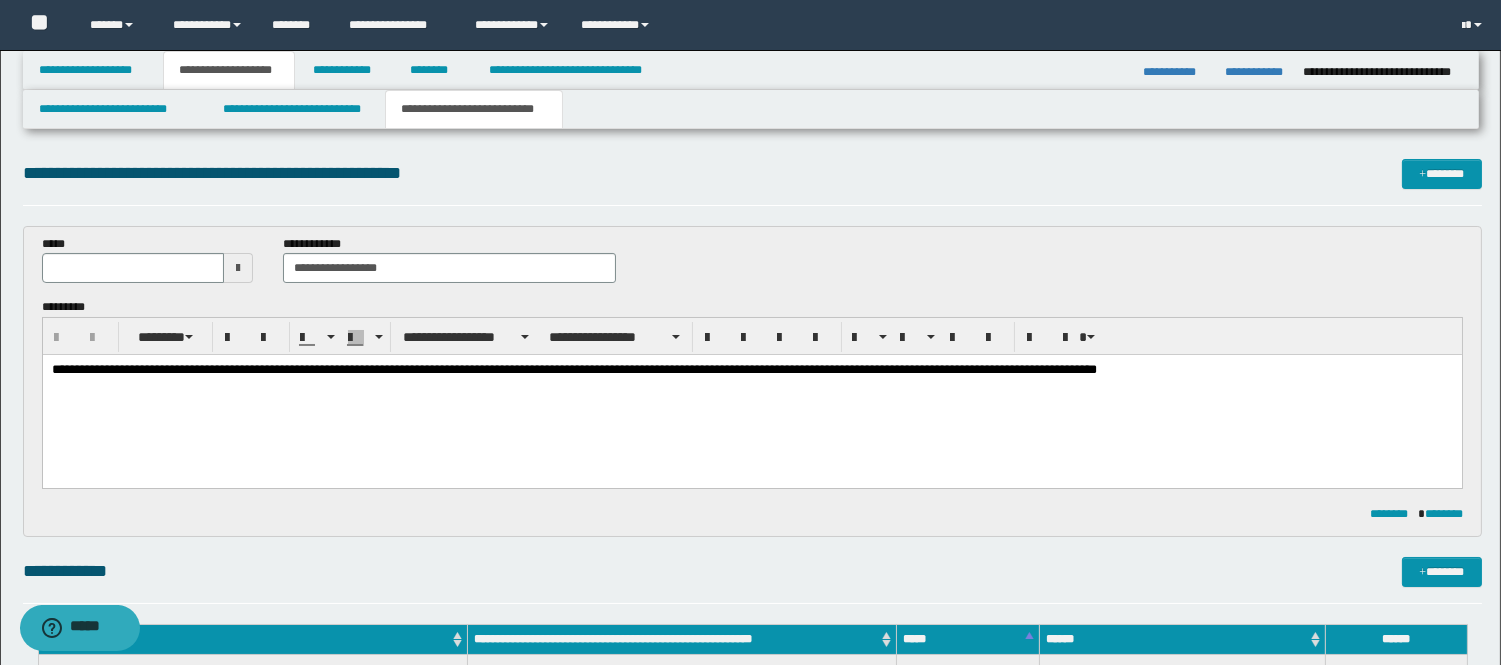 scroll, scrollTop: 0, scrollLeft: 0, axis: both 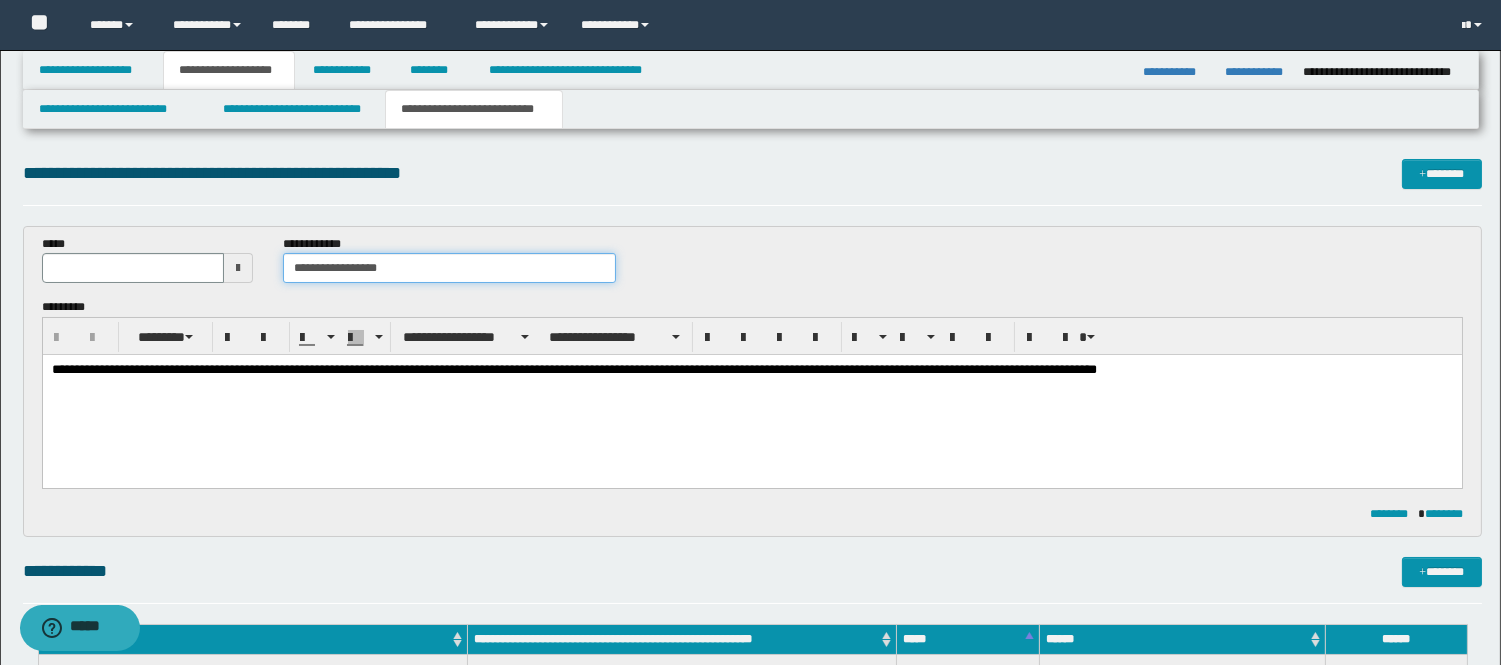 type 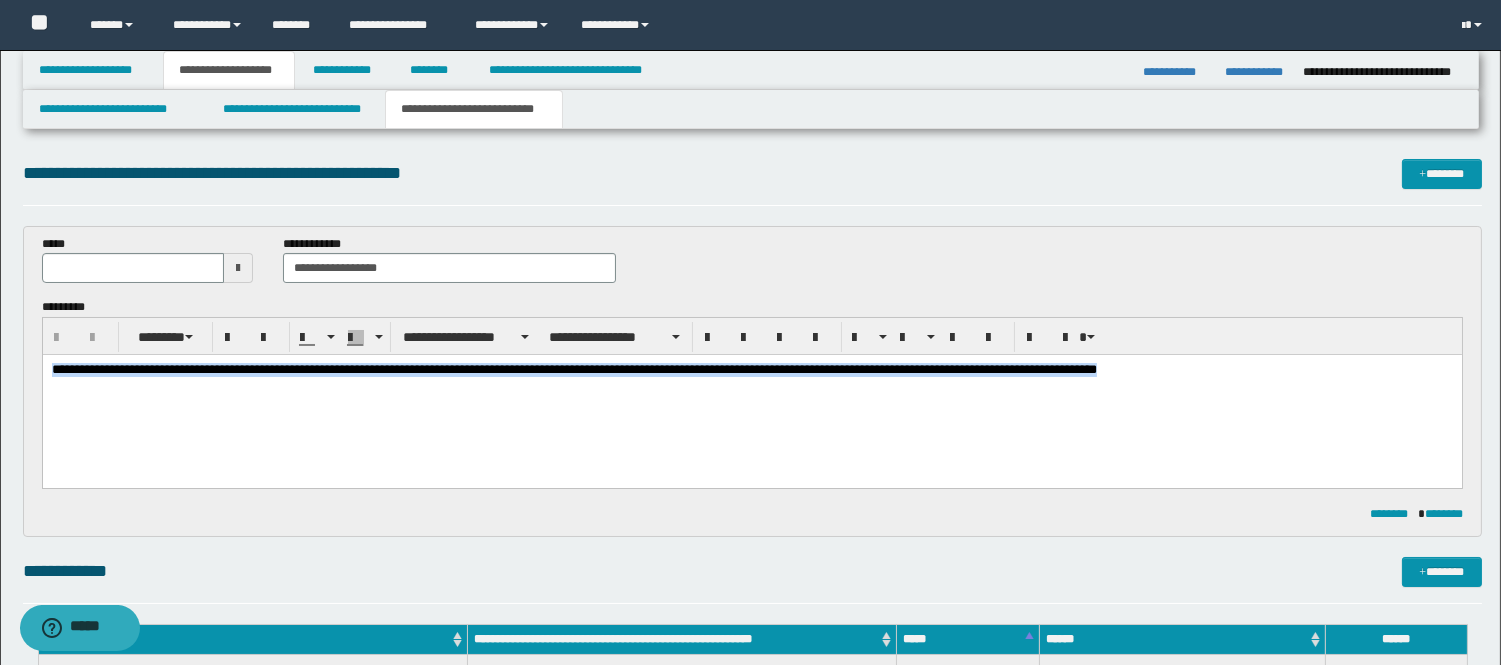 drag, startPoint x: 1354, startPoint y: 378, endPoint x: 316, endPoint y: 416, distance: 1038.6953 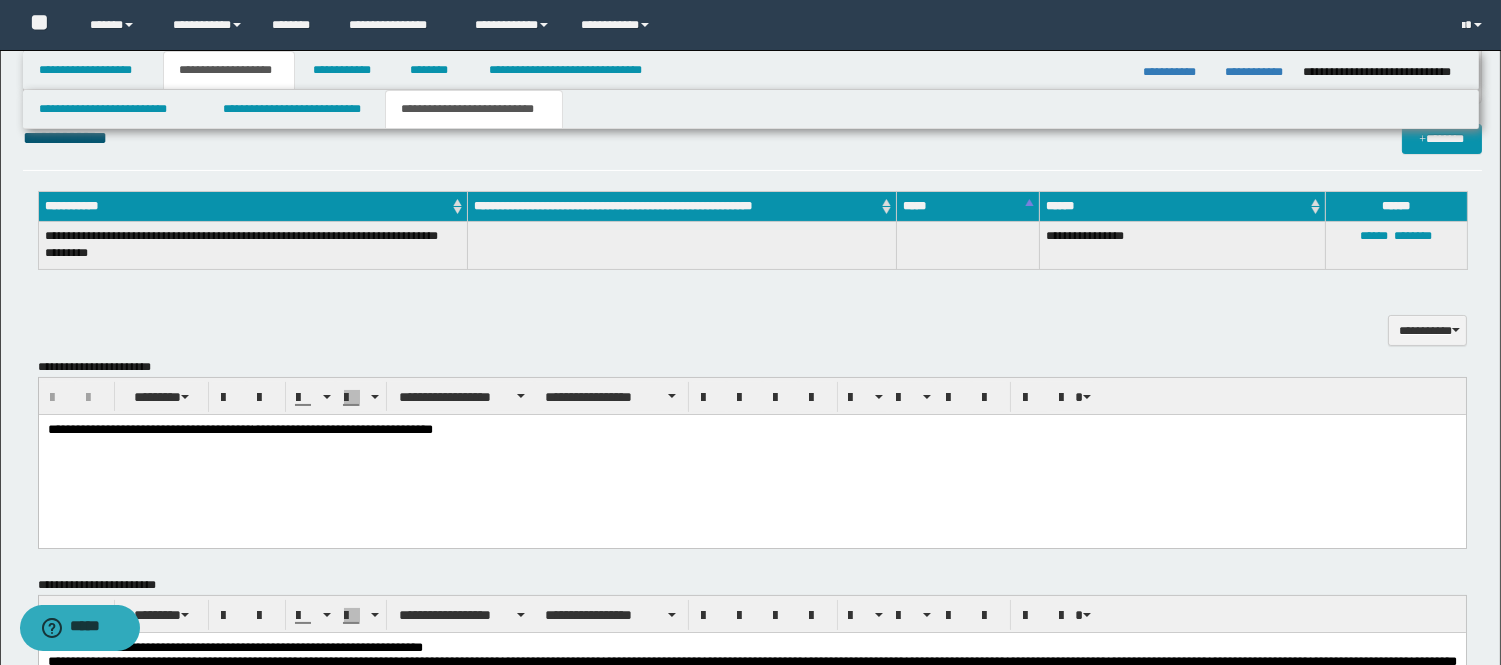 scroll, scrollTop: 555, scrollLeft: 0, axis: vertical 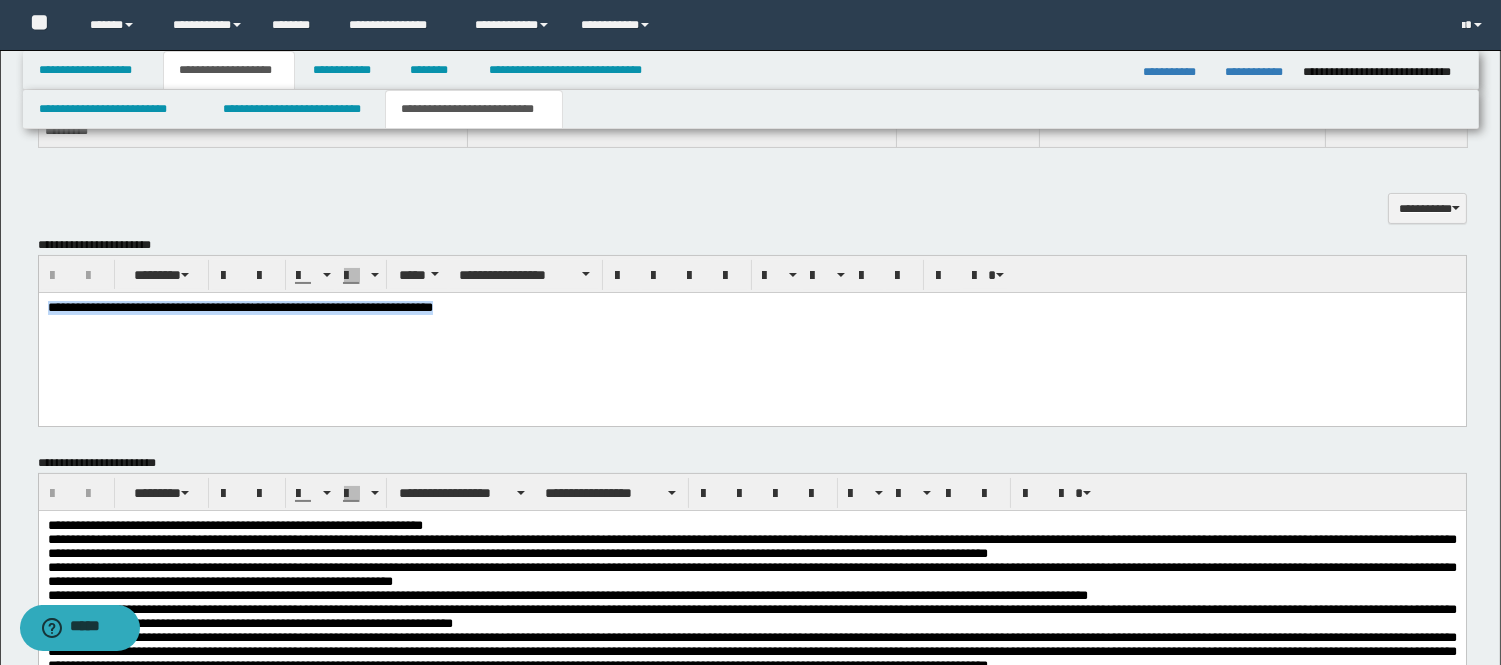 drag, startPoint x: 532, startPoint y: 308, endPoint x: -1, endPoint y: 297, distance: 533.1135 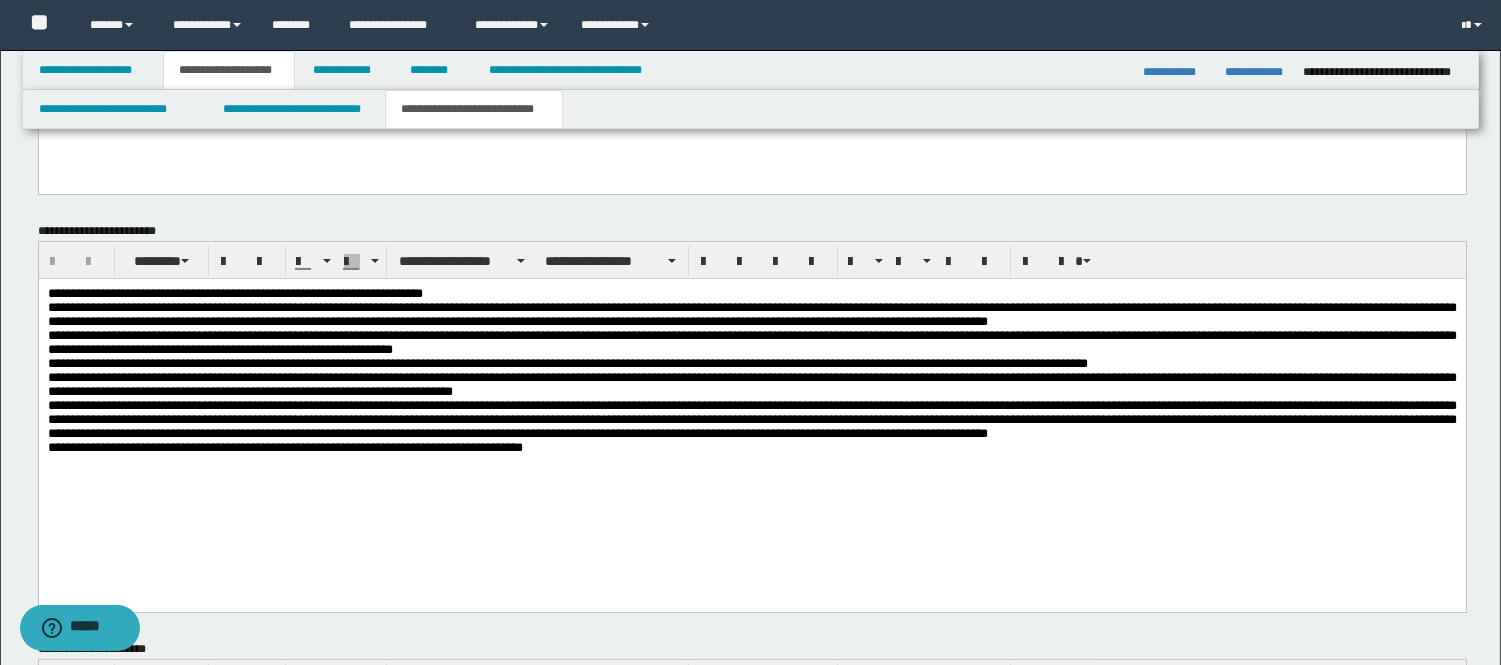 scroll, scrollTop: 777, scrollLeft: 0, axis: vertical 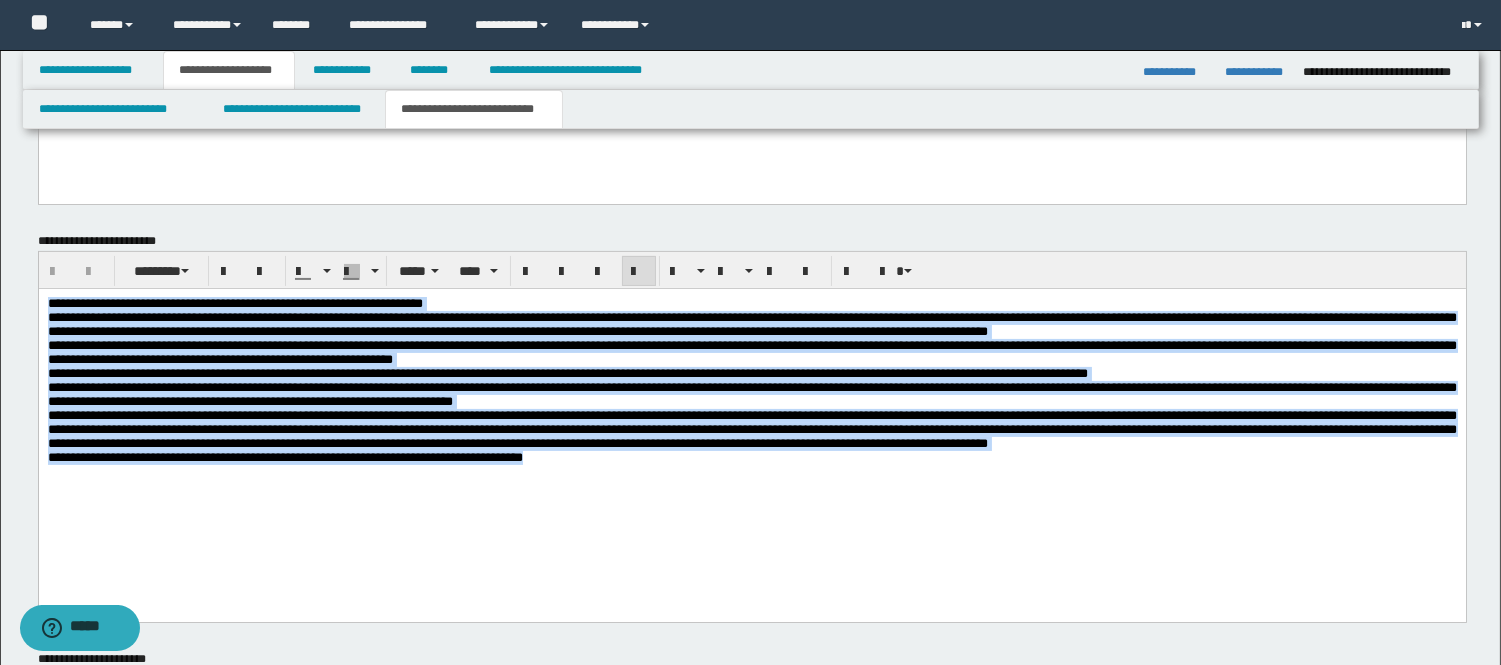 drag, startPoint x: 624, startPoint y: 519, endPoint x: 0, endPoint y: 183, distance: 708.7115 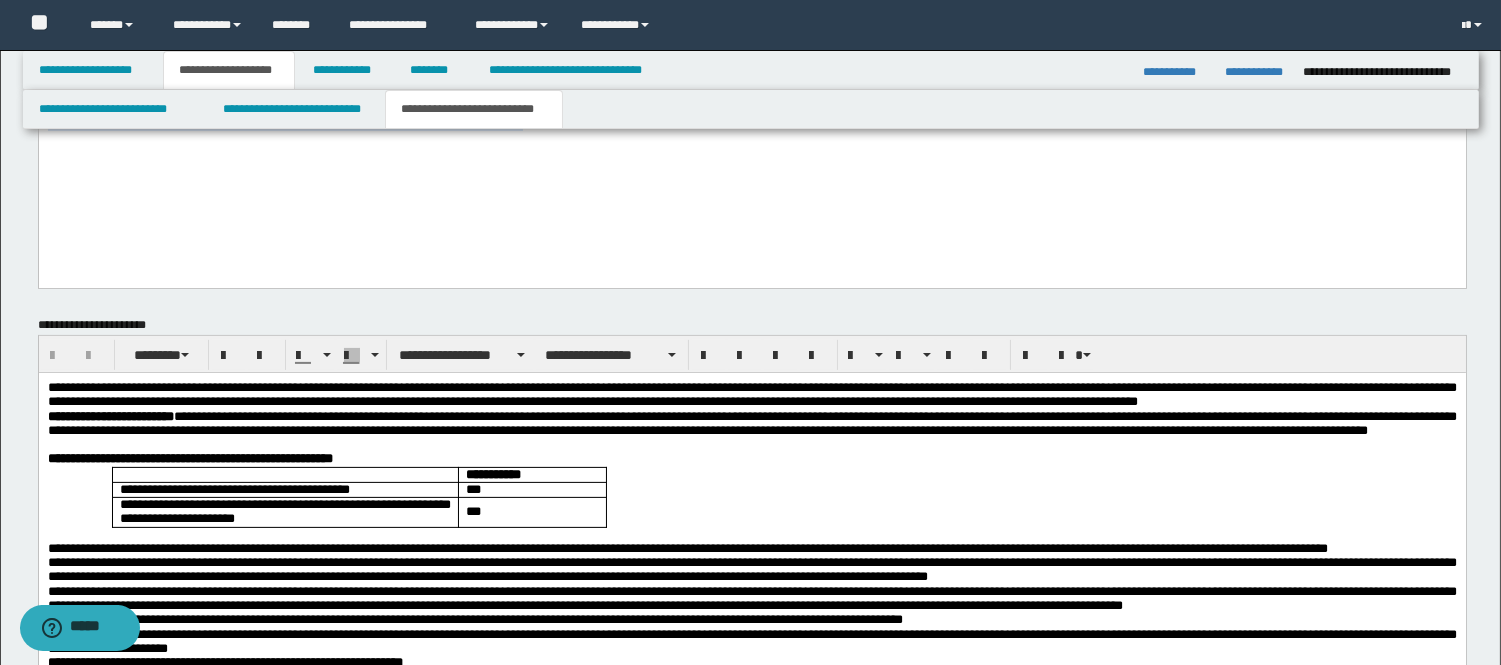 scroll, scrollTop: 1222, scrollLeft: 0, axis: vertical 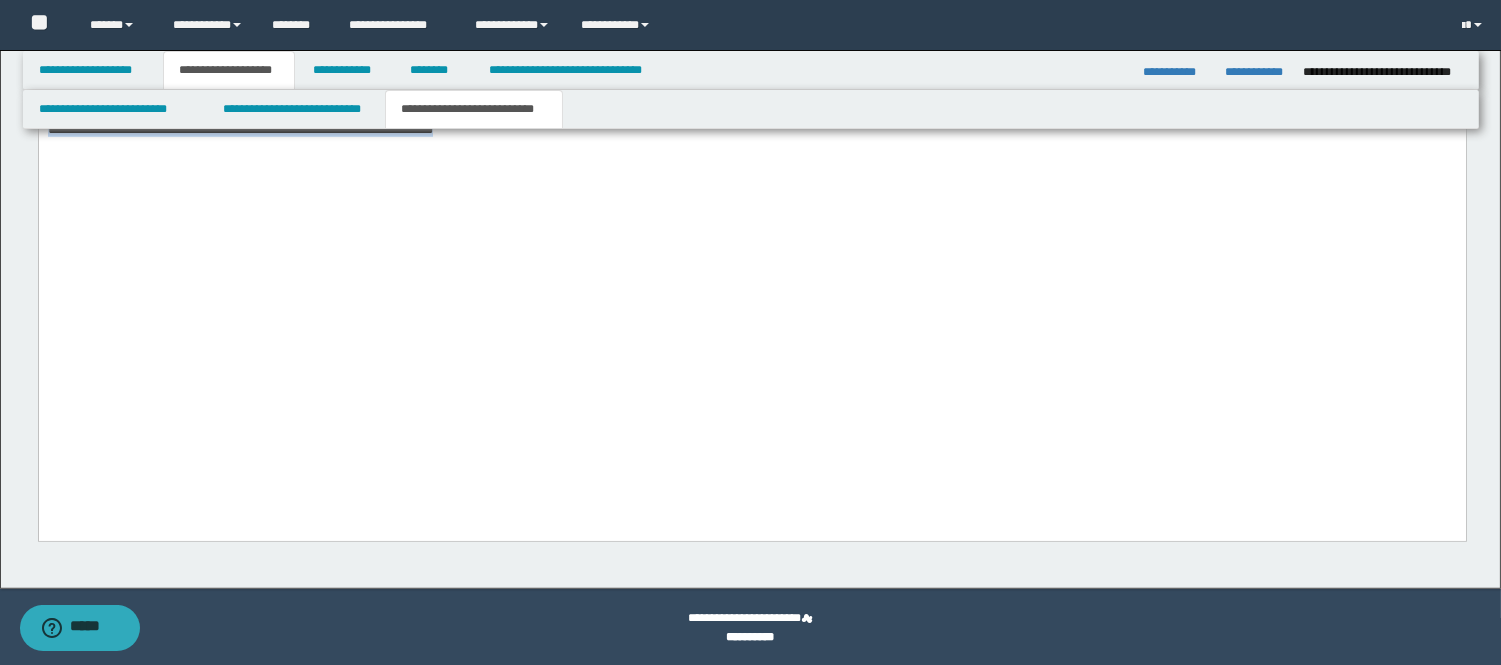 drag, startPoint x: 46, startPoint y: -1191, endPoint x: 1088, endPoint y: 675, distance: 2137.2224 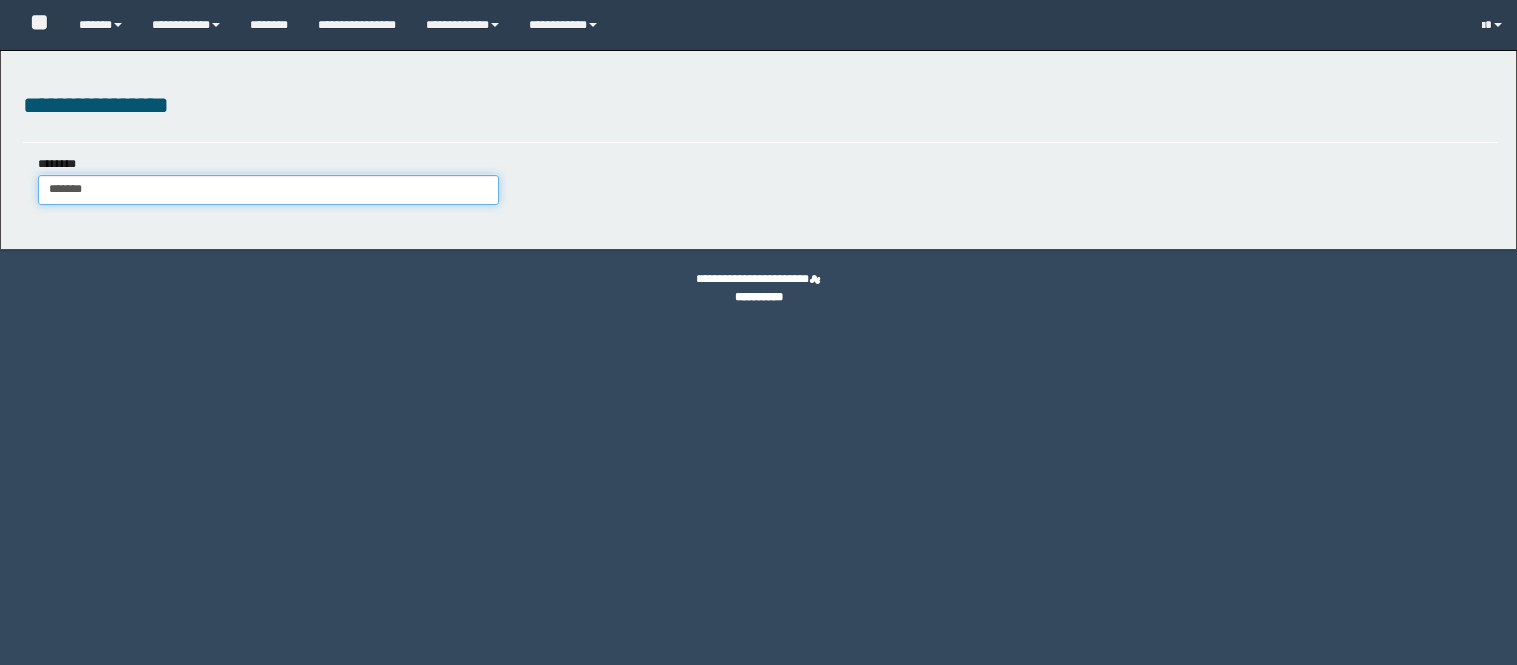 type on "*******" 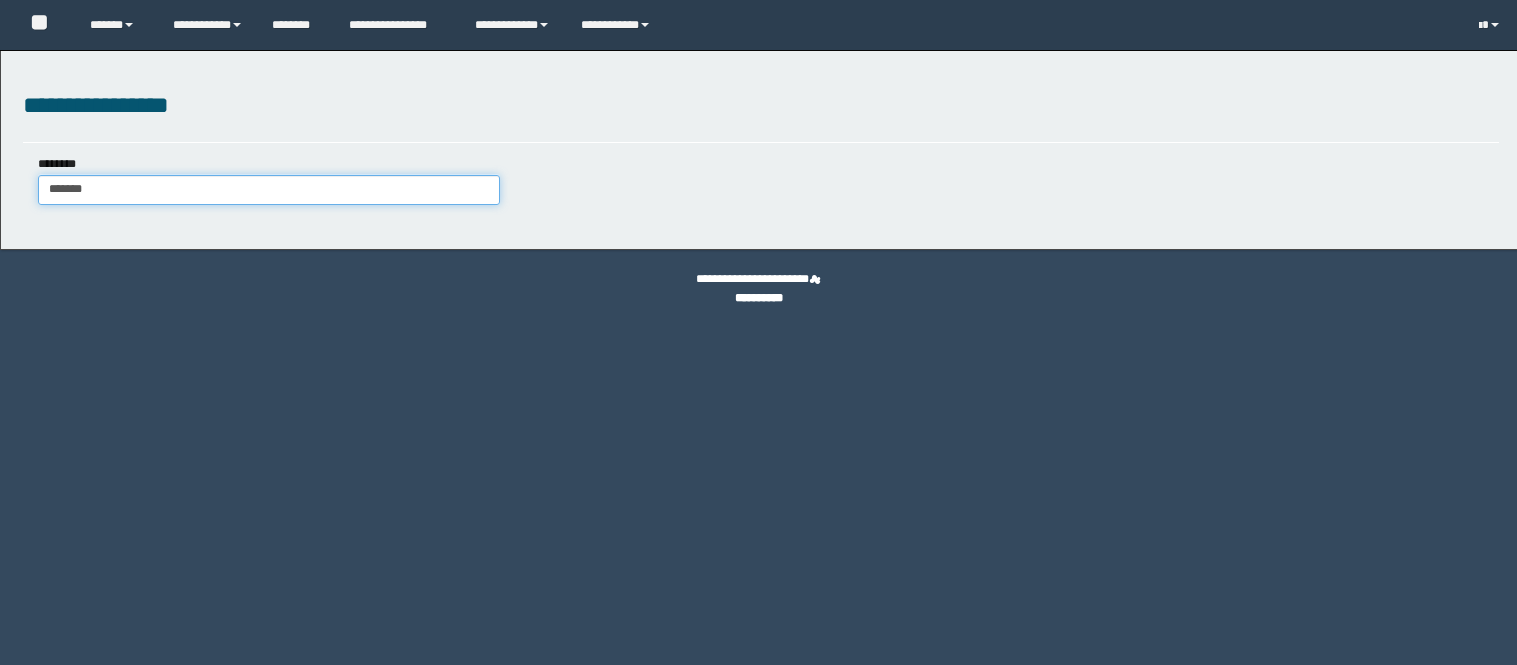 scroll, scrollTop: 0, scrollLeft: 0, axis: both 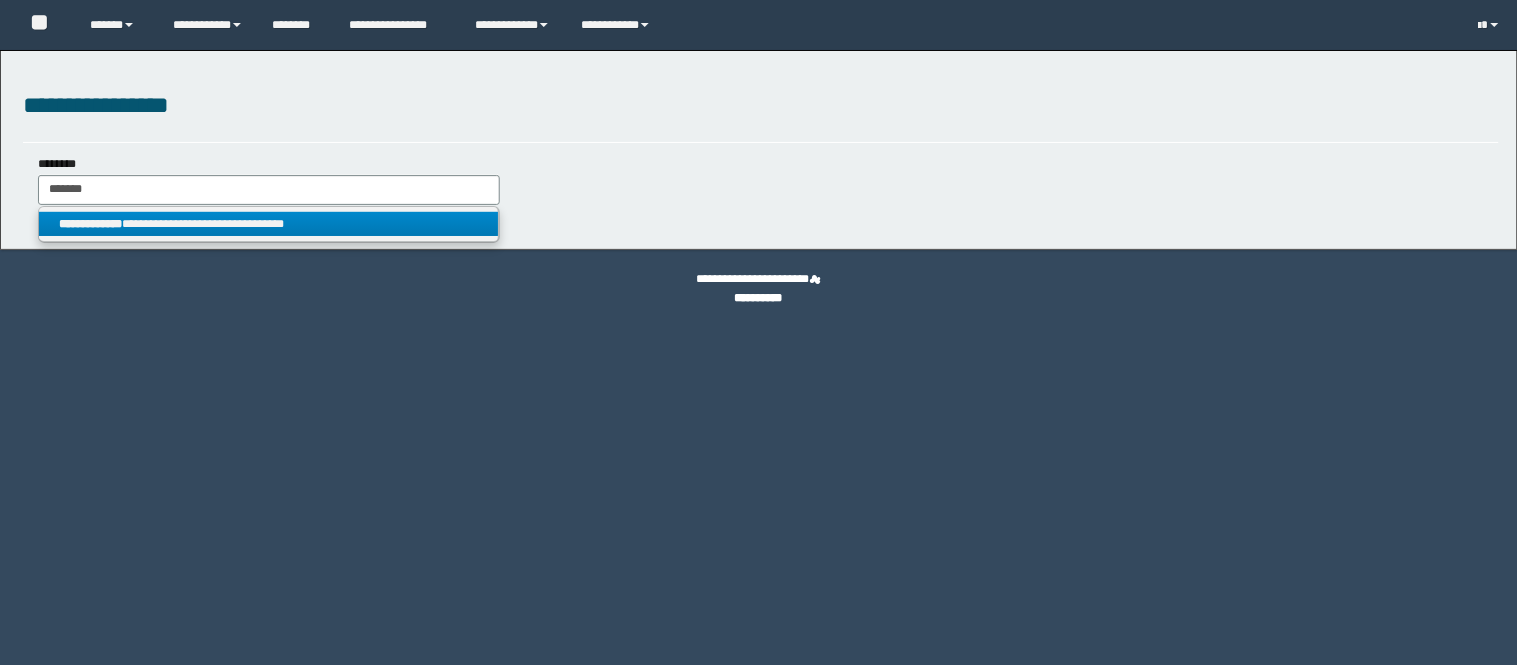 click on "**********" at bounding box center (269, 224) 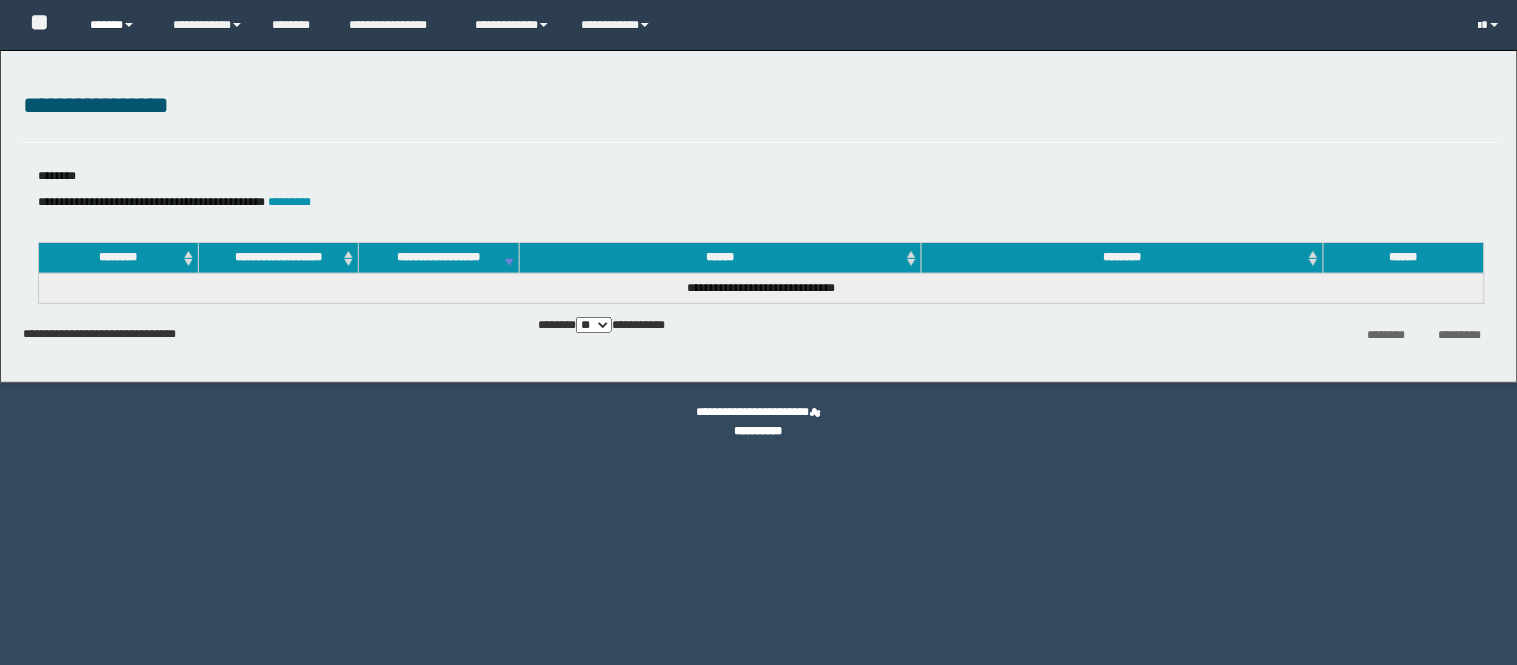 click on "******" at bounding box center (116, 25) 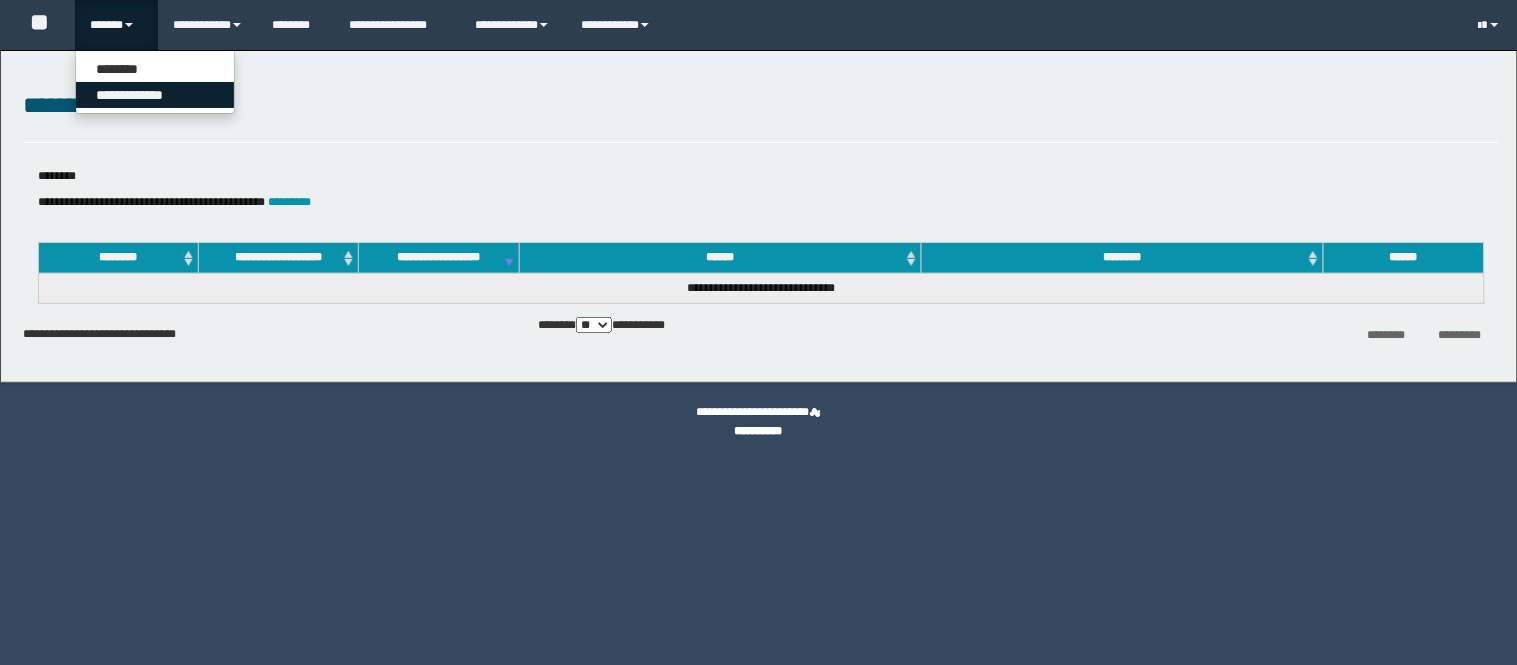 click on "**********" at bounding box center (155, 95) 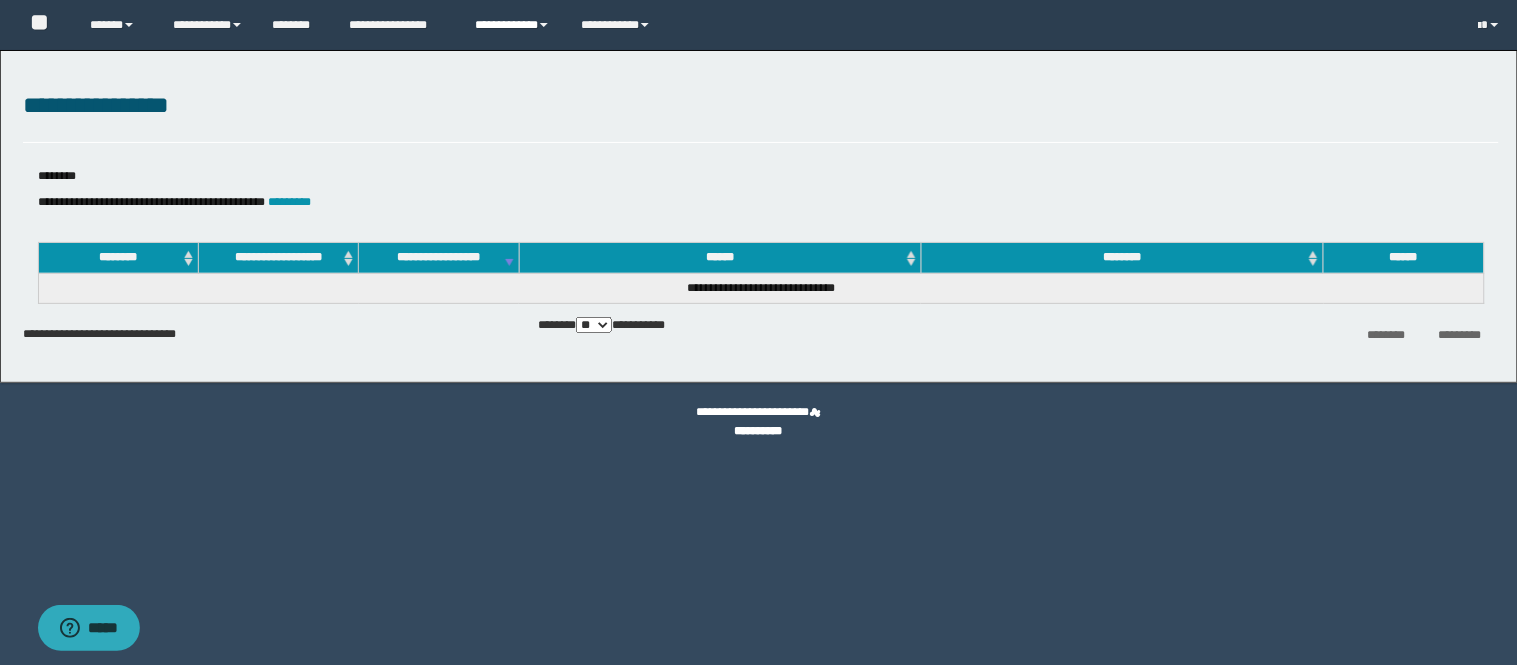 scroll, scrollTop: 0, scrollLeft: 0, axis: both 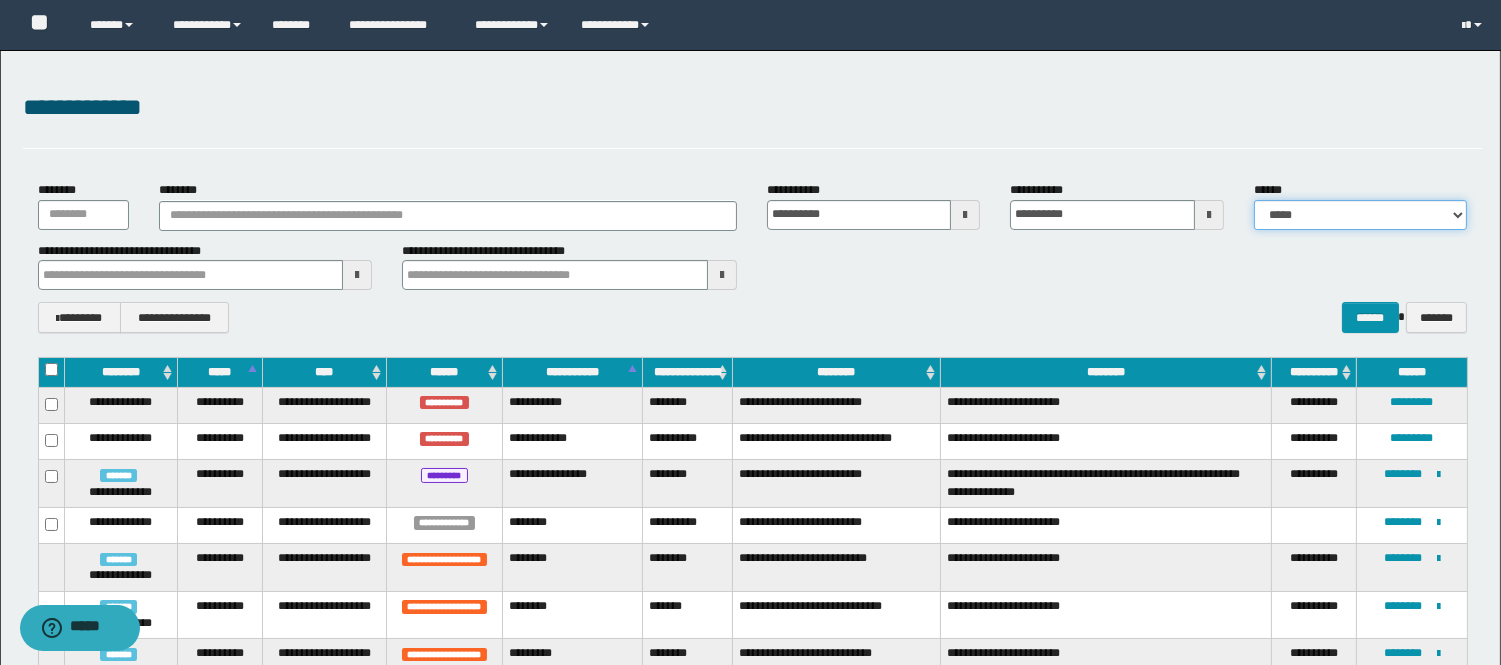 drag, startPoint x: 1302, startPoint y: 212, endPoint x: 1293, endPoint y: 223, distance: 14.21267 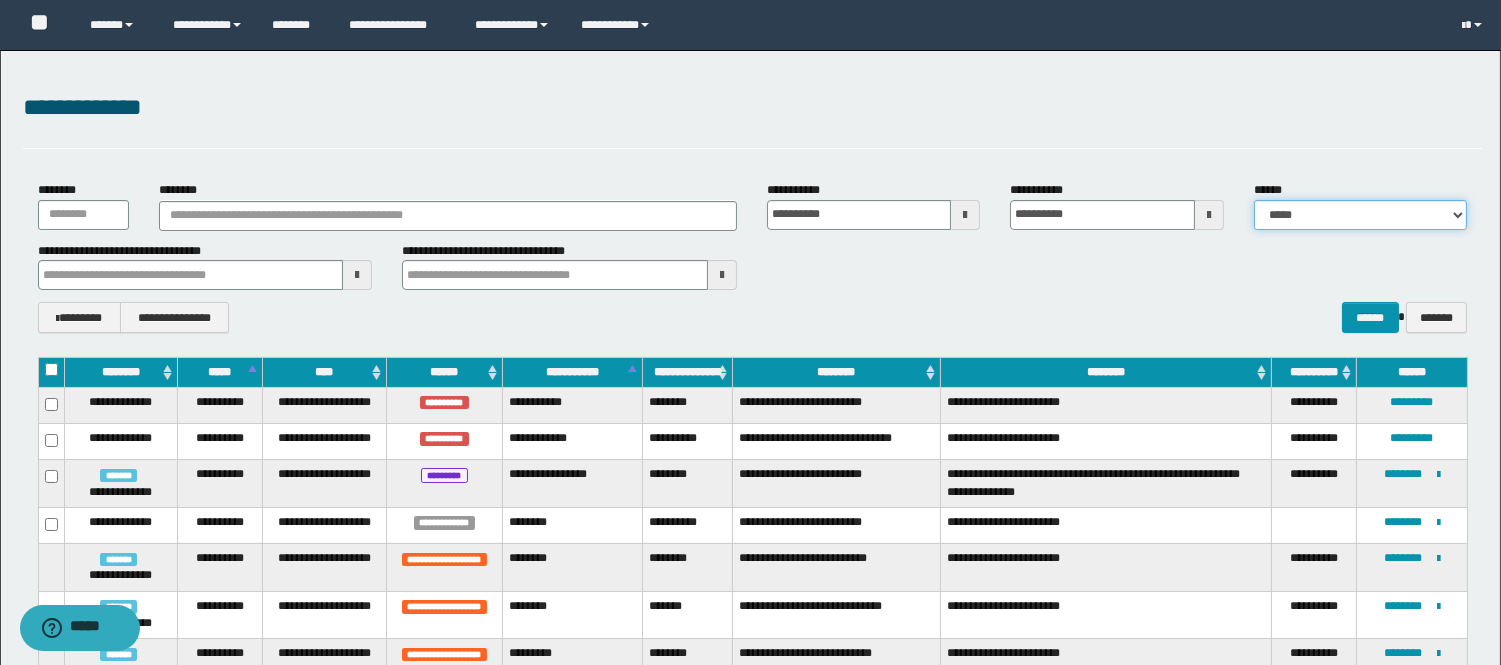 click on "**********" at bounding box center (1360, 215) 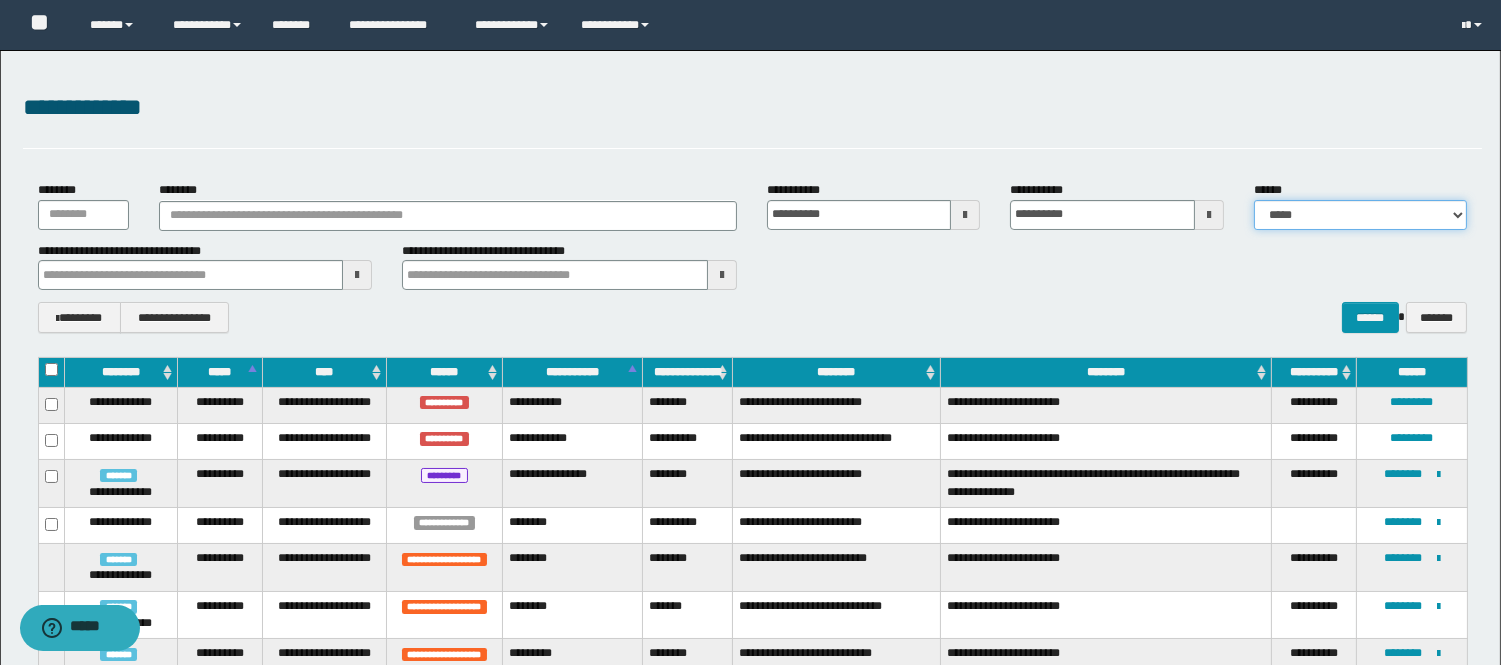 select on "*" 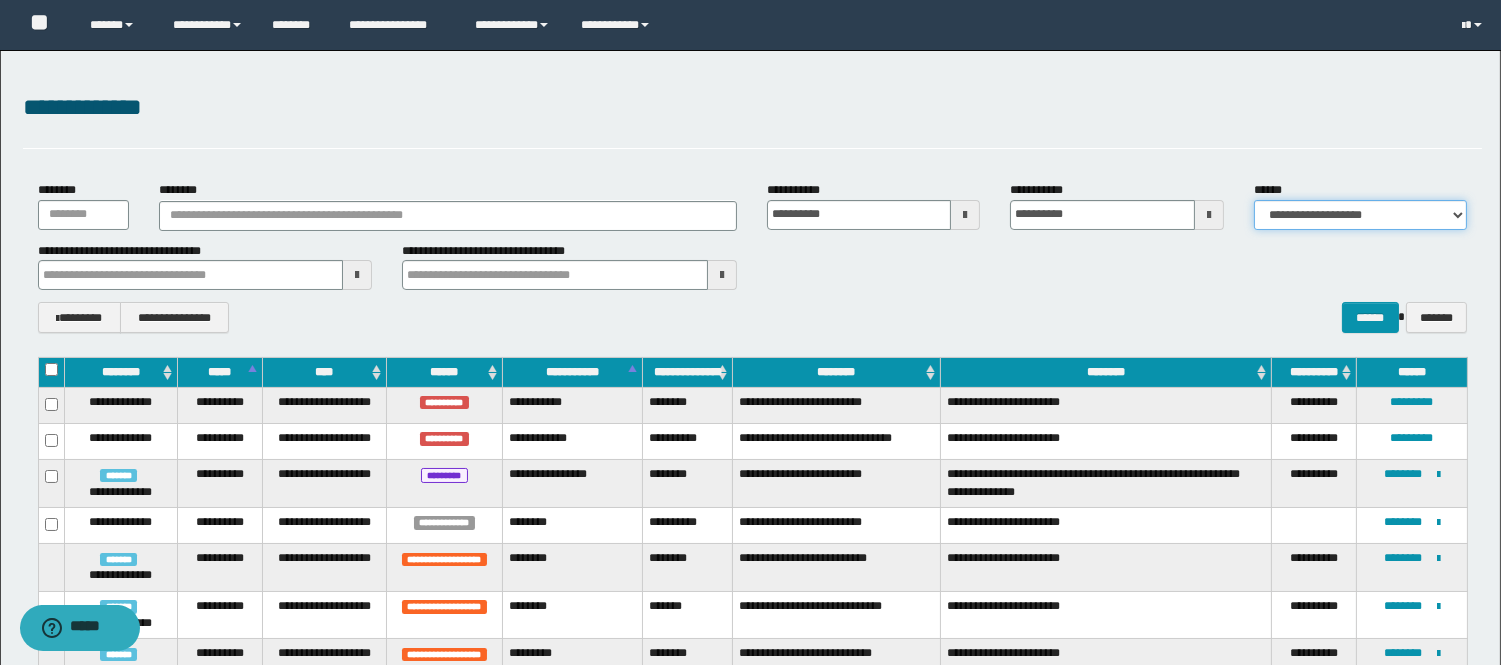 click on "**********" at bounding box center (1360, 215) 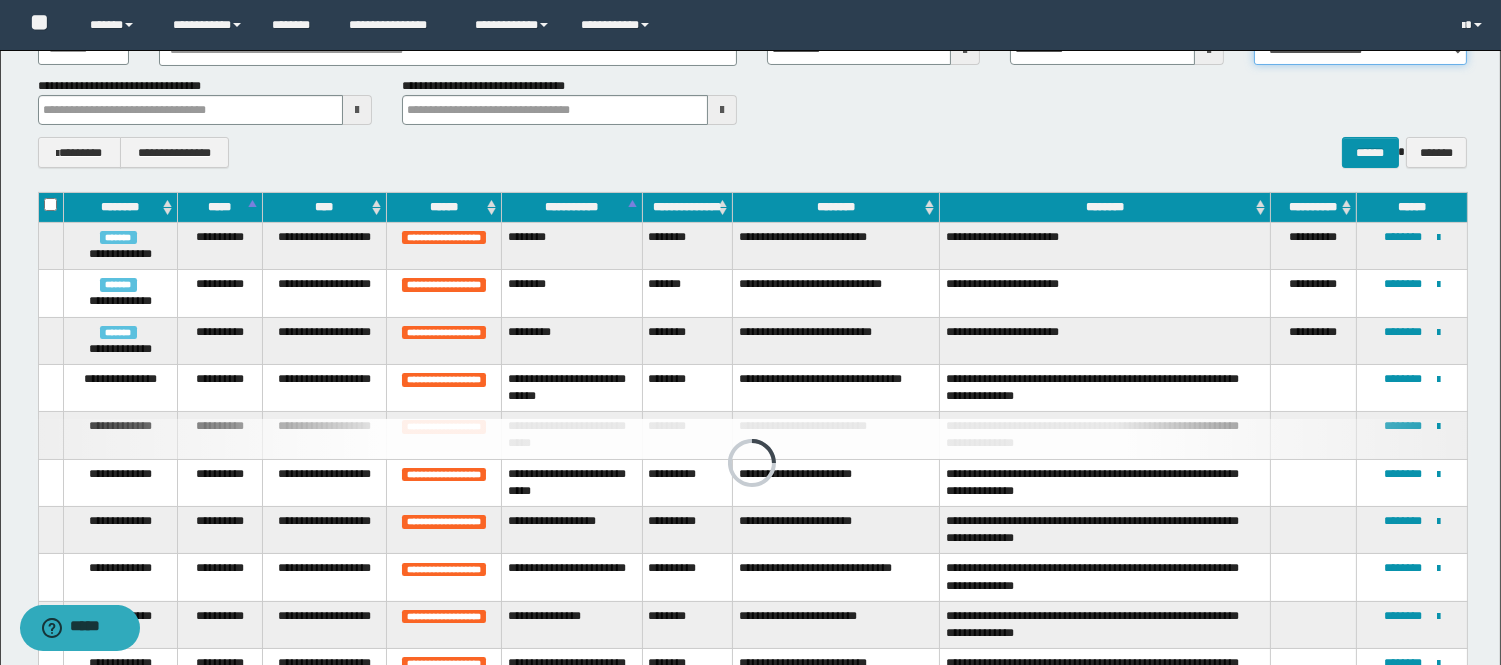 scroll, scrollTop: 353, scrollLeft: 0, axis: vertical 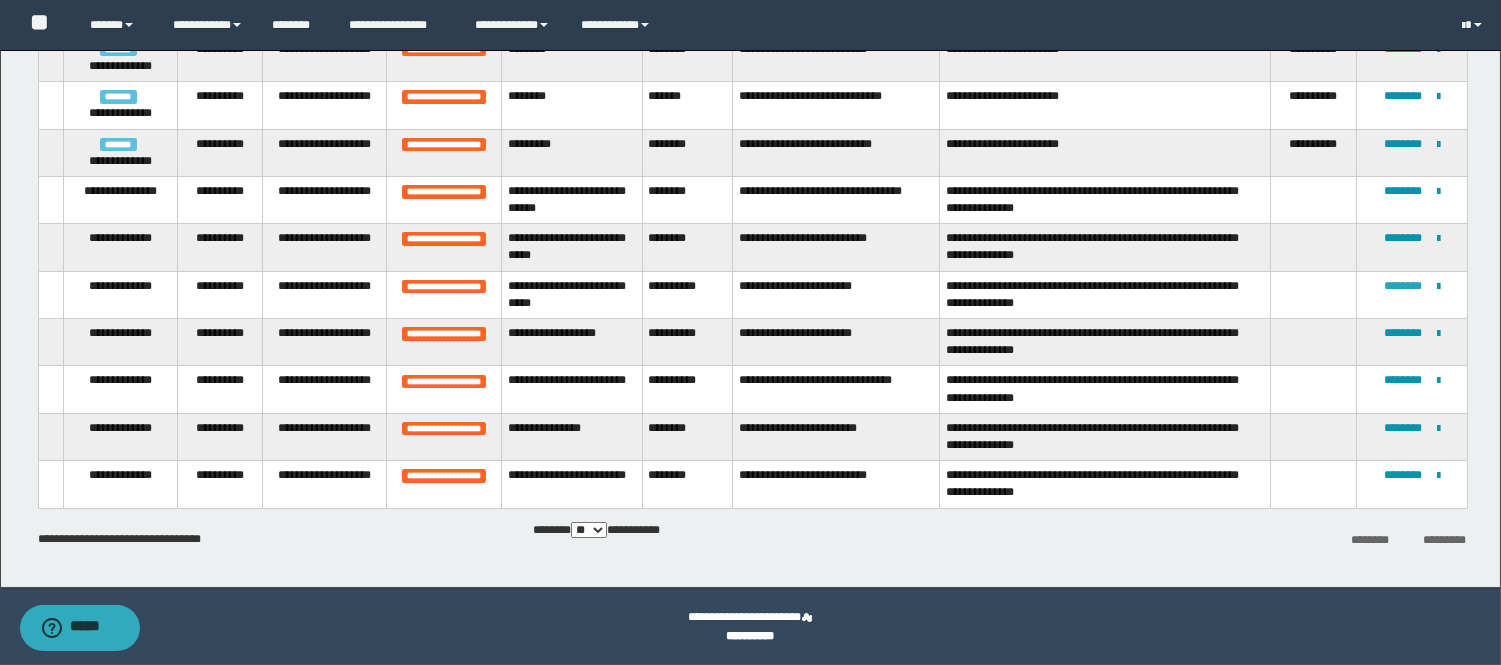 click on "********" at bounding box center (1403, 286) 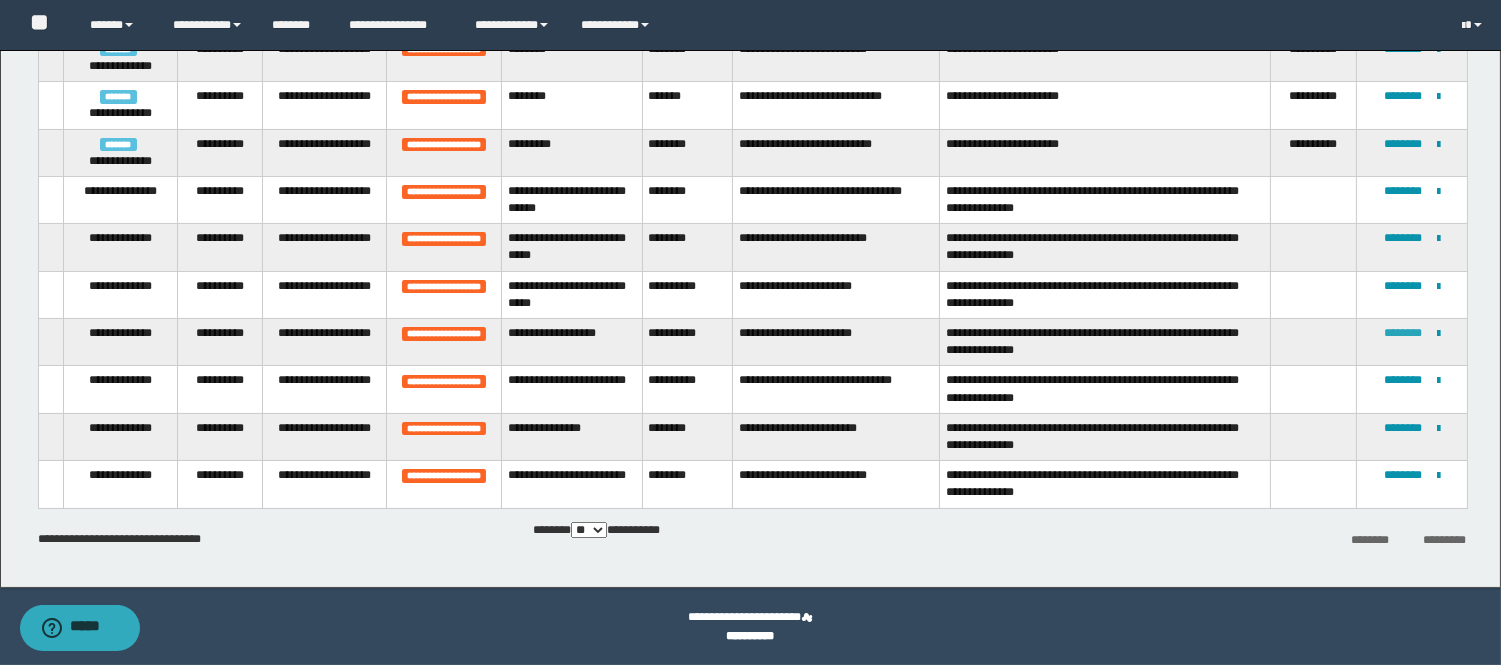click on "********" at bounding box center [1403, 333] 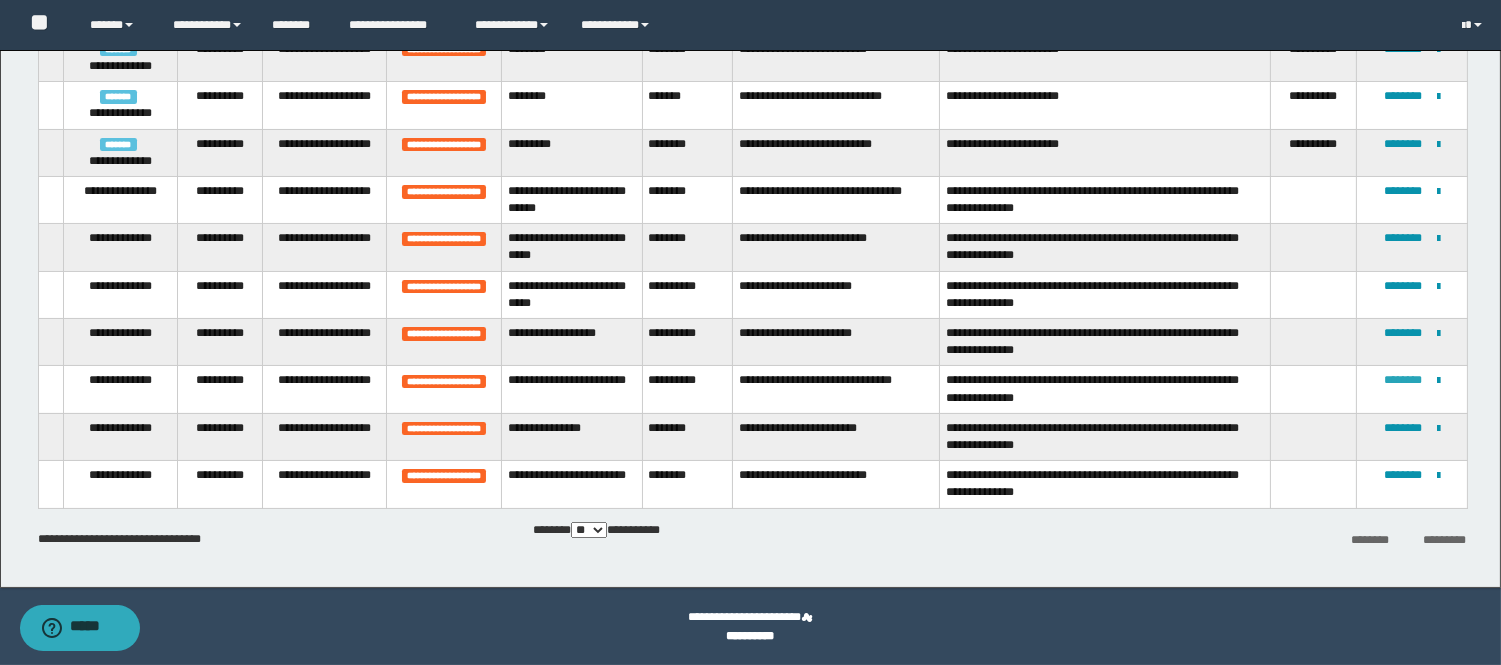 click on "********" at bounding box center (1403, 380) 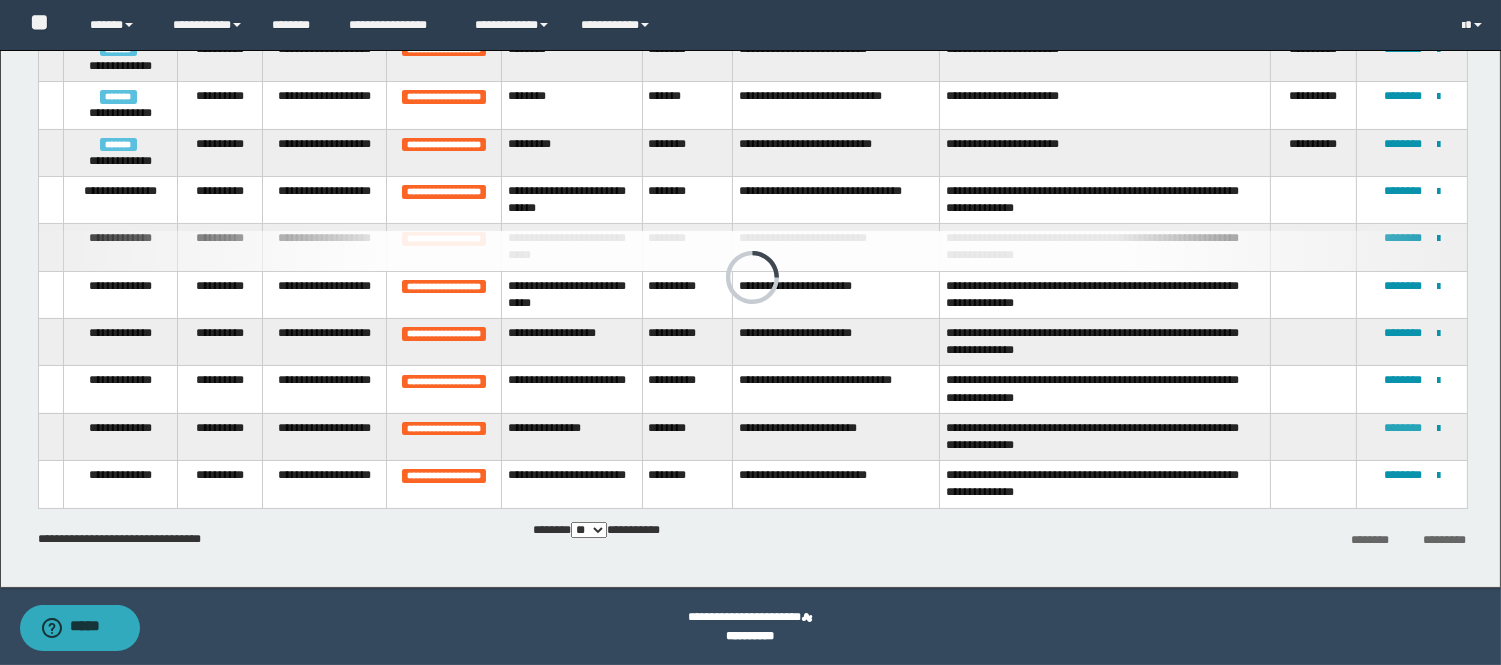 click on "********" at bounding box center [1403, 428] 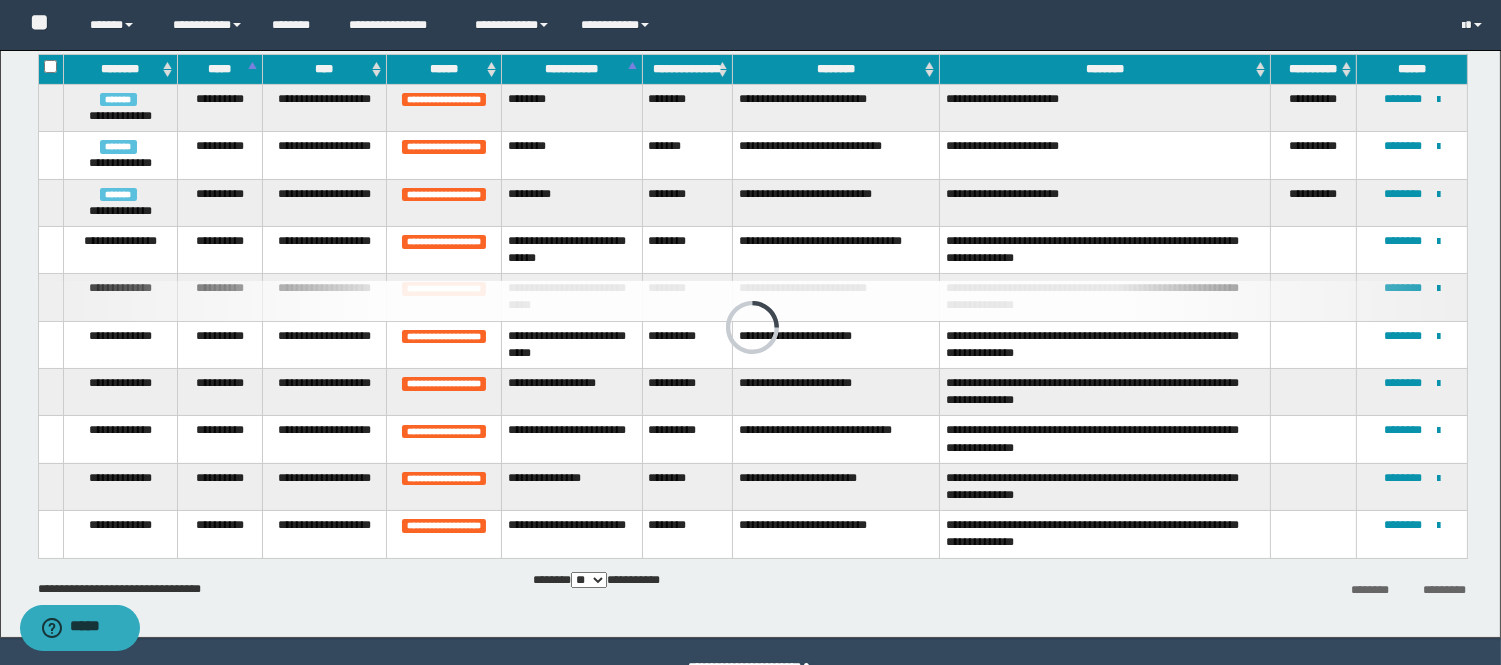 scroll, scrollTop: 353, scrollLeft: 0, axis: vertical 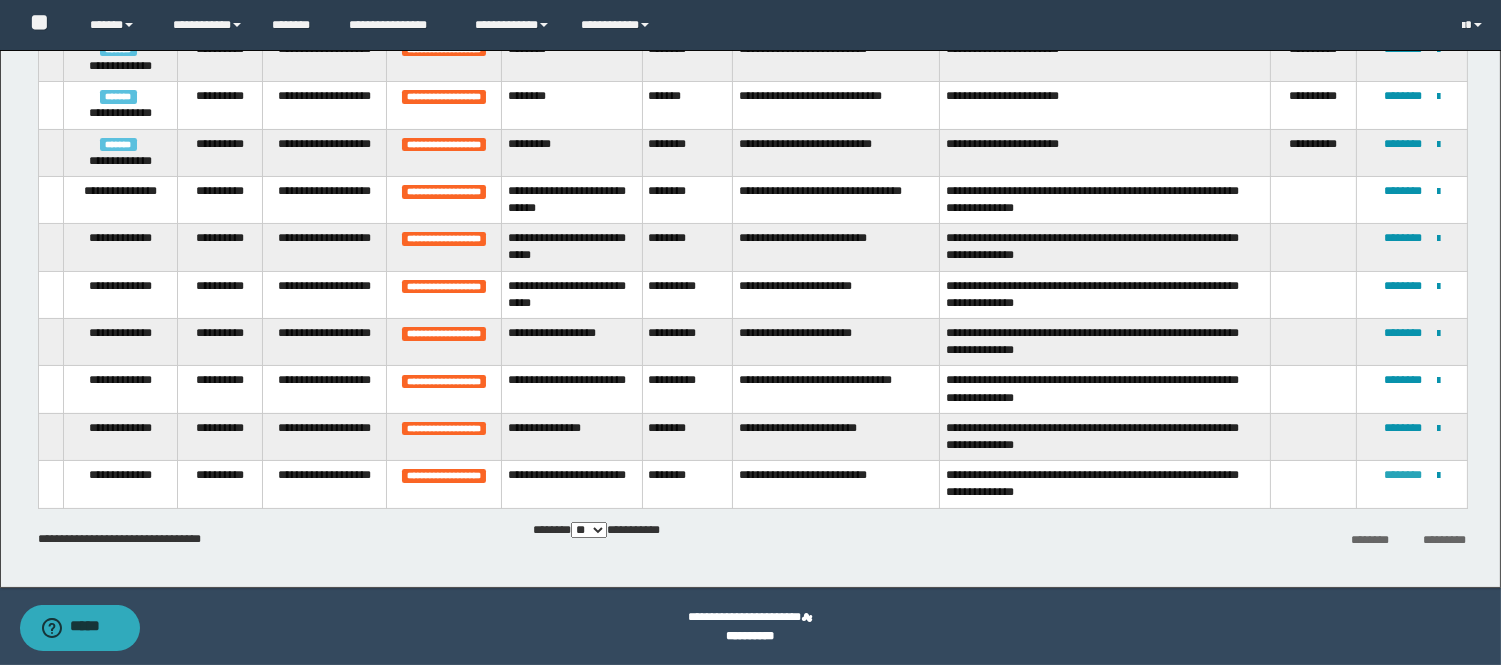 click on "********" at bounding box center [1403, 475] 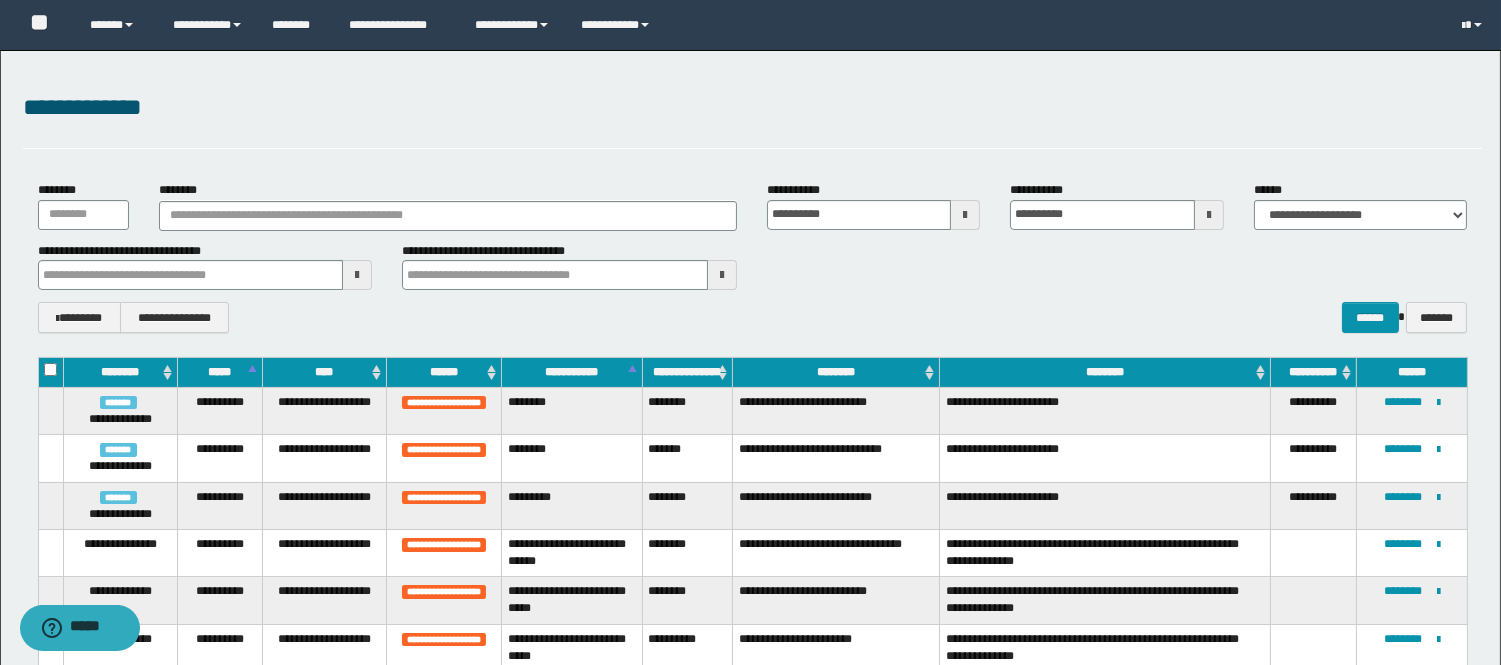 scroll, scrollTop: 353, scrollLeft: 0, axis: vertical 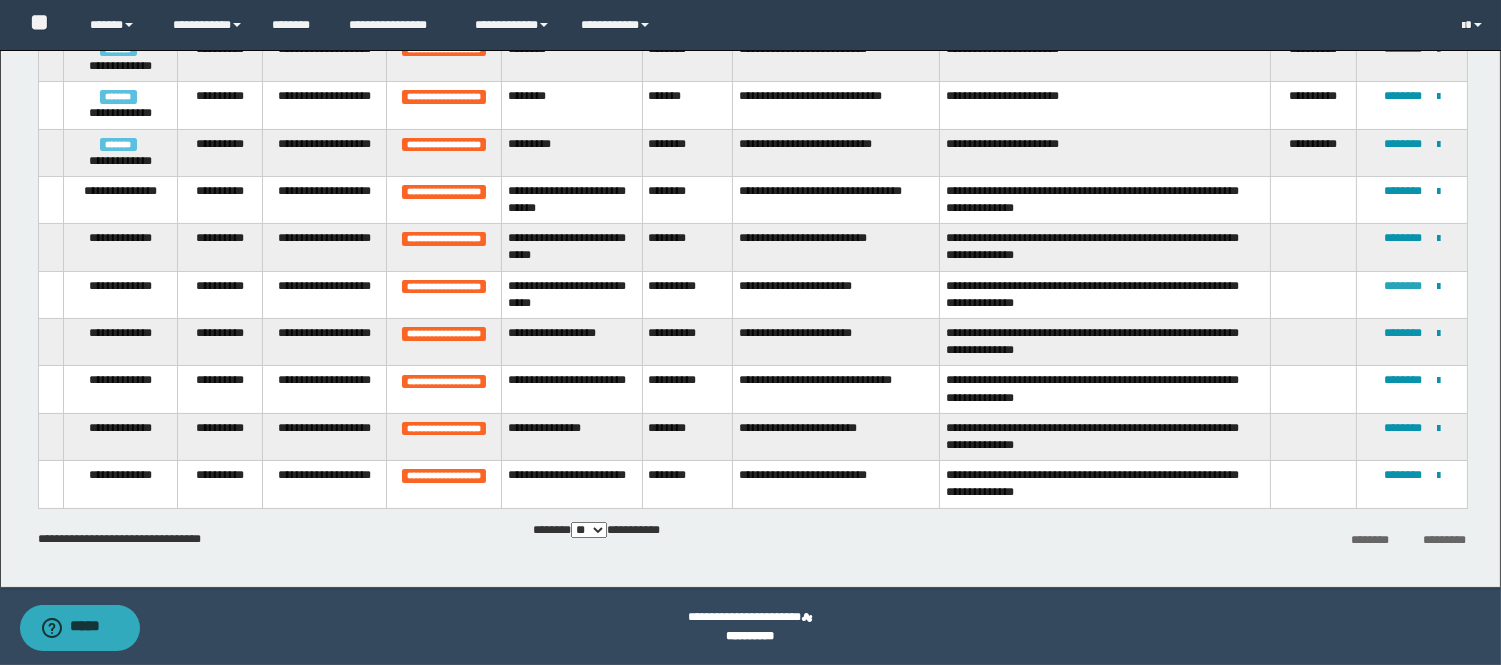 click on "********" at bounding box center [1403, 286] 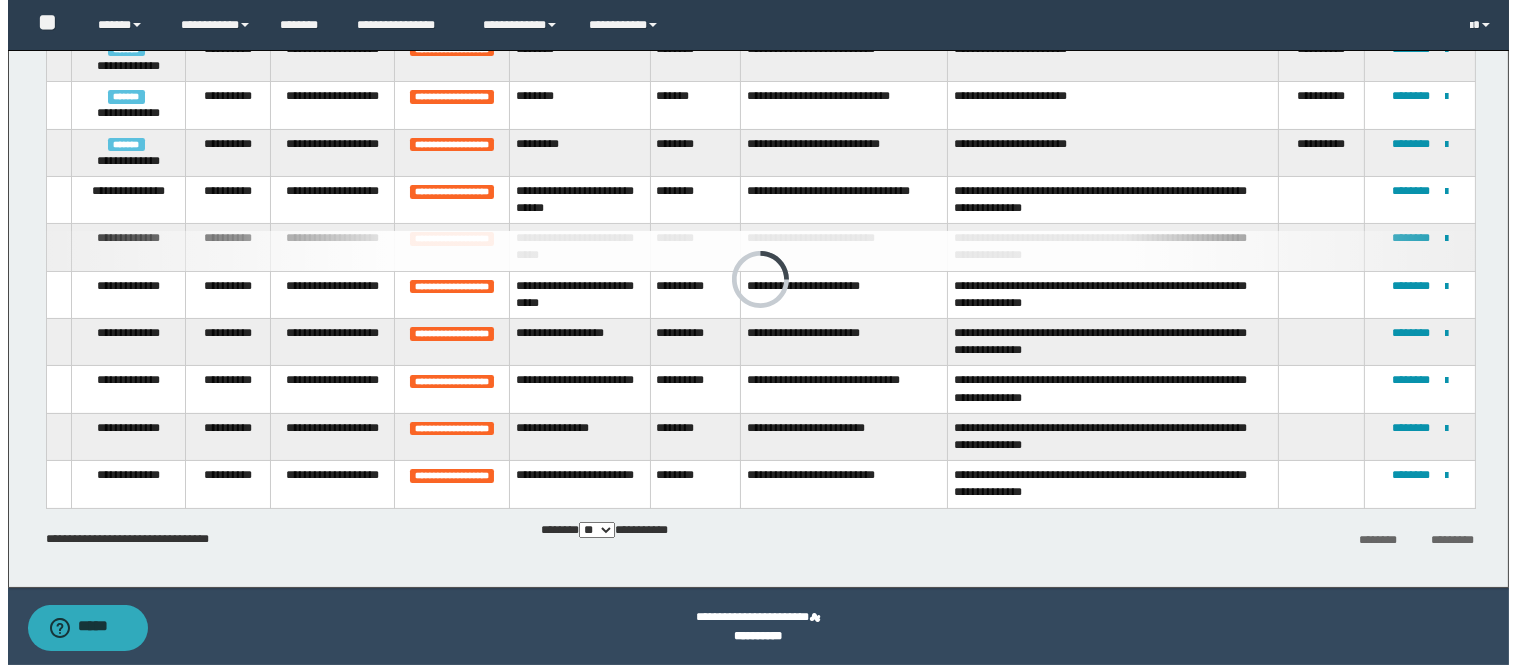 scroll, scrollTop: 0, scrollLeft: 0, axis: both 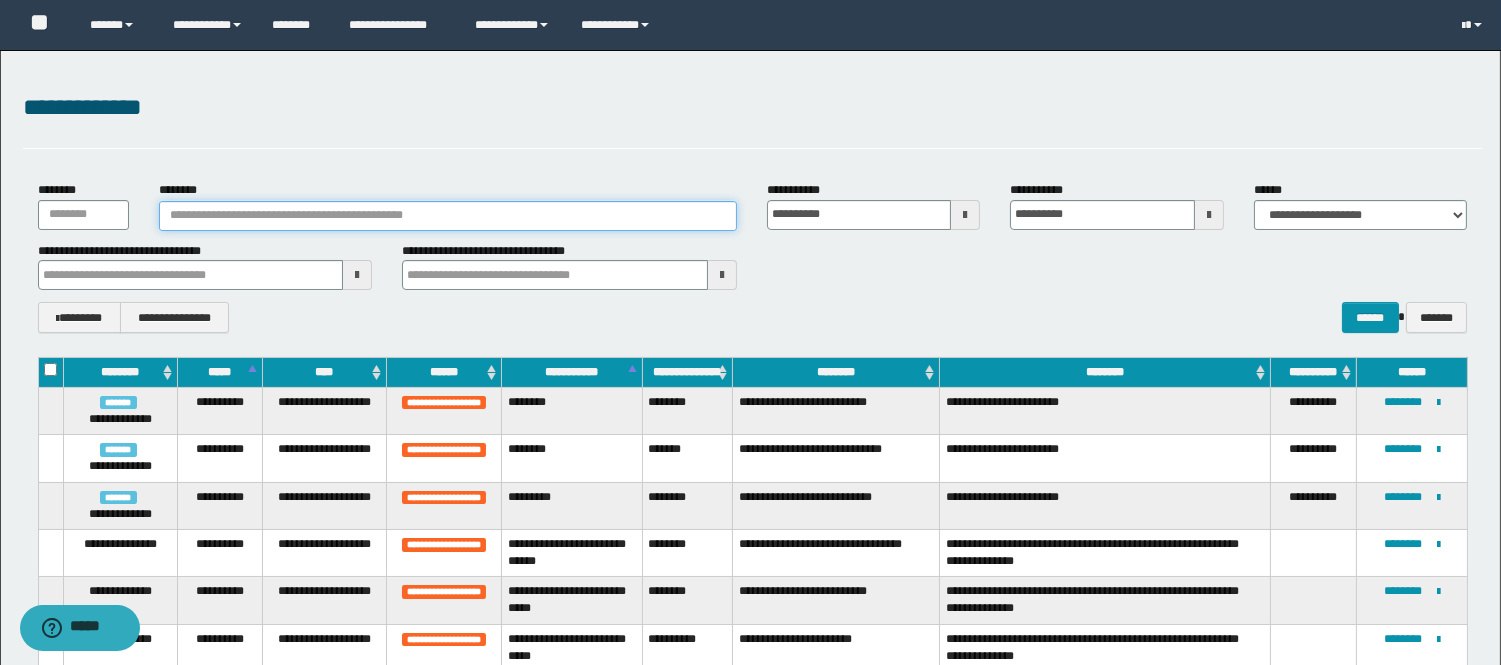 click on "********" at bounding box center [448, 216] 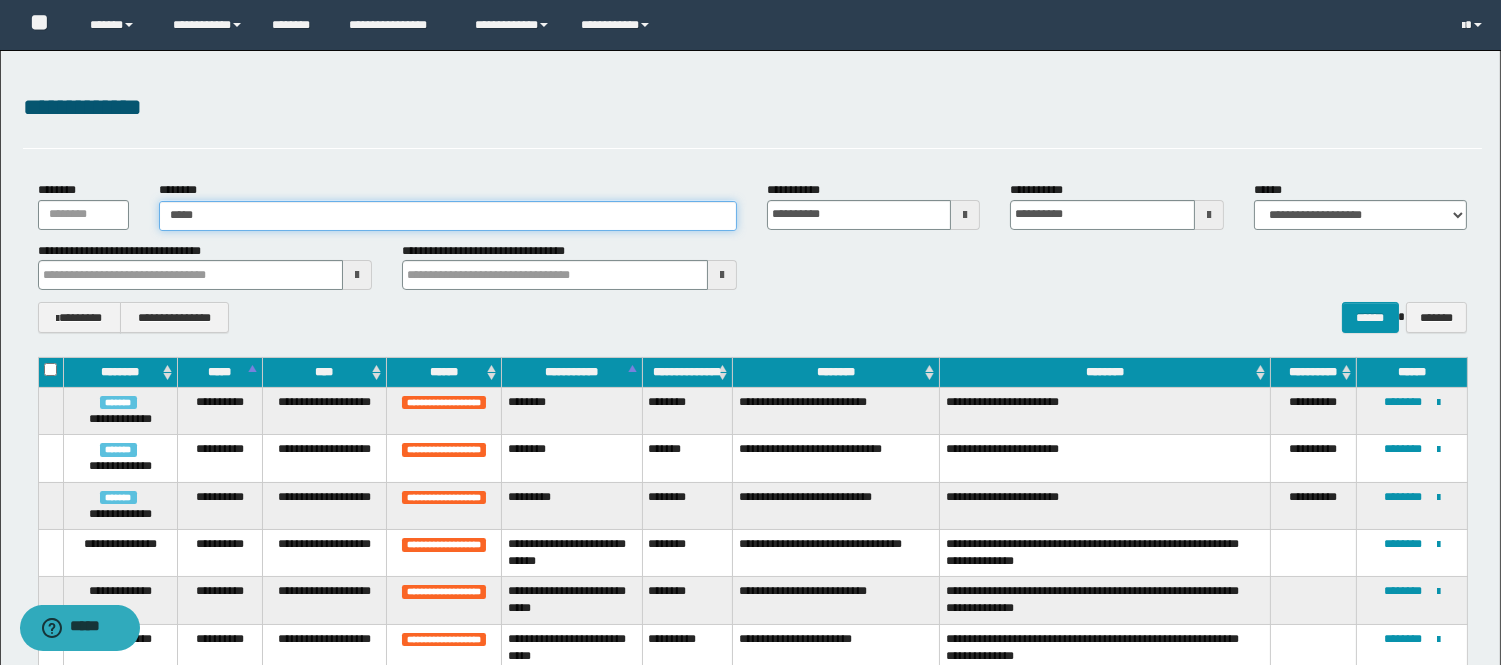 type on "*****" 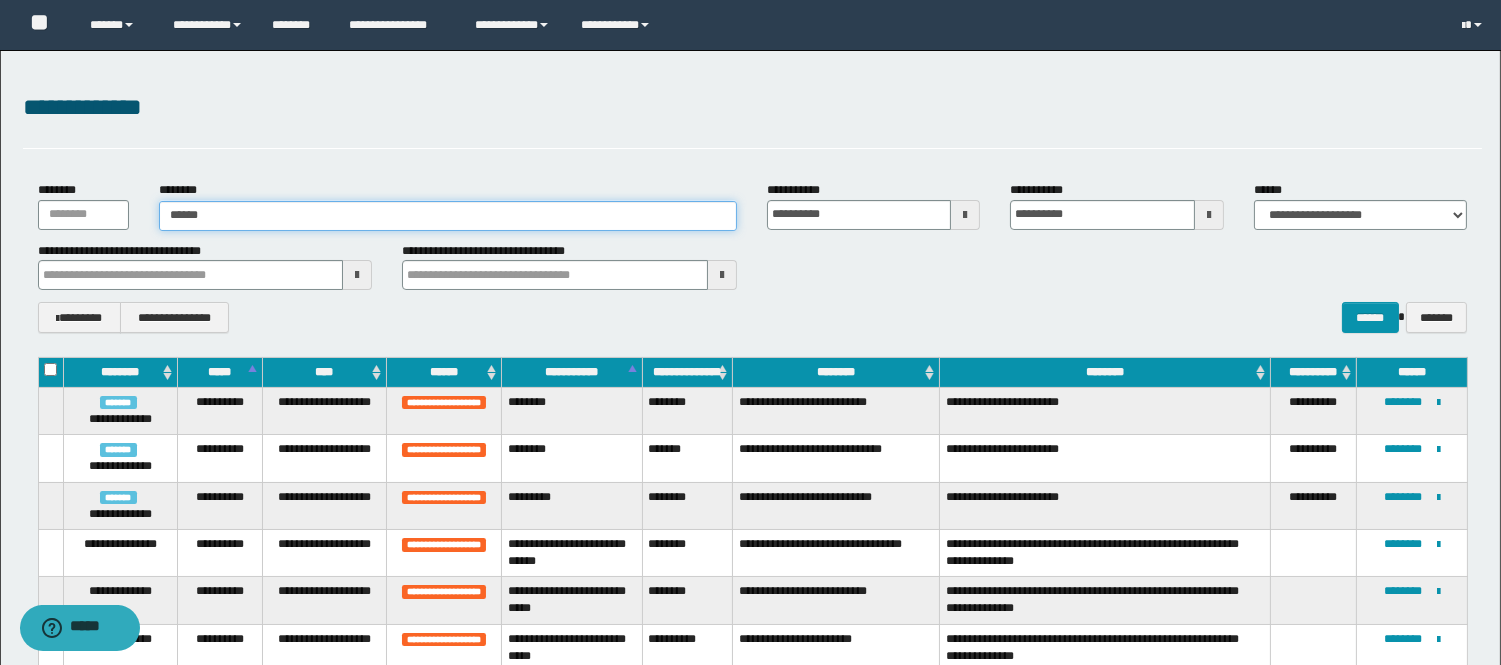 type on "*****" 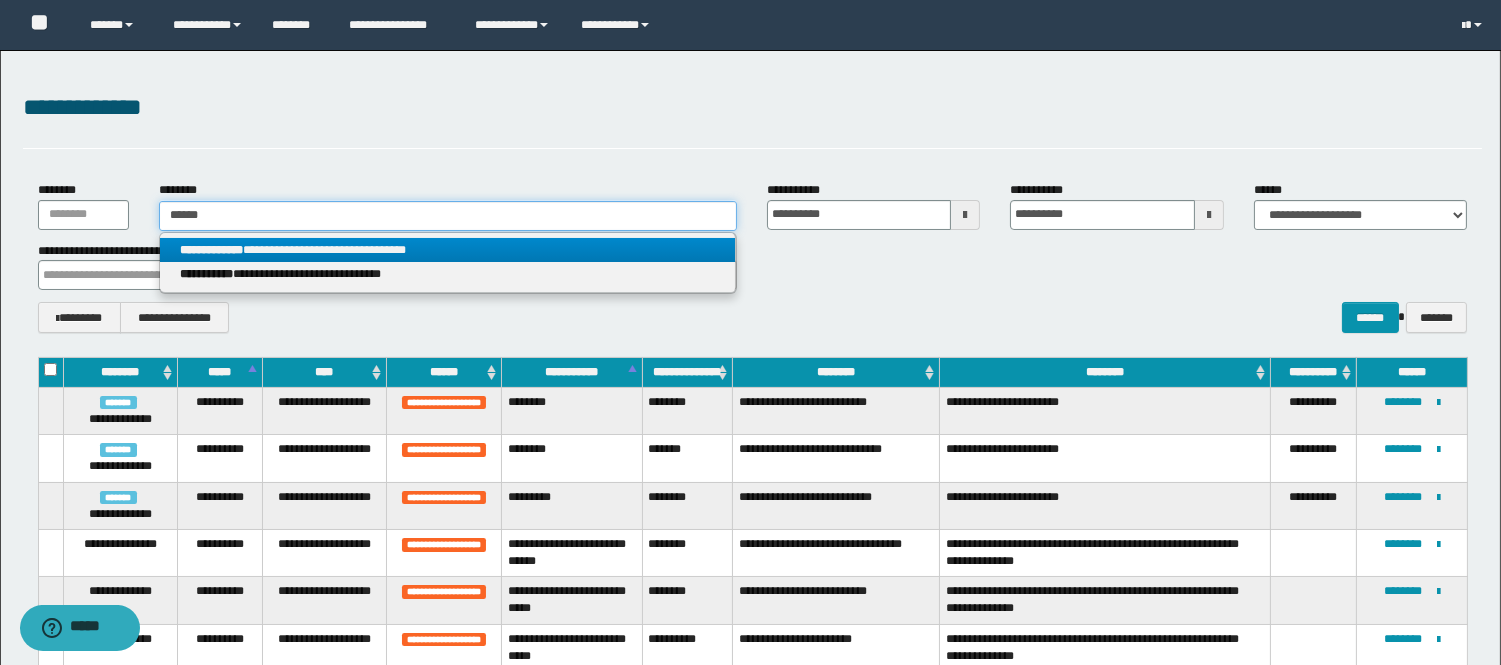 type on "*****" 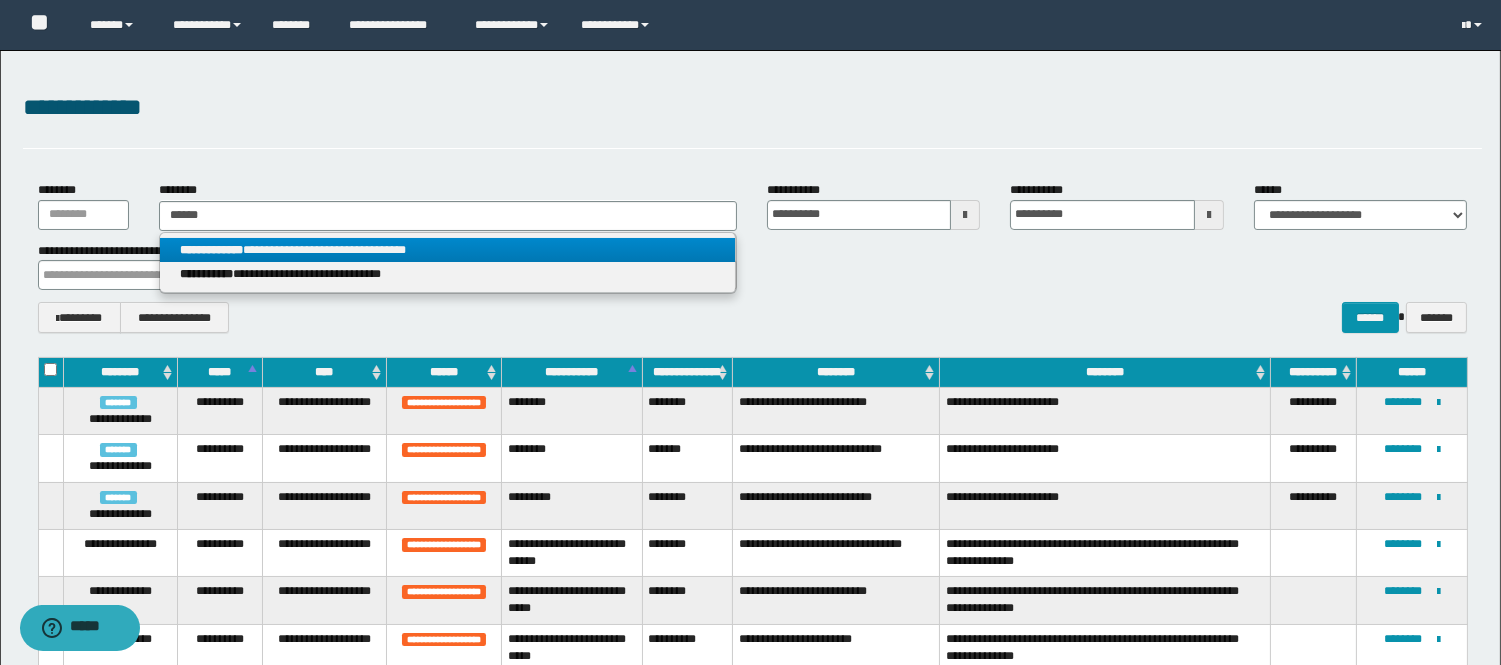 click on "**********" at bounding box center [448, 250] 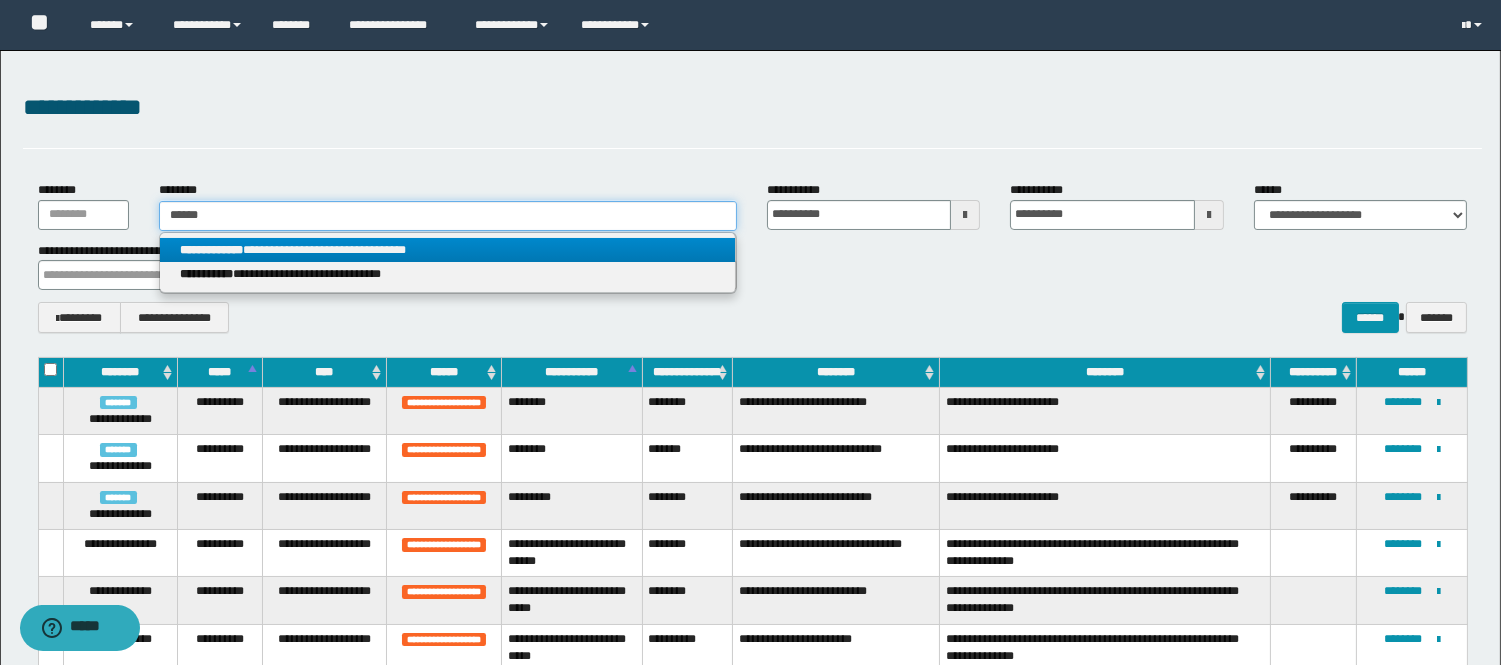 type 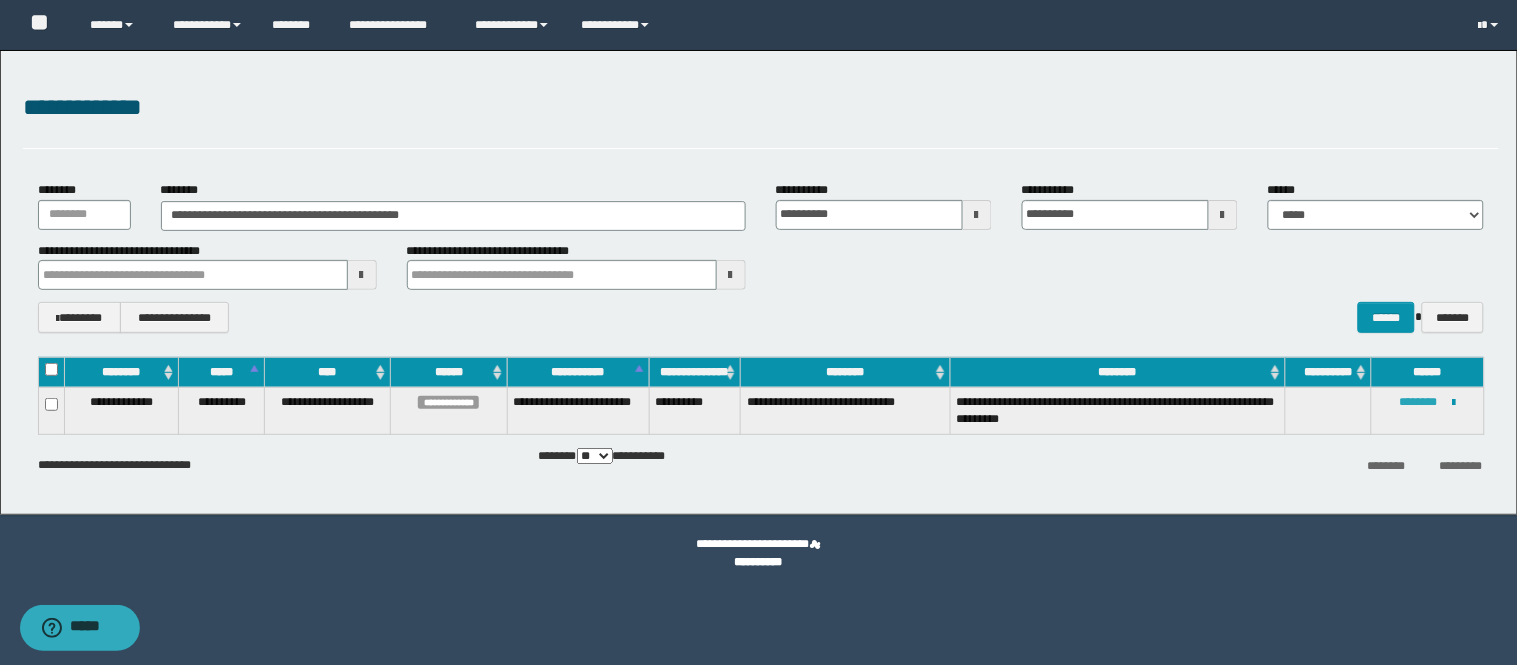 click on "********" at bounding box center [1419, 402] 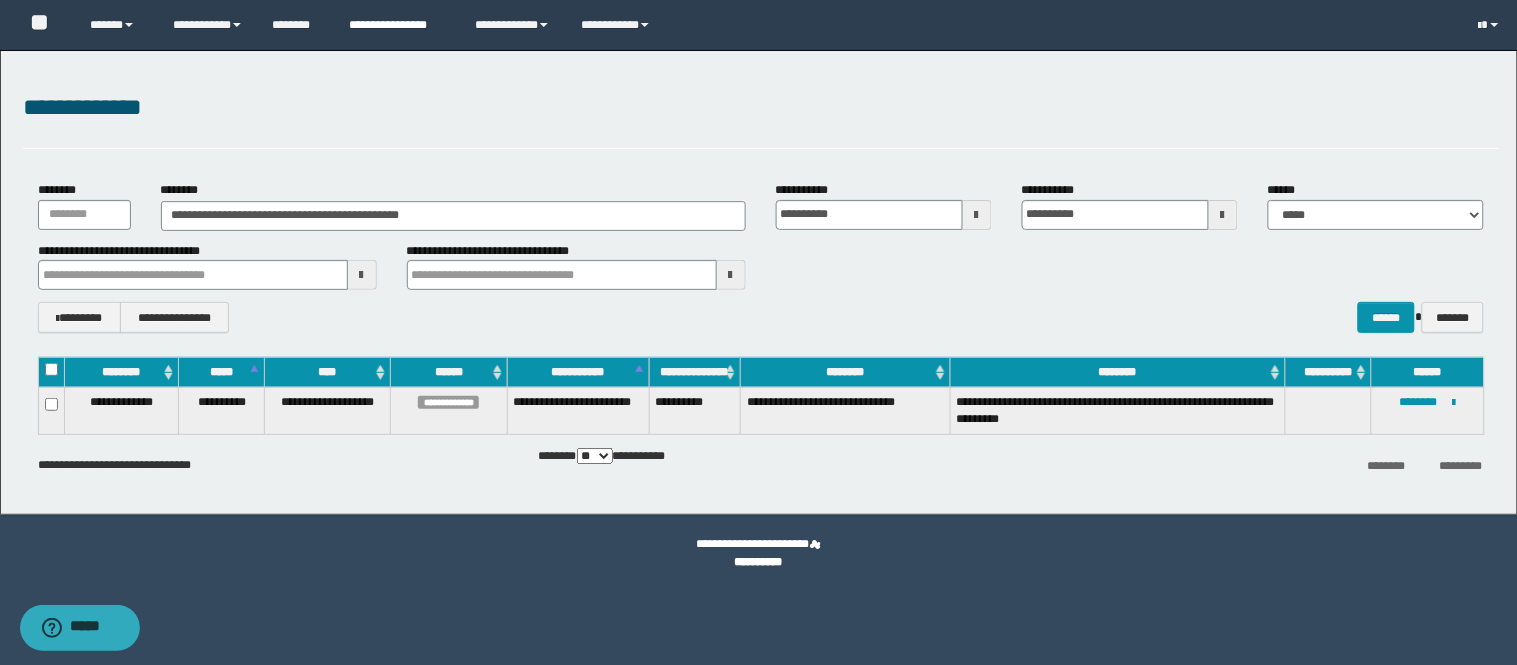 click on "**********" at bounding box center [397, 25] 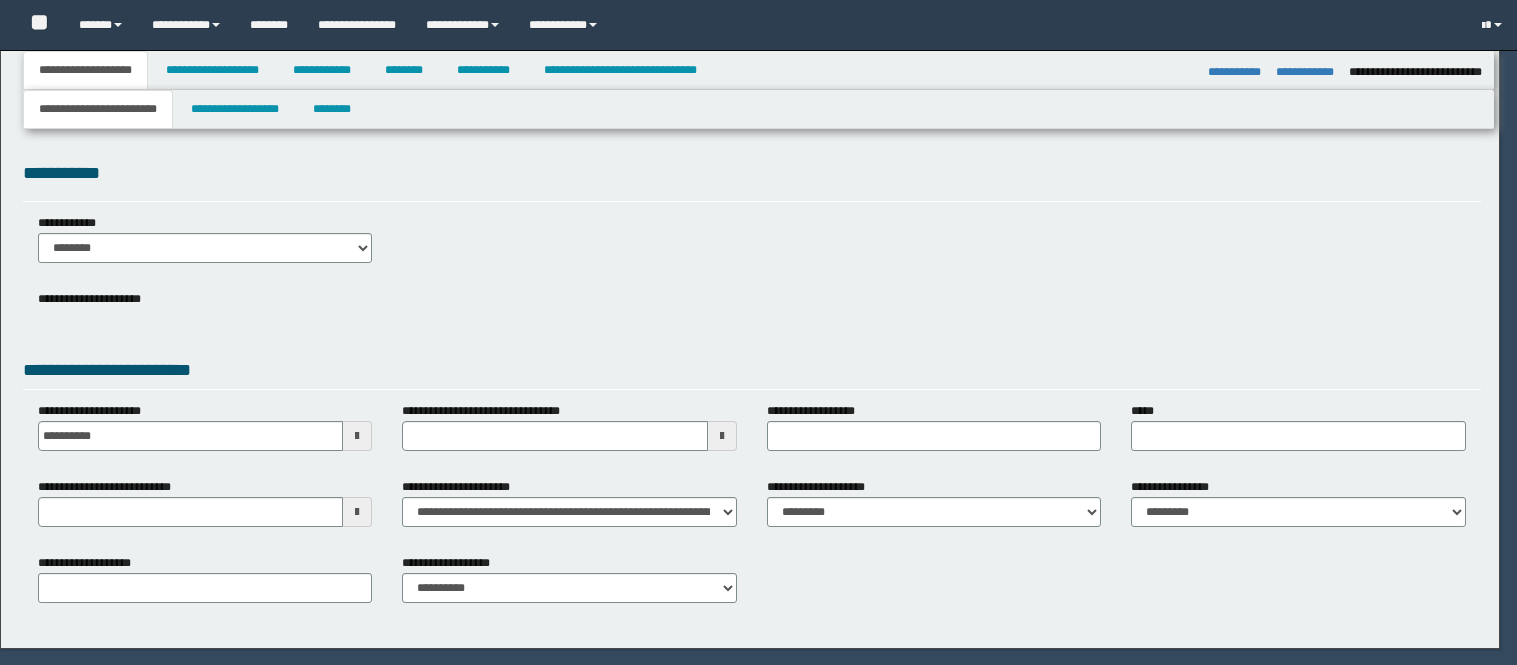 select on "*" 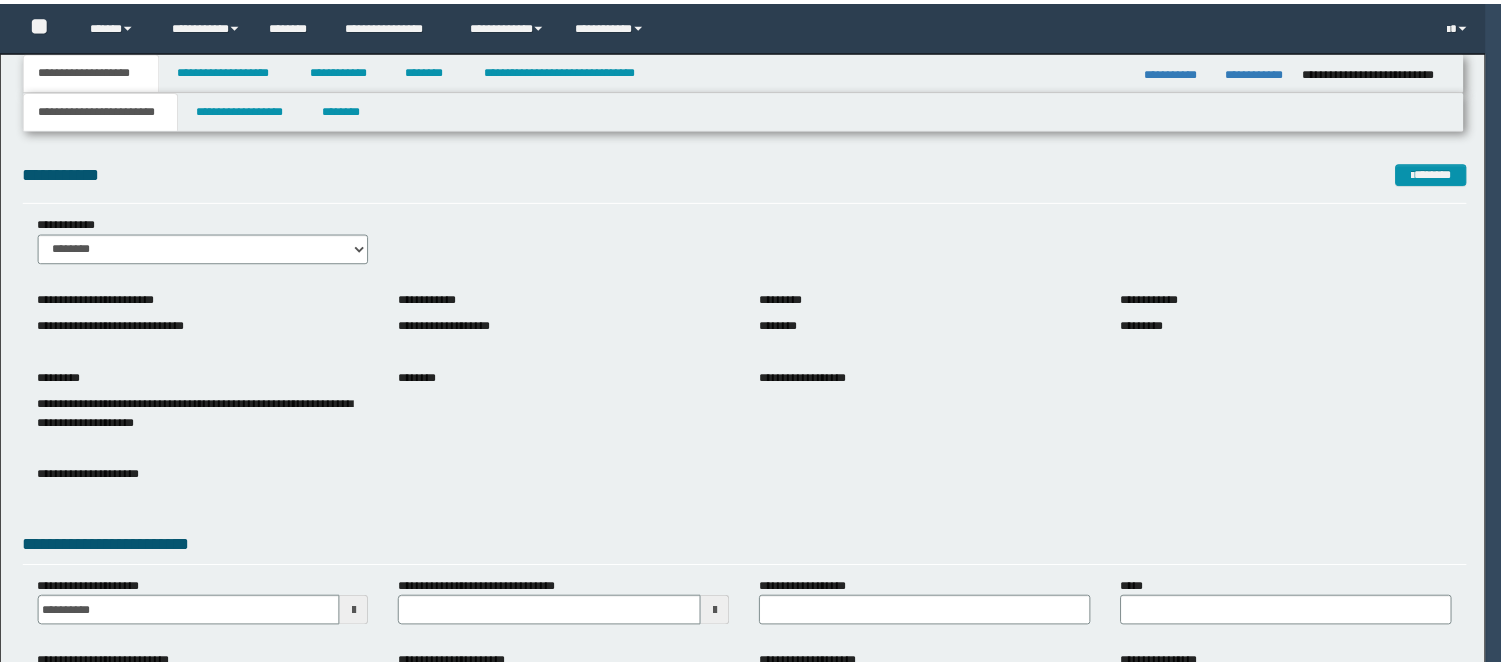 scroll, scrollTop: 0, scrollLeft: 0, axis: both 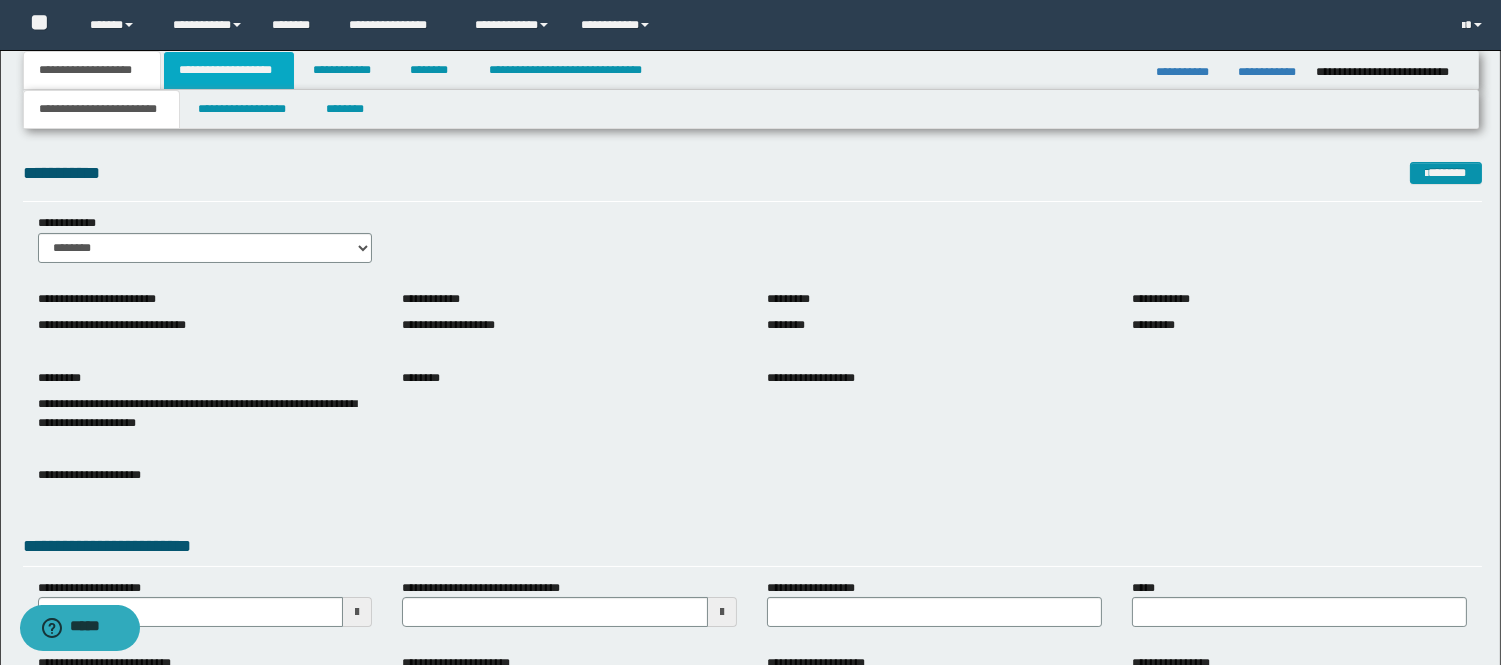 click on "**********" at bounding box center [229, 70] 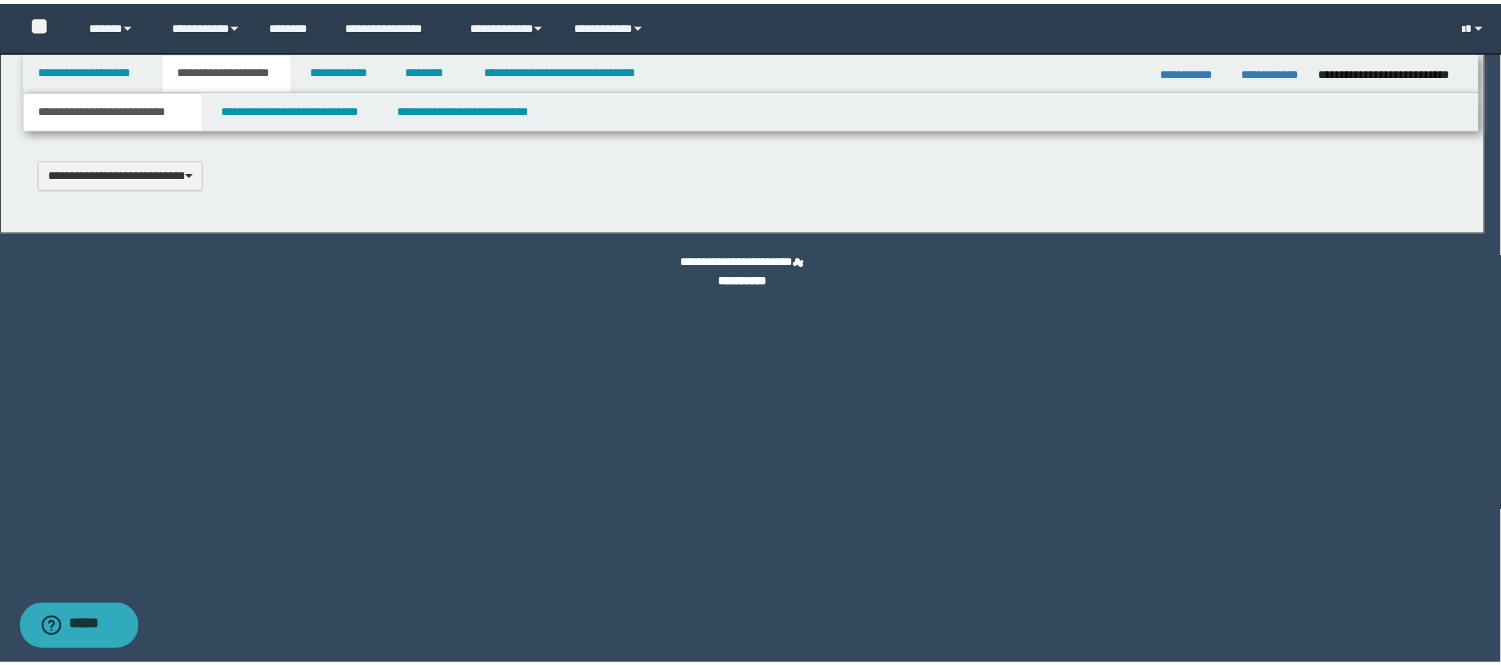 scroll, scrollTop: 0, scrollLeft: 0, axis: both 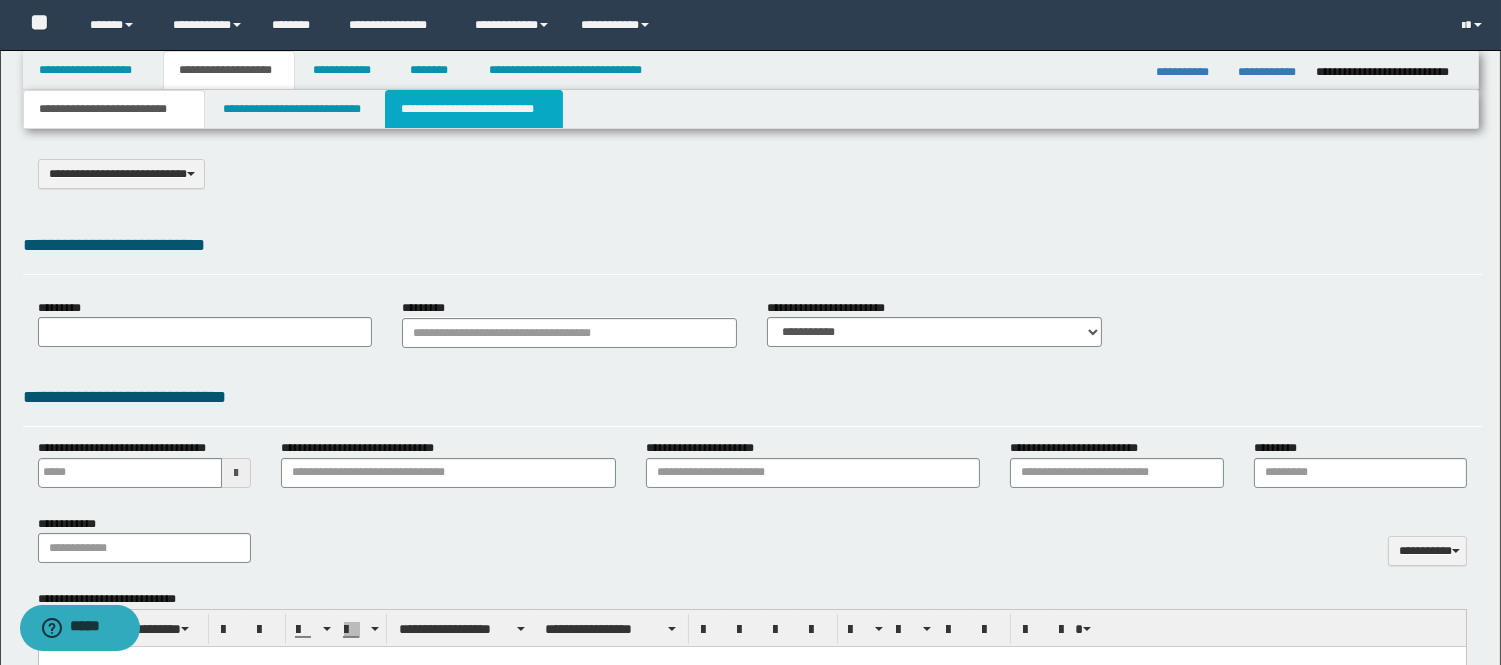 select on "*" 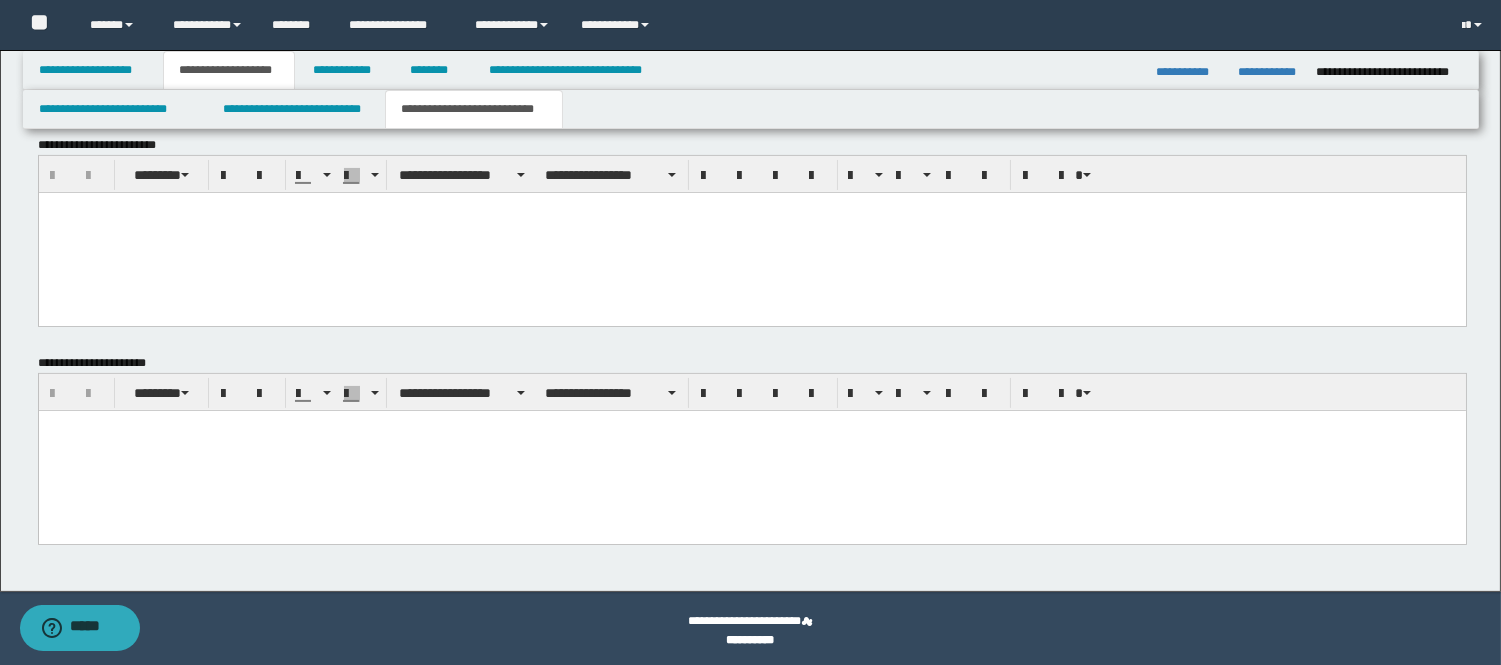 scroll, scrollTop: 860, scrollLeft: 0, axis: vertical 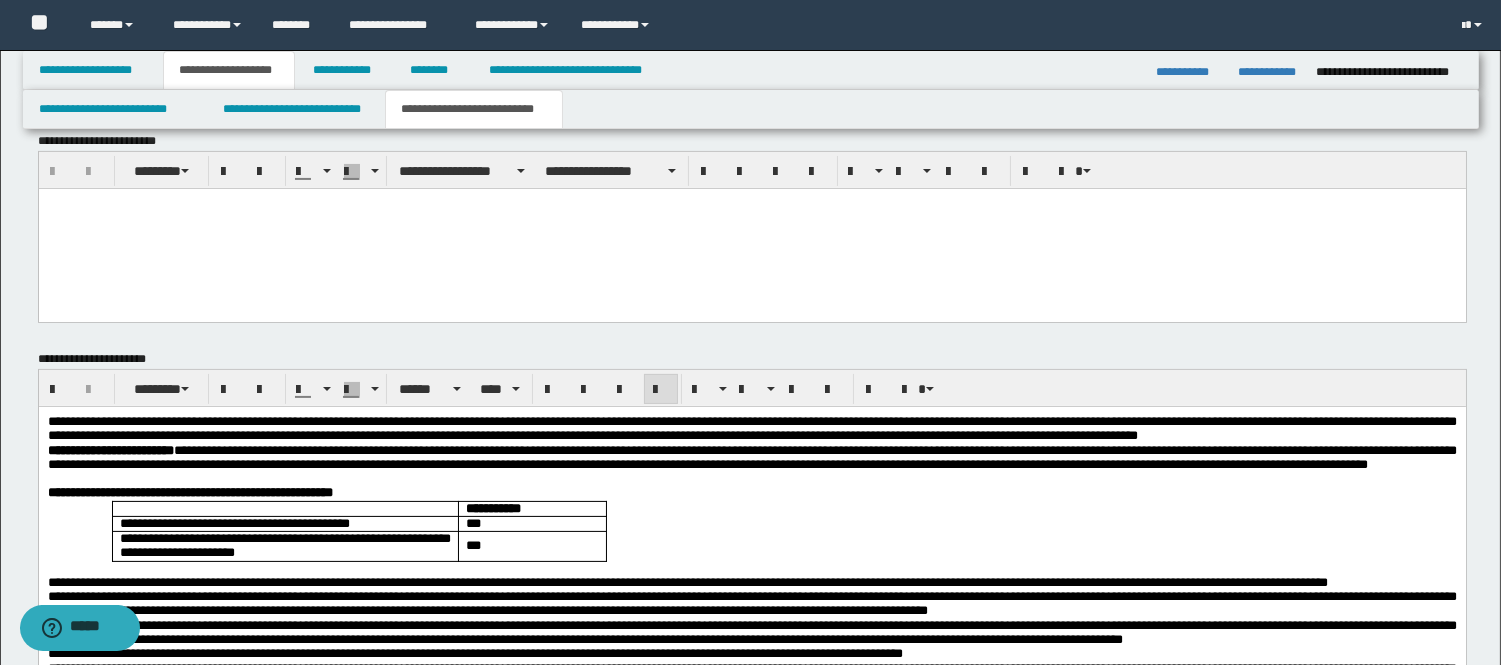 drag, startPoint x: 516, startPoint y: 249, endPoint x: 468, endPoint y: 223, distance: 54.589375 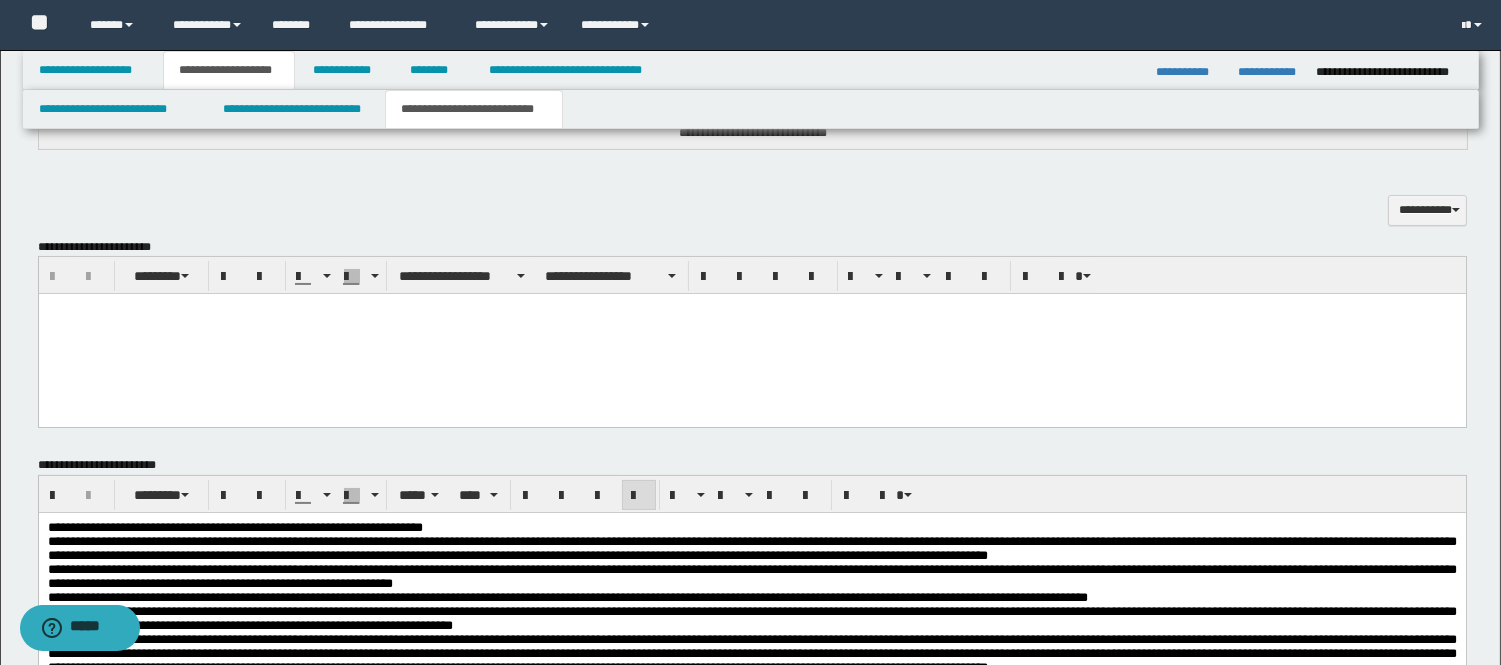 scroll, scrollTop: 526, scrollLeft: 0, axis: vertical 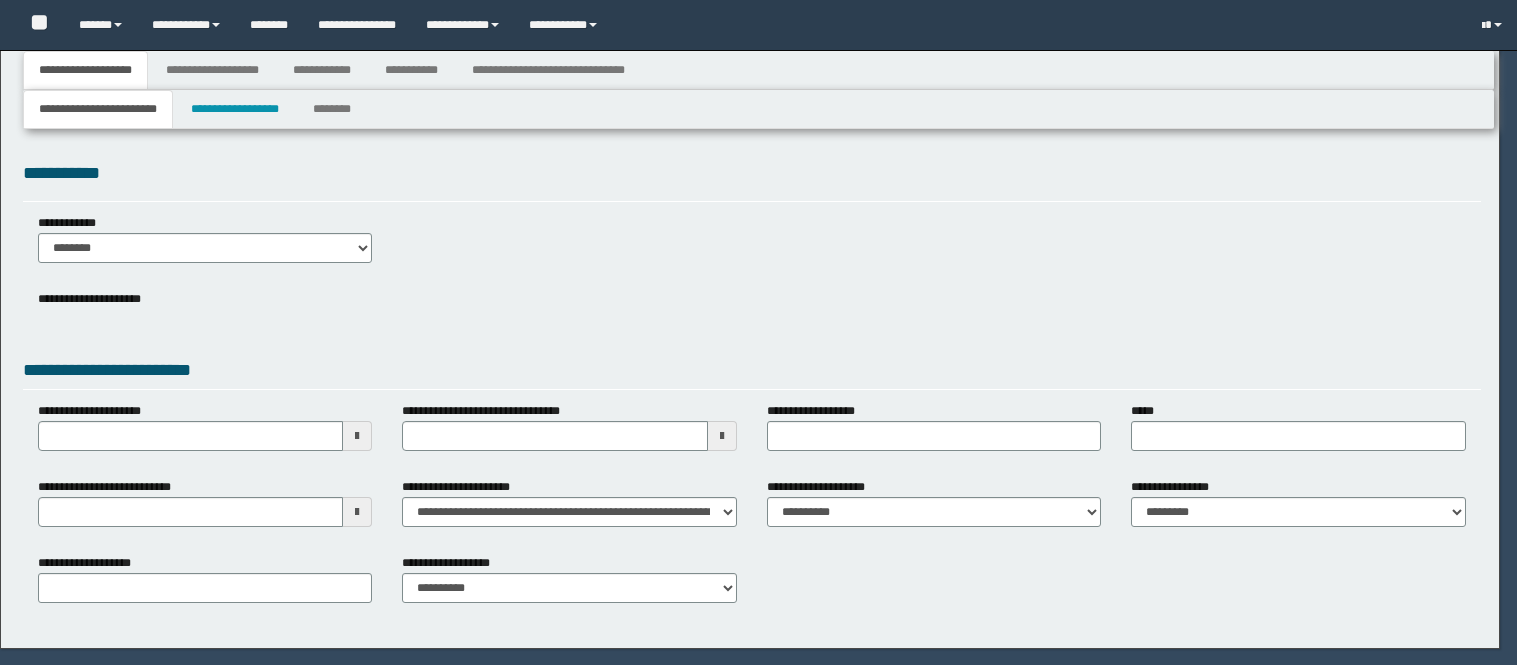 select on "*" 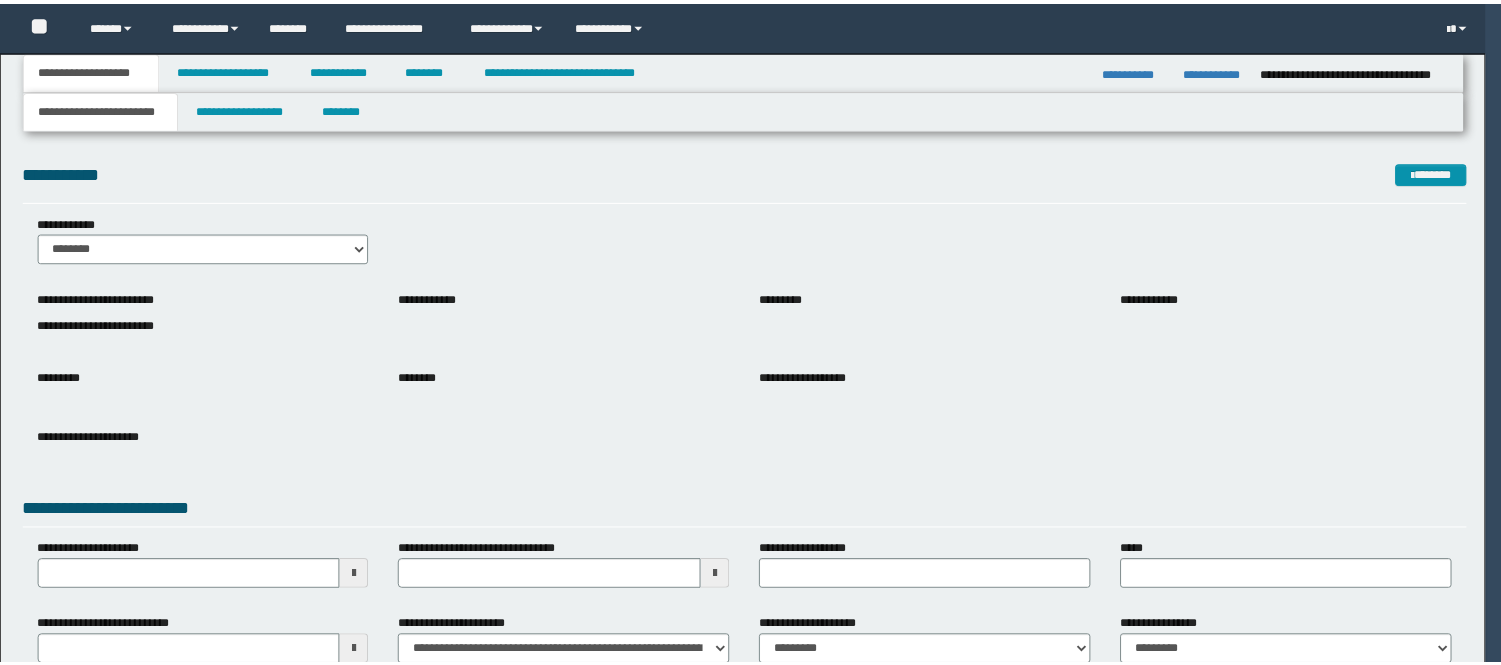 scroll, scrollTop: 0, scrollLeft: 0, axis: both 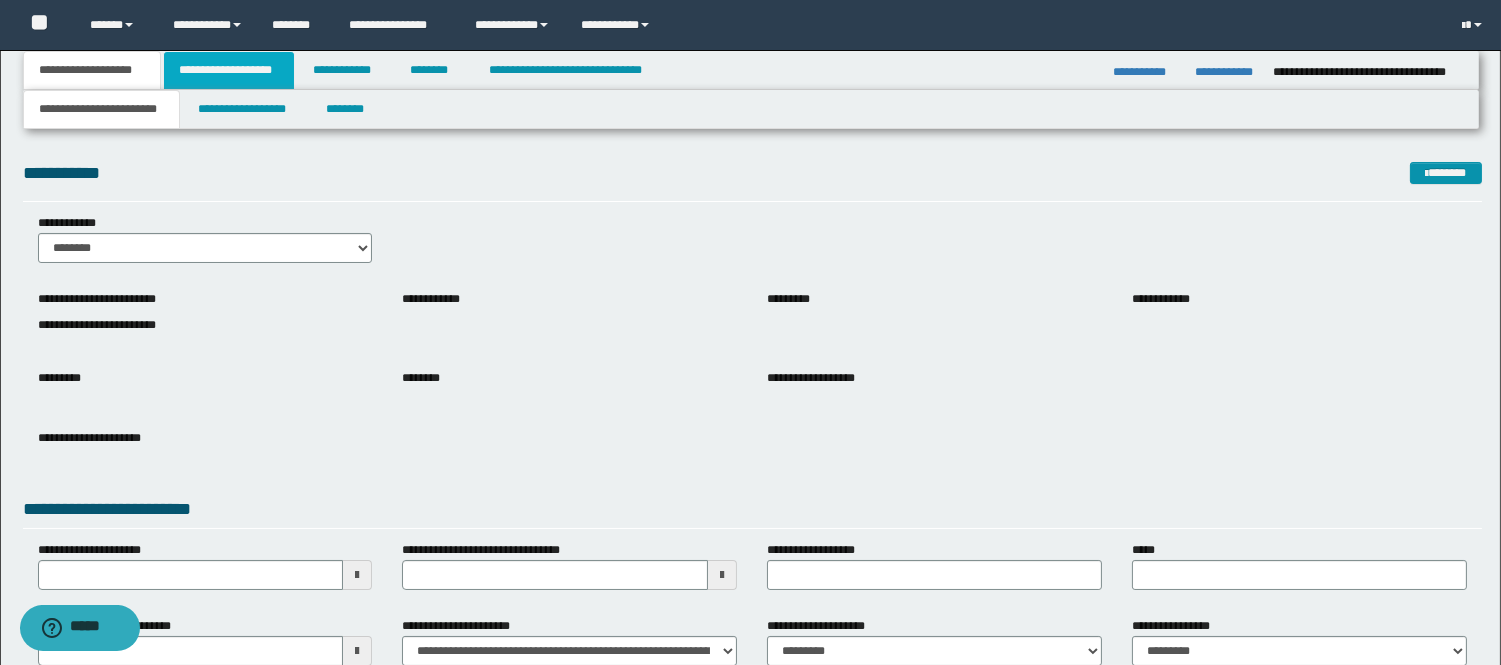 click on "**********" at bounding box center [229, 70] 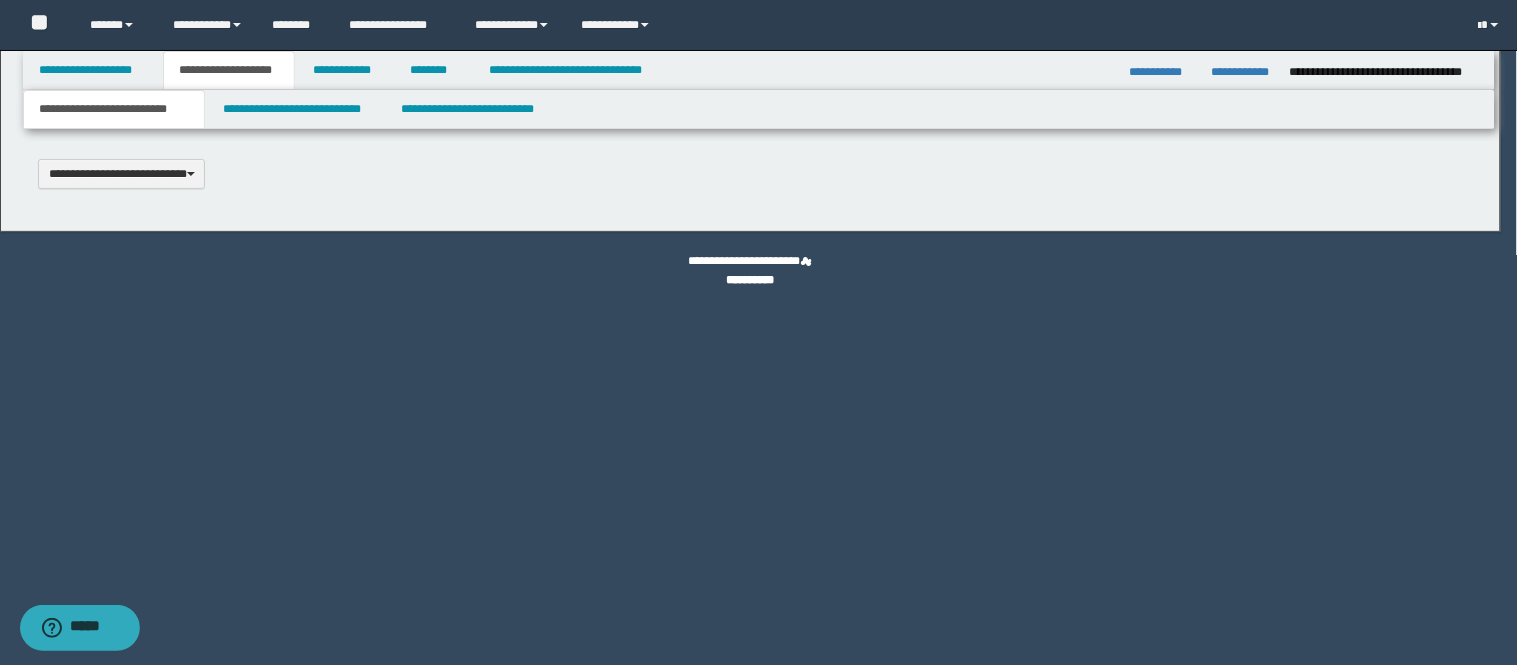 scroll, scrollTop: 0, scrollLeft: 0, axis: both 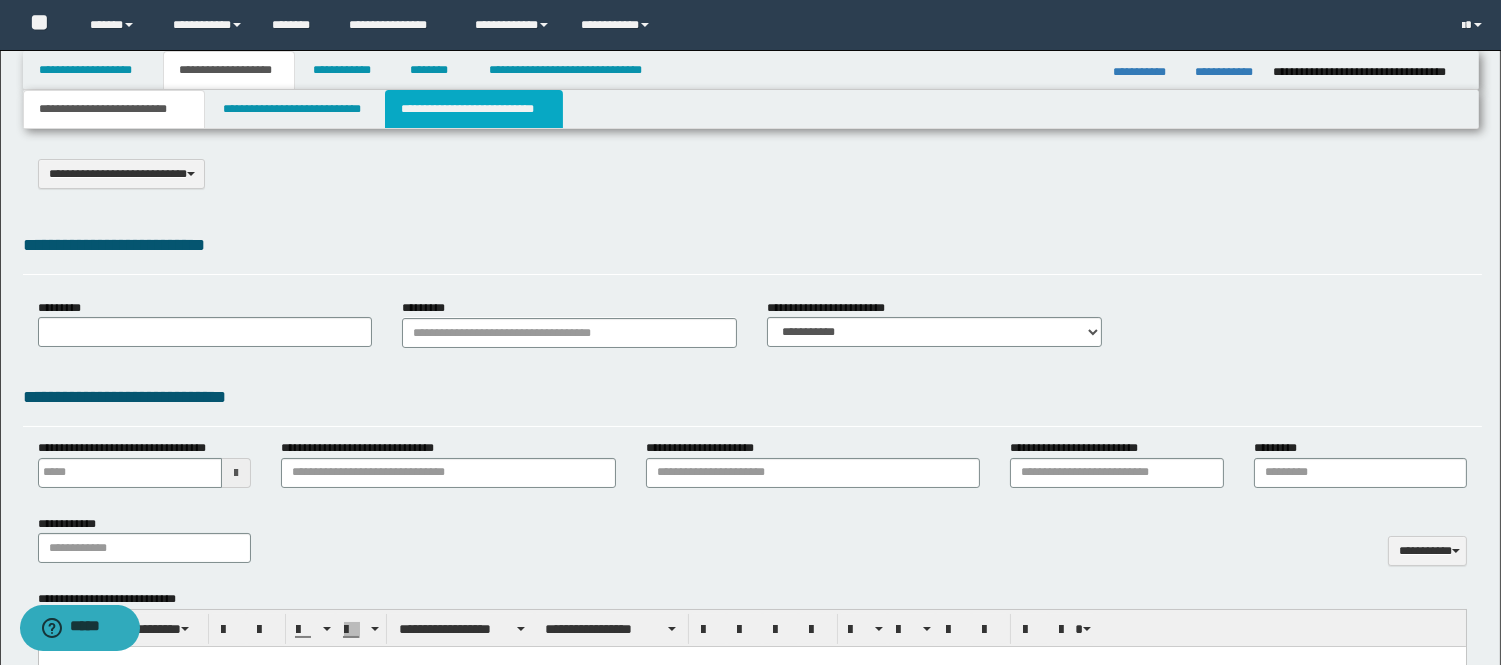 select on "*" 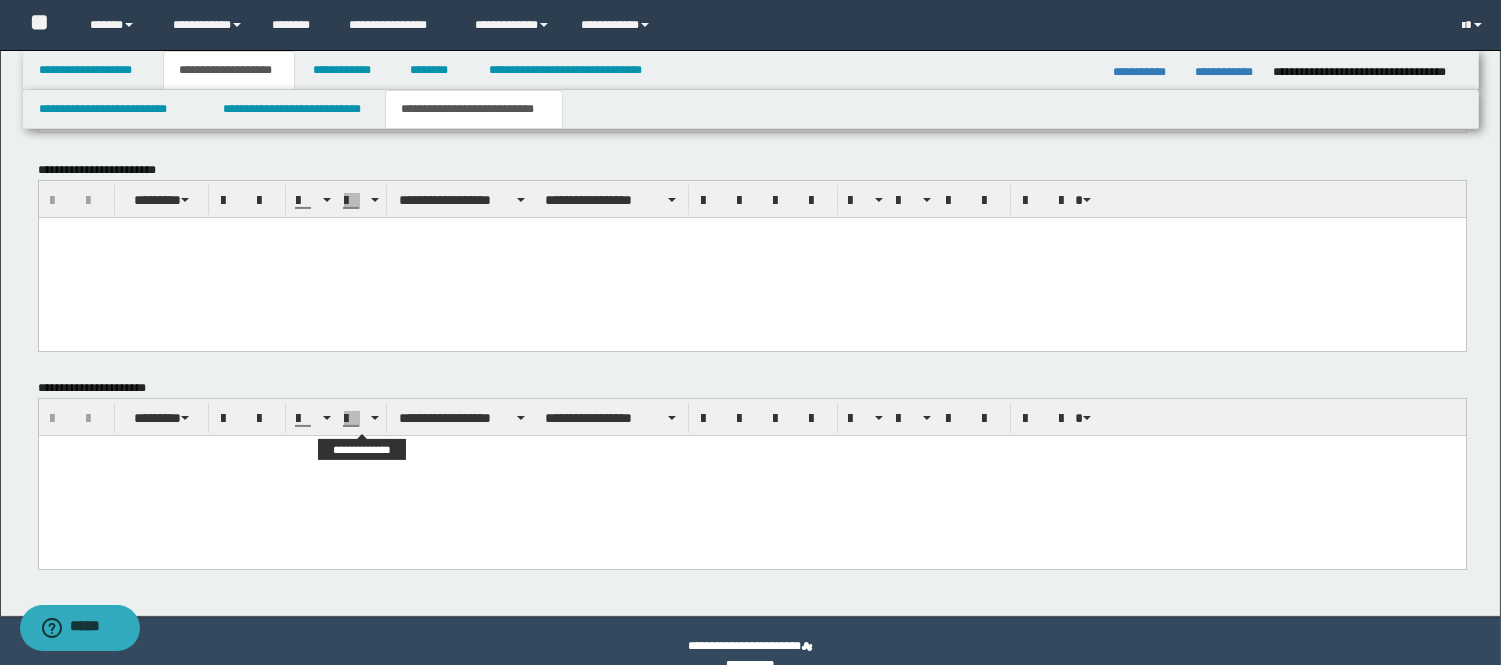 scroll, scrollTop: 860, scrollLeft: 0, axis: vertical 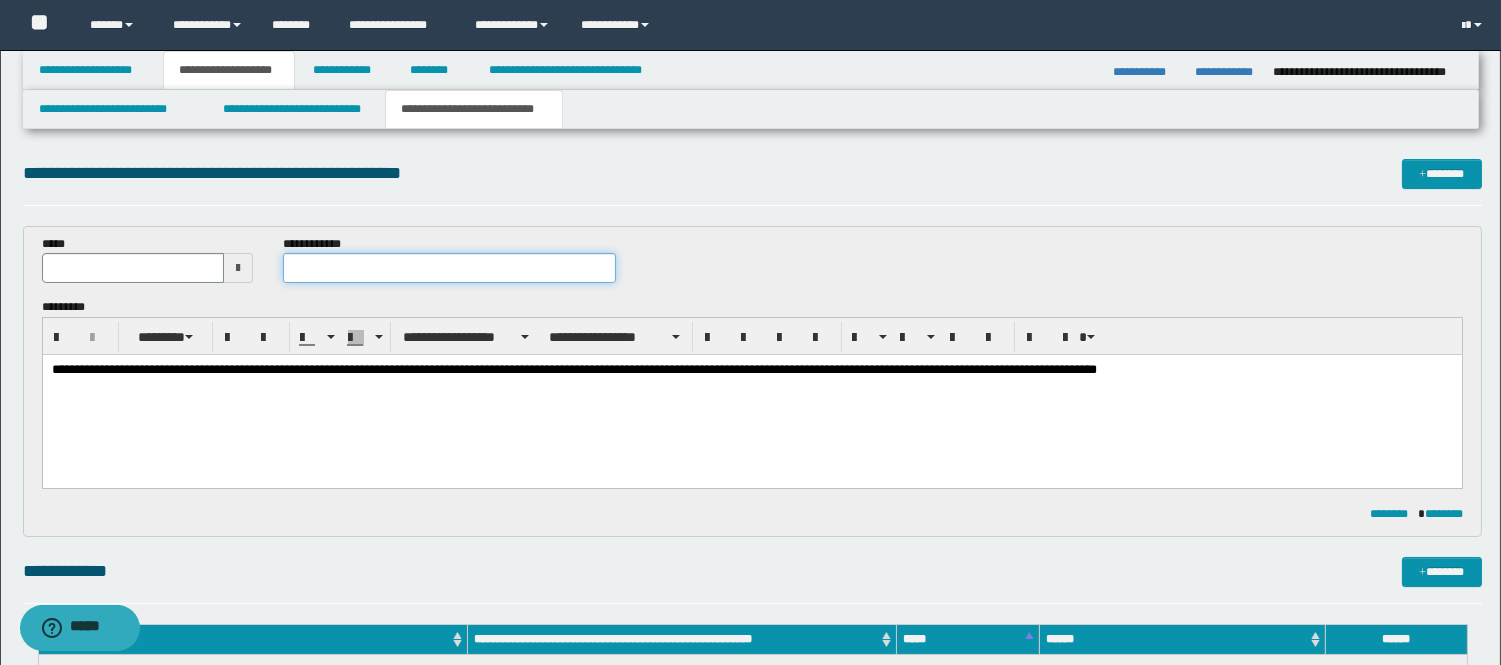 paste on "**********" 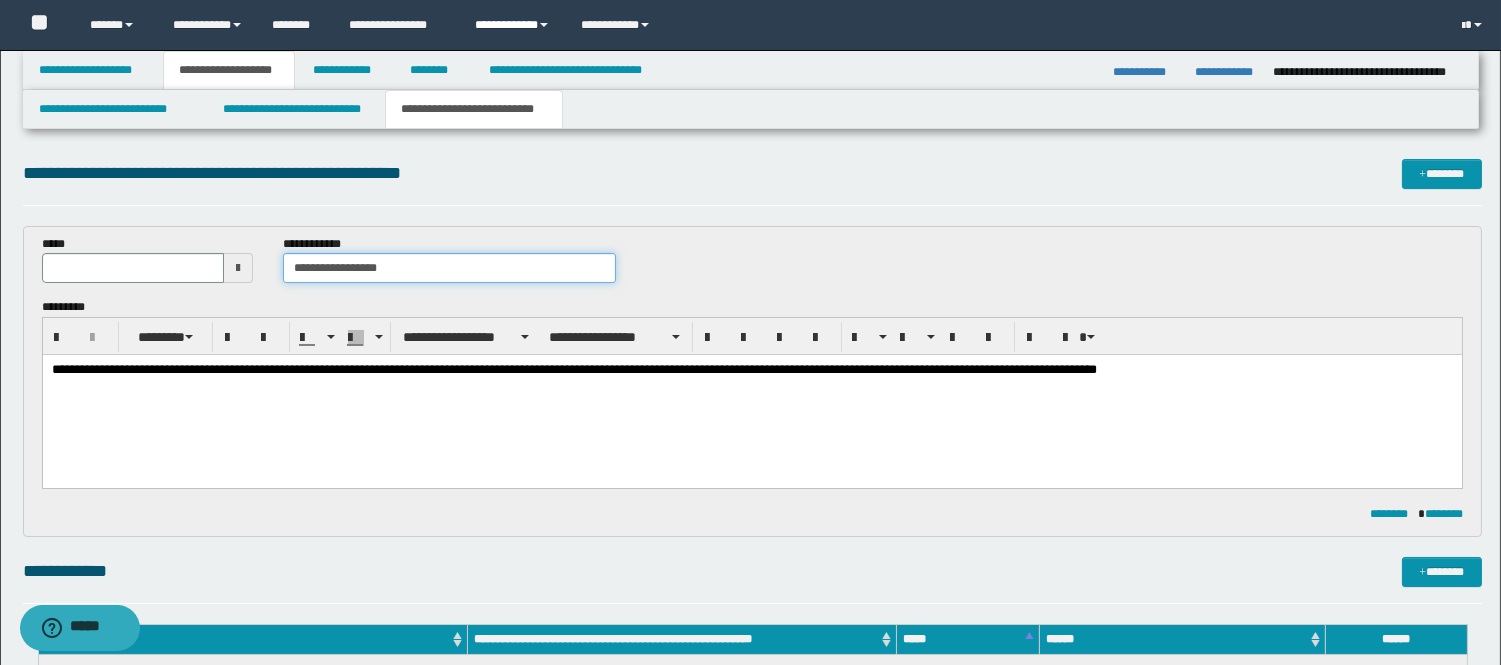 type on "**********" 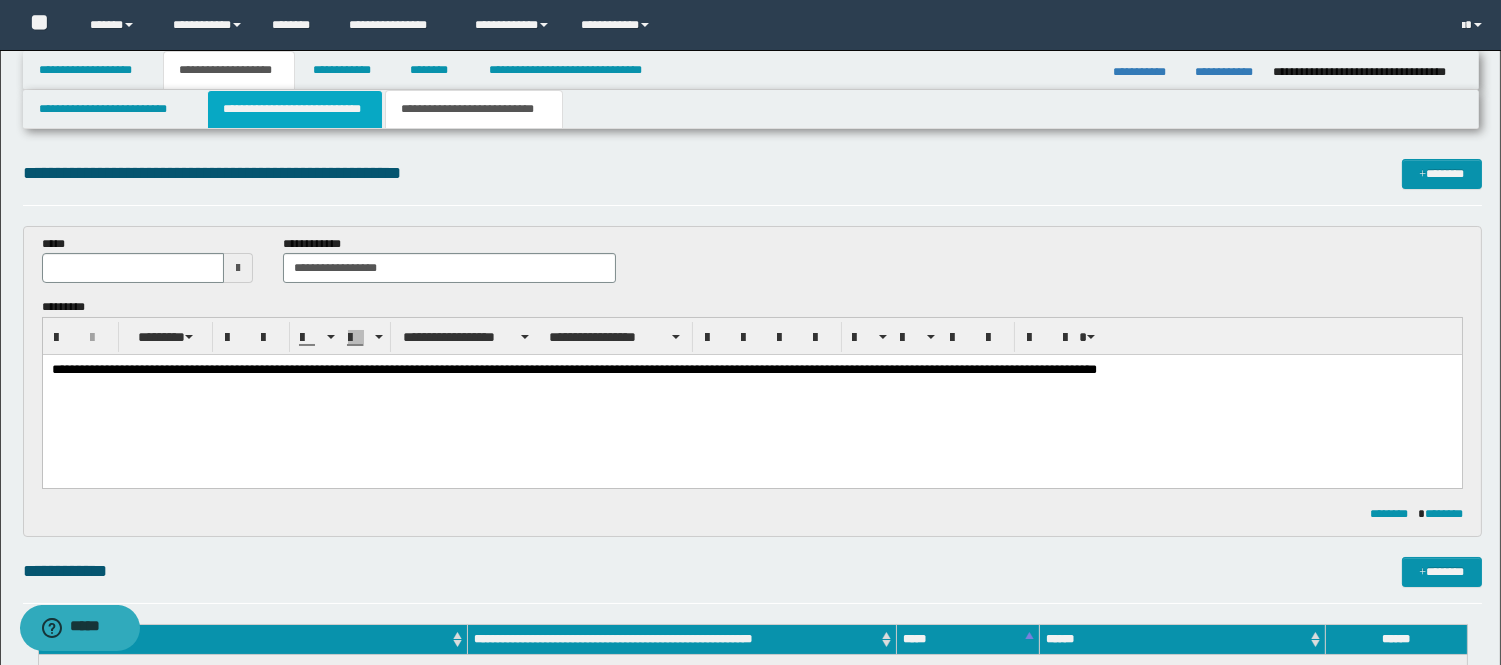 click on "**********" at bounding box center (295, 109) 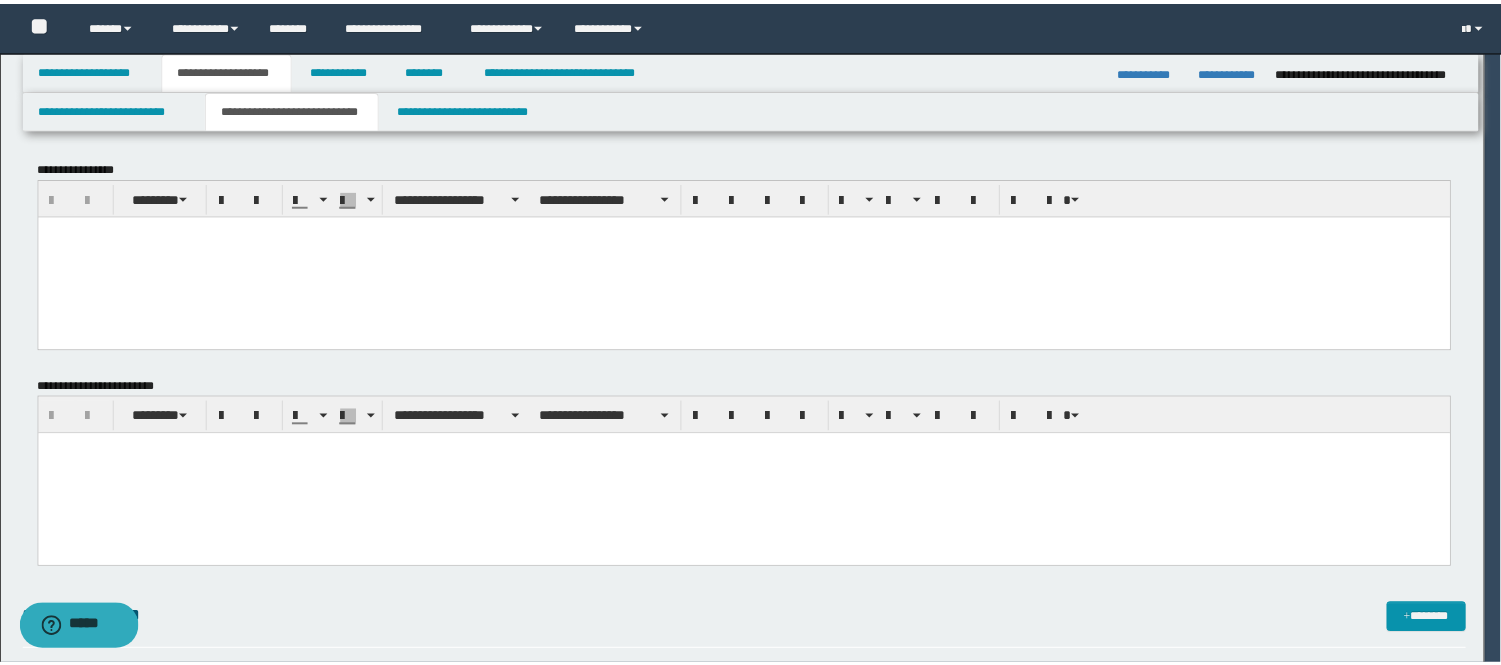 scroll, scrollTop: 0, scrollLeft: 0, axis: both 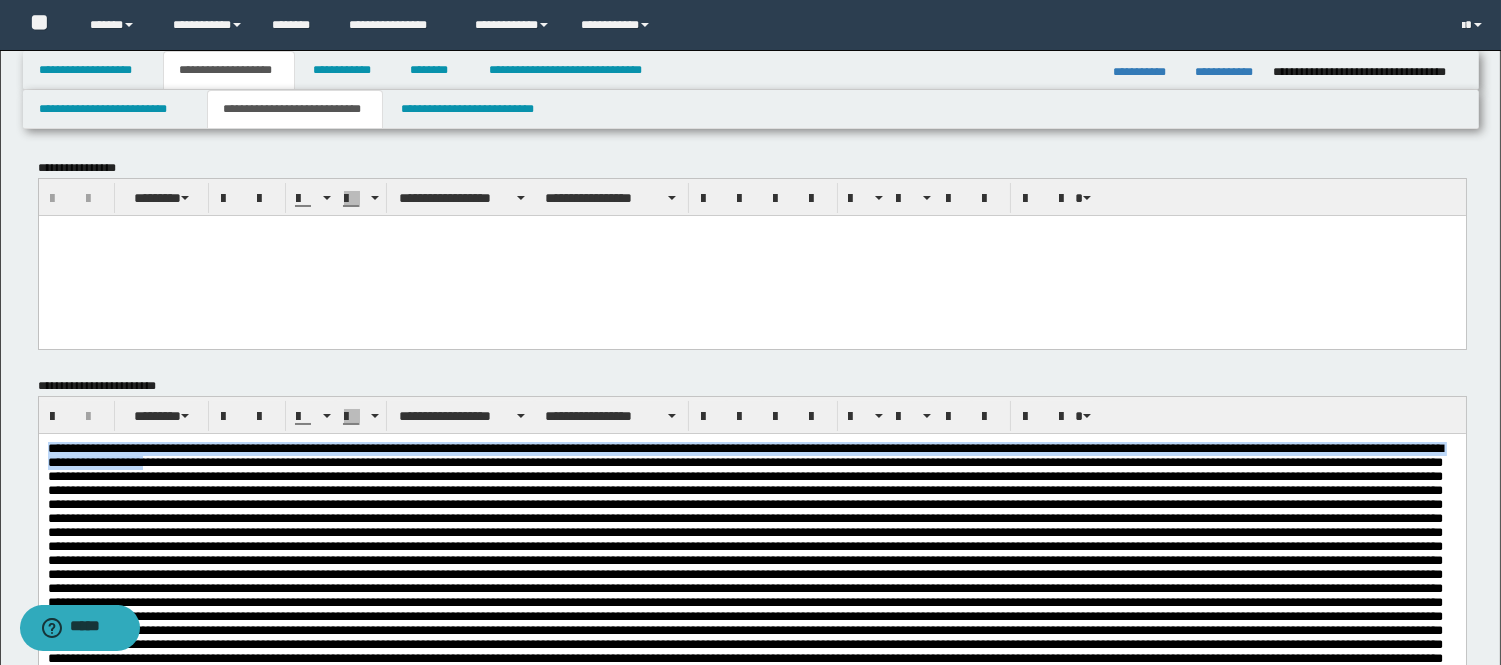 drag, startPoint x: 478, startPoint y: 464, endPoint x: 40, endPoint y: 690, distance: 492.86914 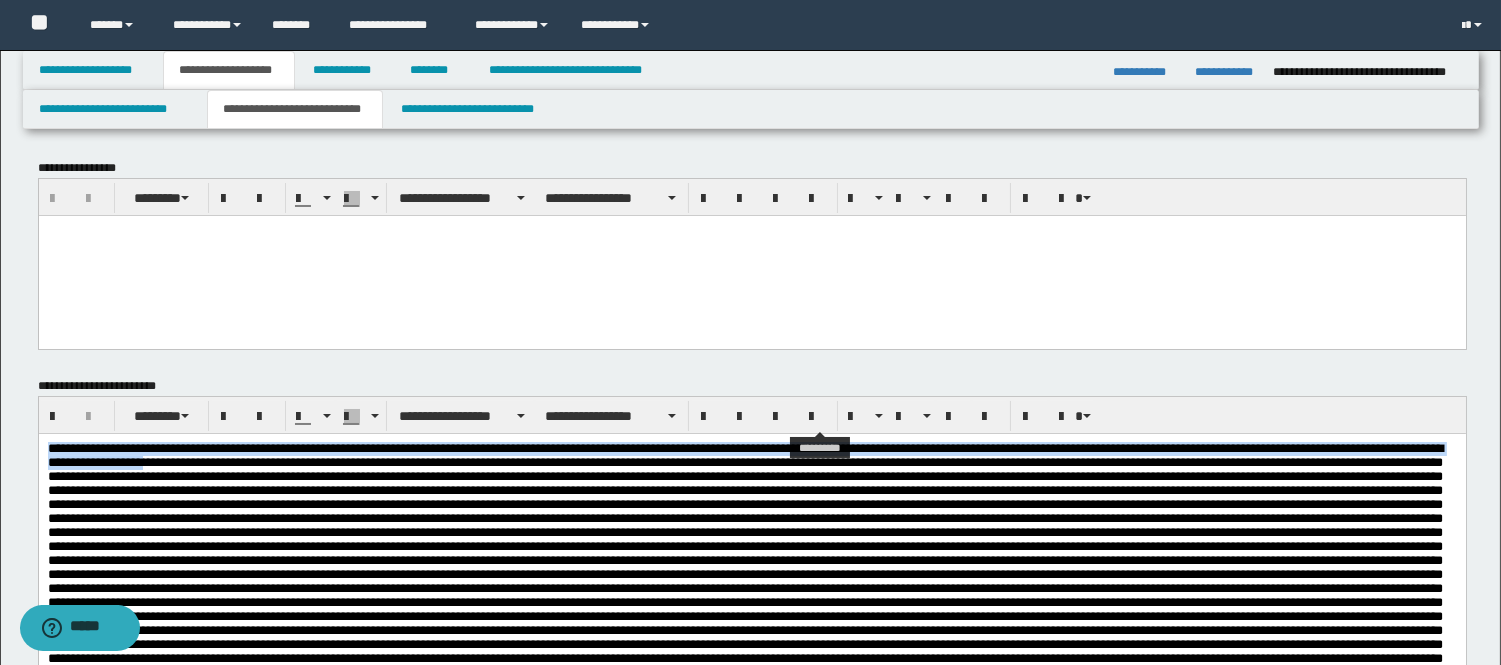 click at bounding box center (817, 416) 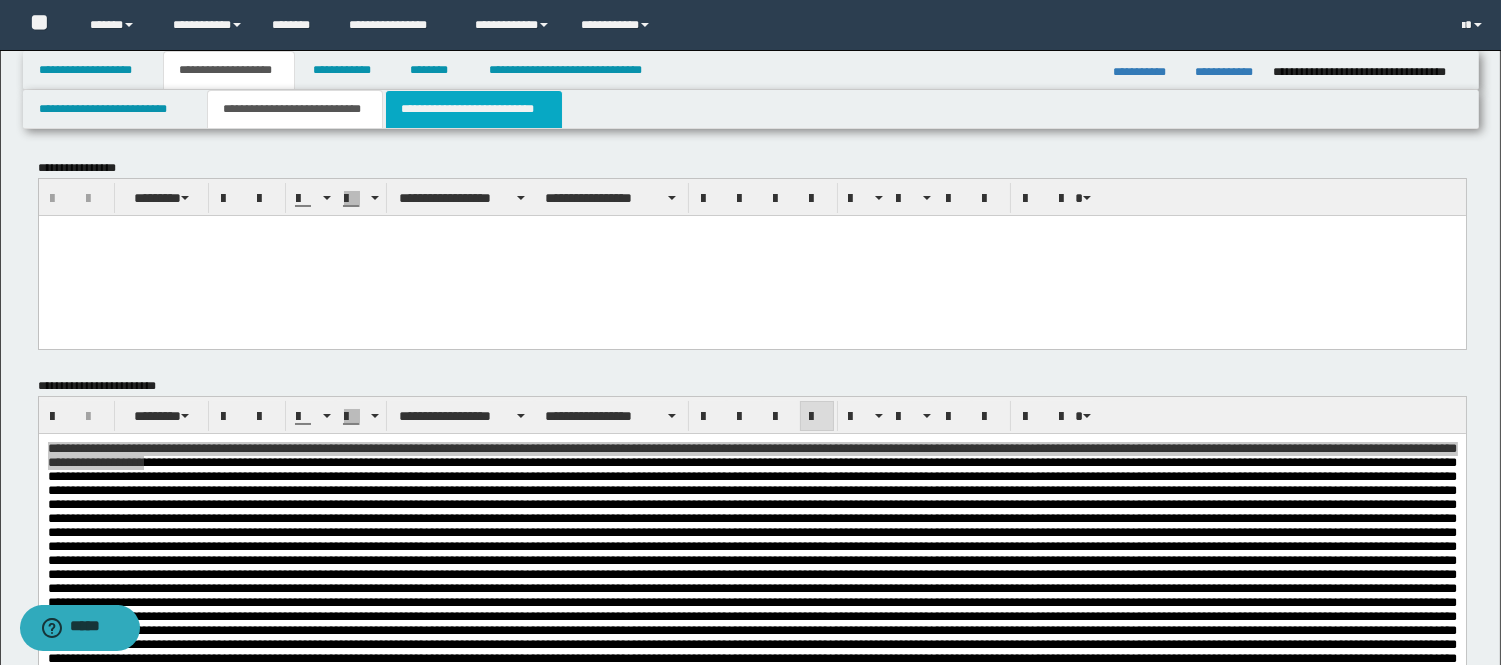 click on "**********" at bounding box center (474, 109) 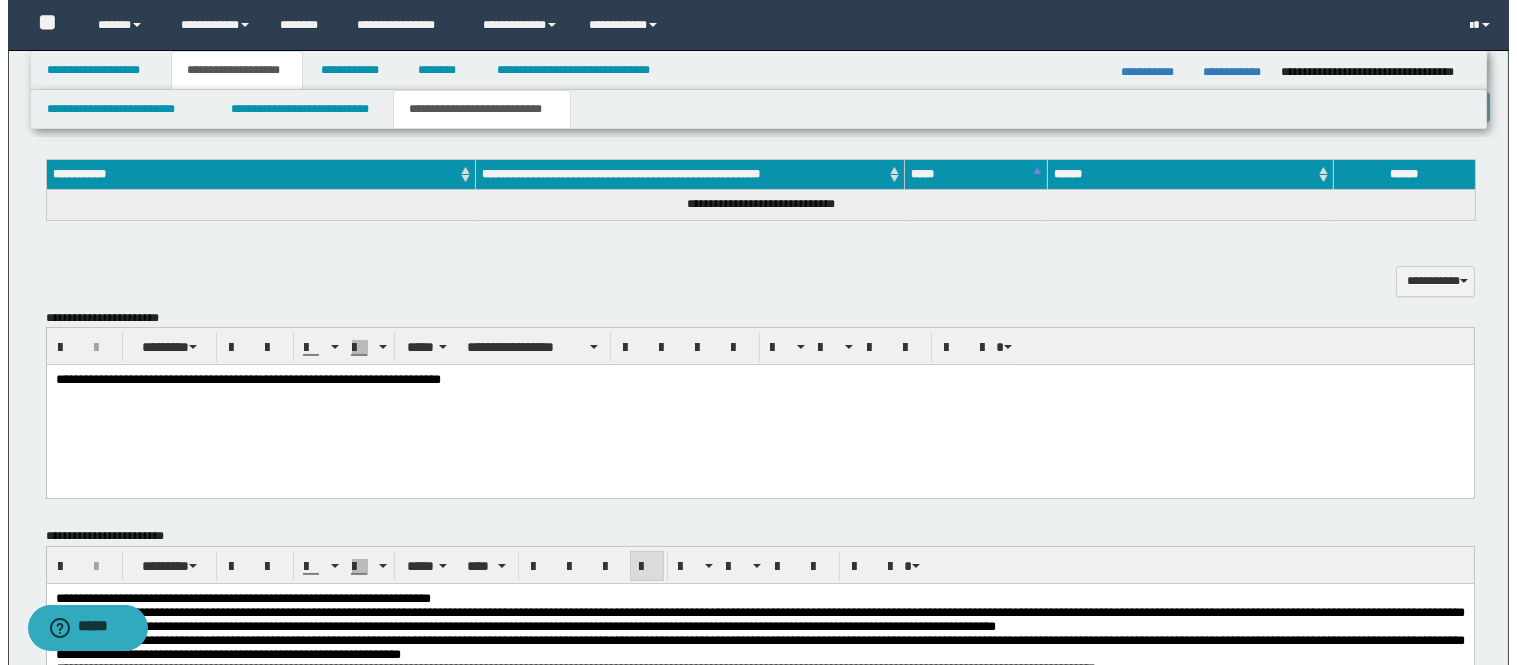 scroll, scrollTop: 333, scrollLeft: 0, axis: vertical 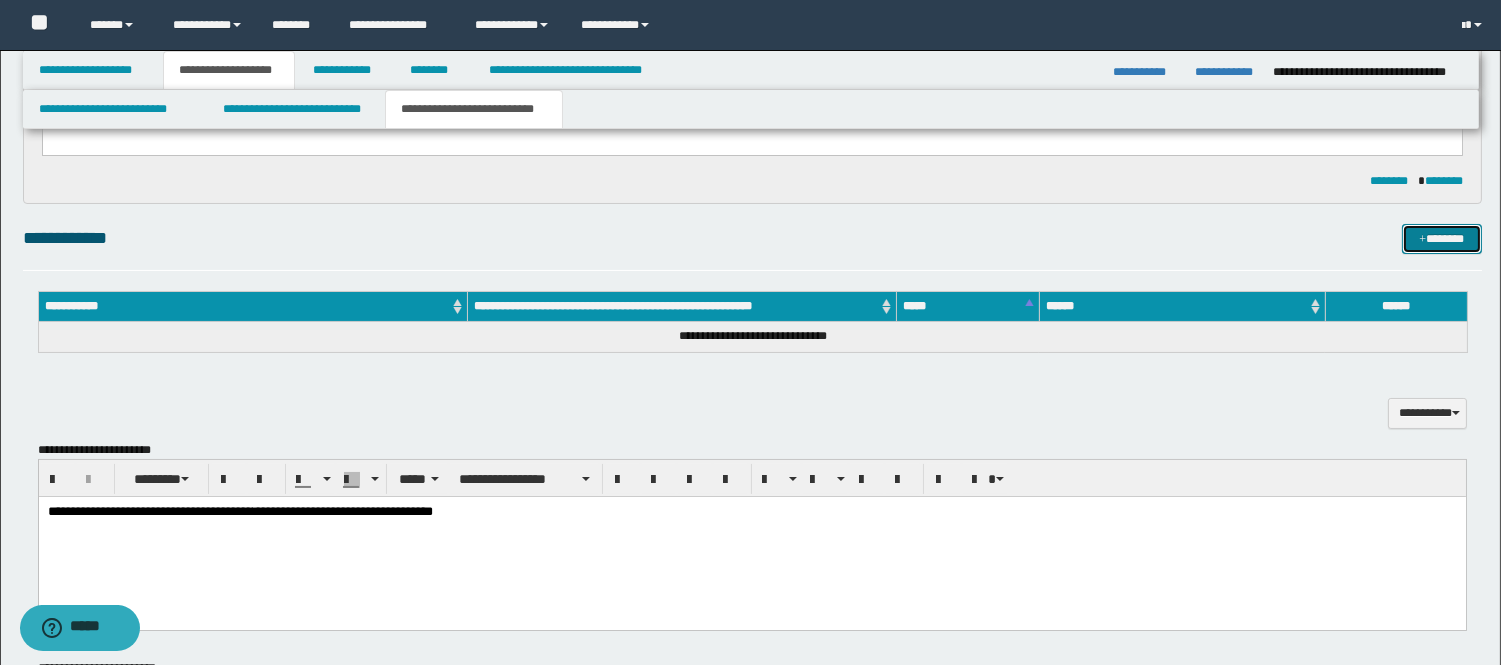 drag, startPoint x: 1442, startPoint y: 226, endPoint x: 851, endPoint y: 246, distance: 591.3383 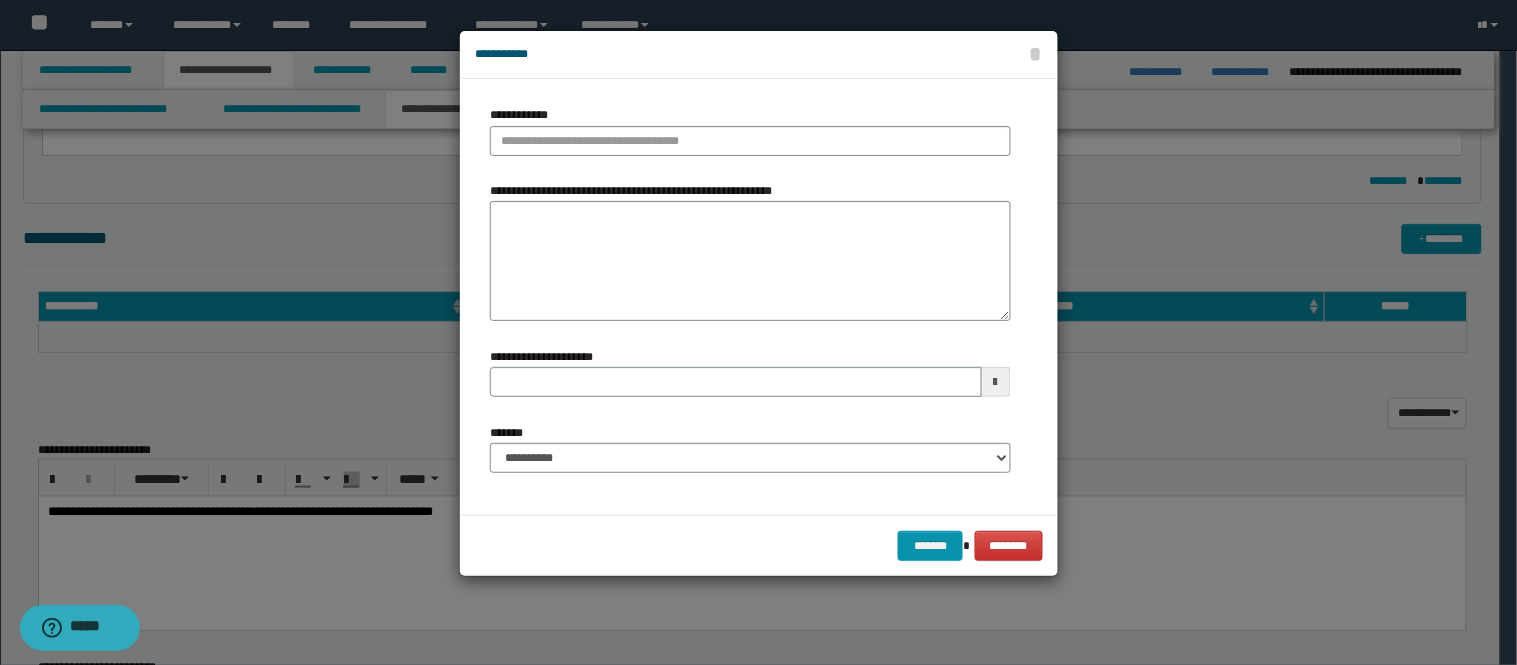 click on "**********" at bounding box center (750, 138) 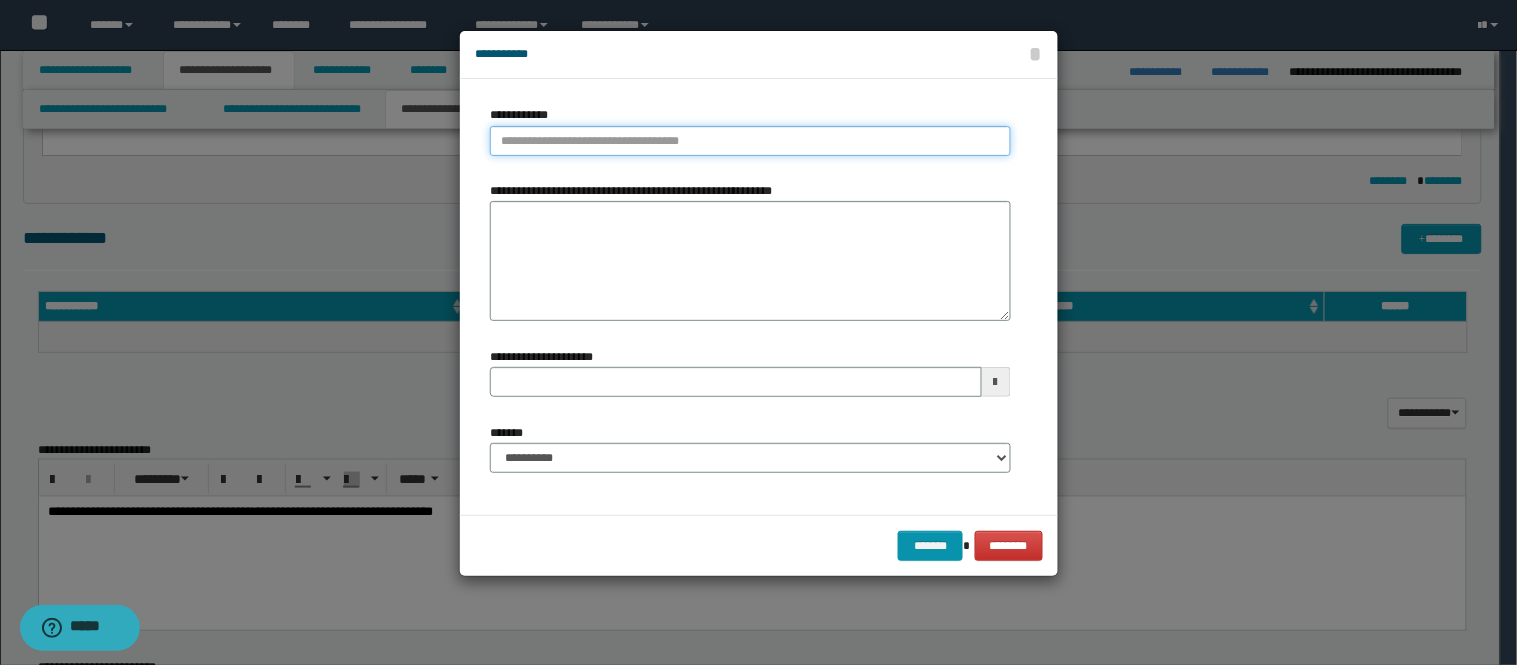 click on "**********" at bounding box center [750, 141] 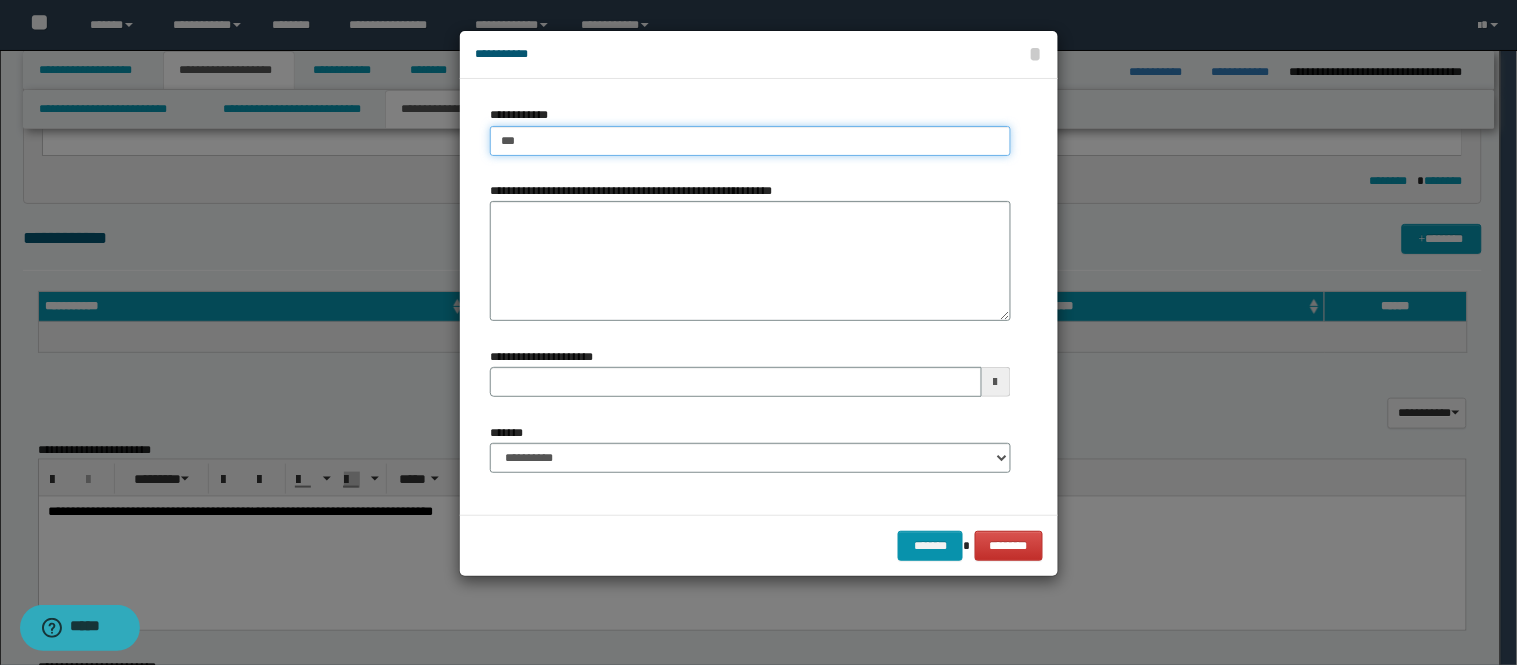 type on "****" 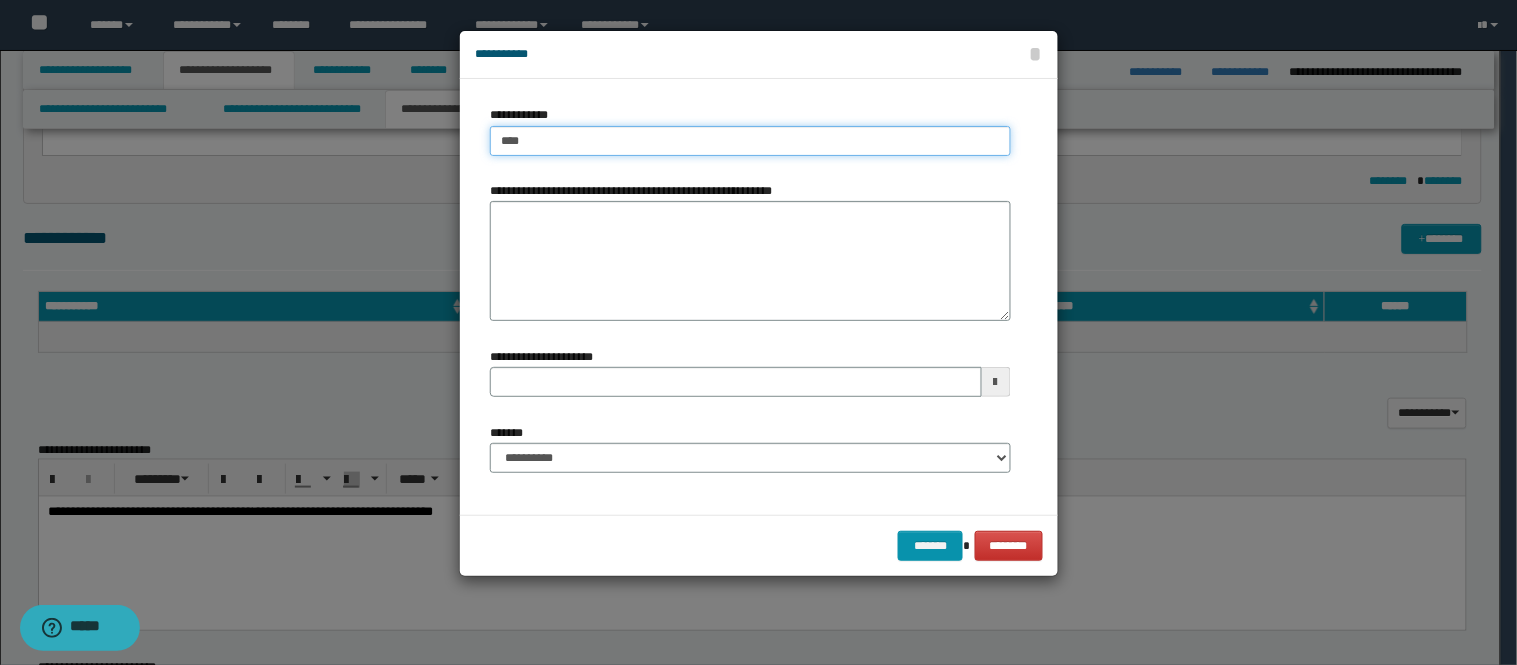 type on "****" 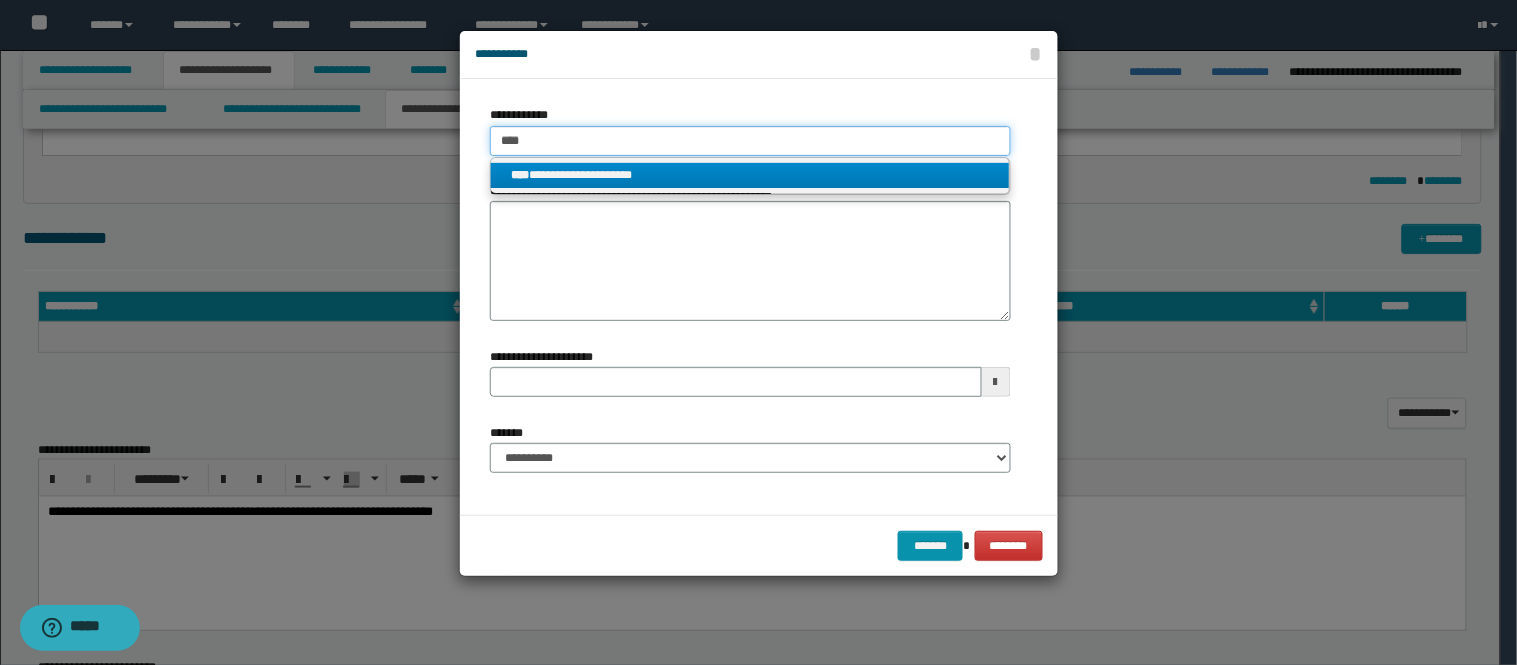 type on "****" 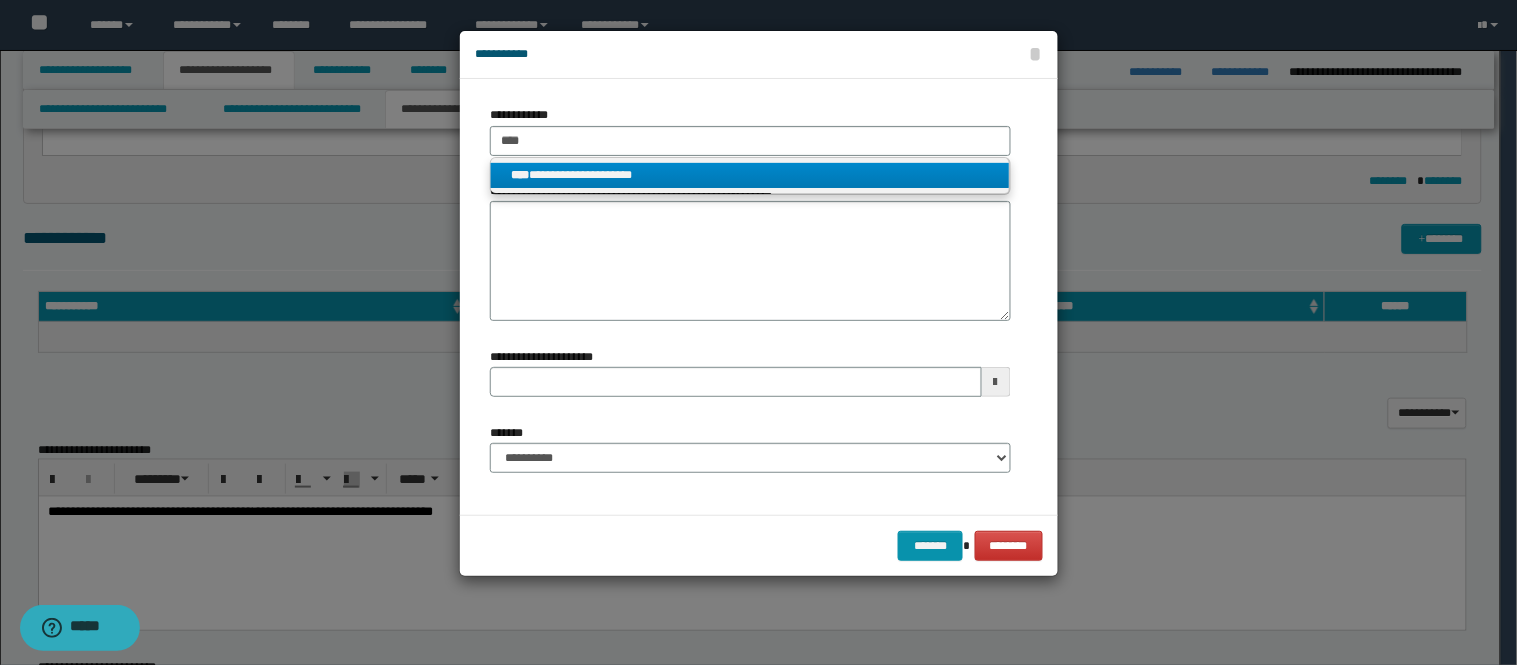 click on "**********" at bounding box center (750, 175) 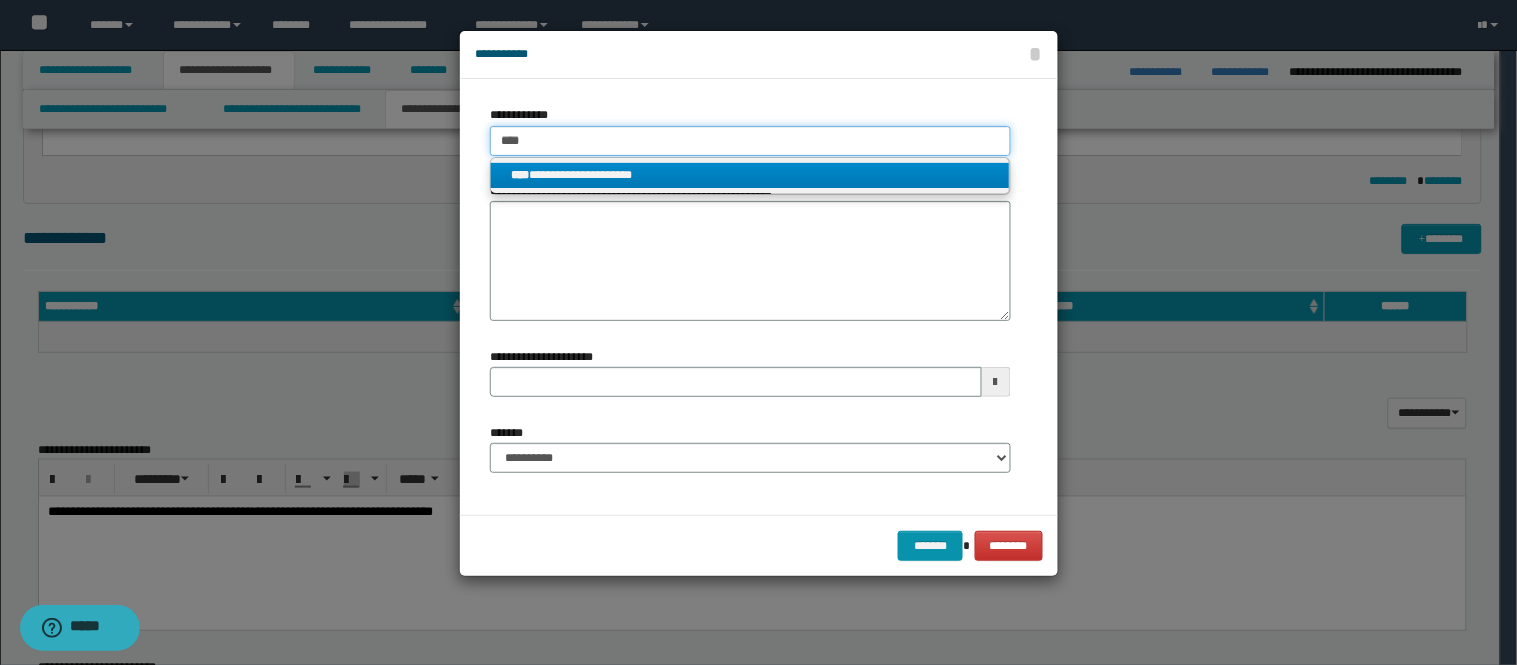 type 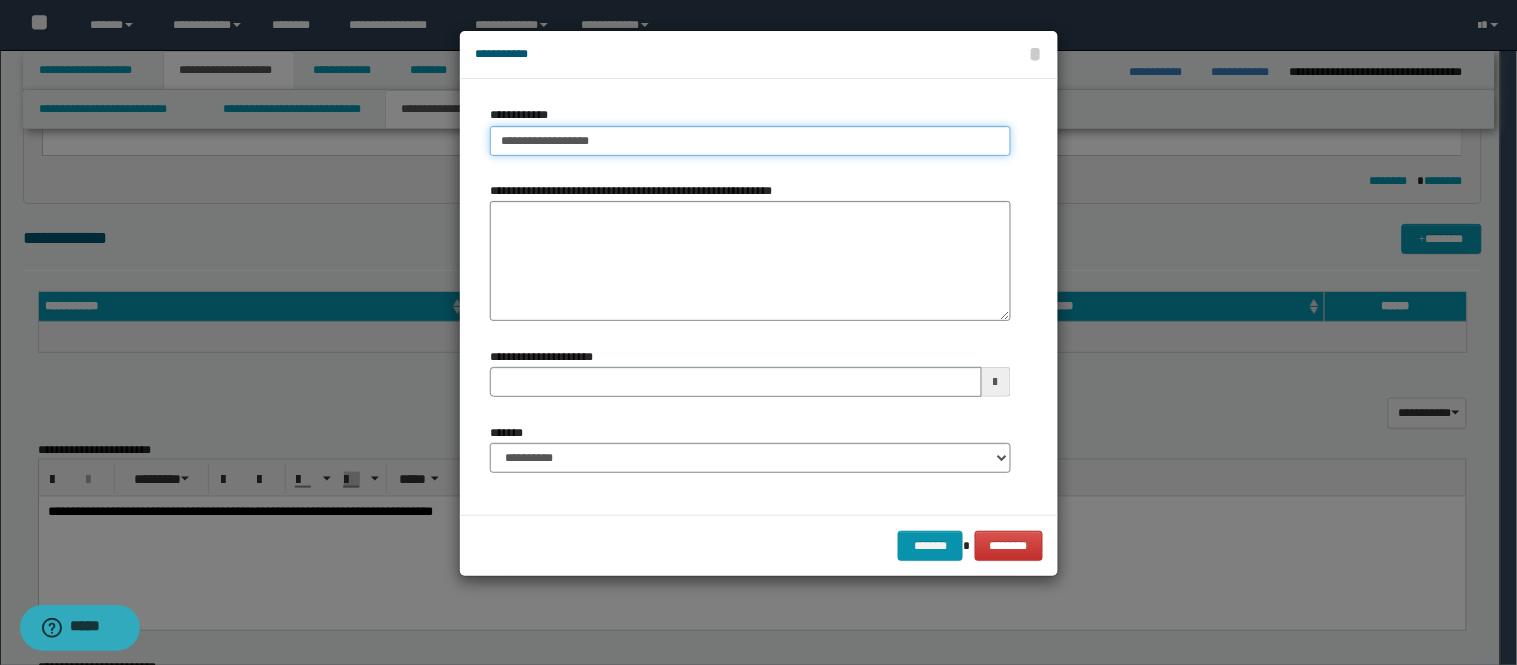 type 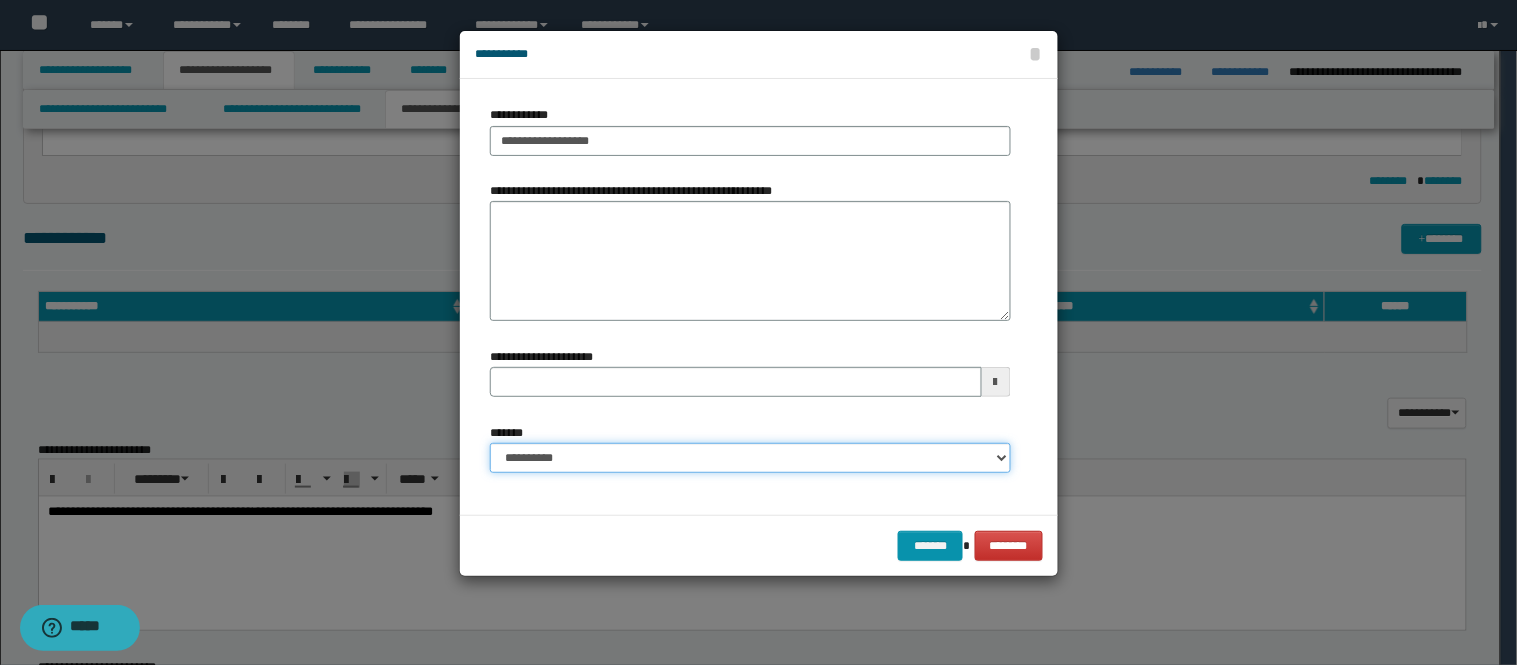 click on "**********" at bounding box center (750, 458) 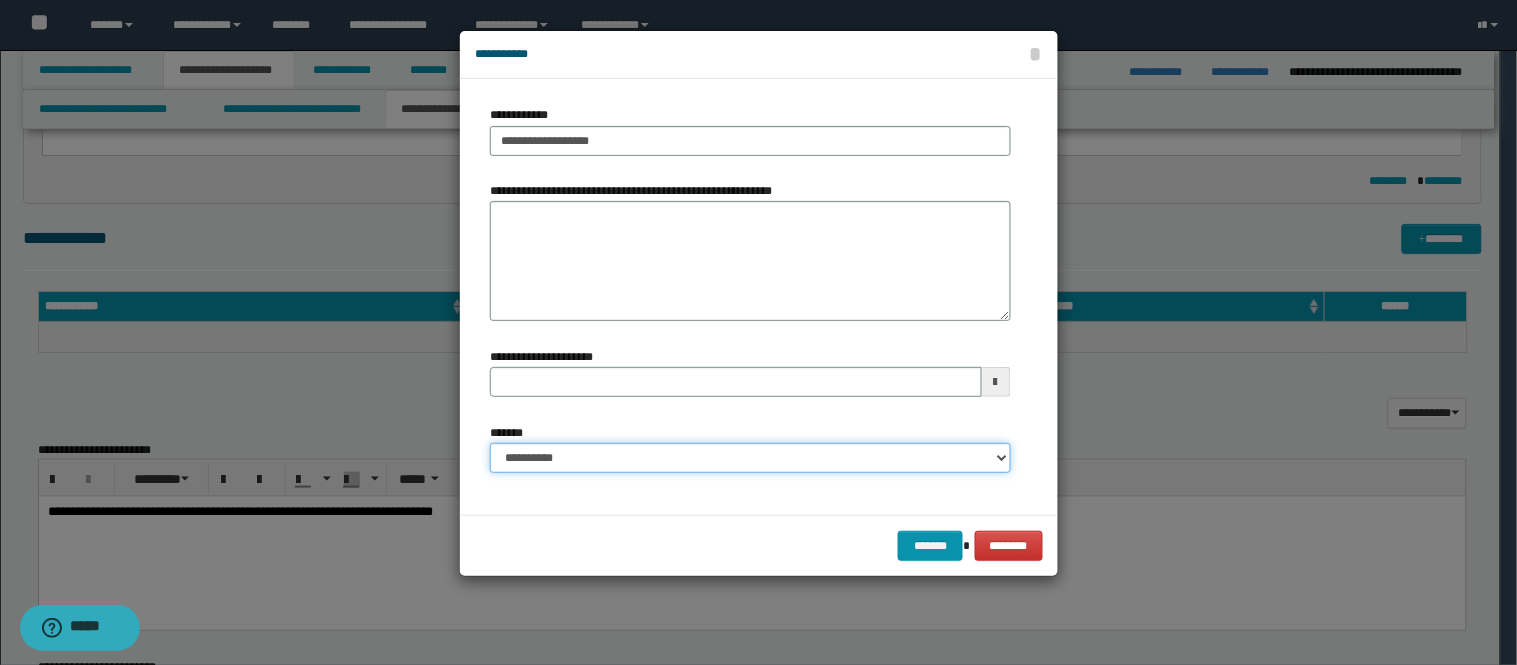 select on "*" 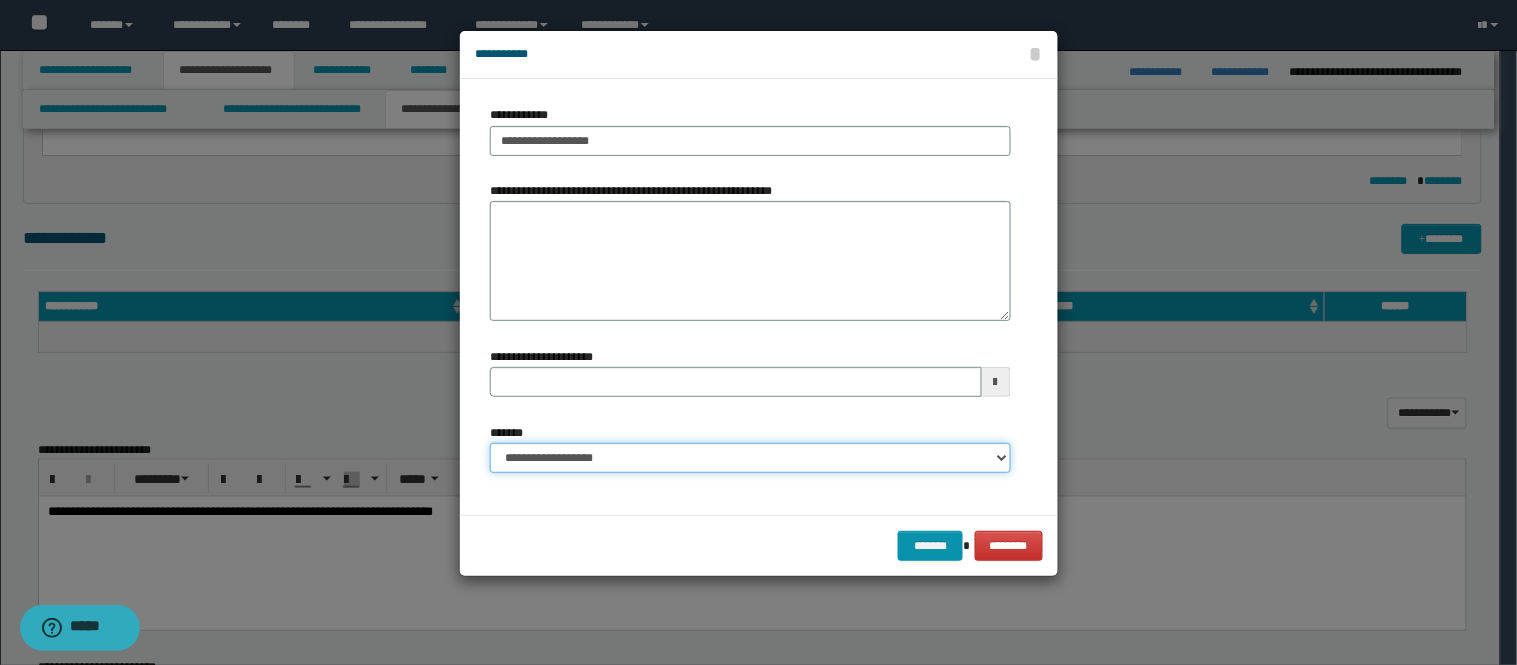 type 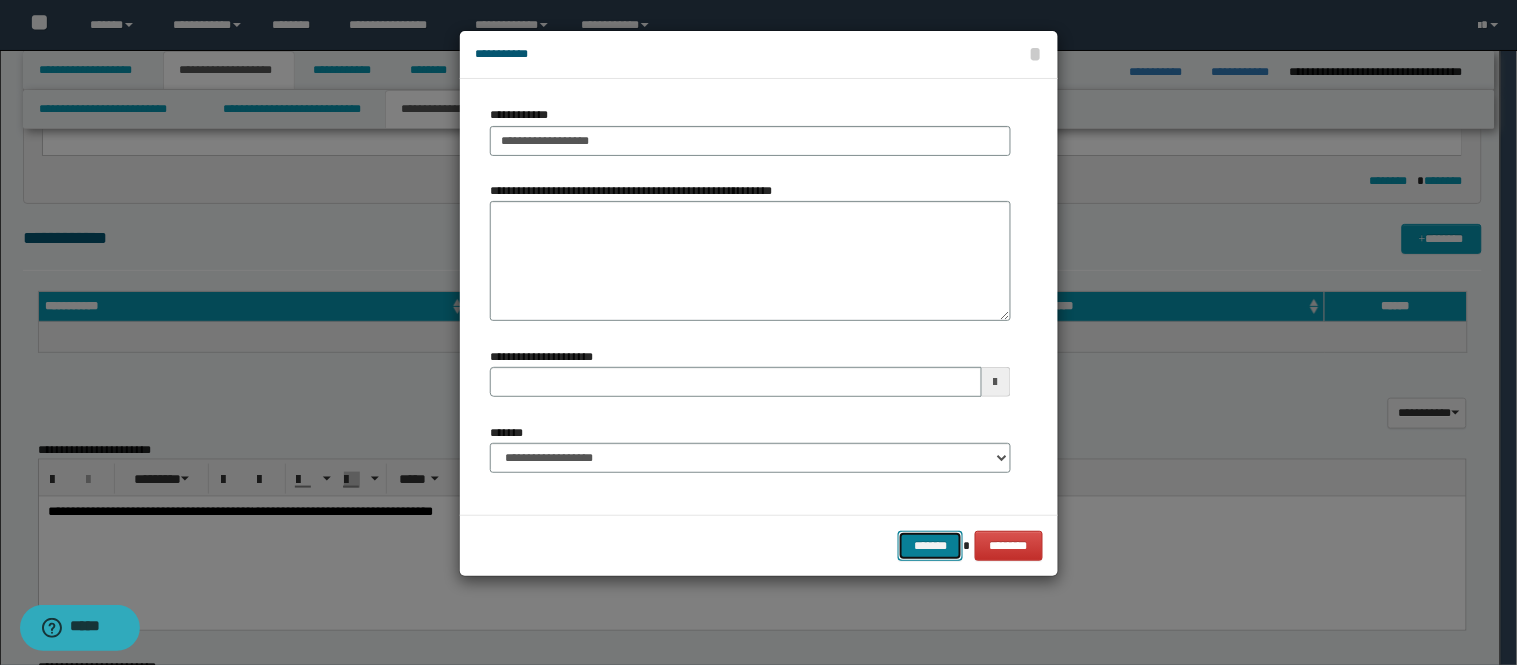 click on "*******" at bounding box center (930, 546) 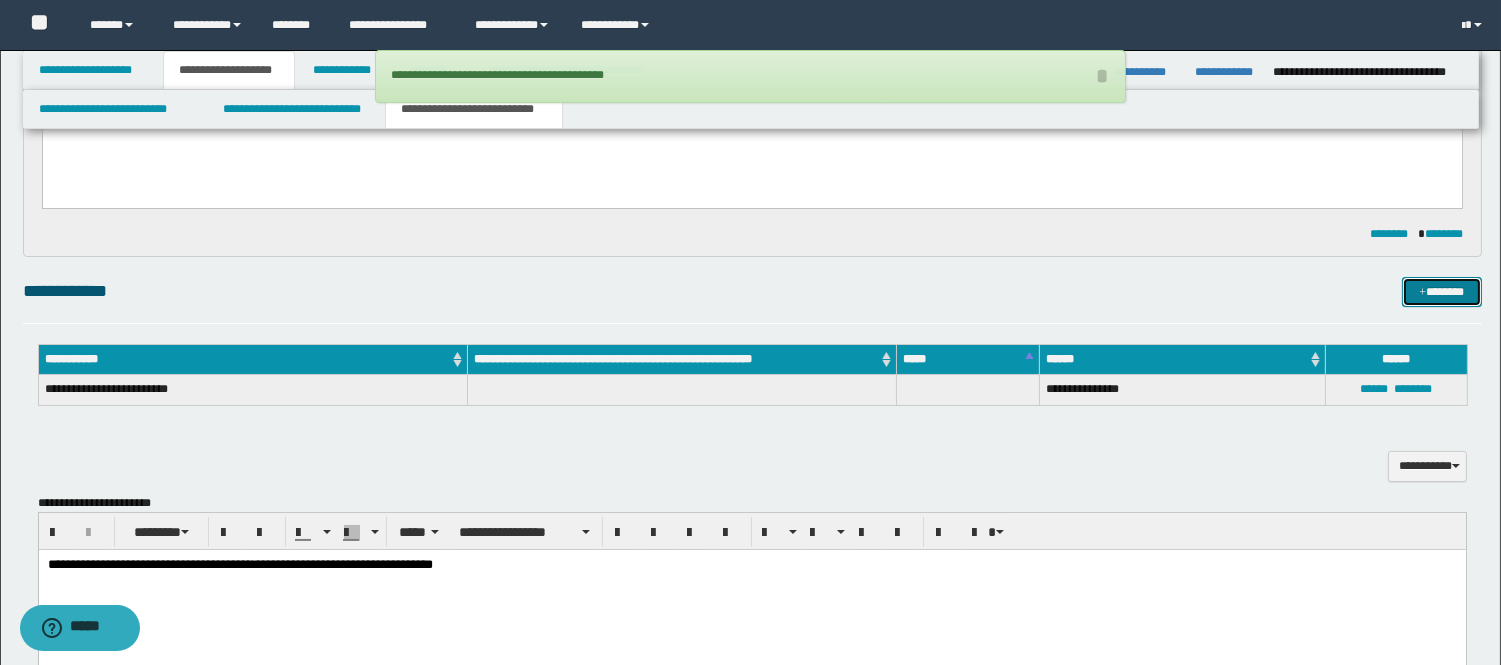 scroll, scrollTop: 0, scrollLeft: 0, axis: both 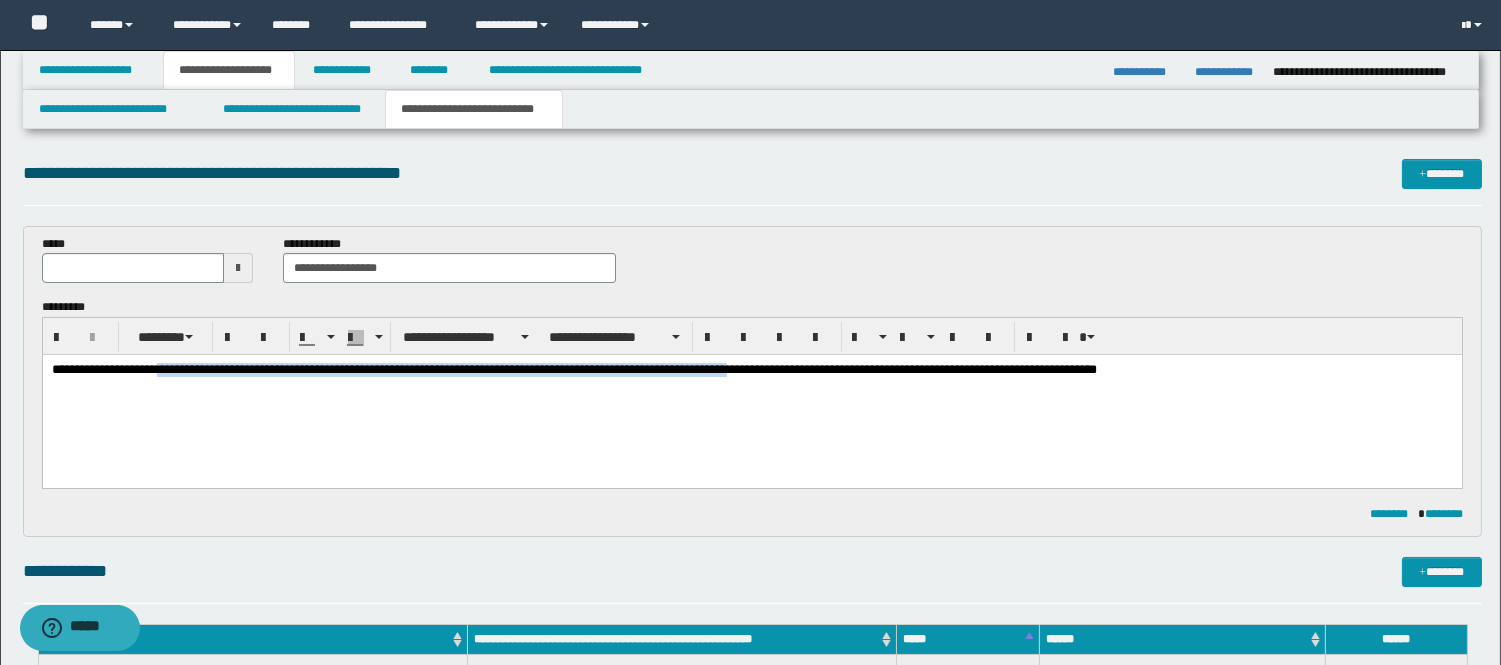 drag, startPoint x: 820, startPoint y: 368, endPoint x: 181, endPoint y: 369, distance: 639.0008 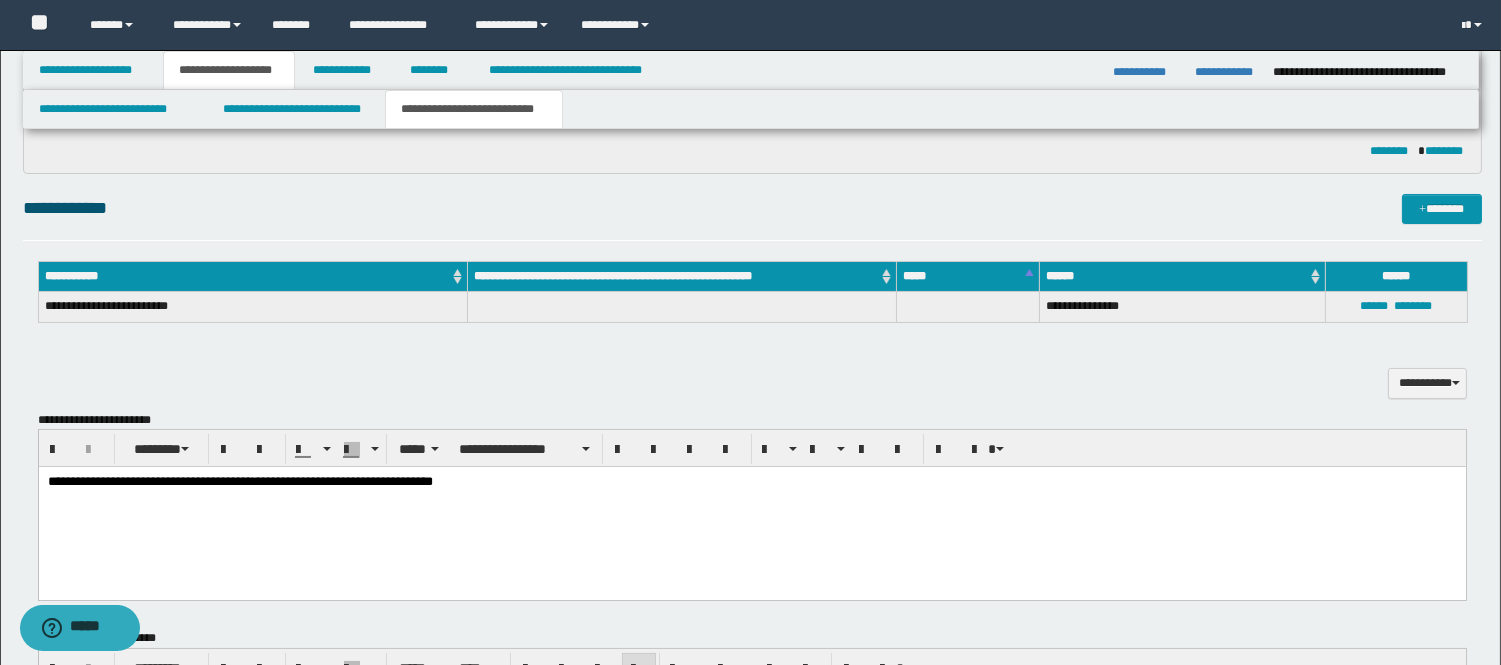 scroll, scrollTop: 555, scrollLeft: 0, axis: vertical 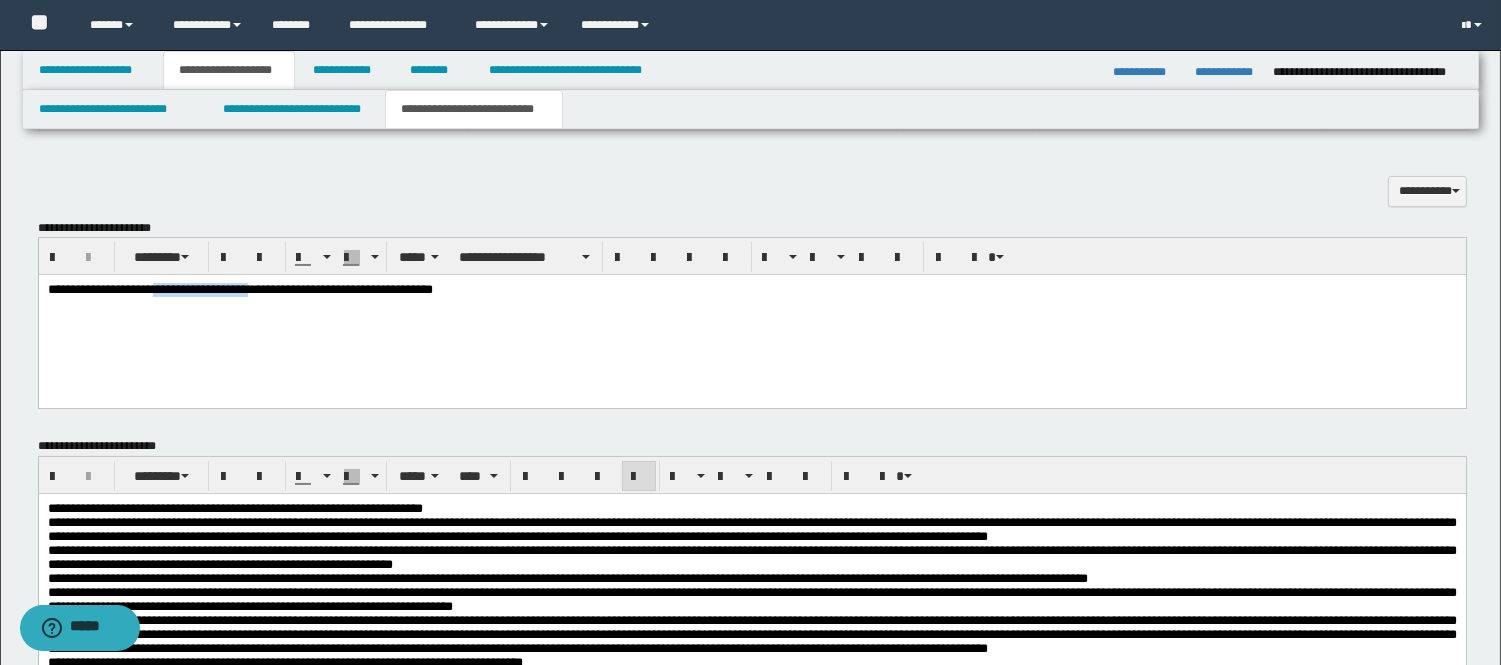 drag, startPoint x: 291, startPoint y: 297, endPoint x: 178, endPoint y: 287, distance: 113.44161 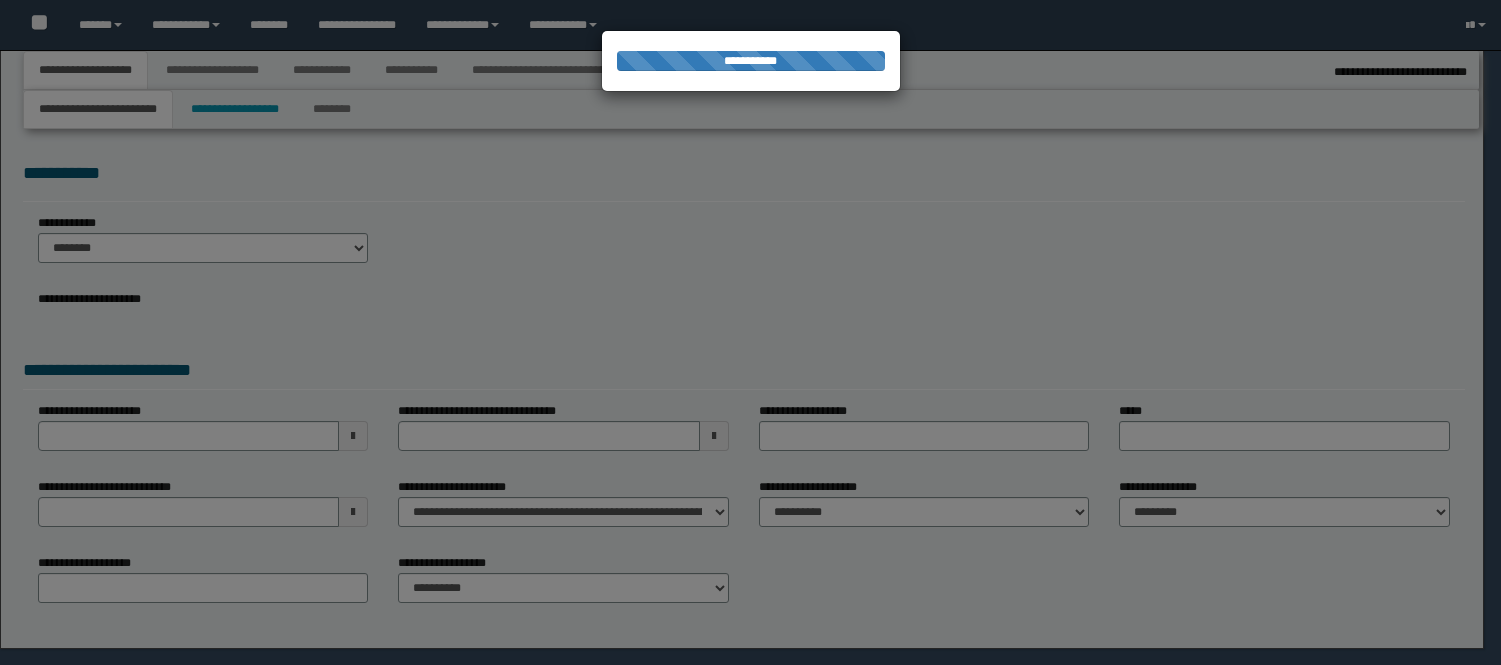 select on "*" 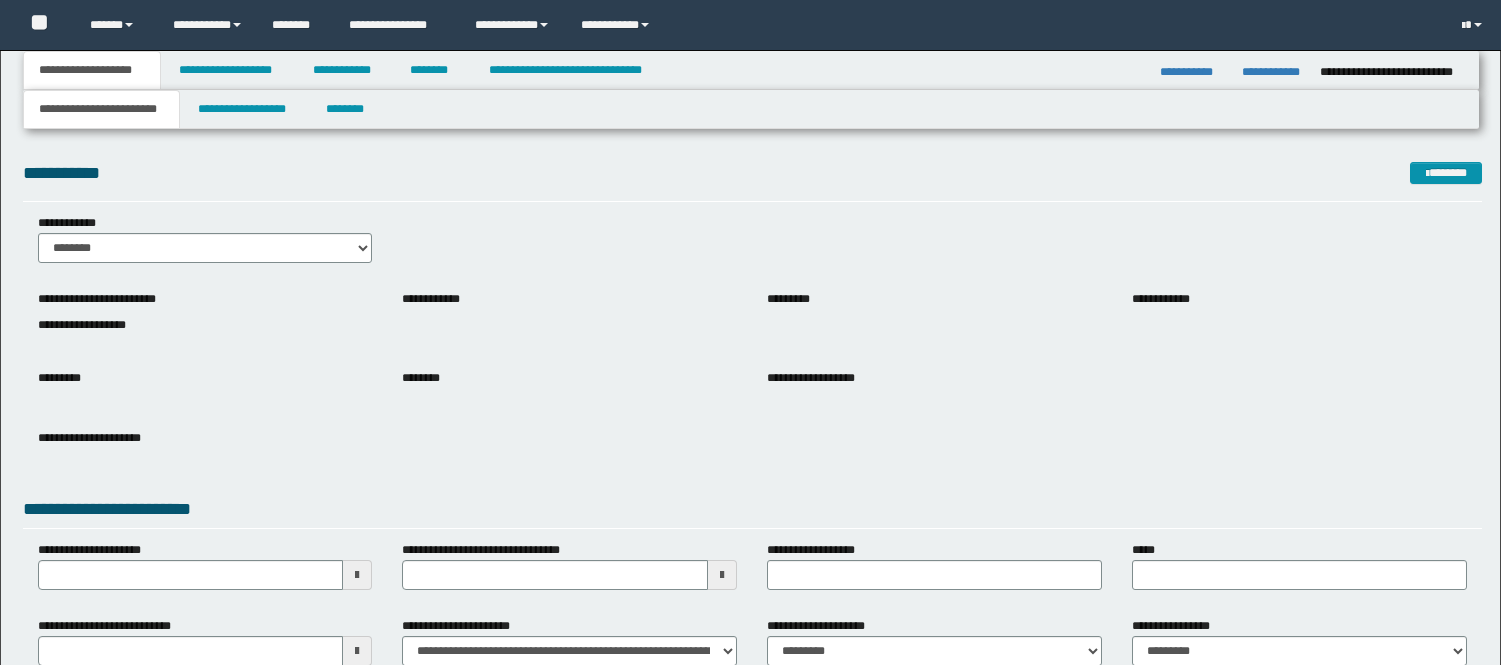 scroll, scrollTop: 0, scrollLeft: 0, axis: both 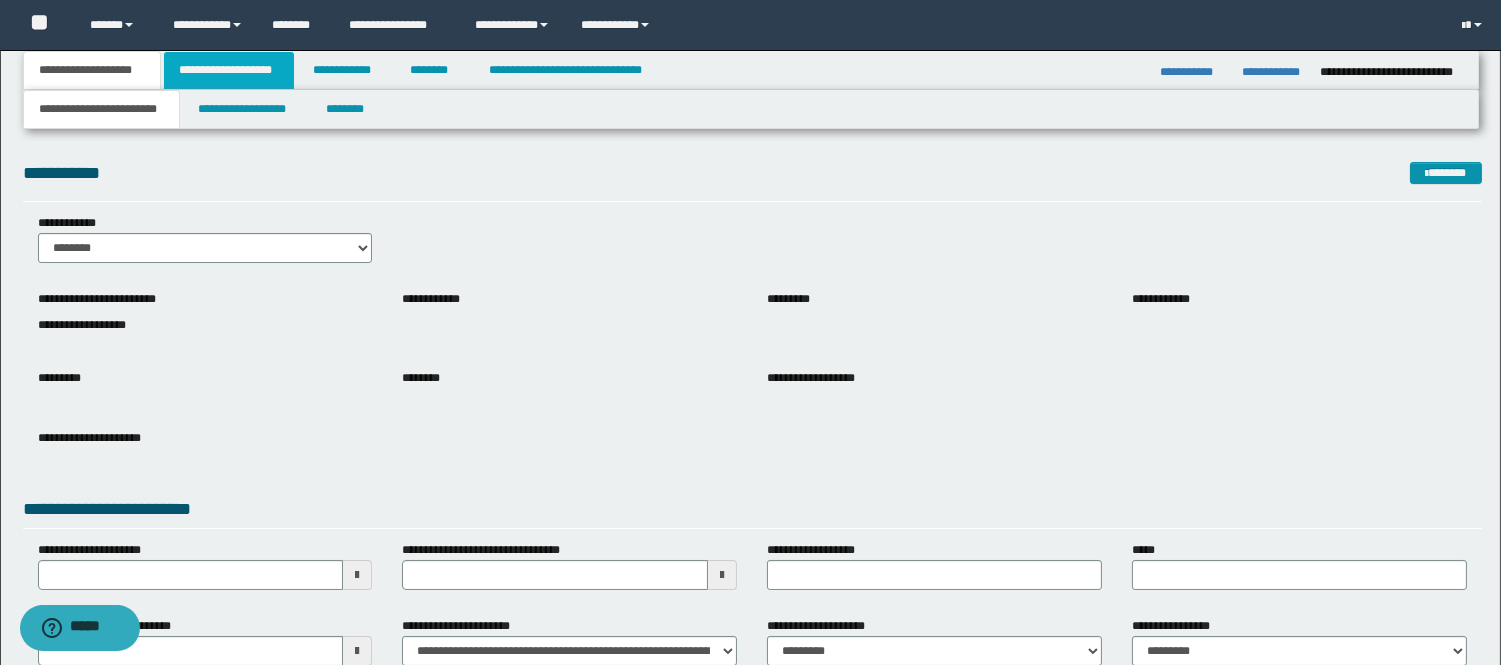 click on "**********" at bounding box center (229, 70) 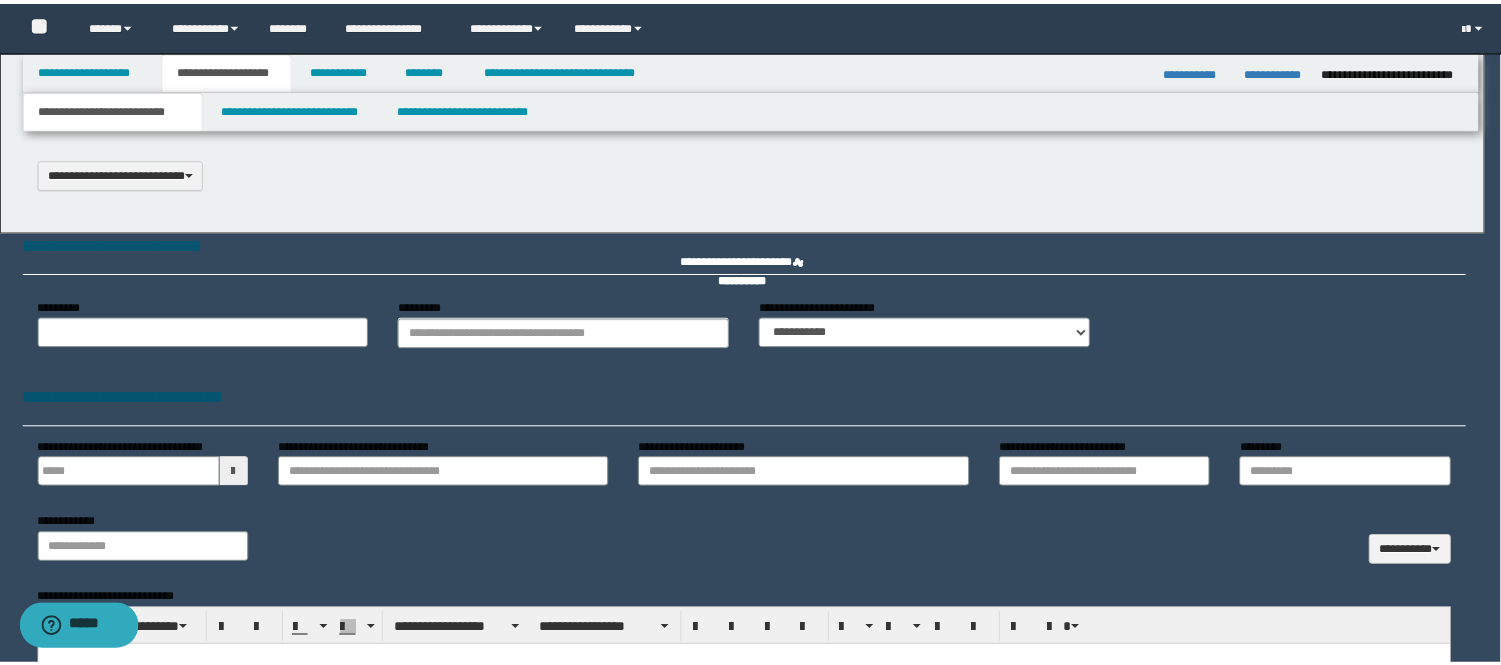 scroll, scrollTop: 0, scrollLeft: 0, axis: both 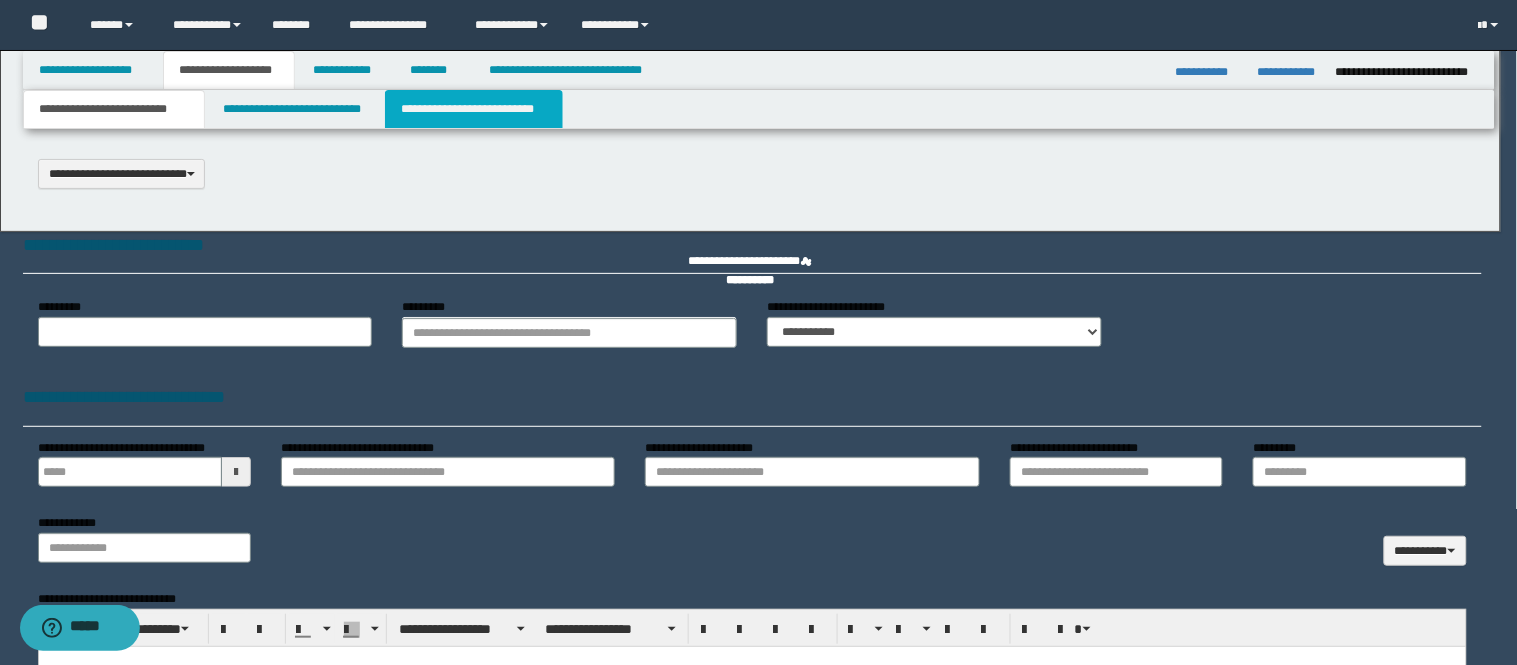 click on "**********" at bounding box center (474, 109) 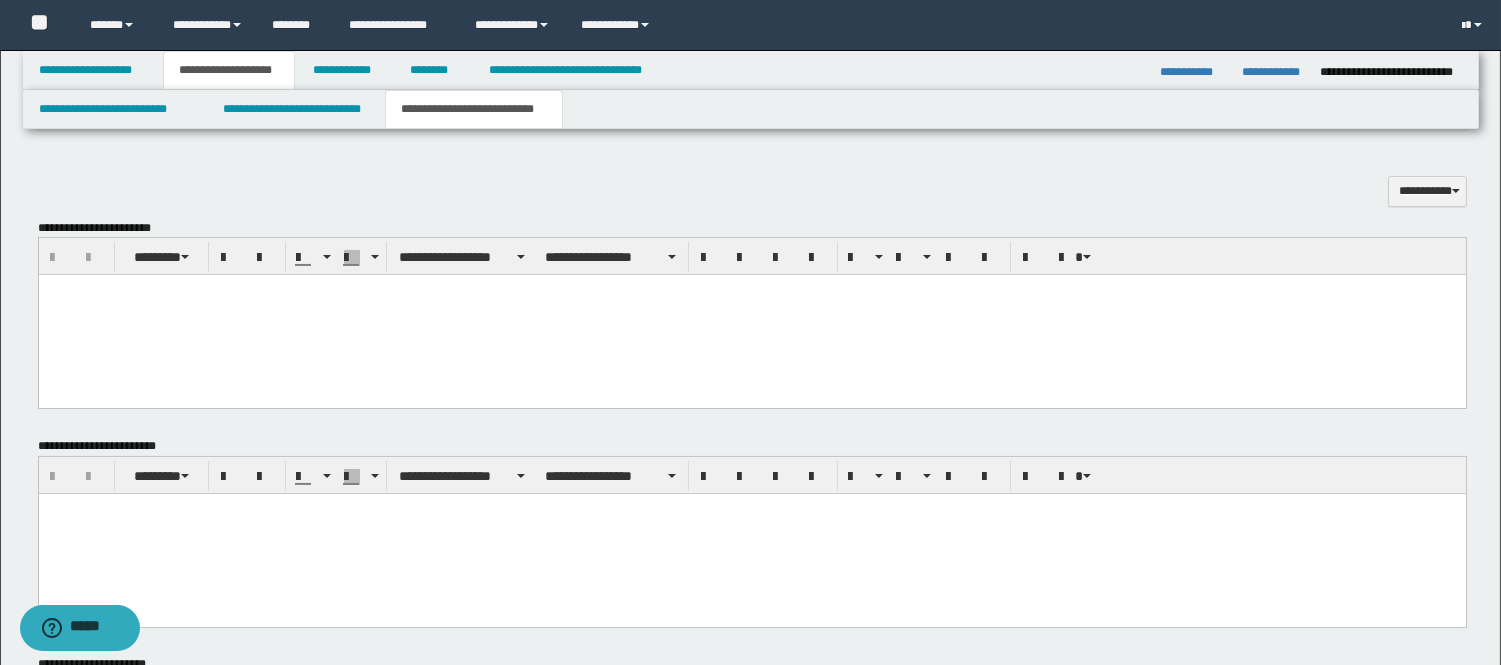 scroll, scrollTop: 860, scrollLeft: 0, axis: vertical 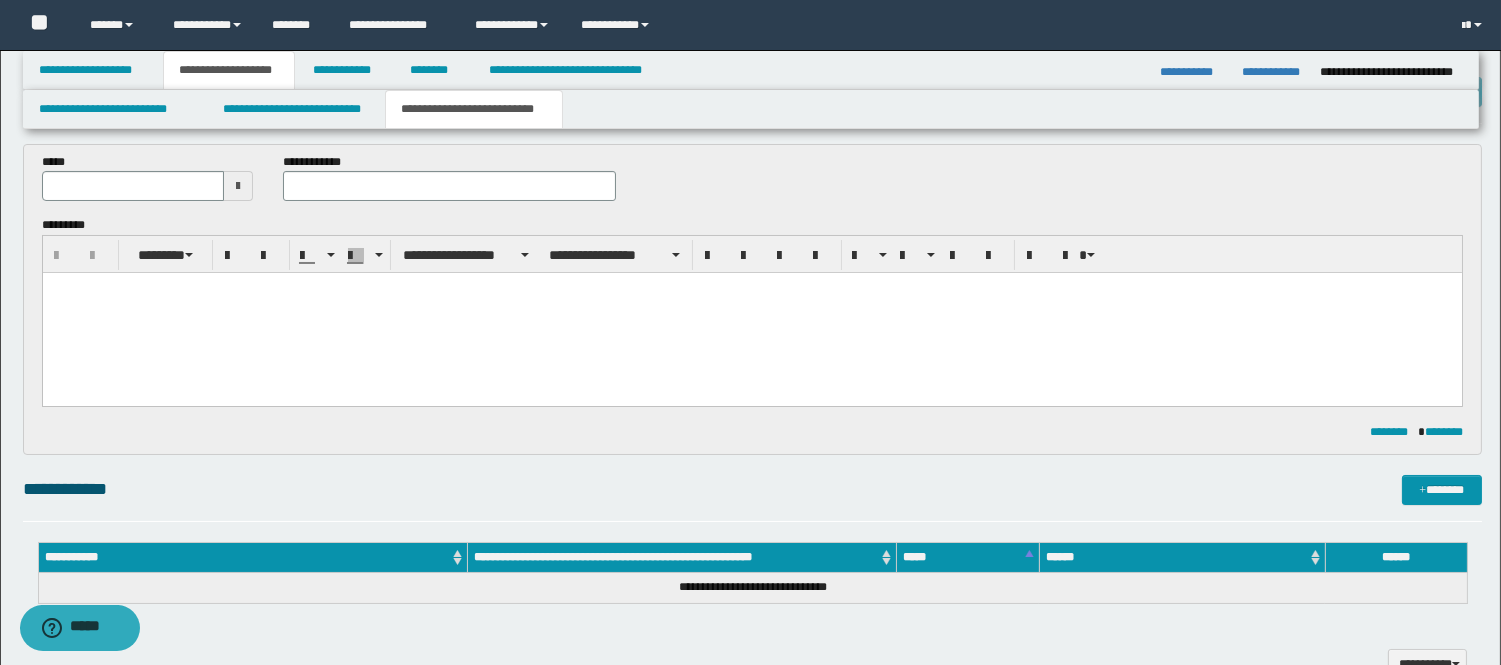 drag, startPoint x: 276, startPoint y: 549, endPoint x: 164, endPoint y: 313, distance: 261.22787 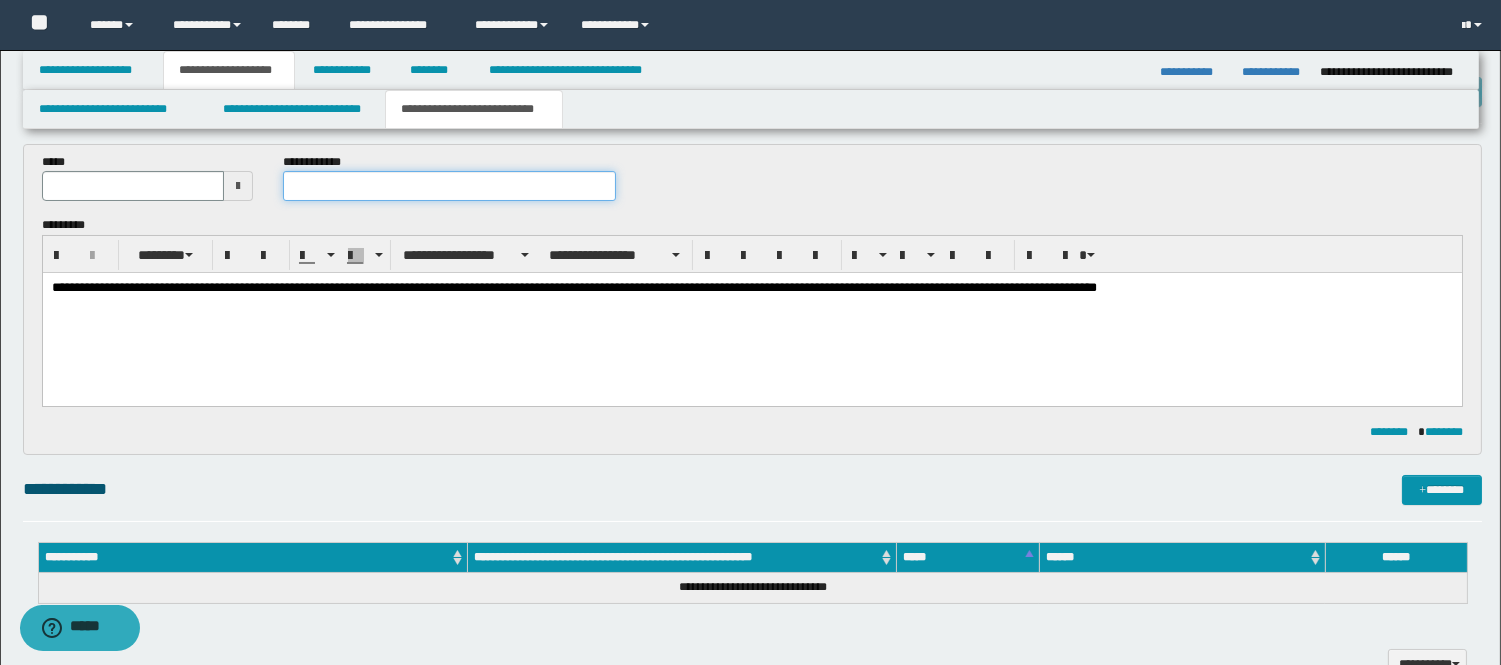paste on "**********" 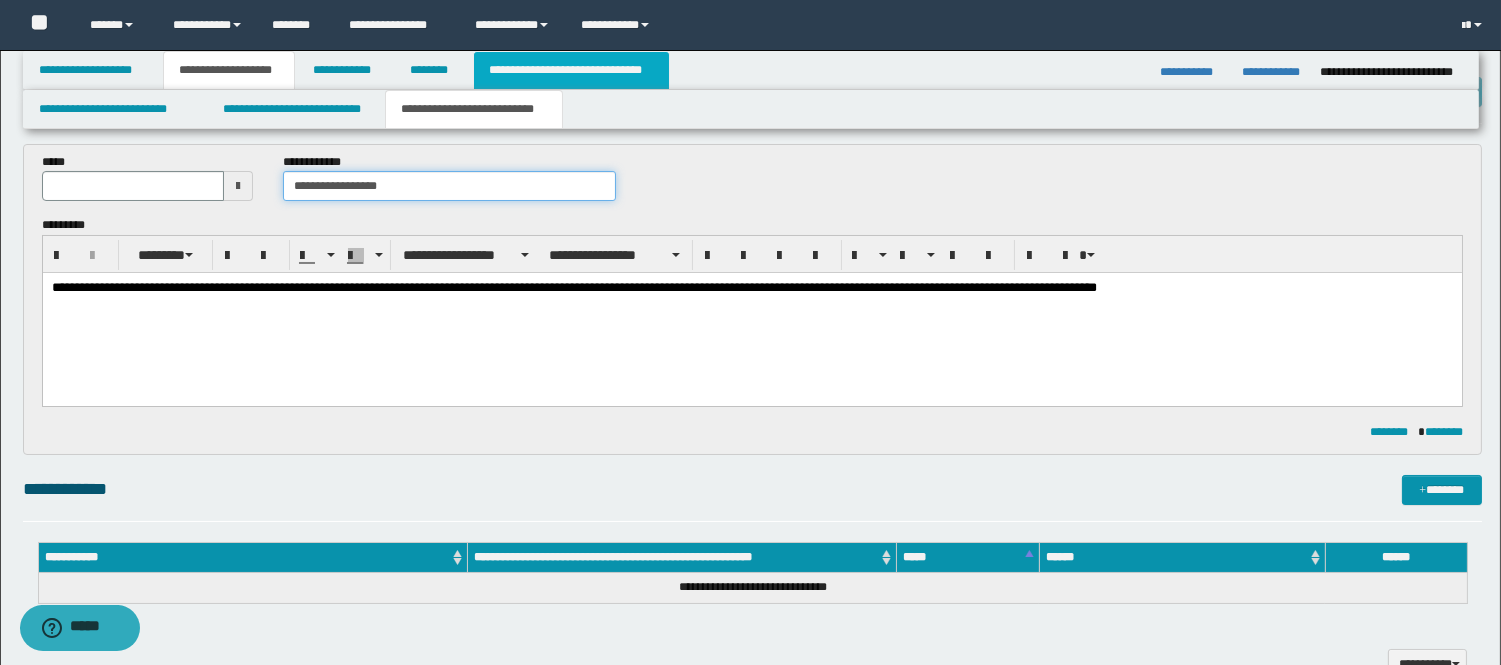 type on "**********" 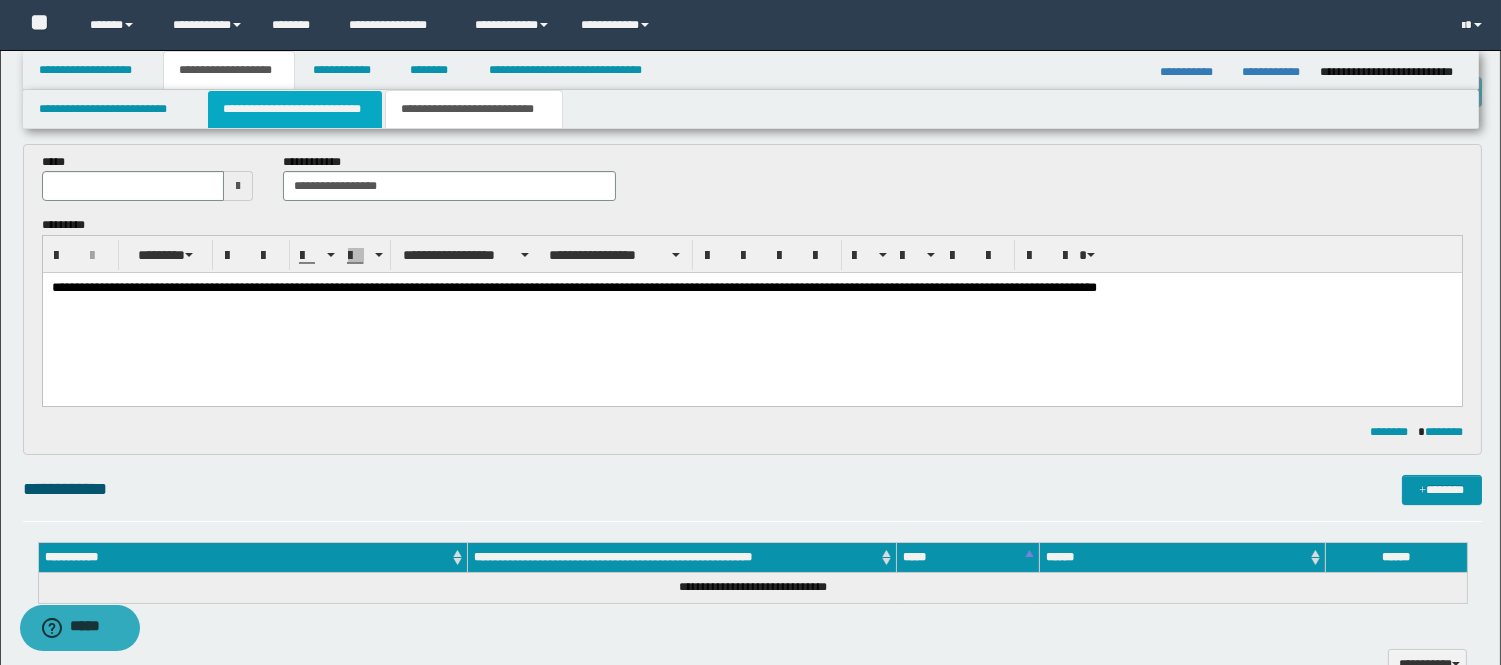 click on "**********" at bounding box center (295, 109) 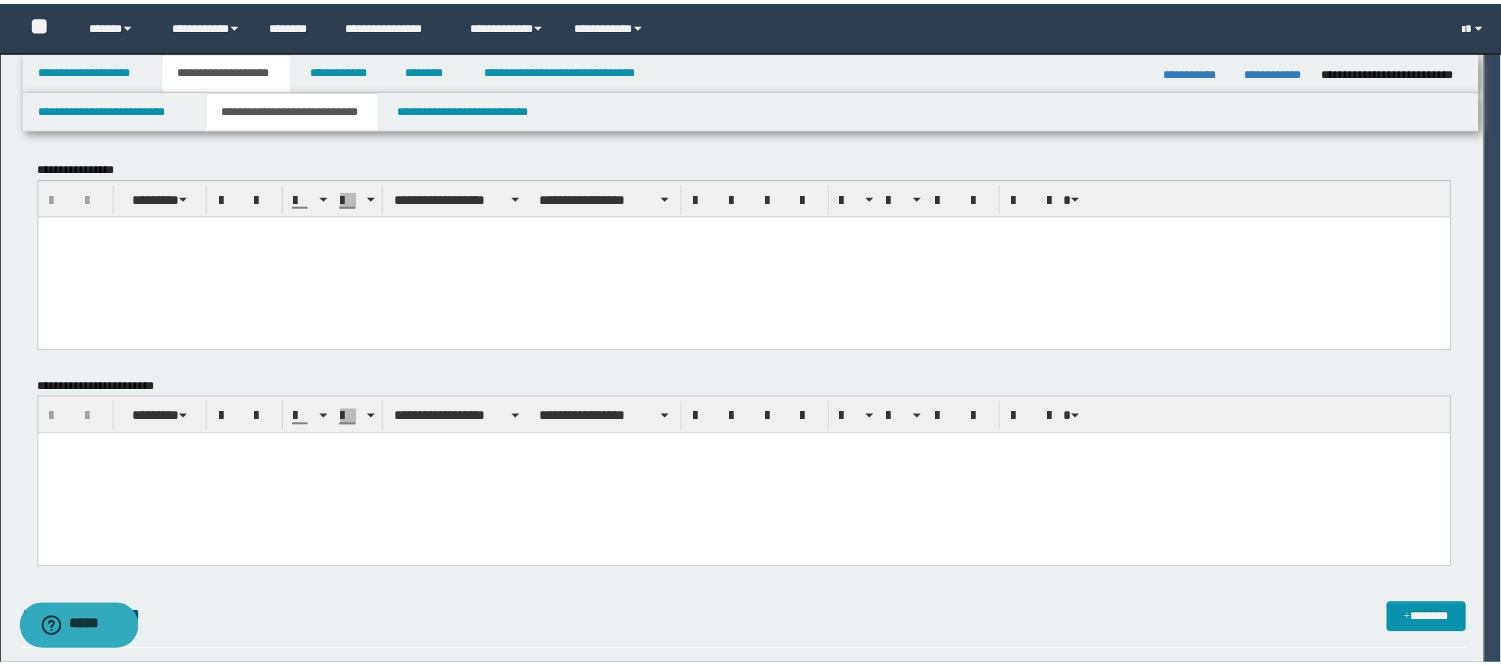 scroll, scrollTop: 0, scrollLeft: 0, axis: both 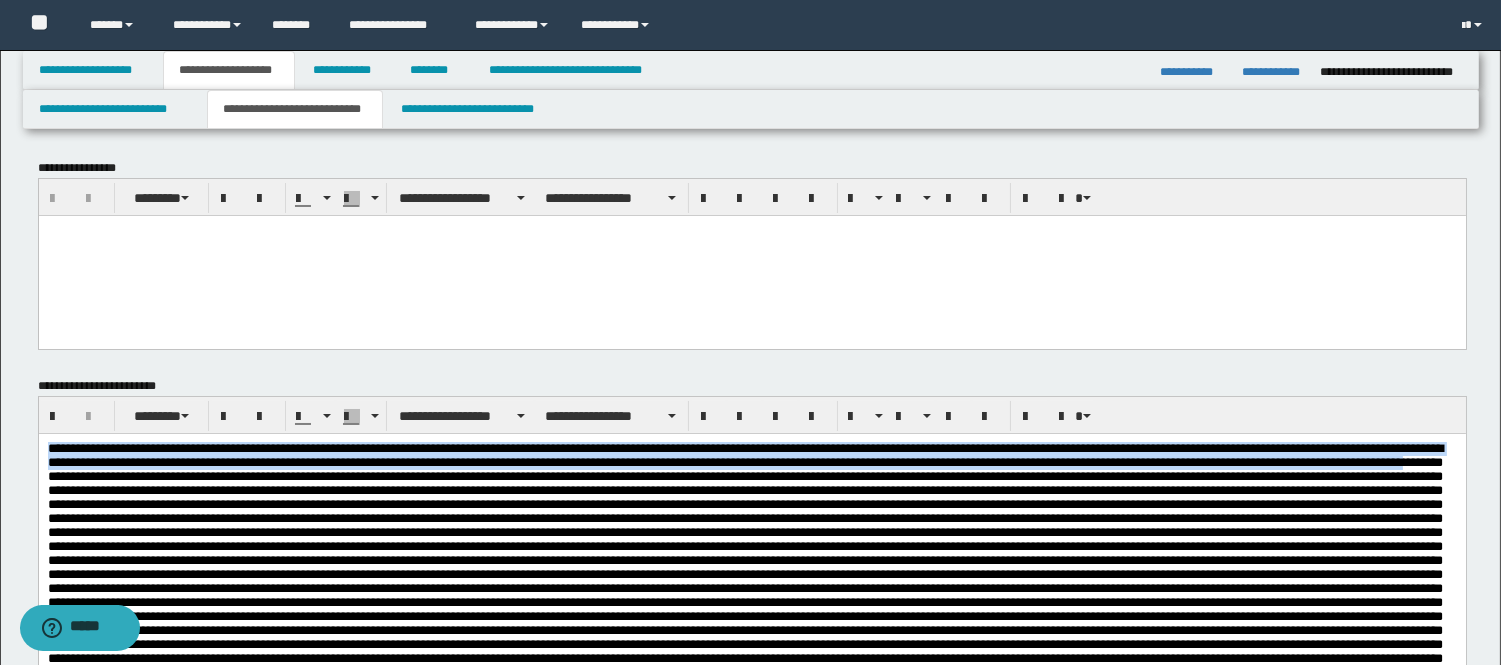 drag, startPoint x: 566, startPoint y: 488, endPoint x: -1, endPoint y: 289, distance: 600.90765 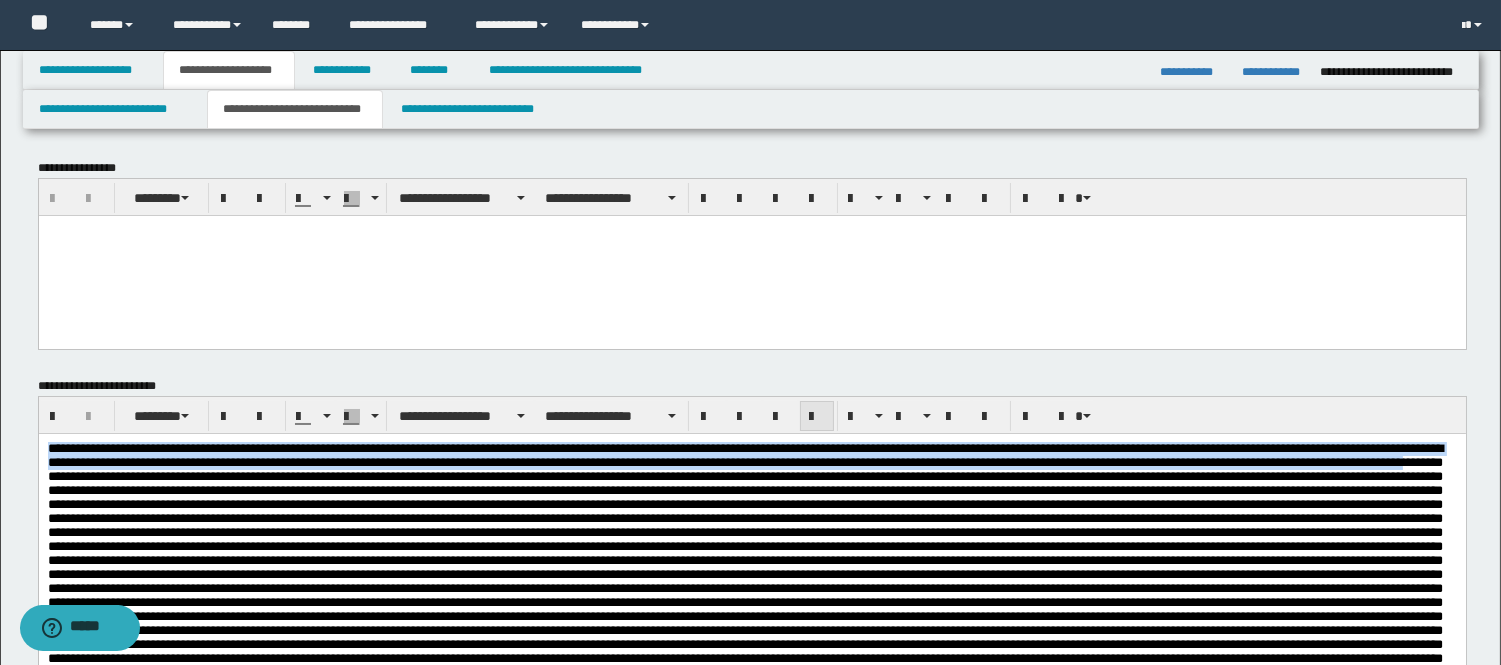 click at bounding box center [817, 417] 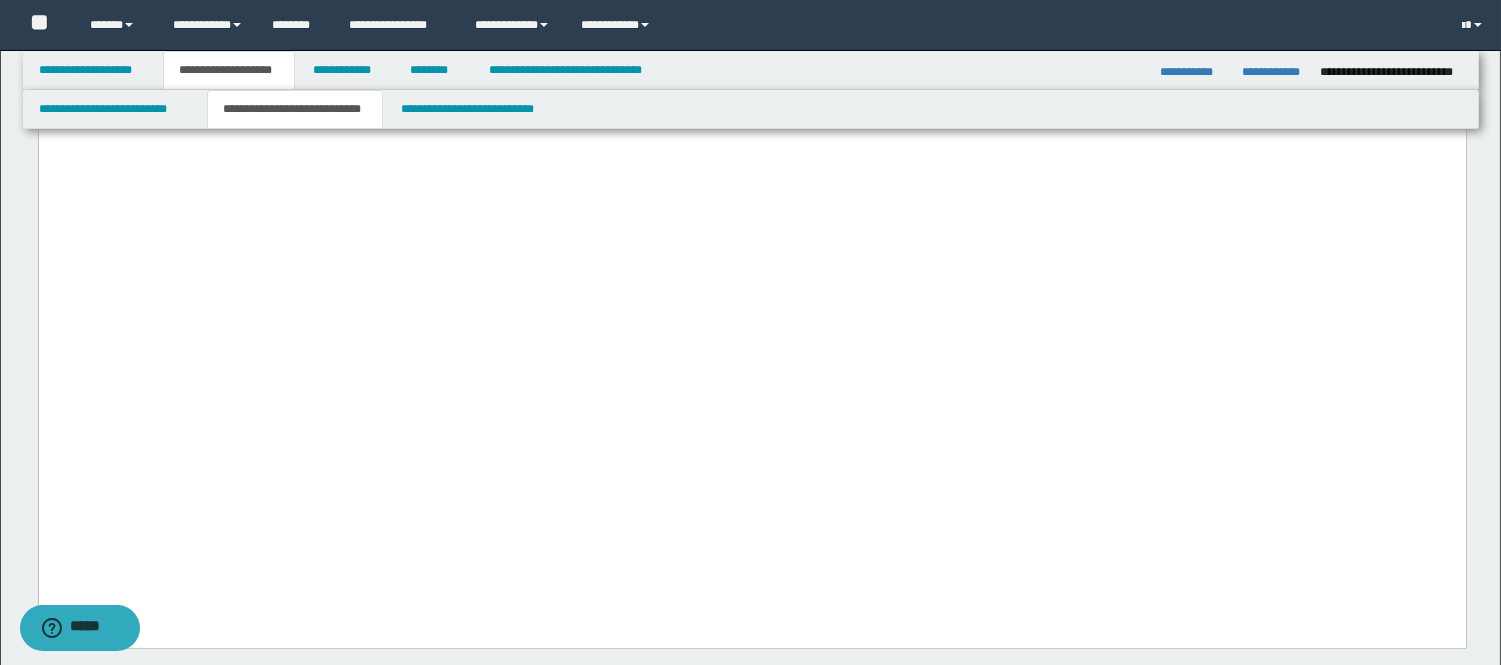 scroll, scrollTop: 2673, scrollLeft: 0, axis: vertical 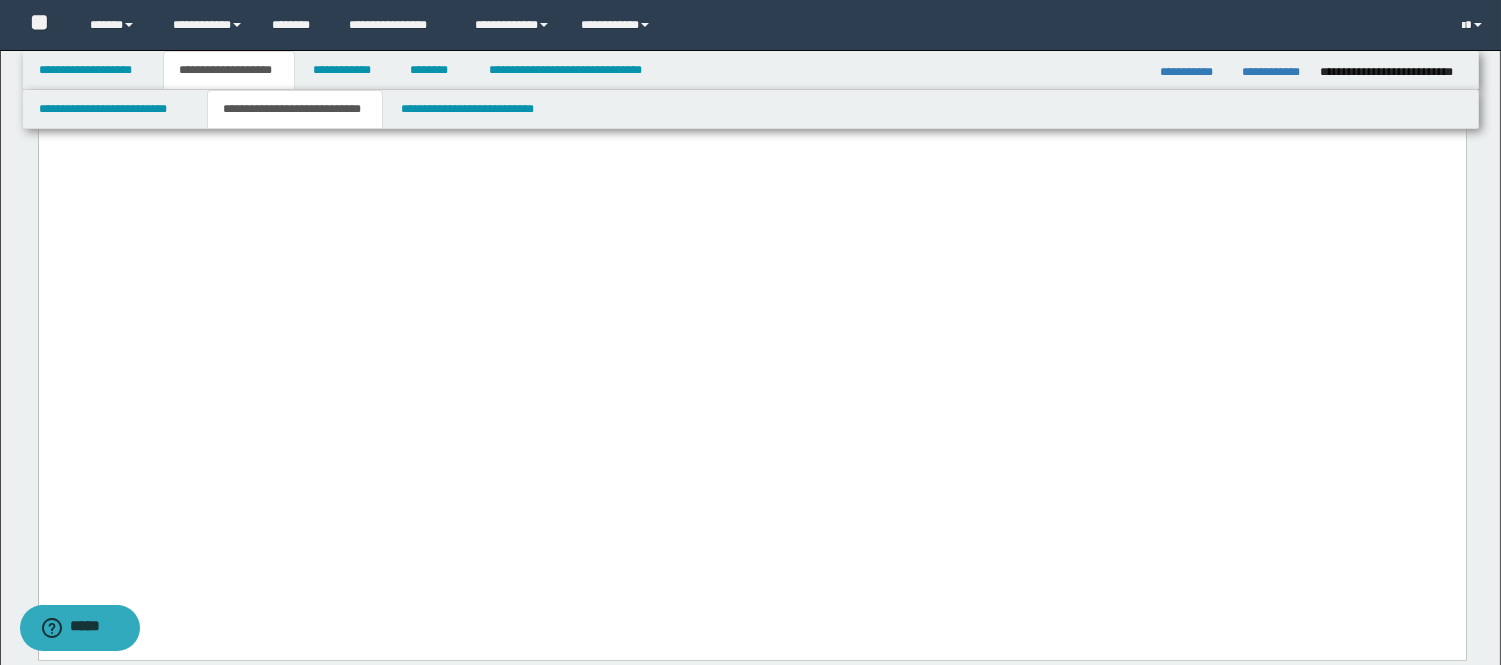 click at bounding box center [751, -814] 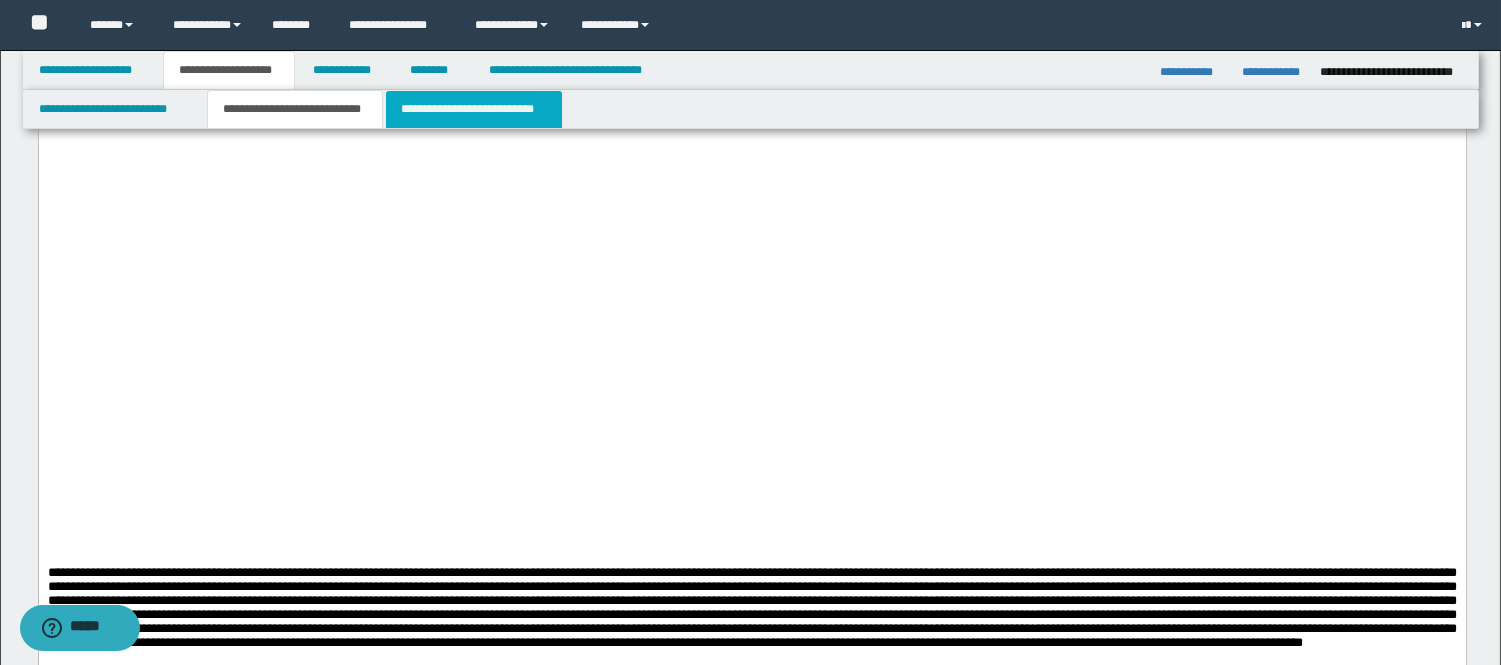 click on "**********" at bounding box center [474, 109] 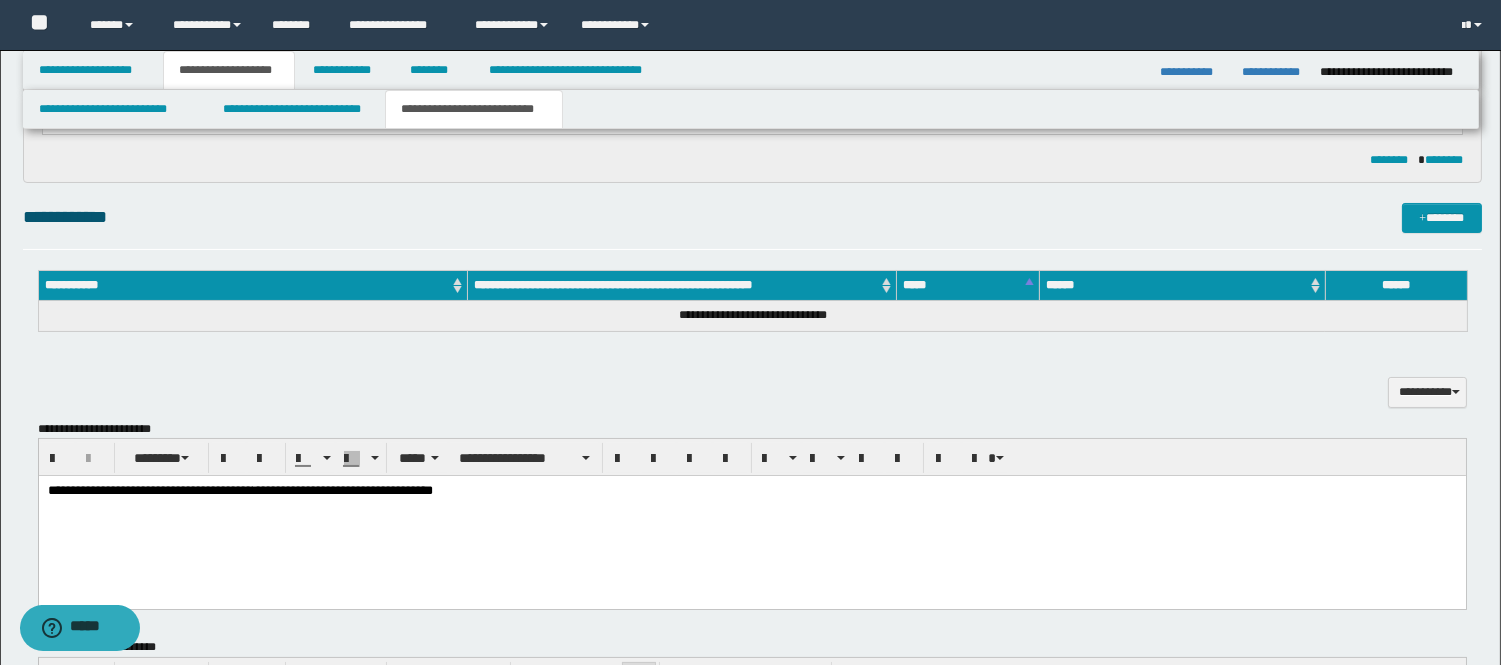 scroll, scrollTop: 344, scrollLeft: 0, axis: vertical 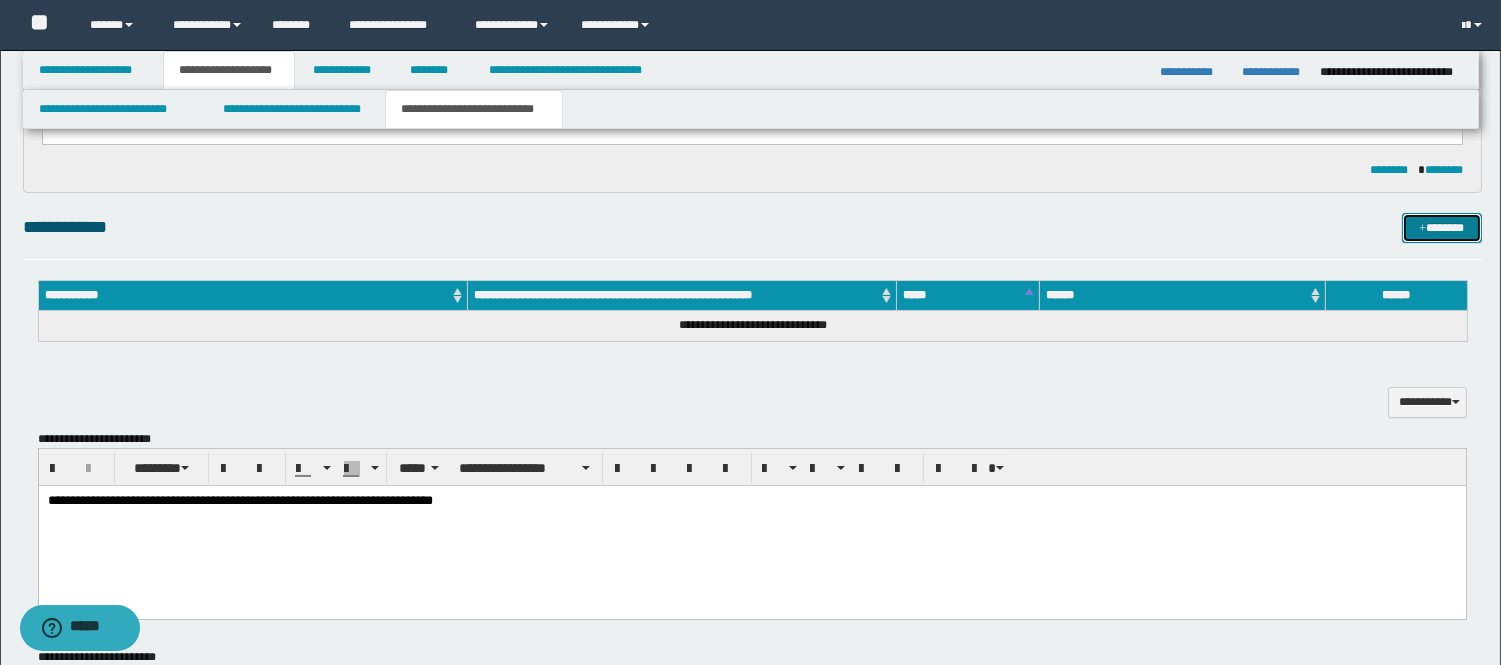 drag, startPoint x: 1452, startPoint y: 224, endPoint x: 1405, endPoint y: 232, distance: 47.67599 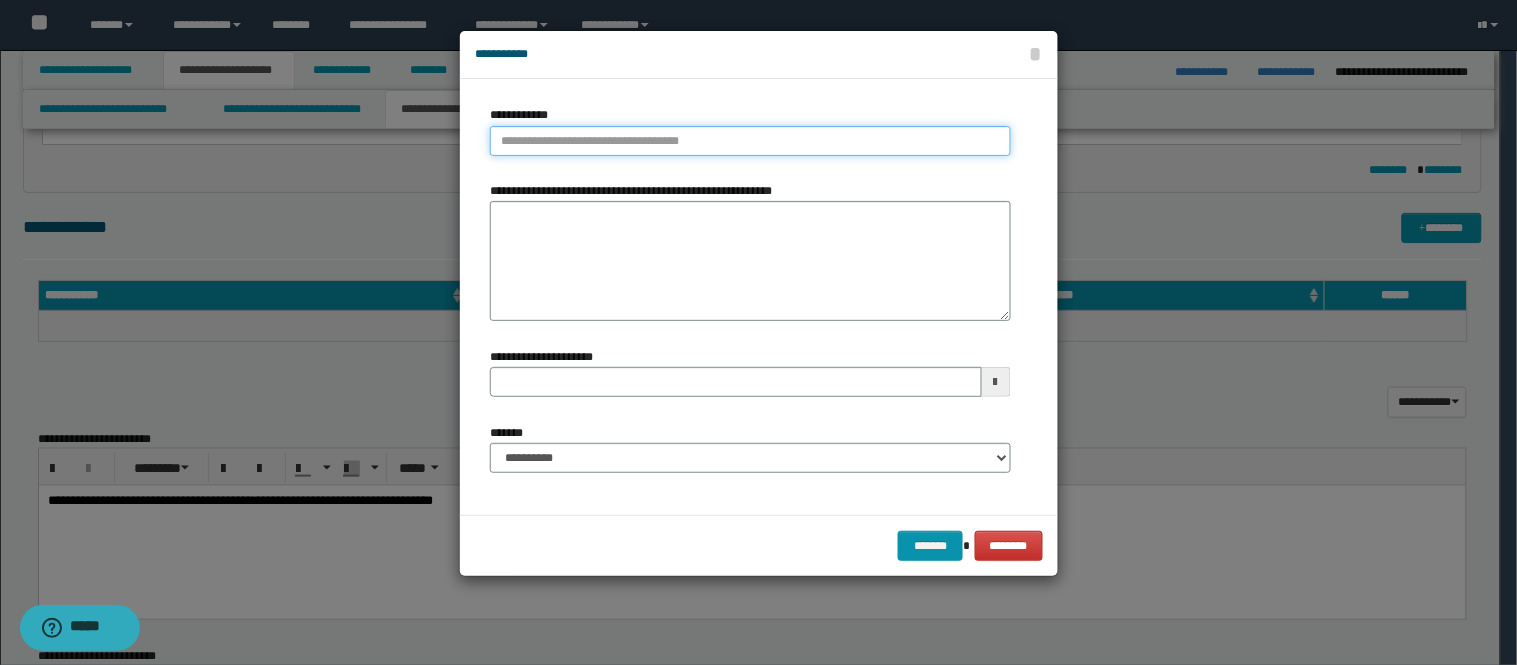 click on "**********" at bounding box center [750, 141] 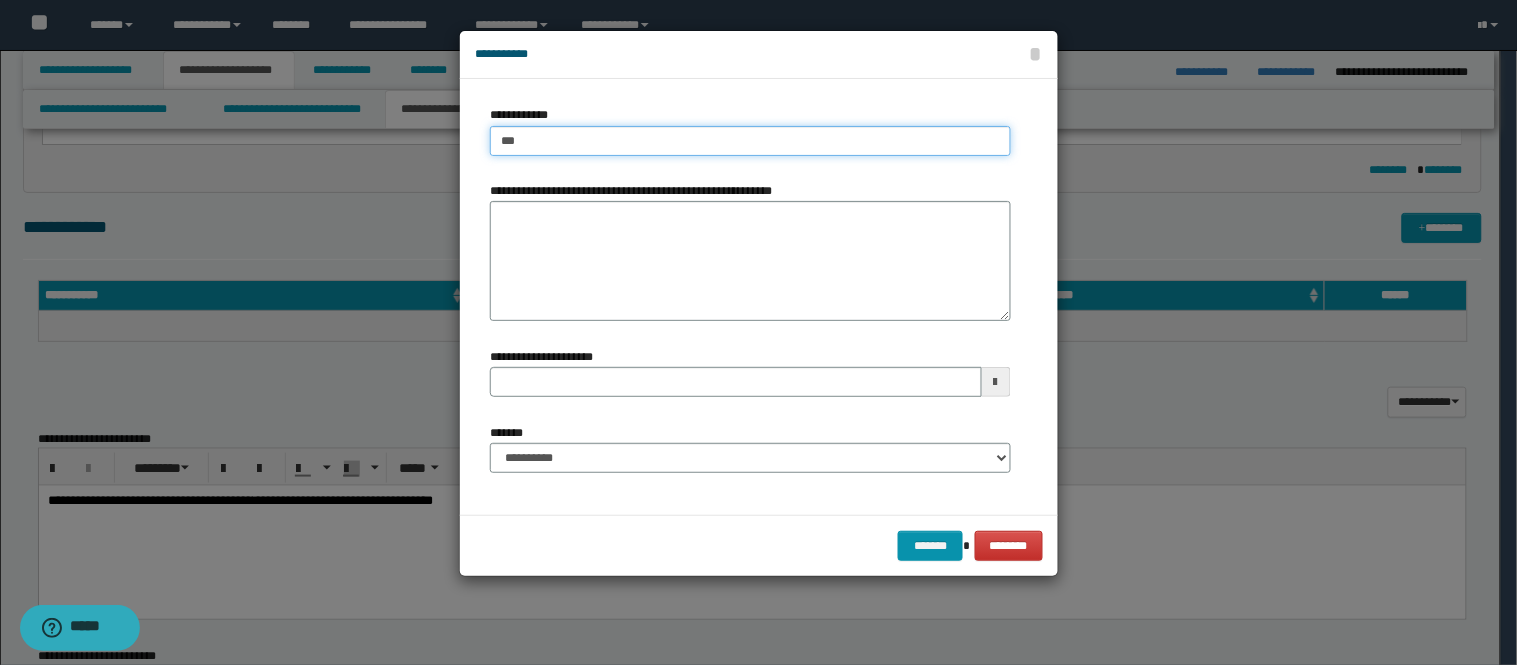 type on "****" 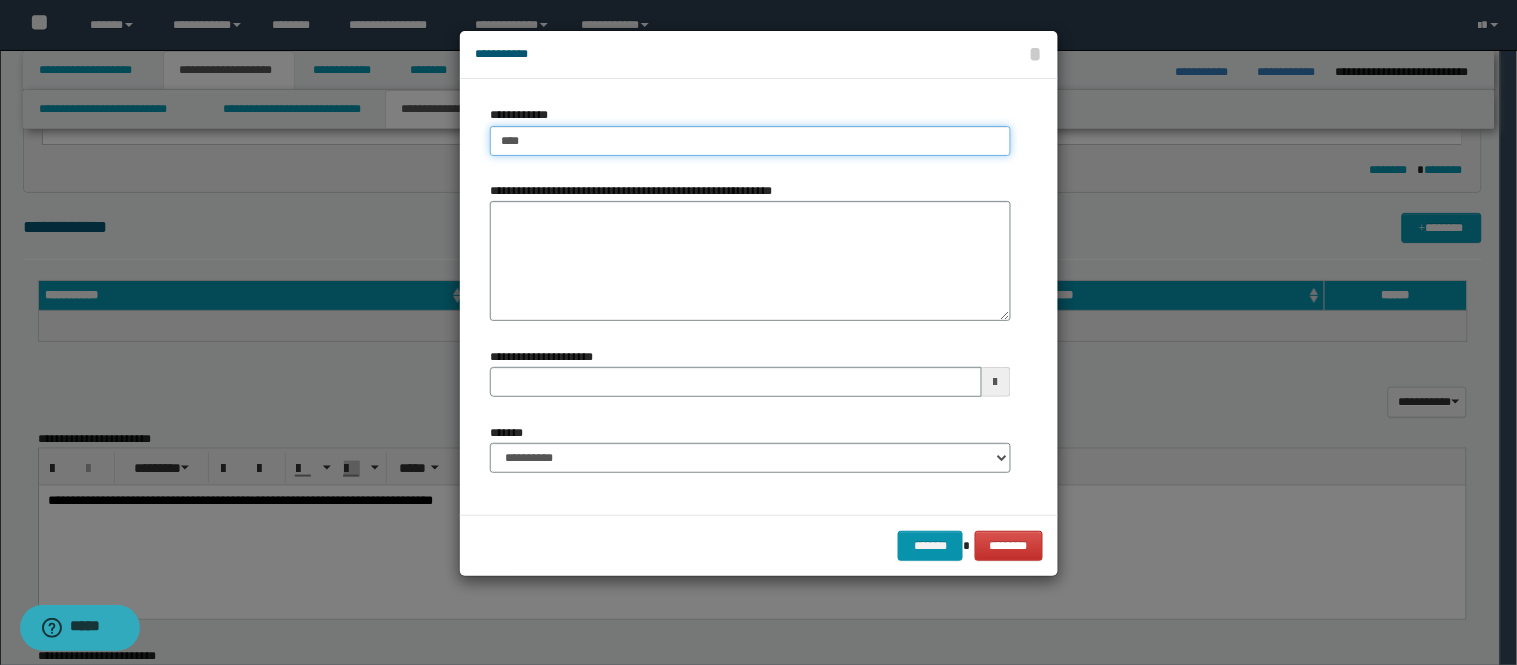 type on "****" 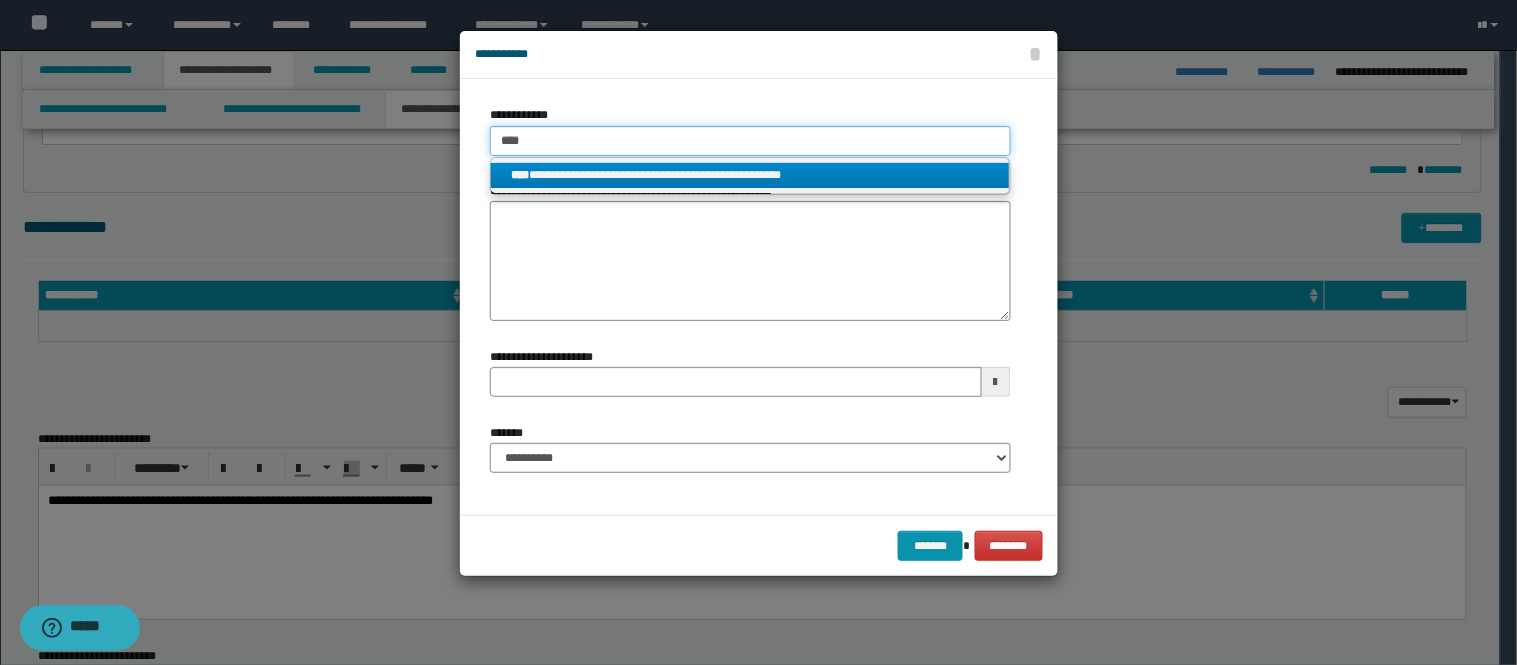 type on "****" 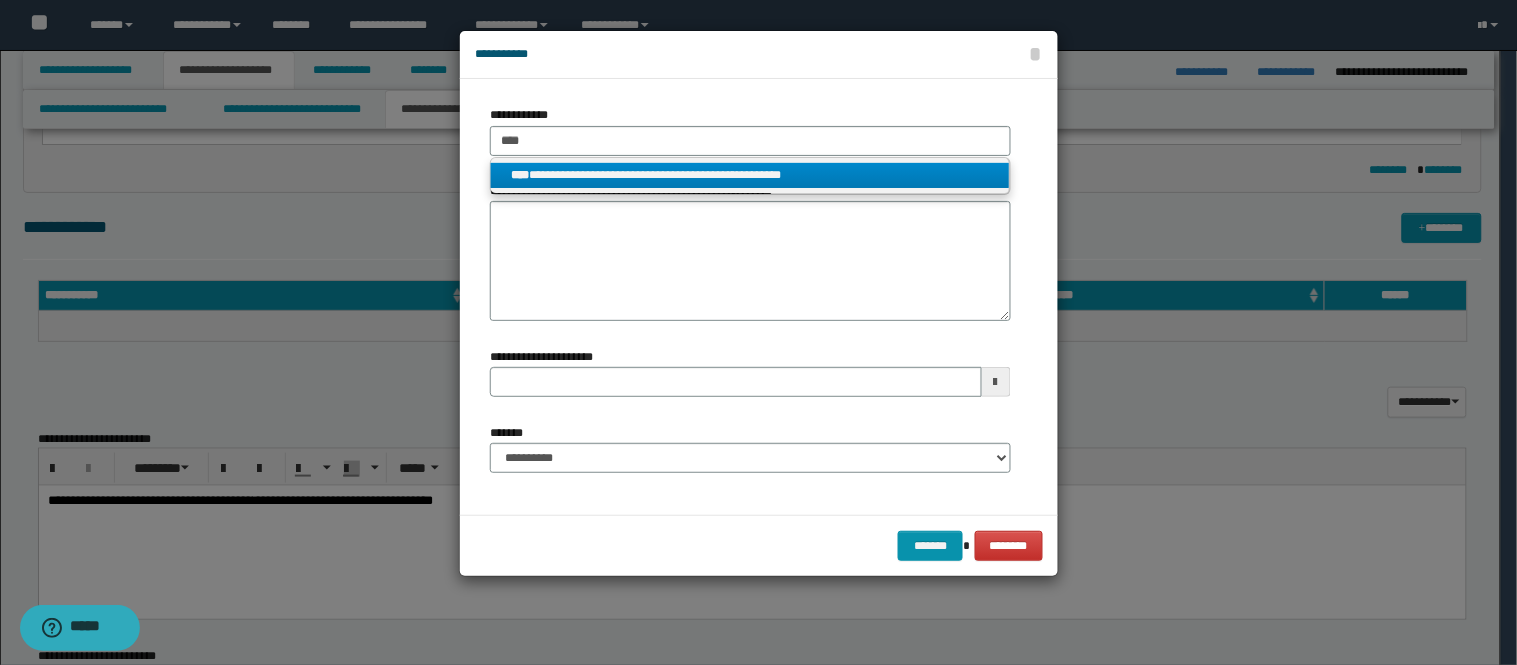 click on "**********" at bounding box center (750, 175) 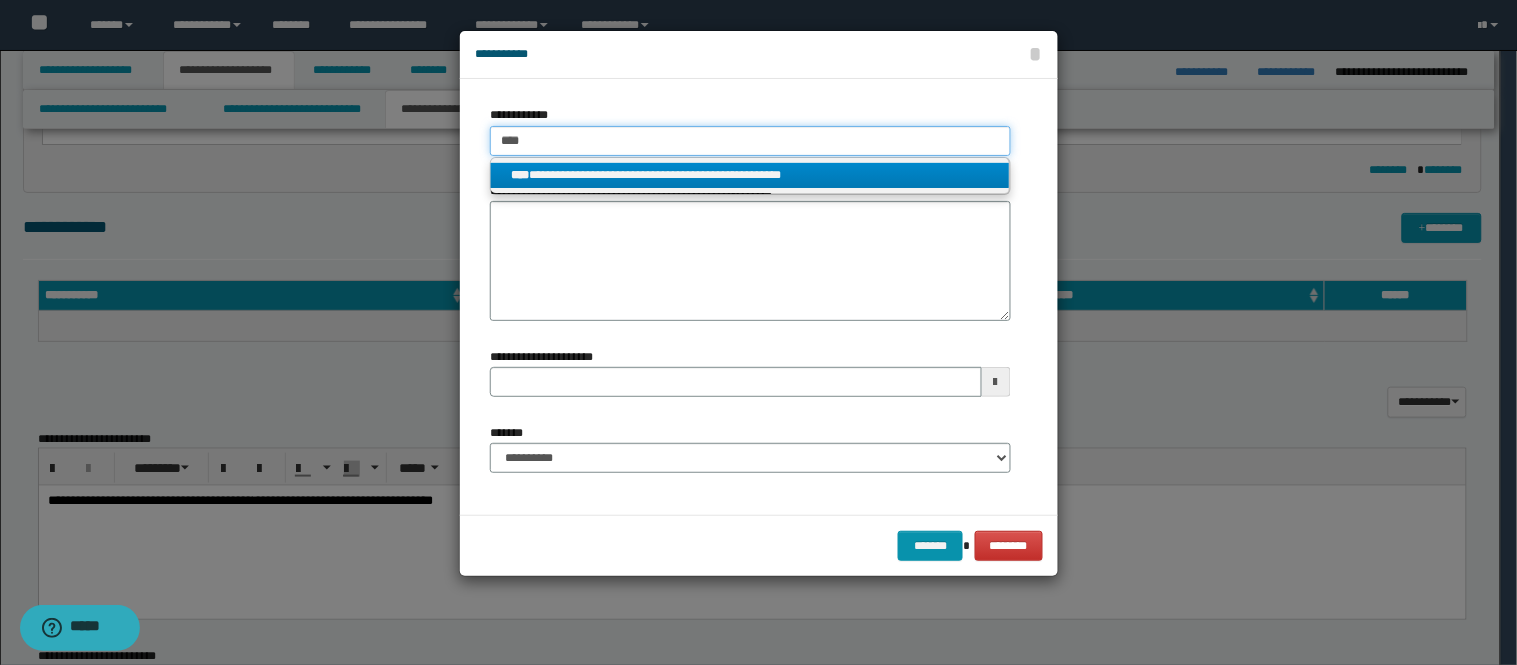 type 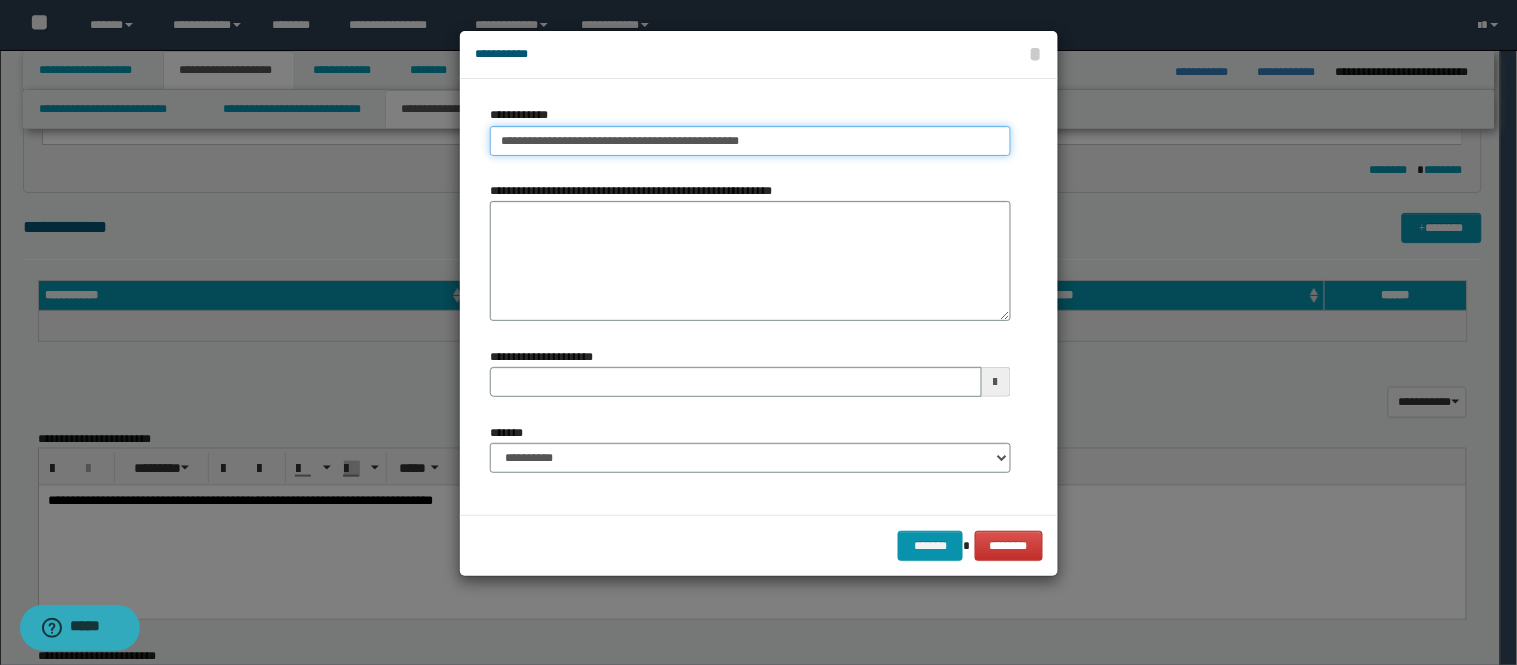 type 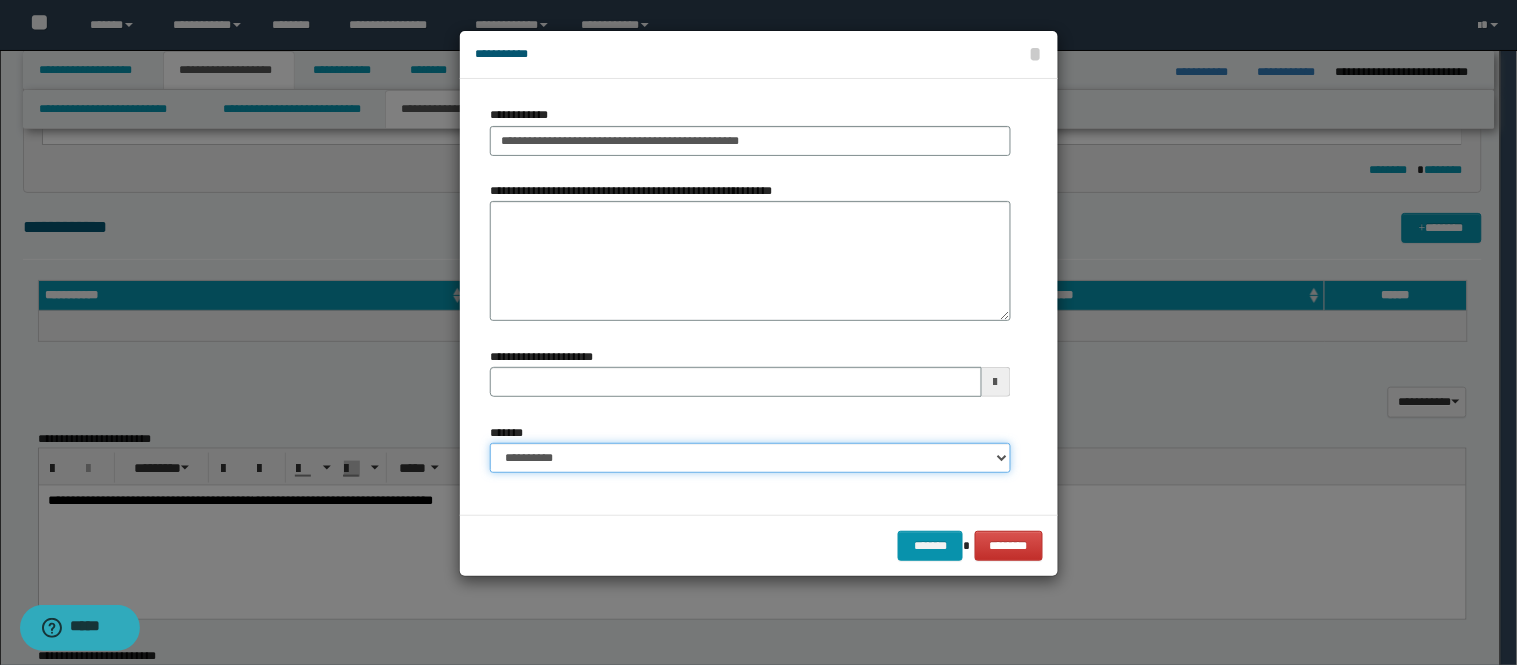 click on "**********" at bounding box center [750, 458] 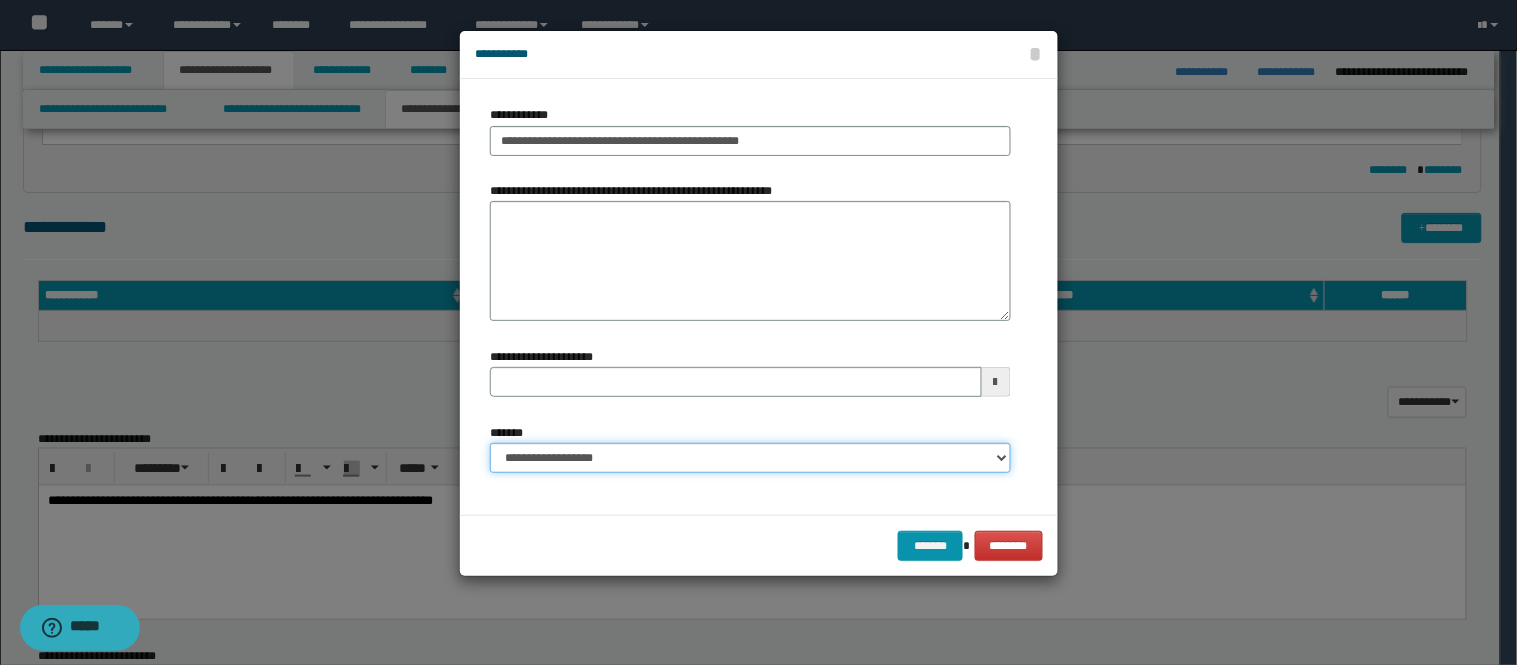 click on "**********" at bounding box center (750, 458) 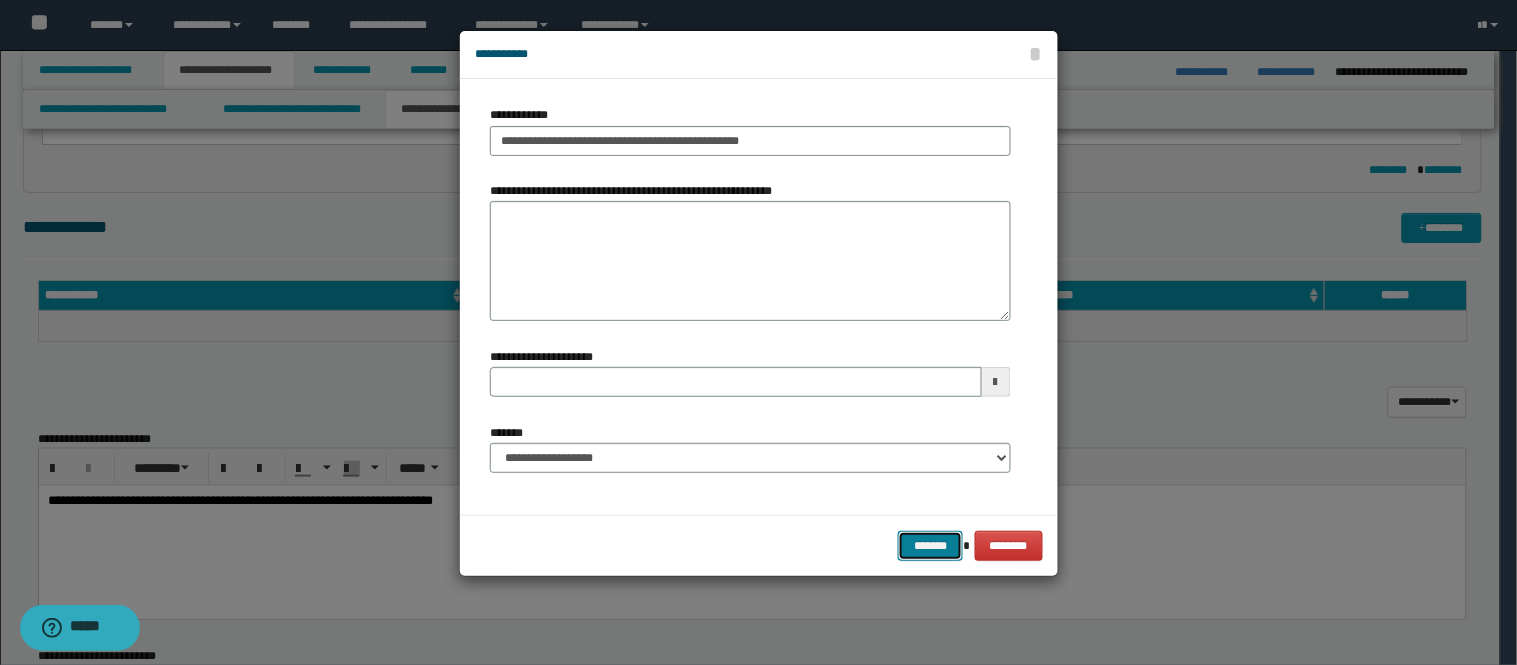 click on "*******" at bounding box center (930, 546) 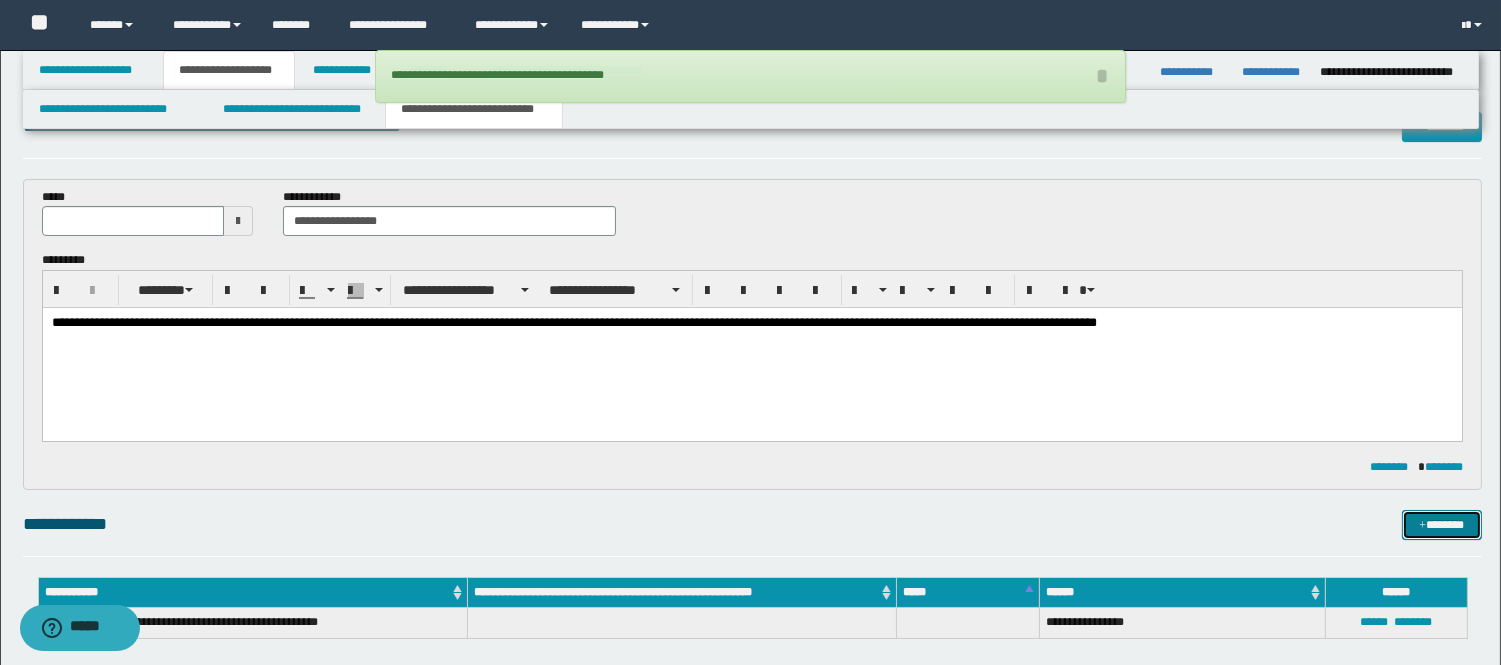 scroll, scrollTop: 0, scrollLeft: 0, axis: both 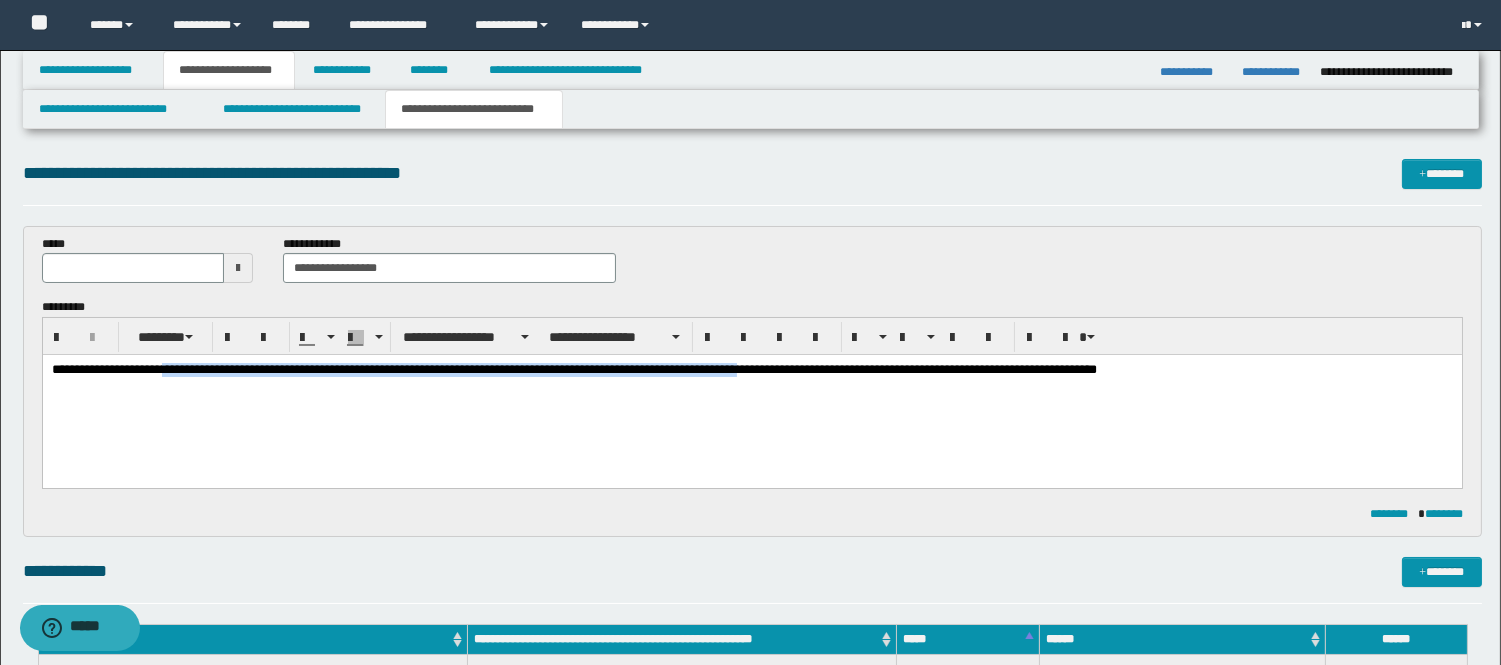 drag, startPoint x: 849, startPoint y: 372, endPoint x: 184, endPoint y: 412, distance: 666.2019 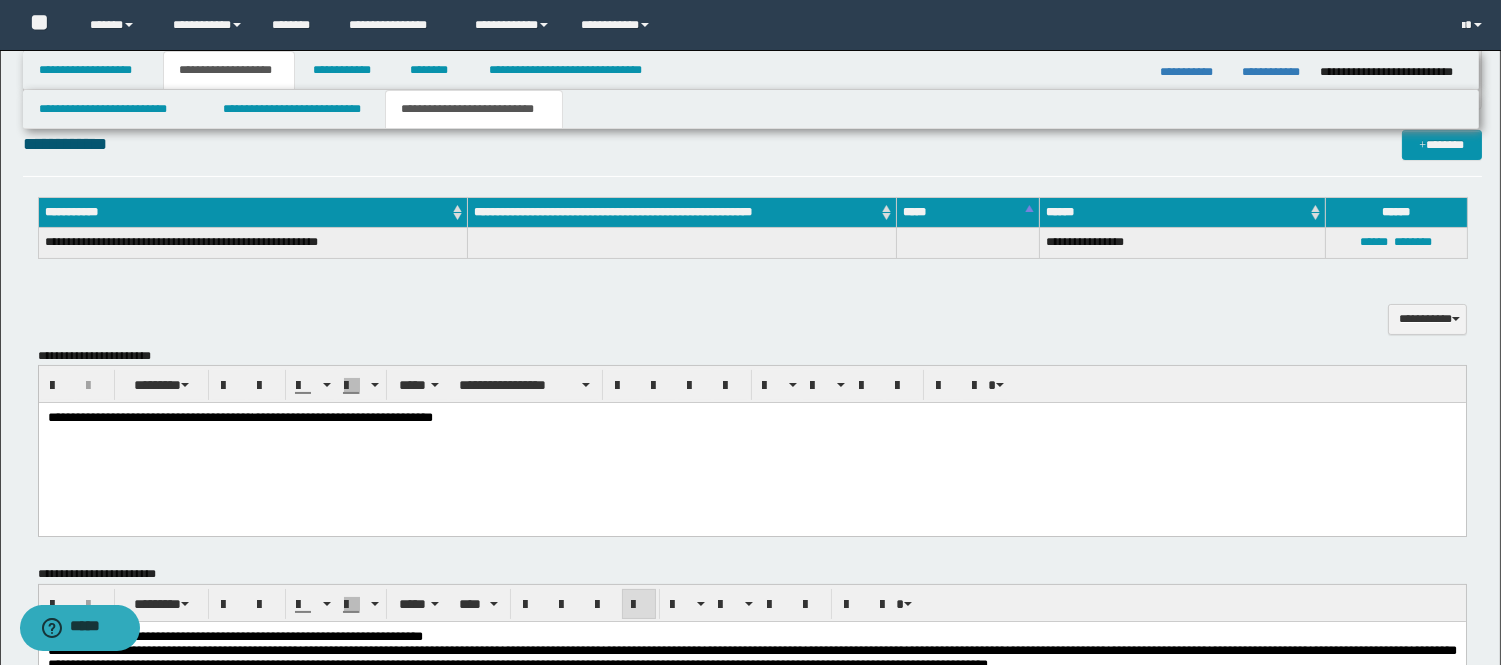 scroll, scrollTop: 444, scrollLeft: 0, axis: vertical 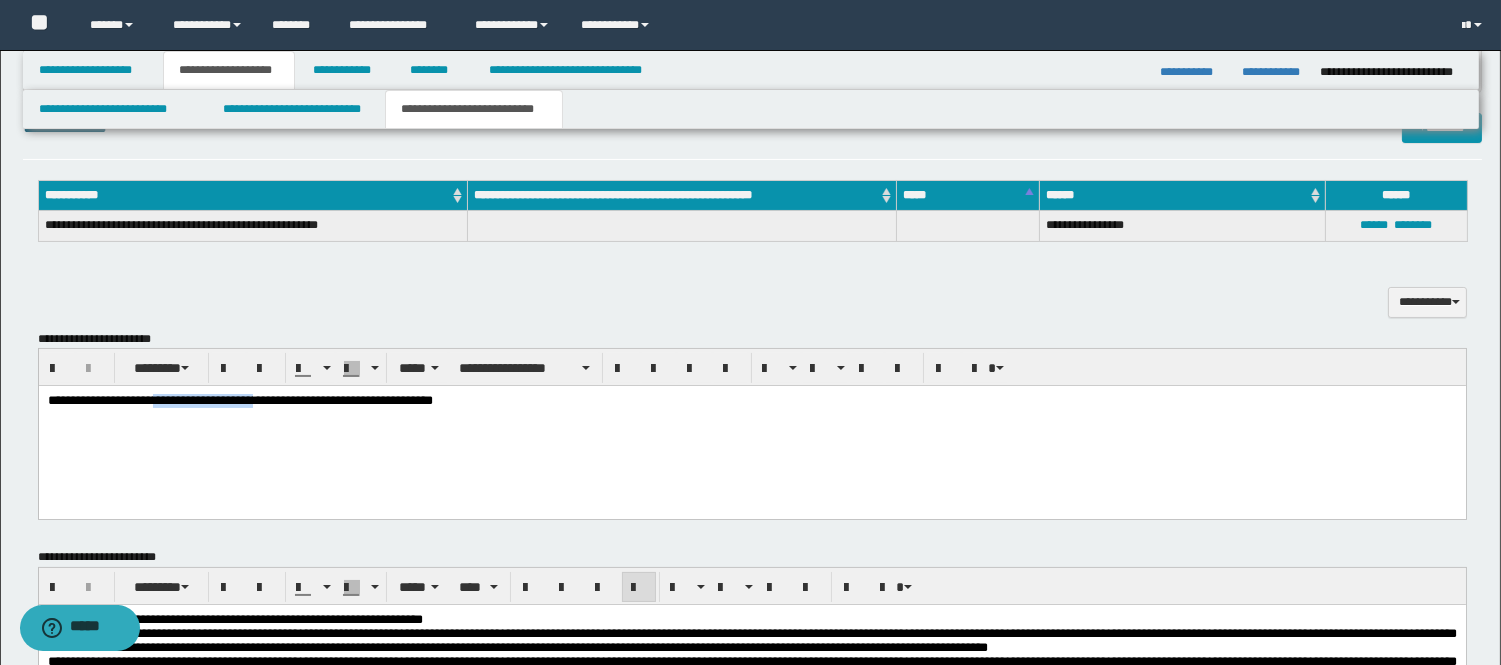 drag, startPoint x: 249, startPoint y: 408, endPoint x: 179, endPoint y: 393, distance: 71.5891 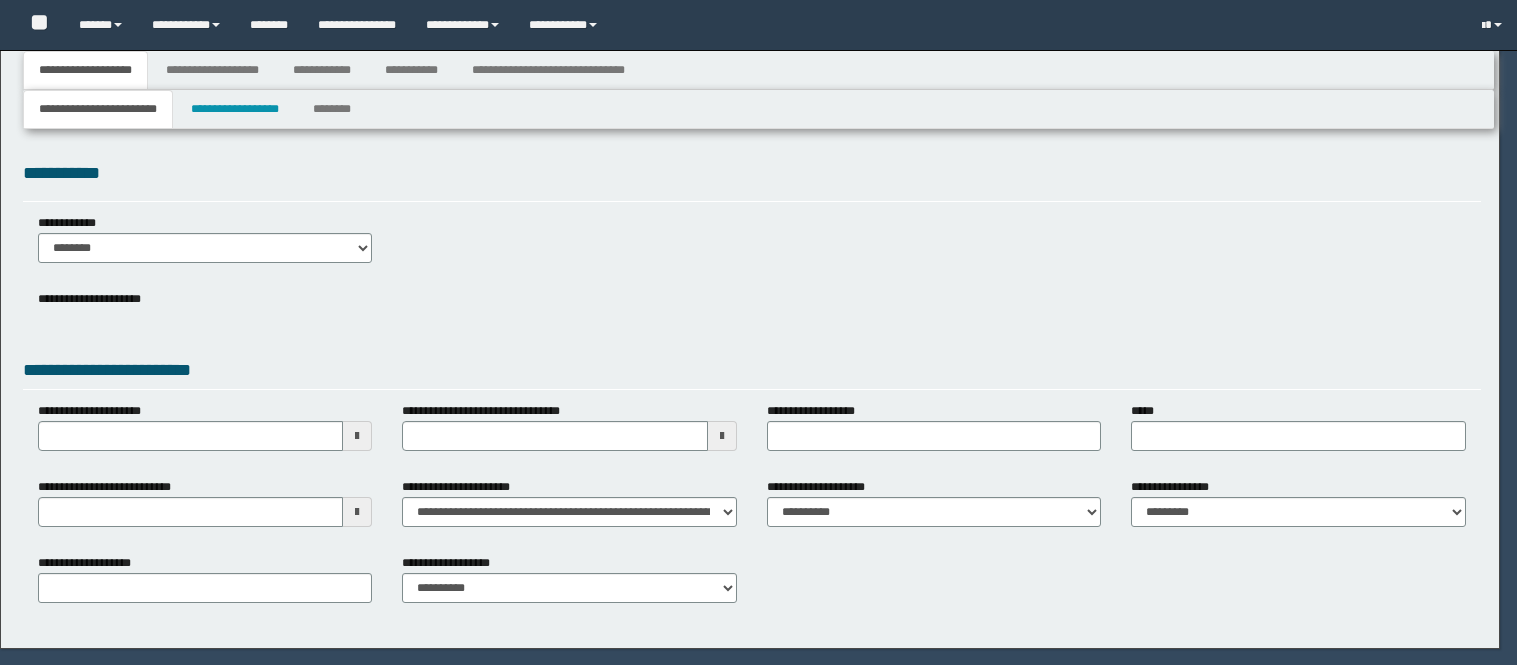 select on "*" 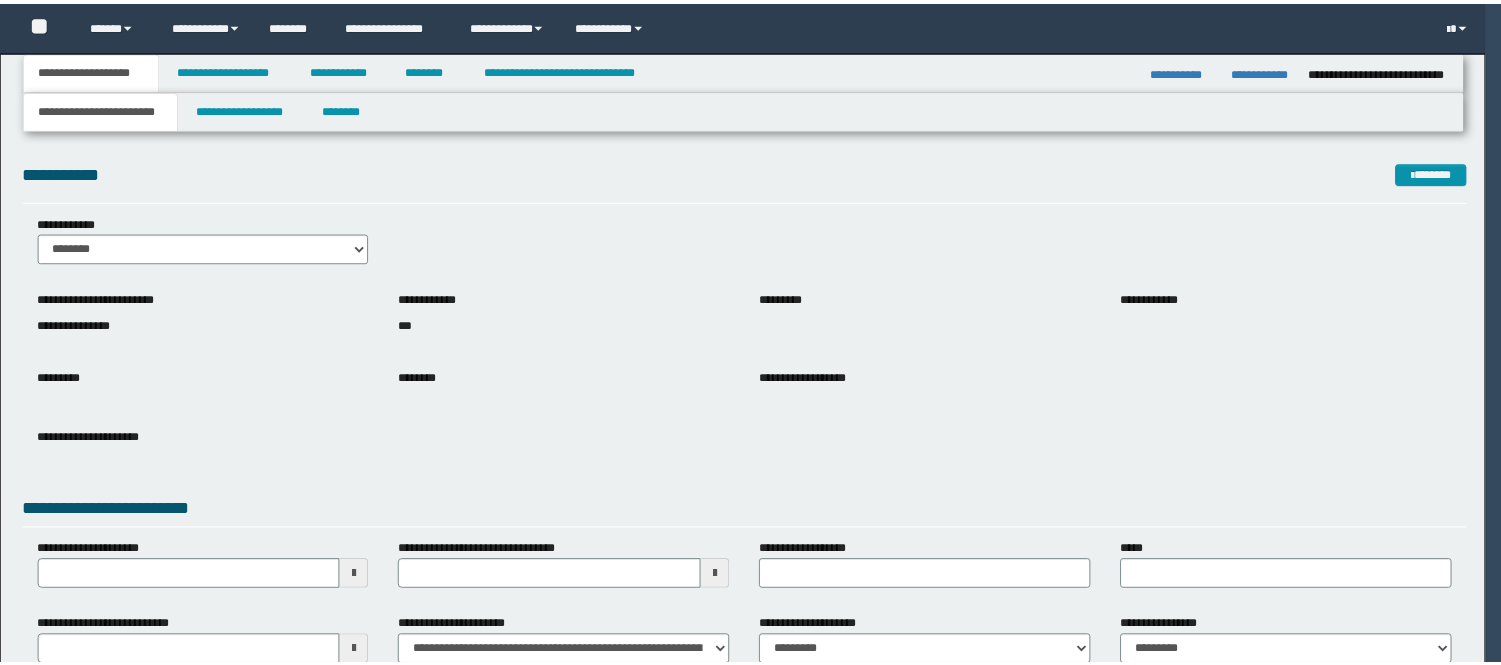 scroll, scrollTop: 0, scrollLeft: 0, axis: both 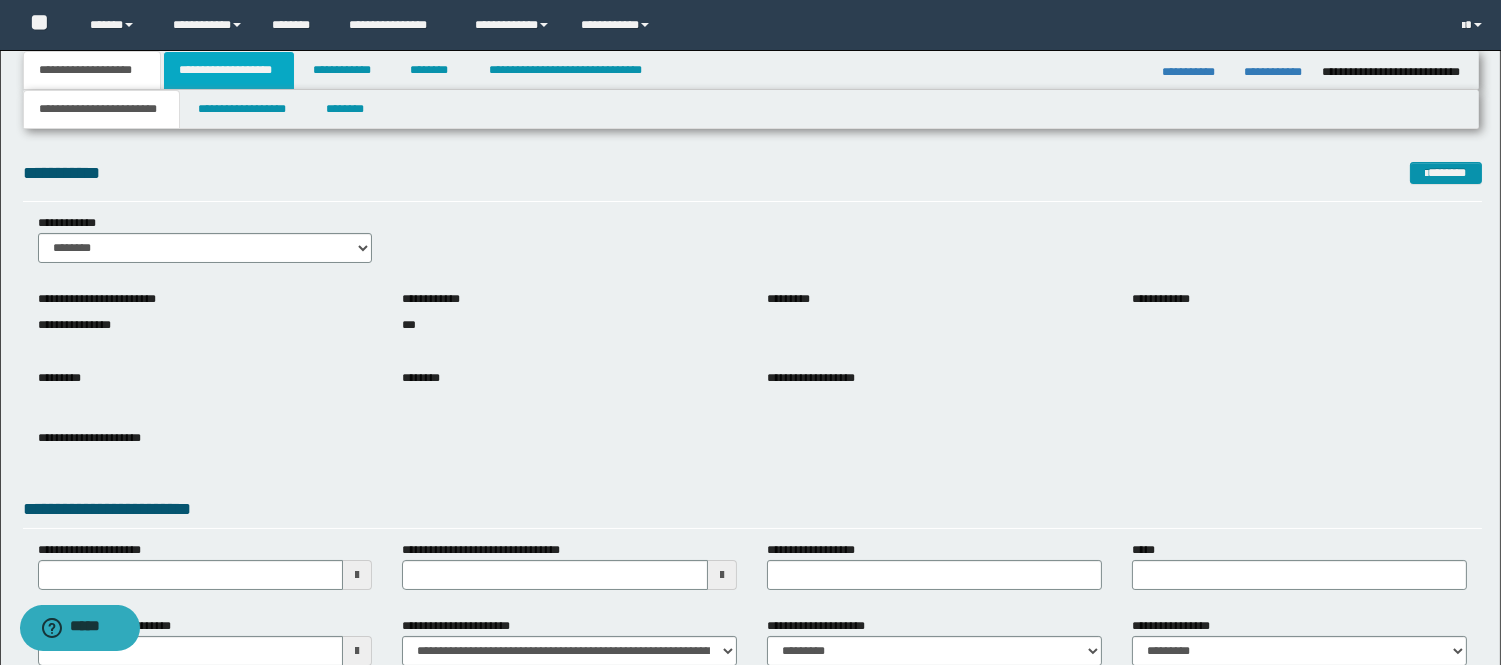 click on "**********" at bounding box center [229, 70] 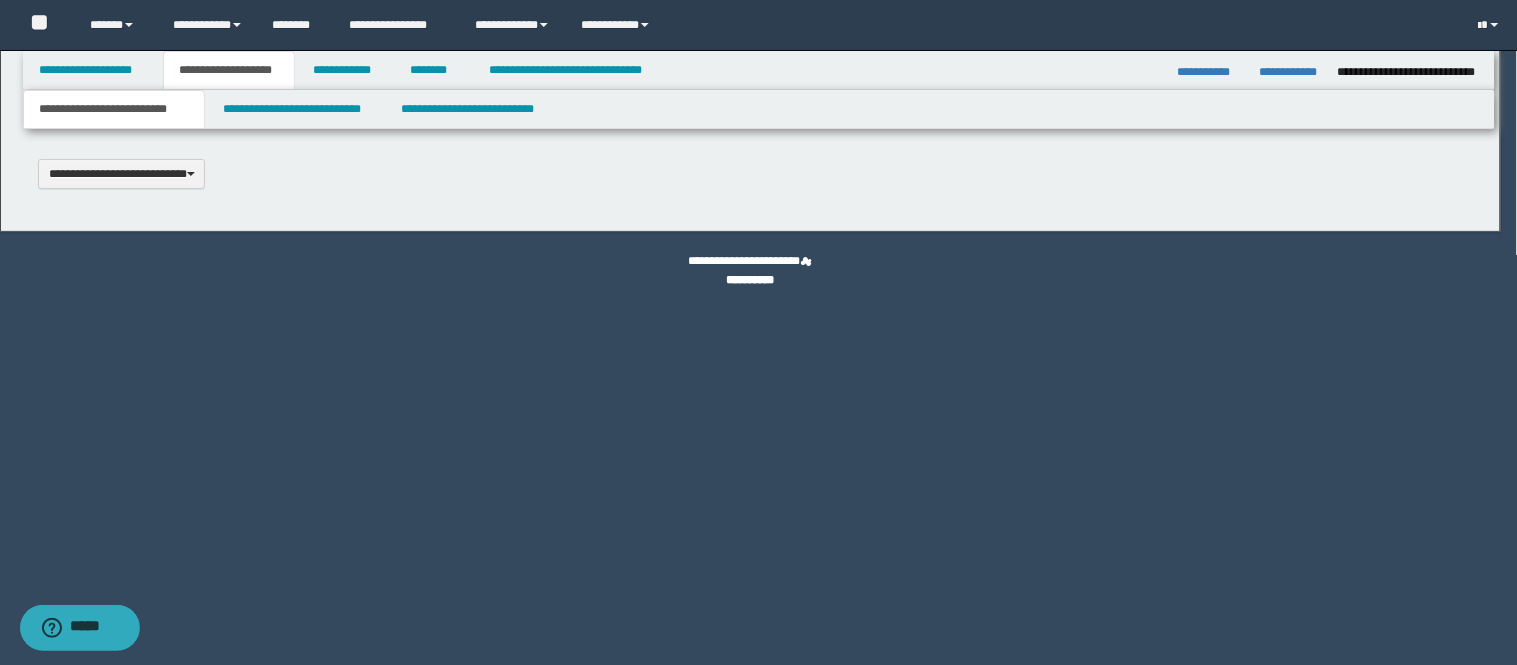 scroll, scrollTop: 0, scrollLeft: 0, axis: both 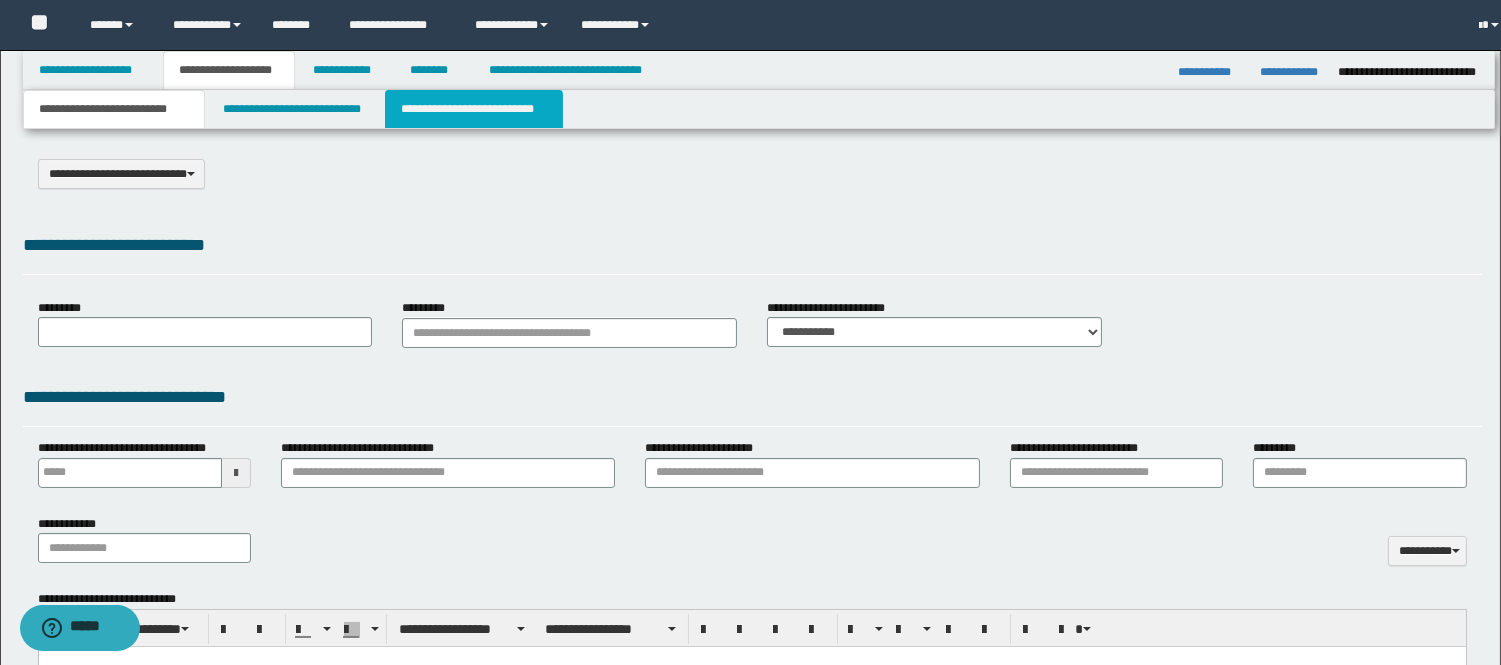 click on "**********" at bounding box center [474, 109] 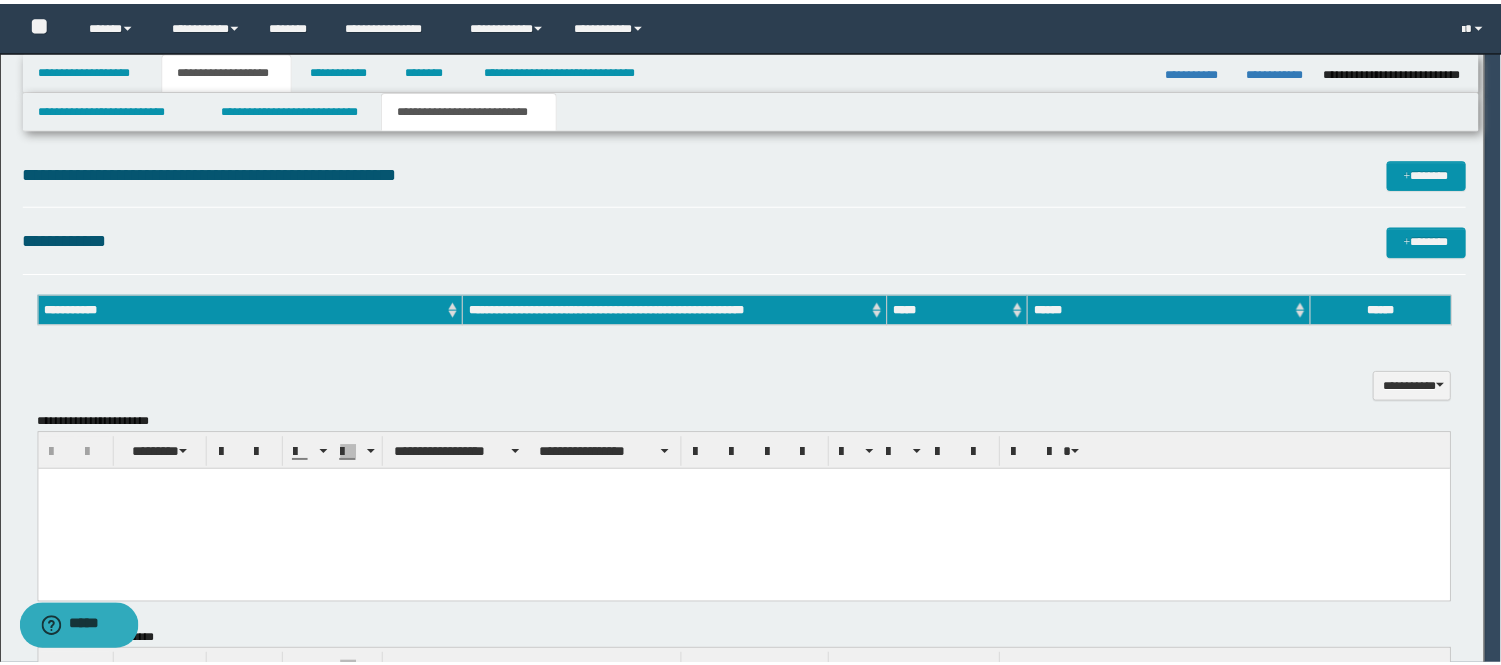 scroll, scrollTop: 0, scrollLeft: 0, axis: both 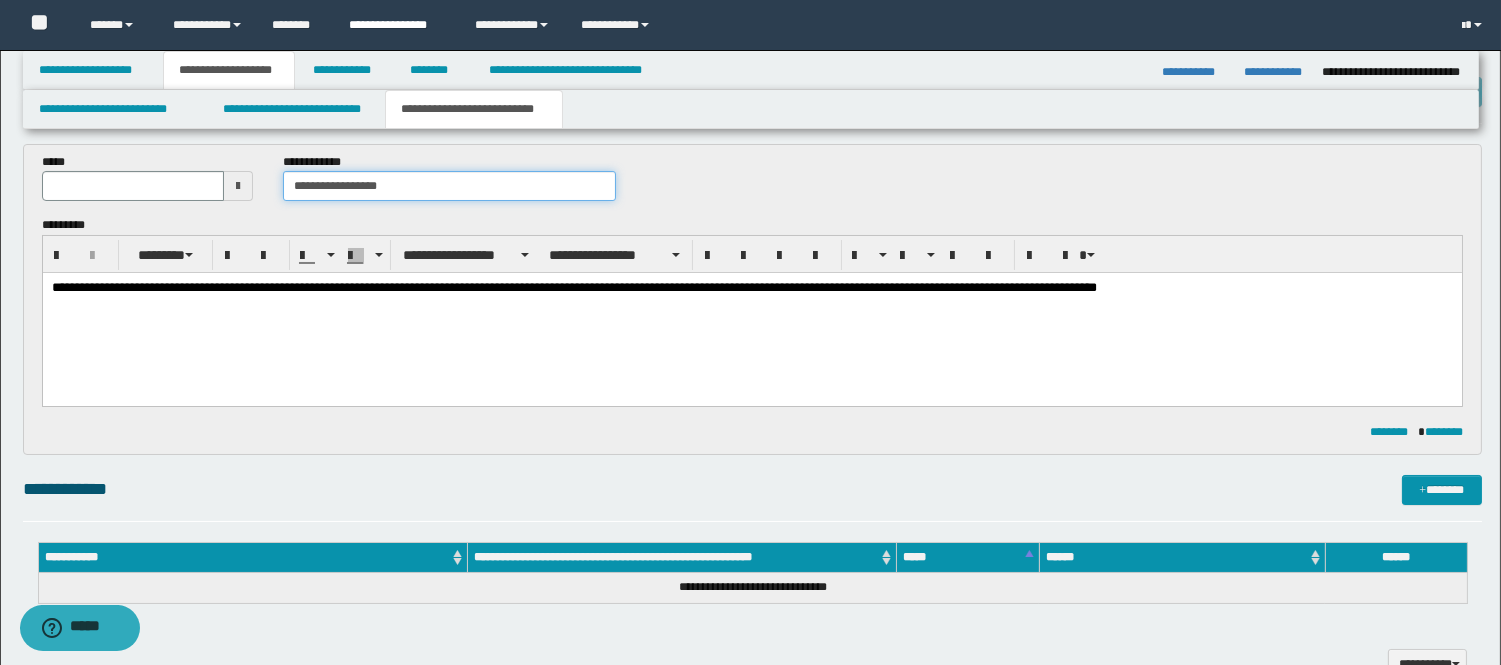 type on "**********" 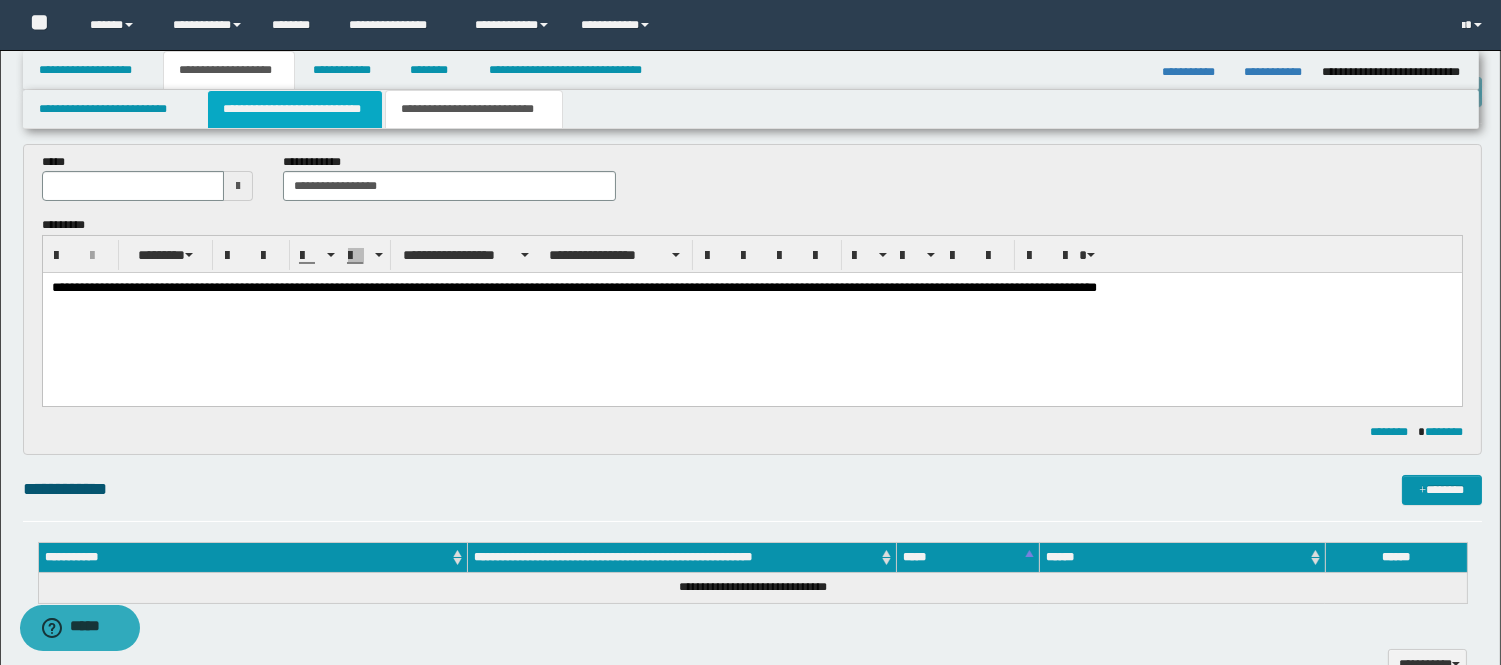 click on "**********" at bounding box center [295, 109] 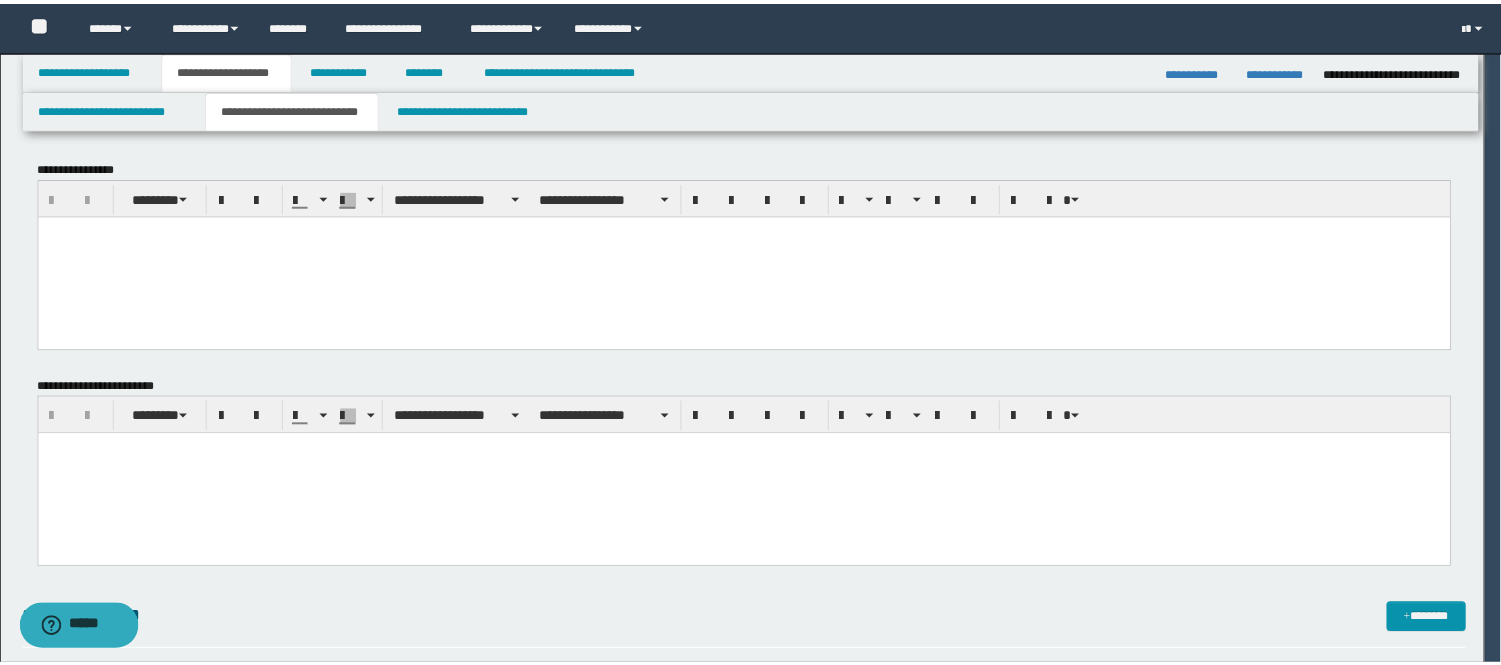 scroll, scrollTop: 0, scrollLeft: 0, axis: both 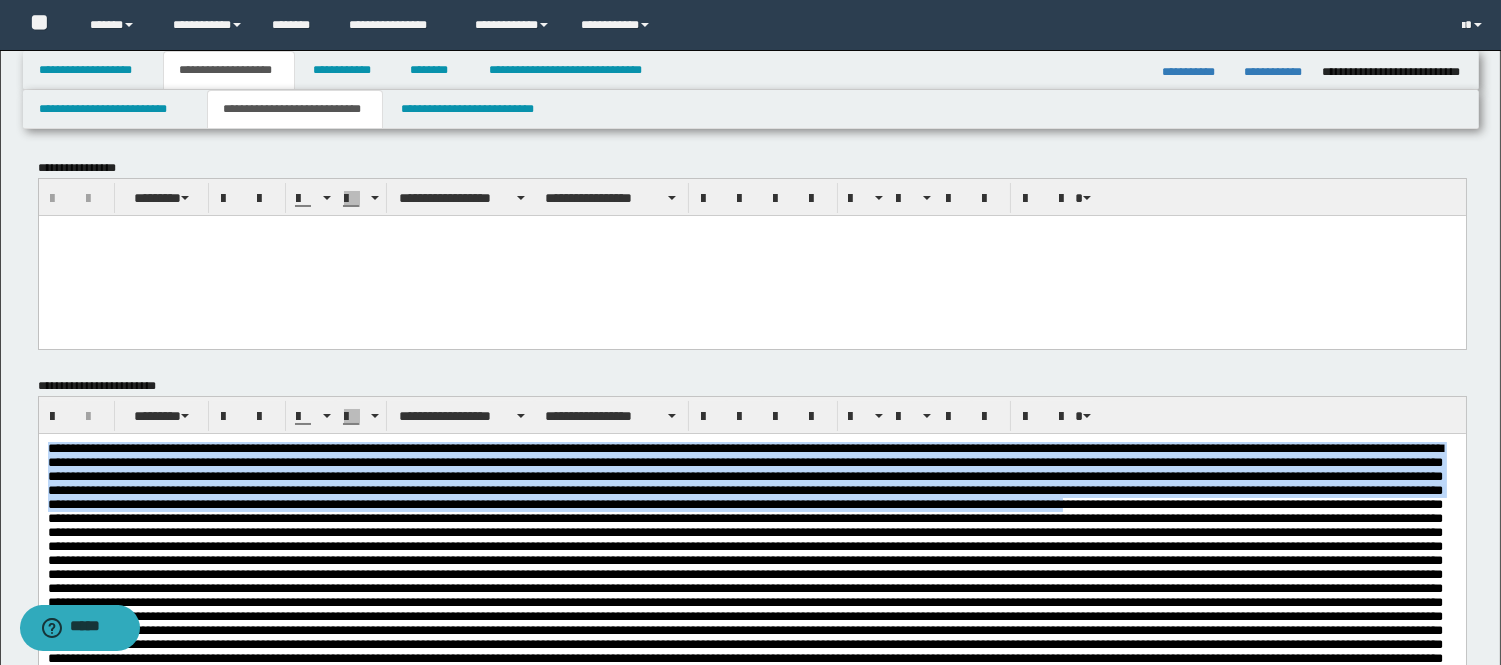 drag, startPoint x: 601, startPoint y: 537, endPoint x: -1, endPoint y: 179, distance: 700.4056 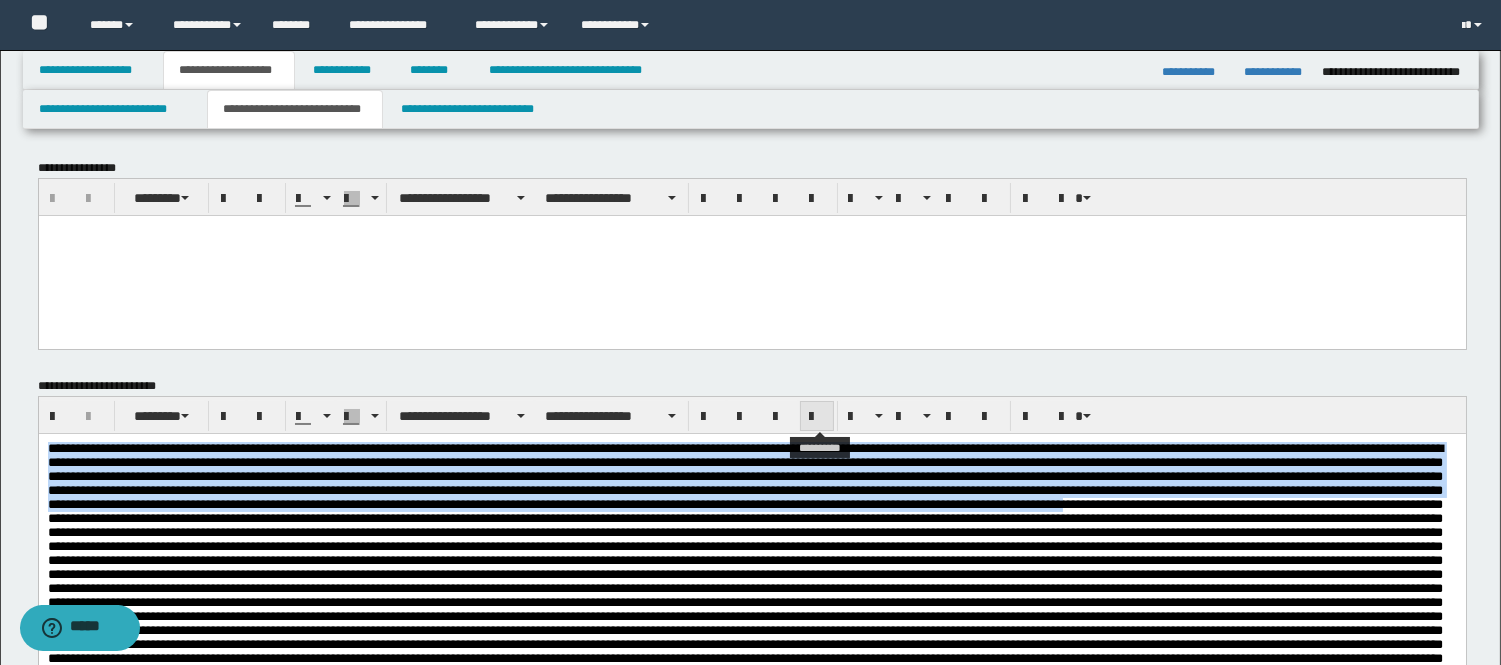 click at bounding box center (817, 416) 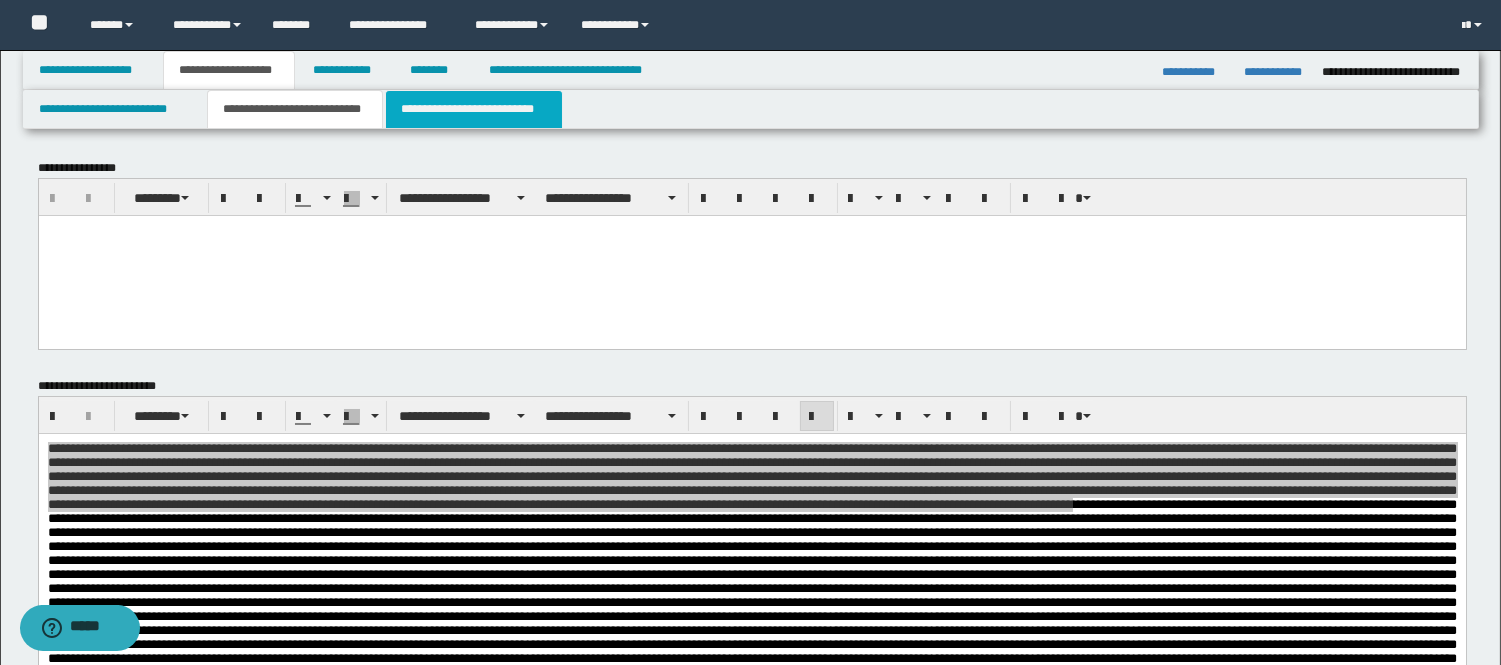 click on "**********" at bounding box center (474, 109) 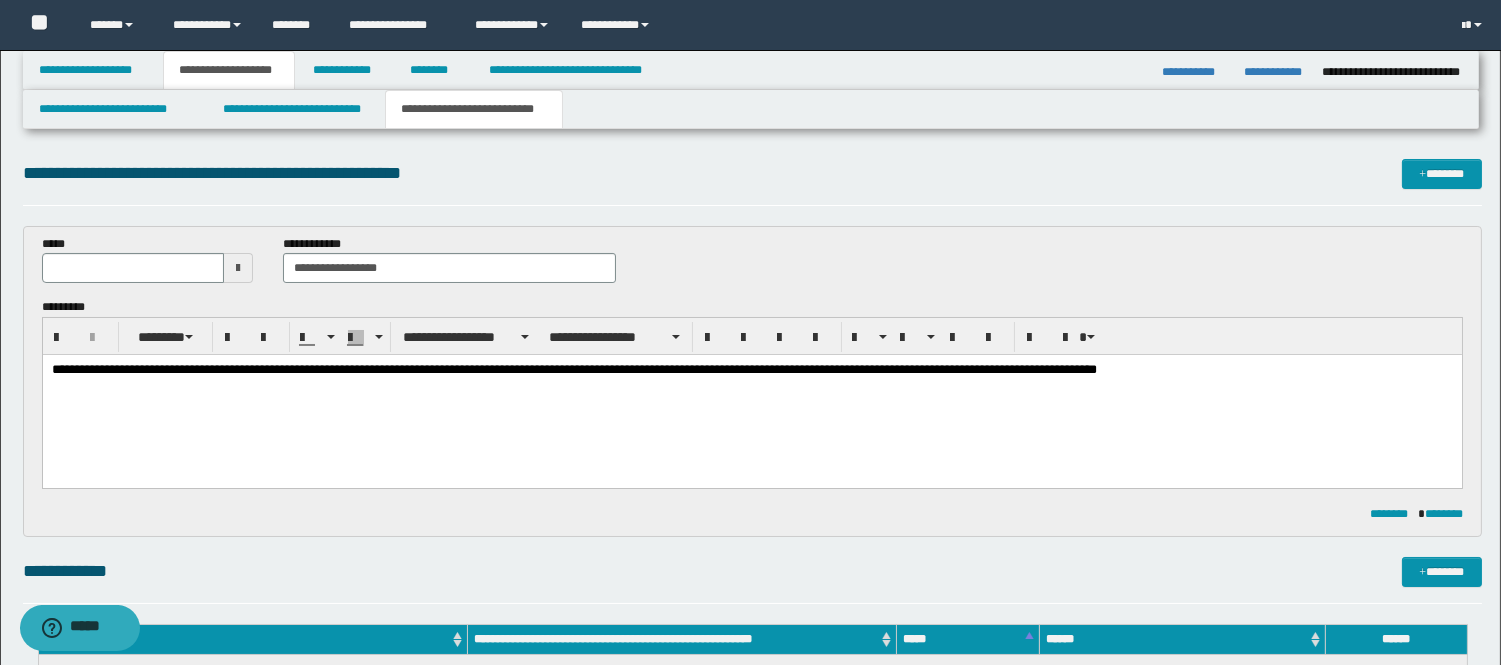 click on "**********" at bounding box center (573, 369) 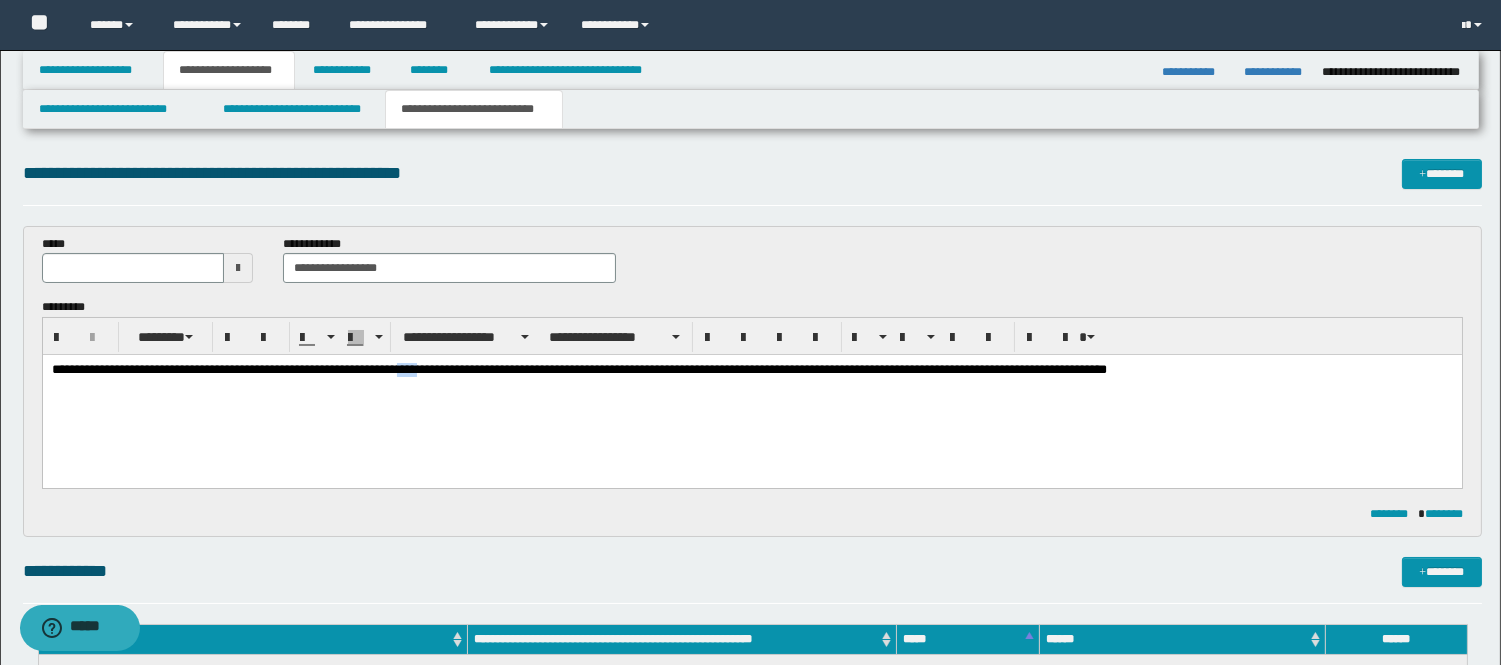 drag, startPoint x: 475, startPoint y: 369, endPoint x: 451, endPoint y: 365, distance: 24.33105 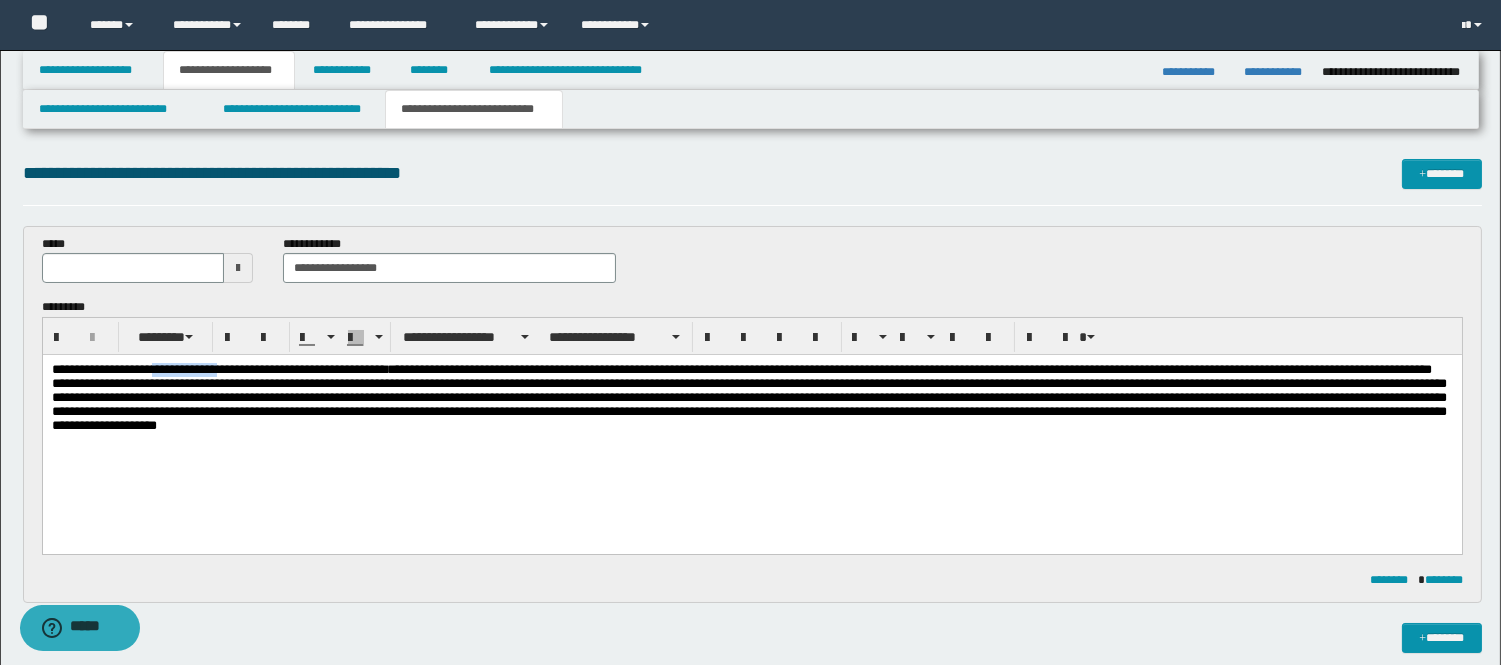 drag, startPoint x: 252, startPoint y: 369, endPoint x: 172, endPoint y: 365, distance: 80.09994 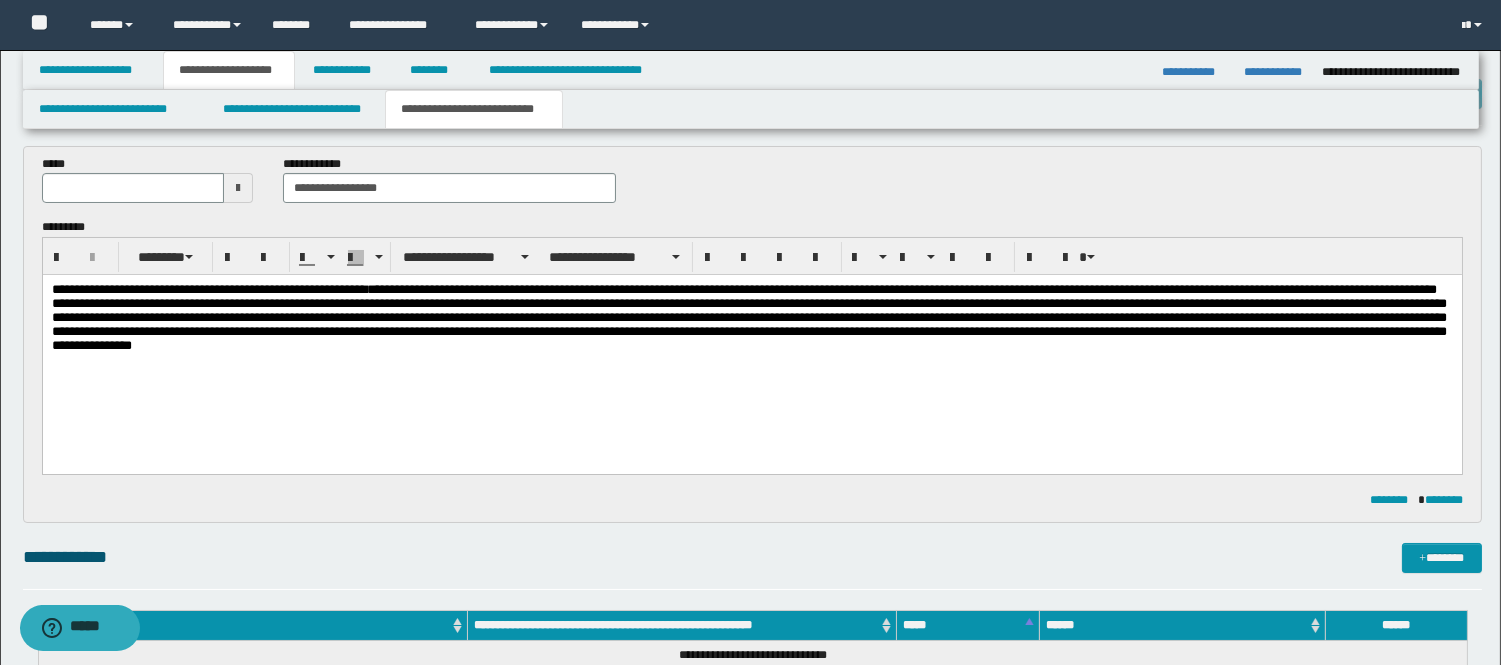 scroll, scrollTop: 111, scrollLeft: 0, axis: vertical 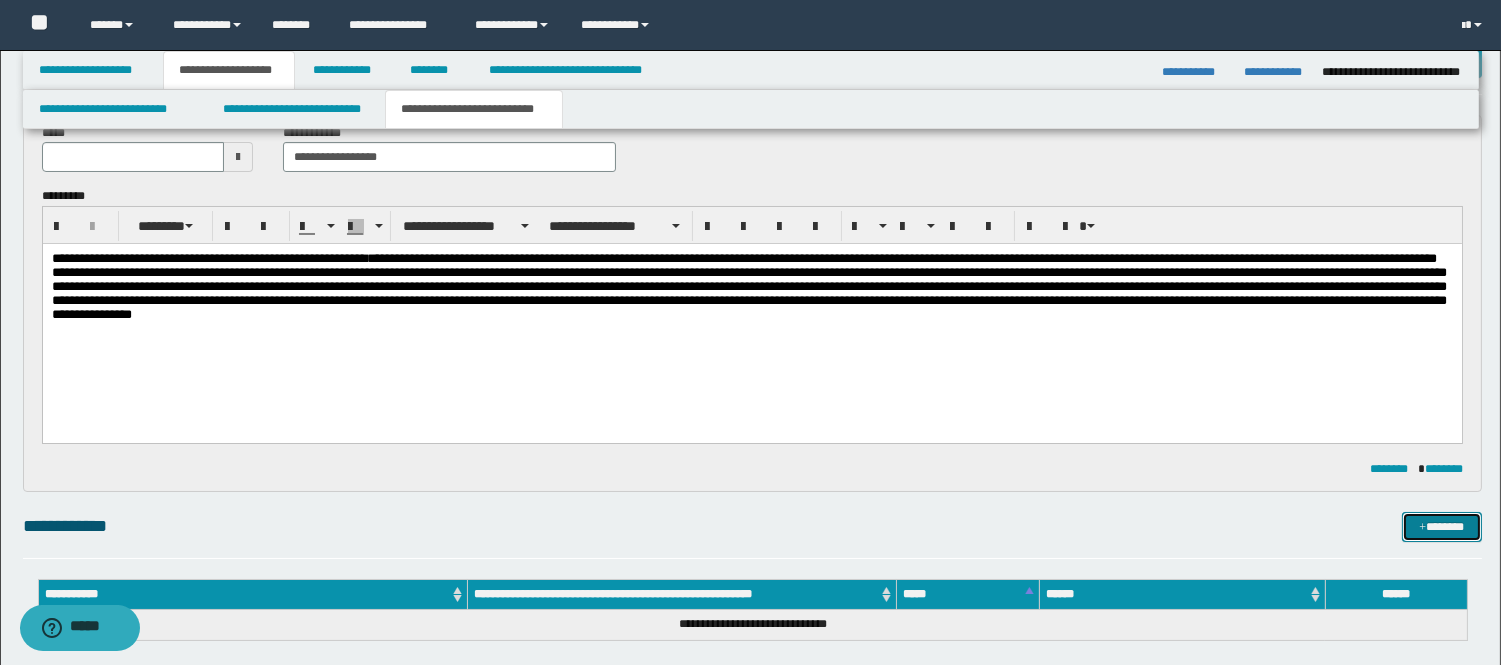 click at bounding box center [1422, 528] 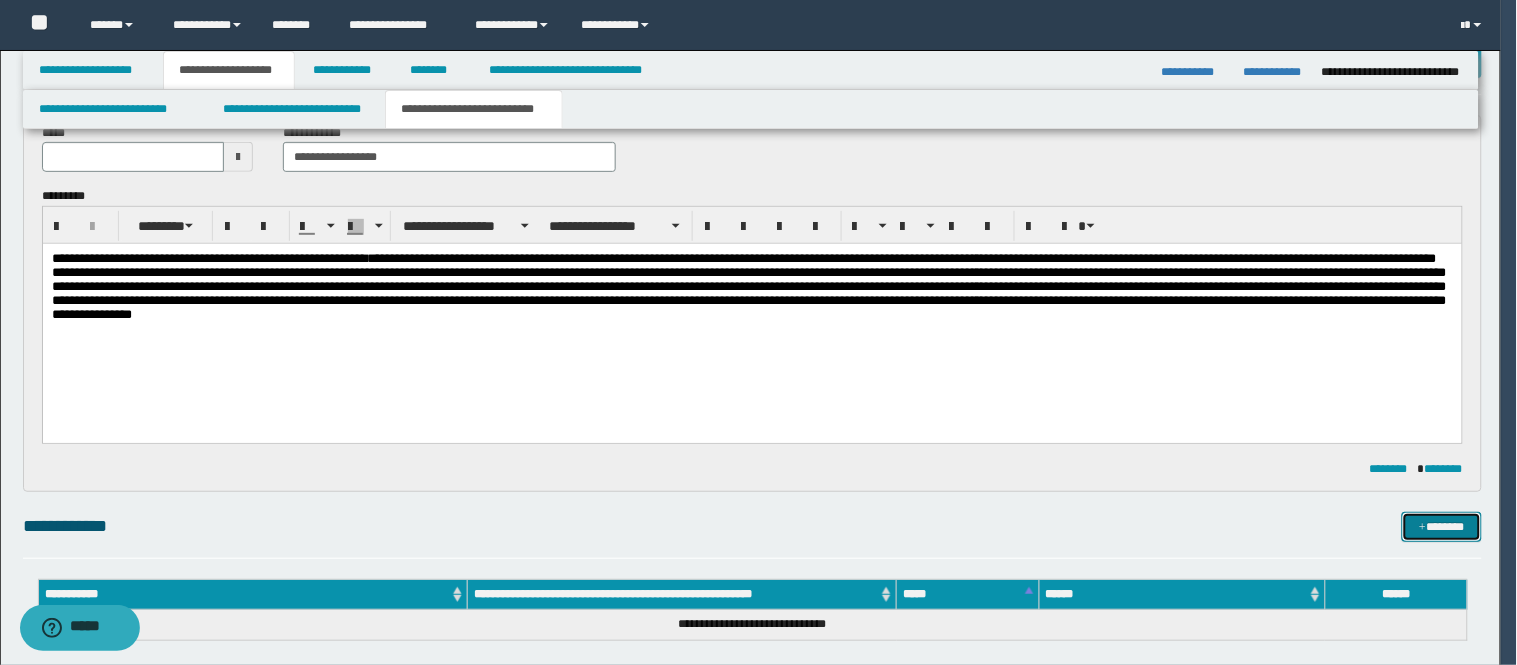 type 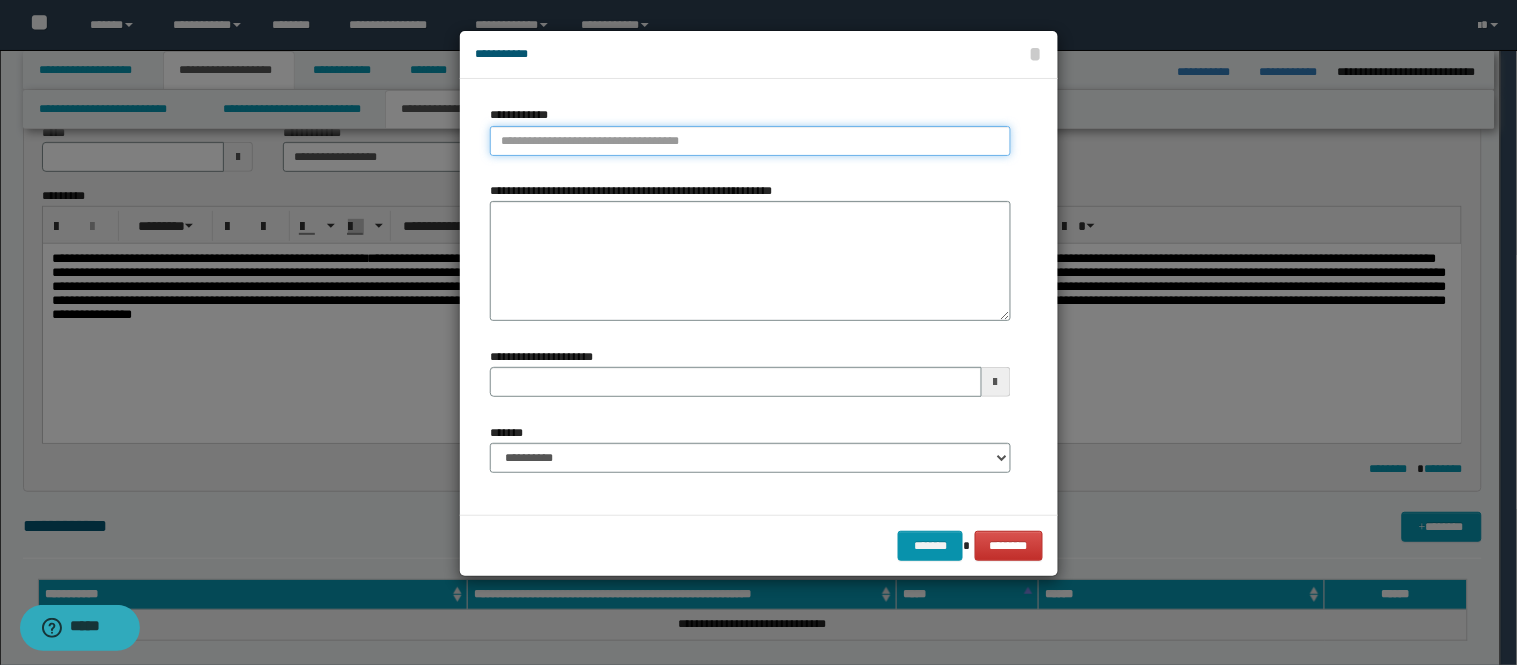 click on "**********" at bounding box center [750, 141] 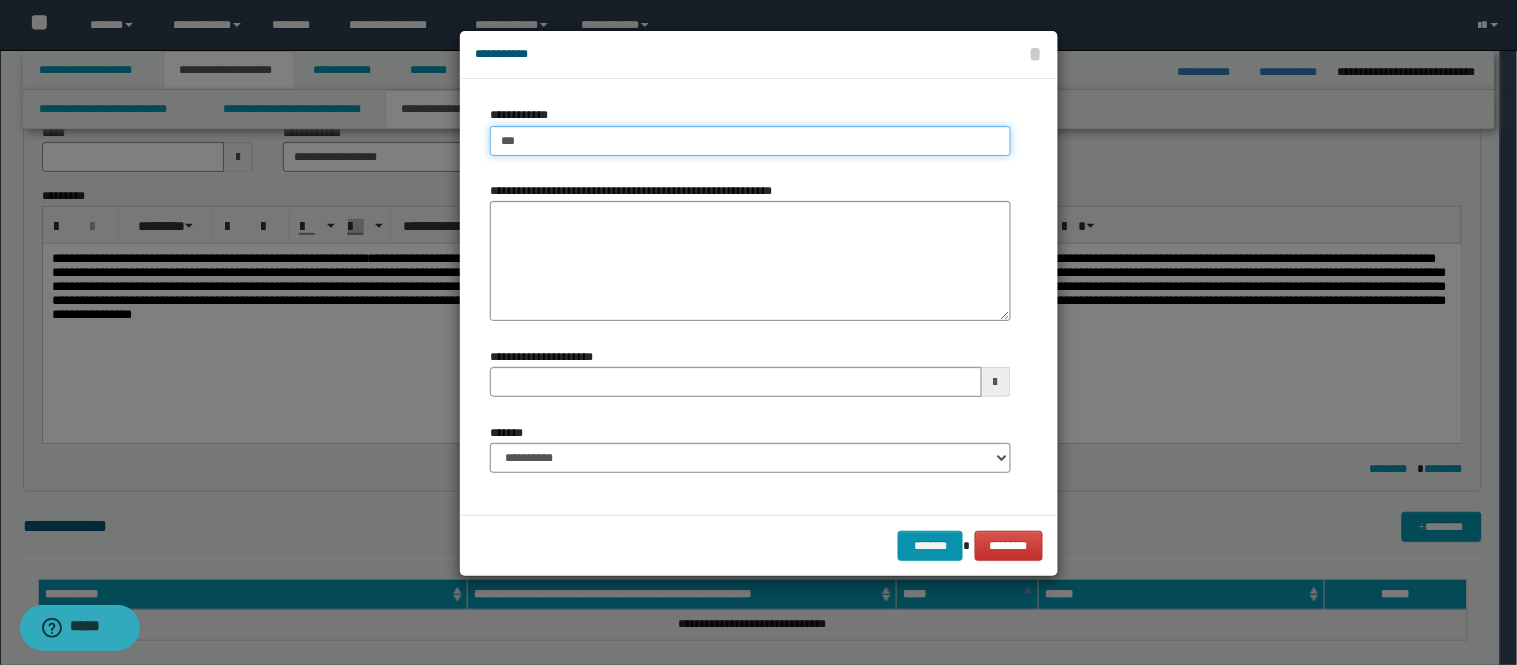 type on "****" 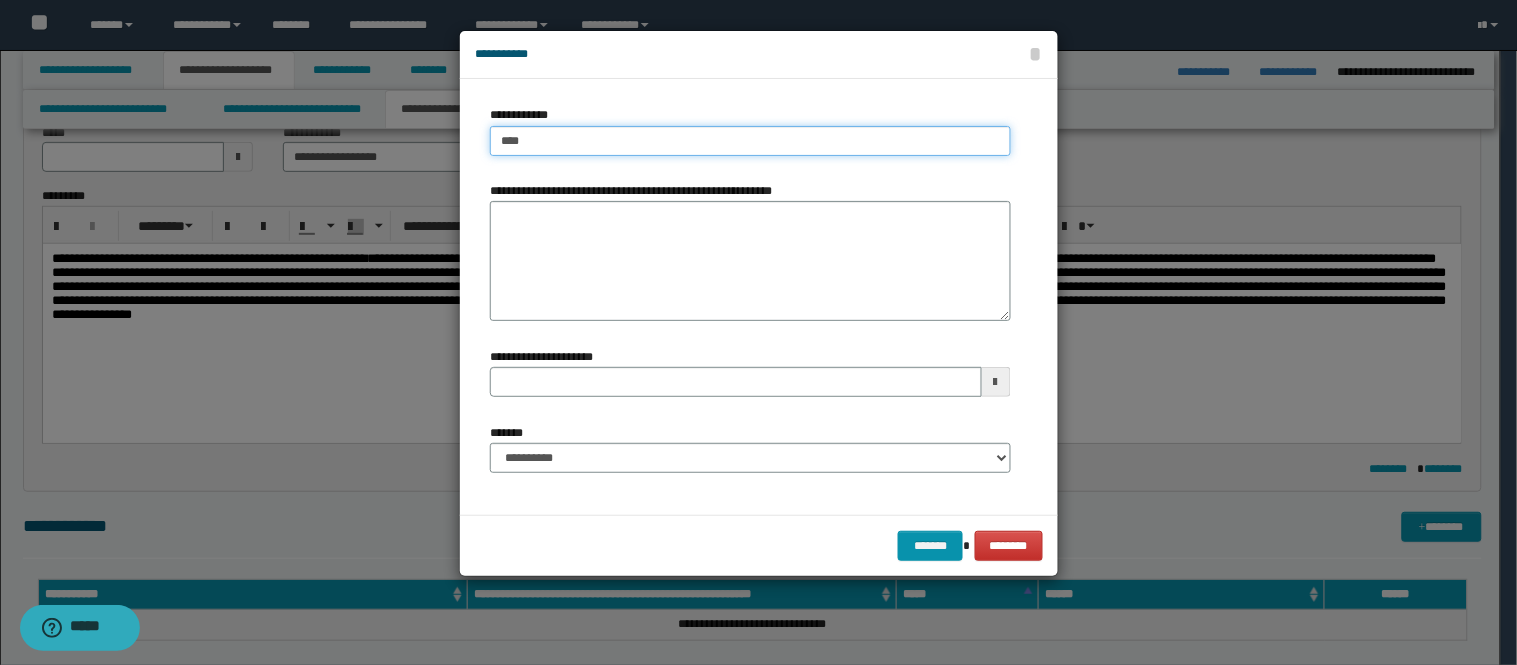 type on "****" 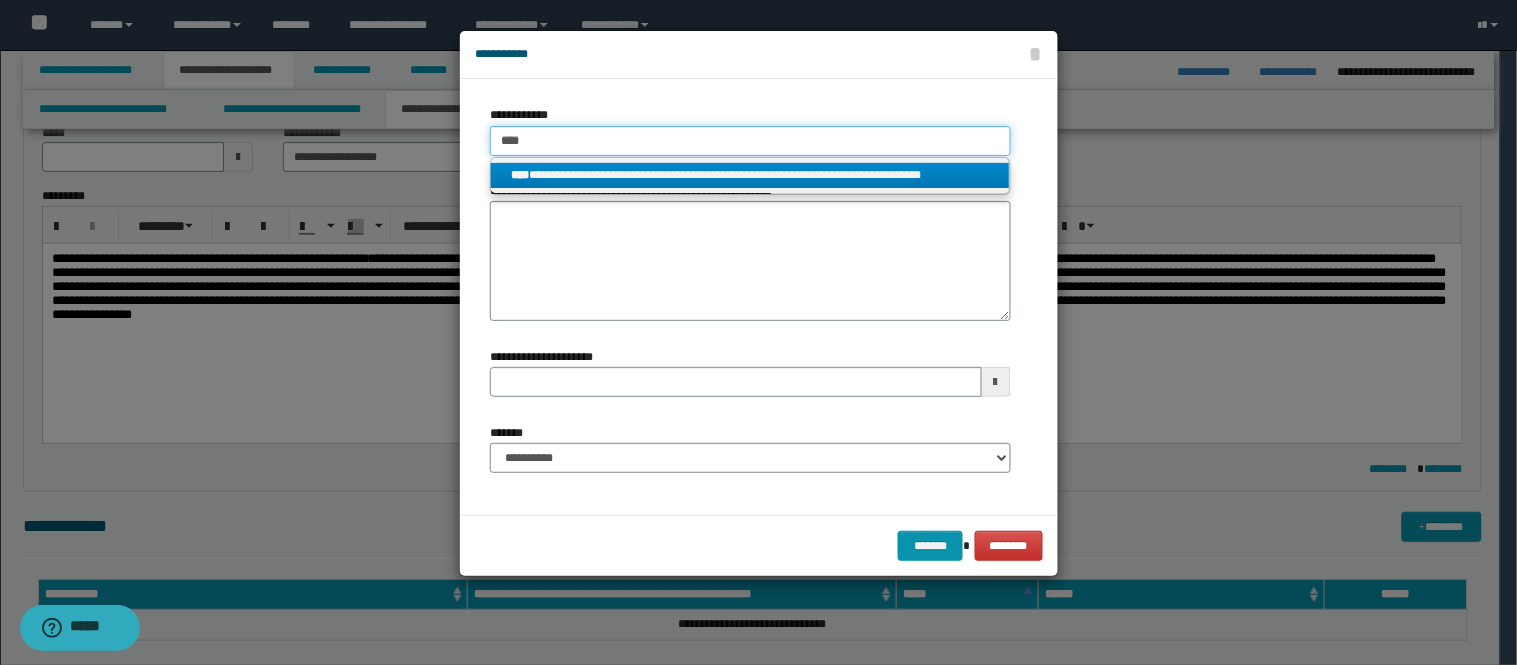 type on "****" 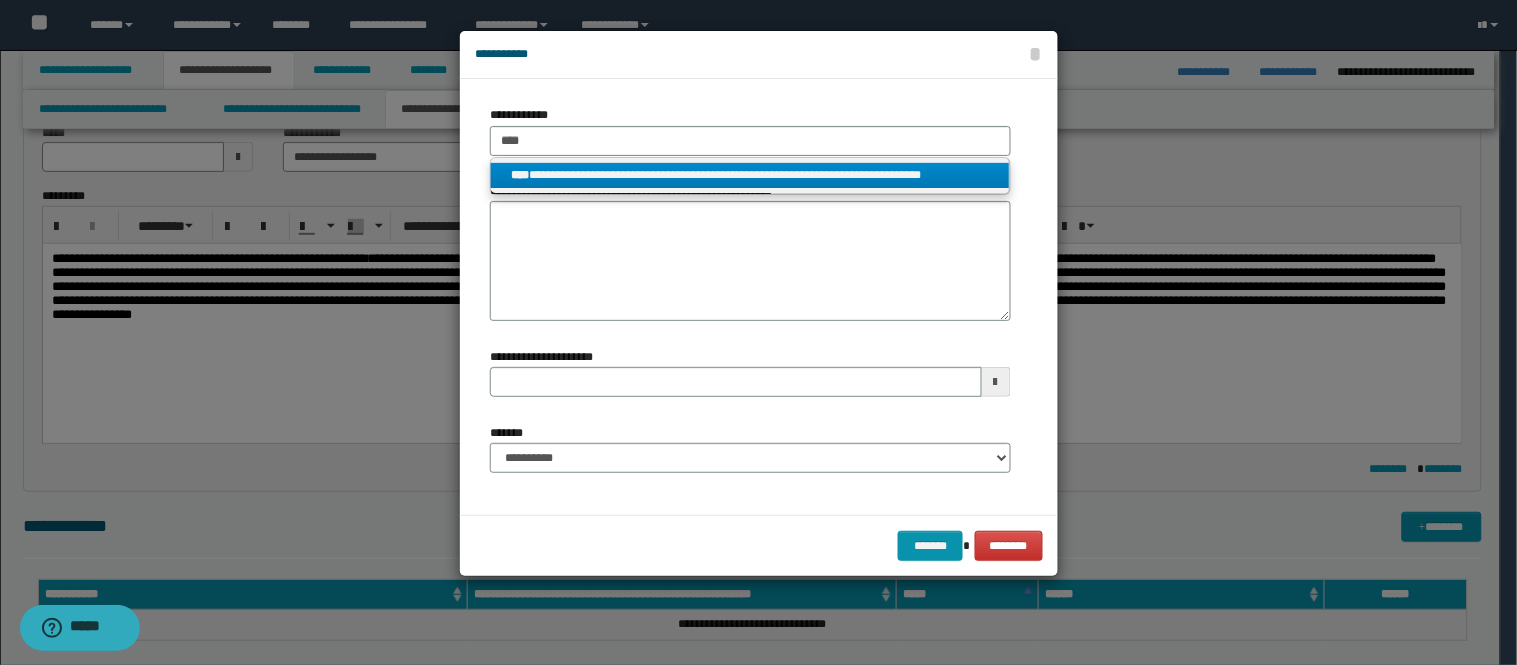 click on "**********" at bounding box center (750, 175) 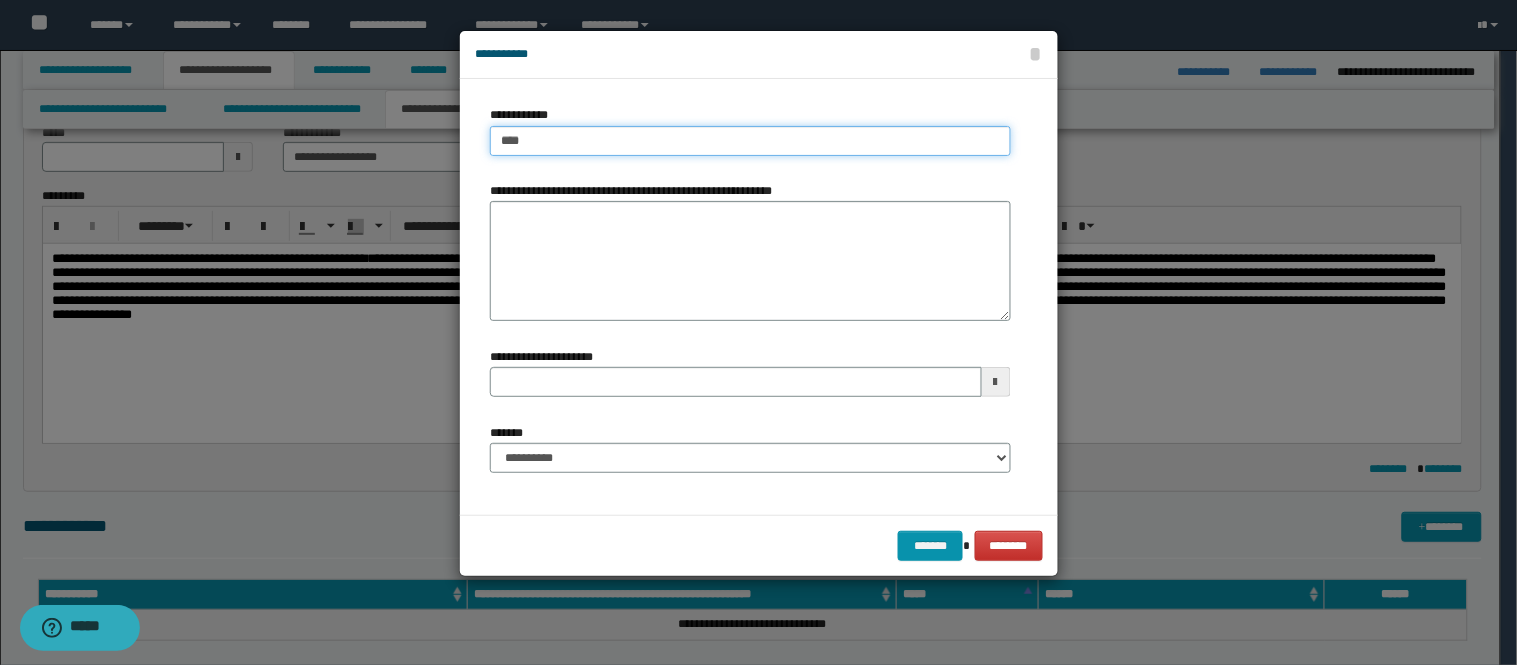 type 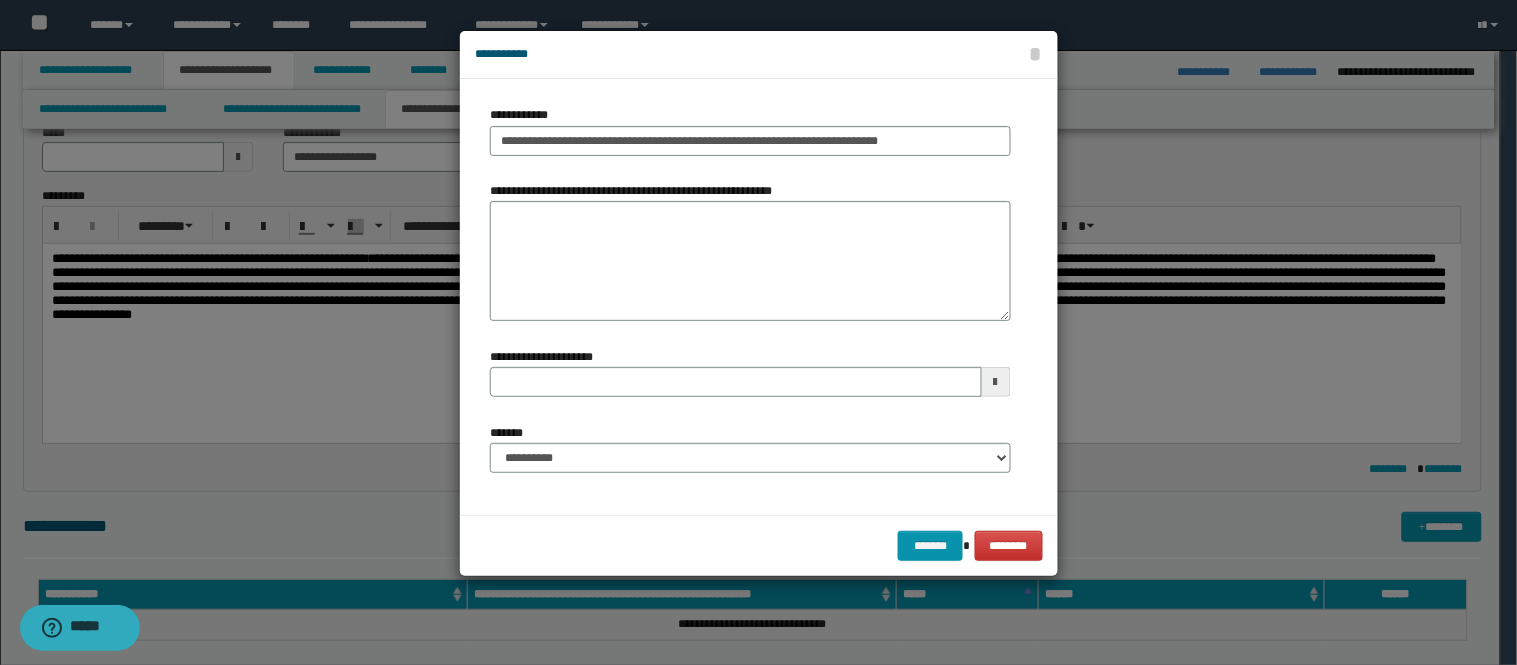 click on "**********" at bounding box center [750, 456] 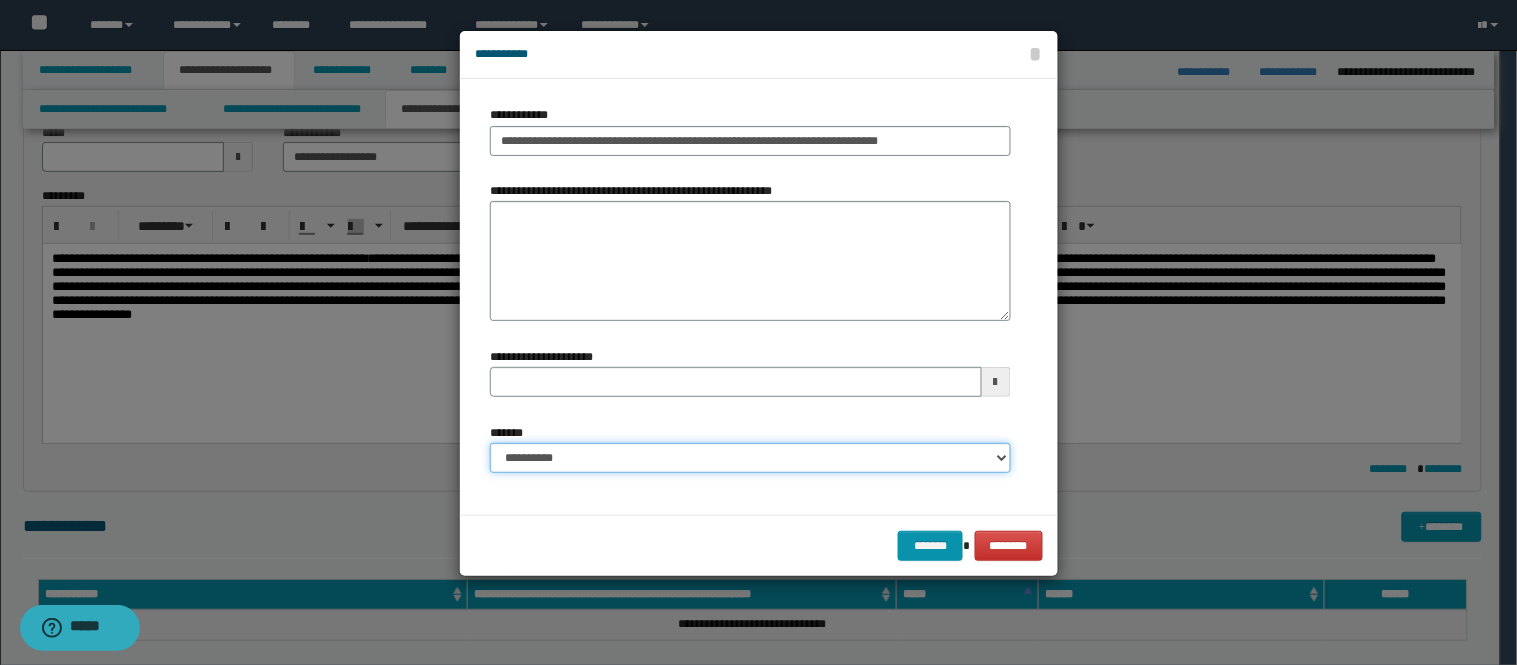 click on "**********" at bounding box center [750, 458] 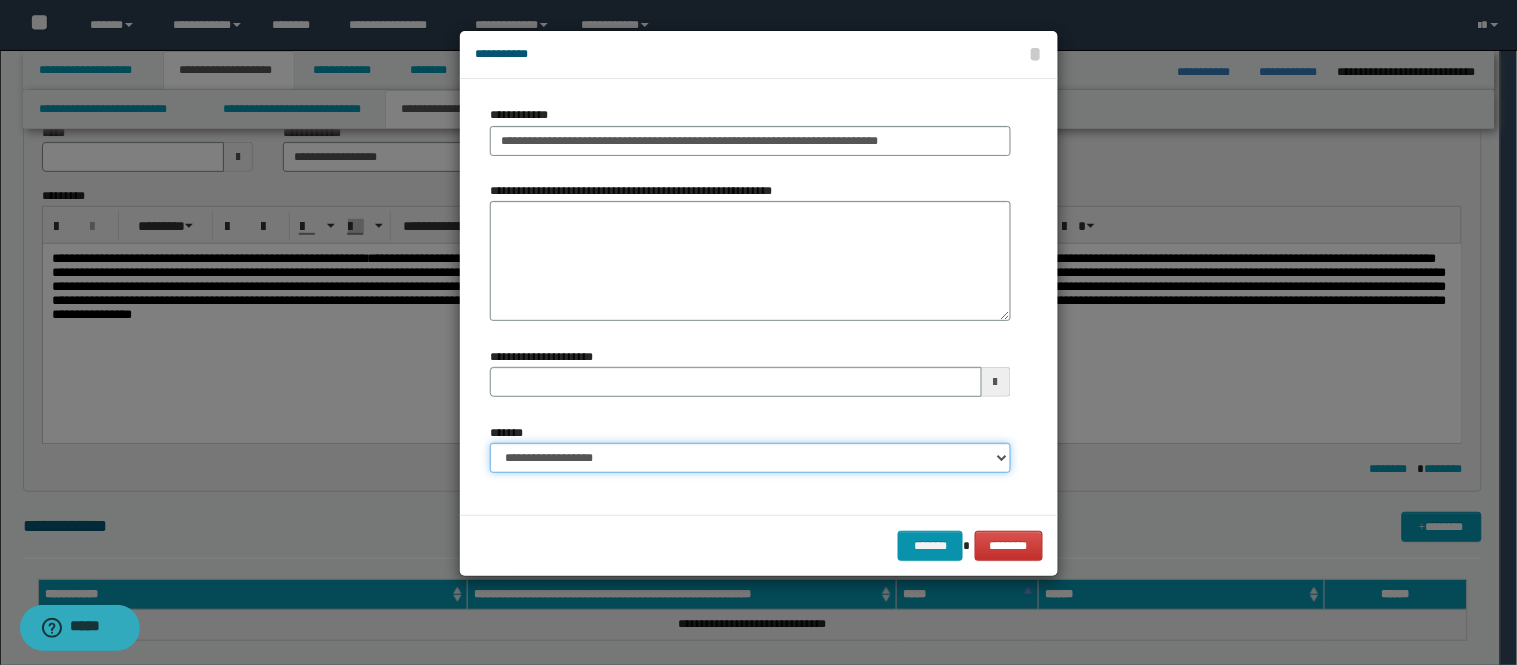 click on "**********" at bounding box center [750, 458] 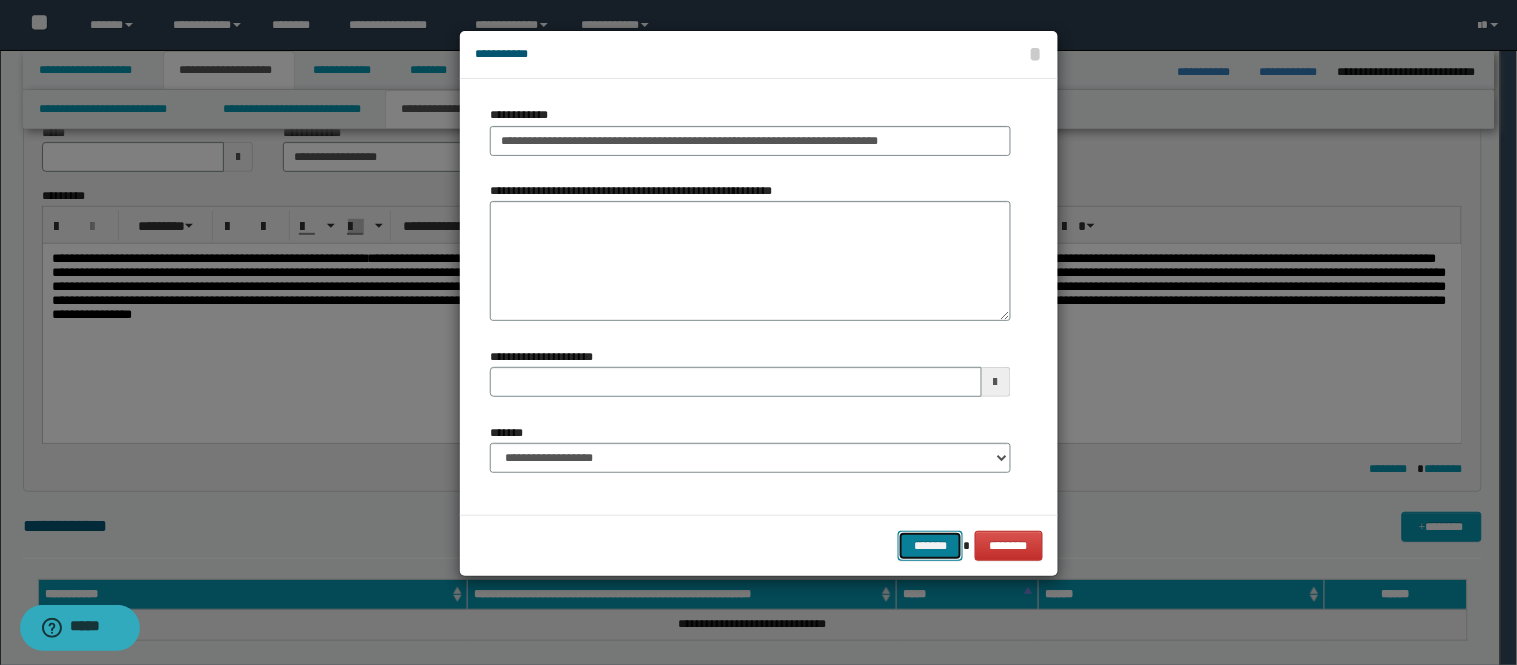 click on "*******" at bounding box center [930, 546] 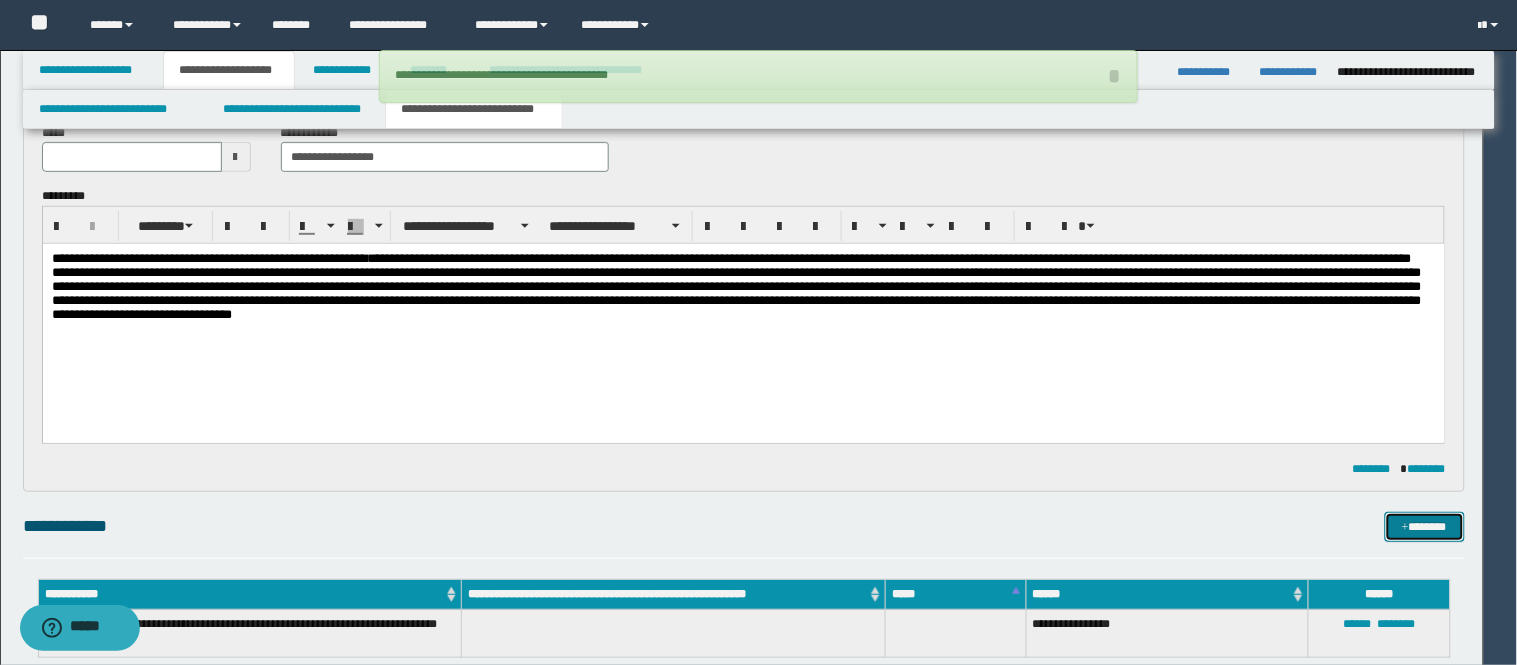 type 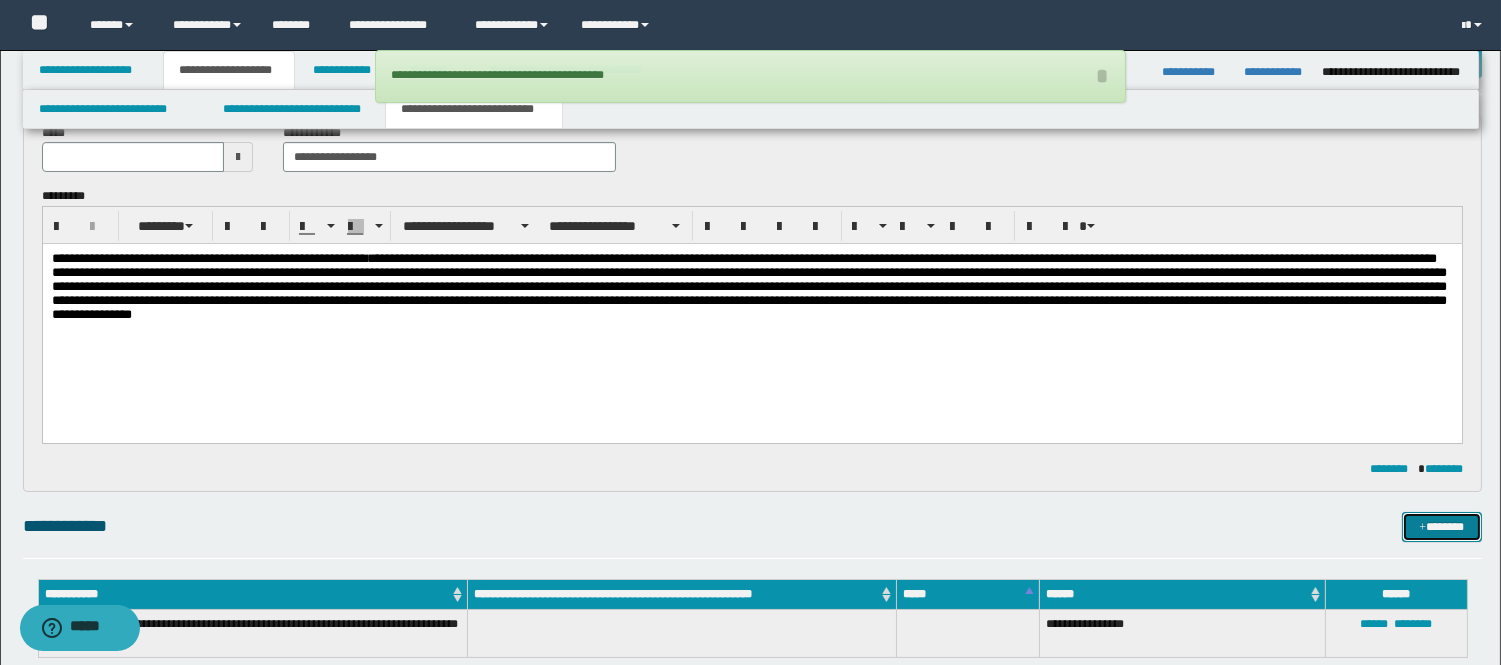 click on "*******" at bounding box center [1442, 527] 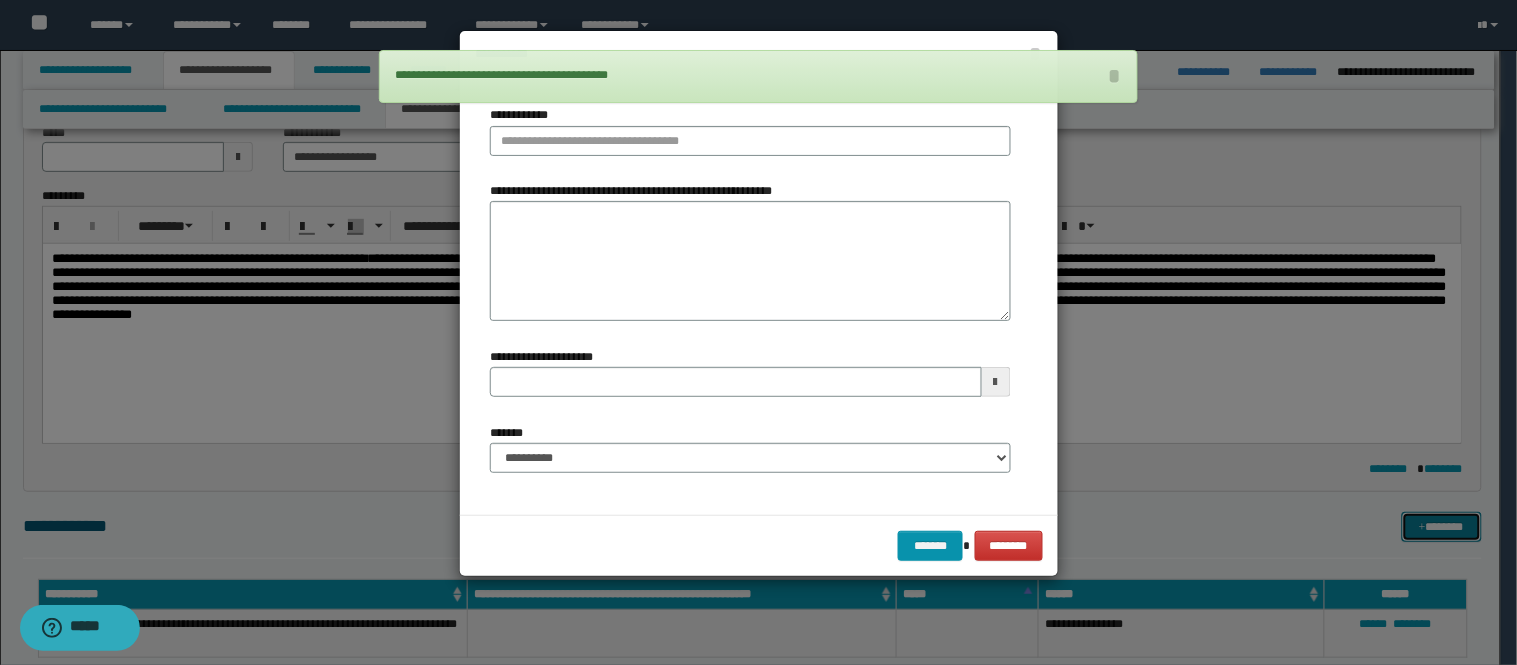 type 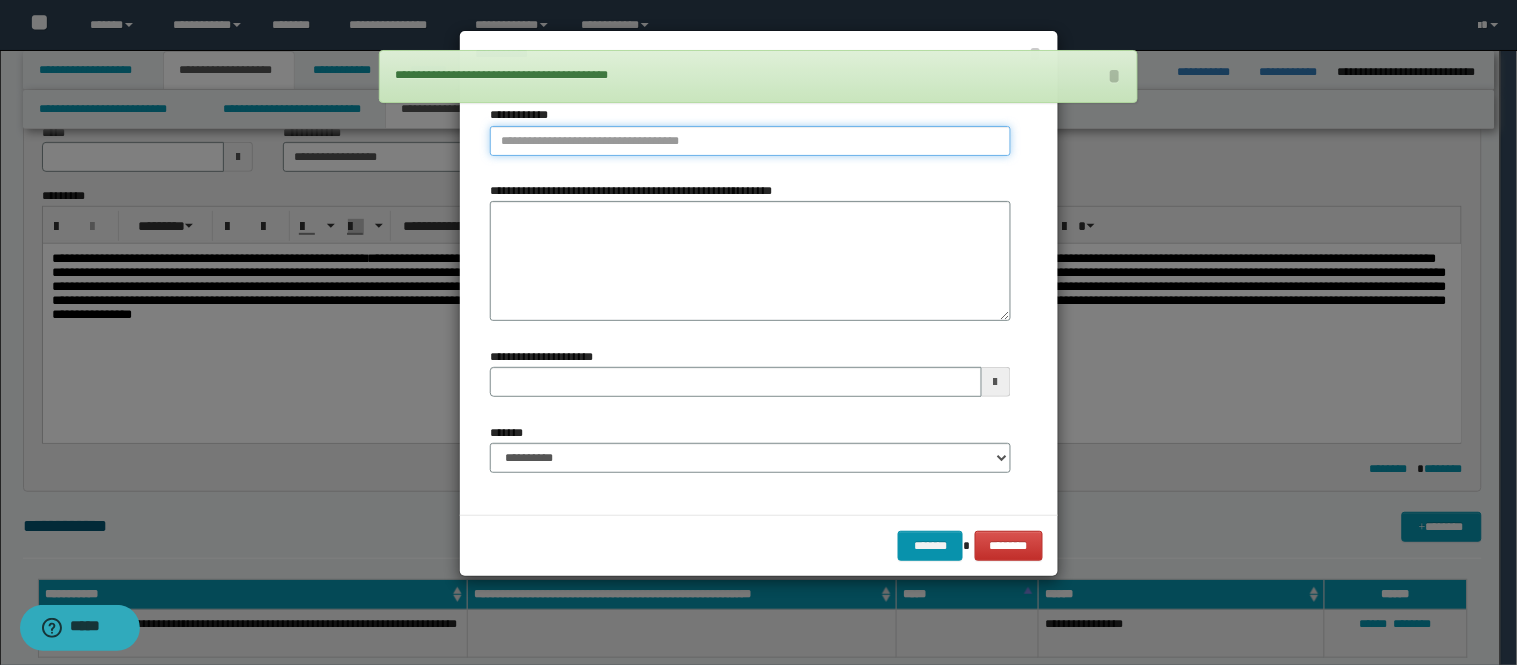 type on "**********" 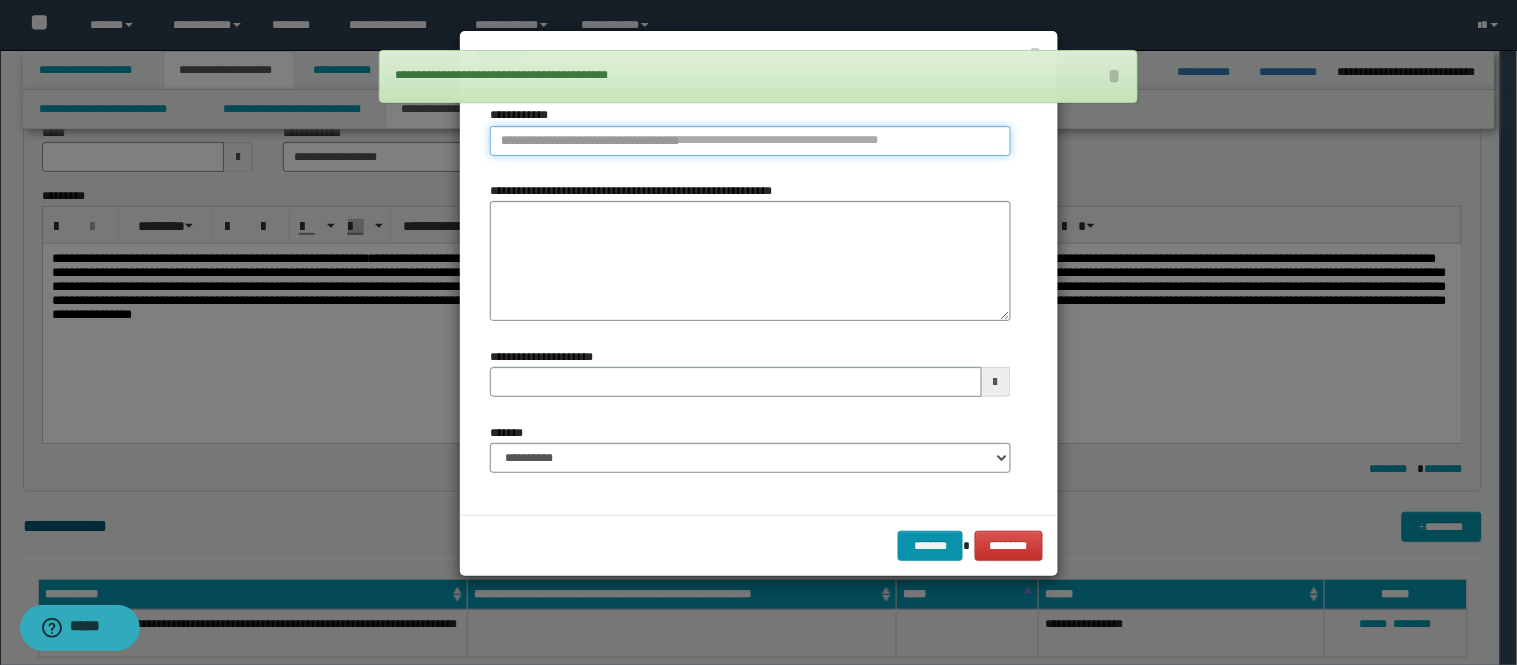 click on "**********" at bounding box center [750, 141] 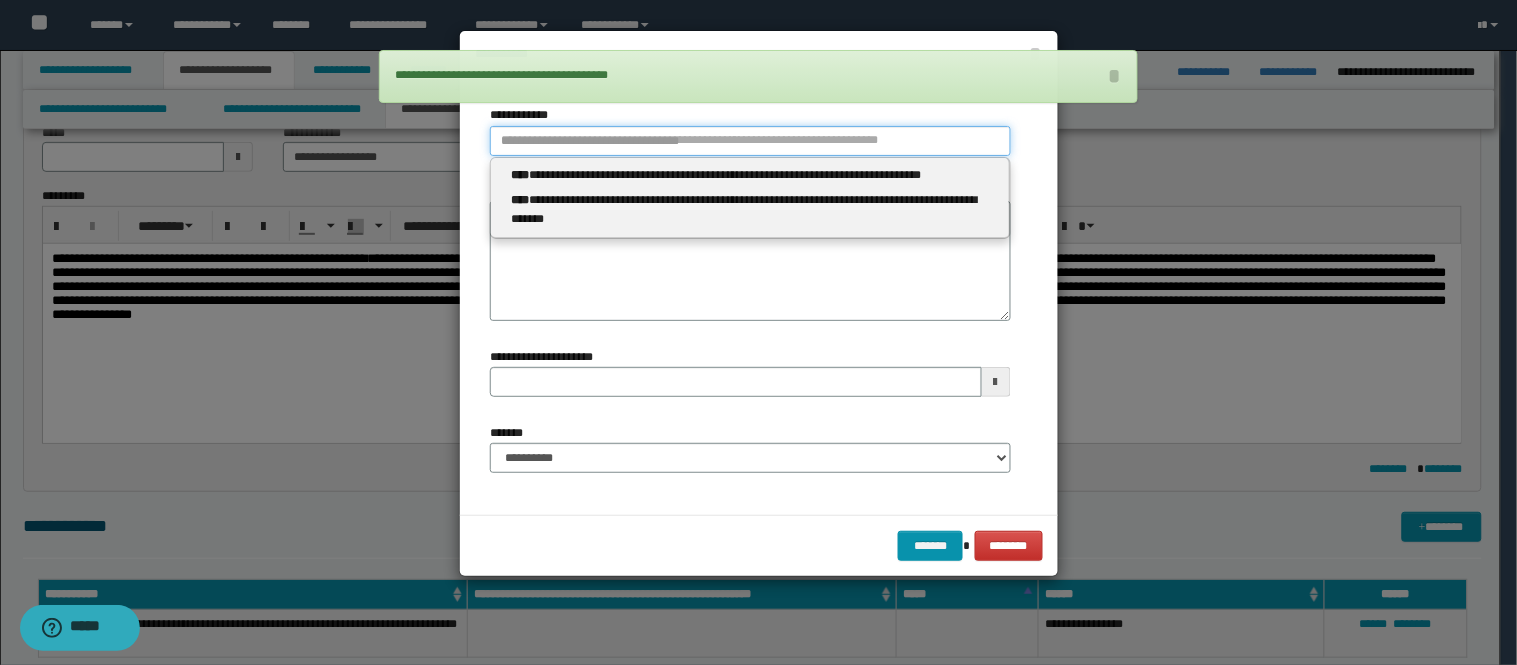 type 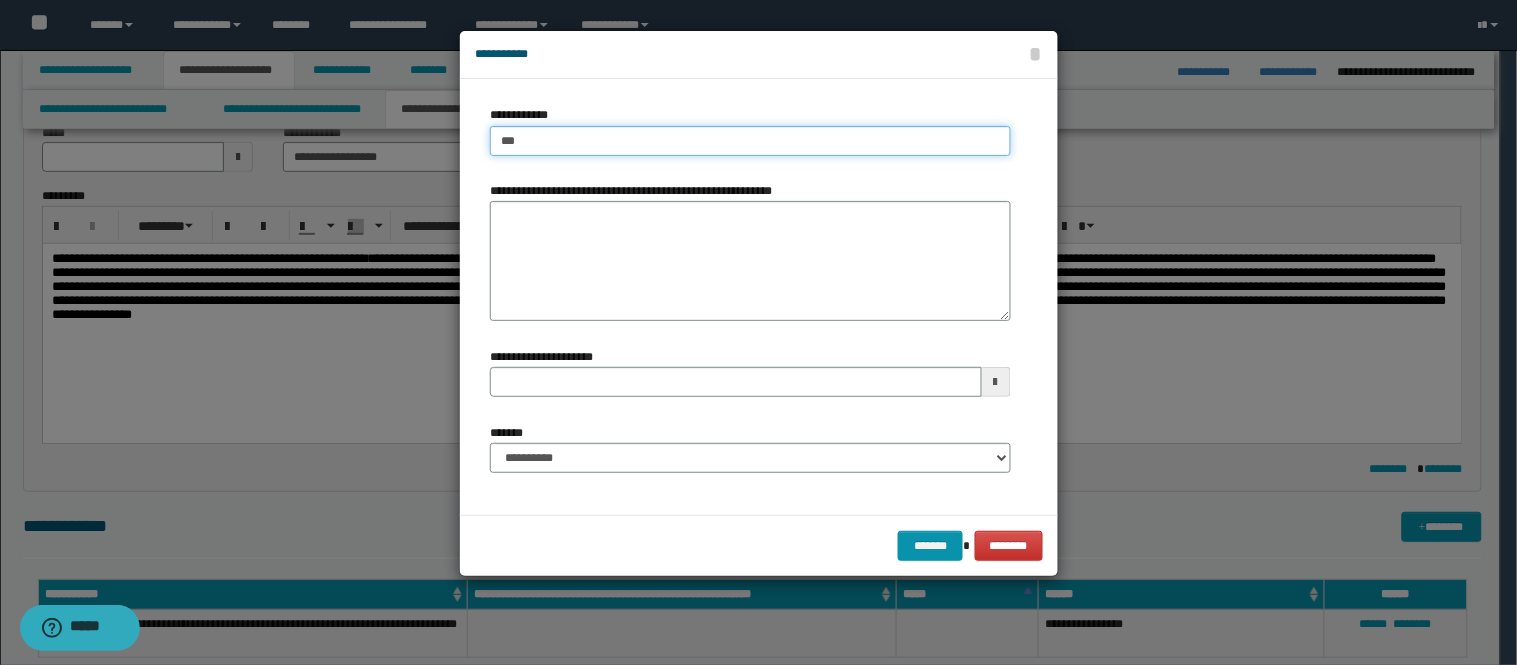 type on "****" 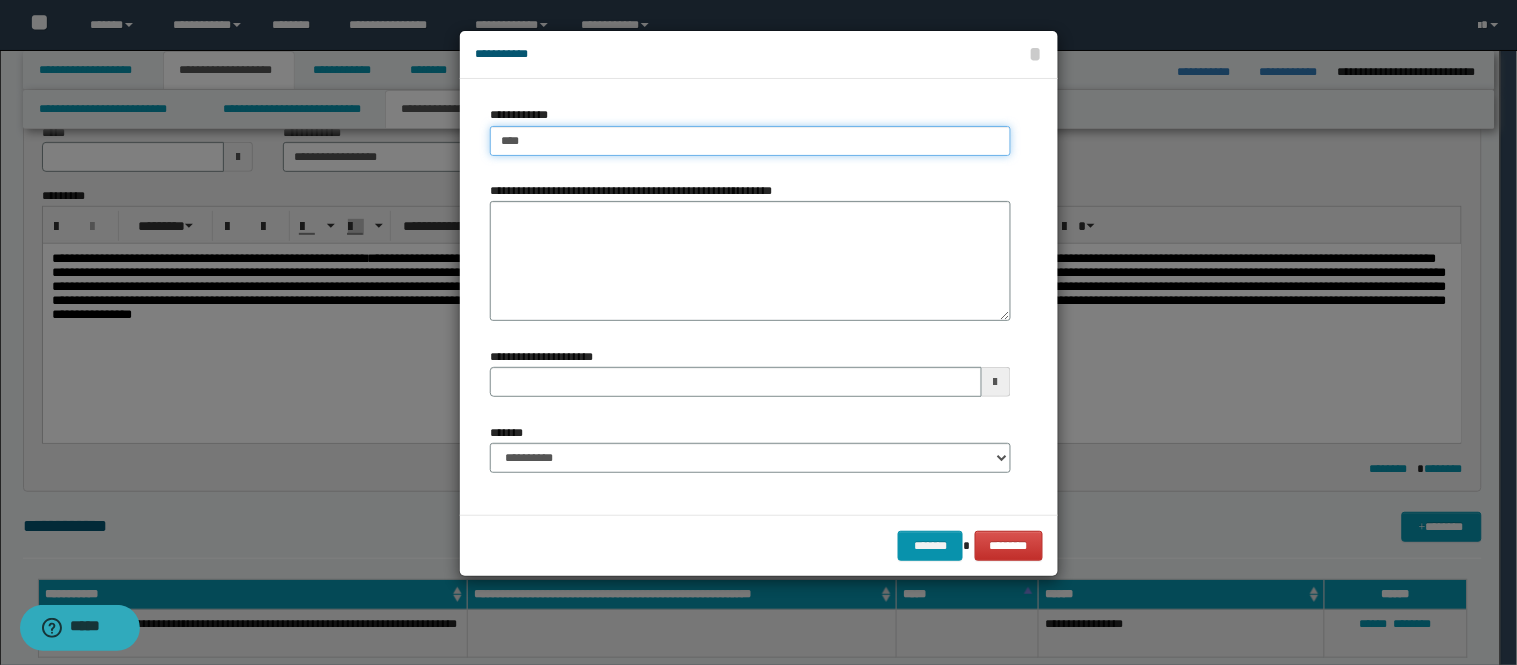 type on "****" 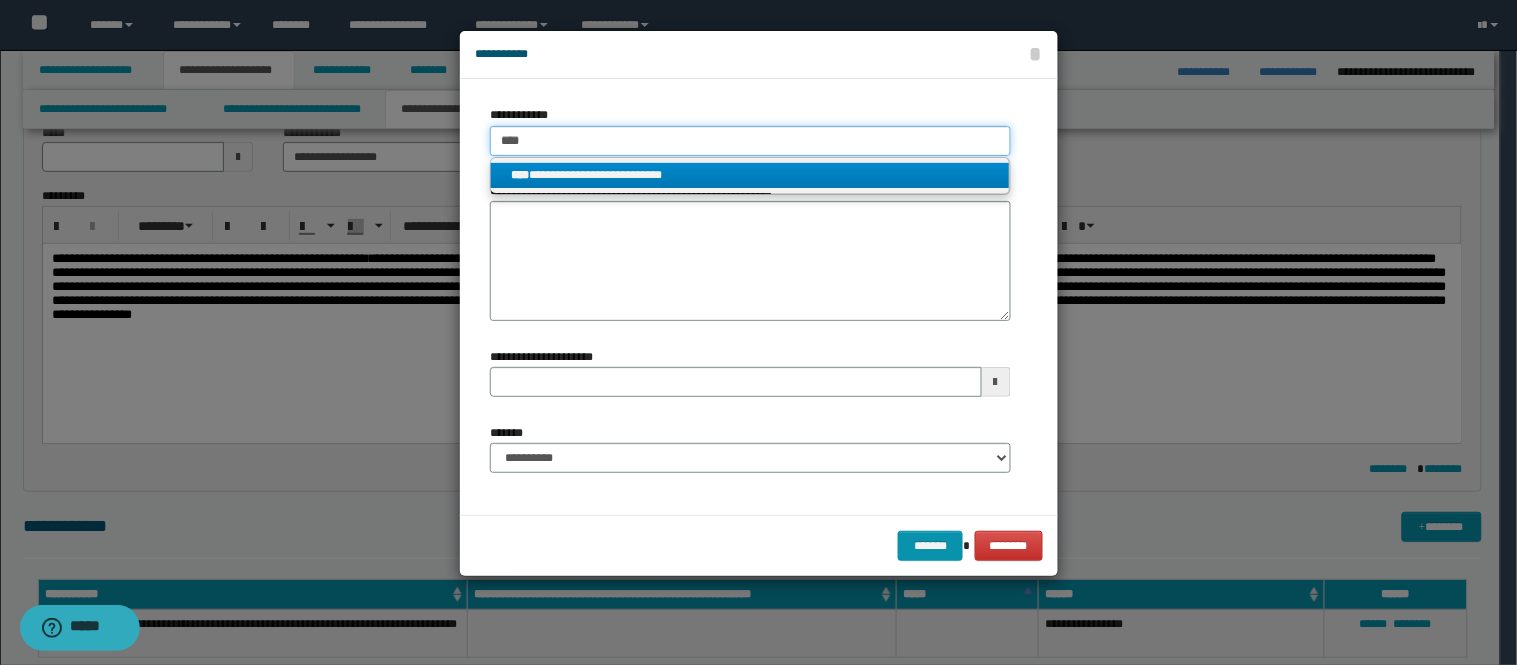 type on "****" 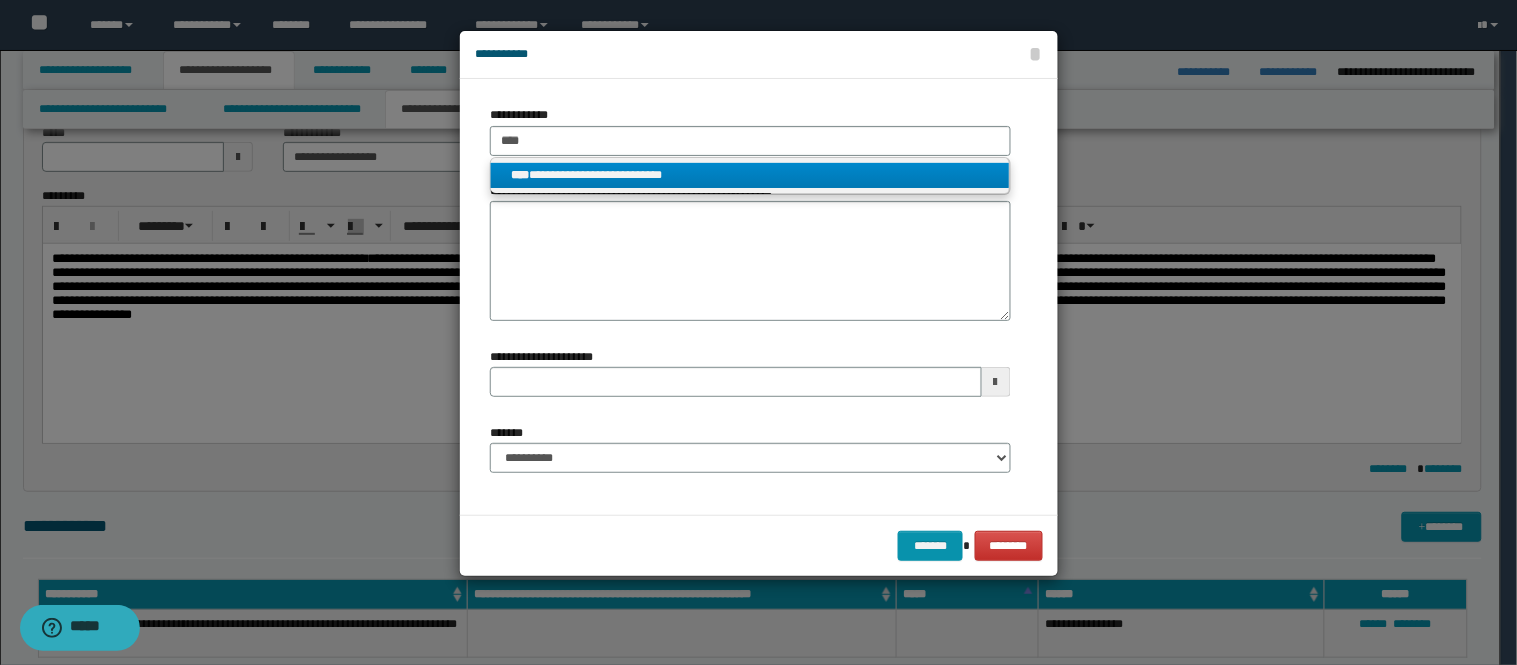 click on "**********" at bounding box center [750, 175] 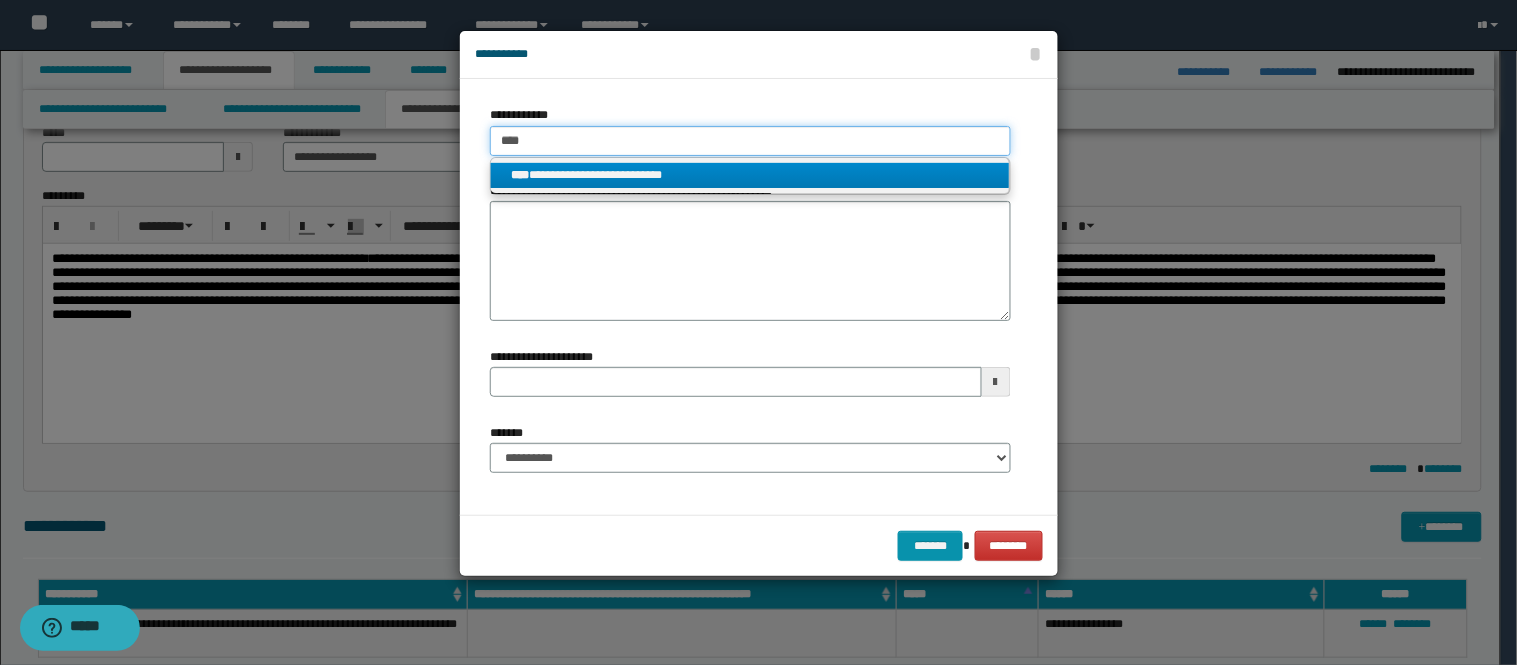 type 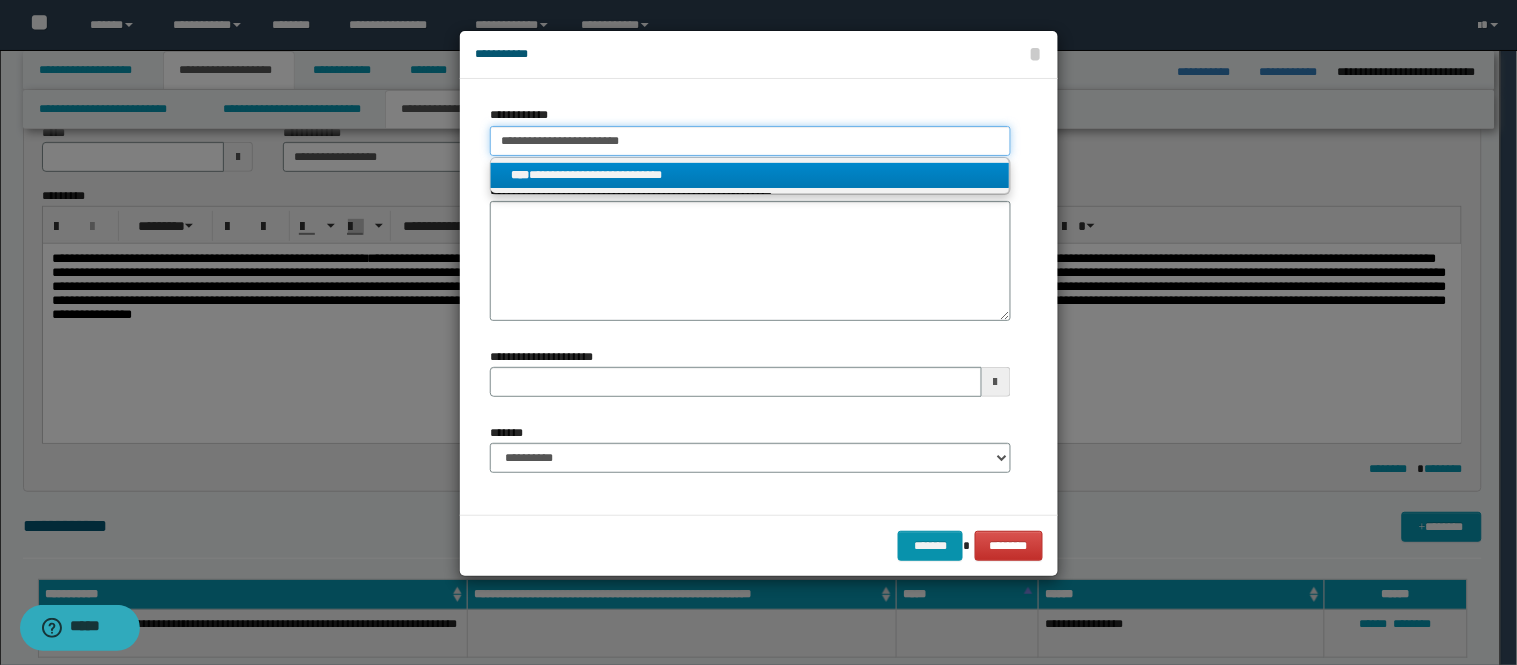type 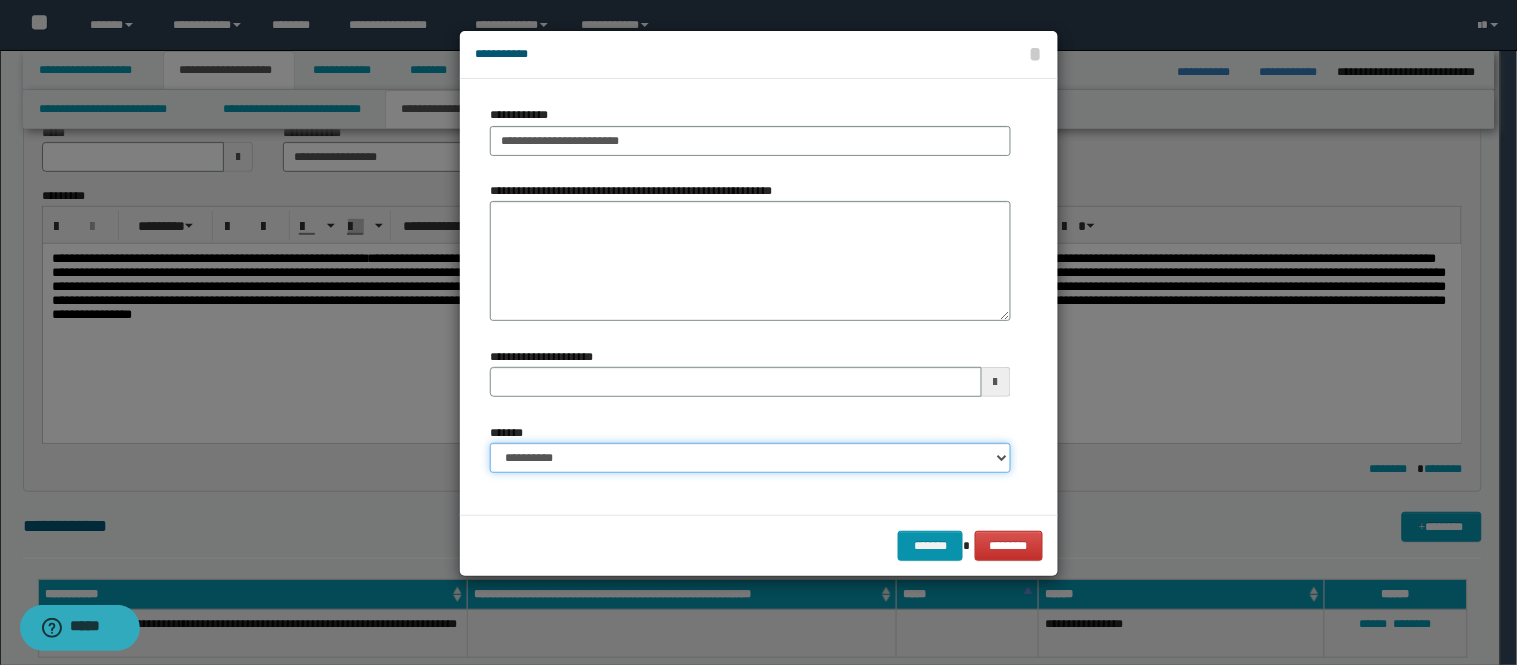 click on "**********" at bounding box center (750, 458) 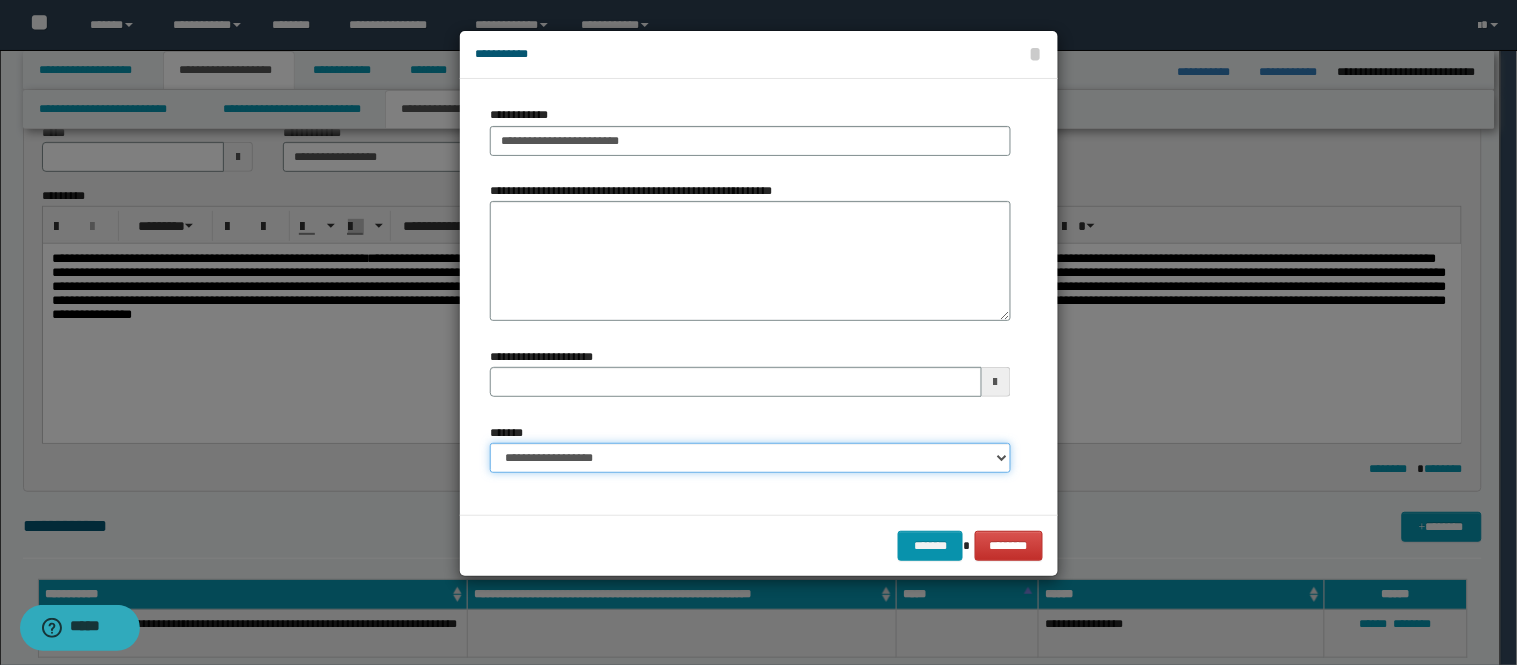 click on "**********" at bounding box center [750, 458] 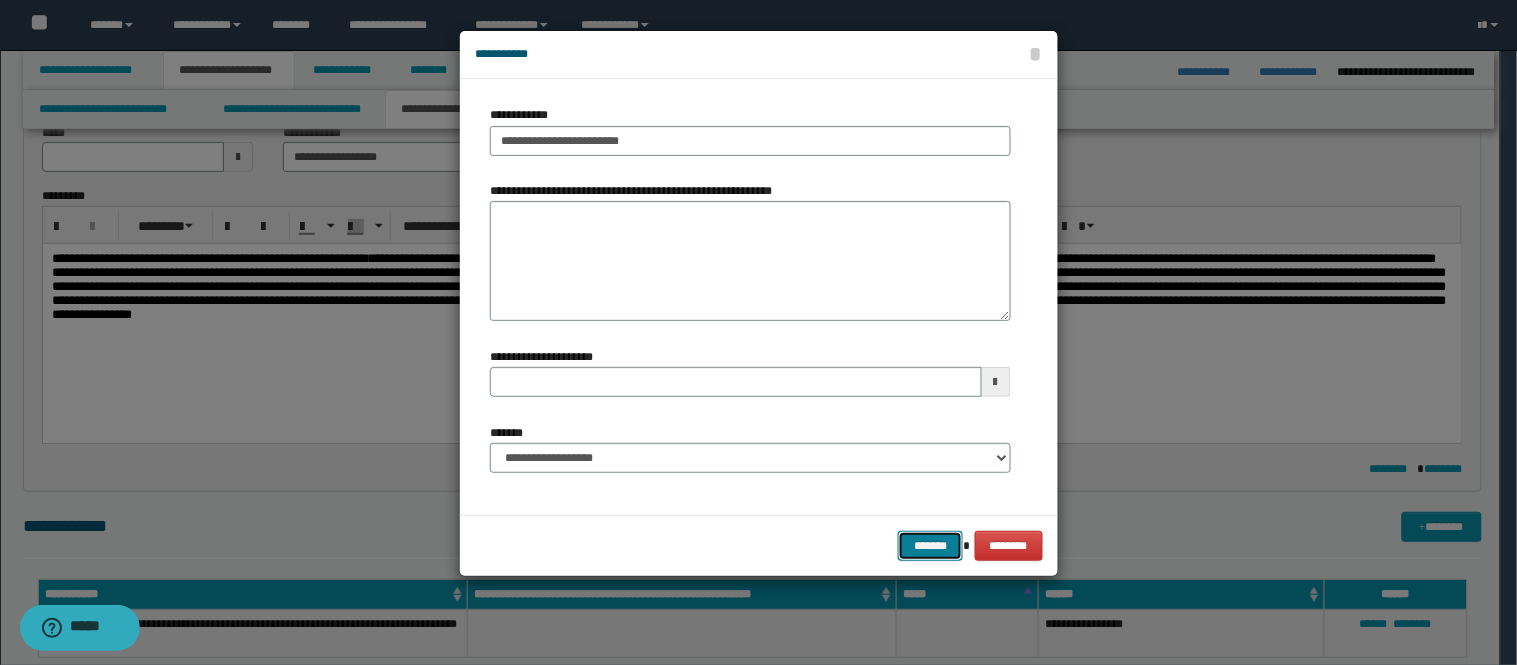 click on "*******" at bounding box center (930, 546) 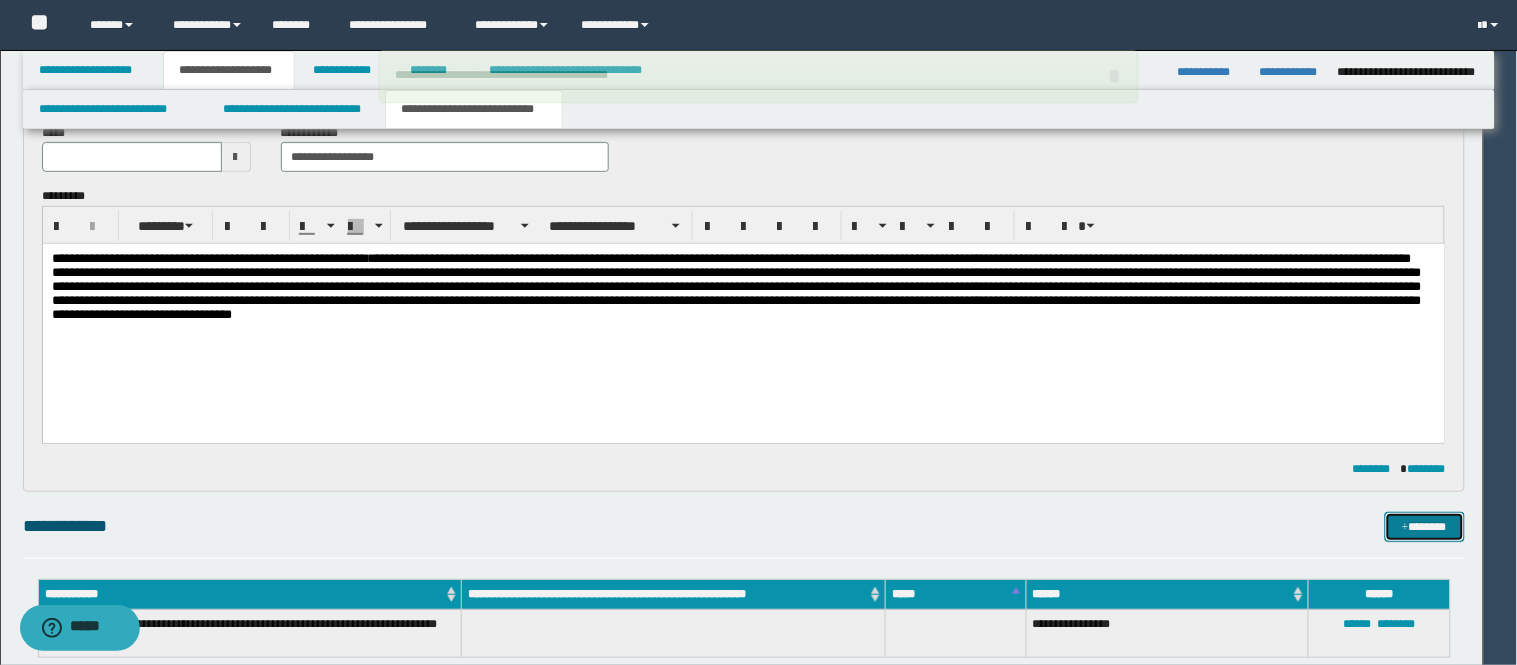 type 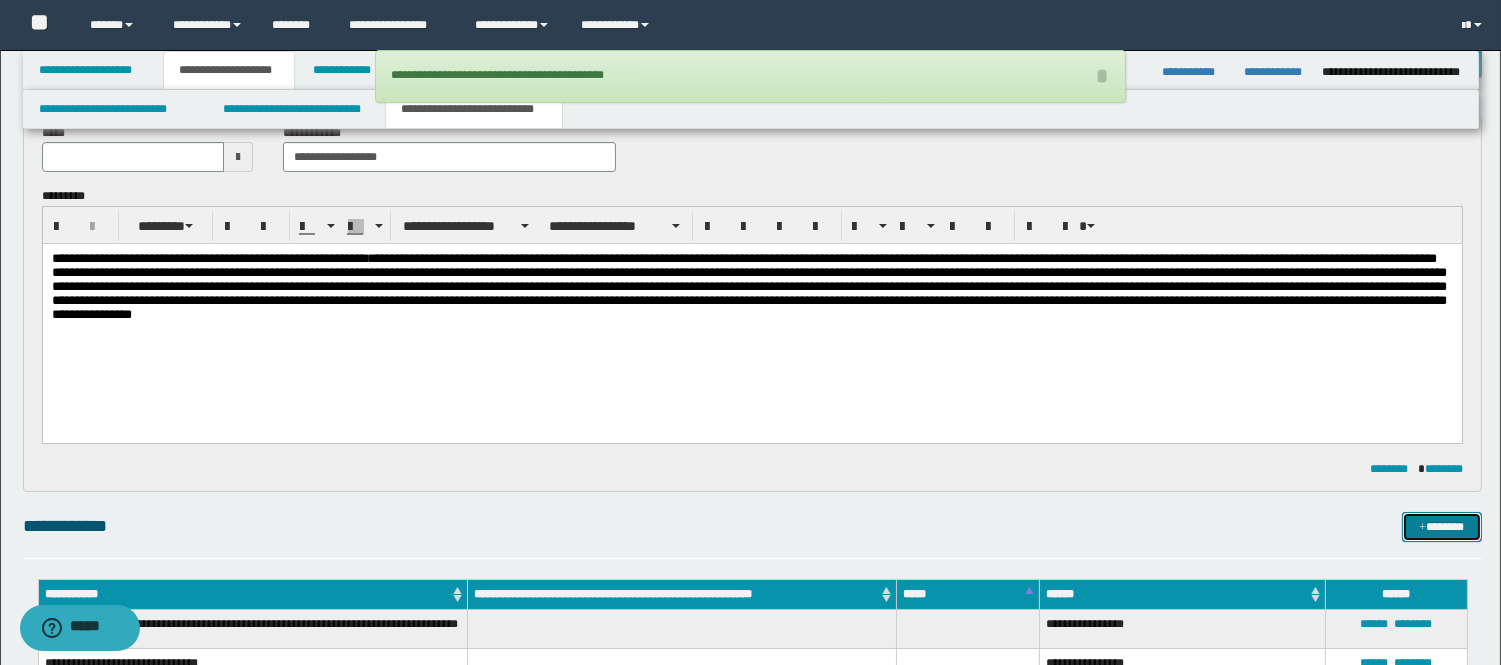 click on "*******" at bounding box center [1442, 527] 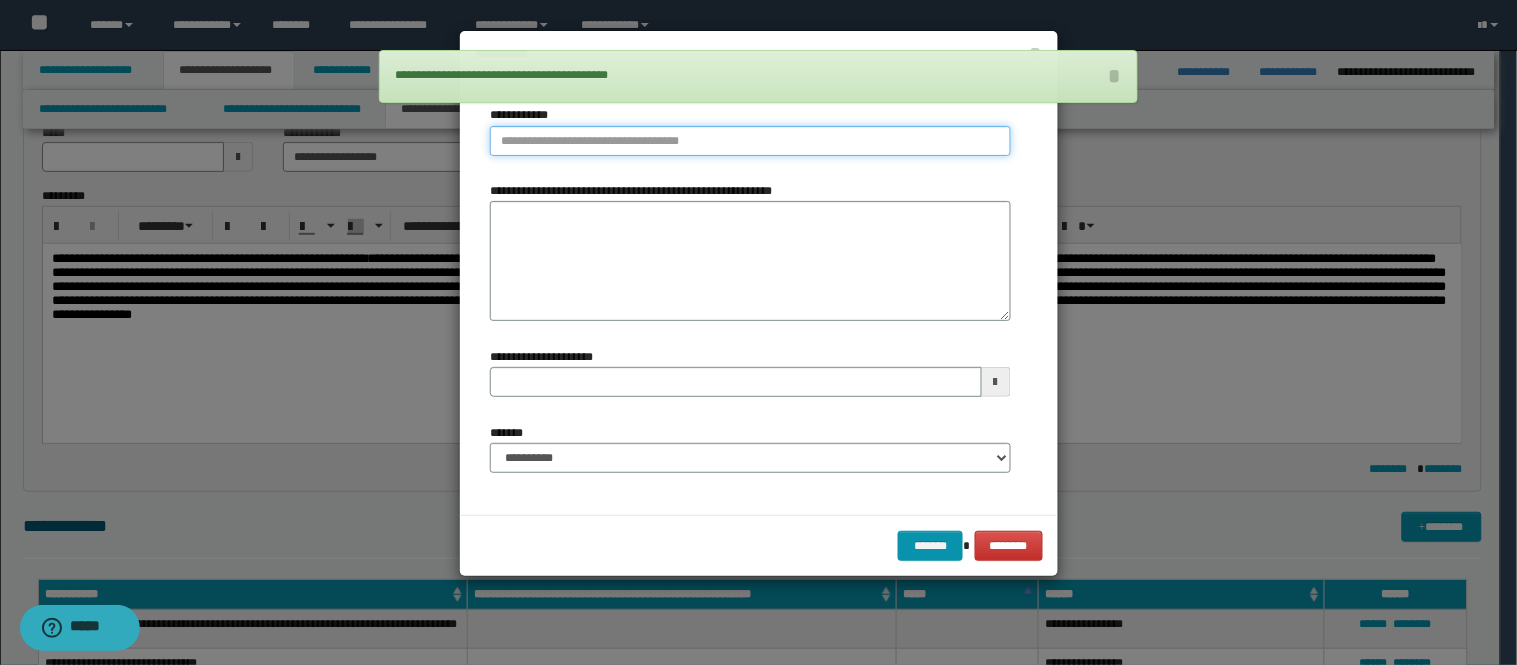 type on "**********" 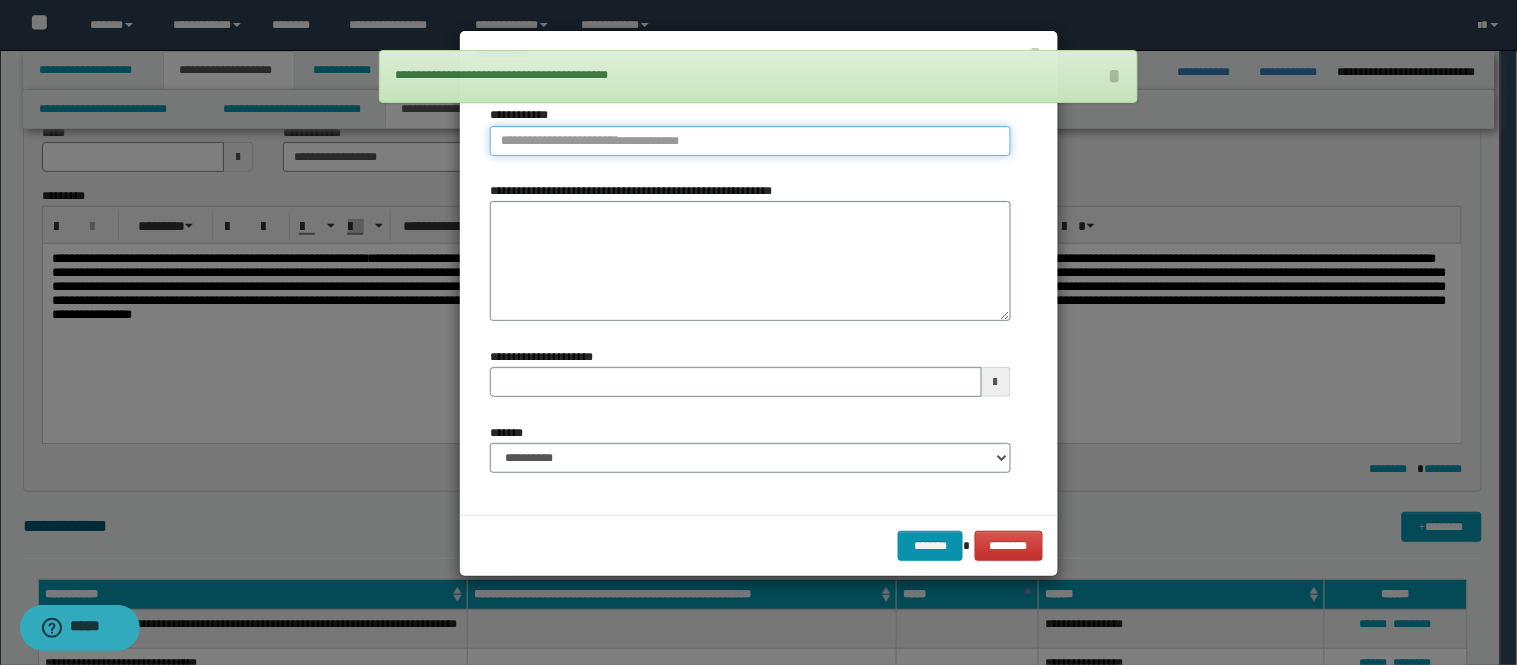 click on "**********" at bounding box center (750, 141) 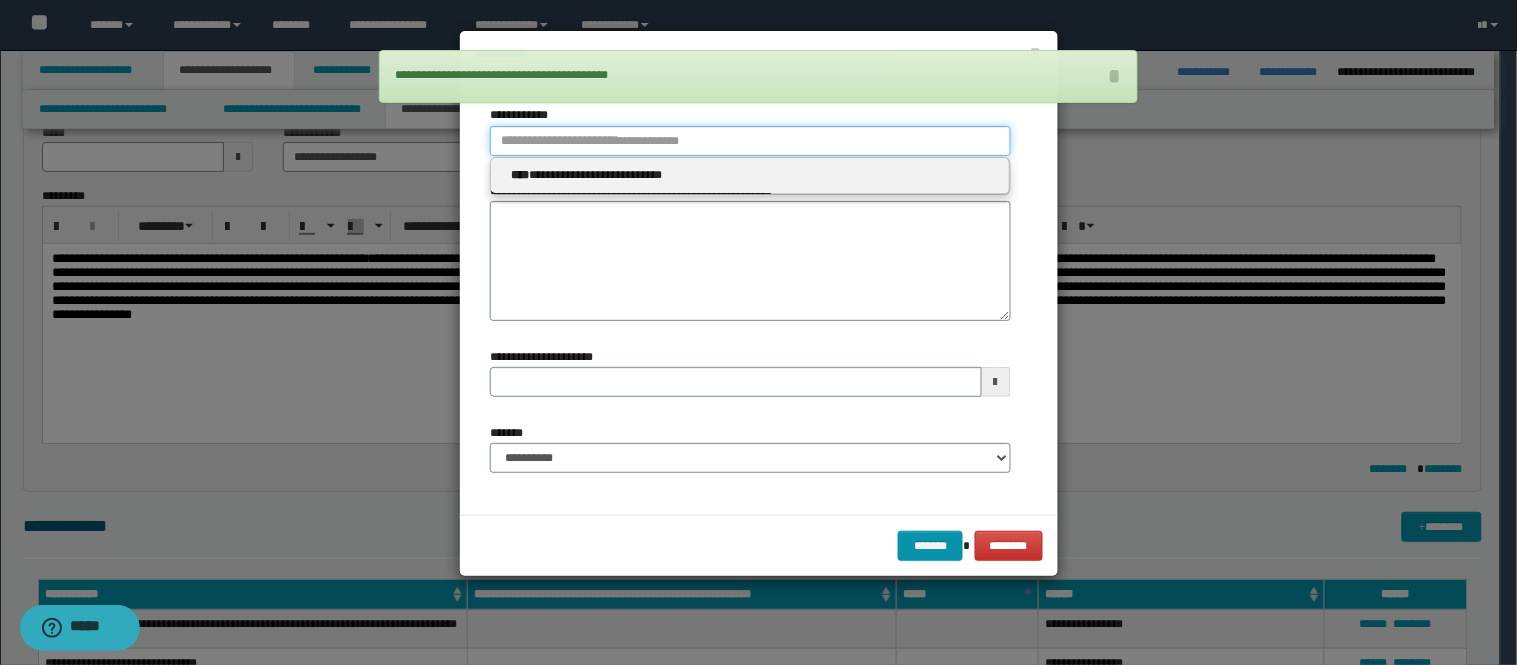 type 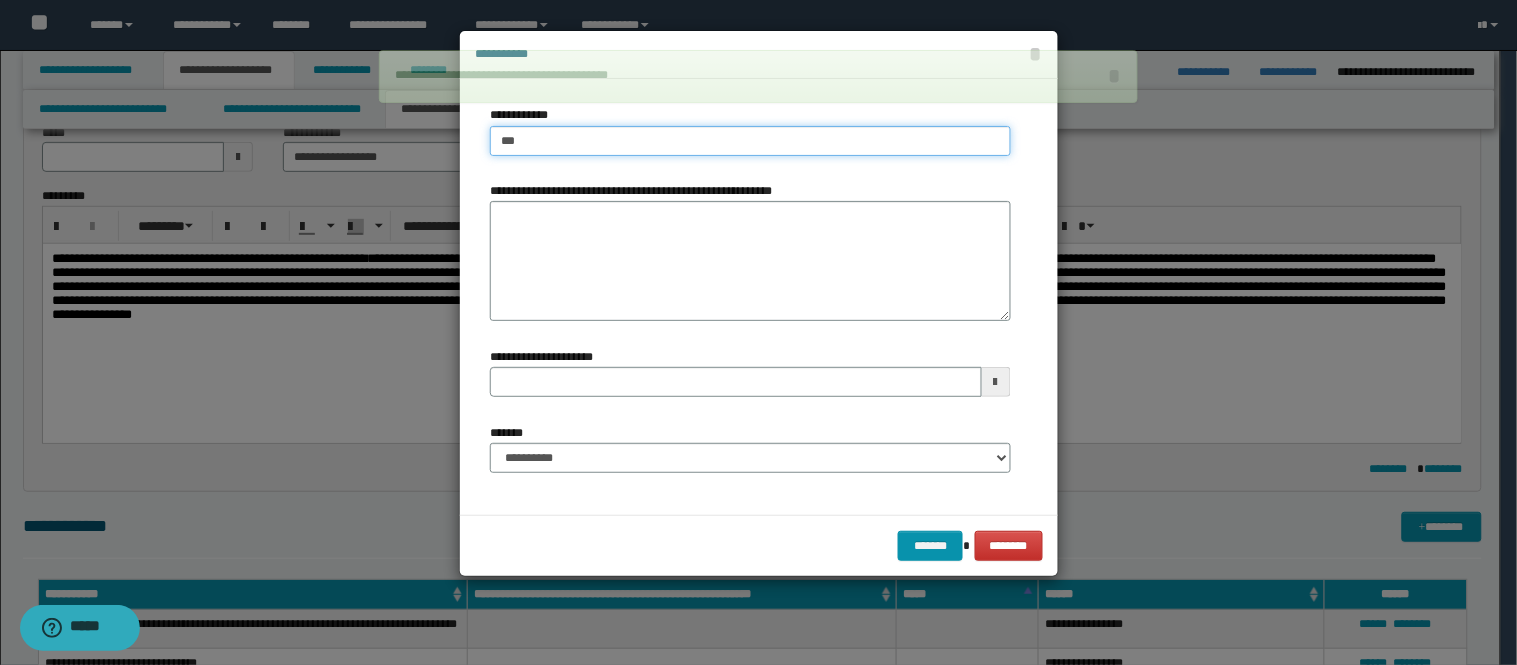 type on "****" 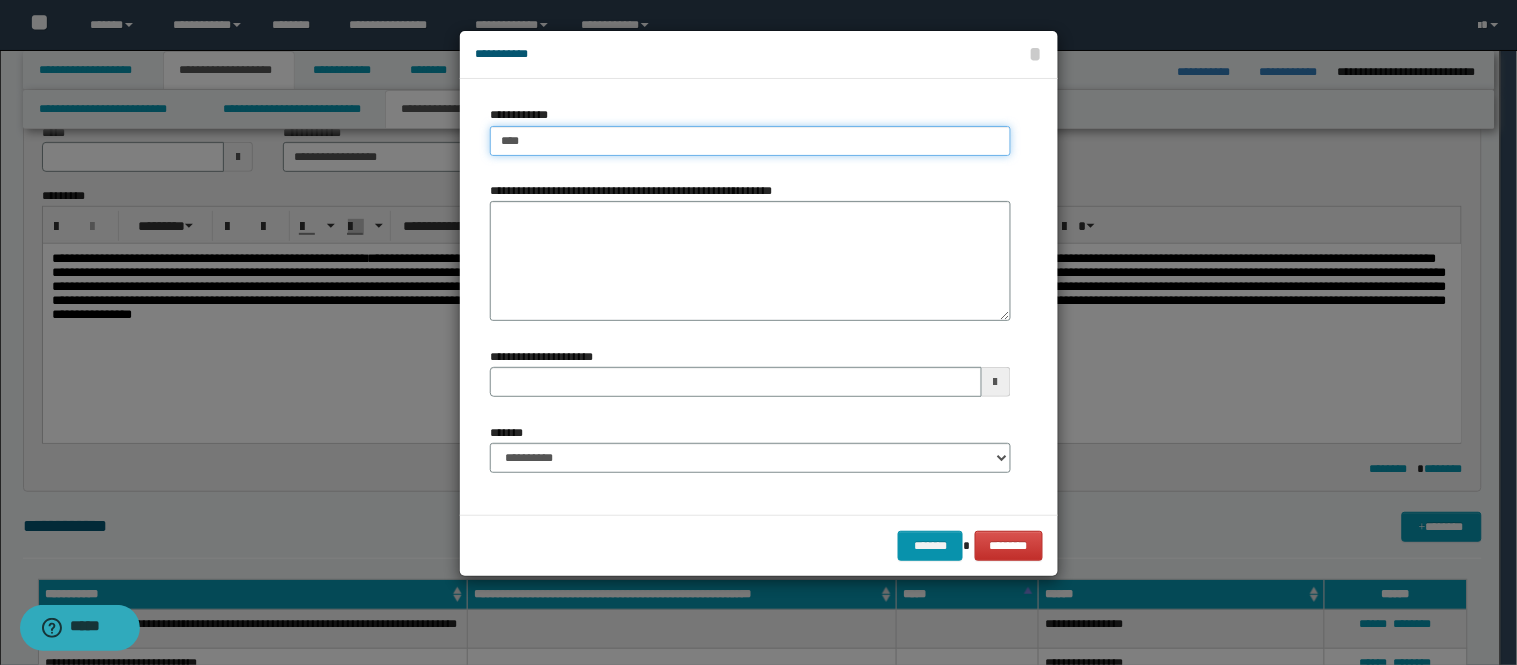 type on "****" 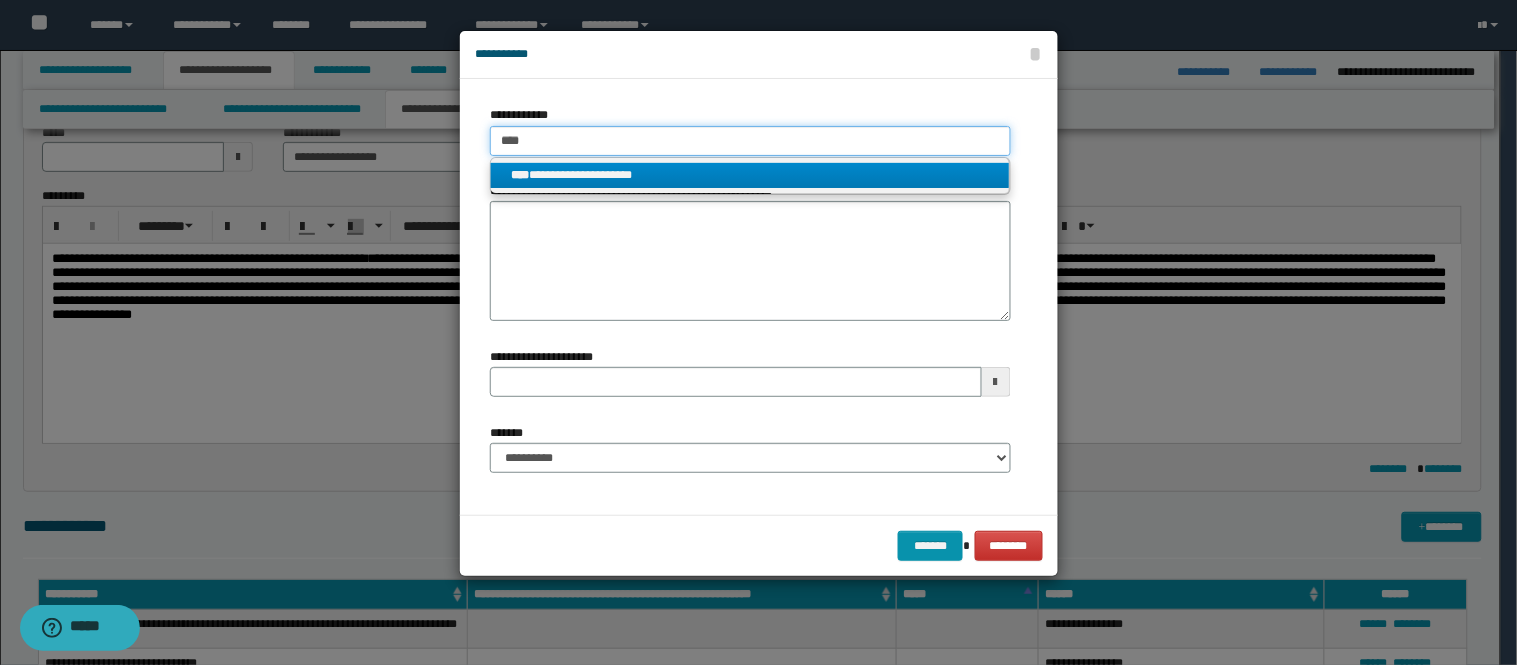 type on "****" 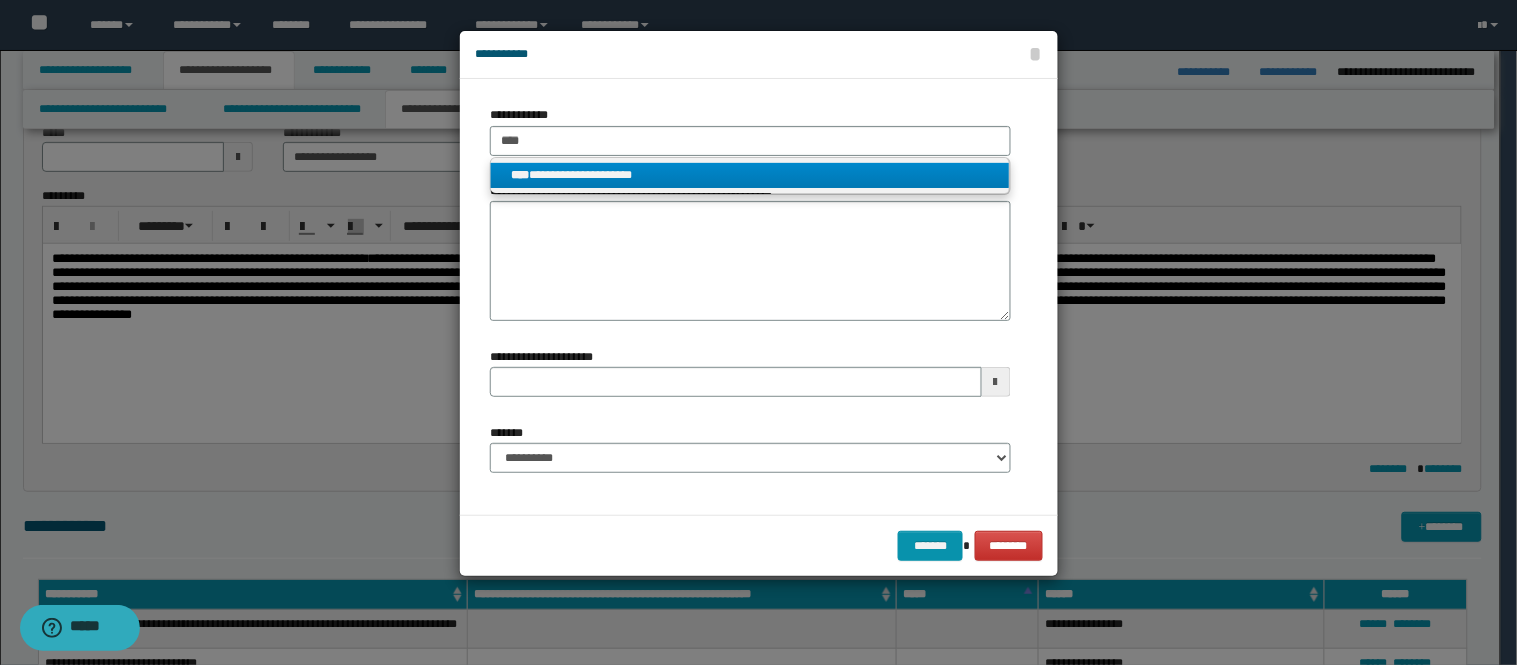click on "**********" at bounding box center (750, 175) 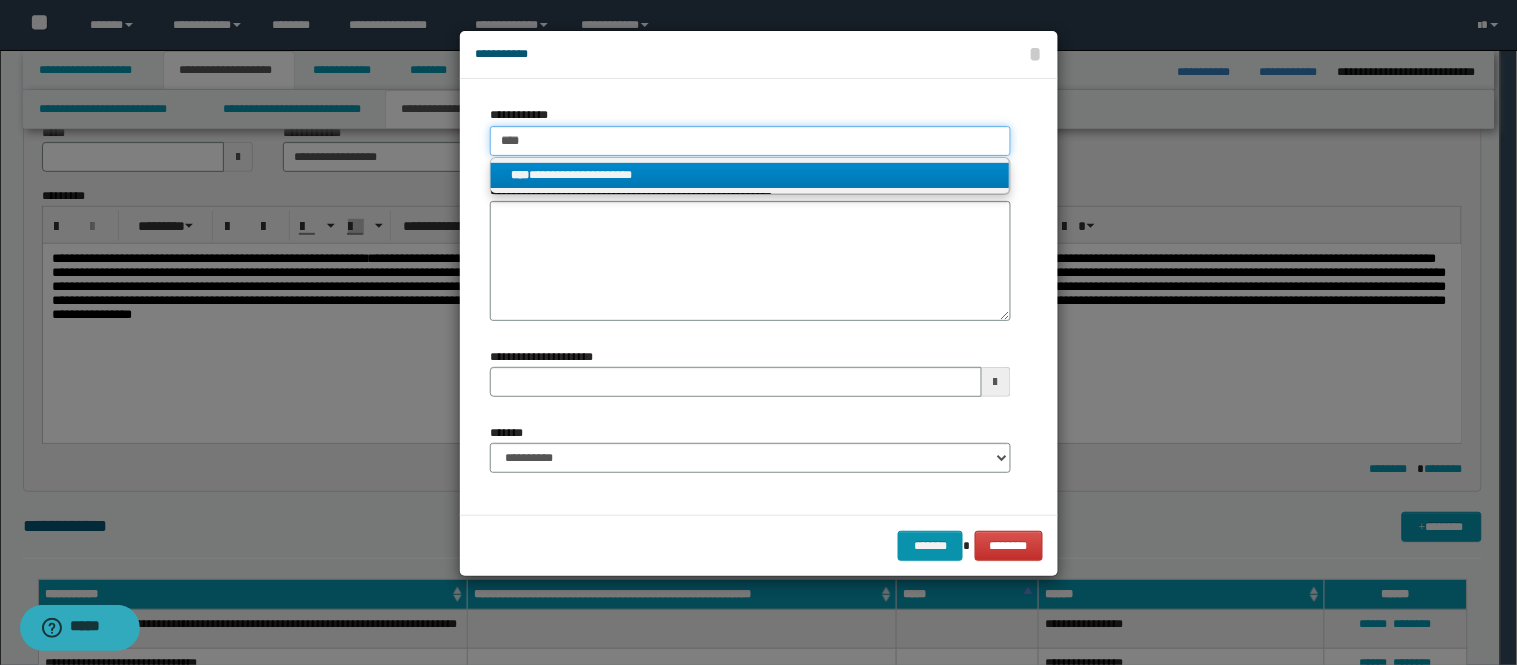 type 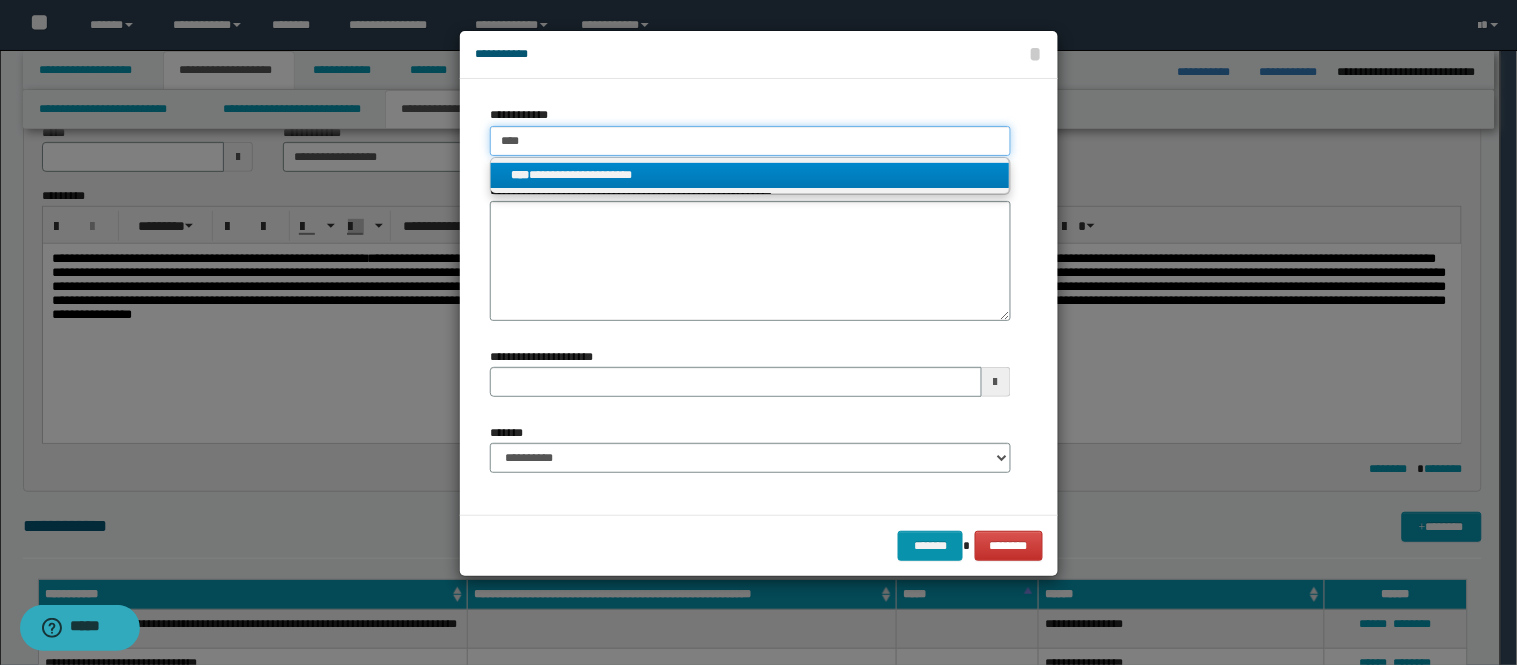 type on "**********" 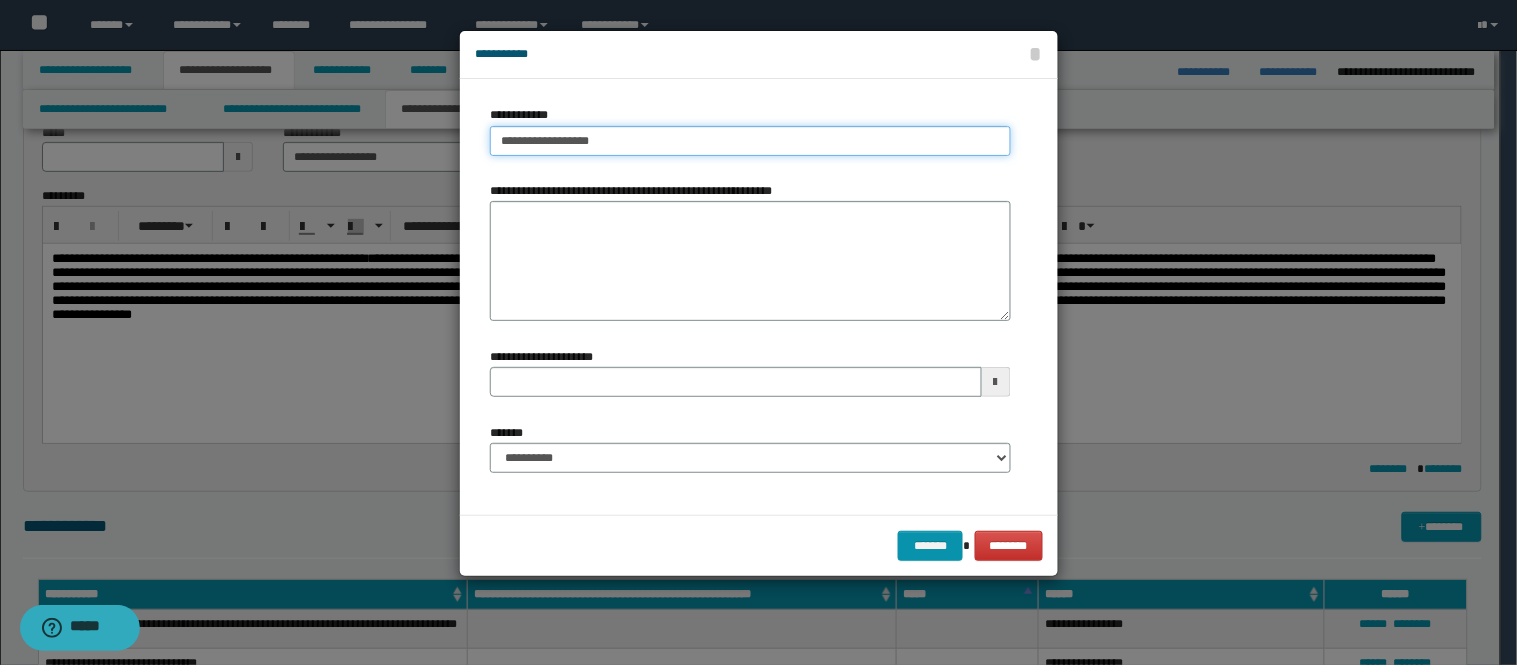 type 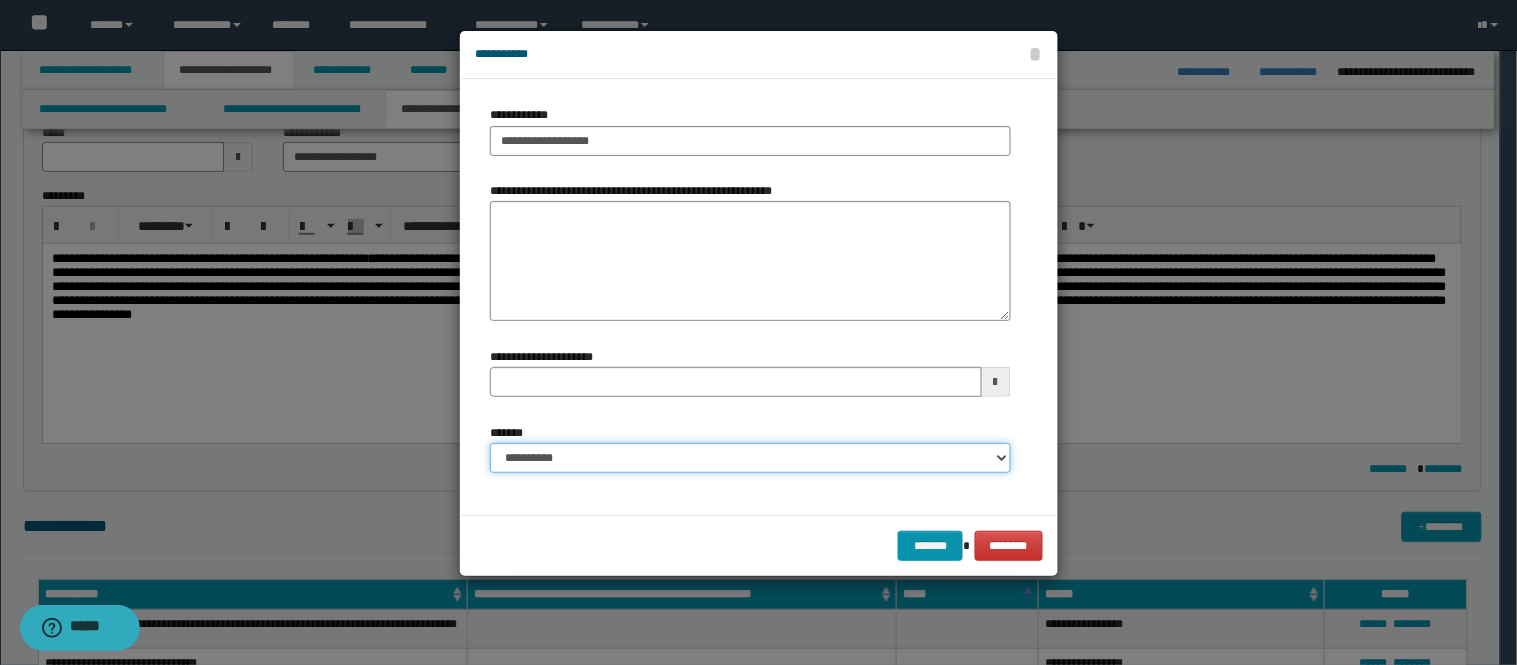 click on "**********" at bounding box center (750, 458) 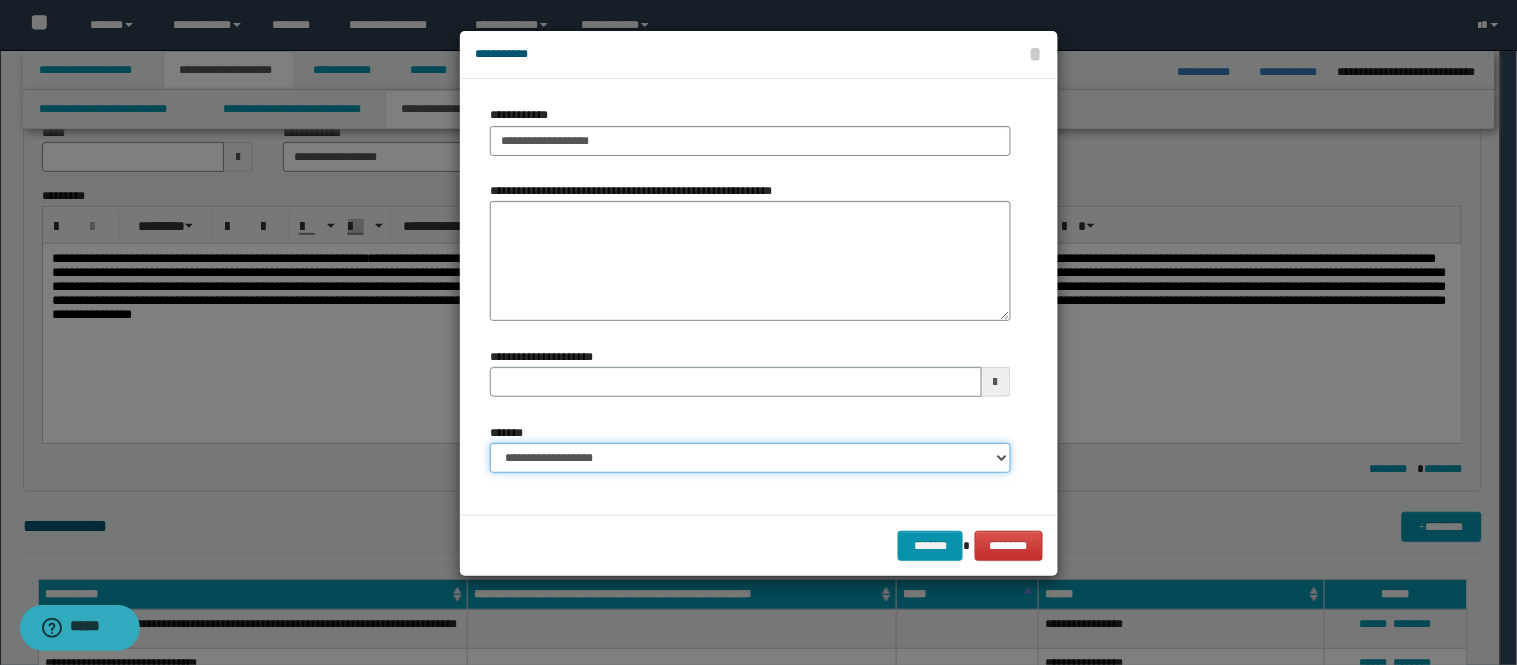 click on "**********" at bounding box center (750, 458) 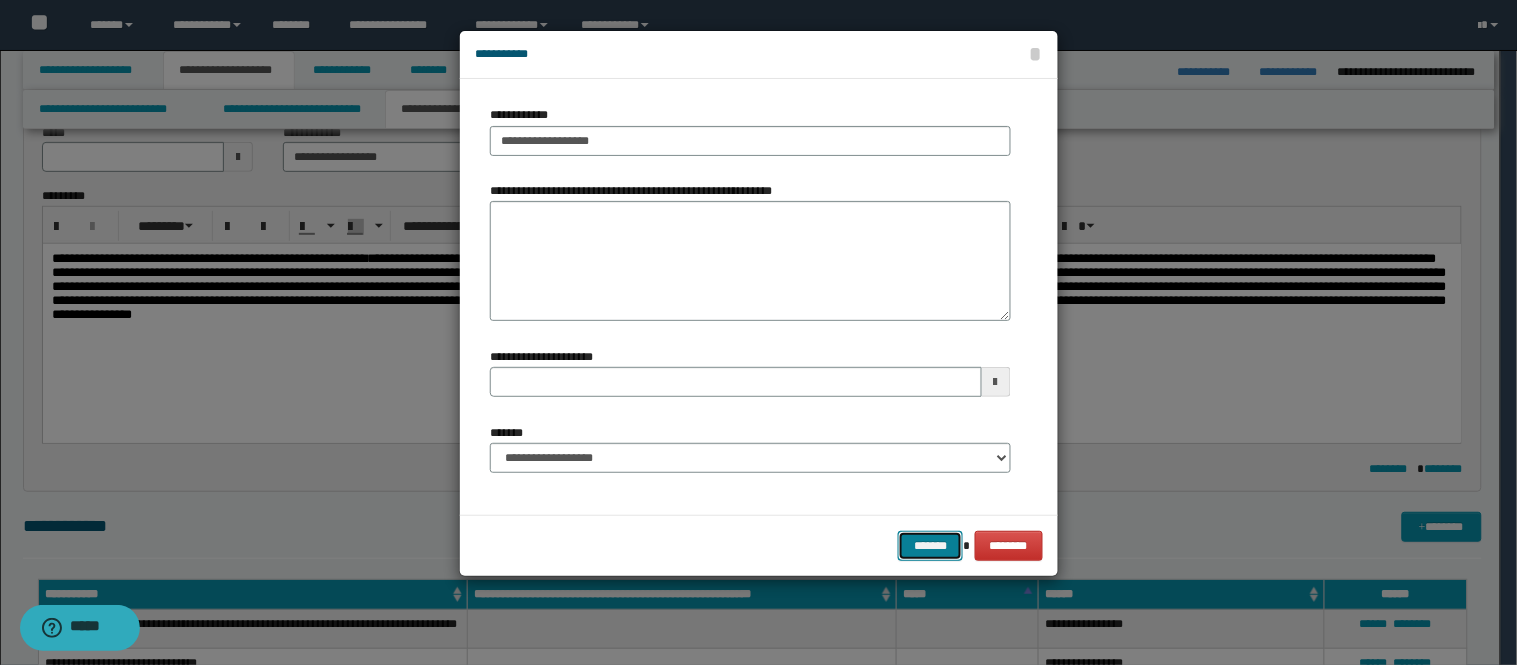 click on "*******" at bounding box center (930, 546) 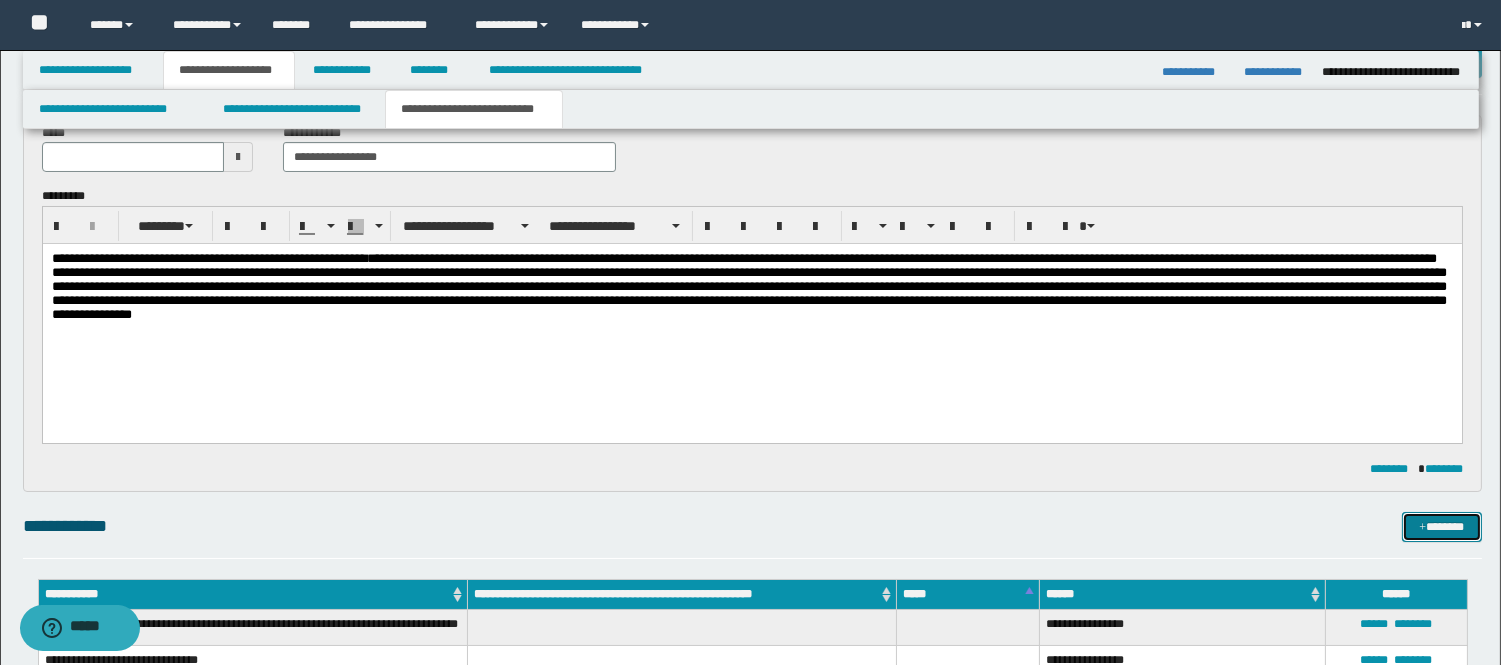 click on "*******" at bounding box center [1442, 527] 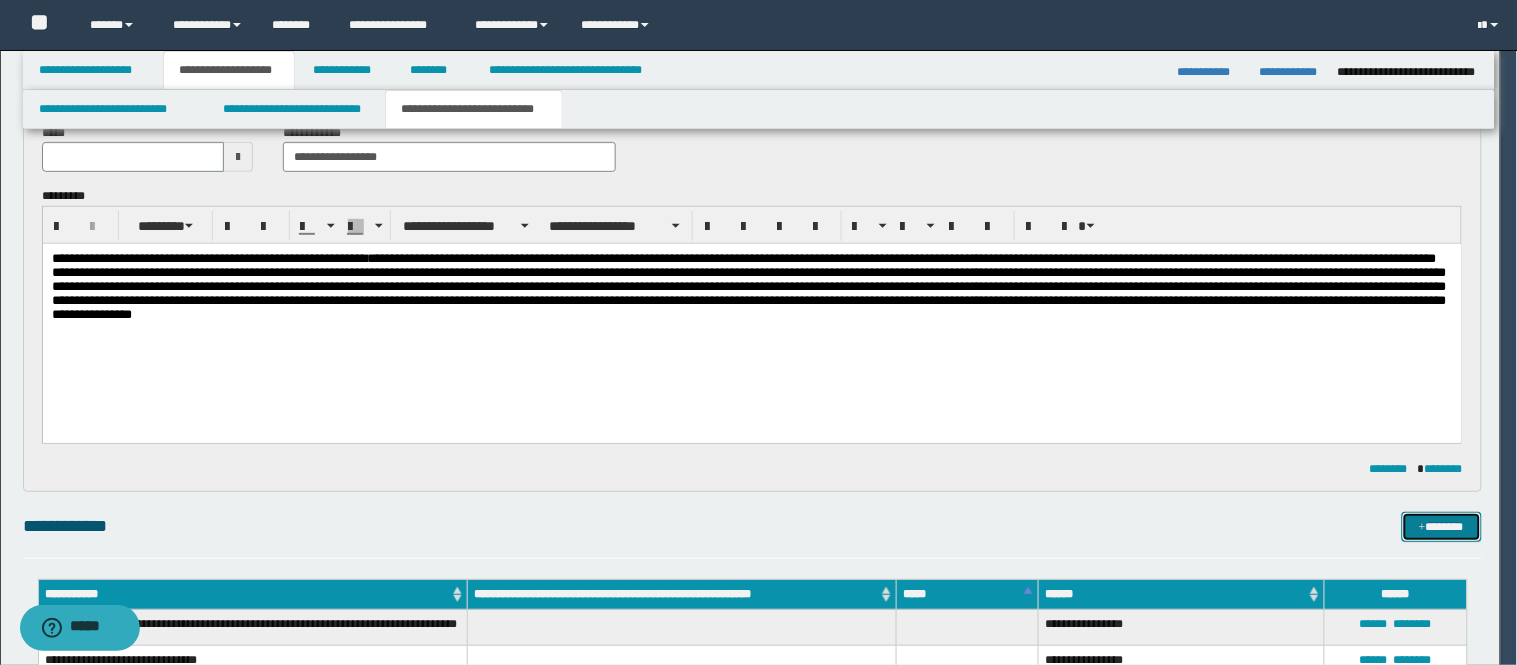 type 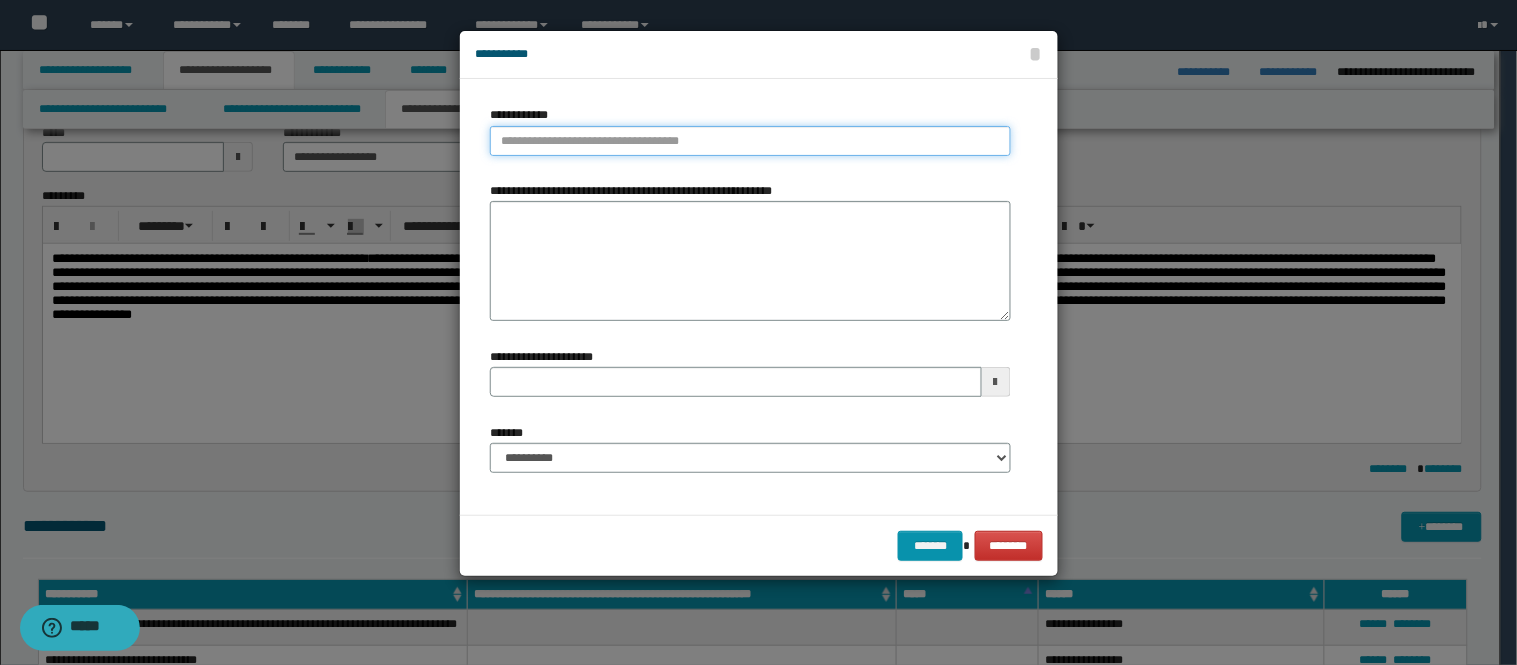 type on "**********" 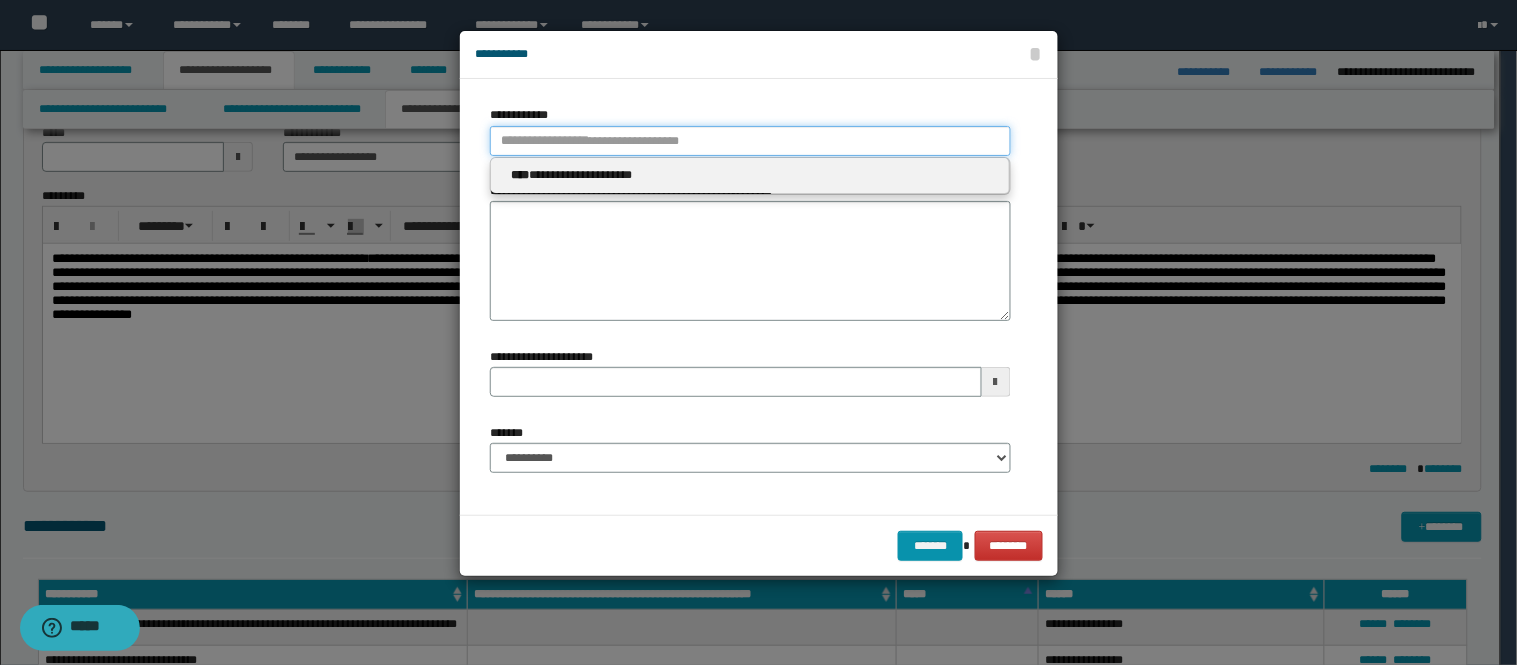 click on "**********" at bounding box center [750, 141] 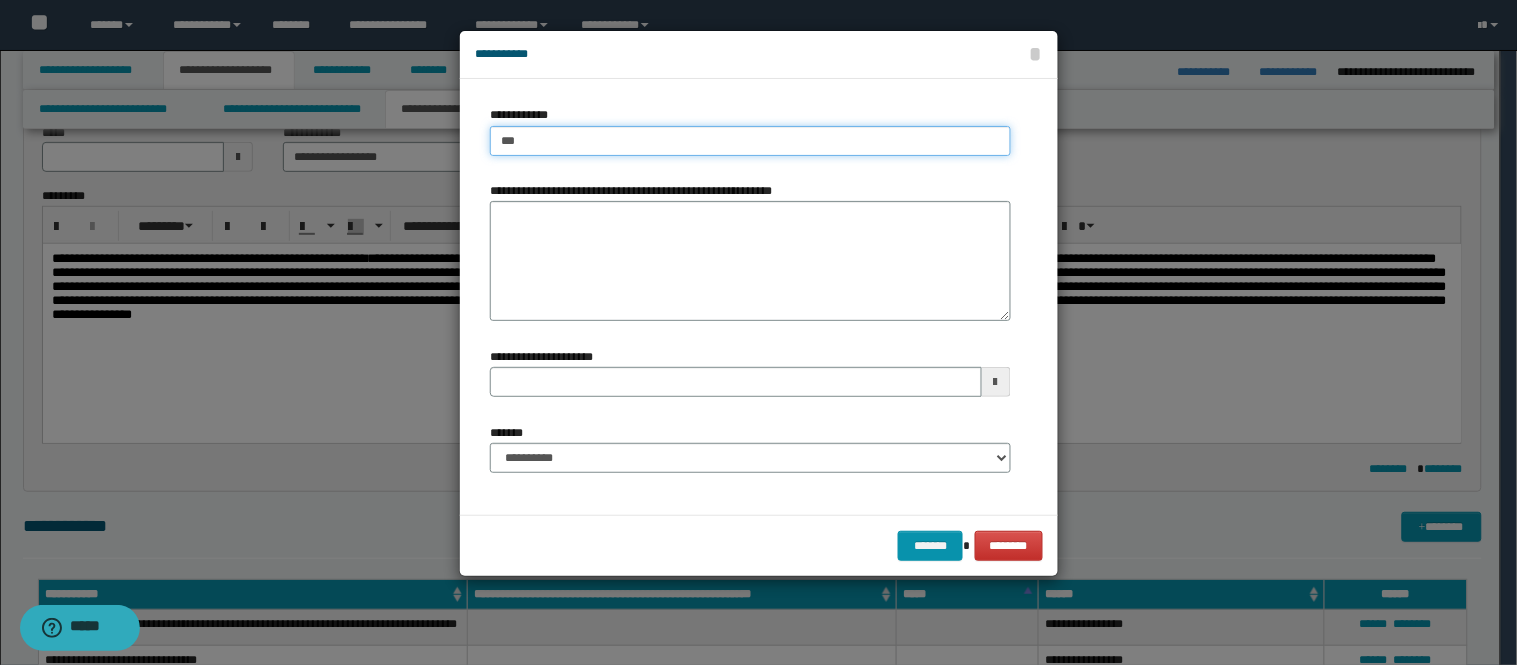 type on "****" 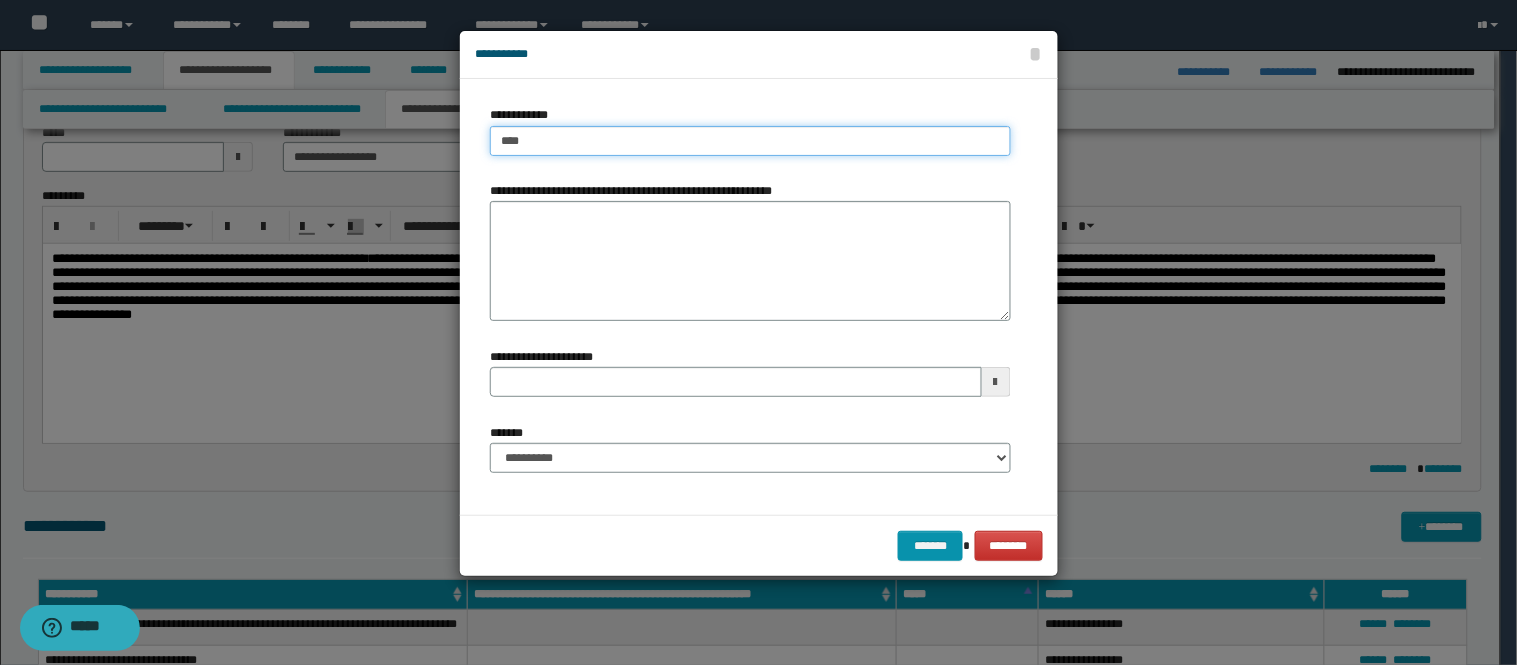 type on "****" 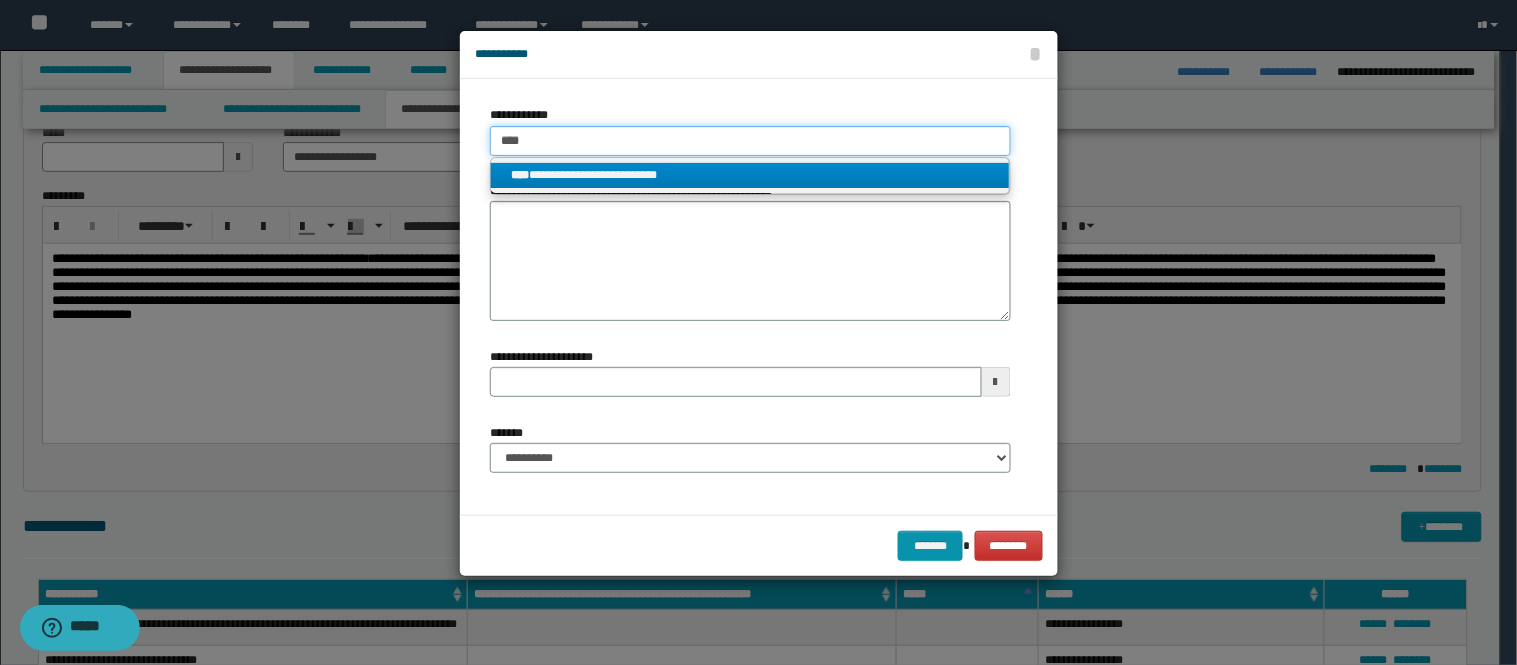 type on "****" 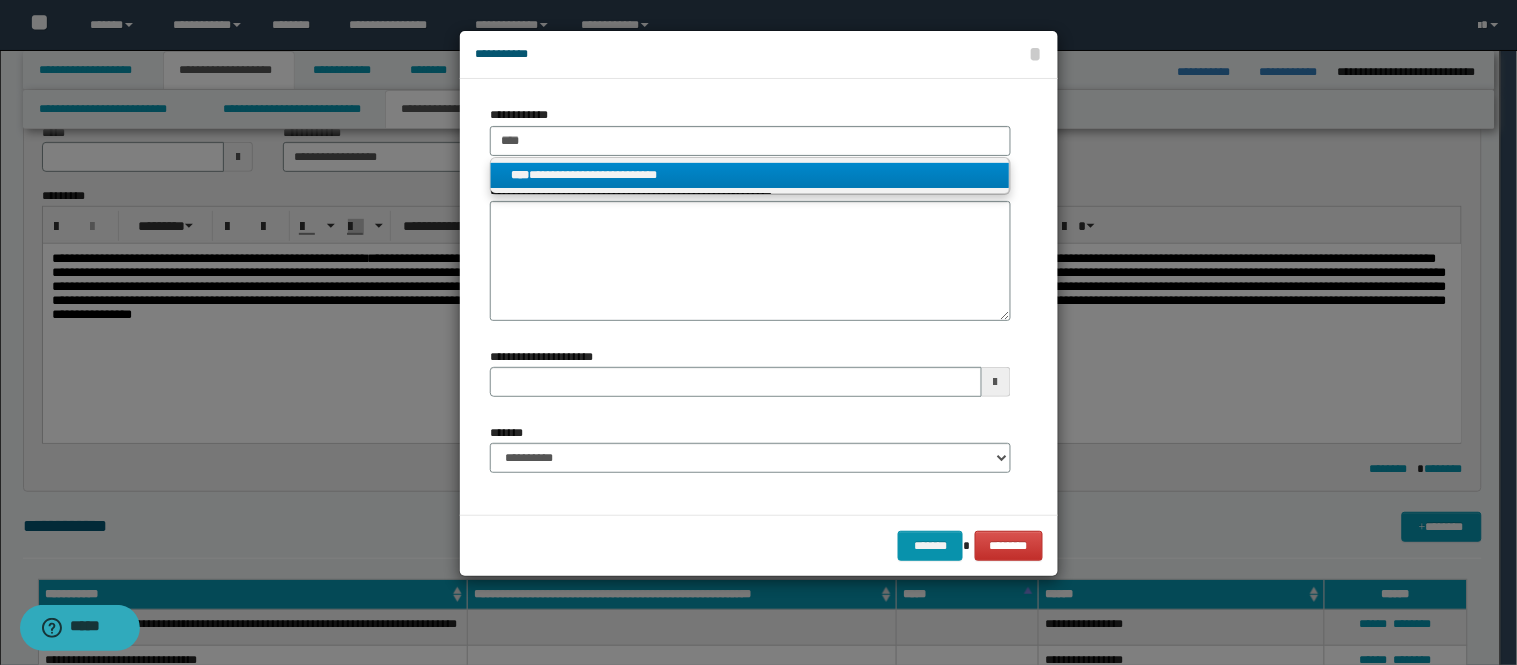 click on "**********" at bounding box center (750, 175) 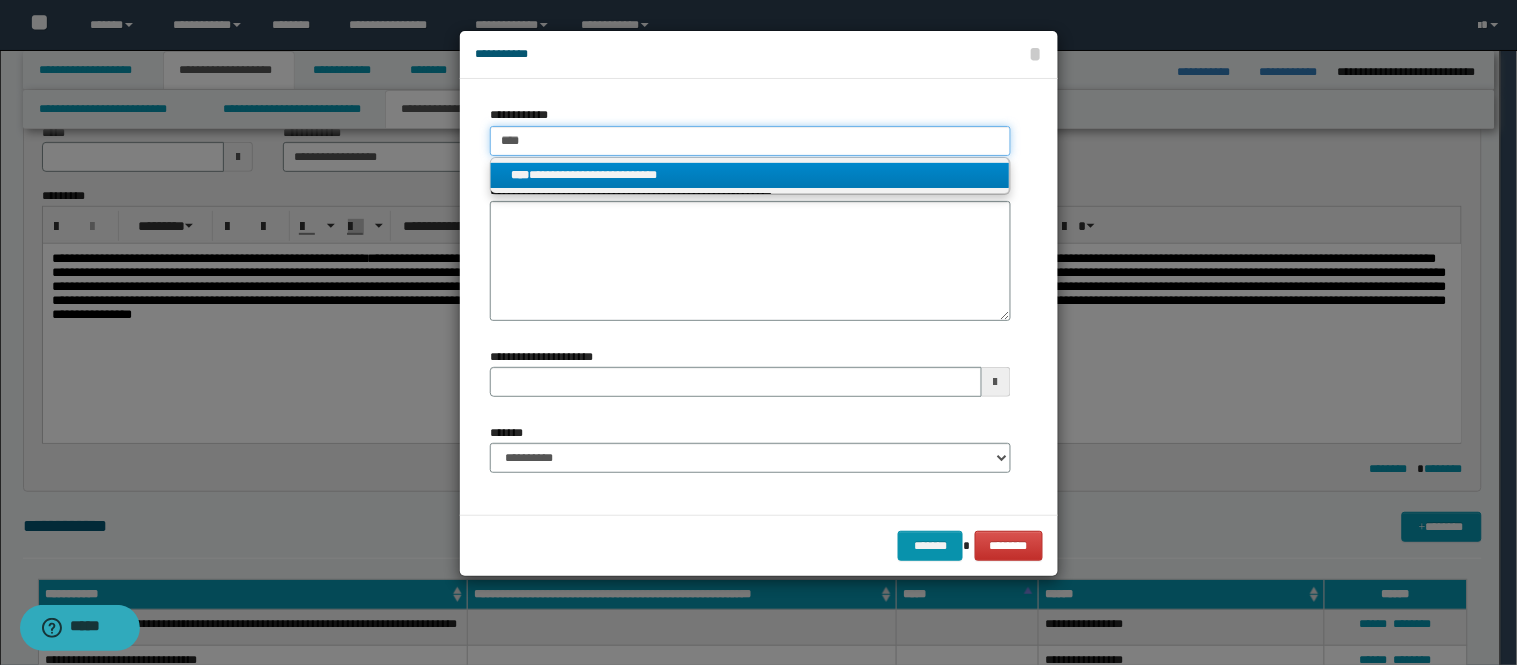 type 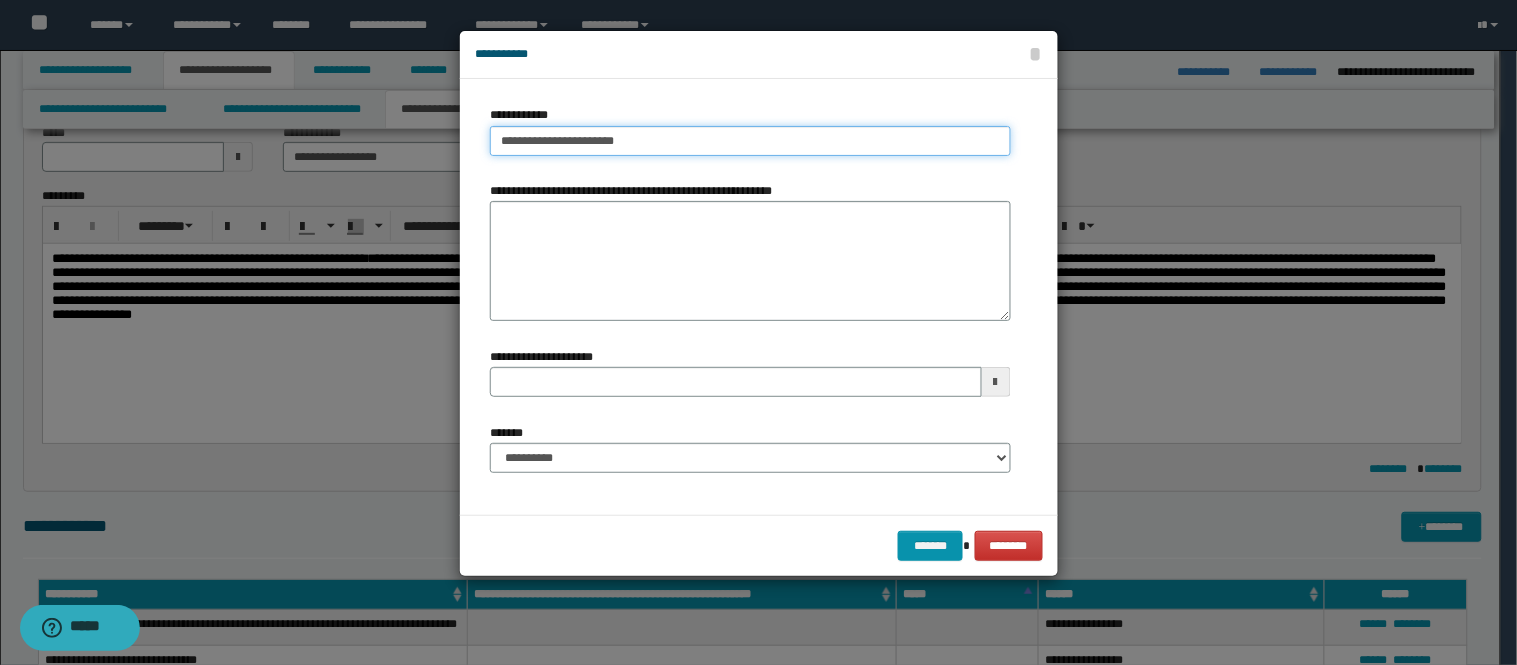 type 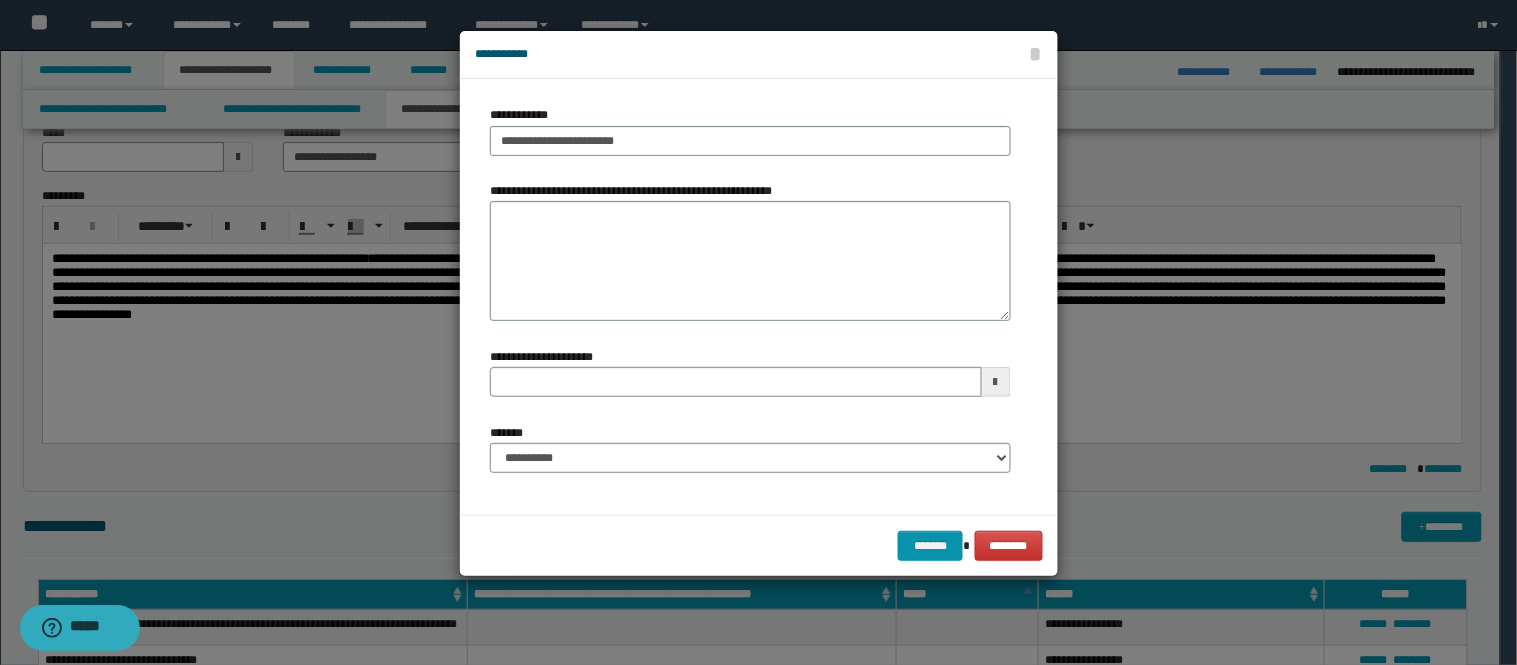 click on "**********" at bounding box center (750, 448) 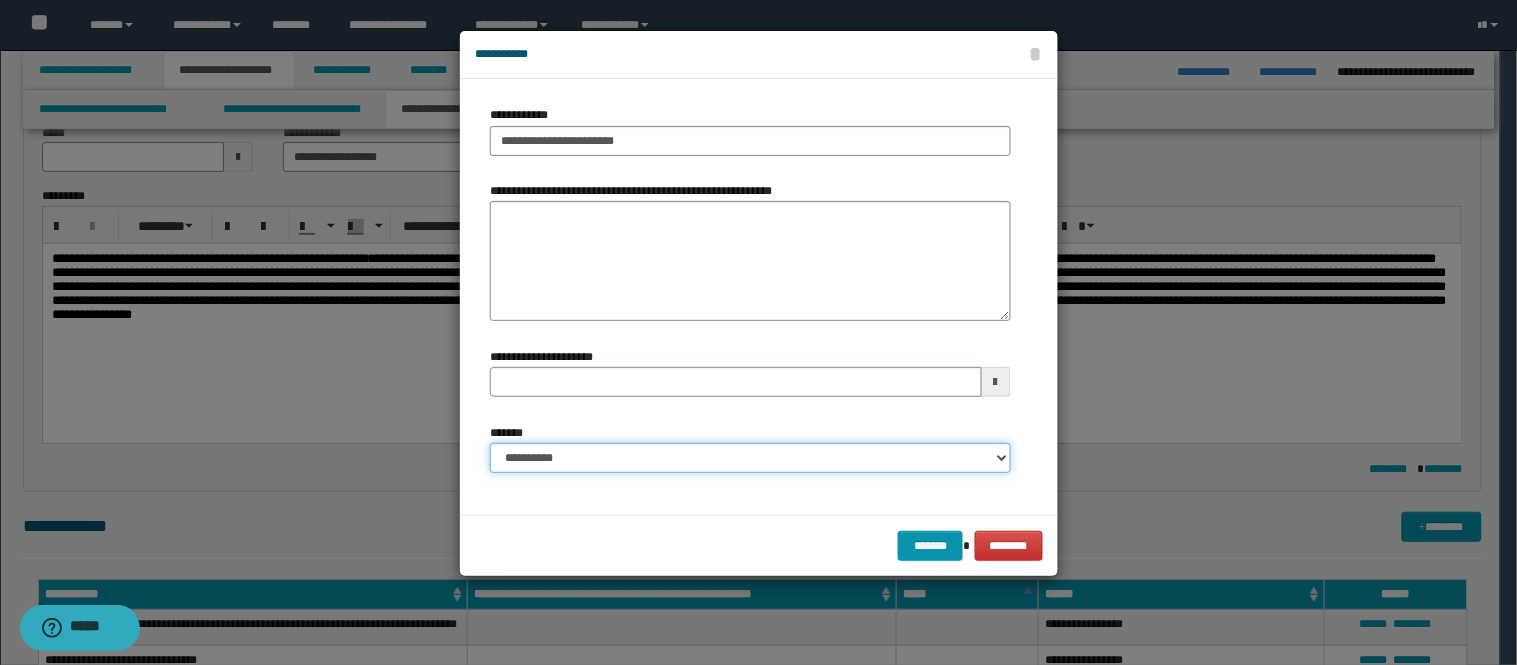 click on "**********" at bounding box center [750, 458] 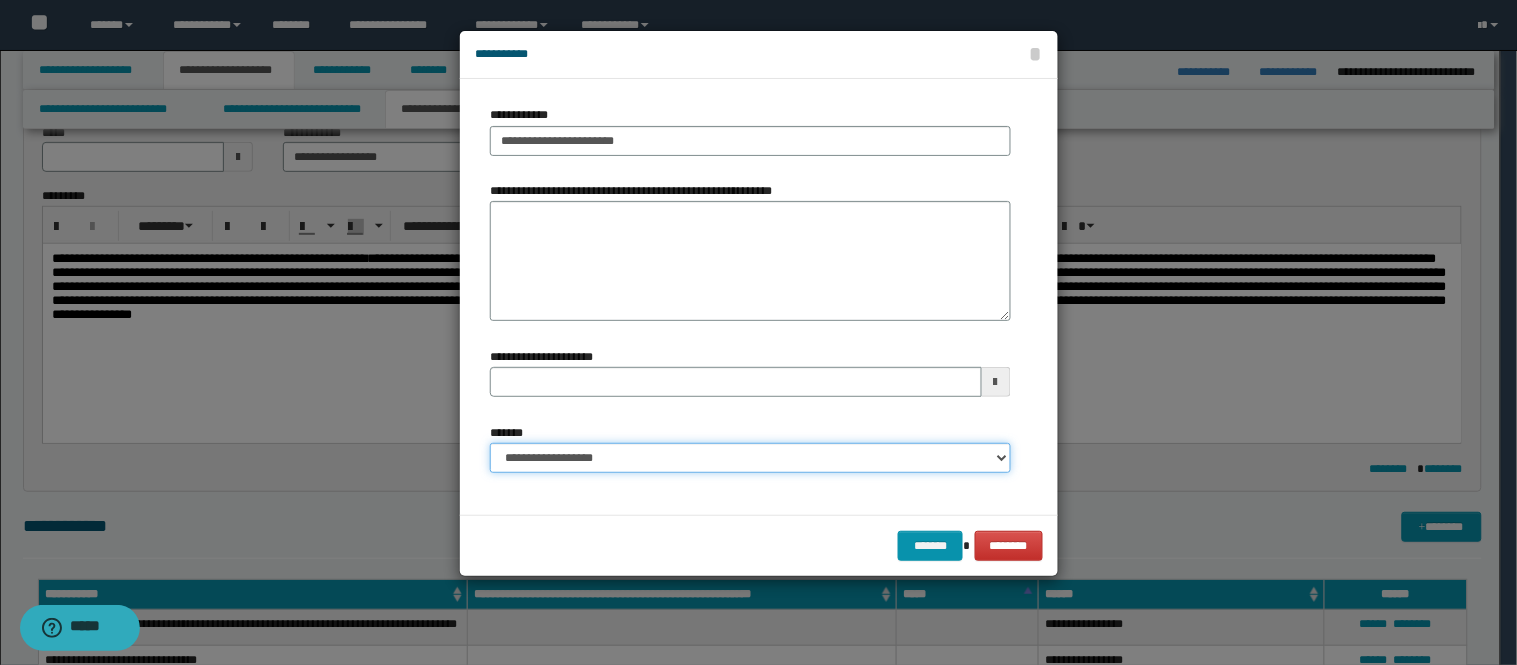 click on "**********" at bounding box center (750, 458) 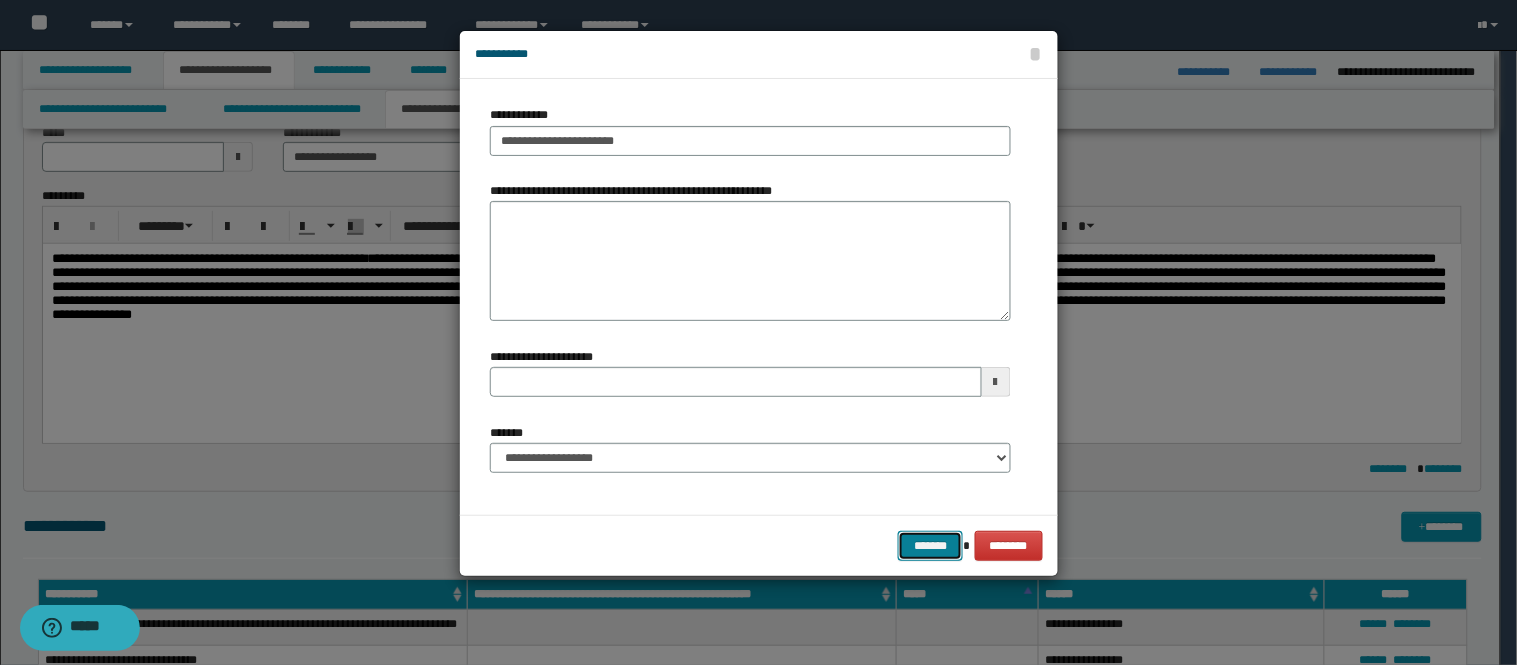 click on "*******" at bounding box center (930, 546) 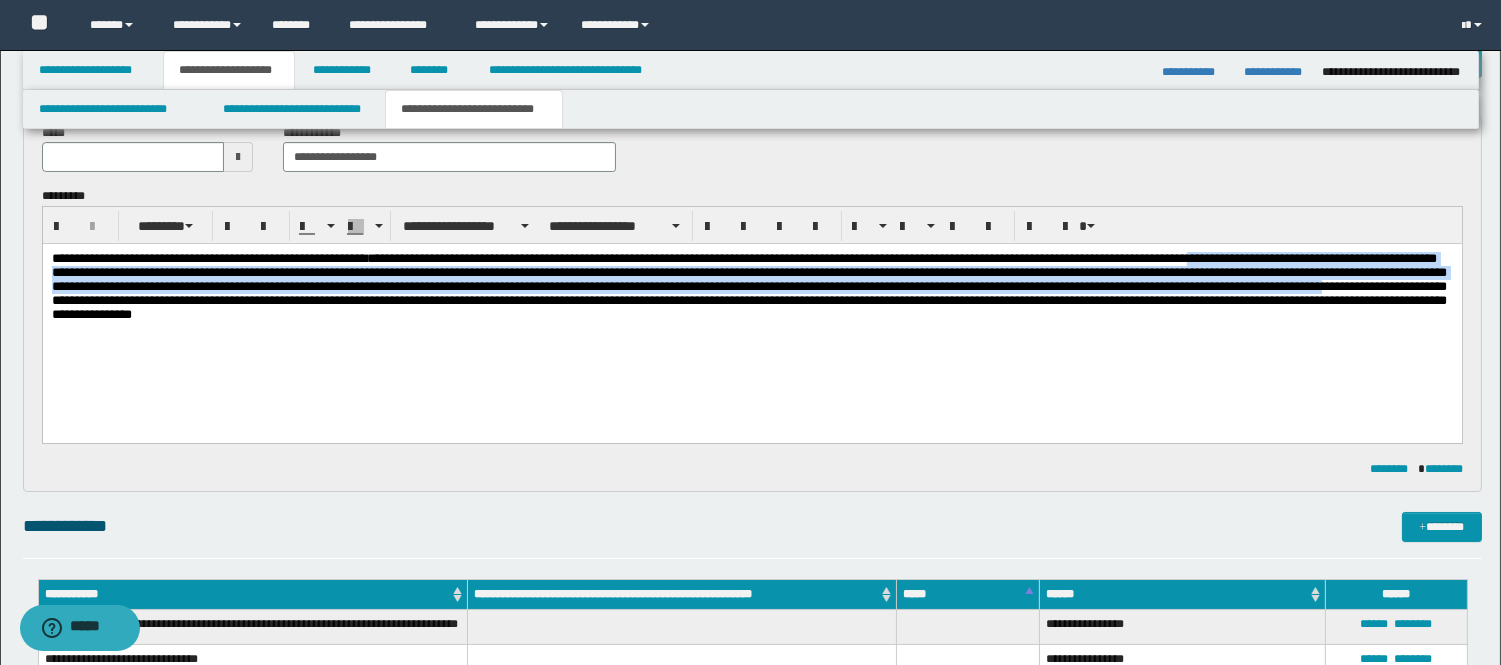 drag, startPoint x: 910, startPoint y: 303, endPoint x: 45, endPoint y: 278, distance: 865.3612 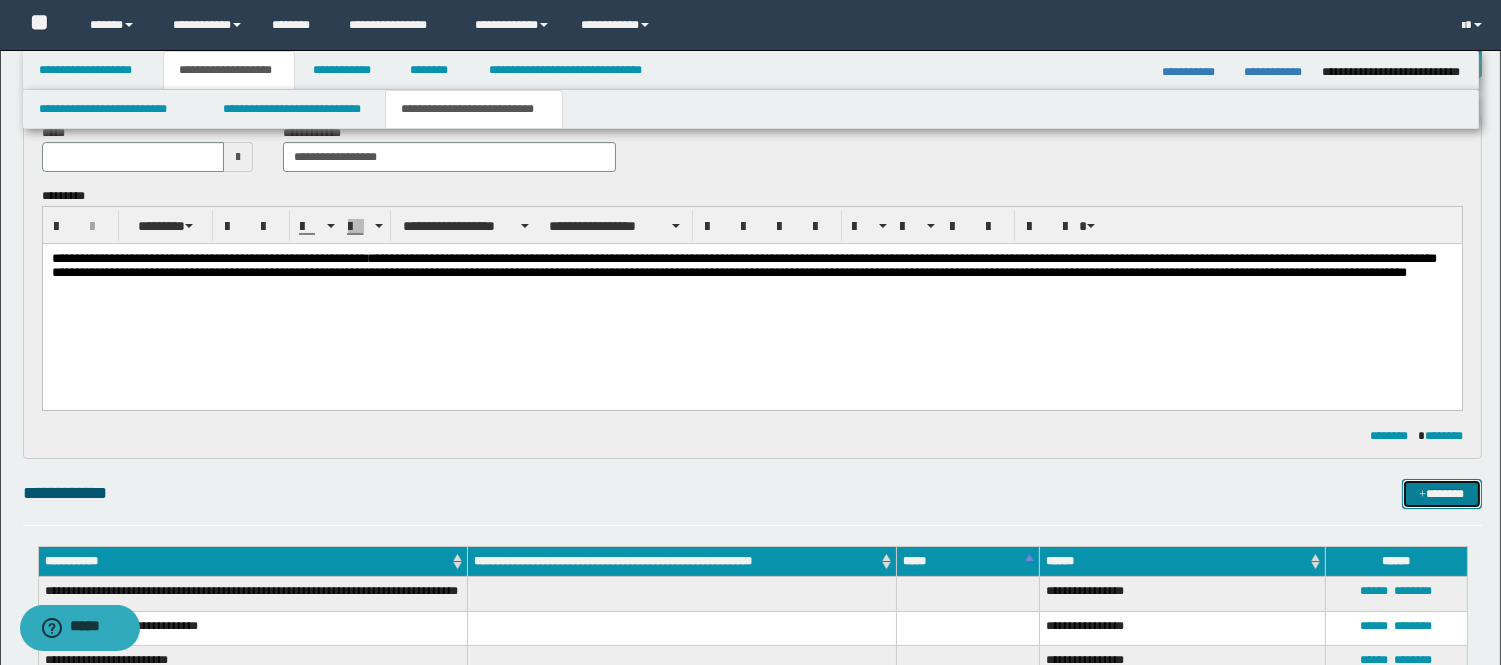 click on "*******" at bounding box center [1442, 494] 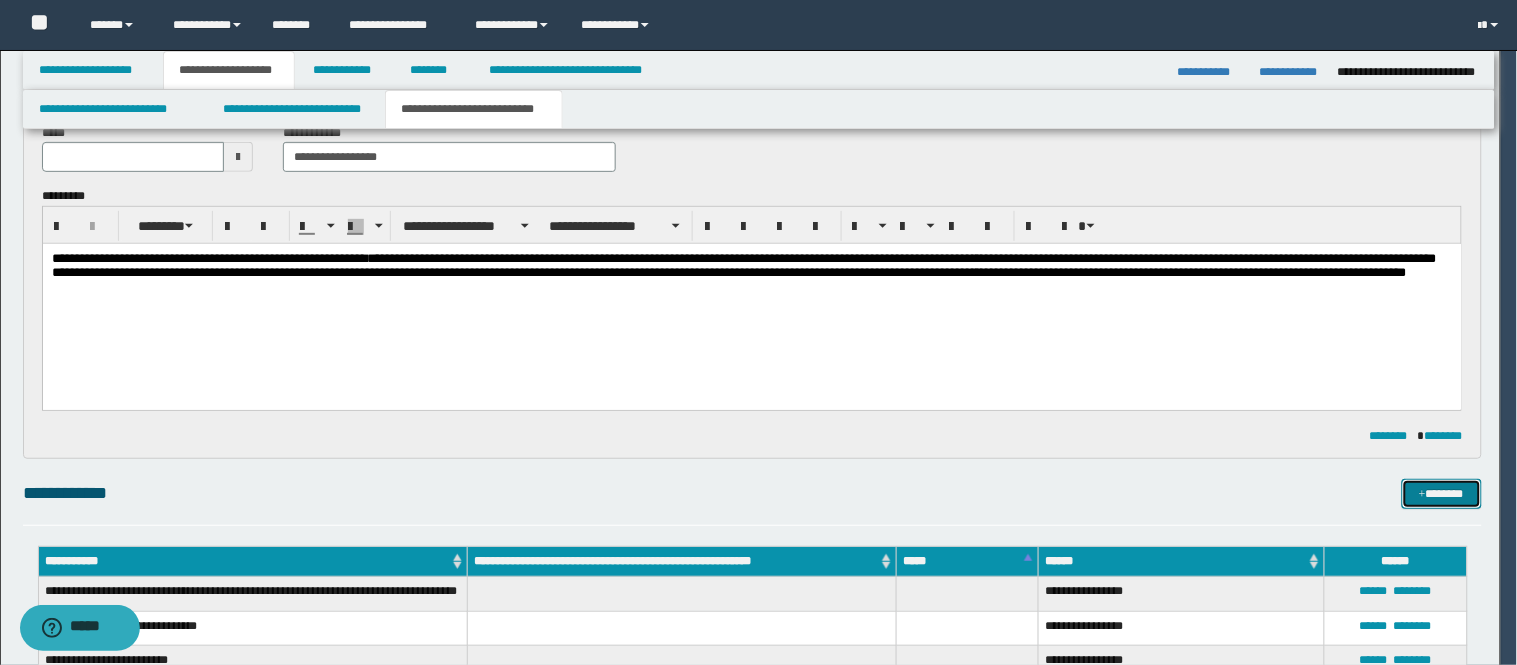 type 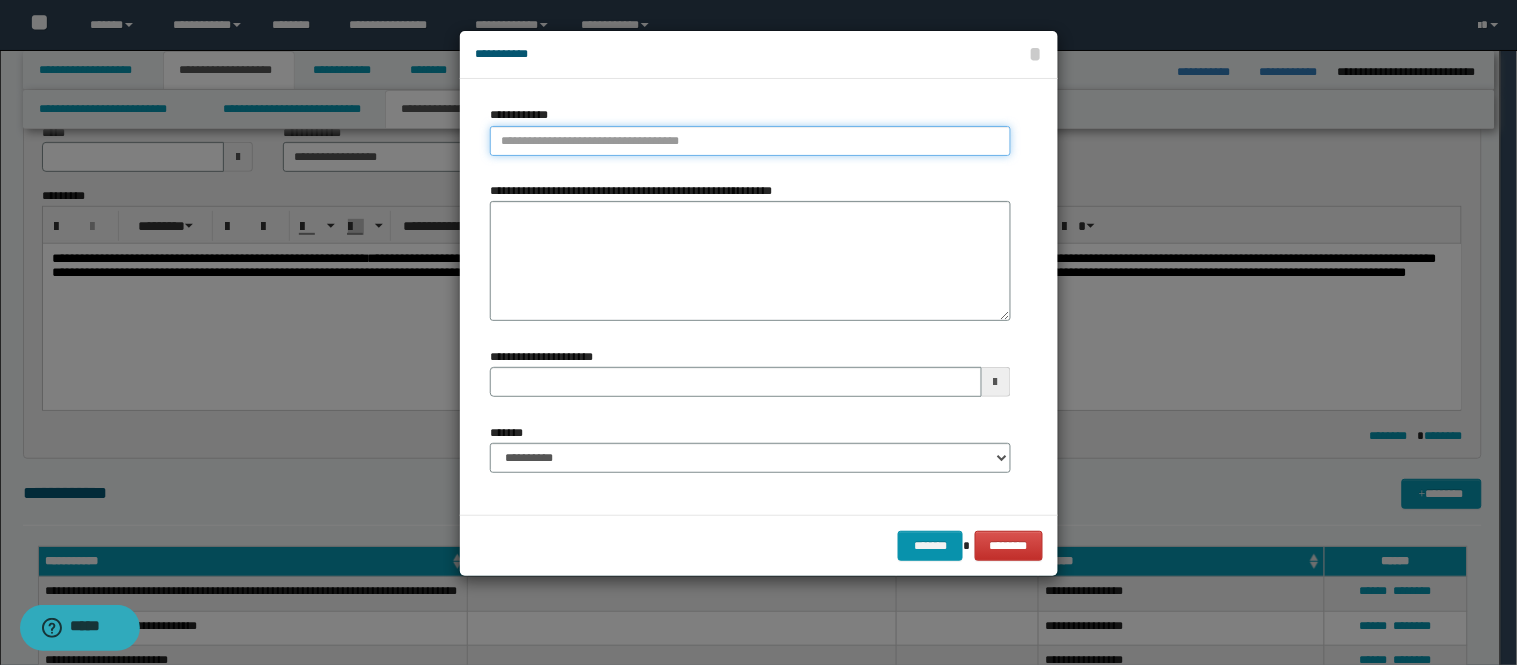 type on "**********" 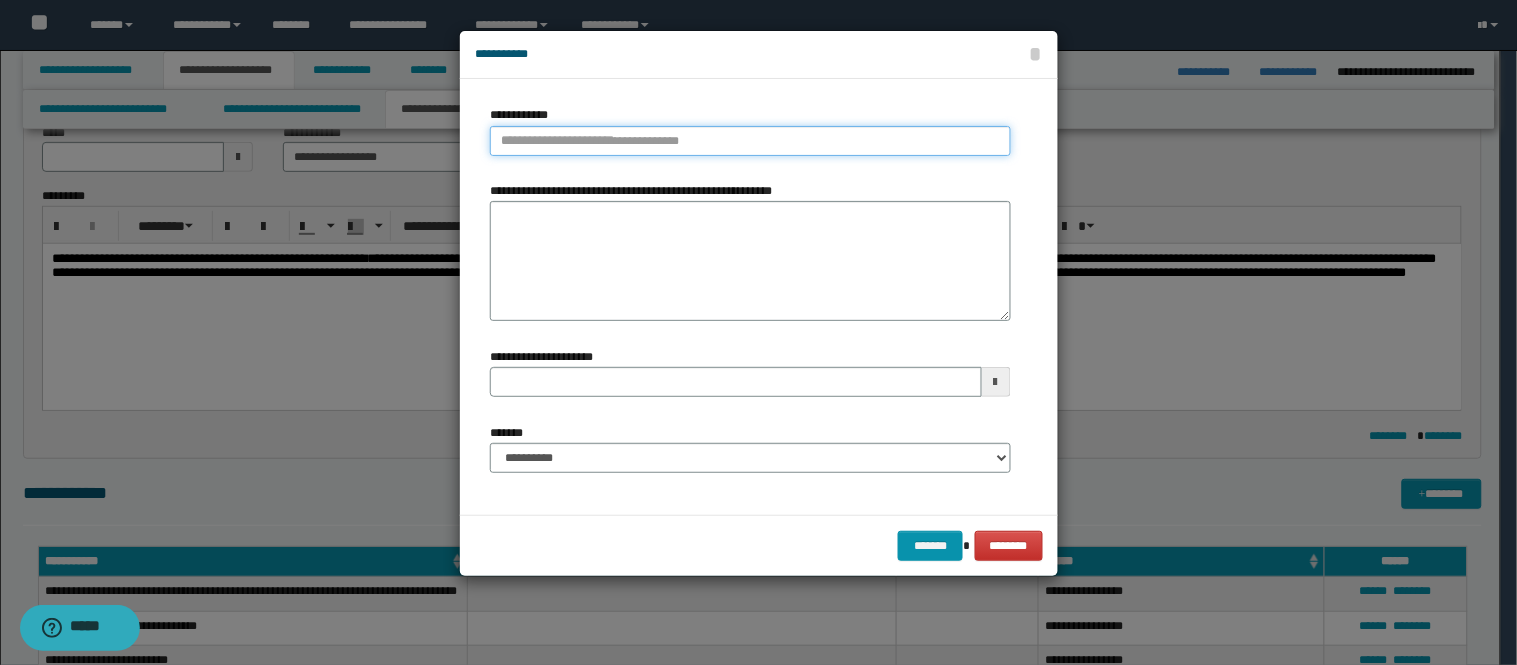 click on "**********" at bounding box center (750, 141) 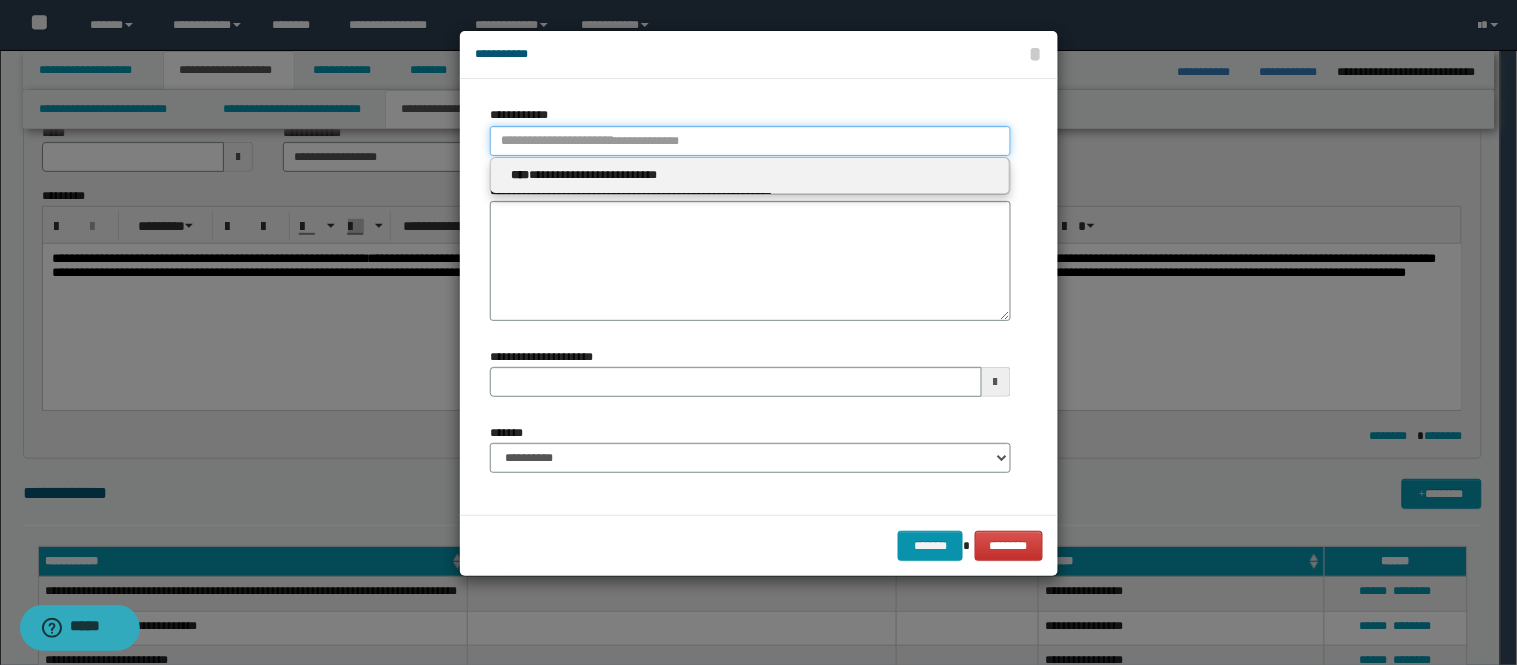 type 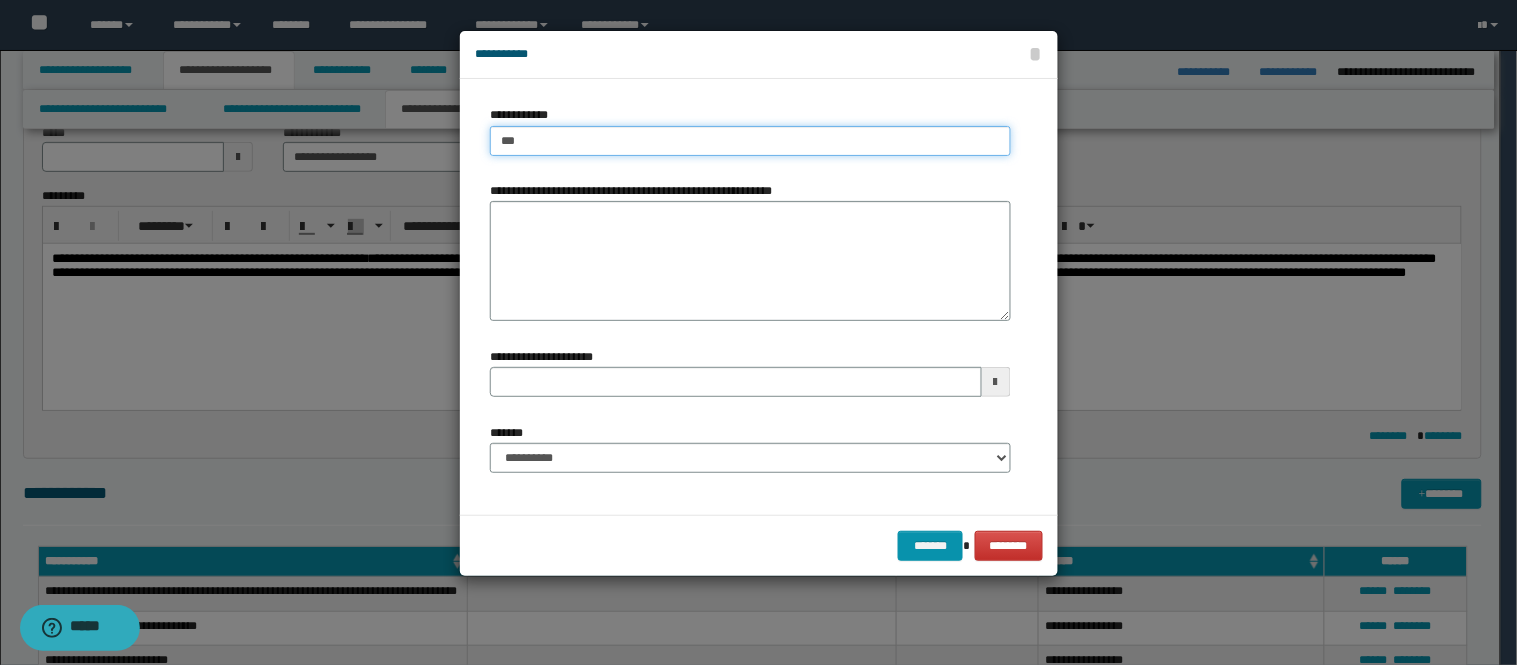 type on "****" 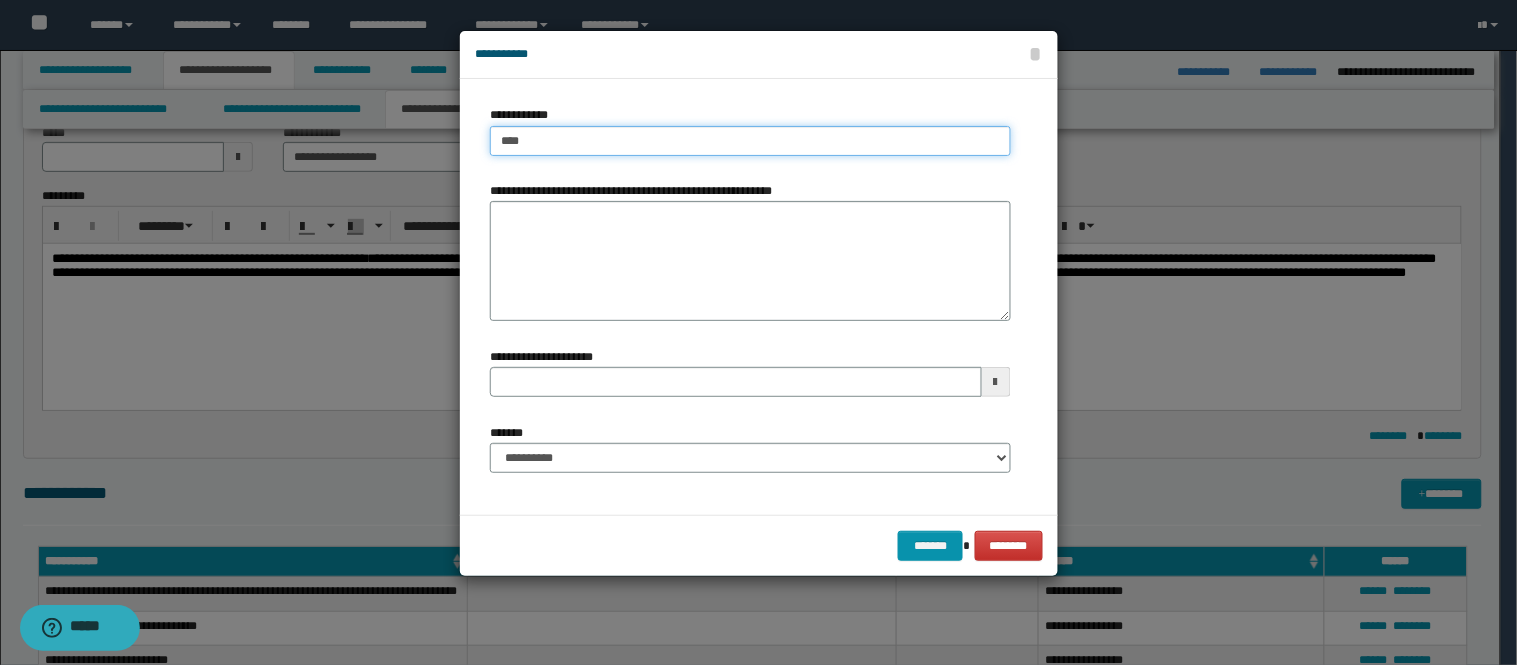 type on "****" 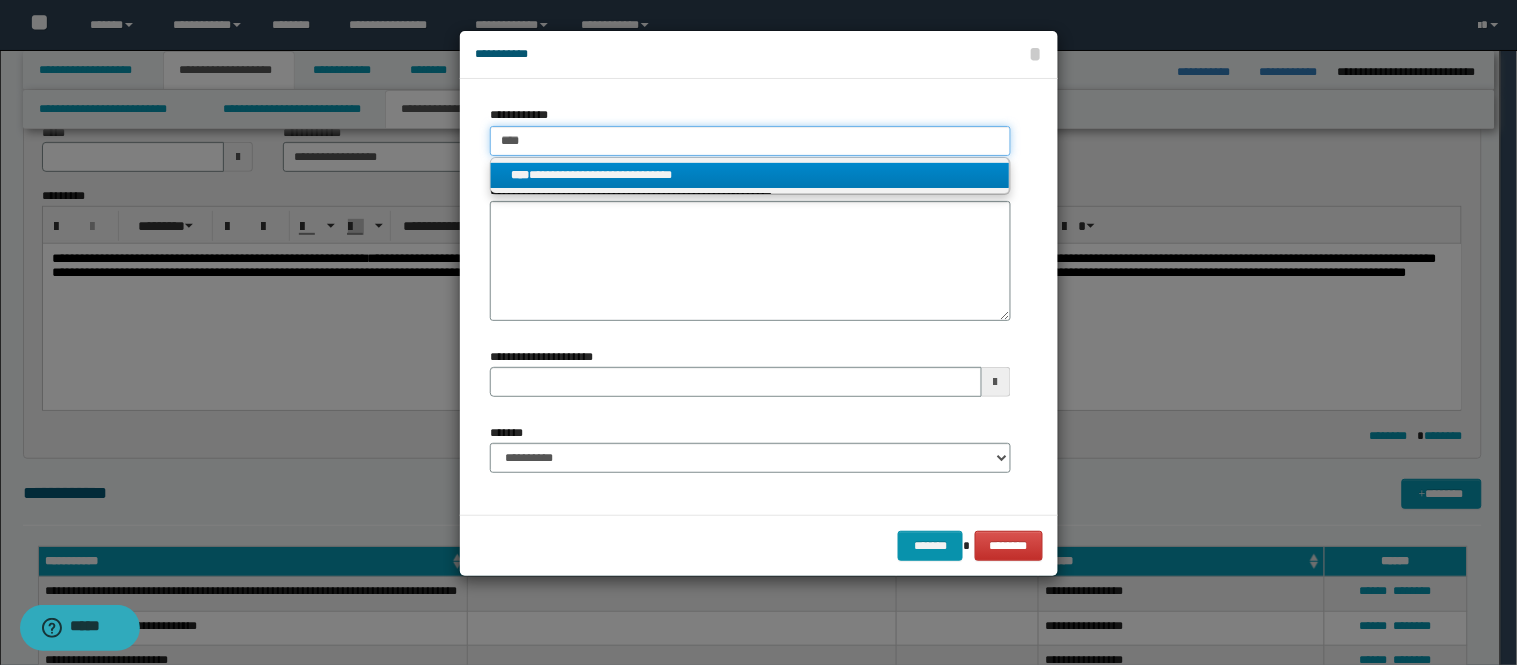 type on "****" 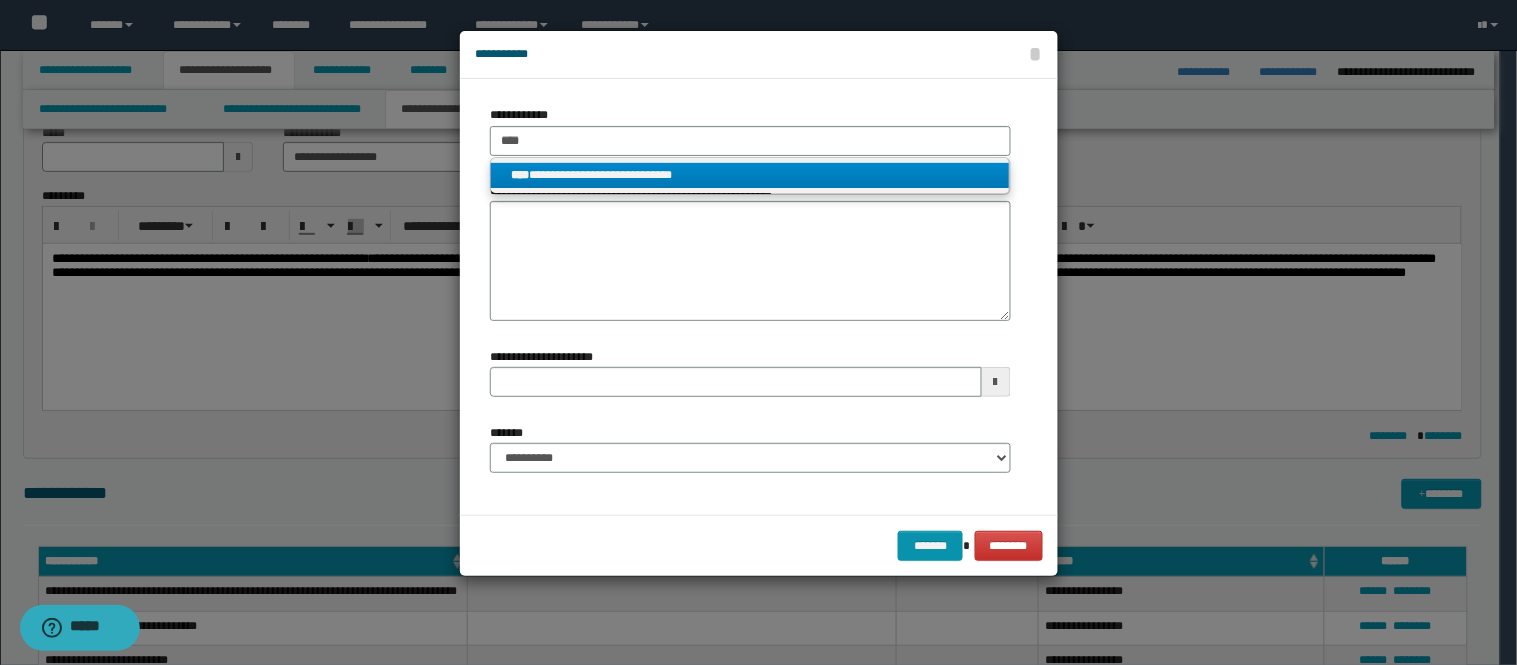 click on "**********" at bounding box center [750, 175] 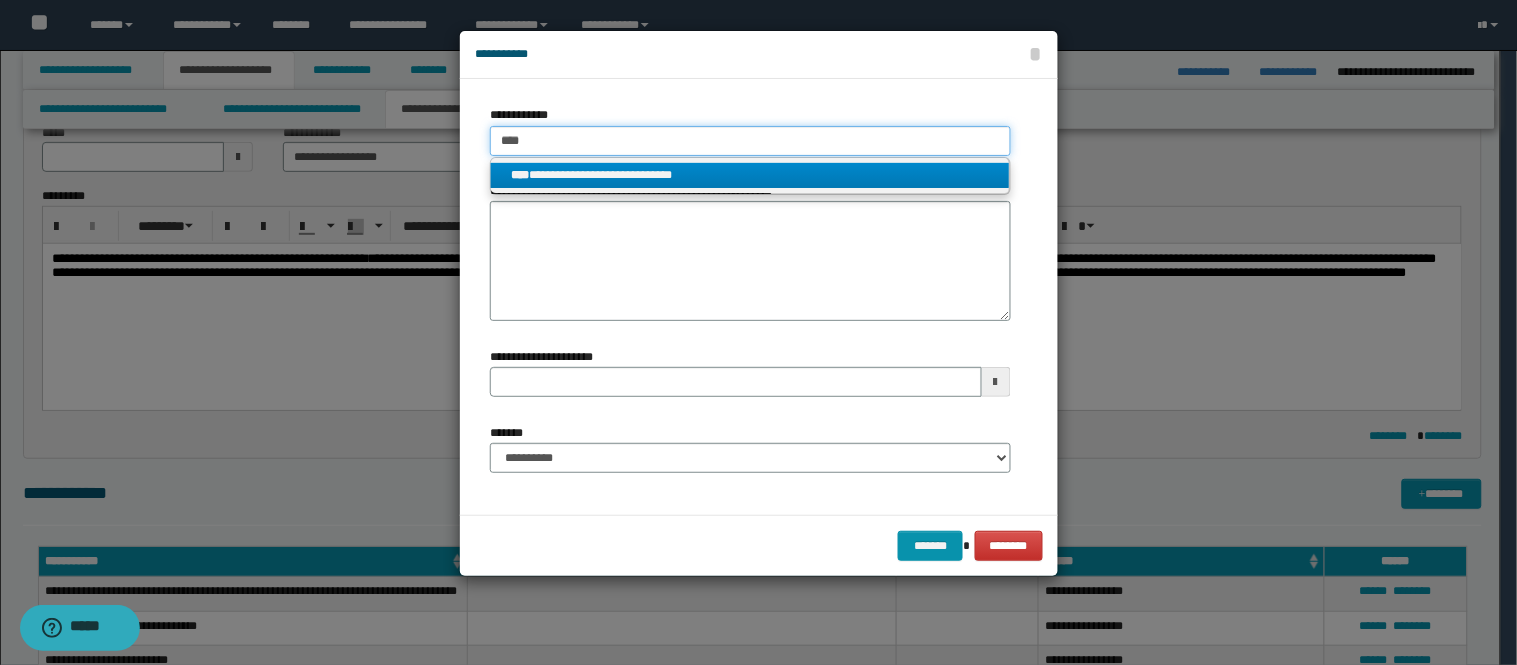type 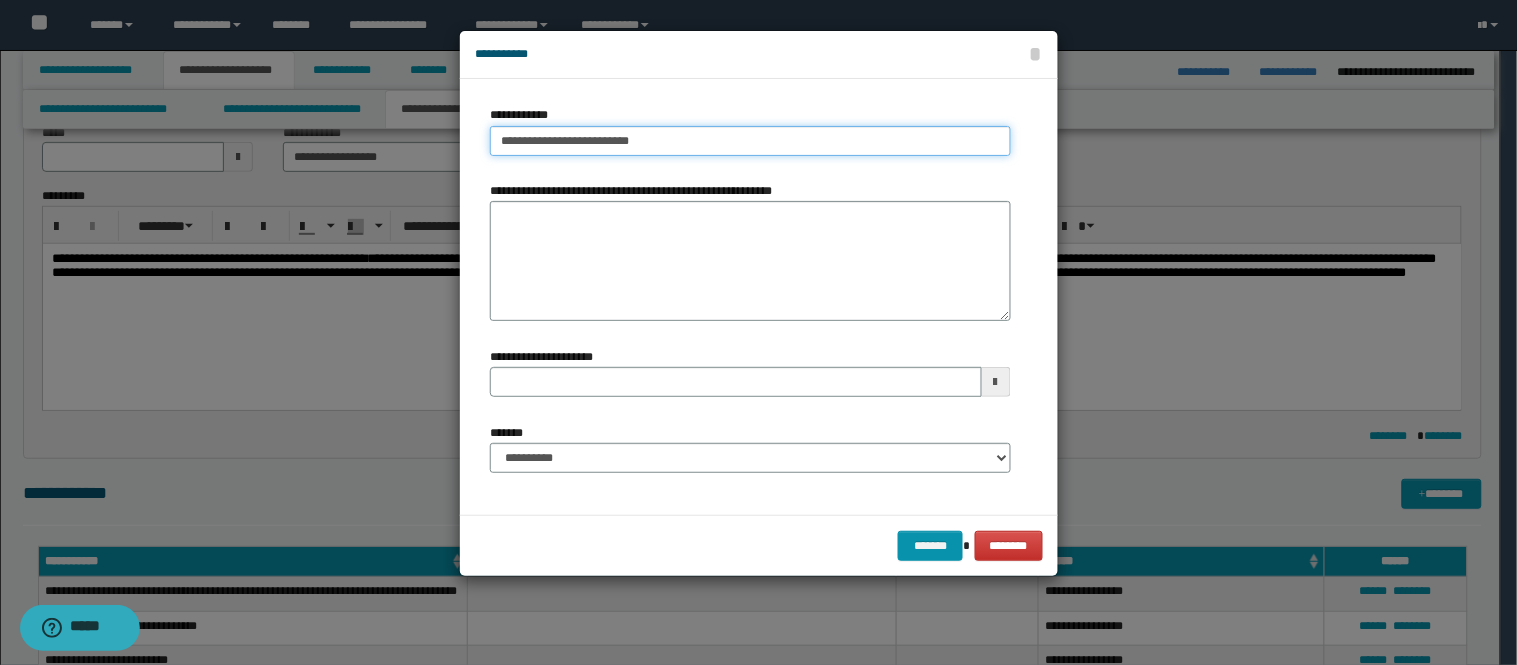 type 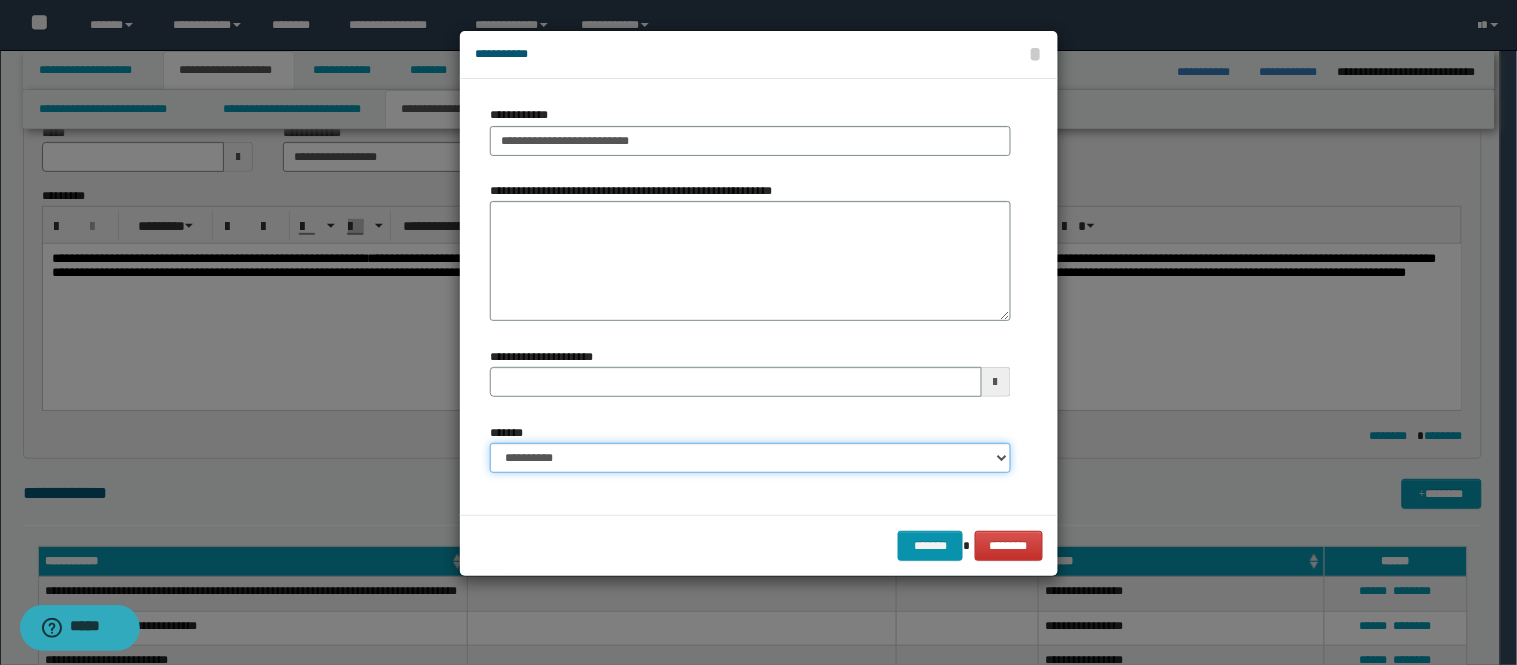 drag, startPoint x: 637, startPoint y: 446, endPoint x: 626, endPoint y: 448, distance: 11.18034 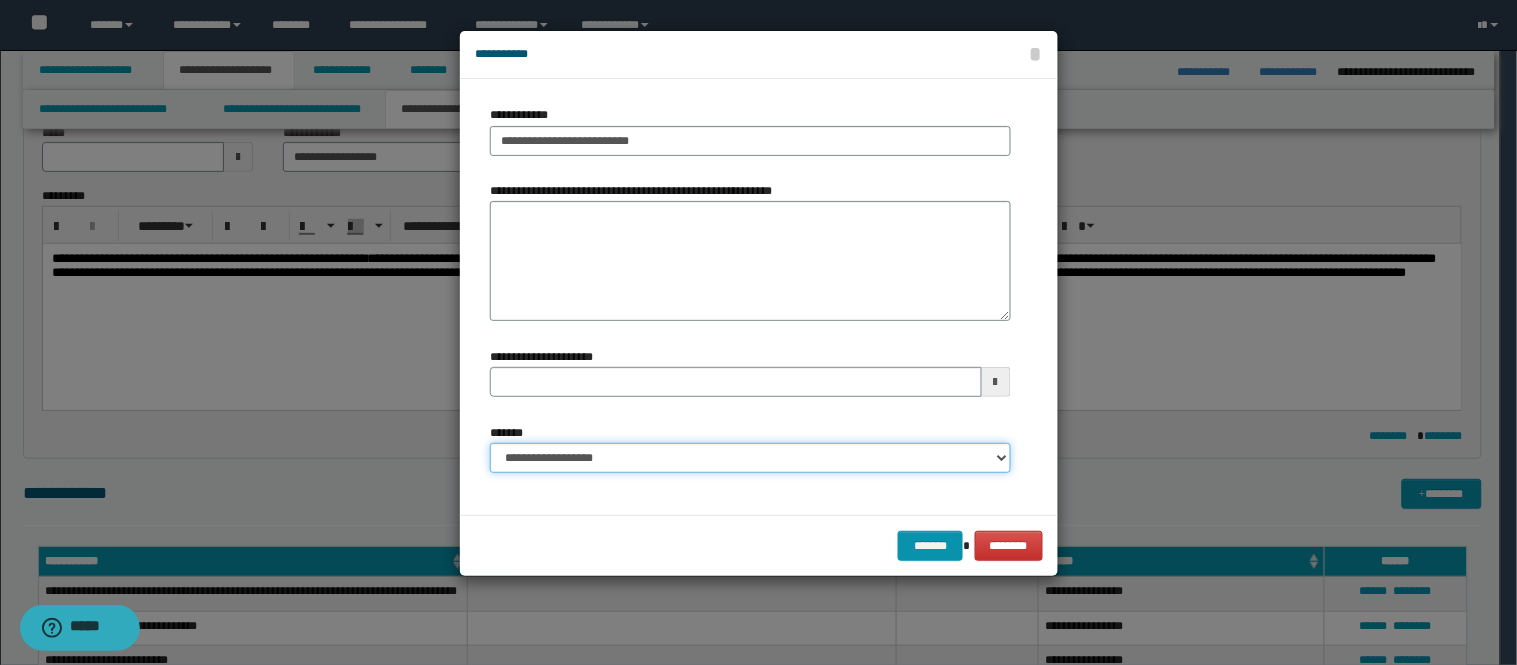 type 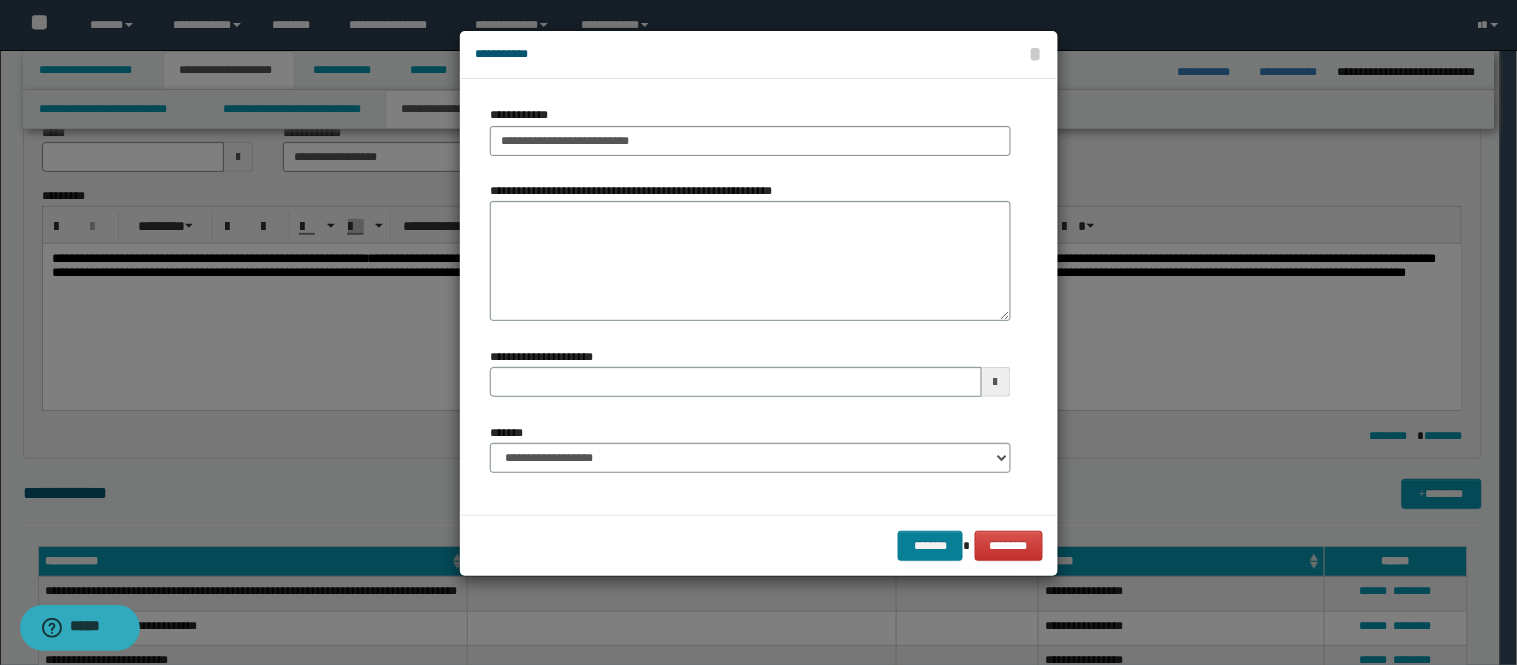 click on "*******
********" at bounding box center (759, 545) 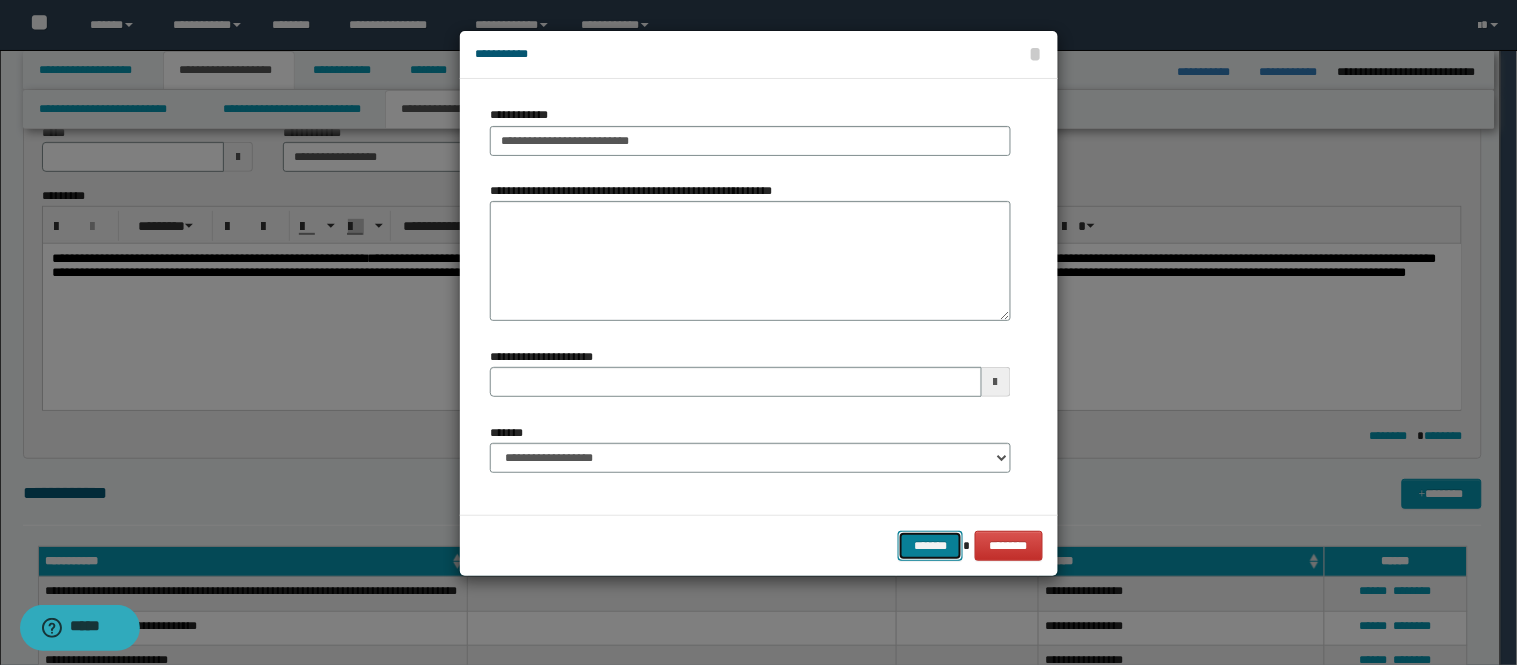 click on "*******" at bounding box center [930, 546] 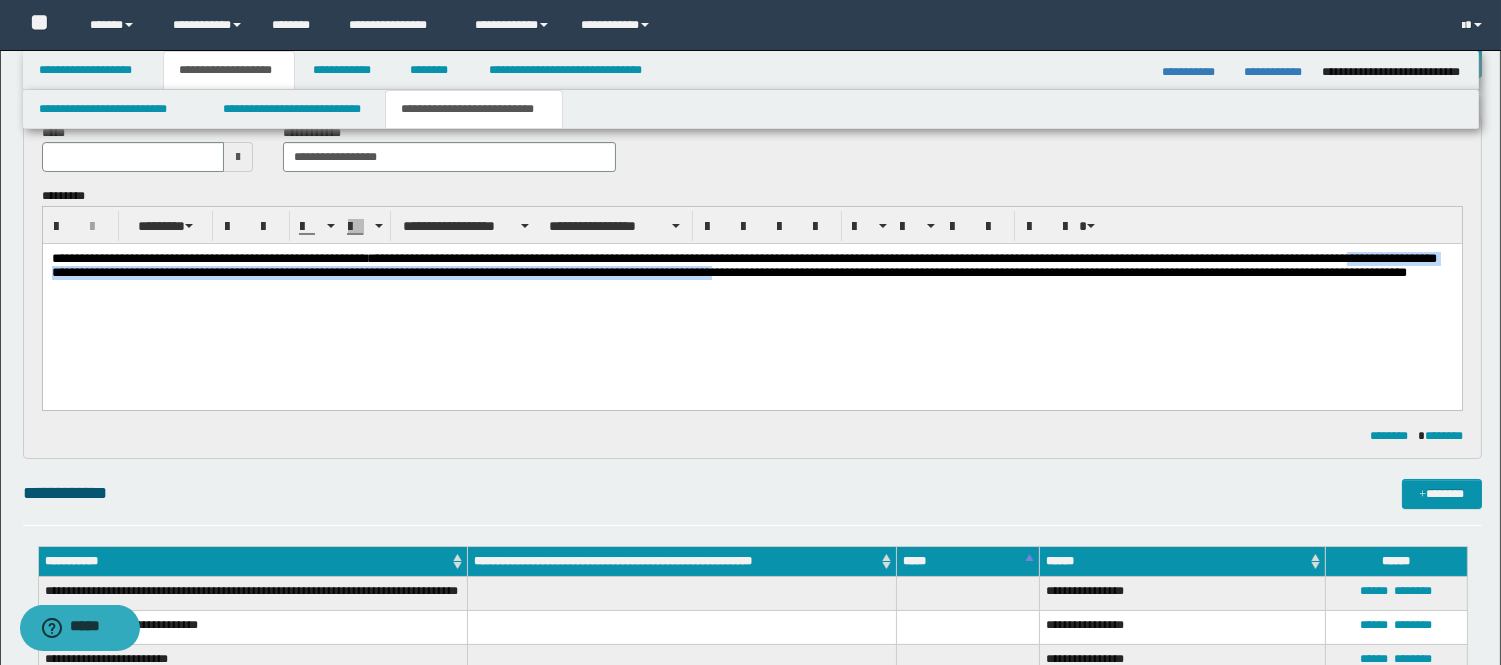 drag, startPoint x: 1131, startPoint y: 274, endPoint x: 231, endPoint y: 277, distance: 900.005 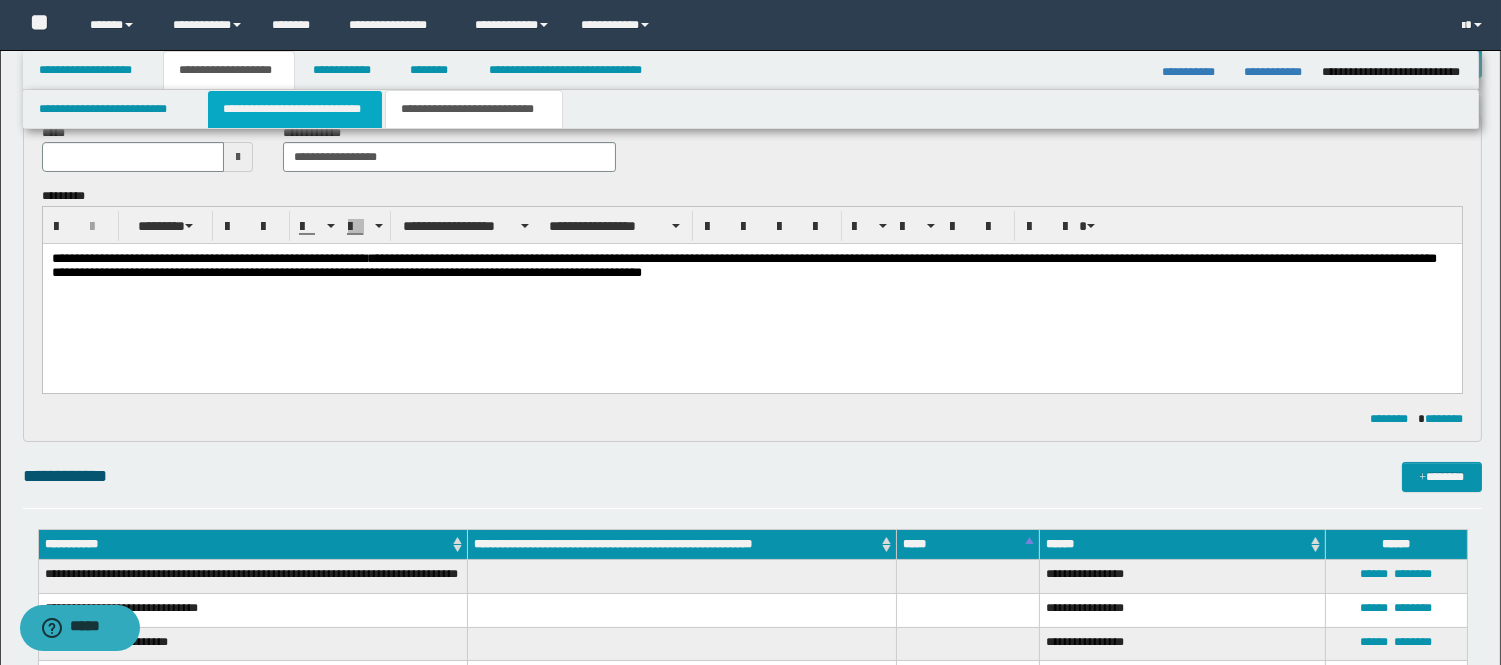 scroll, scrollTop: 0, scrollLeft: 0, axis: both 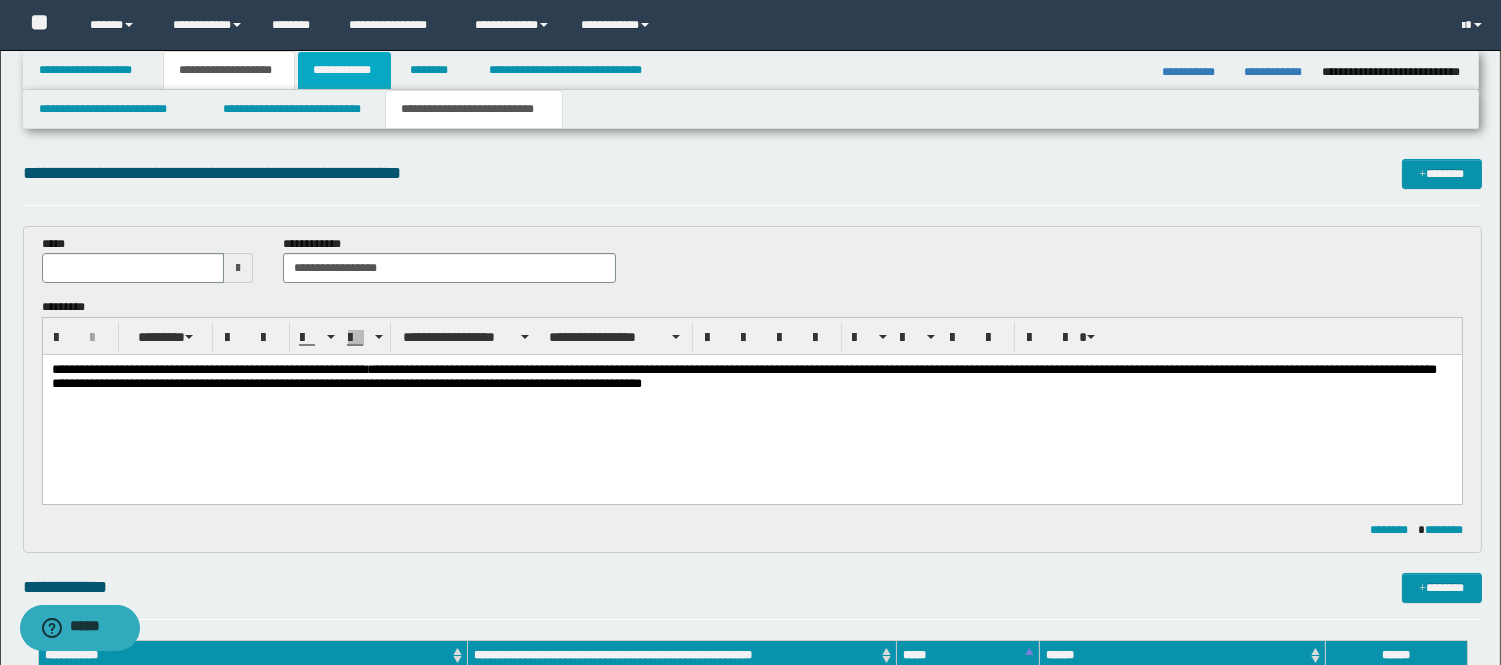 click on "**********" at bounding box center (344, 70) 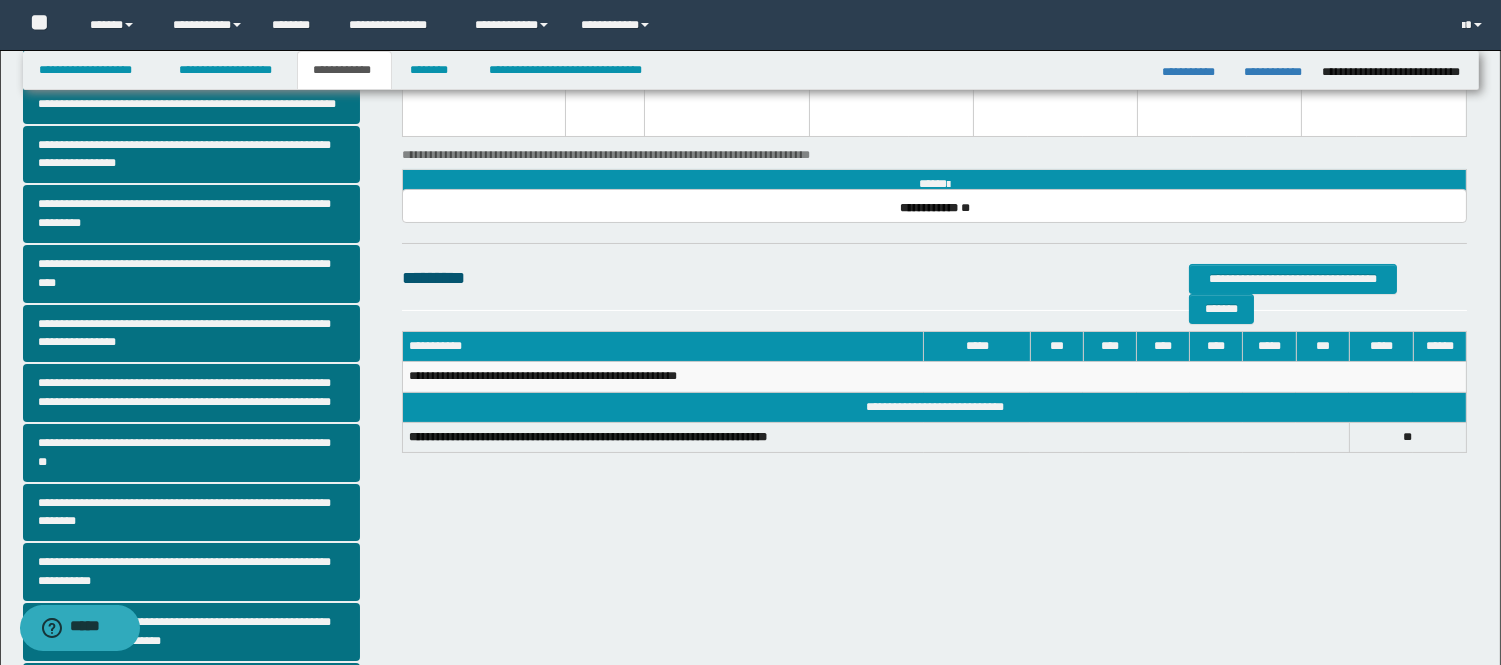 scroll, scrollTop: 445, scrollLeft: 0, axis: vertical 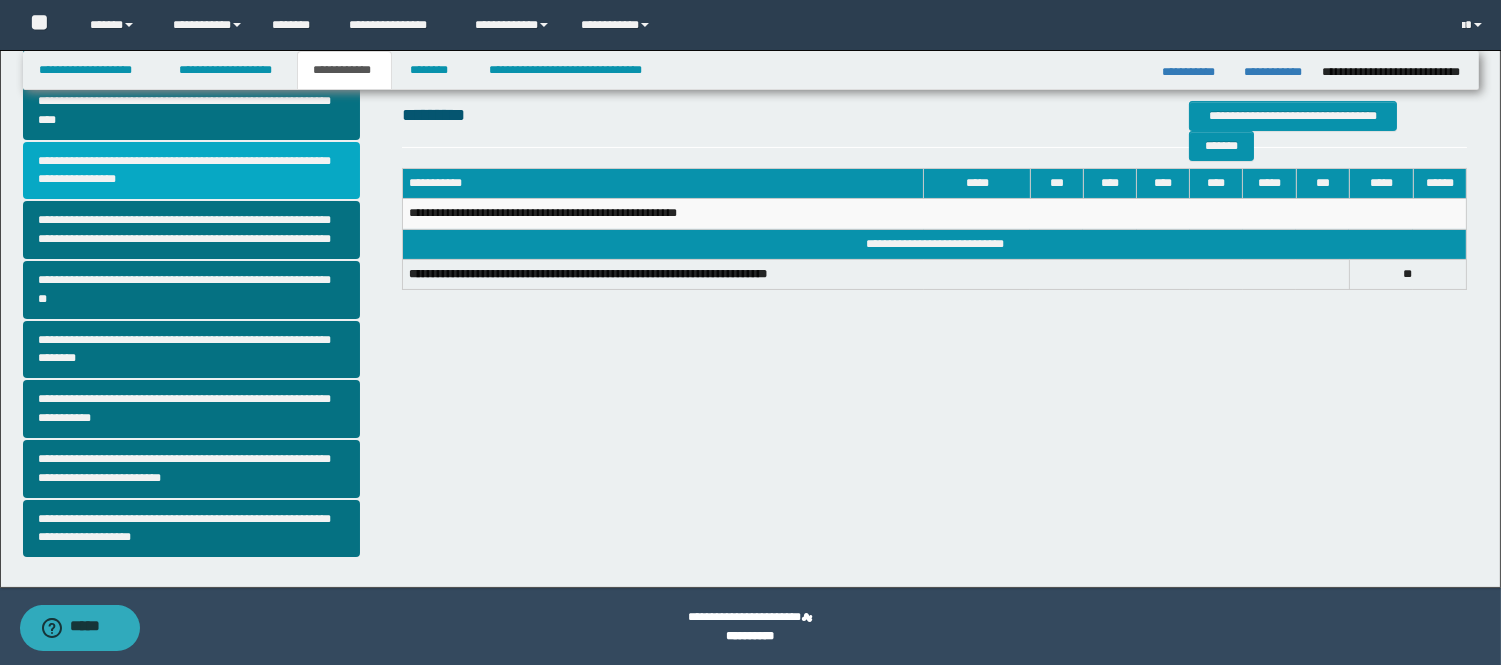click on "**********" at bounding box center (192, 171) 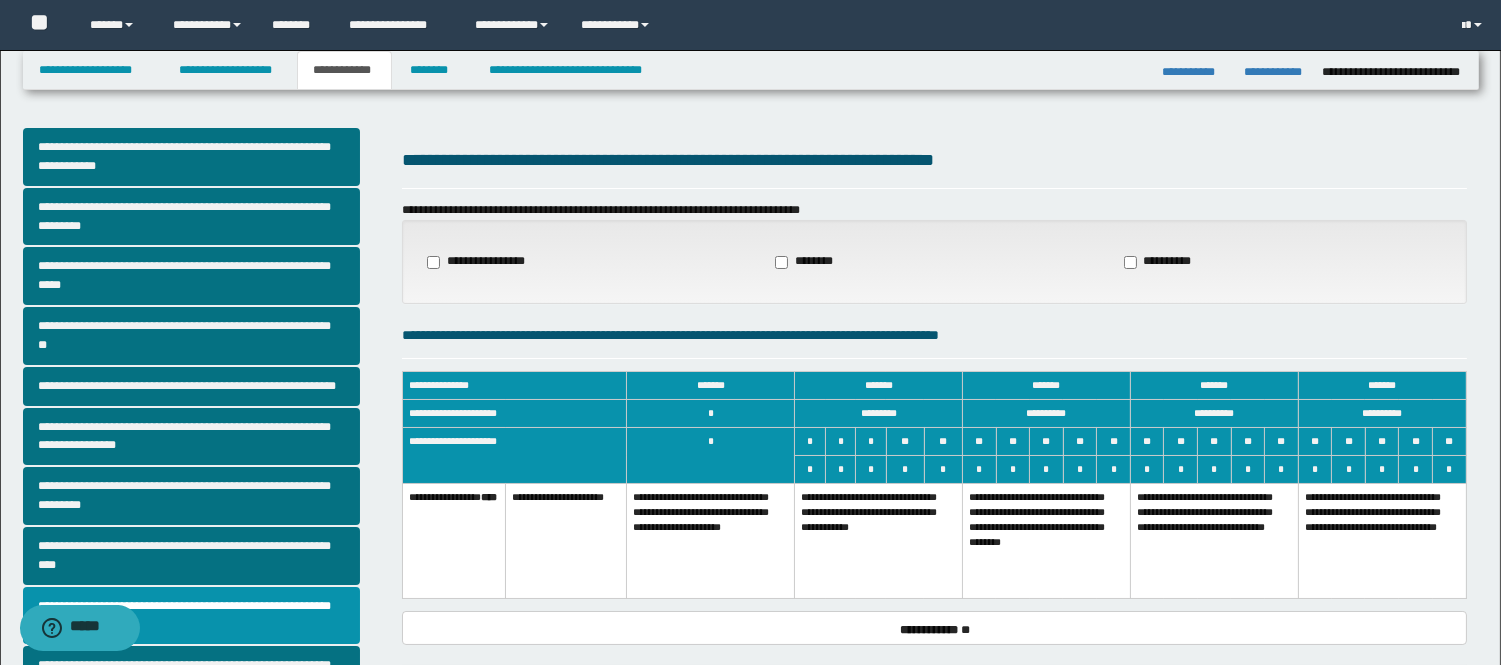 click on "**********" at bounding box center (879, 541) 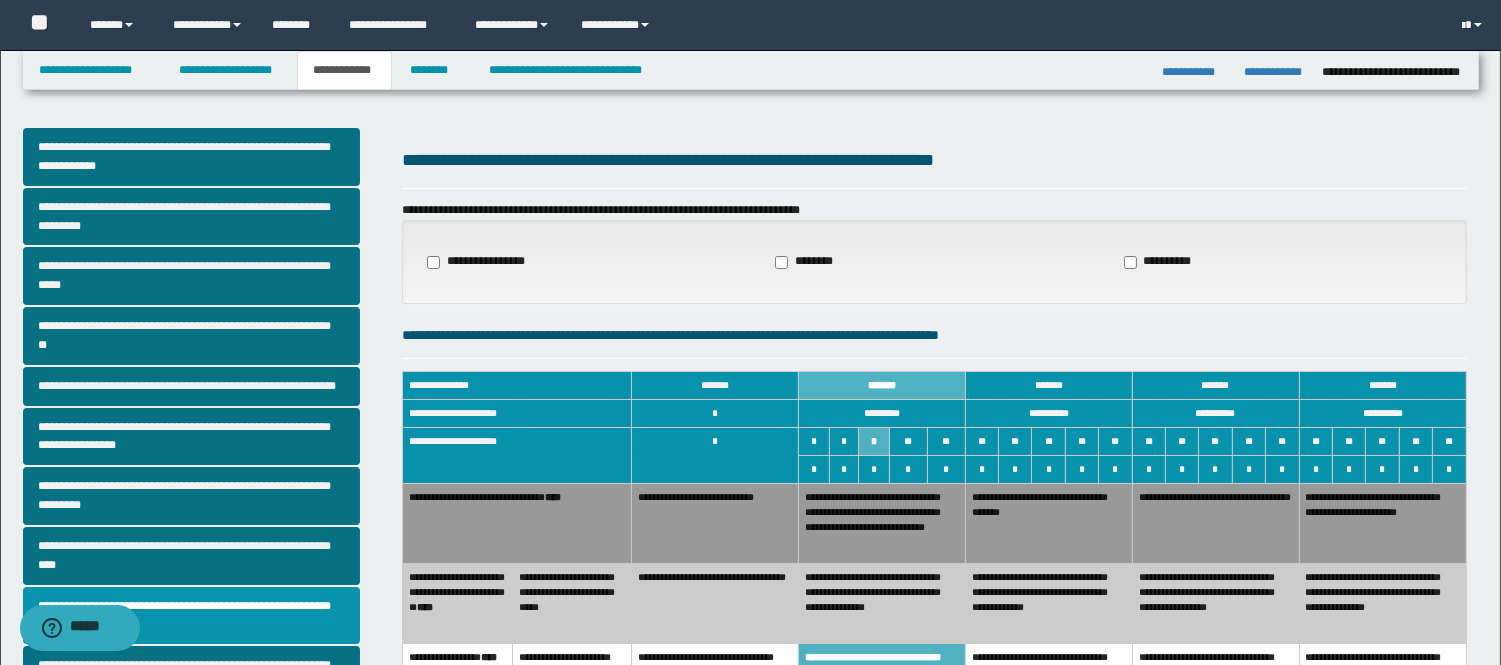 click on "**********" at bounding box center (714, 524) 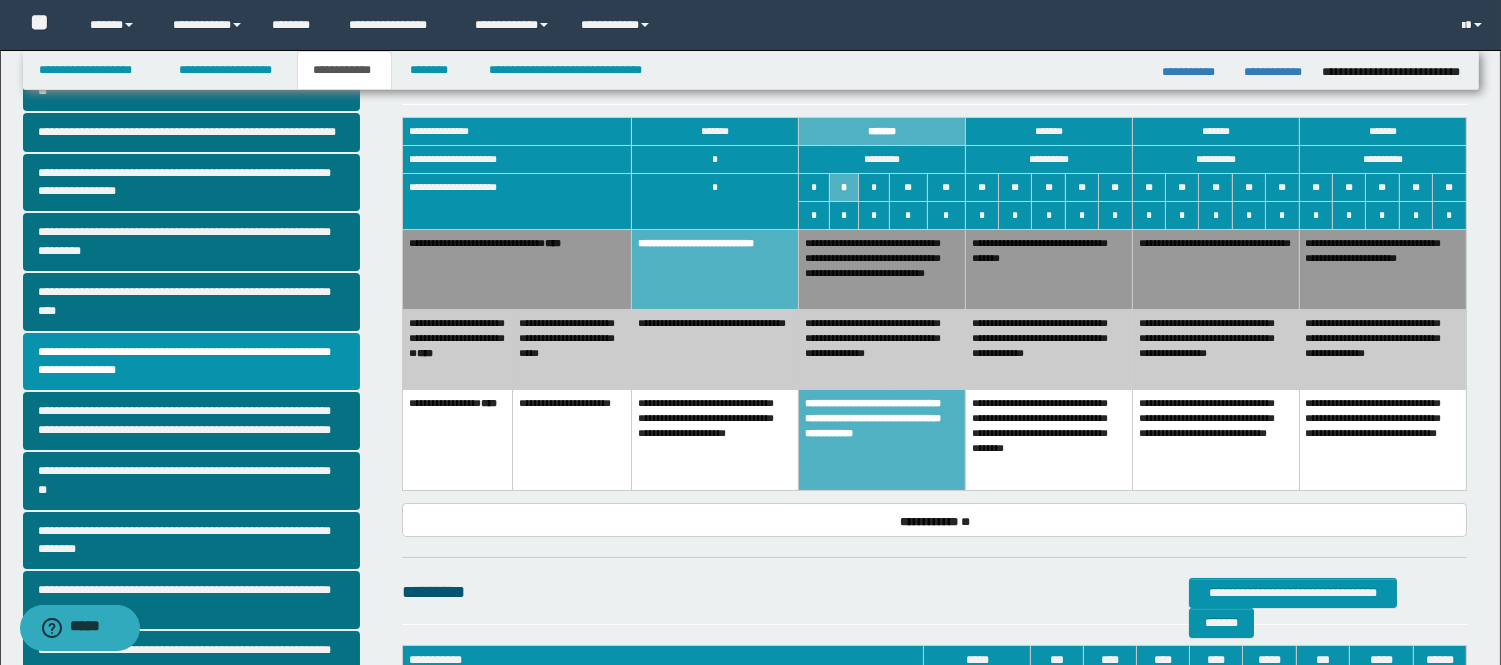 scroll, scrollTop: 444, scrollLeft: 0, axis: vertical 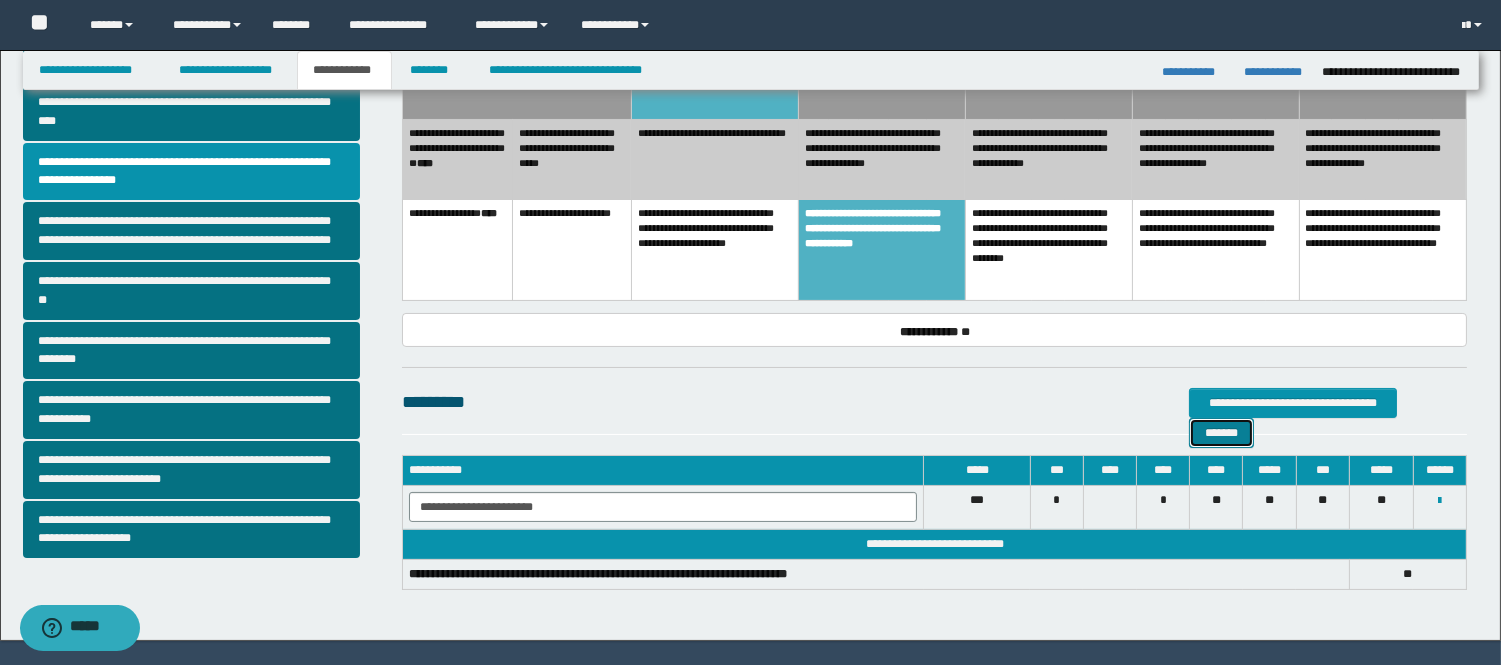 drag, startPoint x: 1458, startPoint y: 401, endPoint x: 1423, endPoint y: 405, distance: 35.22783 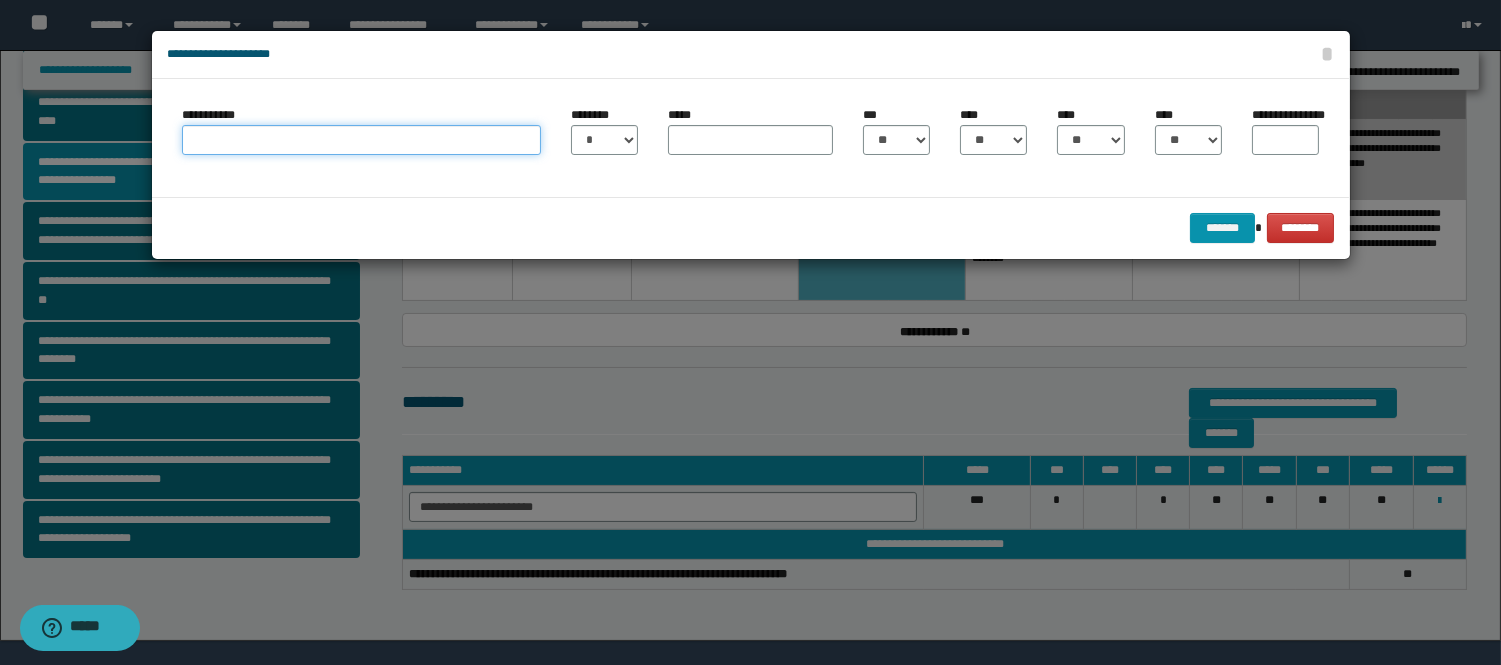 click on "**********" at bounding box center [361, 140] 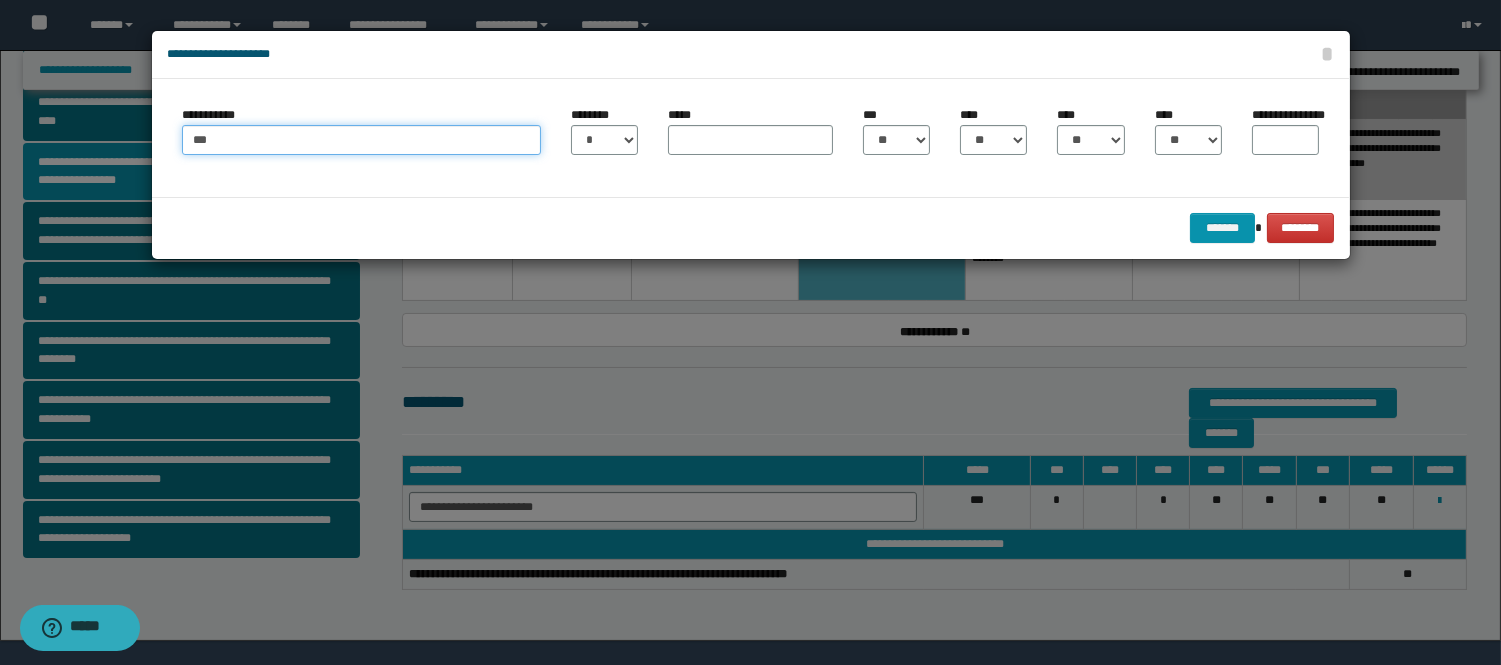 type on "**********" 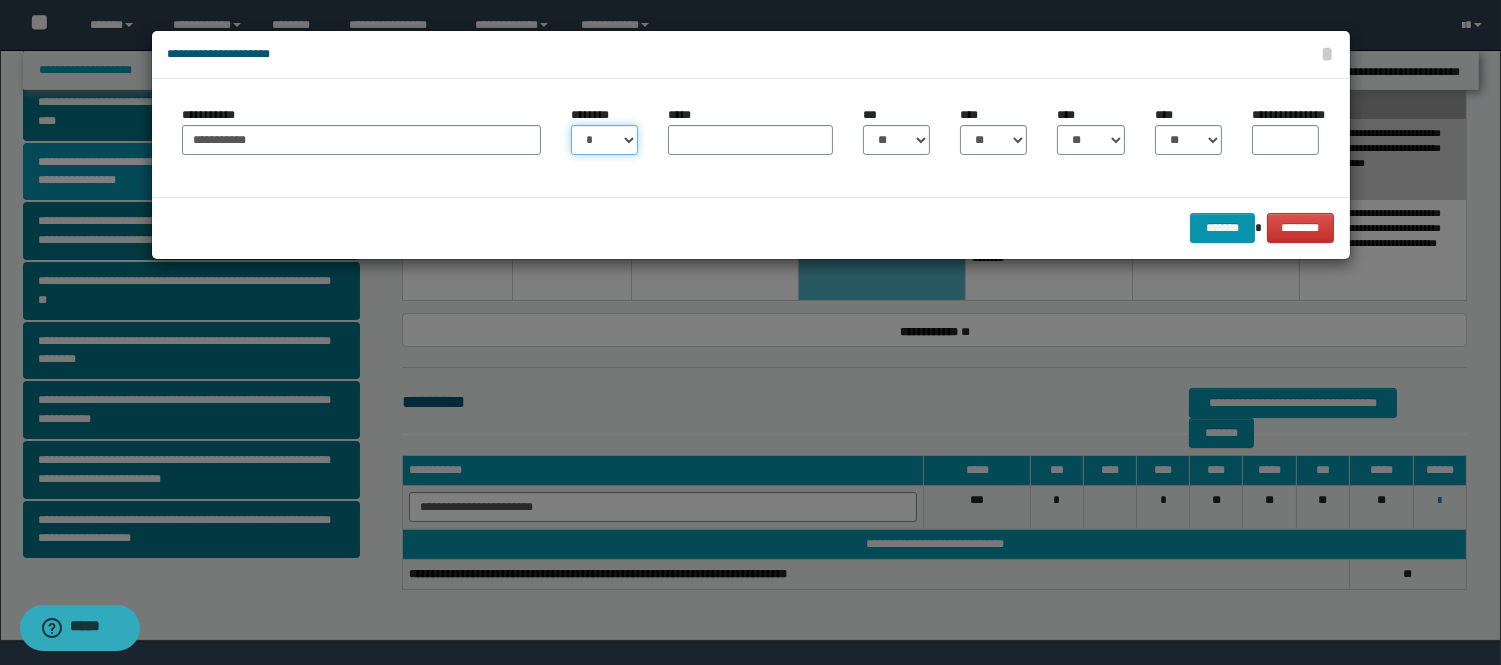 click on "*
*
*
*
*
*
*
*
*
**
**
**
**
**
**" at bounding box center (604, 140) 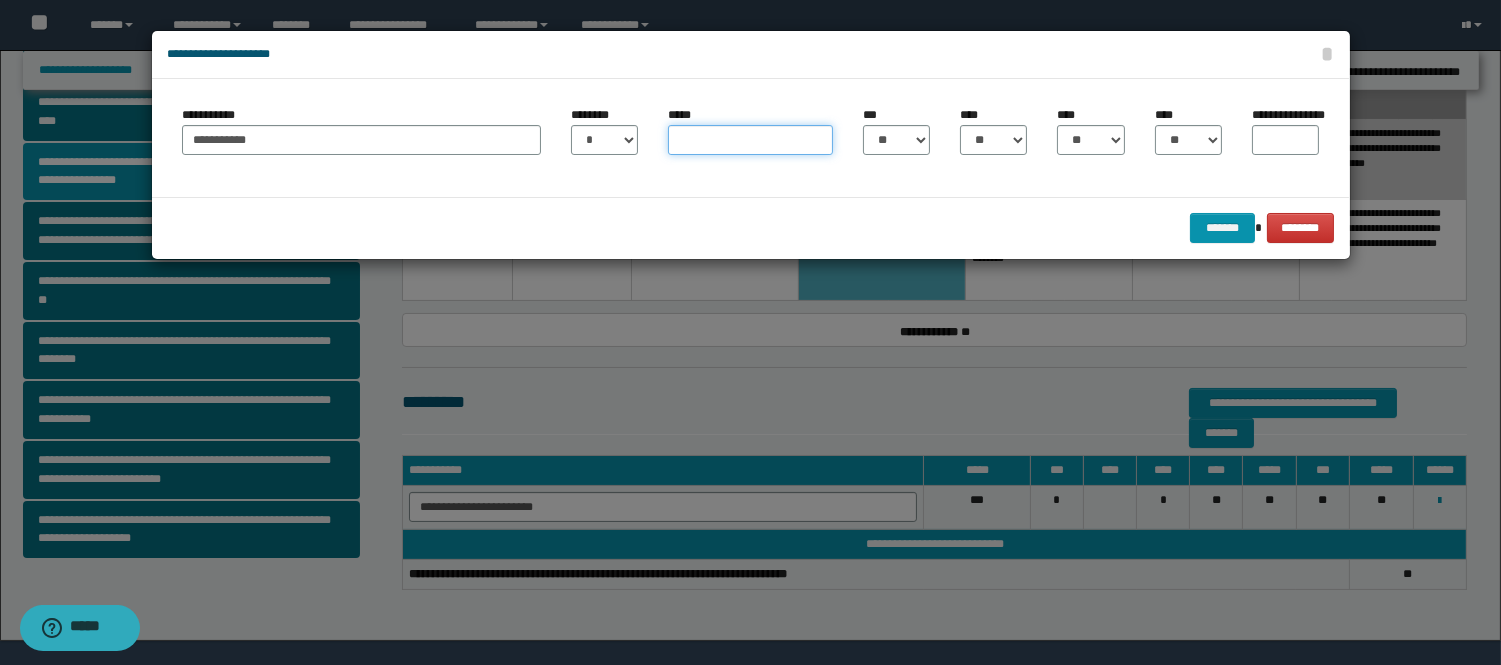click on "*****" at bounding box center (750, 140) 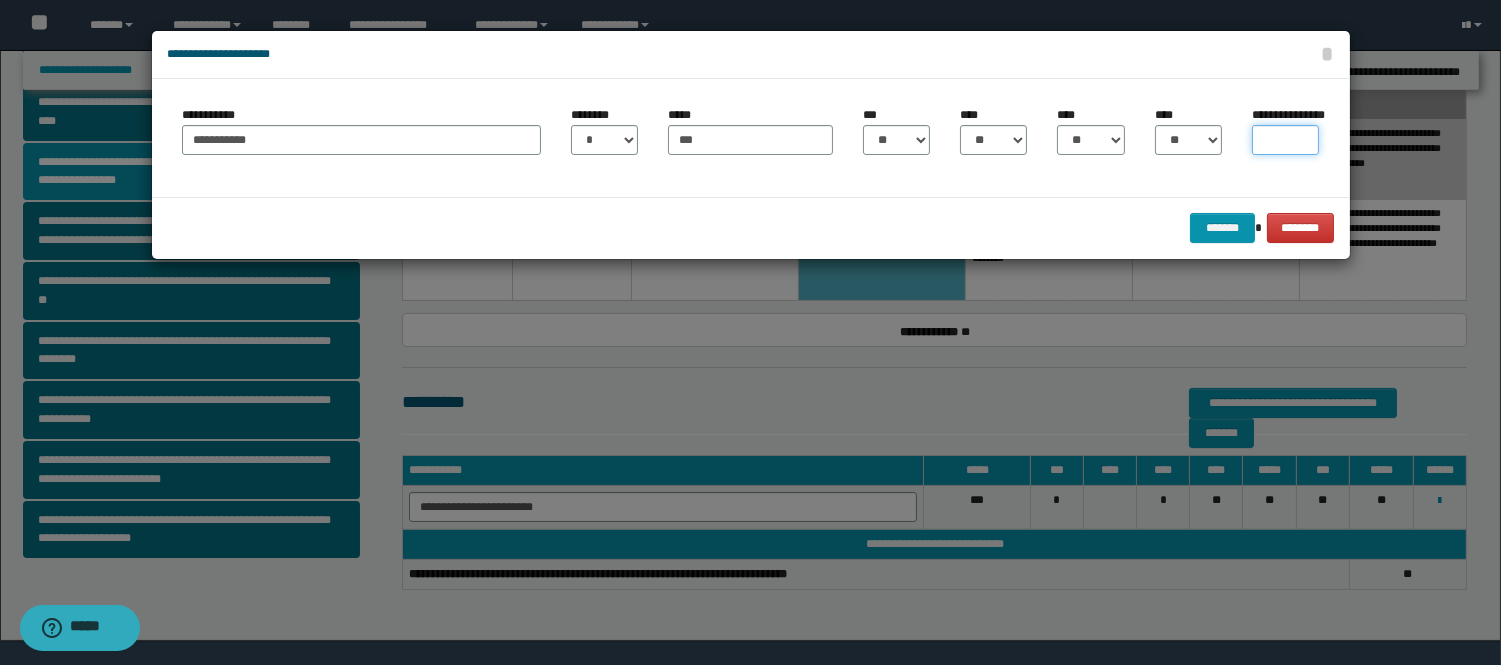 click on "**********" at bounding box center [1285, 140] 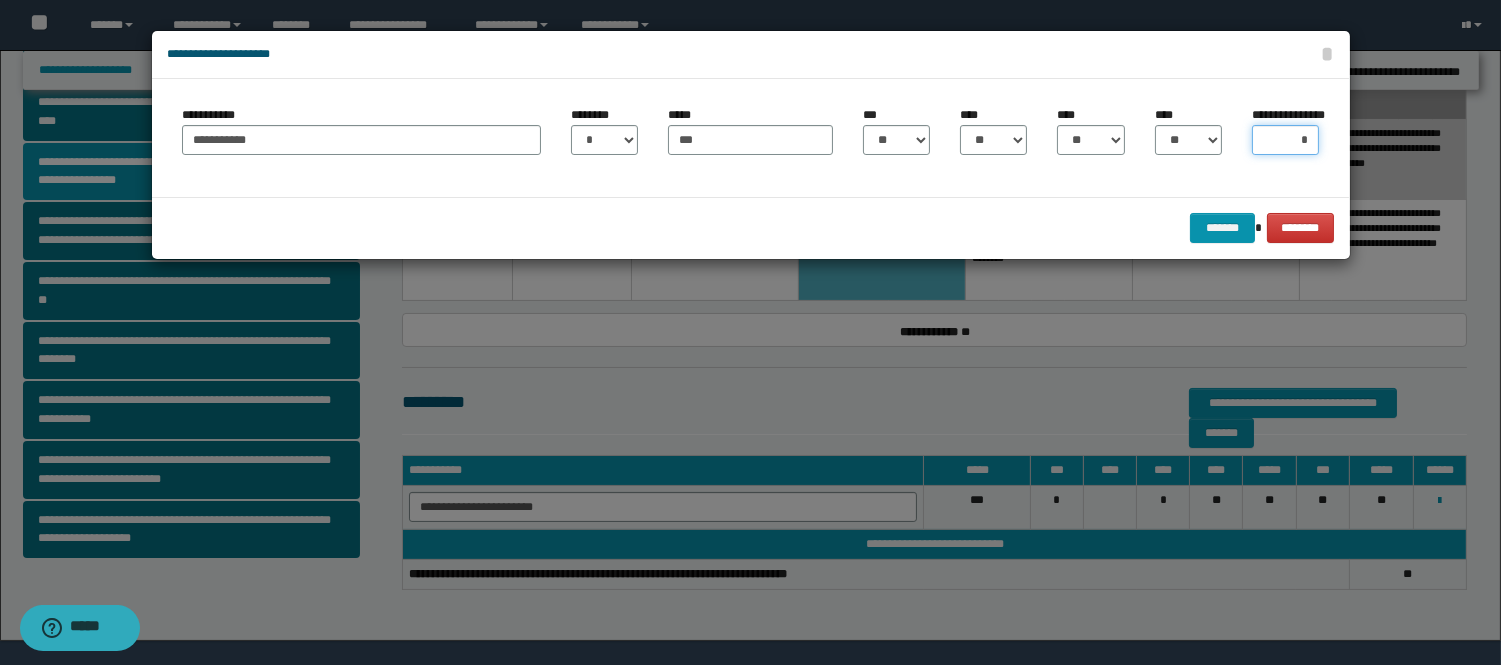 type on "**" 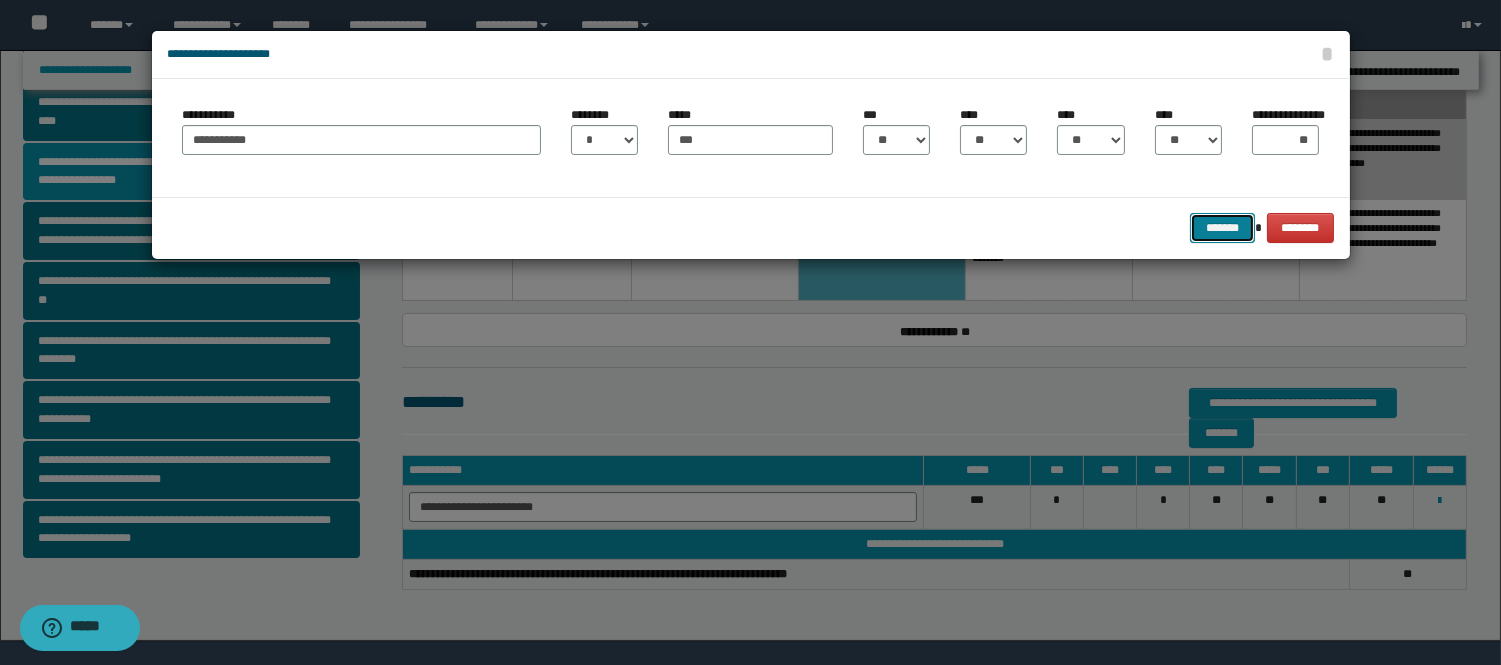 click on "*******" at bounding box center (1222, 228) 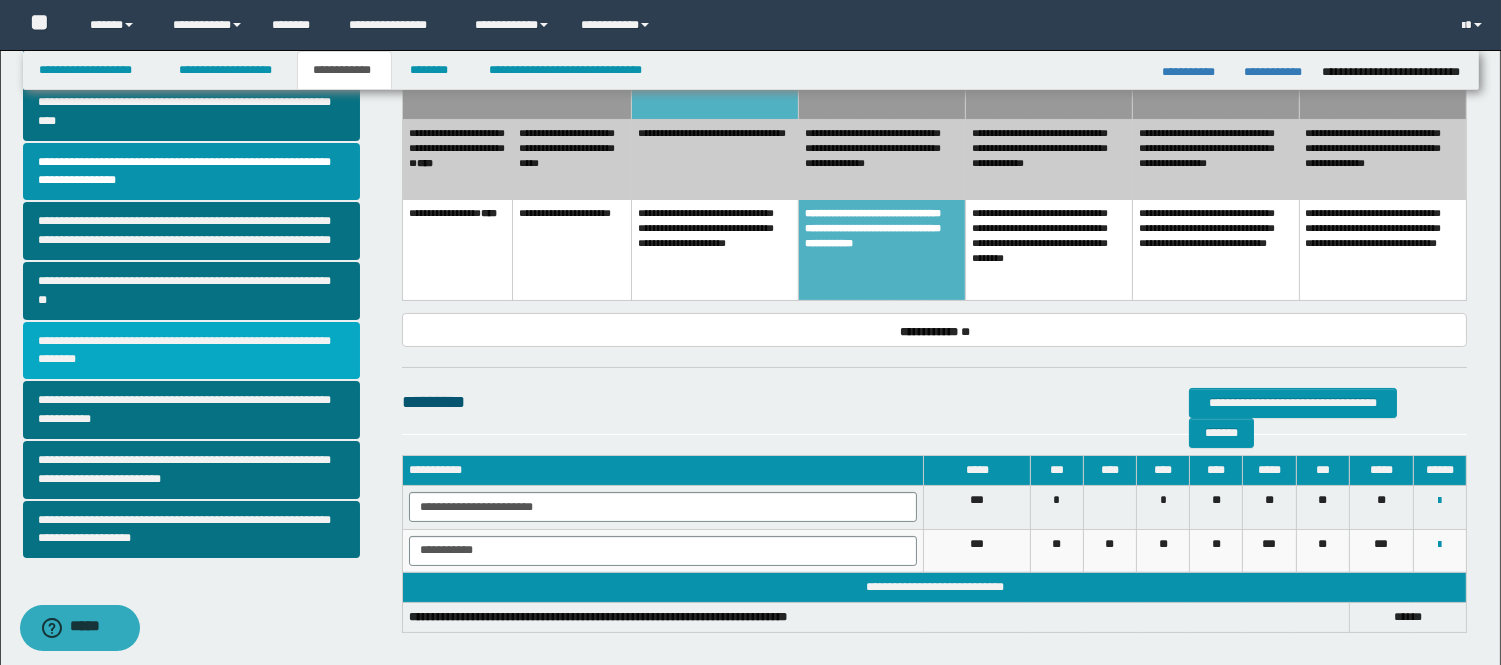 click on "**********" at bounding box center [192, 351] 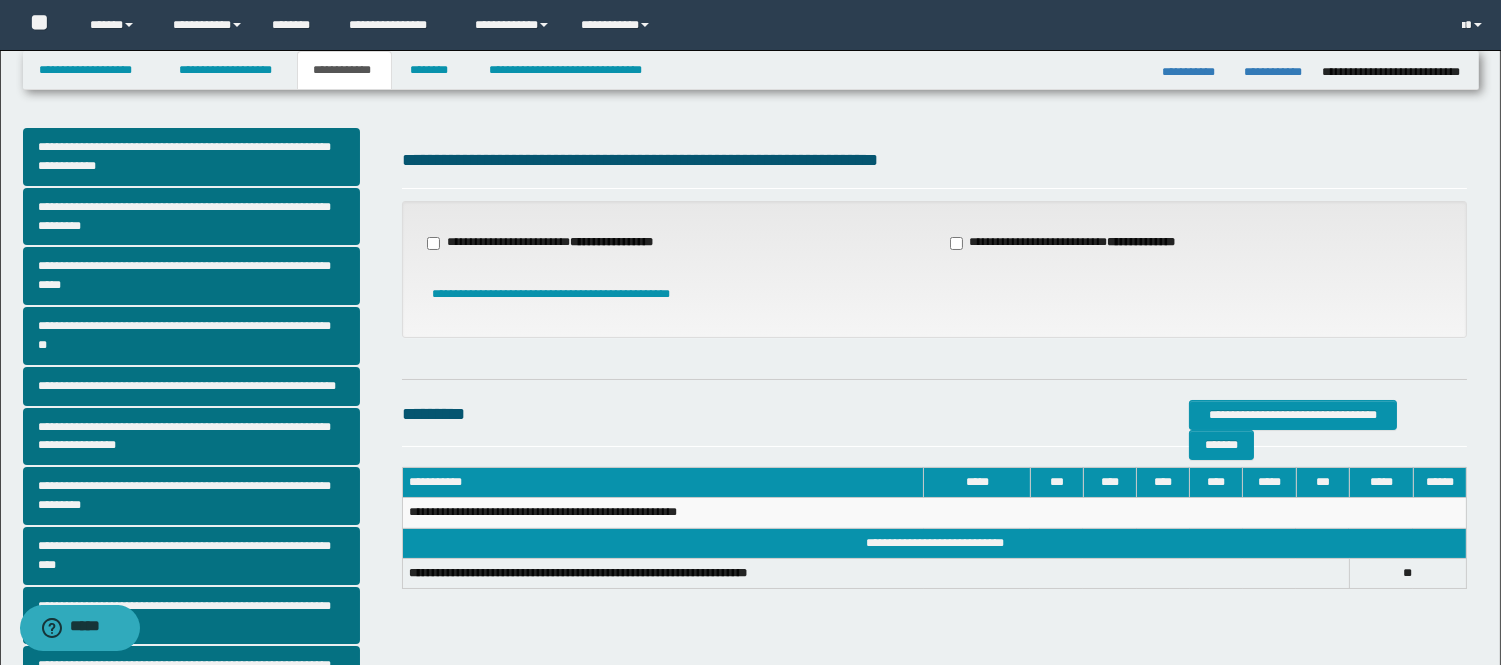 click on "**********" at bounding box center (552, 243) 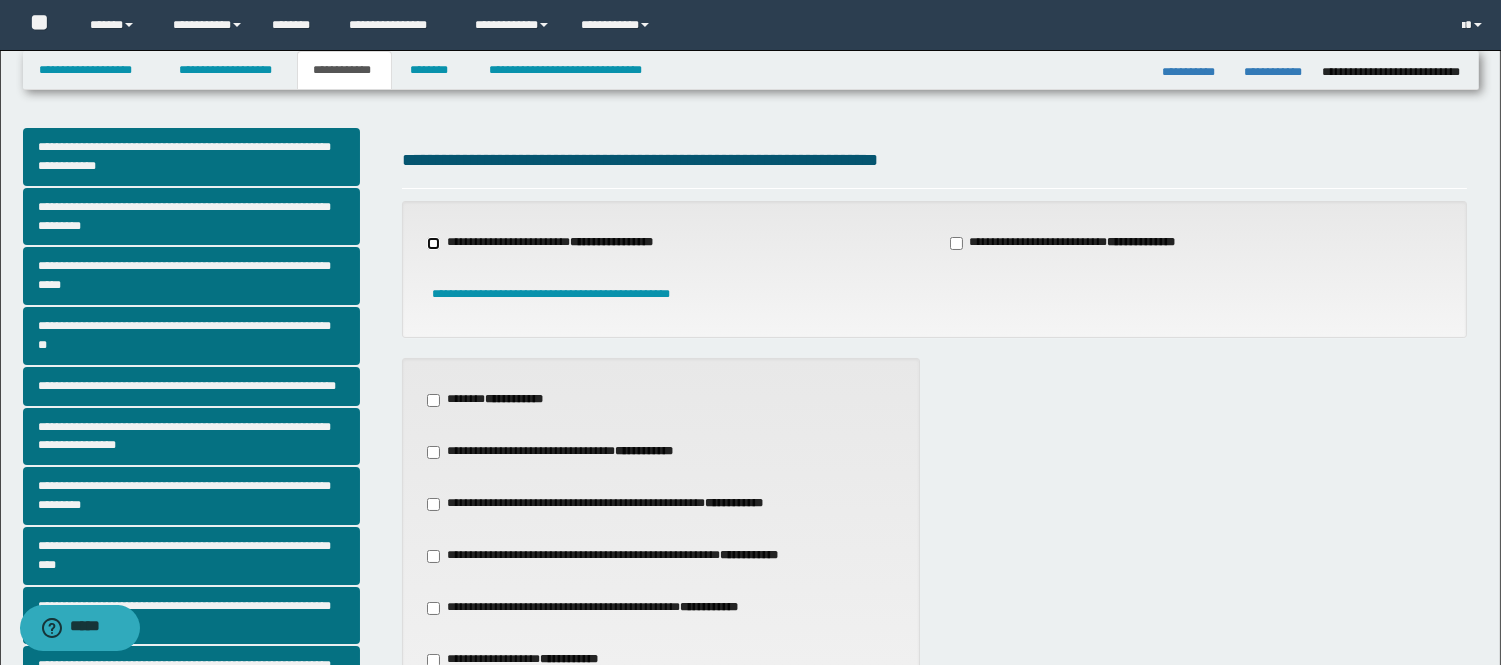 scroll, scrollTop: 333, scrollLeft: 0, axis: vertical 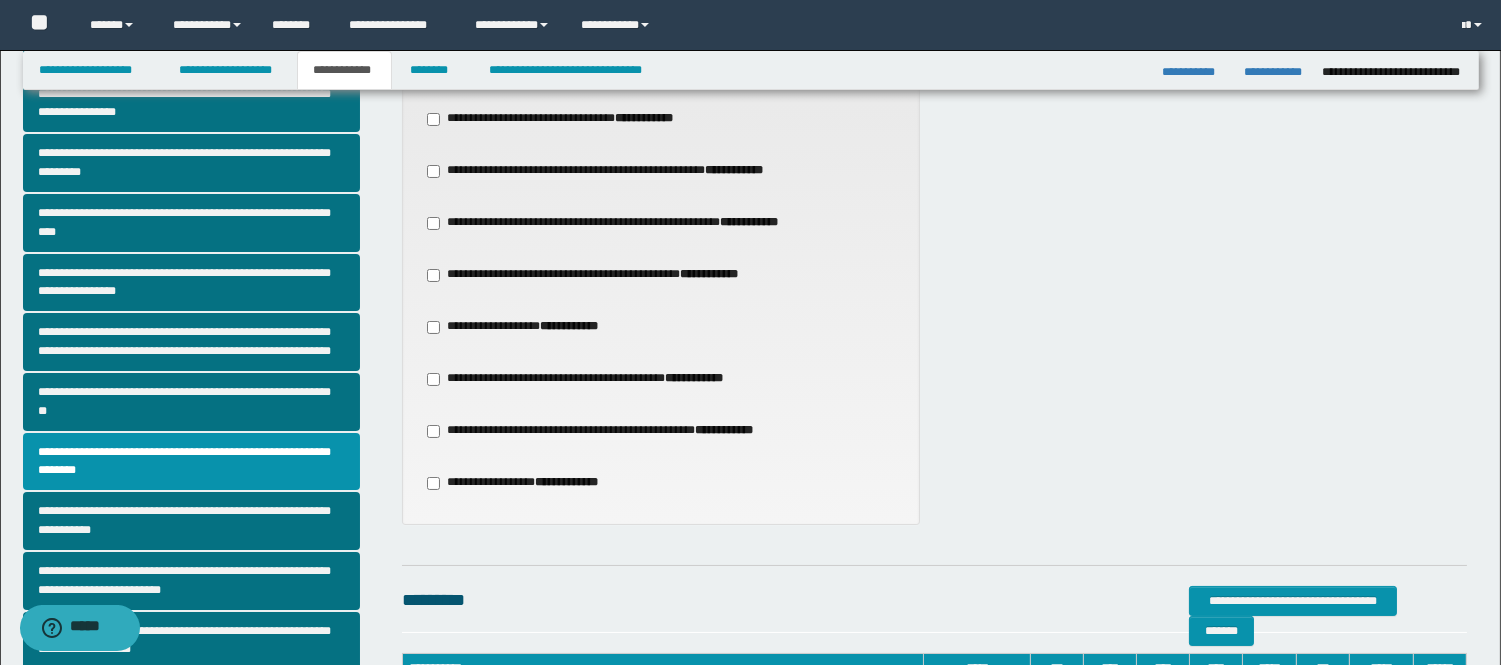 click on "**********" at bounding box center (660, 327) 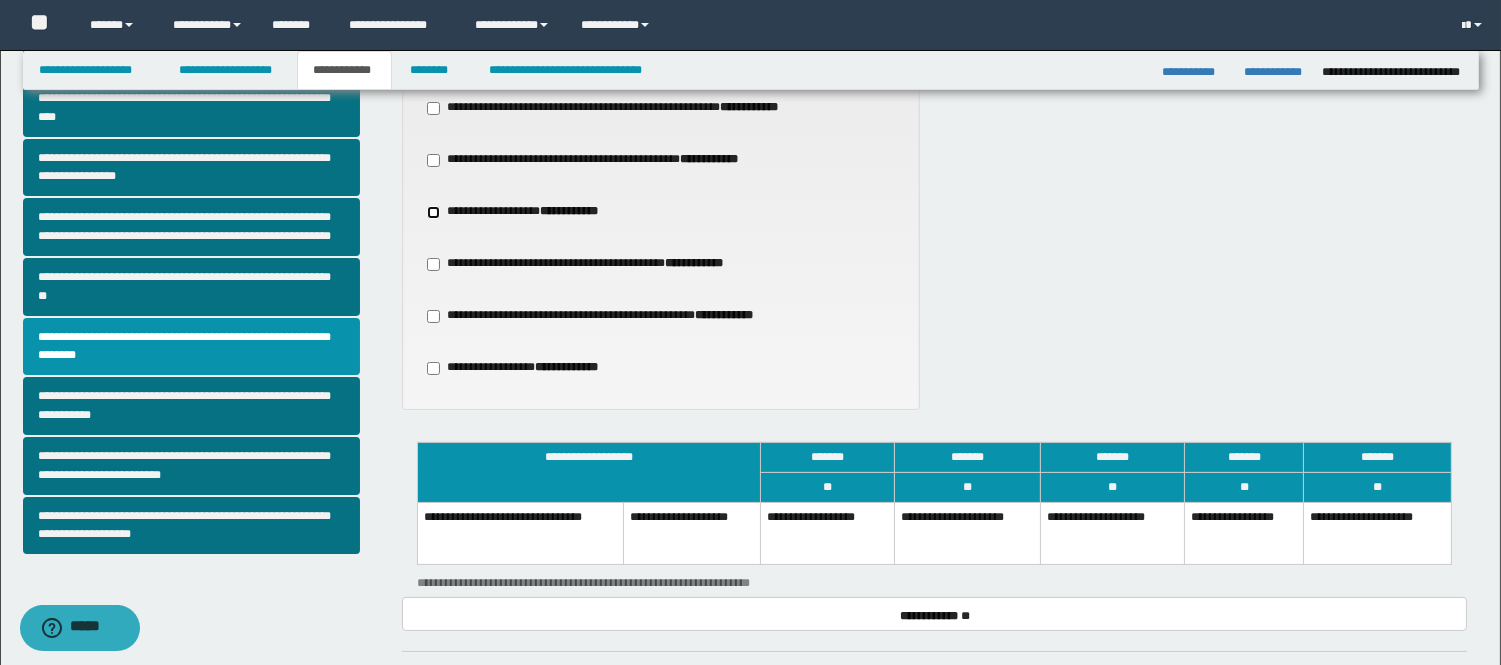 scroll, scrollTop: 555, scrollLeft: 0, axis: vertical 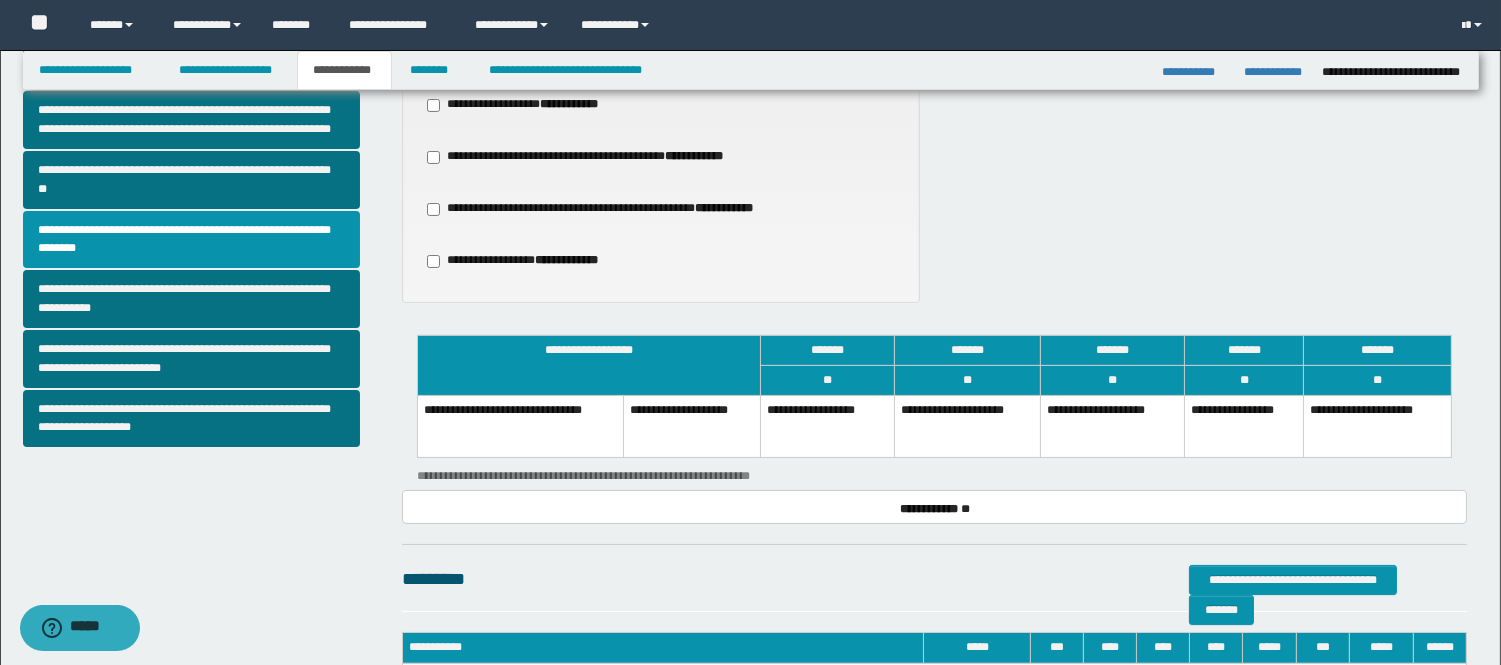 click on "**********" at bounding box center (1112, 427) 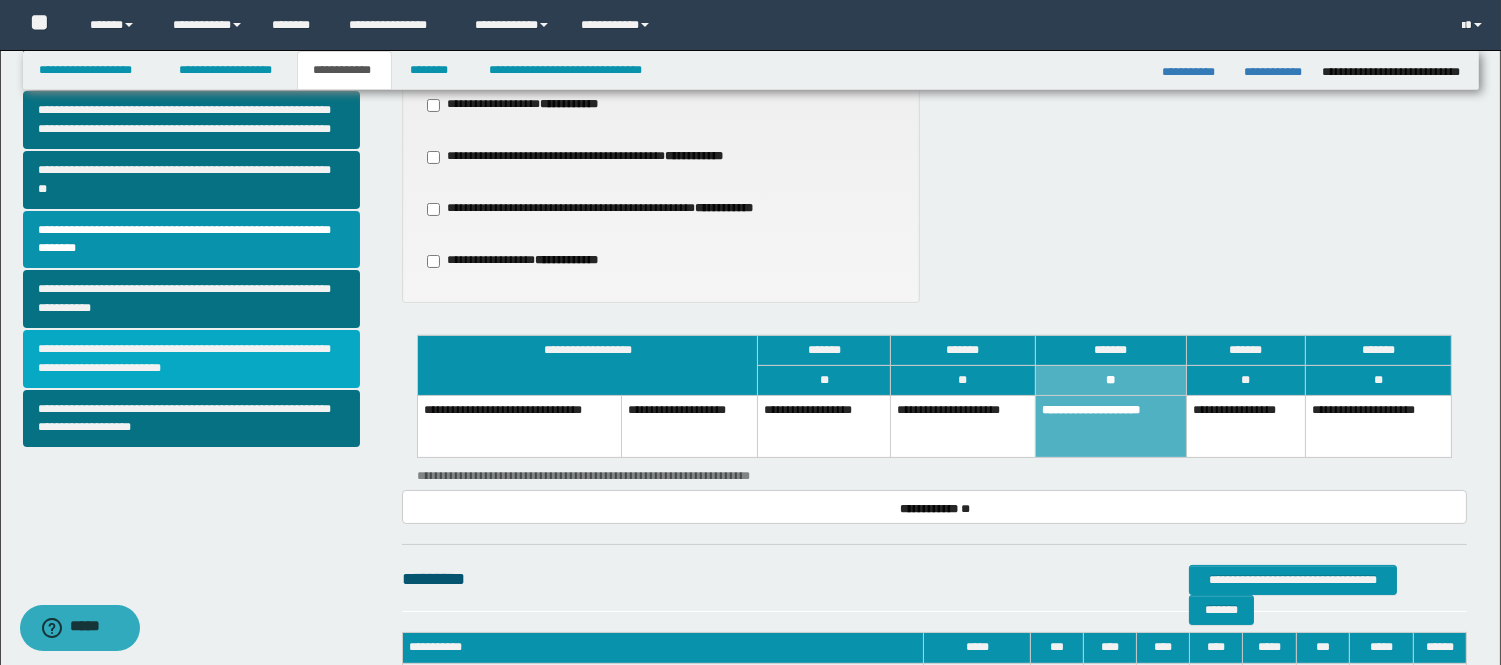 click on "**********" at bounding box center (192, 359) 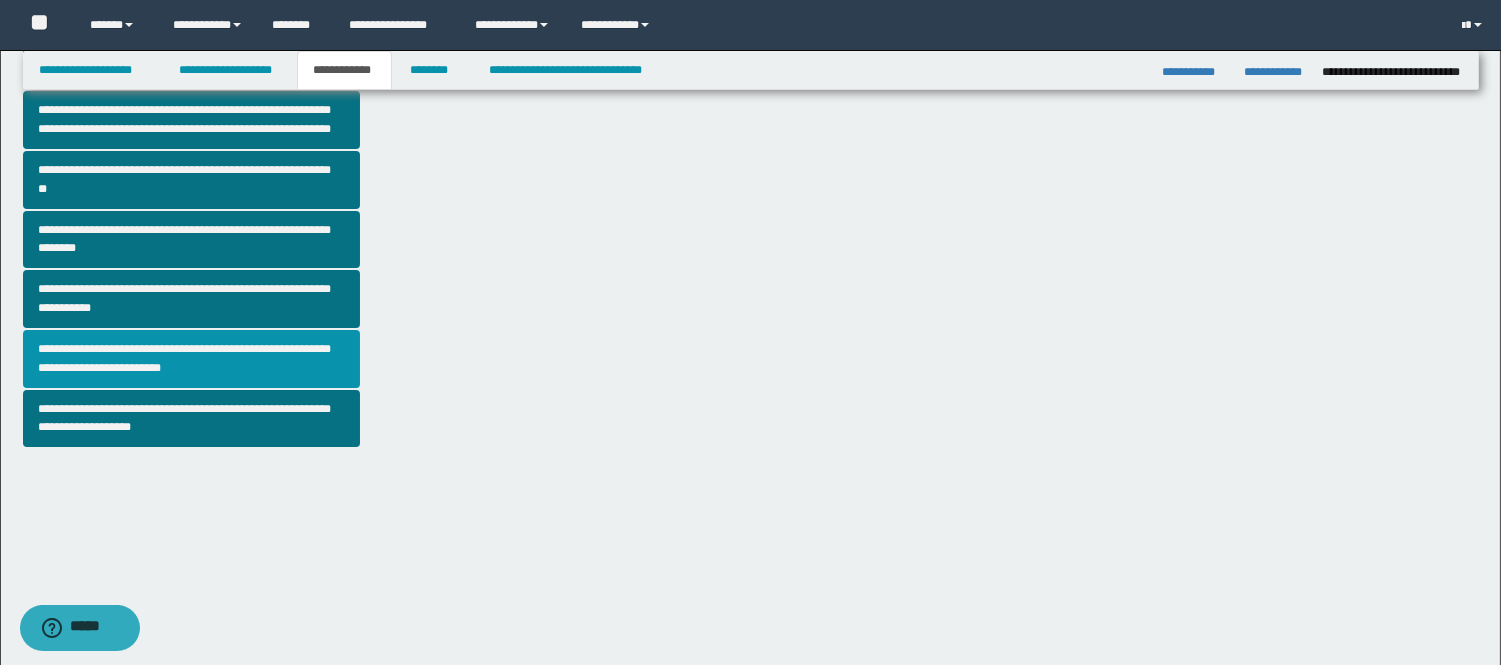 scroll, scrollTop: 0, scrollLeft: 0, axis: both 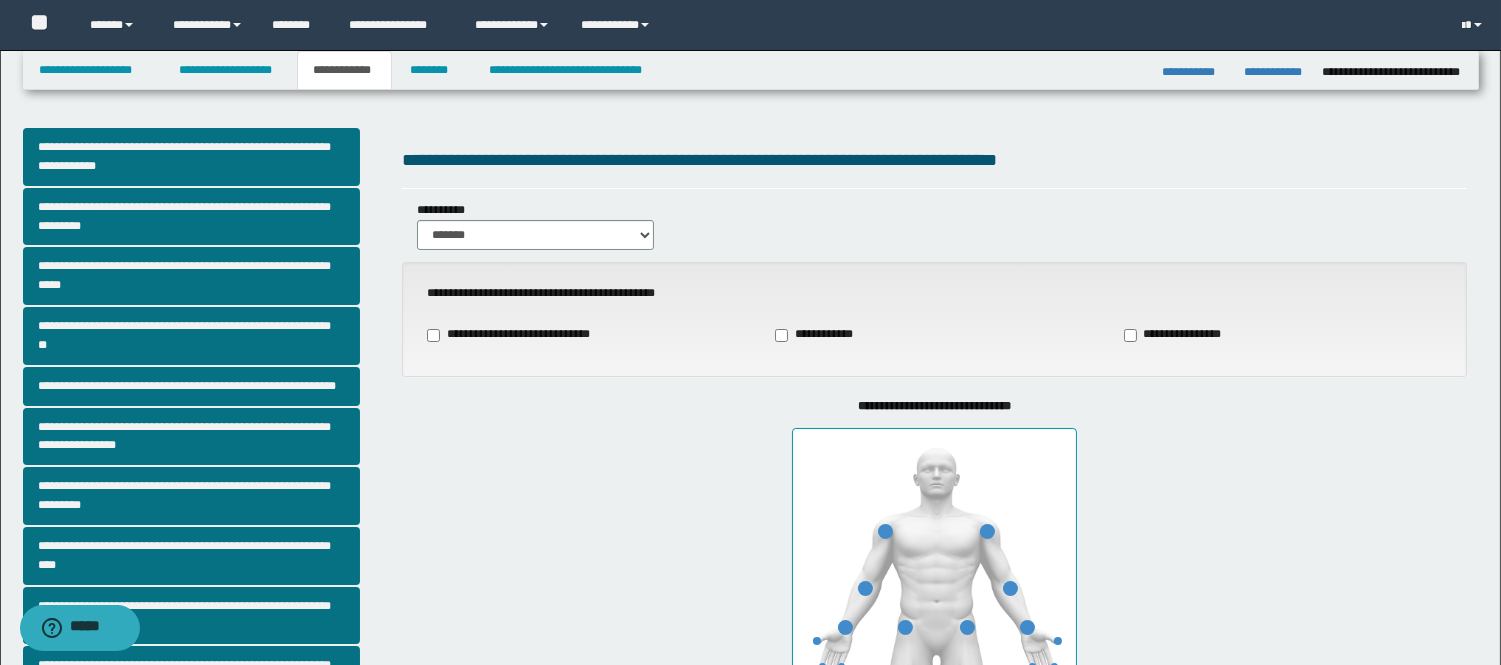 click on "**********" at bounding box center [1176, 335] 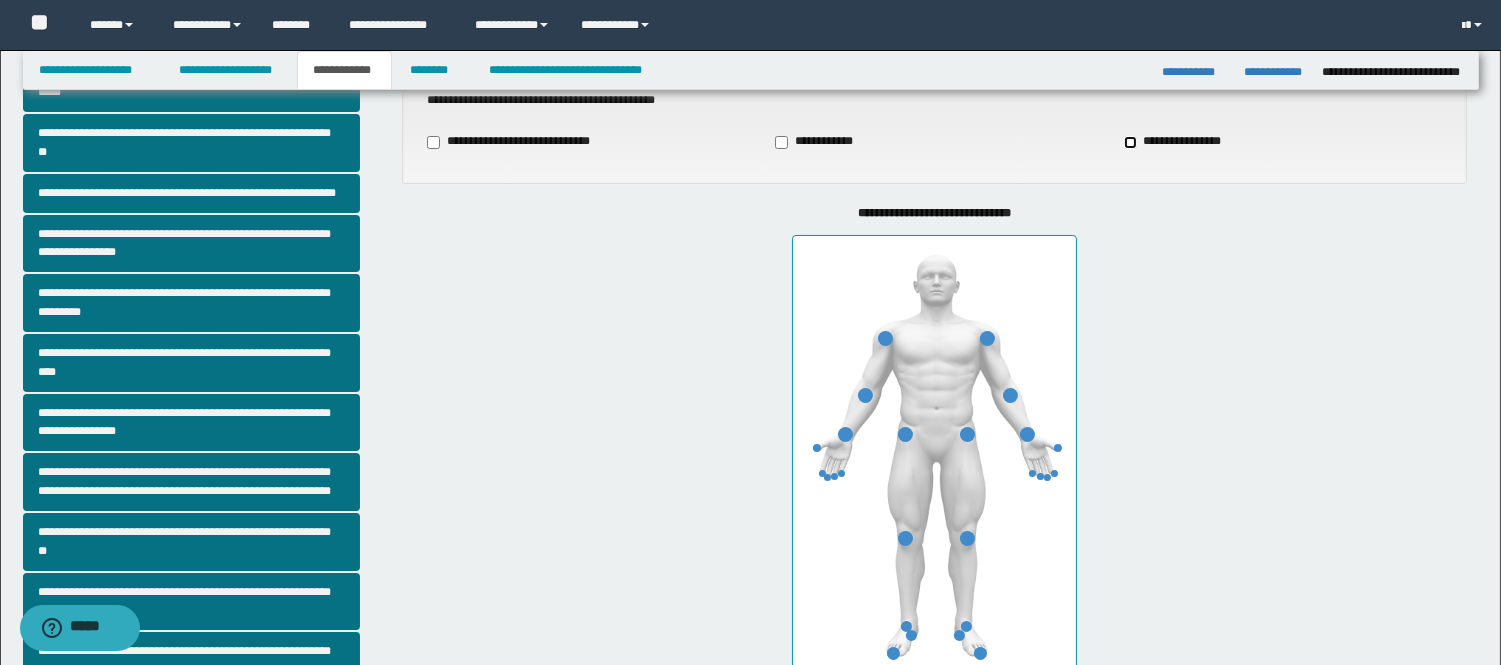 scroll, scrollTop: 555, scrollLeft: 0, axis: vertical 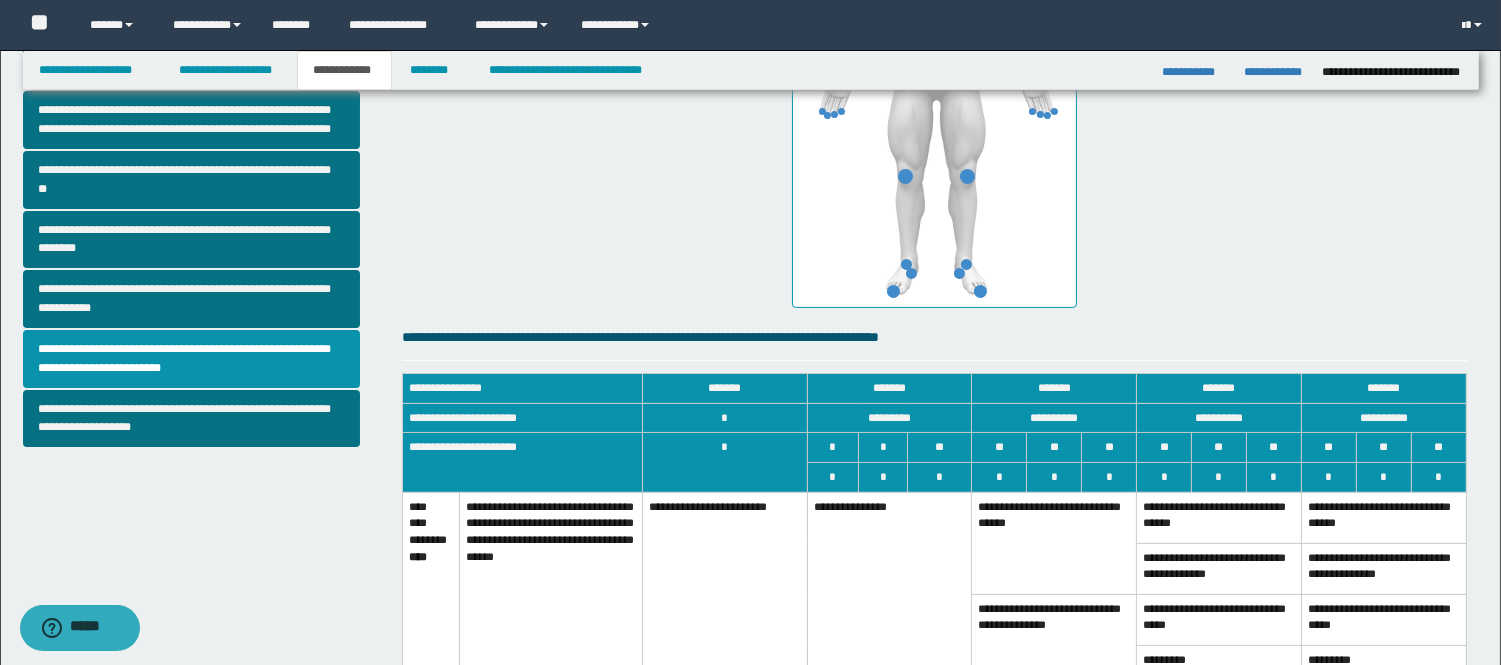 click on "**********" at bounding box center (889, 585) 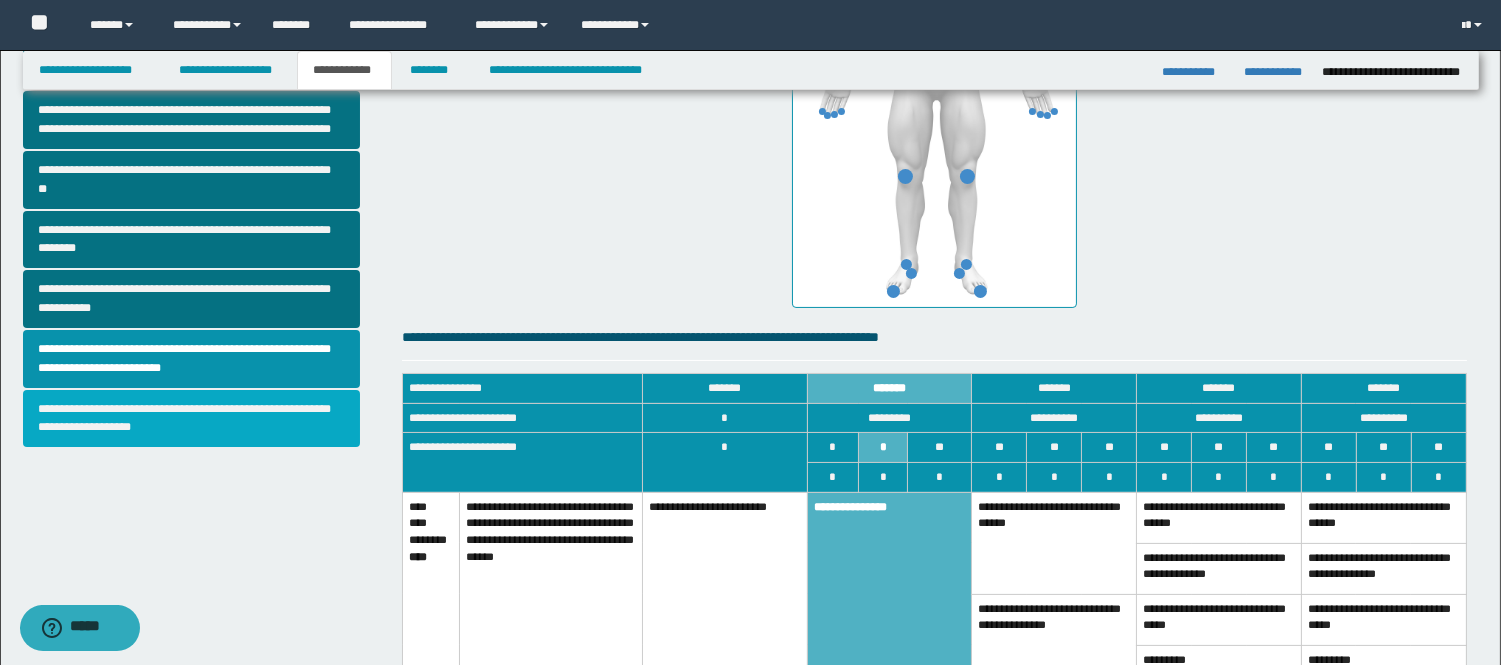 click on "**********" at bounding box center [192, 419] 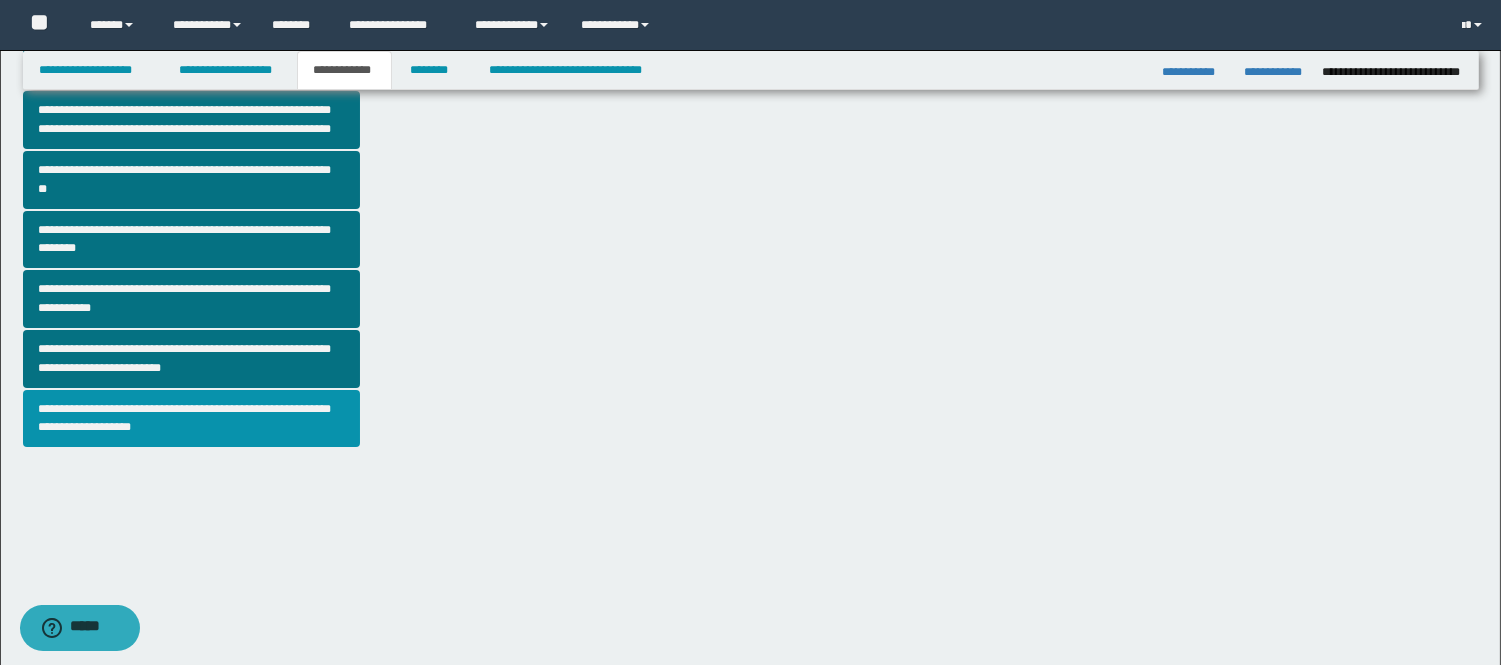 scroll, scrollTop: 0, scrollLeft: 0, axis: both 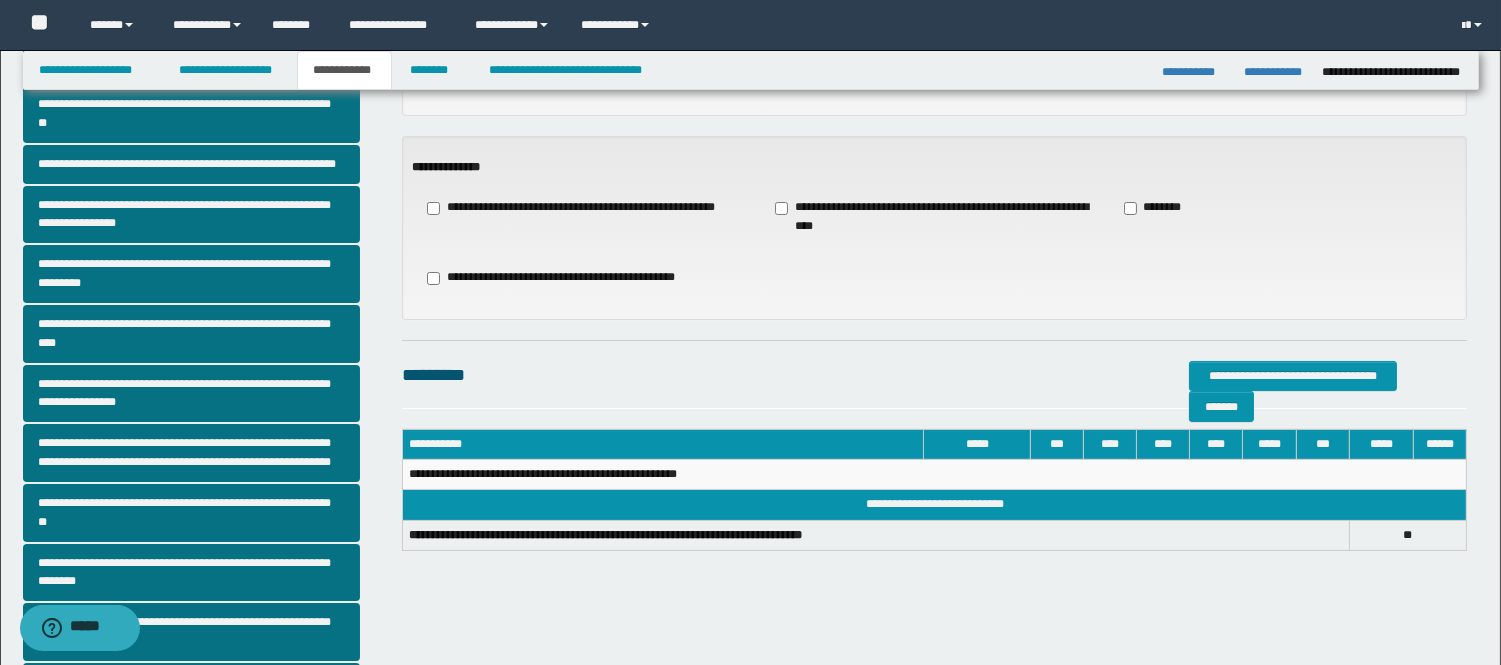 click on "**********" at bounding box center [934, 217] 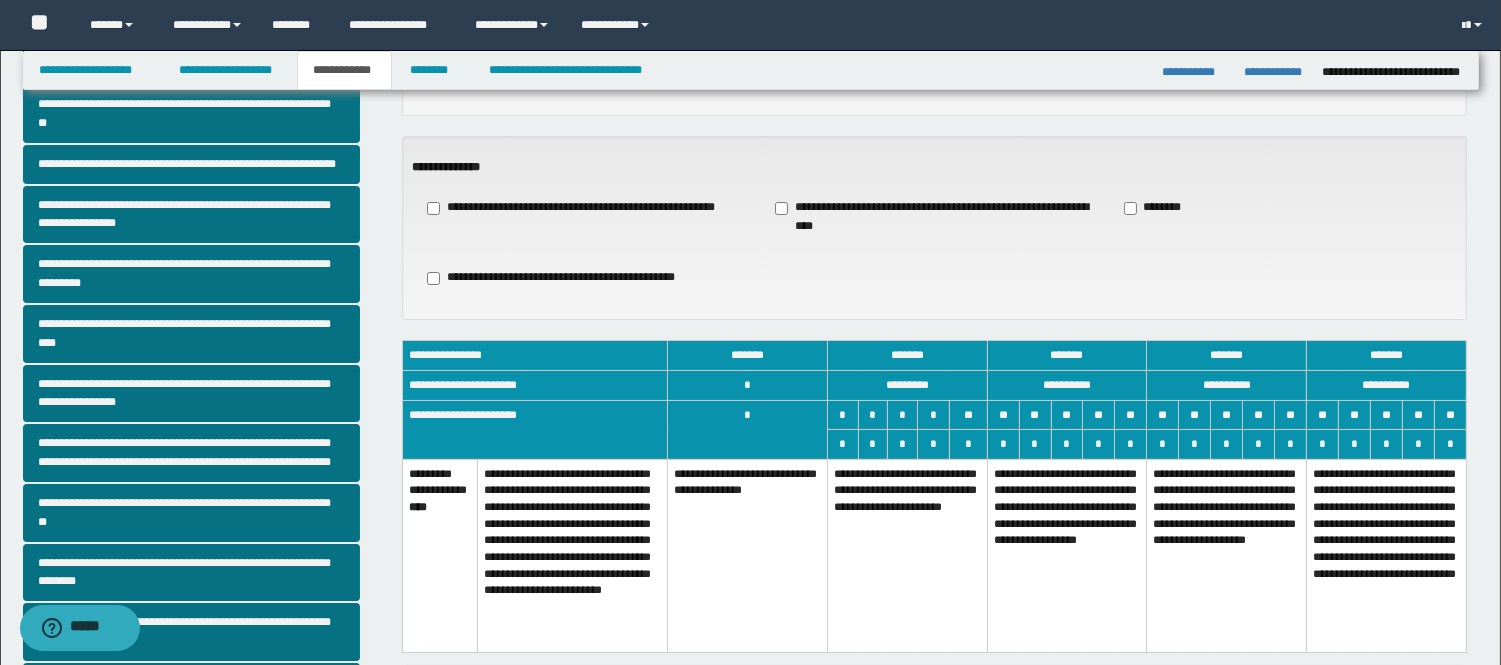 click on "**********" at bounding box center (1067, 556) 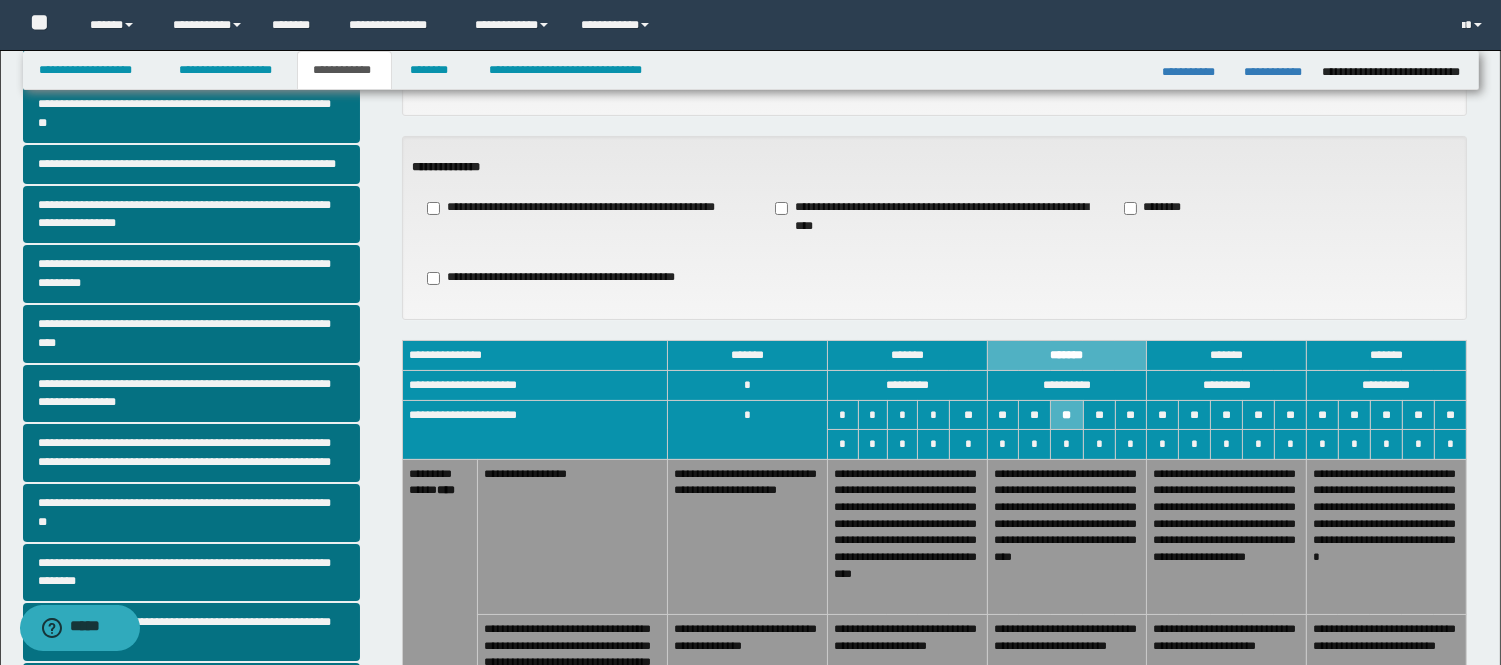 click on "**********" at bounding box center [748, 536] 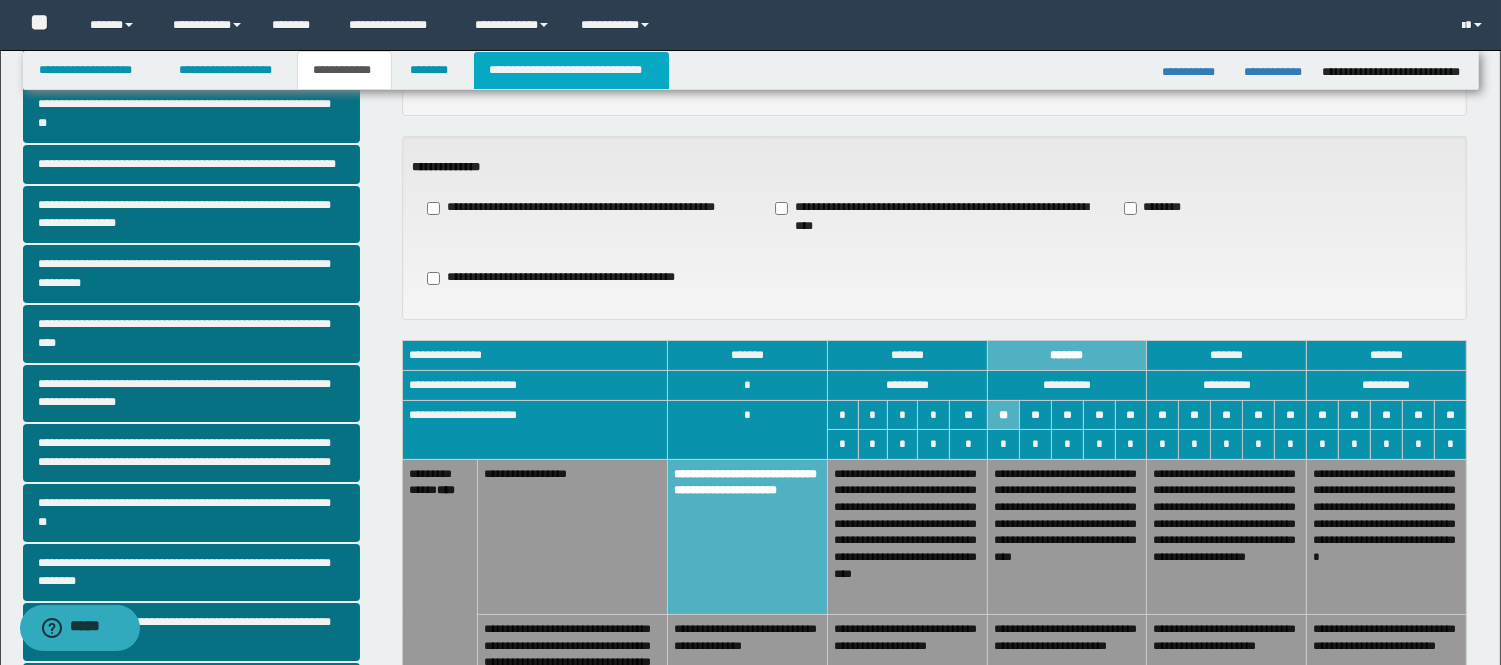 click on "**********" at bounding box center [571, 70] 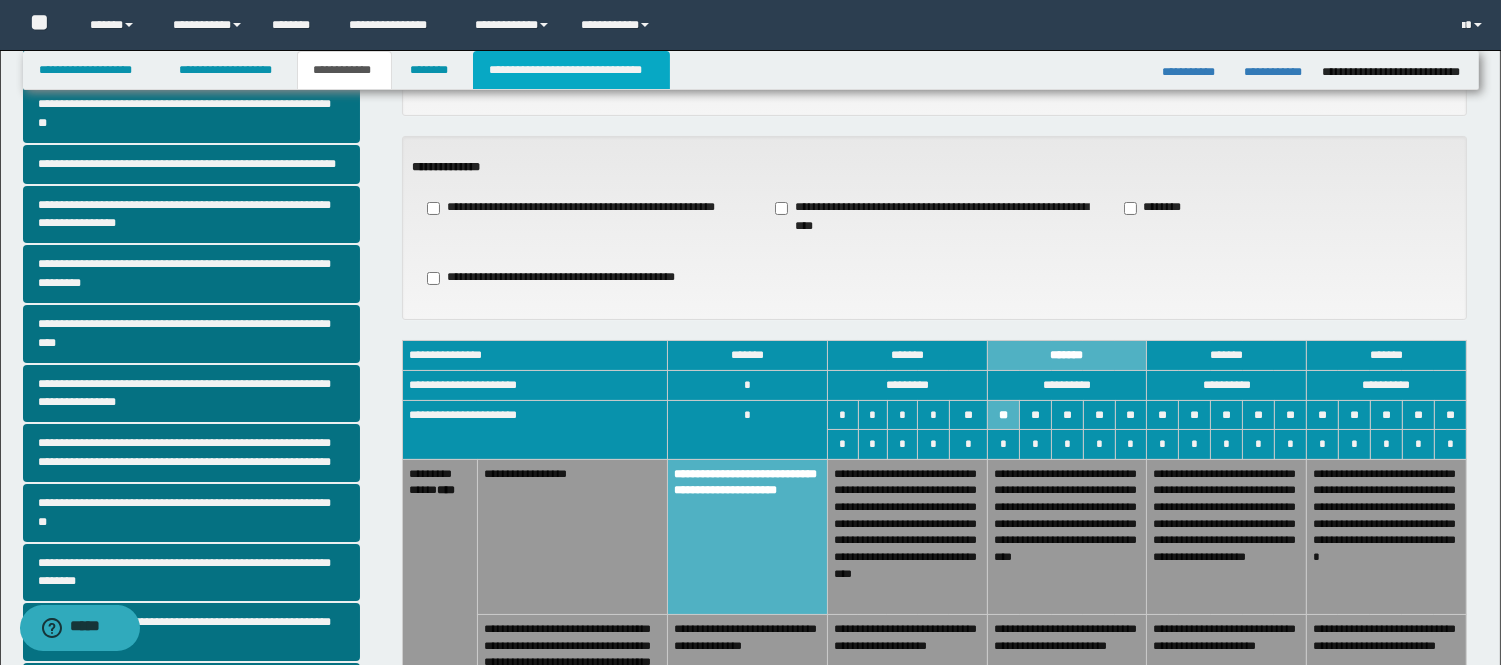 scroll, scrollTop: 0, scrollLeft: 0, axis: both 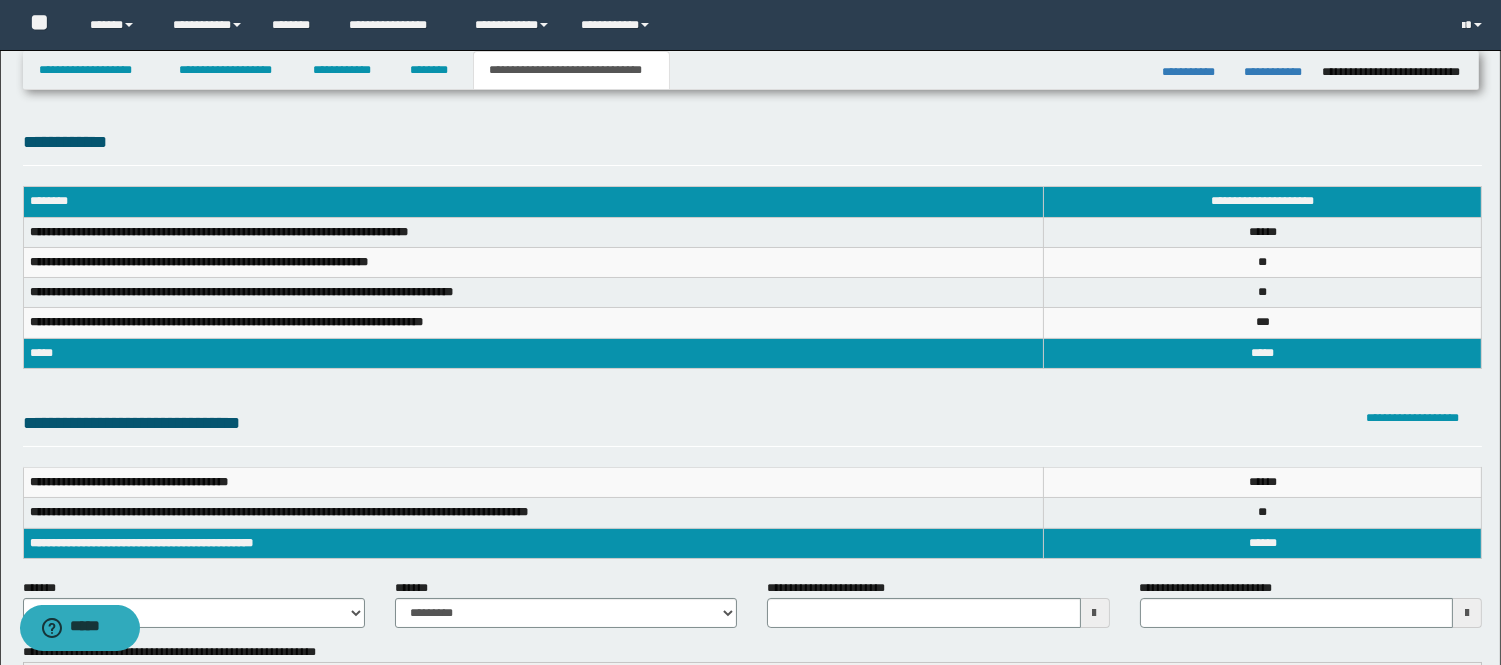click at bounding box center (1095, 613) 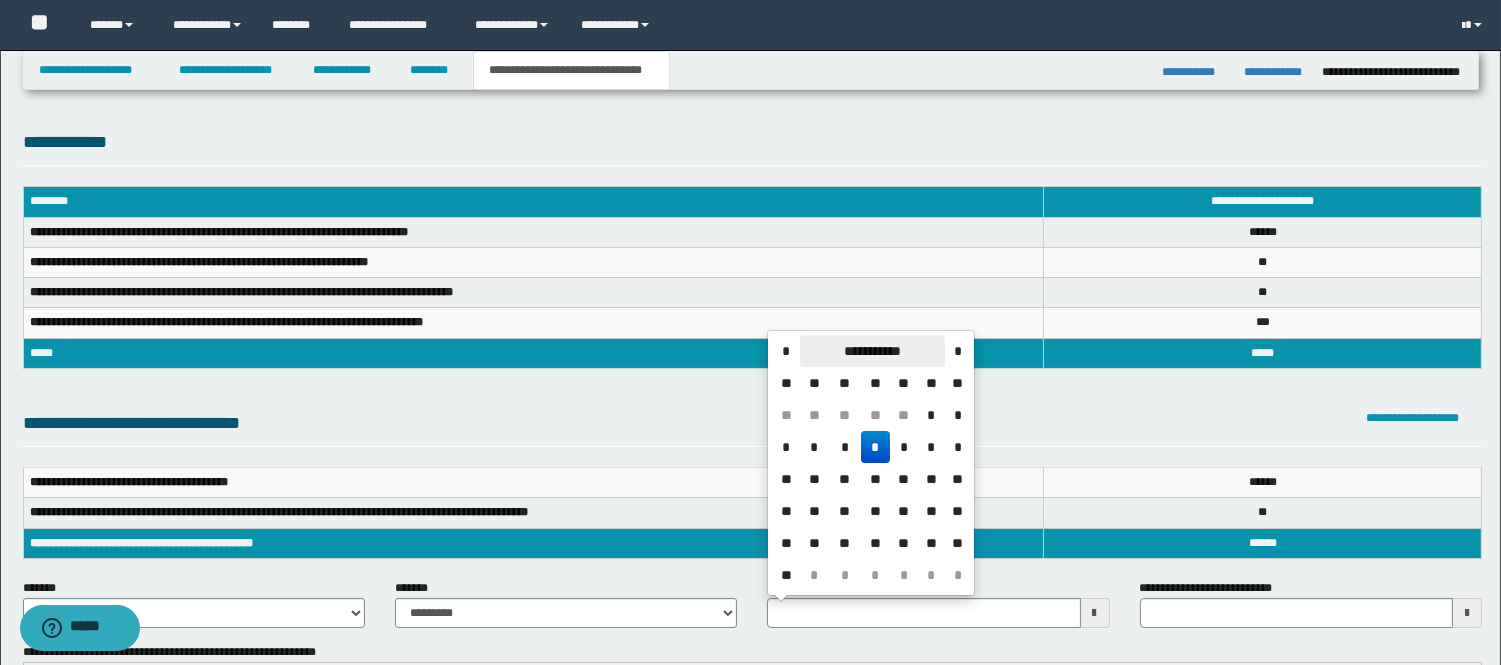 click on "**********" at bounding box center (872, 351) 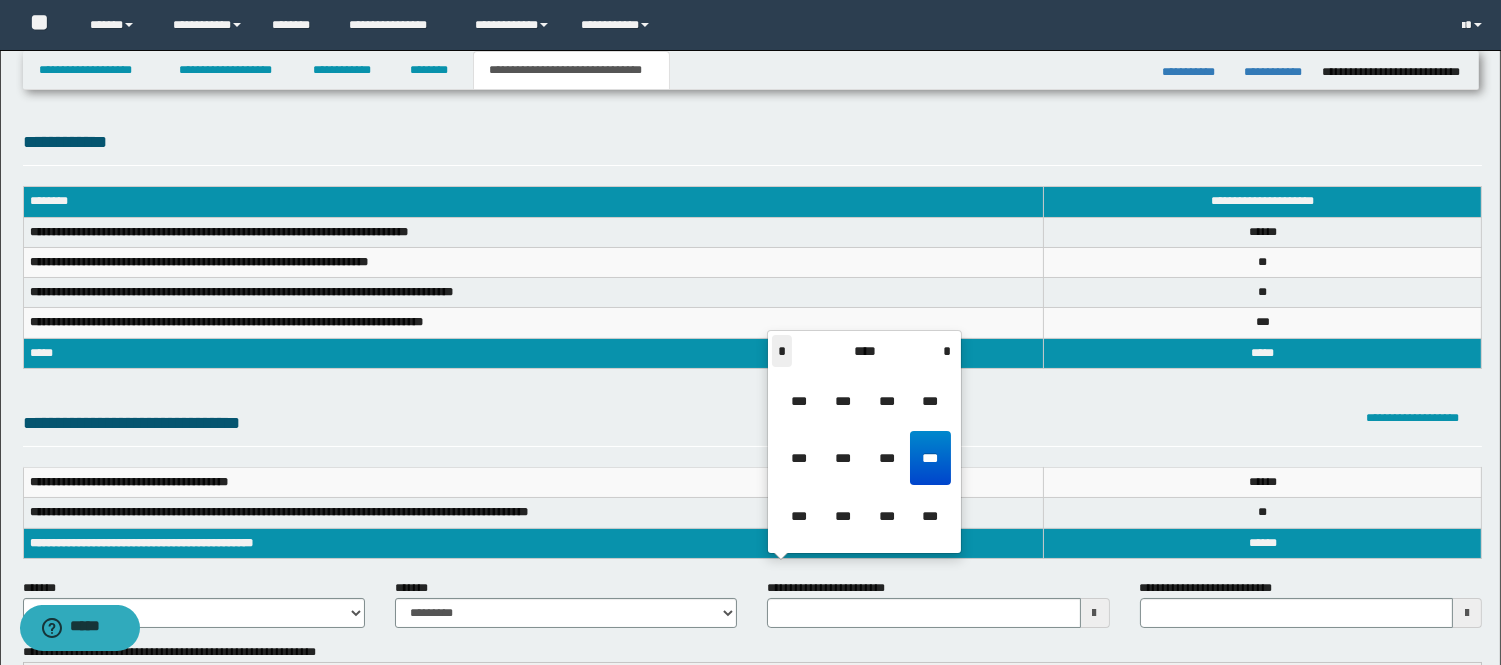 click on "*" at bounding box center [782, 351] 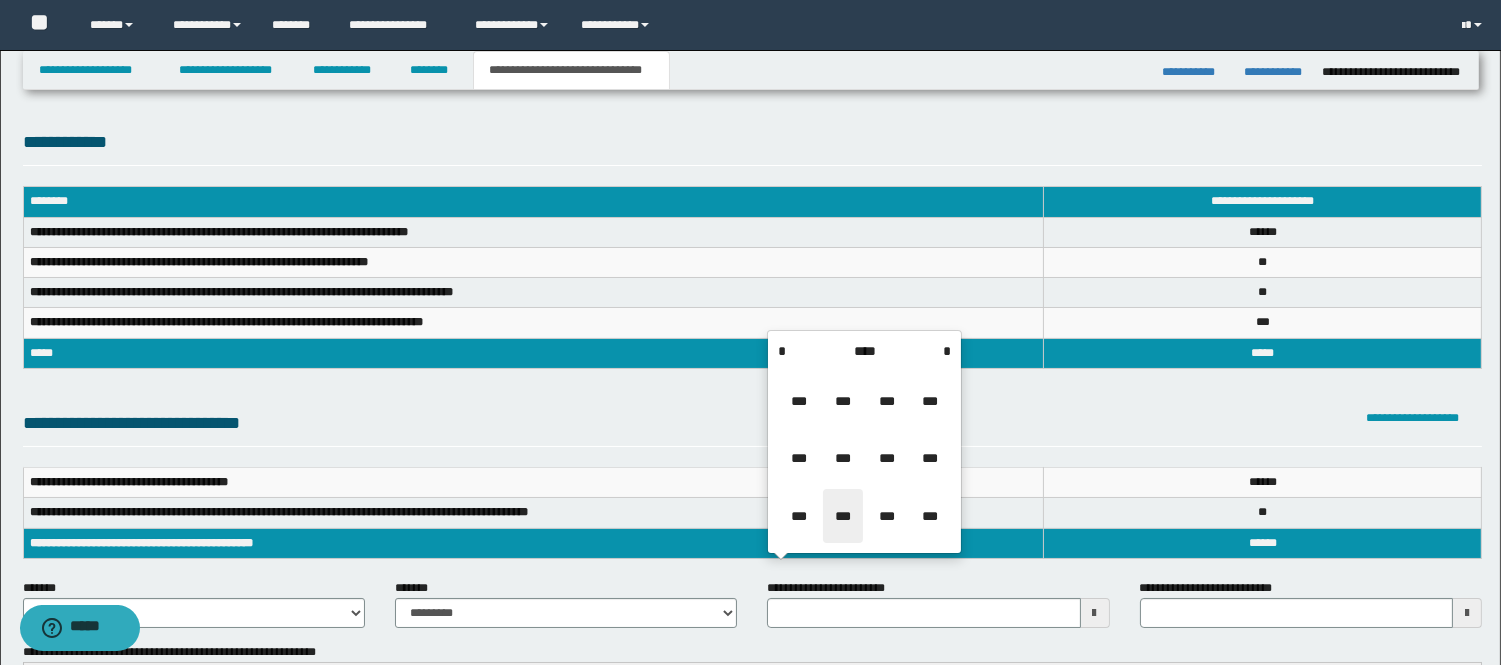 click on "***" at bounding box center (843, 516) 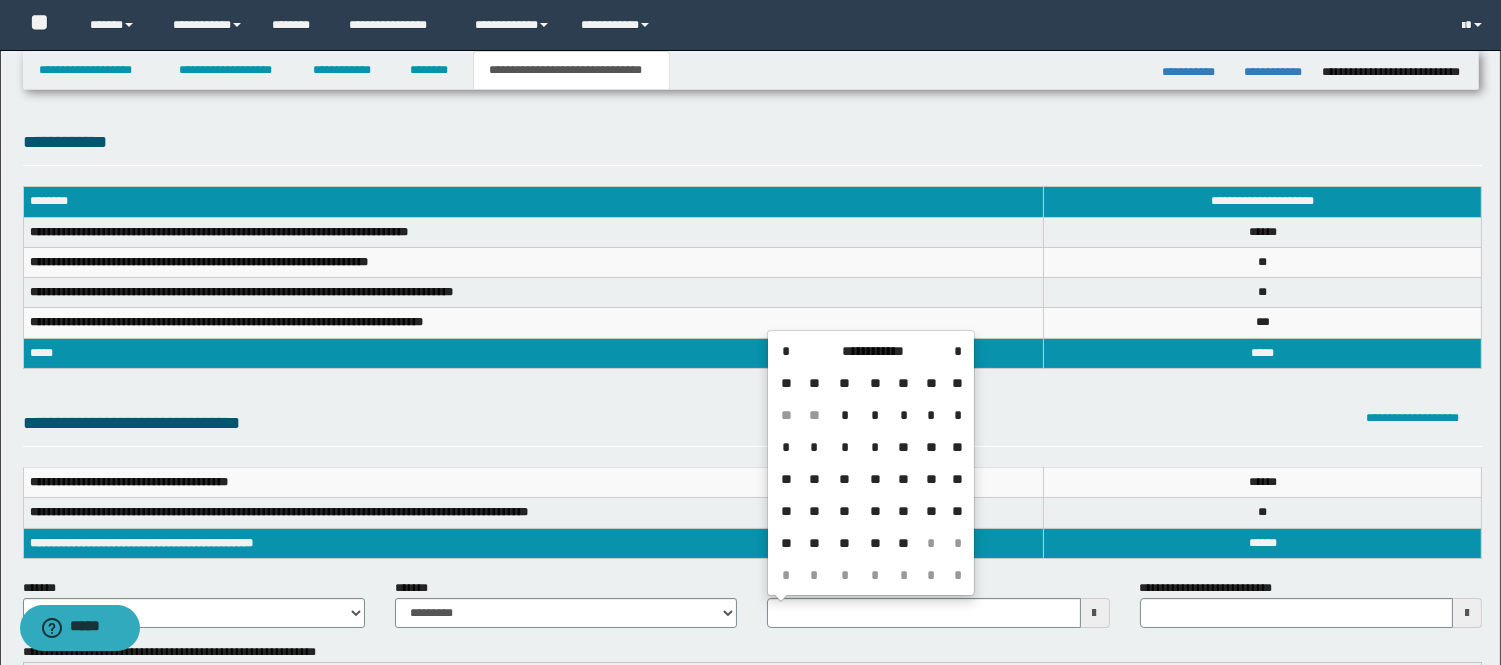 click on "**" at bounding box center (844, 543) 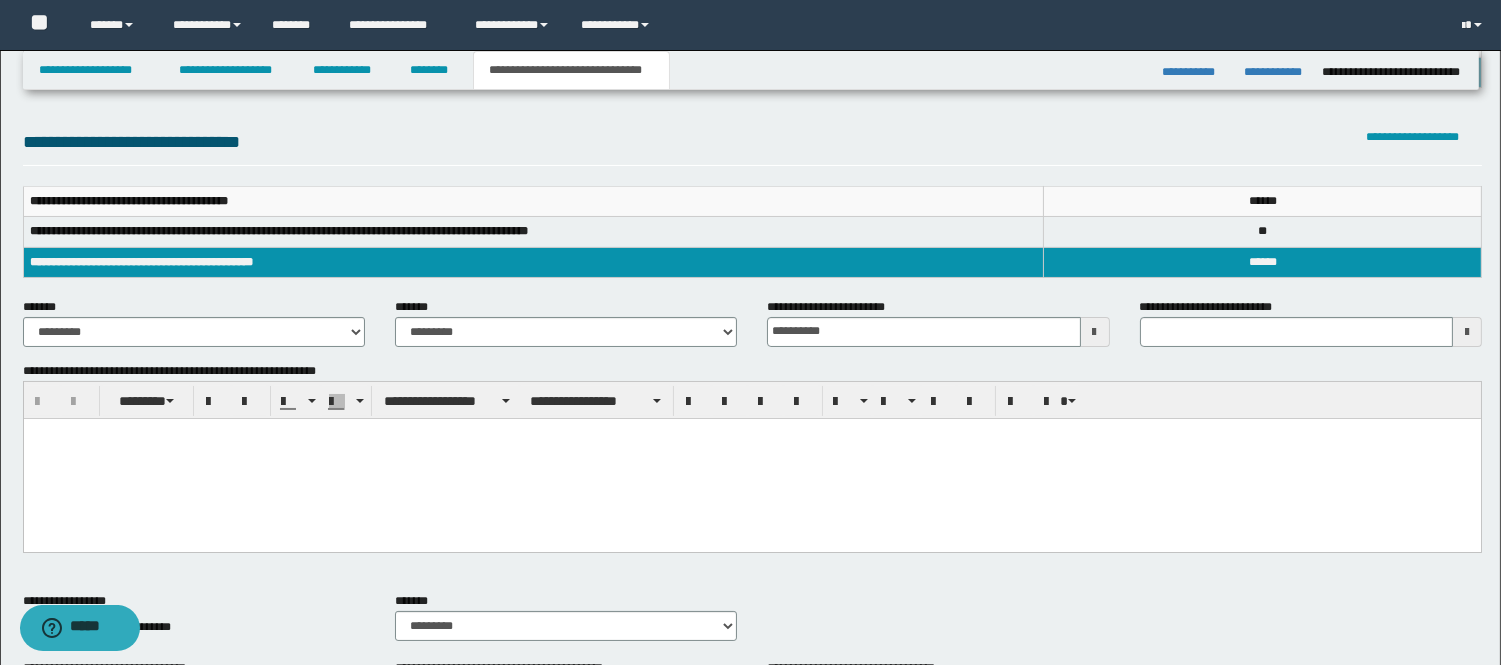 scroll, scrollTop: 222, scrollLeft: 0, axis: vertical 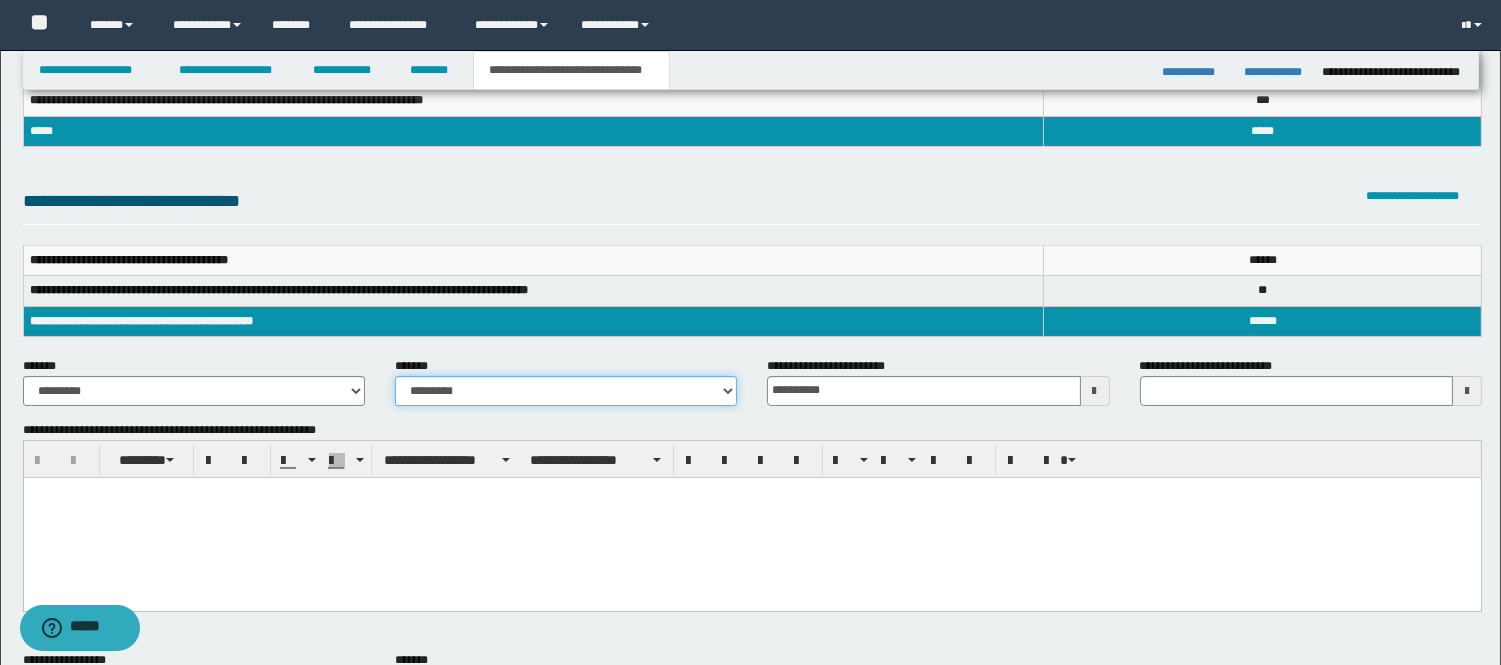 click on "**********" at bounding box center (566, 391) 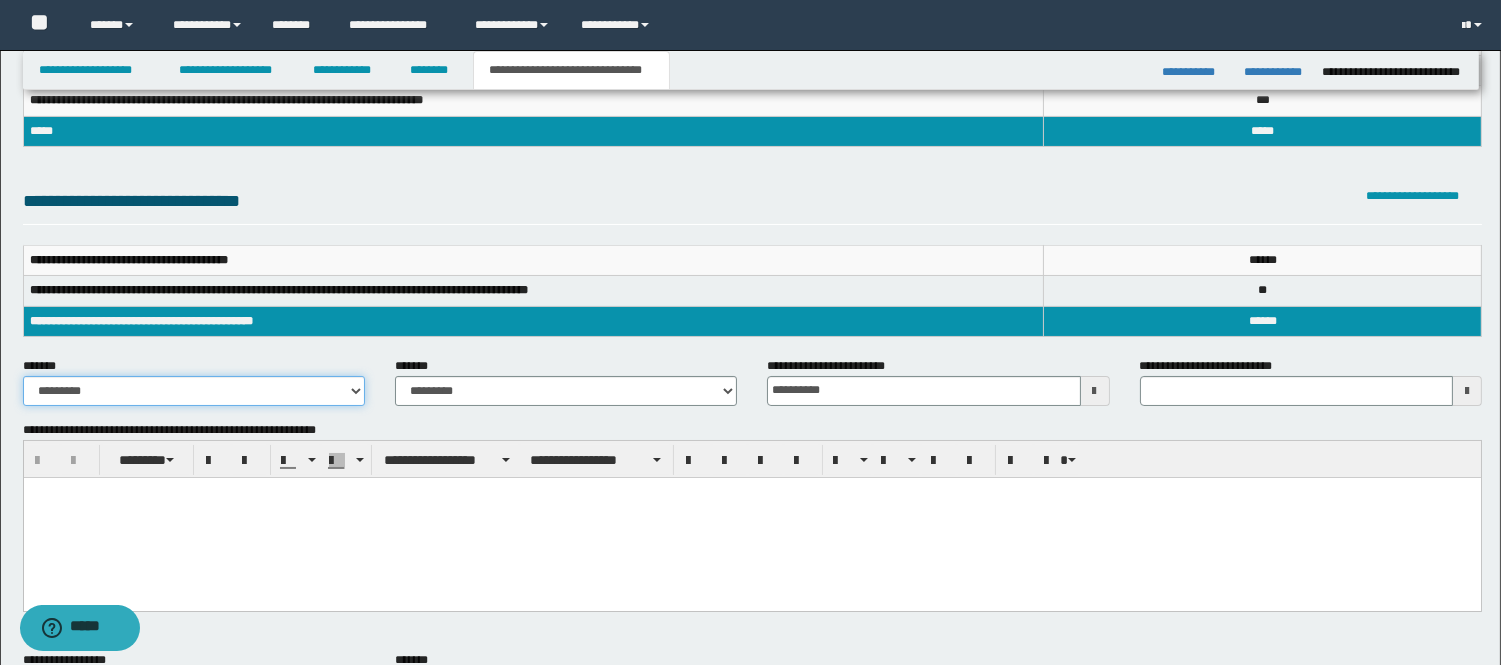 click on "**********" at bounding box center (194, 391) 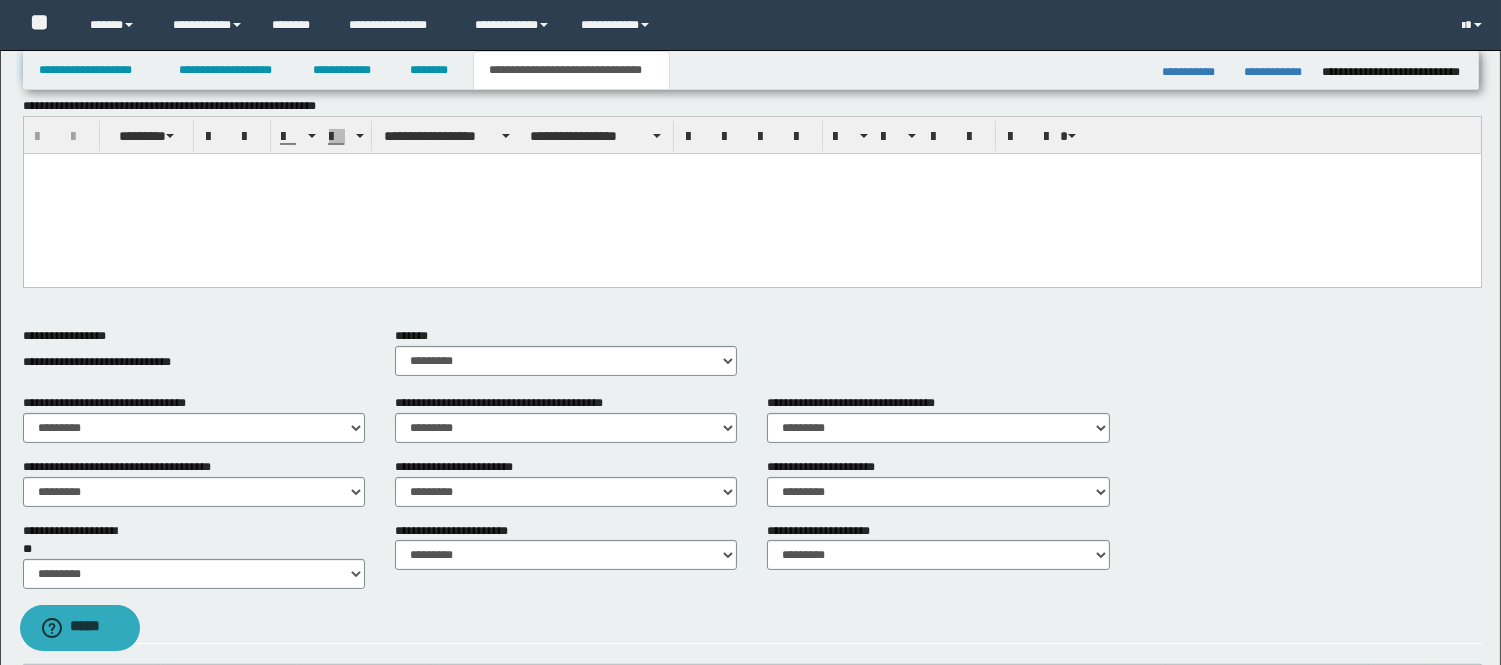 scroll, scrollTop: 555, scrollLeft: 0, axis: vertical 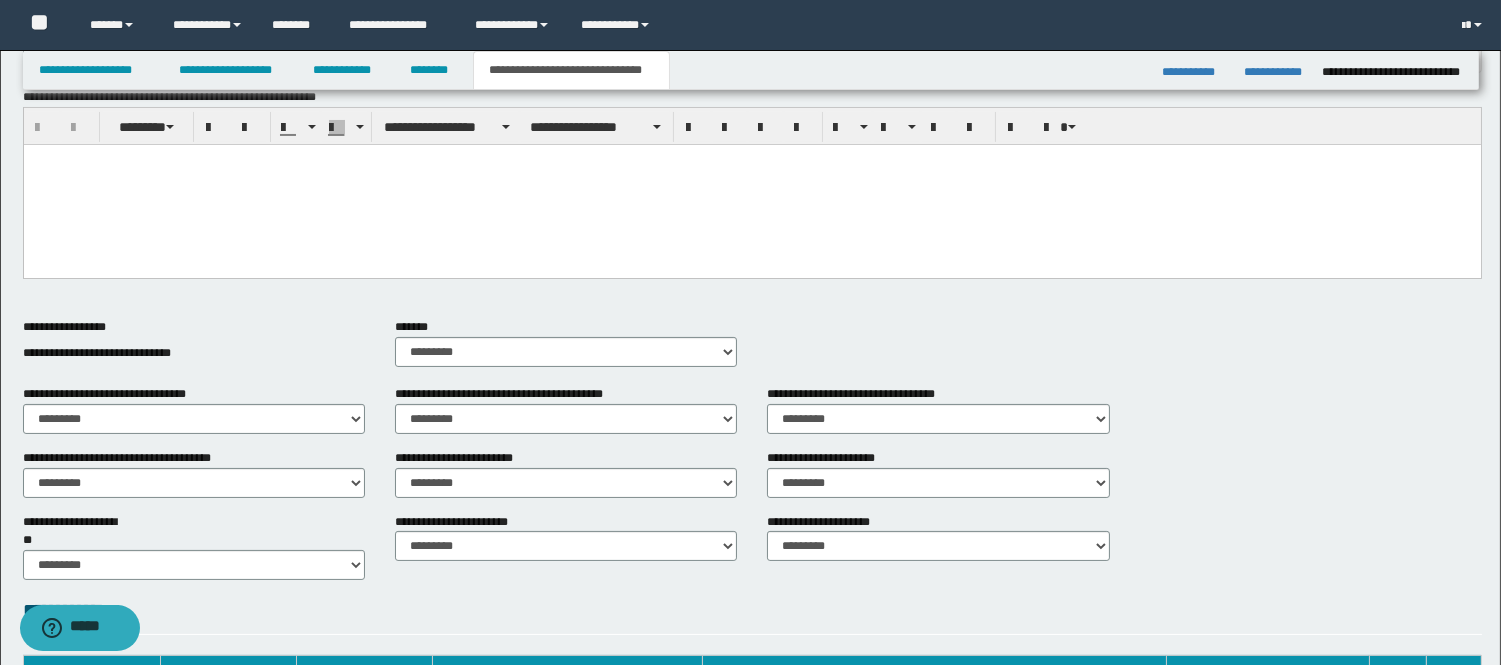 click at bounding box center [751, 184] 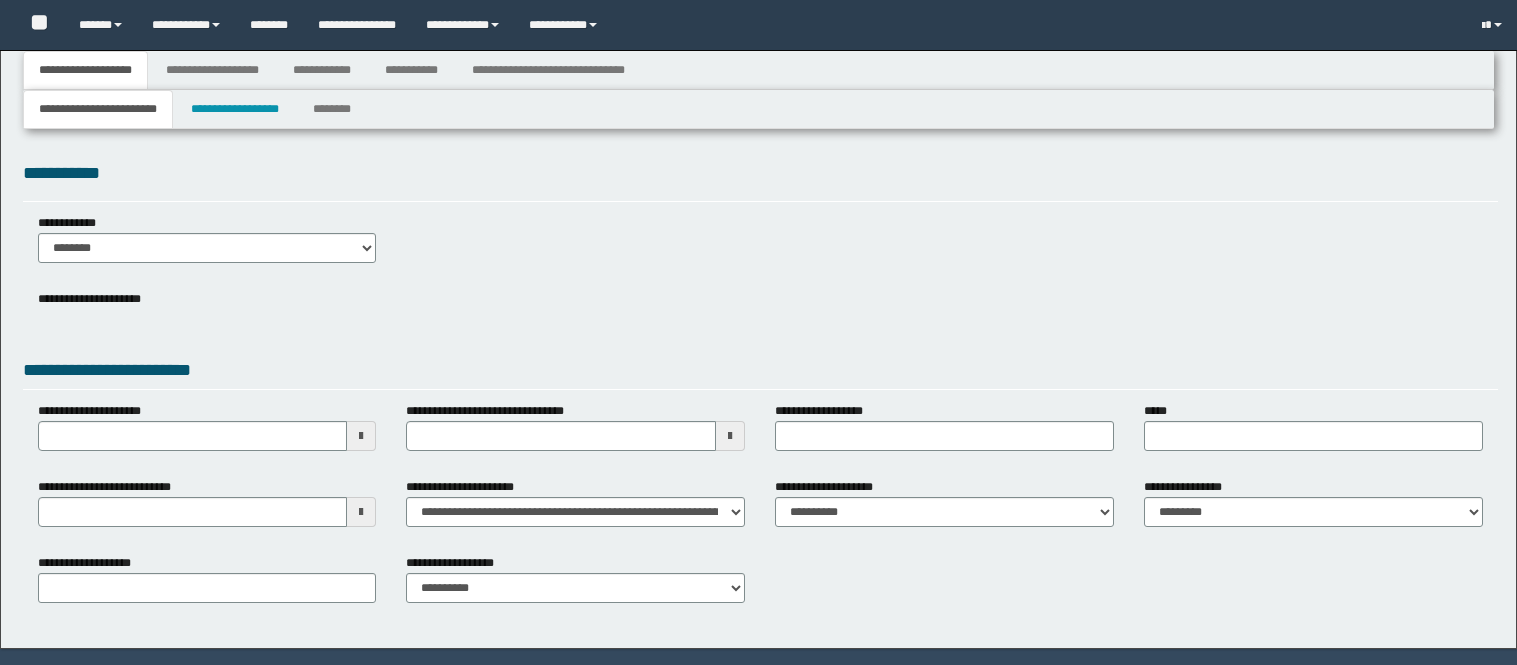 type 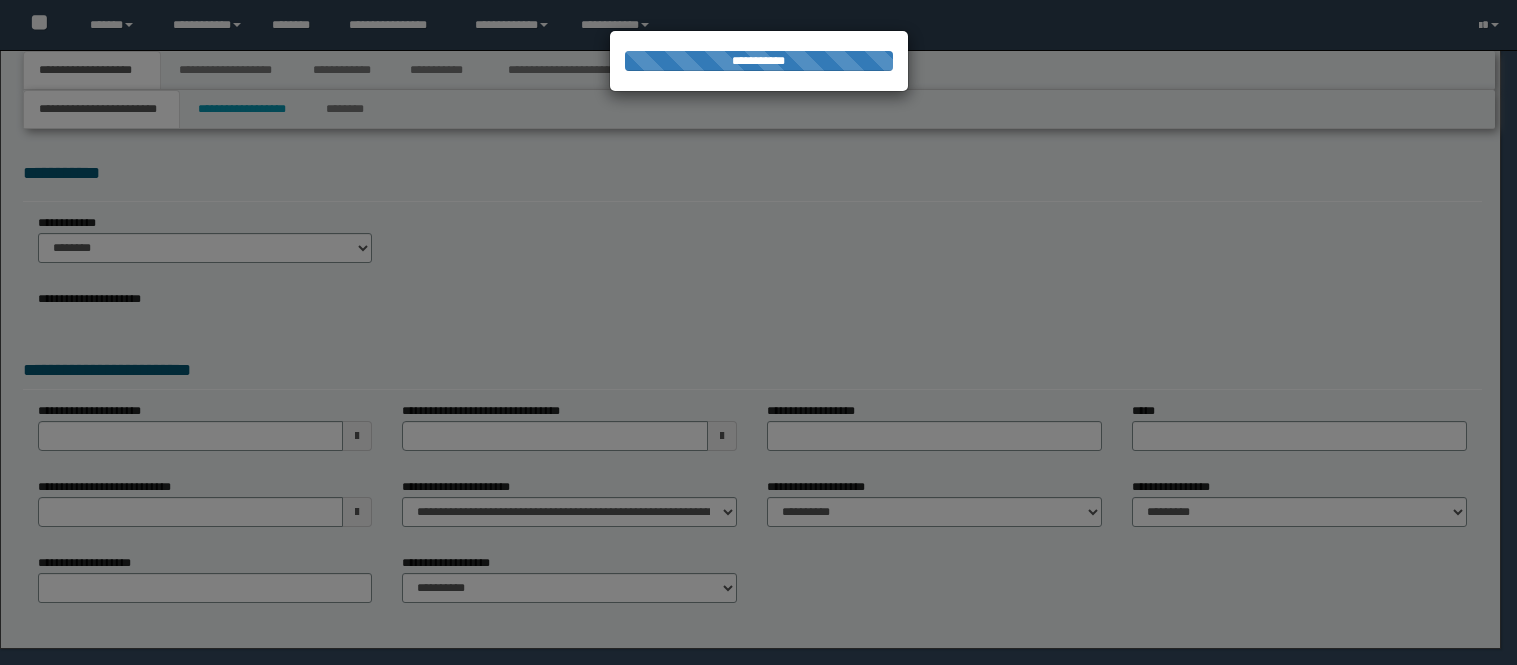 scroll, scrollTop: 0, scrollLeft: 0, axis: both 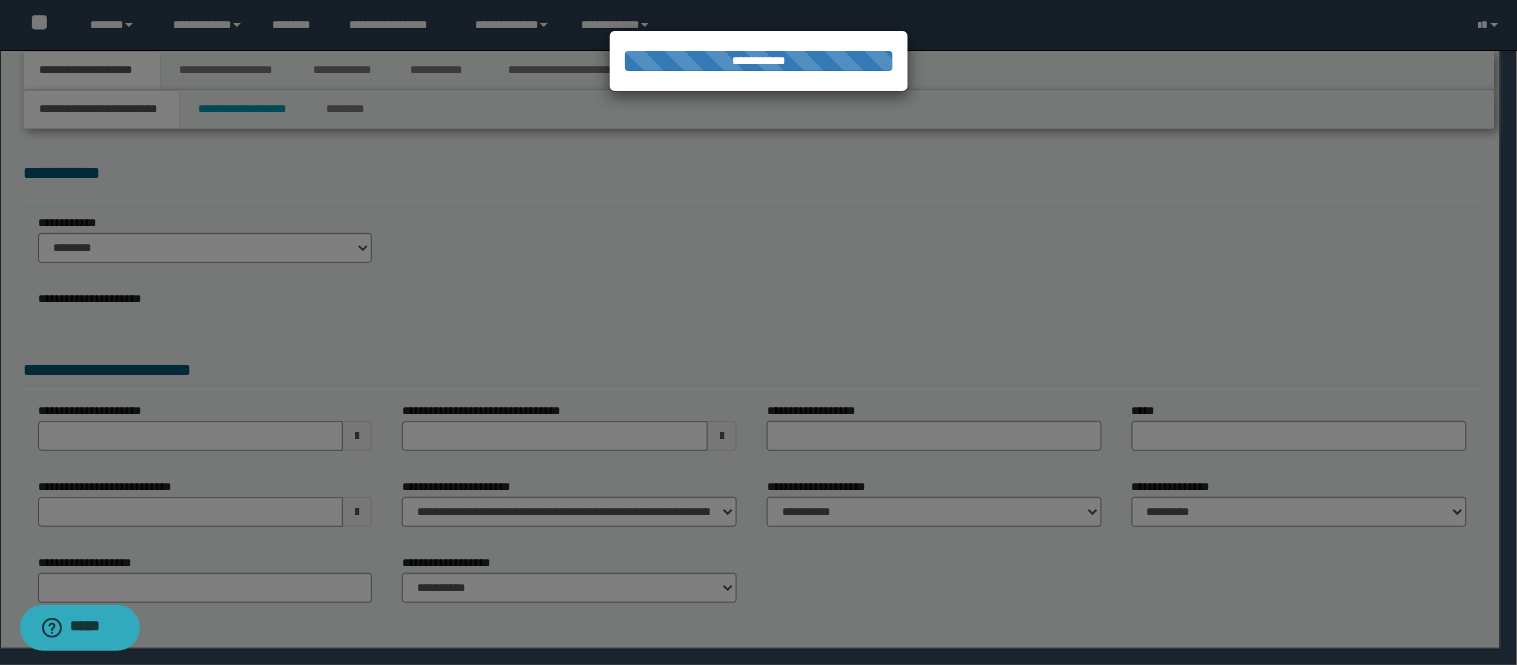 type on "**********" 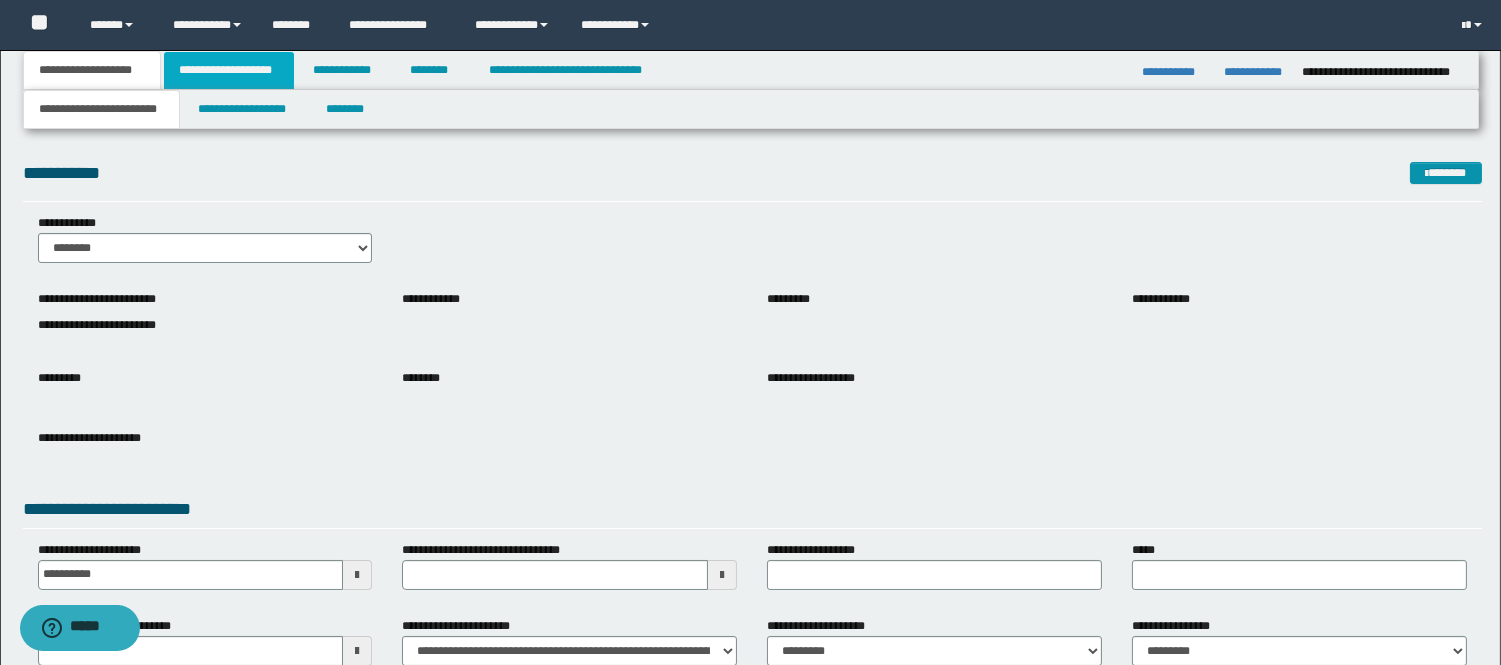 click on "**********" at bounding box center [229, 70] 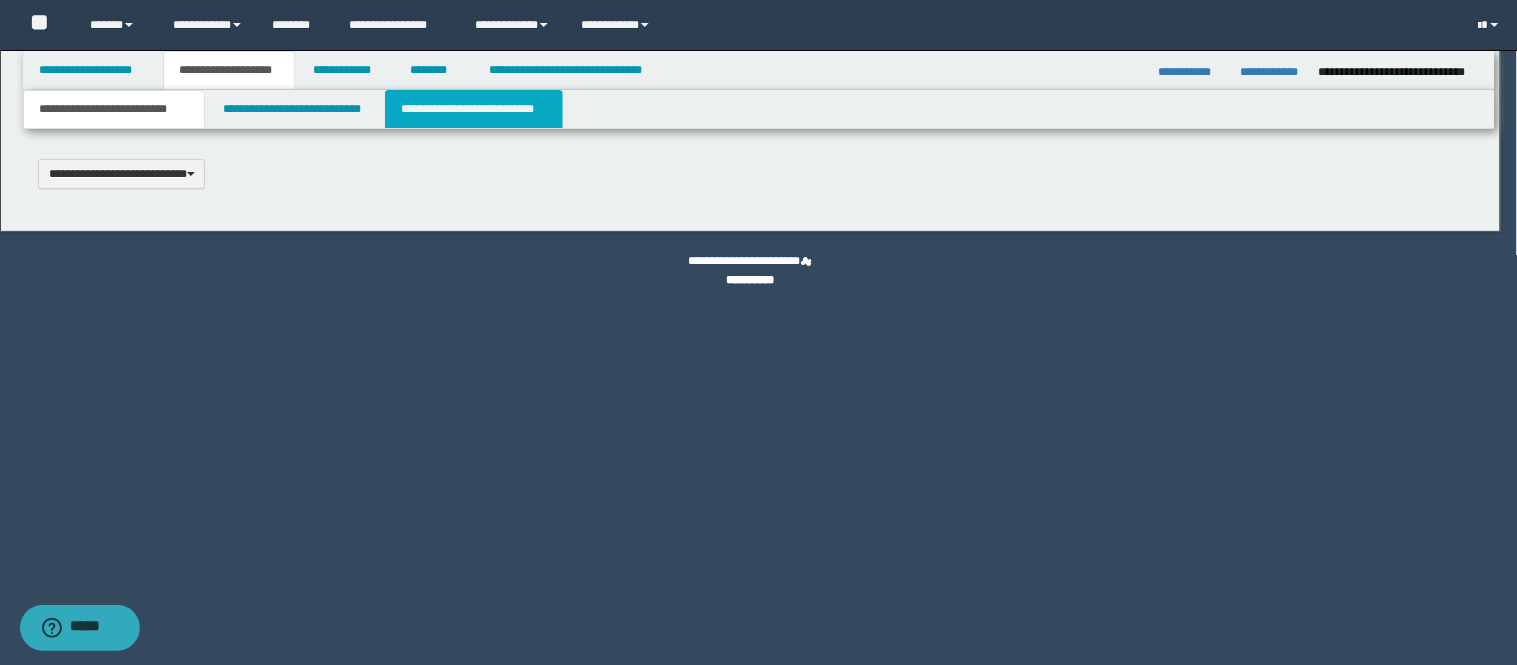 scroll, scrollTop: 0, scrollLeft: 0, axis: both 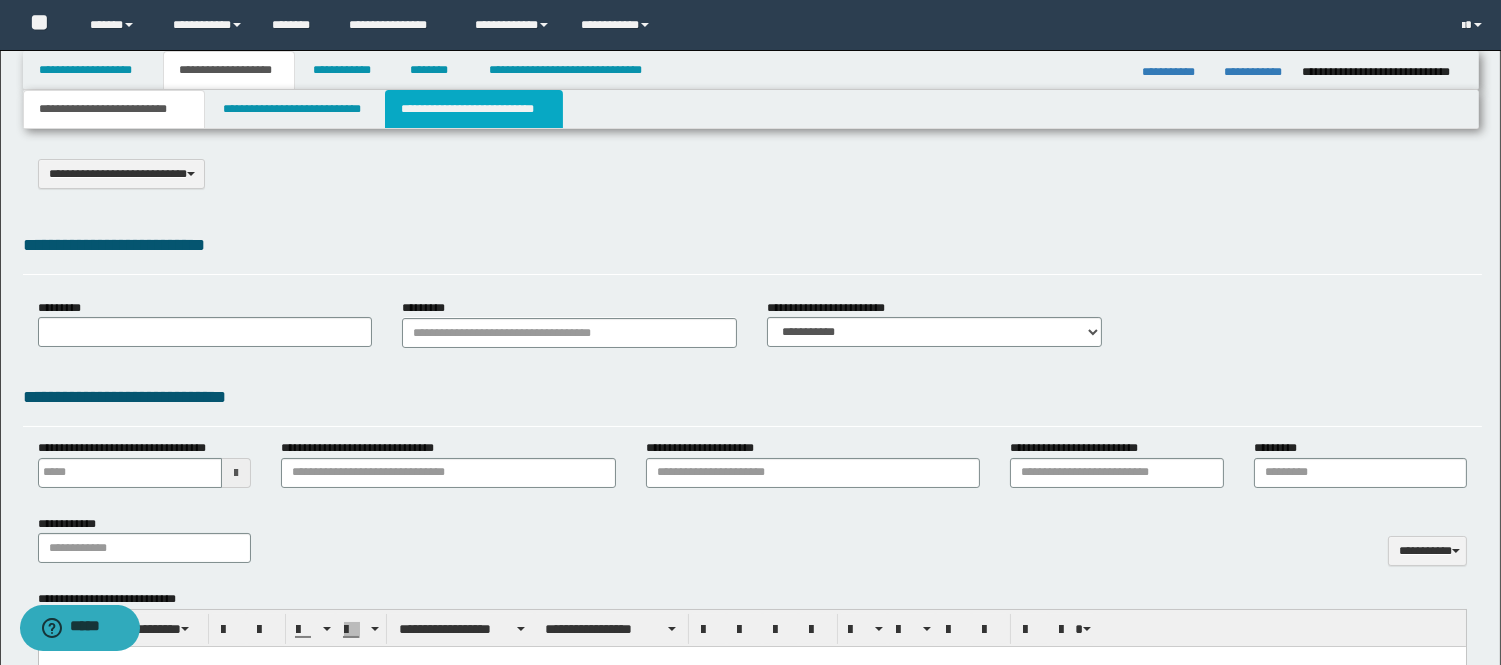 click on "**********" at bounding box center (474, 109) 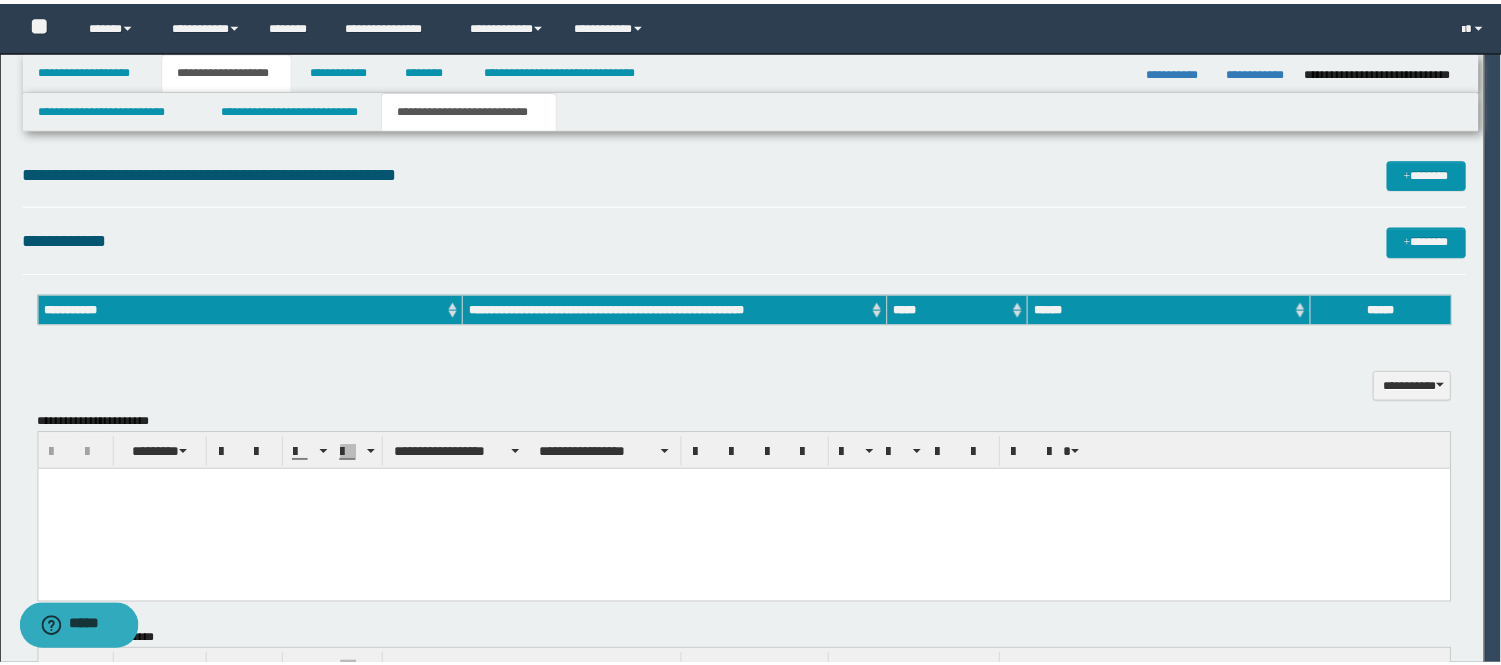 scroll, scrollTop: 0, scrollLeft: 0, axis: both 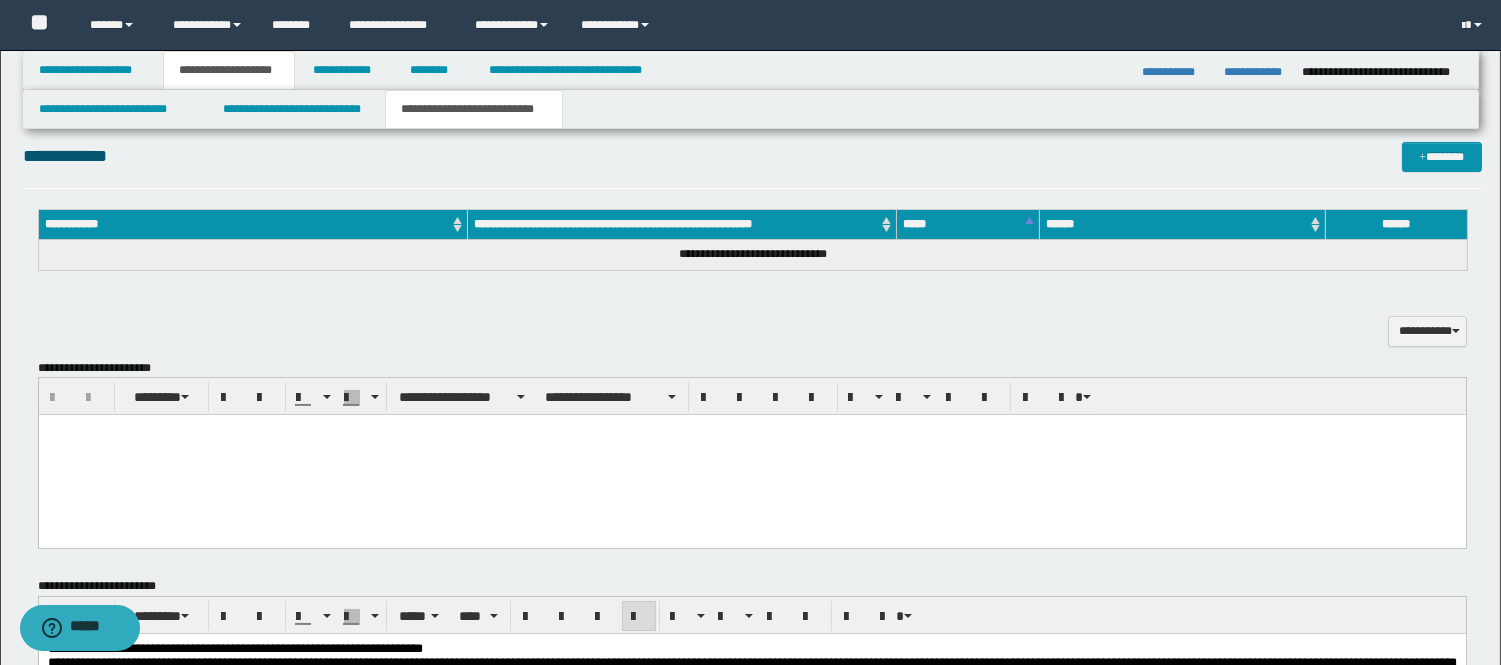 drag, startPoint x: 129, startPoint y: 501, endPoint x: 55, endPoint y: 439, distance: 96.540146 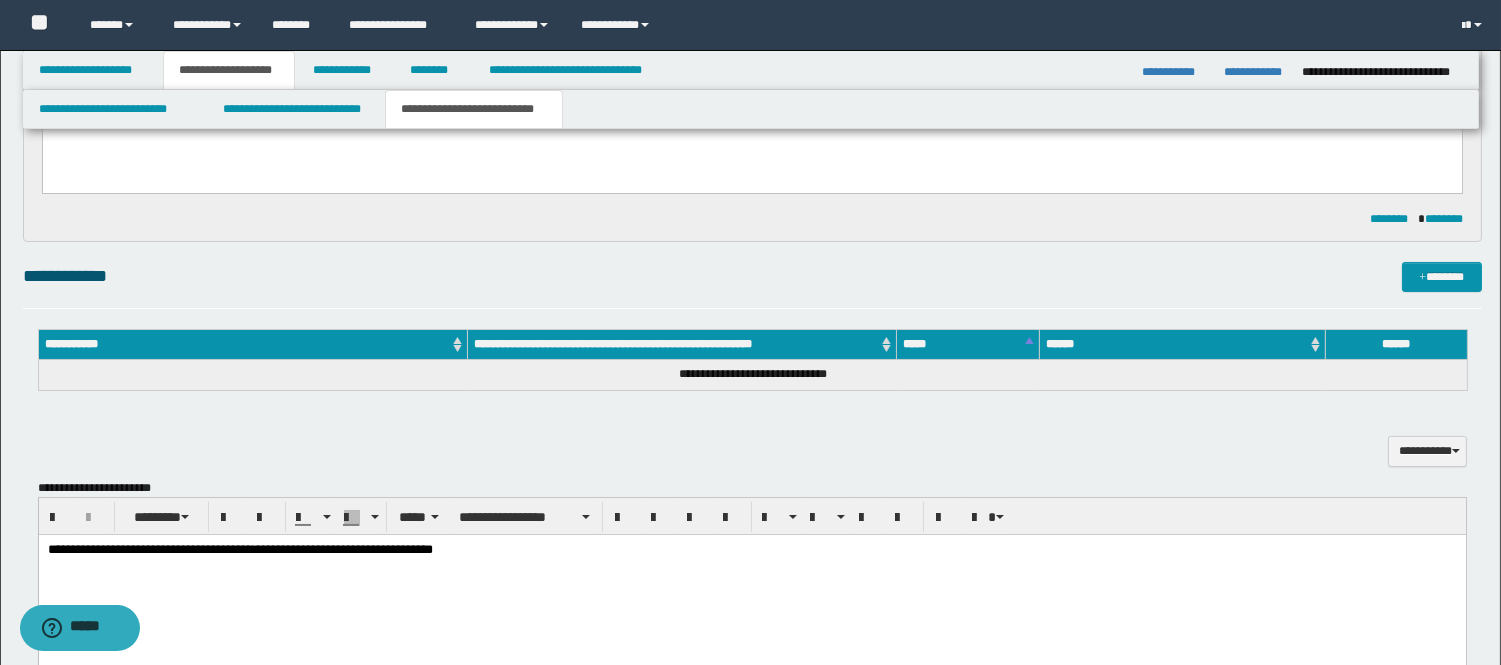 scroll, scrollTop: 82, scrollLeft: 0, axis: vertical 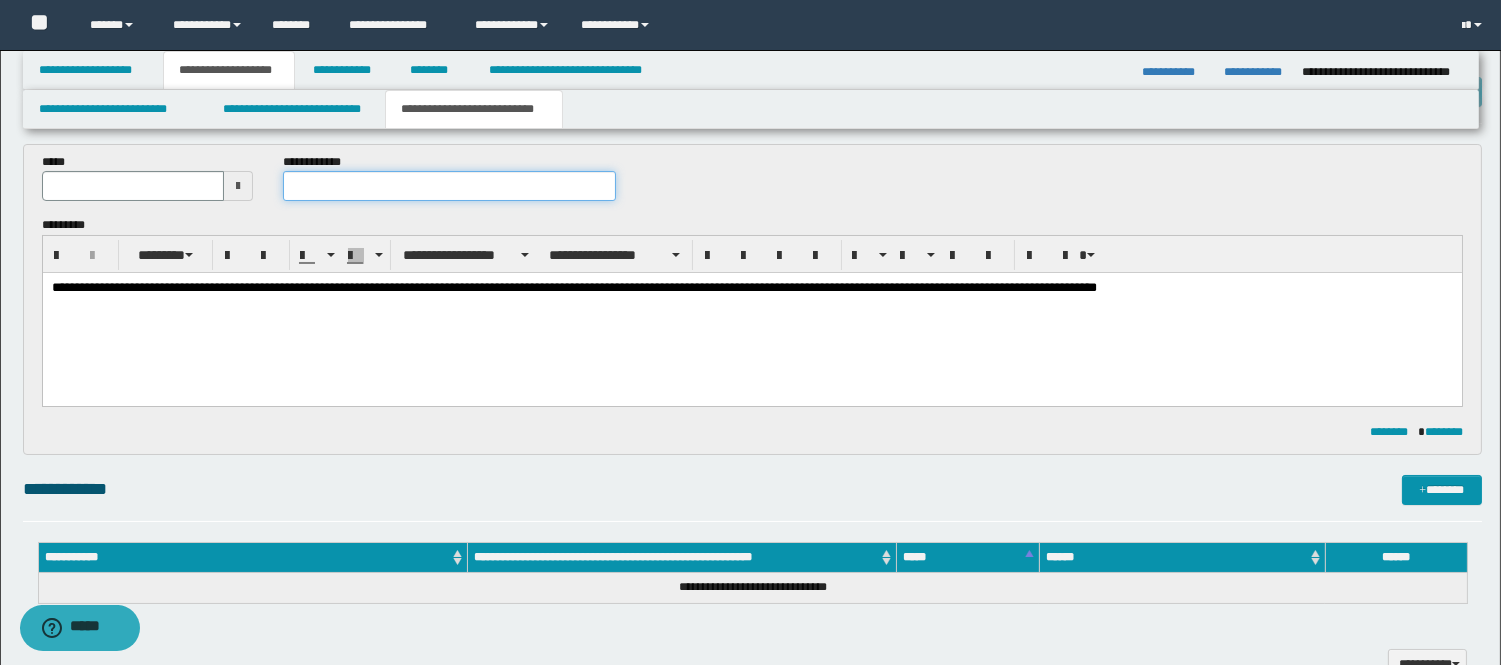 paste on "**********" 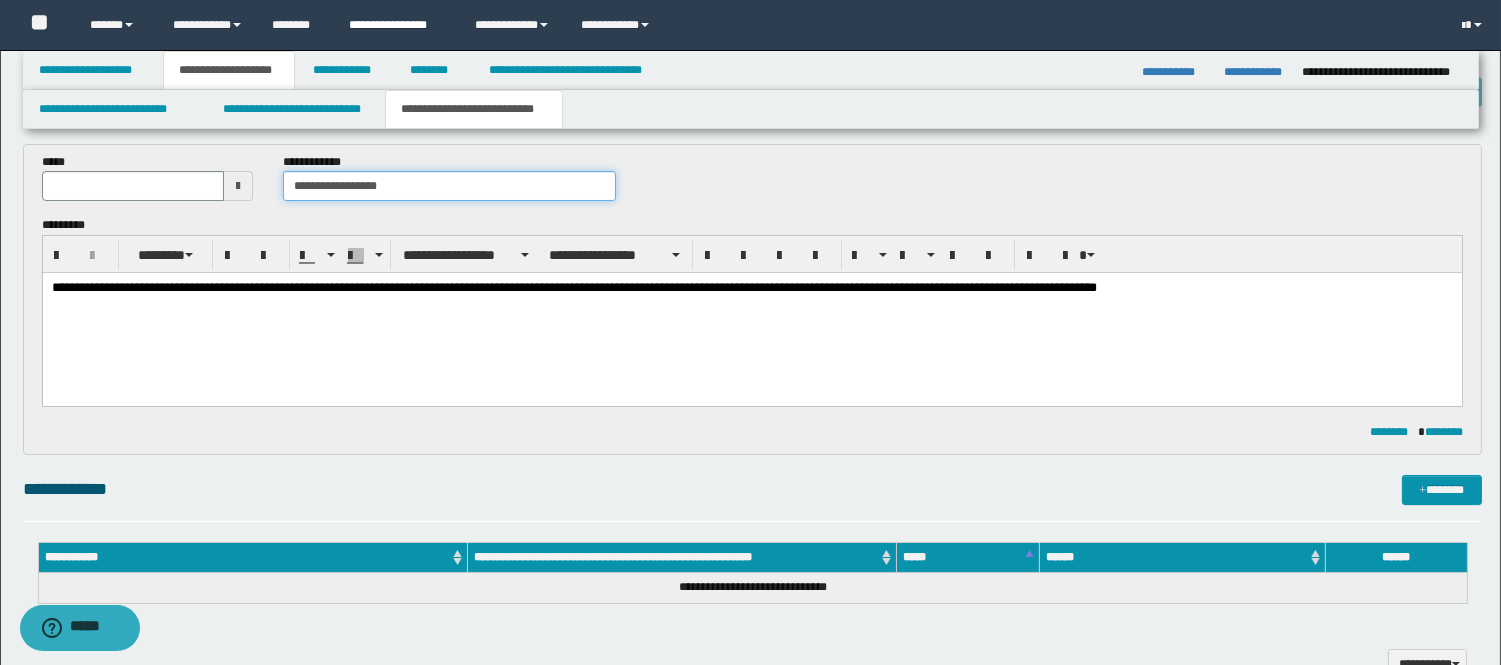 type on "**********" 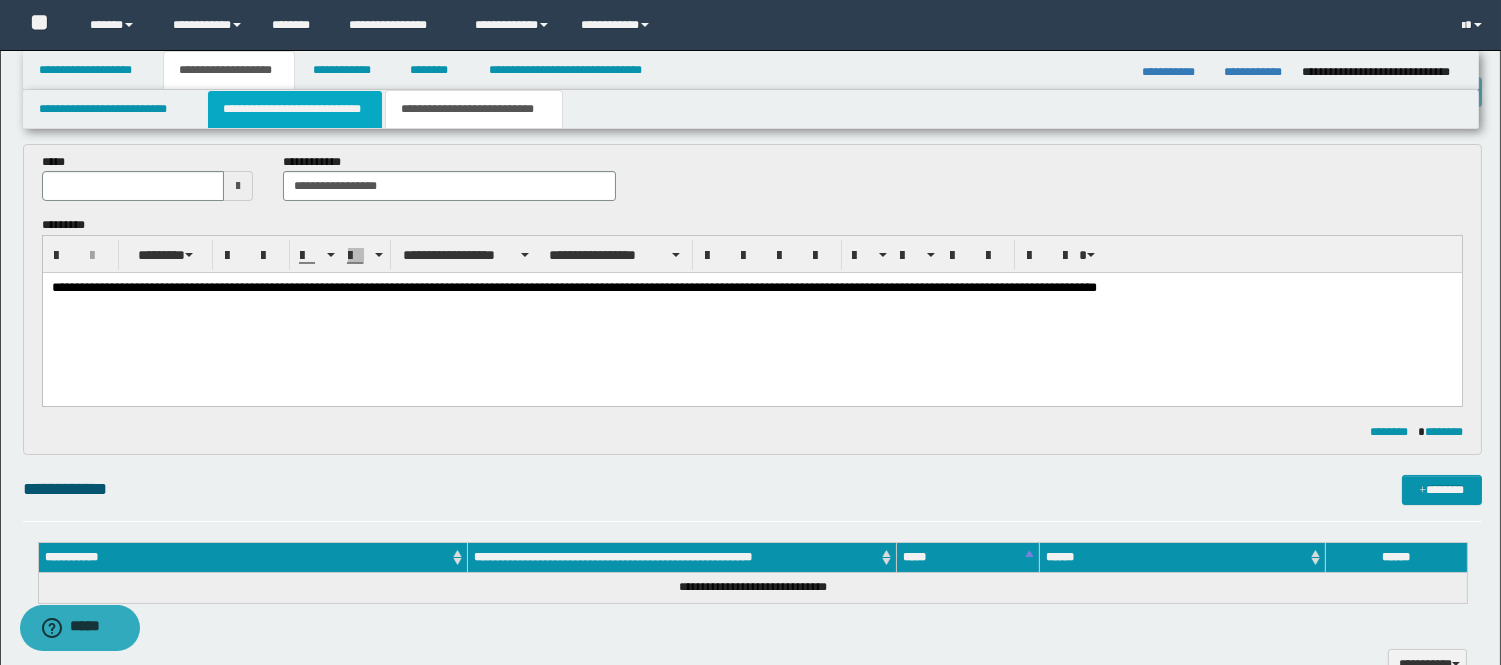 click on "**********" at bounding box center (295, 109) 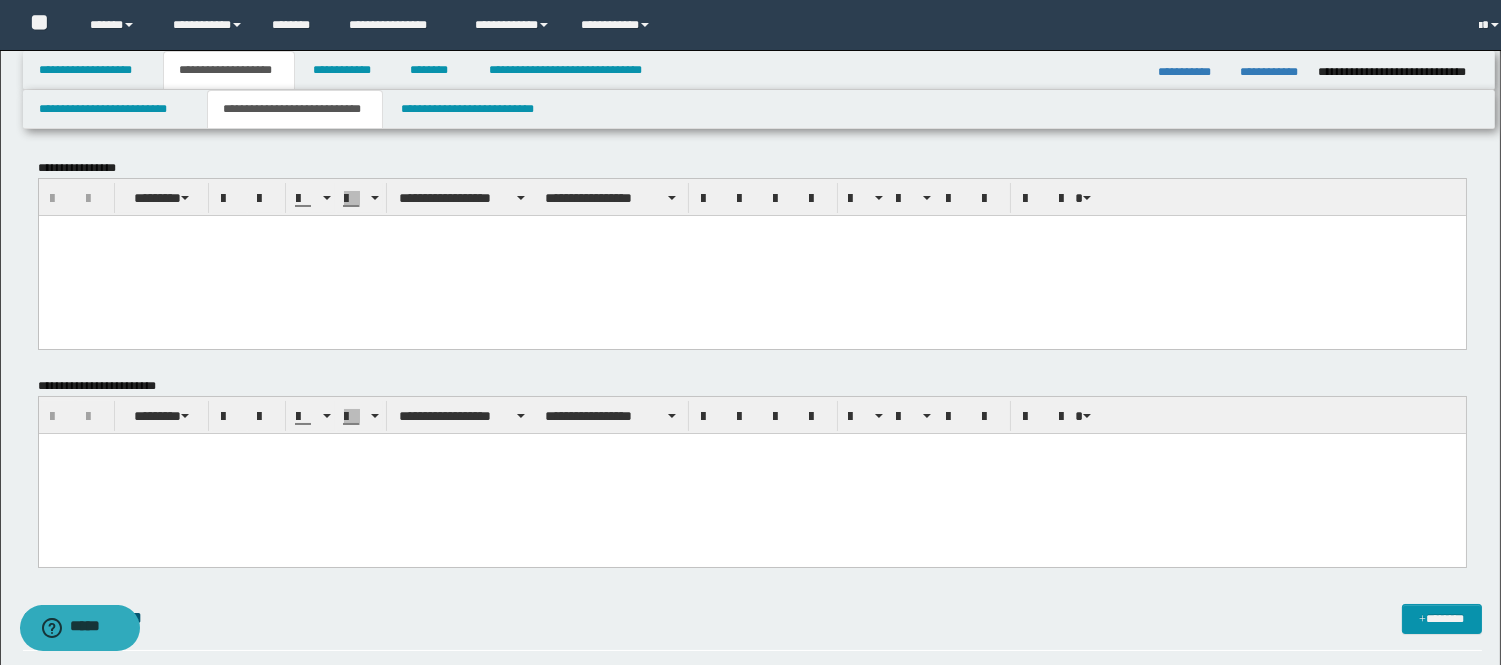scroll, scrollTop: 0, scrollLeft: 0, axis: both 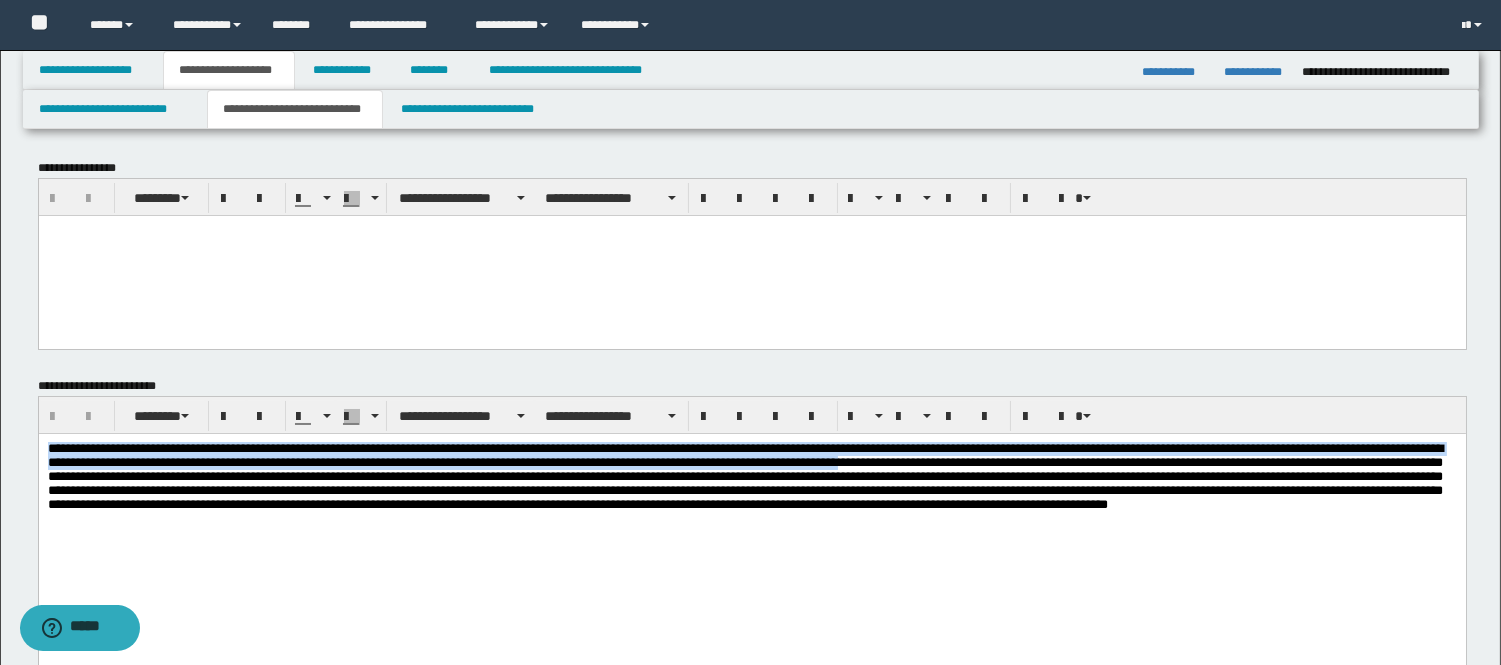 drag, startPoint x: 626, startPoint y: 489, endPoint x: -1, endPoint y: 230, distance: 678.3878 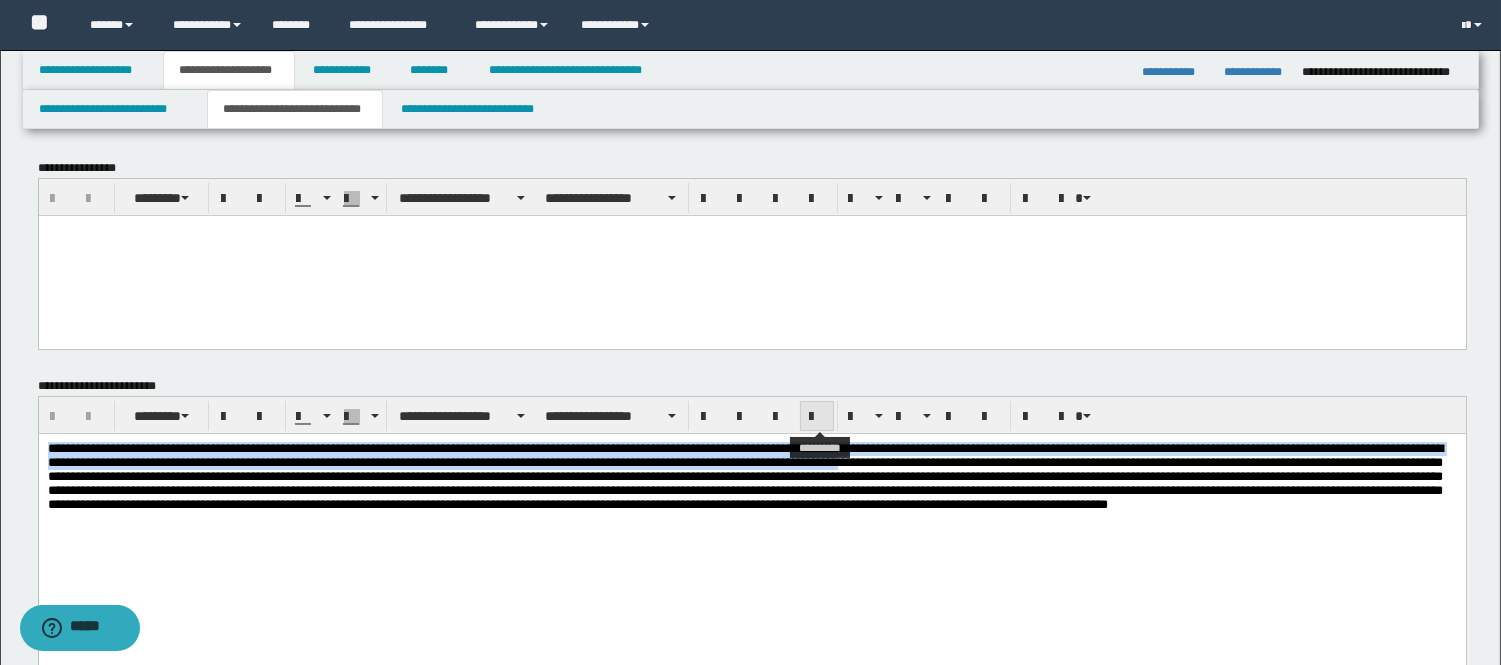 click at bounding box center (817, 416) 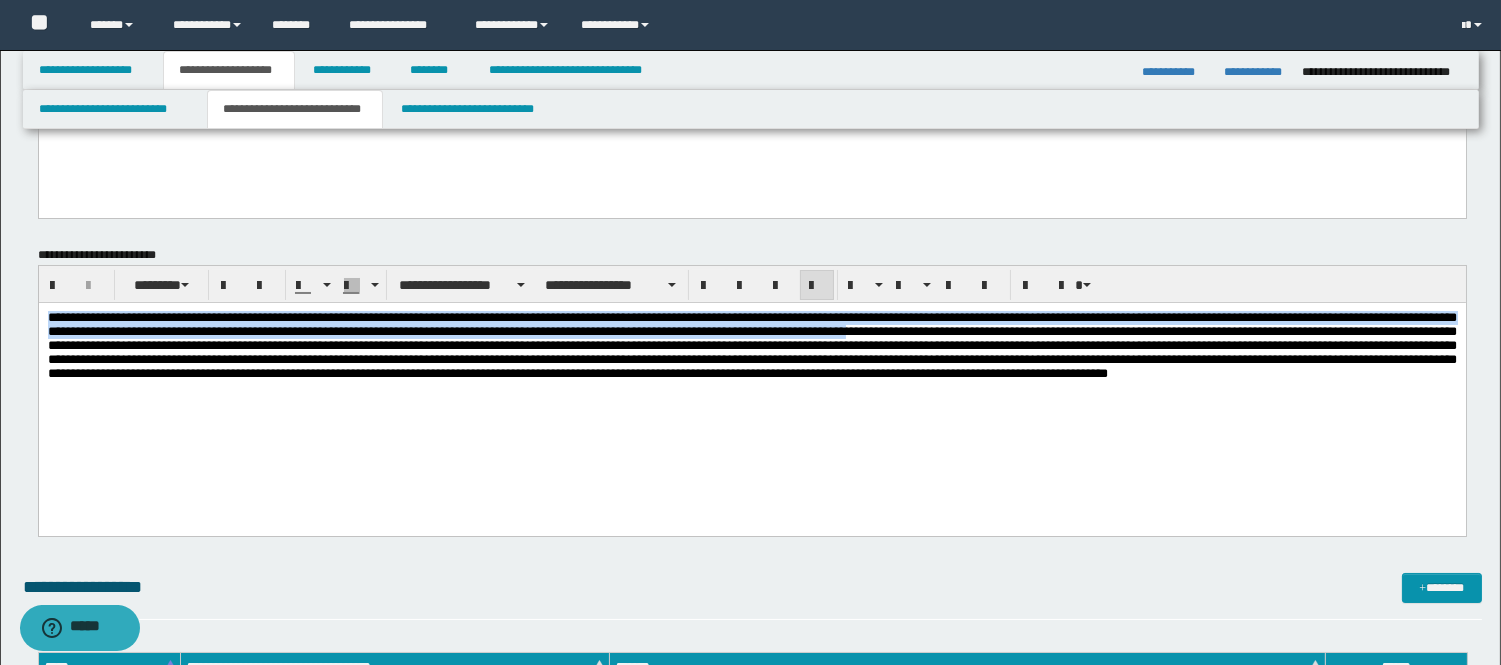 scroll, scrollTop: 333, scrollLeft: 0, axis: vertical 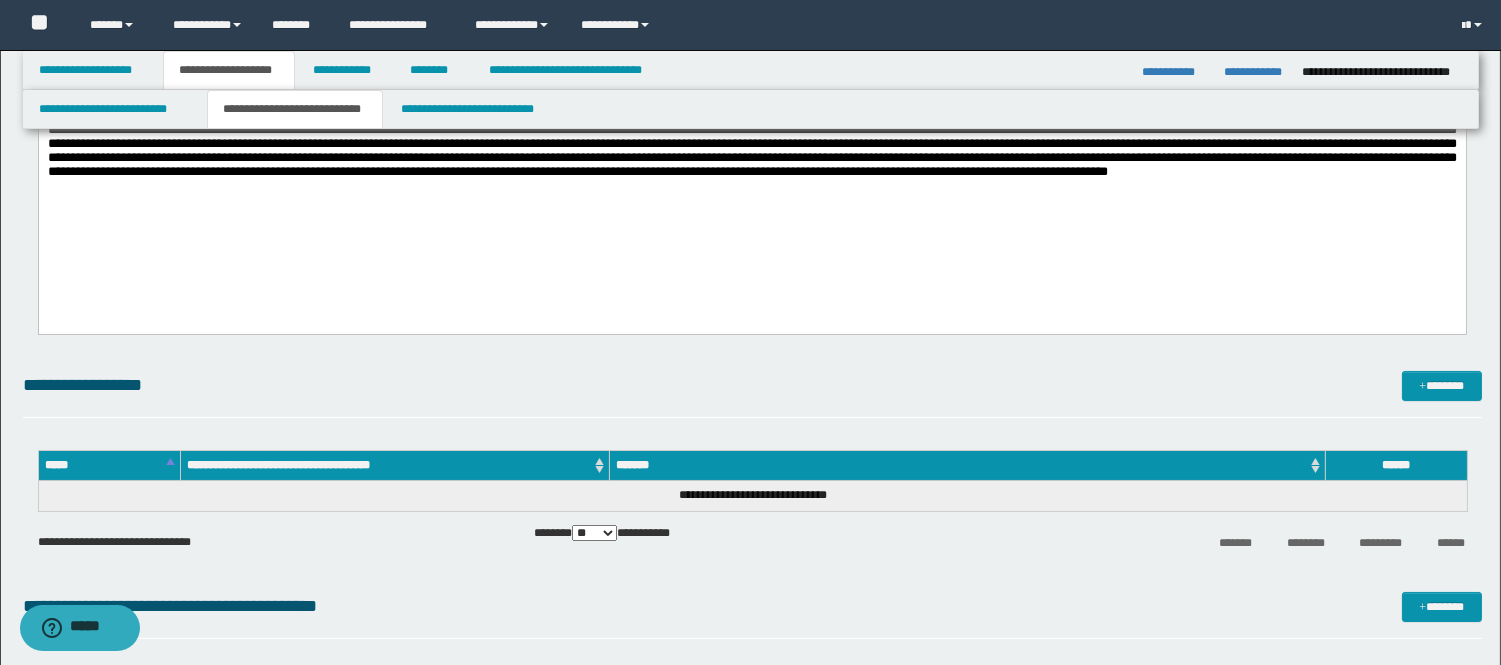 click at bounding box center [751, 192] 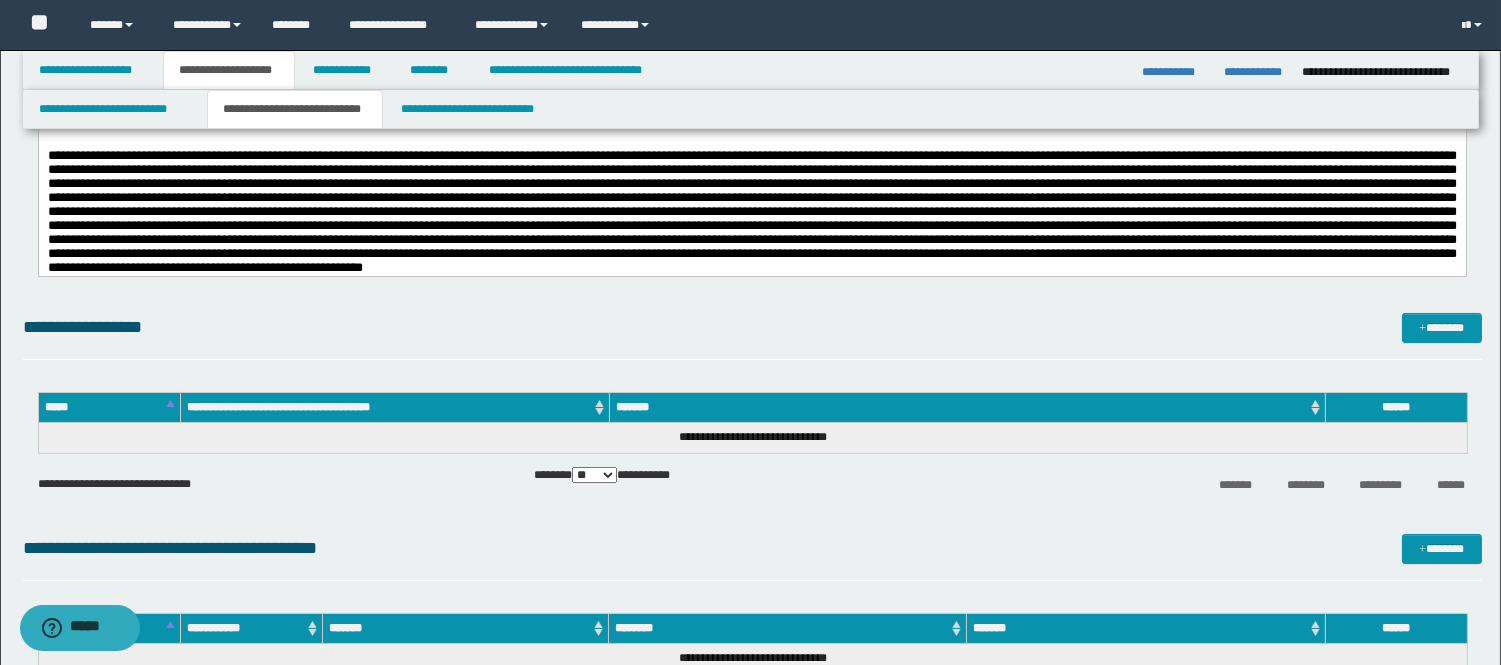 scroll, scrollTop: 111, scrollLeft: 0, axis: vertical 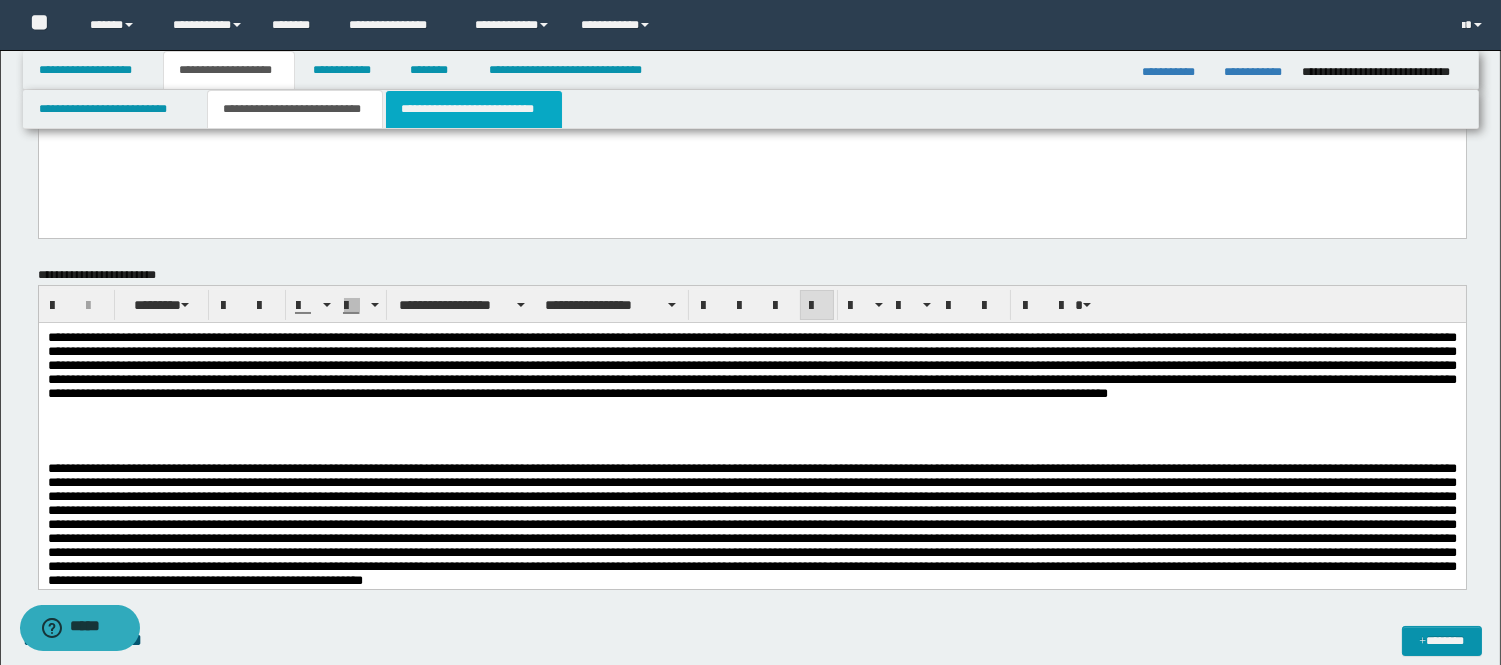 click on "**********" at bounding box center [474, 109] 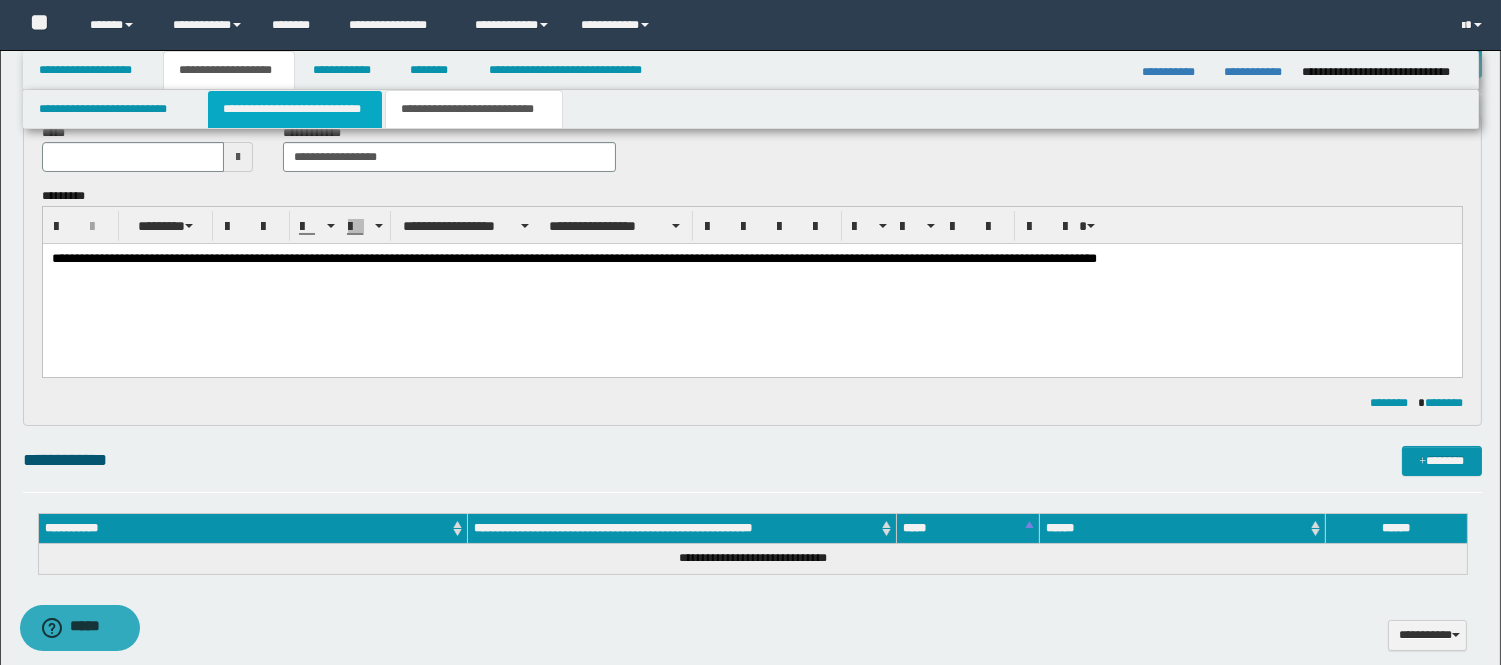 click on "**********" at bounding box center (295, 109) 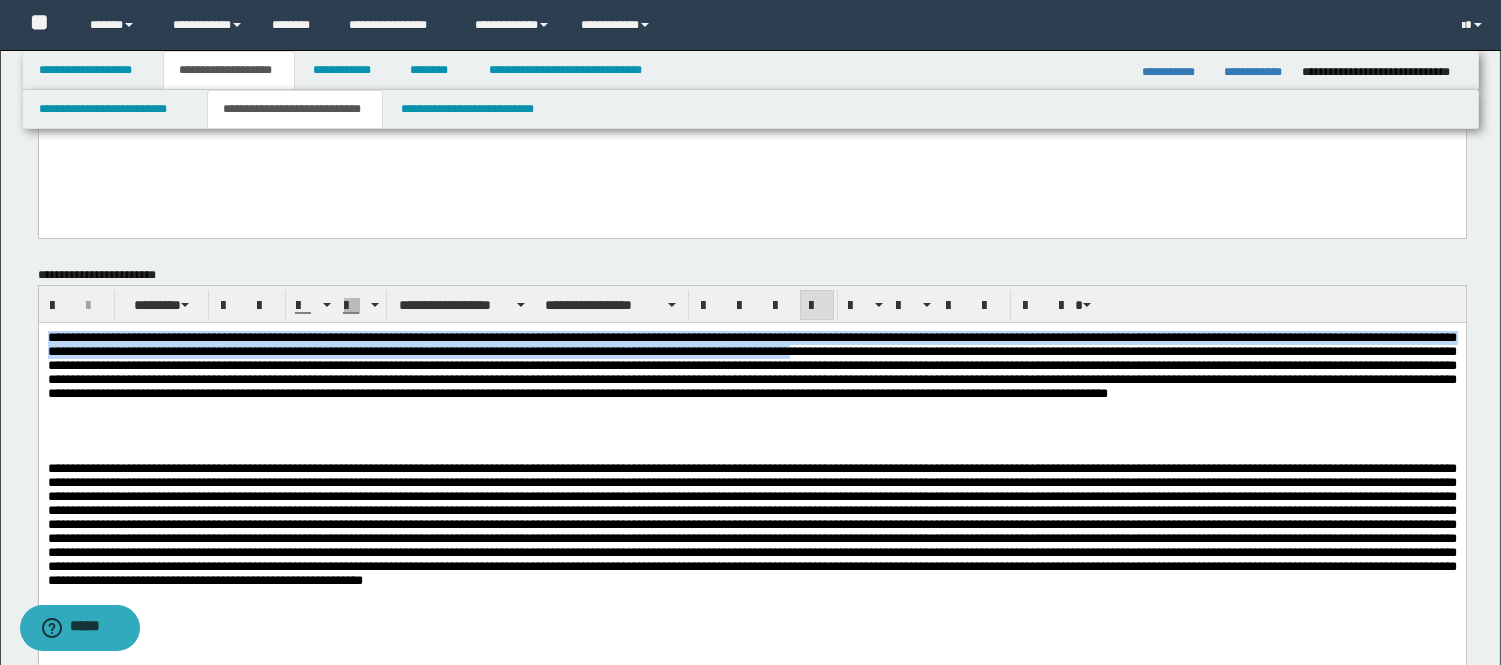 drag, startPoint x: 565, startPoint y: 372, endPoint x: -1, endPoint y: 150, distance: 607.9803 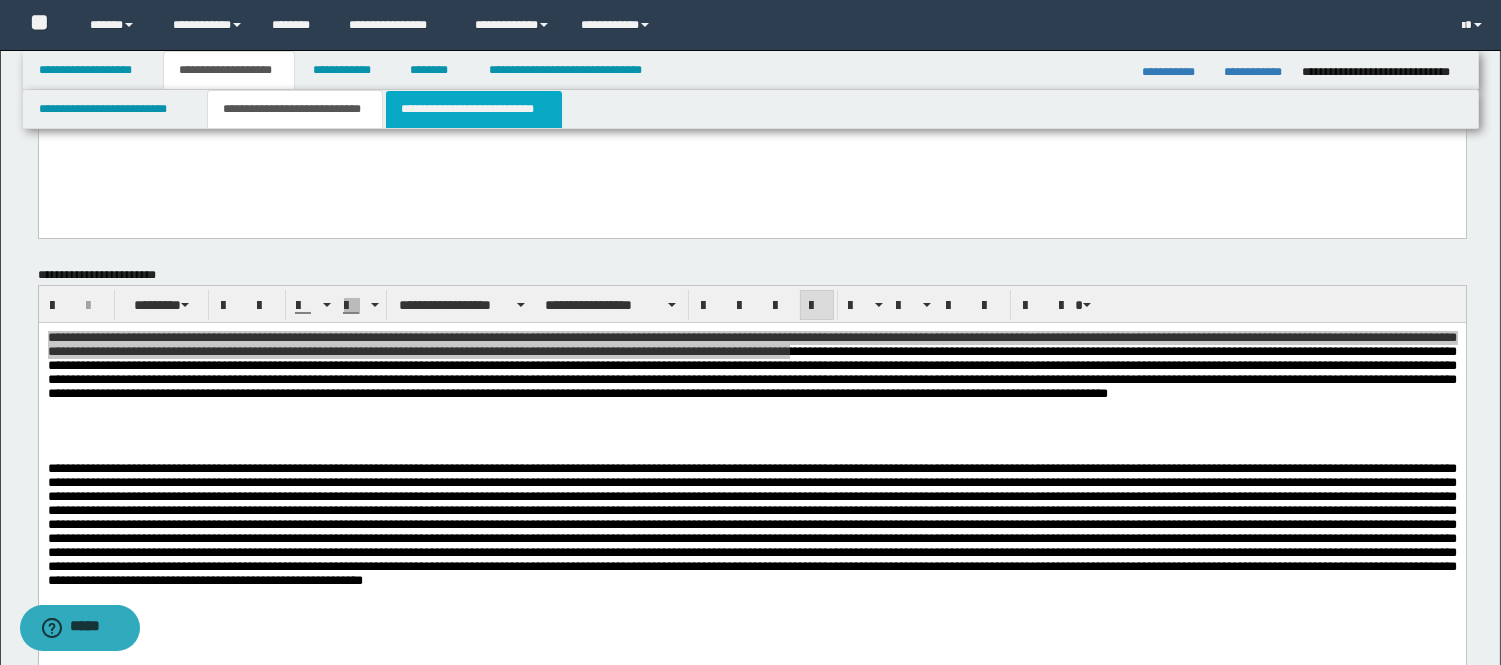 click on "**********" at bounding box center (474, 109) 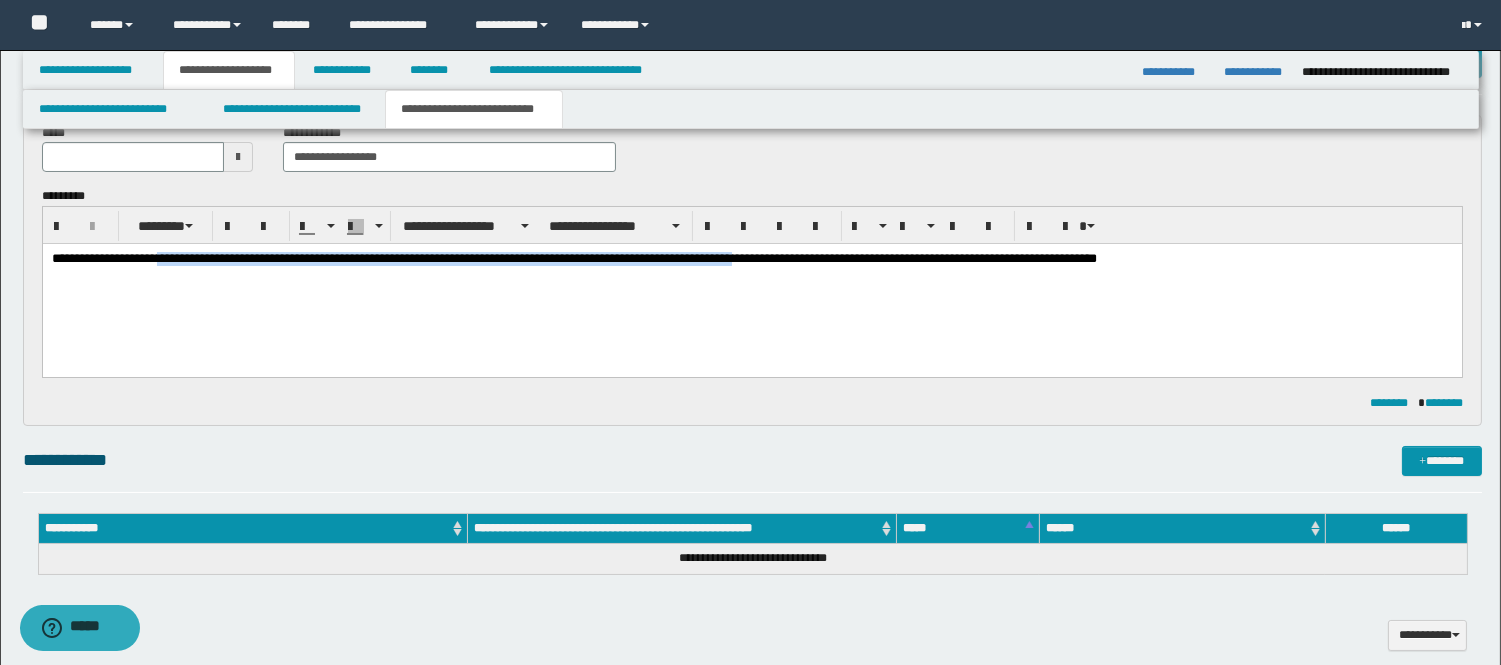 drag, startPoint x: 847, startPoint y: 259, endPoint x: 179, endPoint y: 273, distance: 668.14667 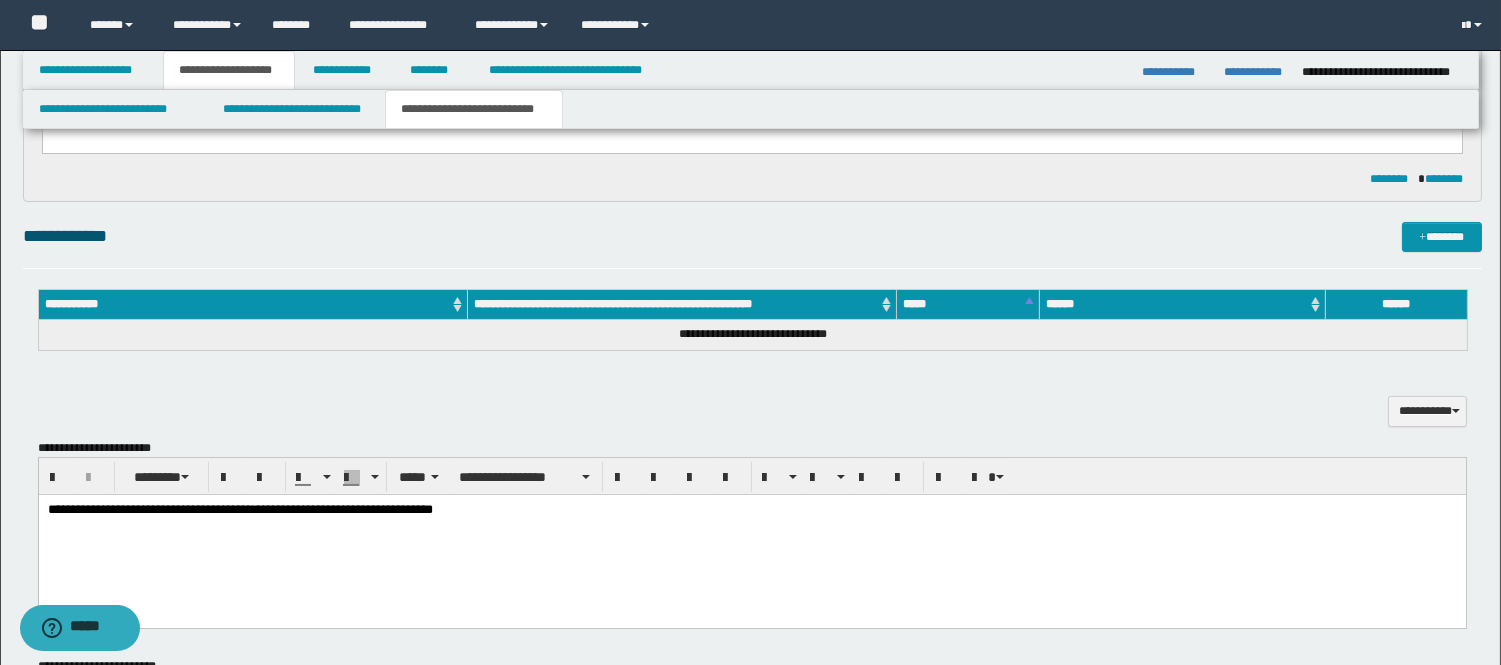 scroll, scrollTop: 444, scrollLeft: 0, axis: vertical 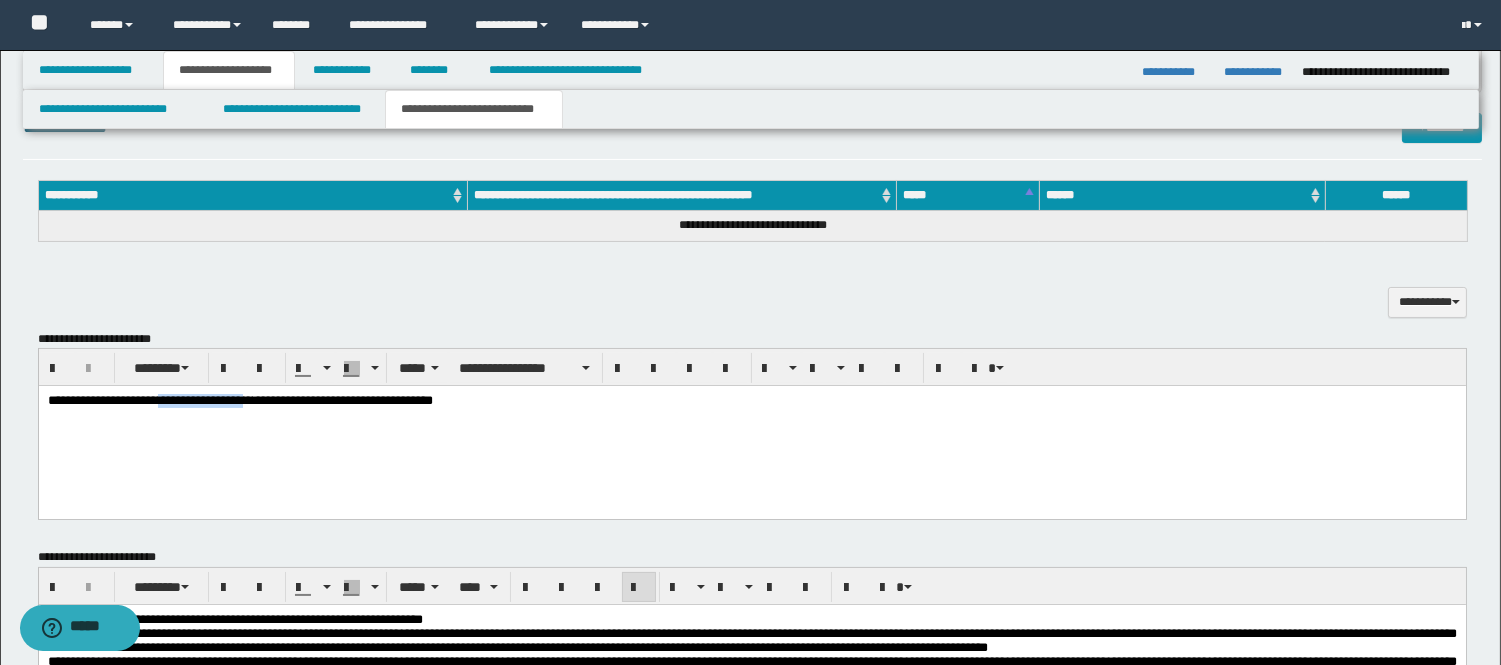 drag, startPoint x: 288, startPoint y: 403, endPoint x: 180, endPoint y: 421, distance: 109.48972 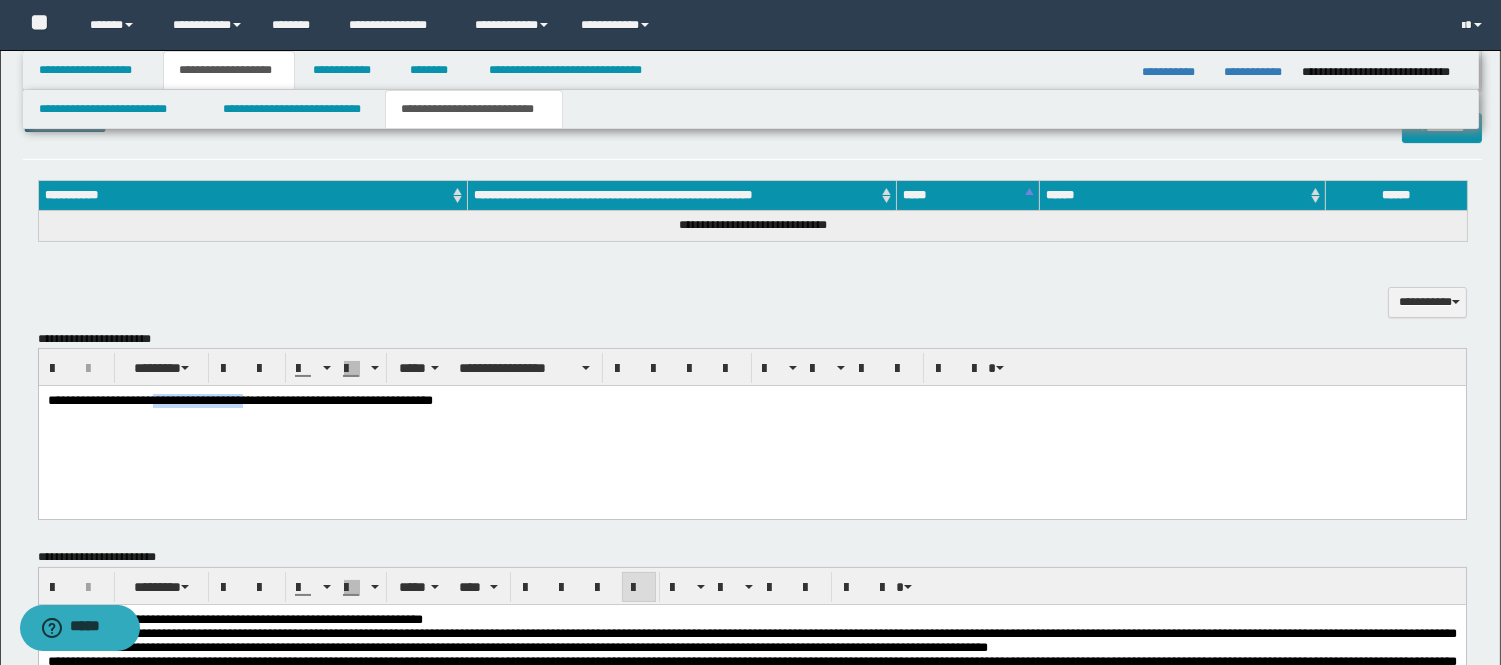 type 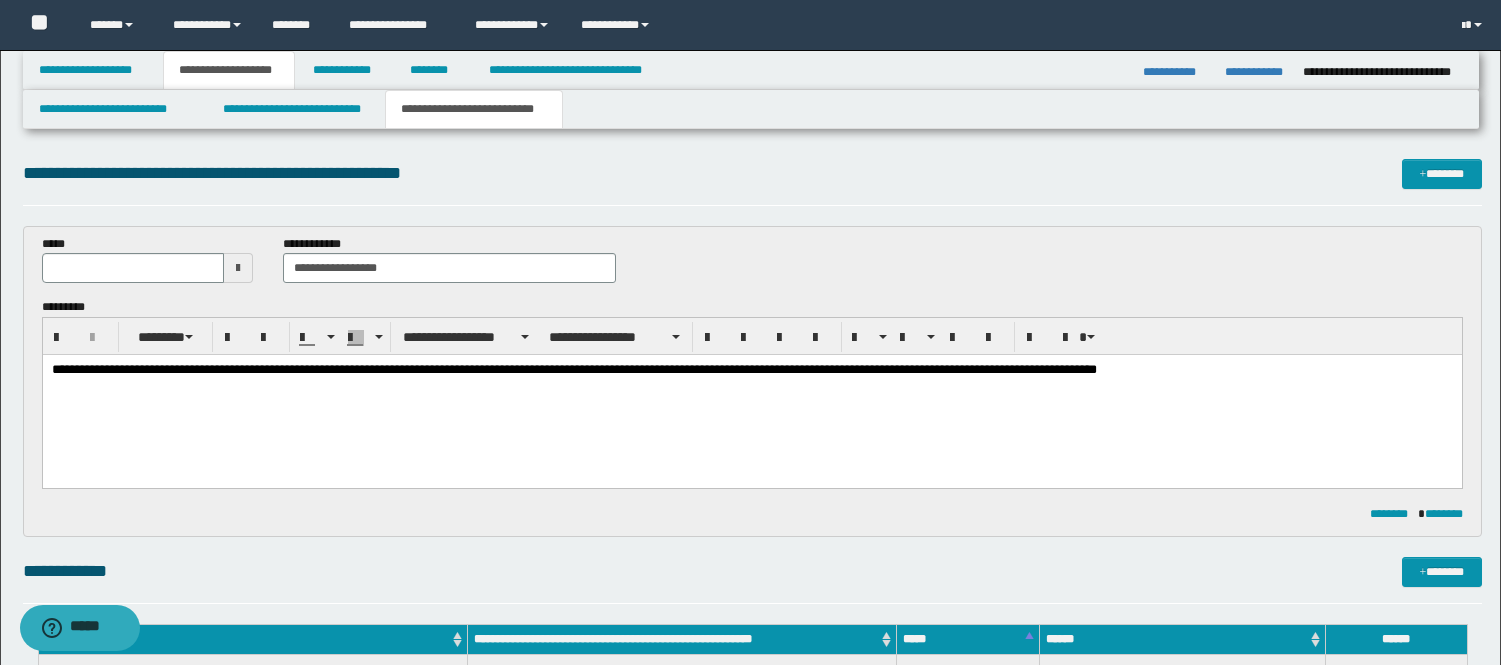 scroll, scrollTop: 2685, scrollLeft: 0, axis: vertical 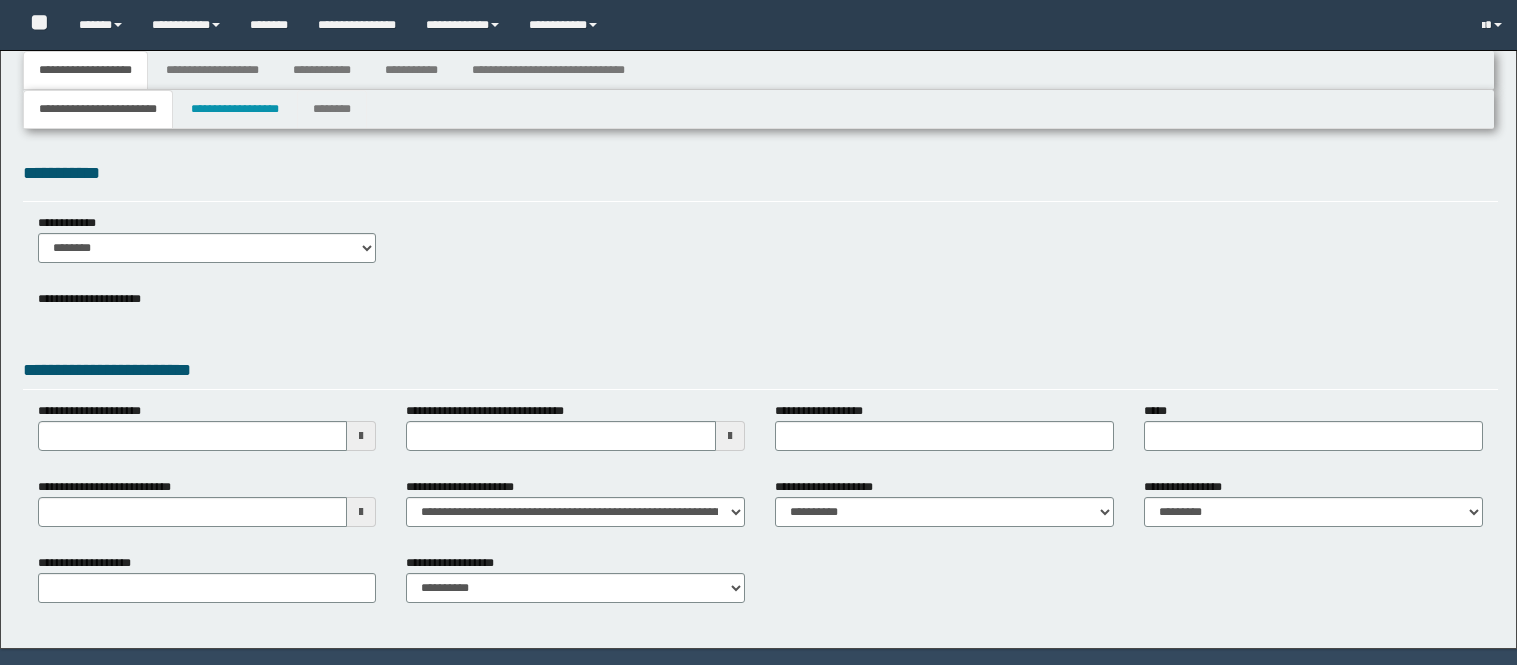 type 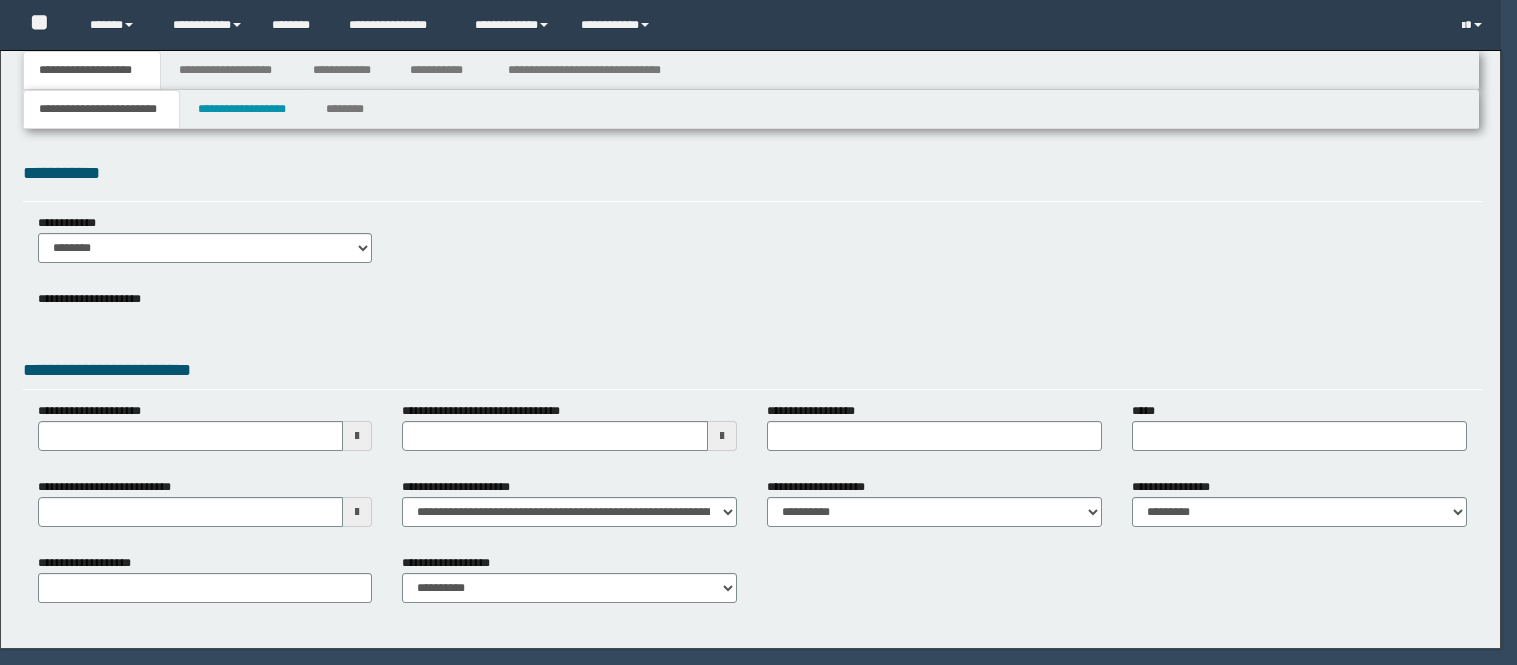 scroll, scrollTop: 0, scrollLeft: 0, axis: both 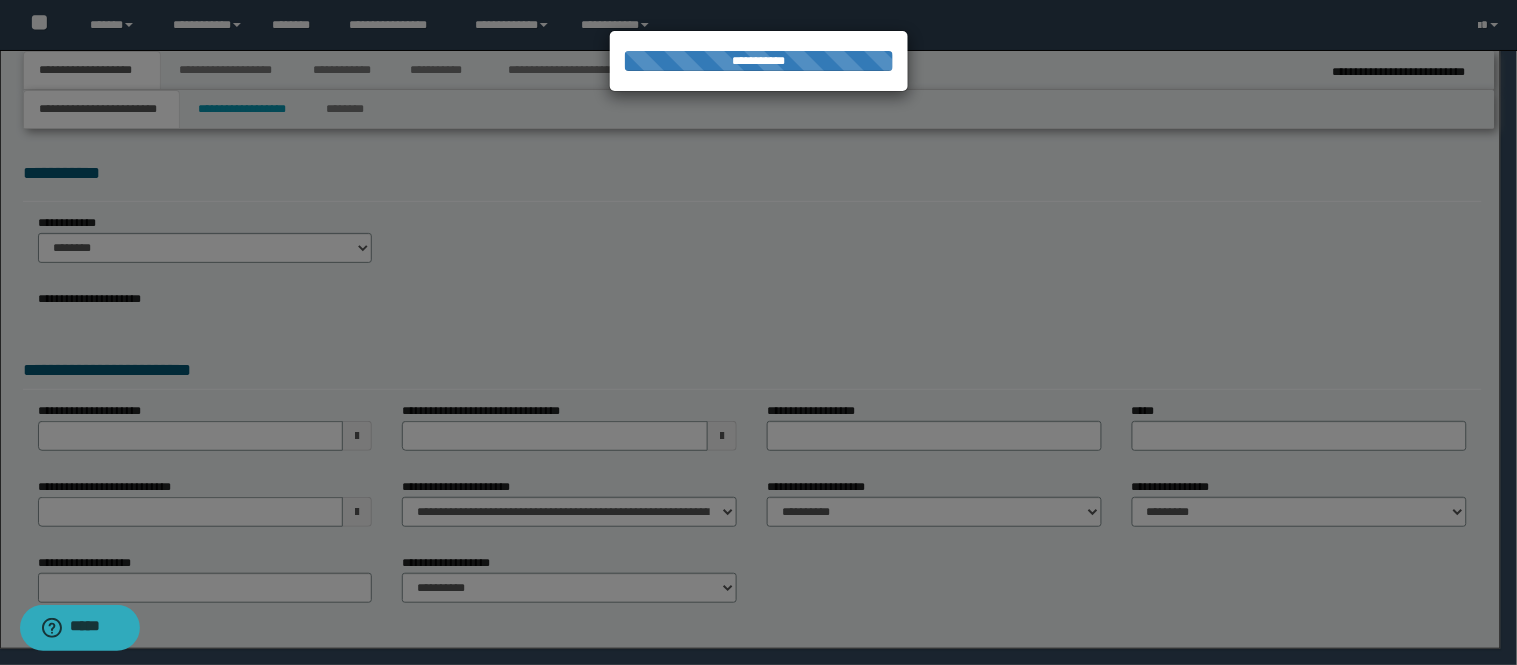type on "**********" 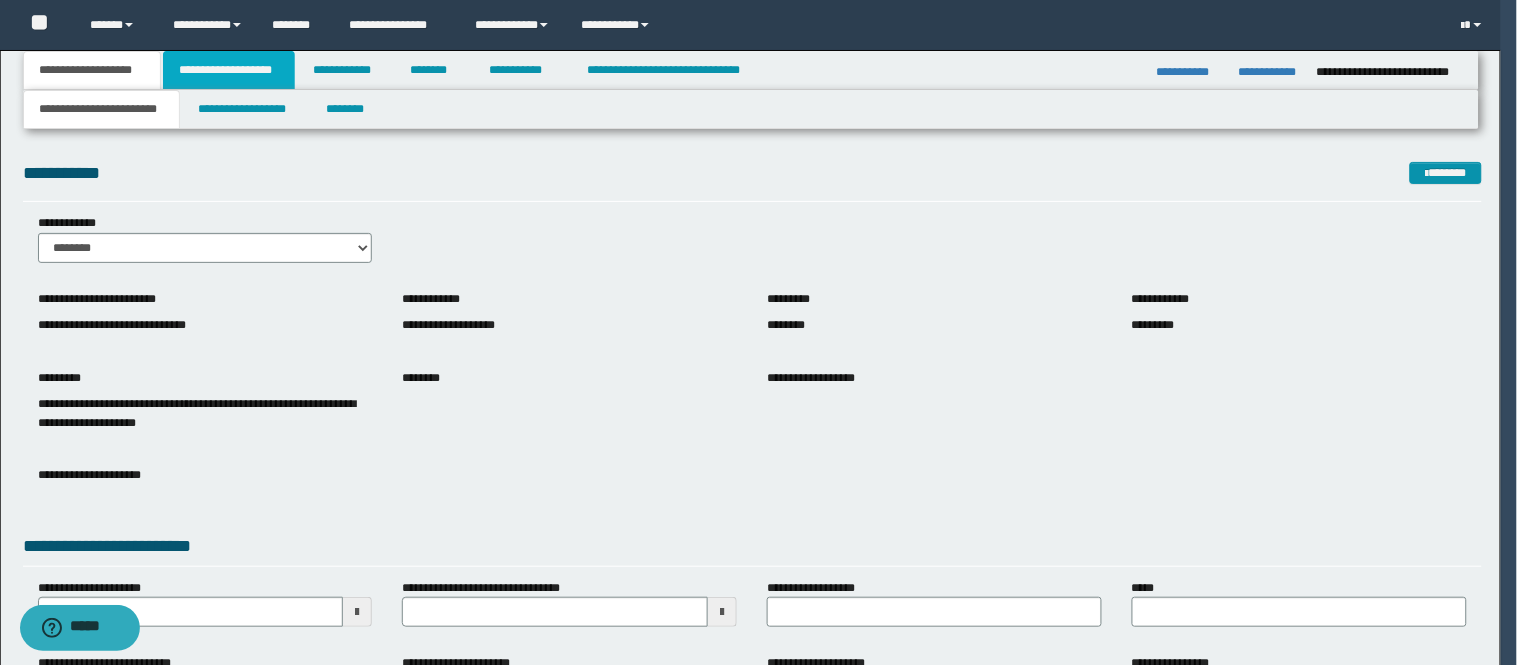 click on "**********" at bounding box center (229, 70) 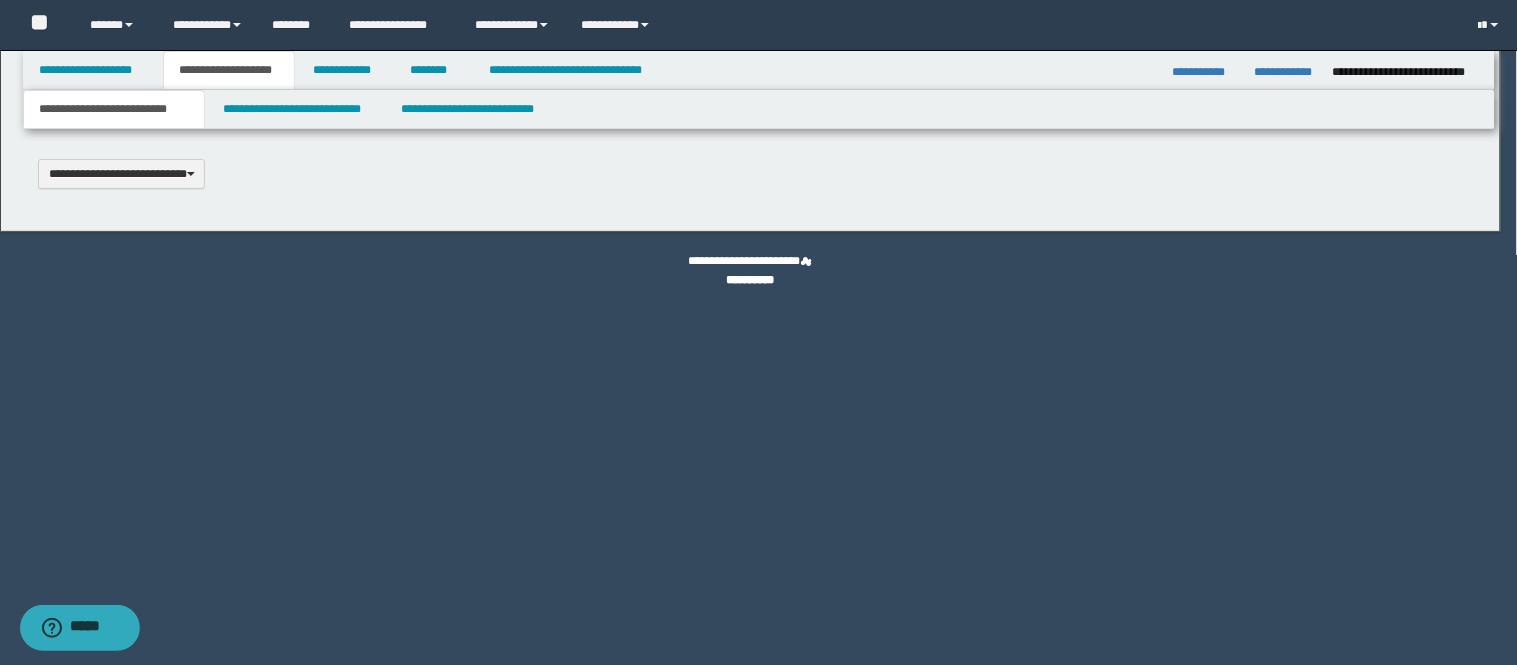 type 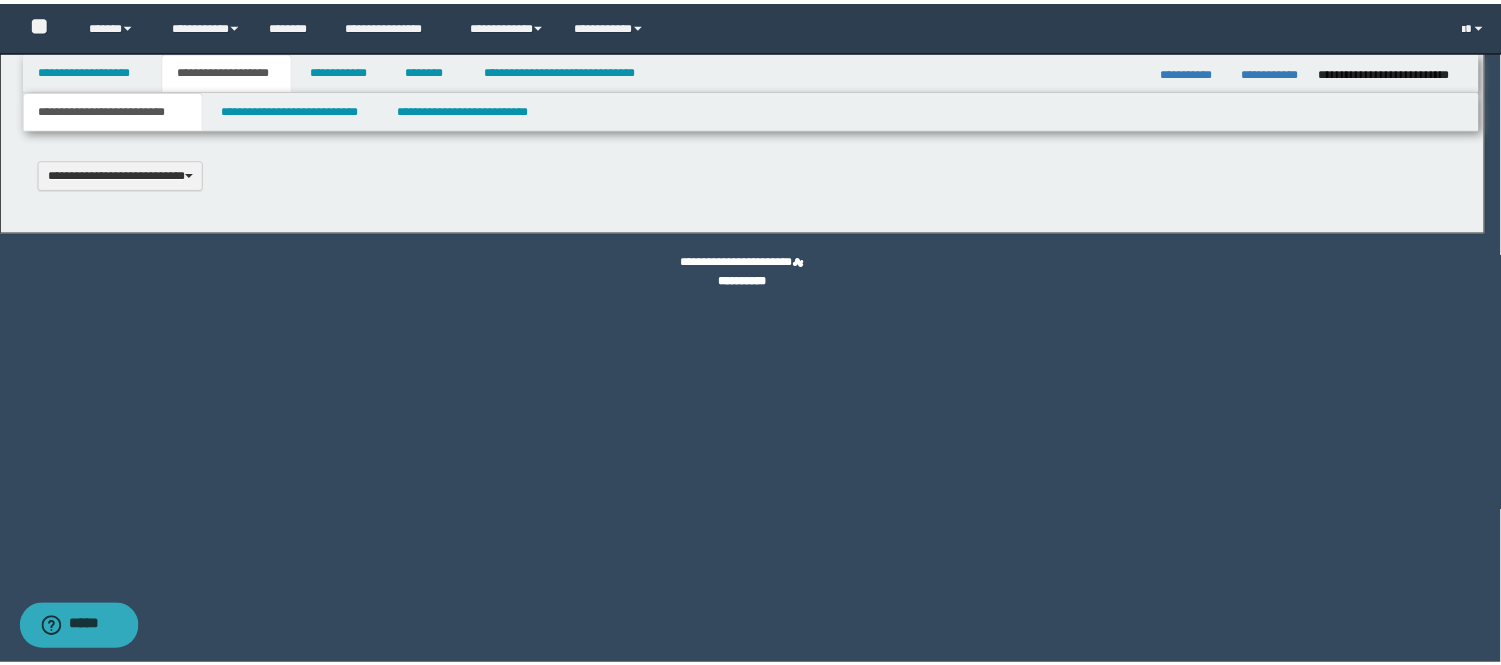 scroll, scrollTop: 0, scrollLeft: 0, axis: both 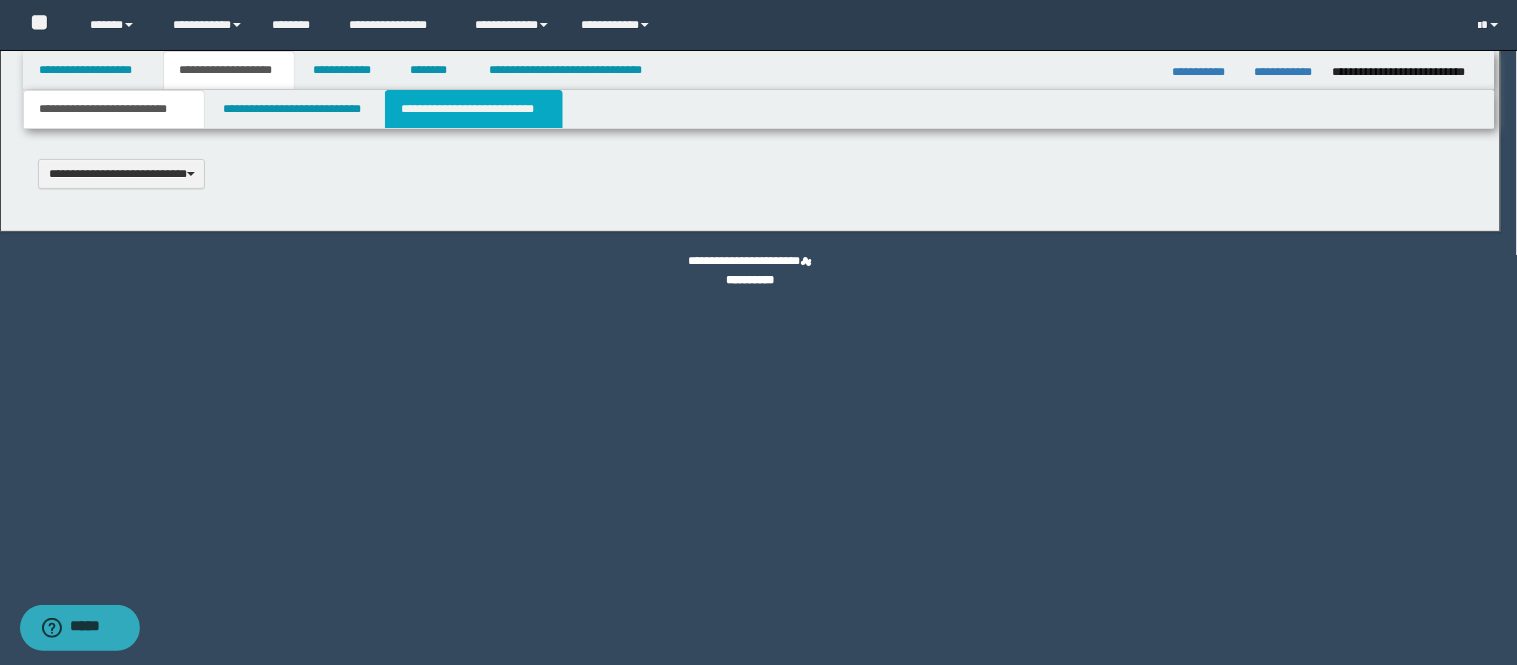 click on "**********" at bounding box center (474, 109) 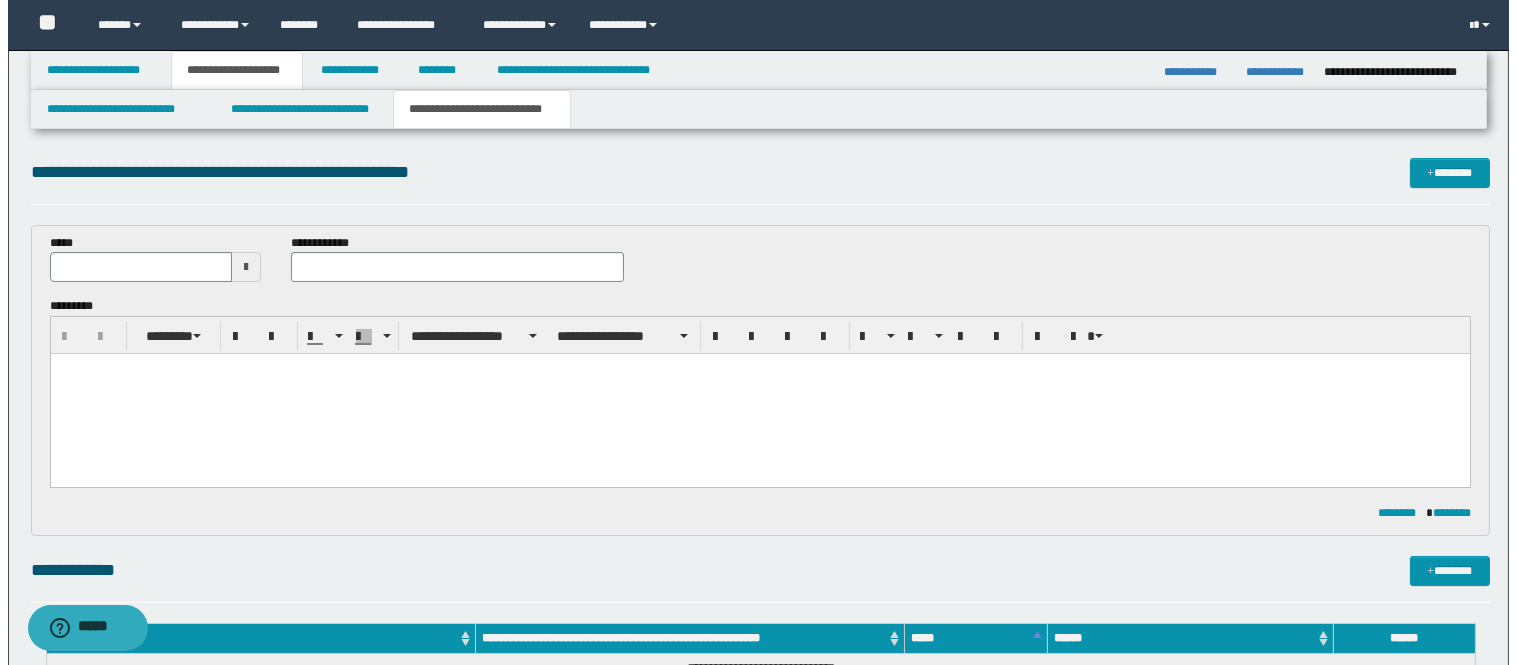 scroll, scrollTop: 0, scrollLeft: 0, axis: both 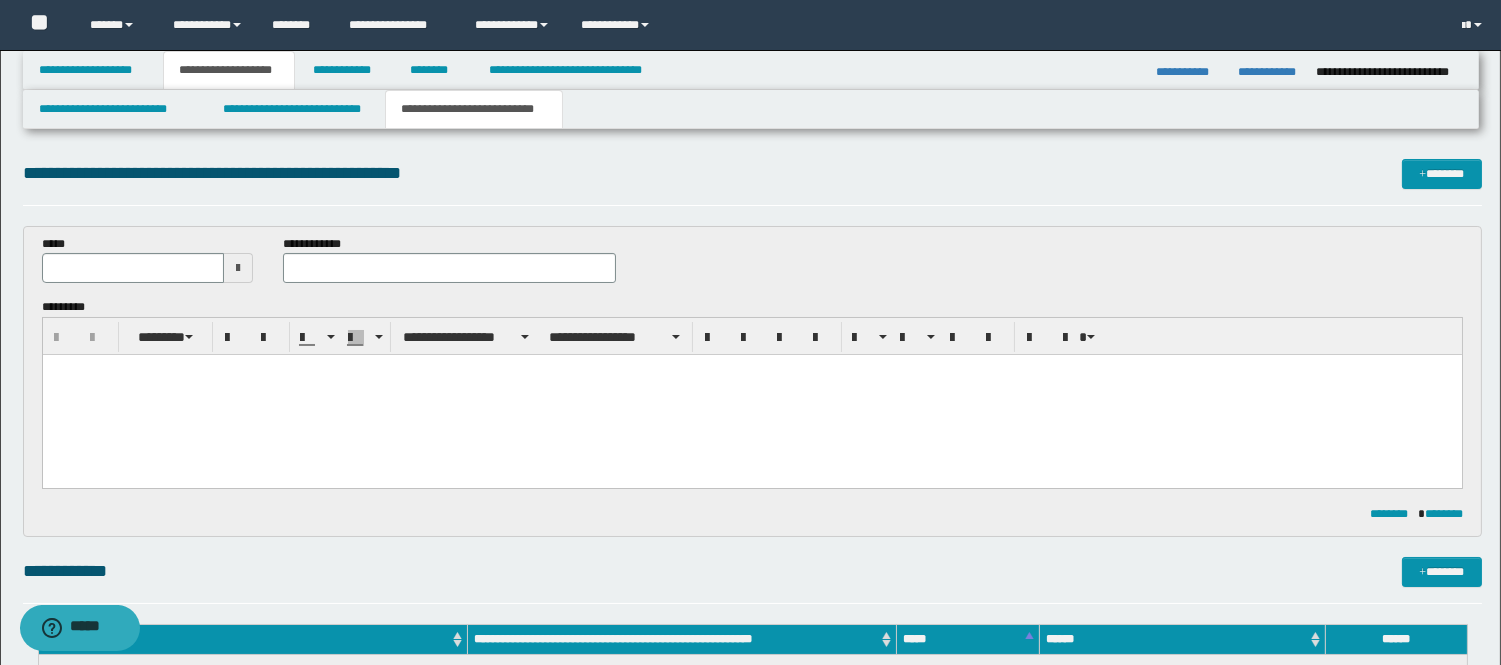 drag, startPoint x: 319, startPoint y: 705, endPoint x: 232, endPoint y: 381, distance: 335.47726 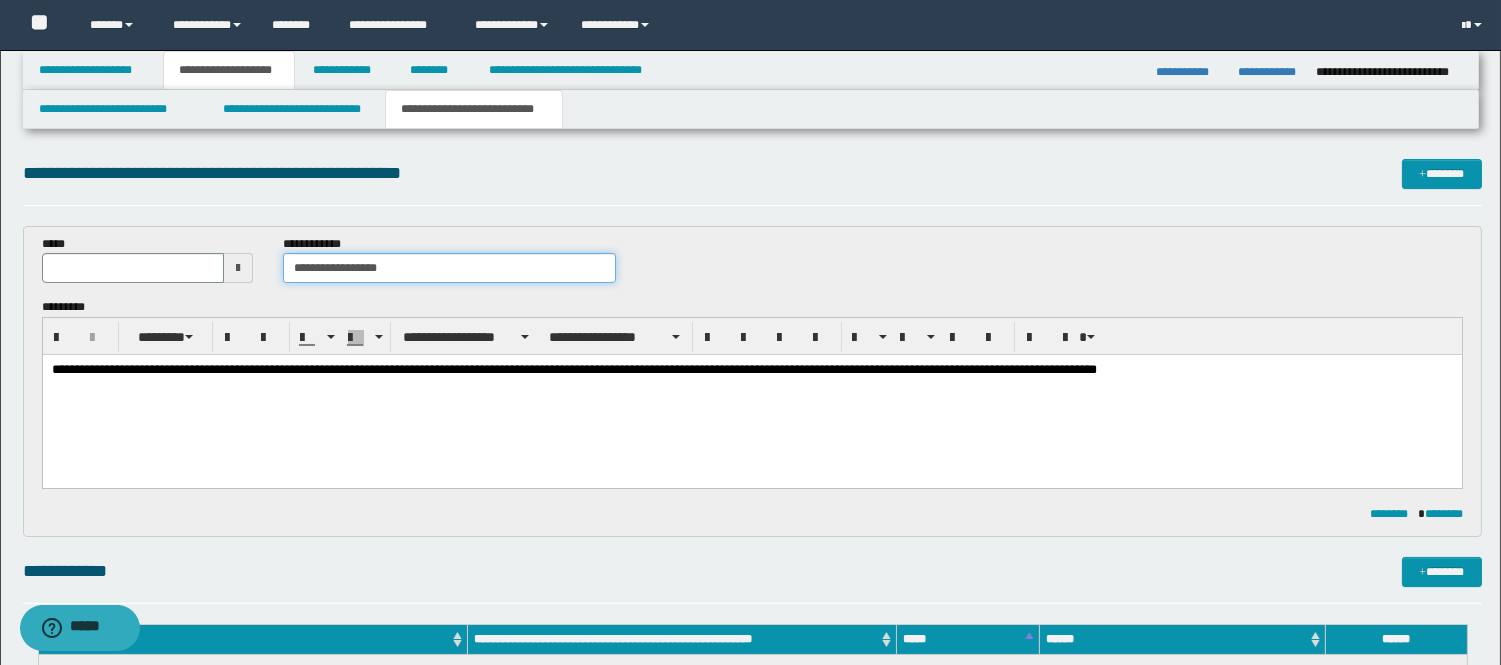 type on "**********" 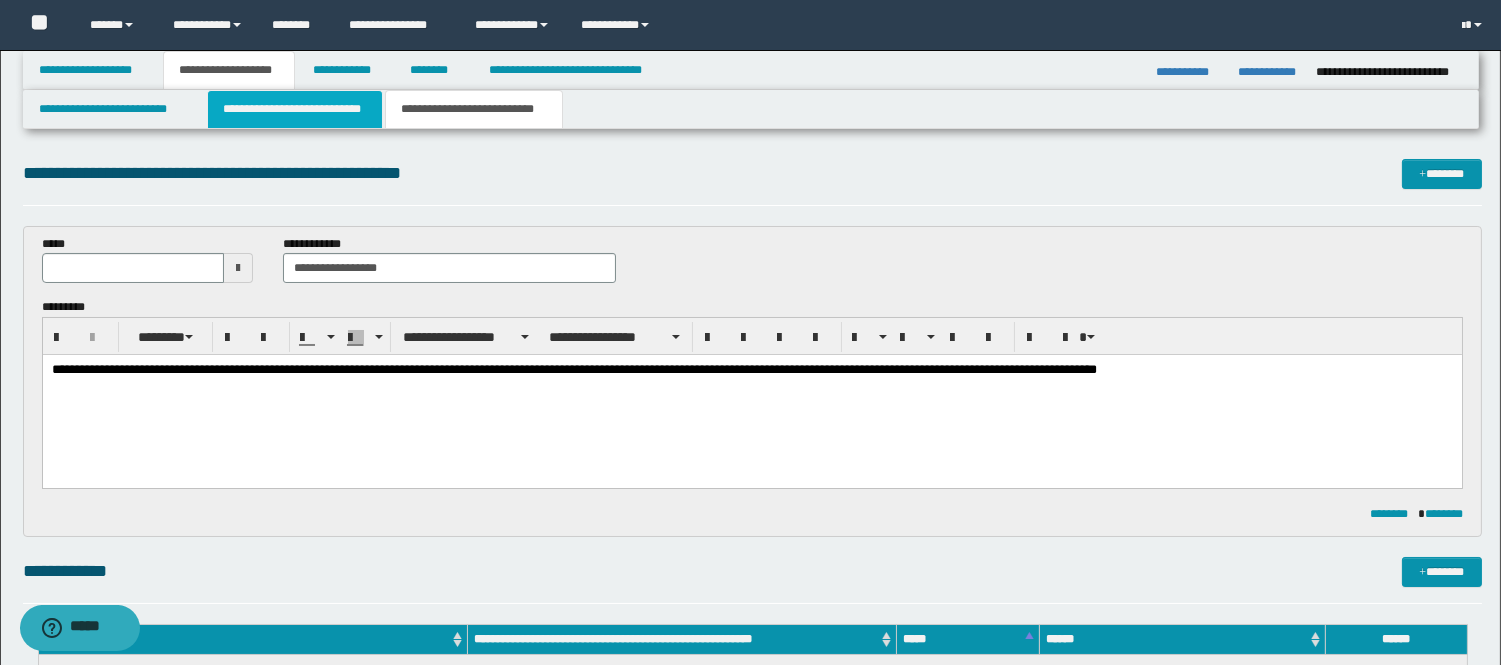 click on "**********" at bounding box center (295, 109) 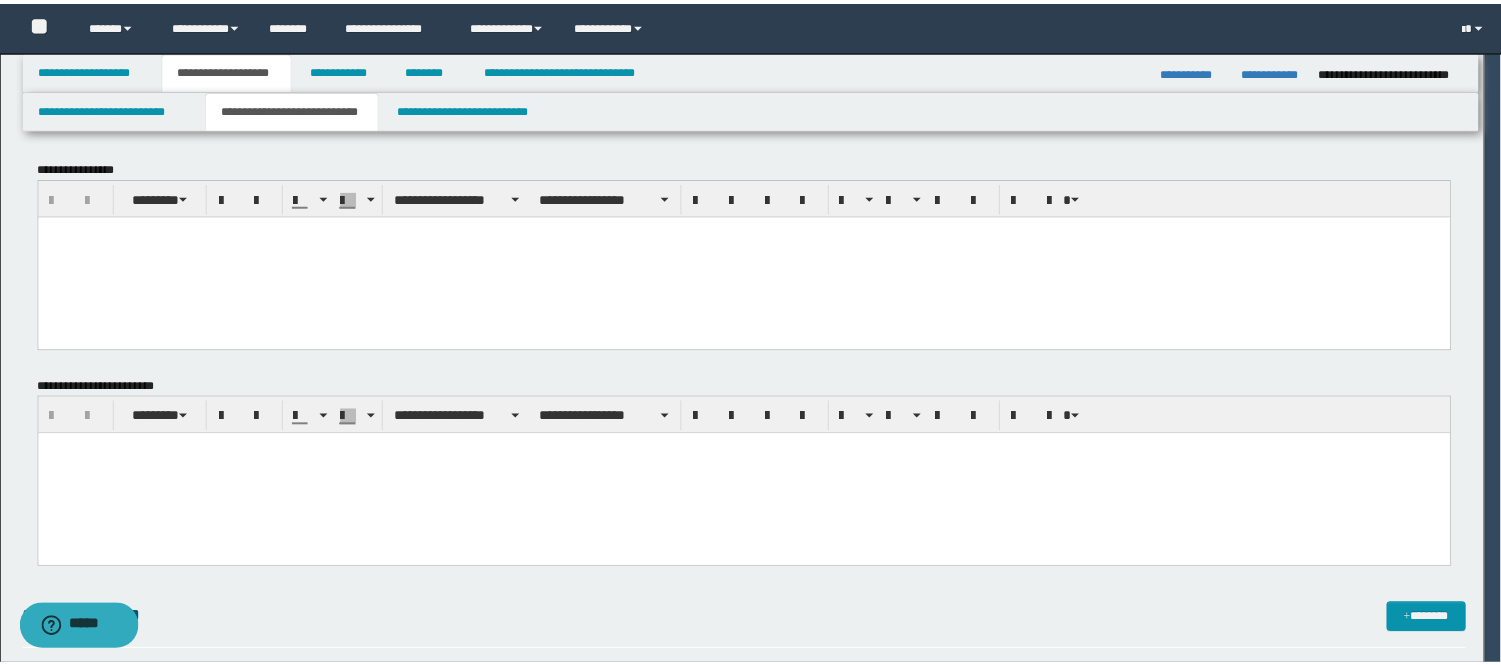 scroll, scrollTop: 0, scrollLeft: 0, axis: both 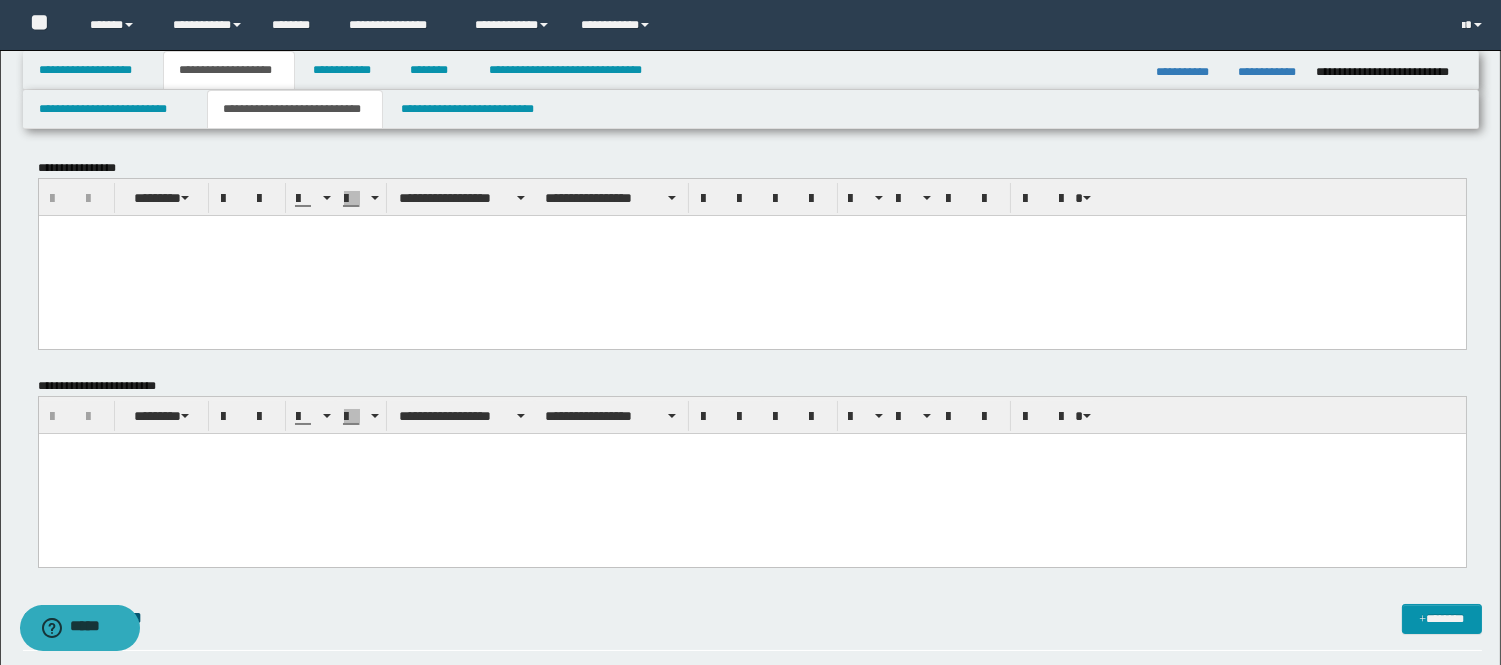 drag, startPoint x: 279, startPoint y: 861, endPoint x: 198, endPoint y: 462, distance: 407.1388 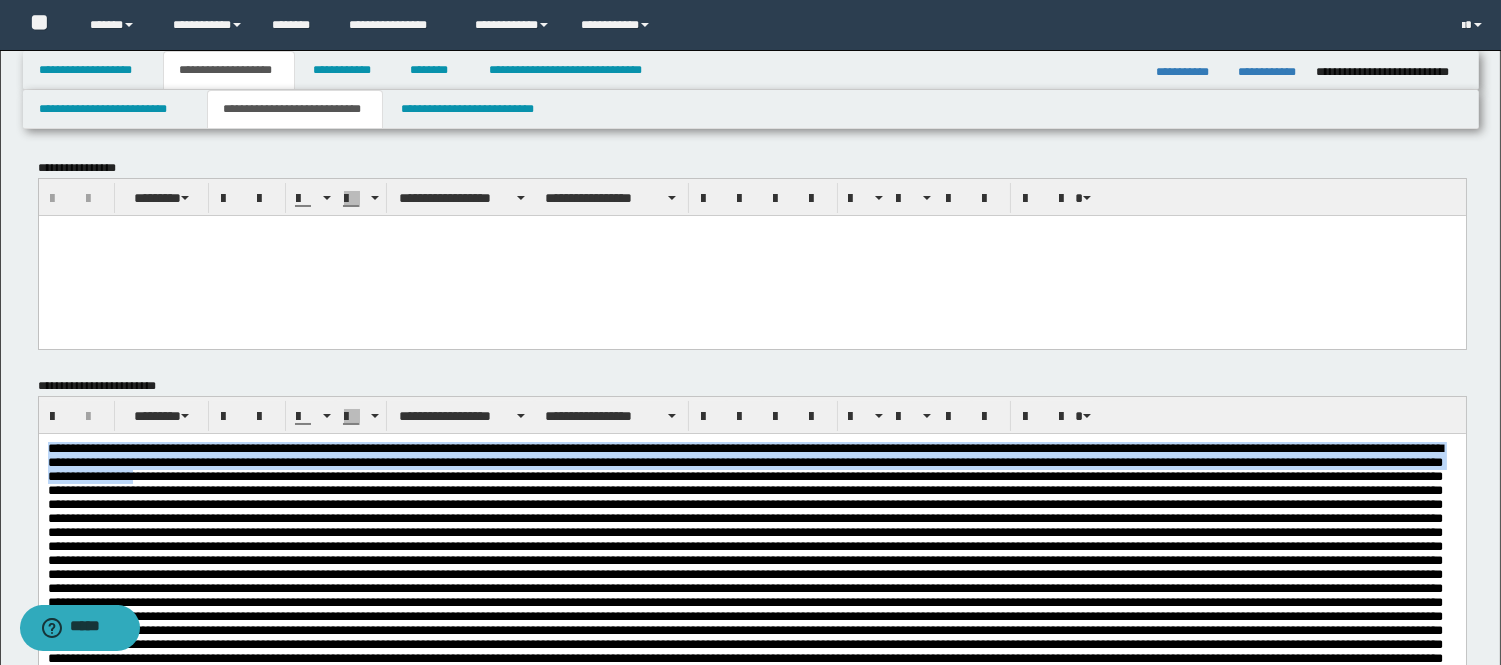 drag, startPoint x: 354, startPoint y: 483, endPoint x: -1, endPoint y: 234, distance: 433.61966 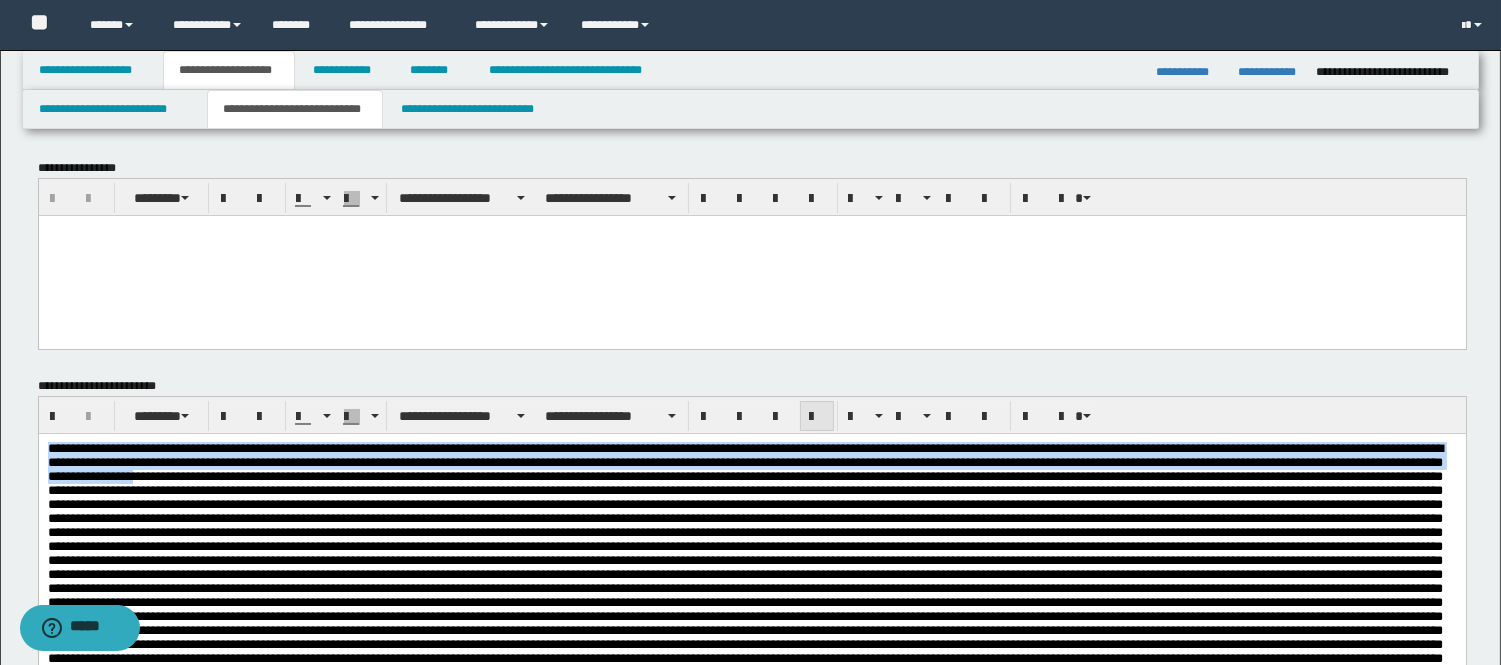 click at bounding box center (817, 417) 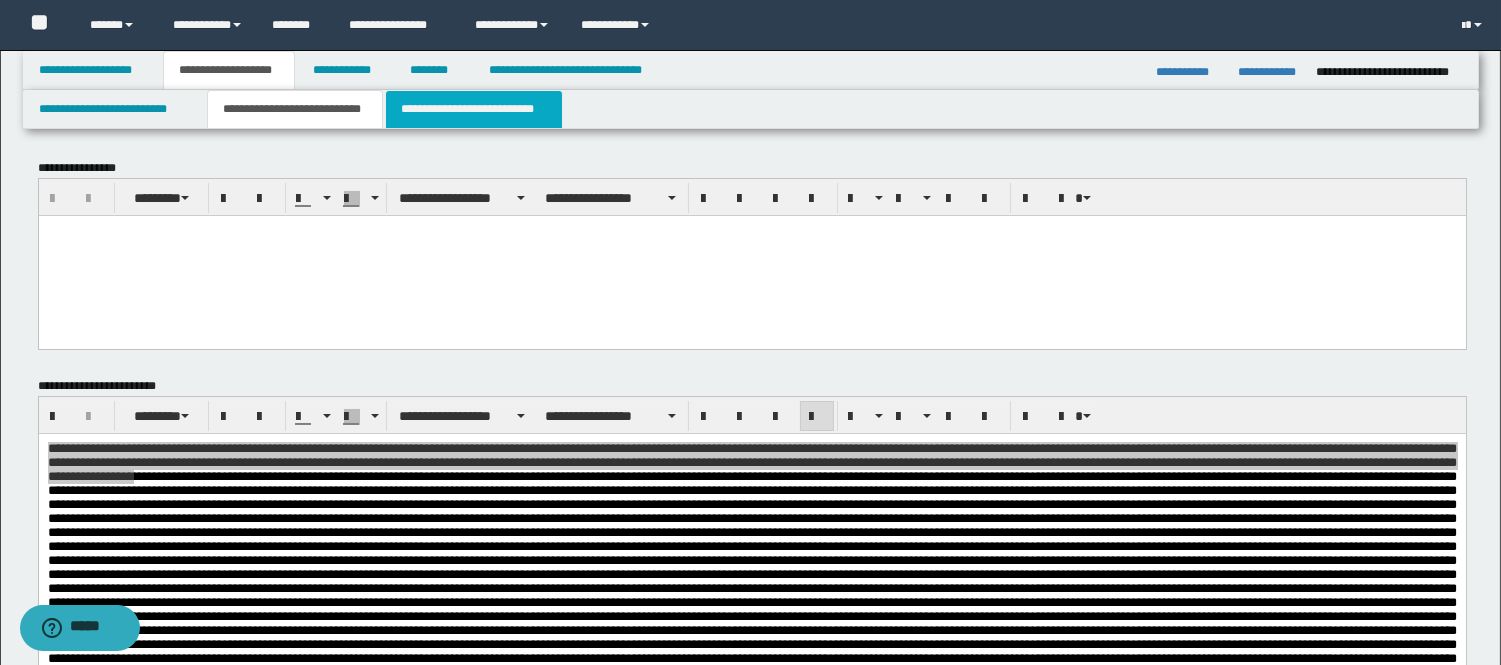 click on "**********" at bounding box center [474, 109] 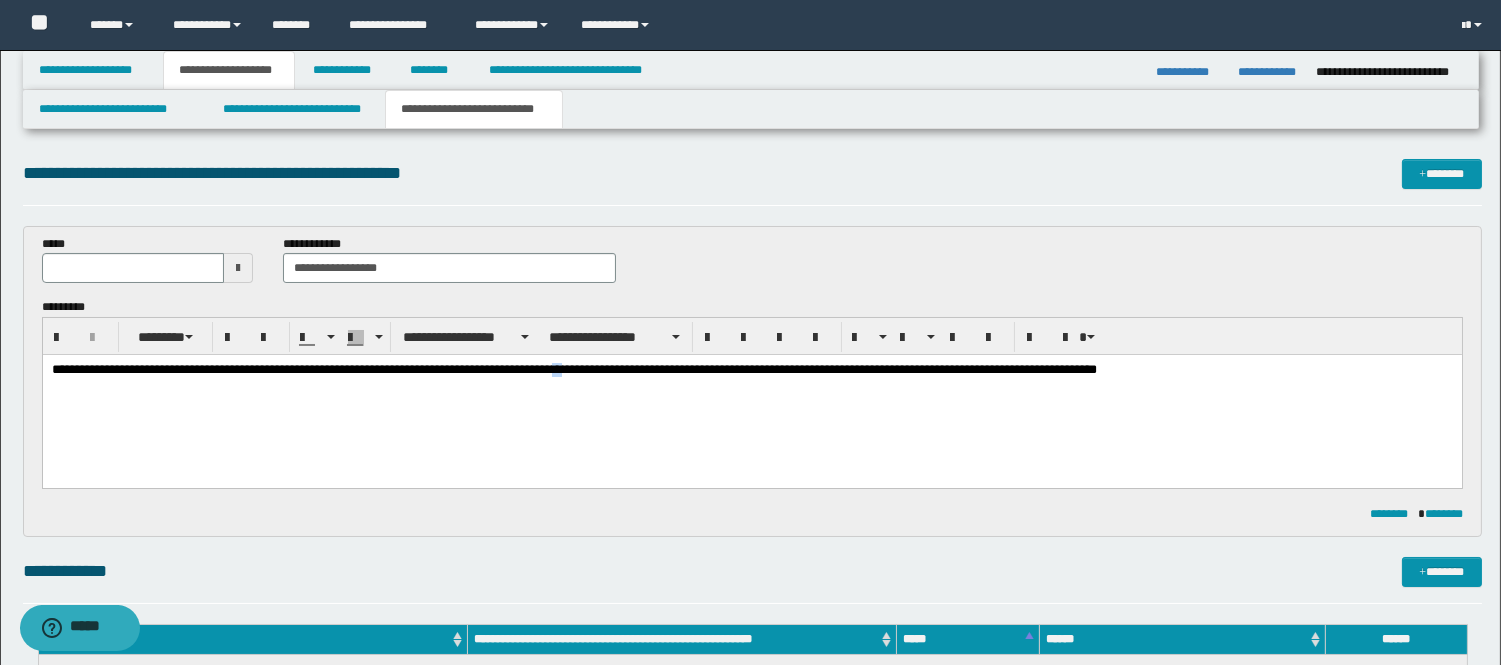 drag, startPoint x: 650, startPoint y: 370, endPoint x: 637, endPoint y: 365, distance: 13.928389 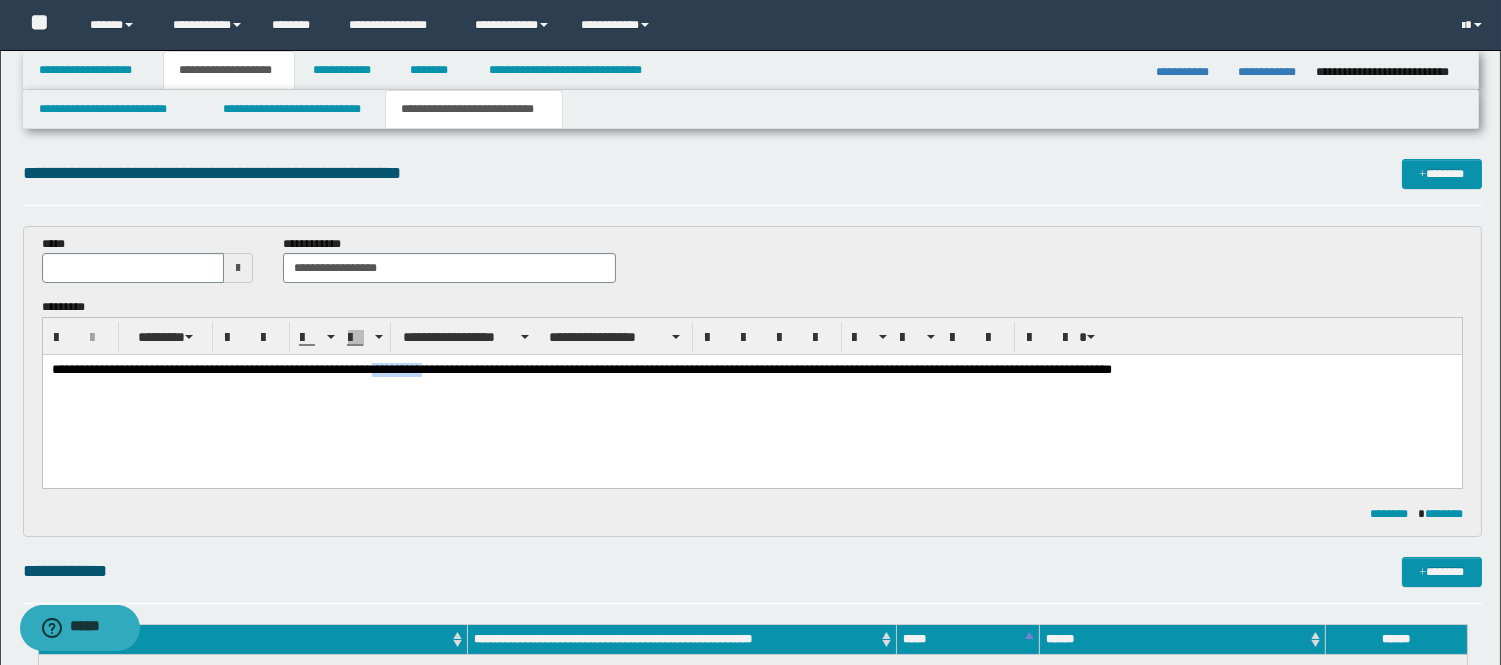 drag, startPoint x: 470, startPoint y: 369, endPoint x: 423, endPoint y: 369, distance: 47 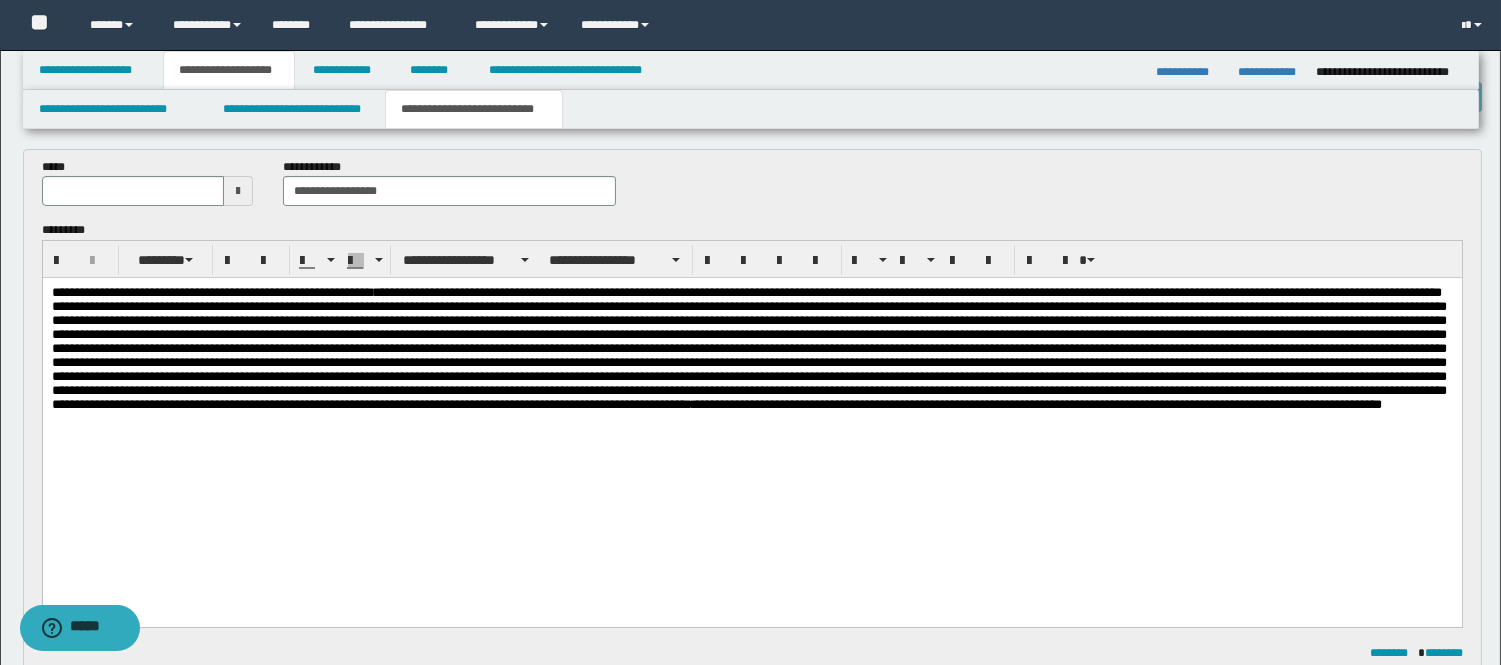 scroll, scrollTop: 222, scrollLeft: 0, axis: vertical 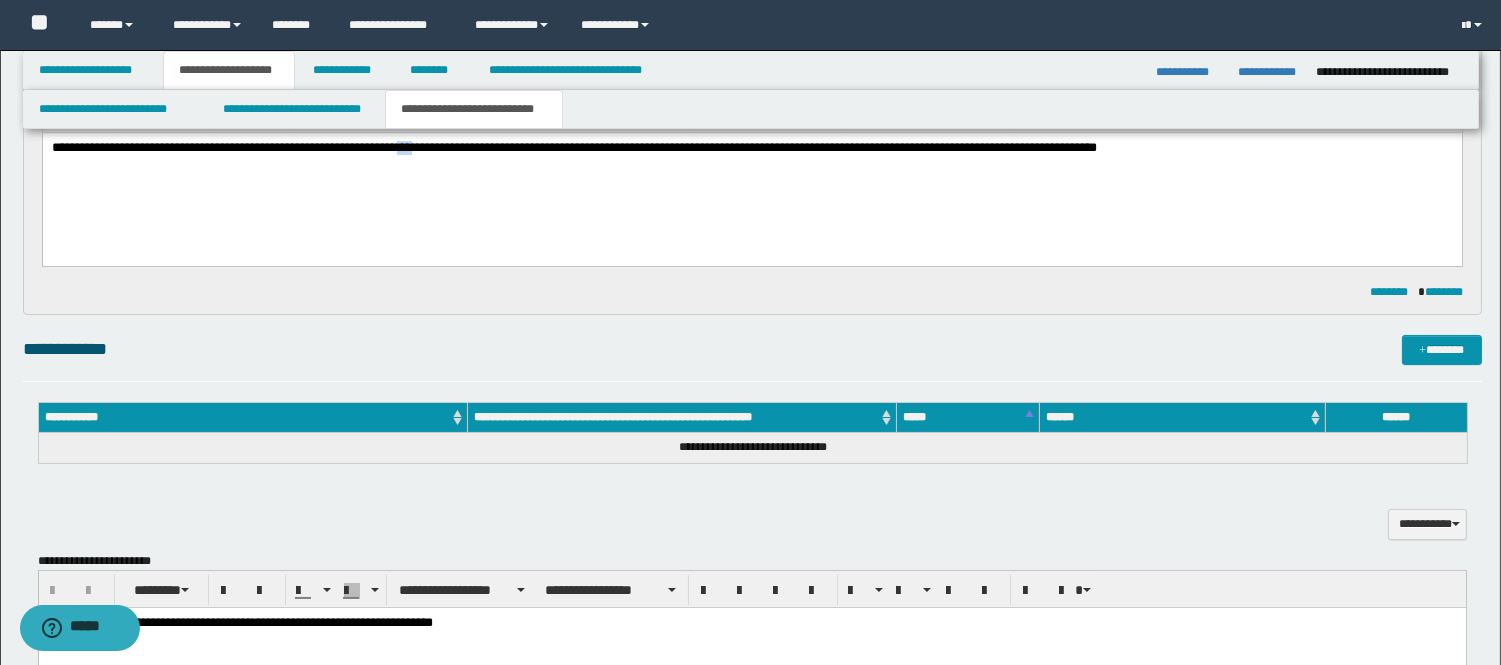 drag, startPoint x: 472, startPoint y: 157, endPoint x: 452, endPoint y: 147, distance: 22.36068 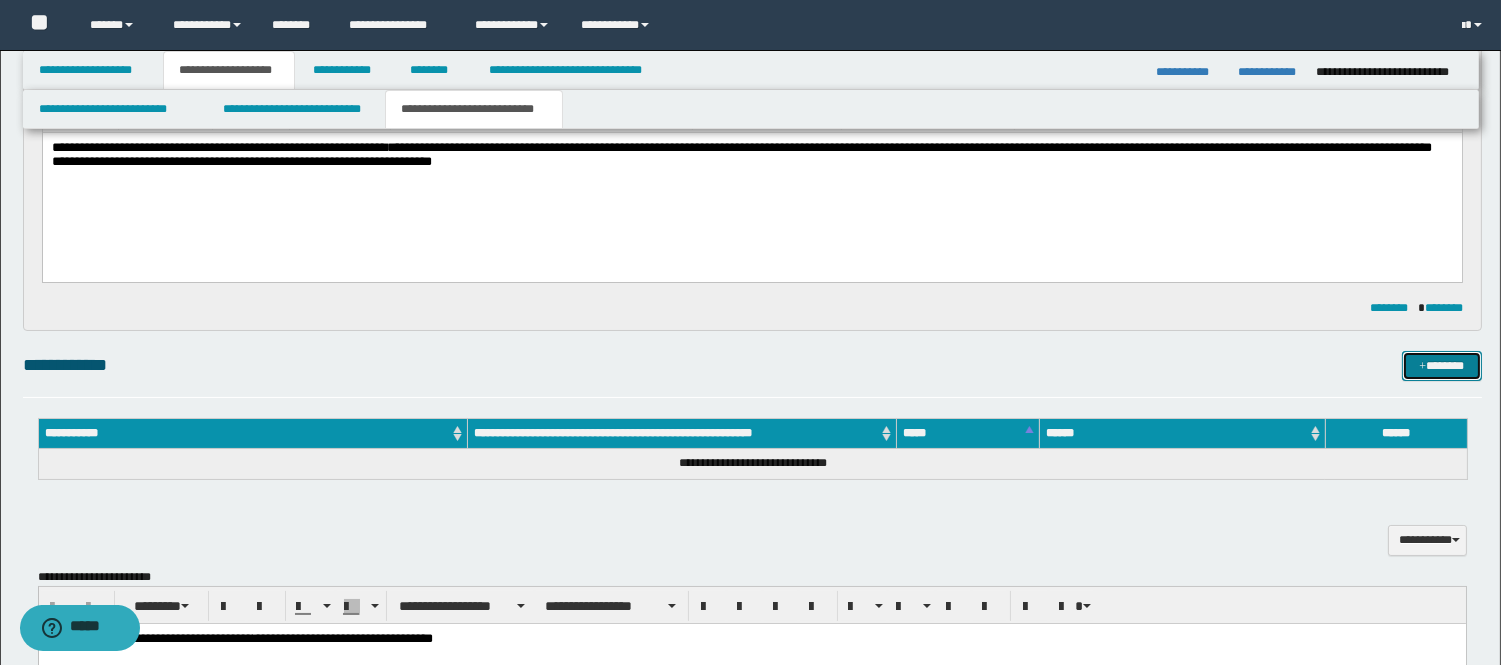 click on "*******" at bounding box center [1442, 366] 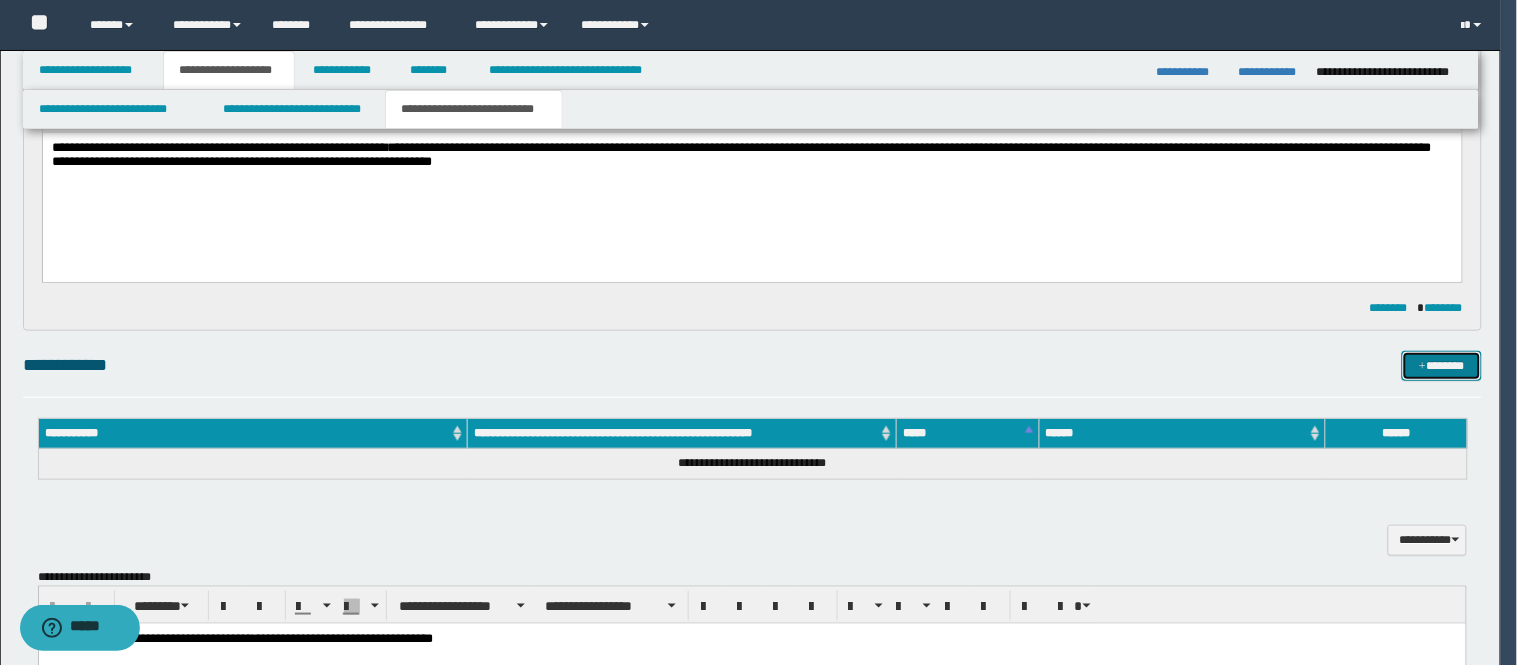 type 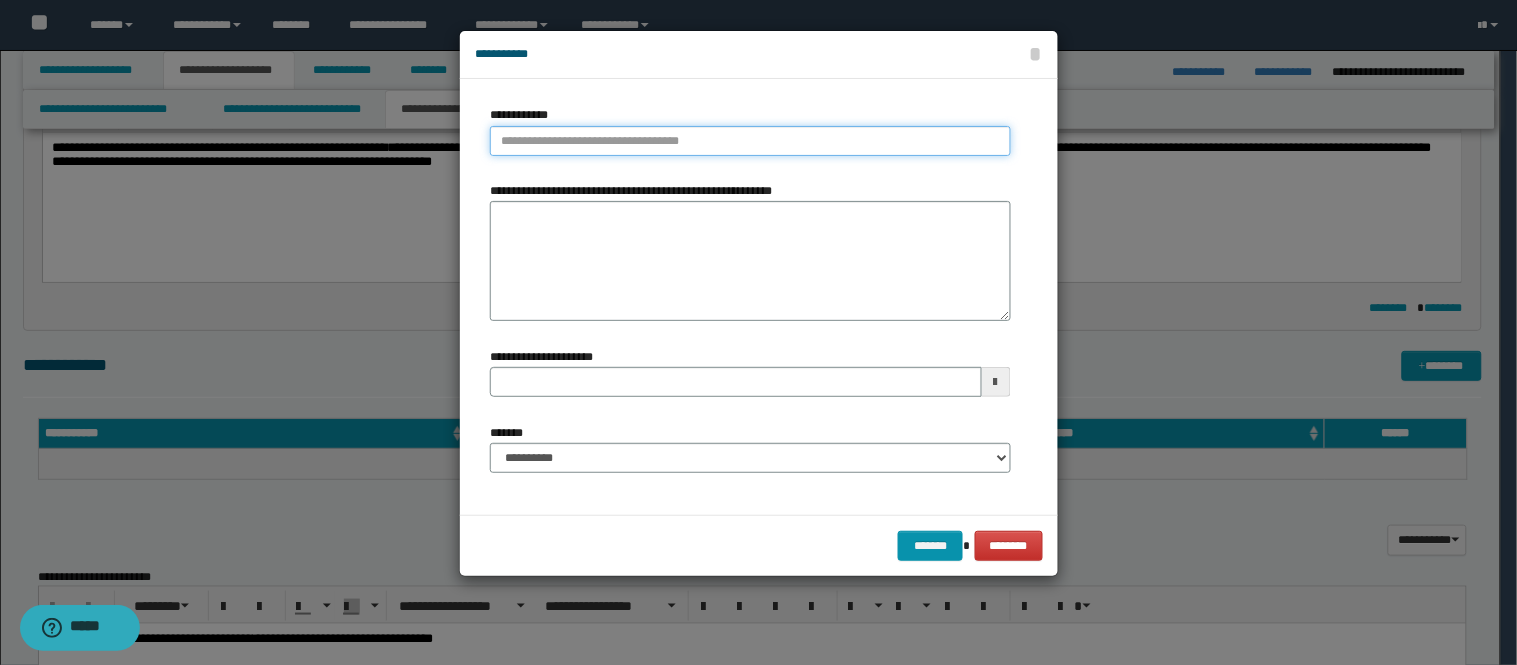 click on "**********" at bounding box center (750, 141) 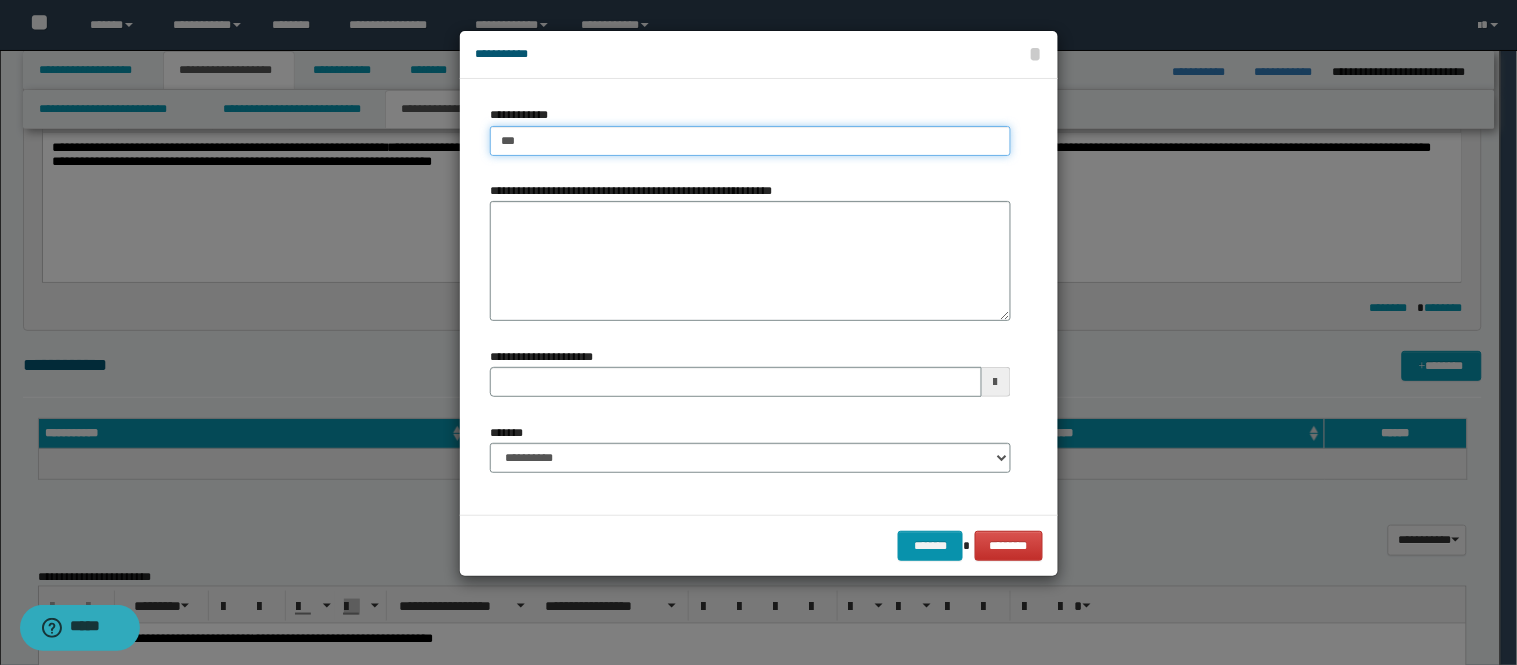 type on "****" 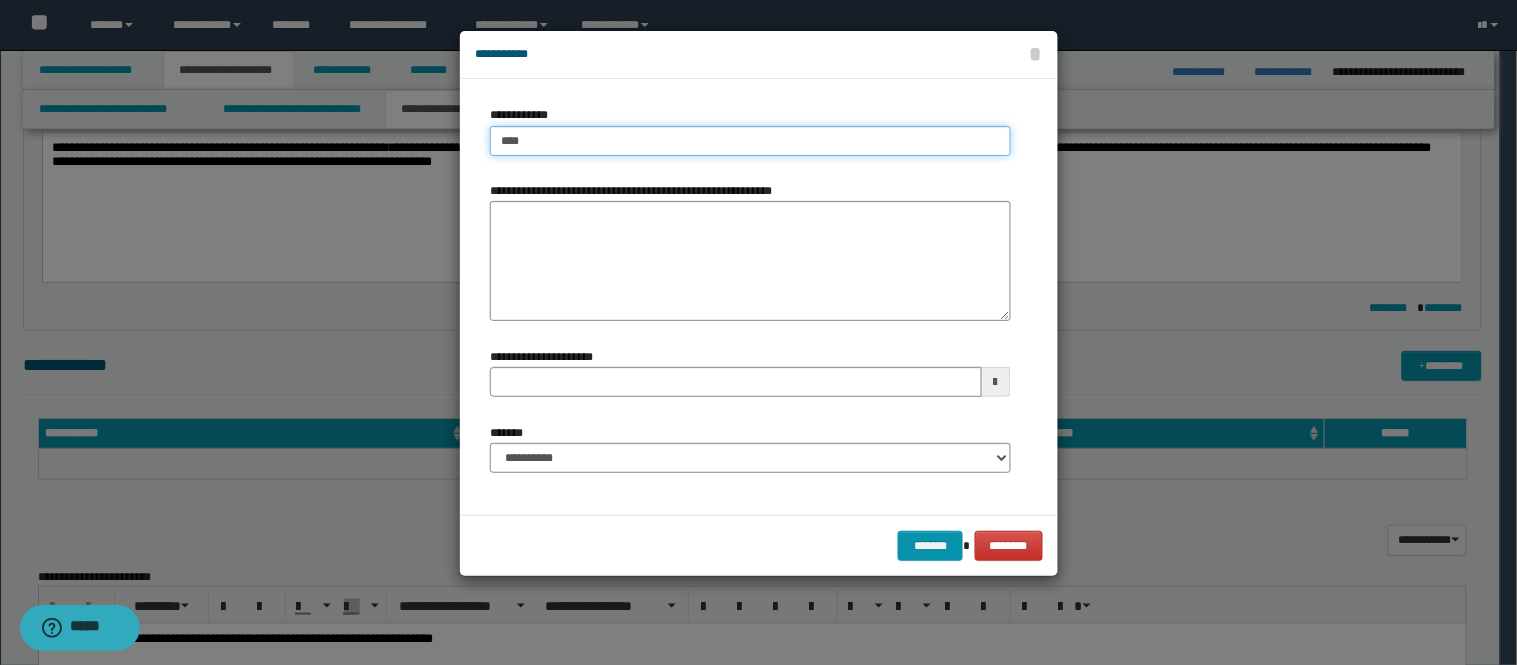 type on "****" 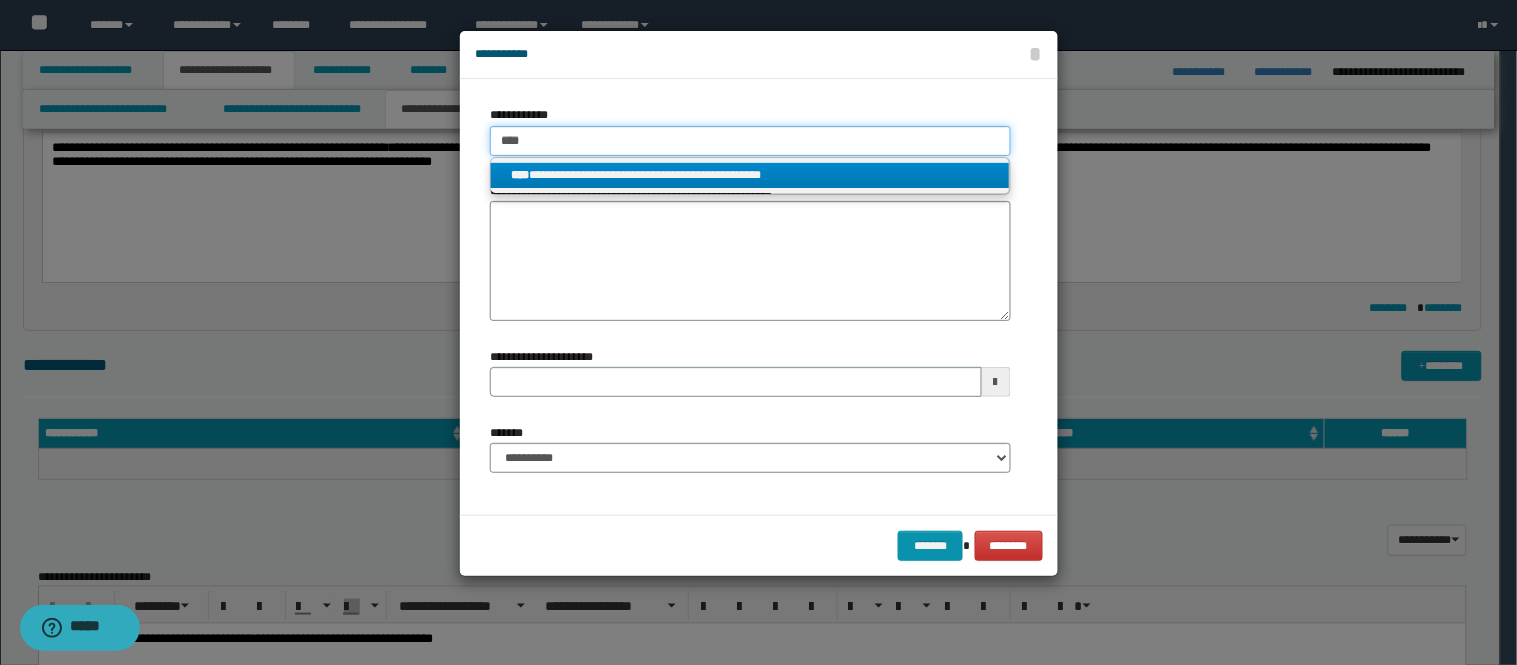 type on "****" 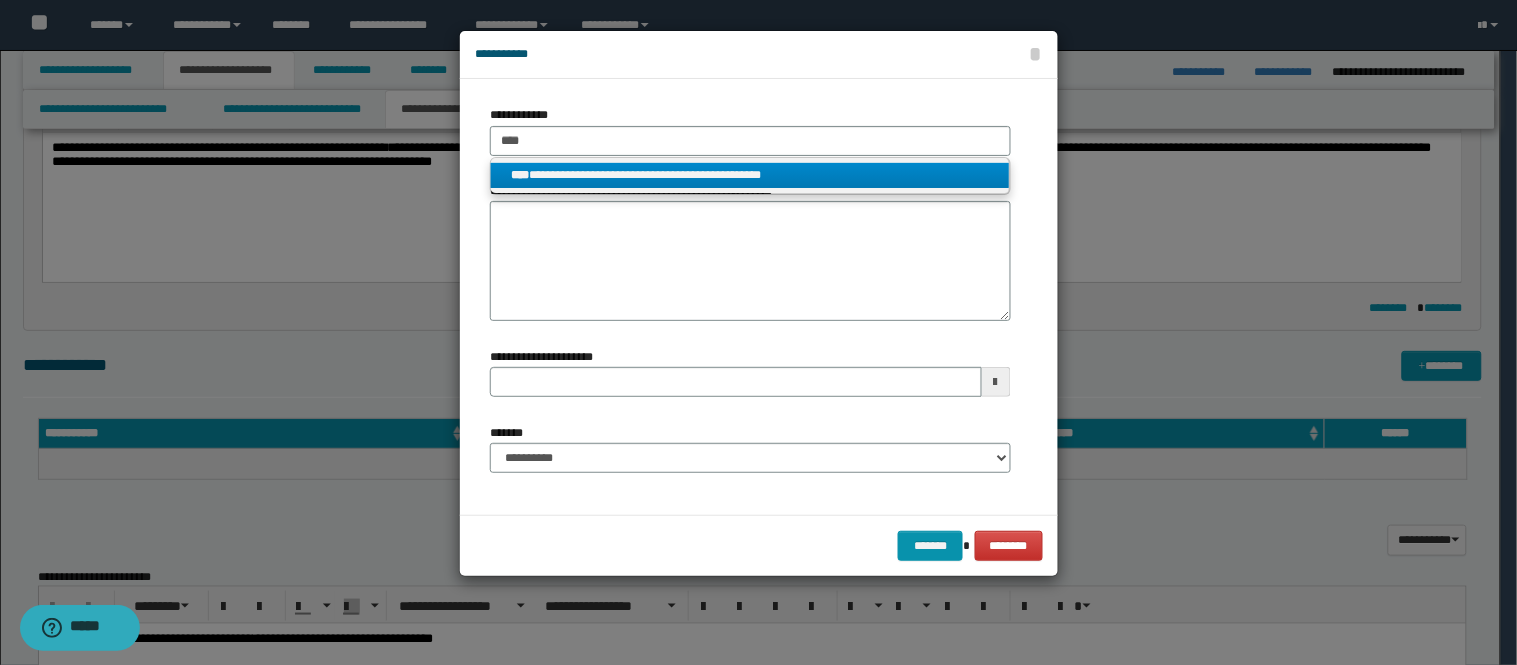click on "**********" at bounding box center (750, 175) 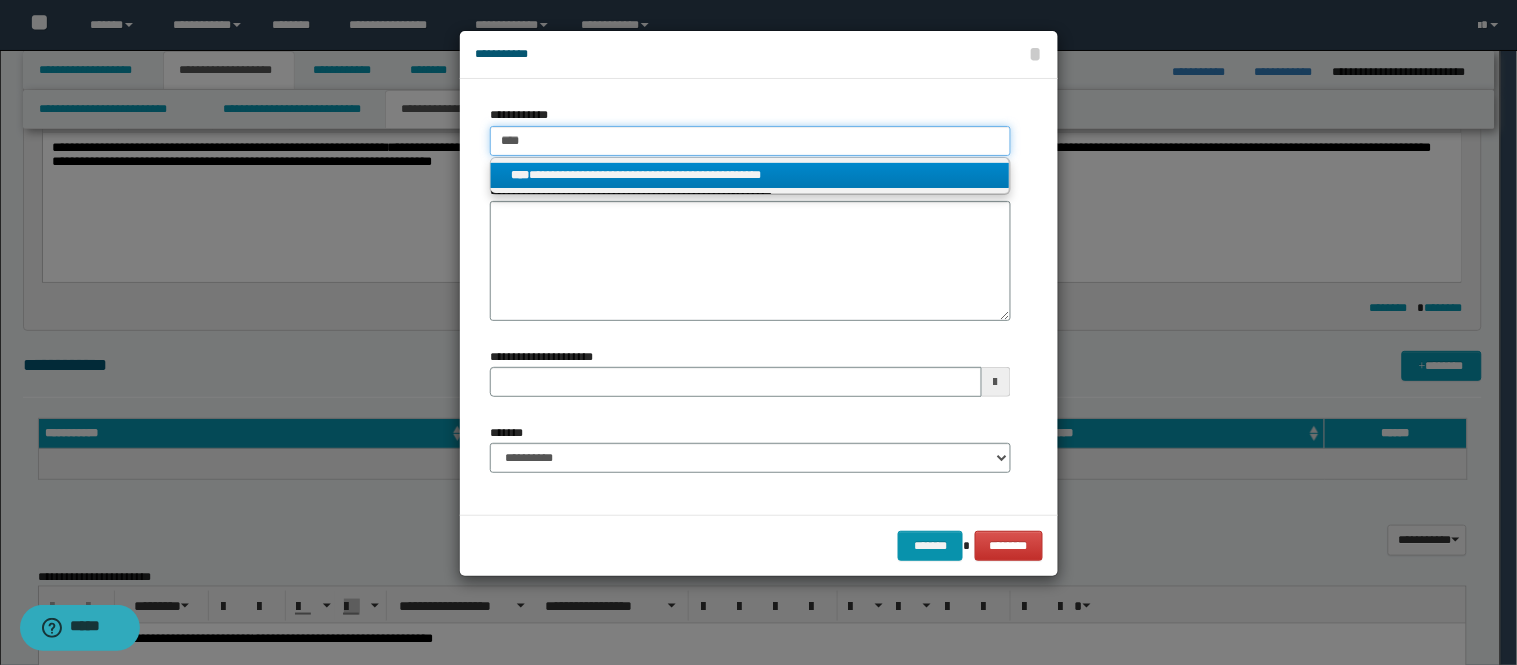 type 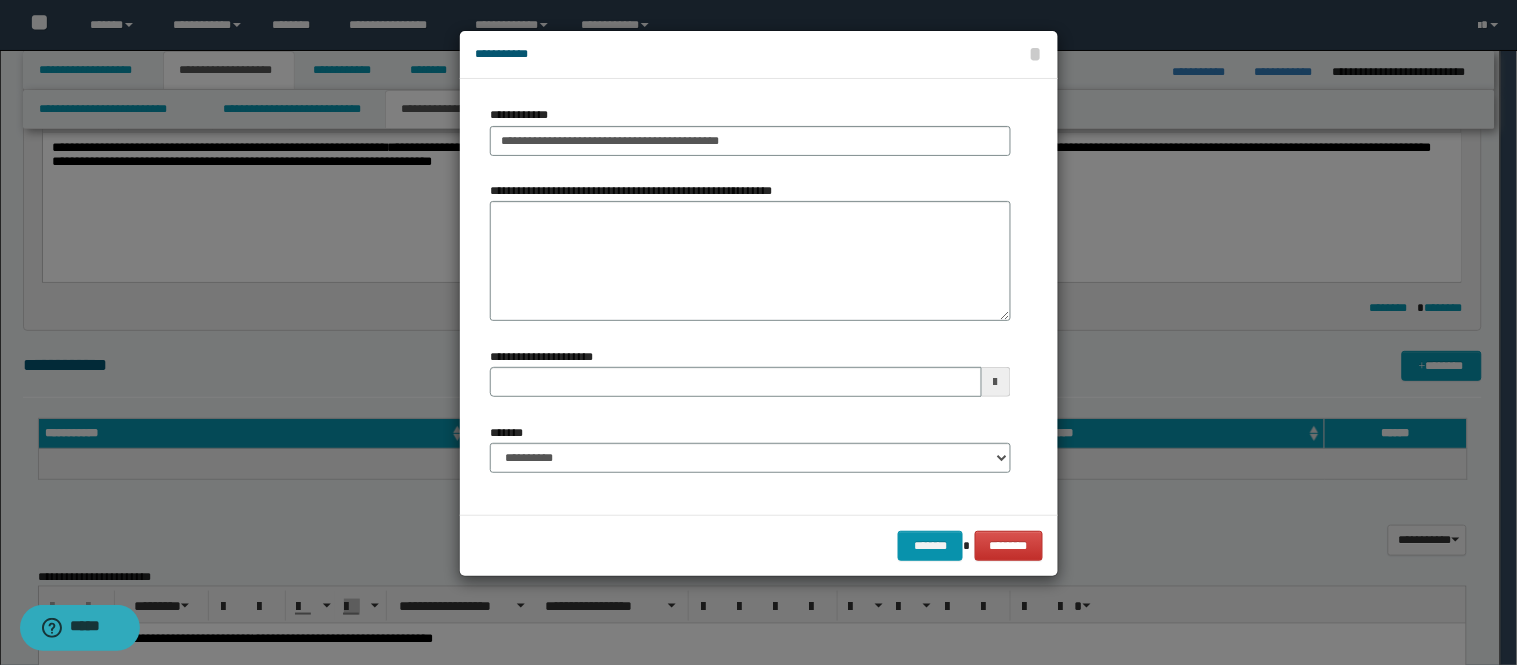 click on "**********" at bounding box center [750, 456] 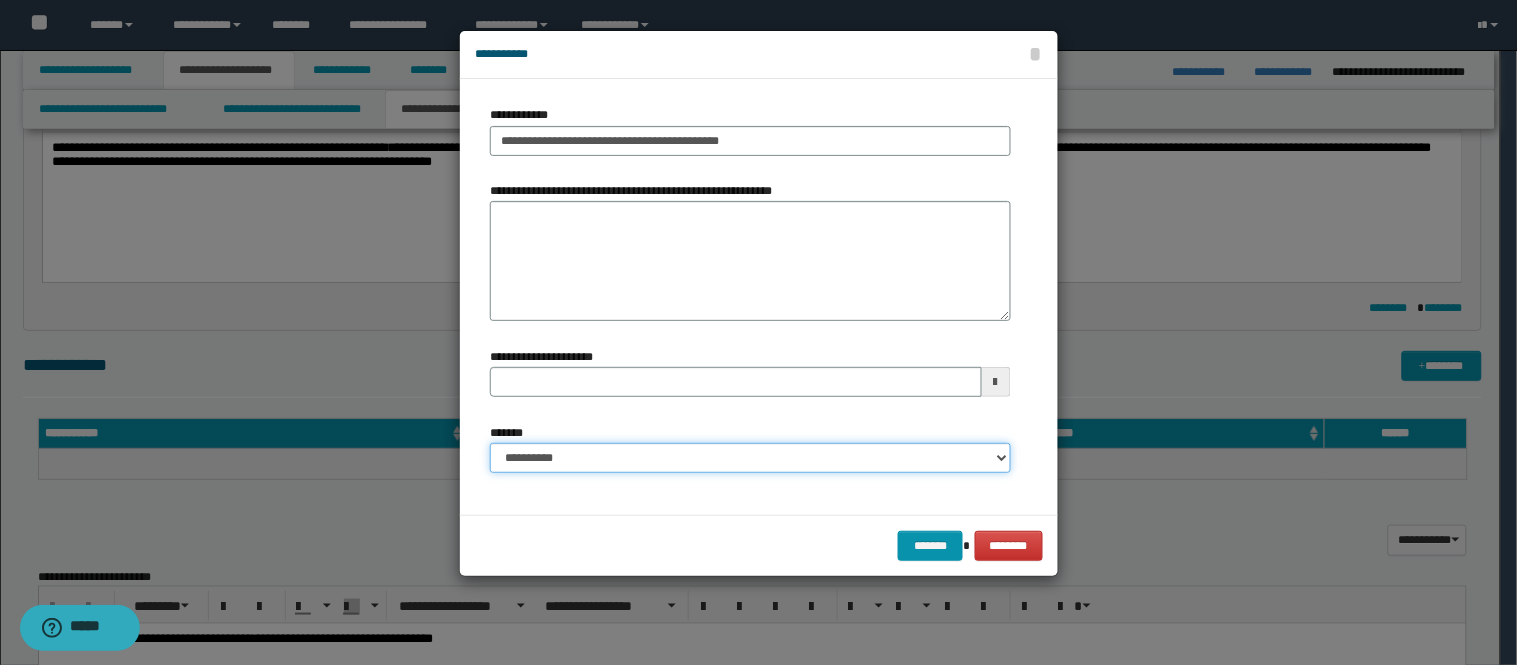 click on "**********" at bounding box center (750, 458) 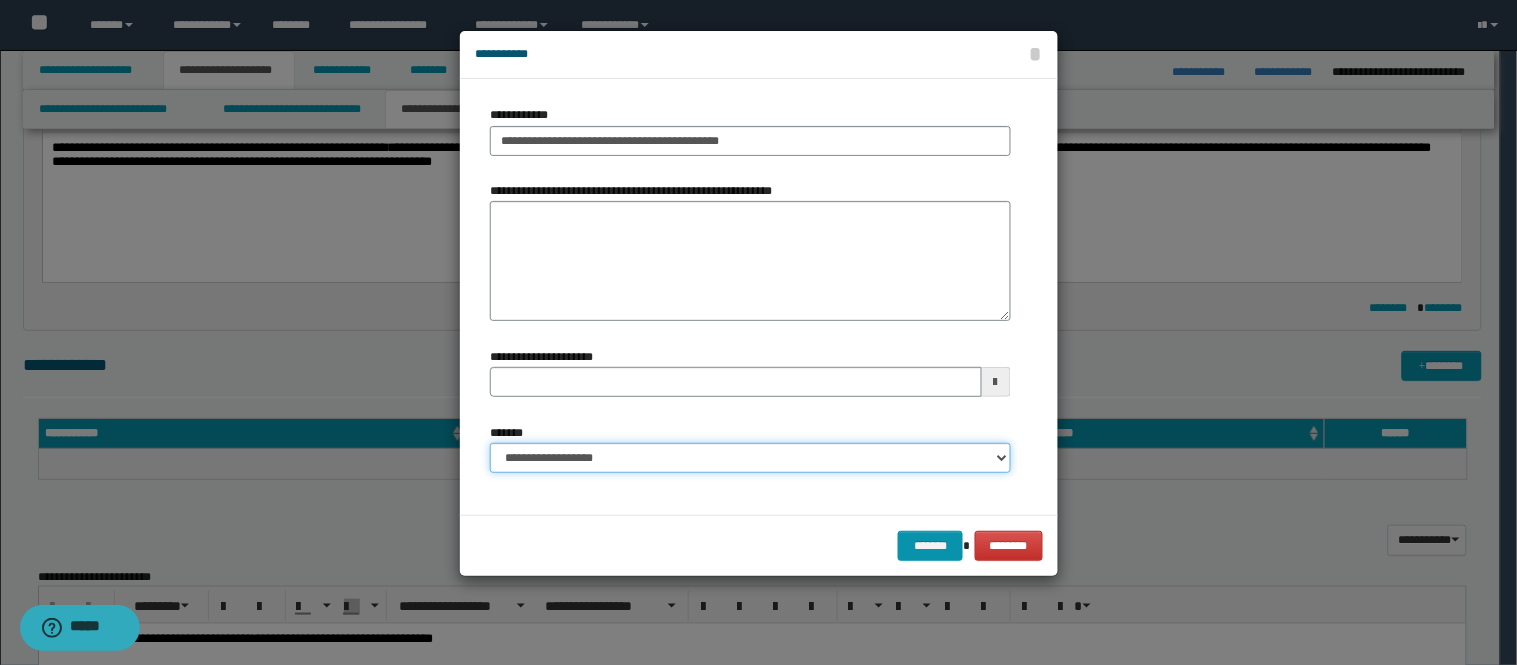 click on "**********" at bounding box center [750, 458] 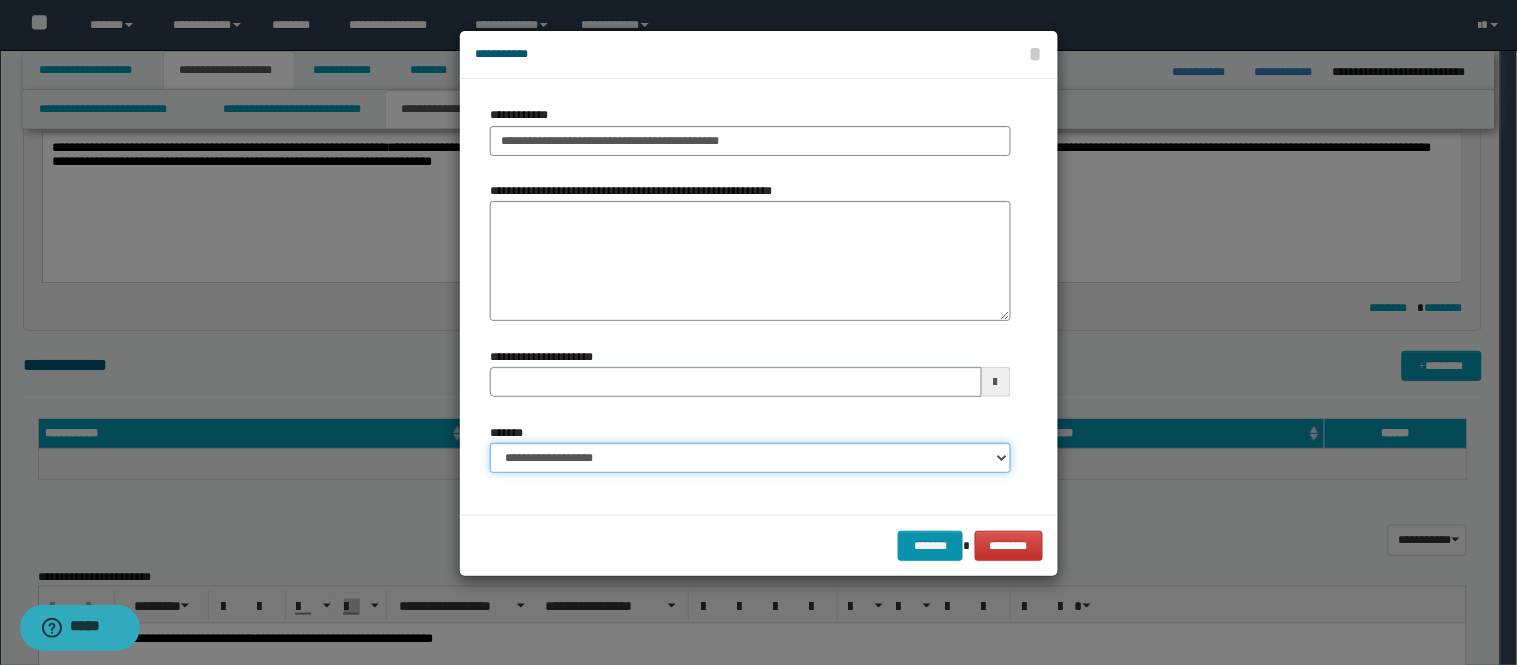 type 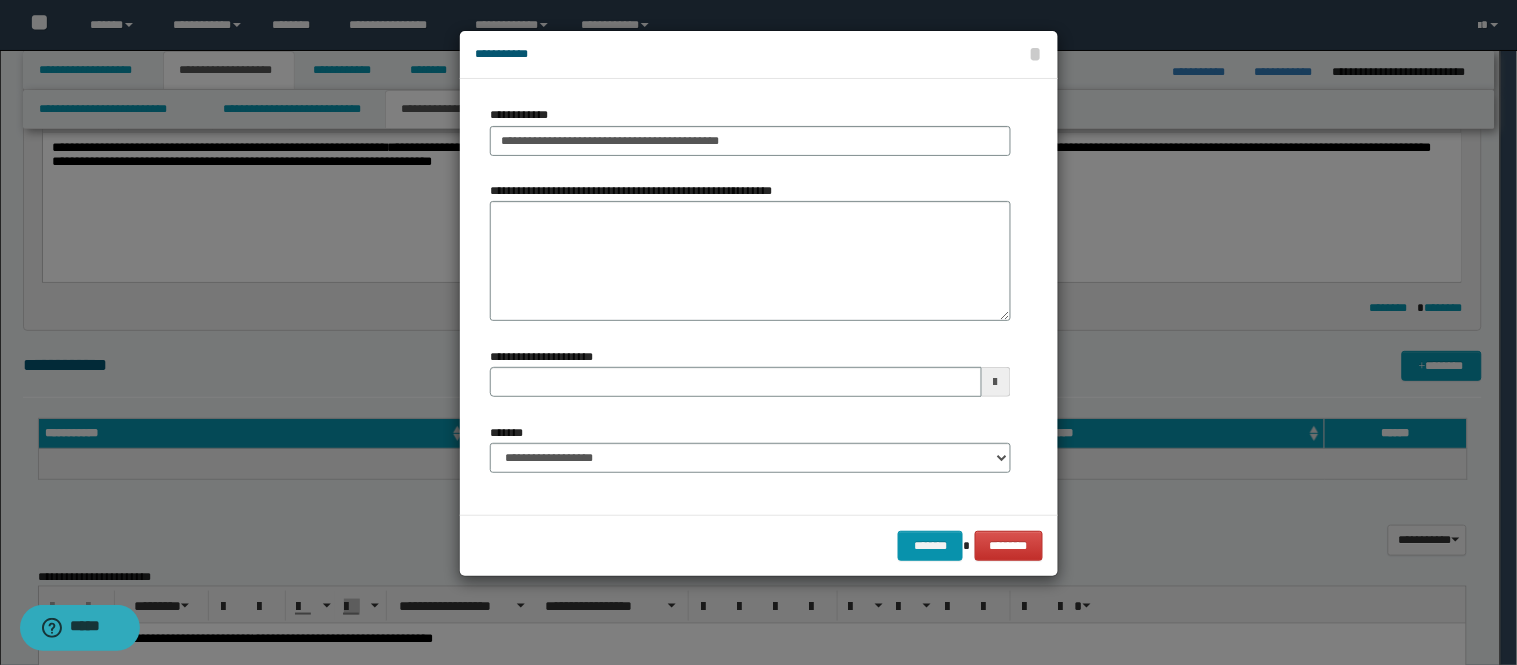 drag, startPoint x: 682, startPoint y: 438, endPoint x: 646, endPoint y: 473, distance: 50.20956 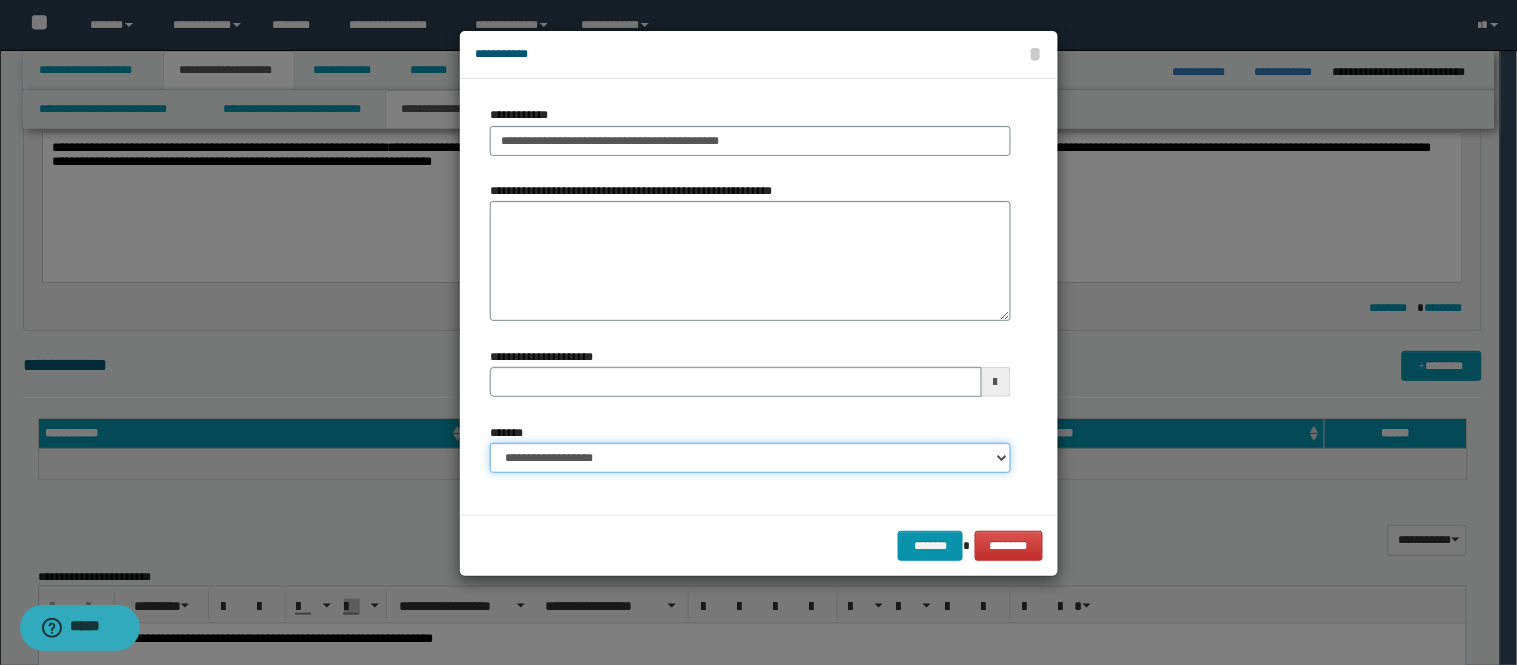 click on "**********" at bounding box center (750, 458) 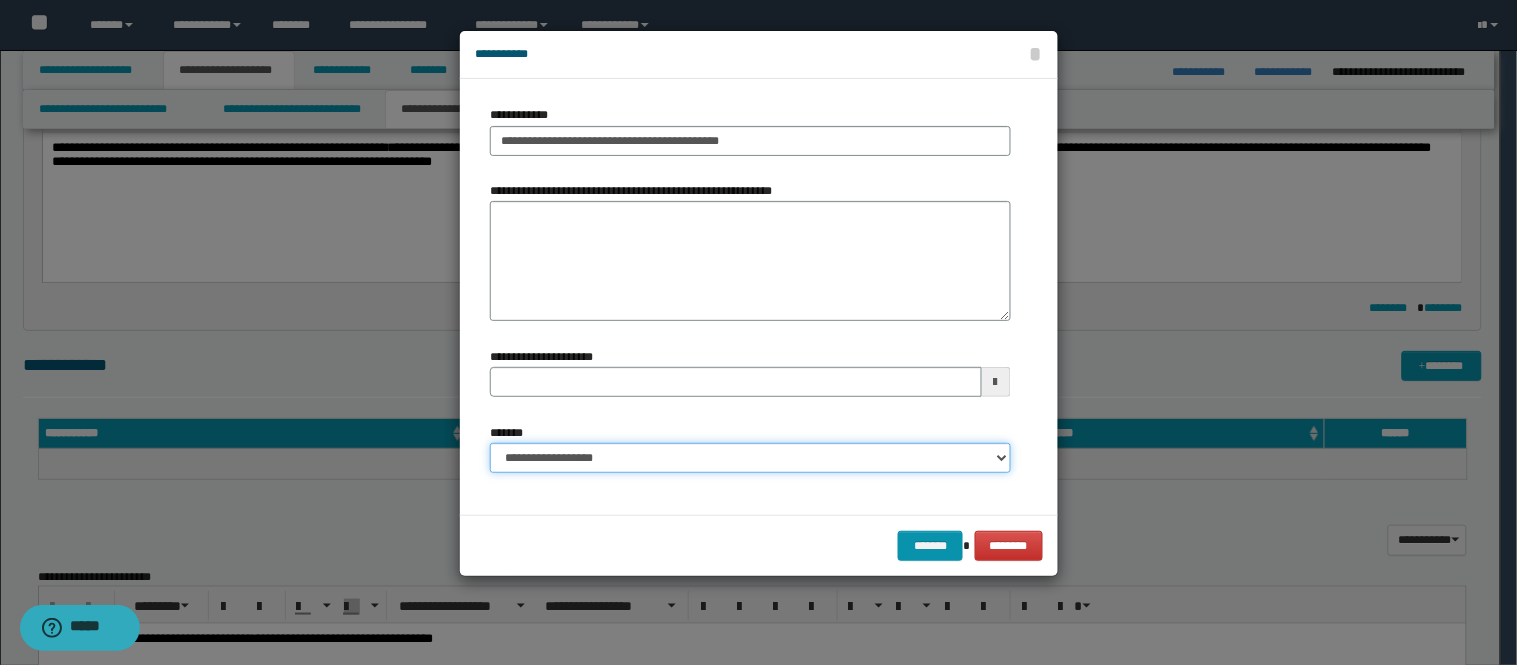 type 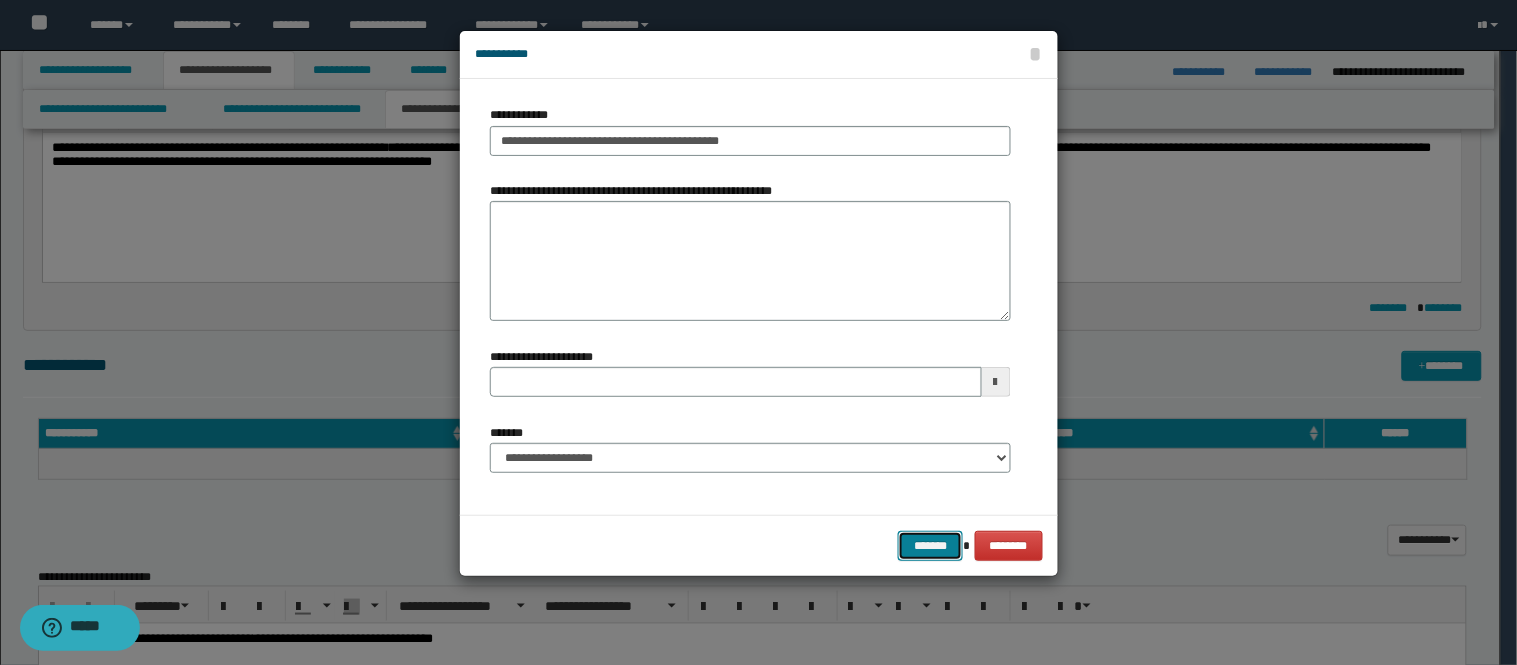 click on "*******" at bounding box center (930, 546) 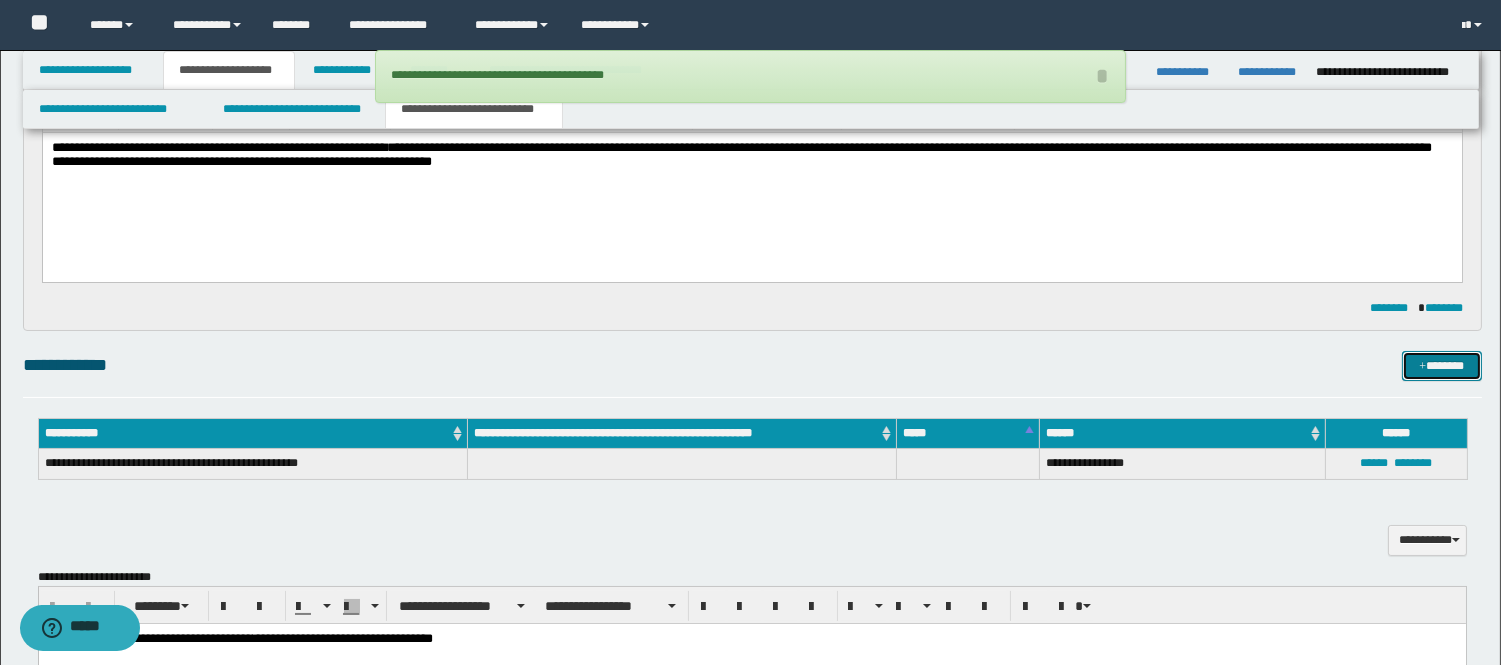 click at bounding box center (1422, 367) 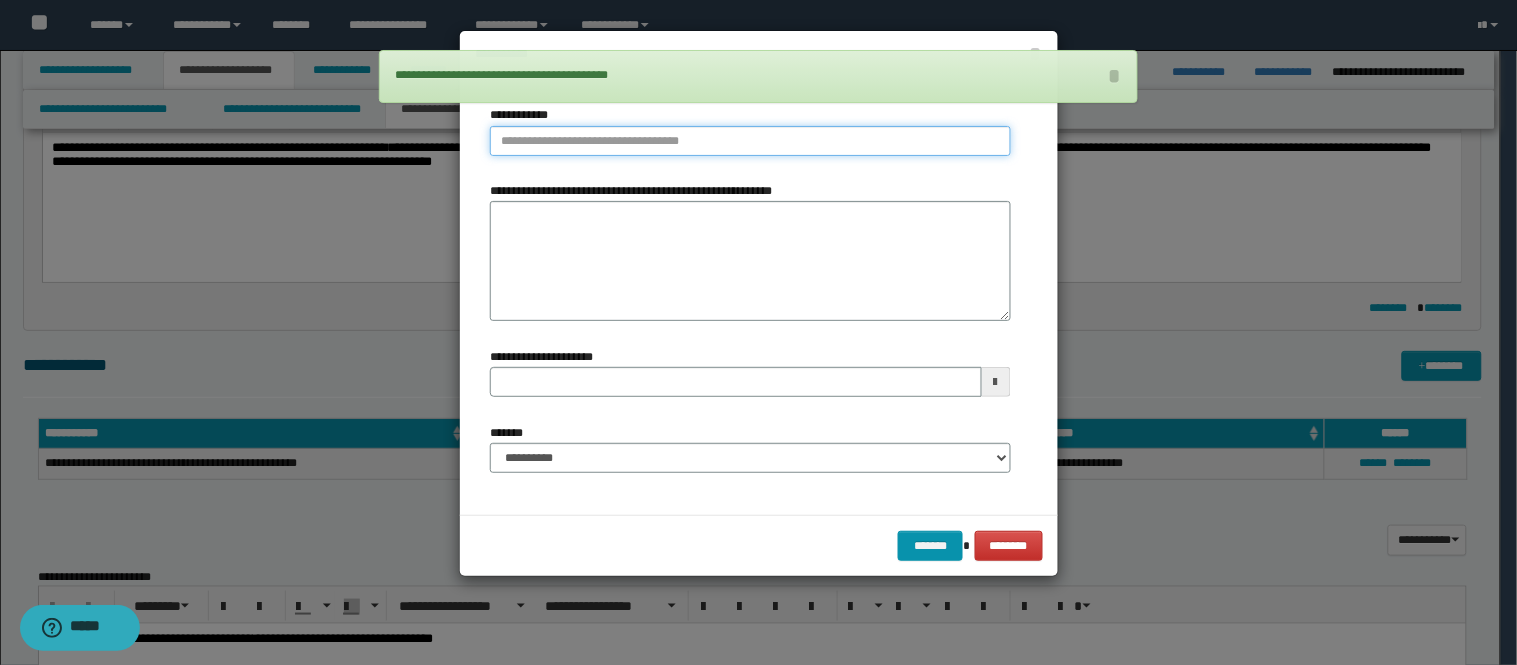 type on "**********" 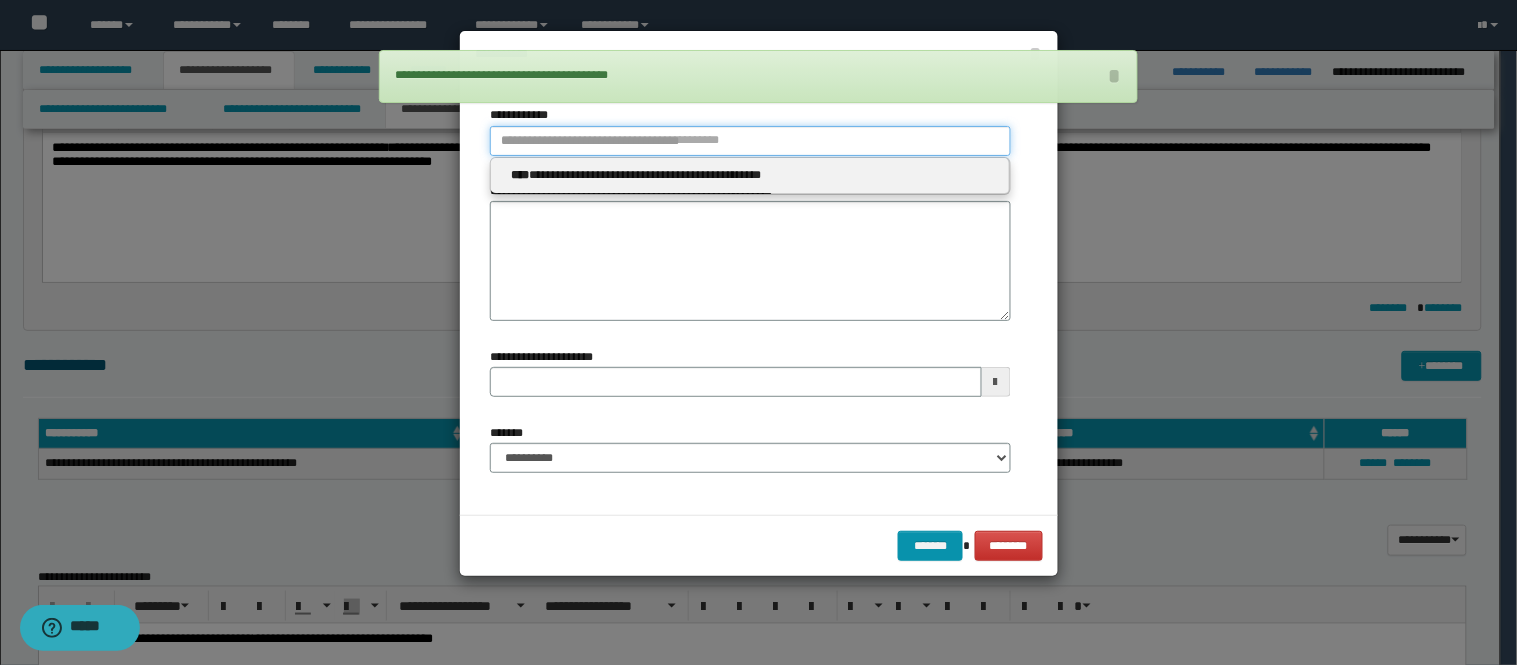 click on "**********" at bounding box center [750, 141] 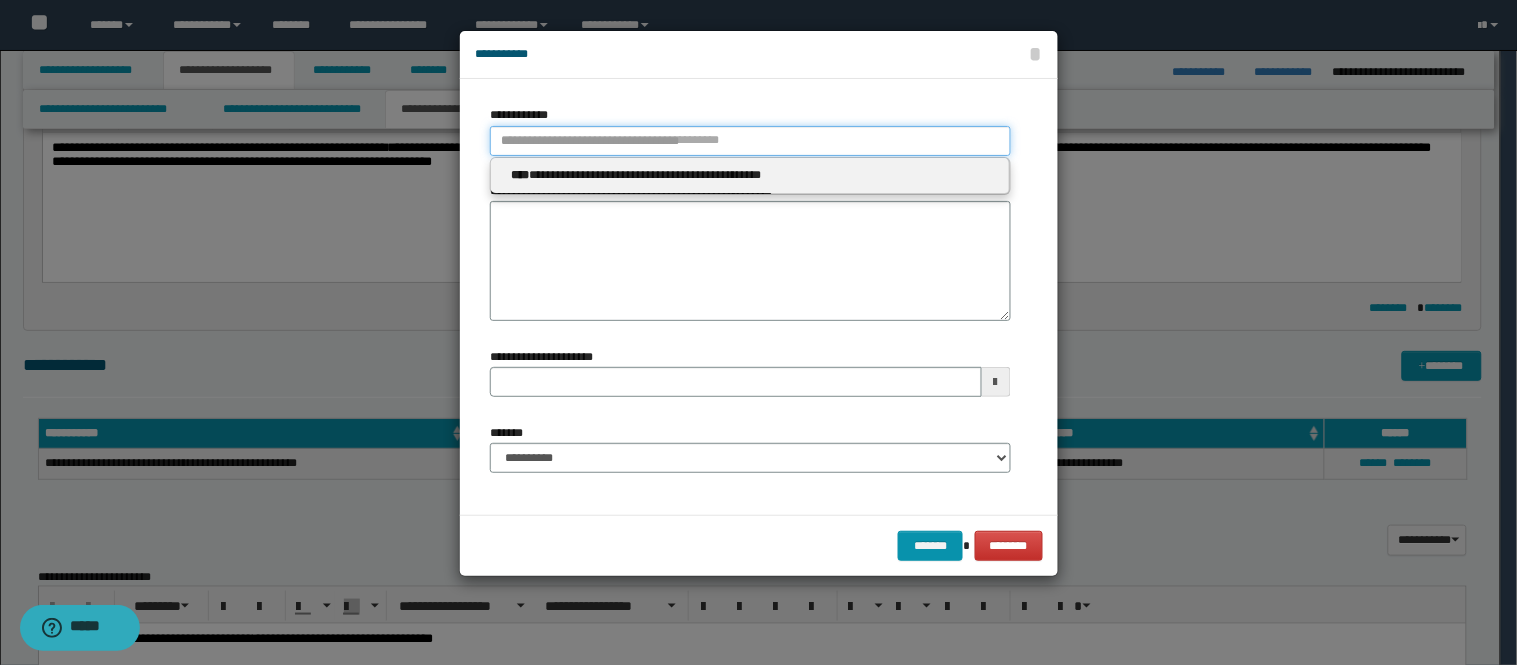 type 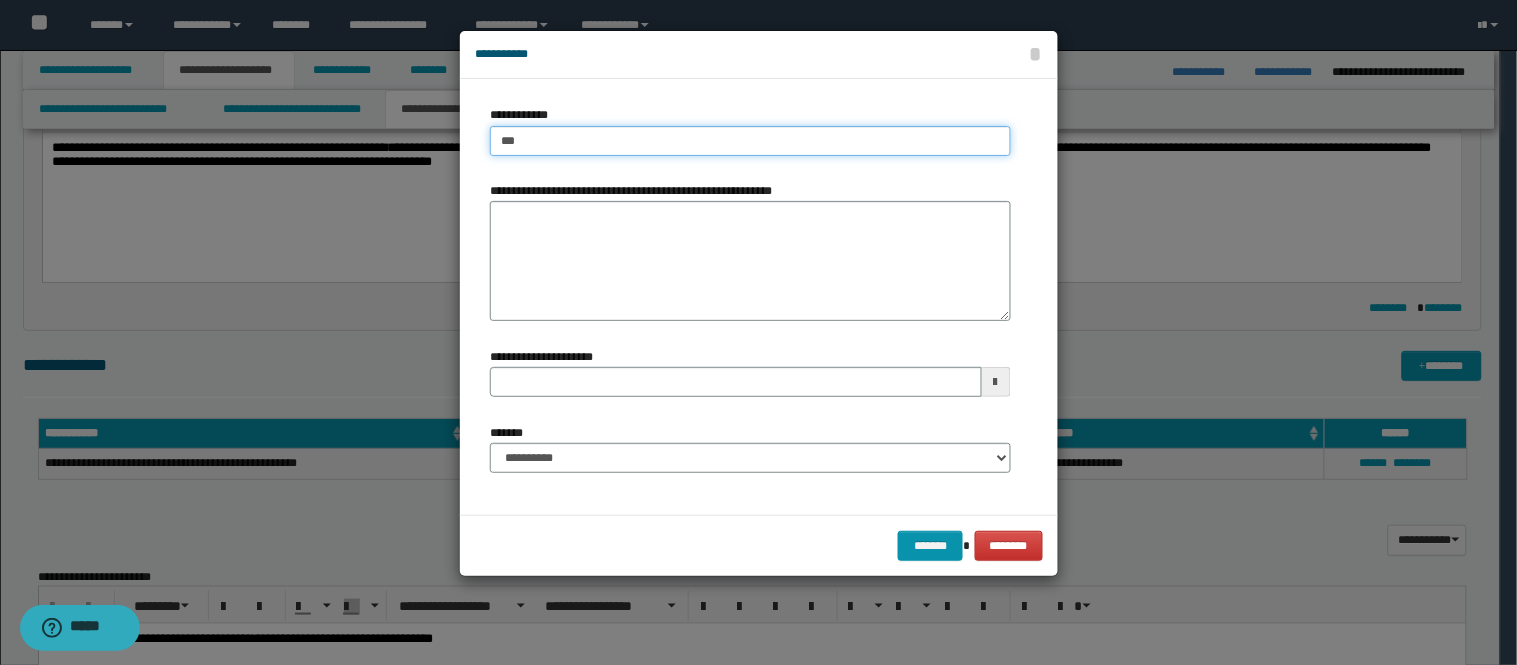 type on "****" 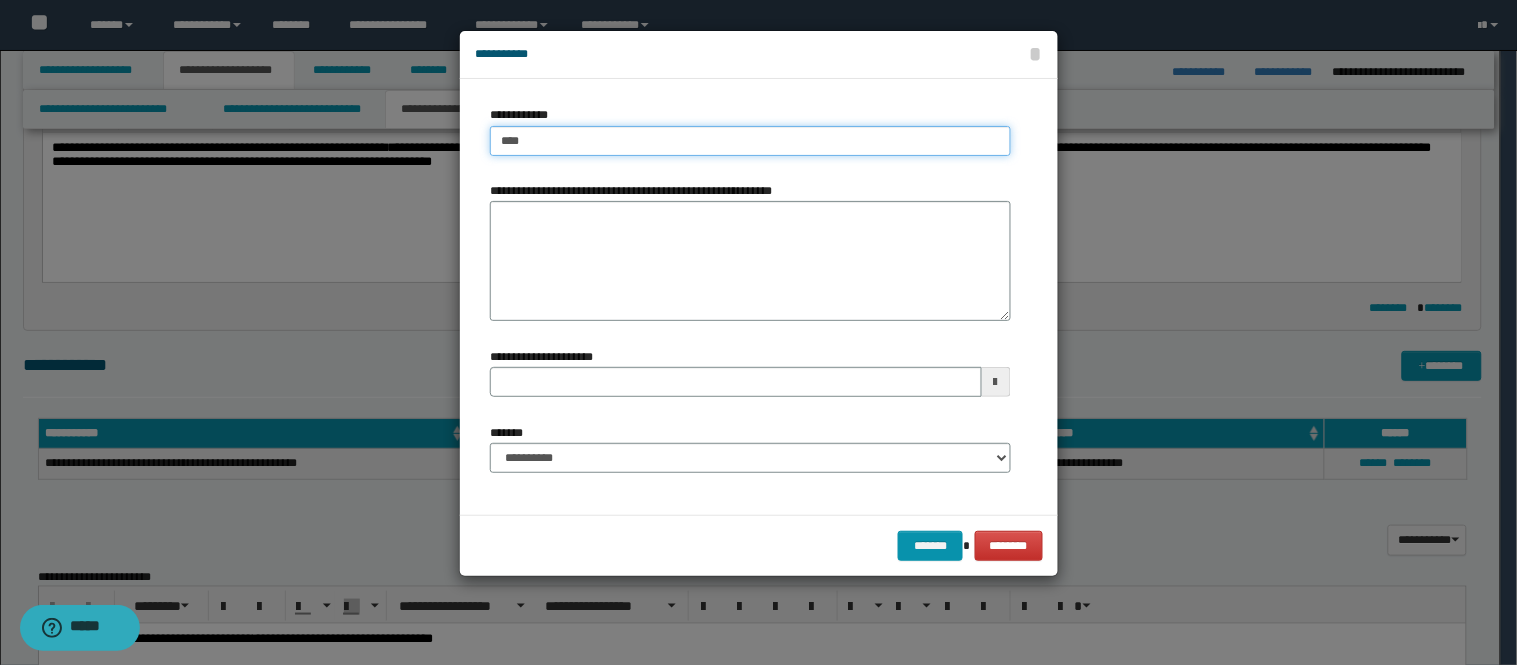type on "****" 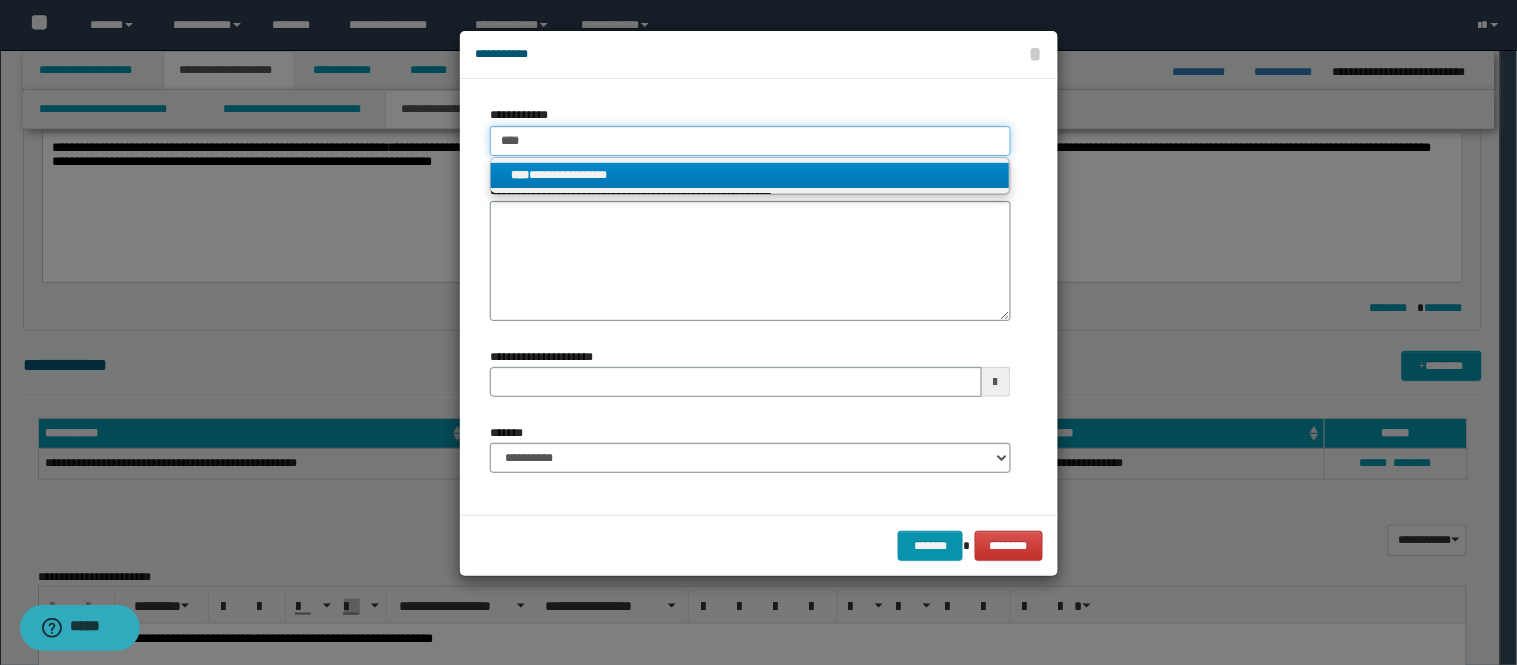 type 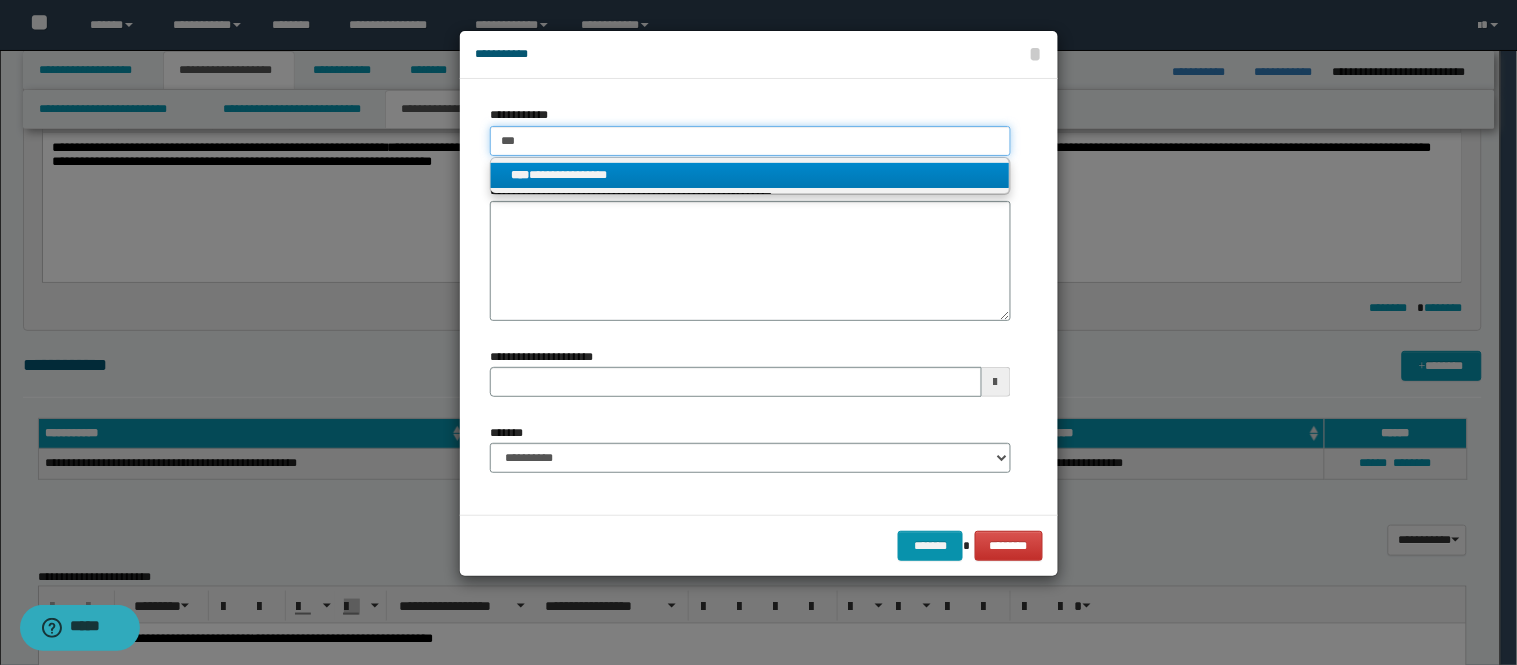 type on "***" 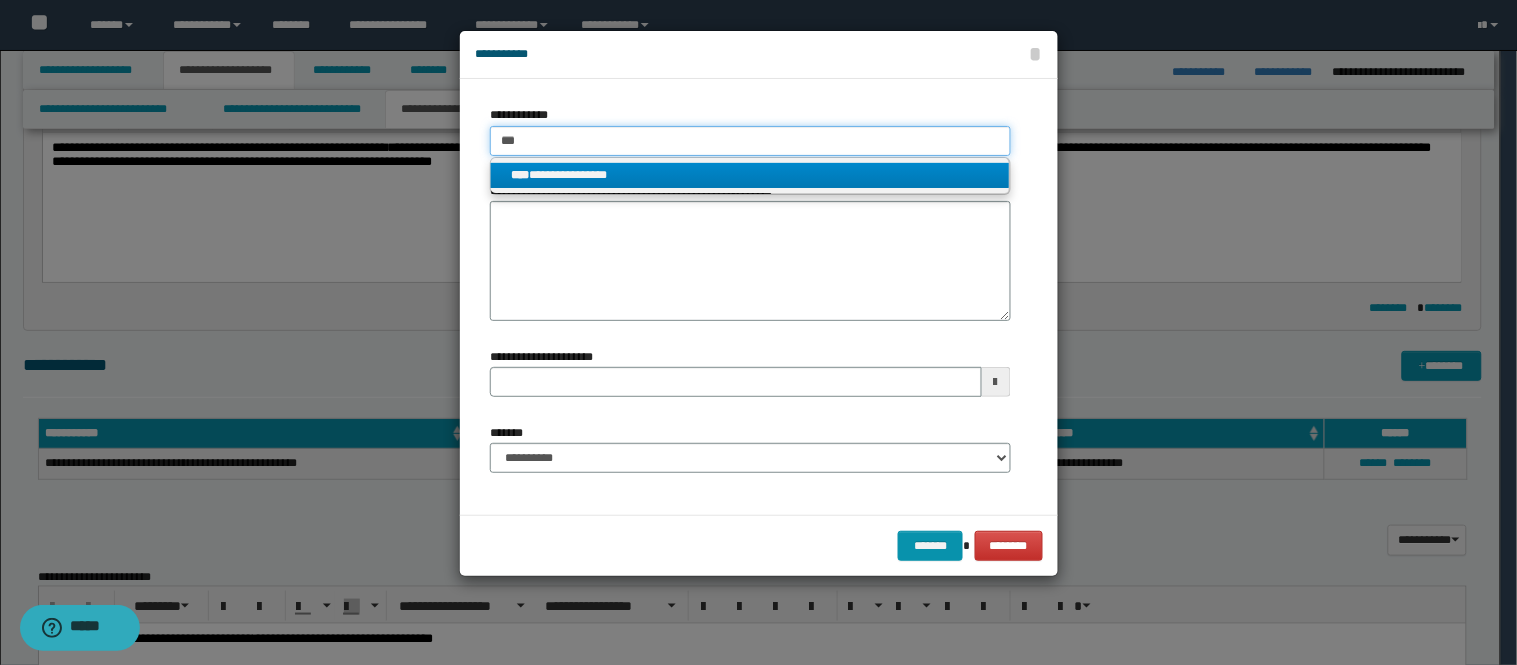 type 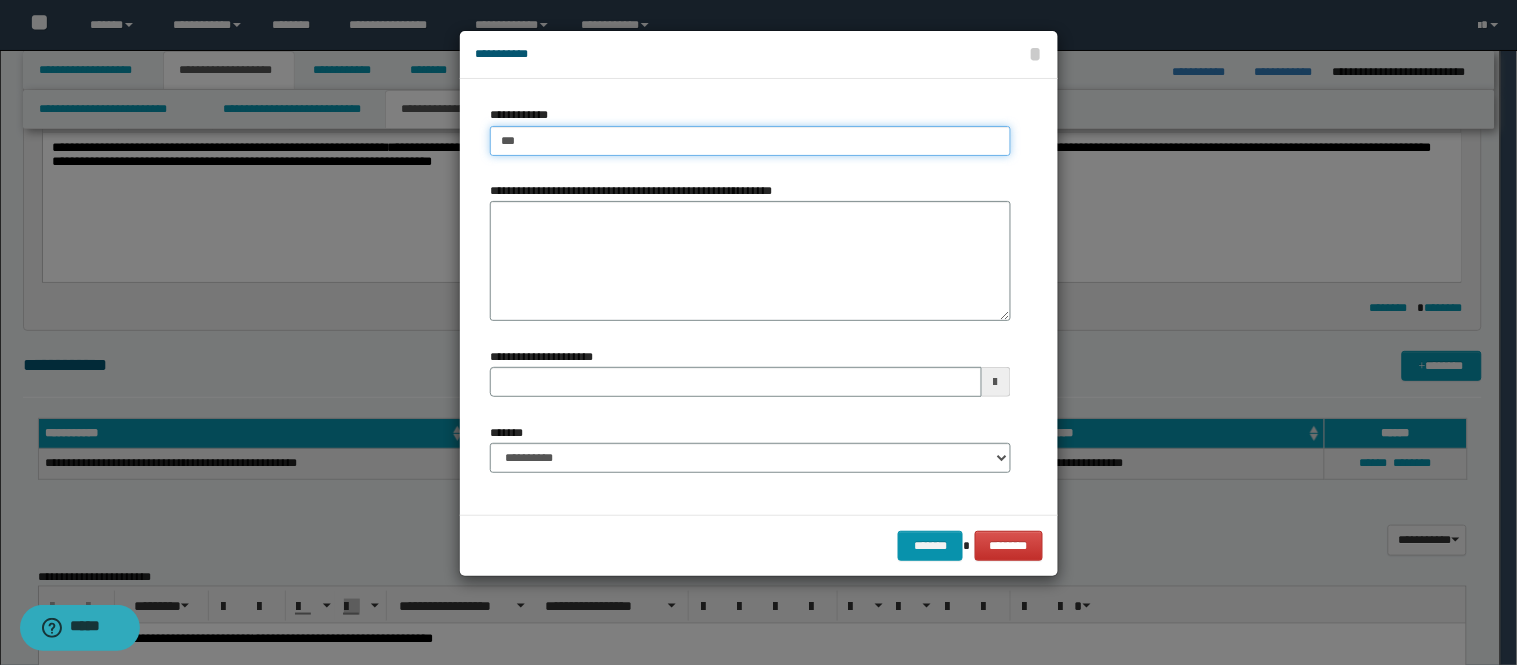 type on "****" 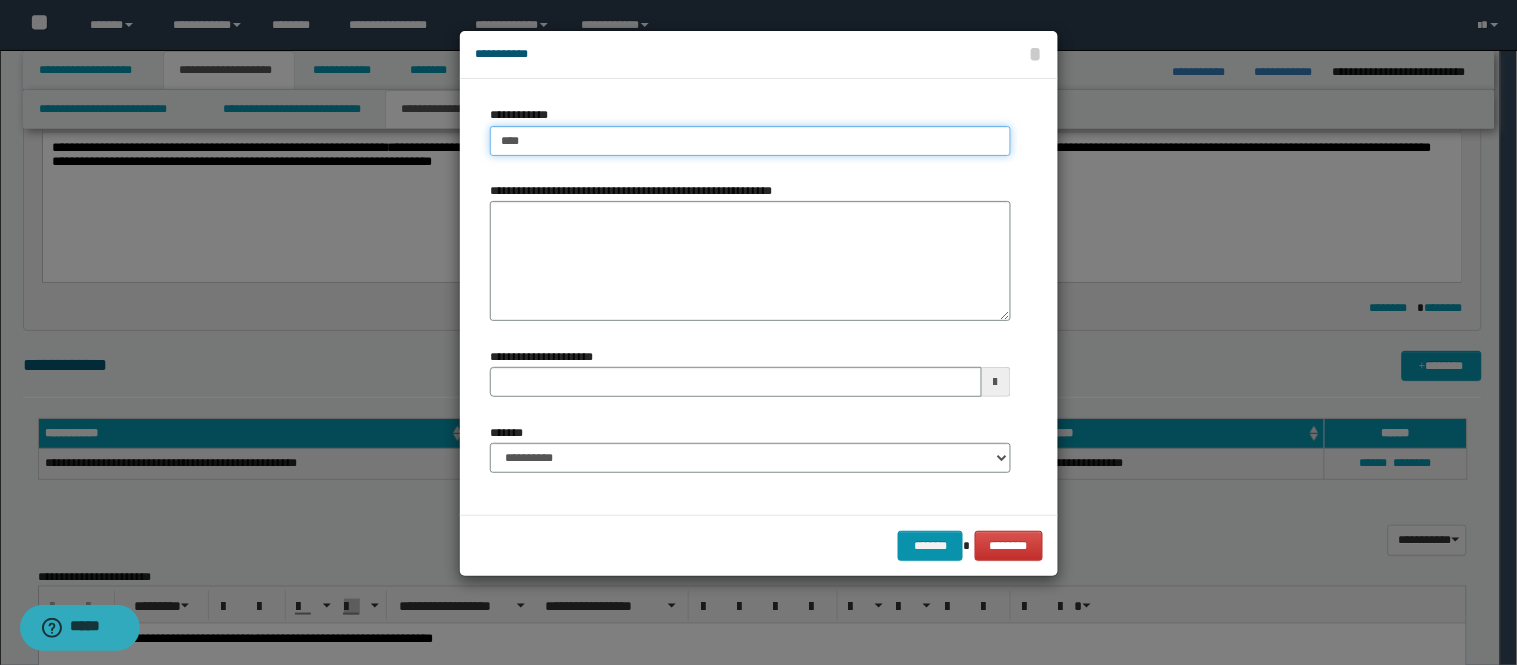 type on "****" 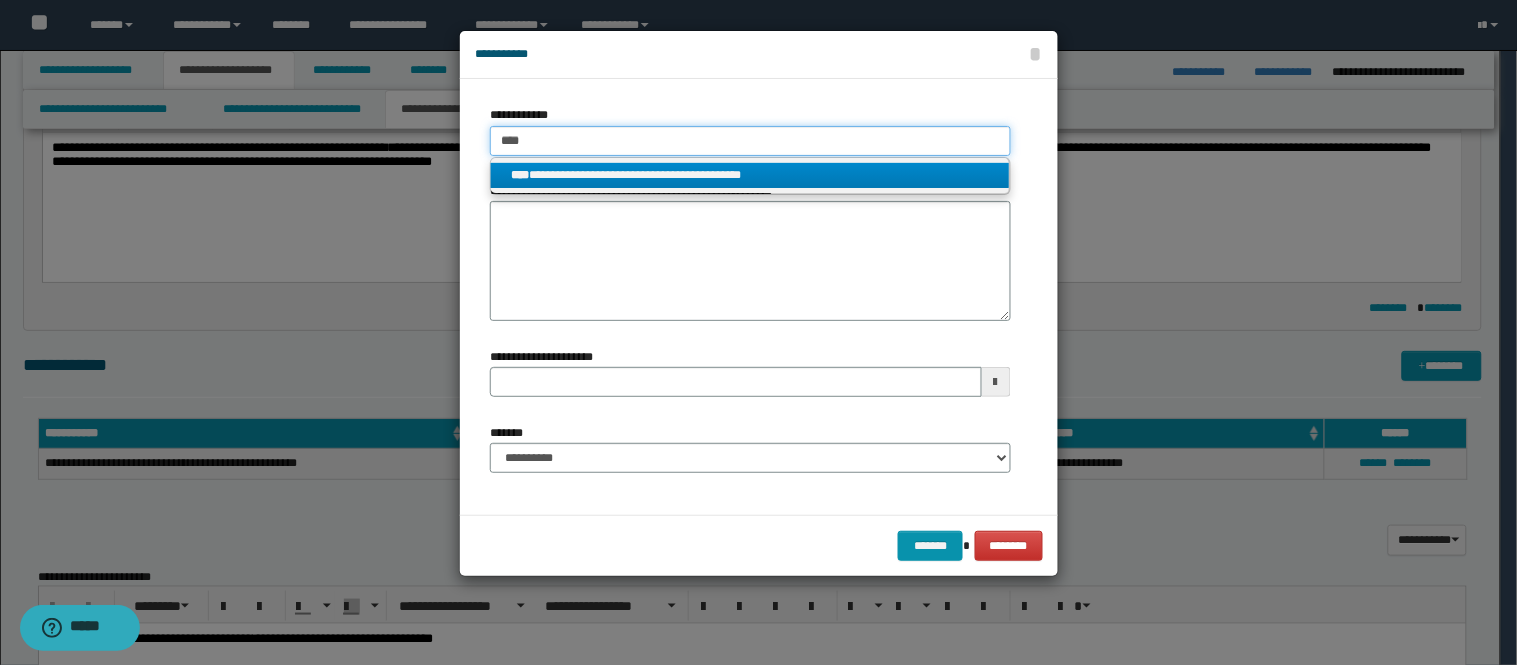 type on "****" 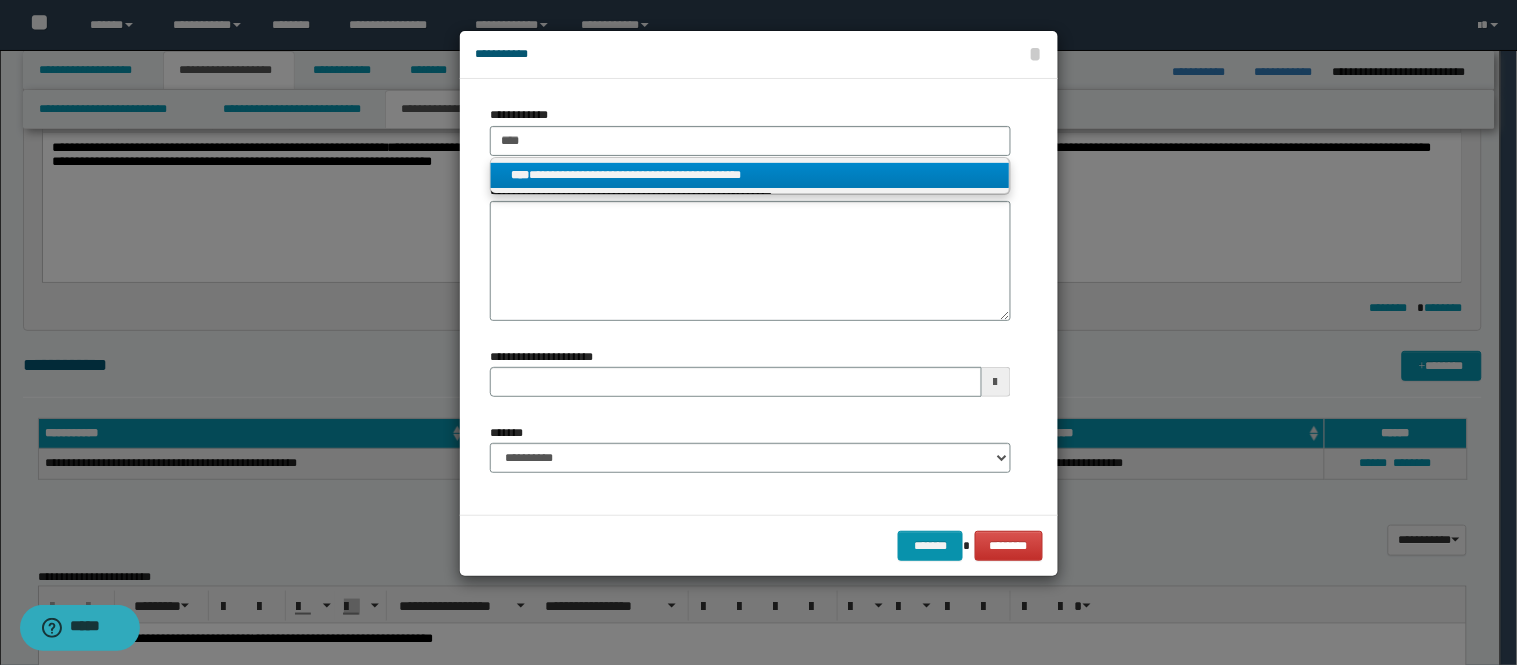 click on "**********" at bounding box center [750, 175] 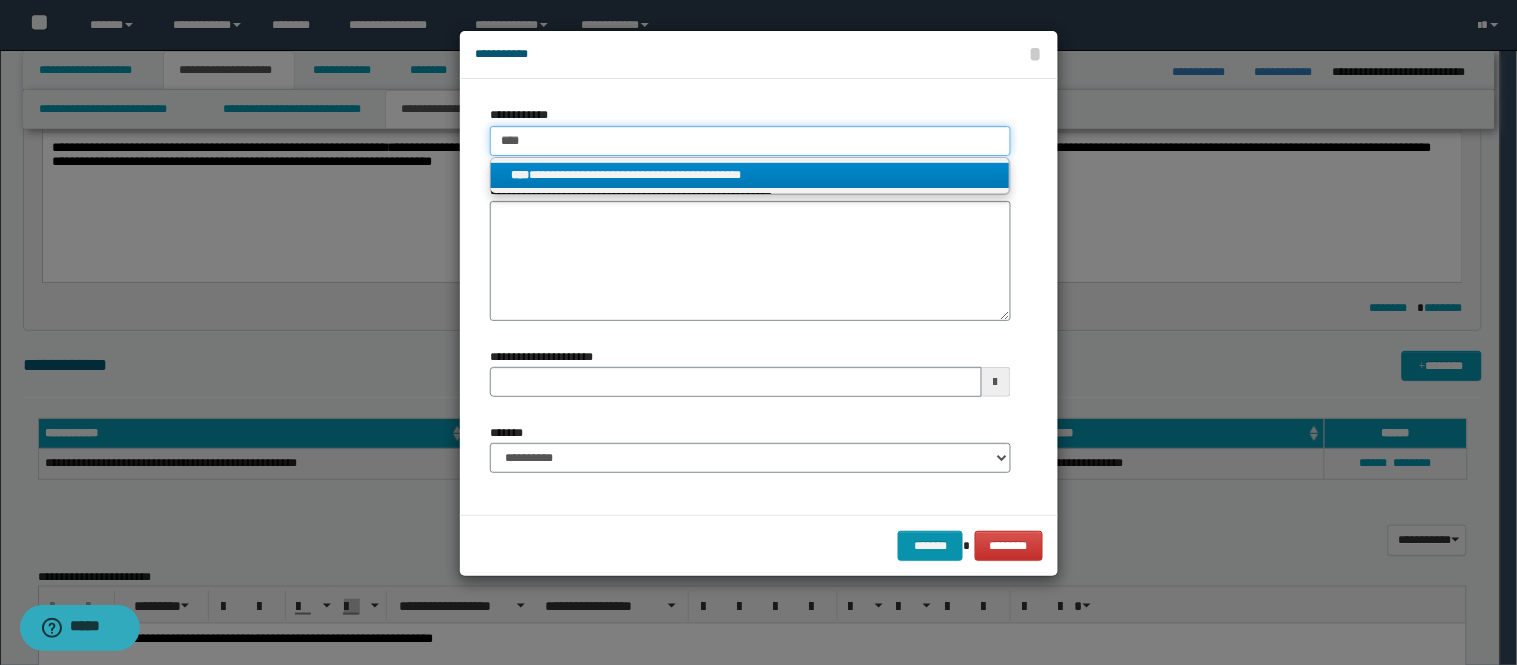 type 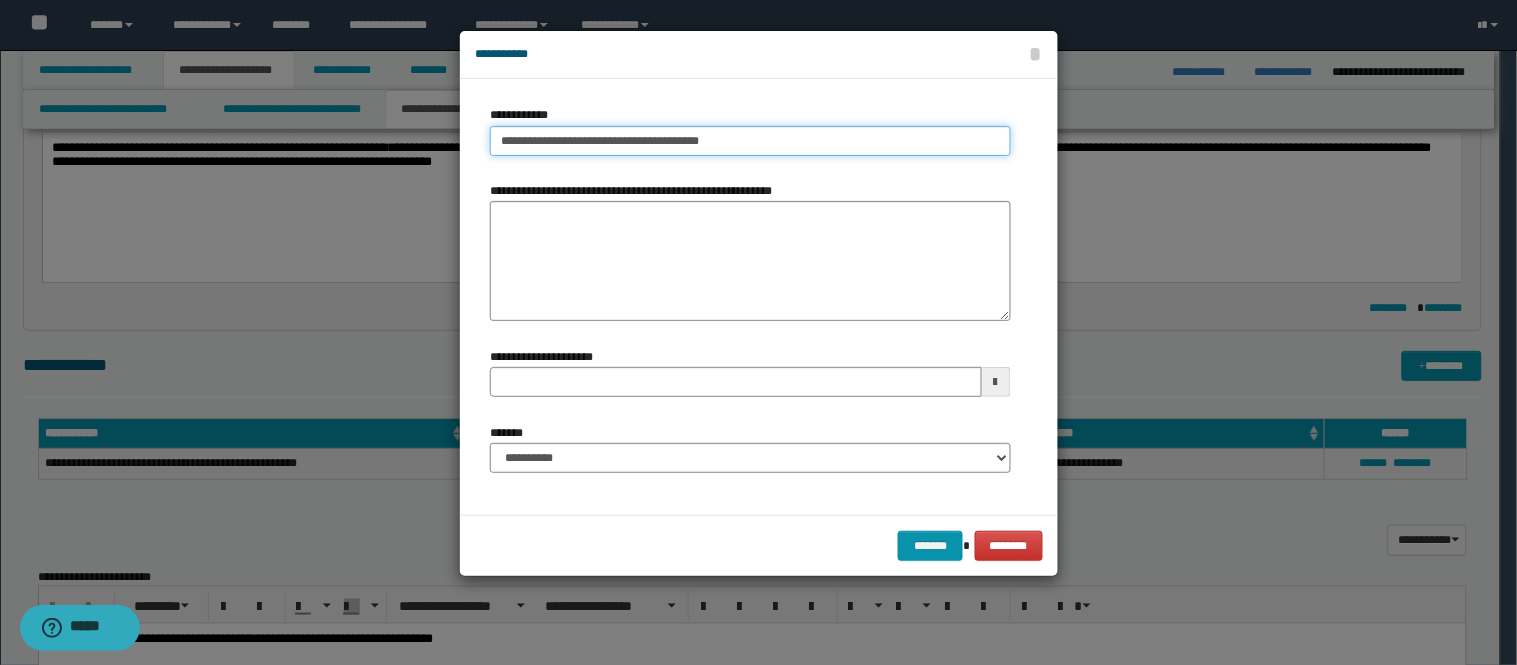 type 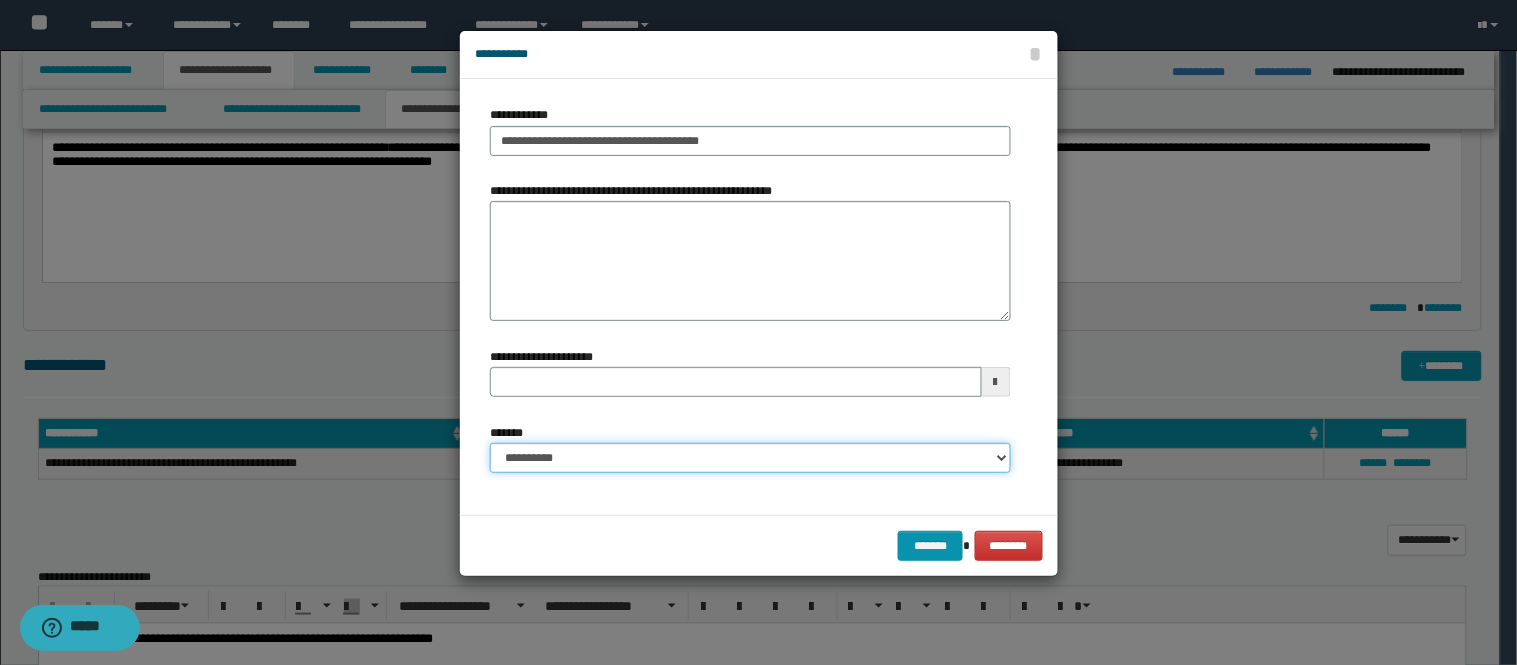 click on "**********" at bounding box center [750, 458] 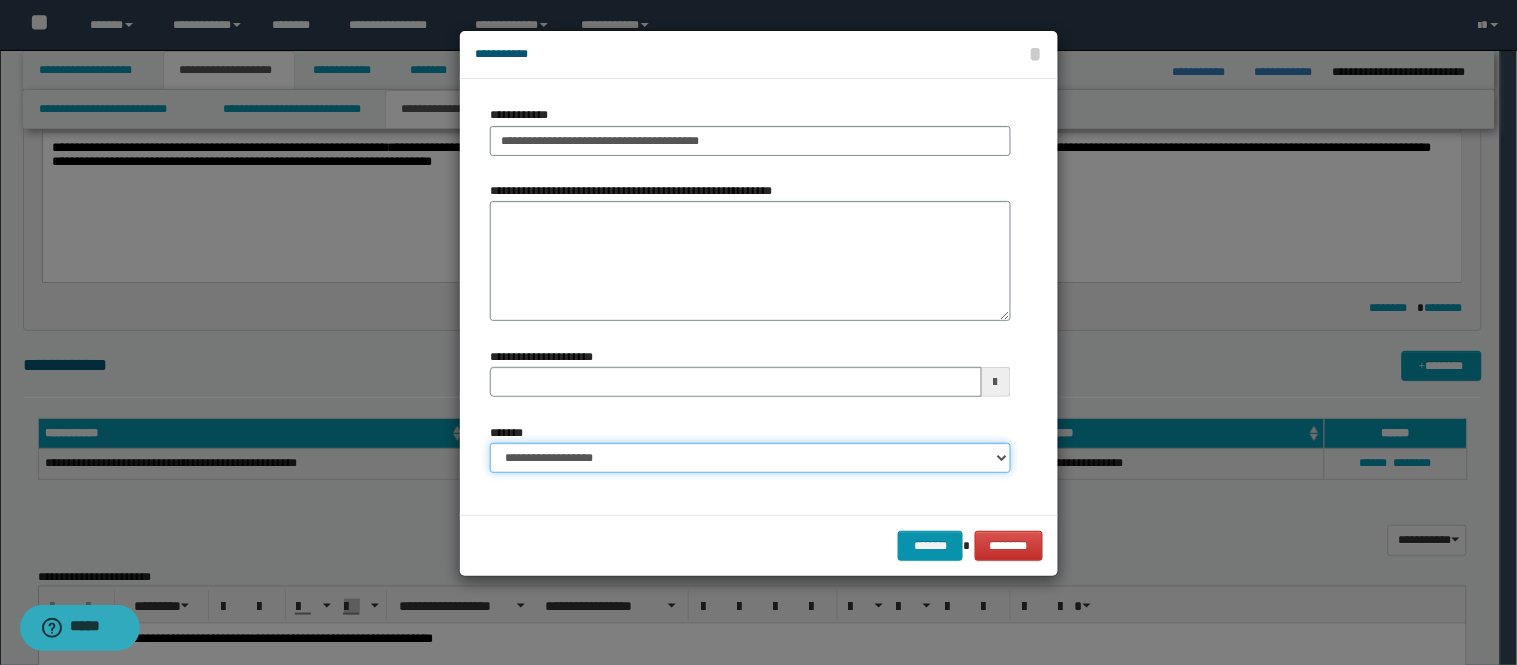 click on "**********" at bounding box center [750, 458] 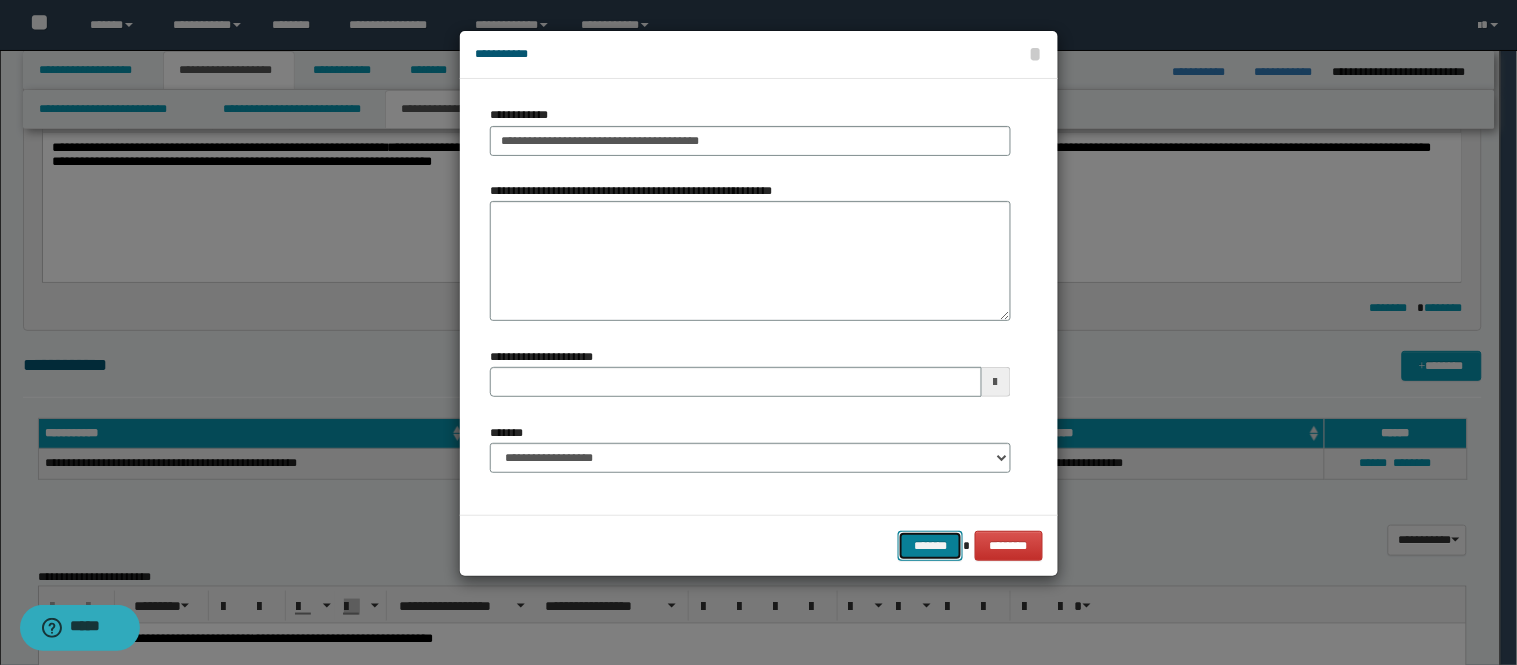 click on "*******" at bounding box center (930, 546) 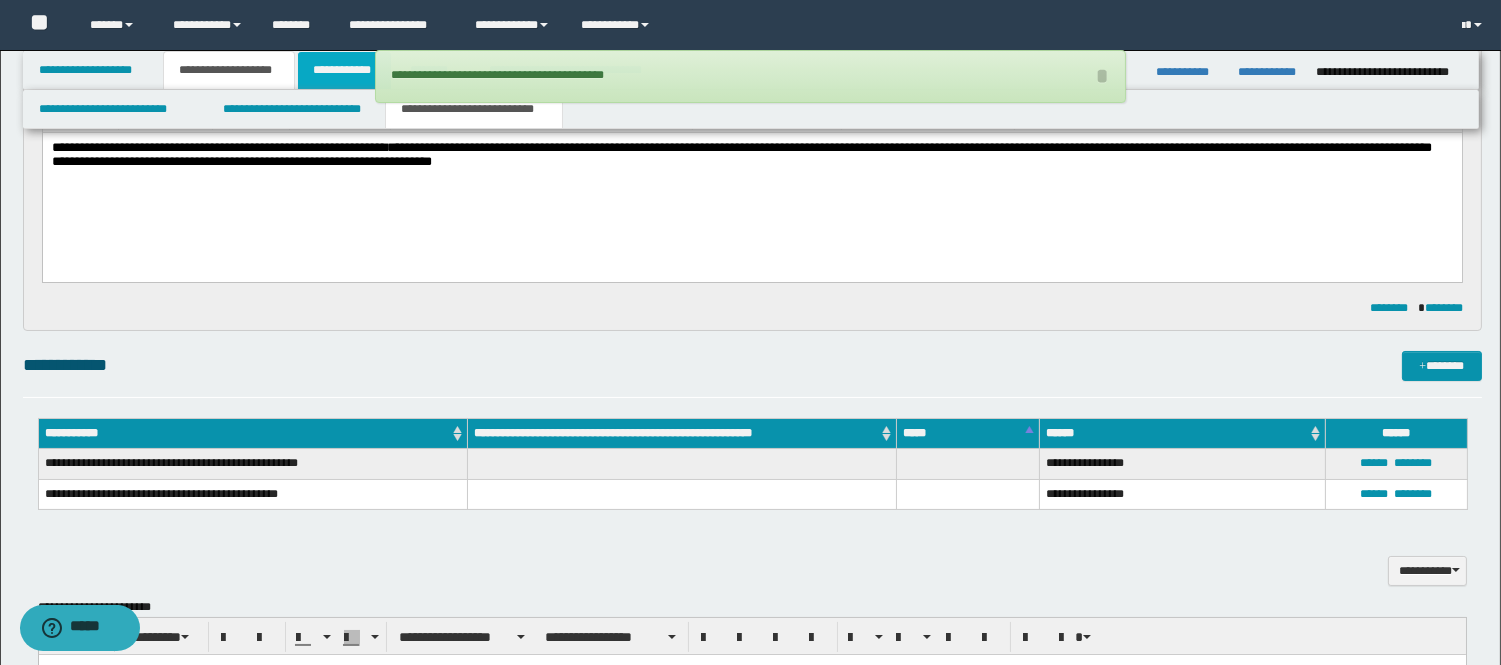 click on "**********" at bounding box center [344, 70] 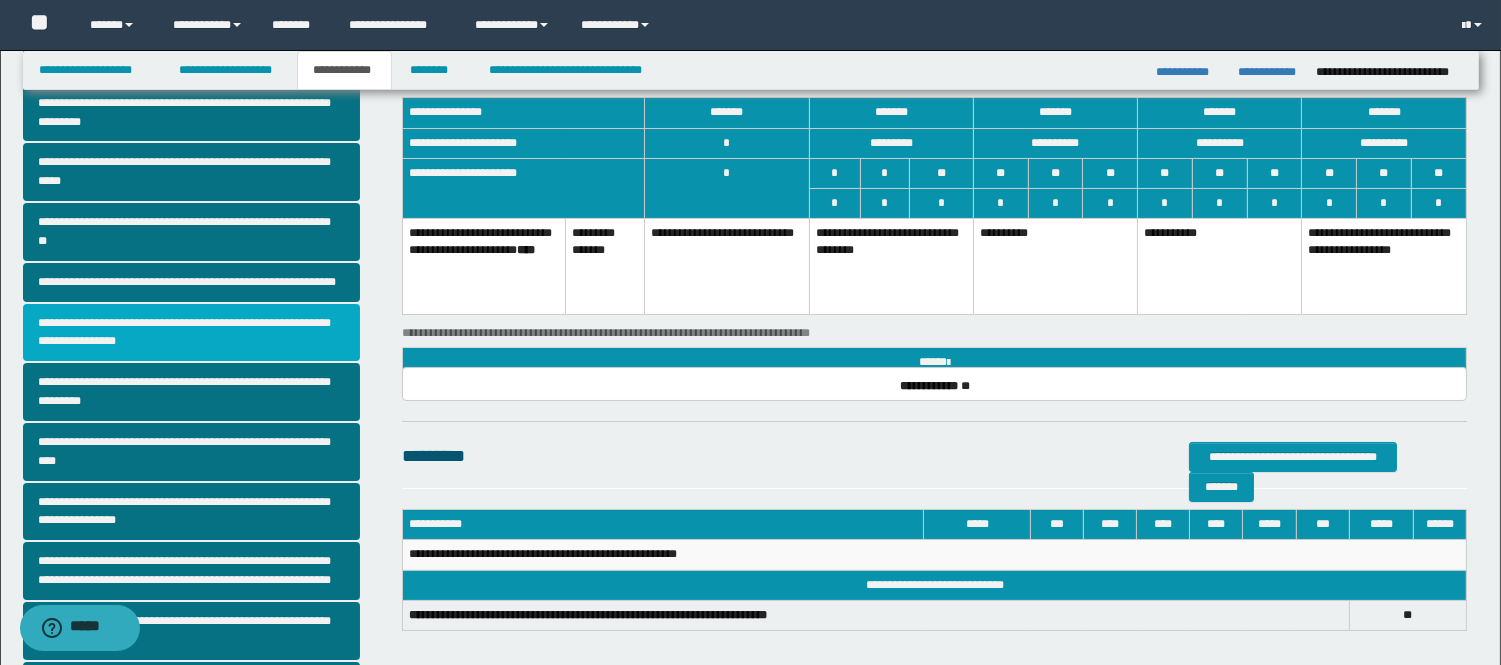 scroll, scrollTop: 0, scrollLeft: 0, axis: both 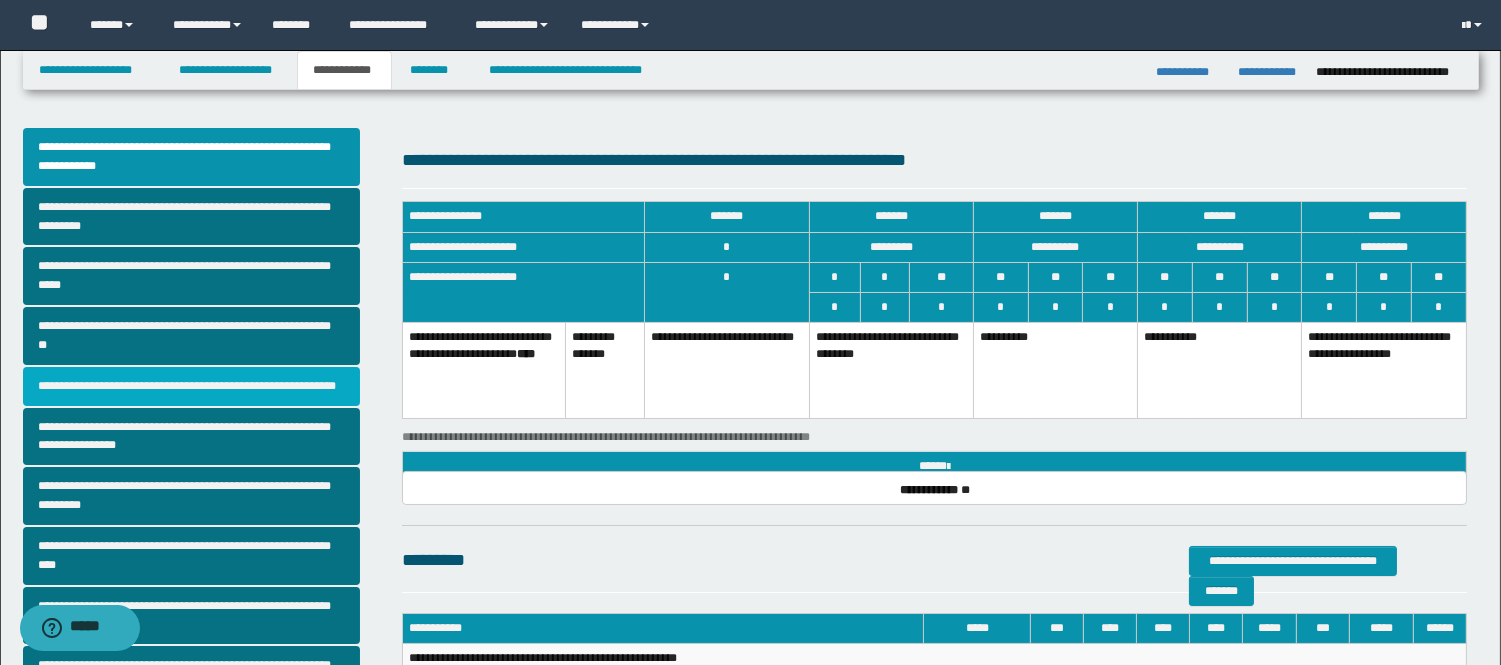 click on "**********" at bounding box center [192, 386] 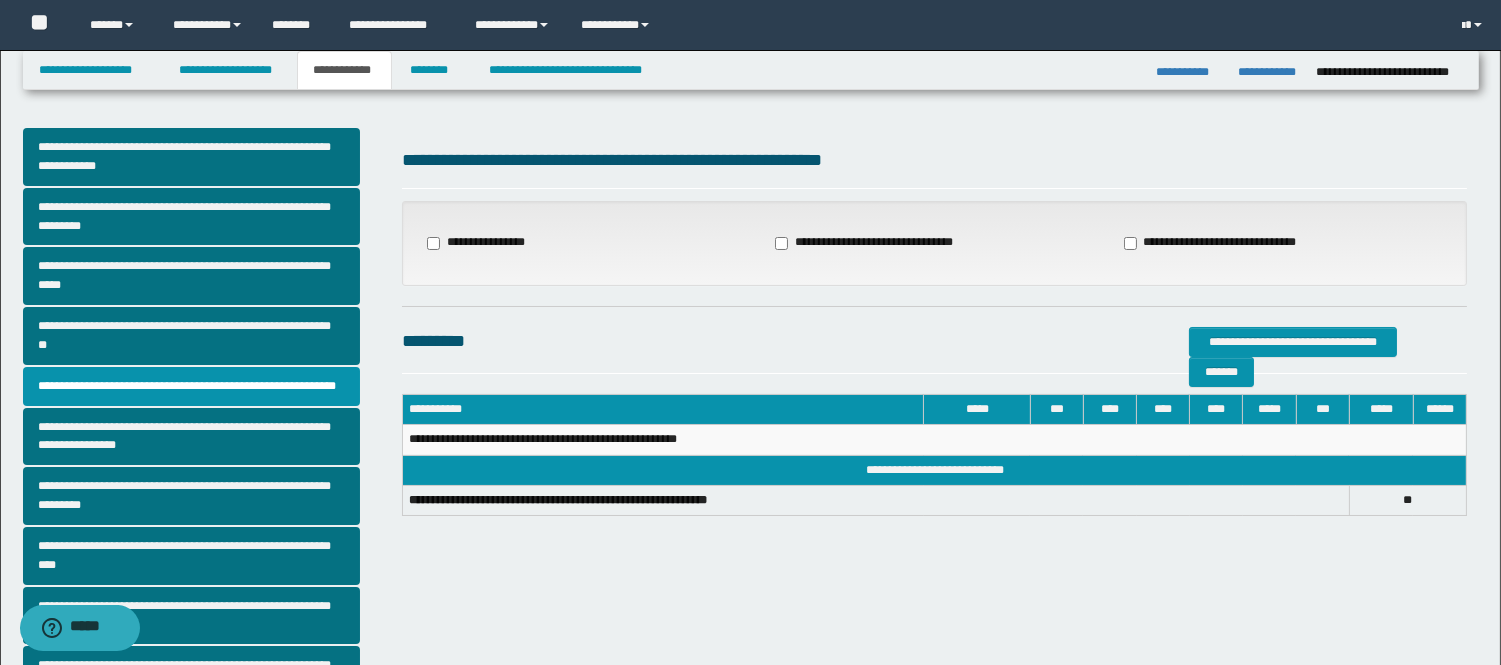 click on "**********" at bounding box center (479, 243) 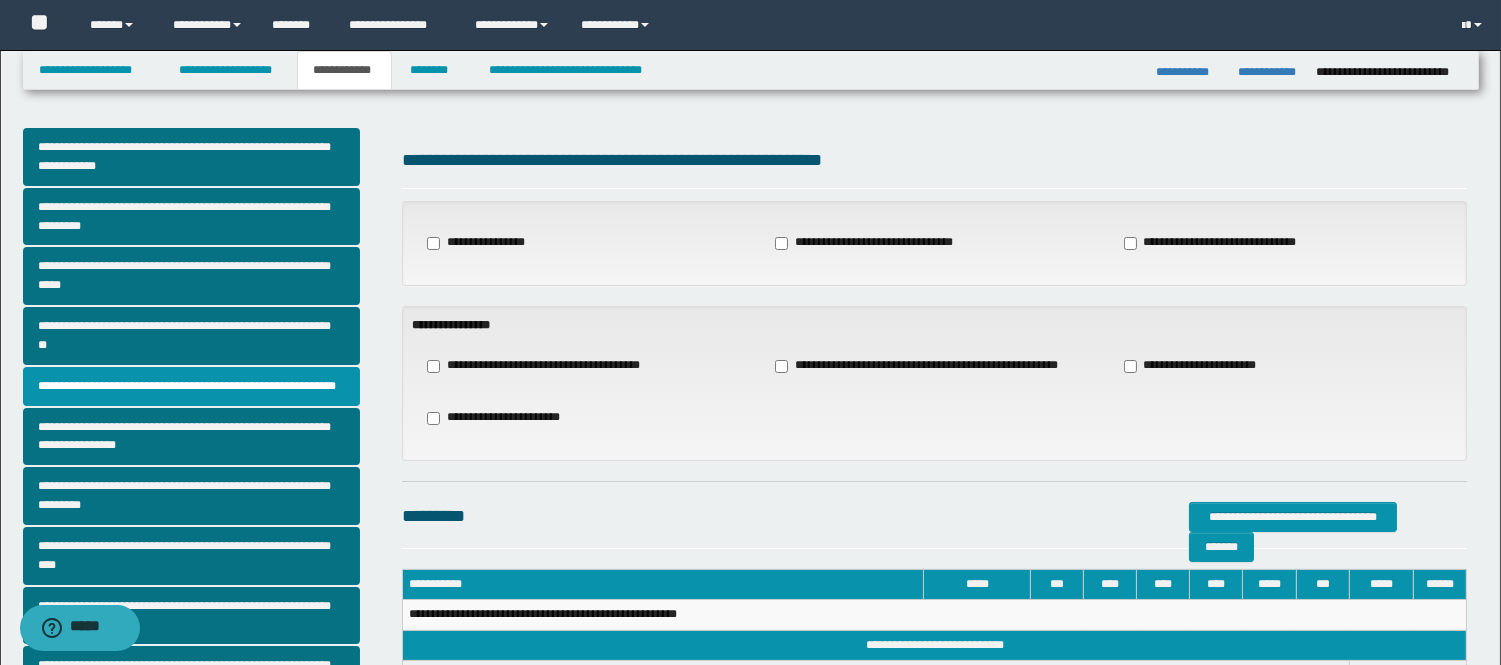 click on "**********" at bounding box center [540, 366] 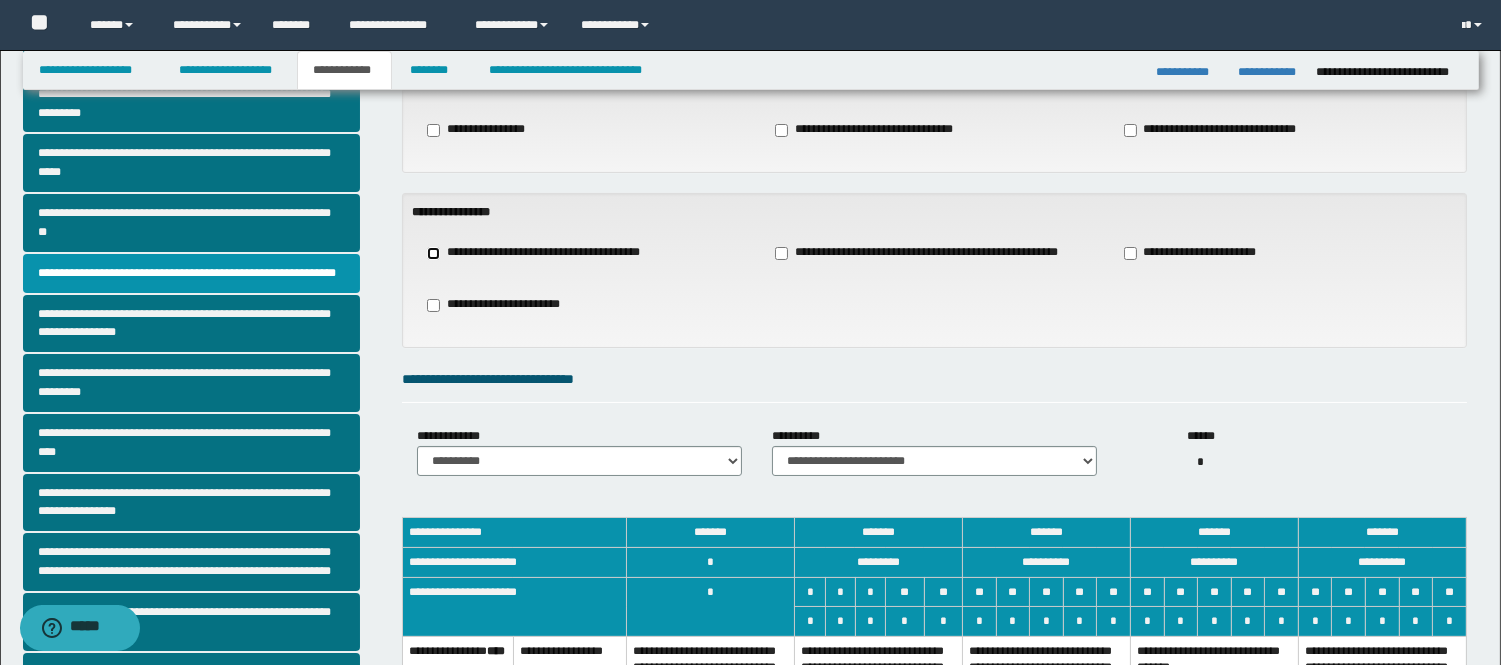 scroll, scrollTop: 222, scrollLeft: 0, axis: vertical 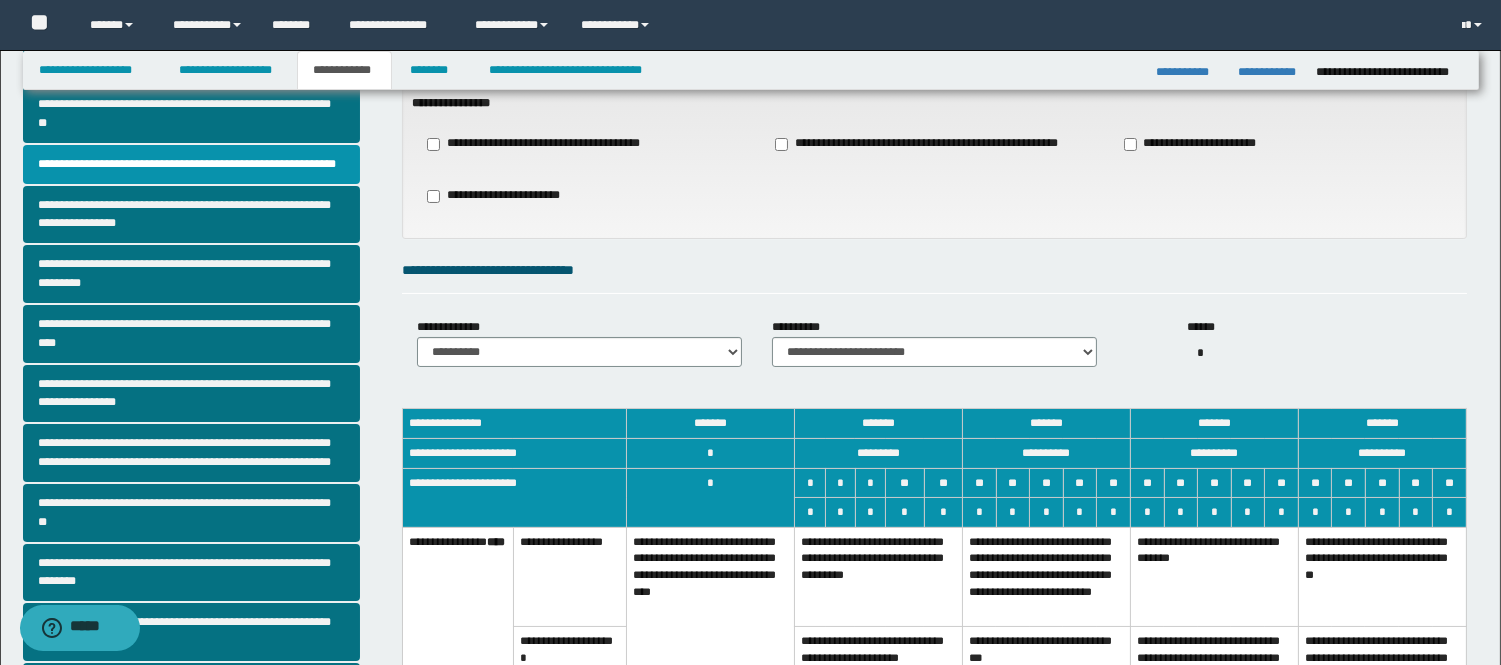 click on "**********" at bounding box center [1214, 576] 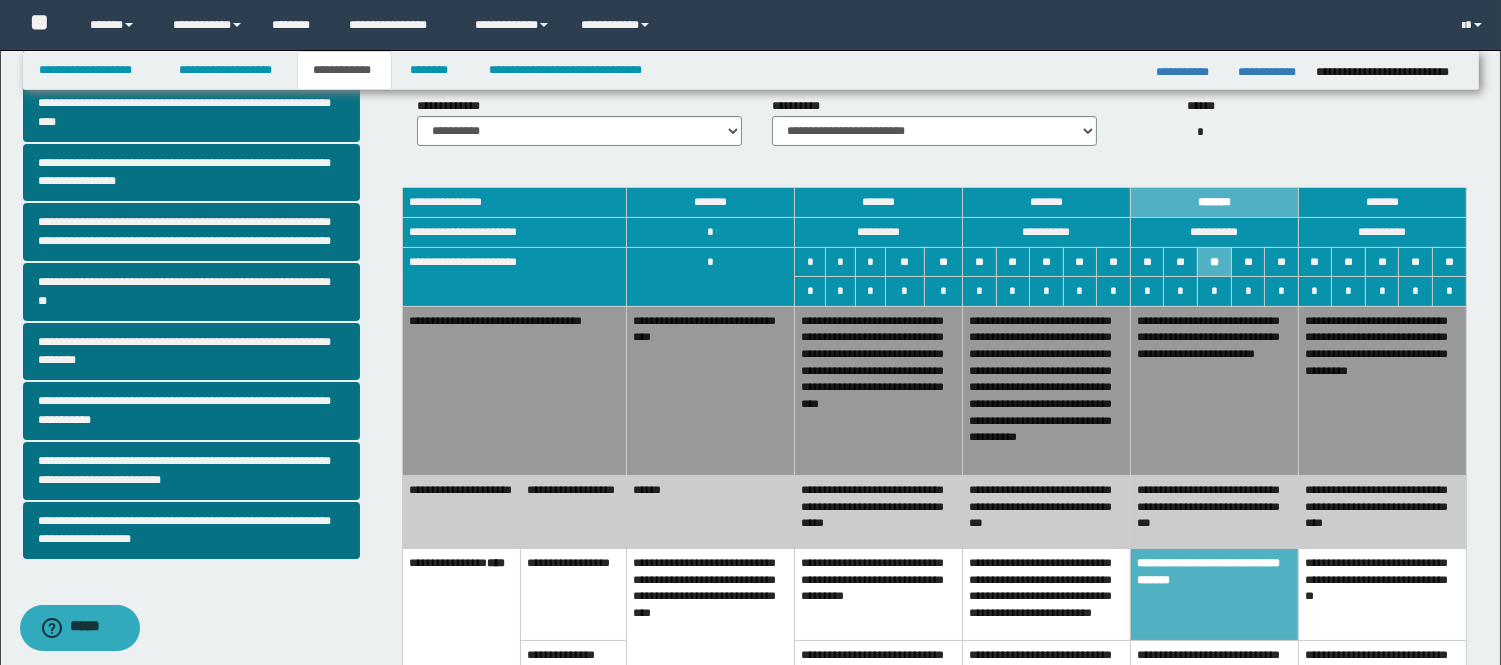 scroll, scrollTop: 444, scrollLeft: 0, axis: vertical 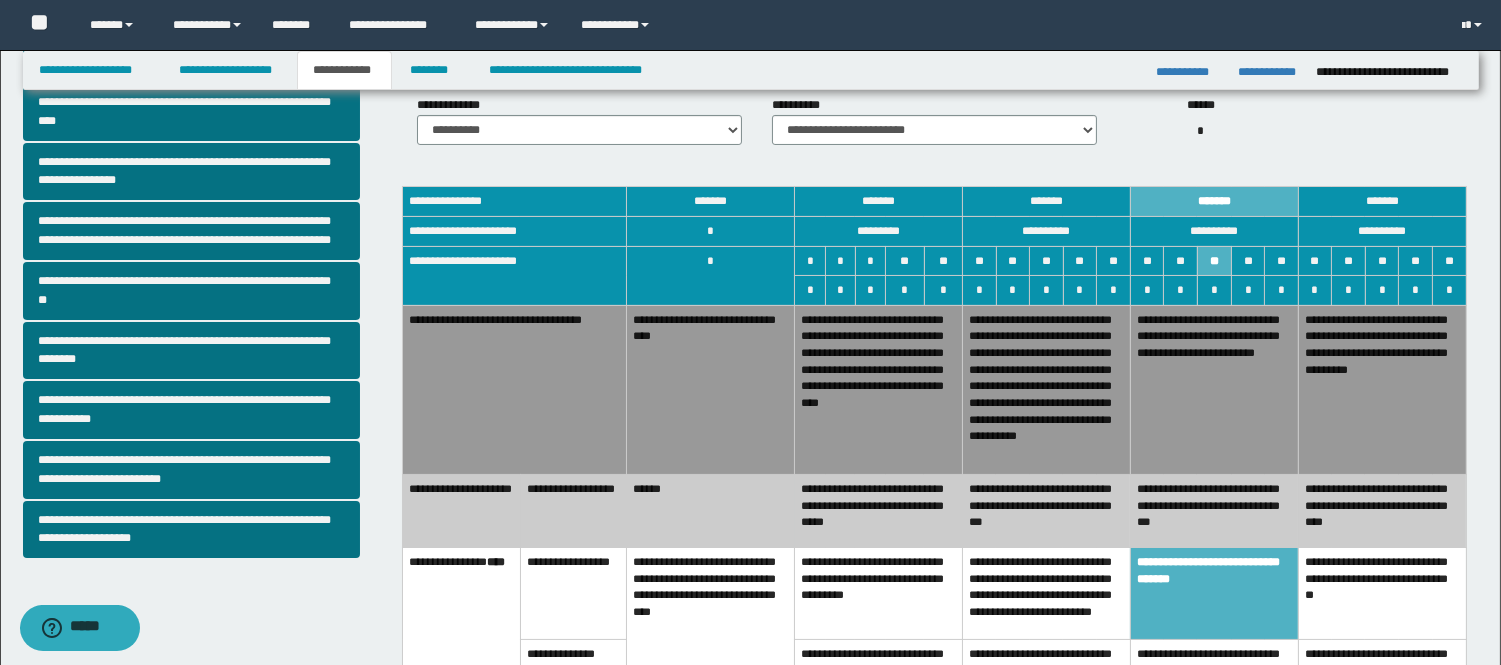click on "**********" at bounding box center [1382, 389] 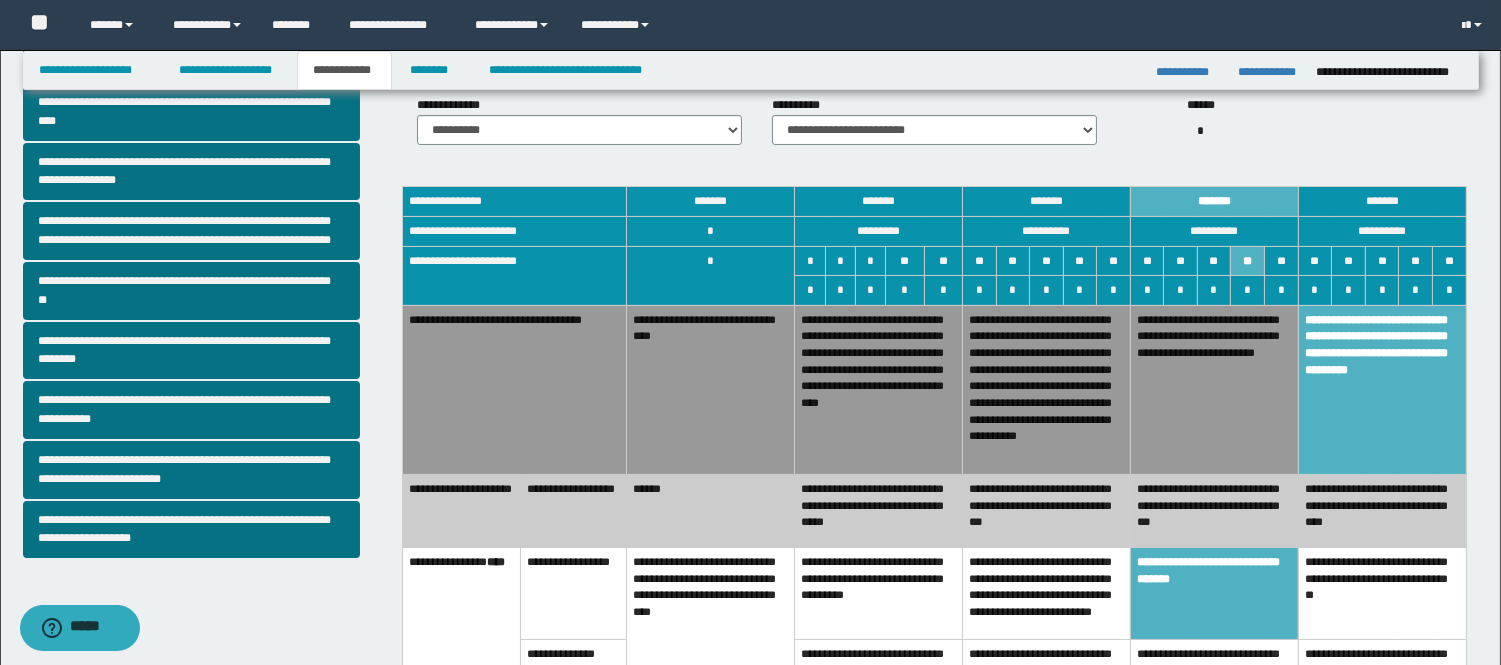 click on "**********" at bounding box center [1382, 511] 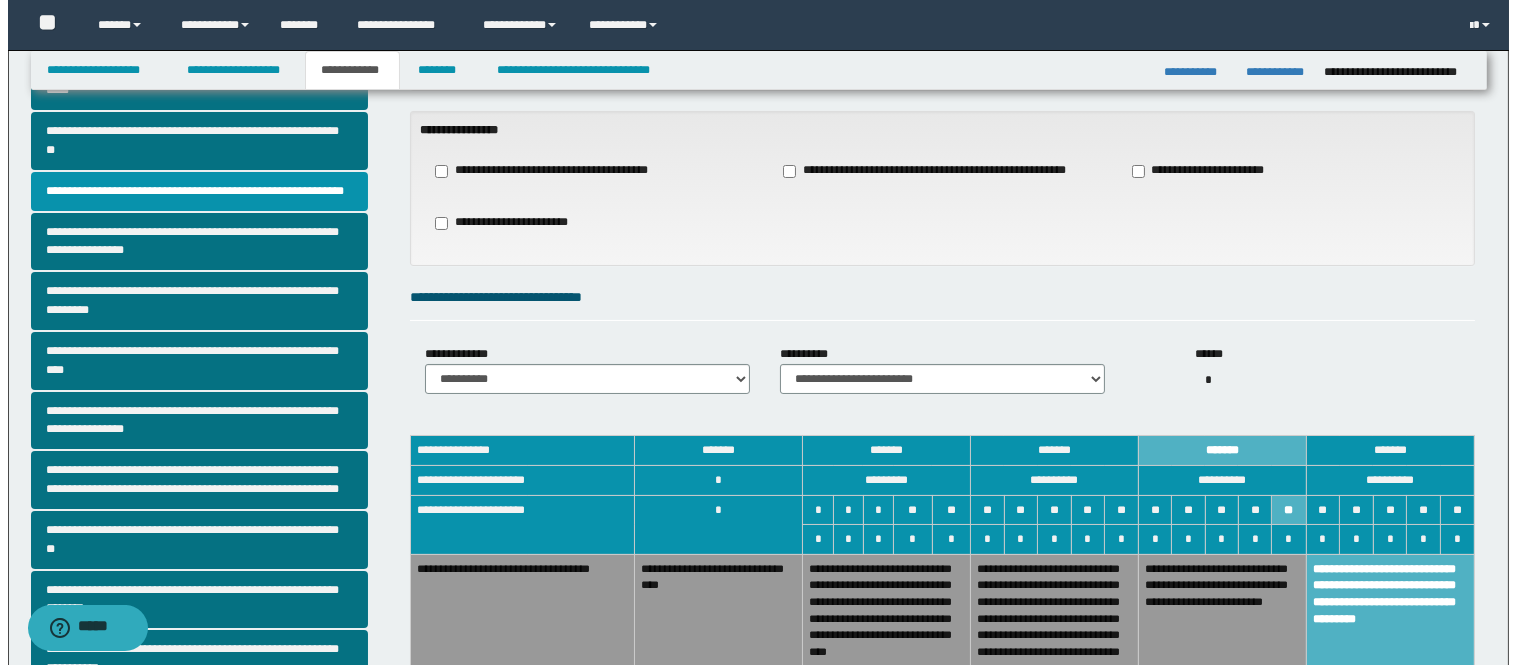 scroll, scrollTop: 0, scrollLeft: 0, axis: both 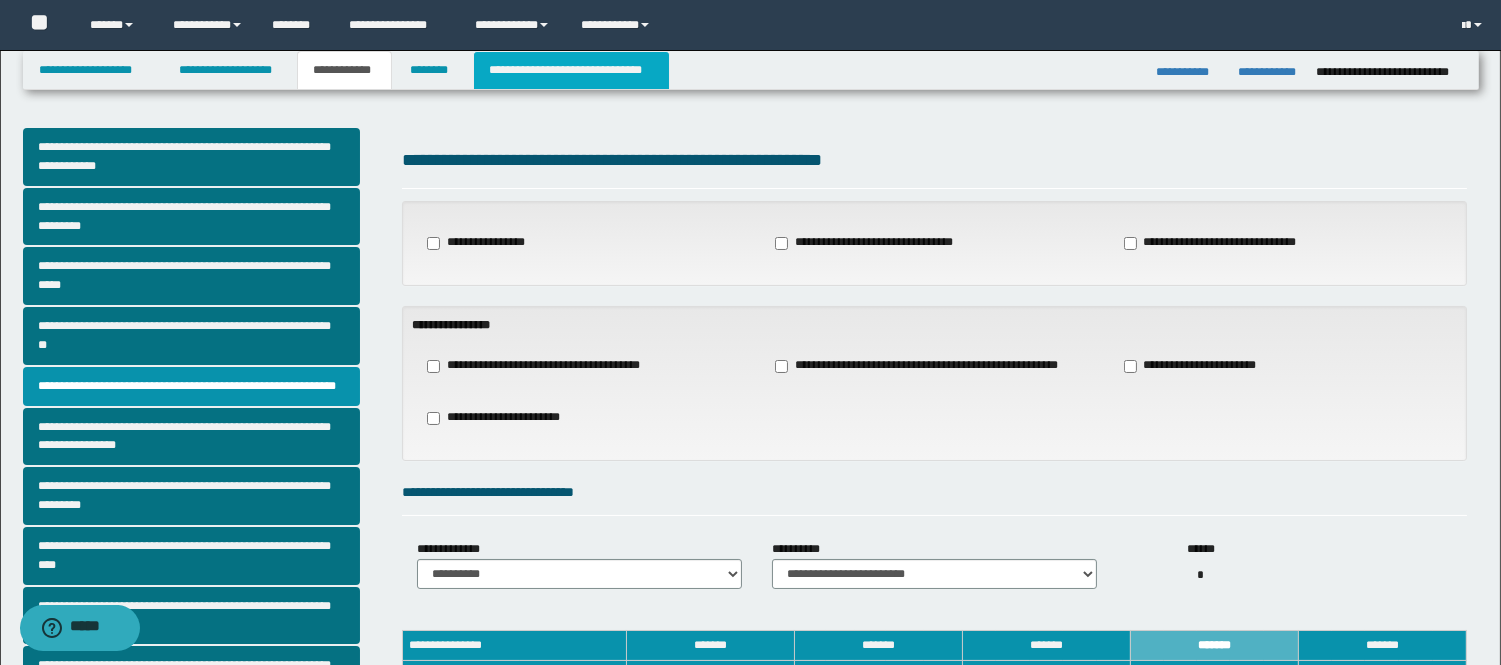click on "**********" at bounding box center [571, 70] 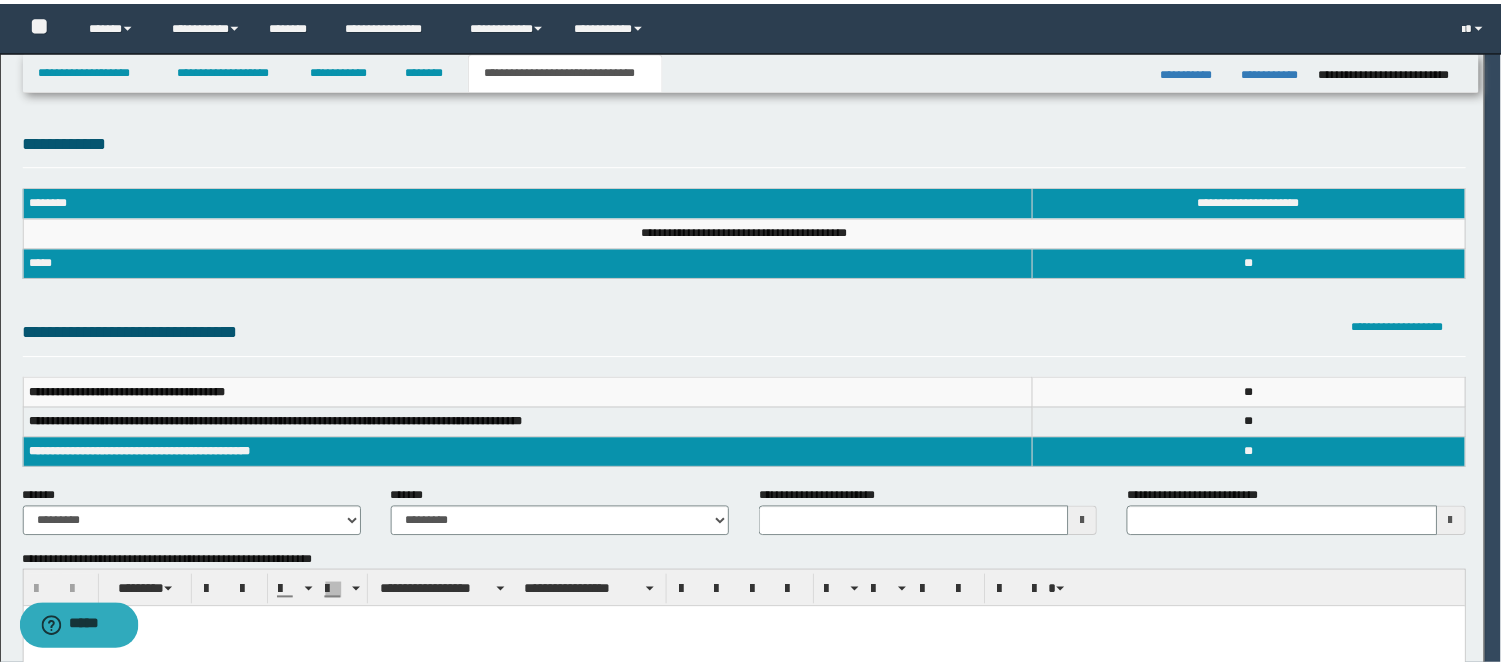 scroll, scrollTop: 0, scrollLeft: 0, axis: both 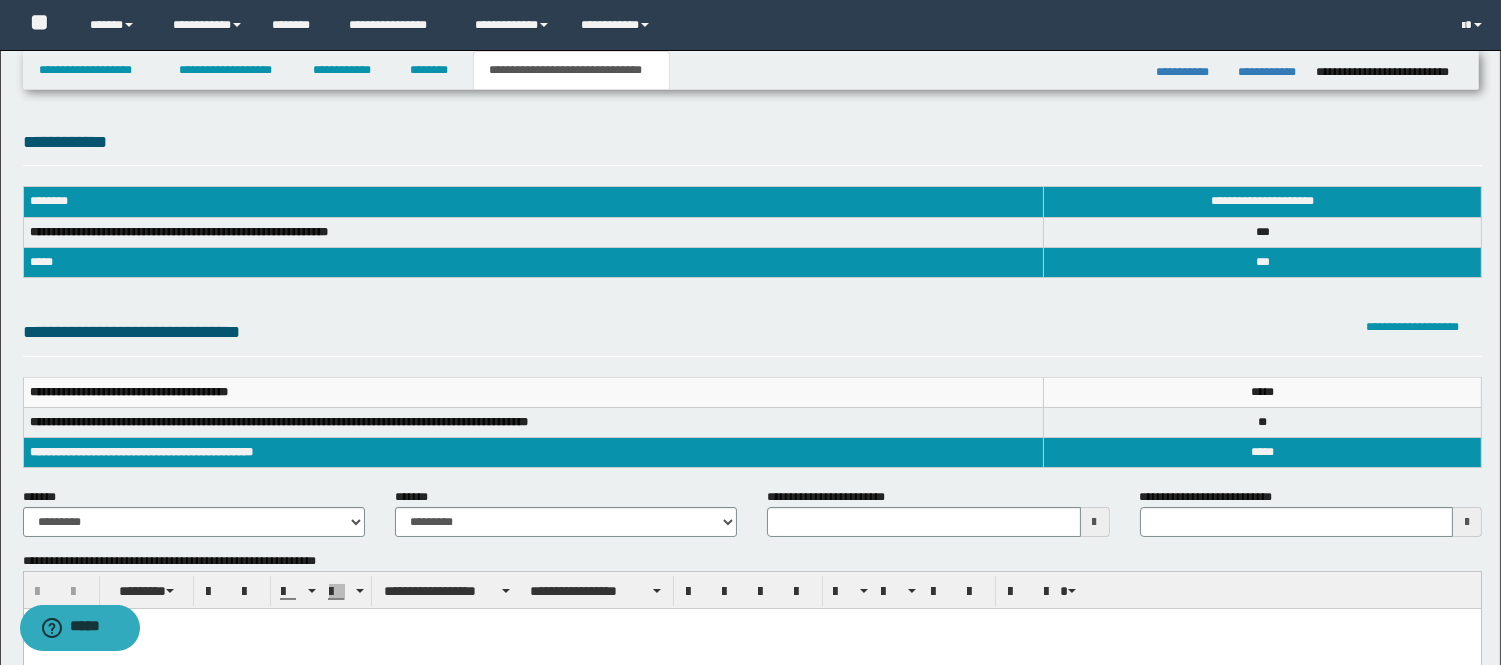 click at bounding box center (1095, 522) 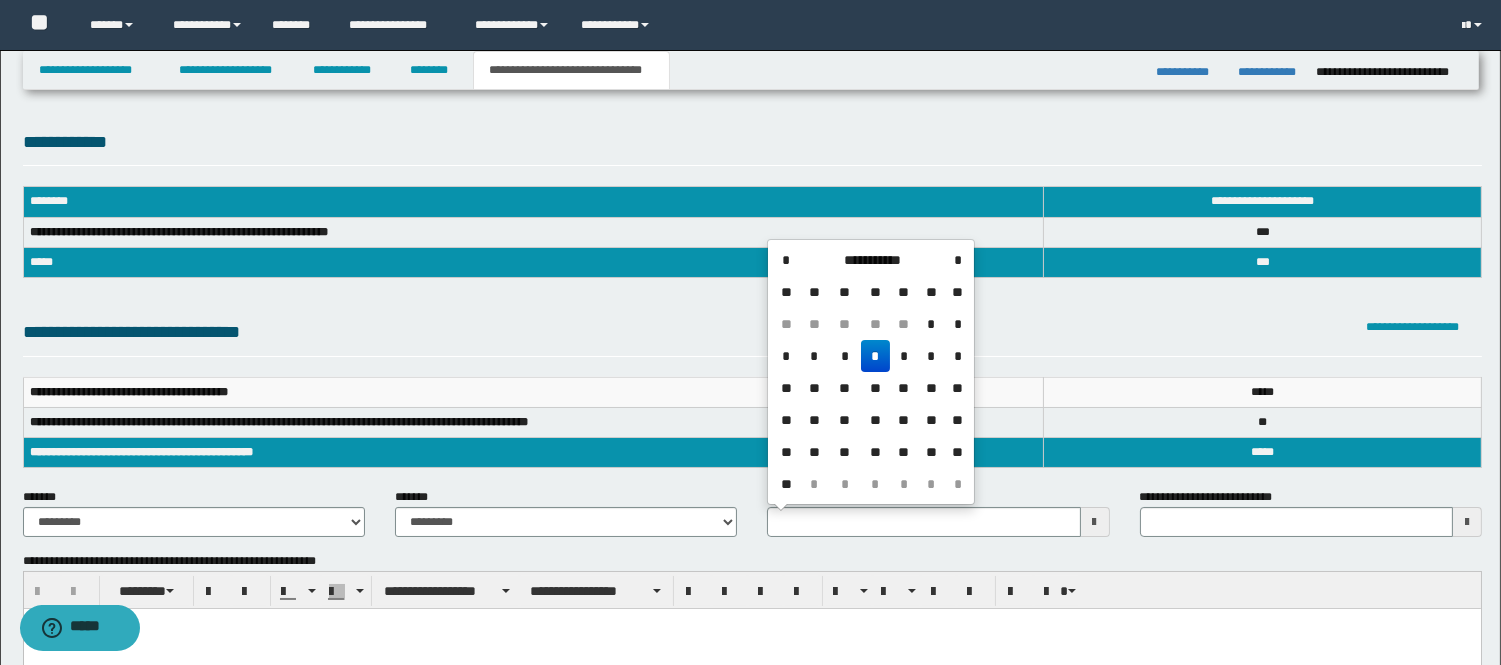 click on "**********" at bounding box center [872, 260] 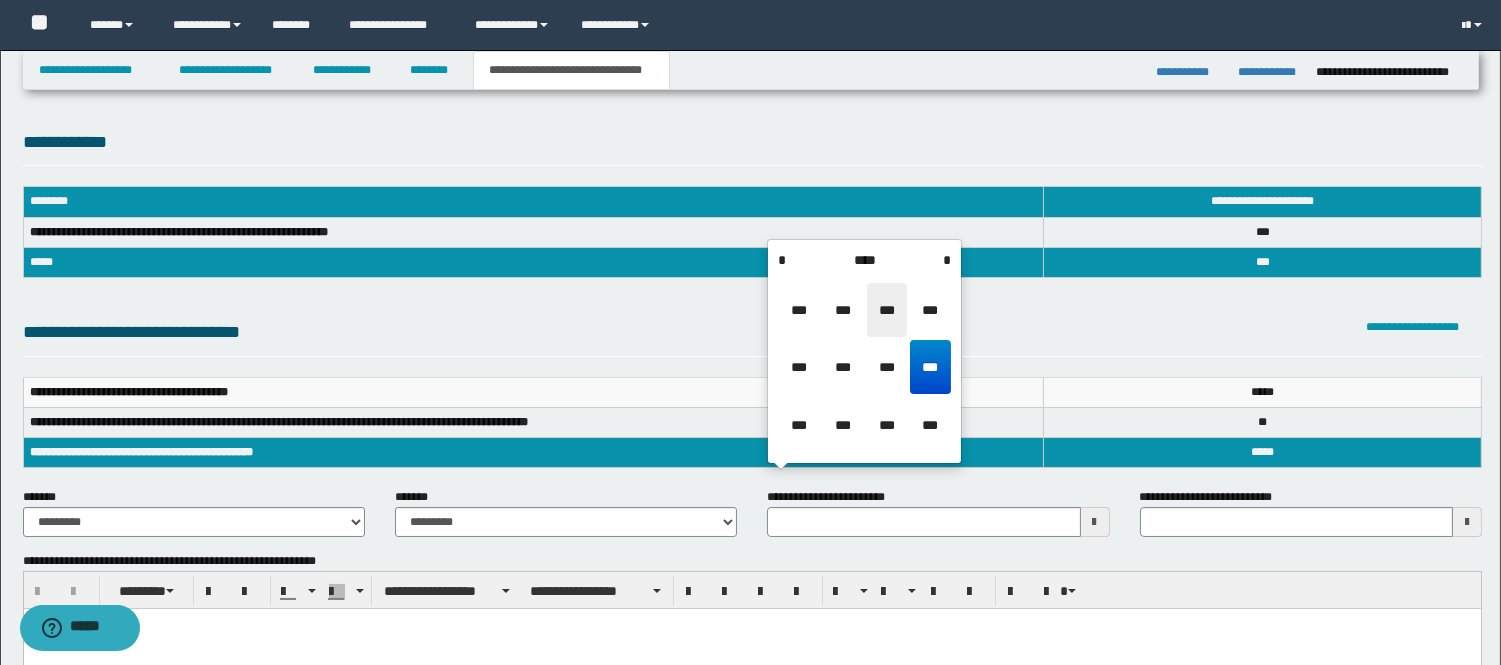 click on "***" at bounding box center (887, 310) 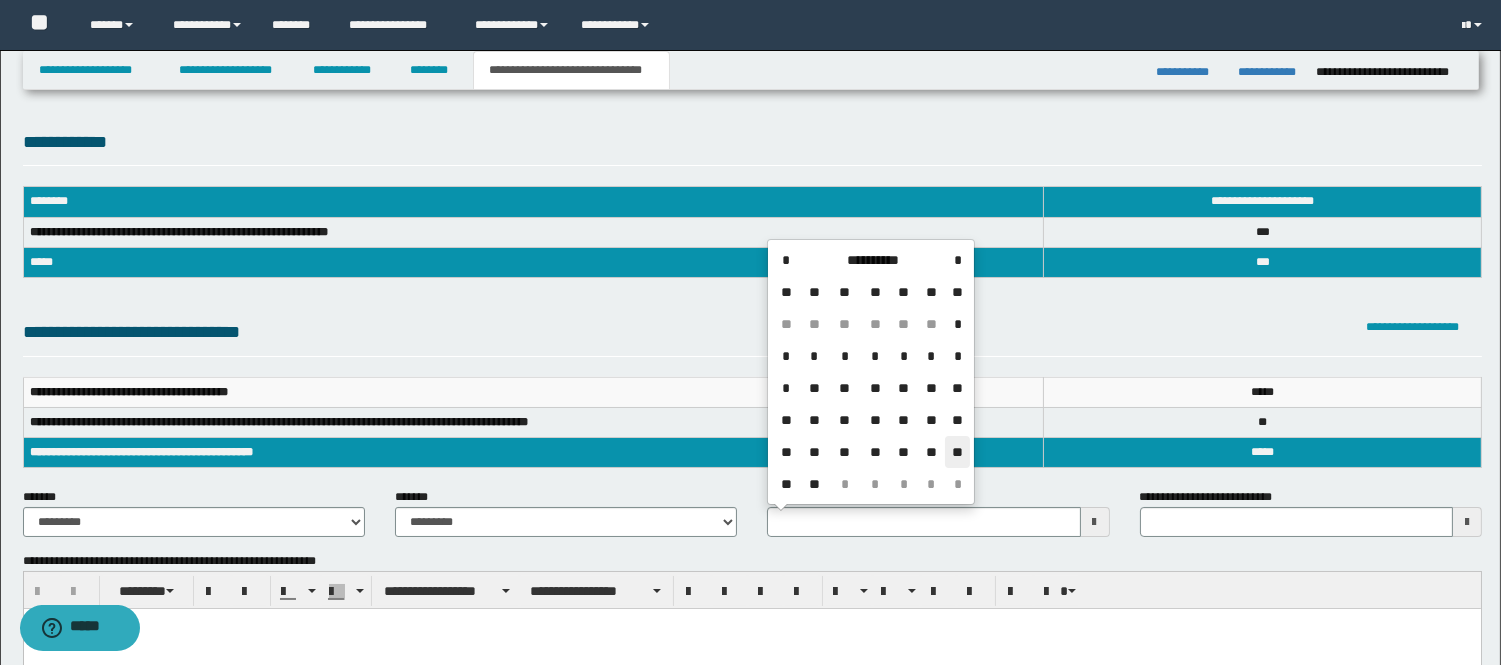 click on "**" at bounding box center (957, 452) 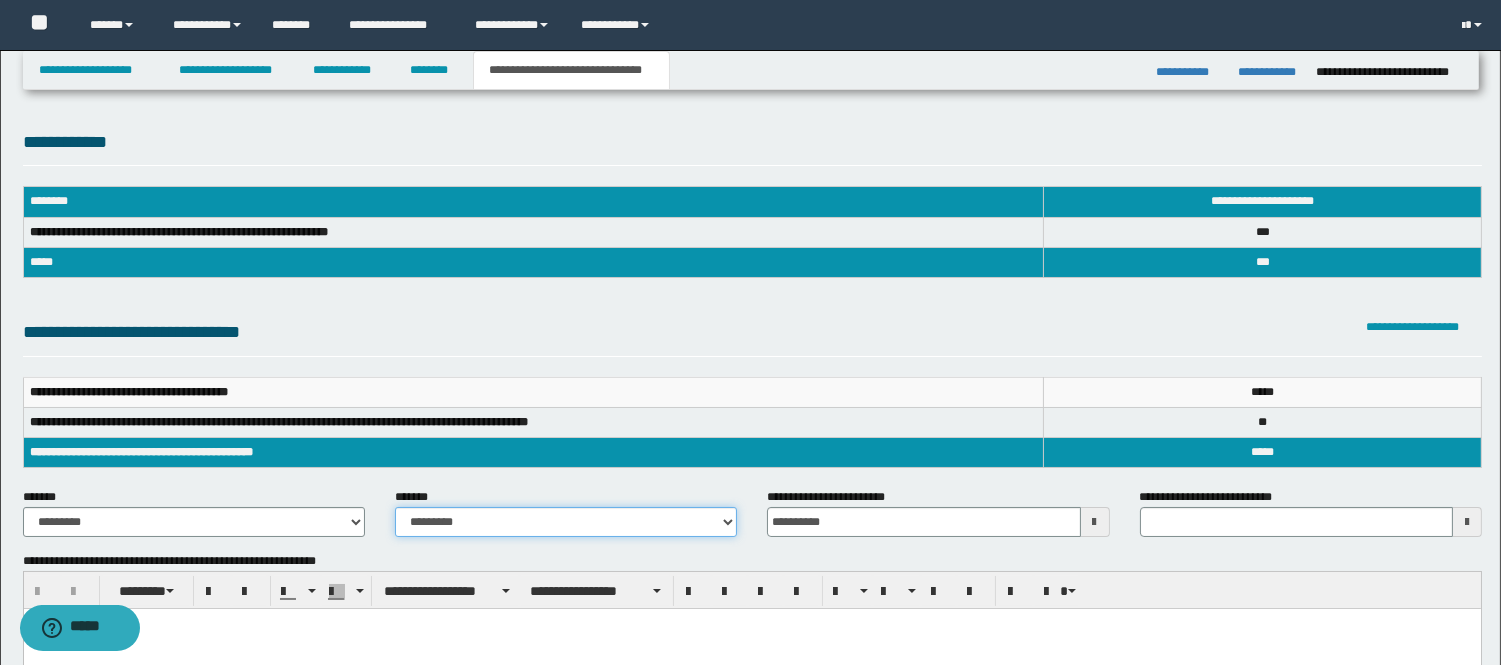 click on "**********" at bounding box center (566, 522) 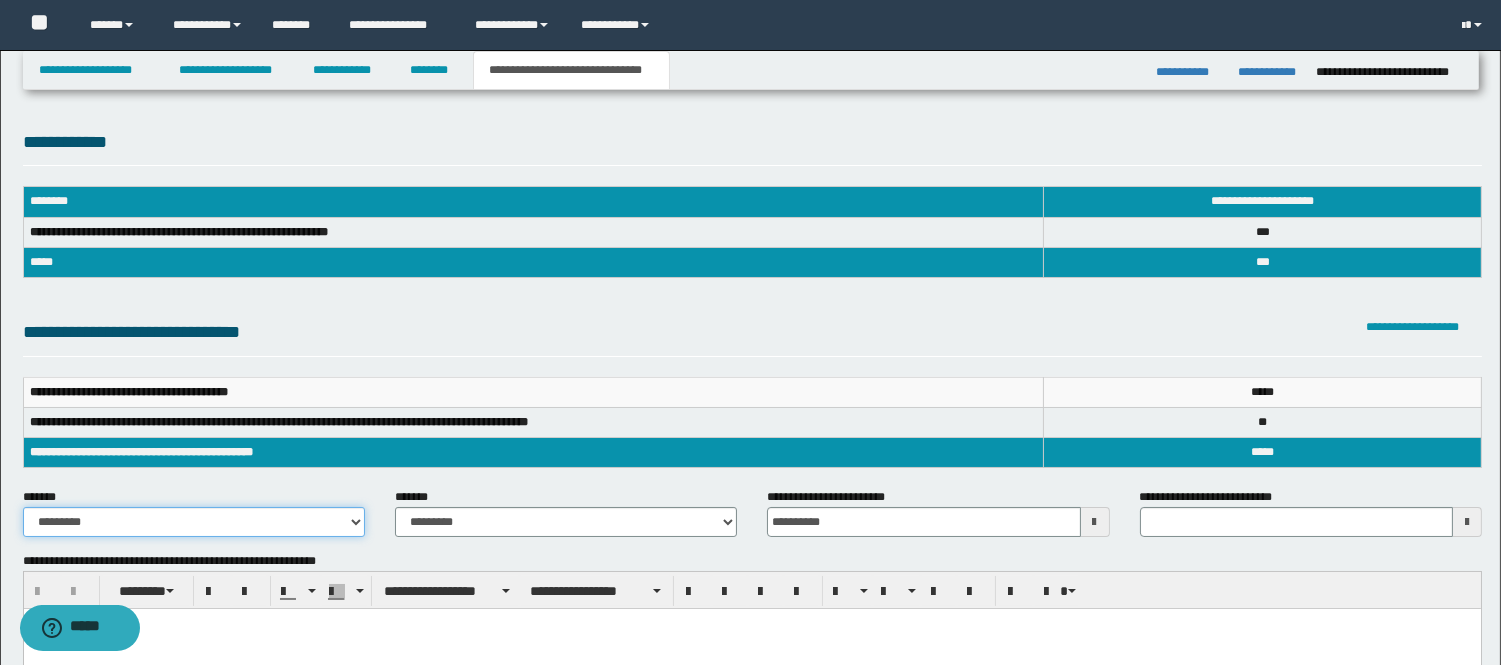 click on "**********" at bounding box center [194, 522] 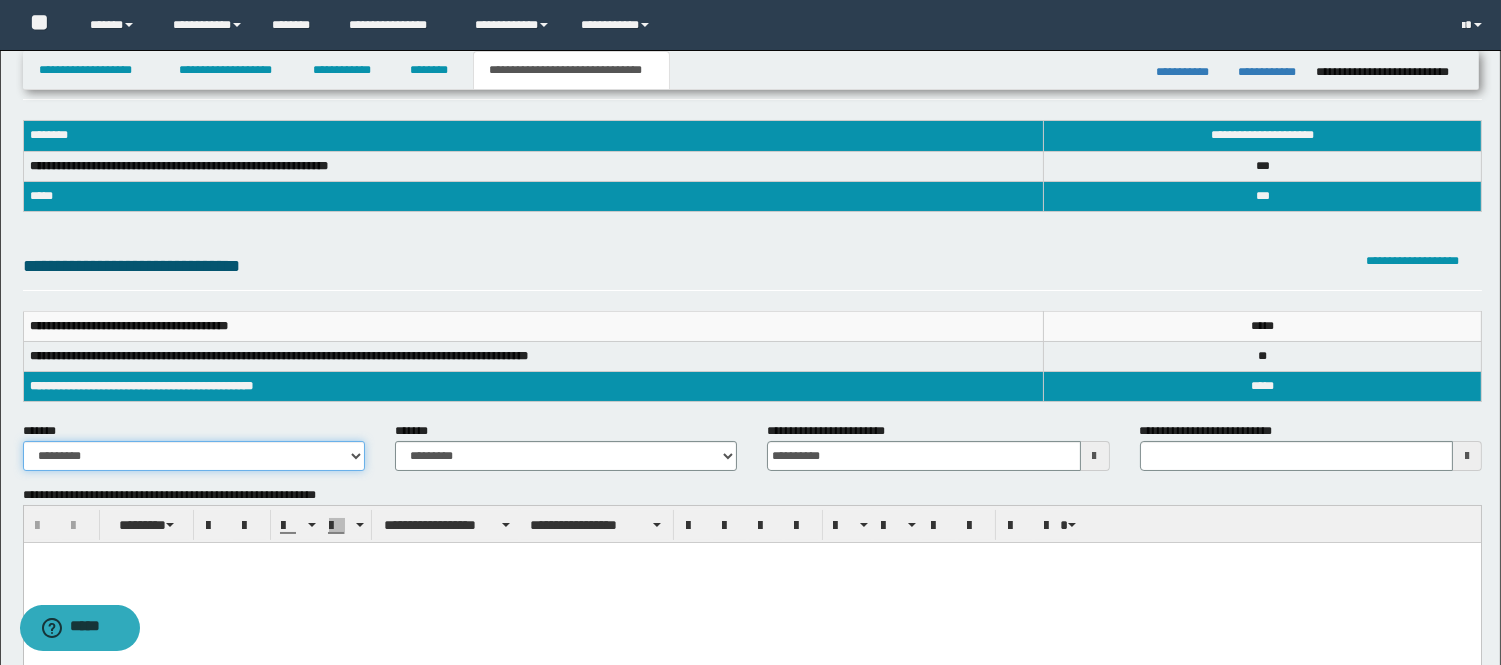 scroll, scrollTop: 333, scrollLeft: 0, axis: vertical 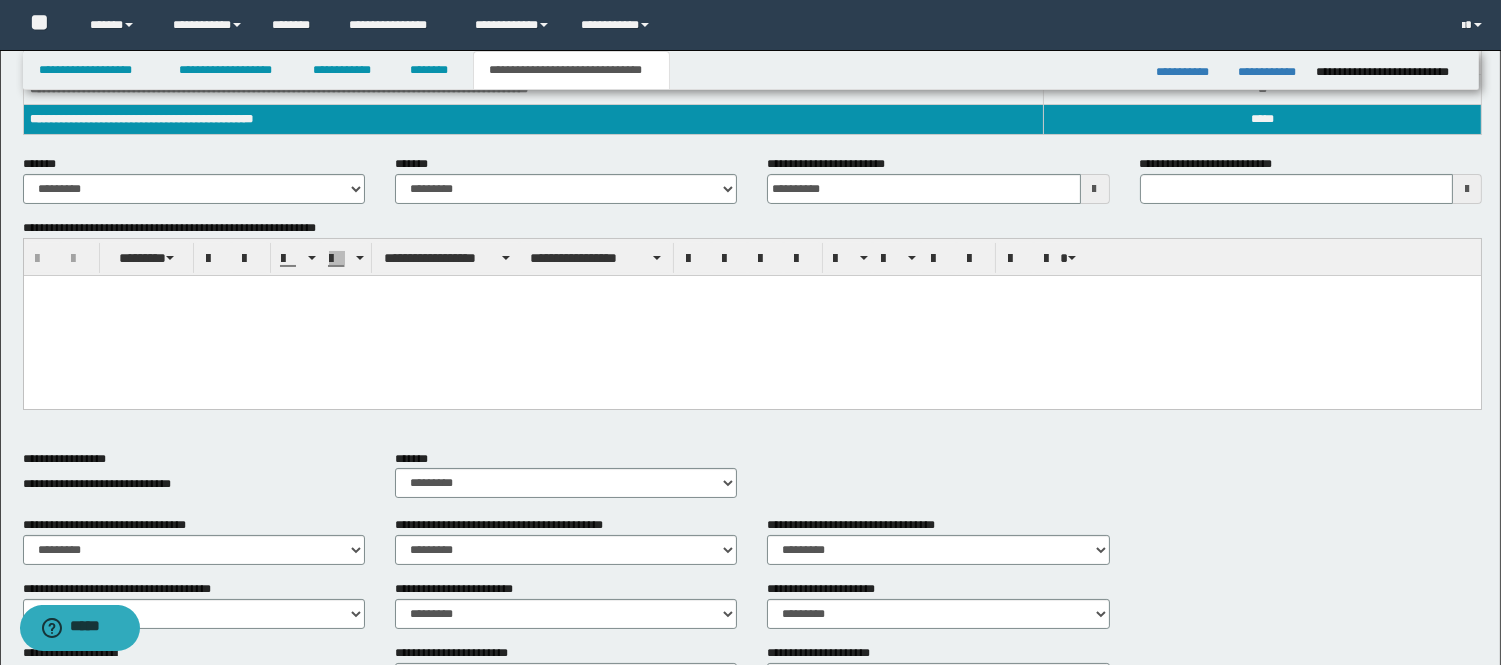 click at bounding box center (751, 316) 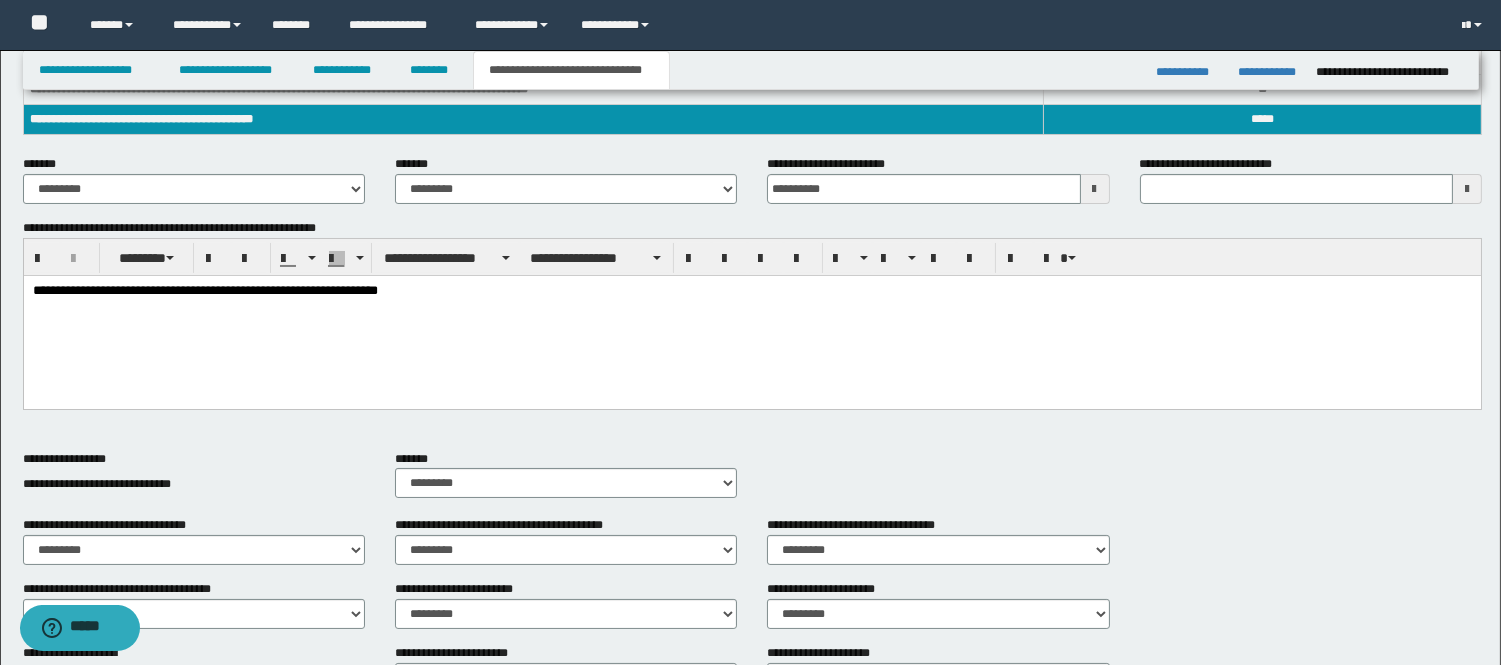 click on "**********" at bounding box center (751, 292) 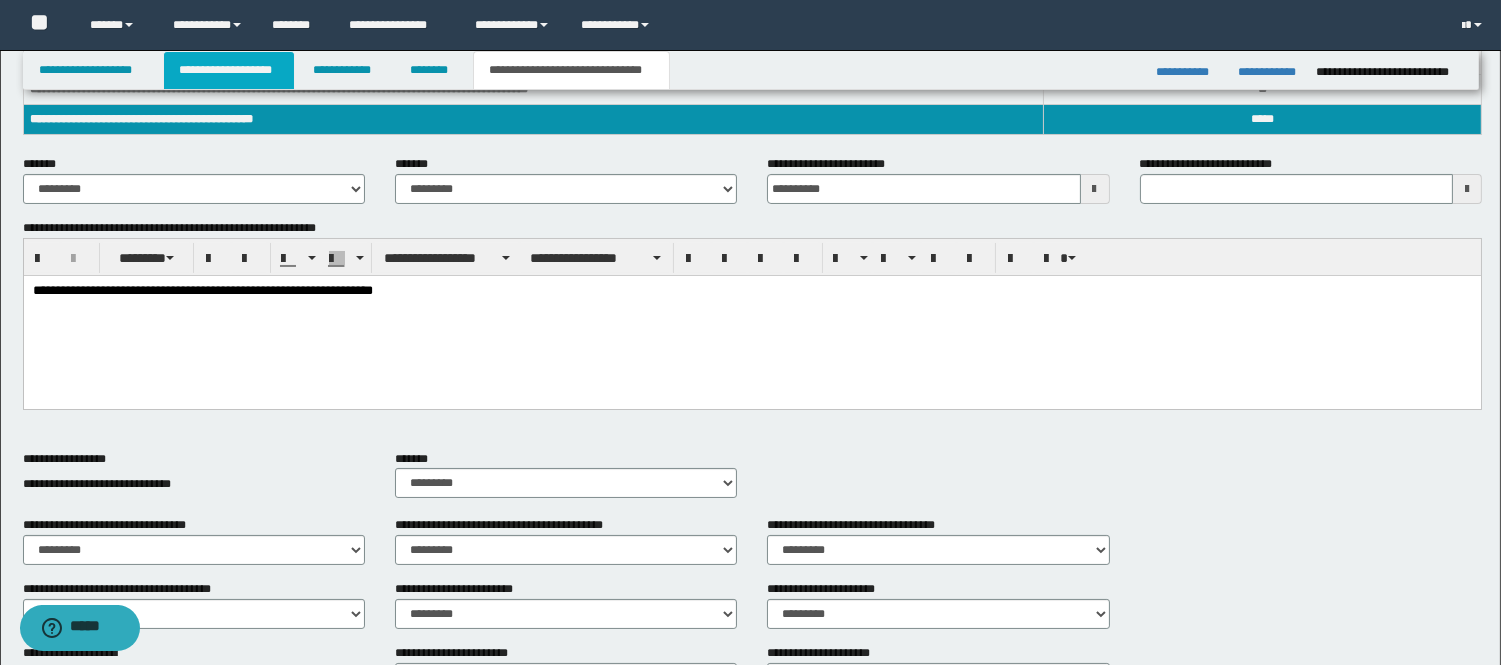 click on "**********" at bounding box center (229, 70) 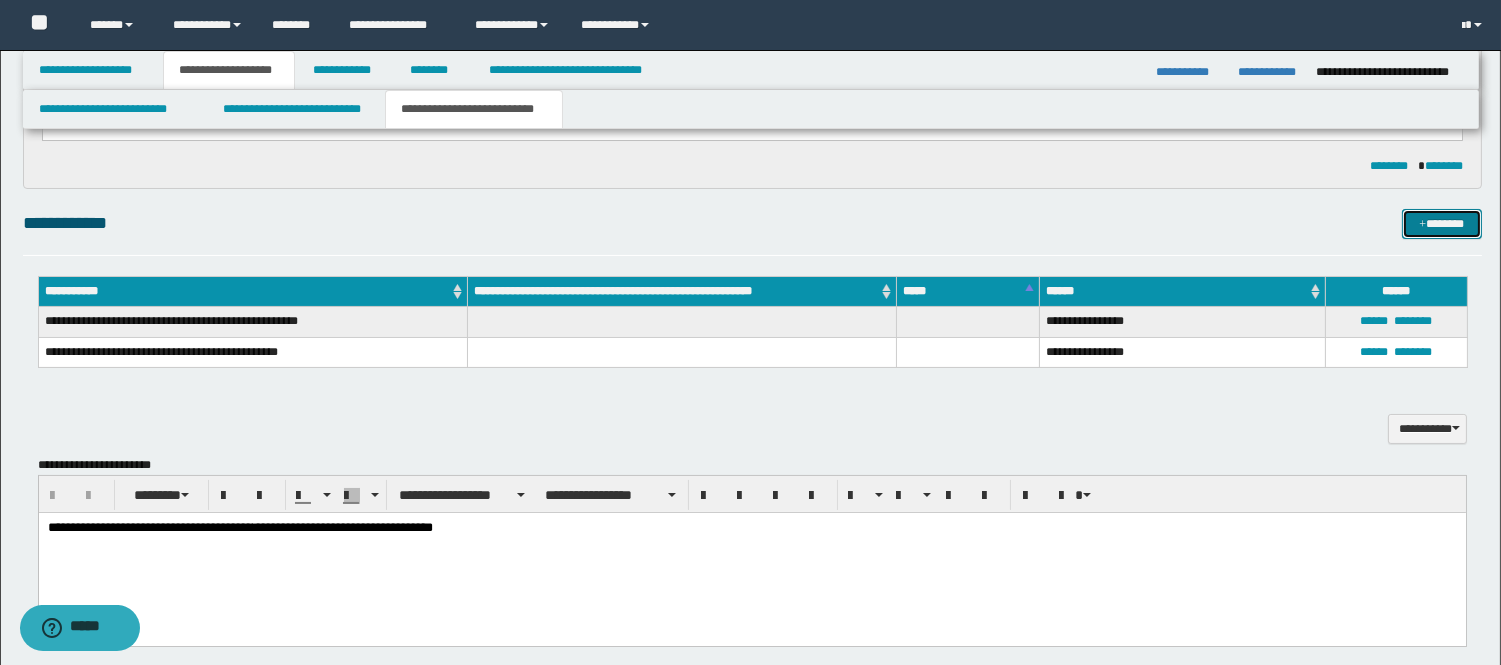 click at bounding box center (1422, 225) 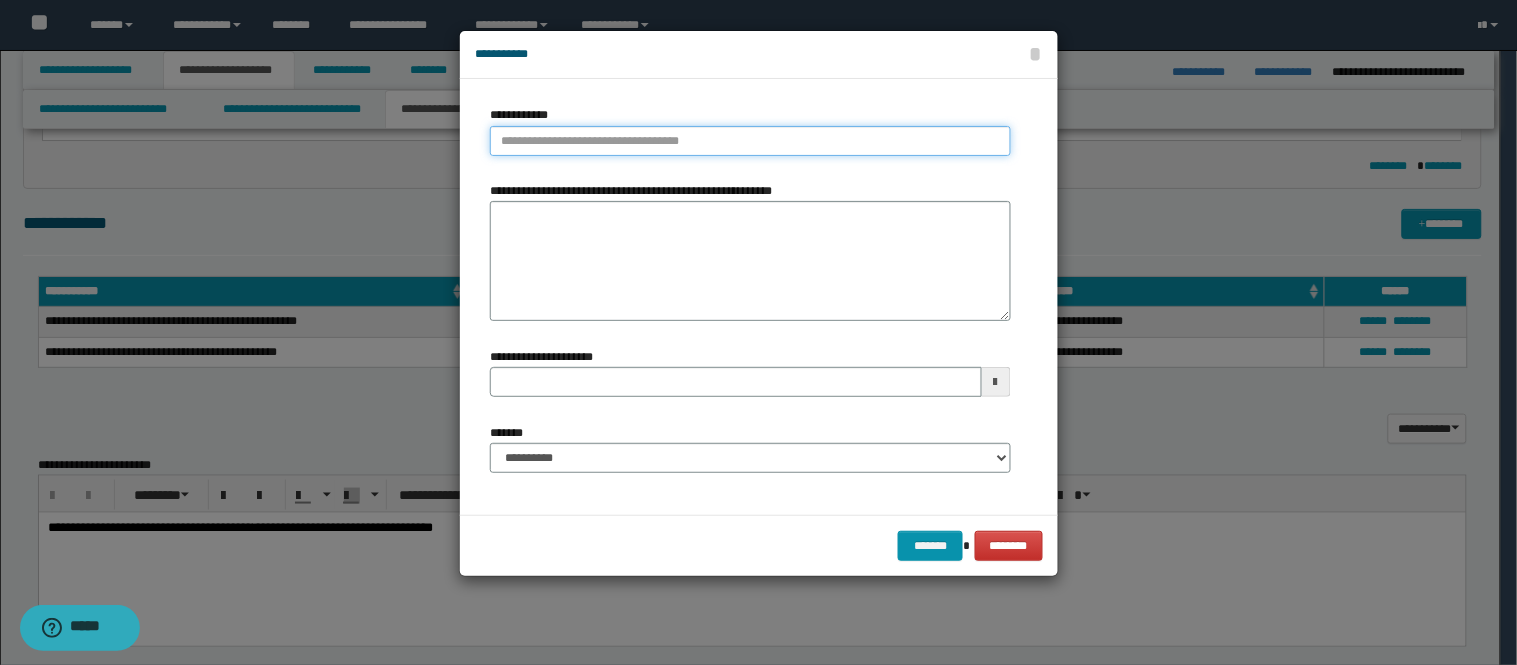 type on "**********" 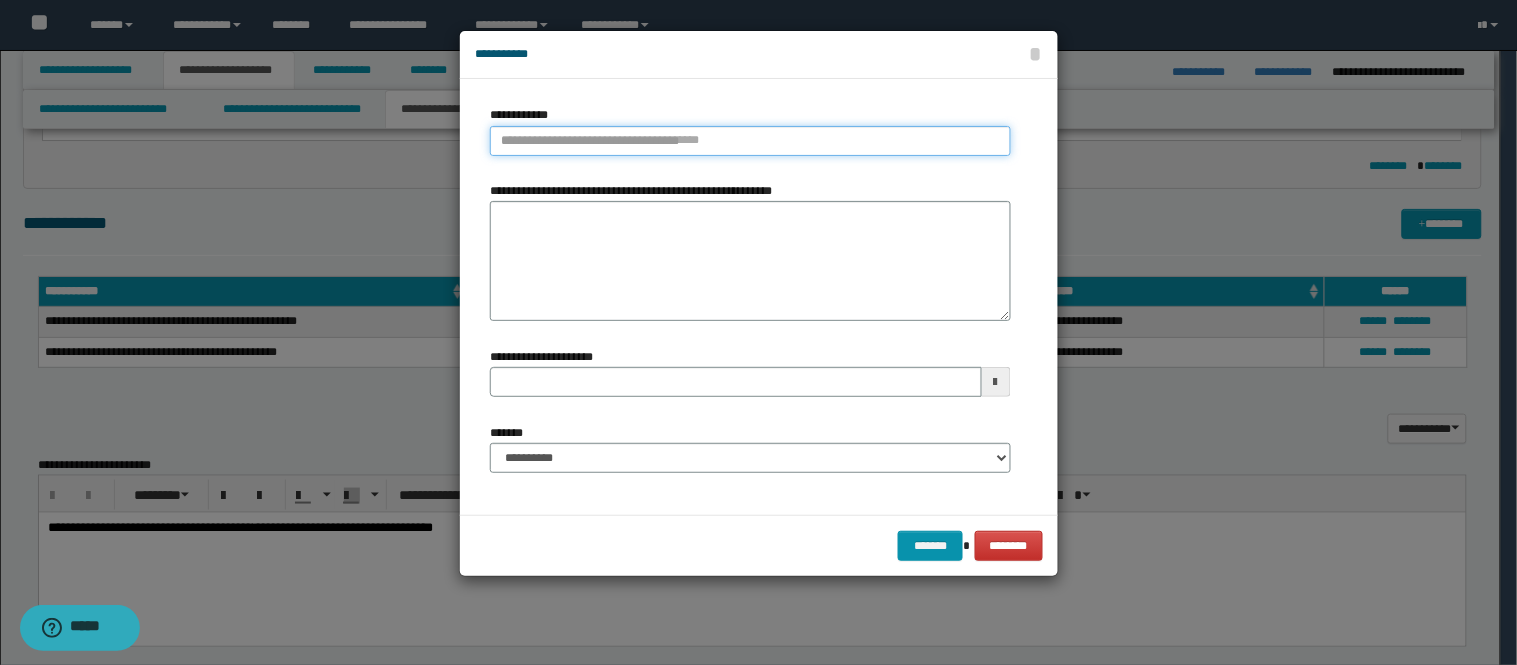 click on "**********" at bounding box center (750, 141) 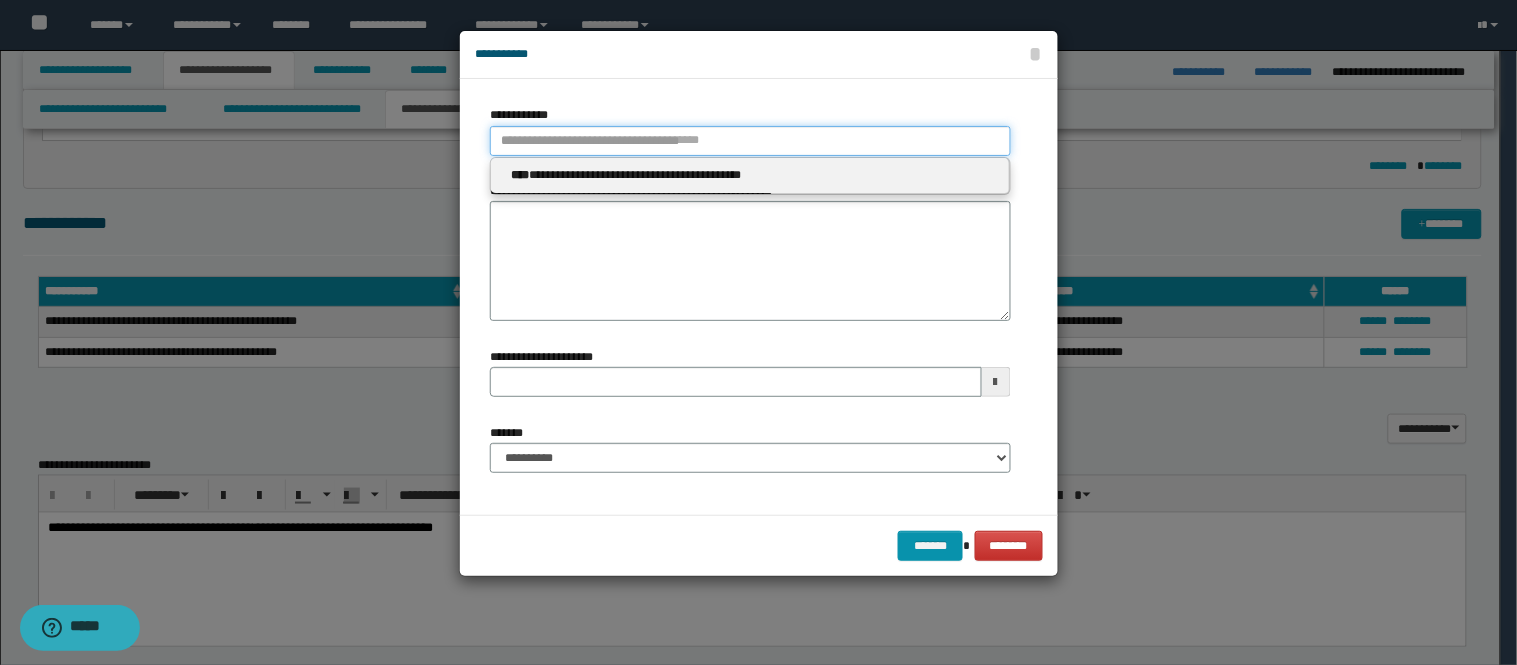 type 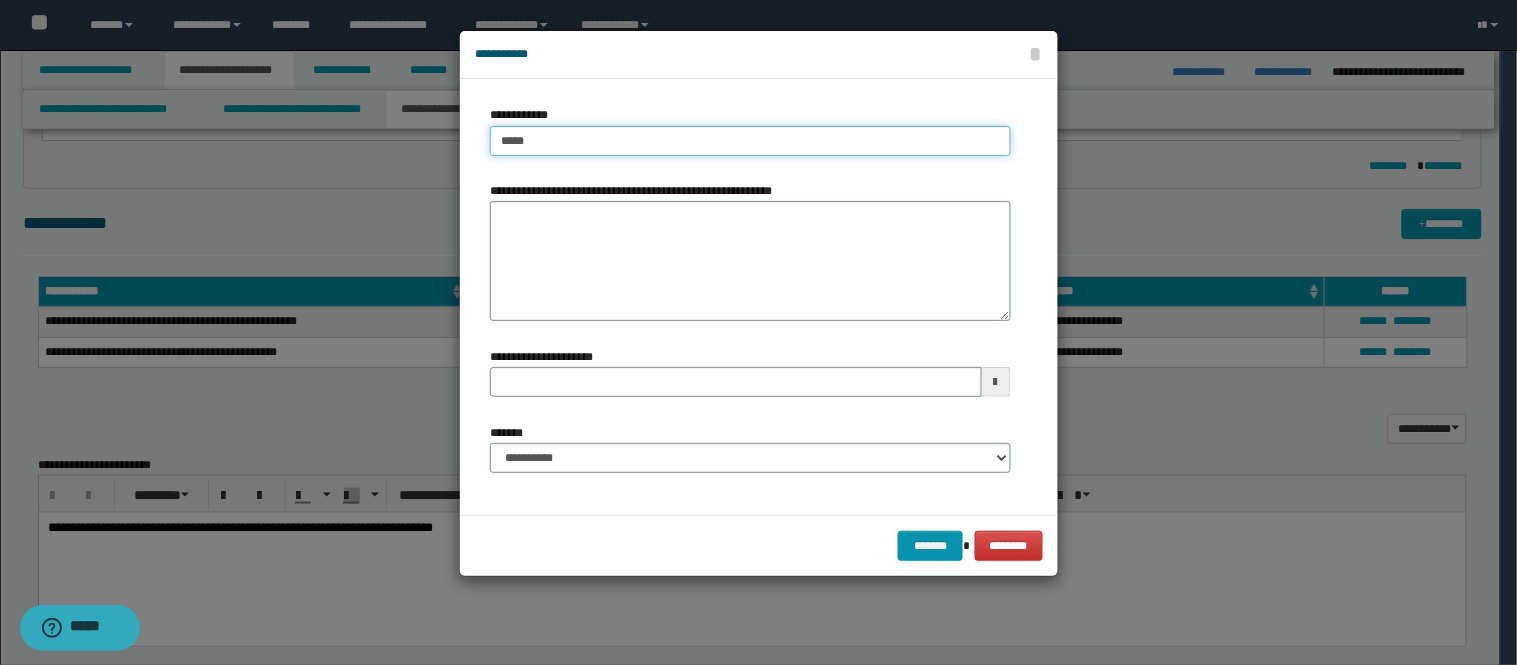 type on "******" 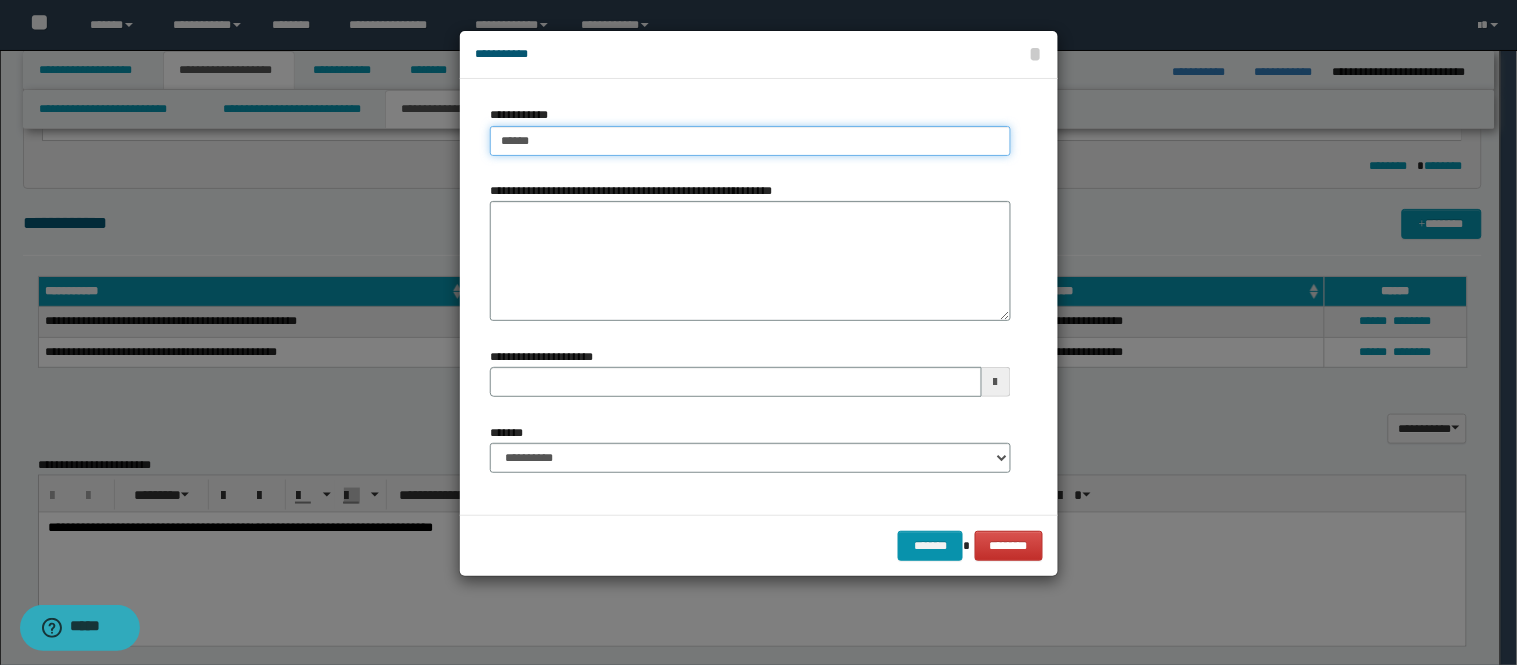 type on "**********" 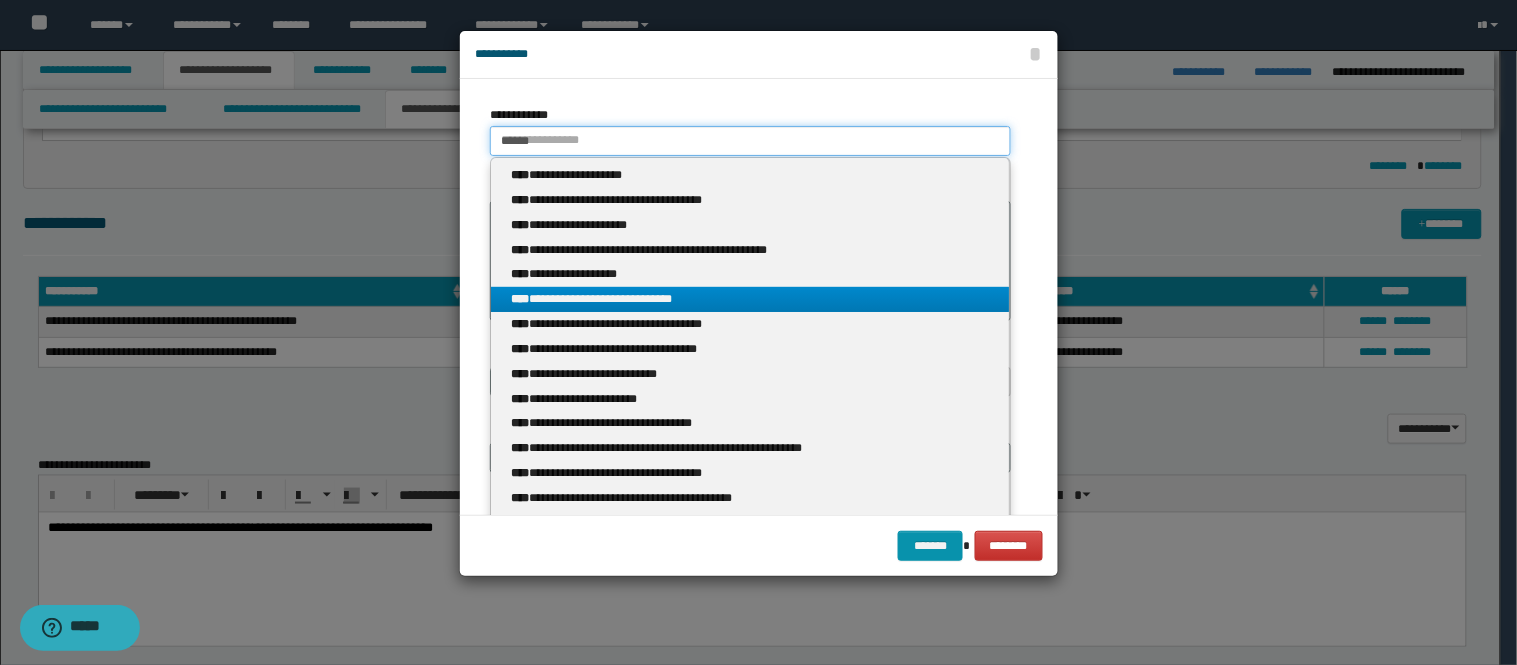 type on "******" 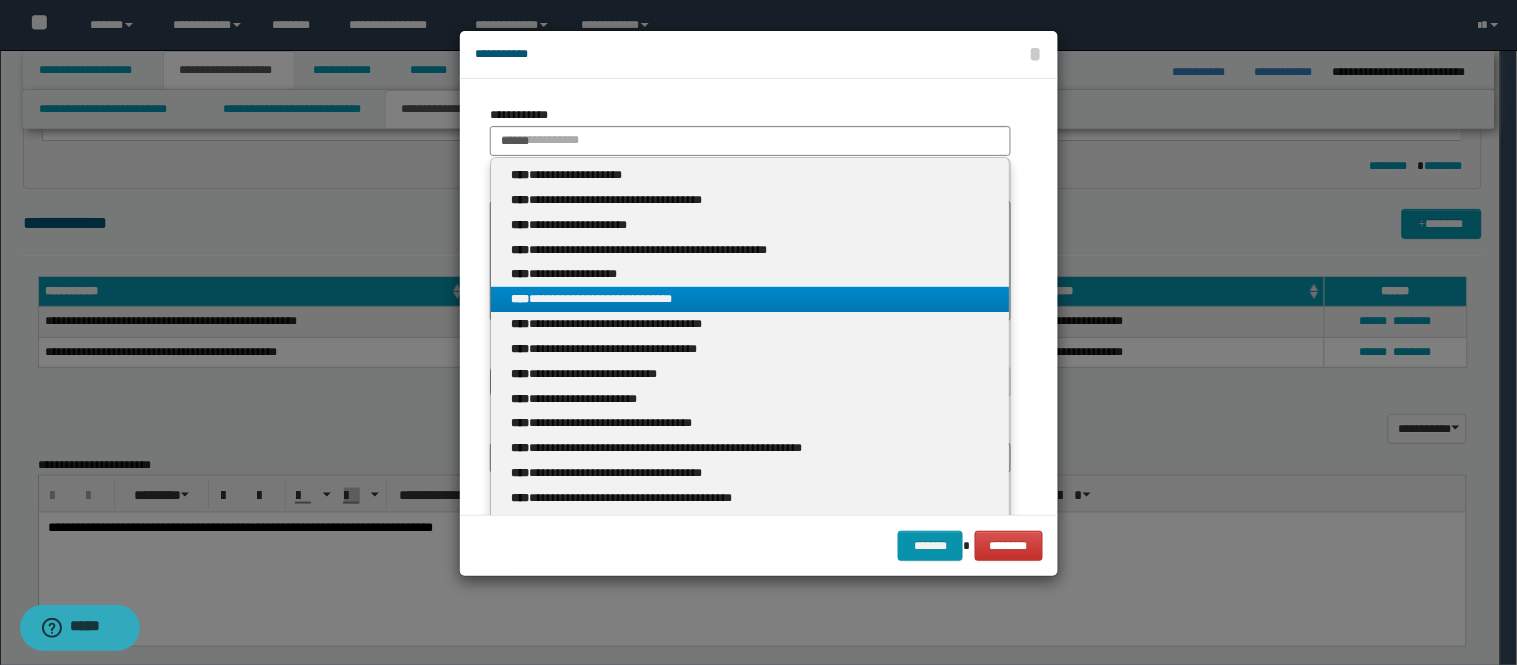 click on "**********" at bounding box center [750, 299] 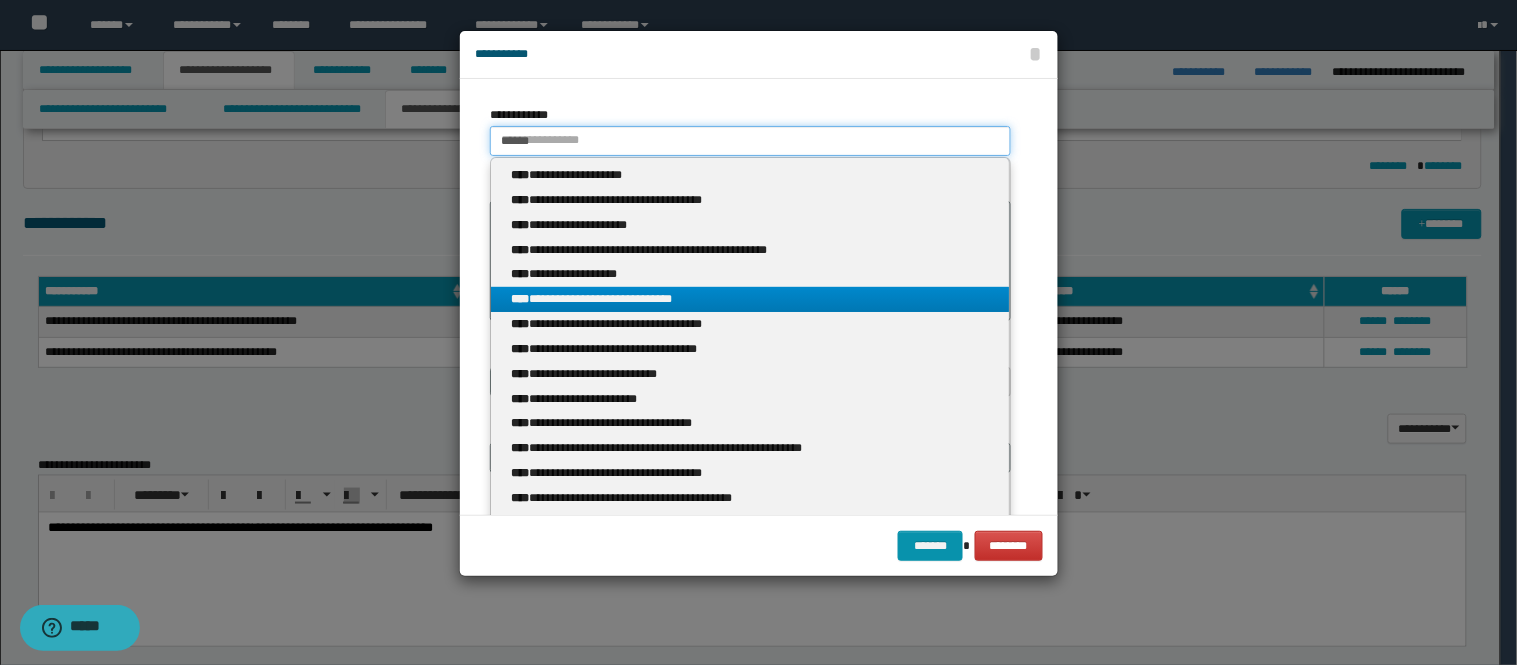 type 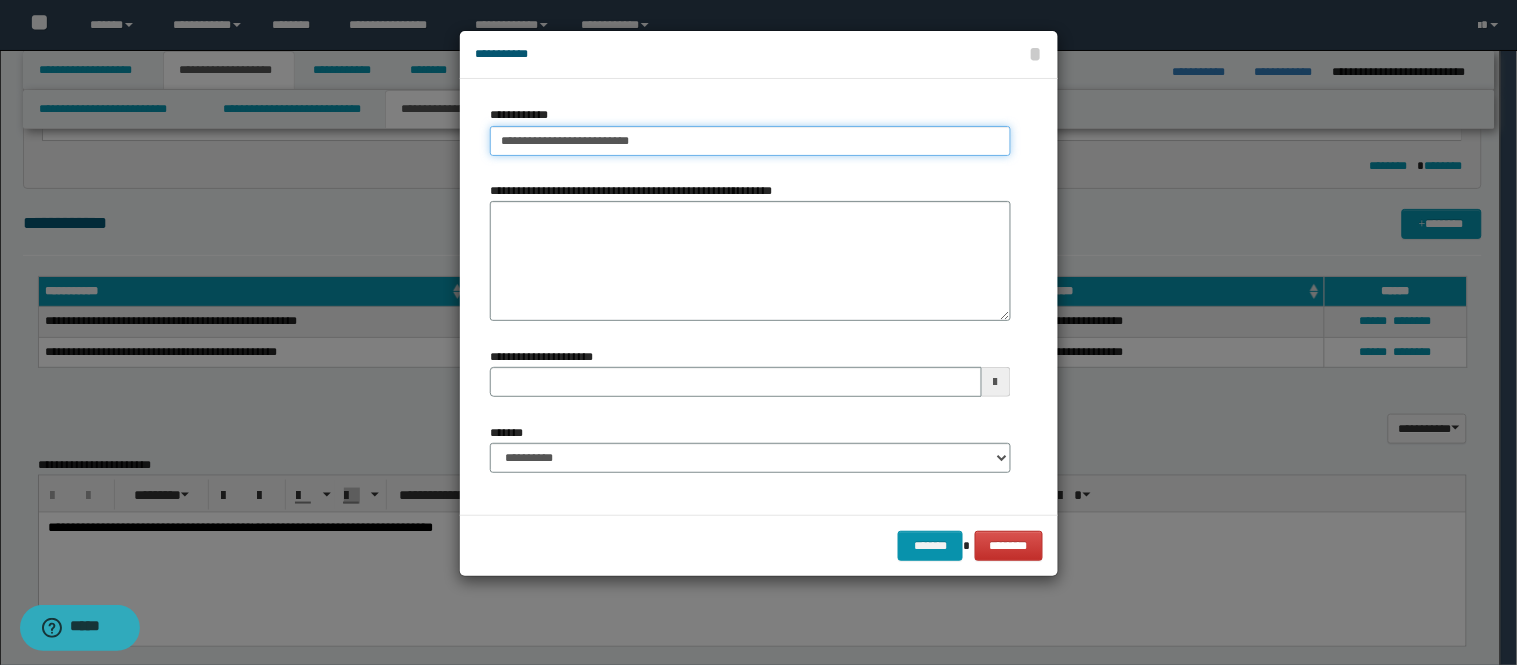 type 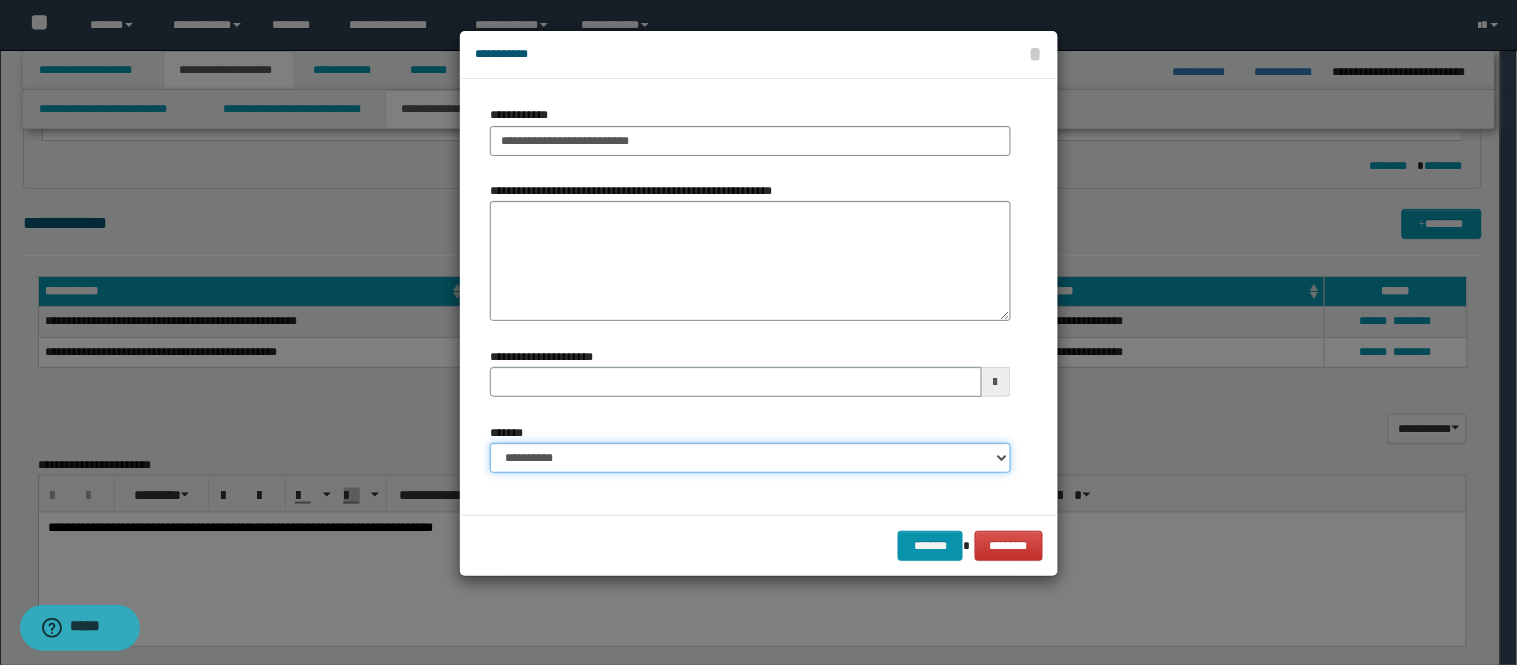 drag, startPoint x: 678, startPoint y: 467, endPoint x: 666, endPoint y: 456, distance: 16.27882 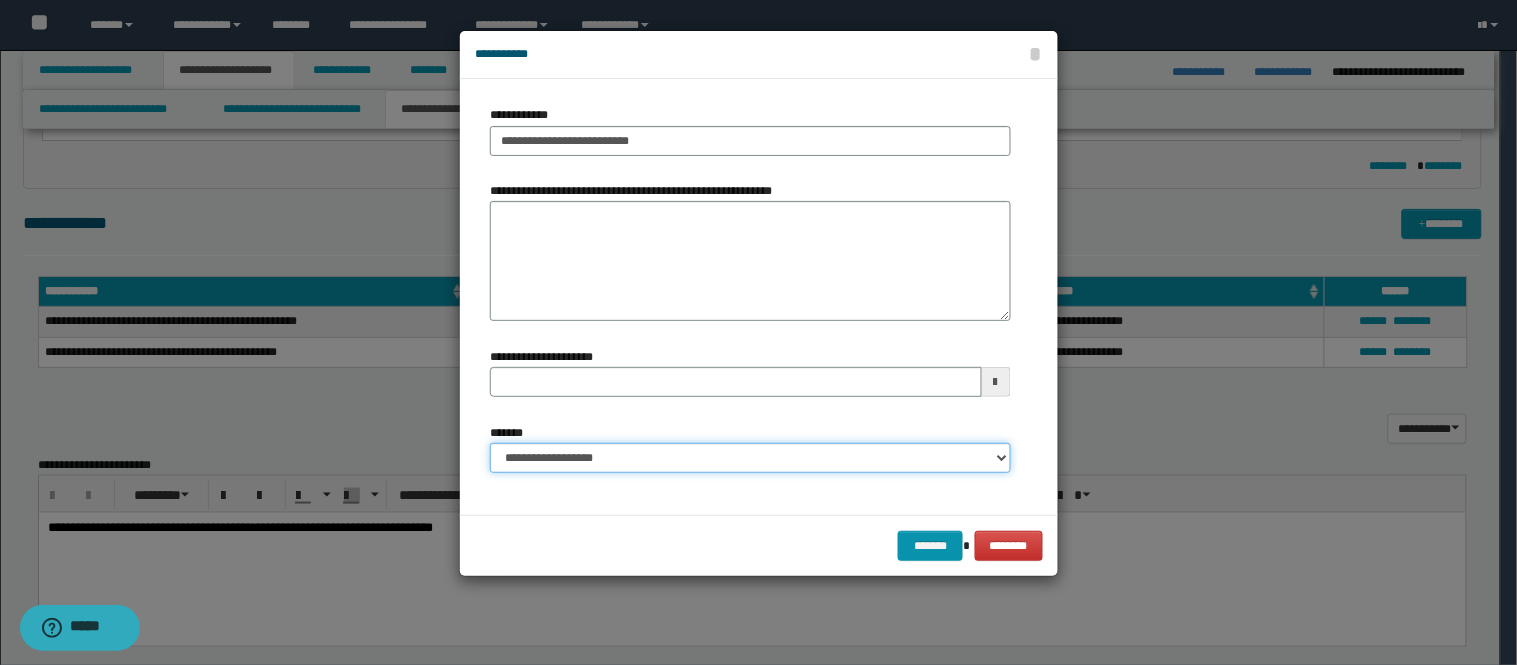 click on "**********" at bounding box center (750, 458) 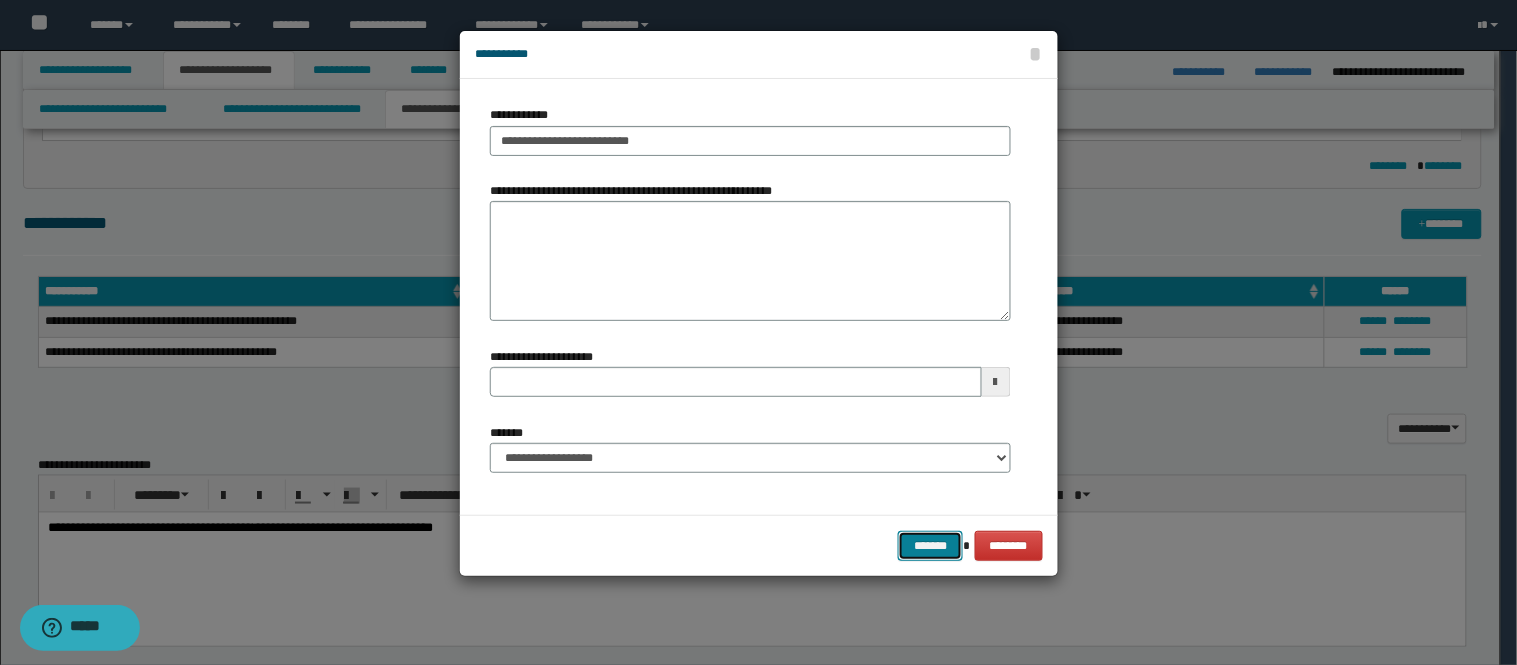 click on "*******" at bounding box center [930, 546] 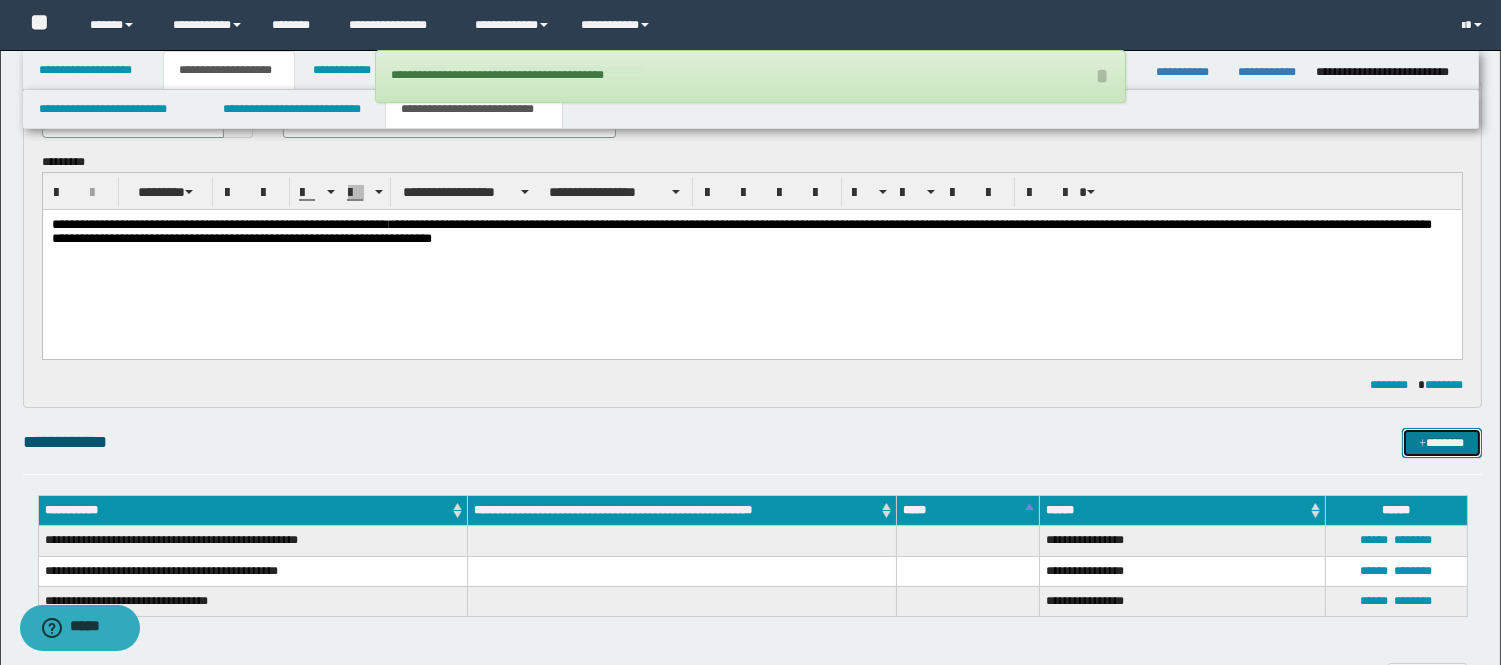 scroll, scrollTop: 142, scrollLeft: 0, axis: vertical 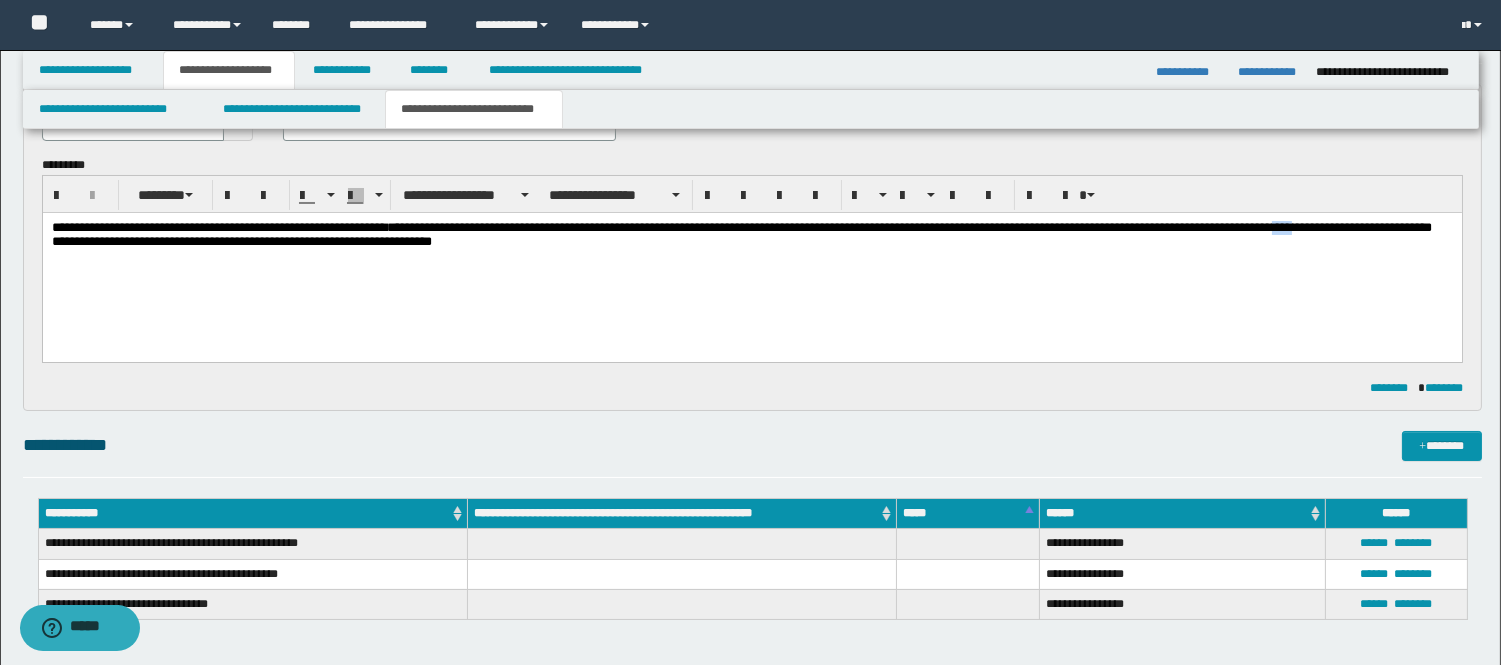 drag, startPoint x: 330, startPoint y: 244, endPoint x: 314, endPoint y: 242, distance: 16.124516 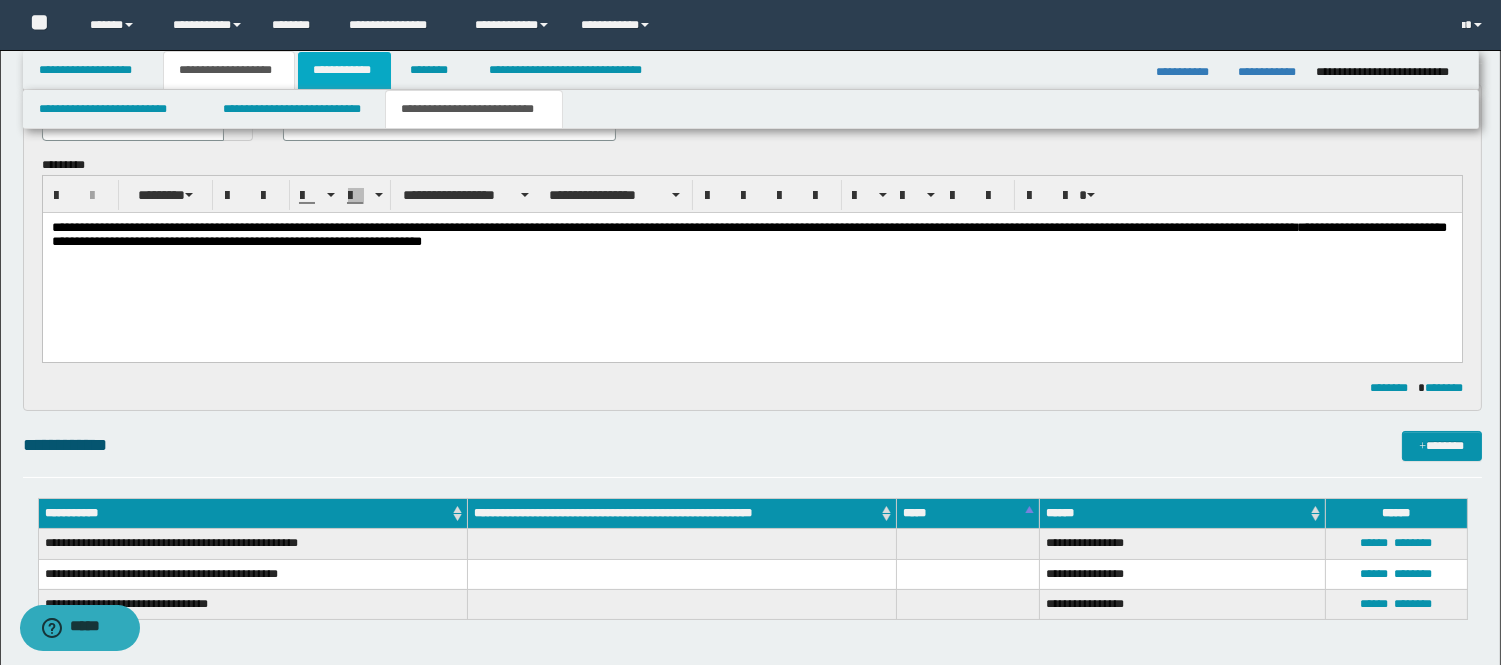 click on "**********" at bounding box center (344, 70) 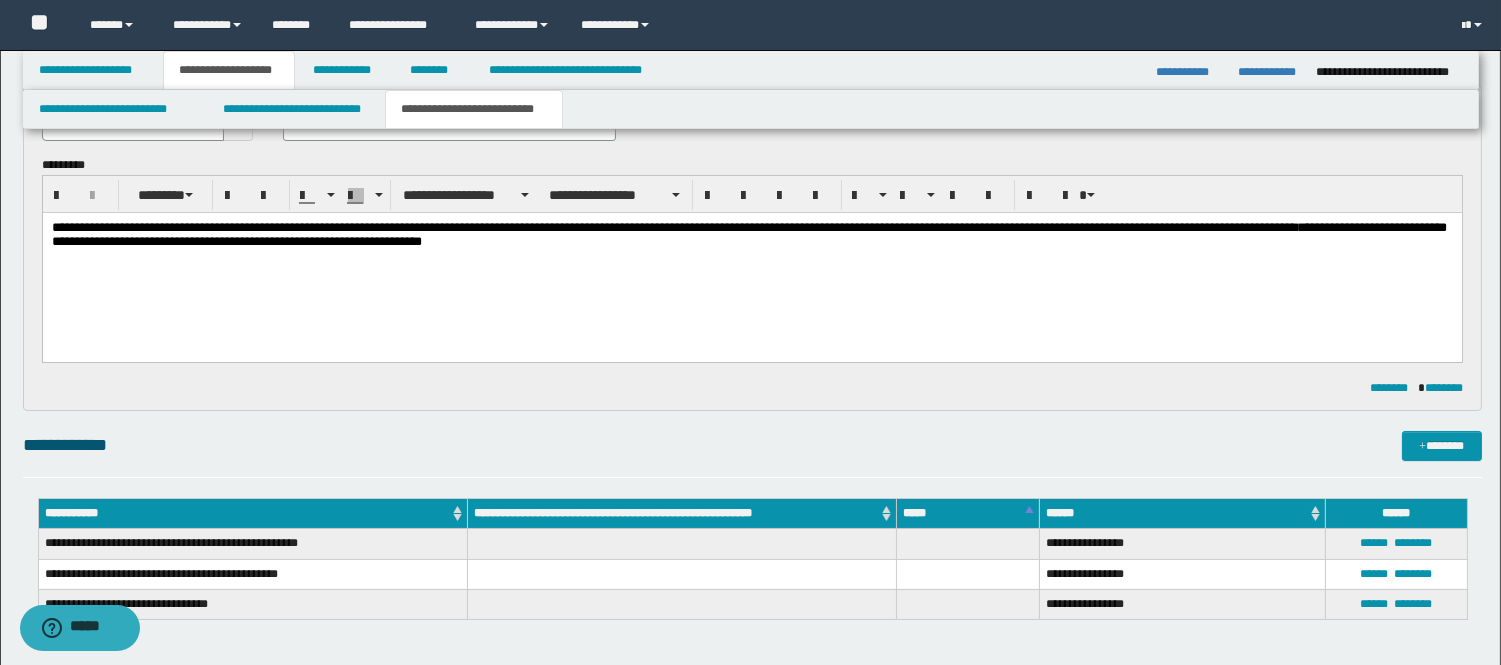 scroll, scrollTop: 111, scrollLeft: 0, axis: vertical 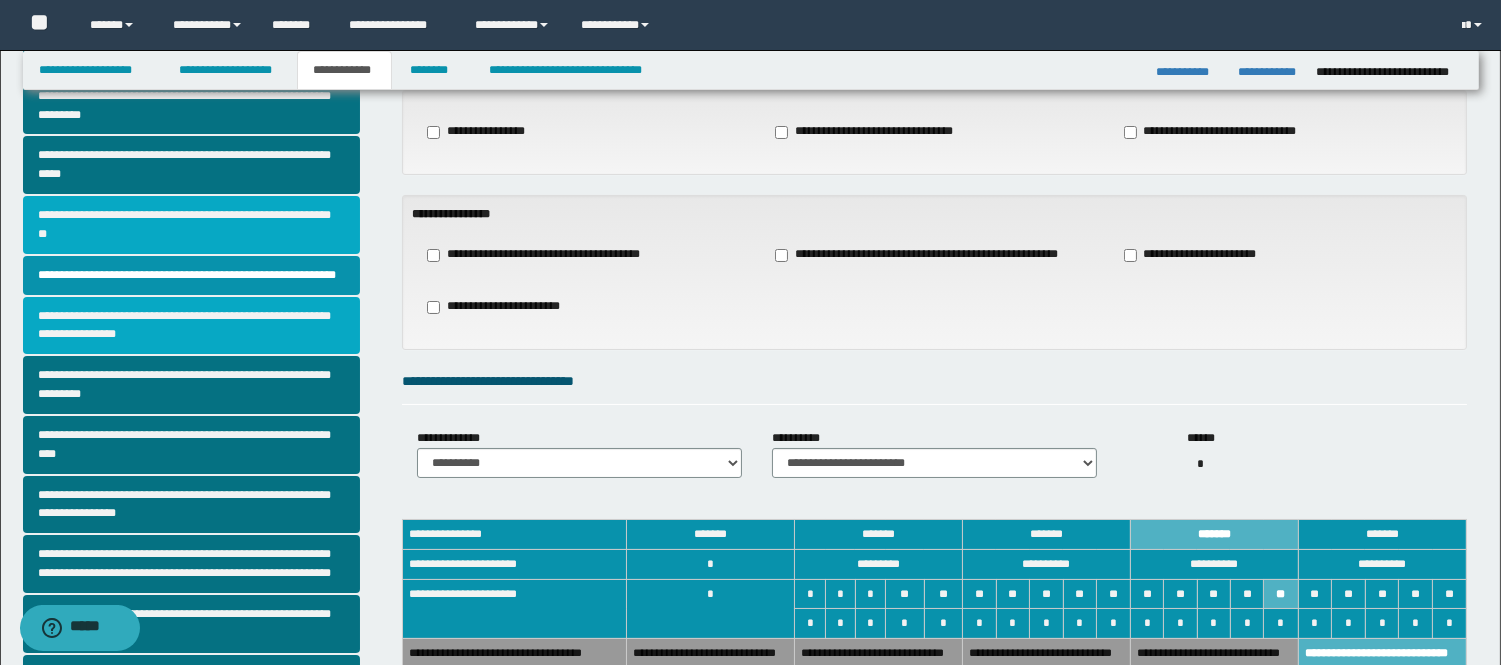 click on "**********" at bounding box center (192, 326) 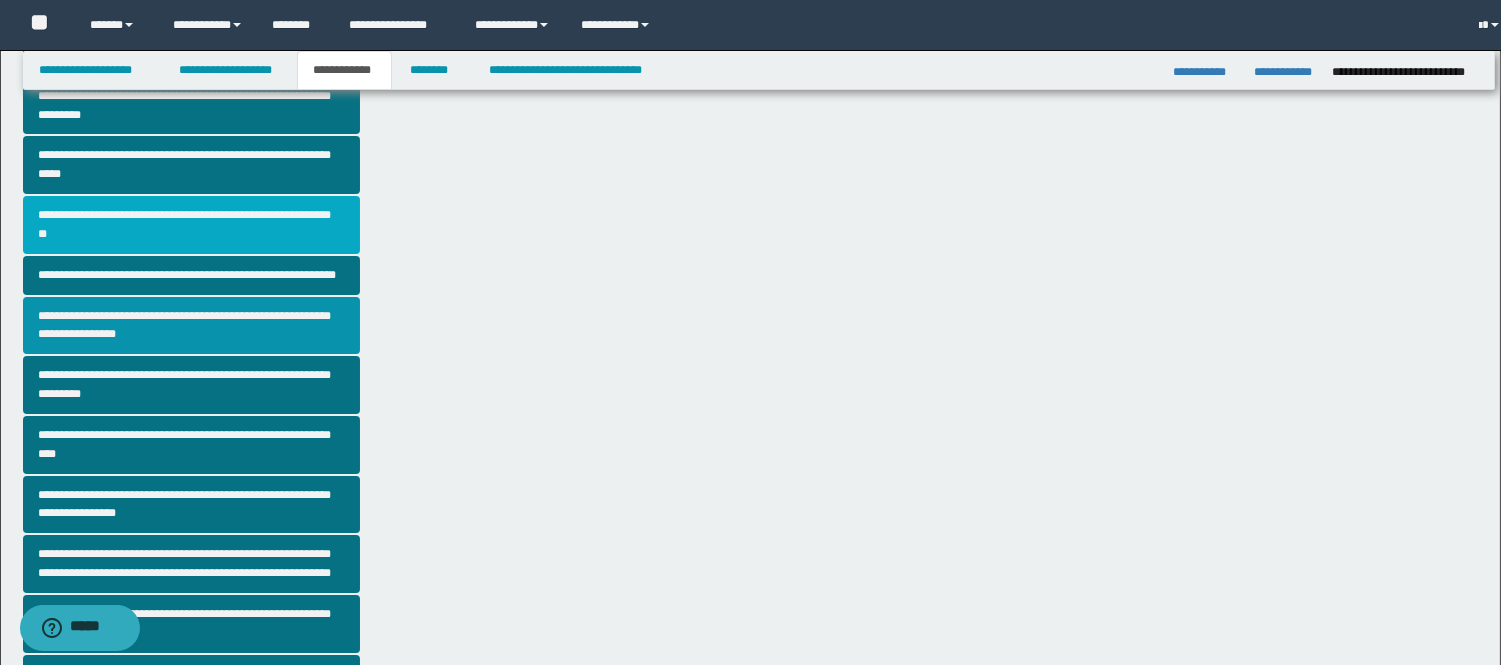 scroll, scrollTop: 0, scrollLeft: 0, axis: both 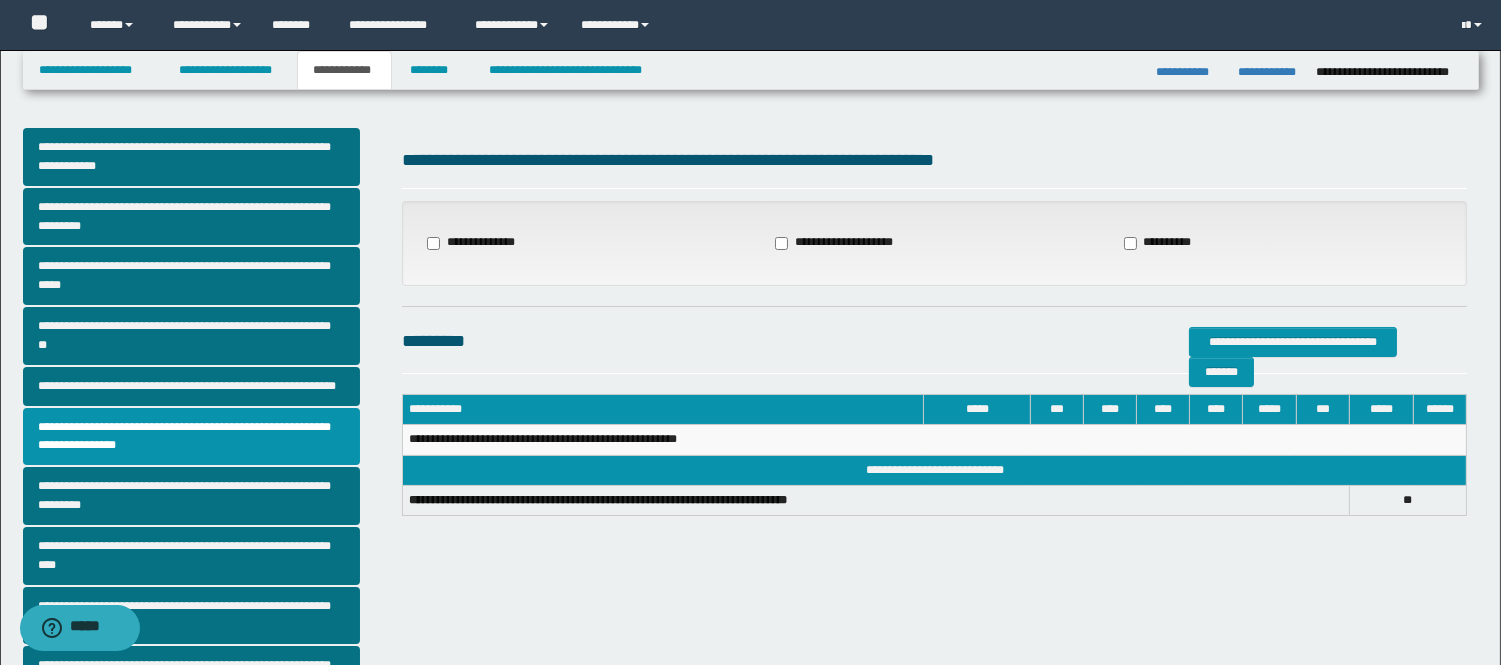 click on "**********" at bounding box center [471, 243] 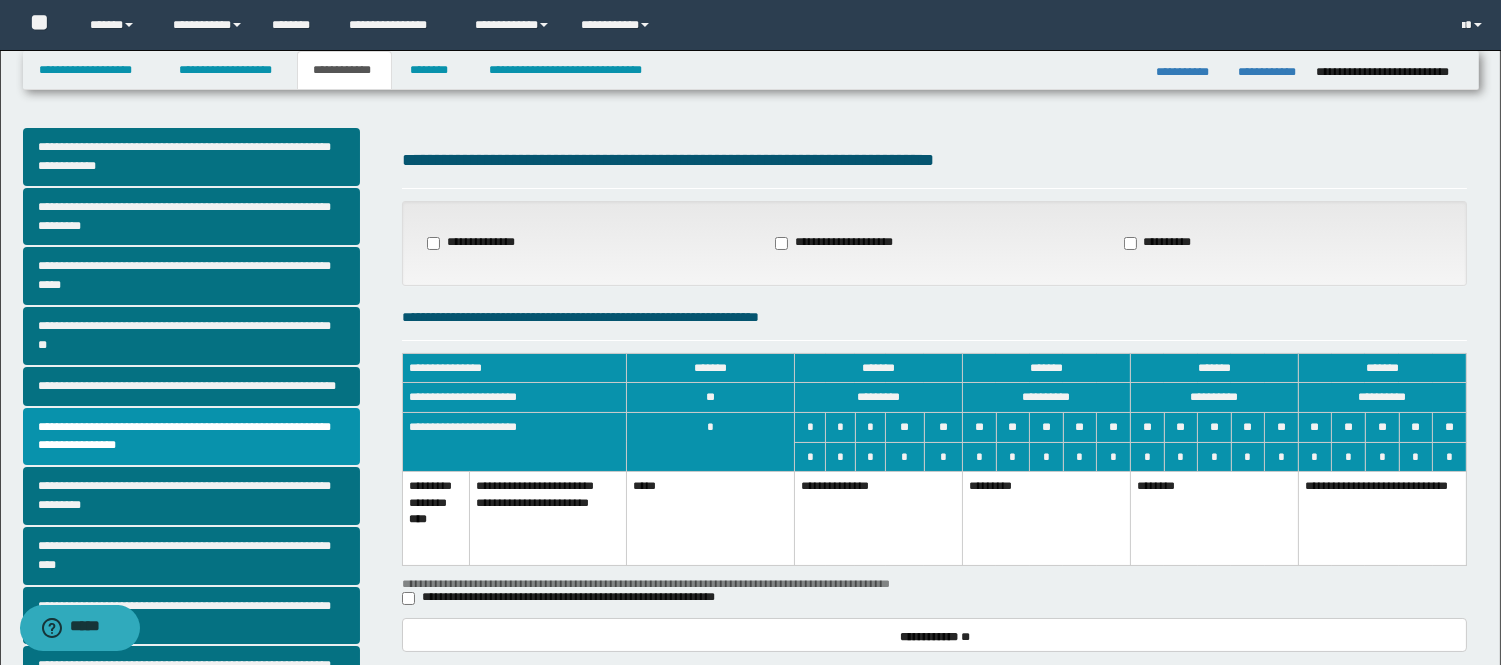 click on "**********" at bounding box center [879, 519] 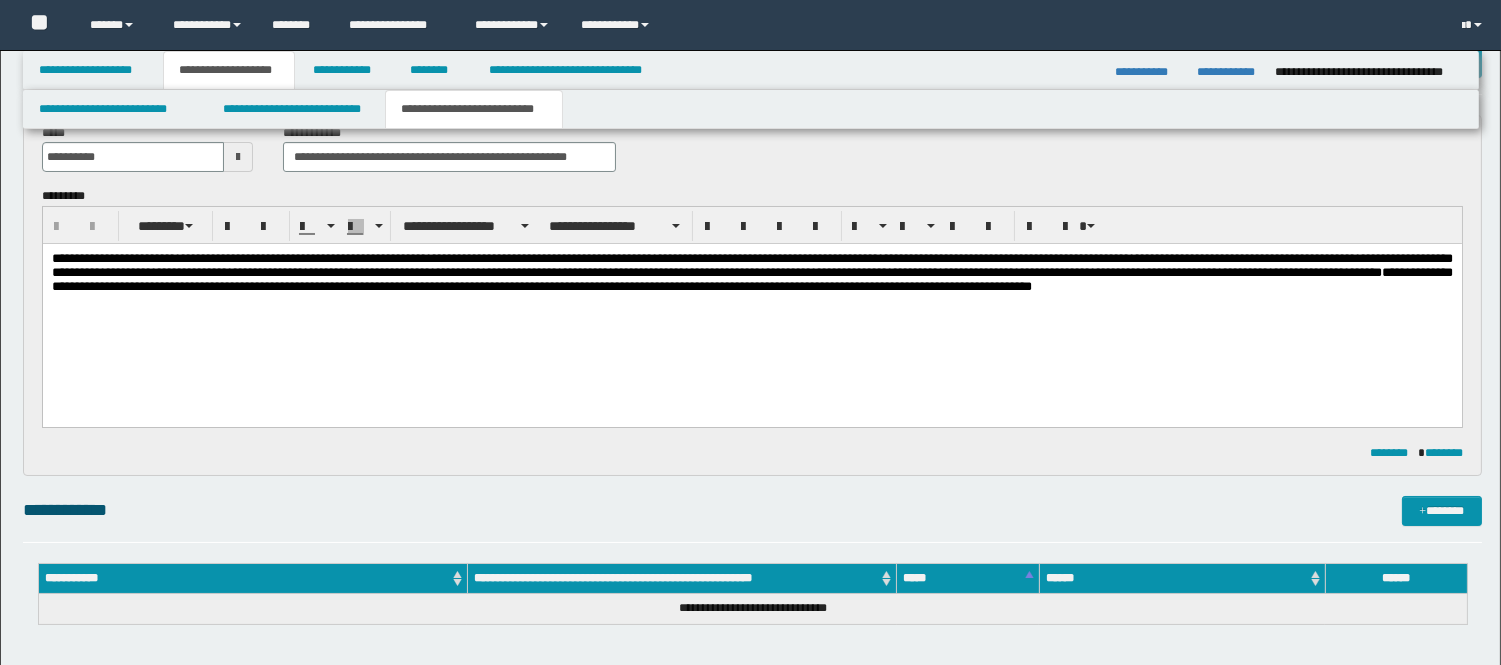 scroll, scrollTop: 222, scrollLeft: 0, axis: vertical 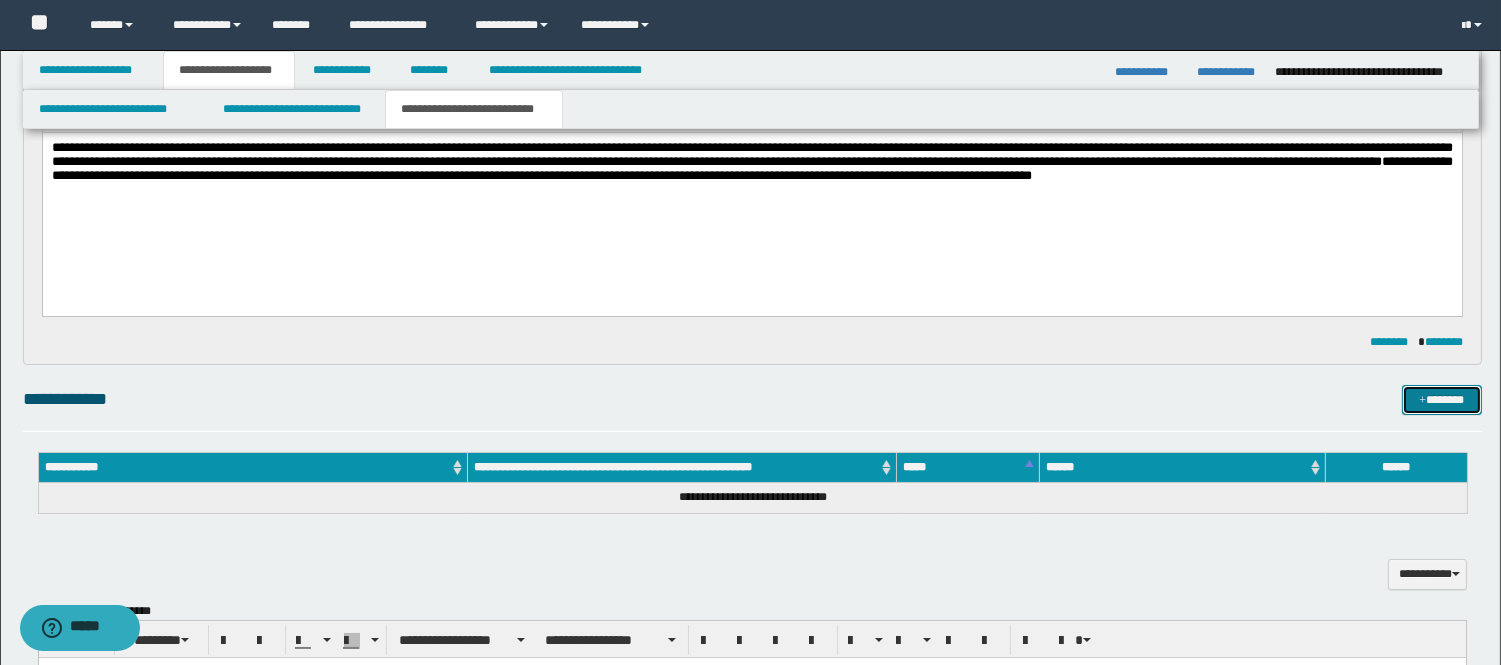drag, startPoint x: 1438, startPoint y: 384, endPoint x: 1376, endPoint y: 404, distance: 65.14599 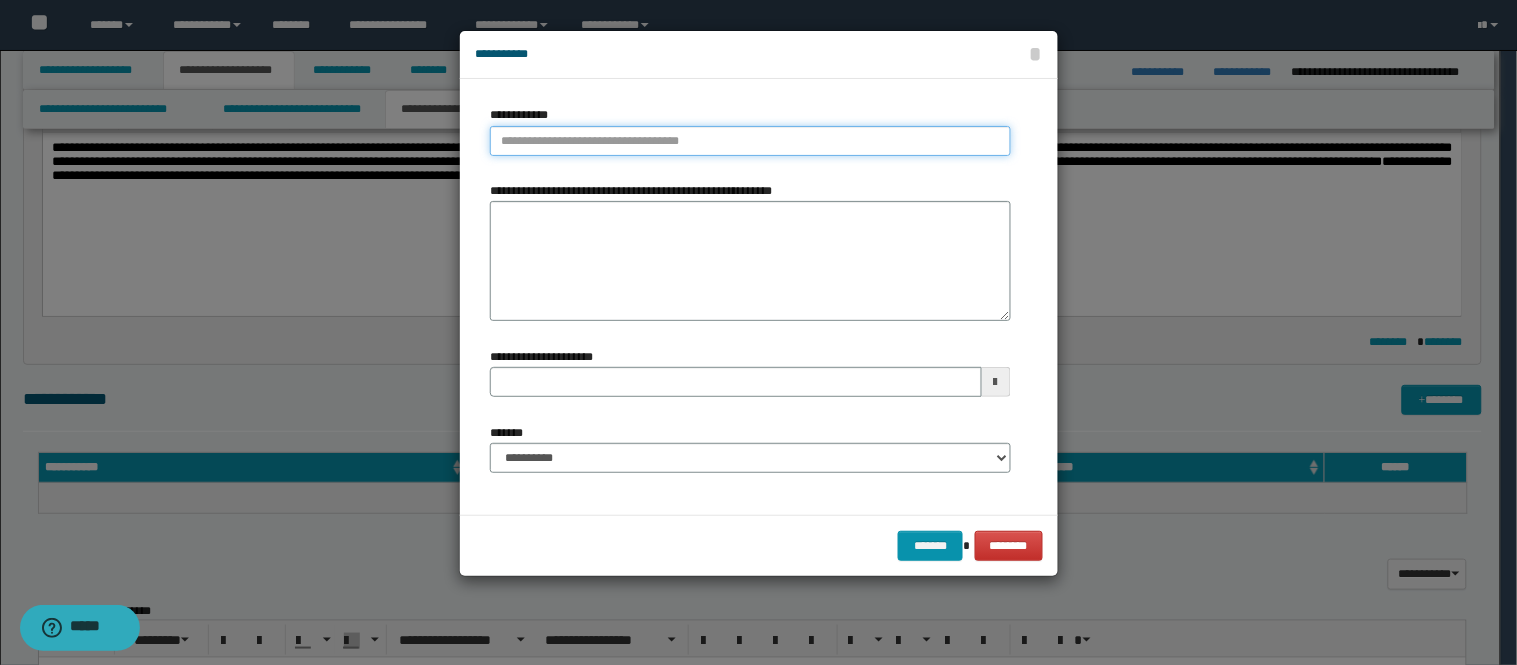click on "**********" at bounding box center (750, 141) 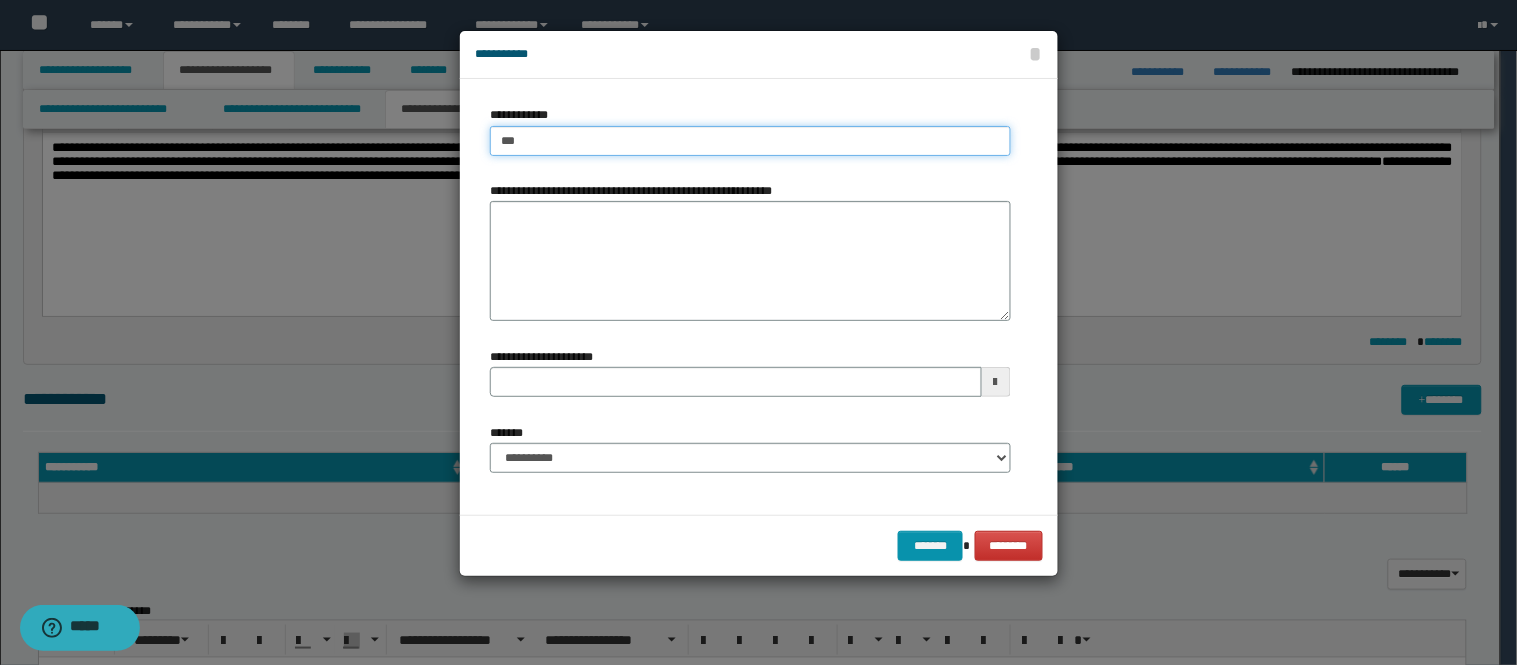 type on "****" 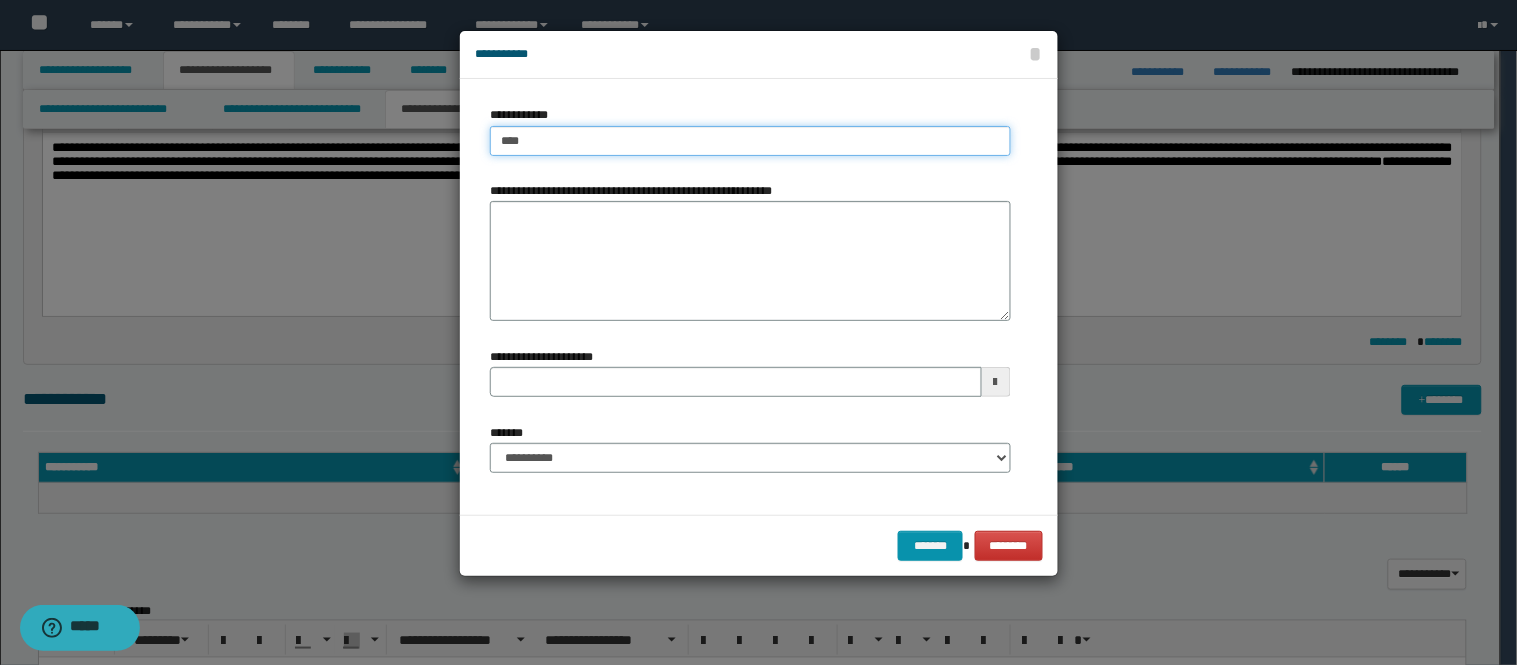type on "****" 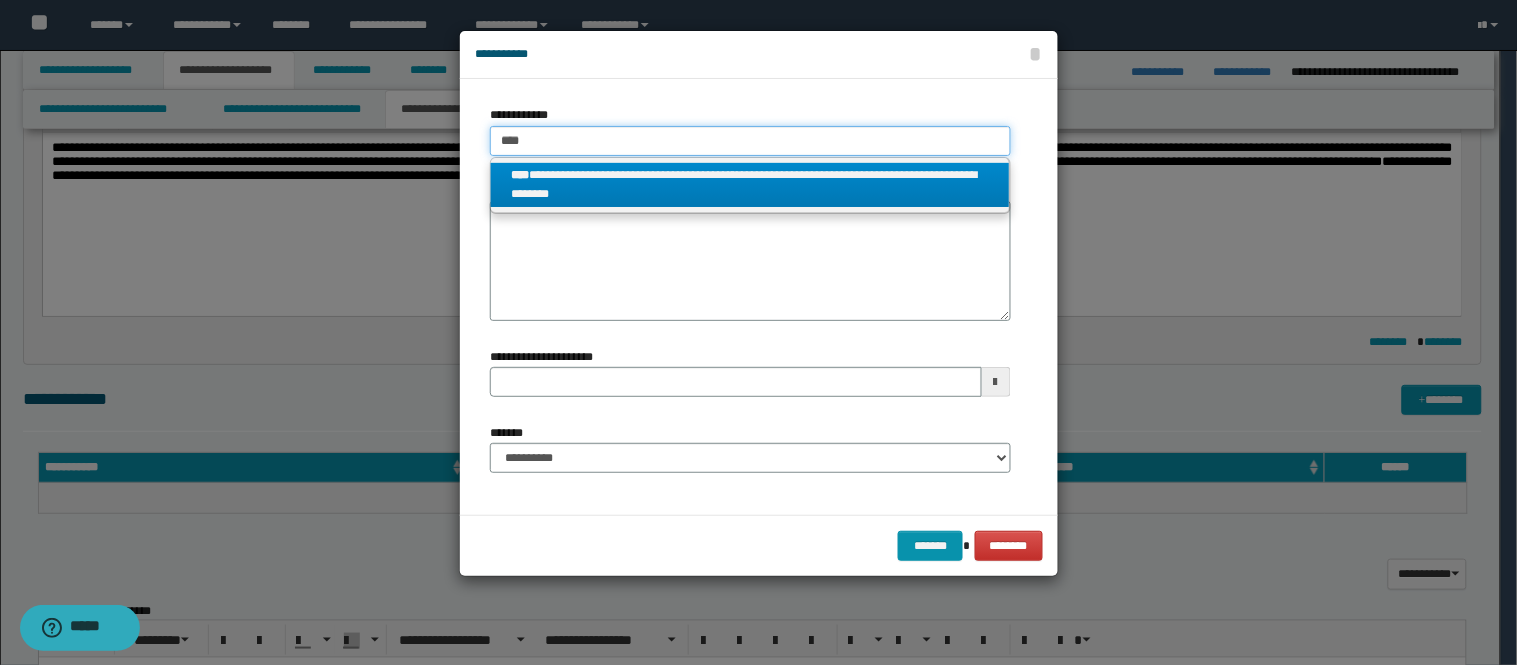 type on "****" 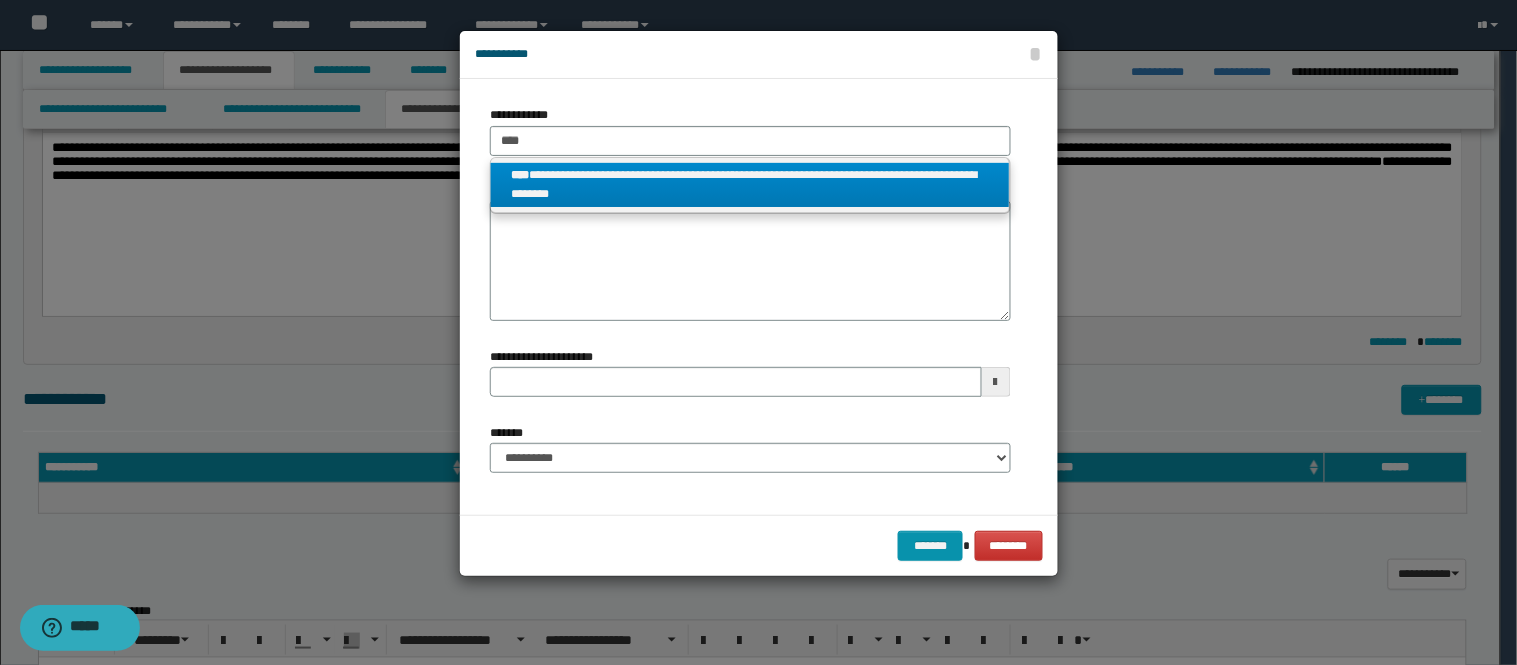 click on "**********" at bounding box center [750, 185] 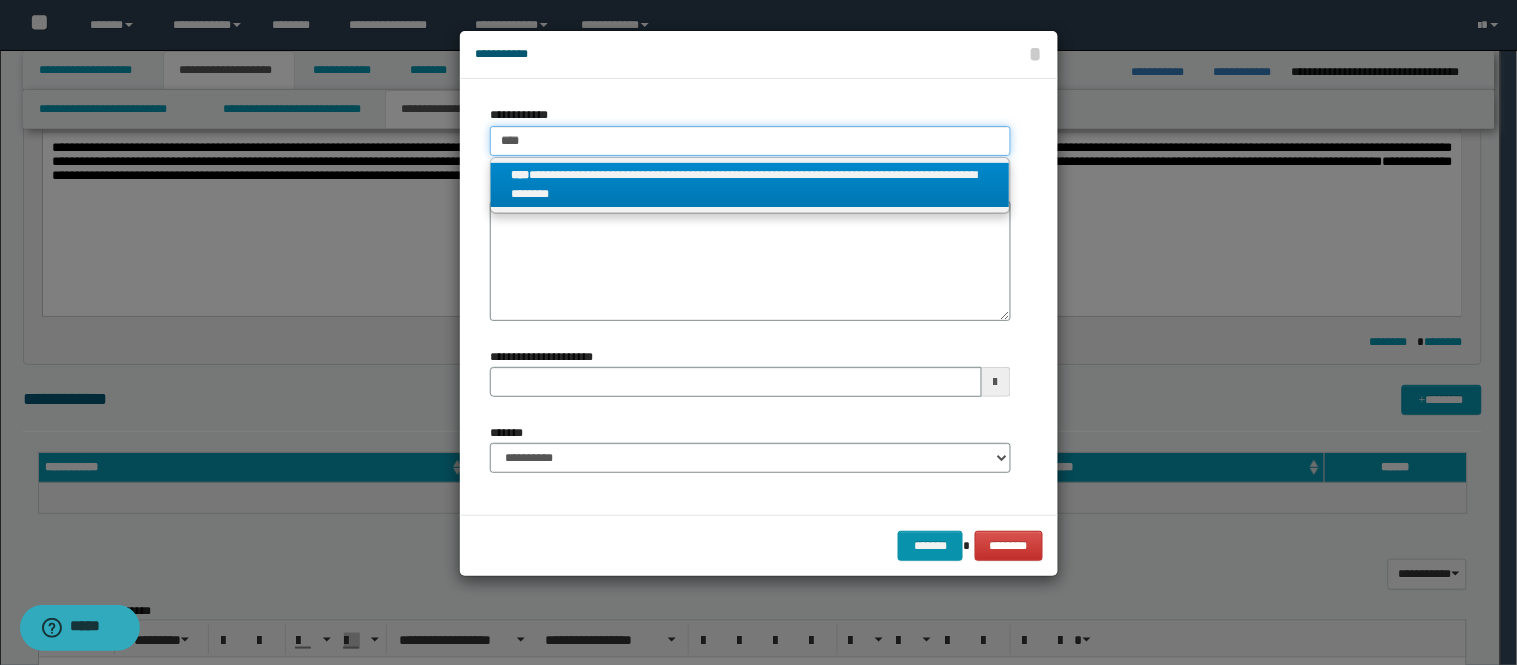 type 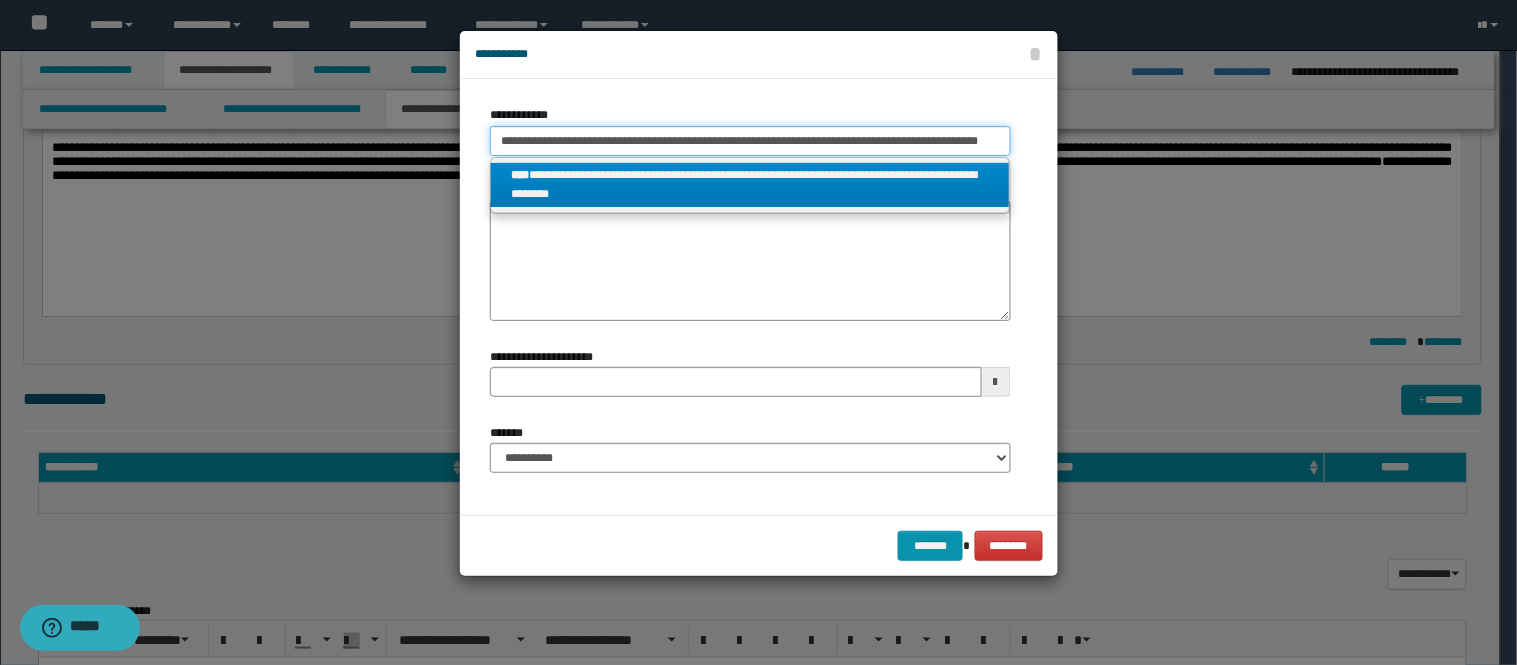 scroll, scrollTop: 0, scrollLeft: 13, axis: horizontal 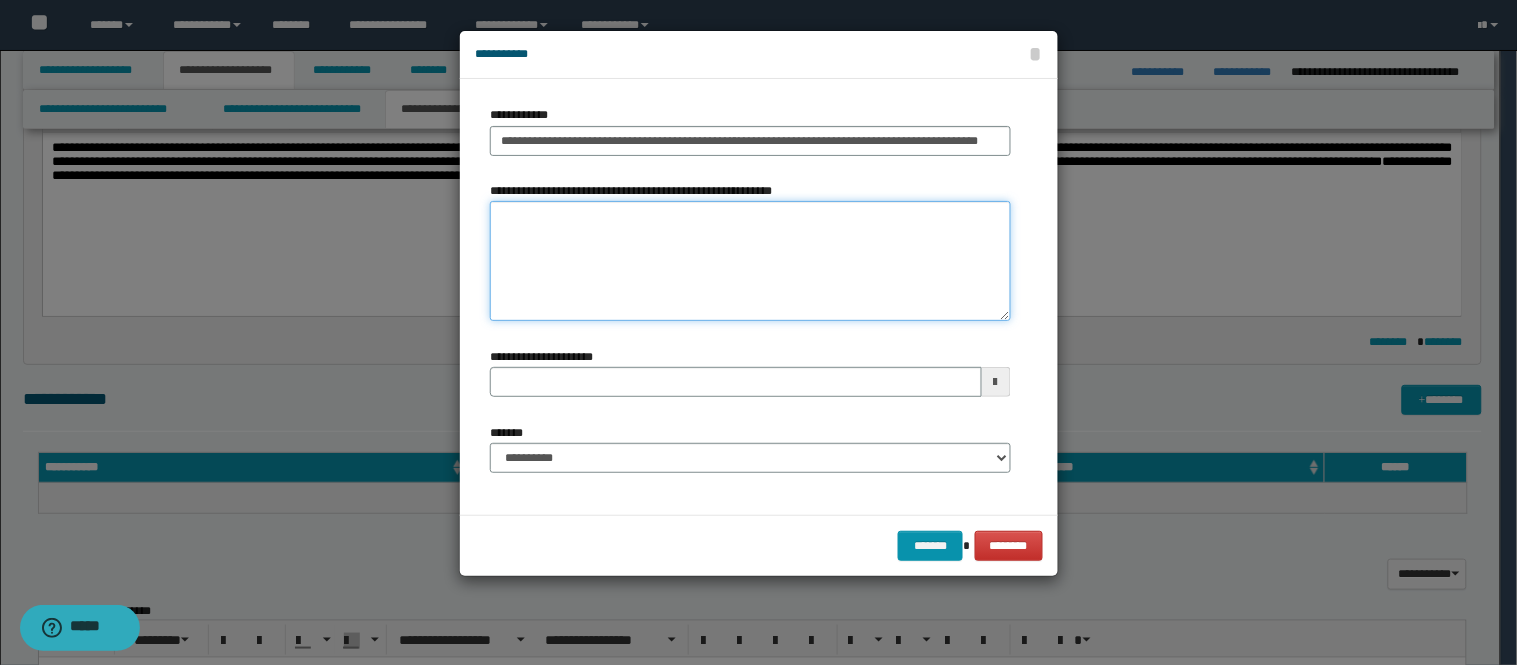 click on "**********" at bounding box center (750, 261) 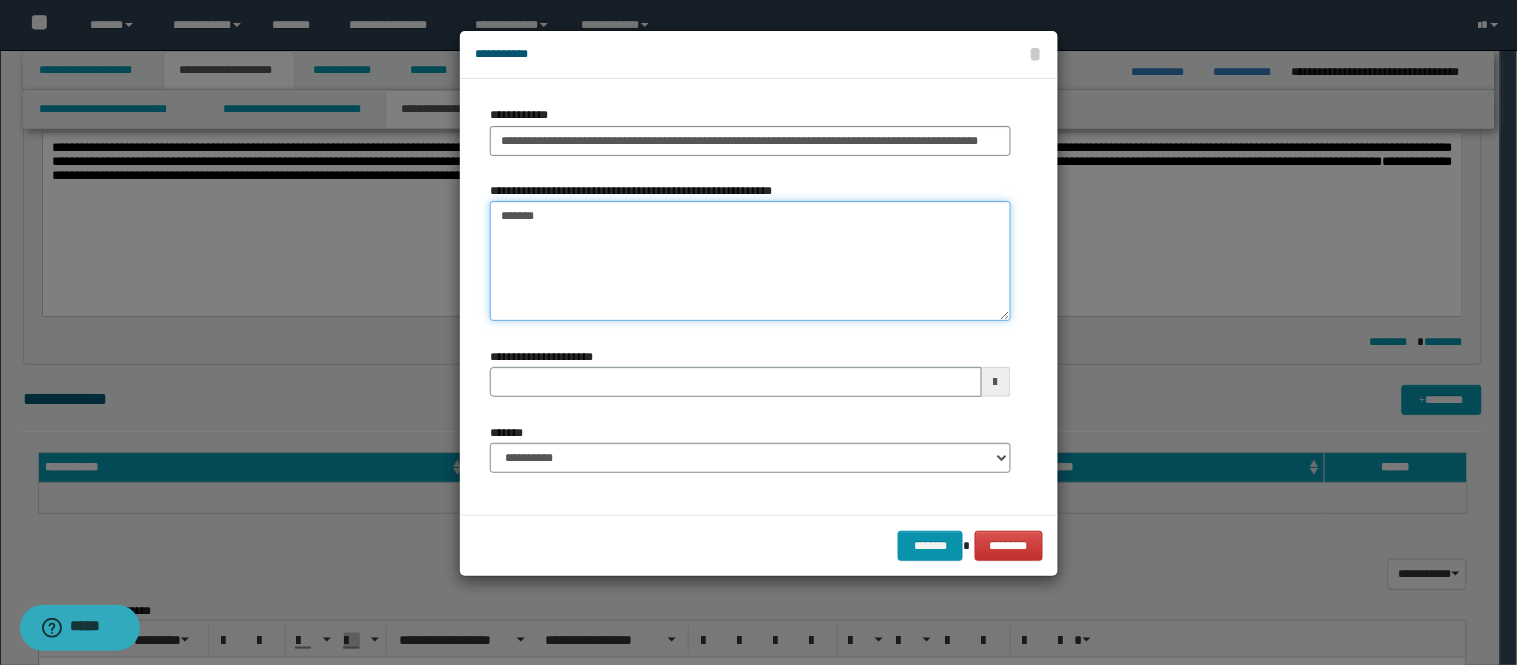 type on "*******" 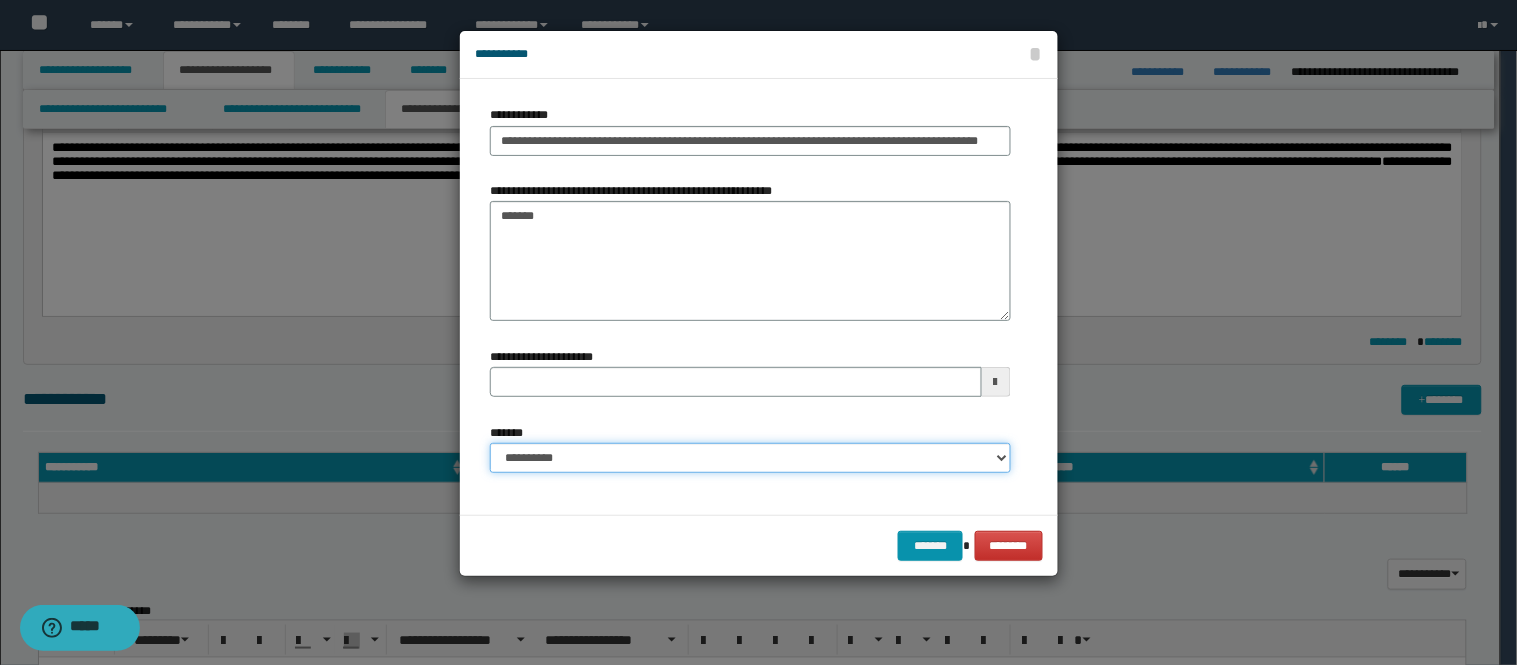 click on "**********" at bounding box center [750, 458] 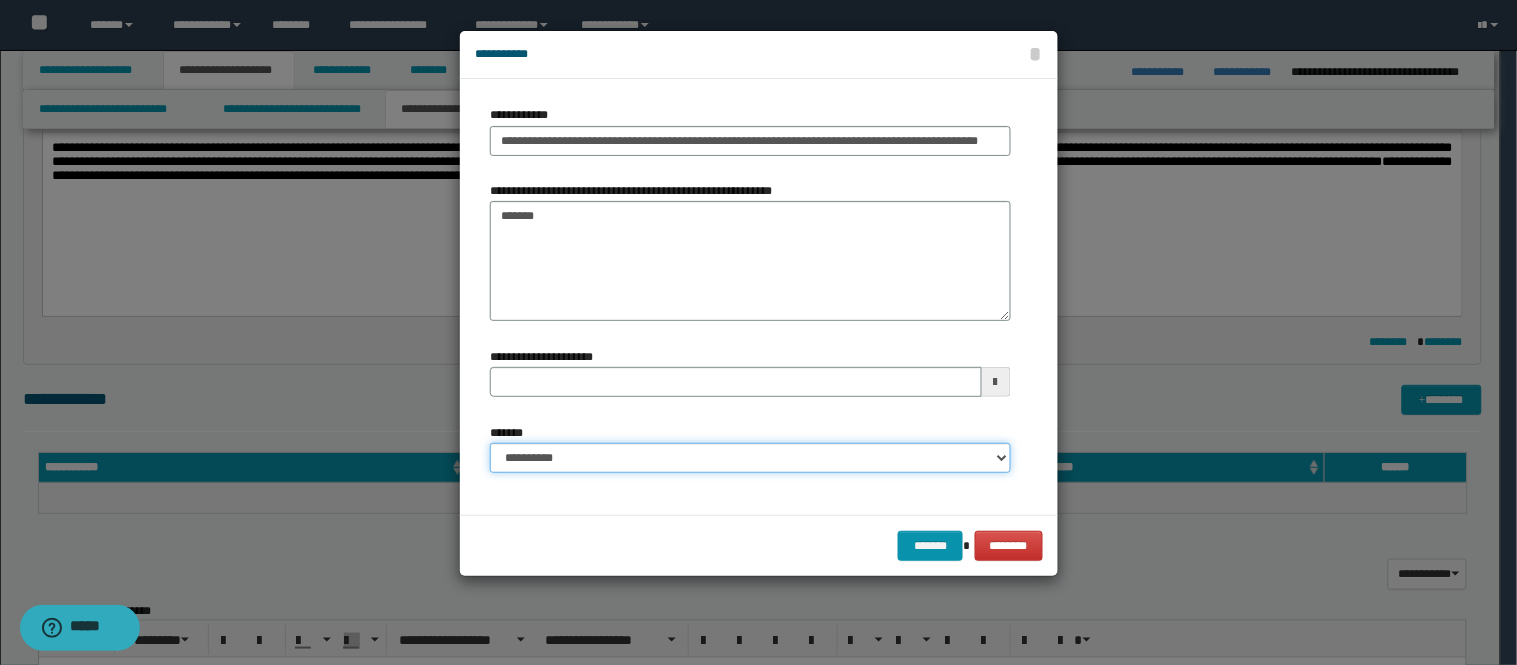 select on "*" 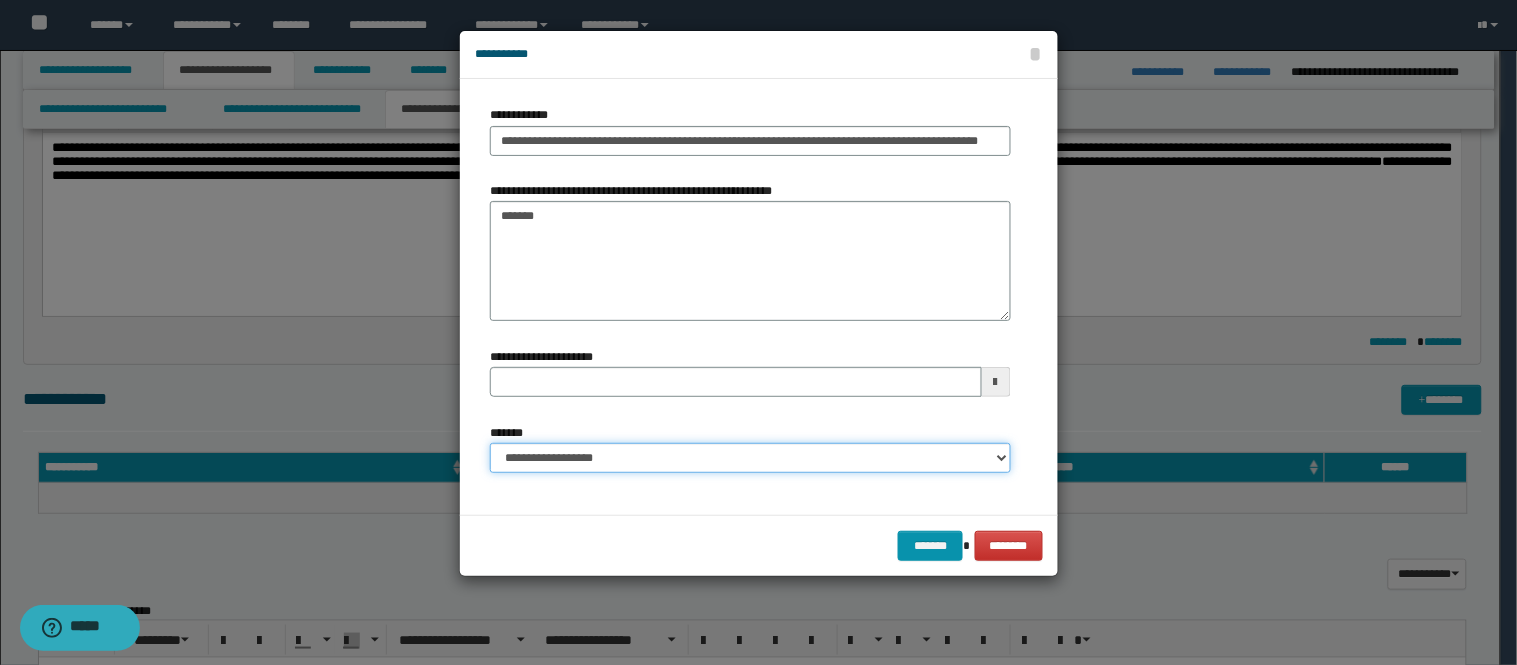 click on "**********" at bounding box center (750, 458) 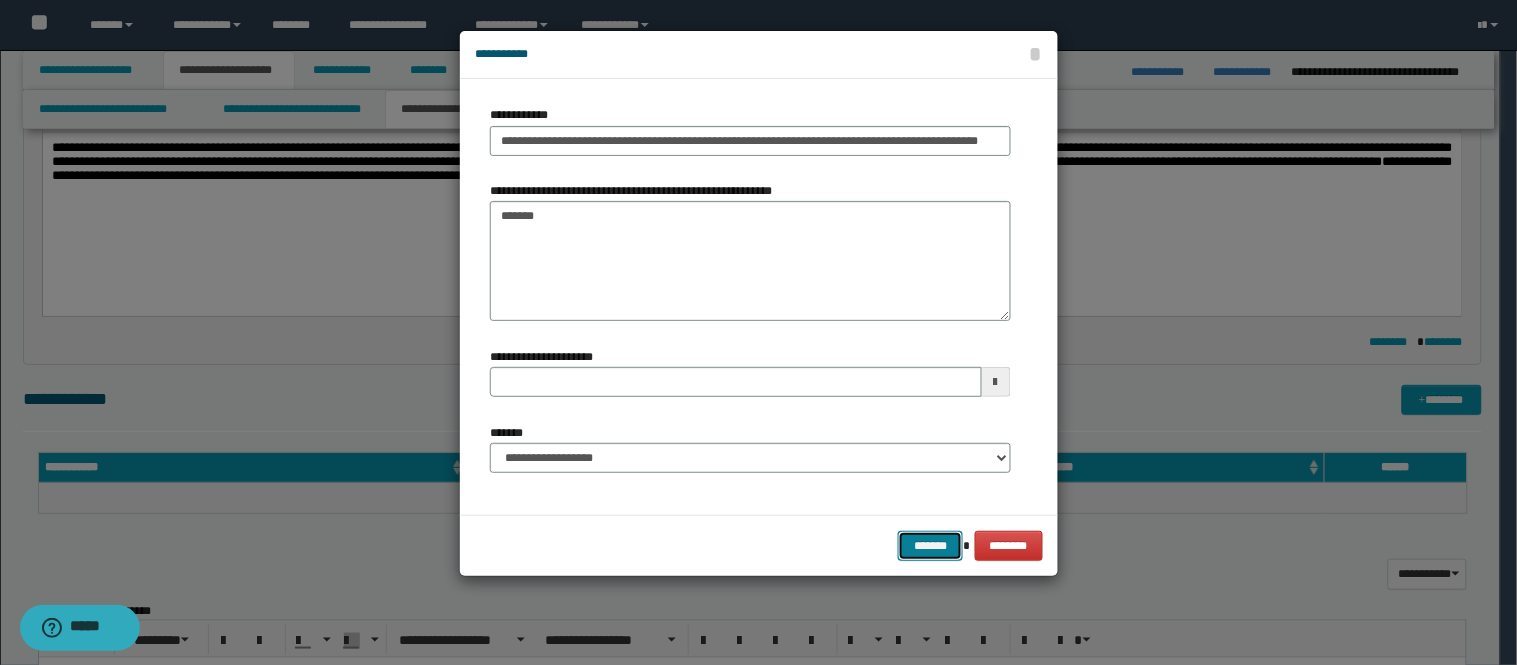 click on "*******" at bounding box center (930, 546) 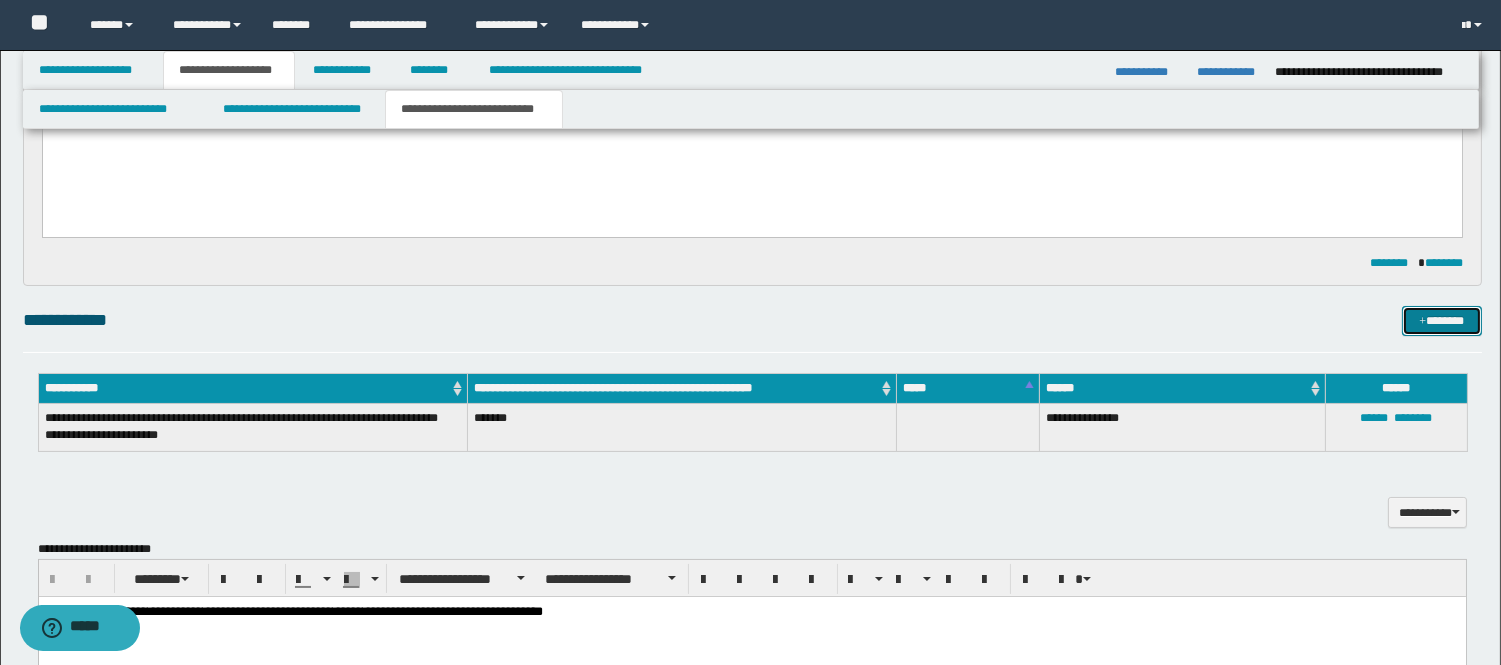 scroll, scrollTop: 555, scrollLeft: 0, axis: vertical 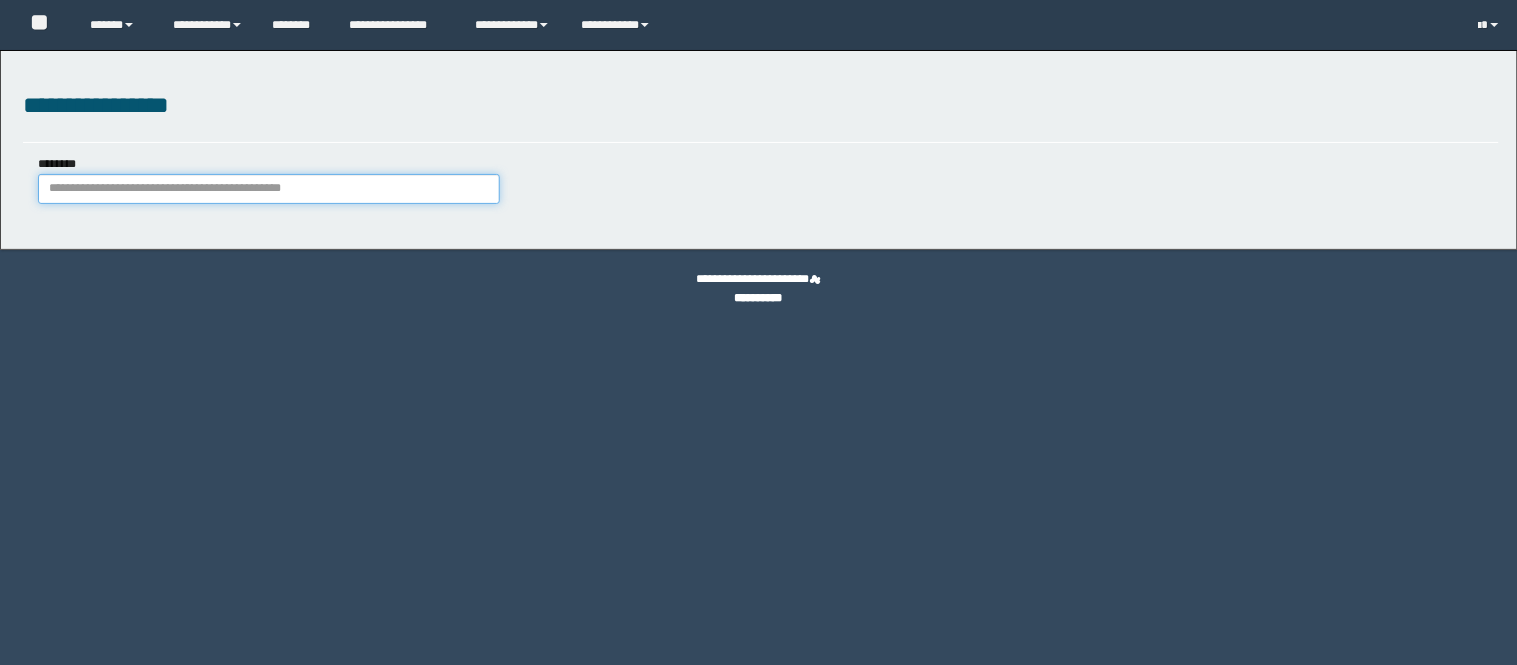 click on "********" at bounding box center [269, 189] 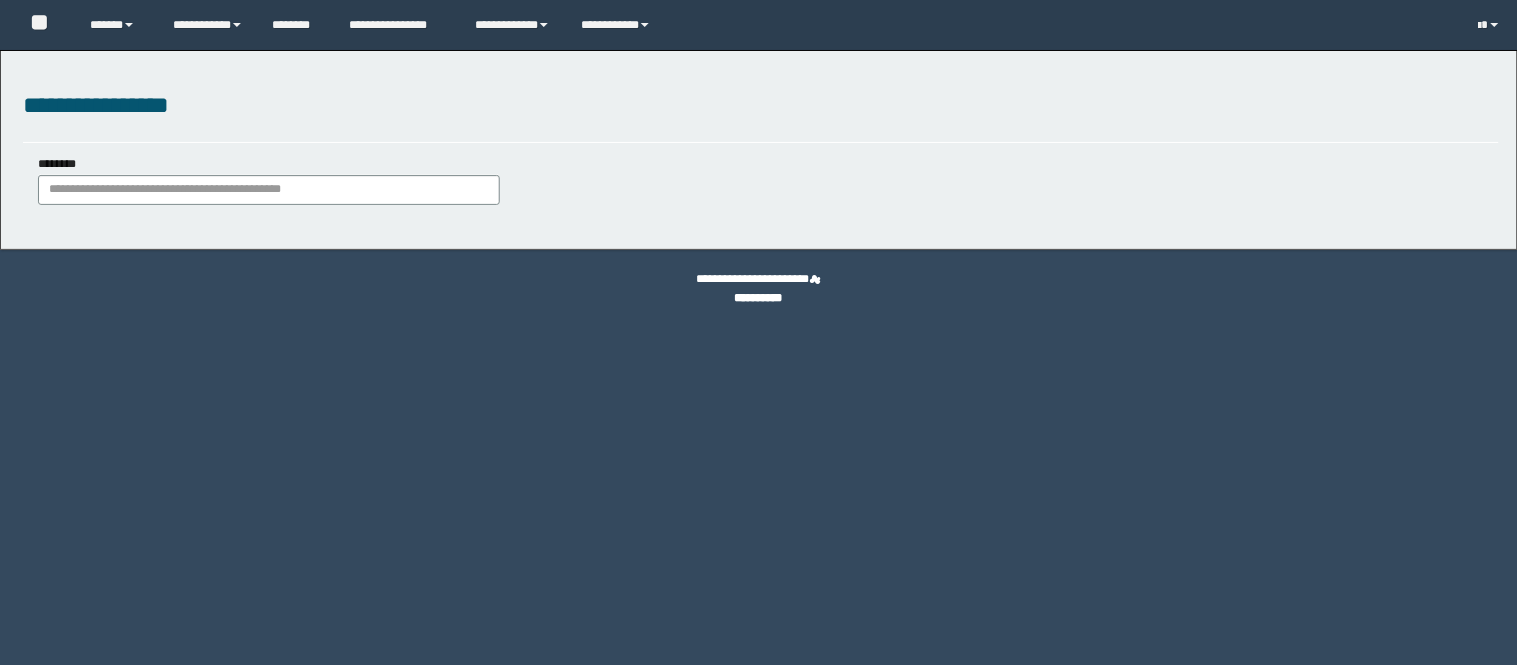 scroll, scrollTop: 0, scrollLeft: 0, axis: both 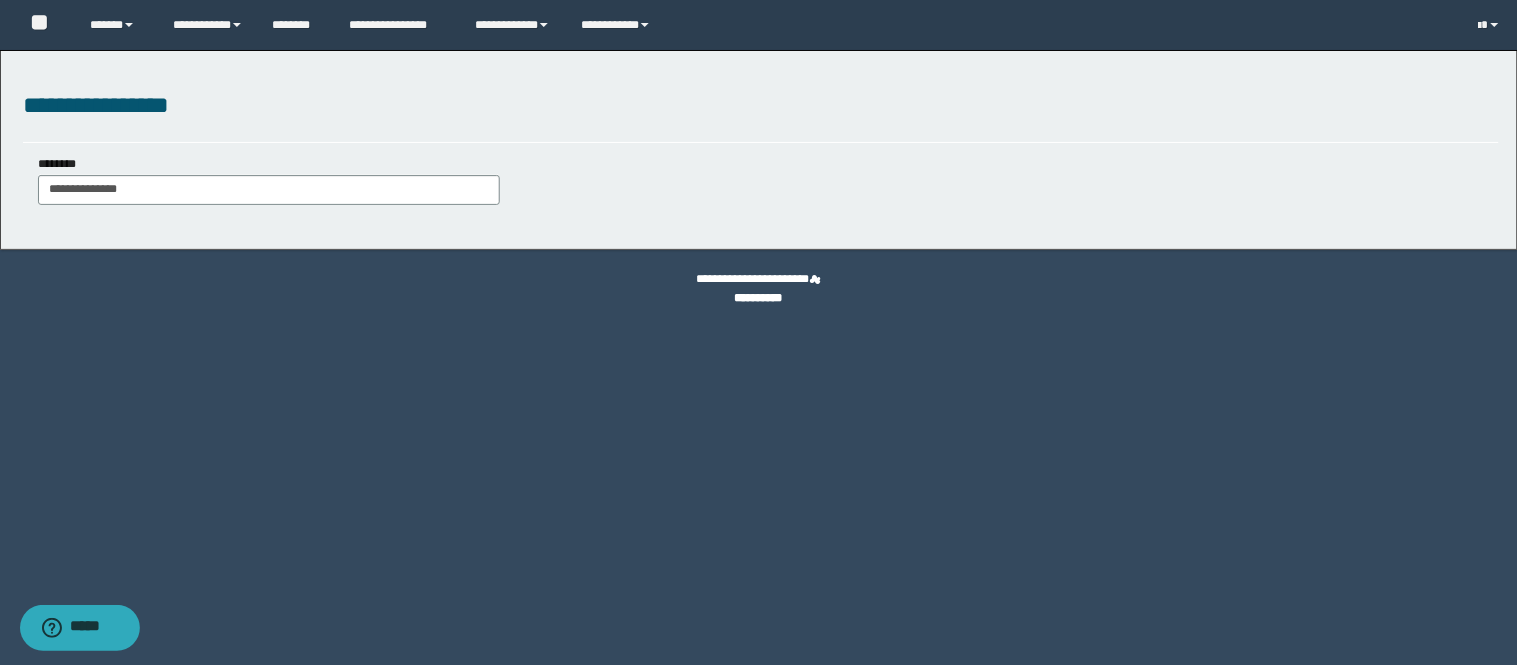 type on "**********" 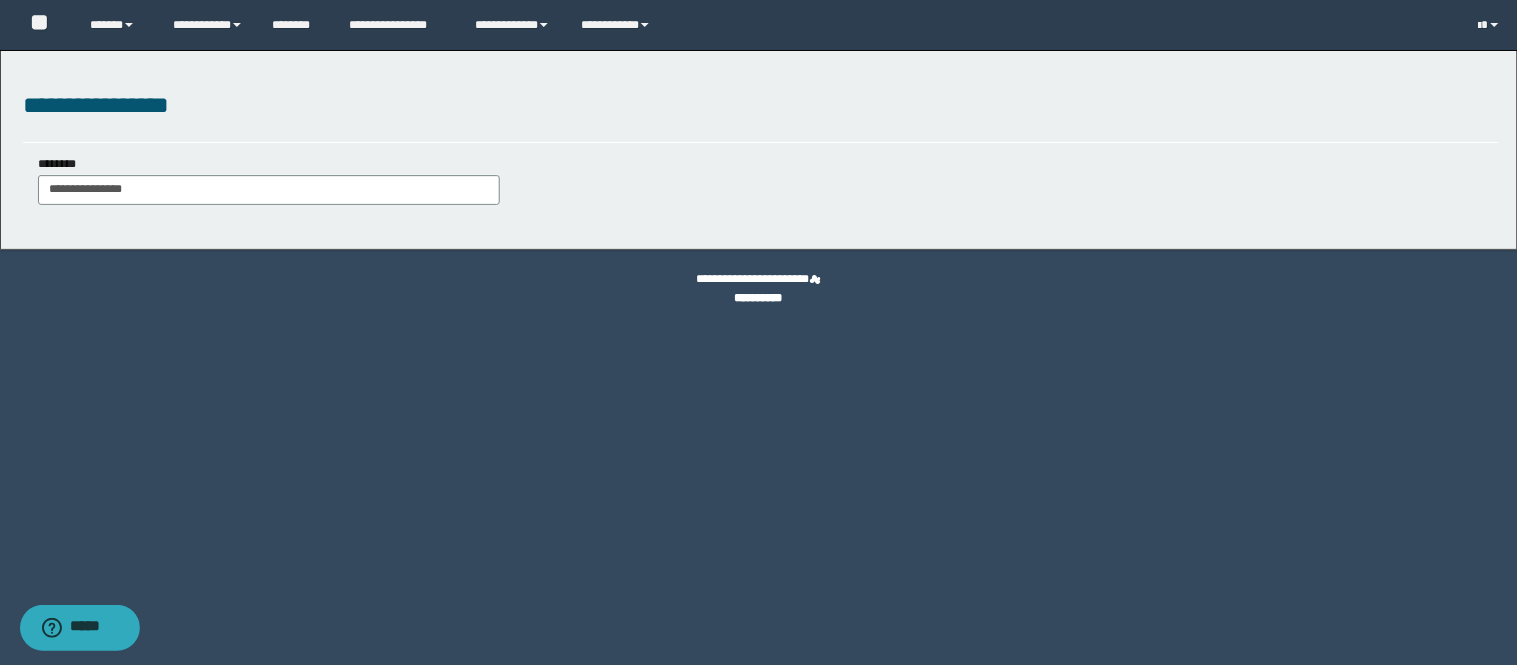 type on "**********" 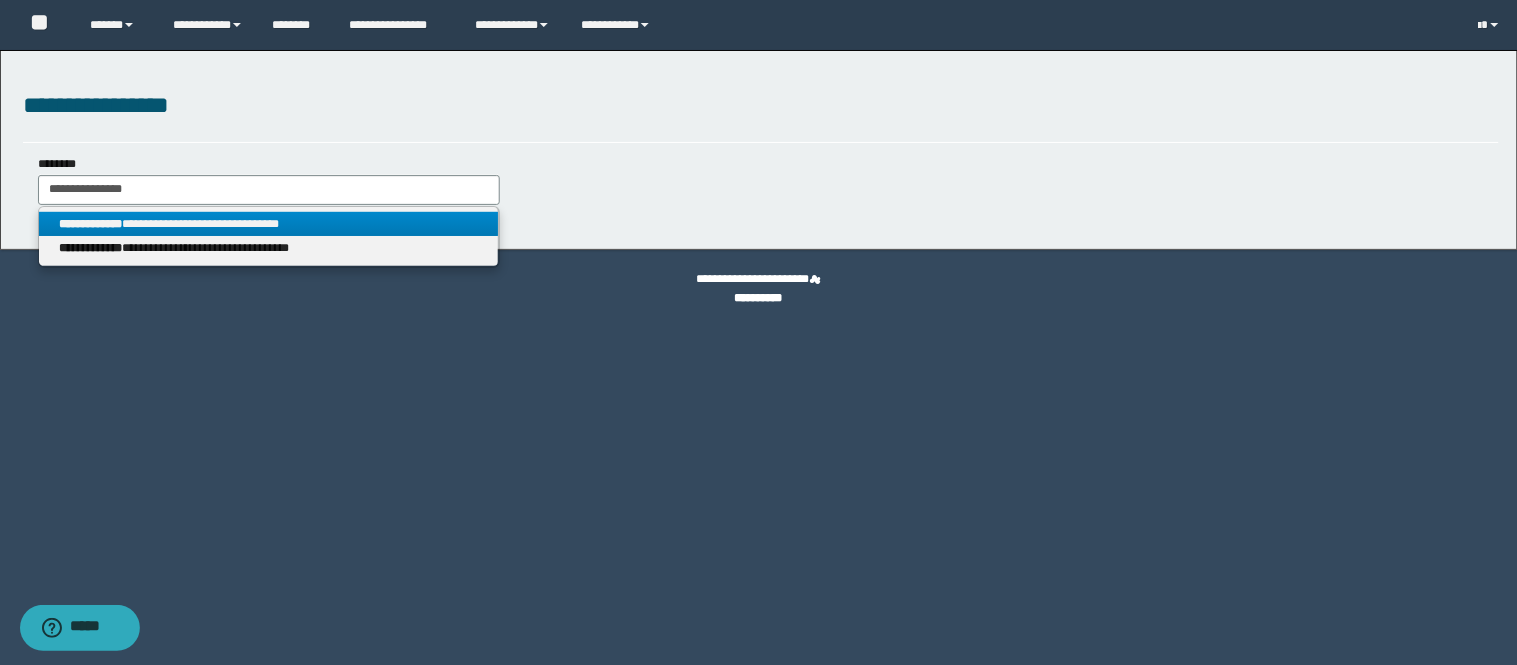 type on "**********" 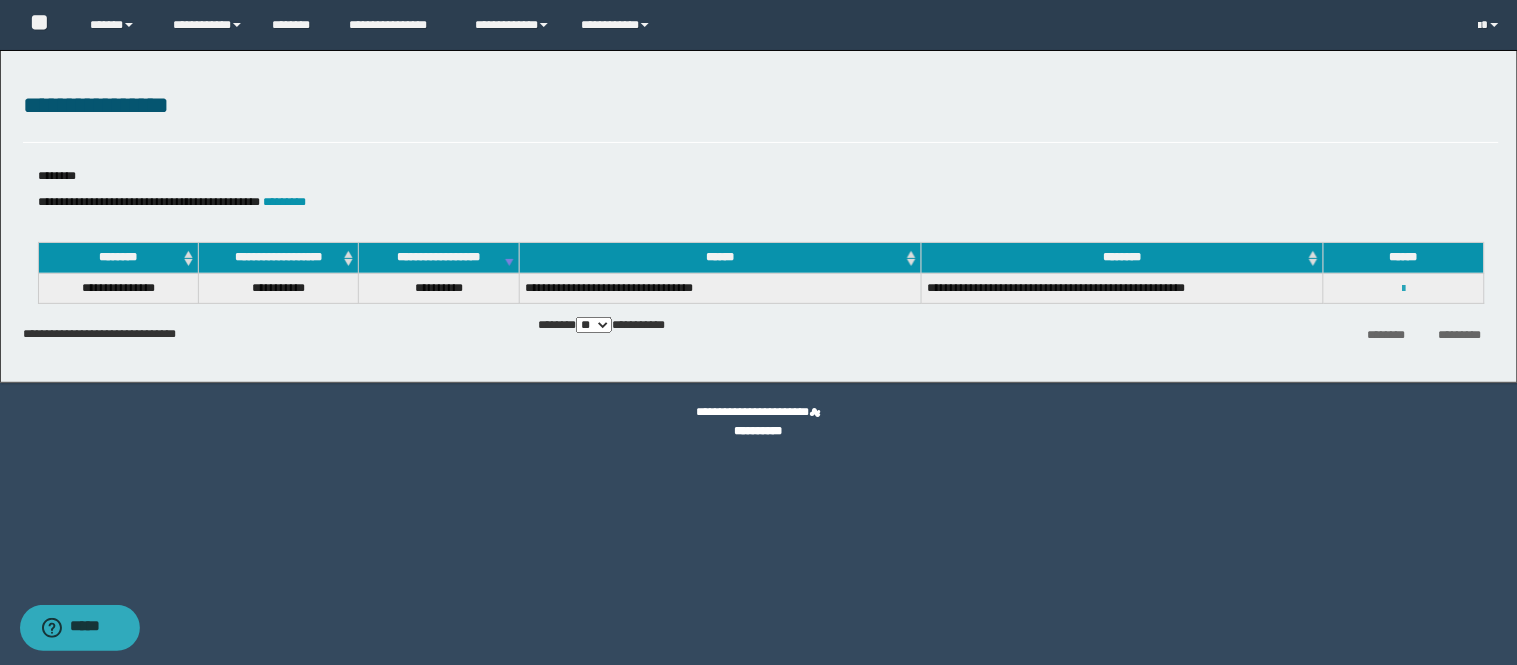 click at bounding box center (1403, 289) 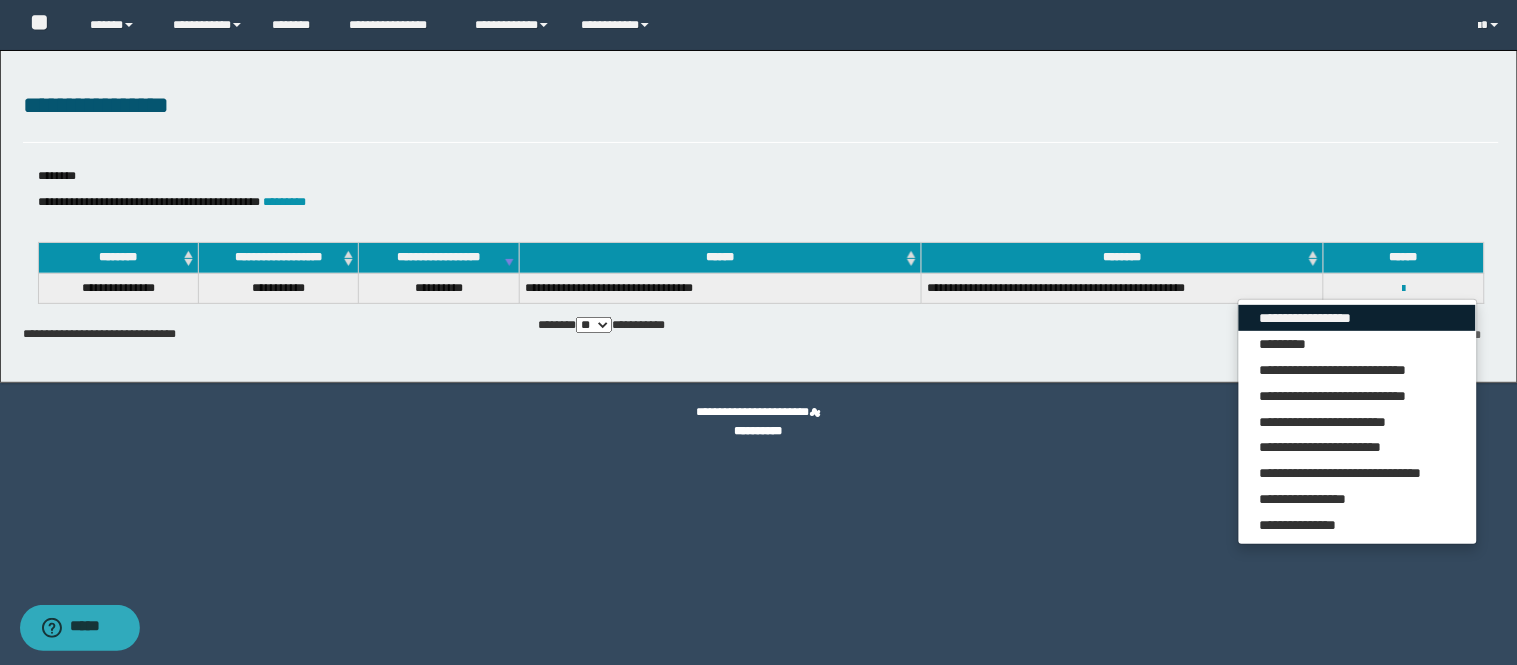 click on "**********" at bounding box center [1357, 318] 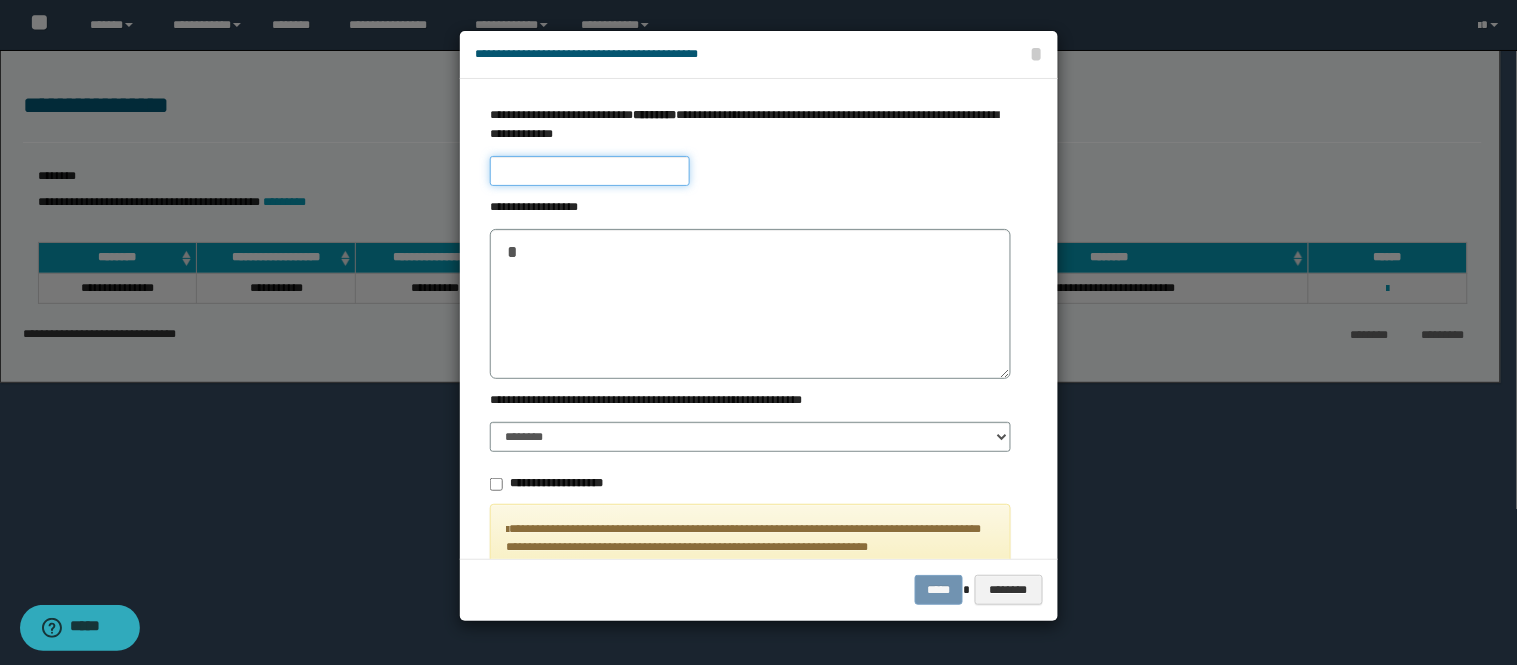click at bounding box center (590, 171) 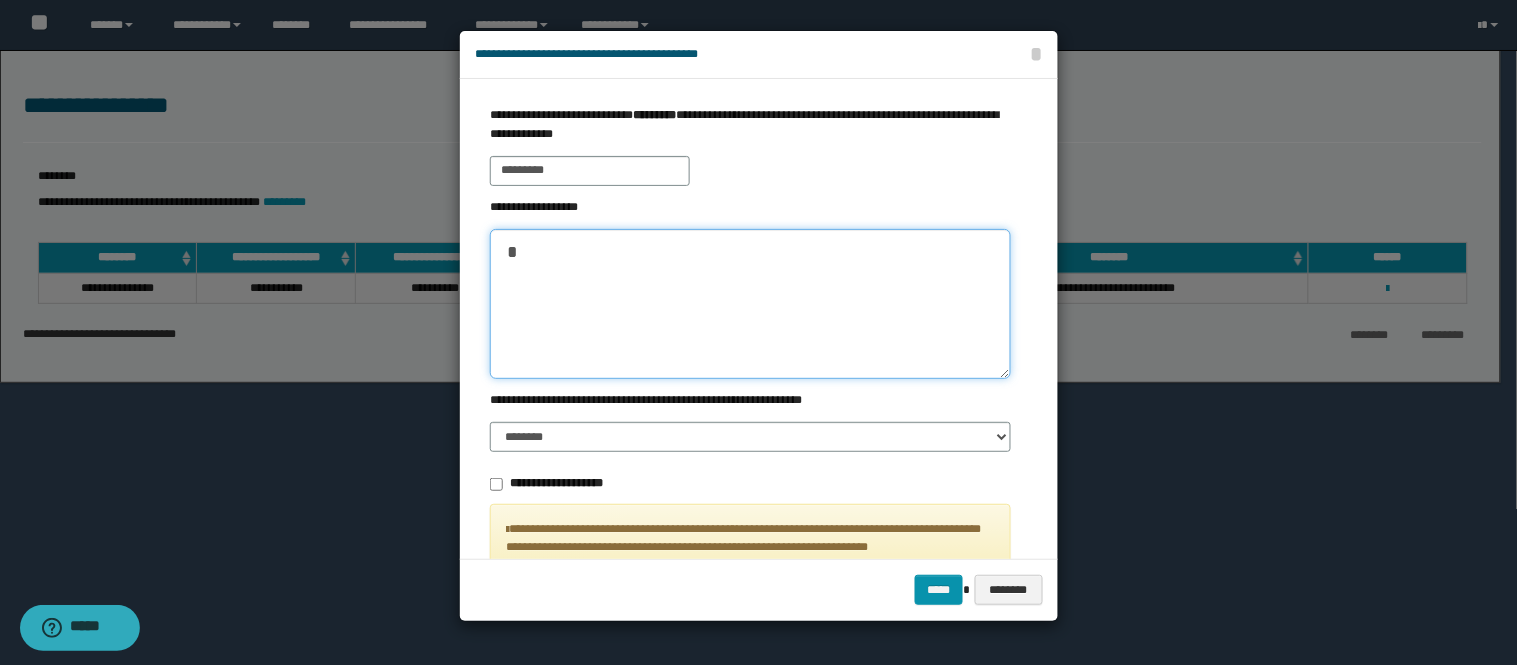 click at bounding box center (750, 304) 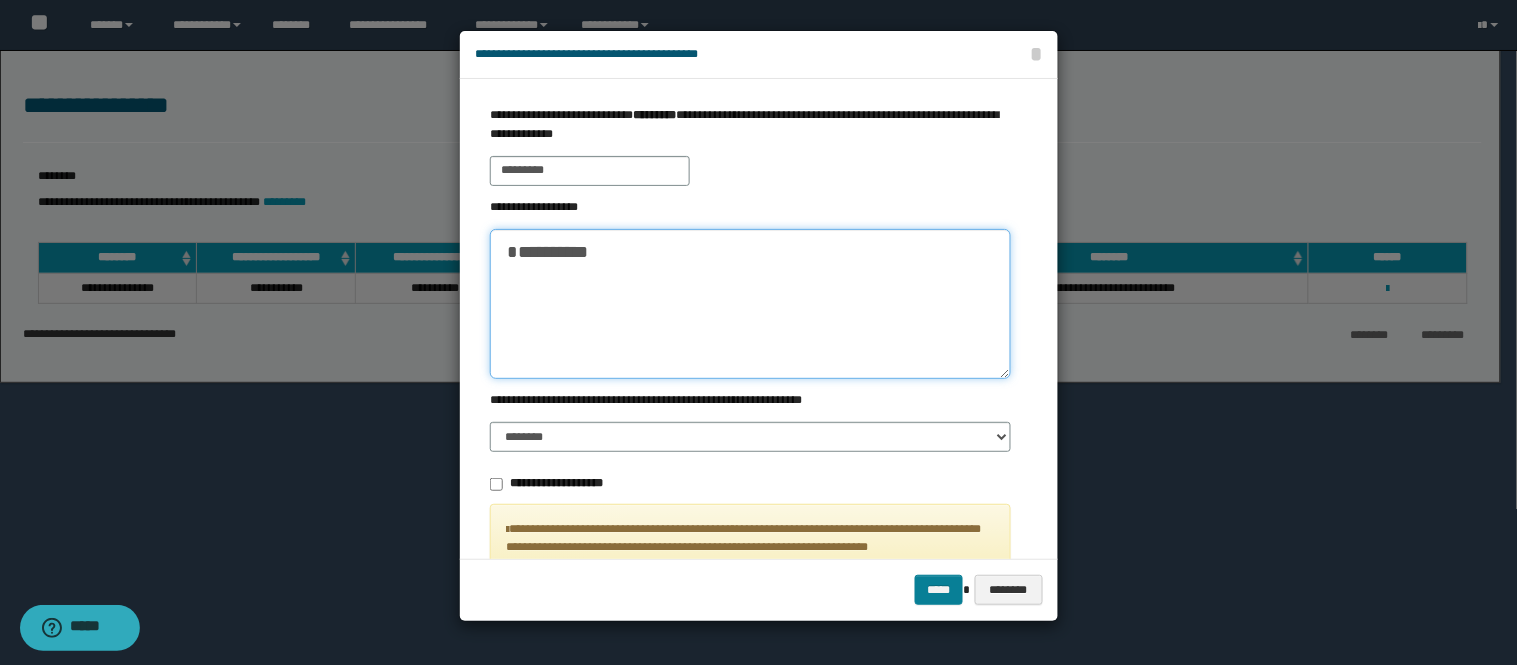 type on "**********" 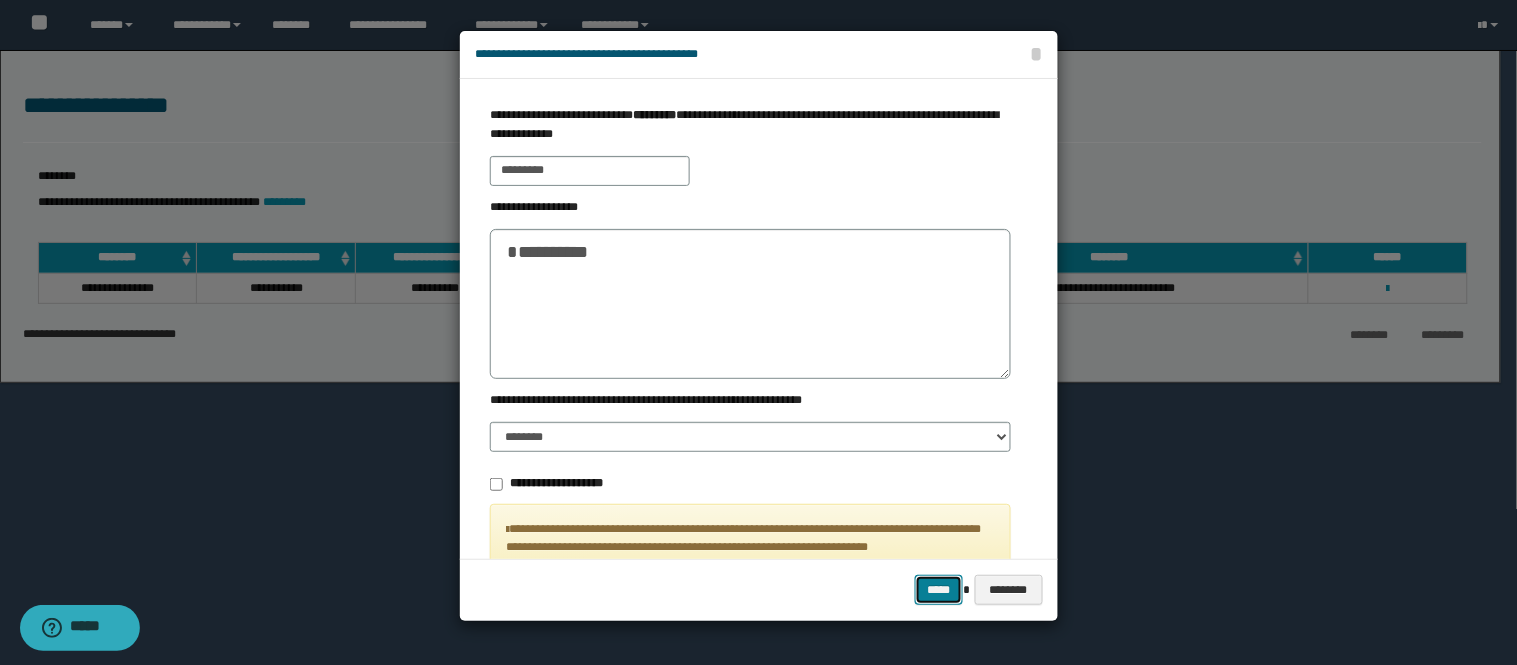 click on "*****" at bounding box center [939, 590] 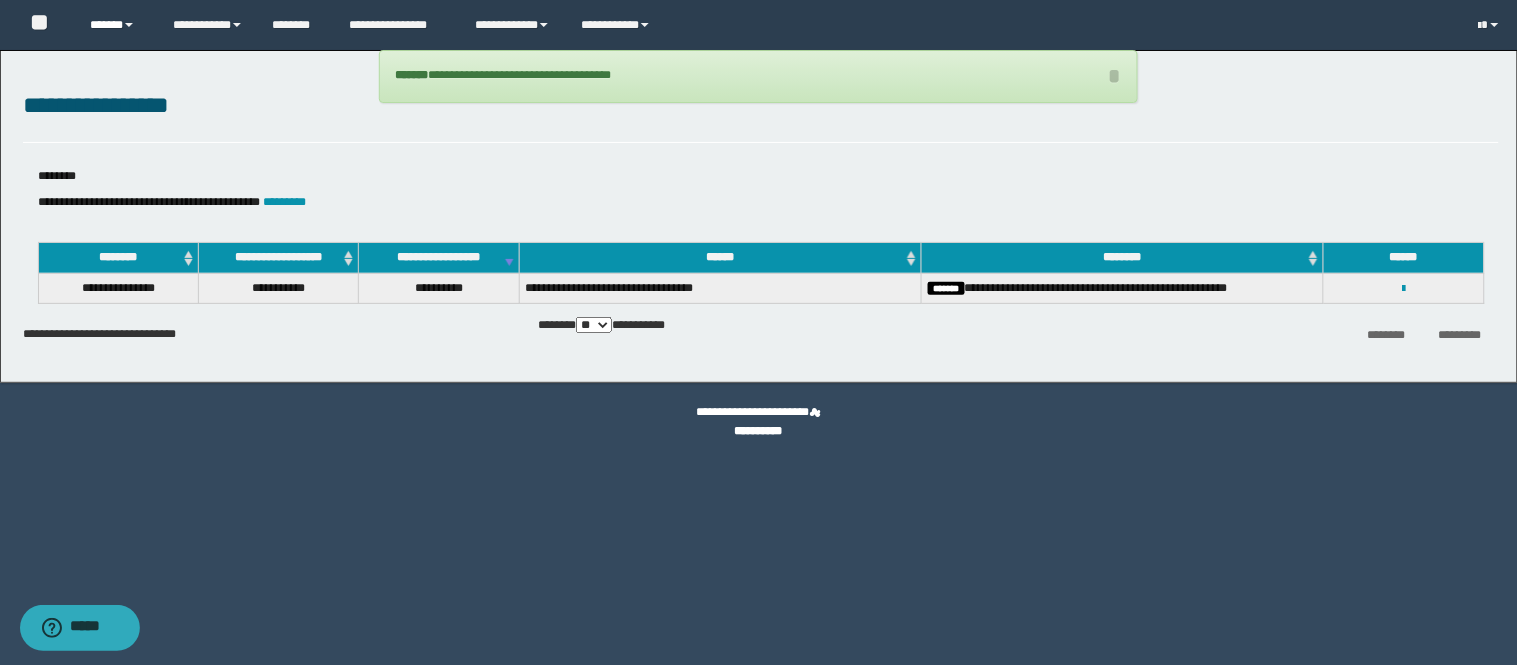 click on "******" at bounding box center [116, 25] 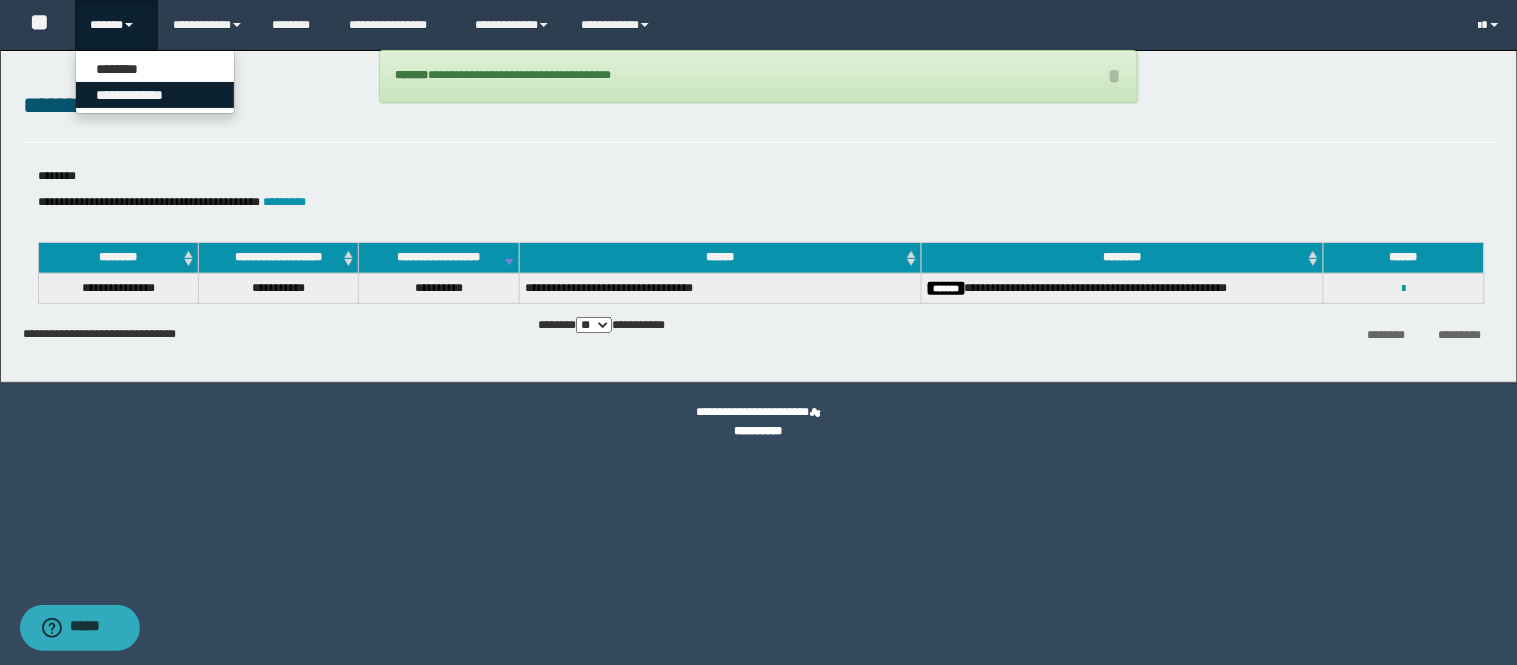 click on "**********" at bounding box center [155, 95] 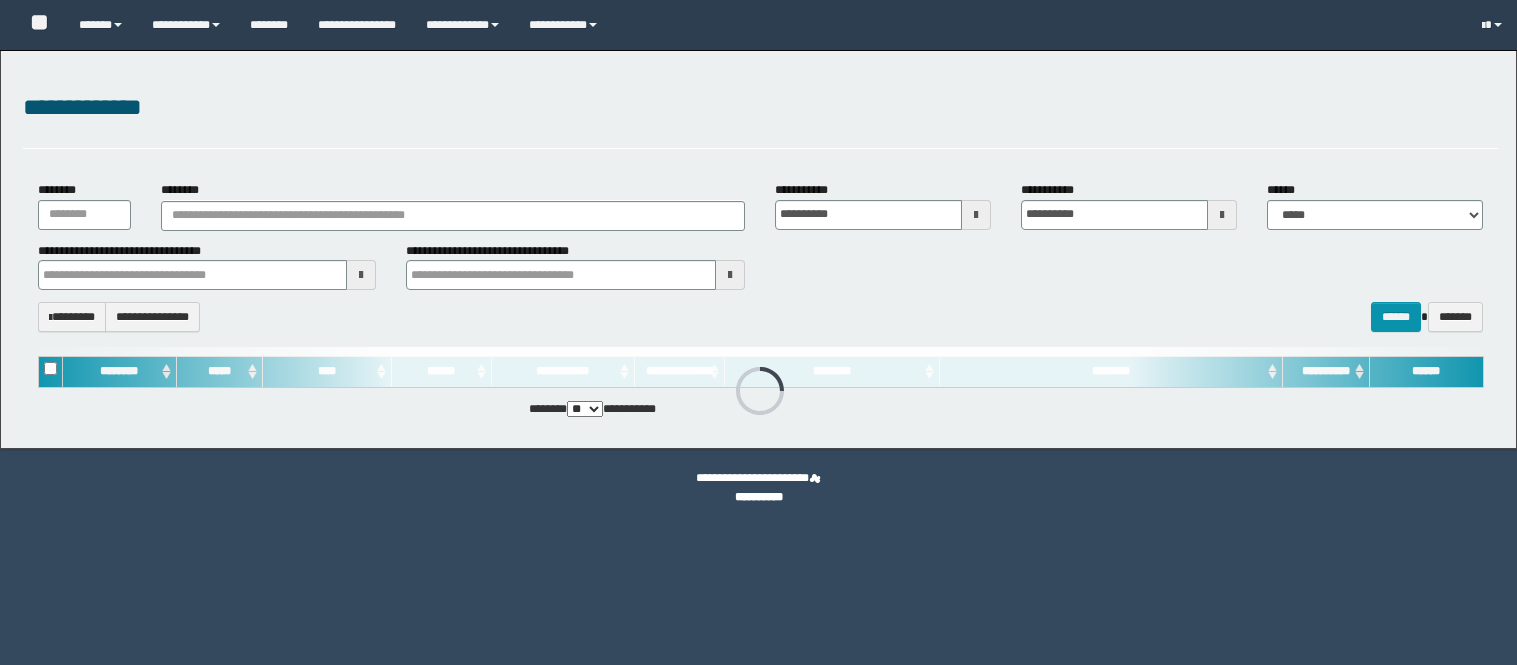 scroll, scrollTop: 0, scrollLeft: 0, axis: both 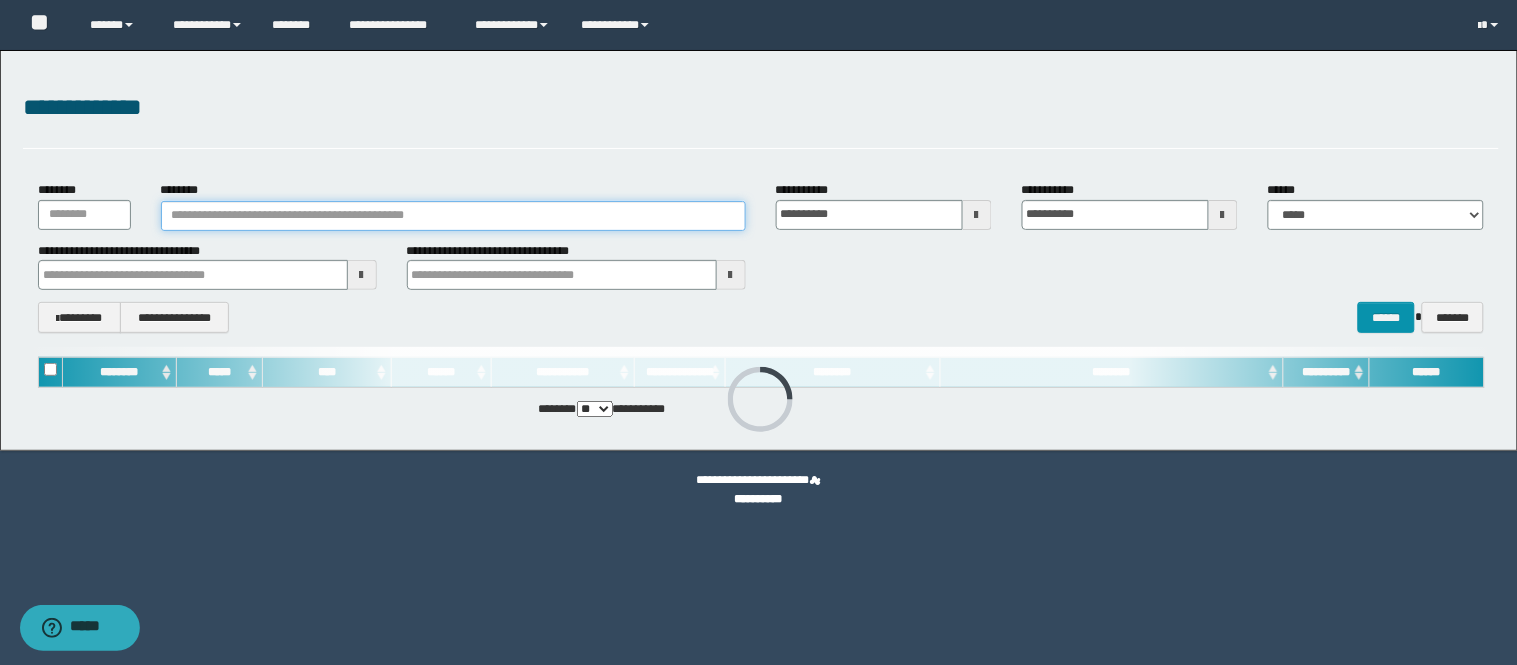 click on "********" at bounding box center [453, 216] 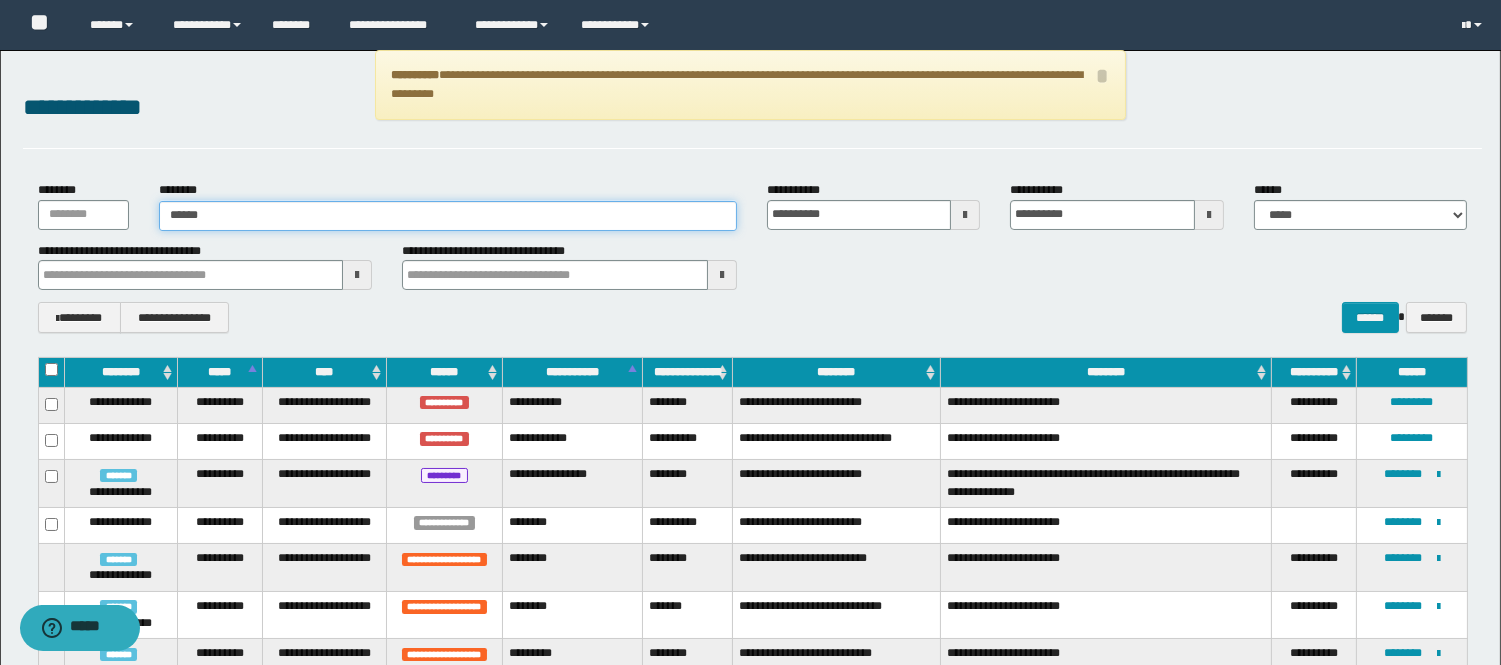 click on "*****" at bounding box center (448, 216) 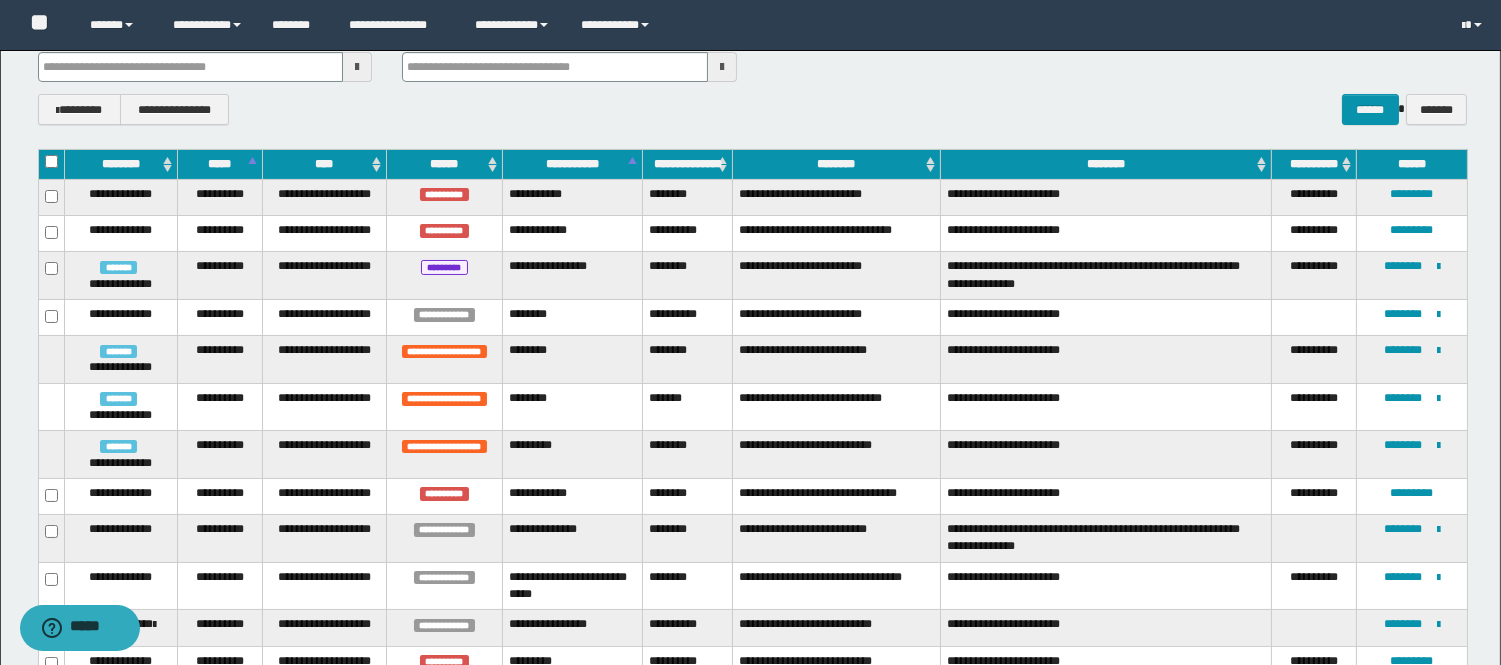 scroll, scrollTop: 0, scrollLeft: 0, axis: both 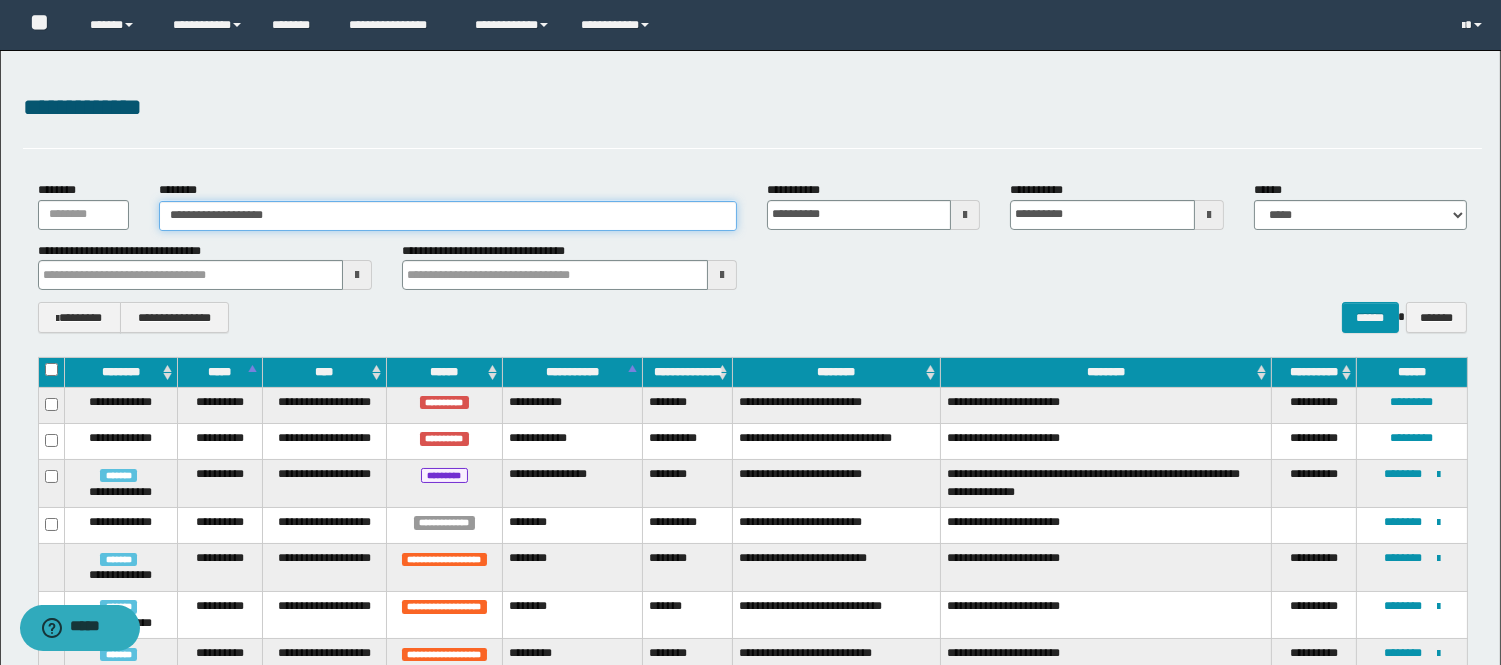 click on "**********" at bounding box center [448, 216] 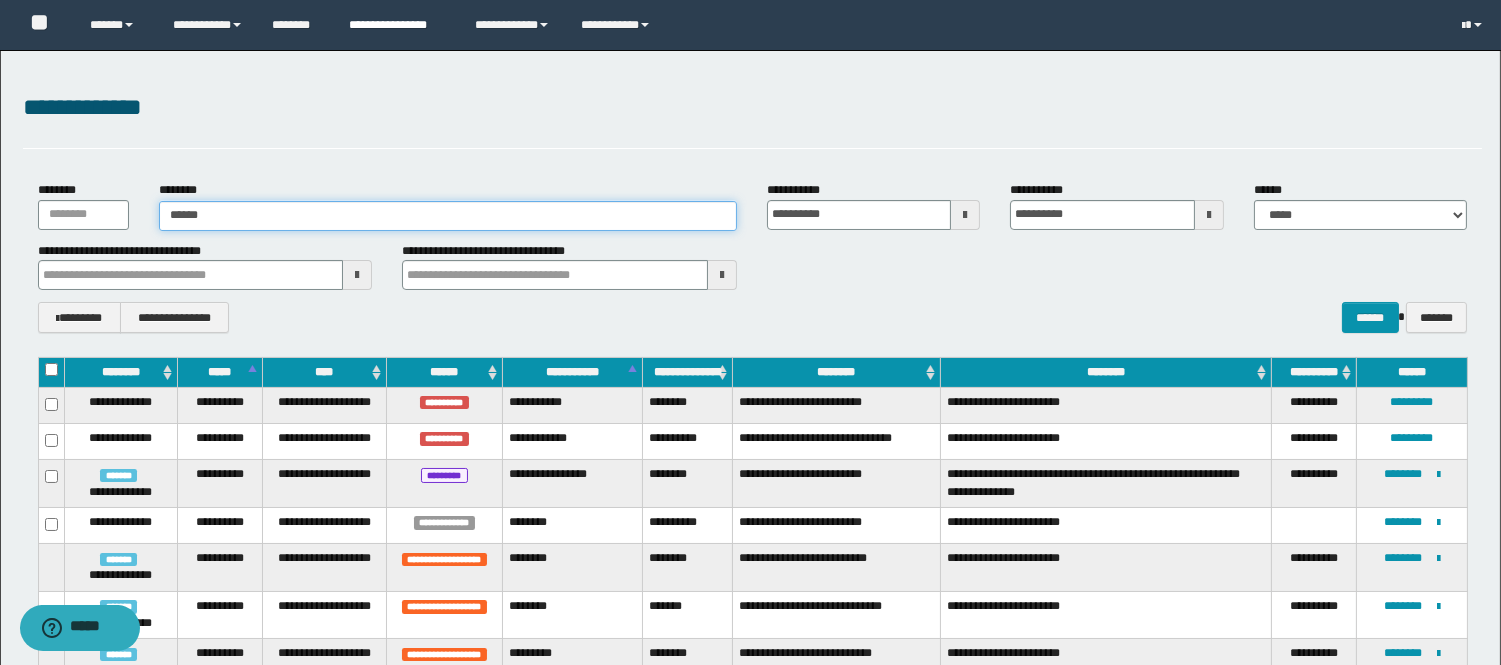 type on "*****" 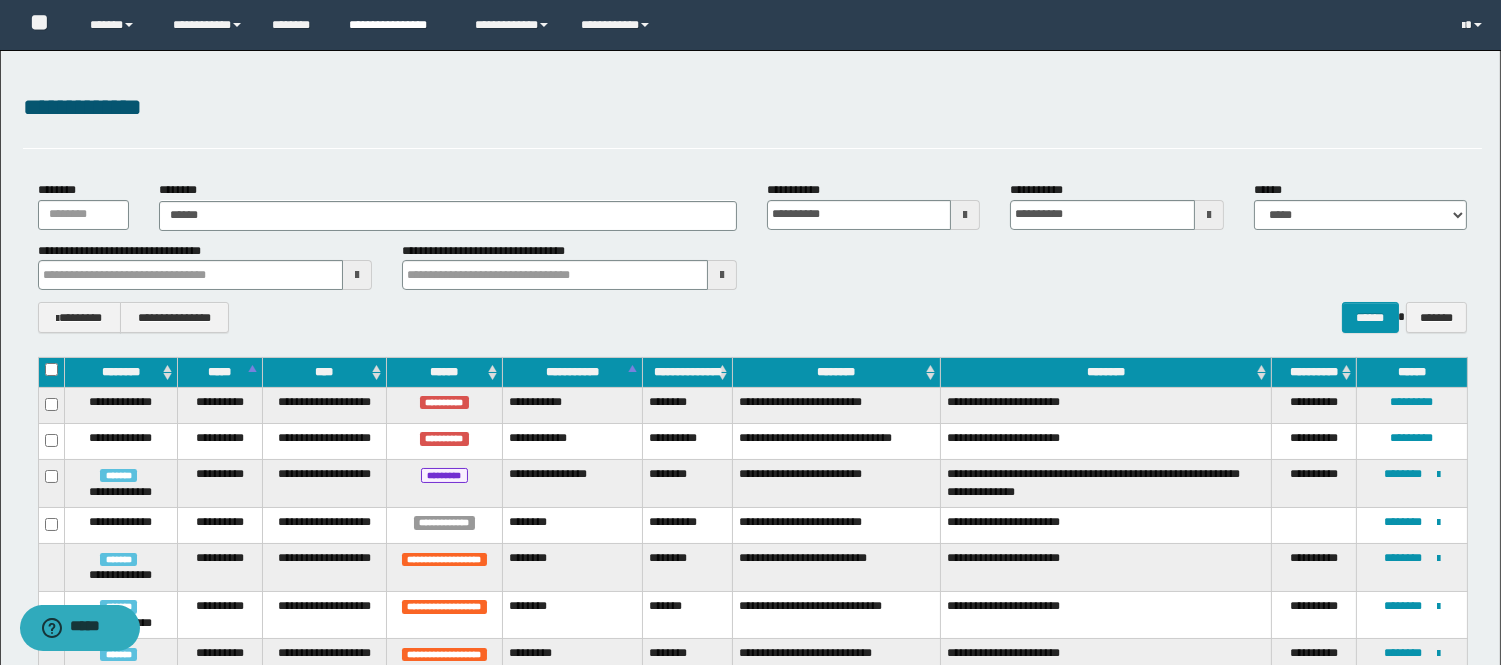 click on "**********" at bounding box center (397, 25) 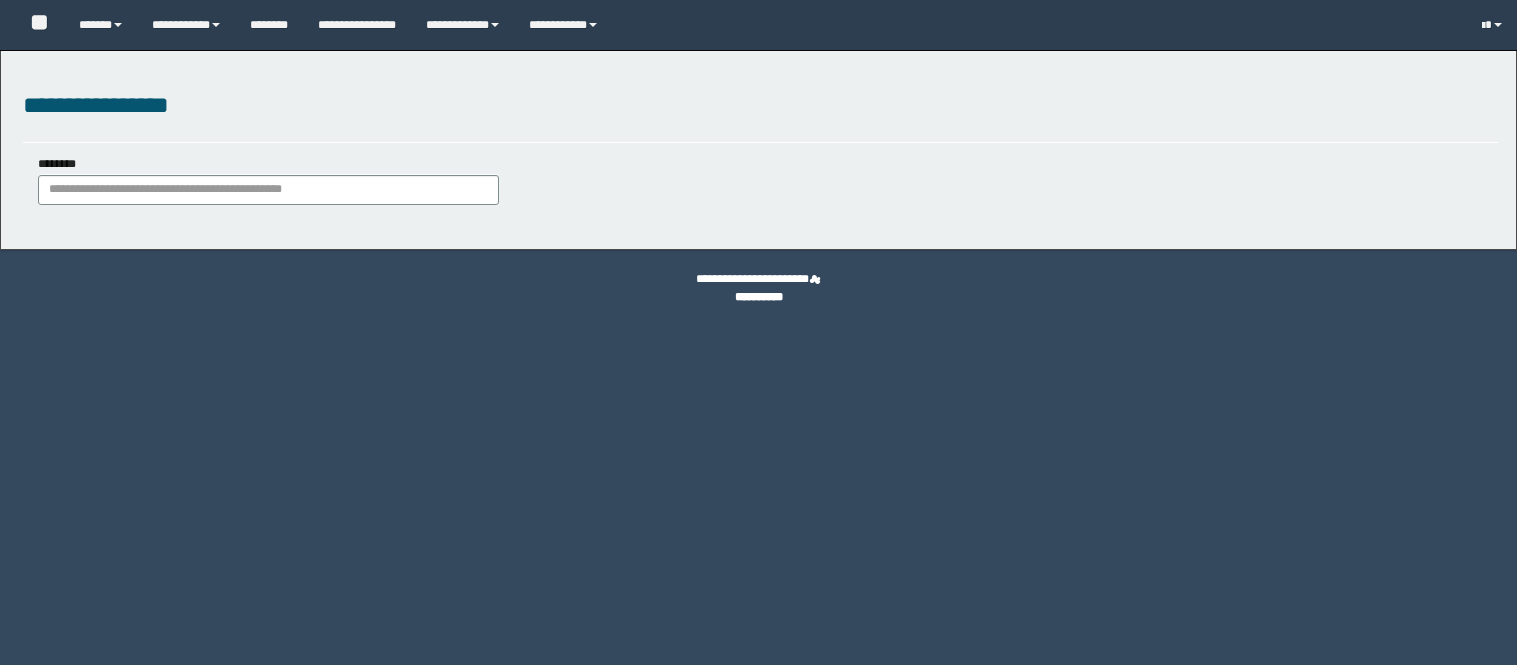scroll, scrollTop: 0, scrollLeft: 0, axis: both 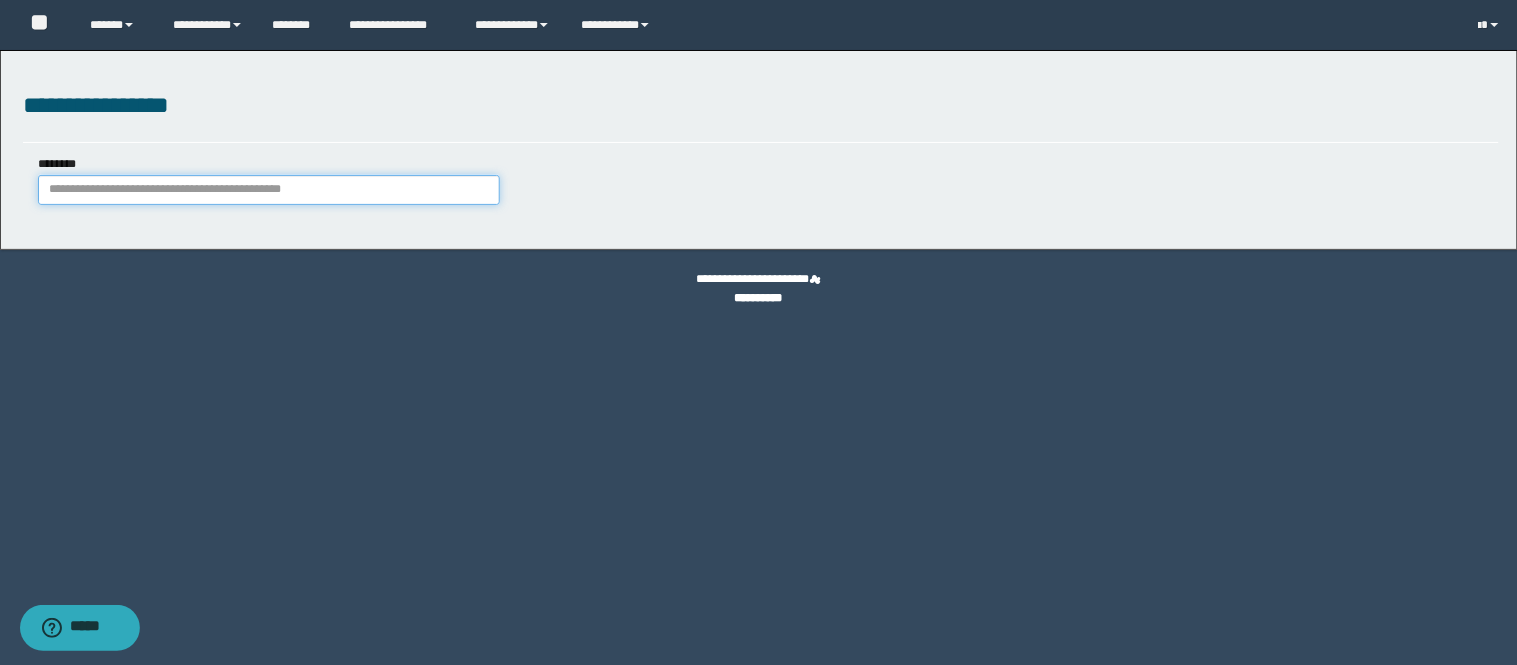 click on "********" at bounding box center [269, 190] 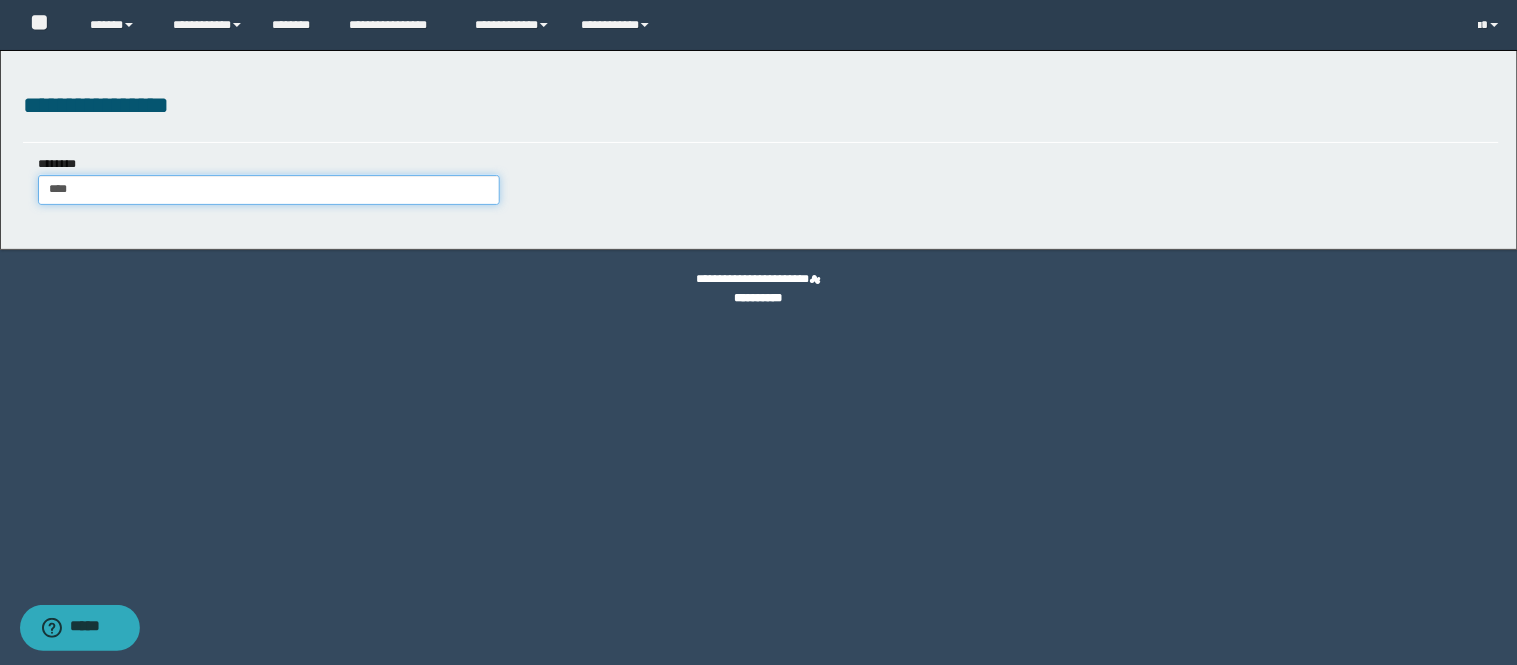 type on "*****" 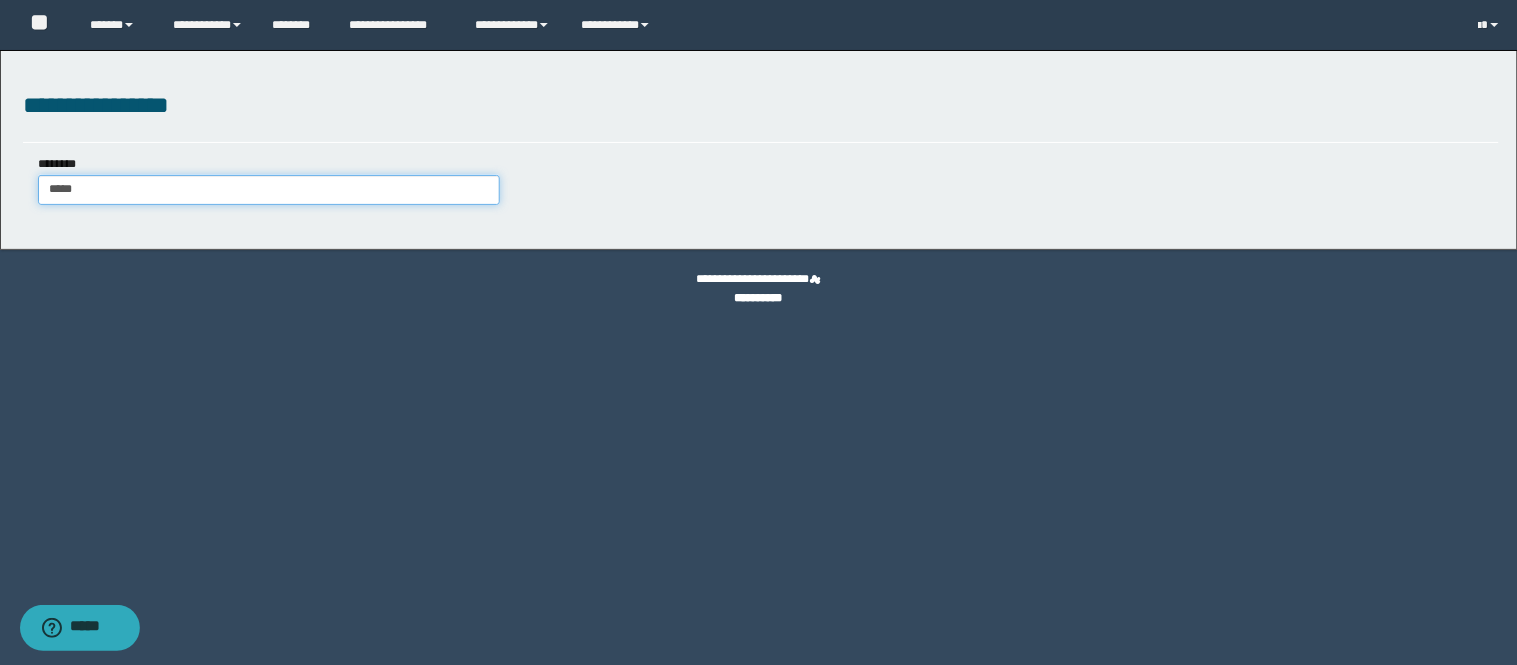 type on "*****" 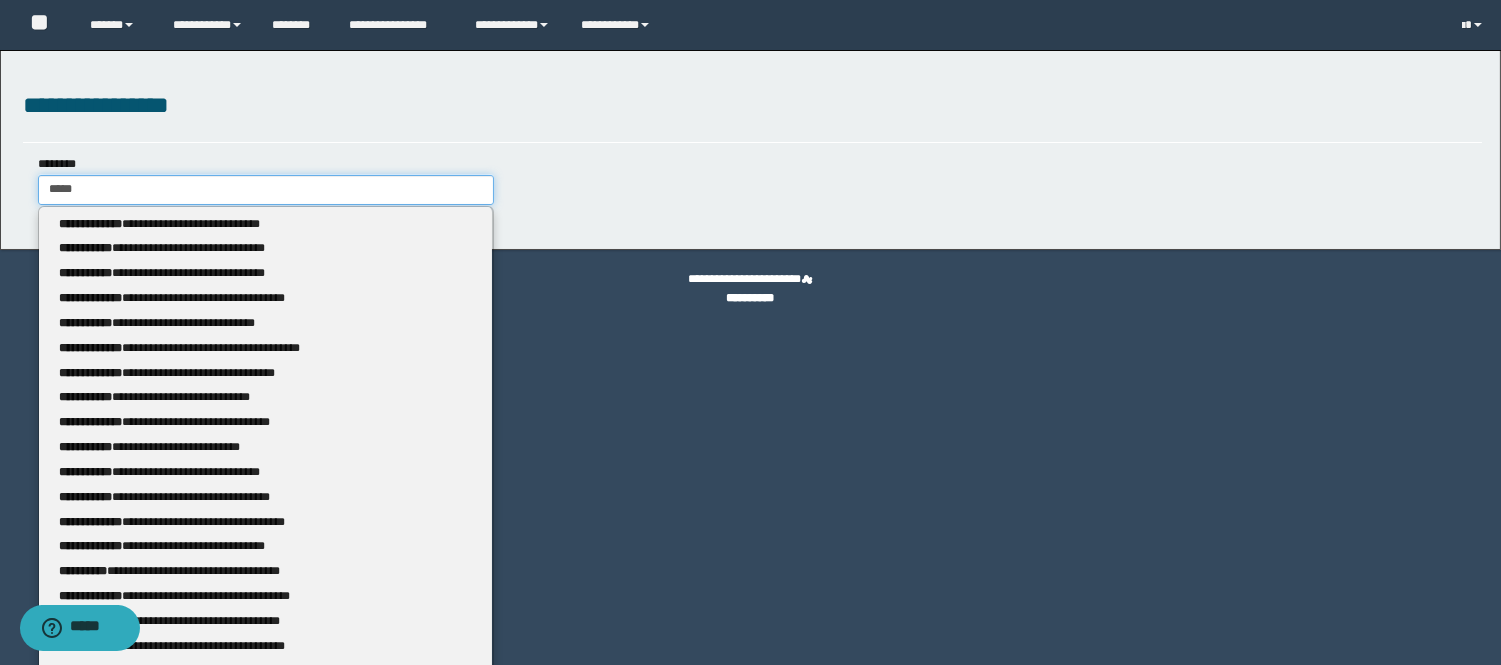type 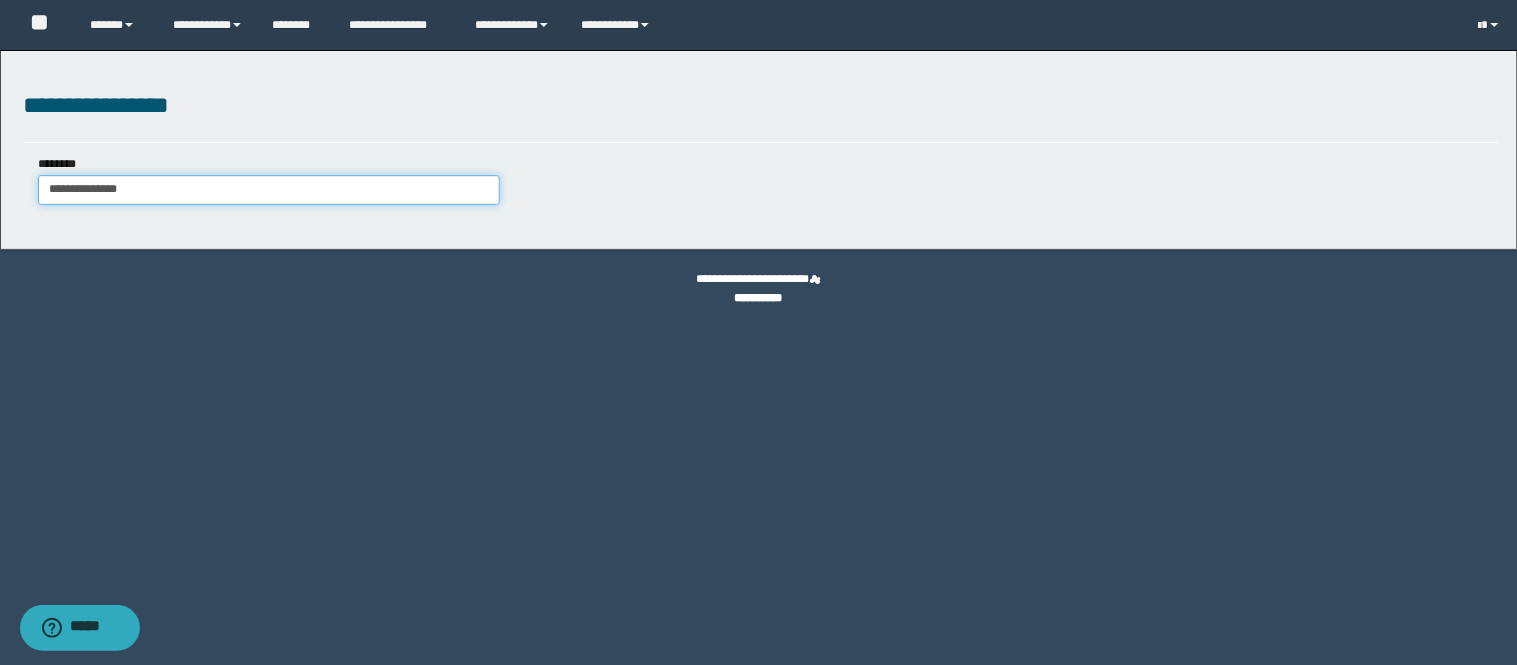 type on "**********" 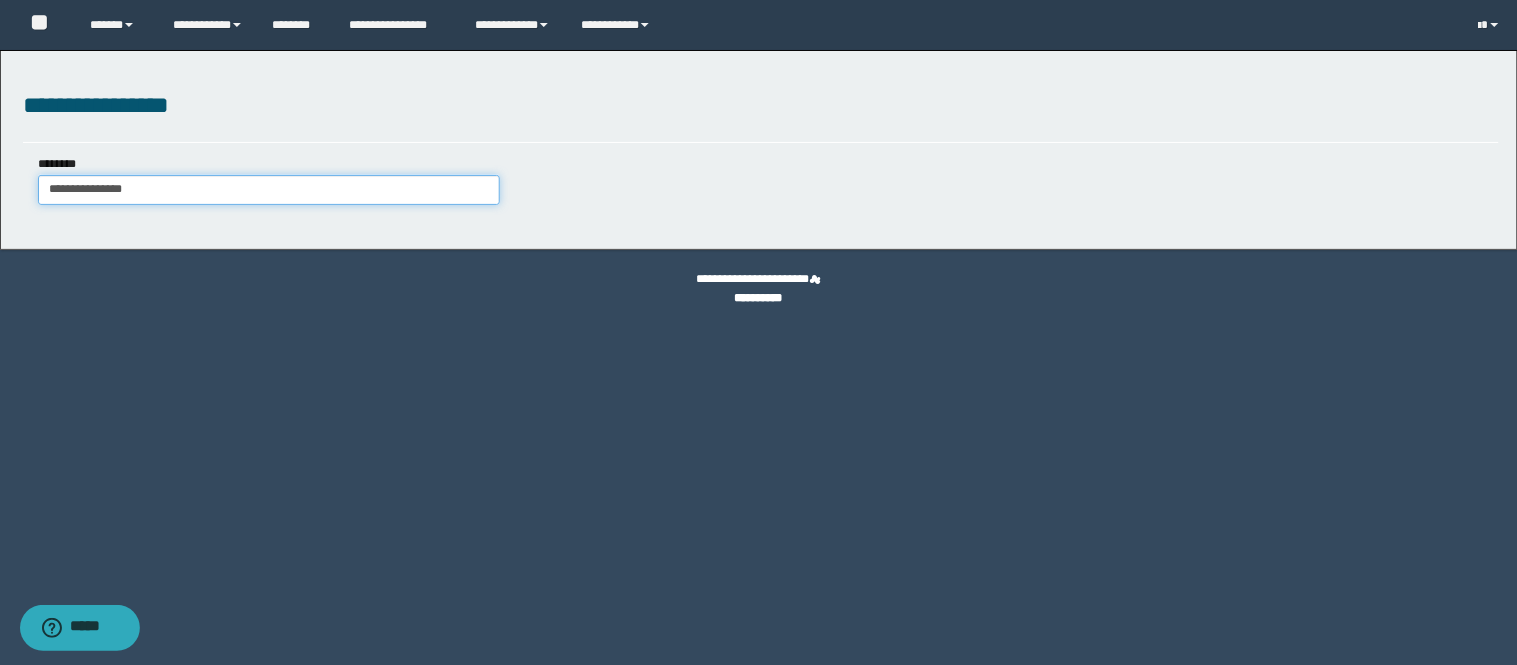 type on "**********" 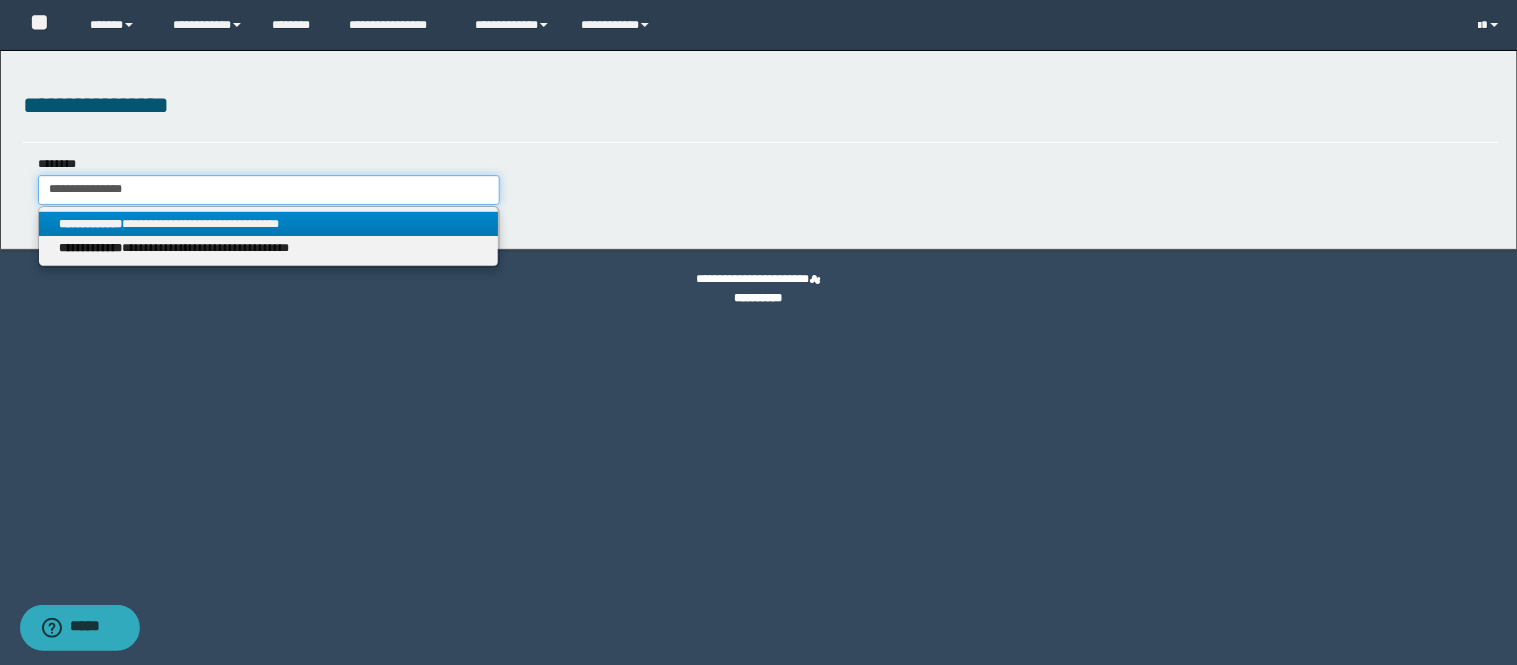 type on "**********" 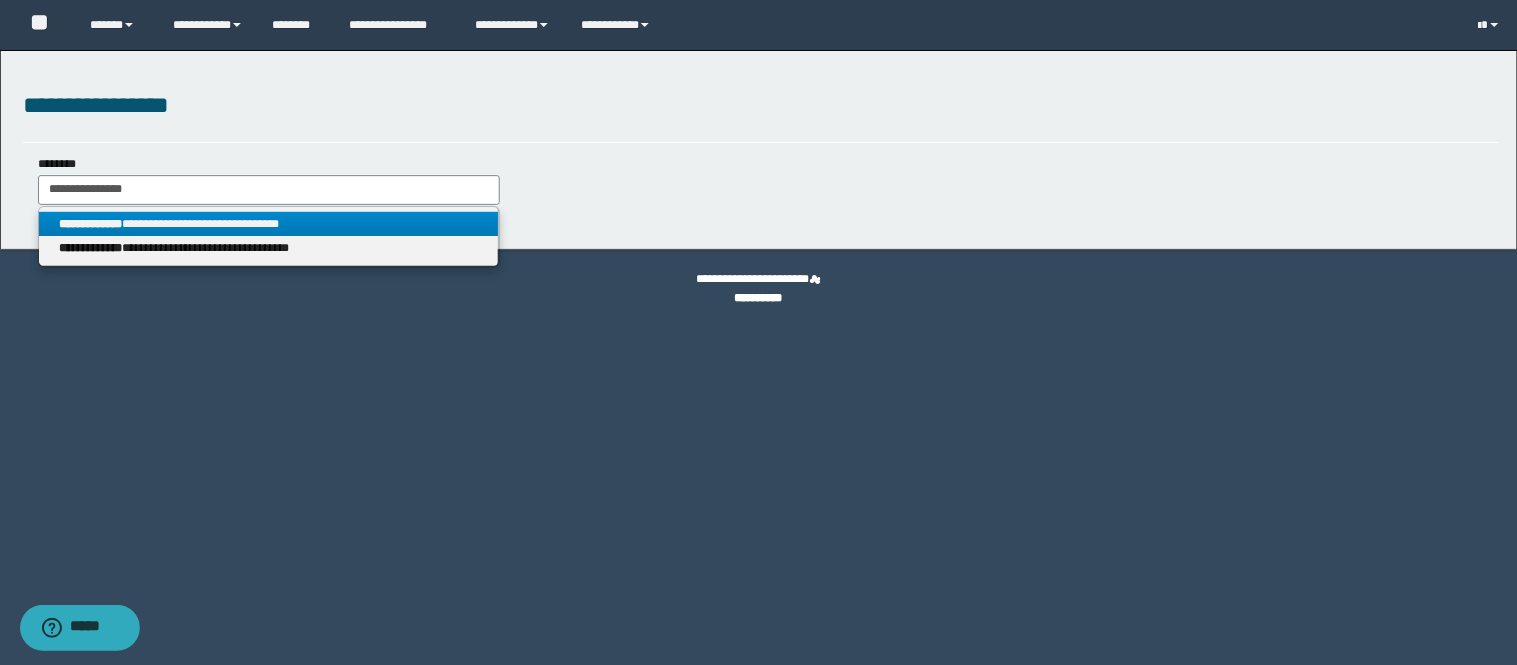 click on "**********" at bounding box center [269, 224] 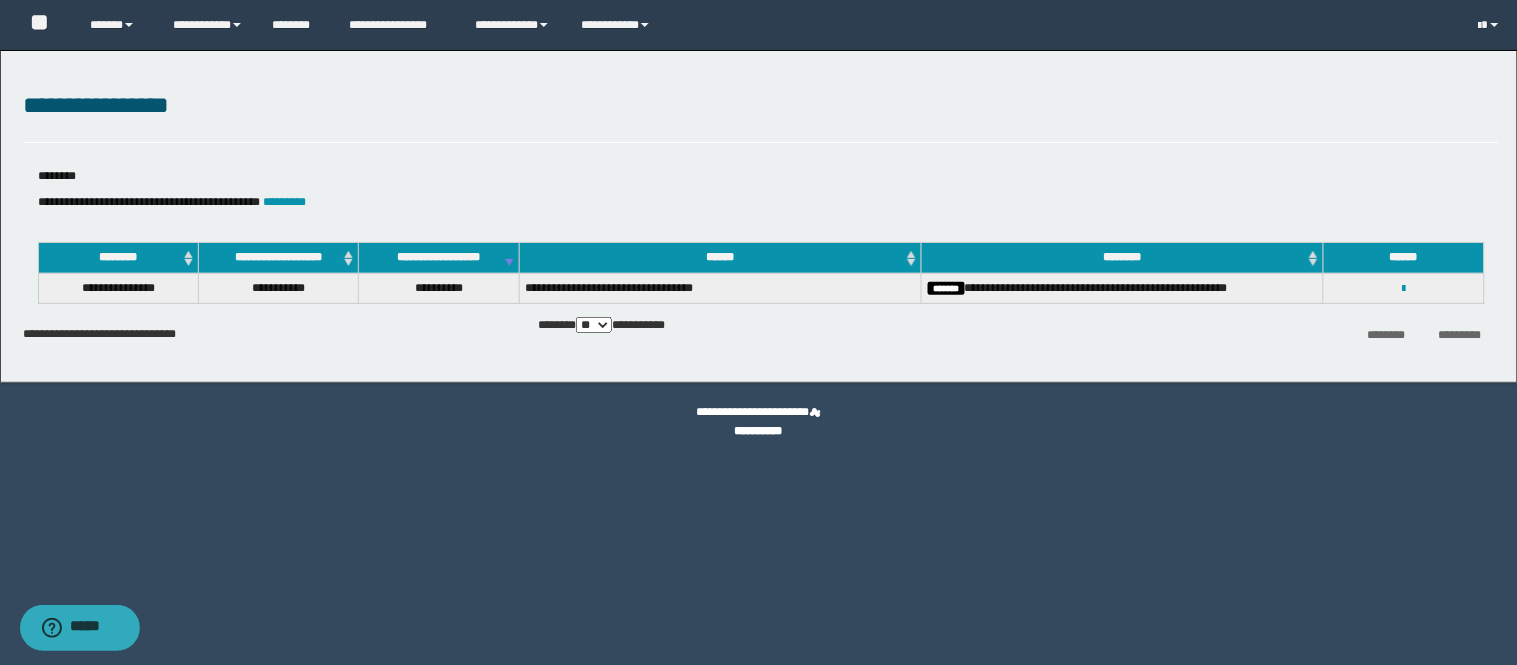 click on "**********" at bounding box center [1403, 288] 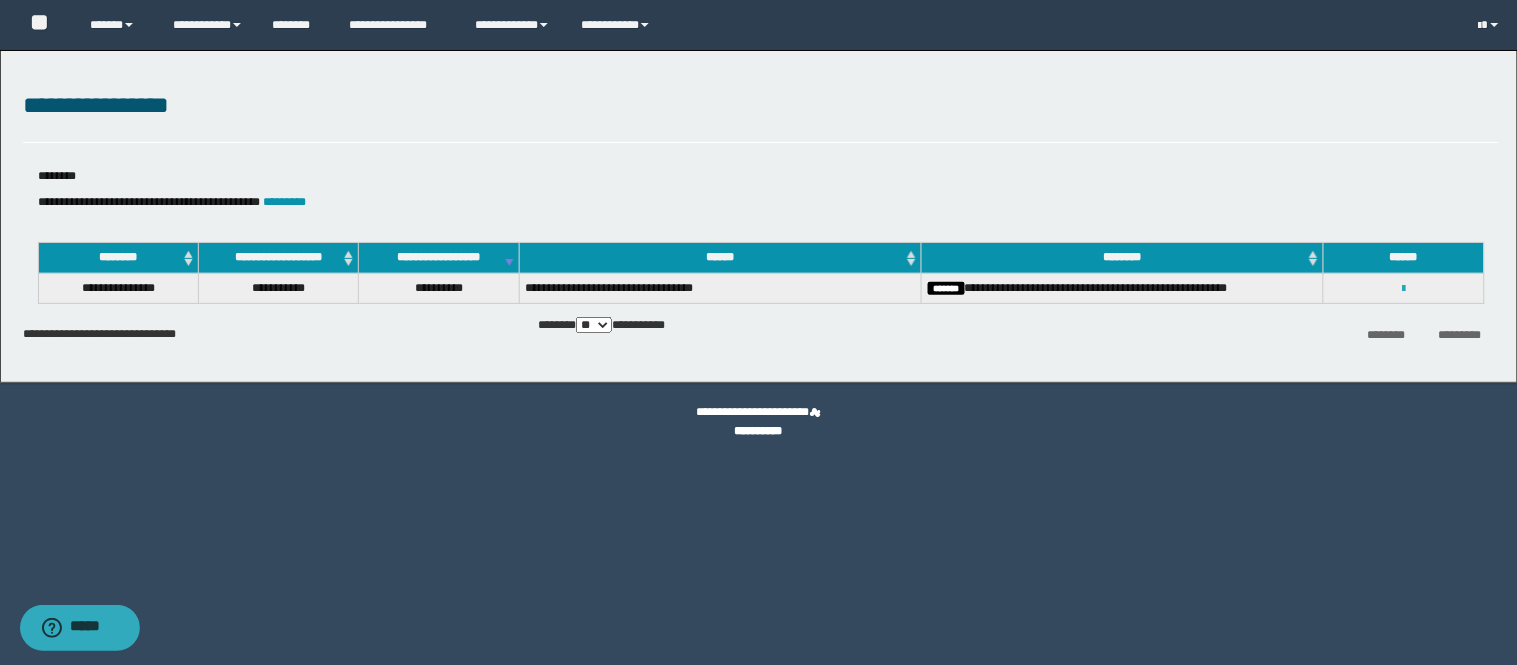 click at bounding box center [1403, 289] 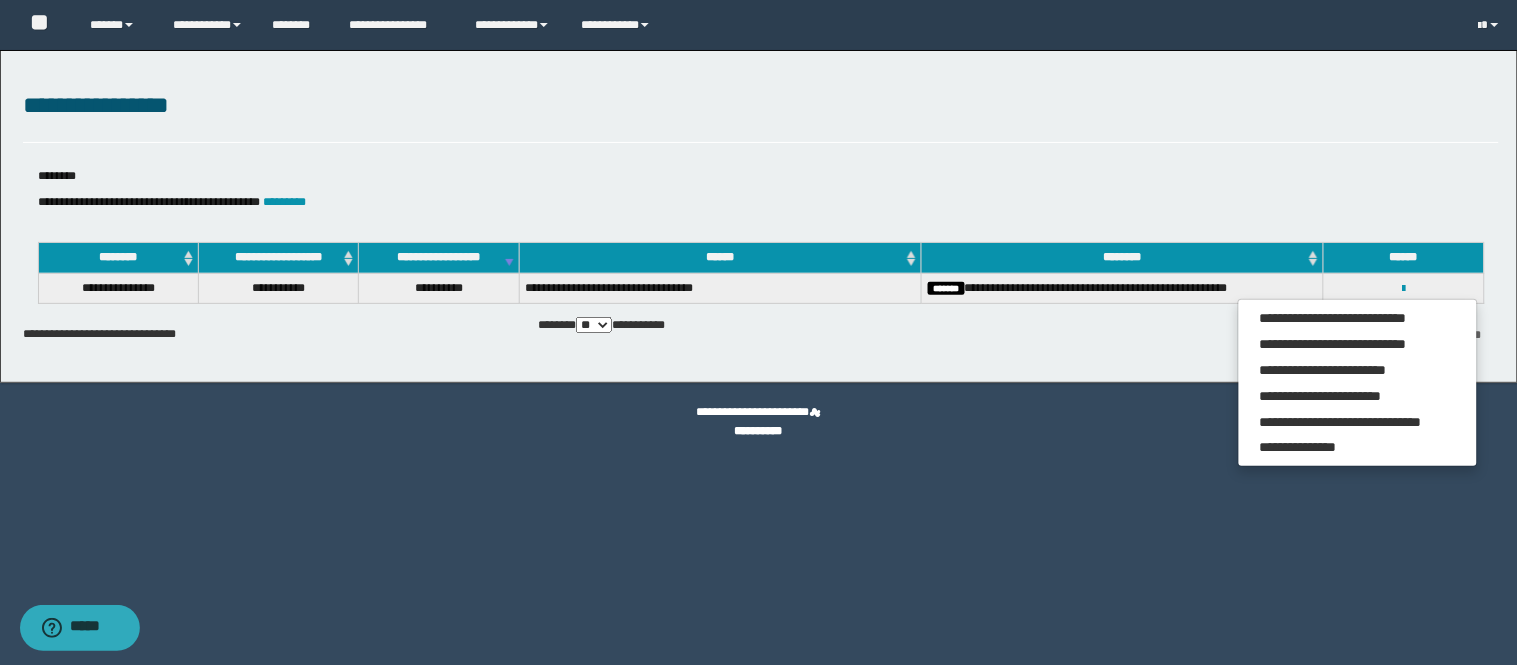 click on "**********" at bounding box center (759, 422) 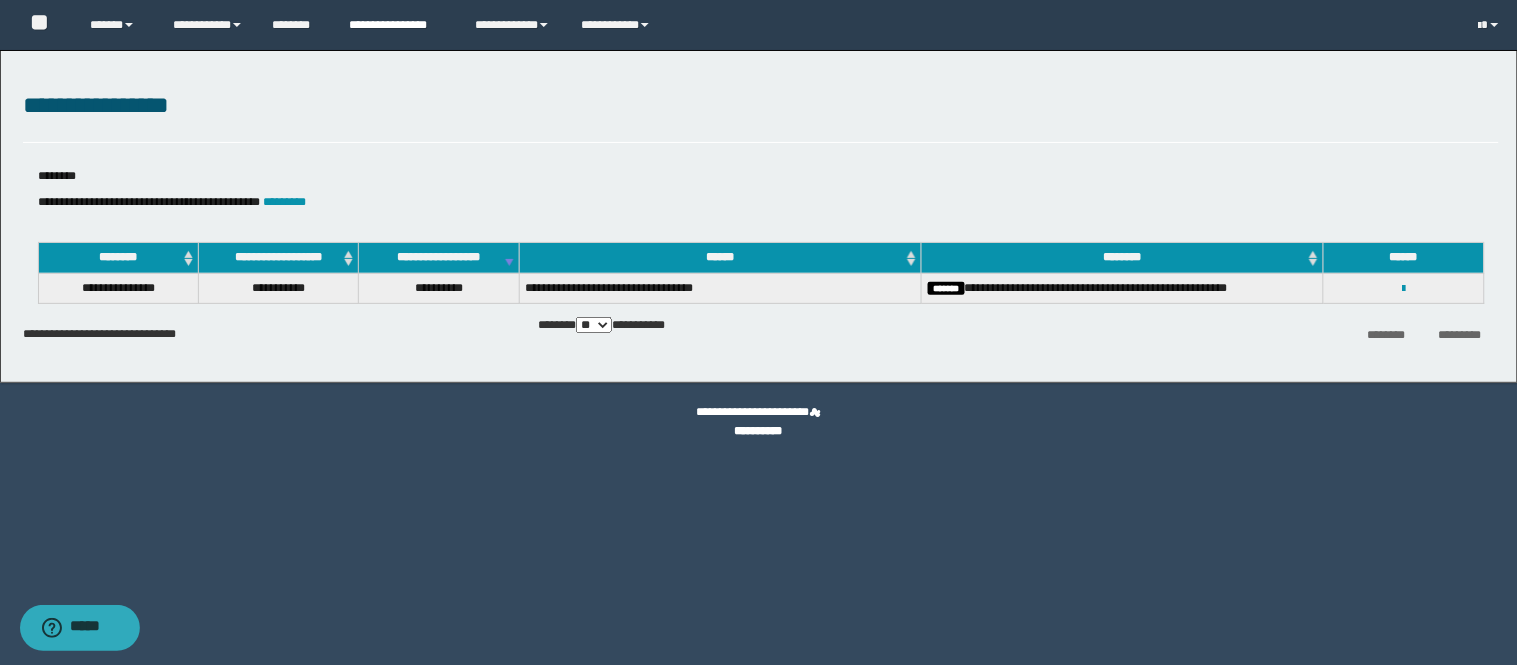 click on "**********" at bounding box center [397, 25] 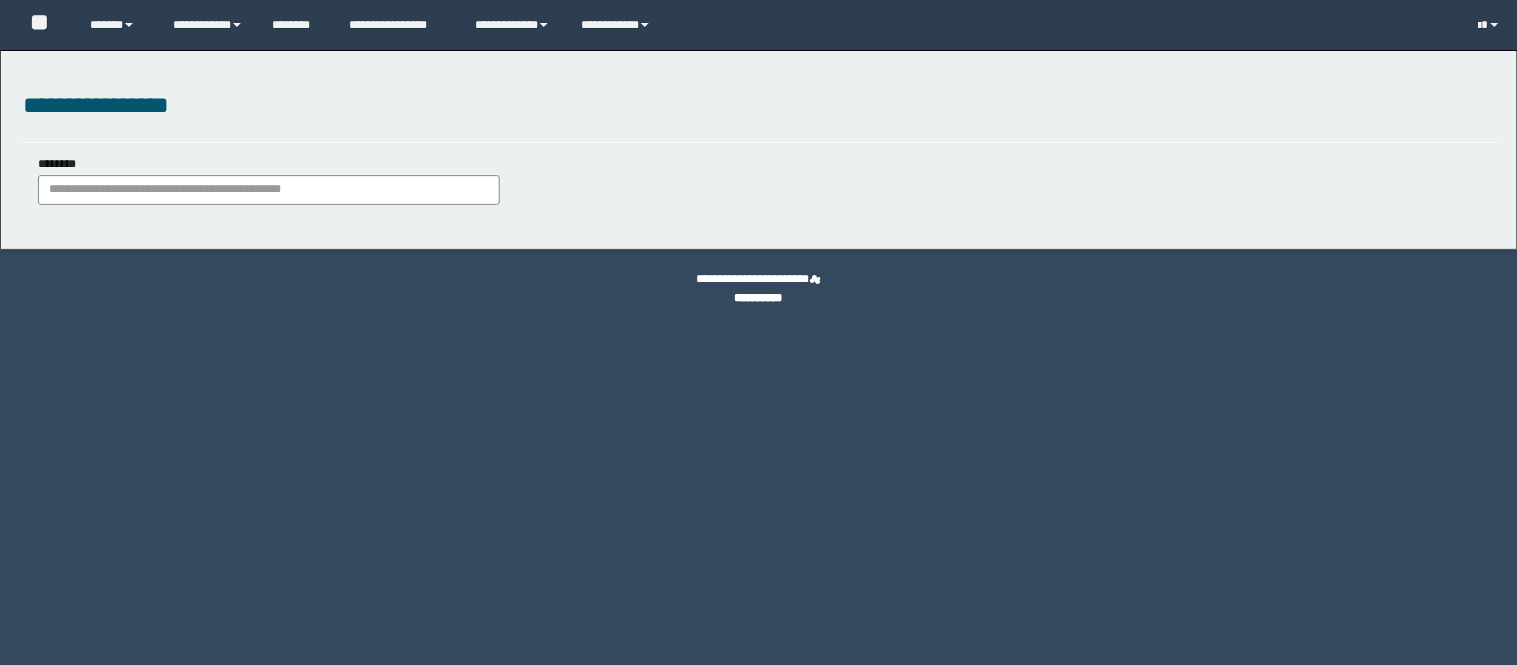 scroll, scrollTop: 0, scrollLeft: 0, axis: both 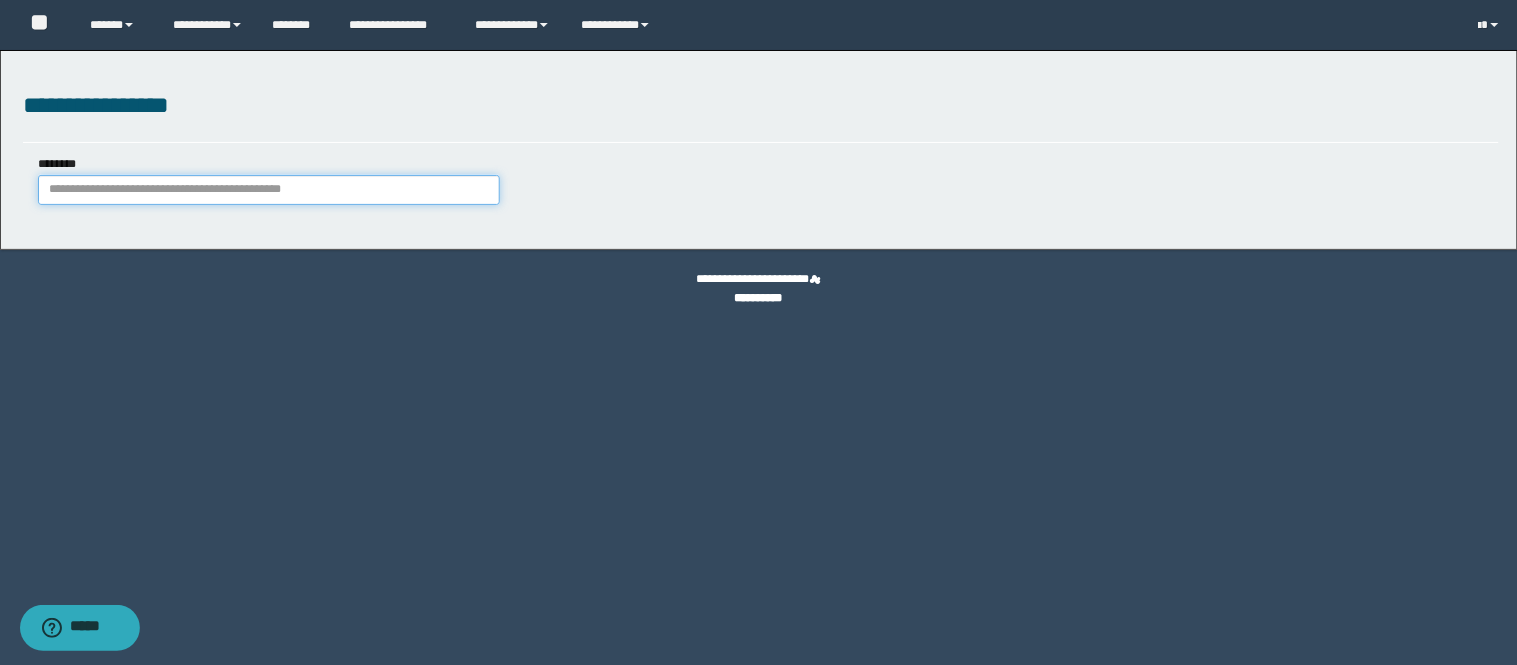 click on "********" at bounding box center [269, 190] 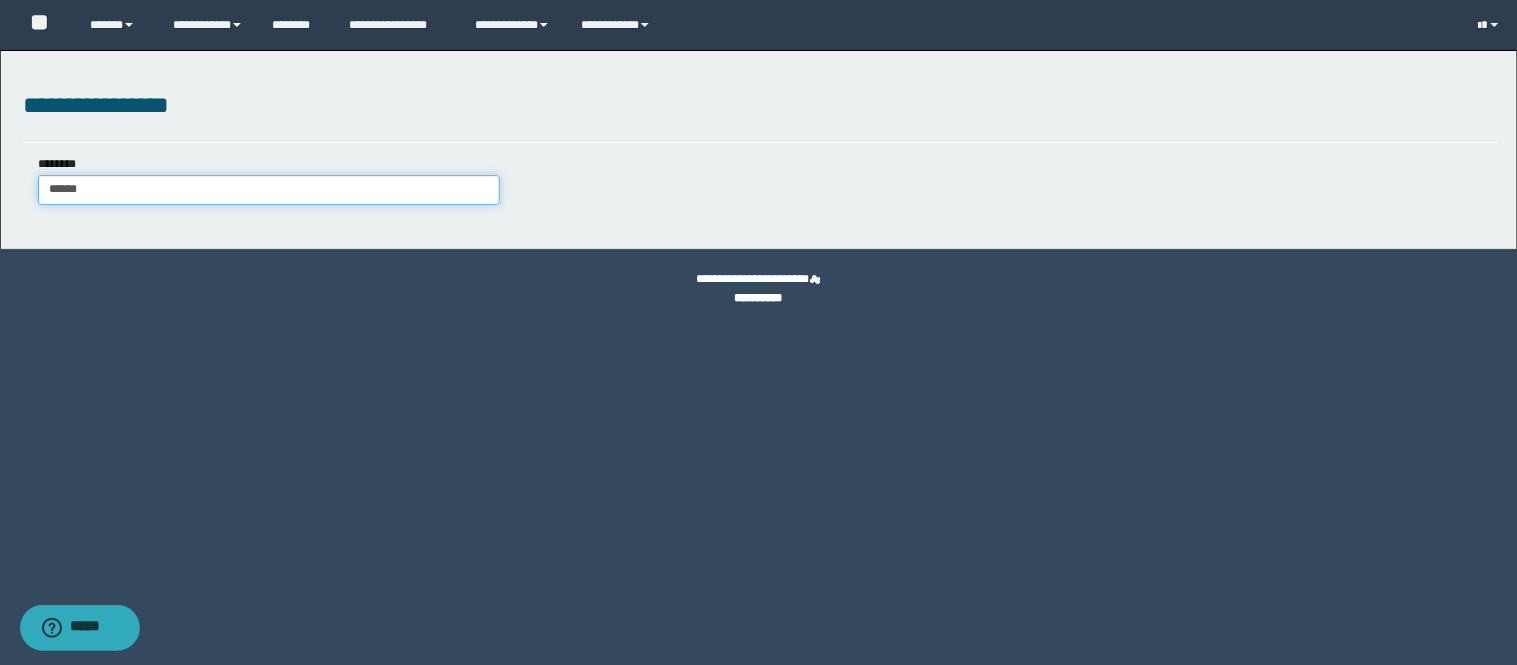 type on "*****" 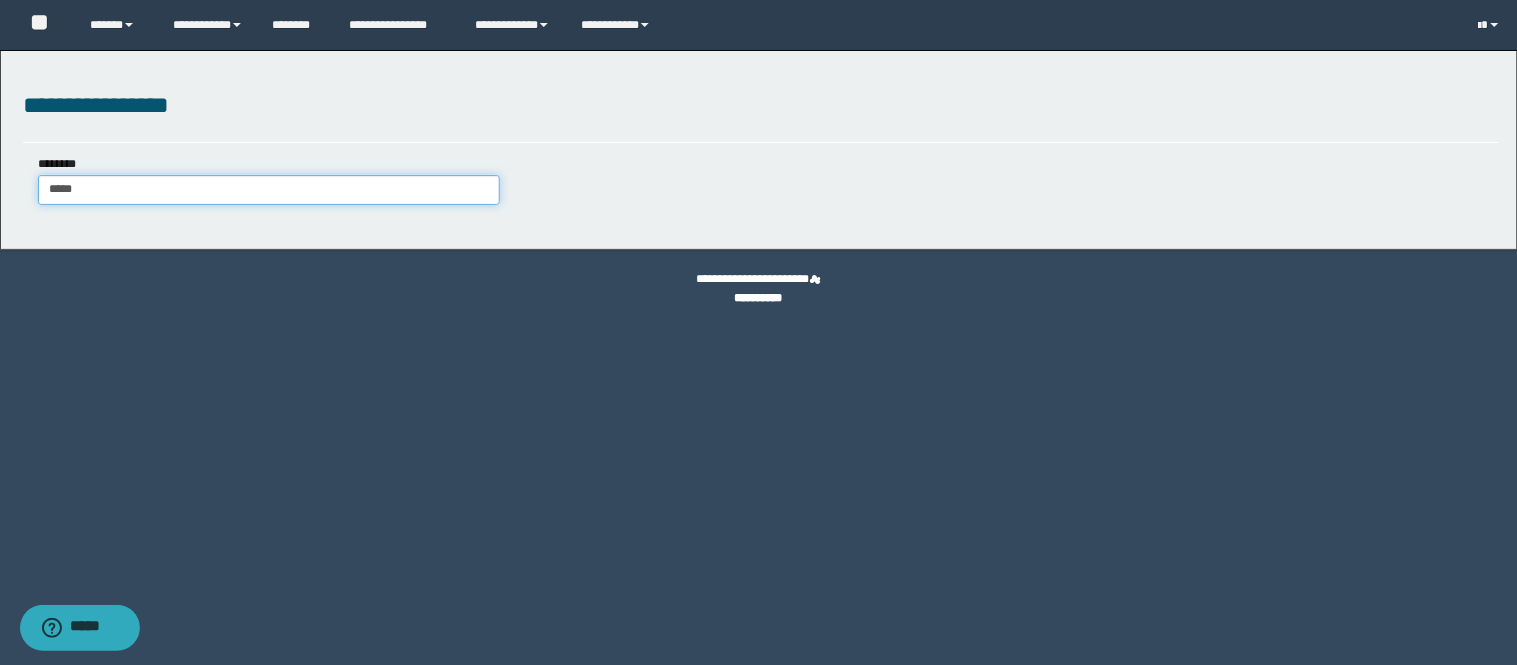 type on "*****" 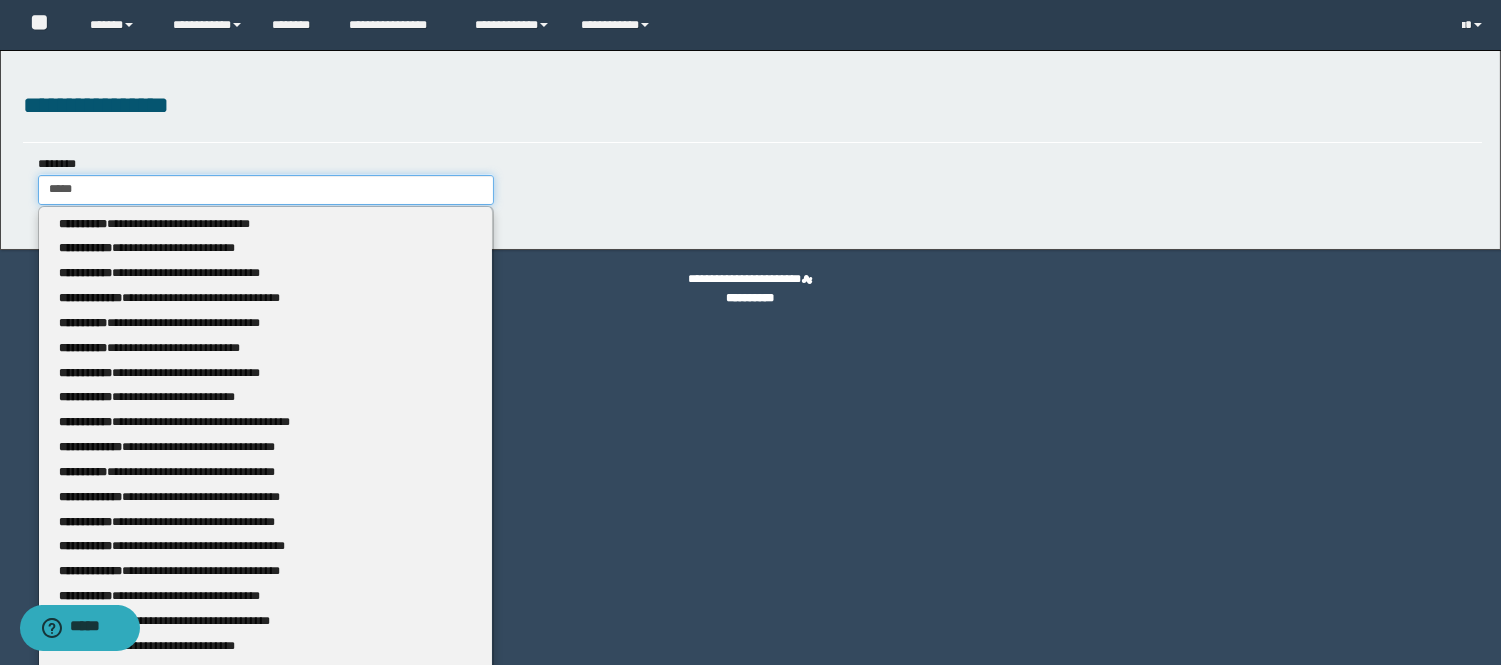 type 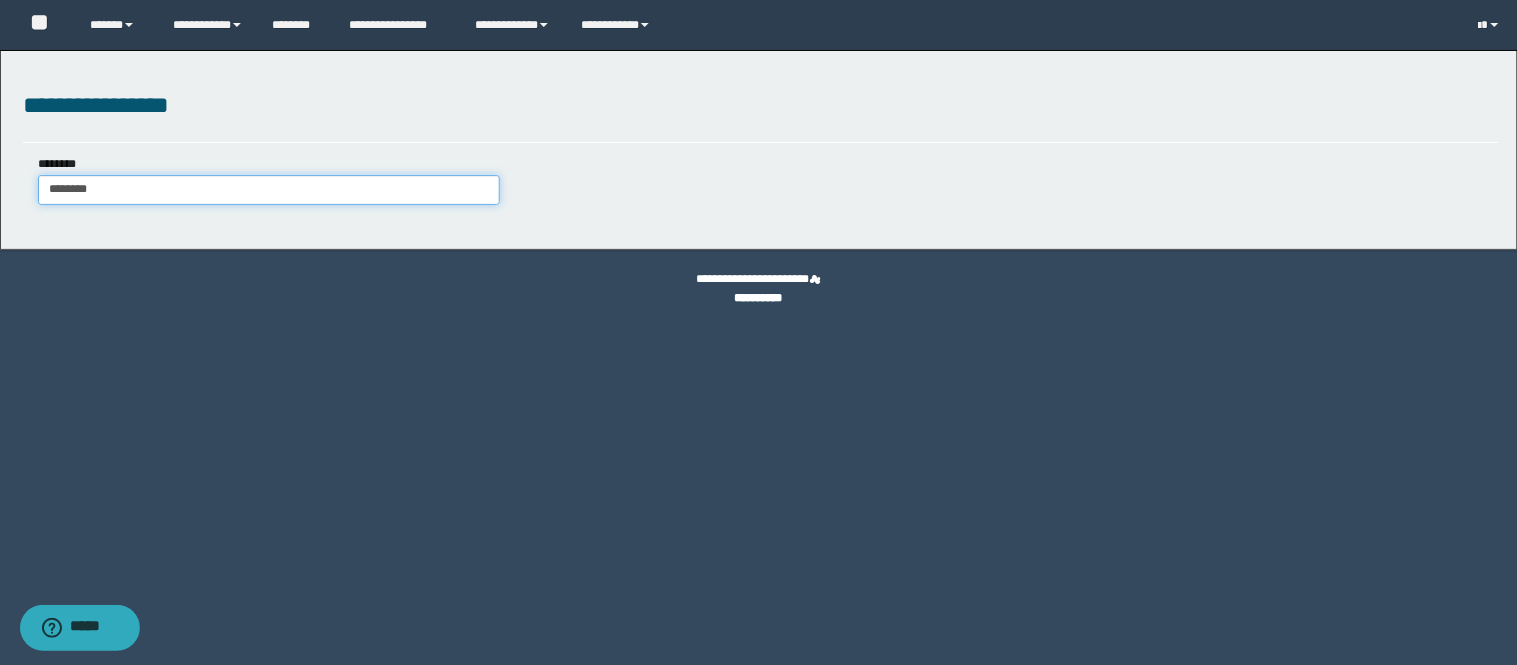type on "*********" 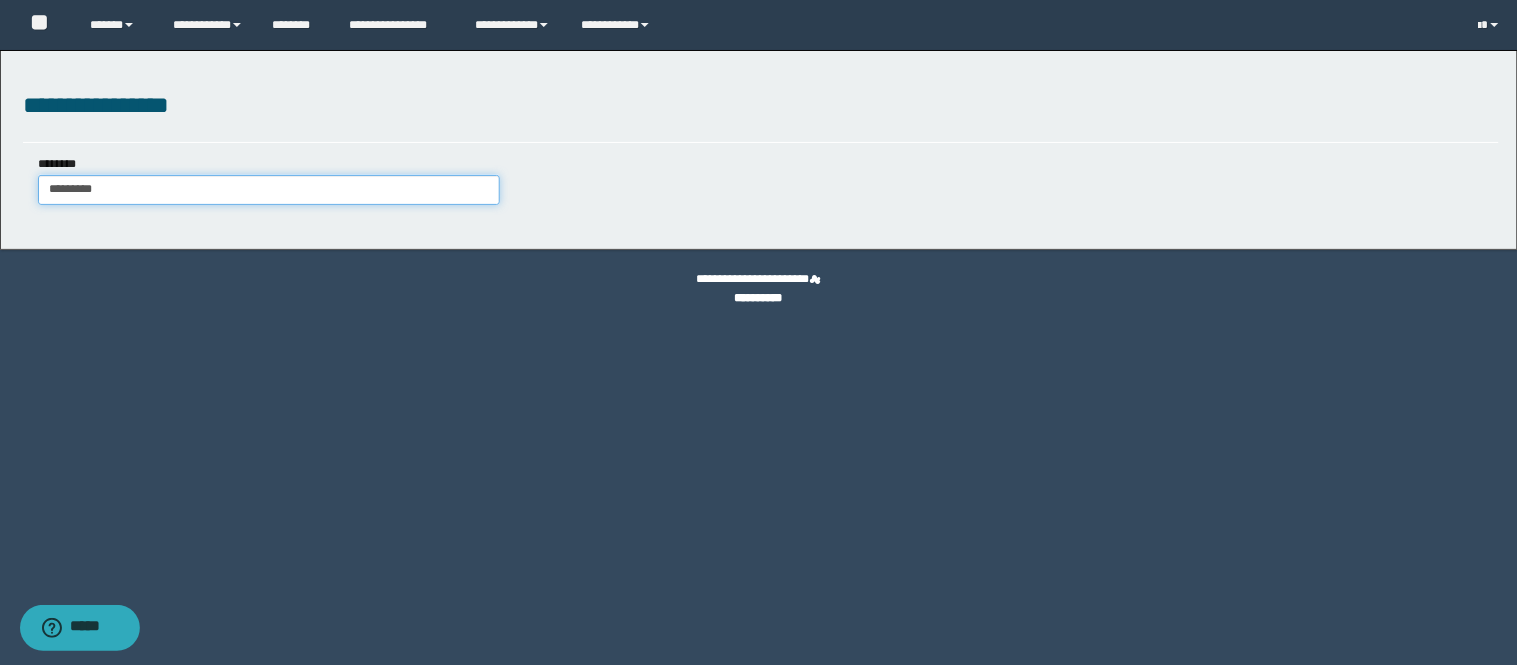 type on "*********" 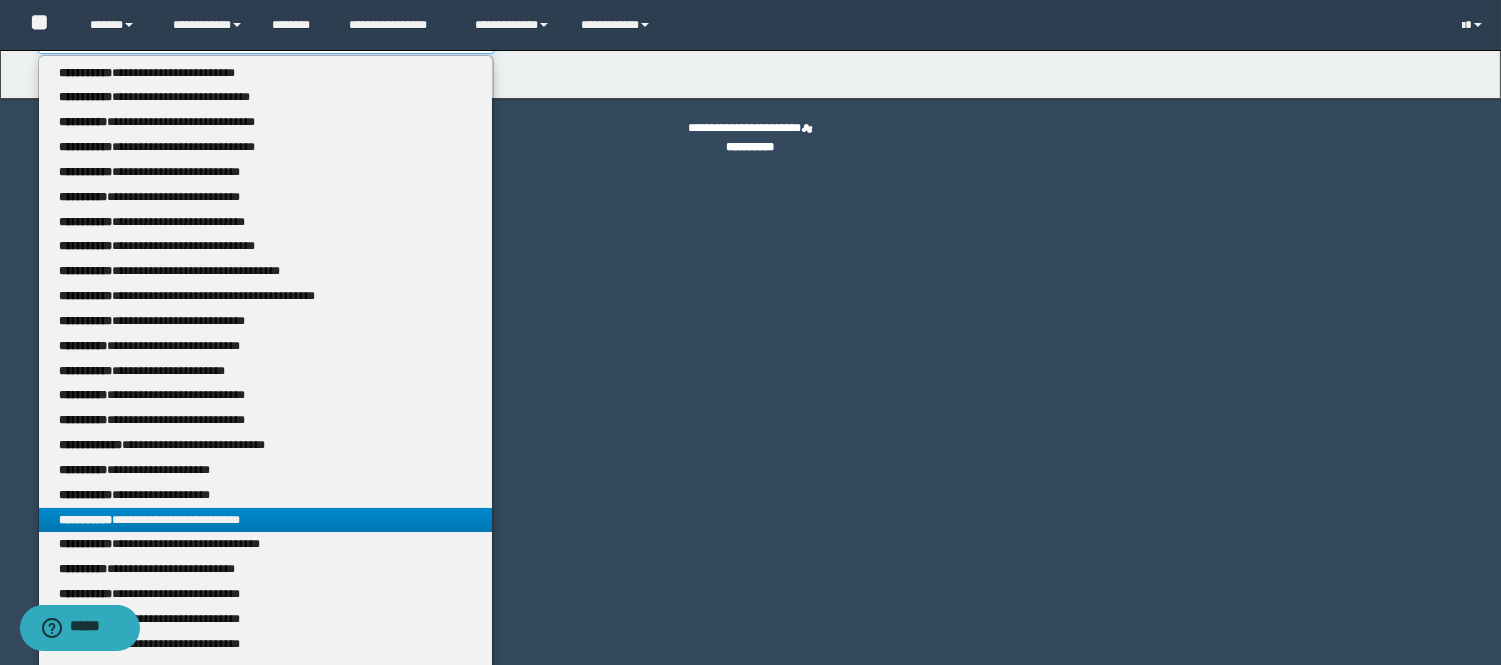 scroll, scrollTop: 172, scrollLeft: 0, axis: vertical 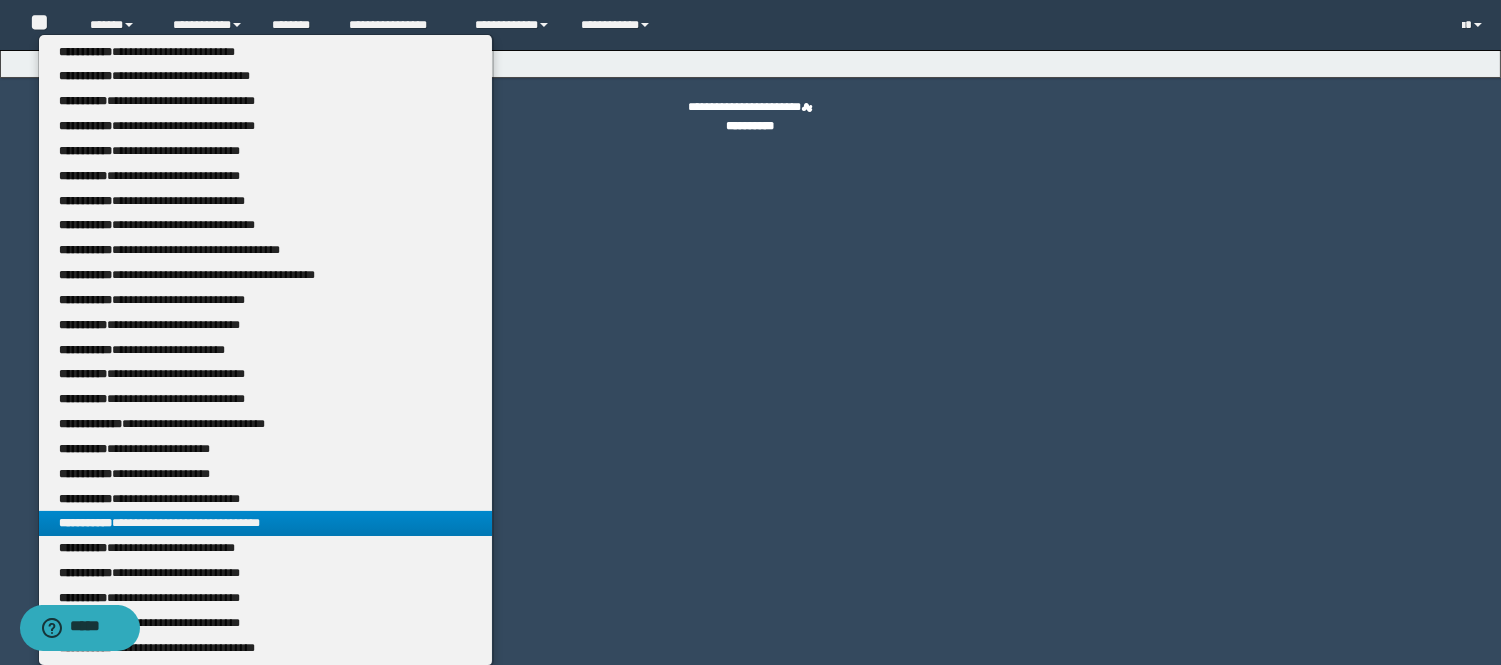 type on "*********" 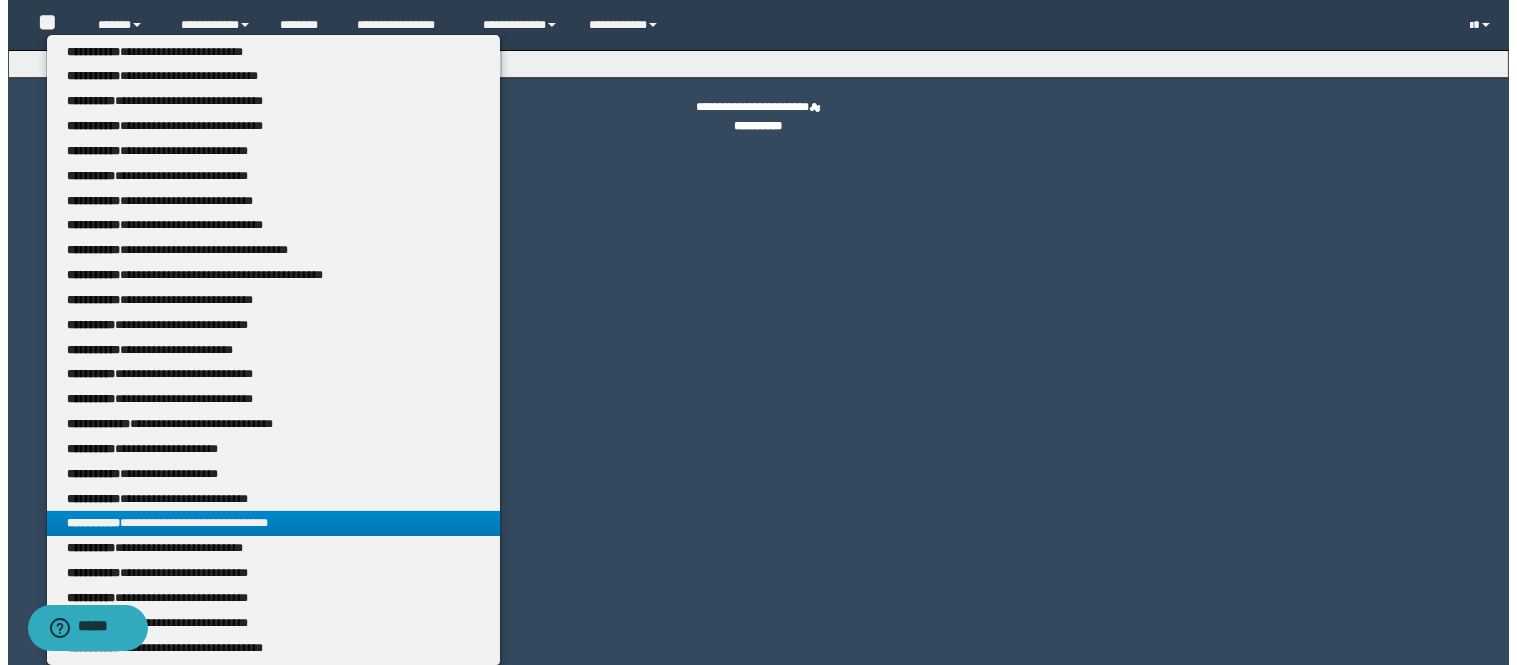 scroll, scrollTop: 0, scrollLeft: 0, axis: both 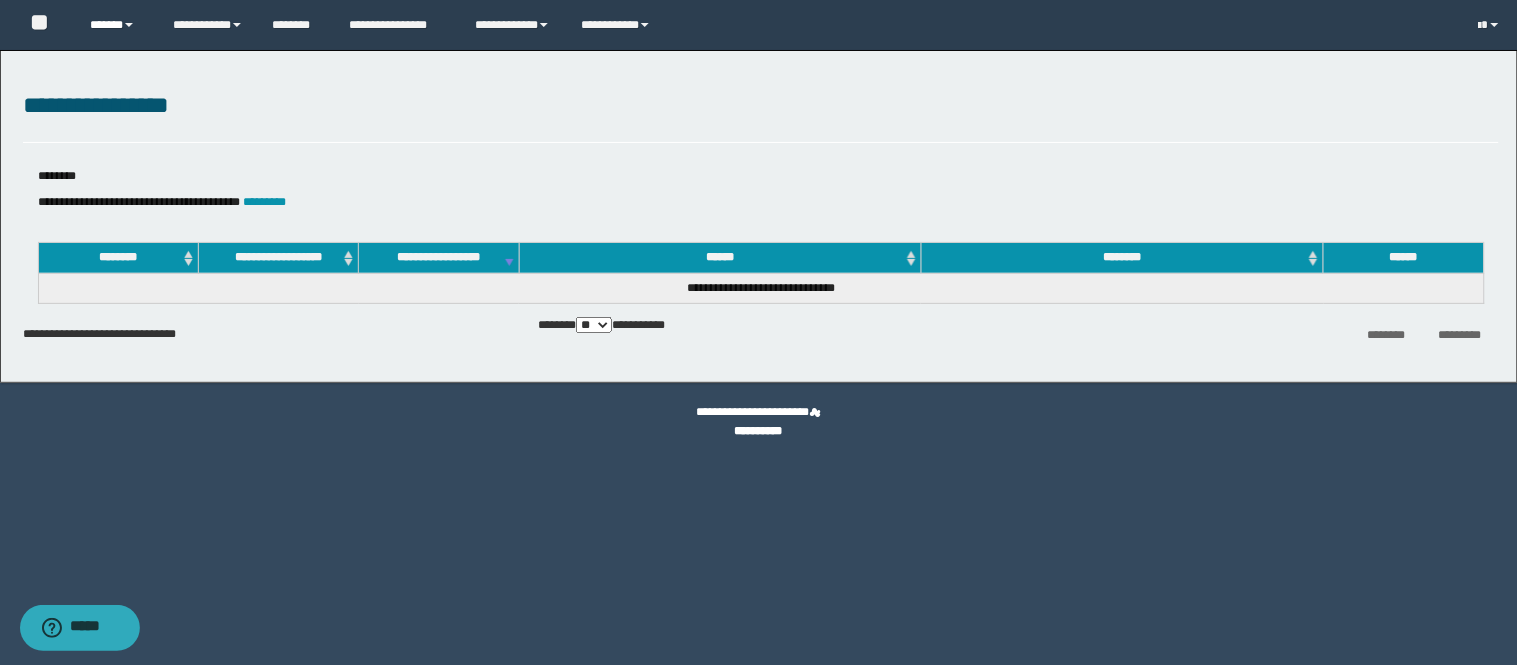 click on "******" at bounding box center (116, 25) 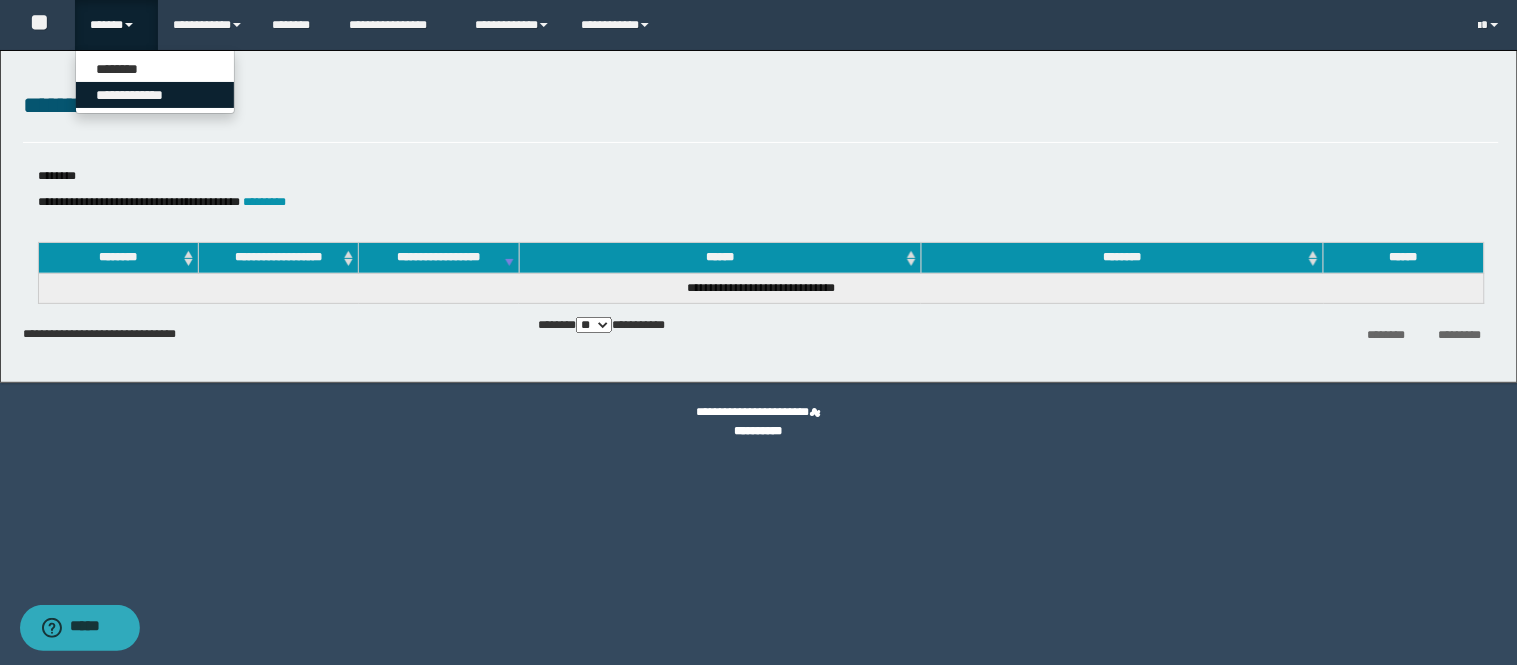click on "**********" at bounding box center [155, 95] 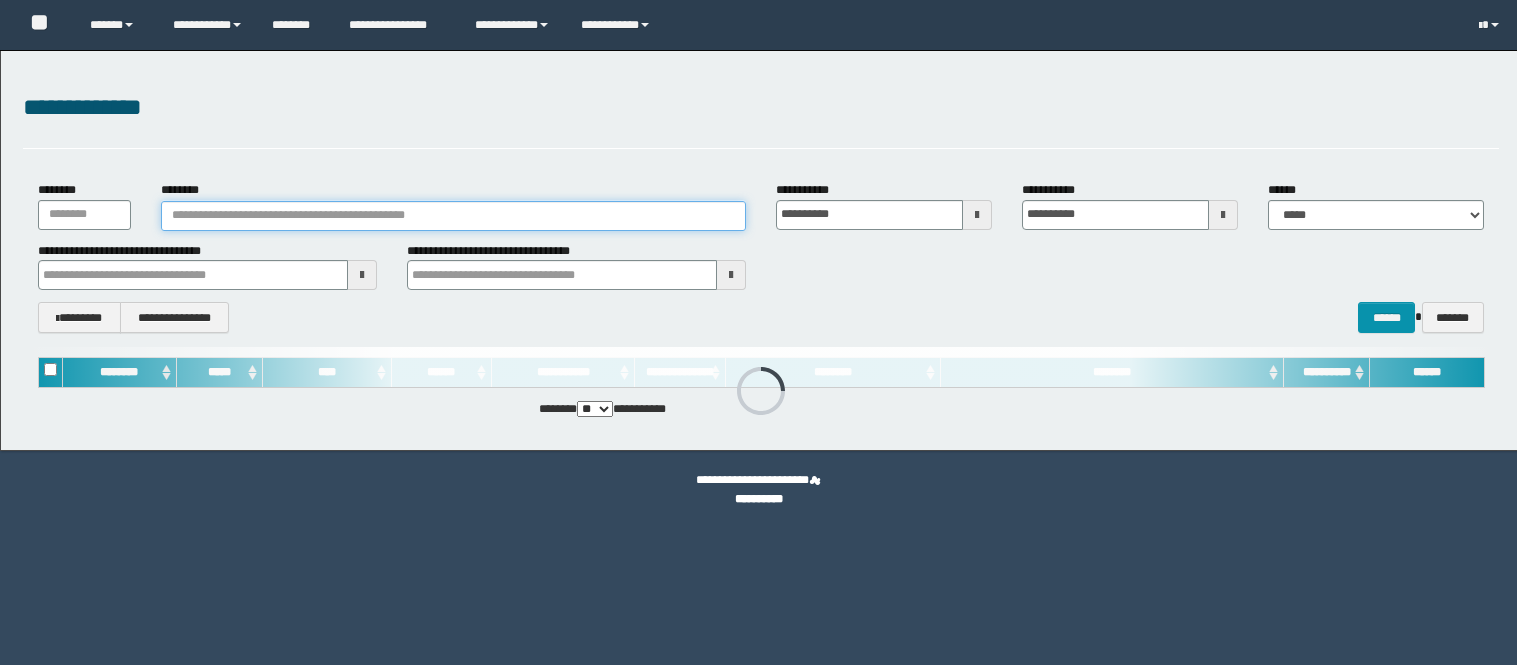 scroll, scrollTop: 0, scrollLeft: 0, axis: both 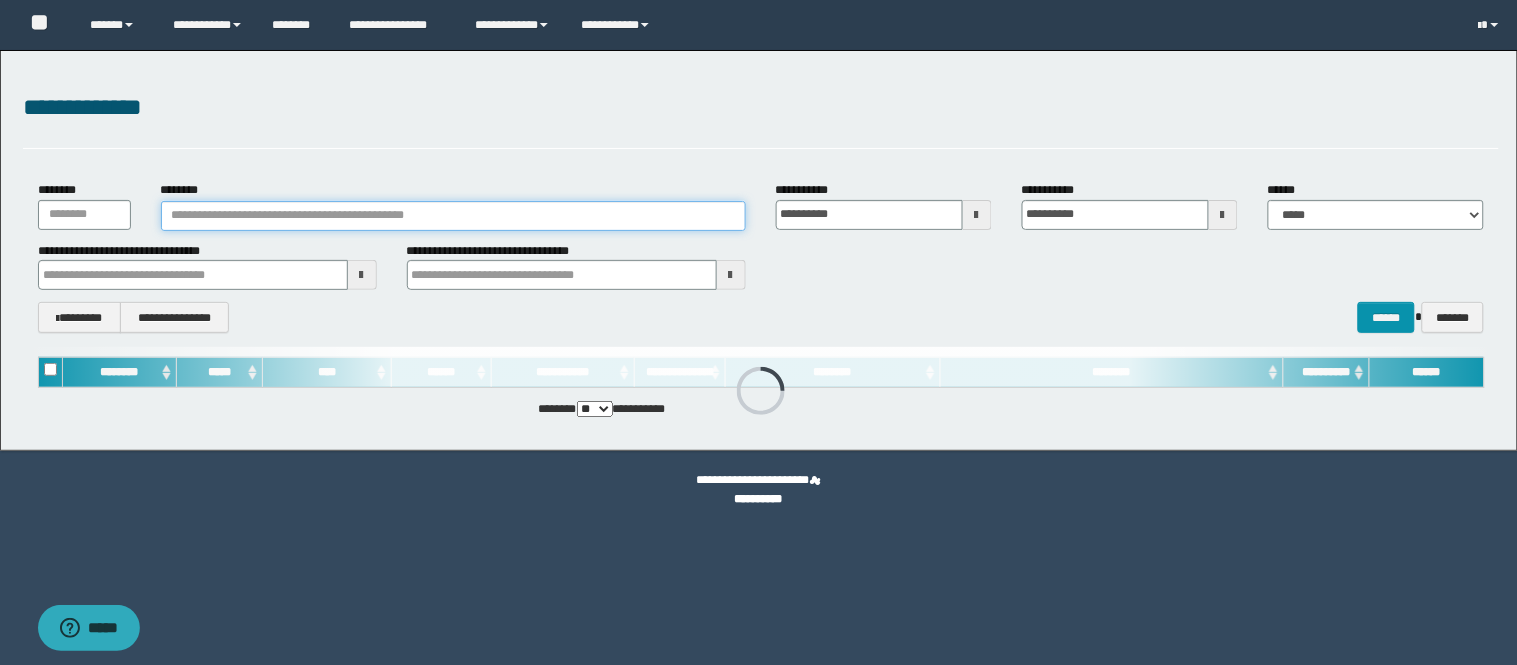 click on "********" at bounding box center (453, 216) 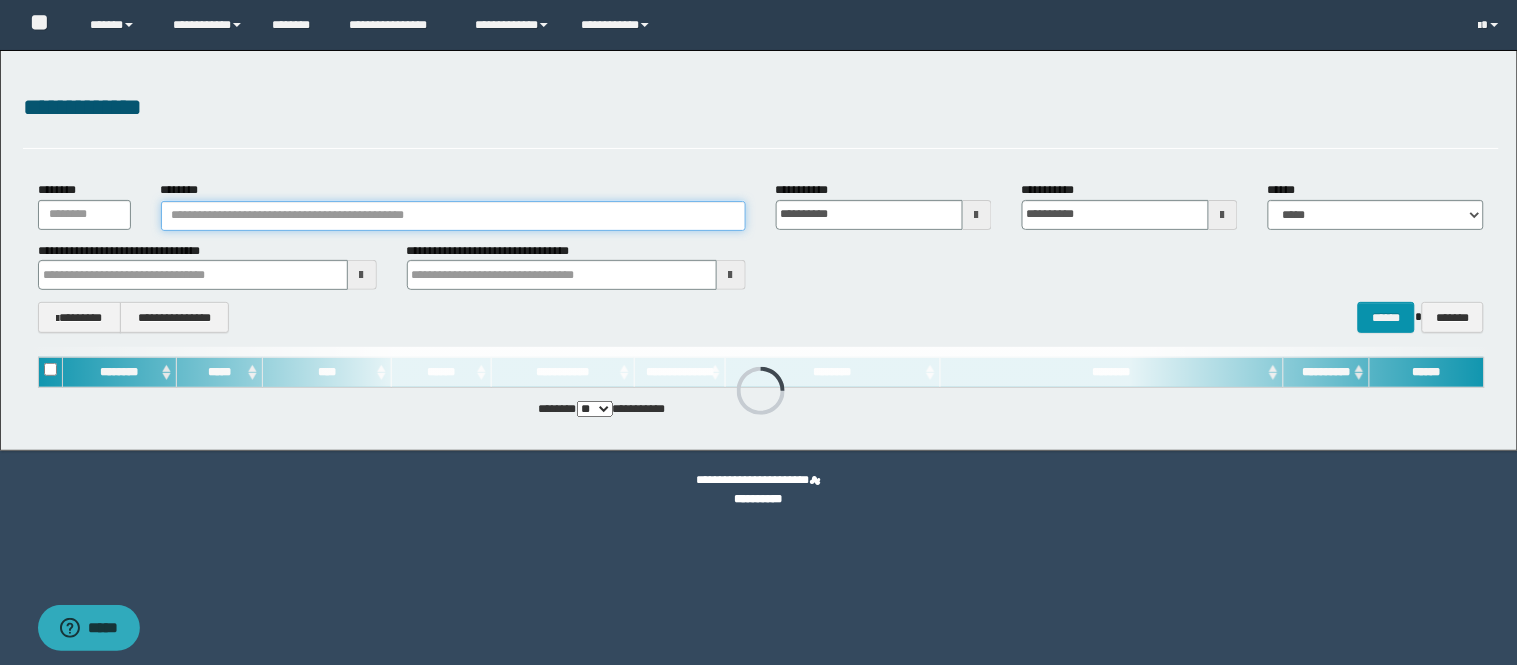 scroll, scrollTop: 0, scrollLeft: 0, axis: both 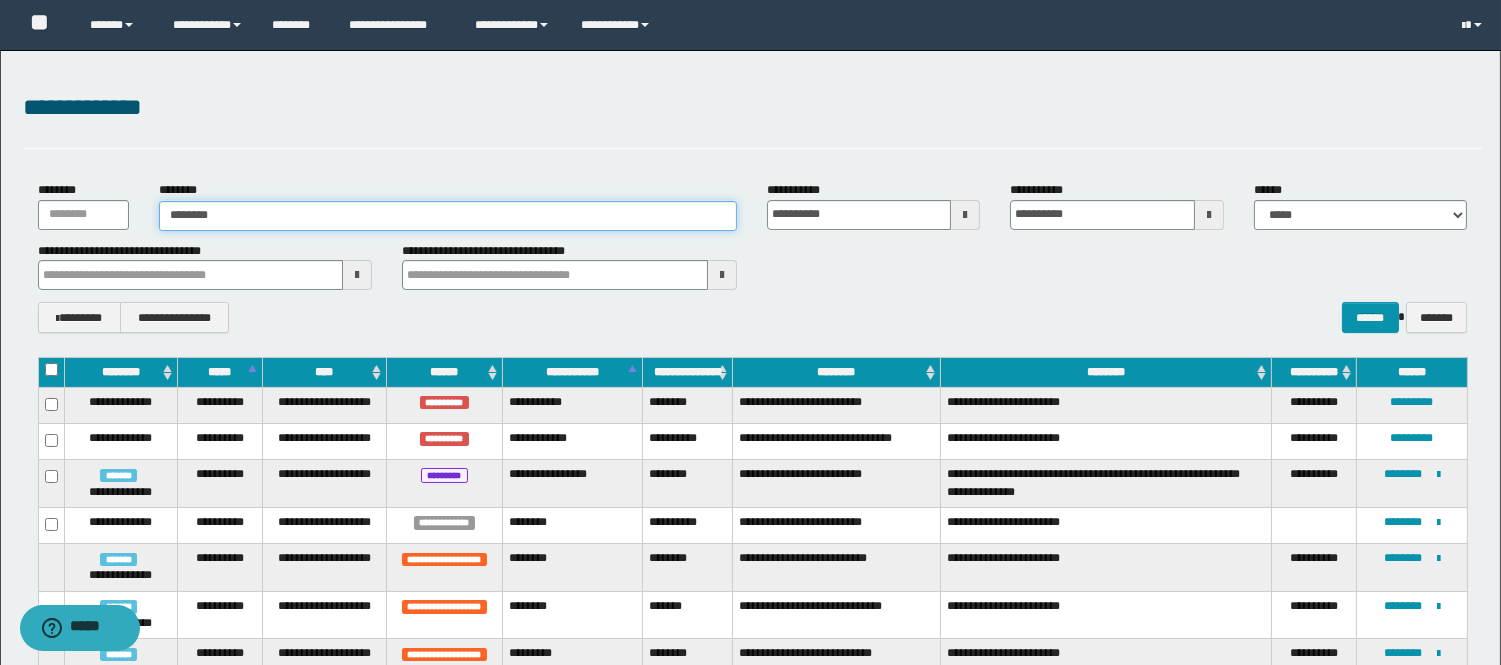 type on "*********" 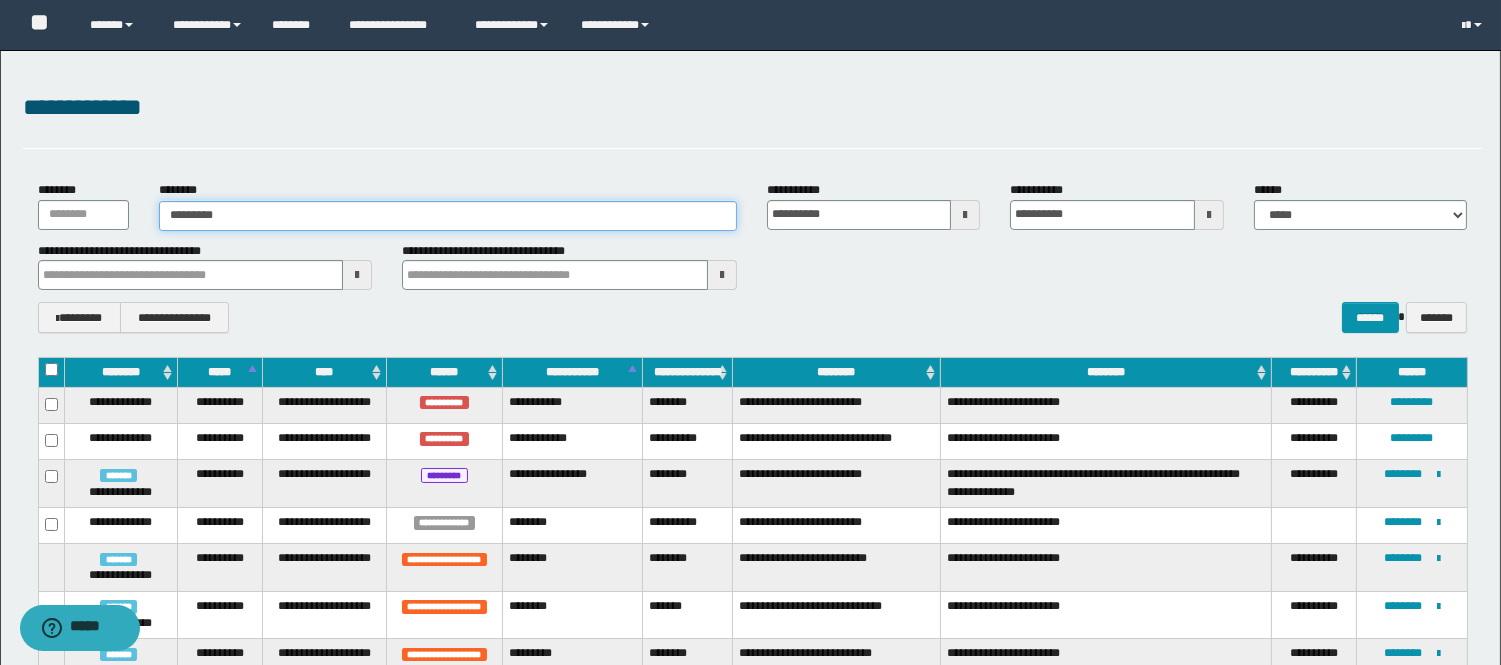 type on "*********" 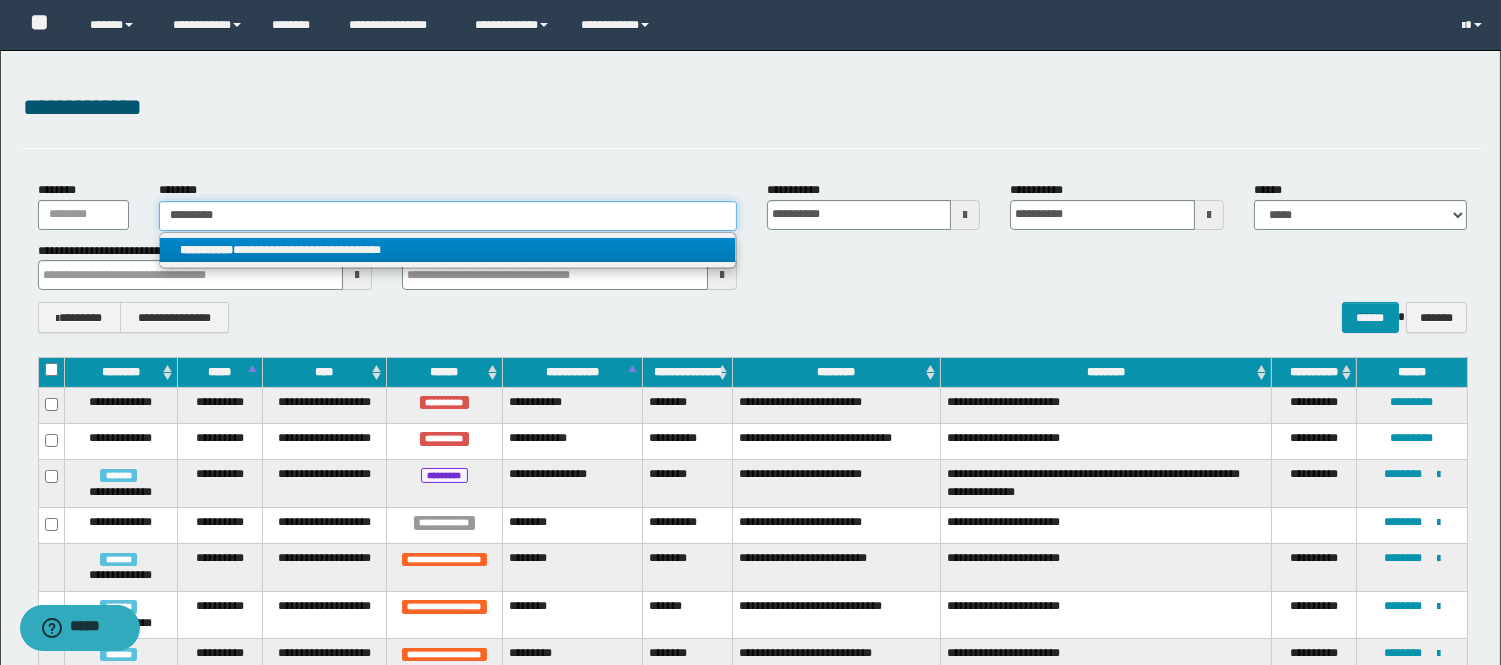 type on "*********" 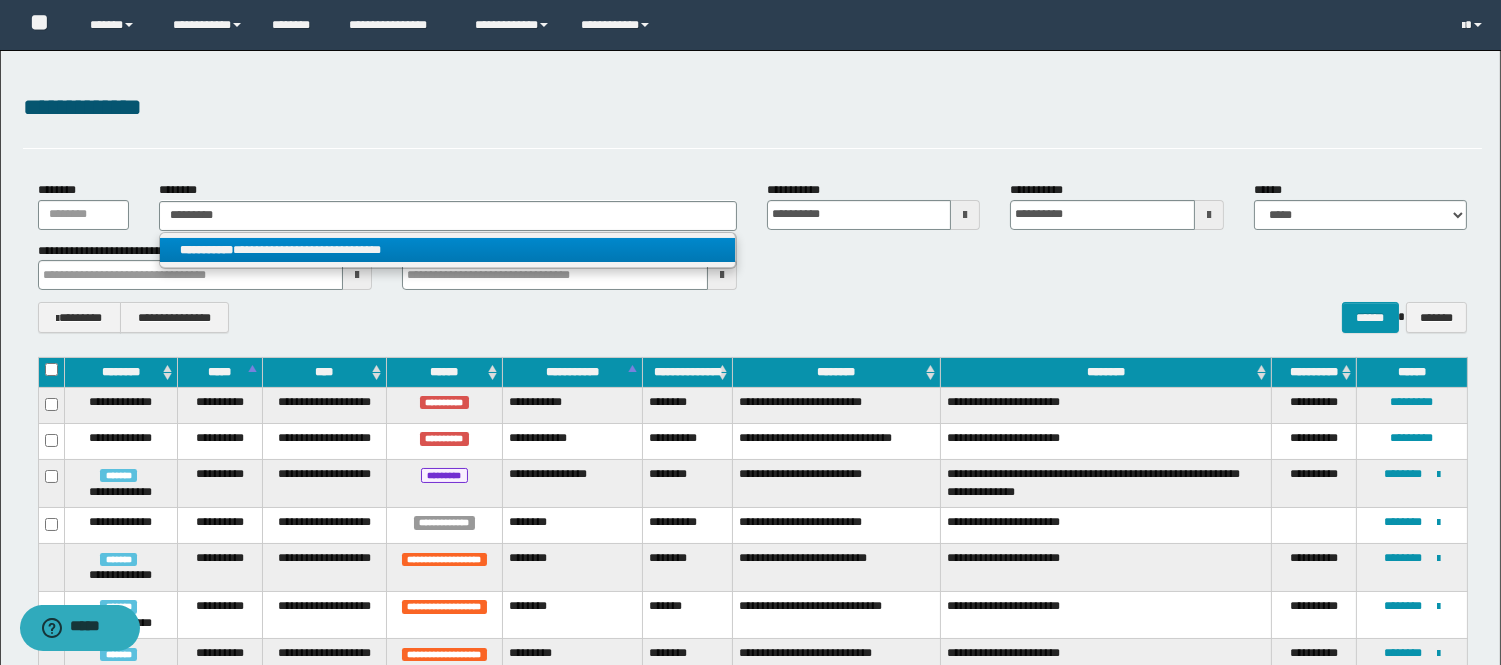 click on "**********" at bounding box center (448, 250) 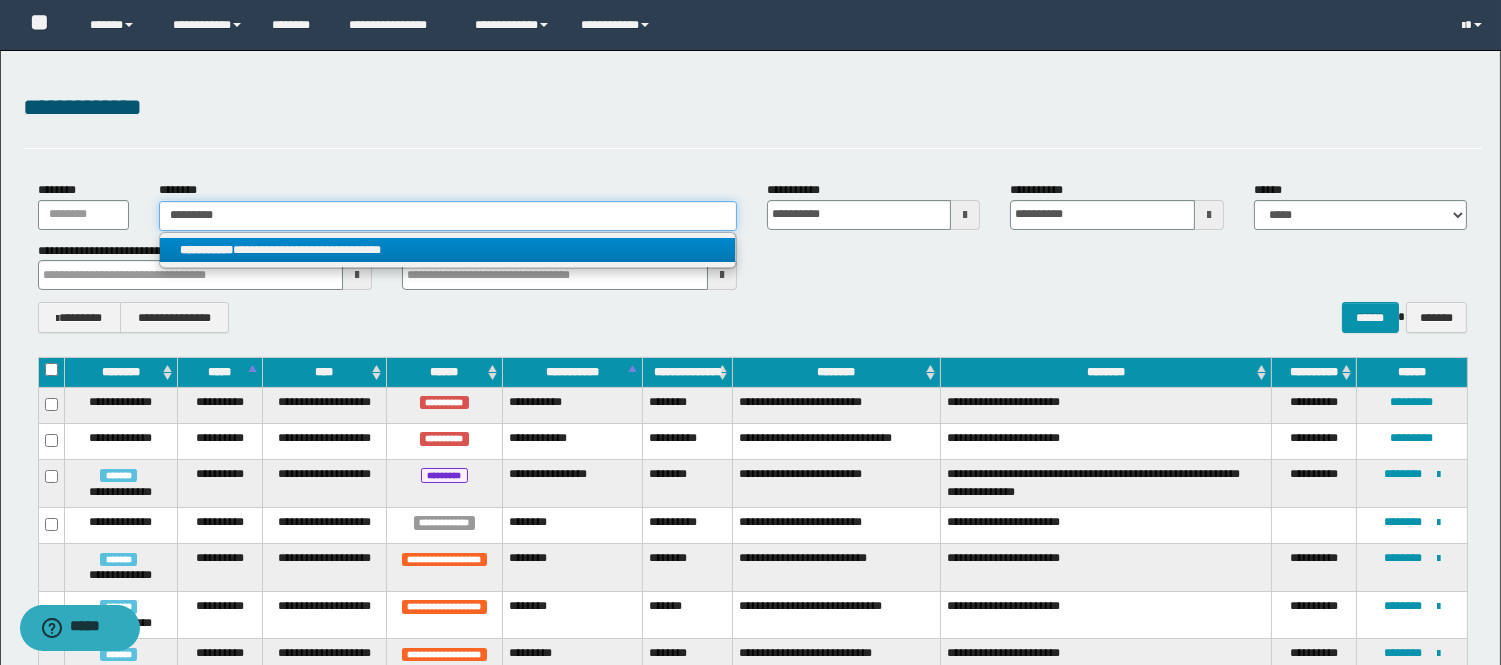 type 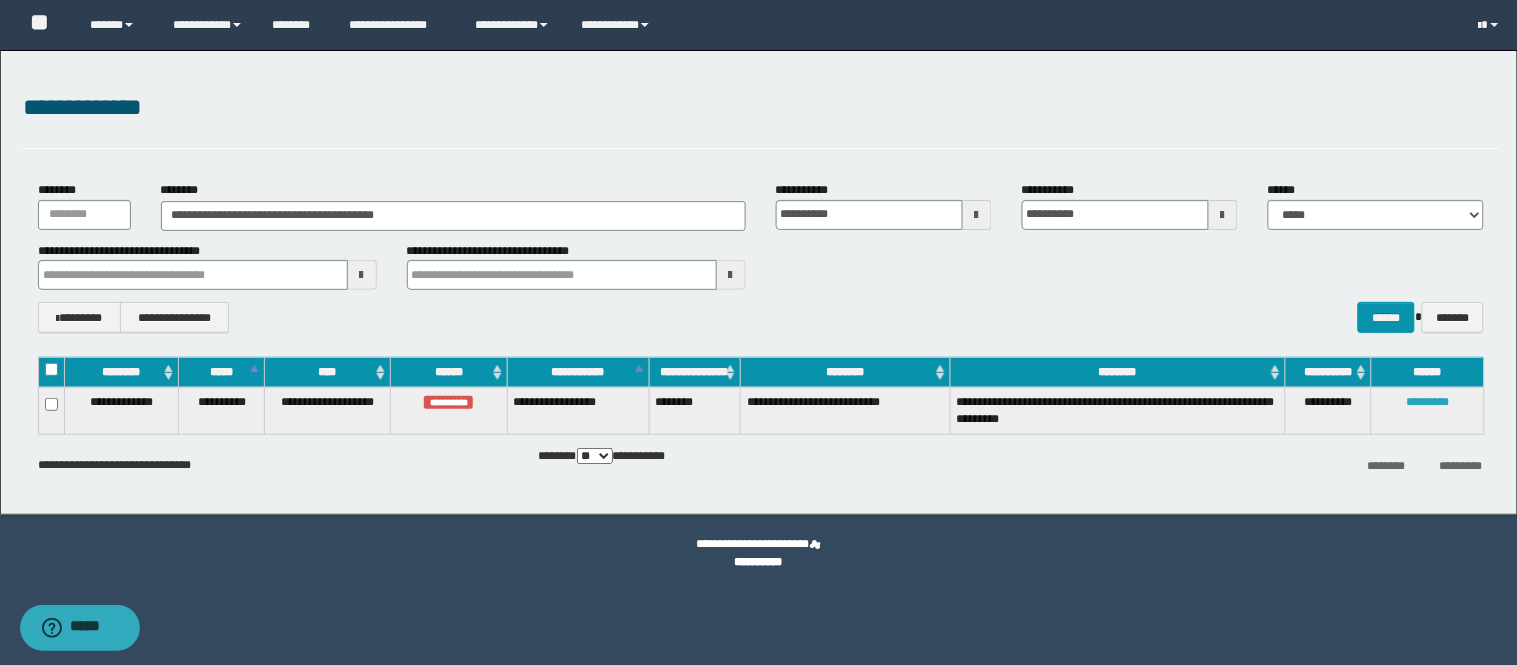 click on "*********" at bounding box center [1427, 402] 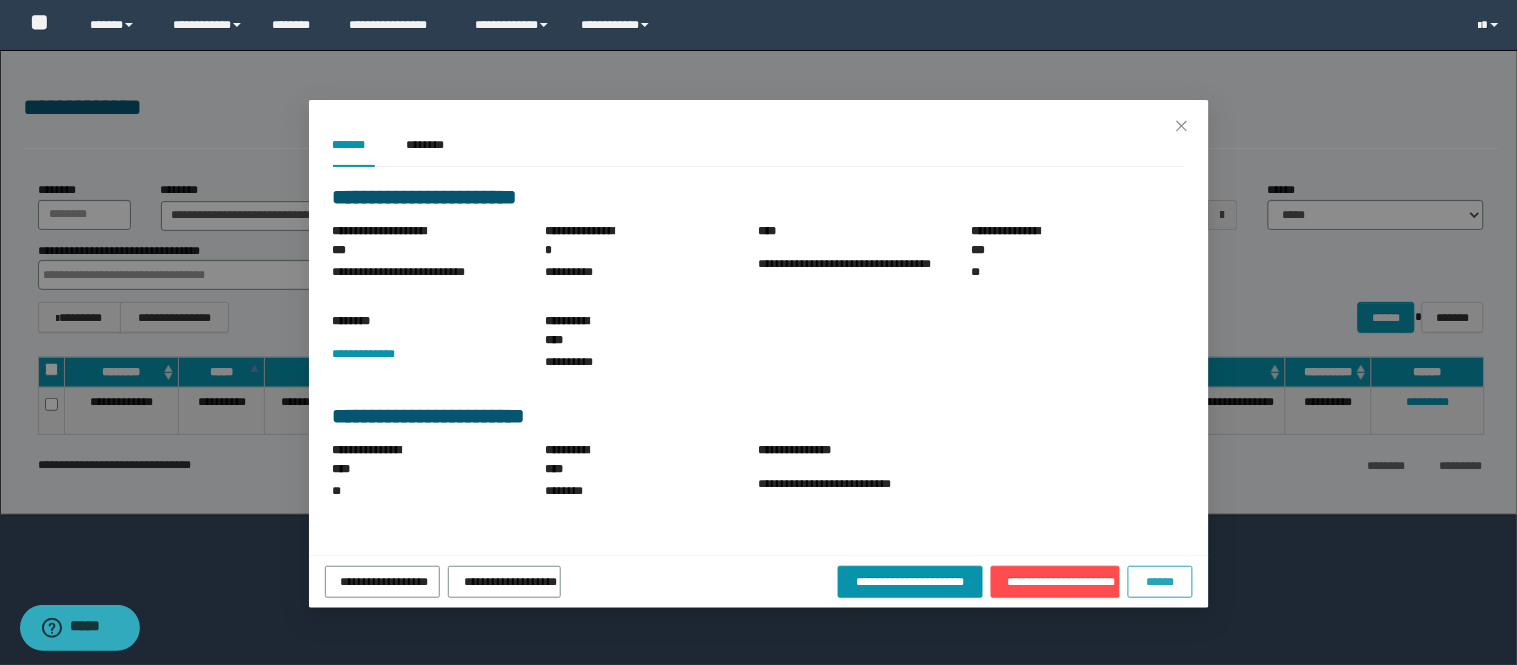 click on "******" at bounding box center (1160, 582) 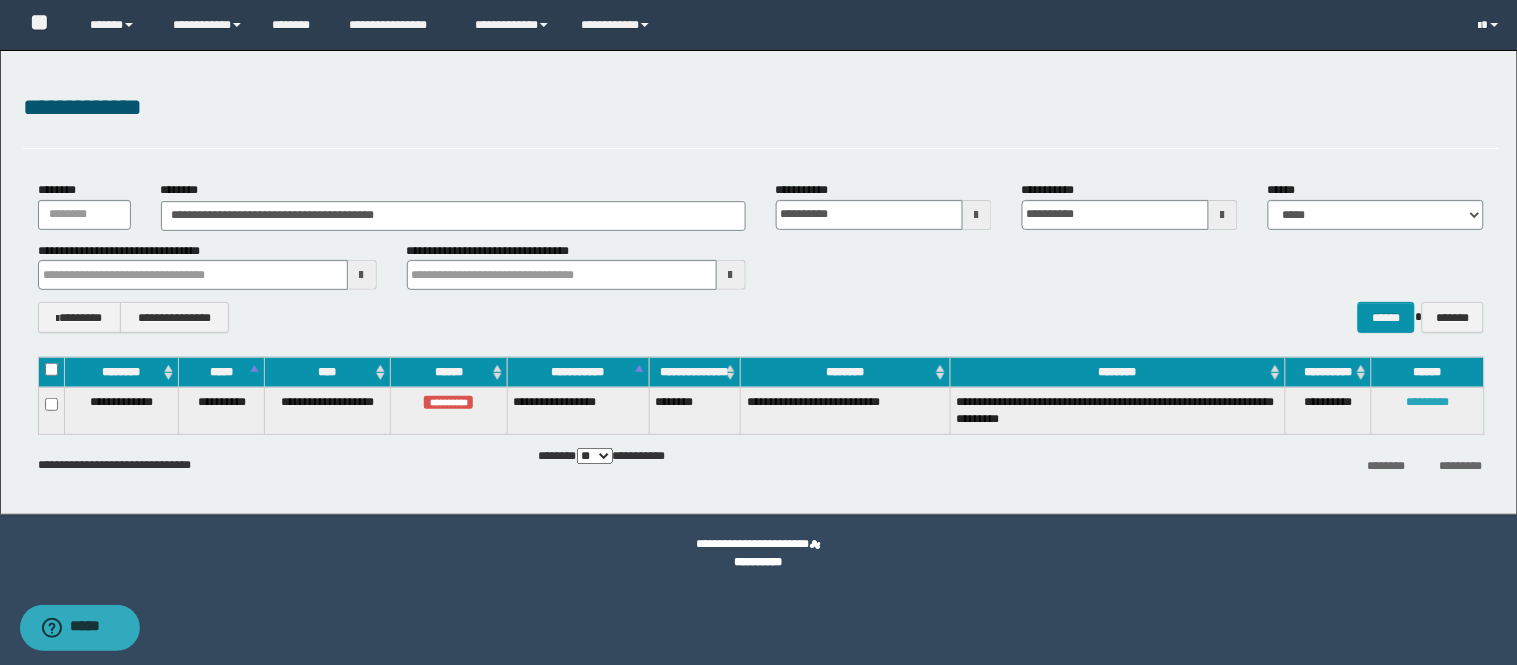 click on "*********" at bounding box center [1427, 402] 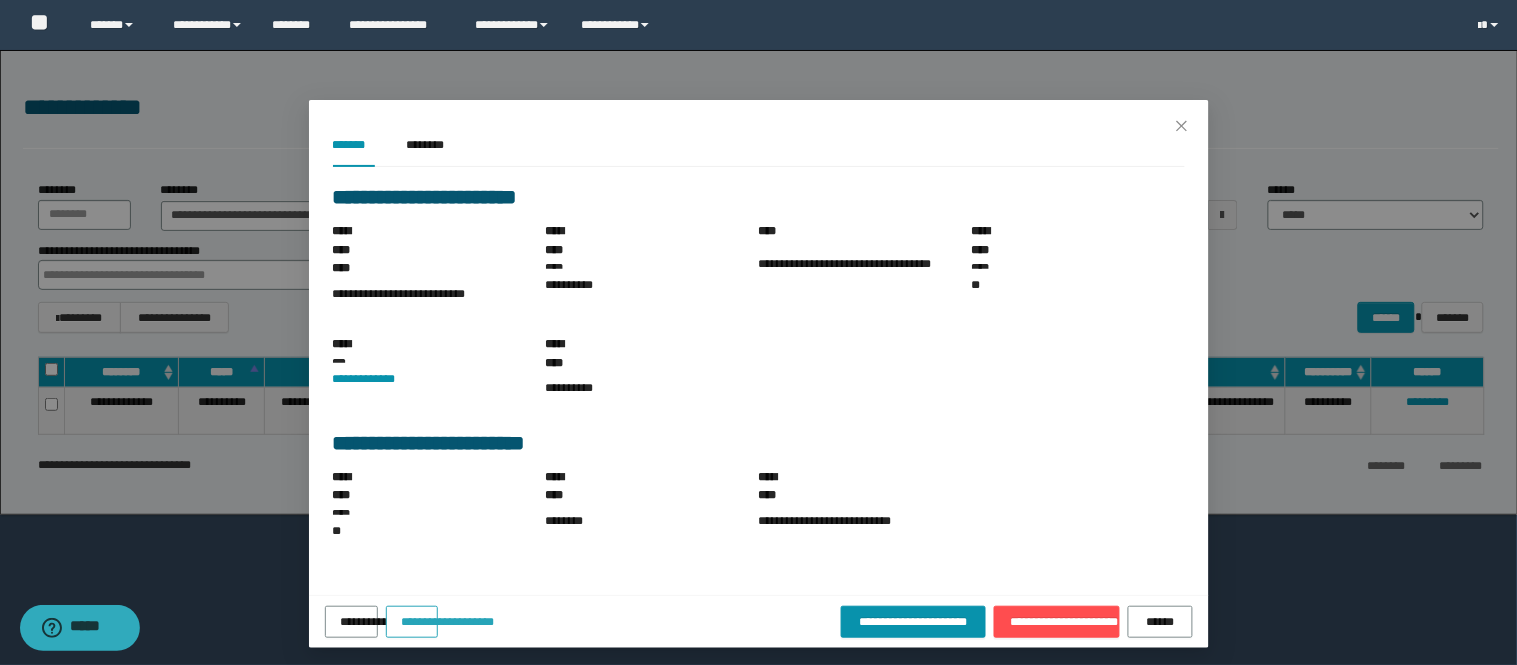 click on "**********" at bounding box center (412, 615) 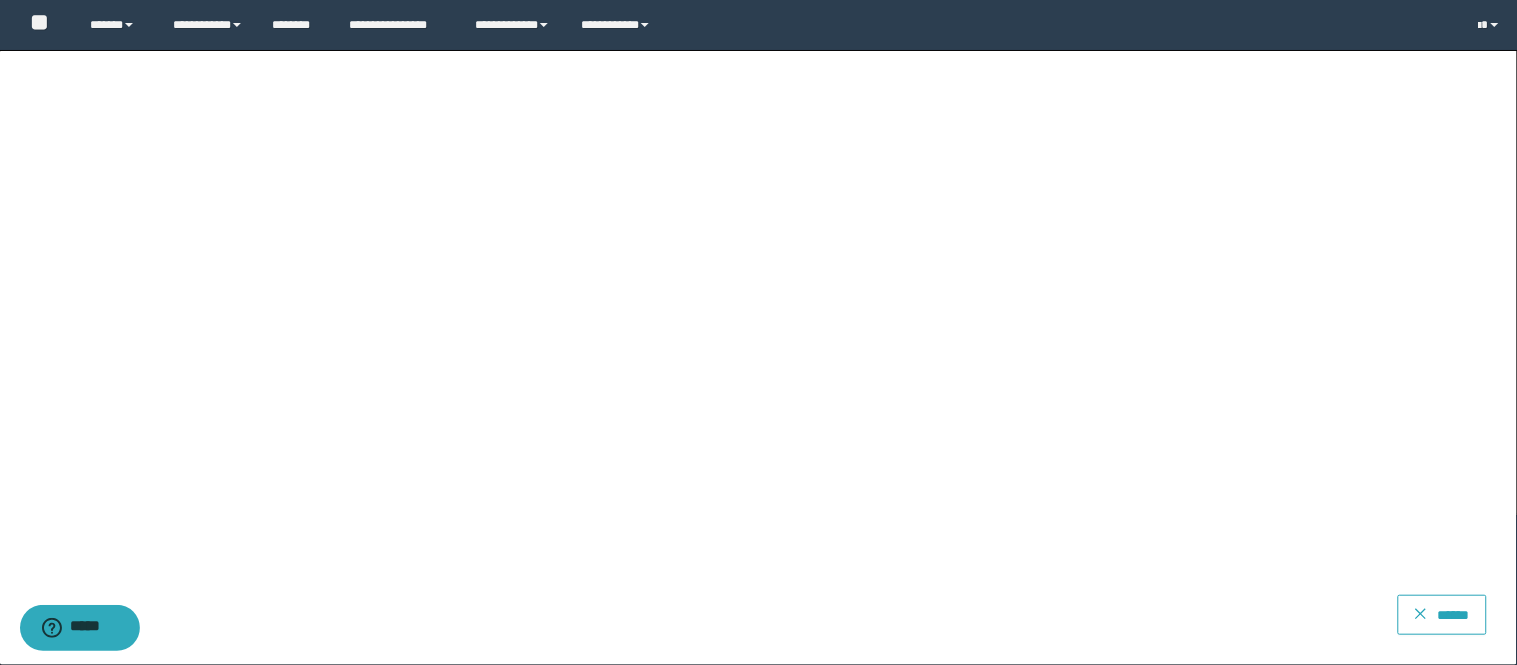 click on "******" at bounding box center (1453, 614) 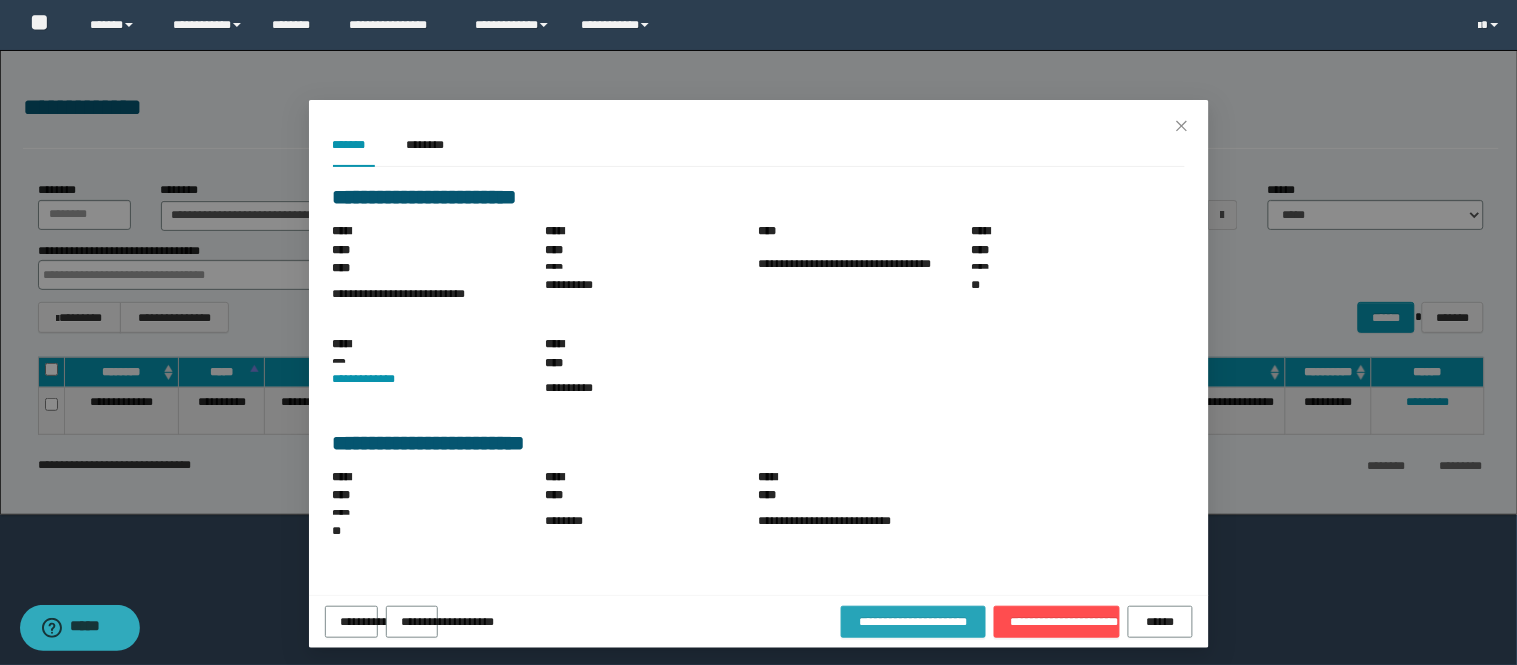 click on "**********" at bounding box center [913, 622] 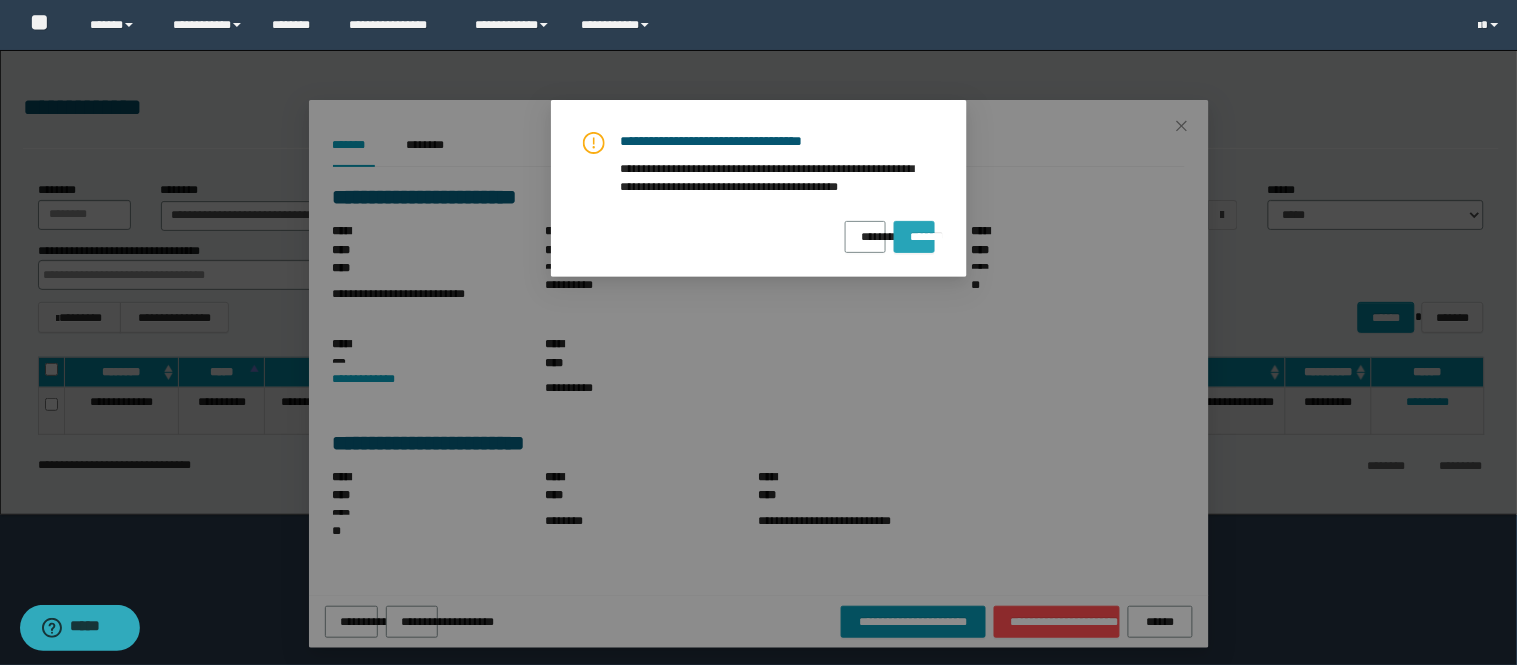 click on "*******" at bounding box center (914, 230) 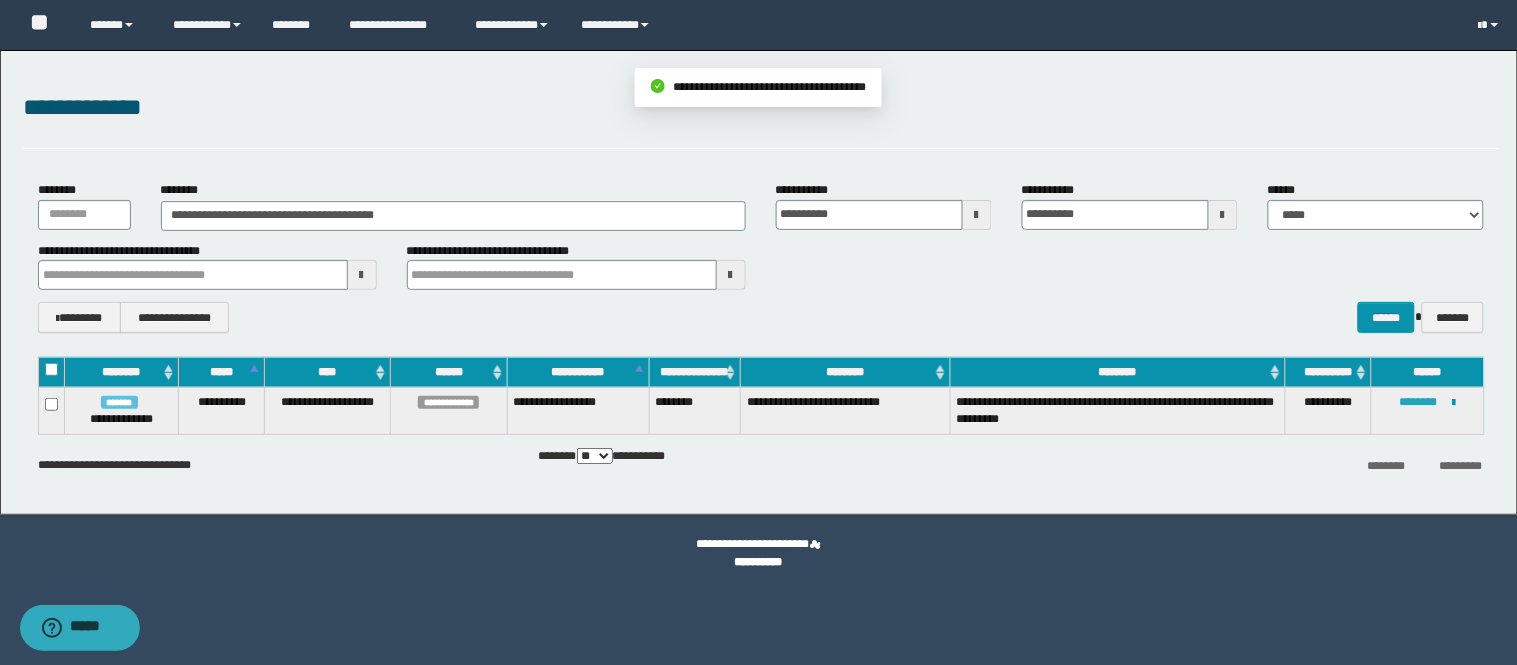 click on "********" at bounding box center [1419, 402] 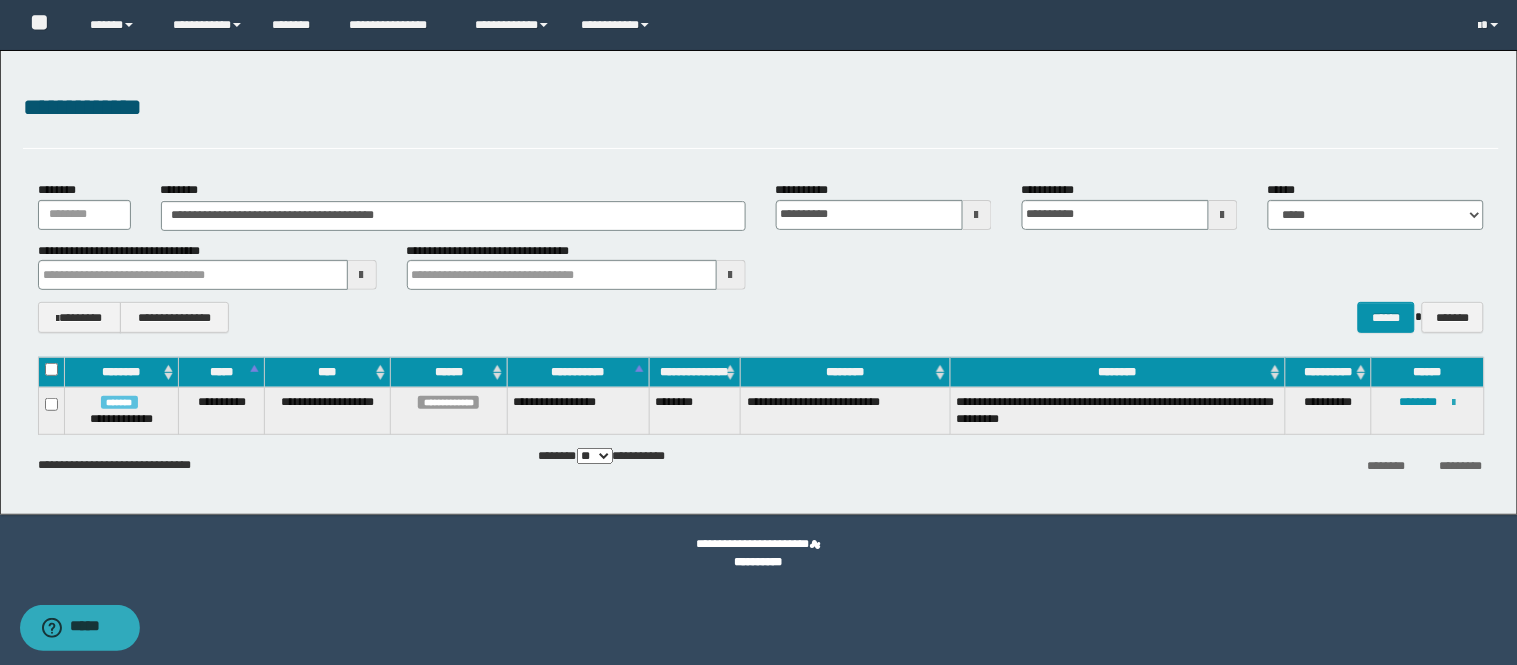 click at bounding box center (1454, 403) 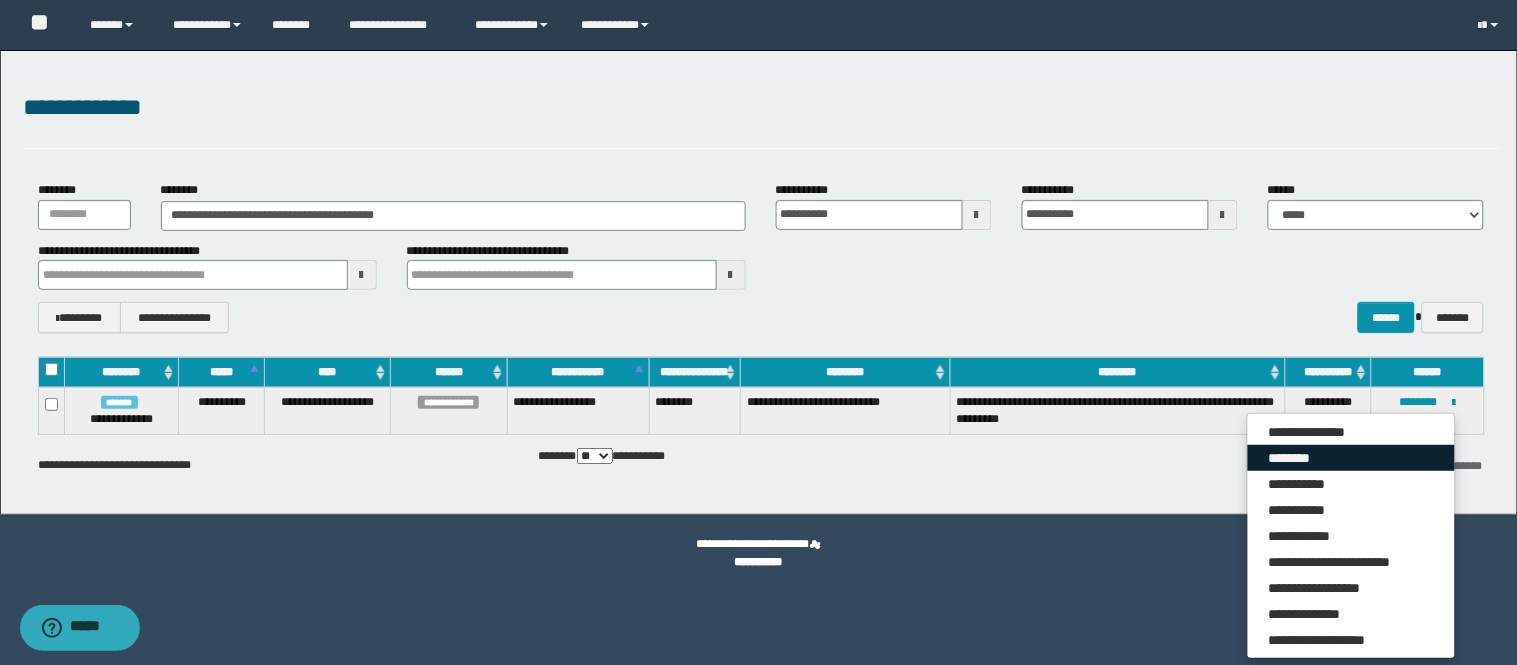 click on "********" at bounding box center (1351, 458) 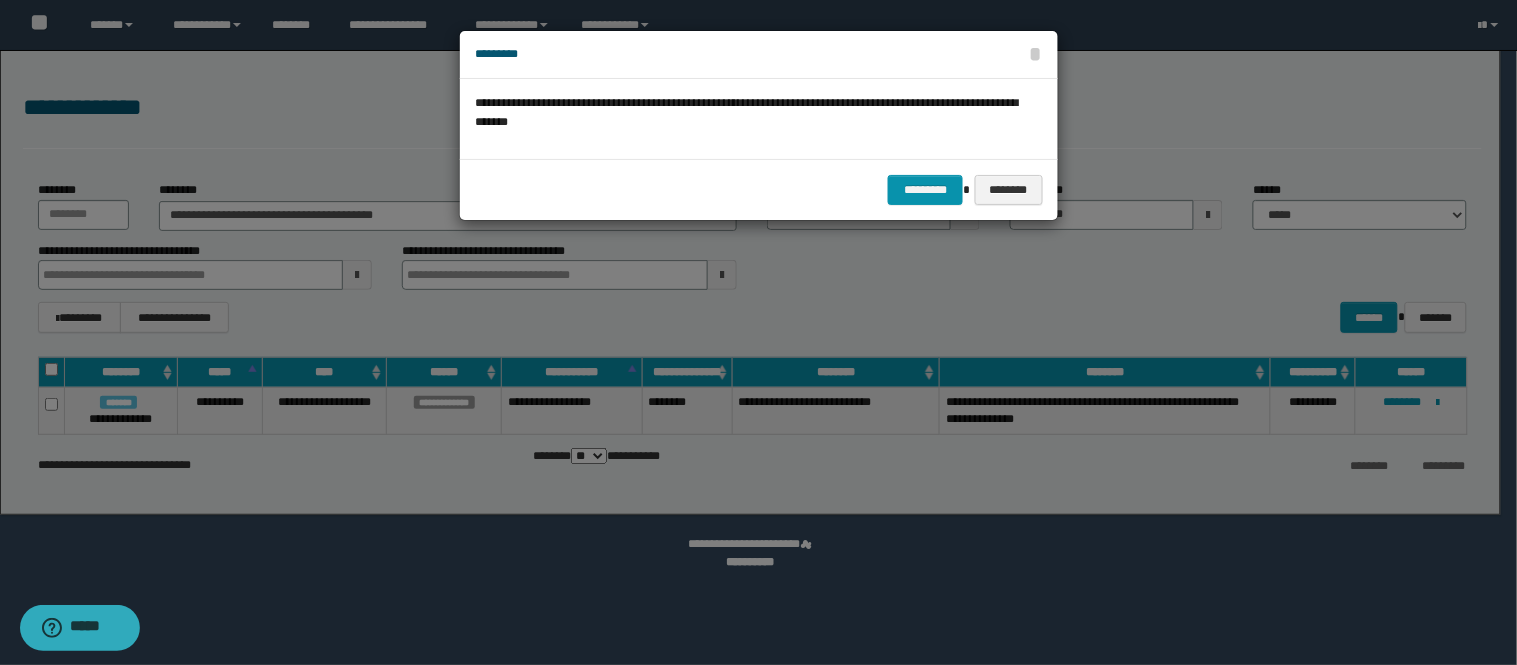 click on "*********
********" at bounding box center [759, 189] 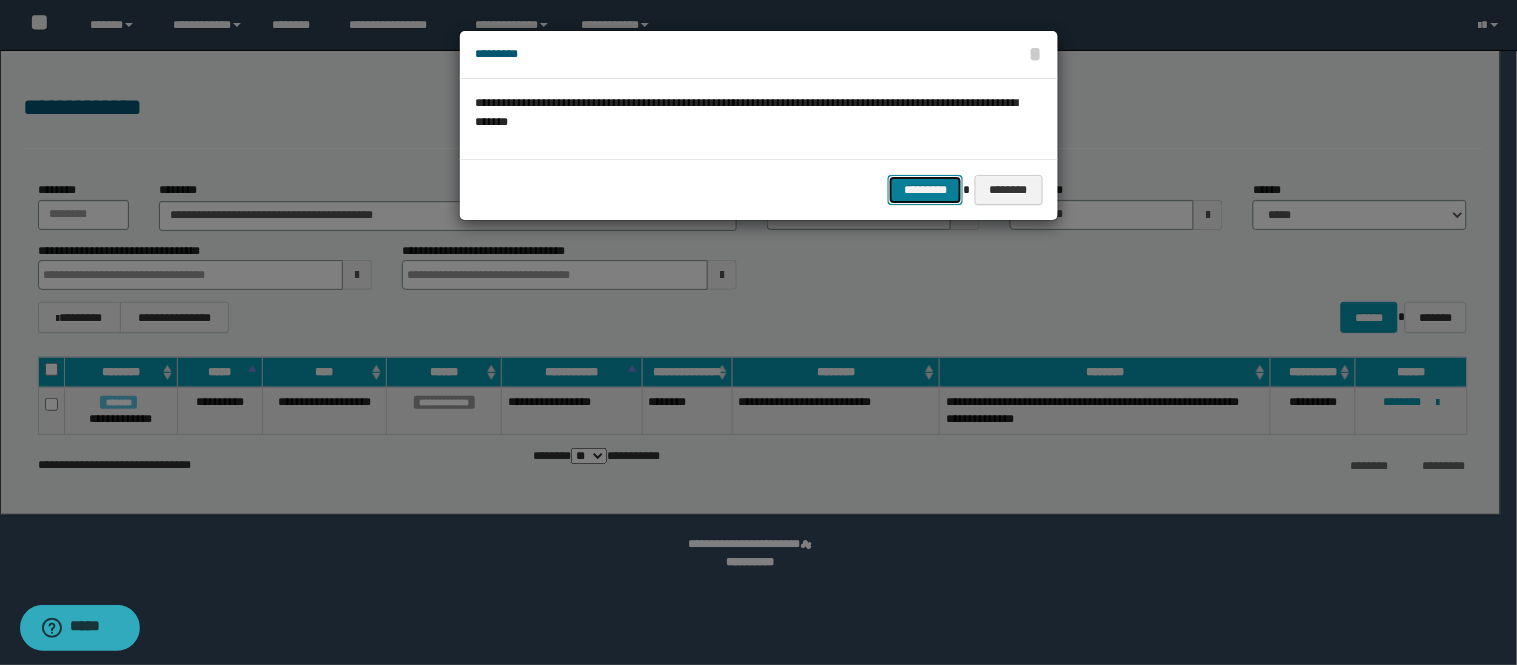 click on "*********" at bounding box center [925, 190] 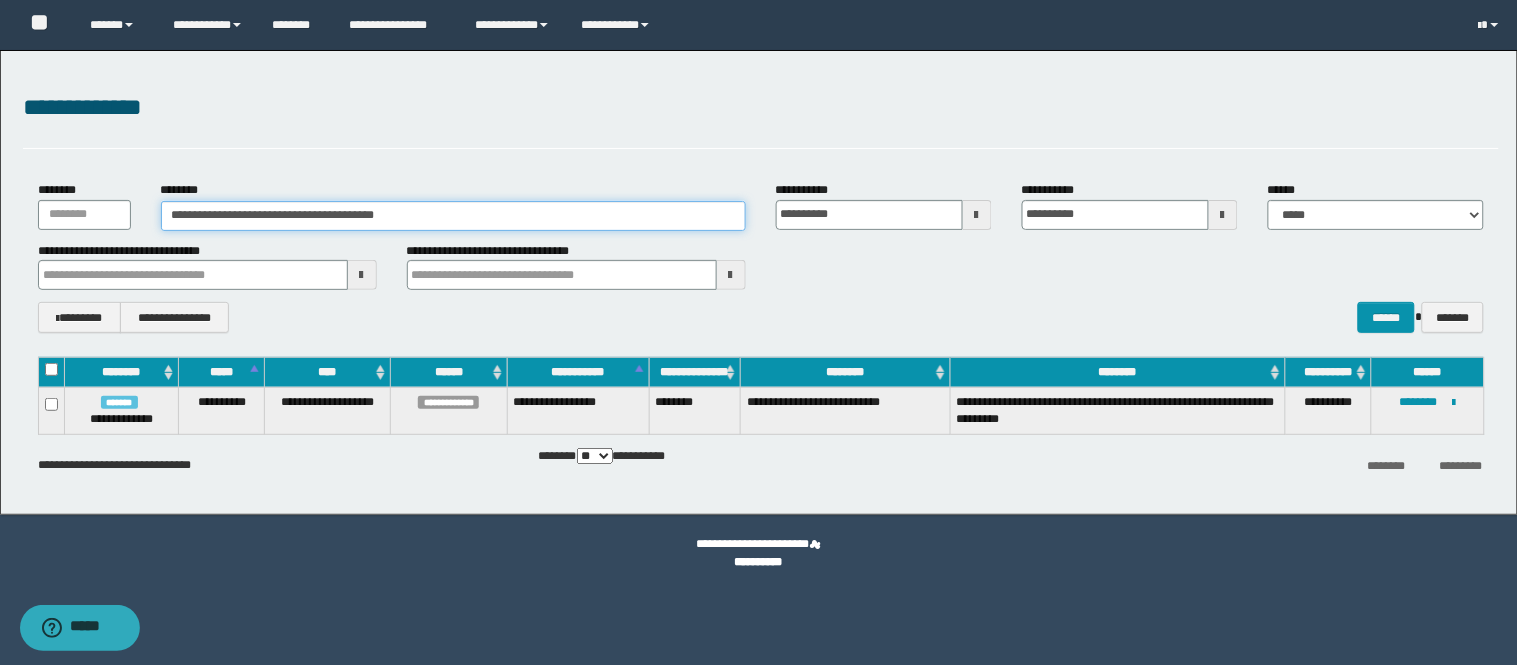 drag, startPoint x: 435, startPoint y: 213, endPoint x: 0, endPoint y: 255, distance: 437.0229 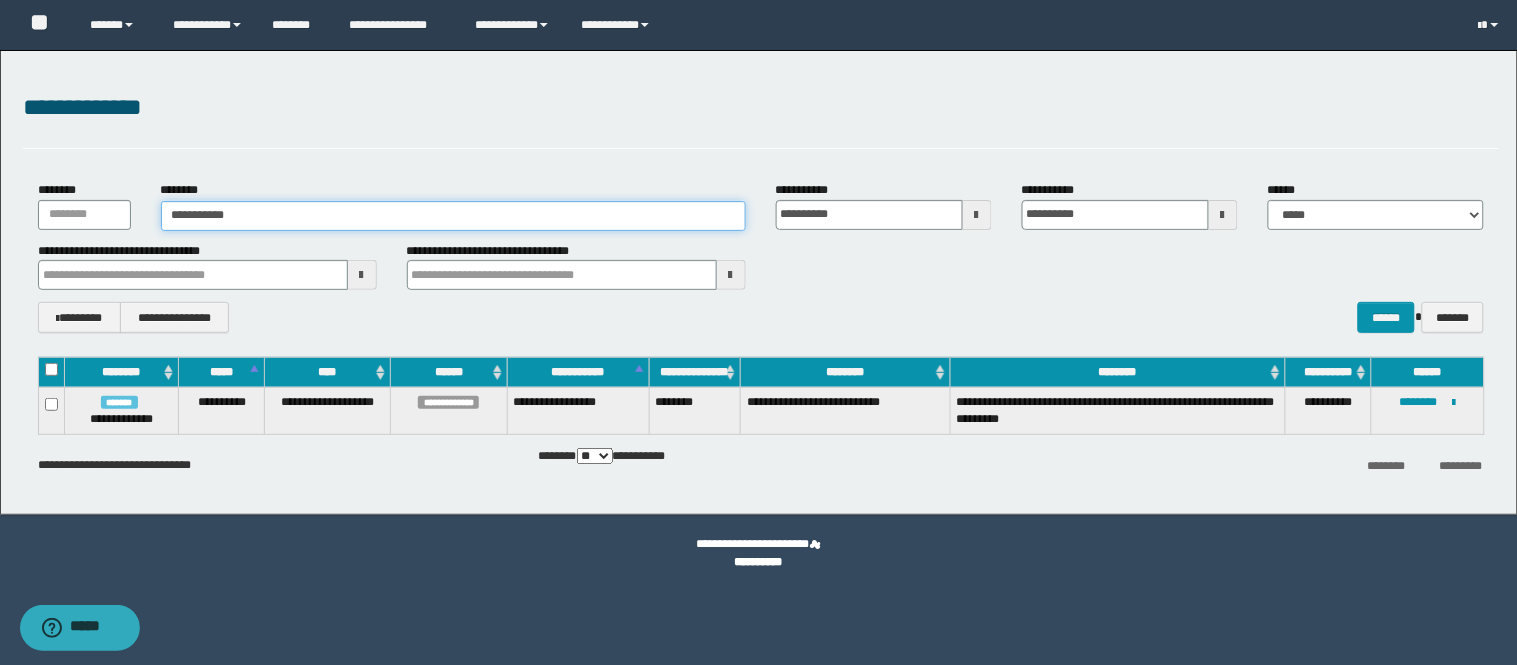 type on "**********" 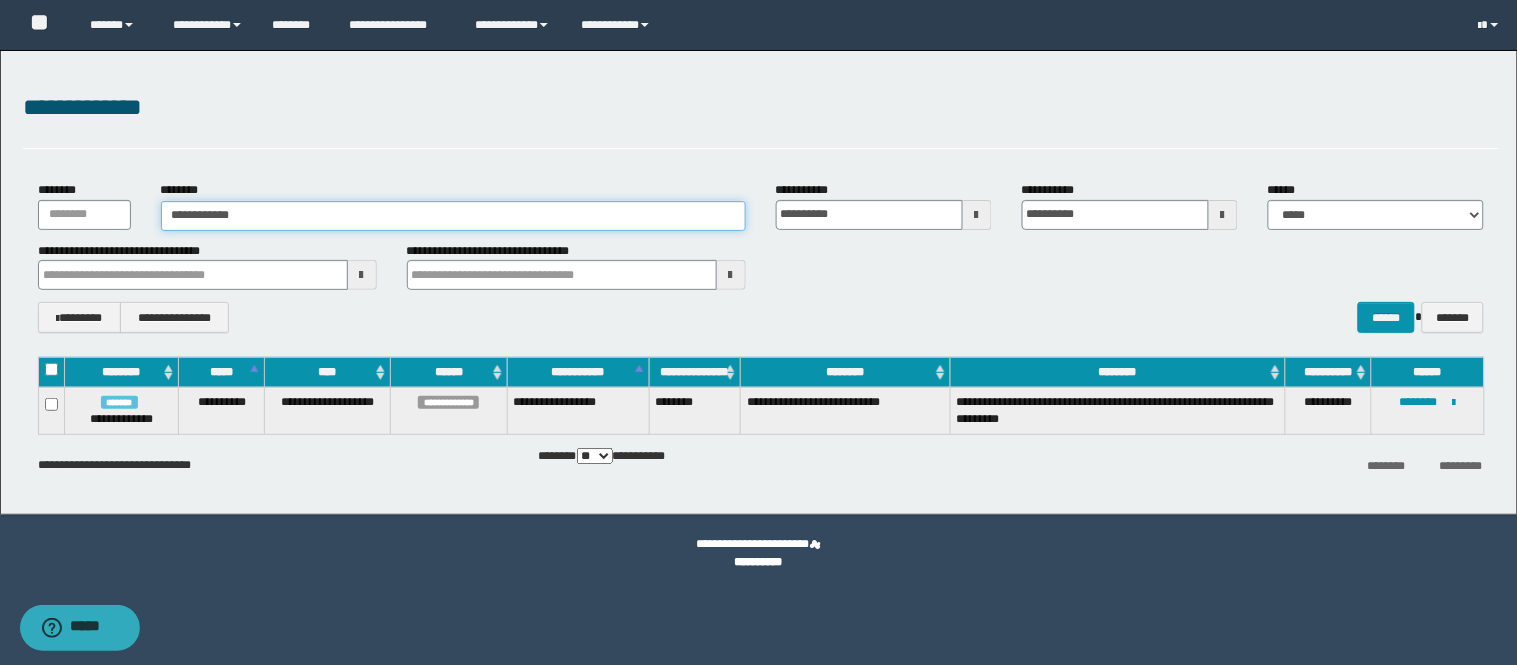type on "**********" 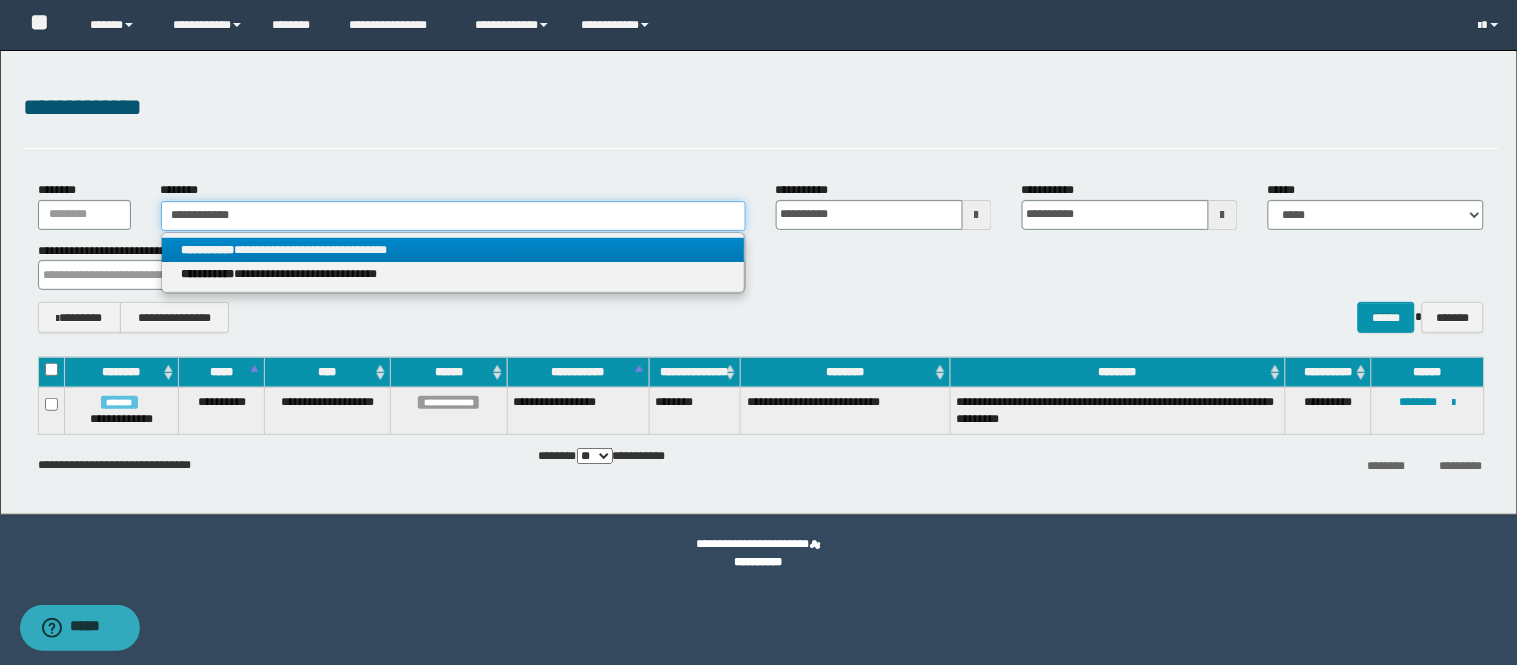 type on "**********" 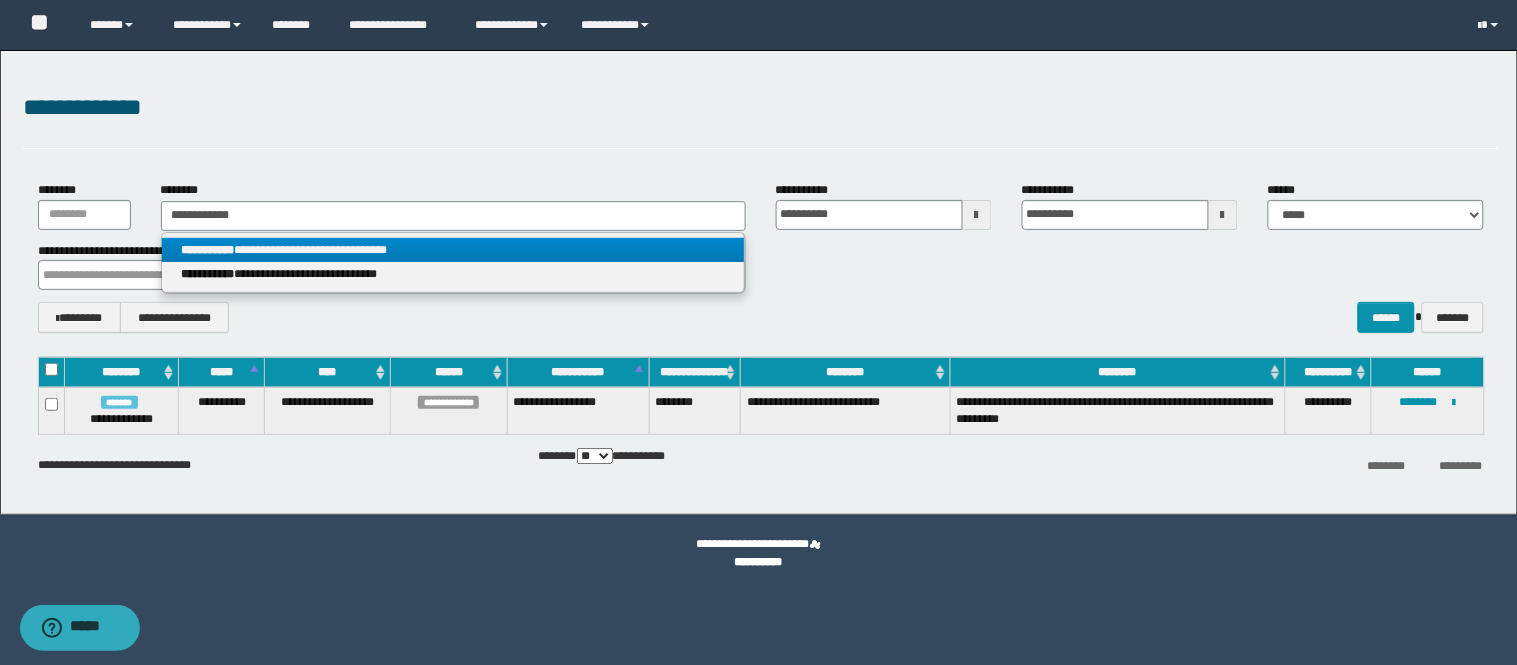 click on "**********" at bounding box center (453, 250) 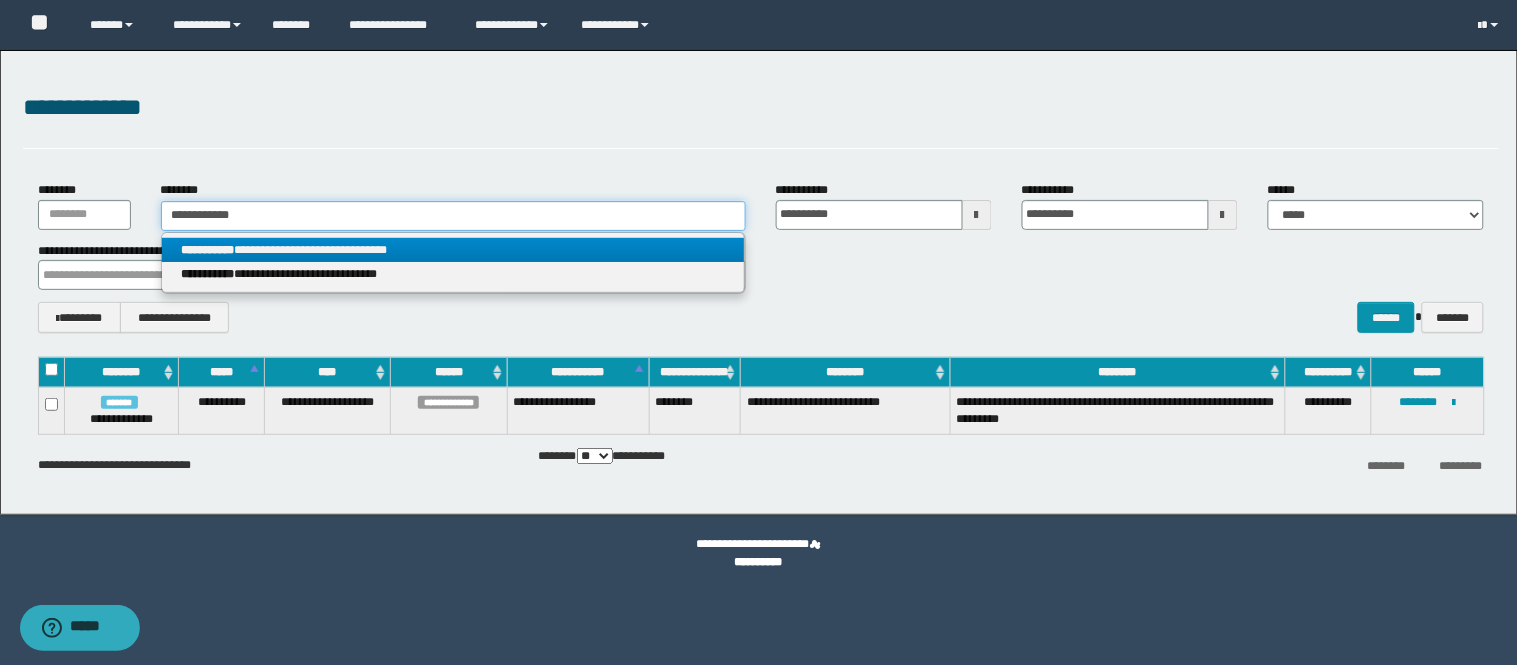 type 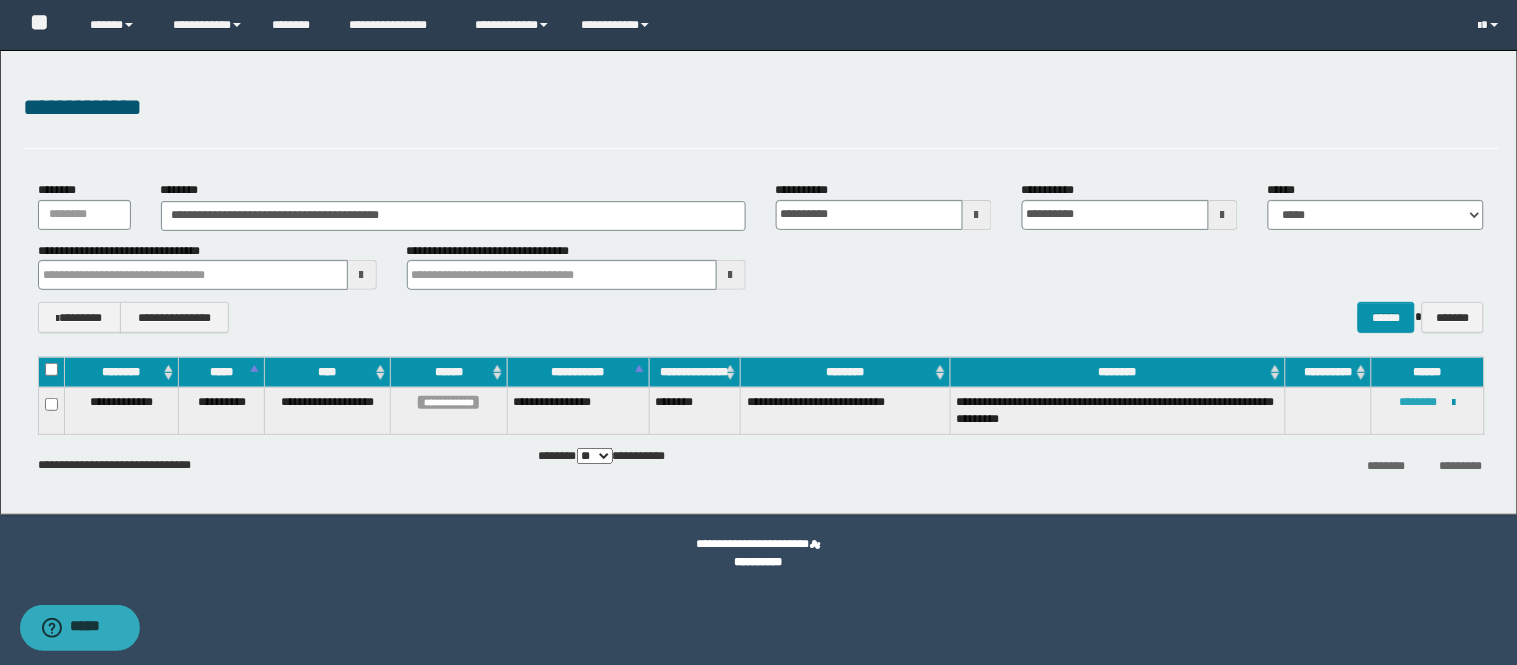click on "********" at bounding box center (1419, 402) 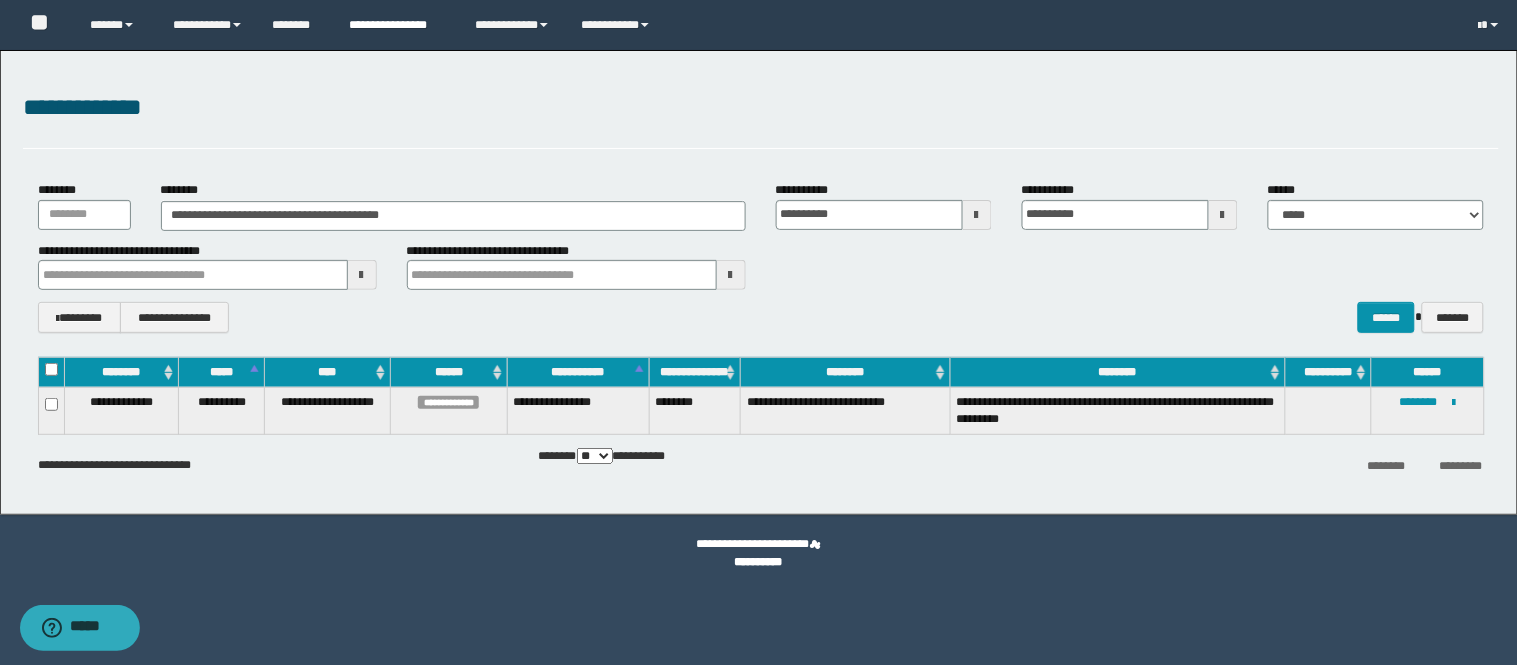 click on "**********" at bounding box center (397, 25) 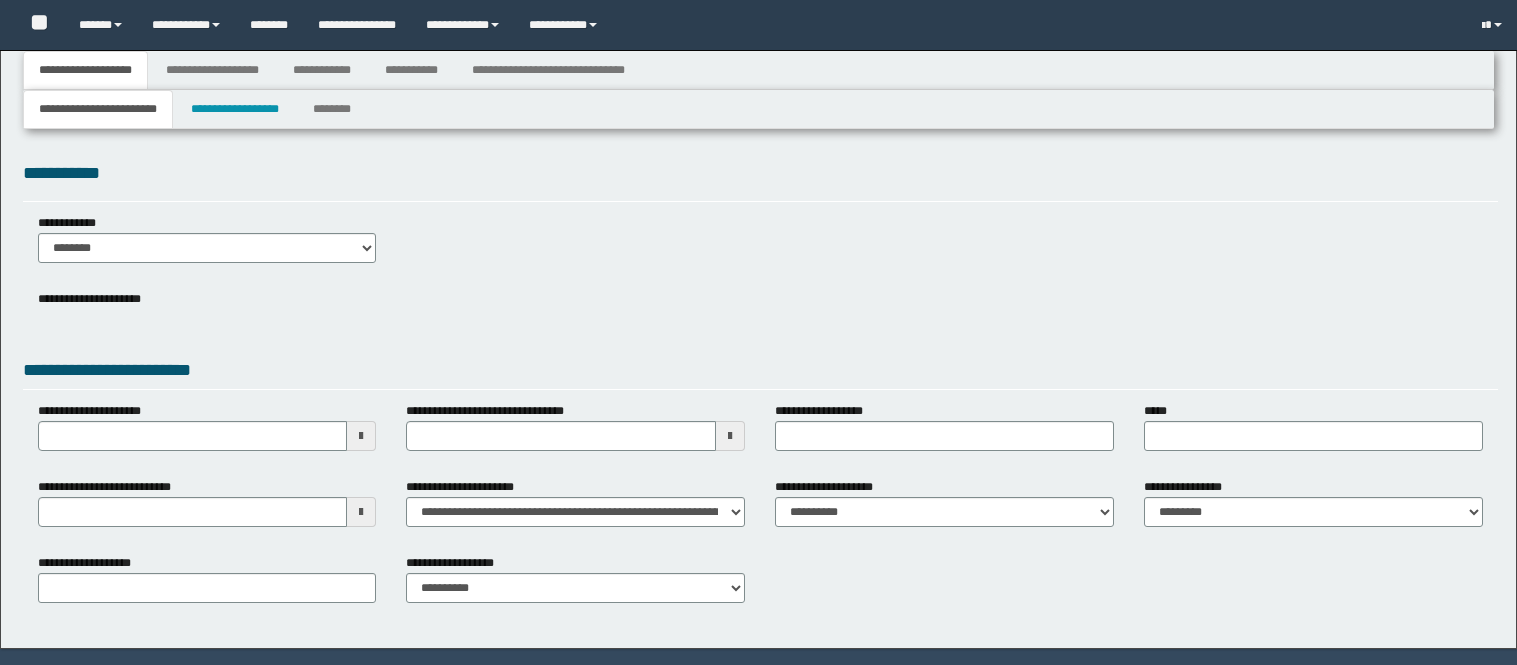 type 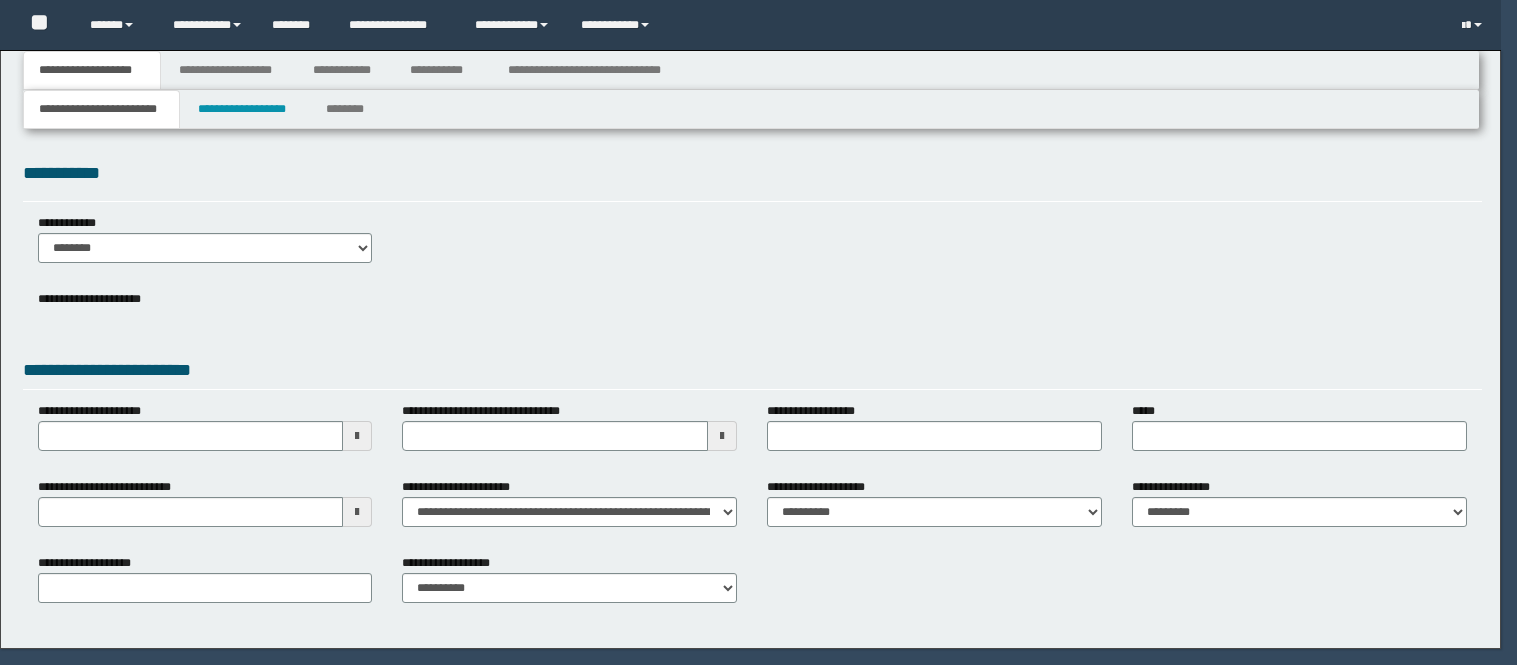 scroll, scrollTop: 0, scrollLeft: 0, axis: both 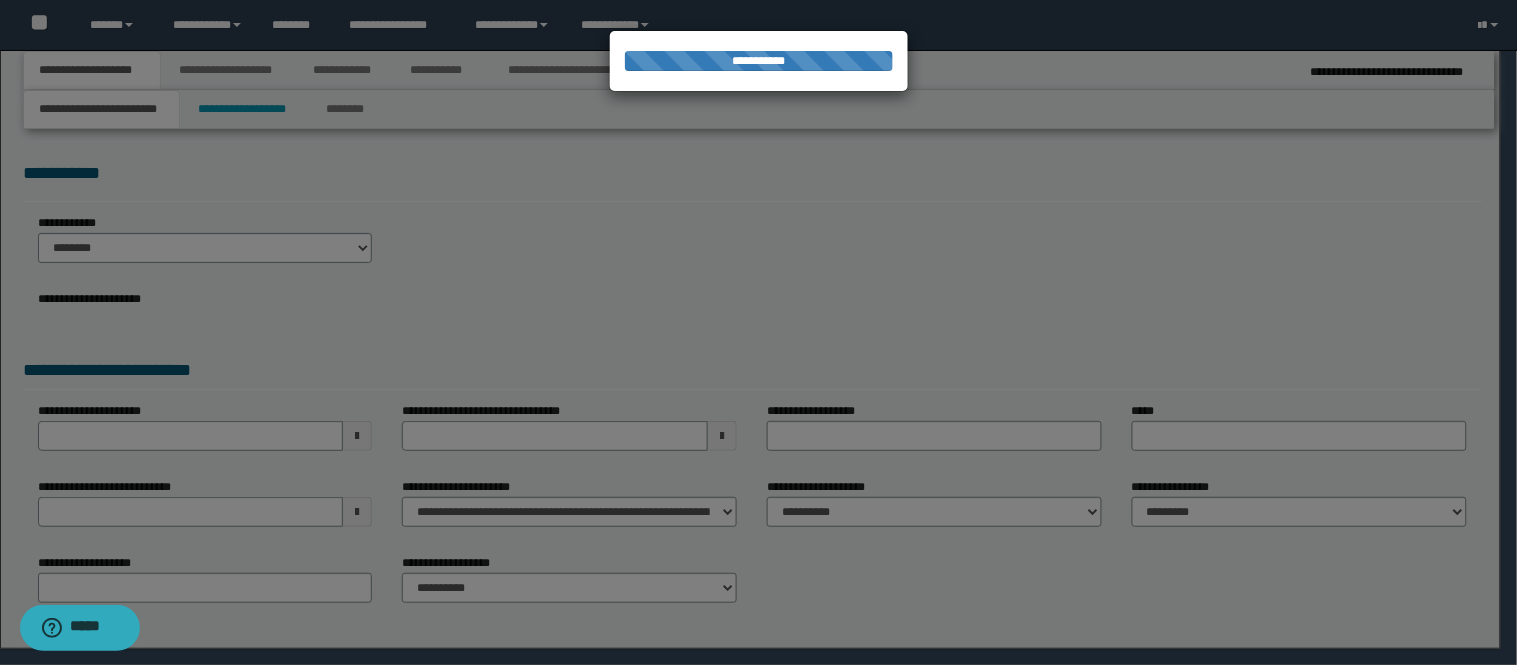 type on "**********" 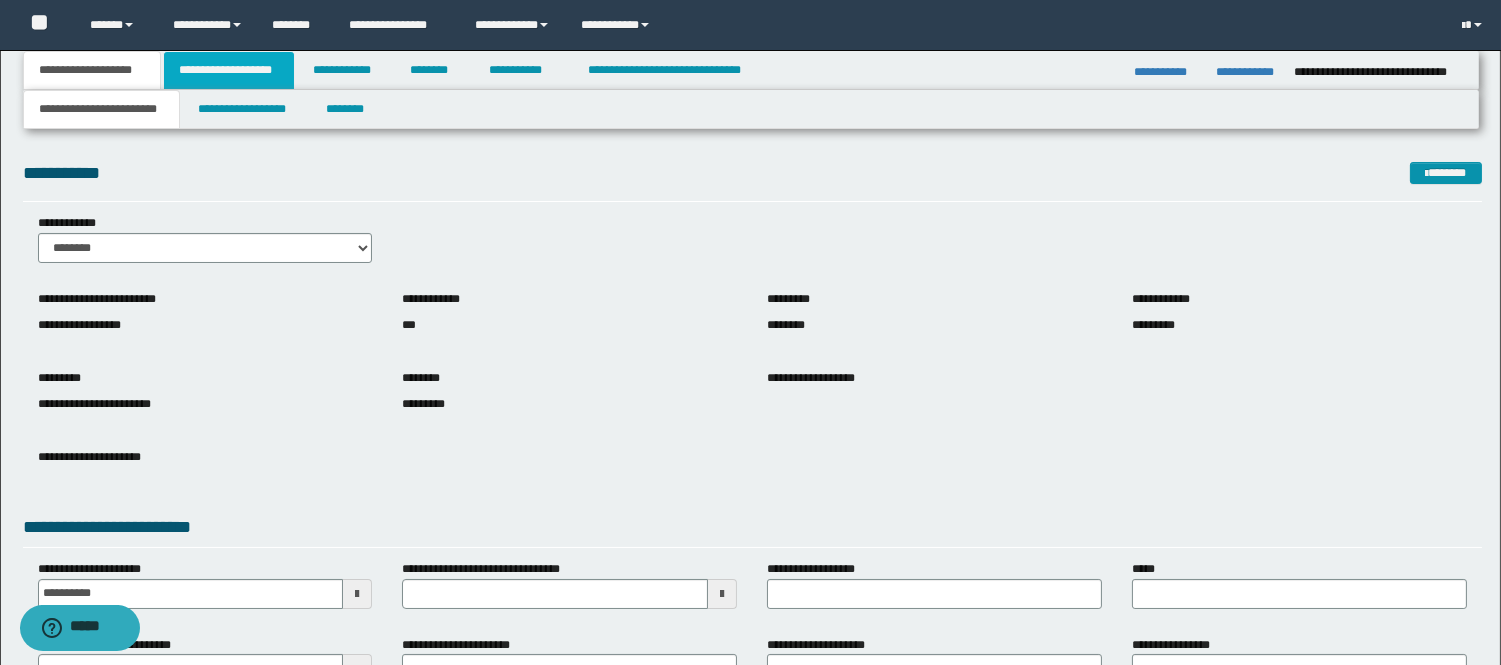 click on "**********" at bounding box center (229, 70) 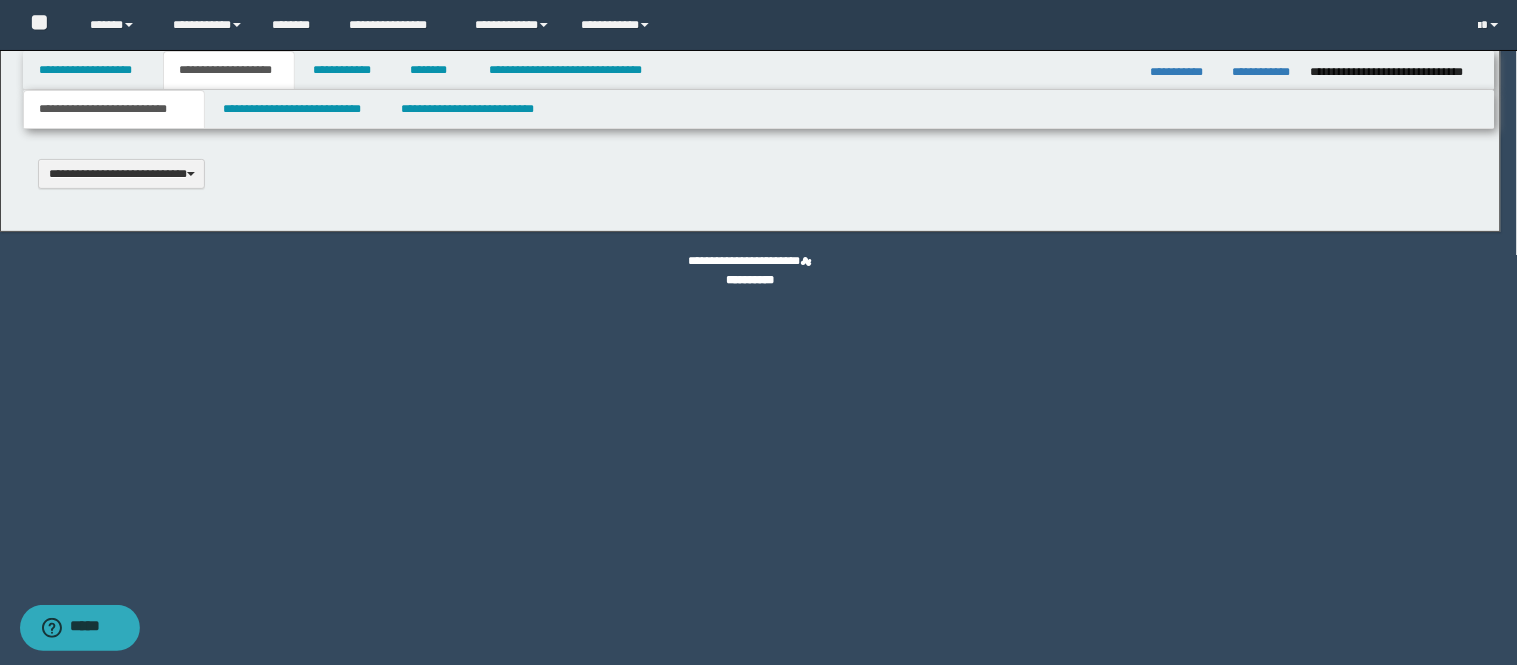 scroll, scrollTop: 0, scrollLeft: 0, axis: both 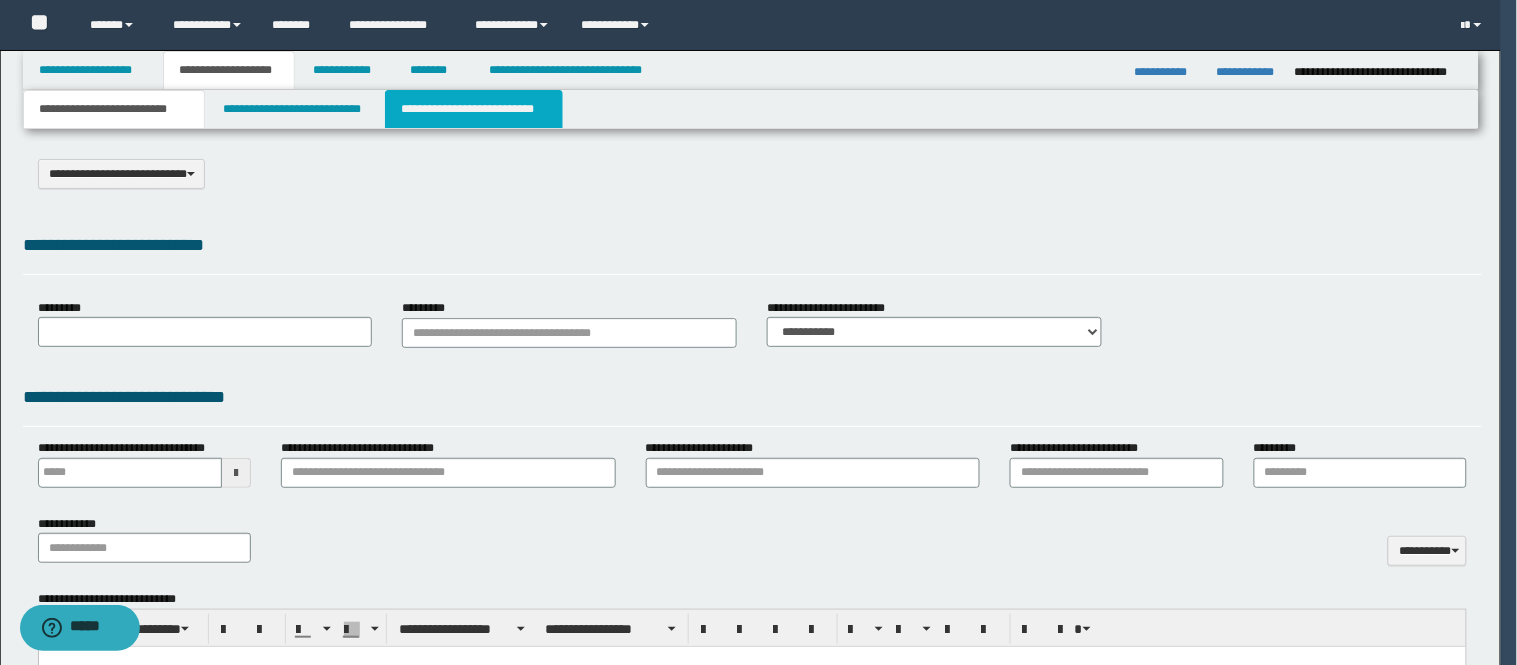 select on "*" 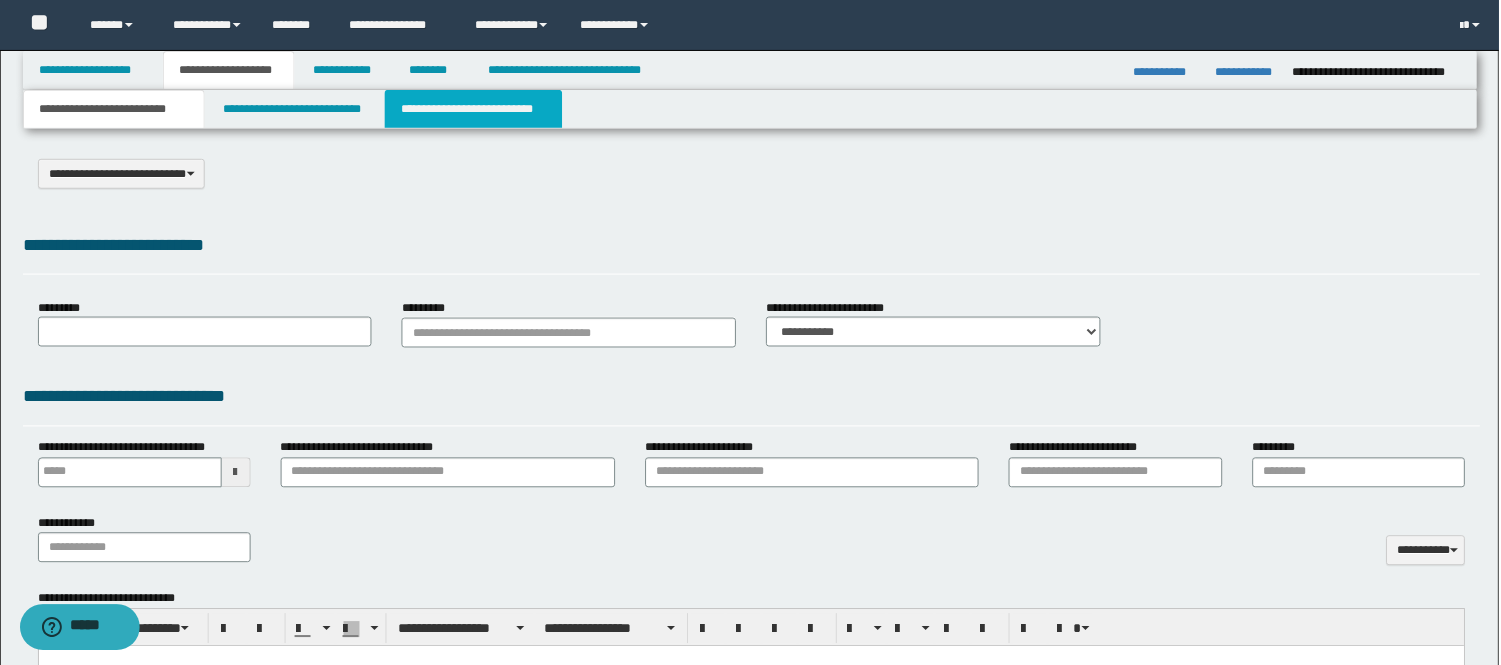 click on "**********" at bounding box center (474, 109) 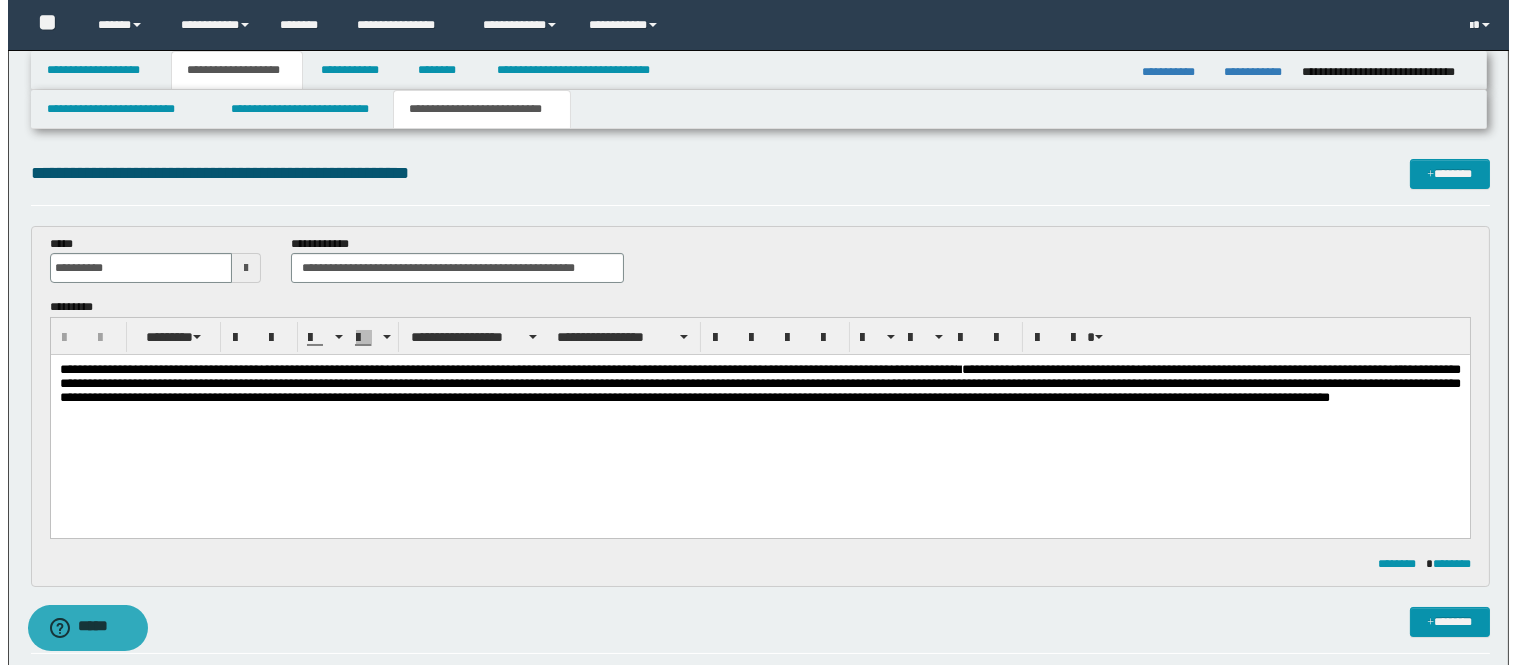 scroll, scrollTop: 0, scrollLeft: 0, axis: both 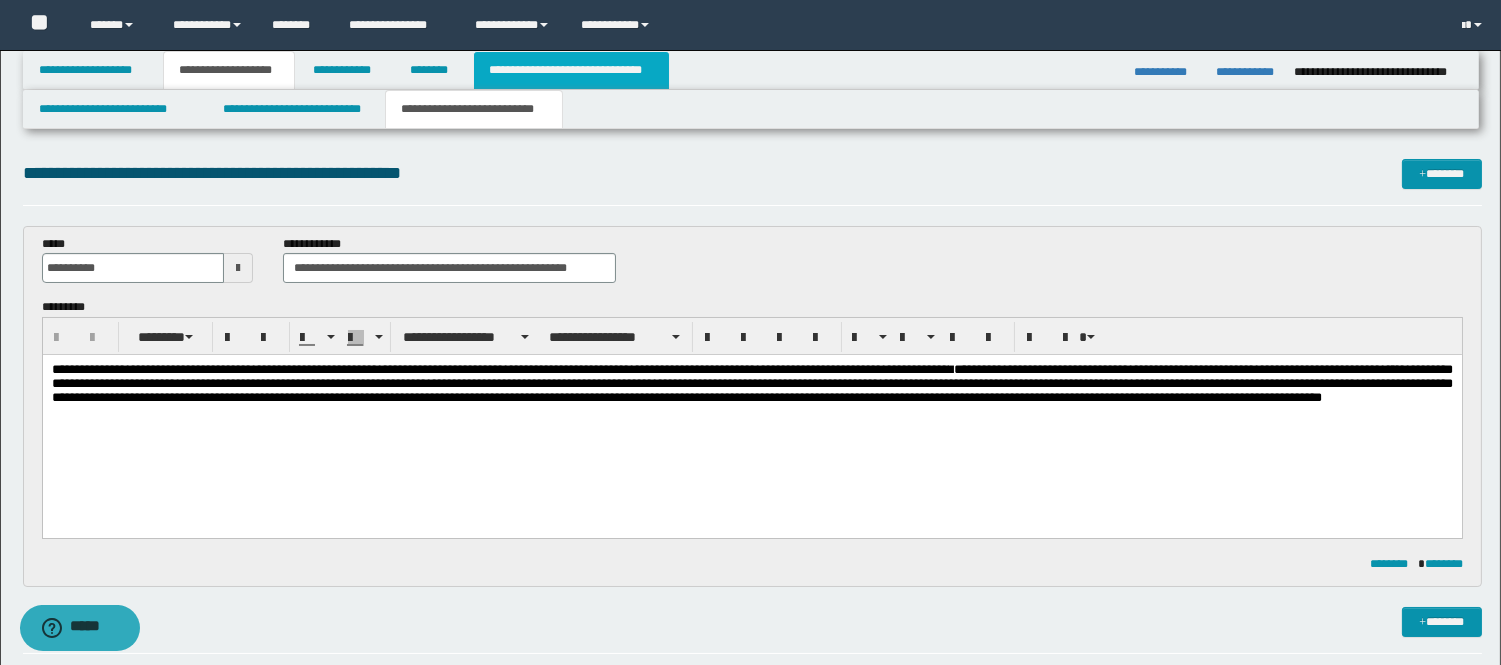 click on "**********" at bounding box center [571, 70] 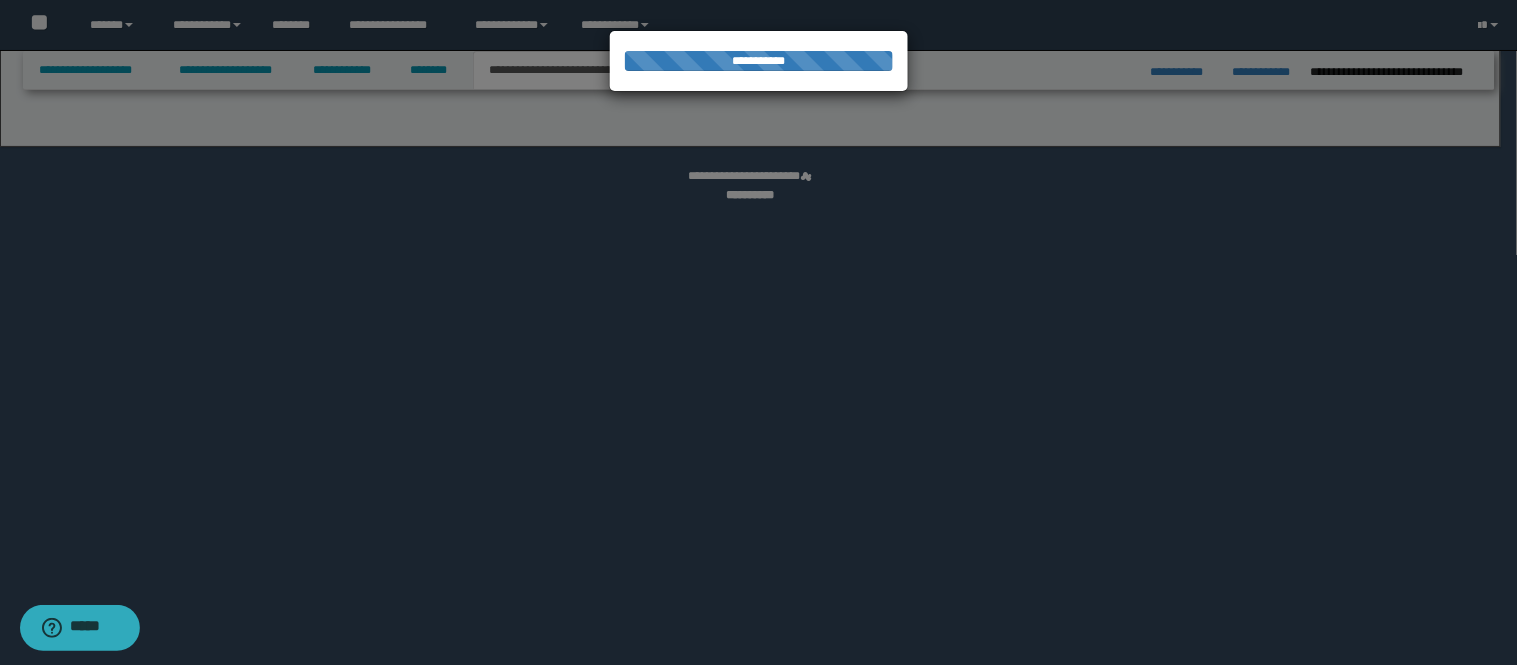 select on "*" 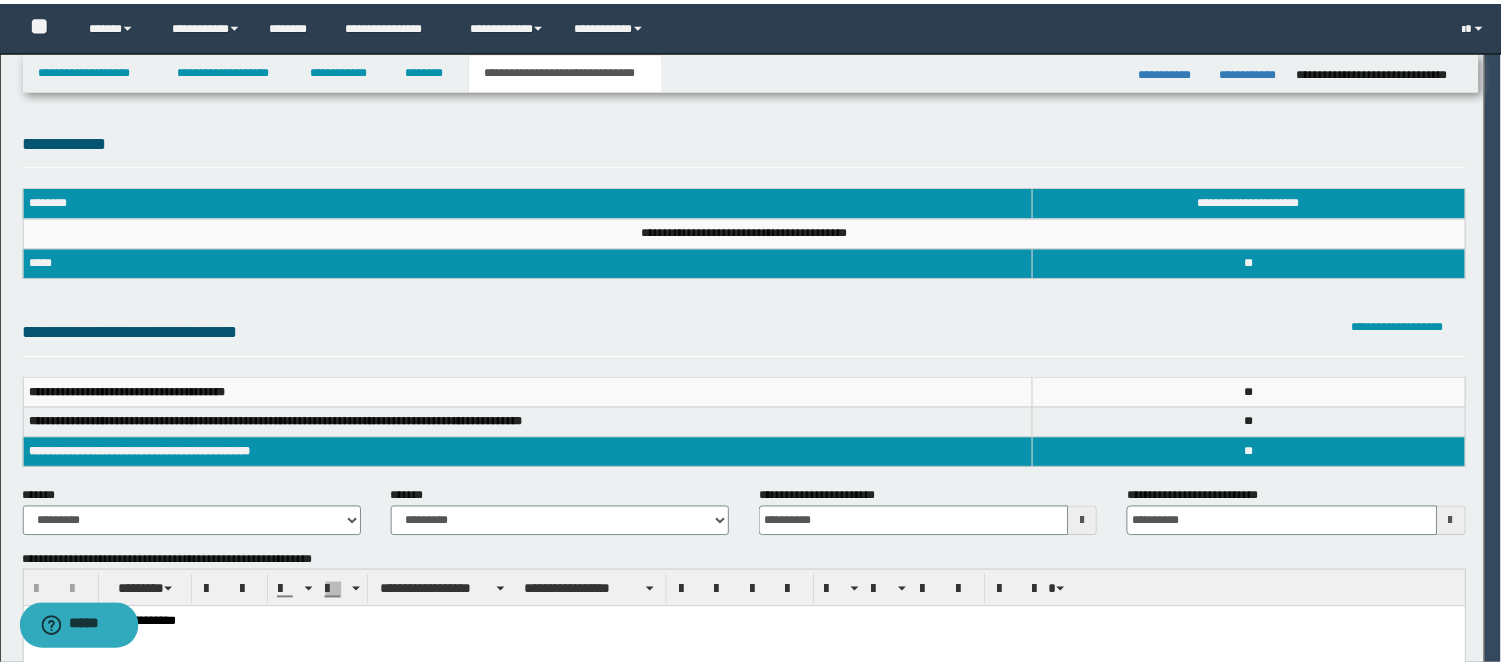 scroll, scrollTop: 0, scrollLeft: 0, axis: both 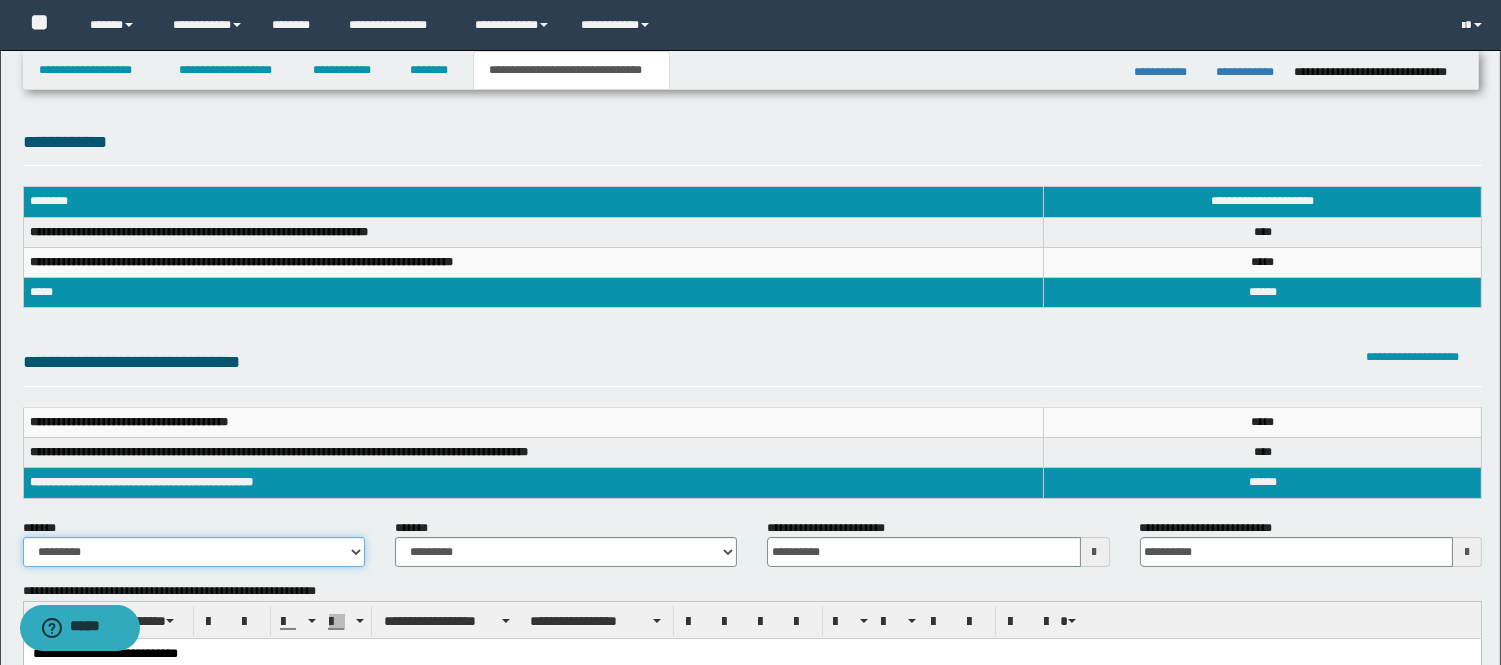 click on "**********" at bounding box center [194, 552] 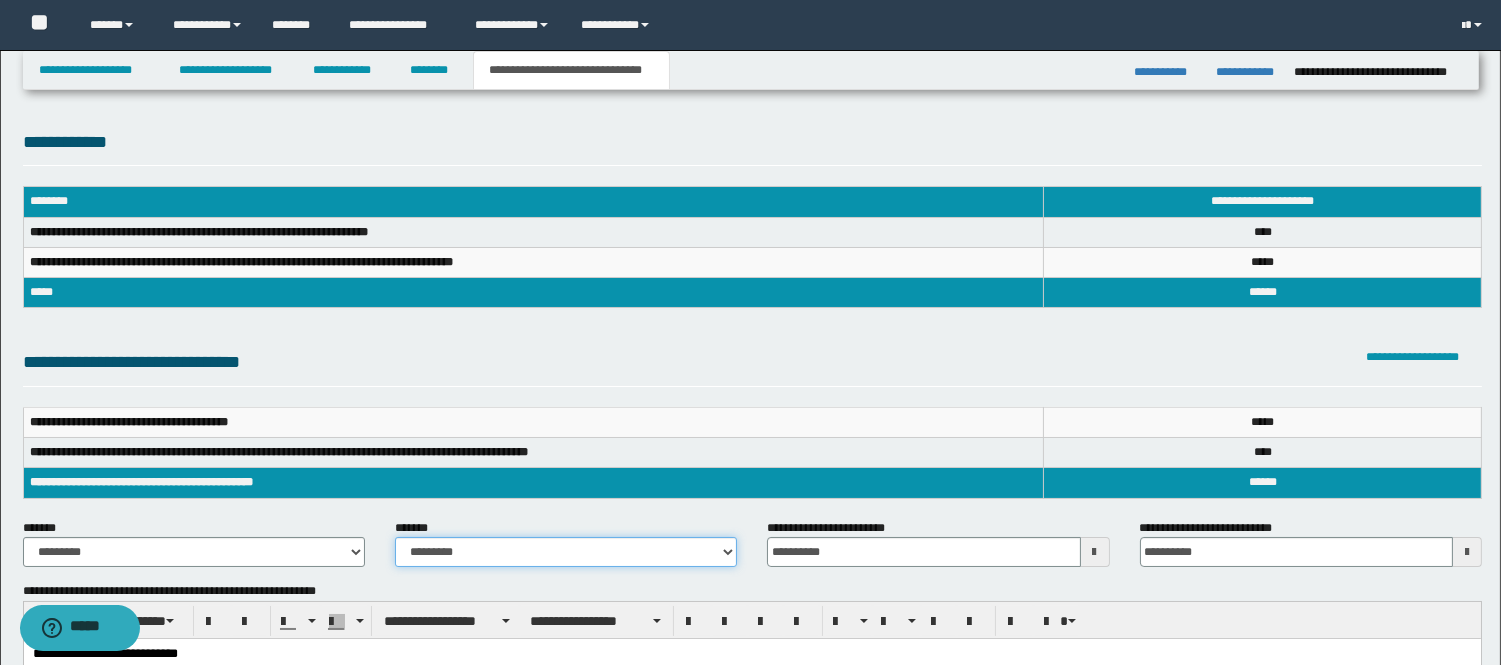 click on "**********" at bounding box center [566, 552] 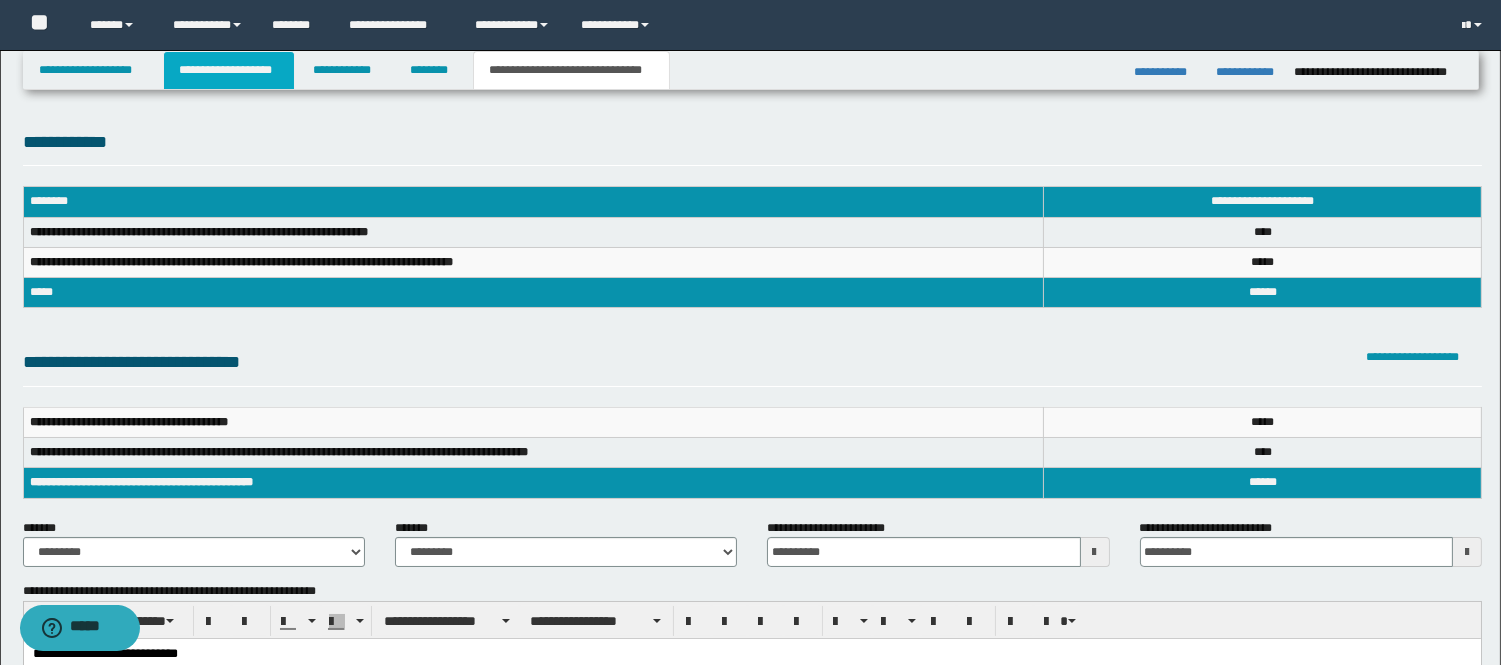 click on "**********" at bounding box center (229, 70) 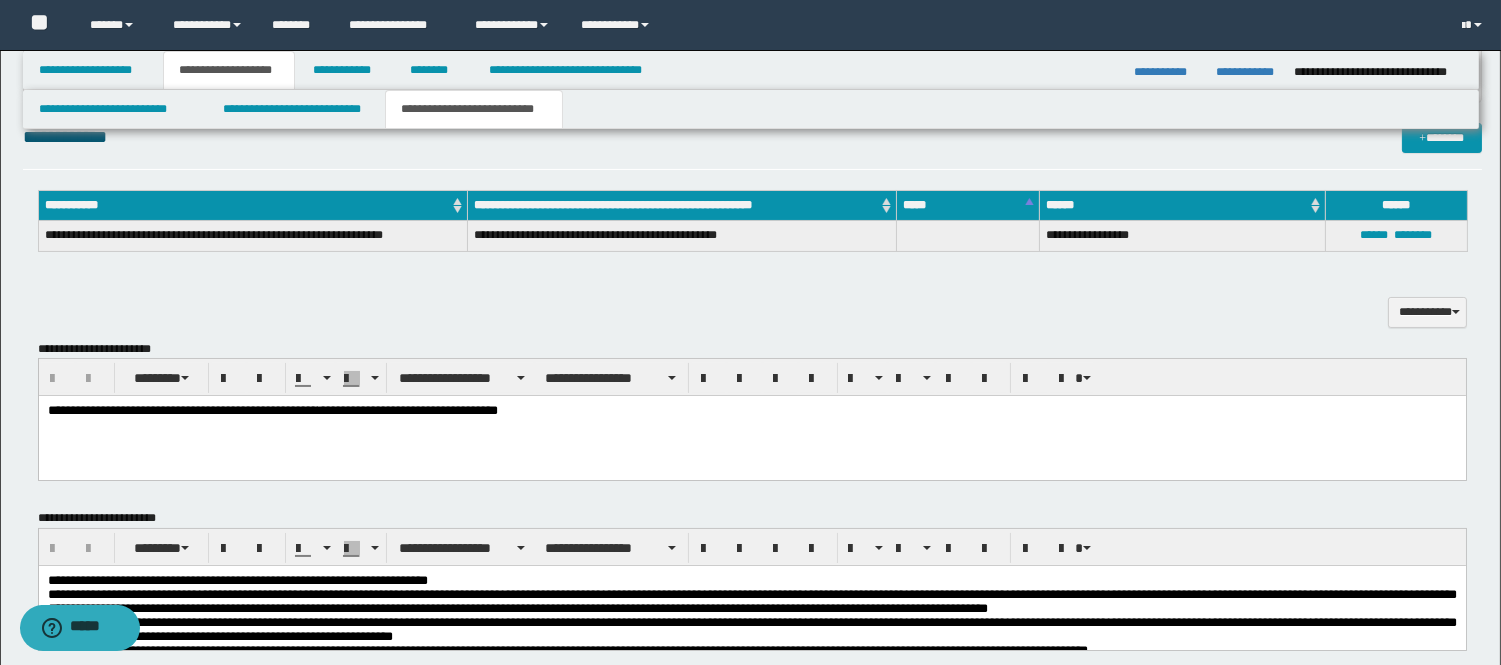 scroll, scrollTop: 333, scrollLeft: 0, axis: vertical 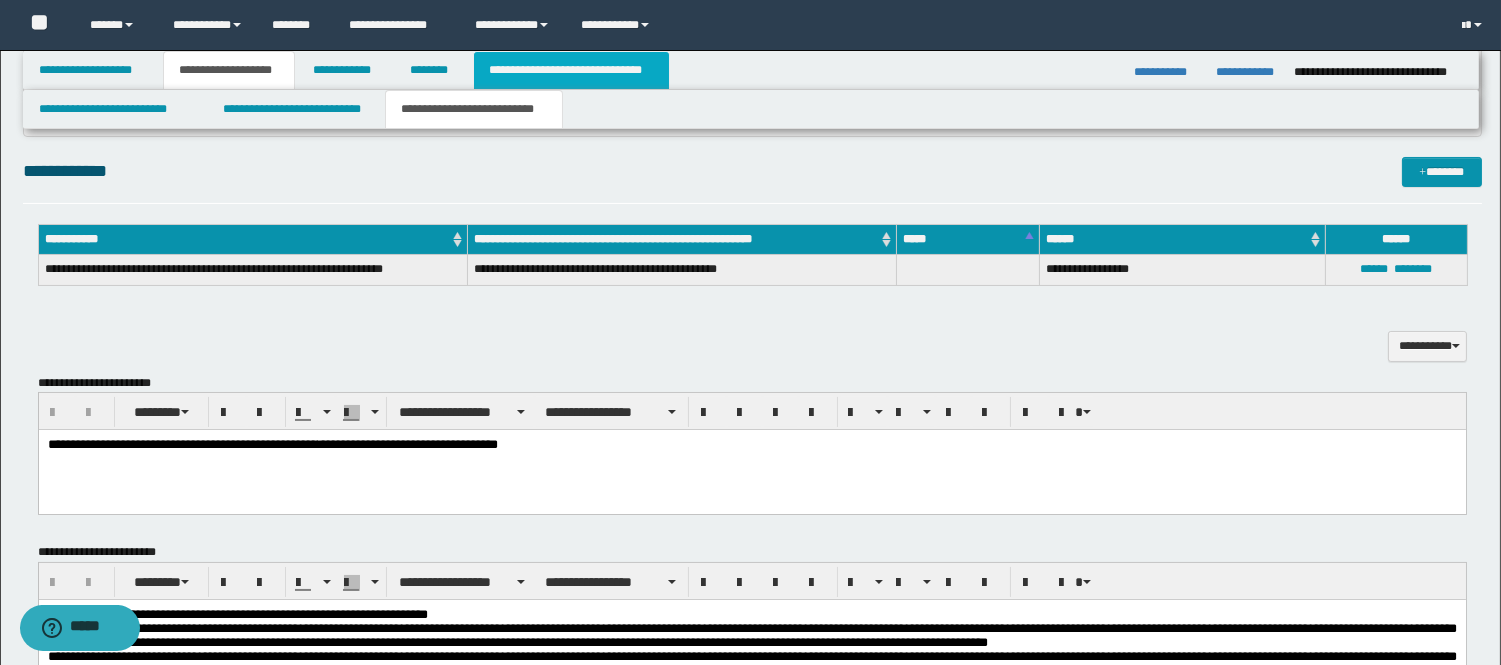 click on "**********" at bounding box center [571, 70] 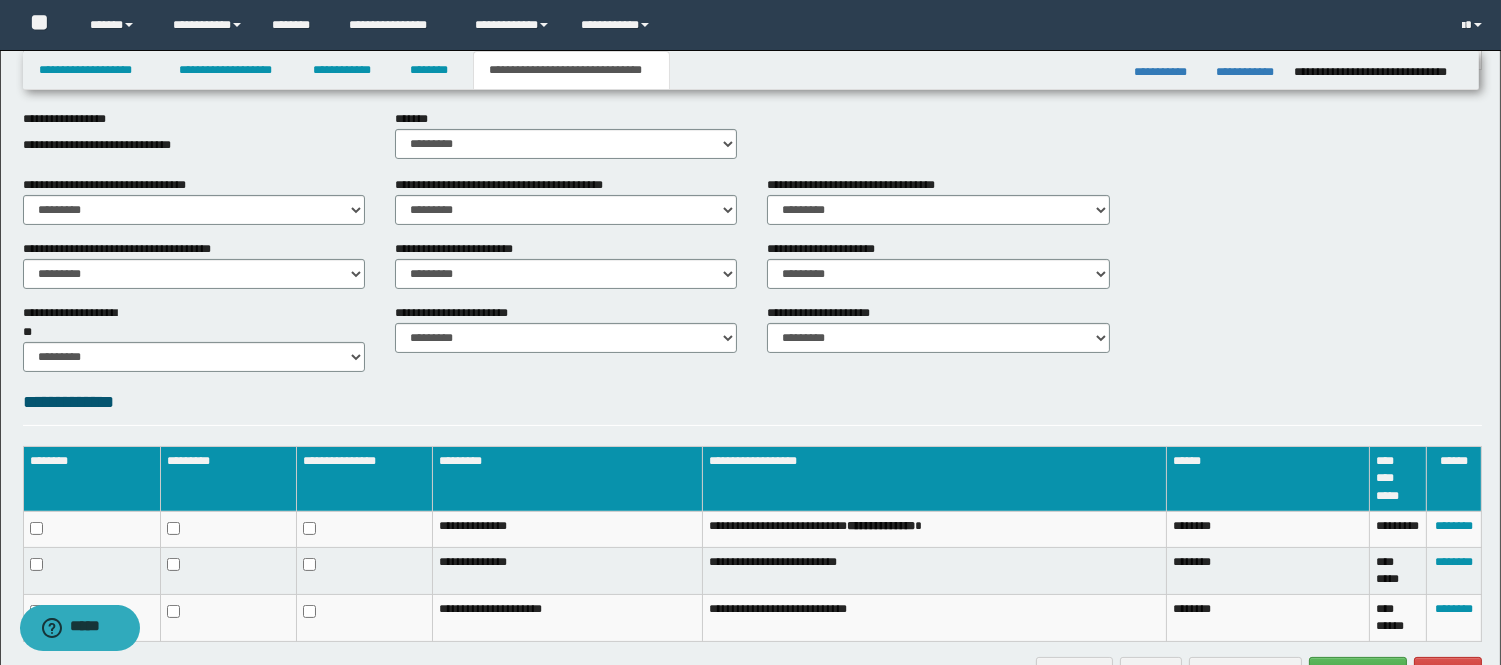 scroll, scrollTop: 754, scrollLeft: 0, axis: vertical 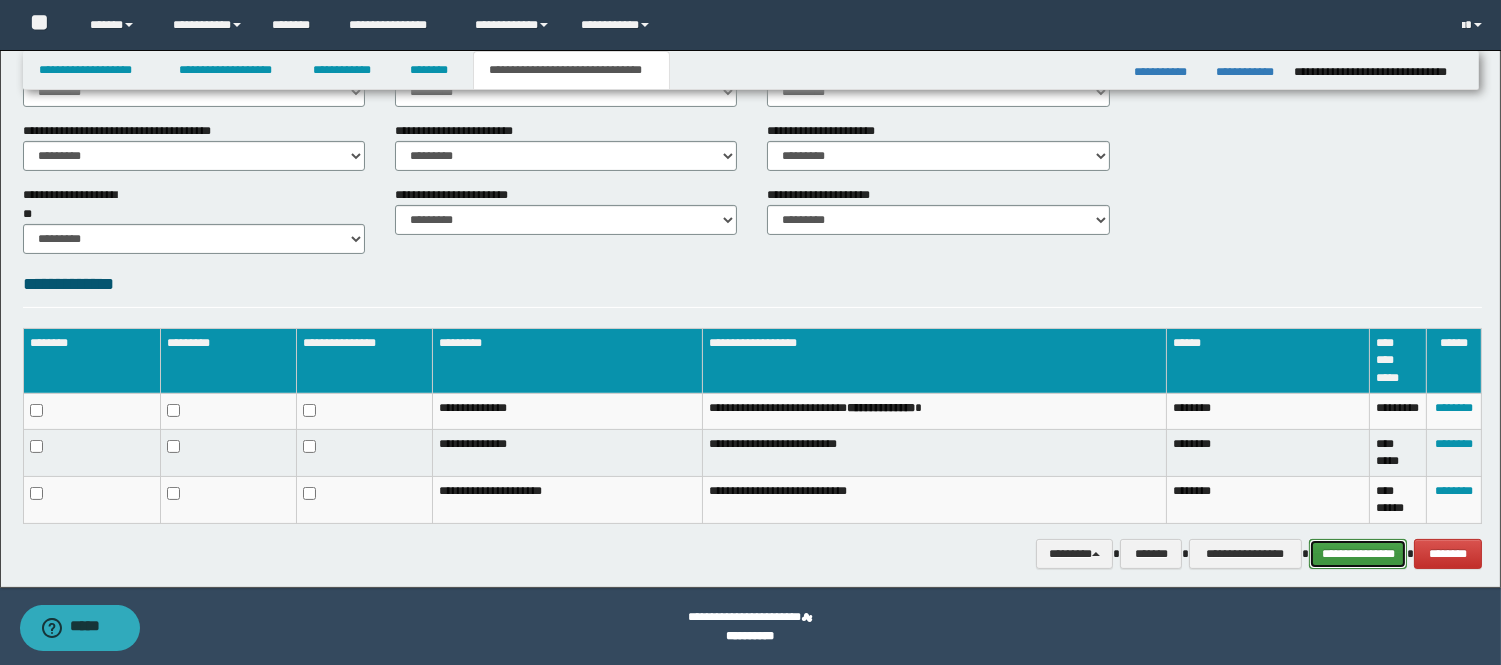 click on "**********" at bounding box center (1358, 554) 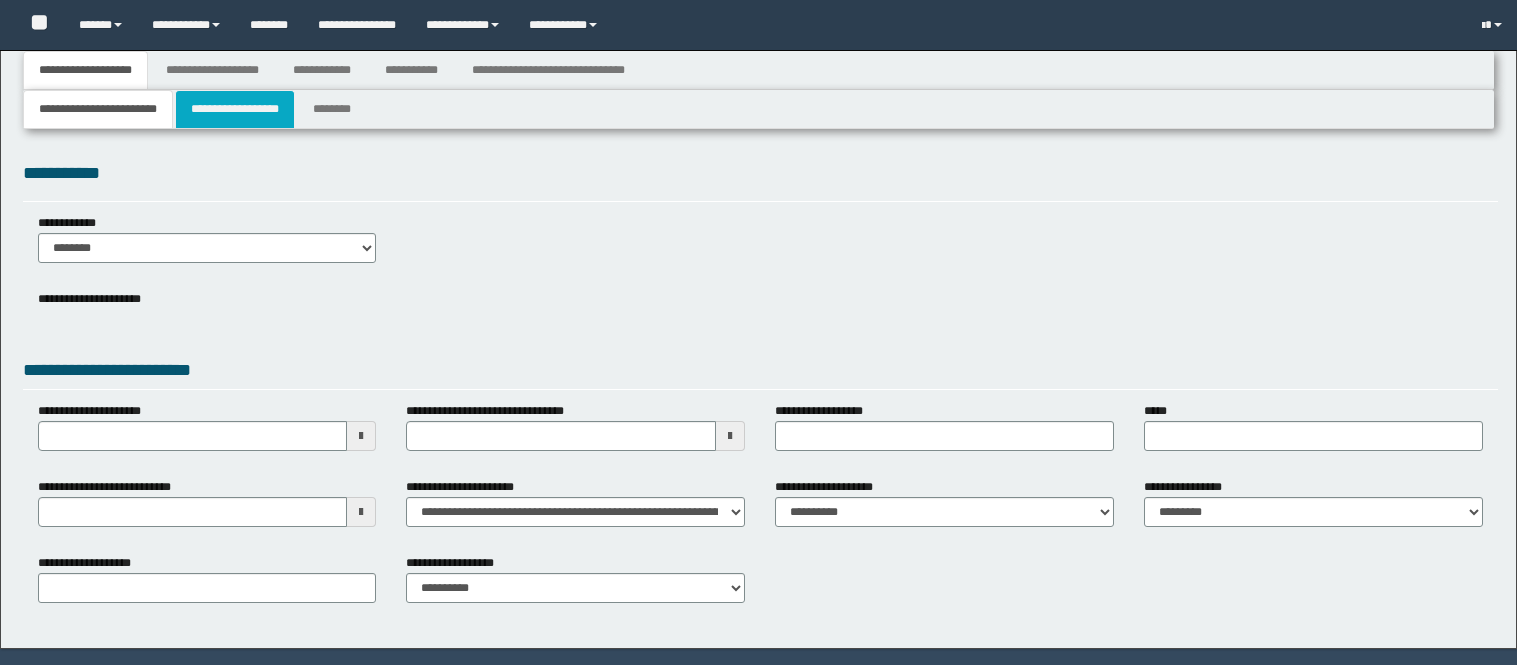 type 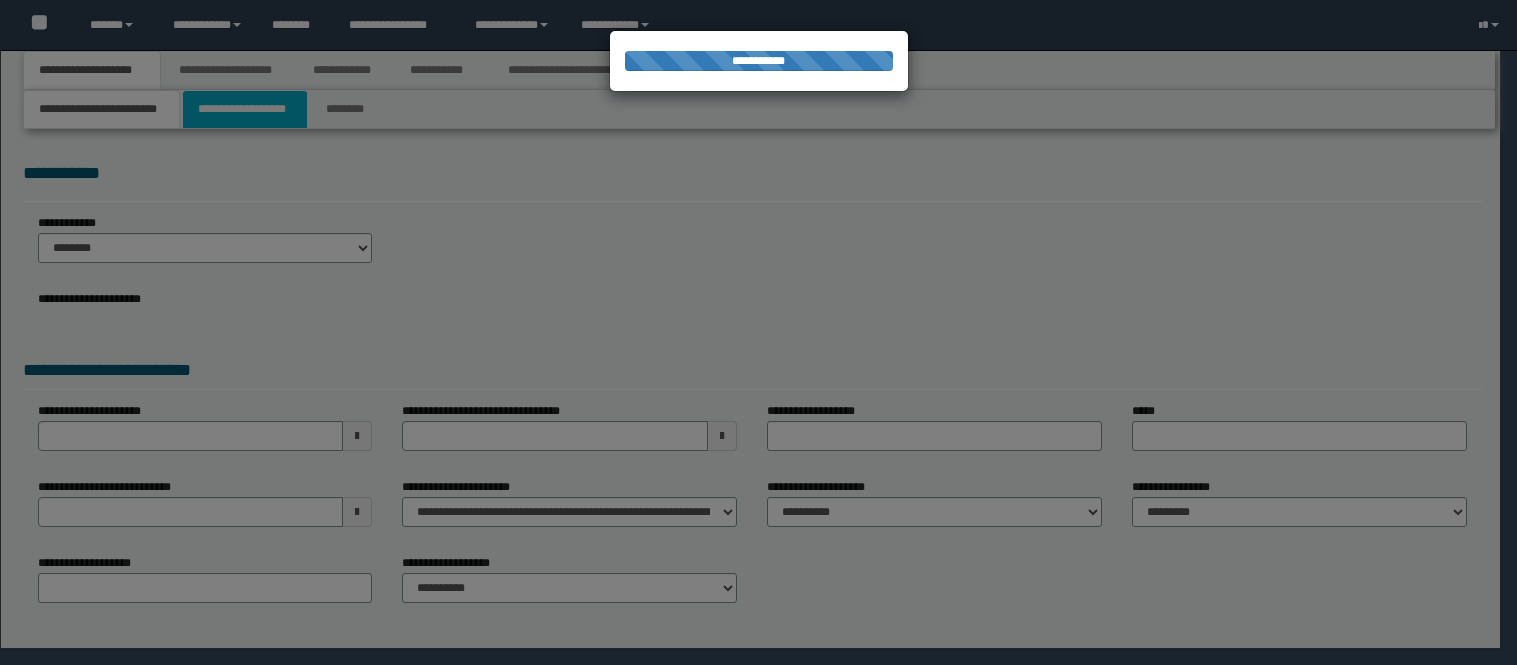 scroll, scrollTop: 0, scrollLeft: 0, axis: both 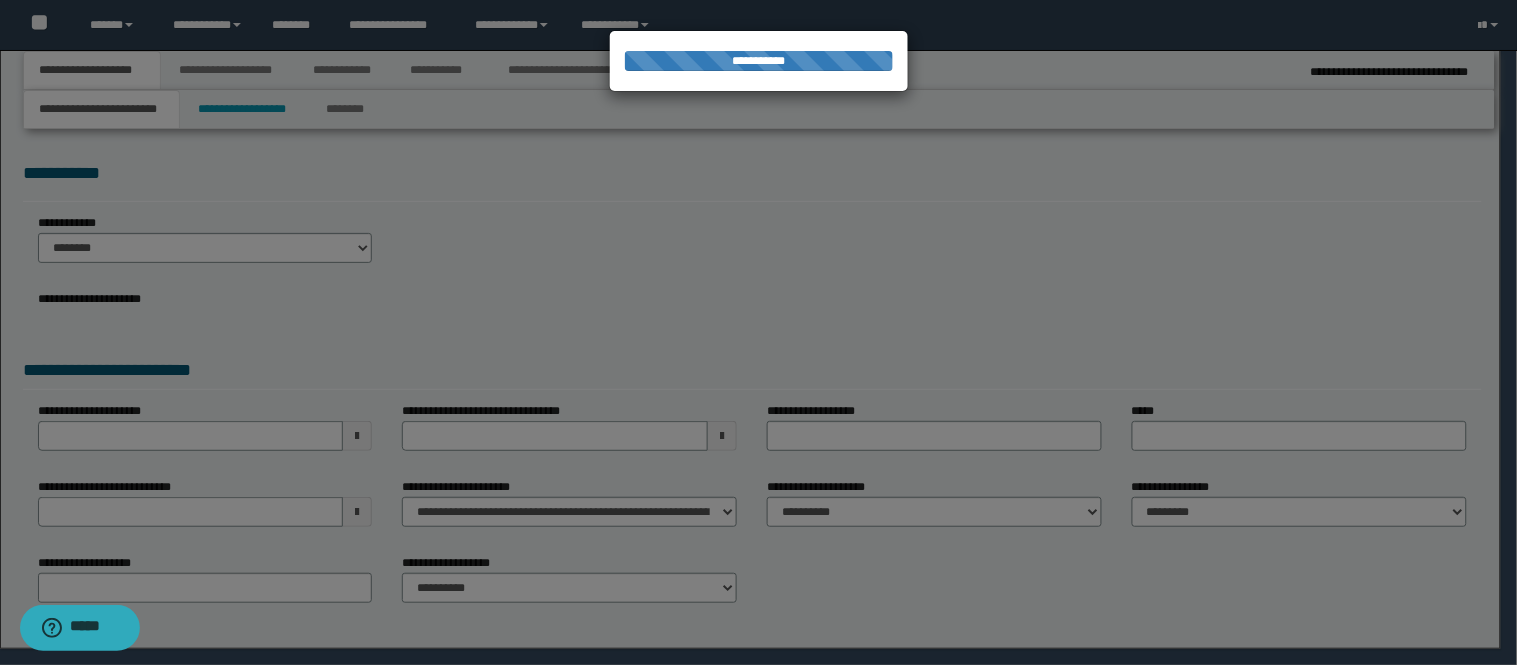 type on "**********" 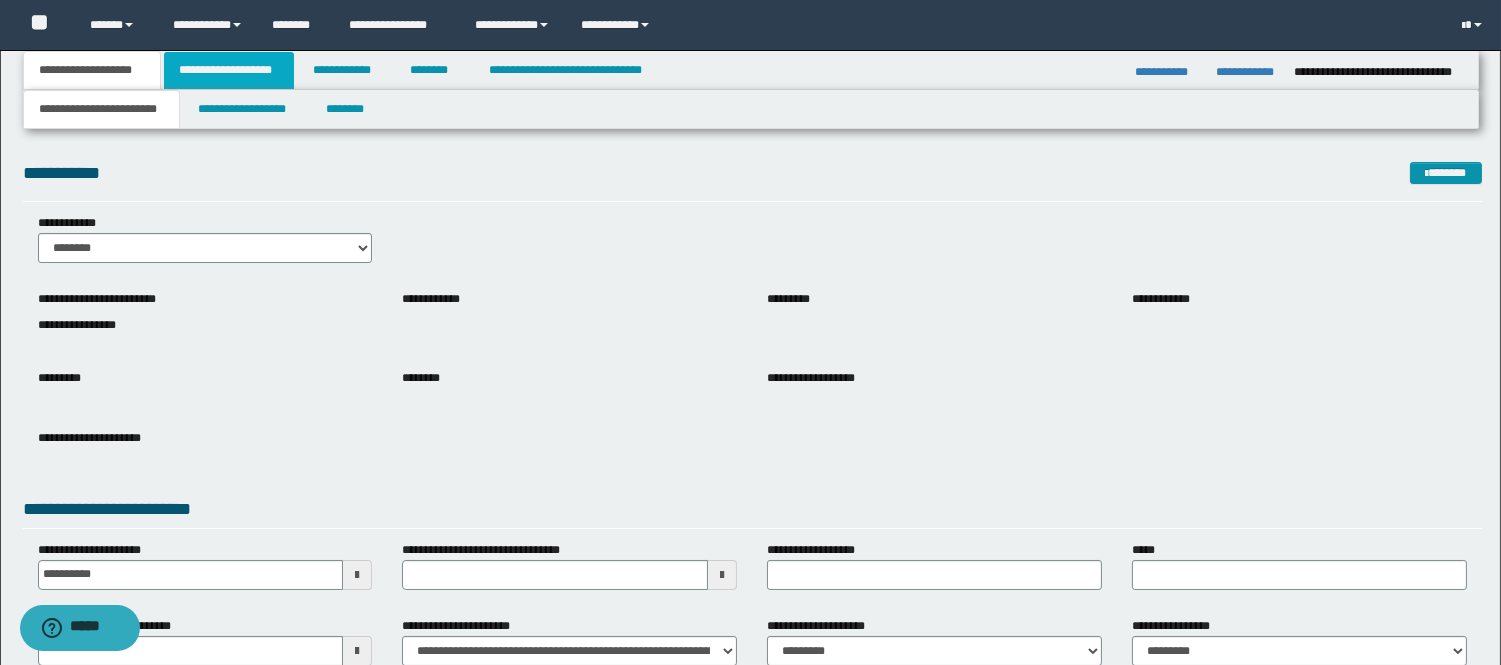 click on "**********" at bounding box center (229, 70) 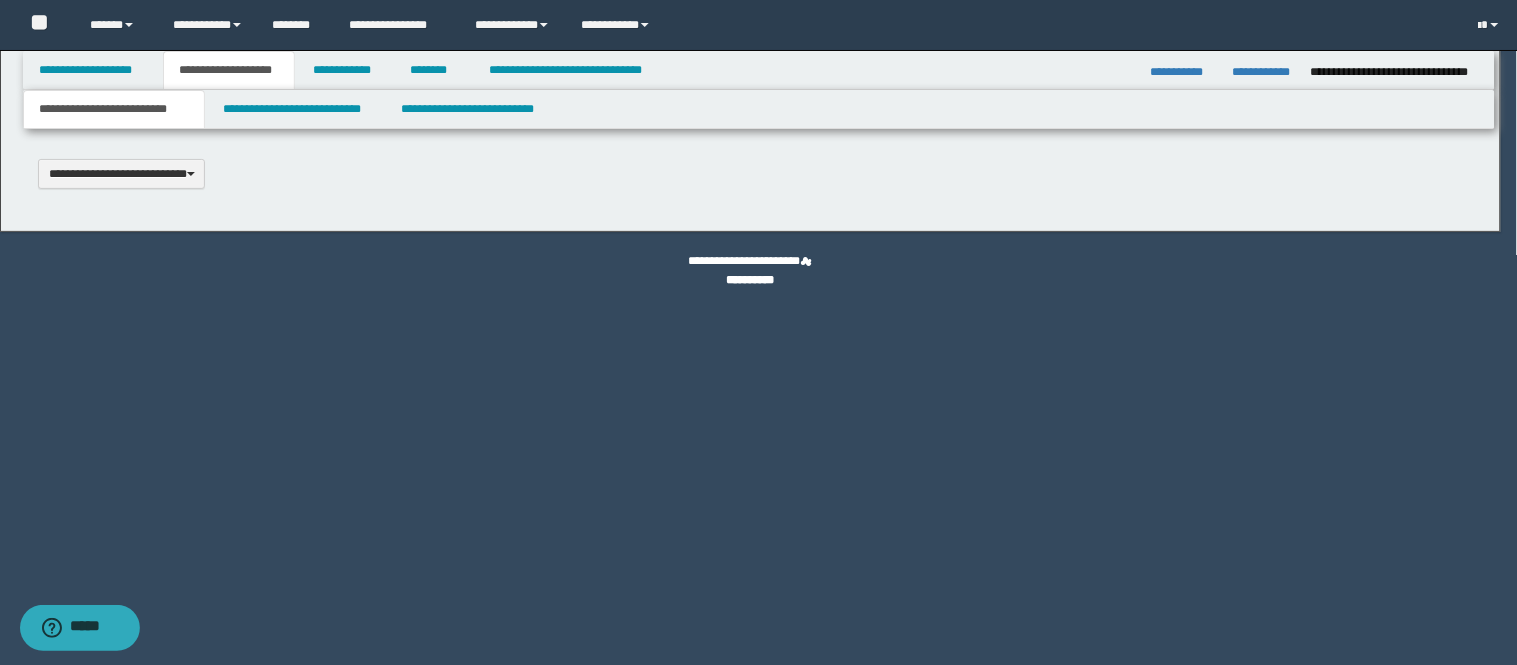 scroll, scrollTop: 0, scrollLeft: 0, axis: both 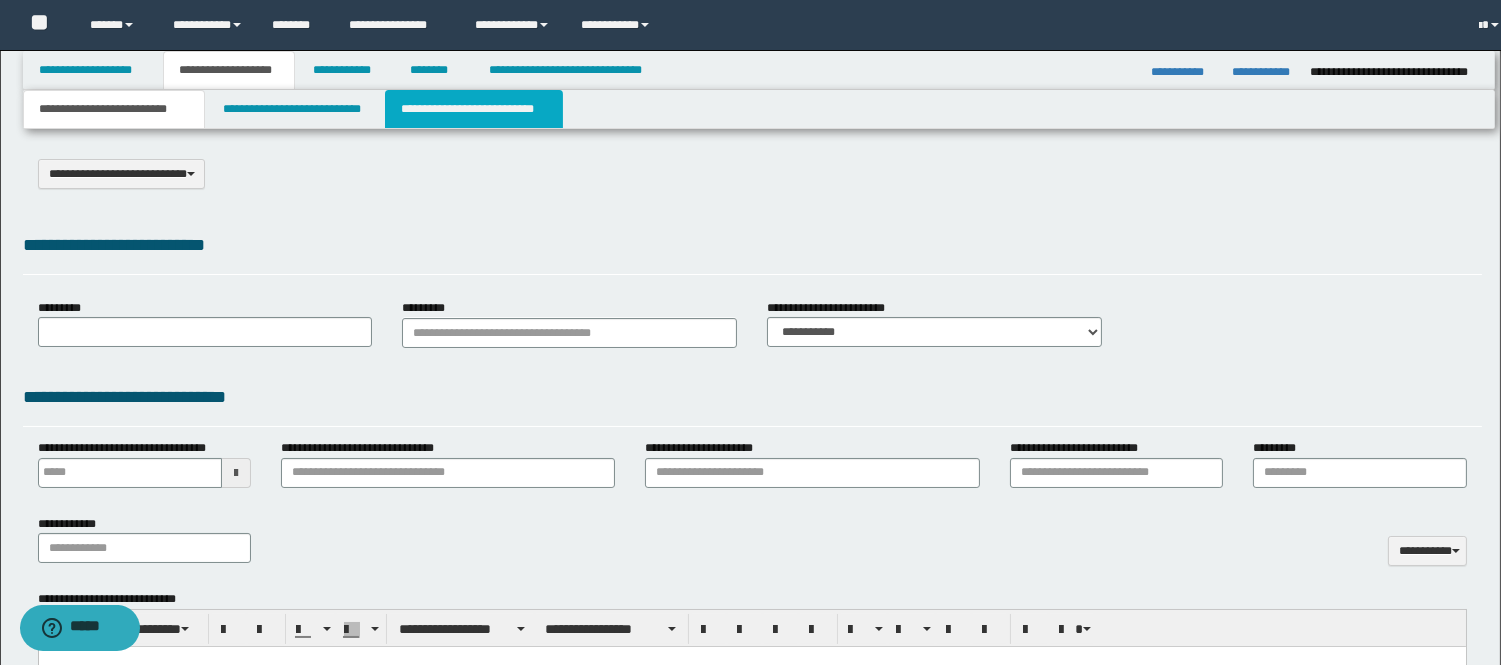 click on "**********" at bounding box center (474, 109) 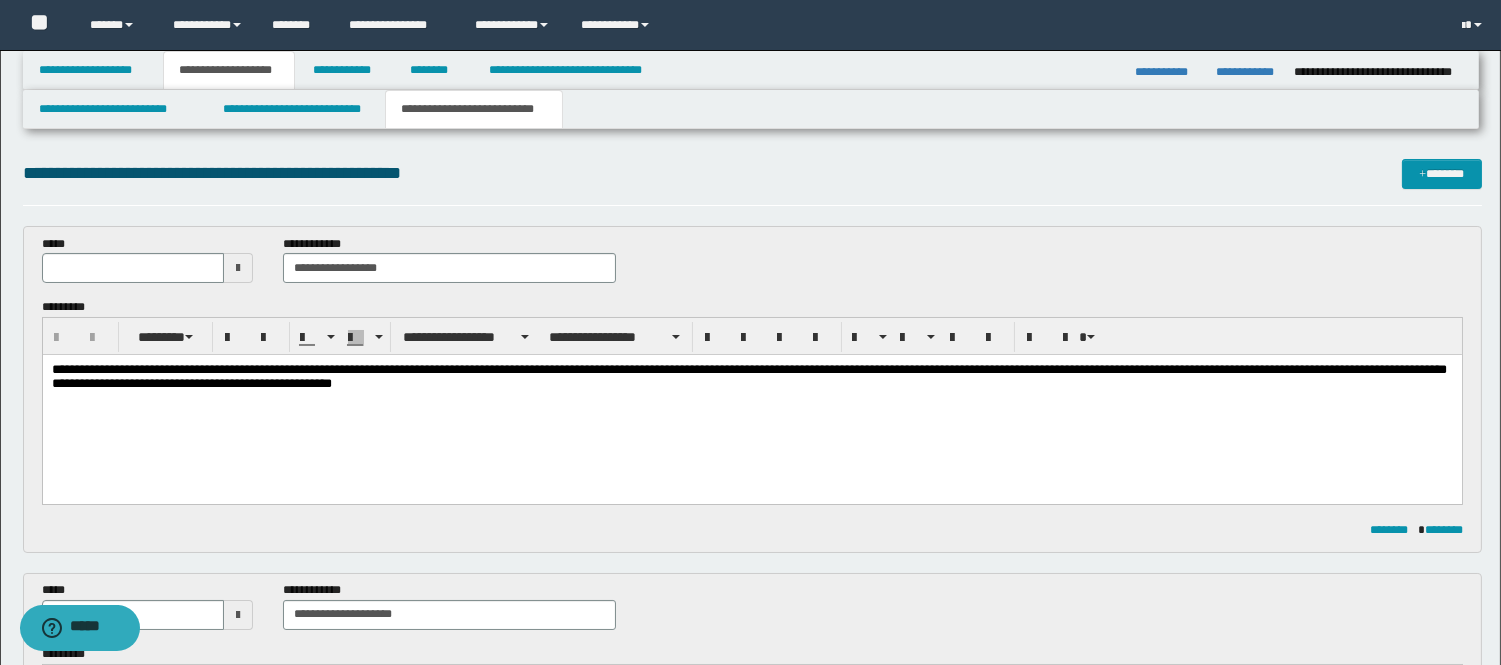 scroll, scrollTop: 0, scrollLeft: 0, axis: both 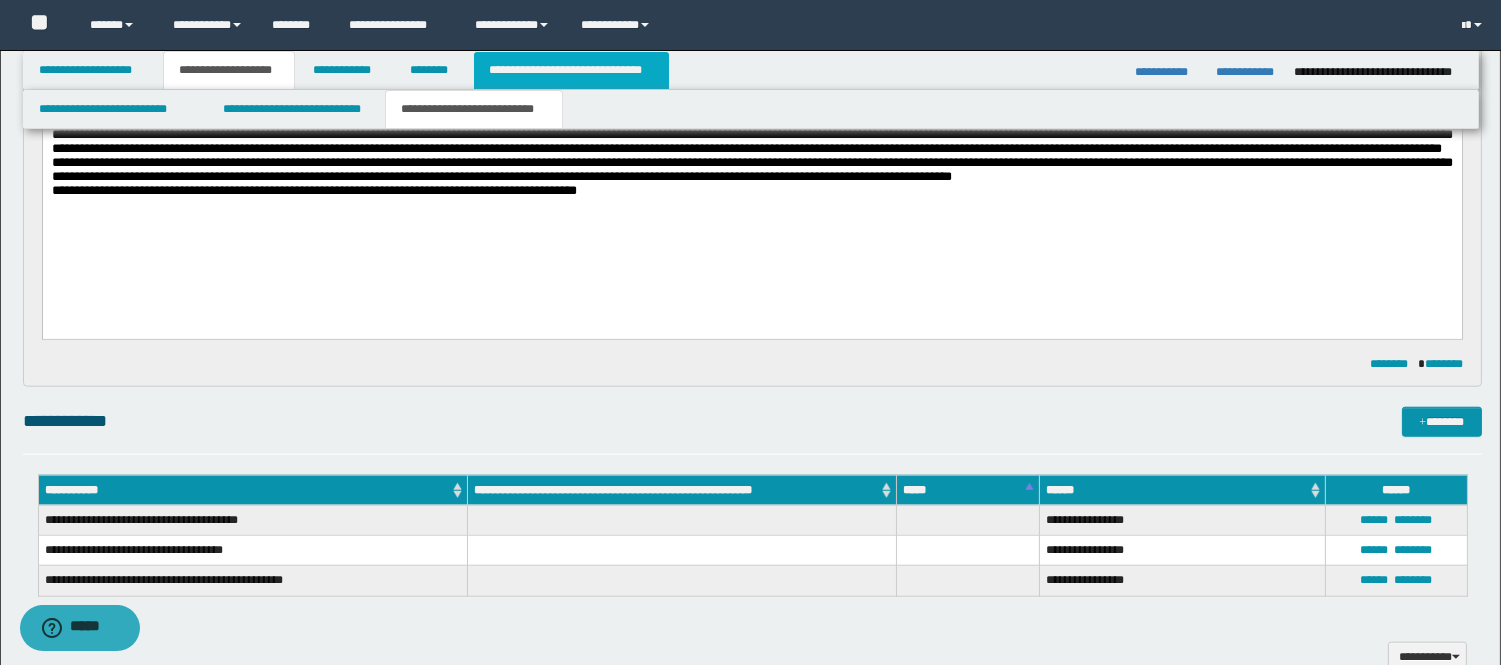 click on "**********" at bounding box center (571, 70) 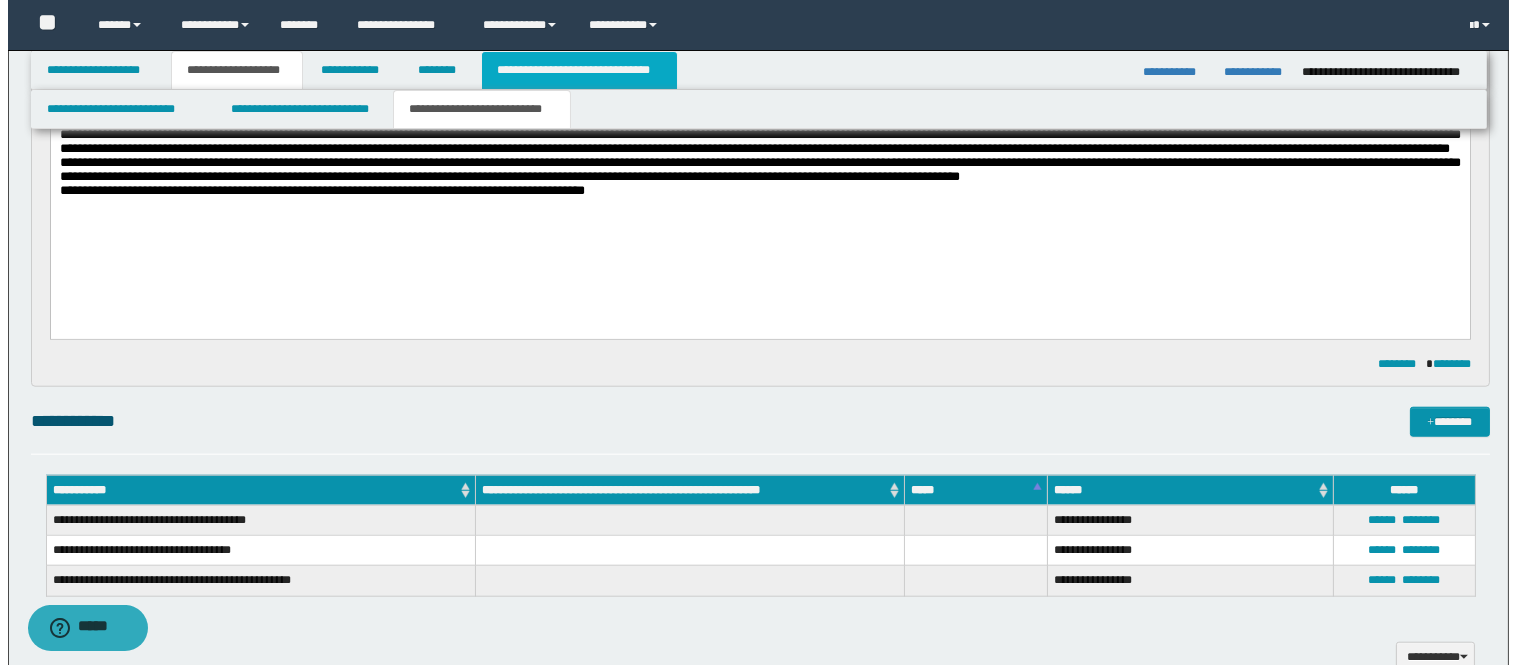 scroll, scrollTop: 0, scrollLeft: 0, axis: both 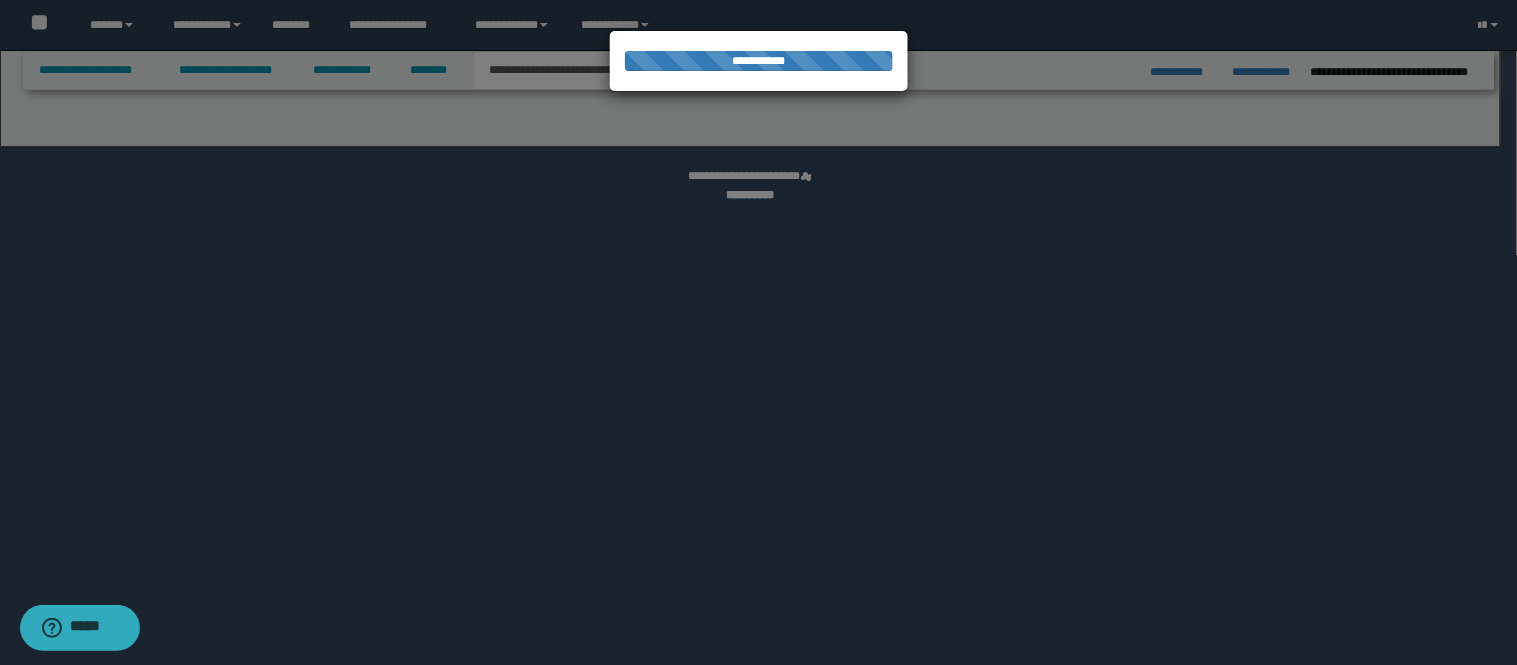 select on "*" 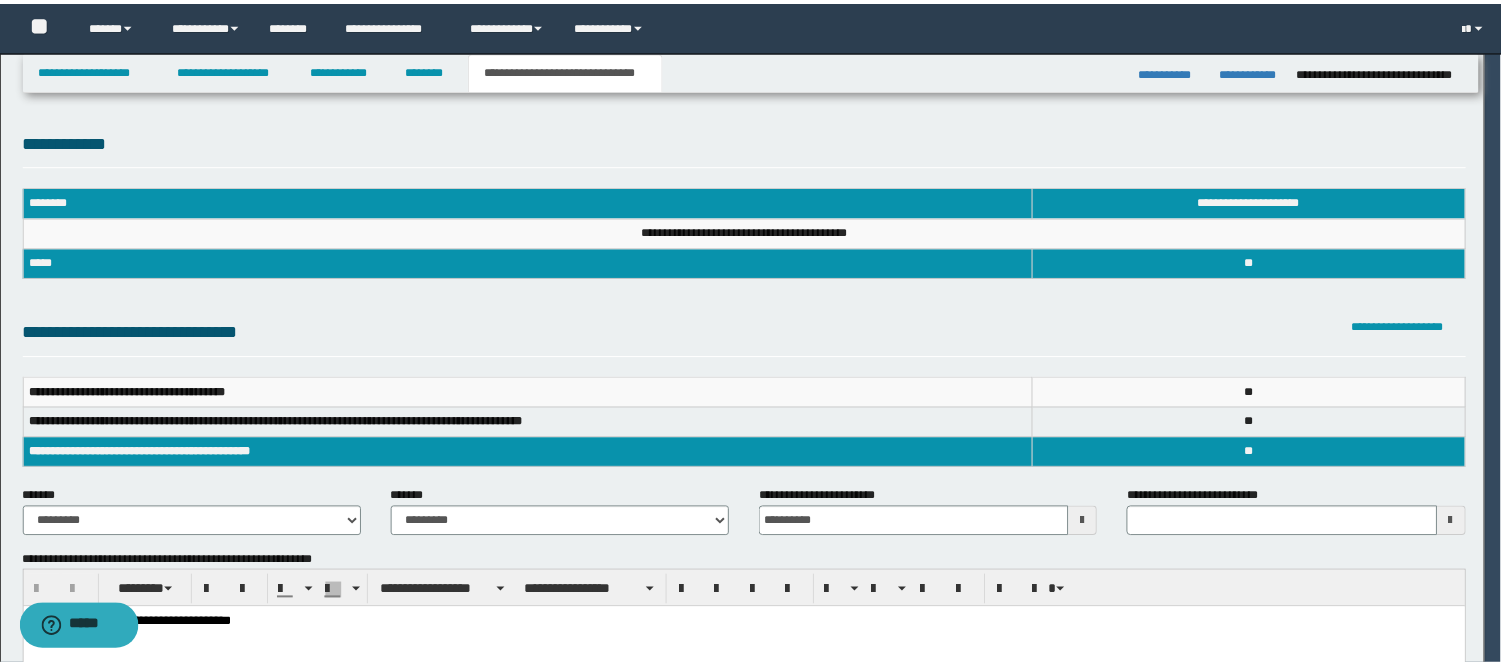 scroll, scrollTop: 0, scrollLeft: 0, axis: both 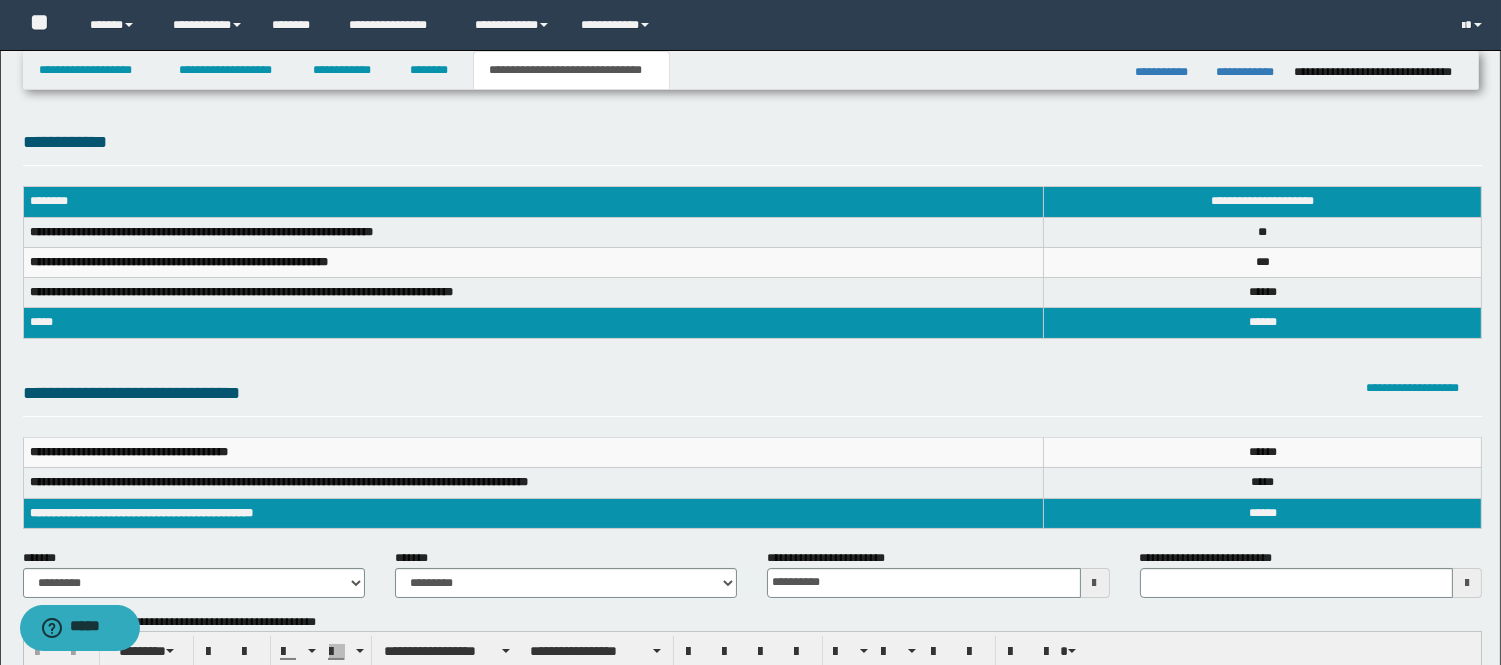 type 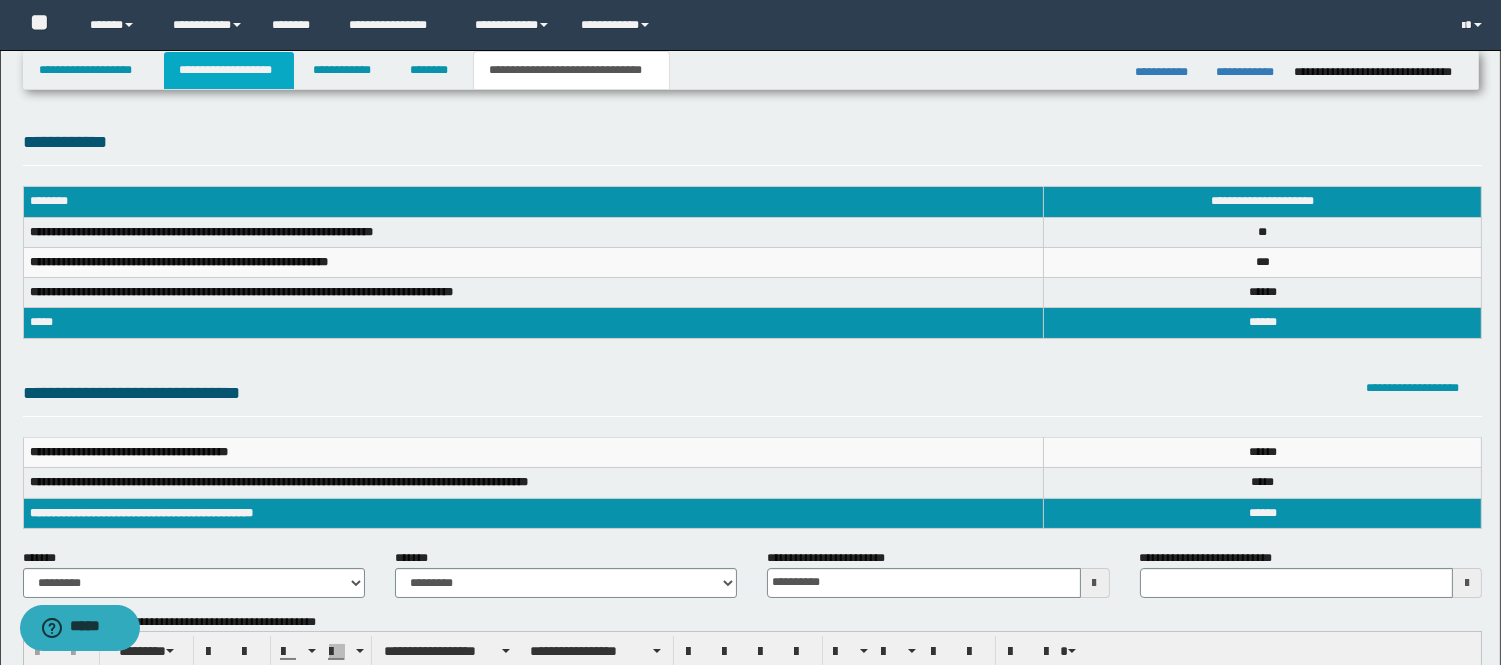 click on "**********" at bounding box center (229, 70) 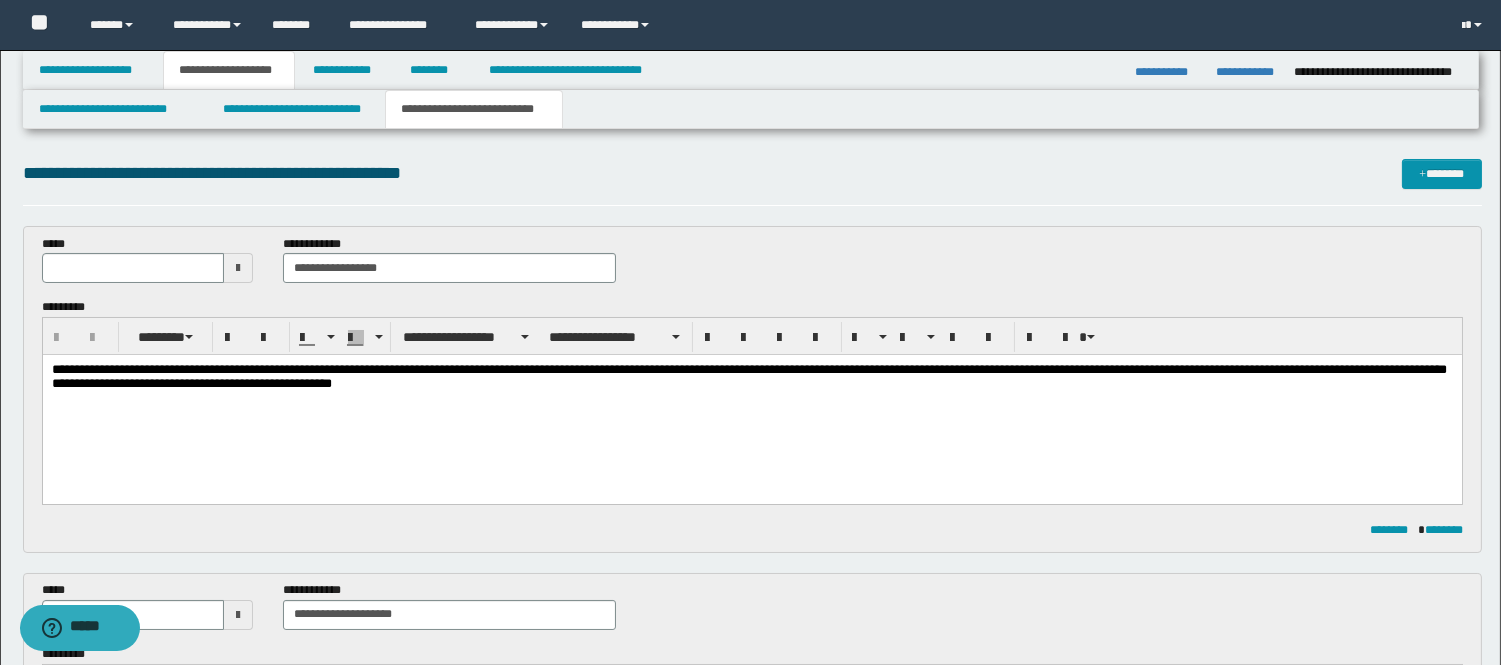 click on "**********" at bounding box center (751, 377) 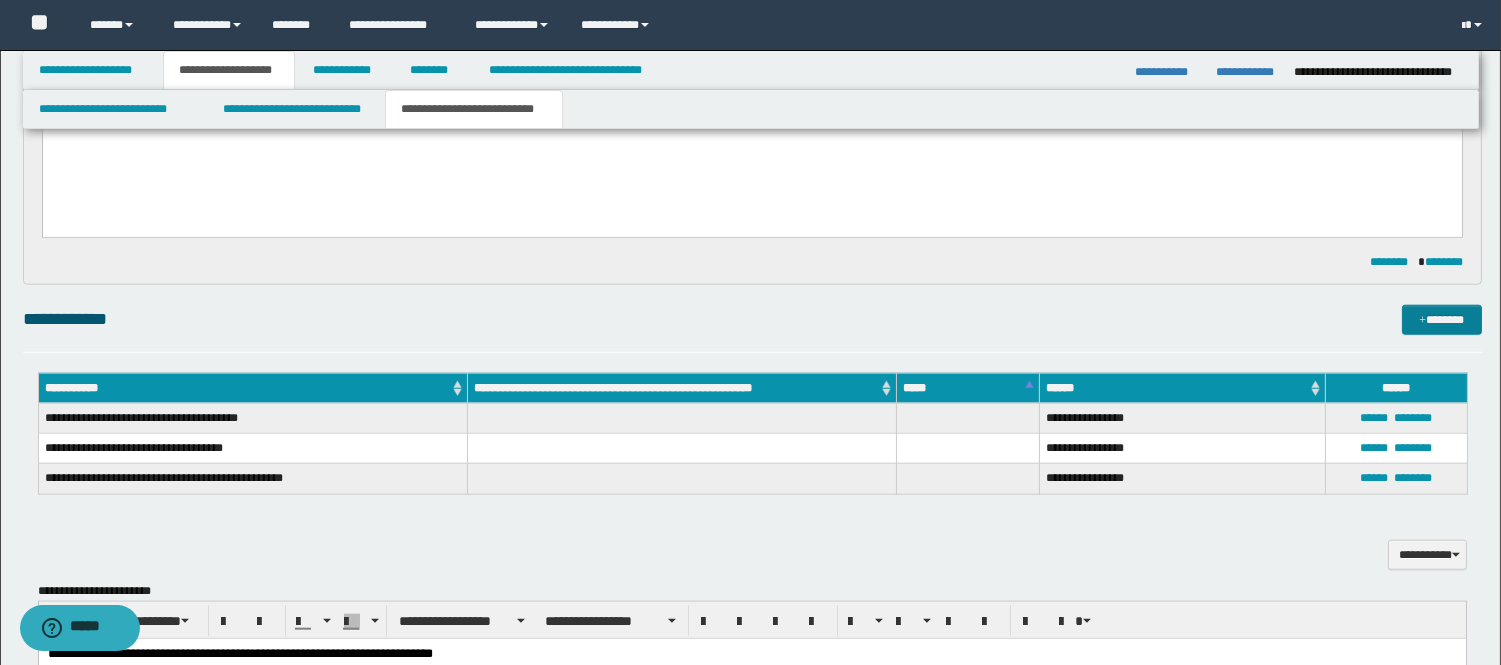 scroll, scrollTop: 3777, scrollLeft: 0, axis: vertical 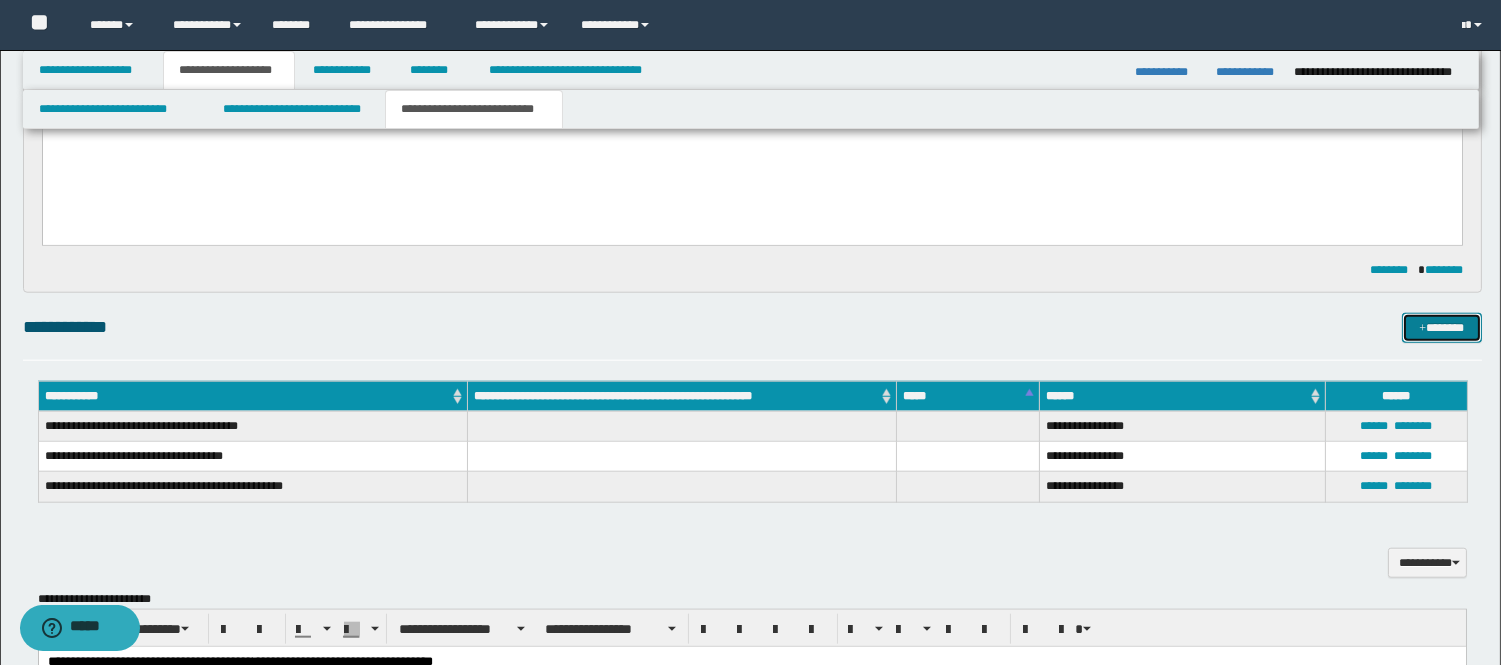 click on "*******" at bounding box center [1442, 328] 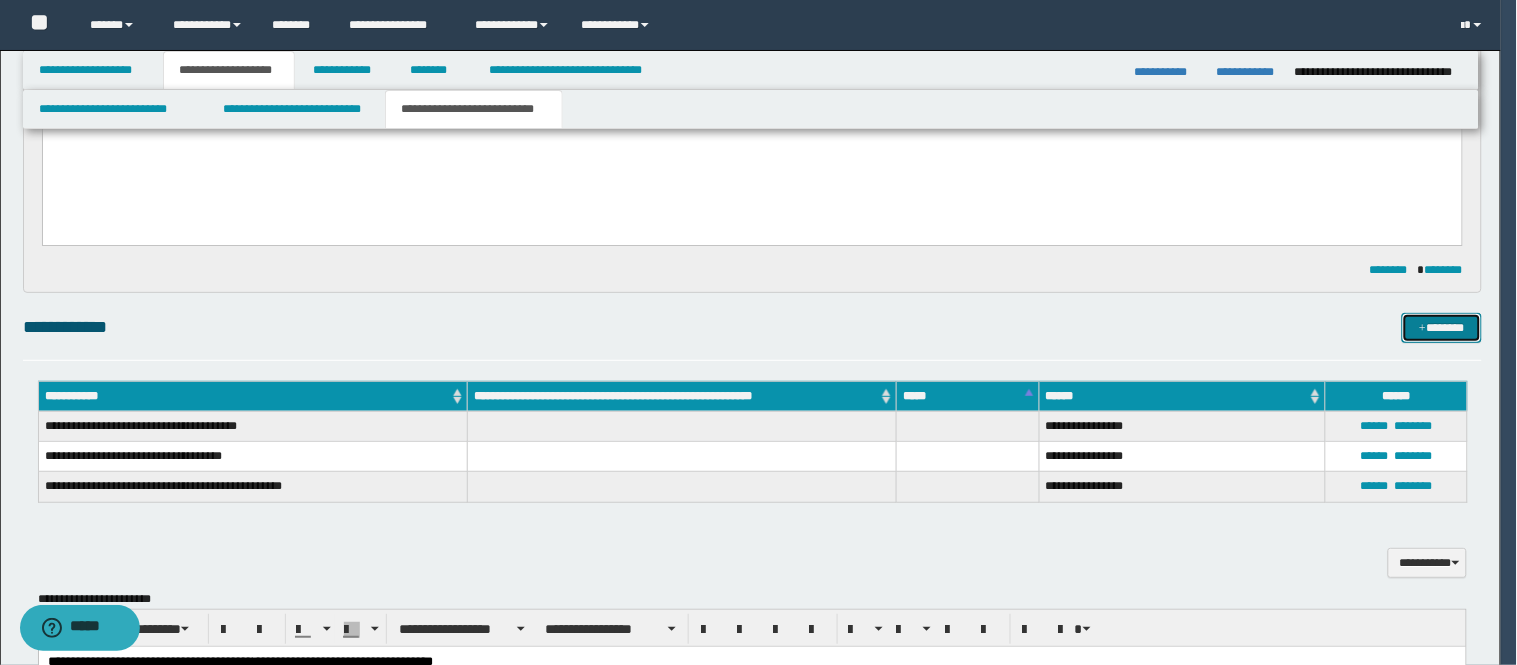 type 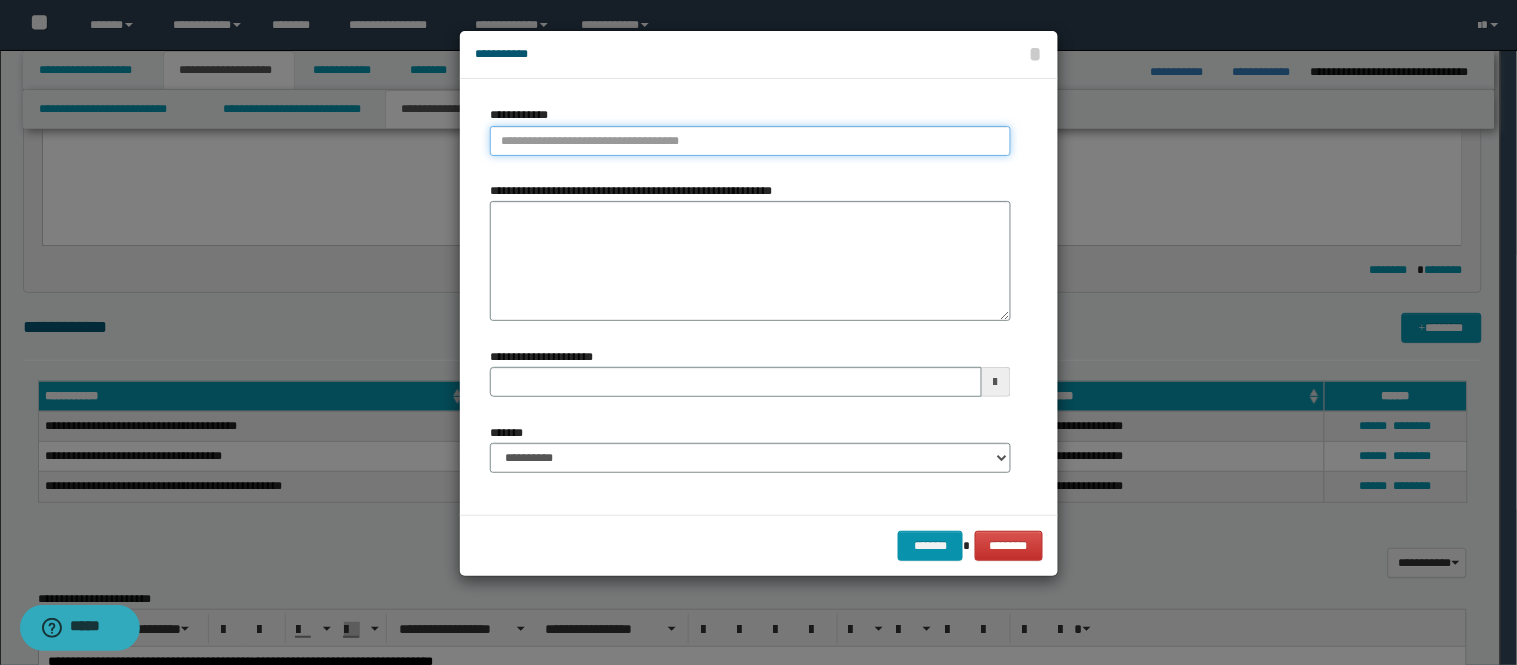 click on "**********" at bounding box center (750, 141) 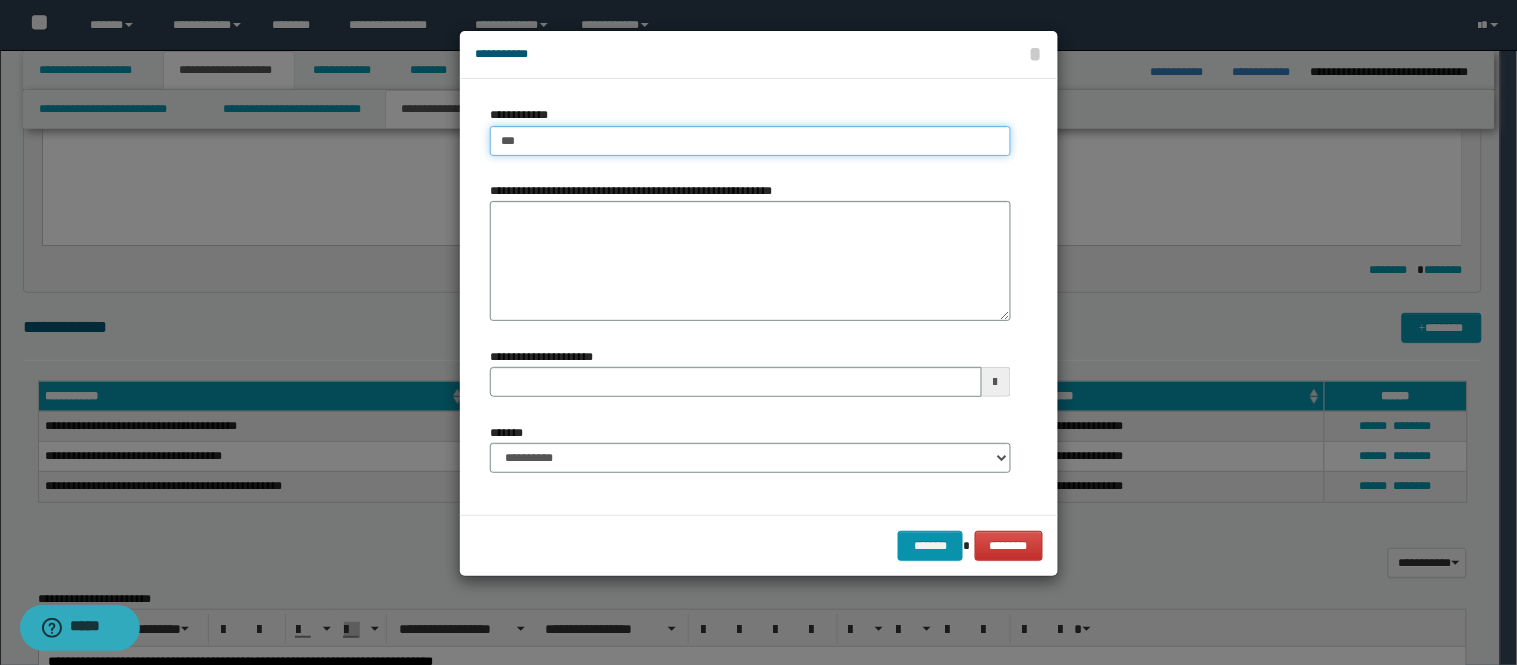 type on "****" 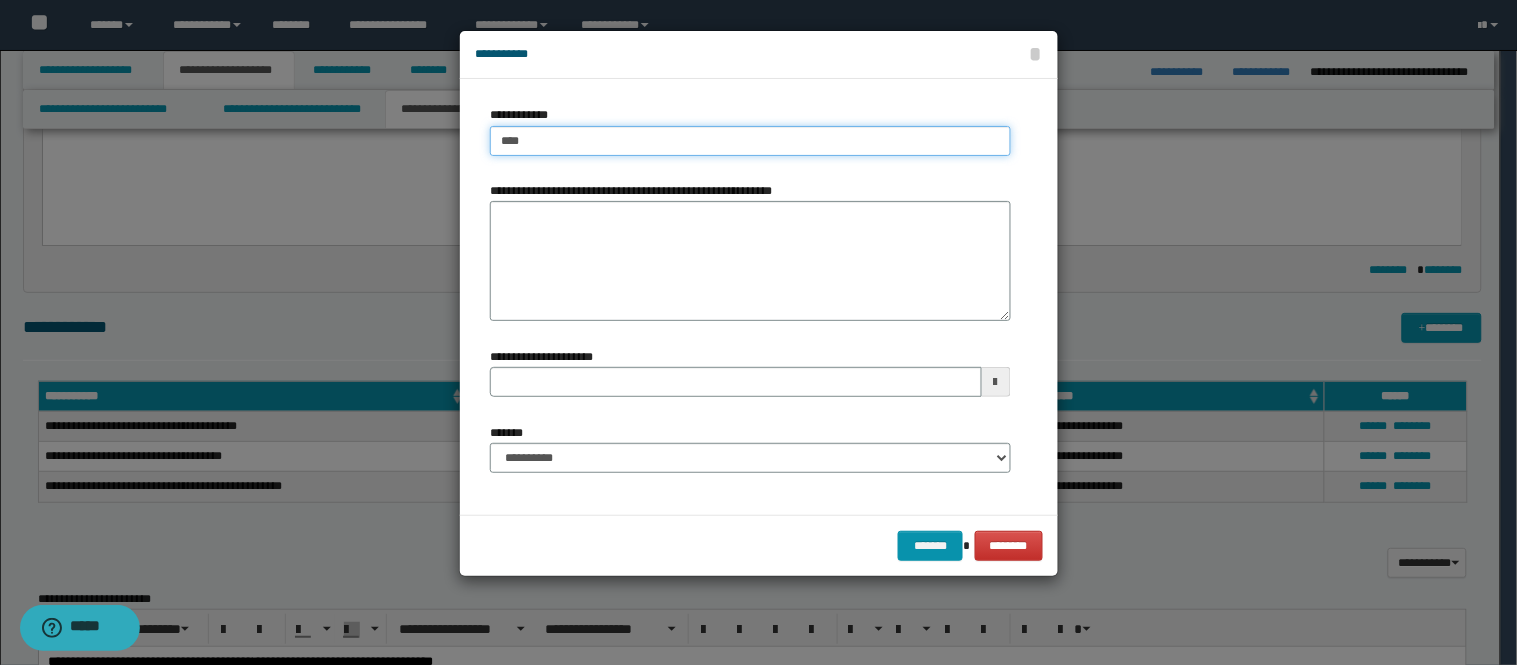 type on "****" 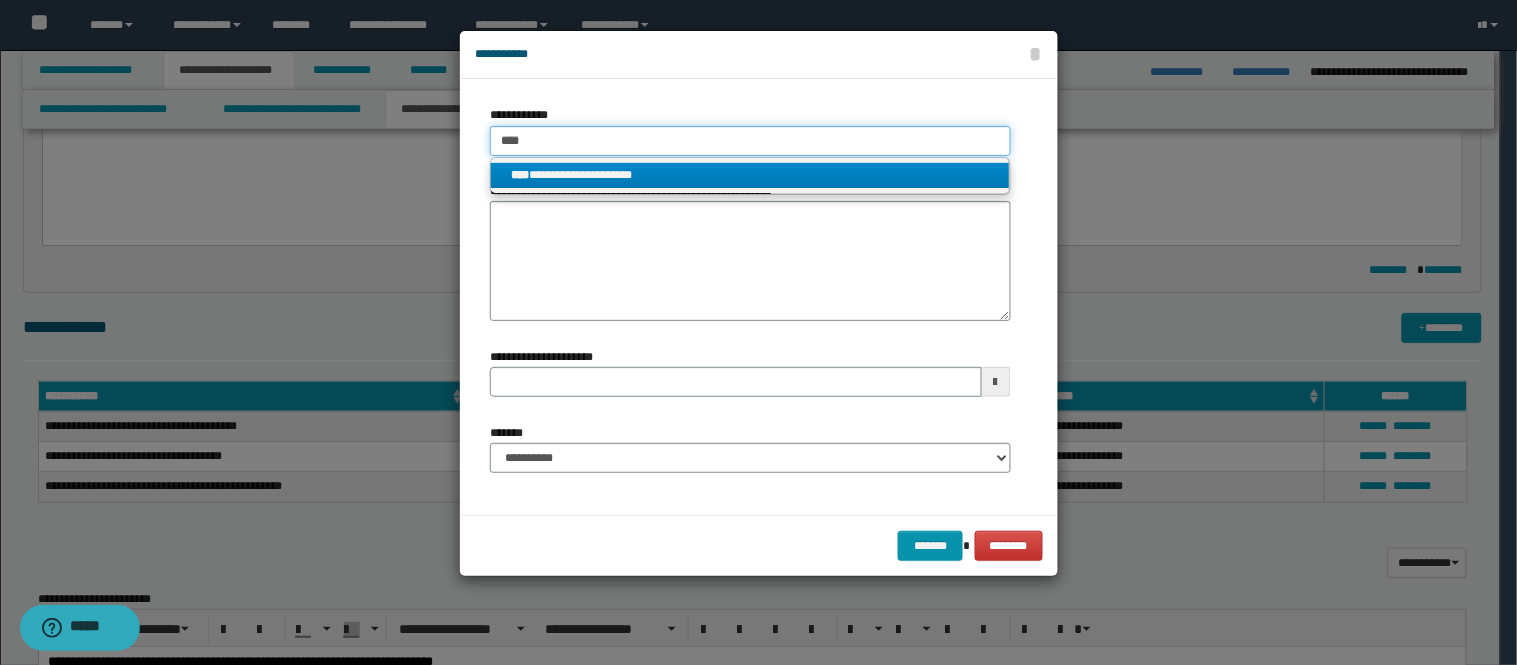 type on "****" 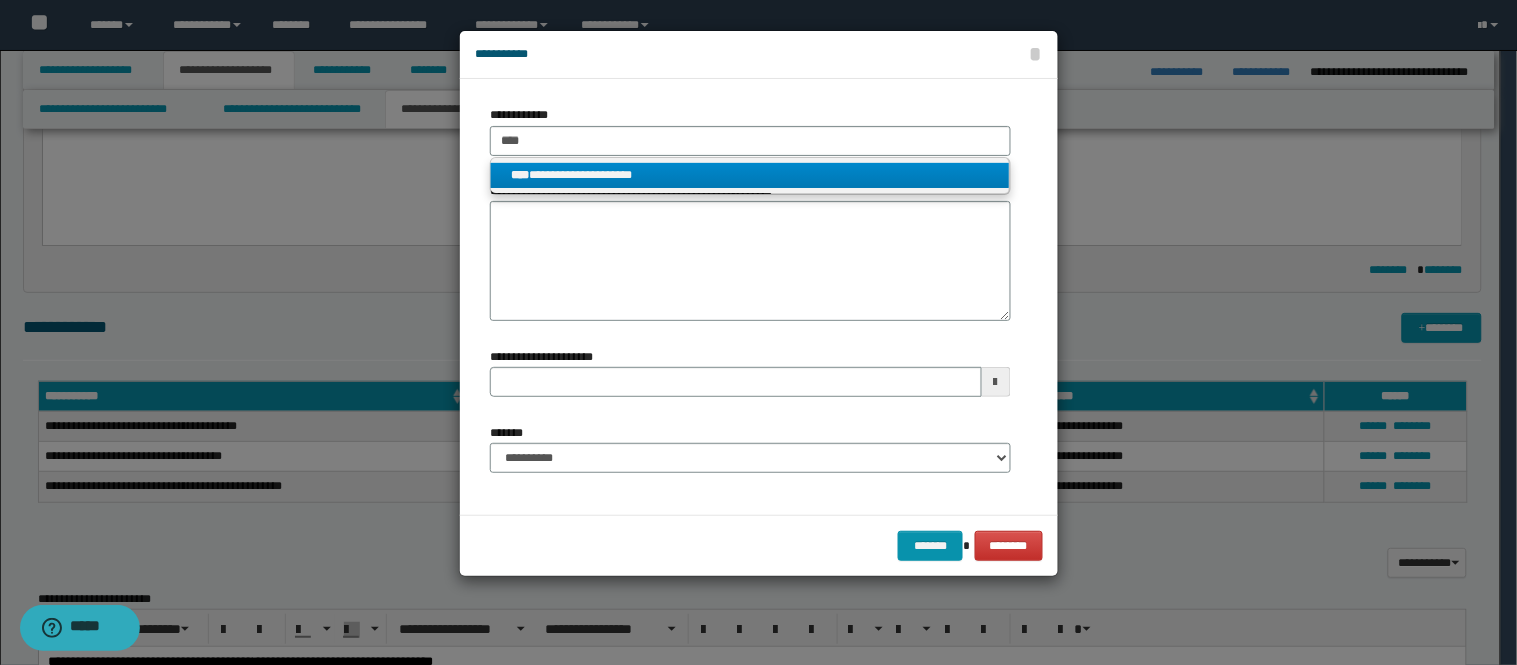 click on "**********" at bounding box center (750, 175) 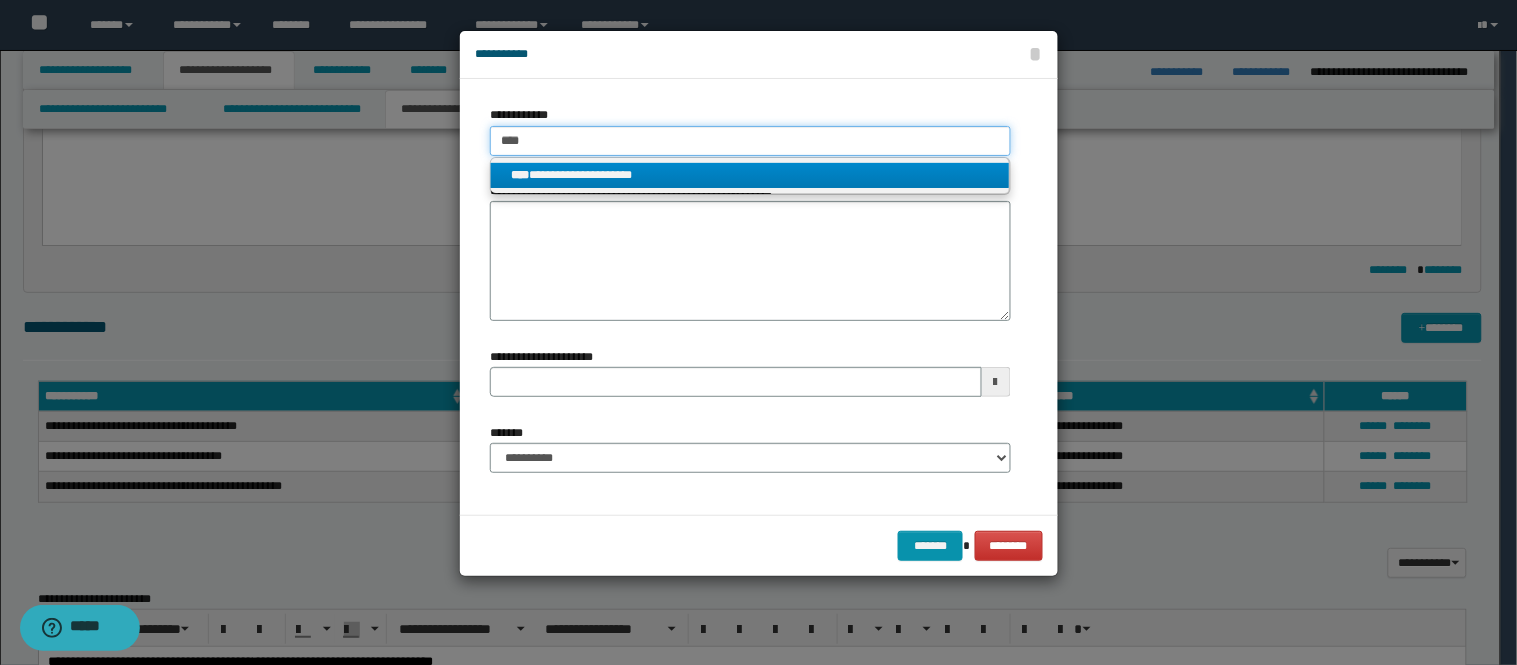 type 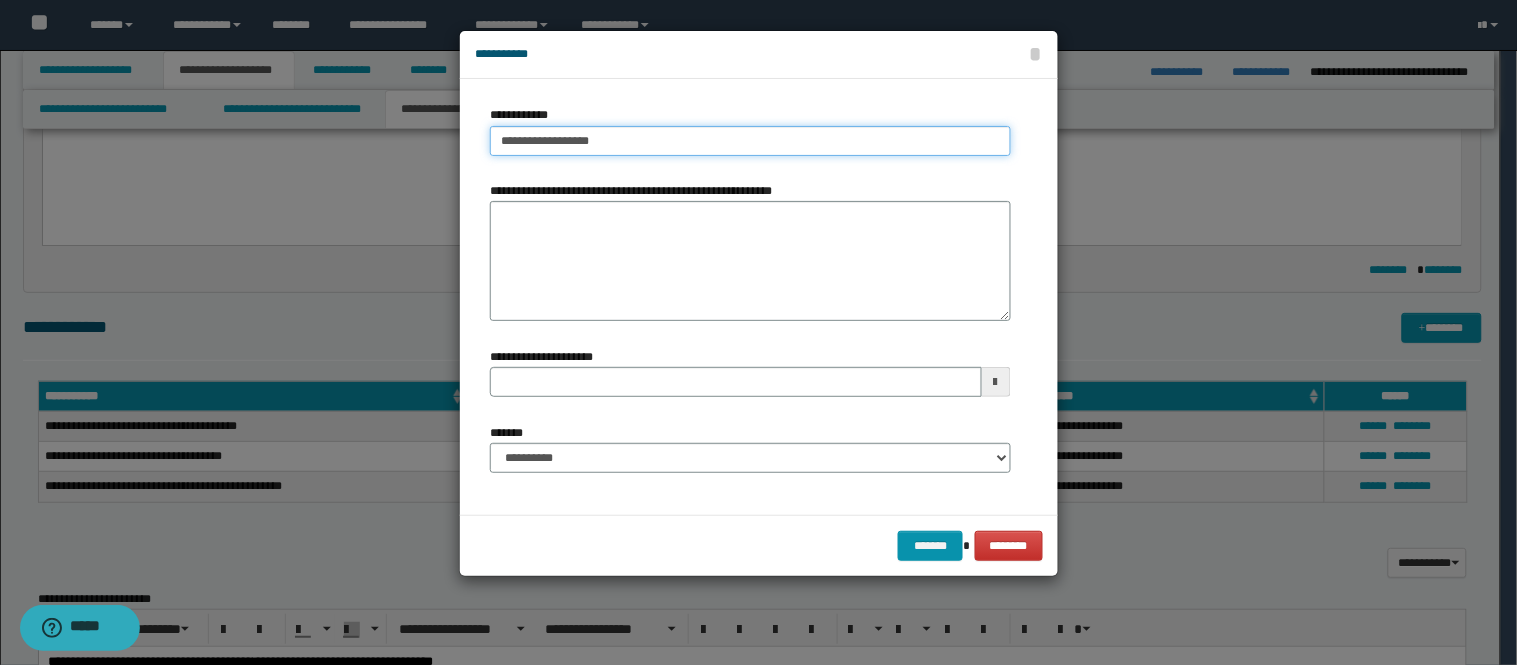 type 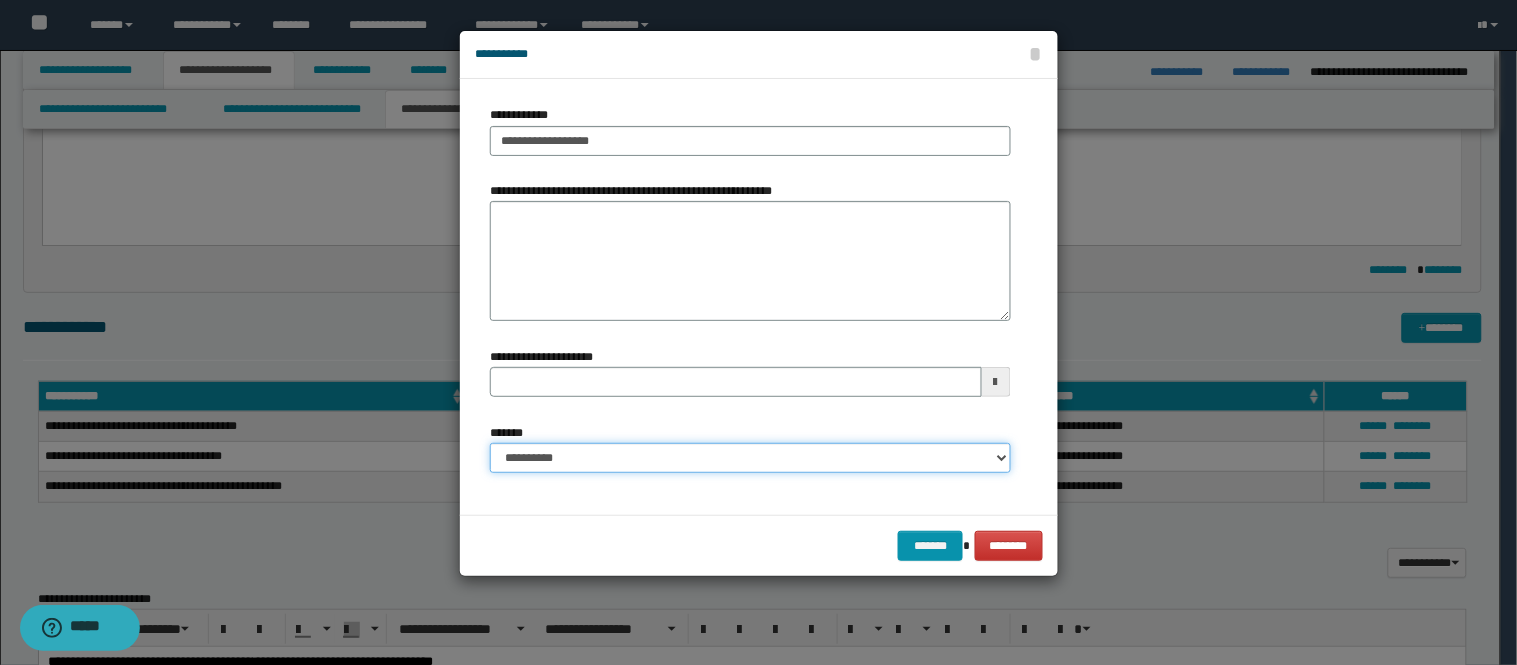 click on "**********" at bounding box center [750, 458] 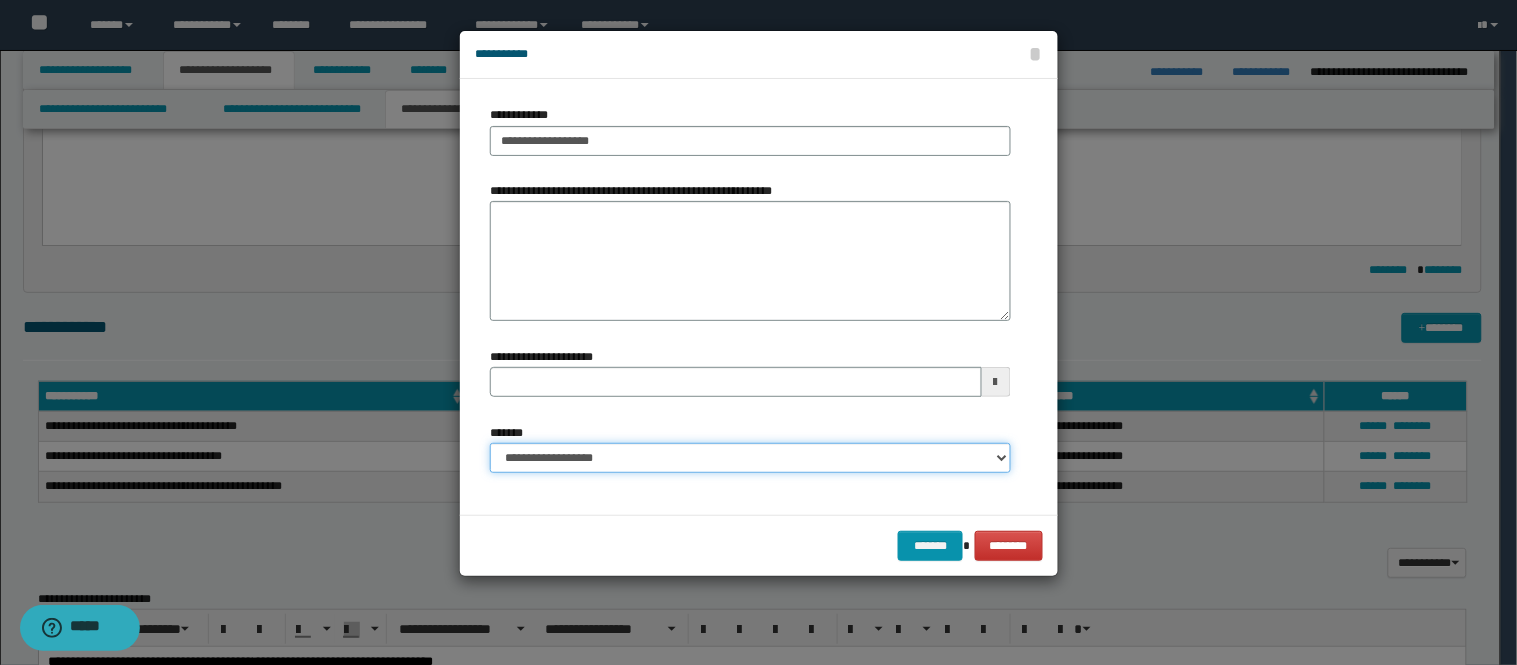 type 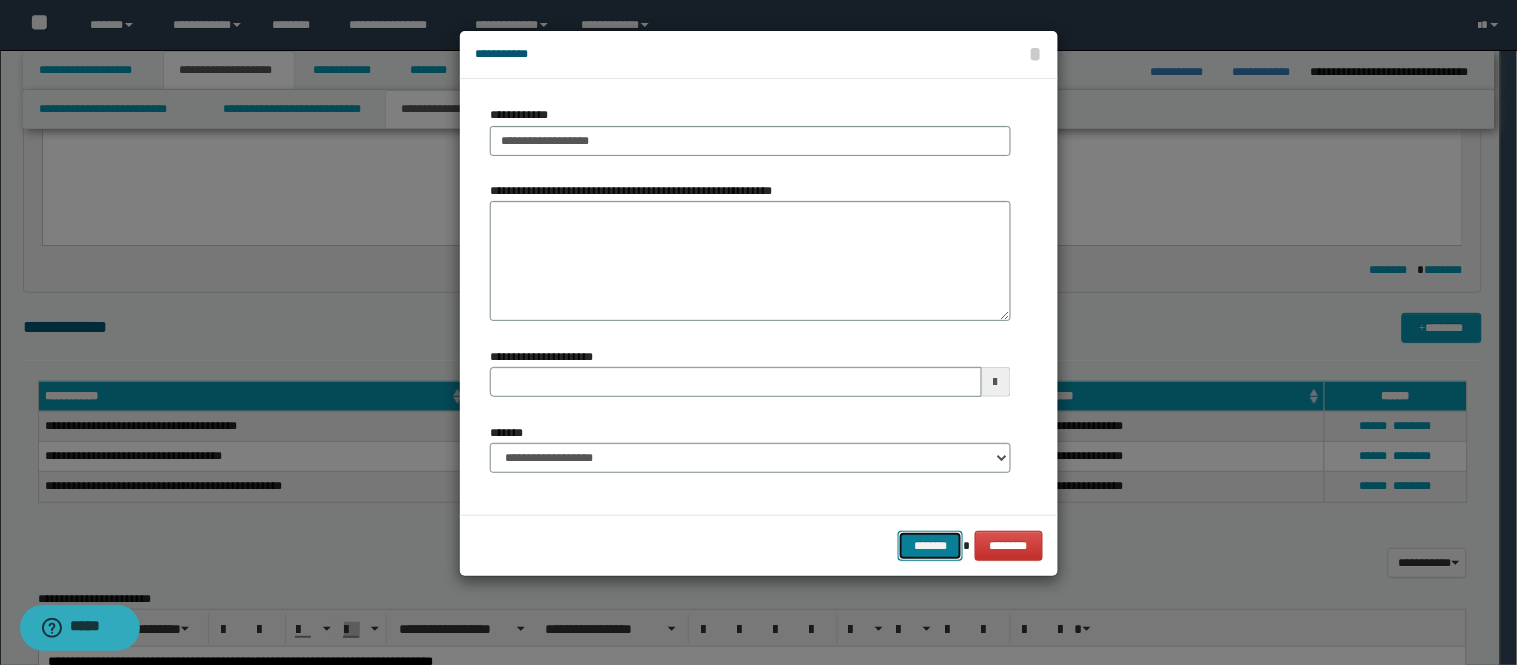 click on "*******" at bounding box center [930, 546] 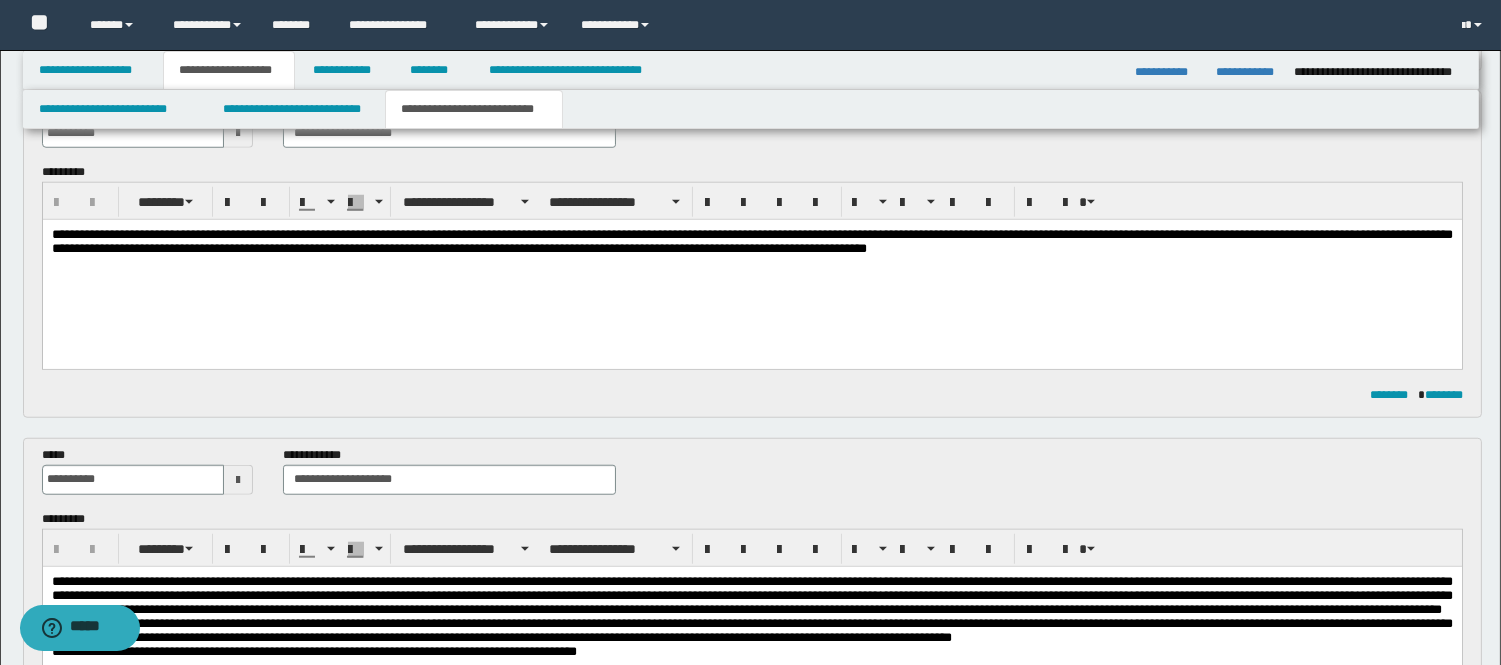 scroll, scrollTop: 3333, scrollLeft: 0, axis: vertical 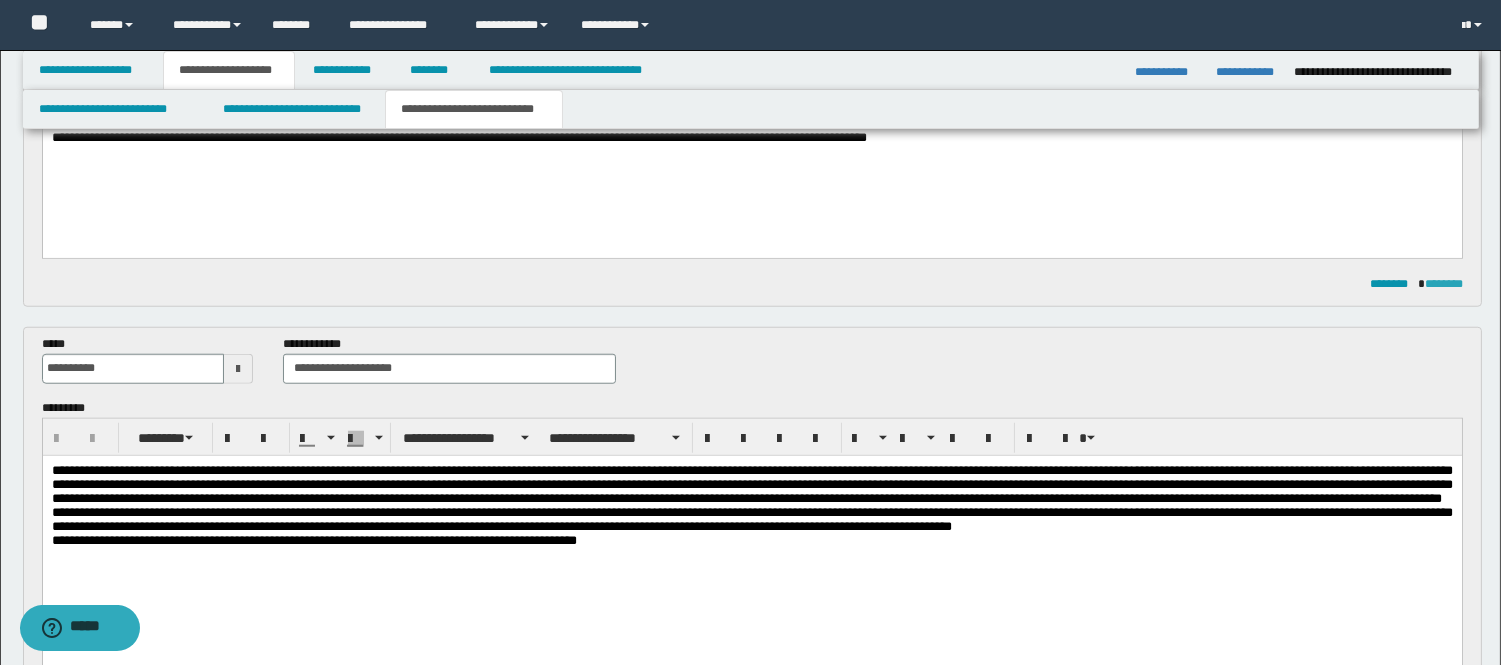 click on "********" at bounding box center [1444, 284] 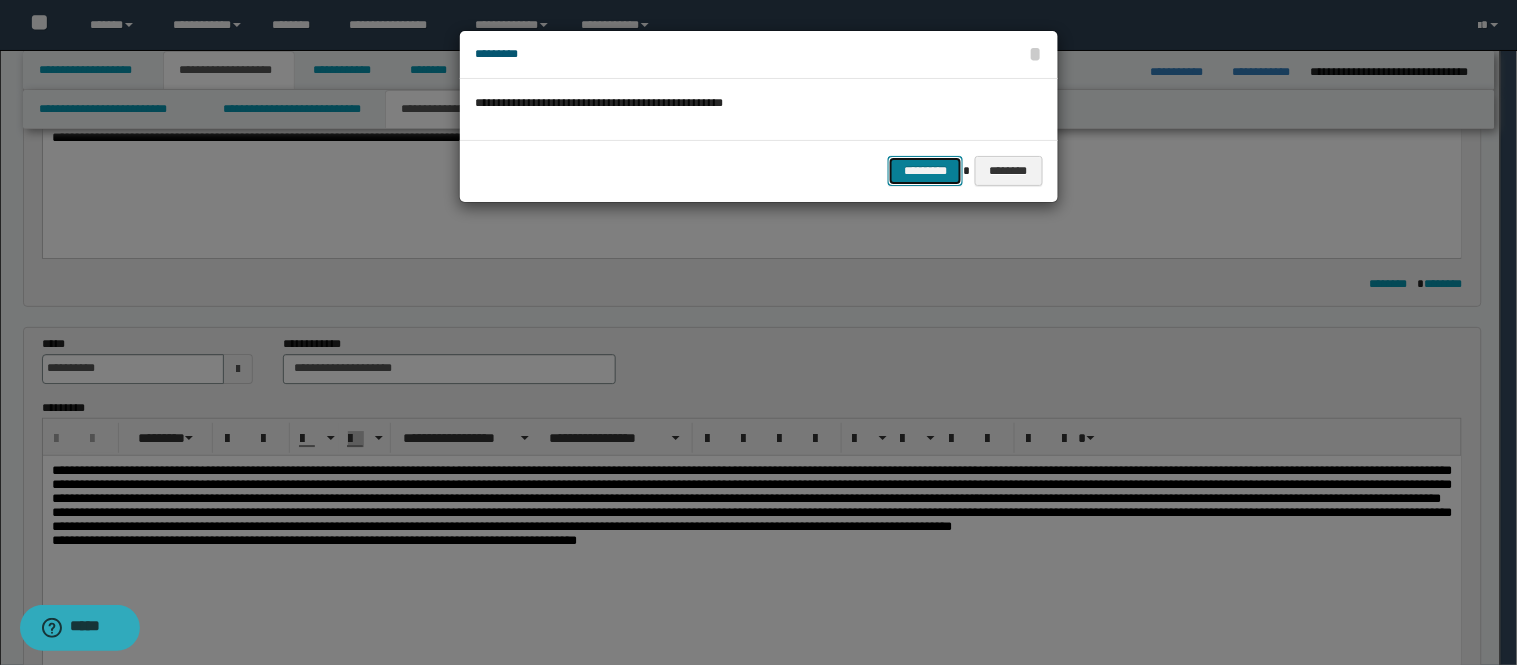 click on "*********" at bounding box center [925, 171] 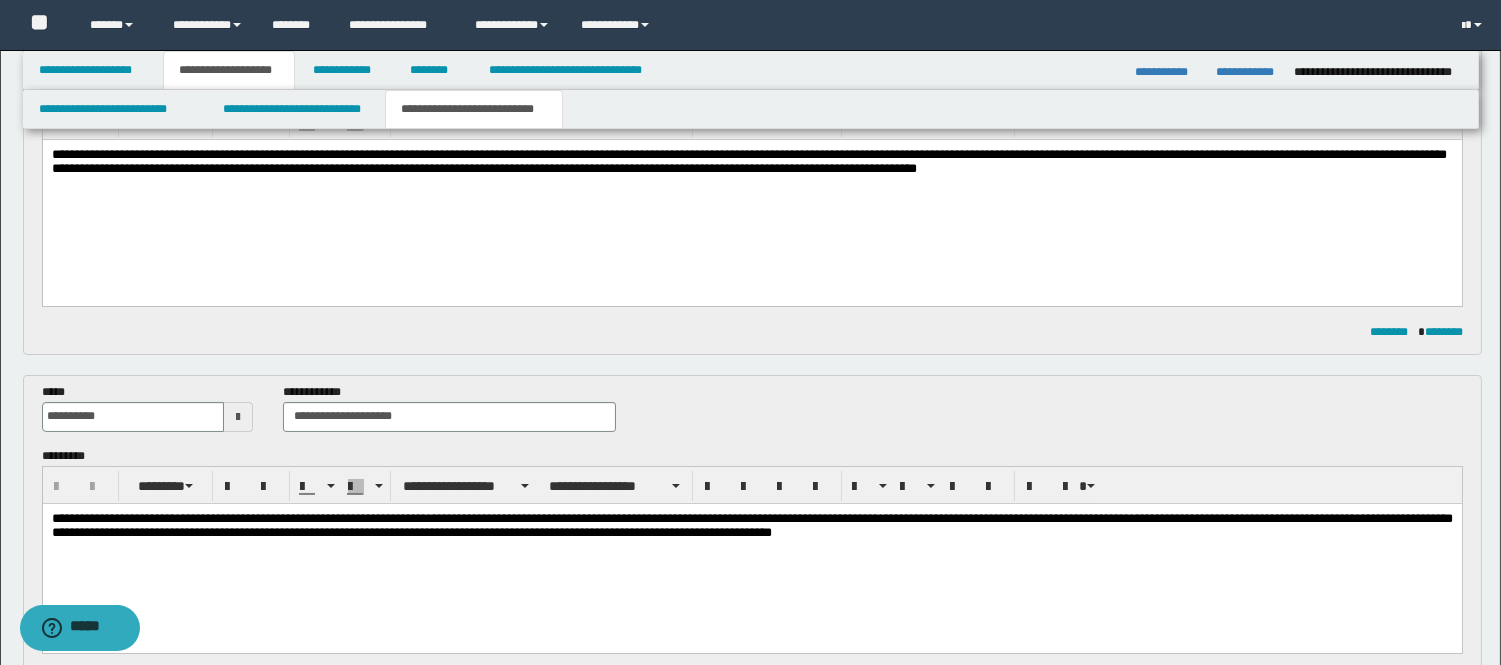 scroll, scrollTop: 0, scrollLeft: 0, axis: both 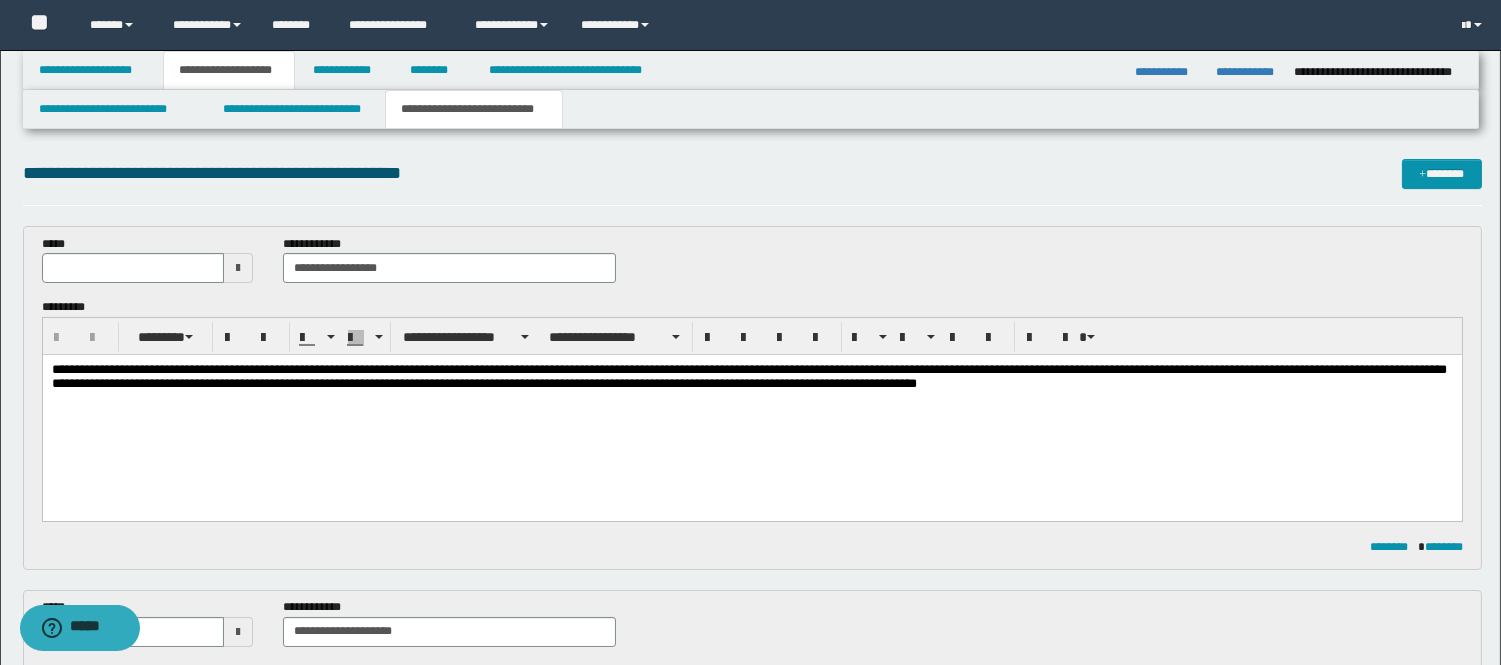 click on "**********" at bounding box center (751, 377) 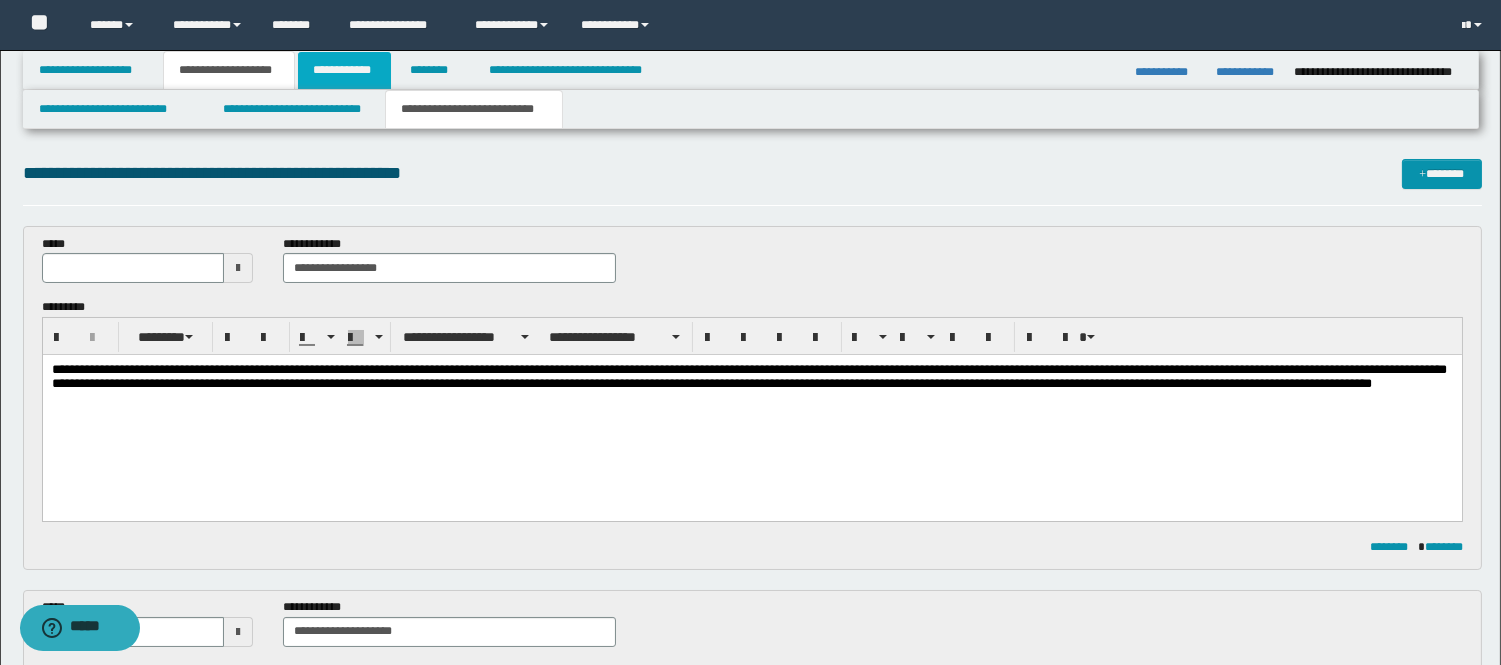 click on "**********" at bounding box center (344, 70) 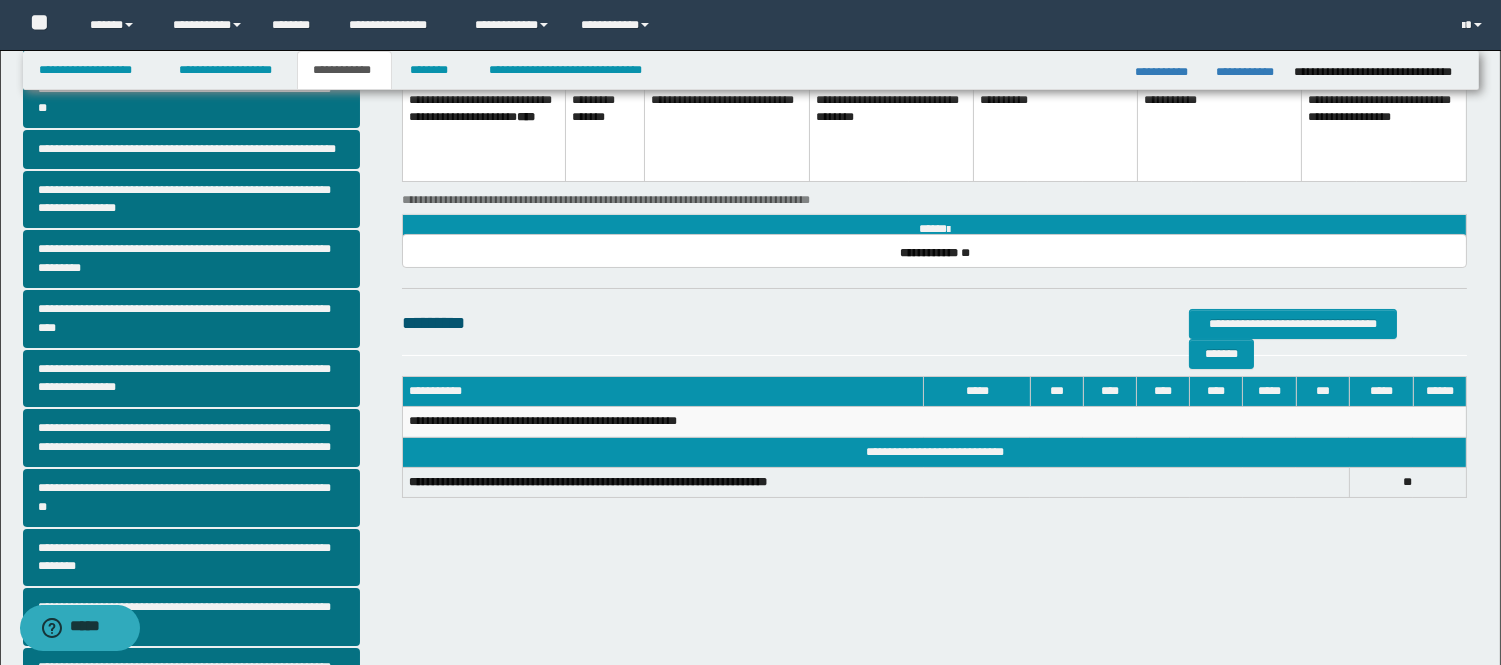 scroll, scrollTop: 445, scrollLeft: 0, axis: vertical 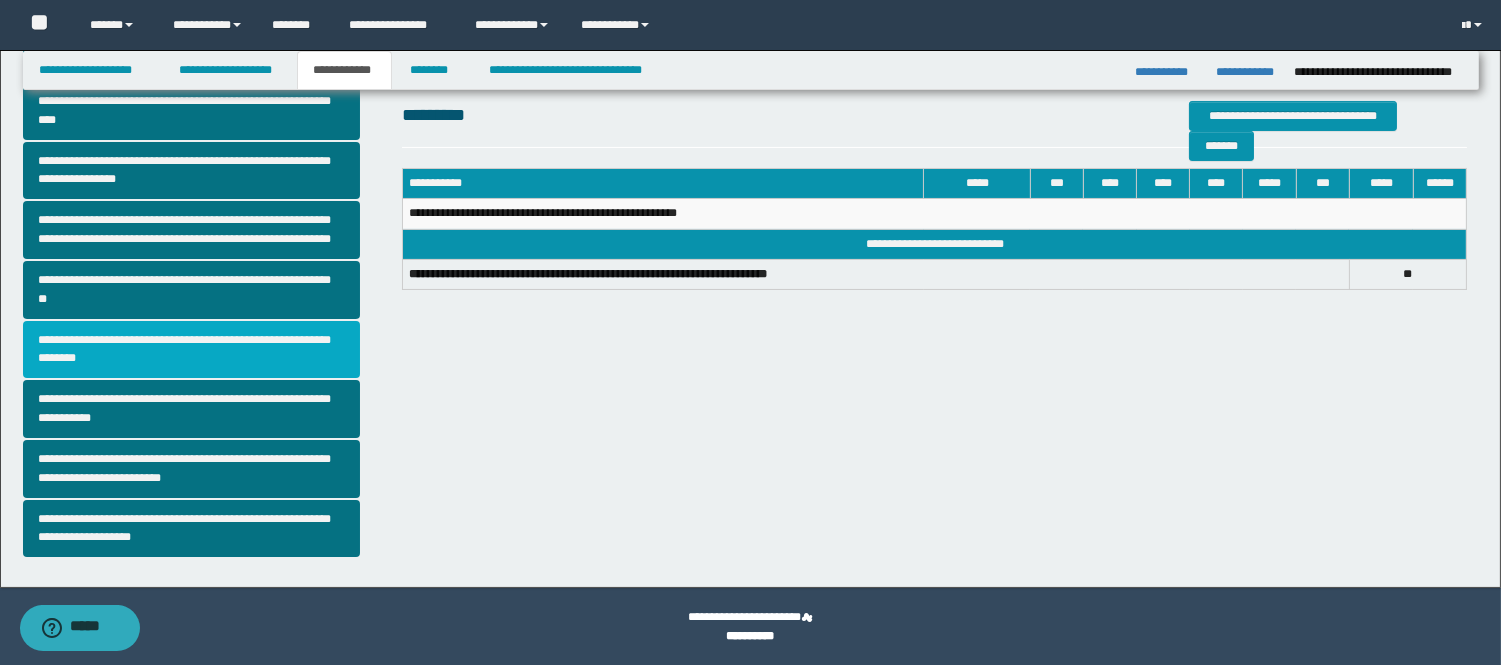 click on "**********" at bounding box center [192, 350] 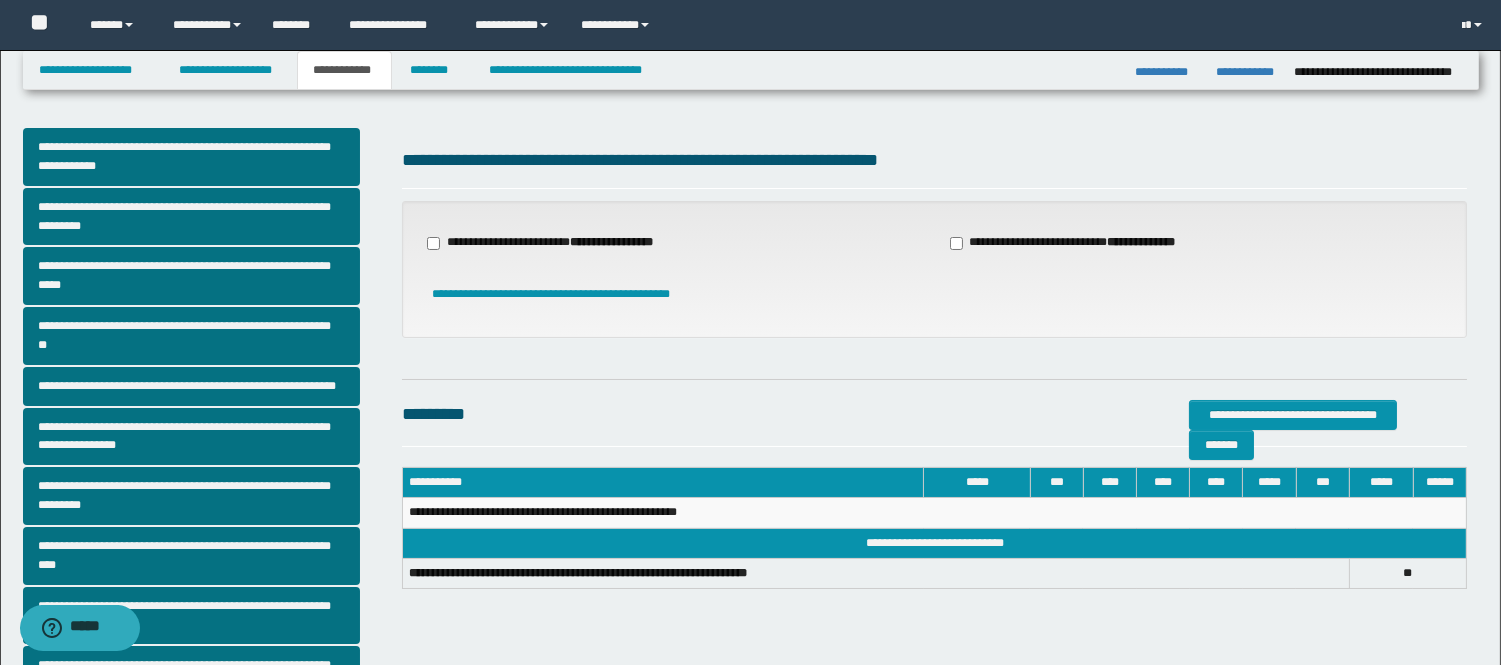 click on "**********" at bounding box center [552, 243] 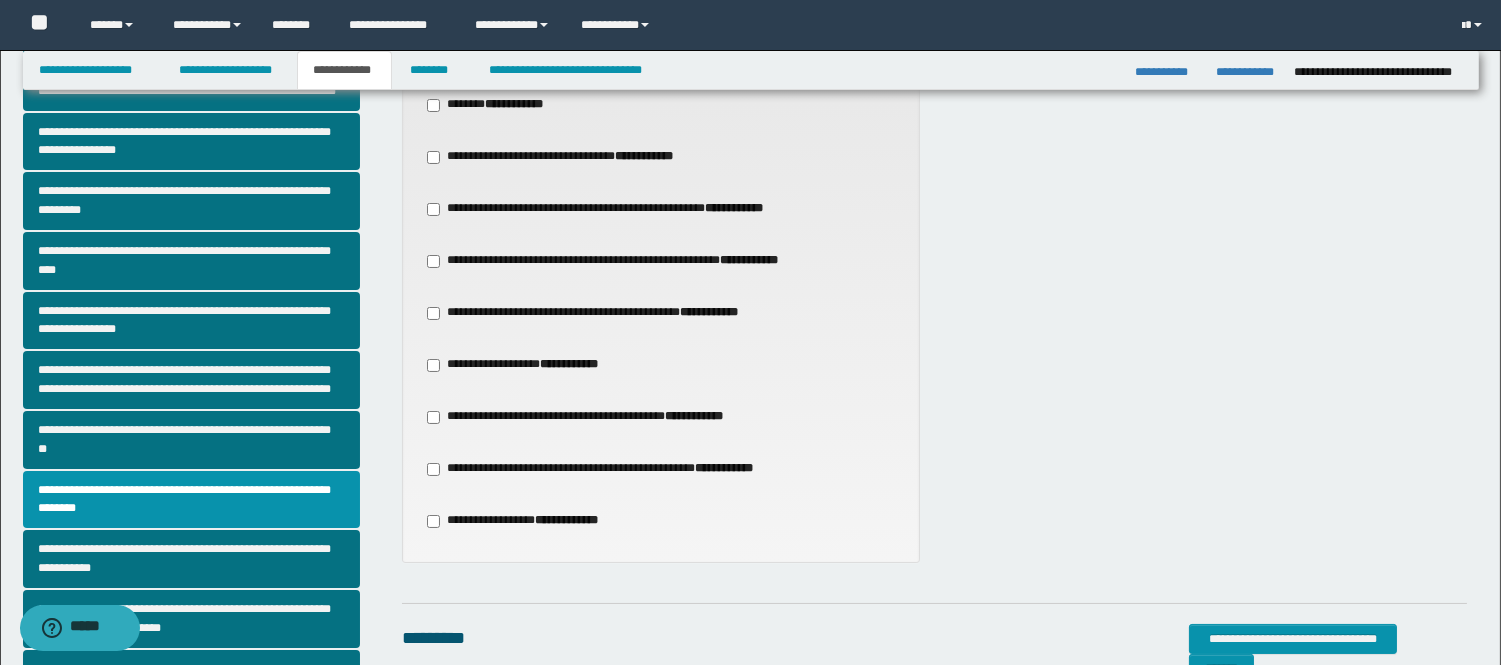 scroll, scrollTop: 444, scrollLeft: 0, axis: vertical 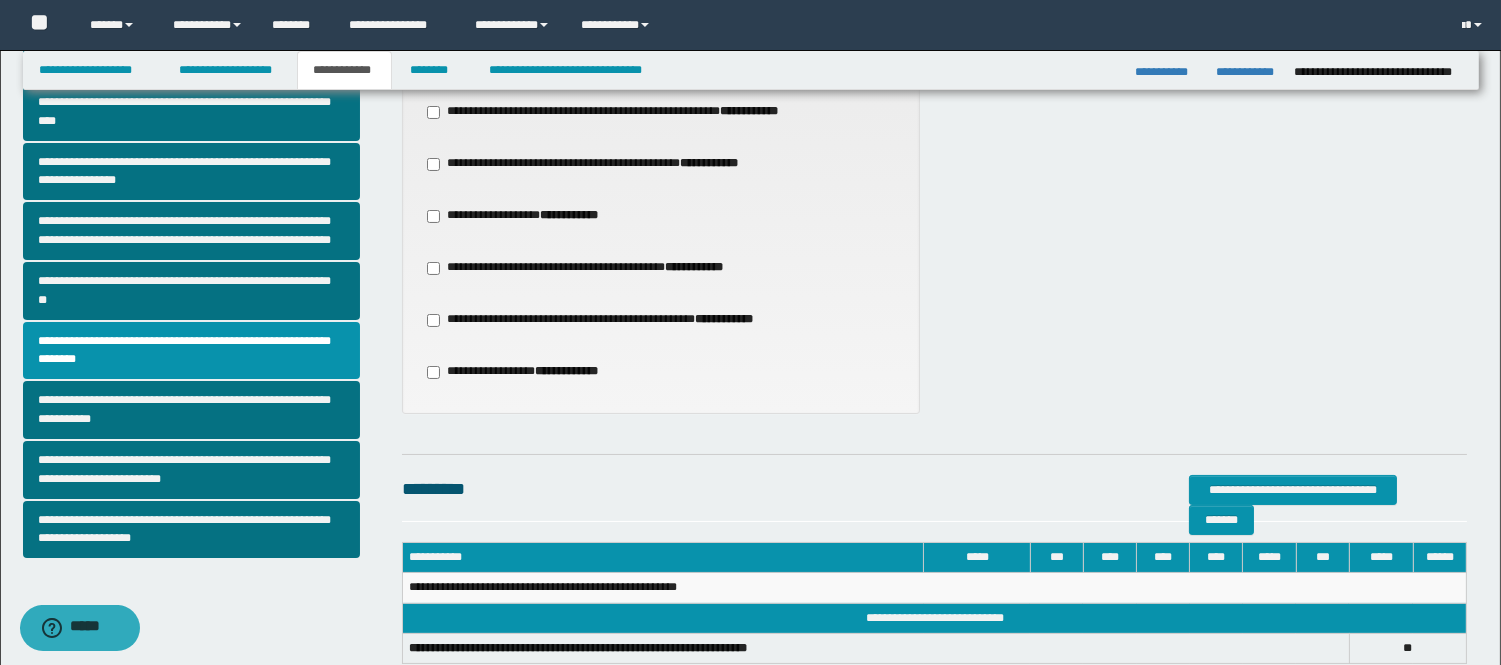 click on "**********" at bounding box center [595, 164] 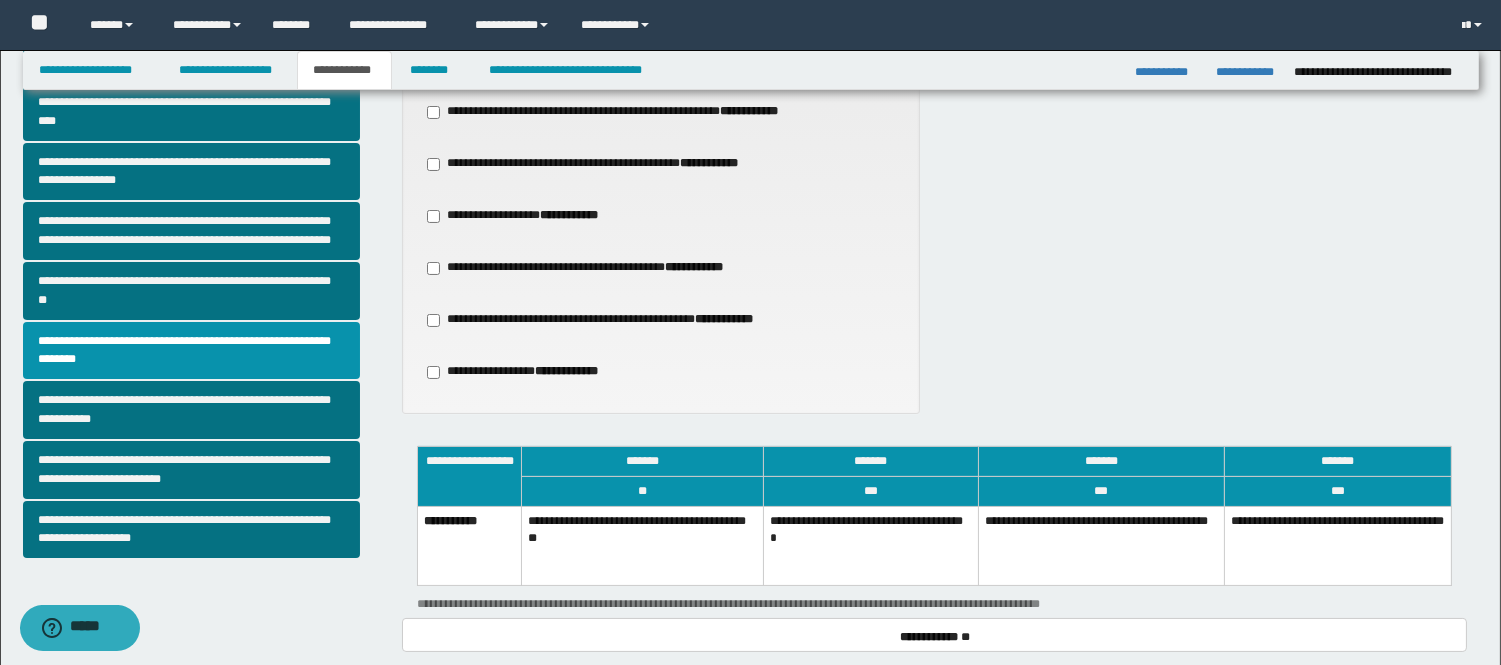 click on "**********" at bounding box center [870, 546] 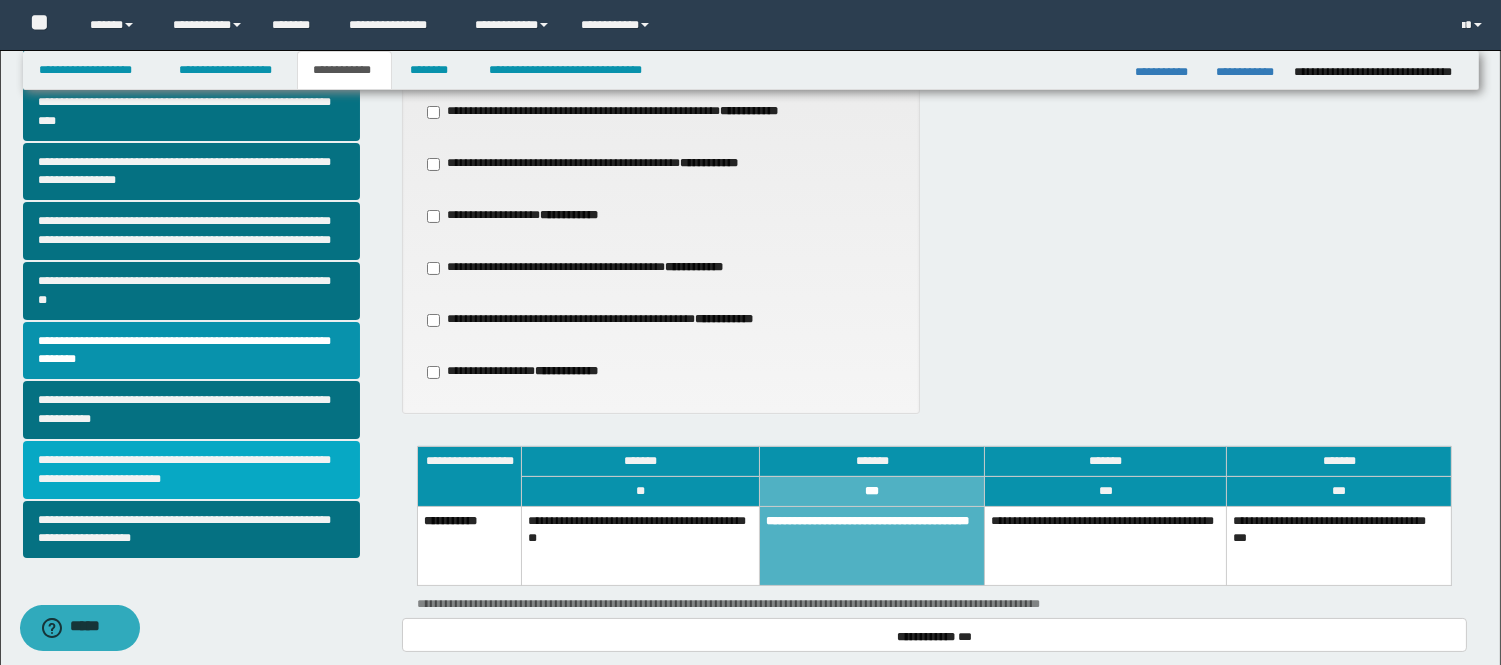 click on "**********" at bounding box center (192, 470) 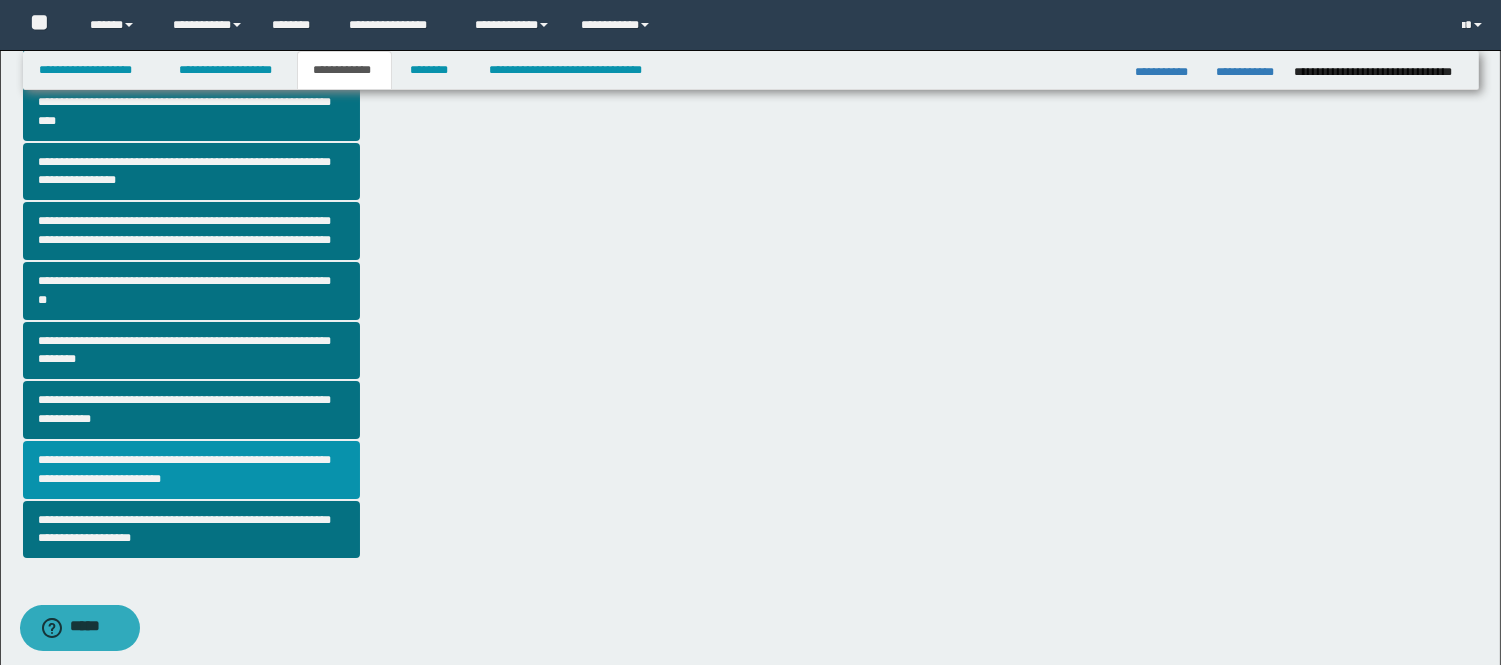 scroll, scrollTop: 0, scrollLeft: 0, axis: both 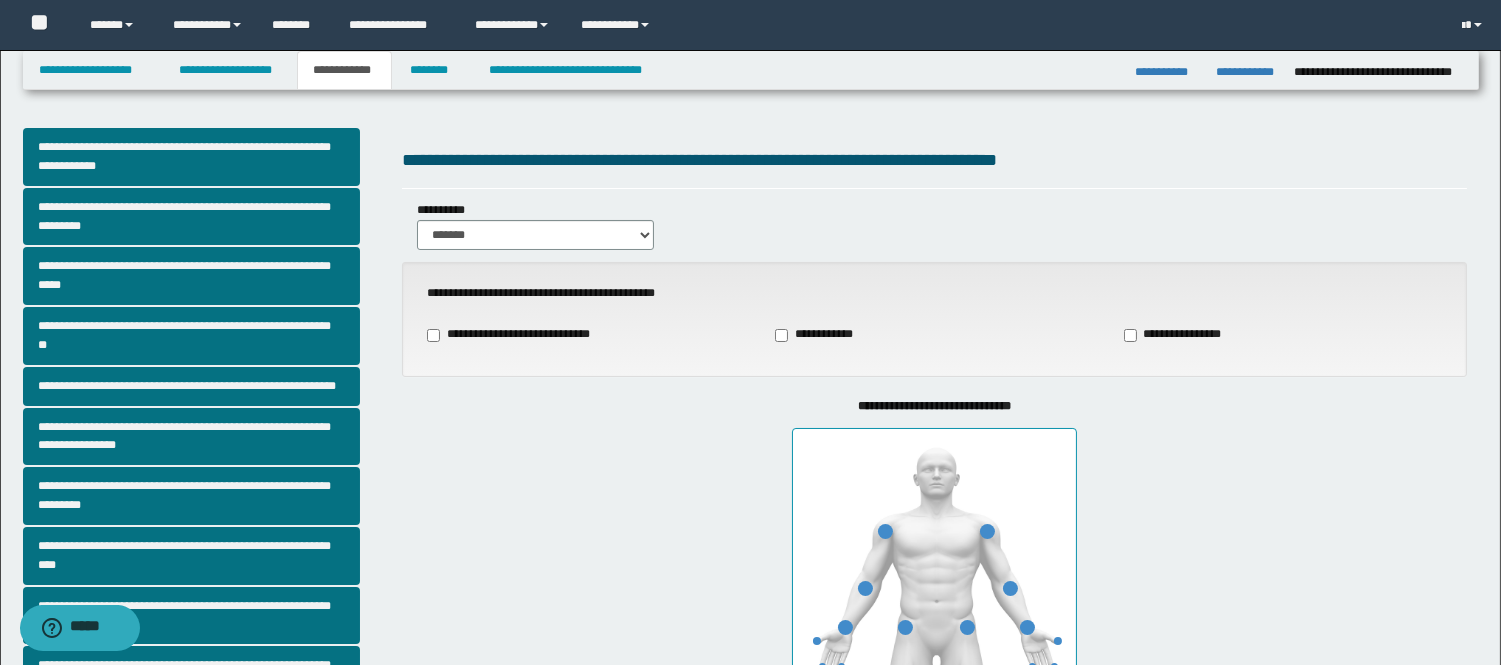type on "**" 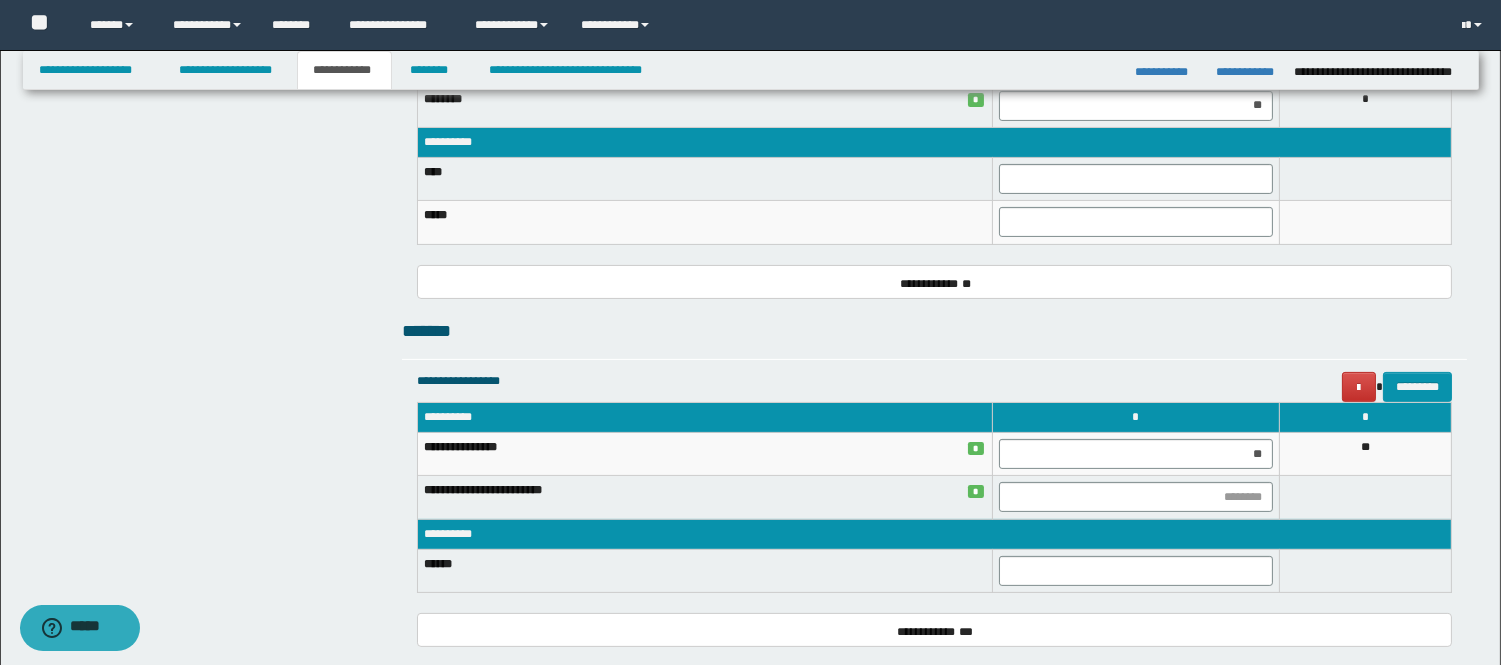 scroll, scrollTop: 666, scrollLeft: 0, axis: vertical 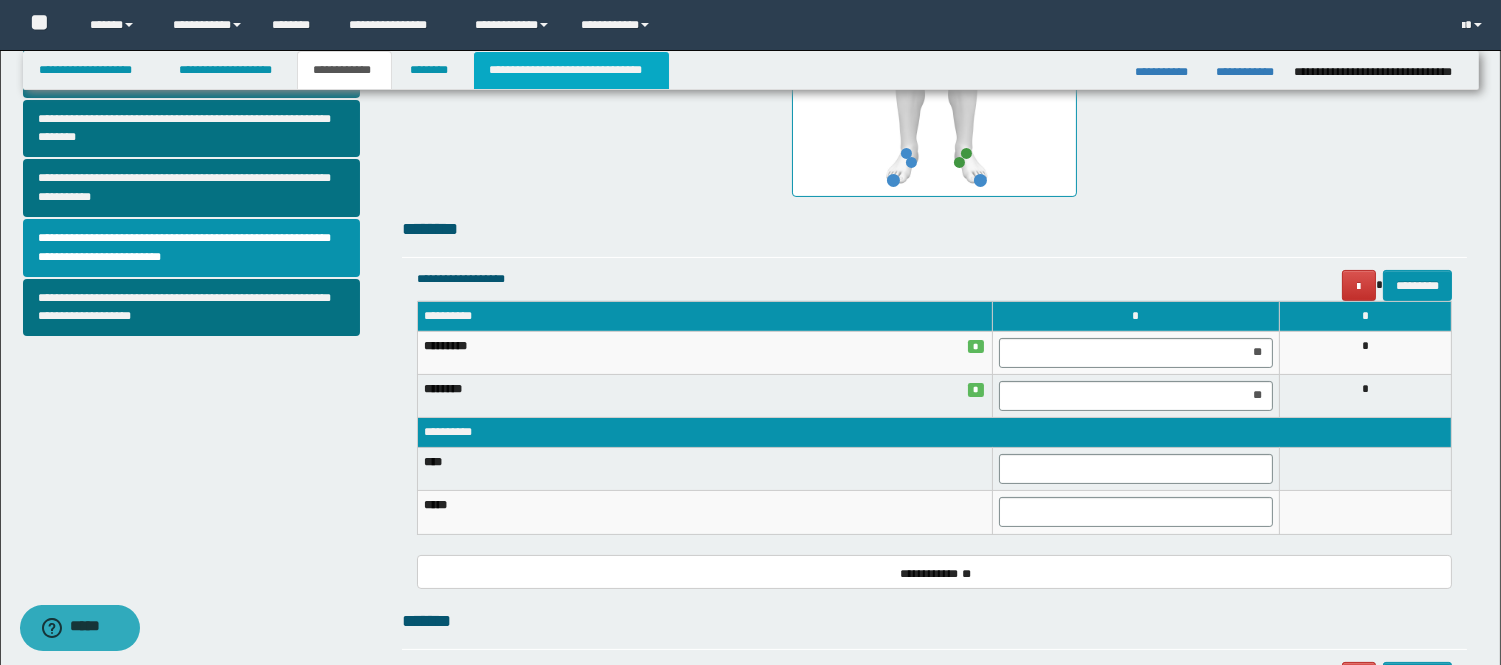 click on "**********" at bounding box center [571, 70] 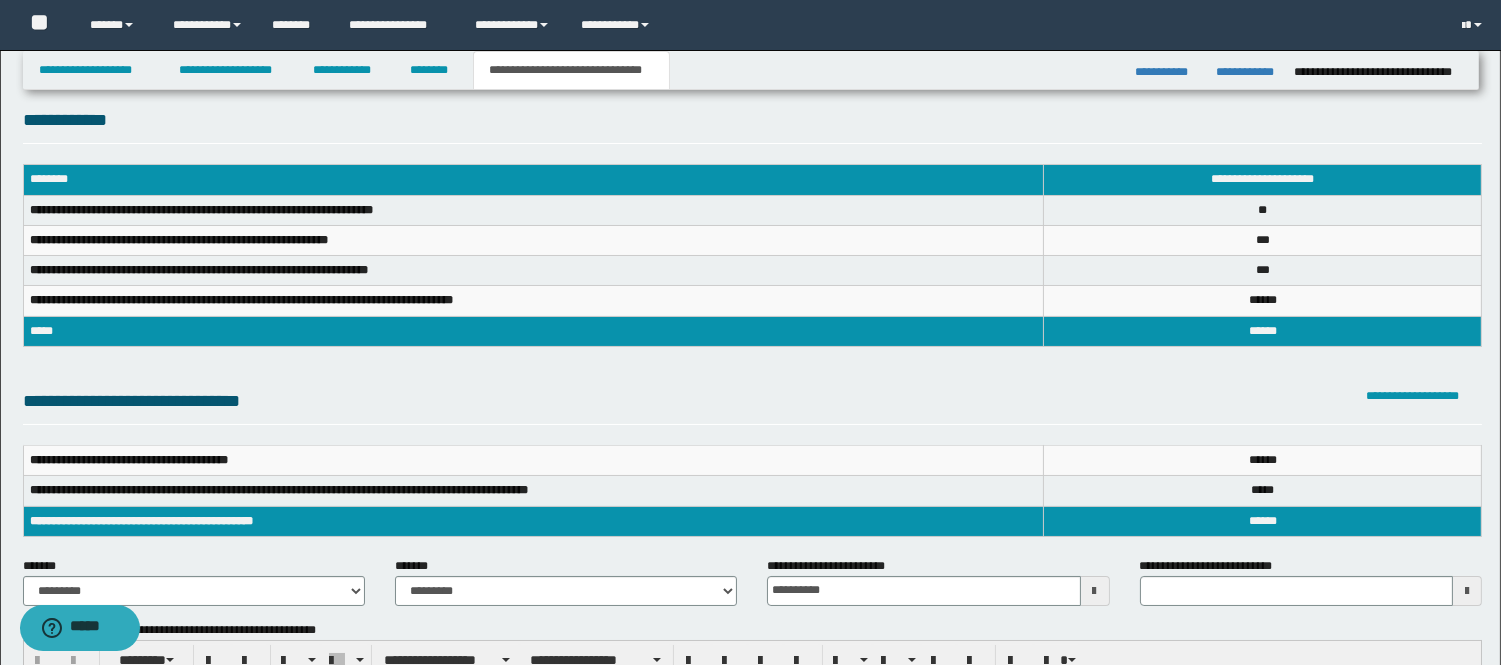 scroll, scrollTop: 0, scrollLeft: 0, axis: both 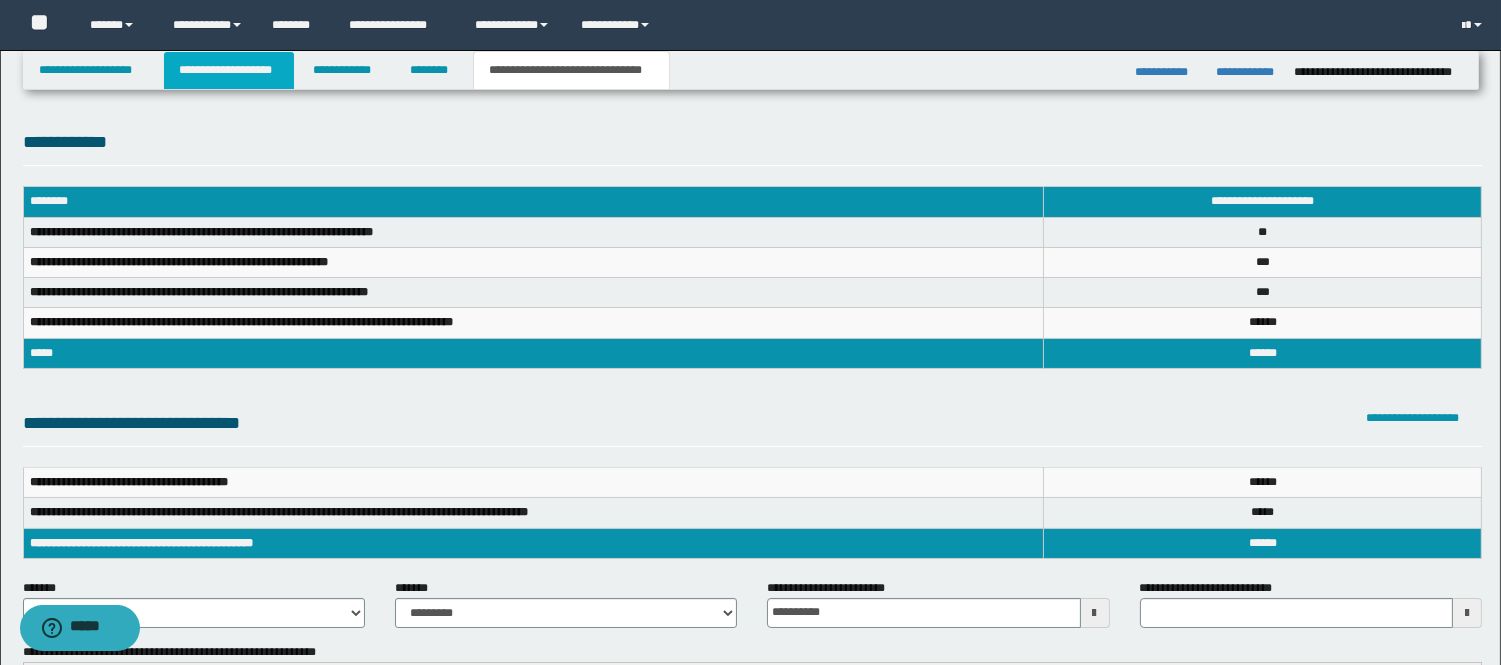click on "**********" at bounding box center (229, 70) 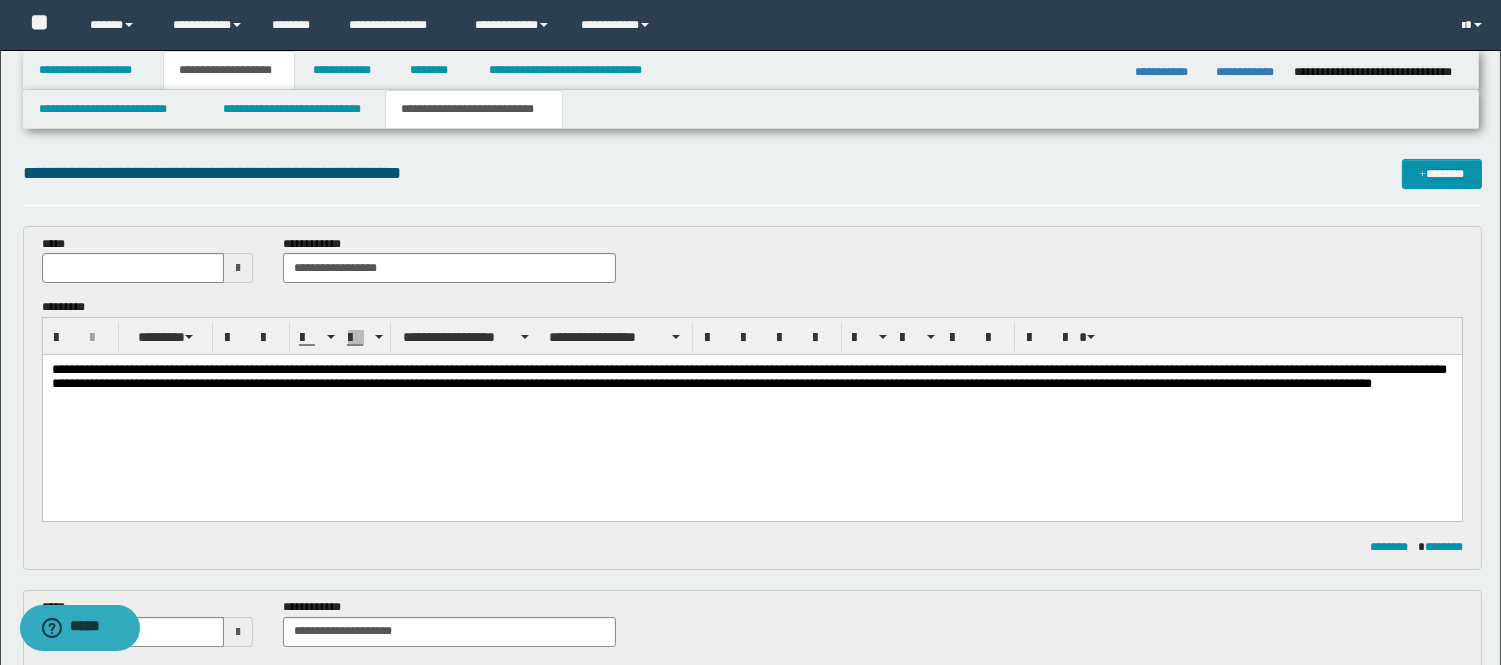 click on "**********" at bounding box center (751, 402) 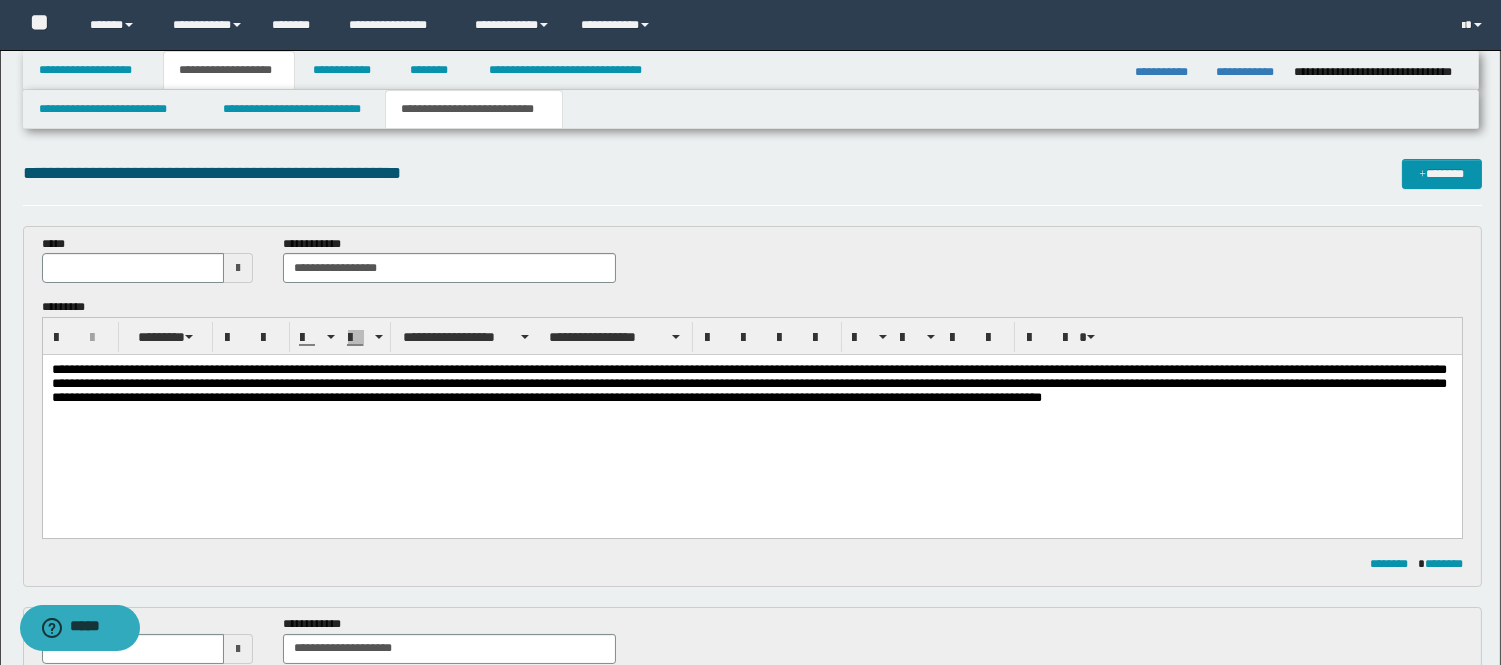 click on "**********" at bounding box center (751, 409) 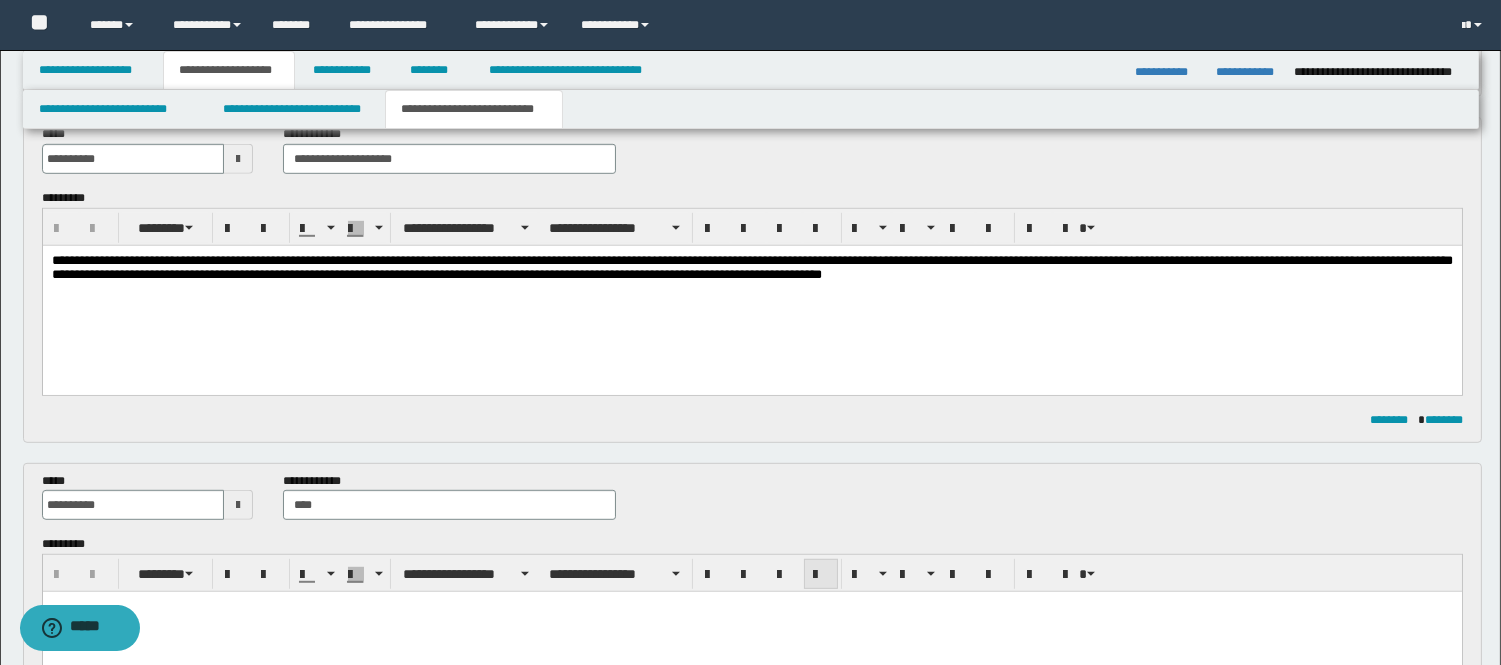 scroll, scrollTop: 2444, scrollLeft: 0, axis: vertical 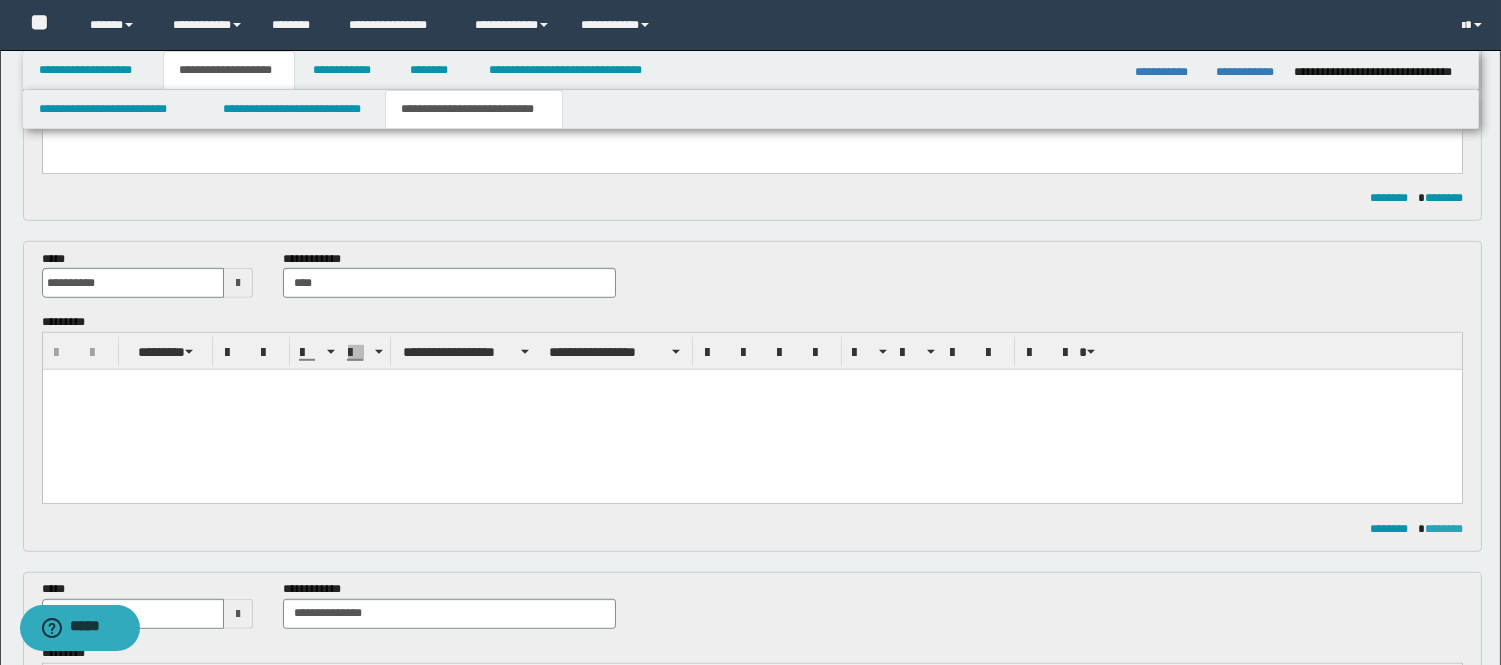 click on "********" at bounding box center (1444, 529) 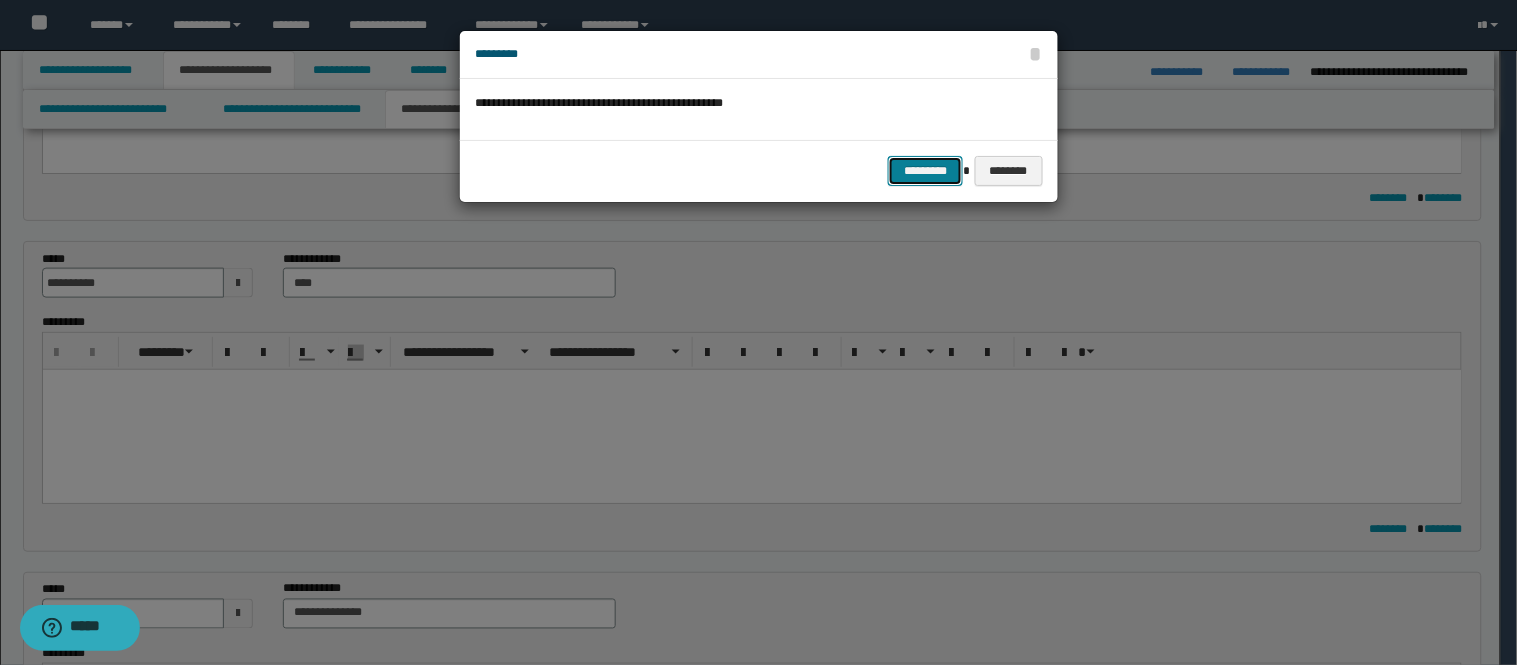 click on "*********" at bounding box center (925, 171) 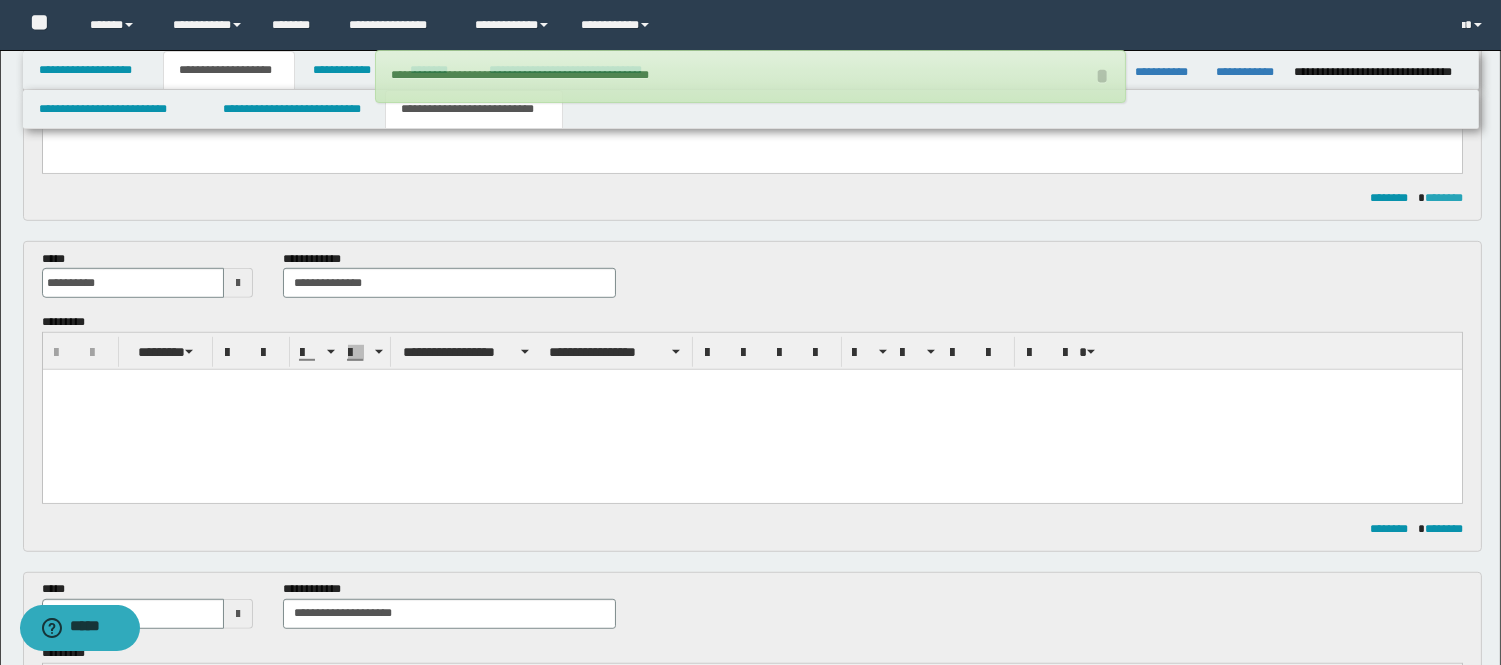 scroll, scrollTop: 0, scrollLeft: 0, axis: both 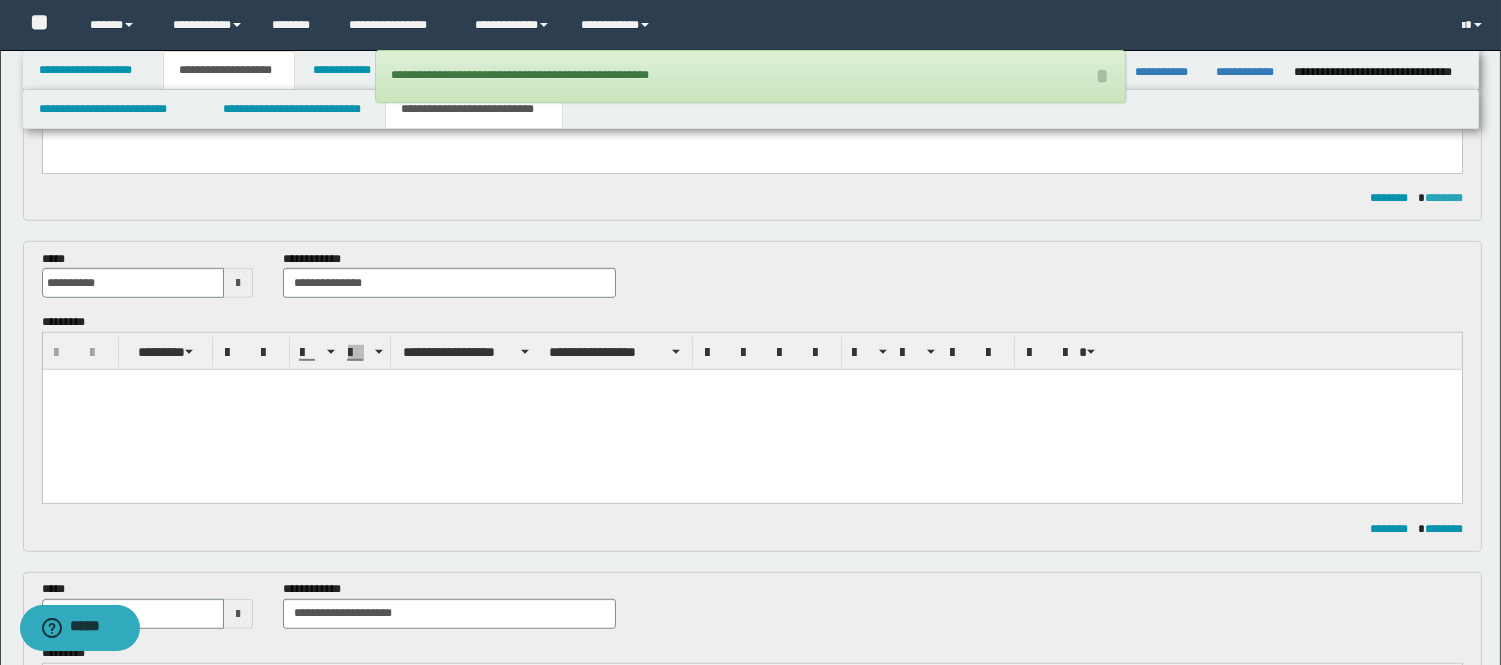 click on "********" at bounding box center (1444, 198) 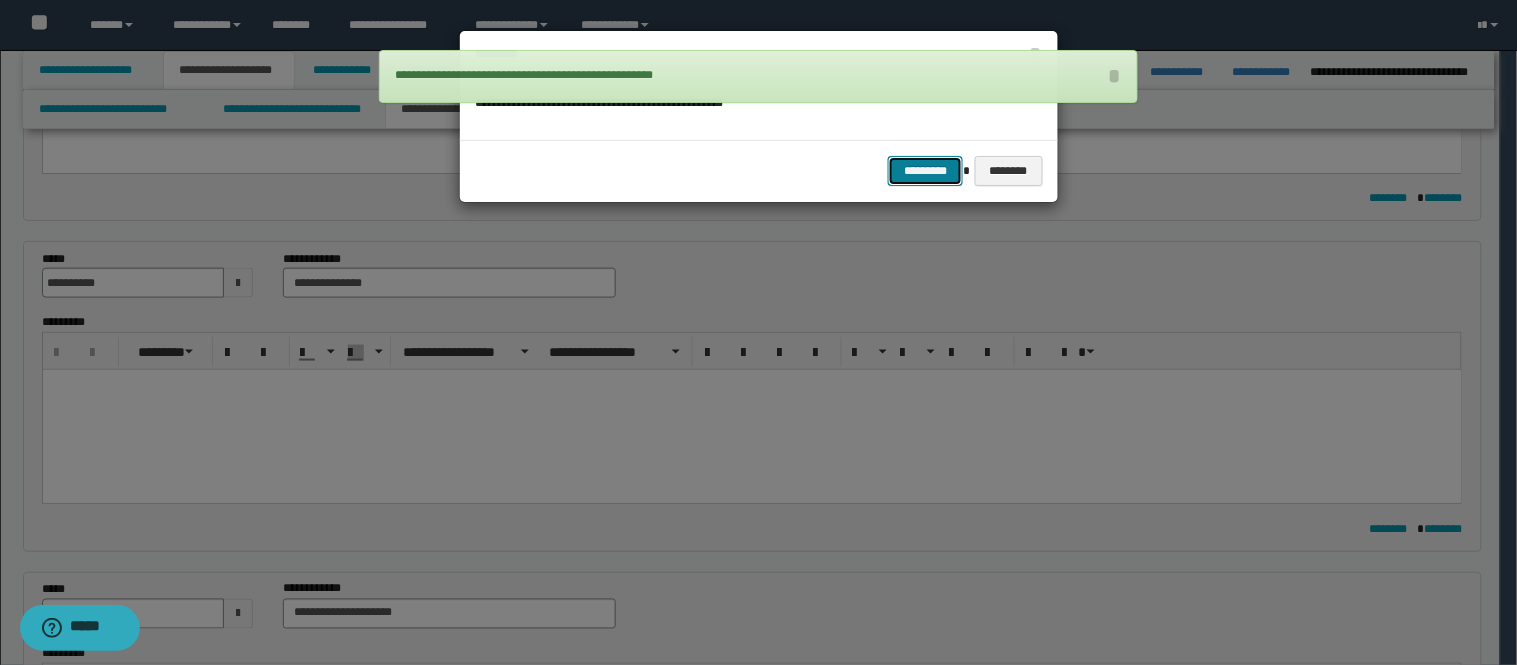 click on "*********" at bounding box center [925, 171] 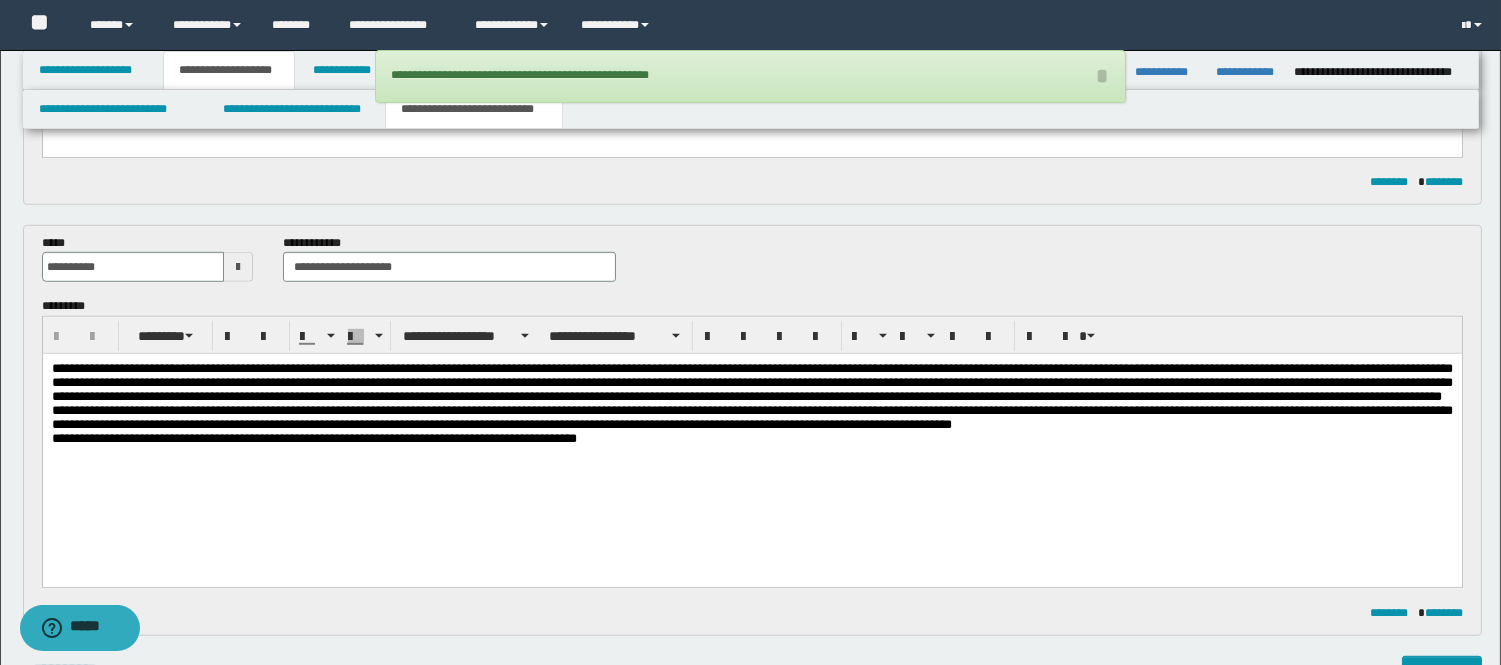 scroll, scrollTop: 2222, scrollLeft: 0, axis: vertical 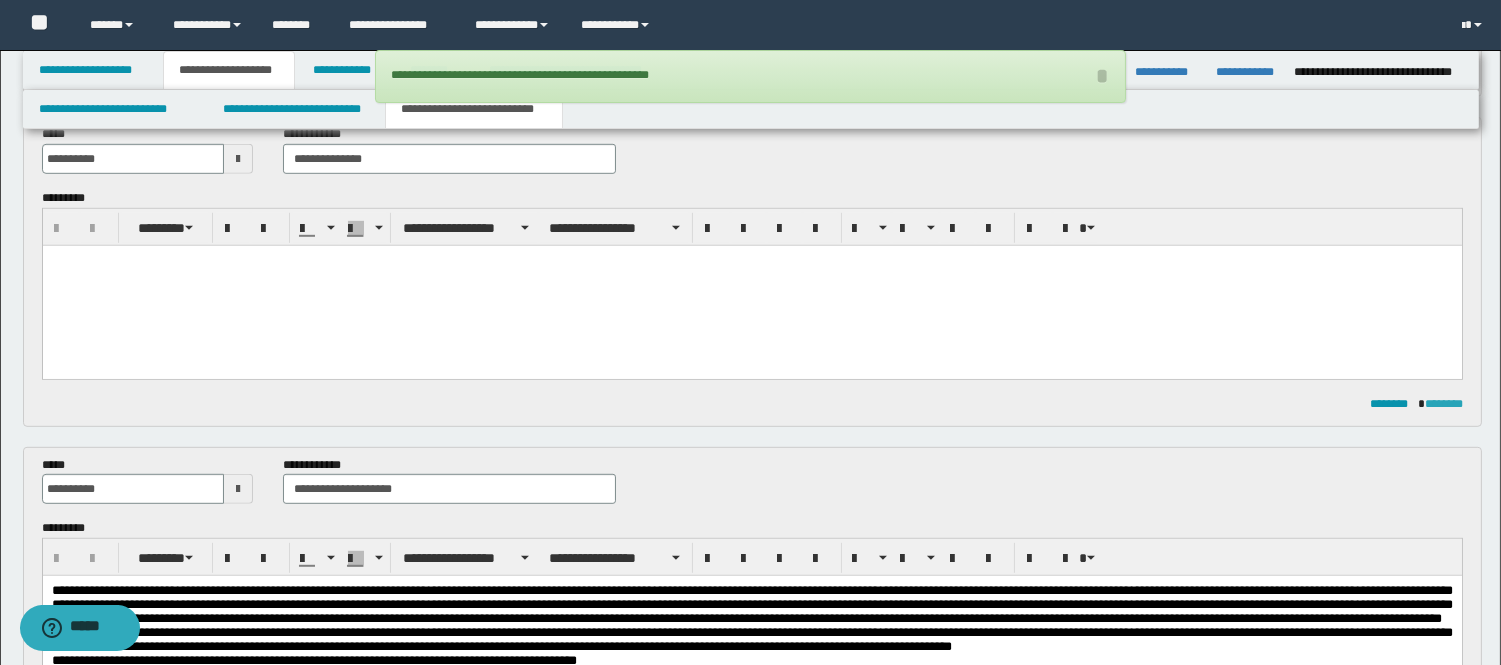 click on "********" at bounding box center (1444, 404) 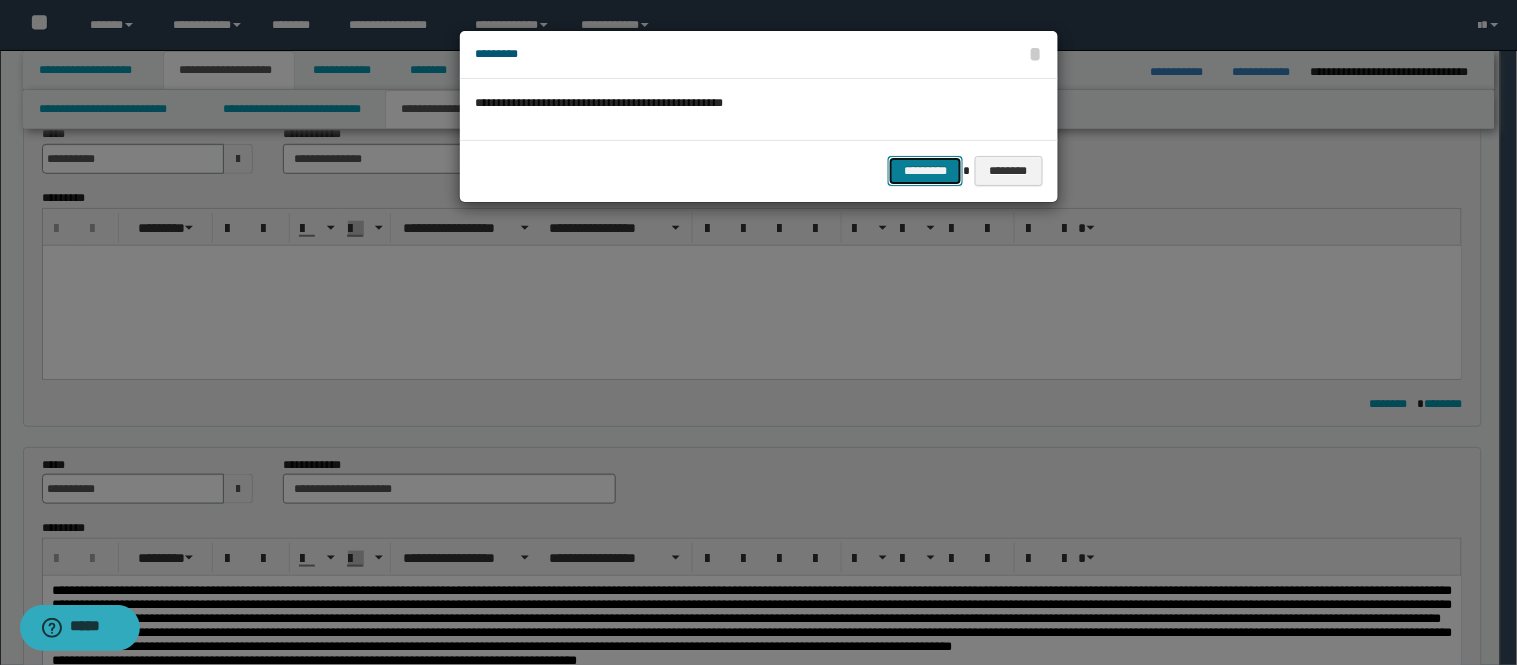 click on "*********" at bounding box center [925, 171] 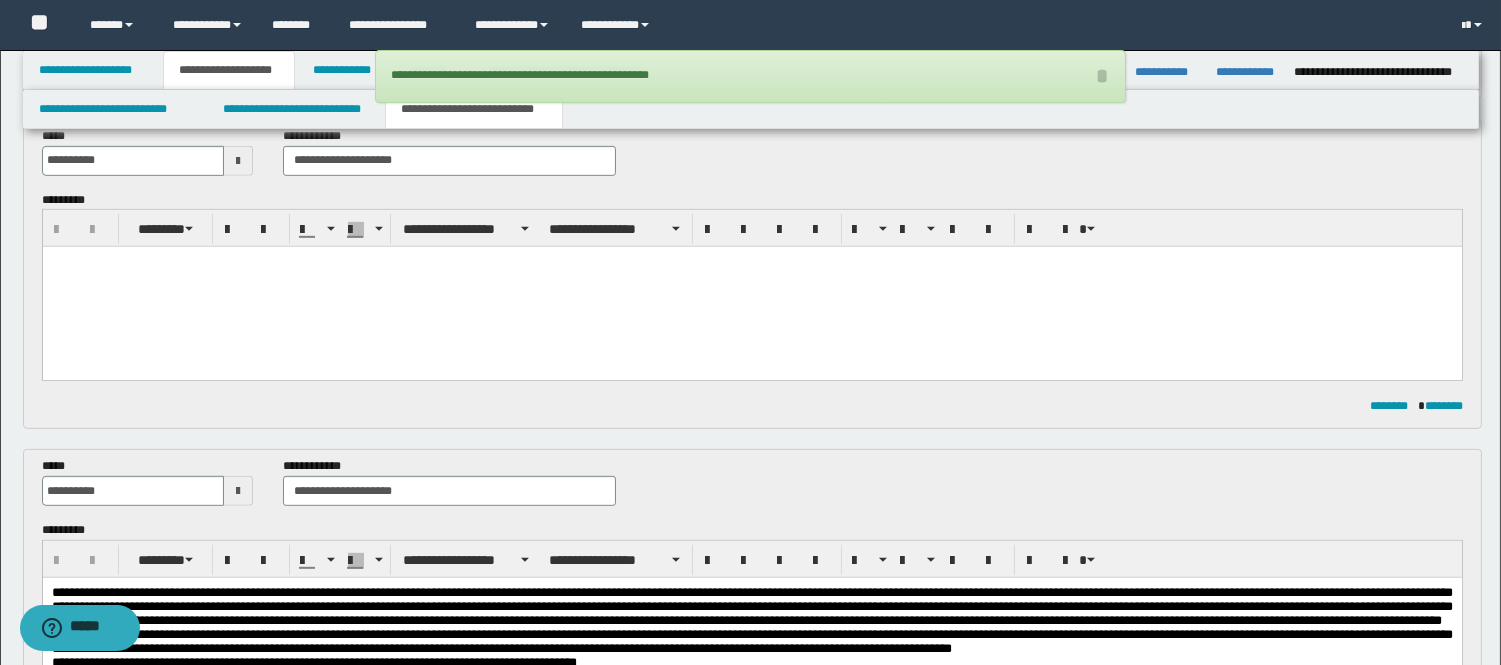 scroll, scrollTop: 1888, scrollLeft: 0, axis: vertical 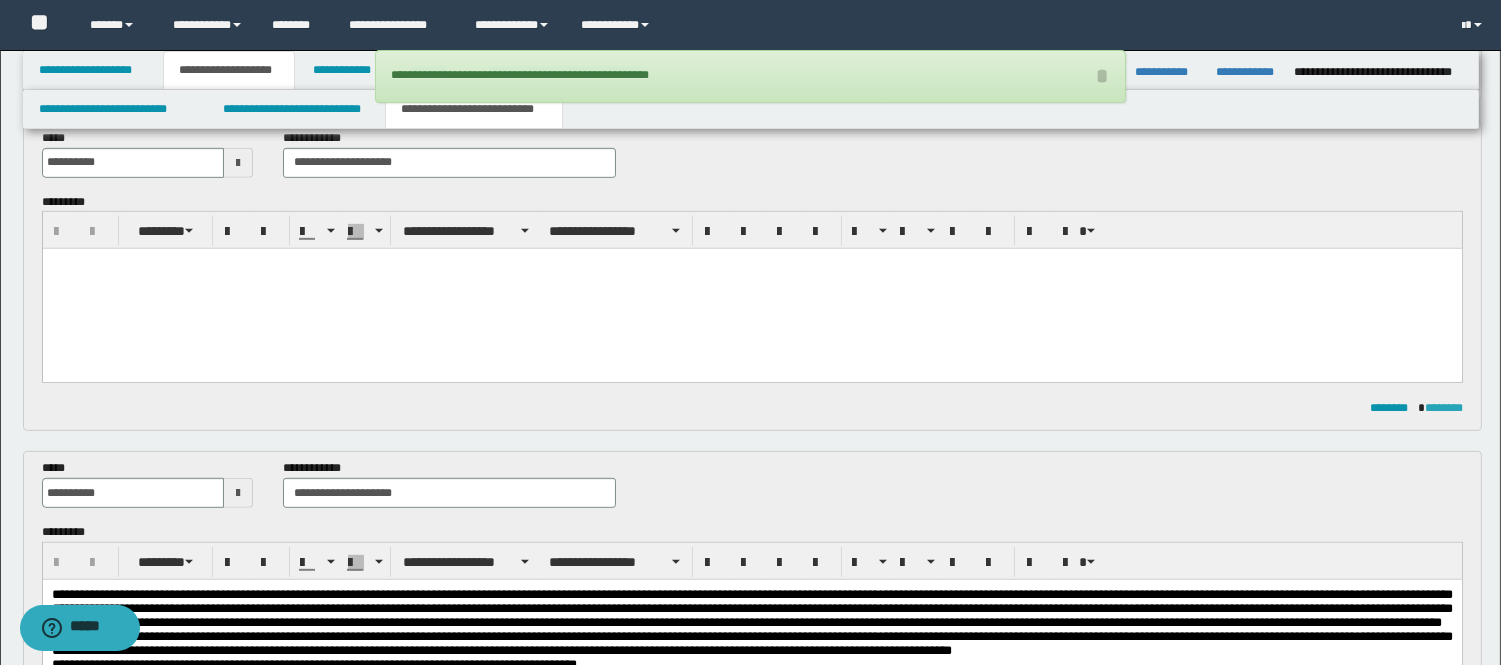 click on "********" at bounding box center (1444, 408) 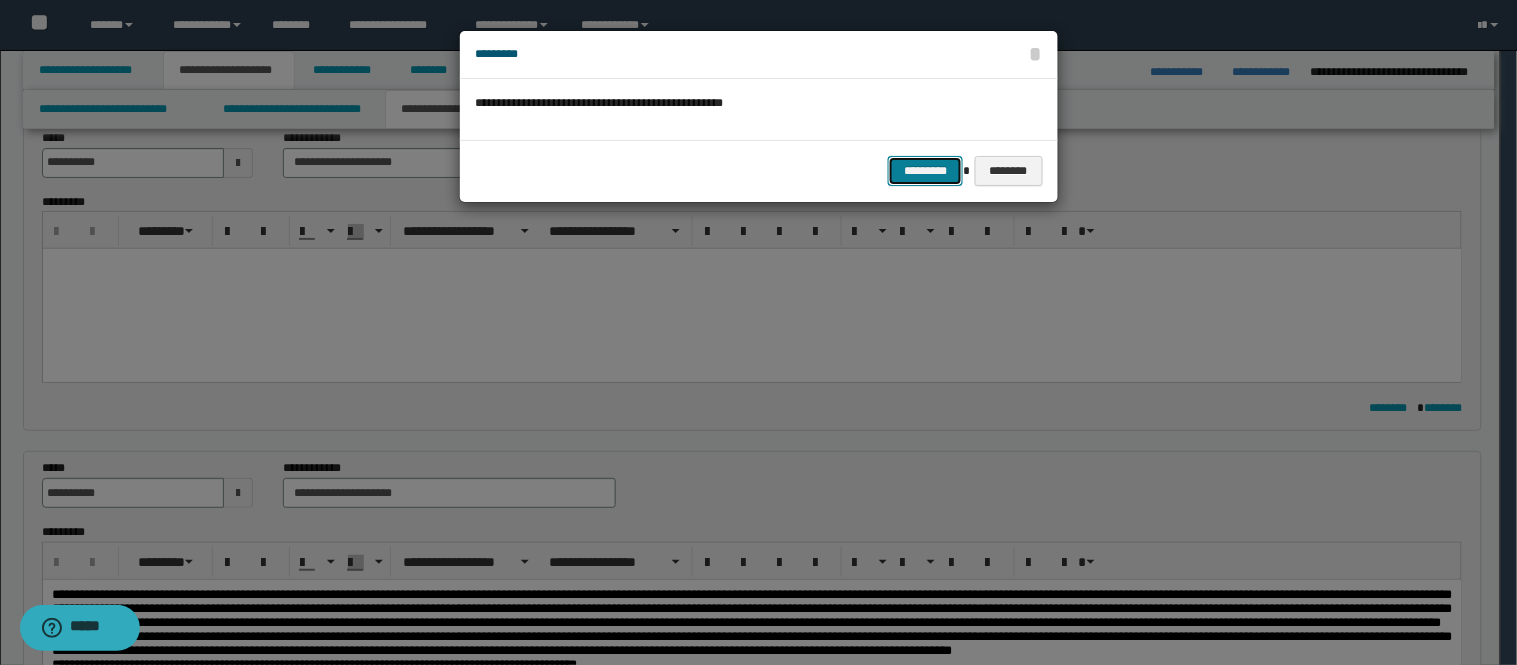click on "*********" at bounding box center [925, 171] 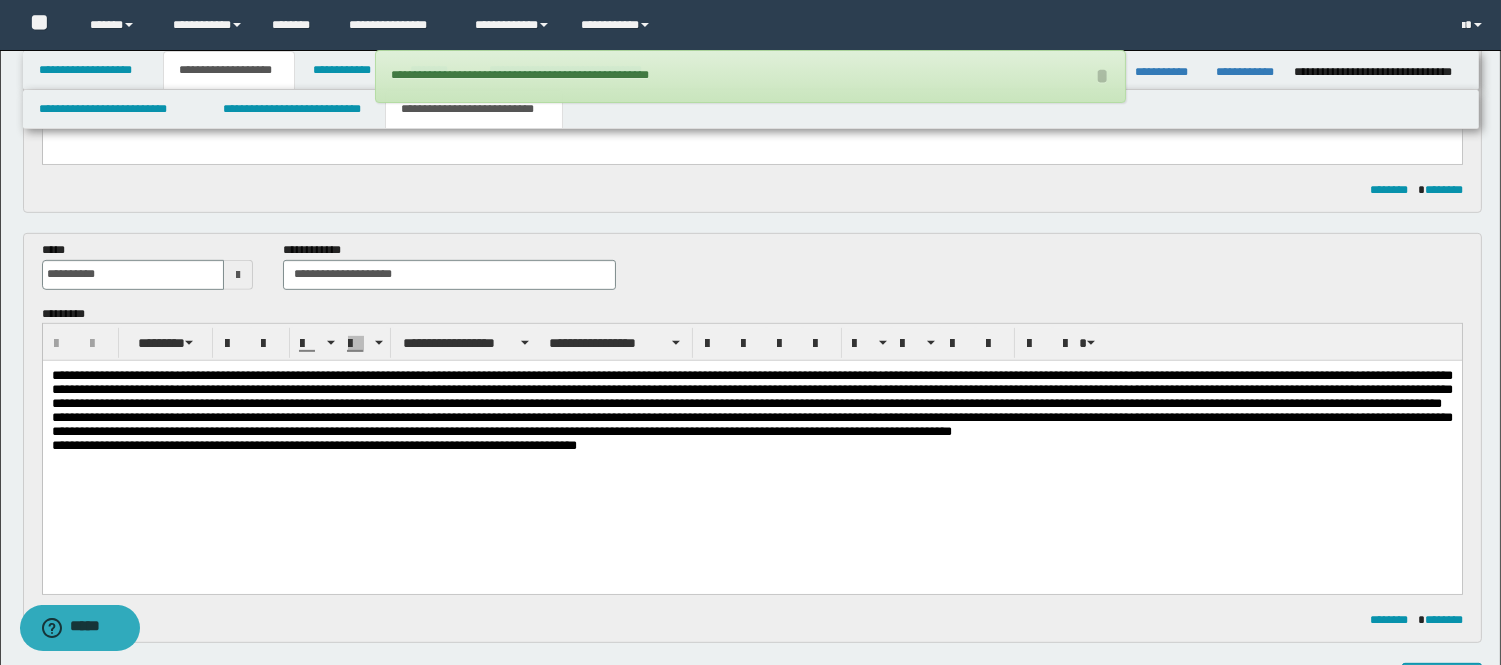 scroll, scrollTop: 1675, scrollLeft: 0, axis: vertical 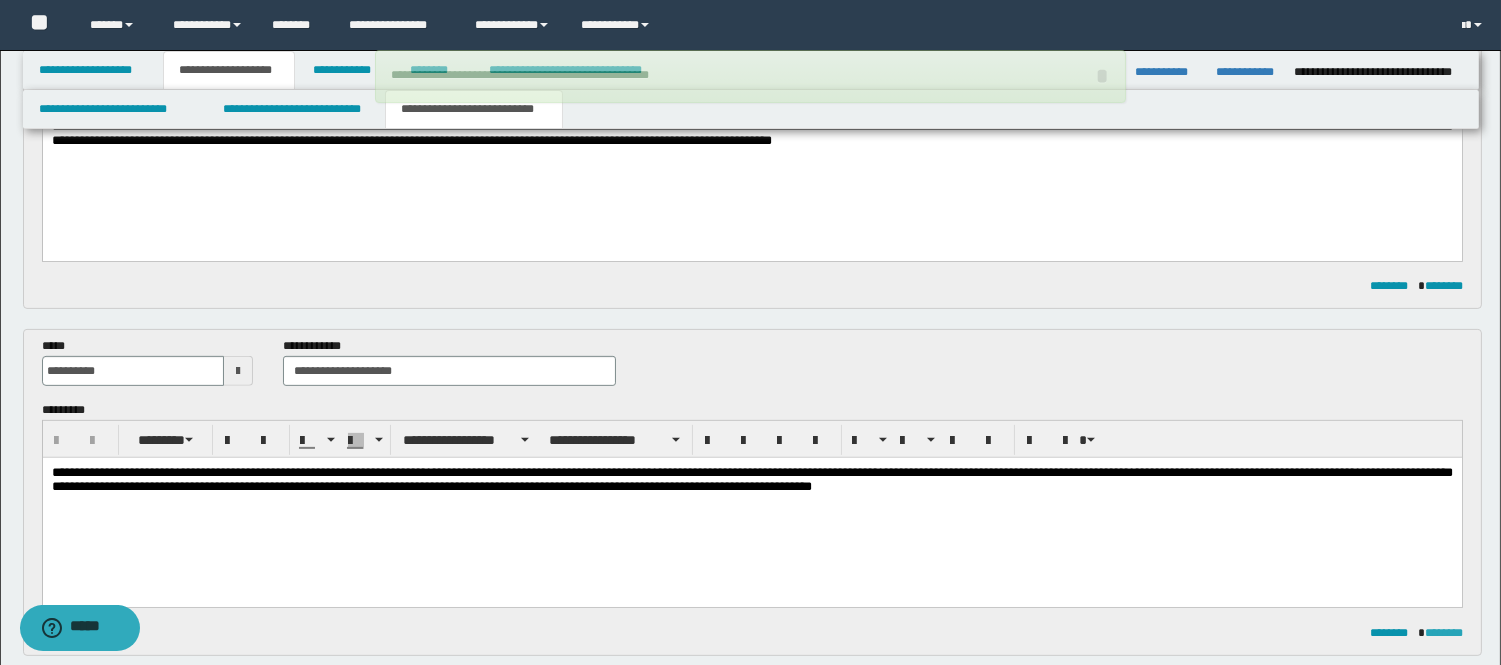 click on "********" at bounding box center (1444, 633) 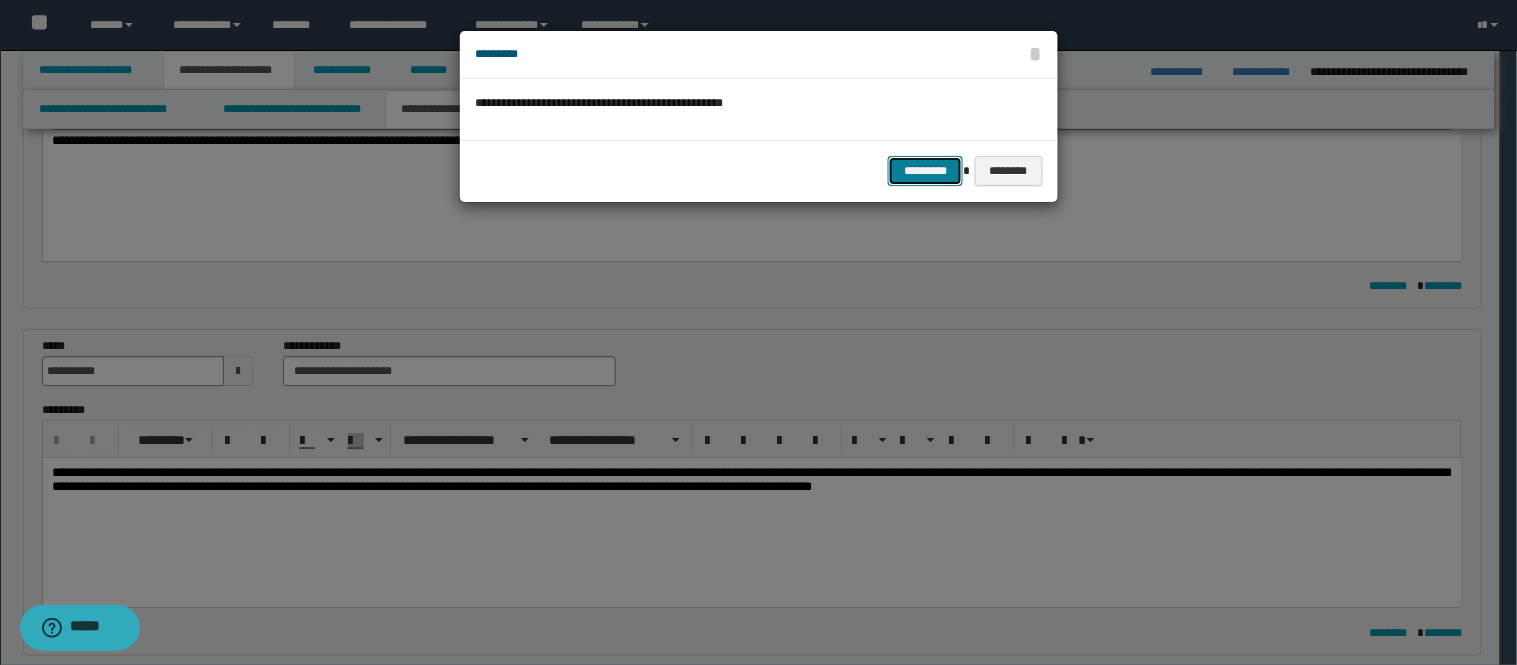 click on "*********" at bounding box center (925, 171) 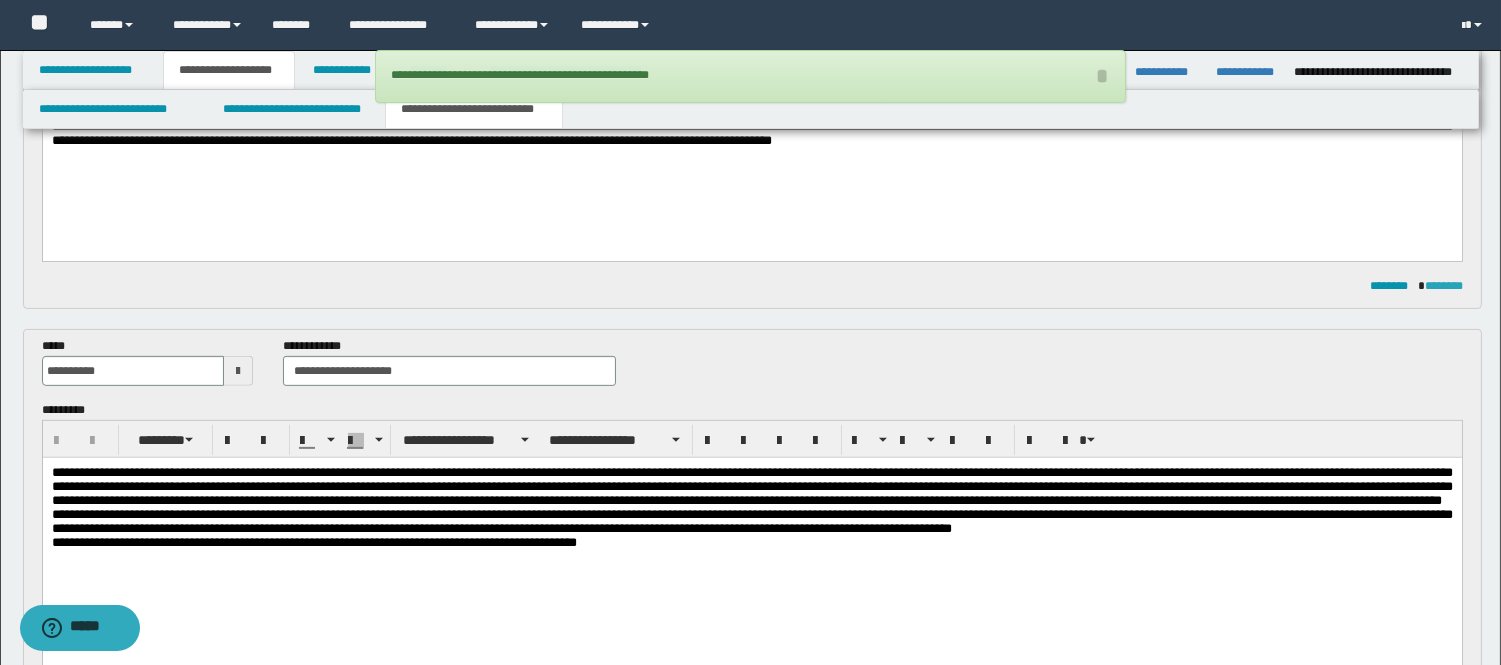 click on "********" at bounding box center (1444, 286) 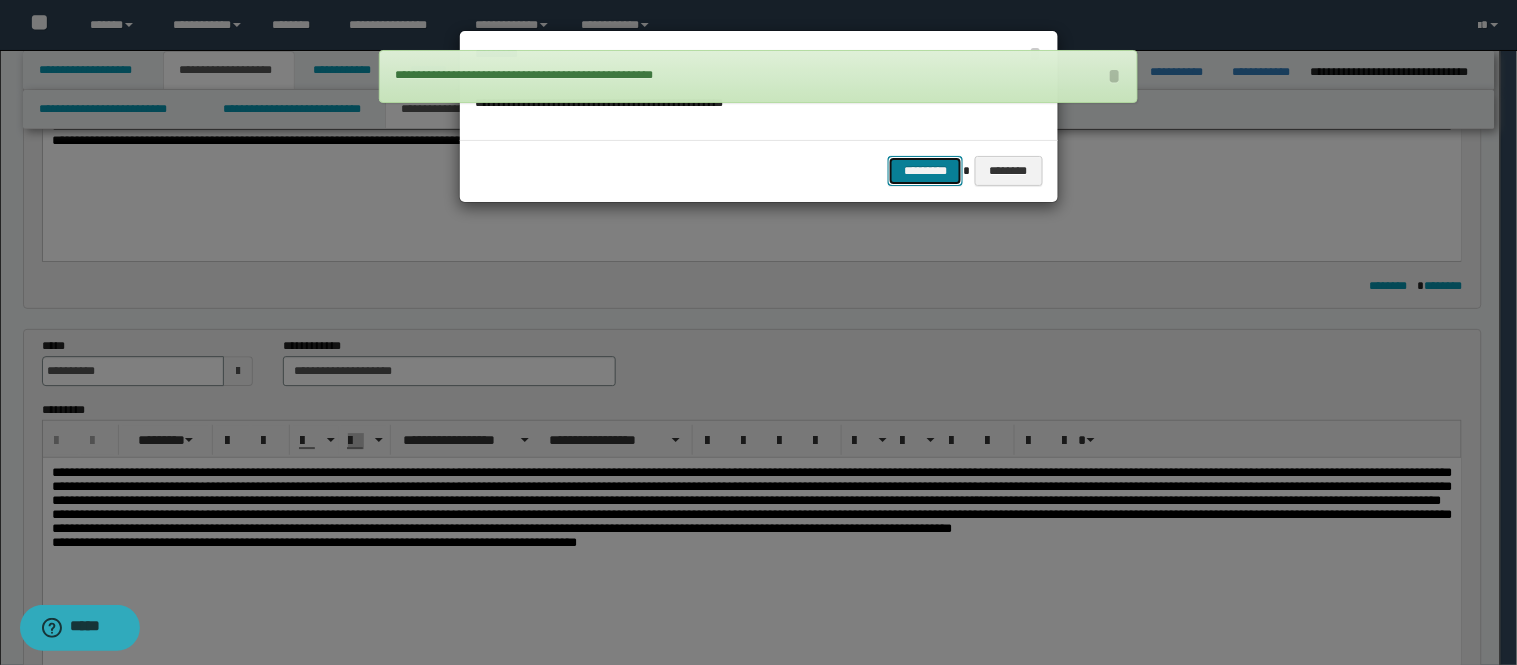 click on "*********" at bounding box center [925, 171] 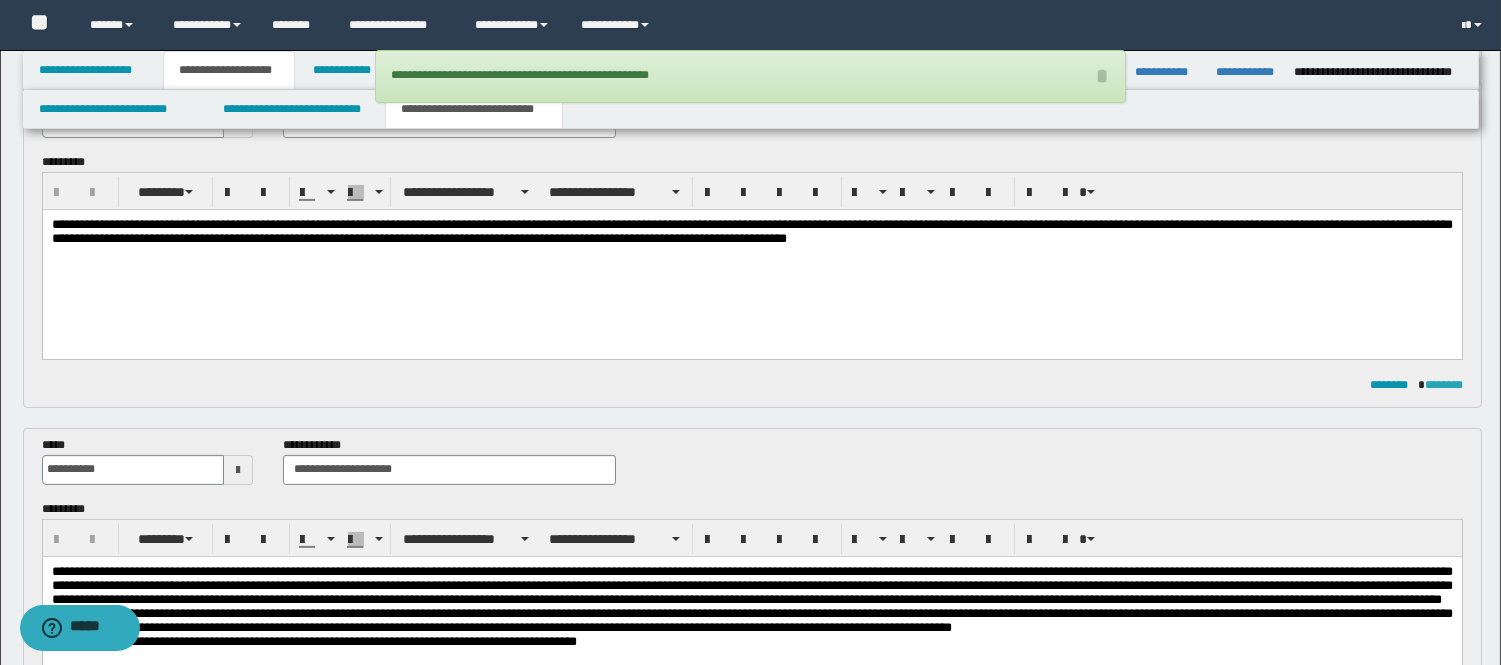 click on "********" at bounding box center (1444, 385) 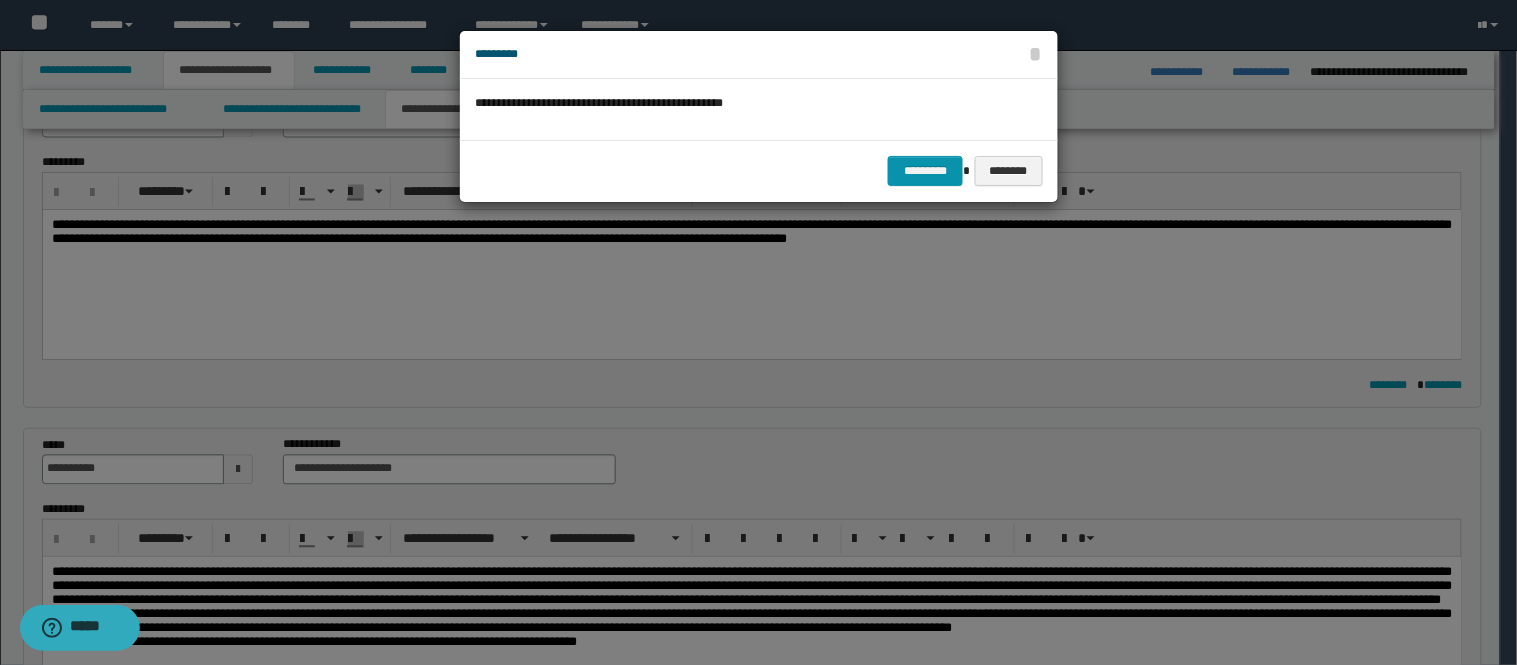 click on "*********
********" at bounding box center [759, 170] 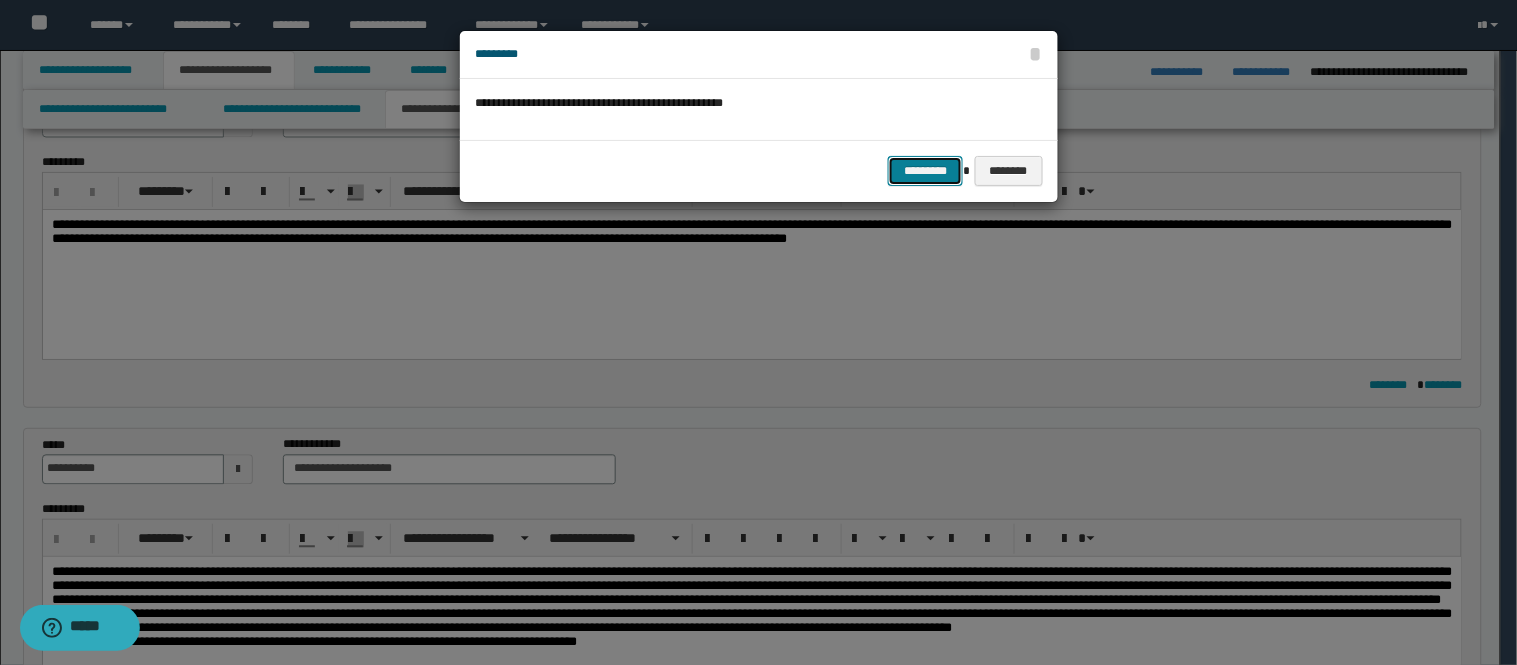 click on "*********" at bounding box center [925, 171] 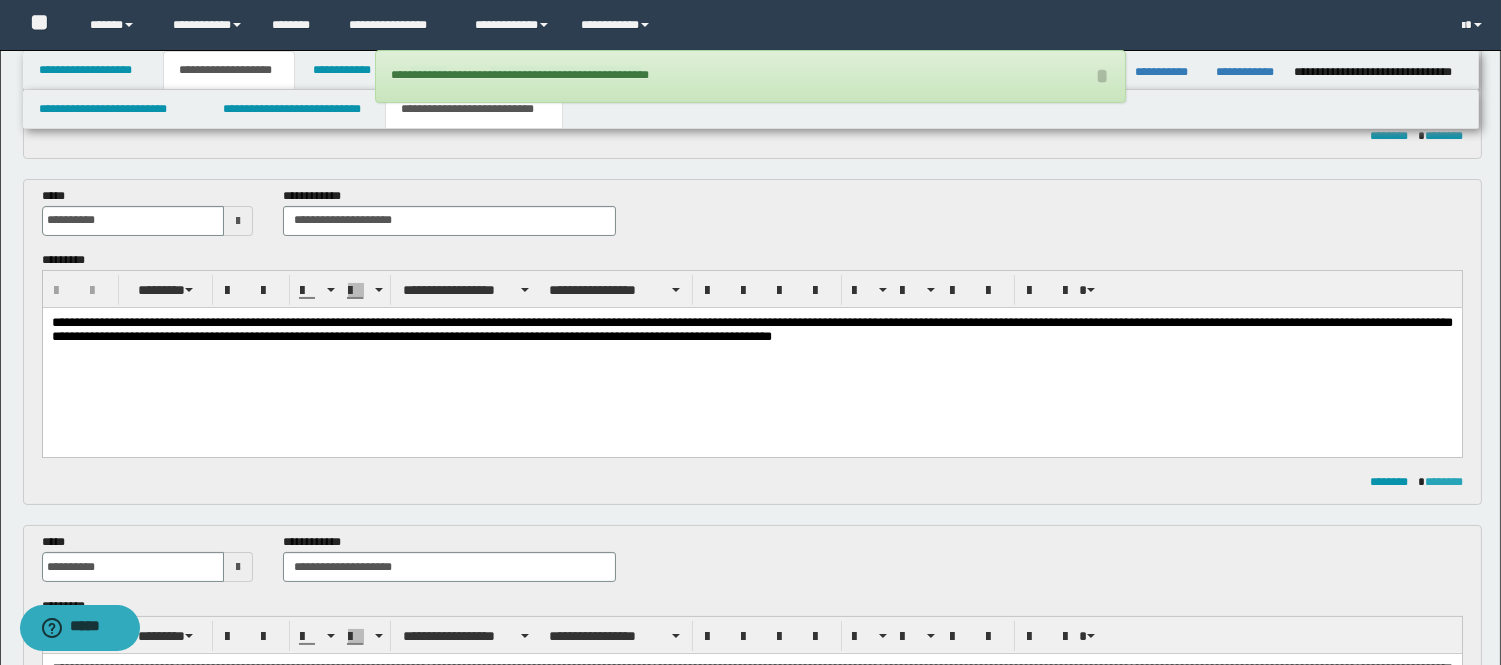 click on "********" at bounding box center [1444, 482] 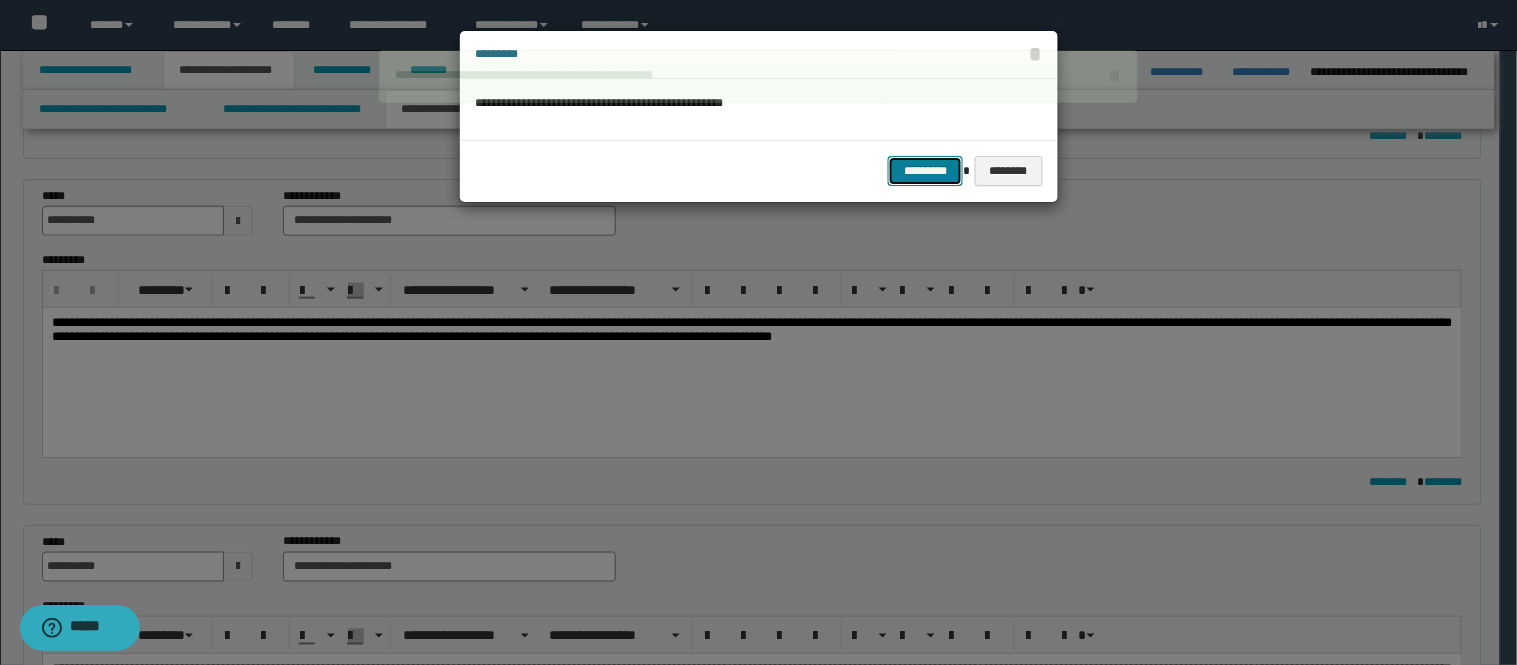 click on "*********" at bounding box center [925, 171] 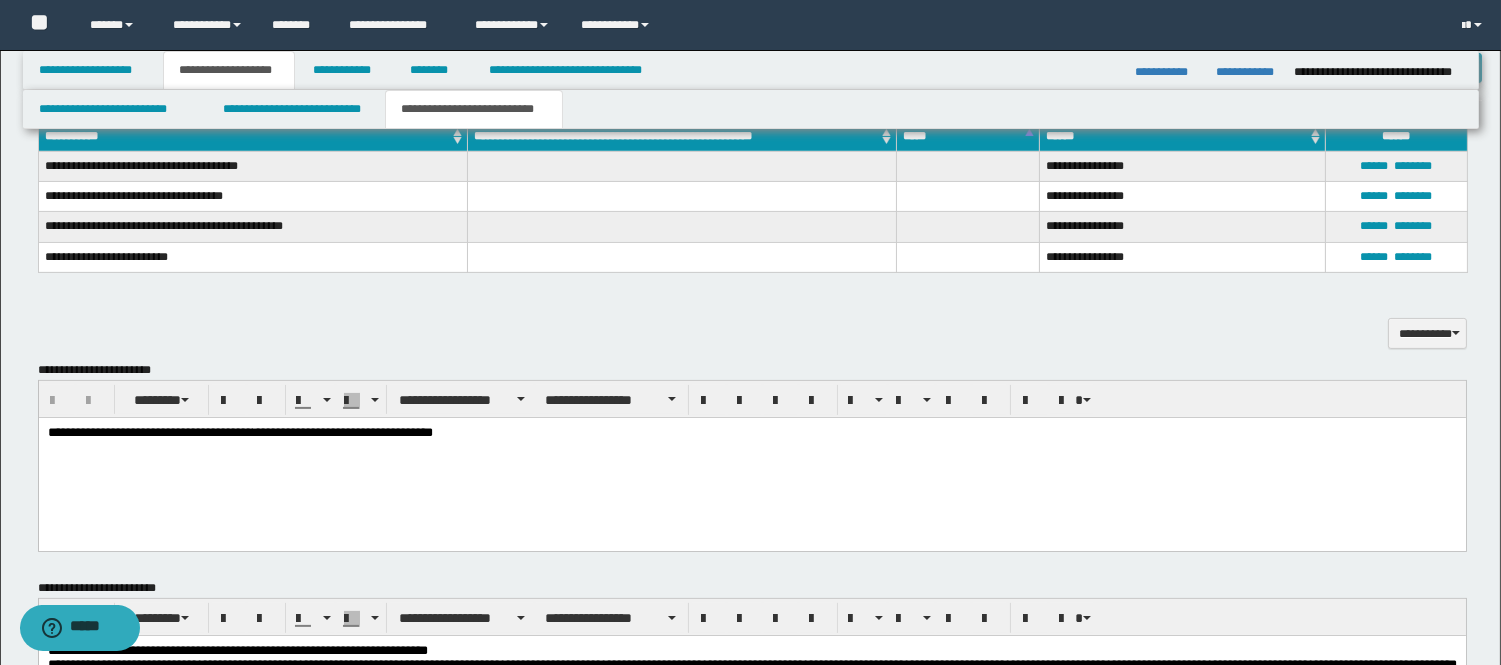 click on "**********" at bounding box center [751, 432] 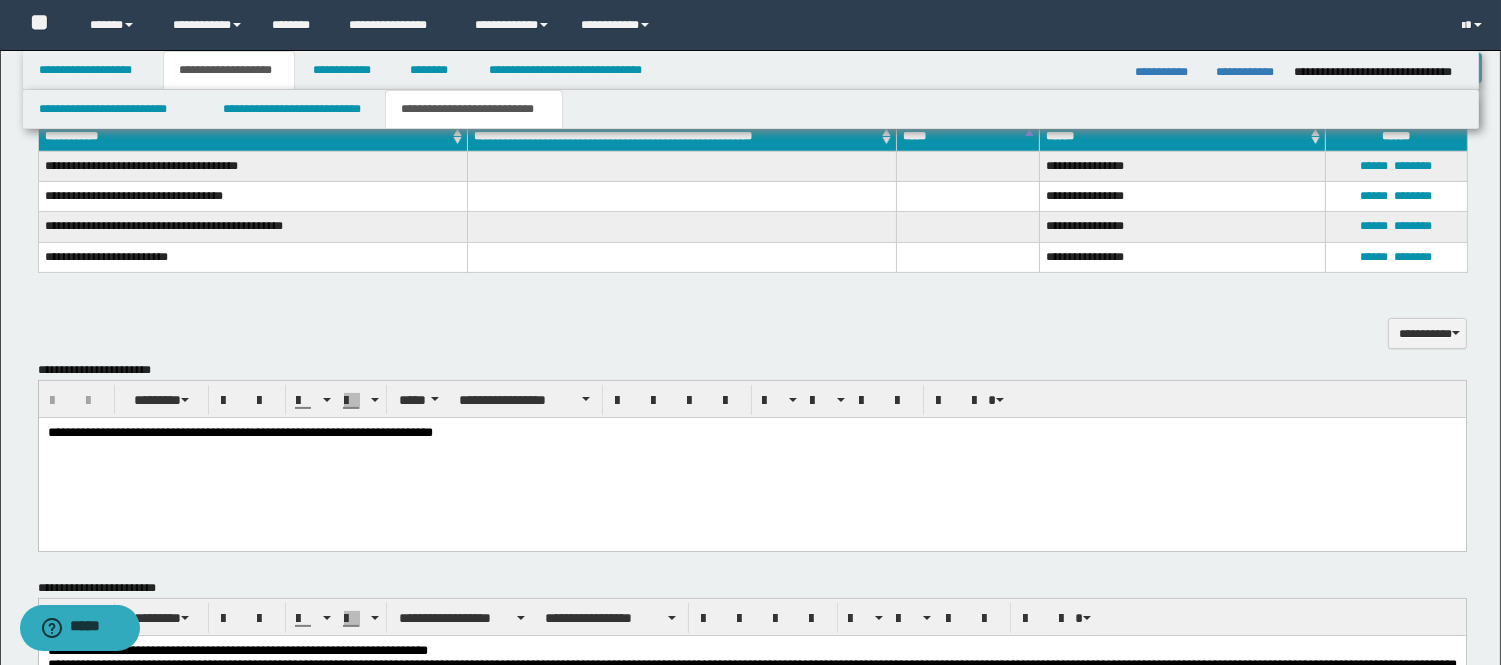 type 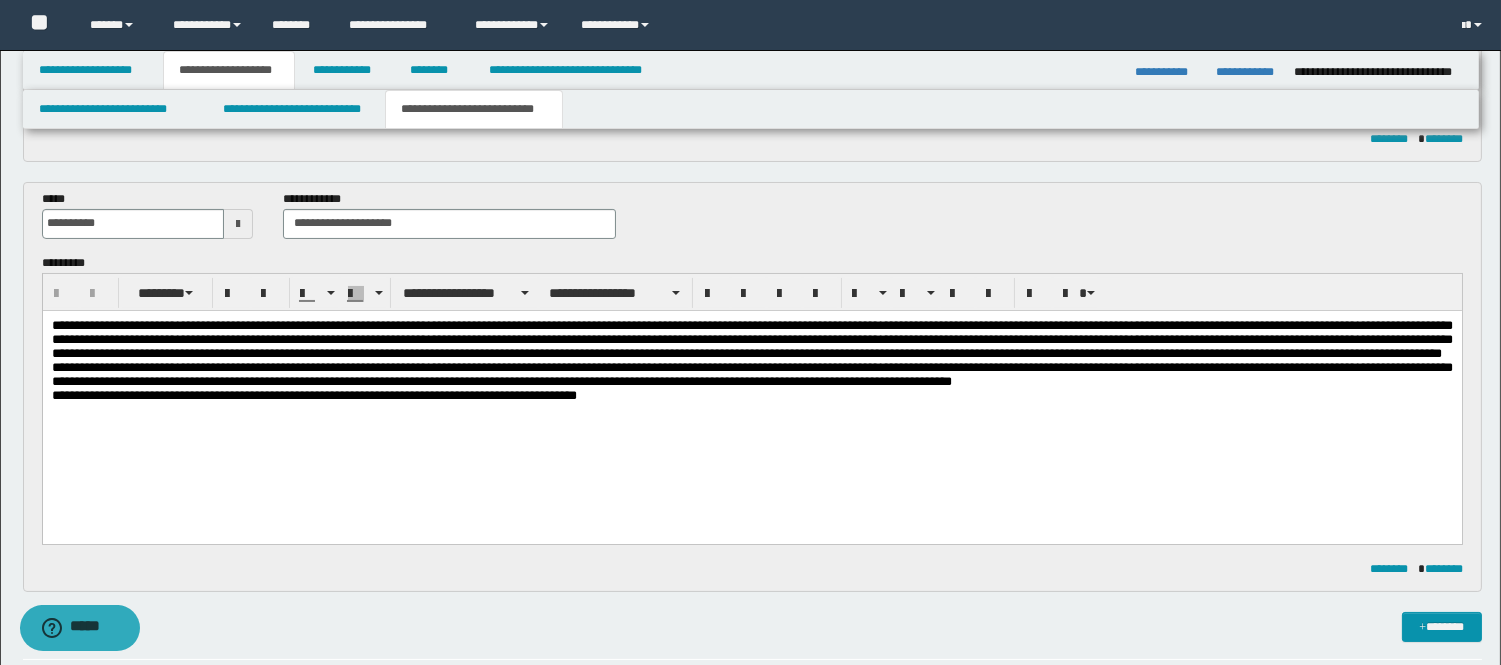 scroll, scrollTop: 222, scrollLeft: 0, axis: vertical 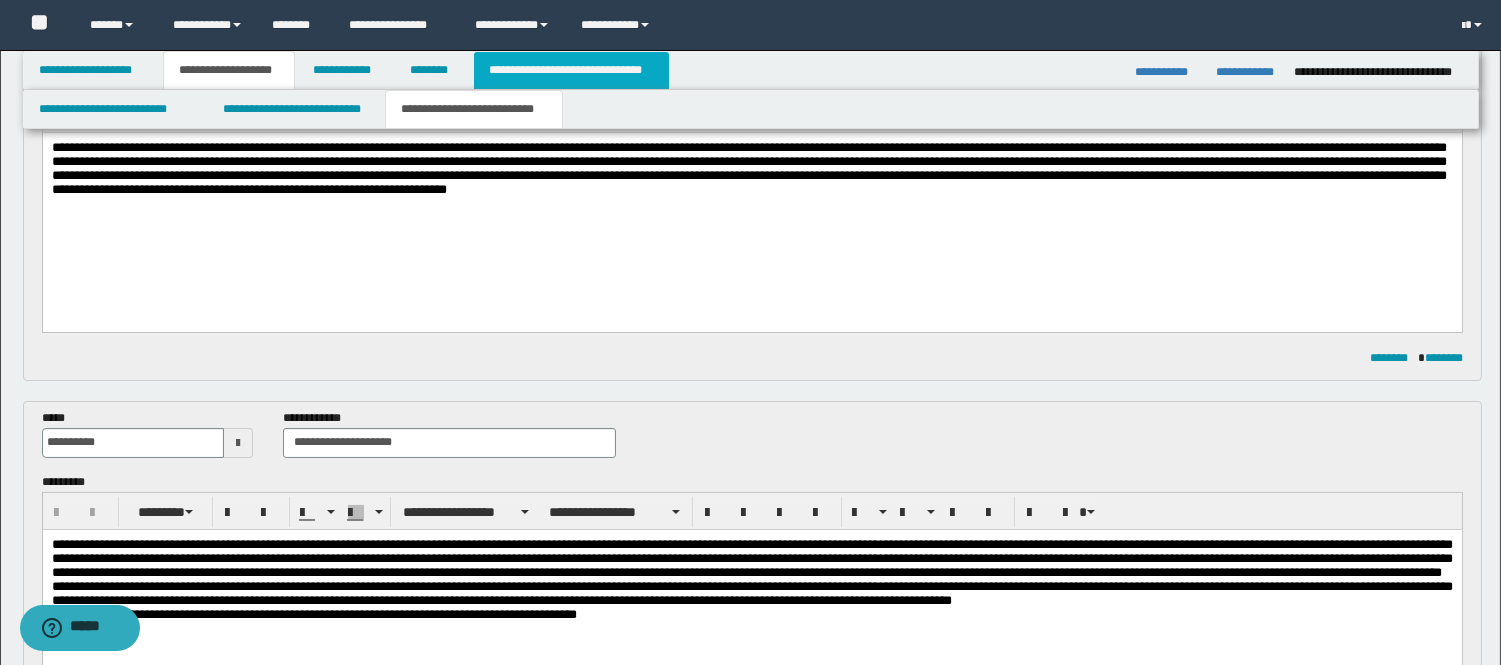click on "**********" at bounding box center (571, 70) 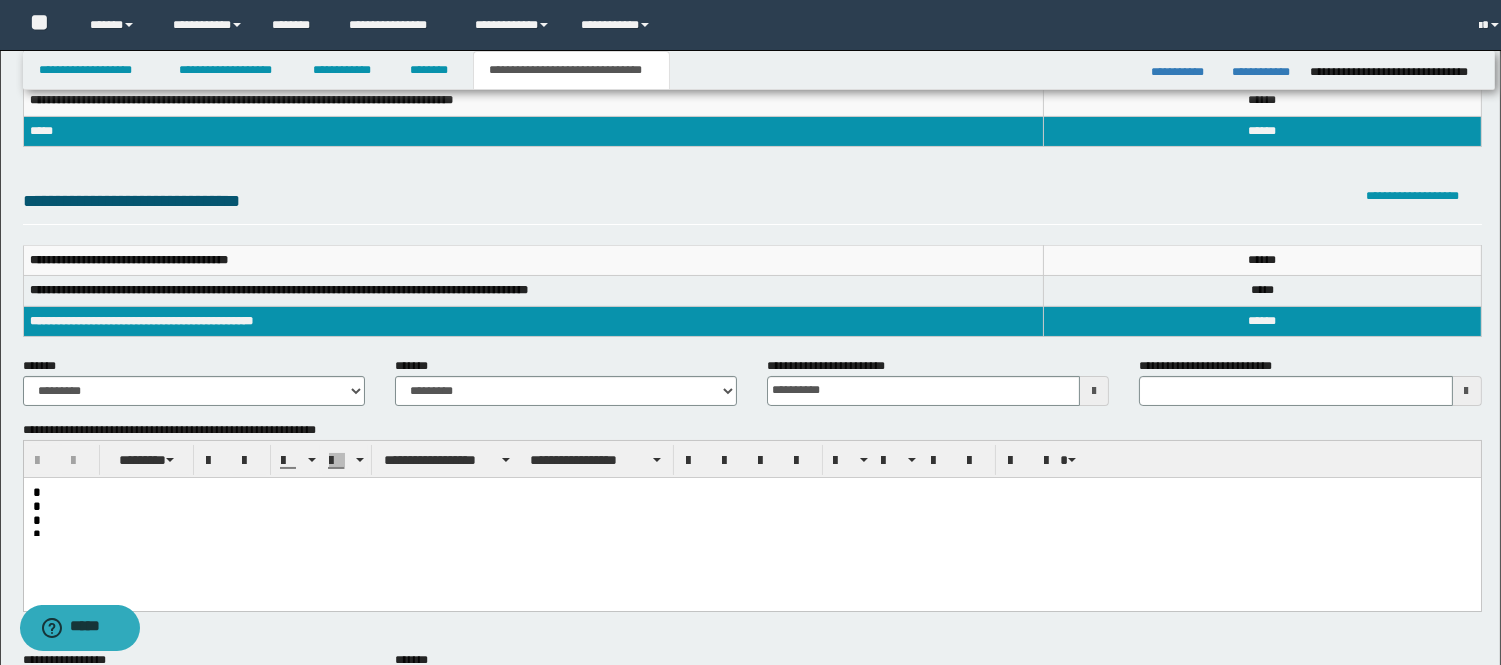 scroll, scrollTop: 191, scrollLeft: 0, axis: vertical 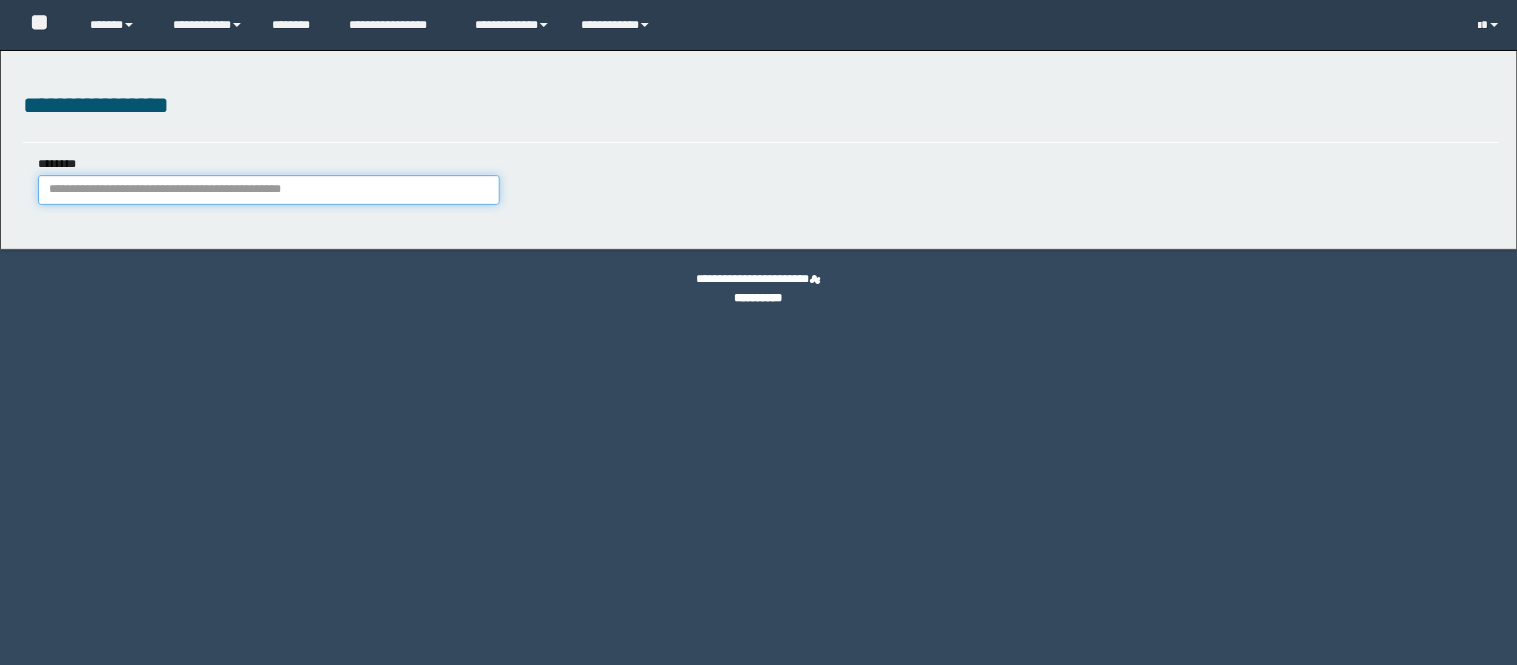 click on "********" at bounding box center [269, 190] 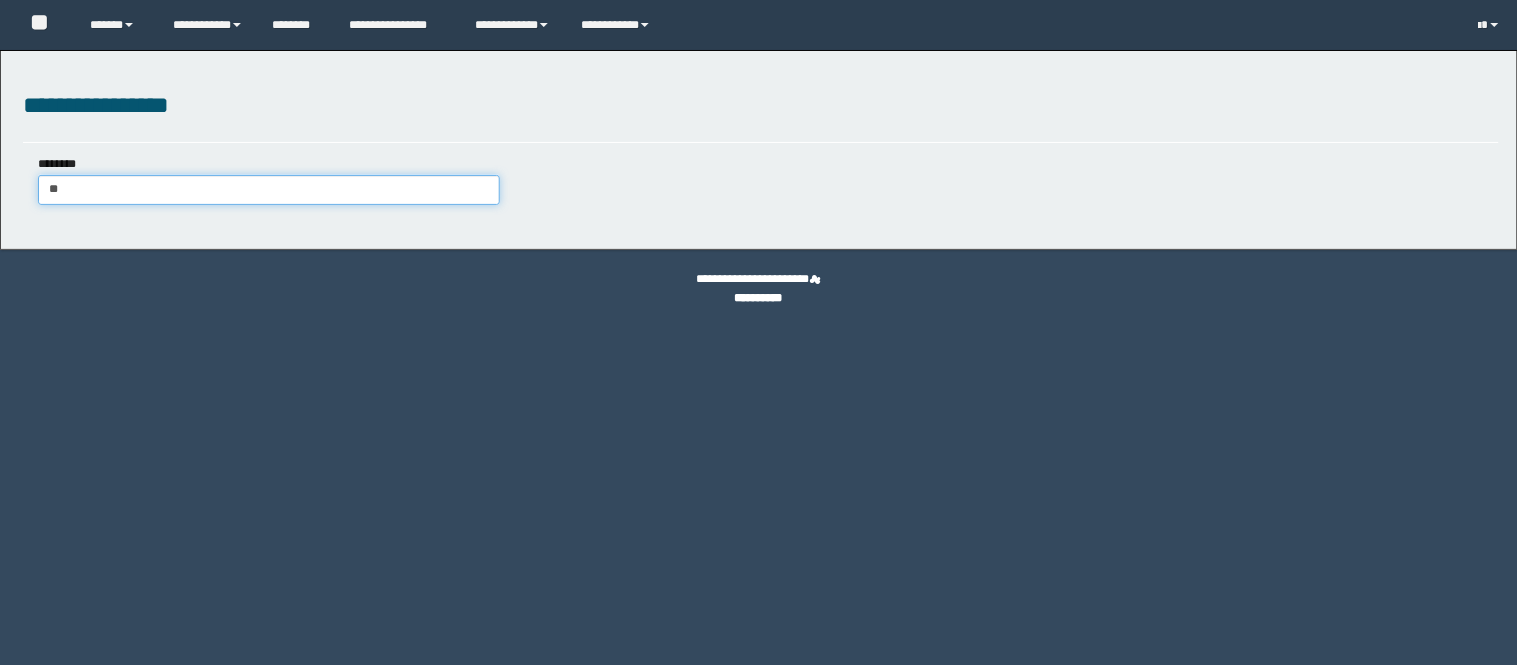 scroll, scrollTop: 0, scrollLeft: 0, axis: both 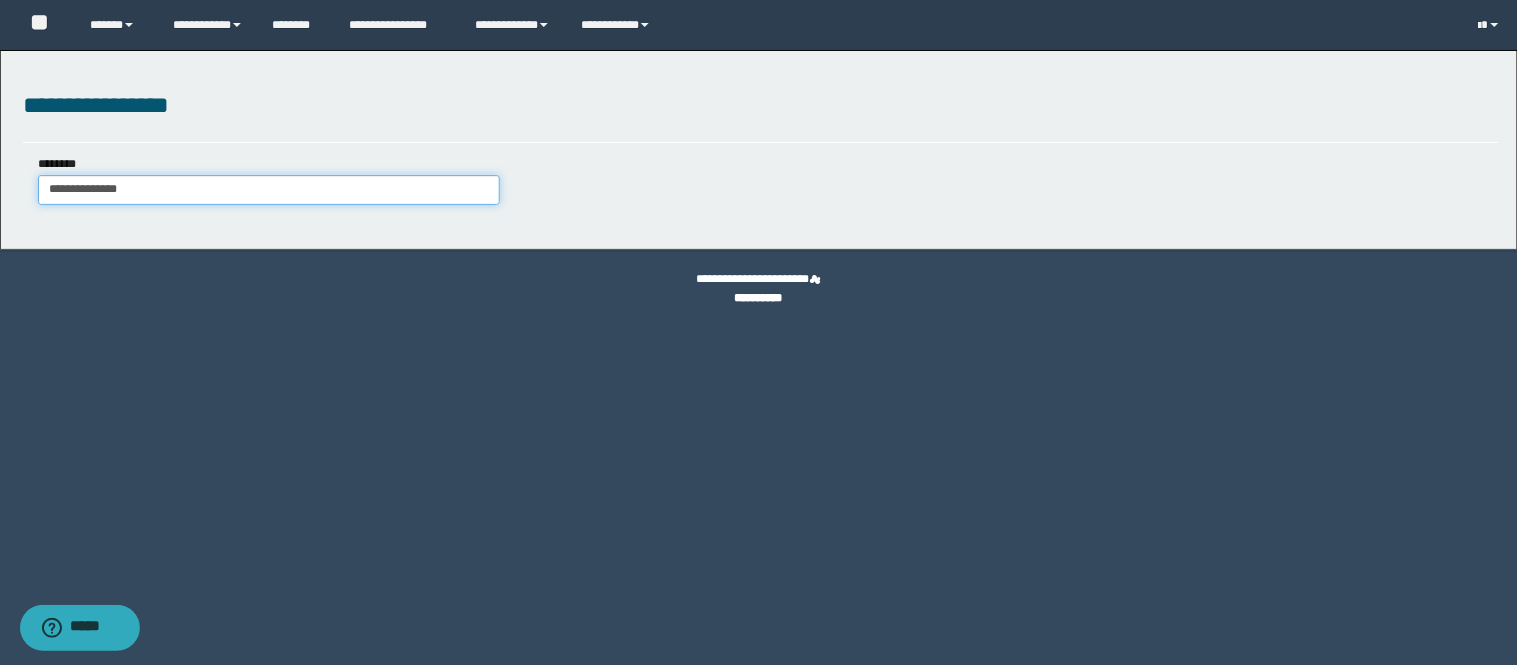 type on "**********" 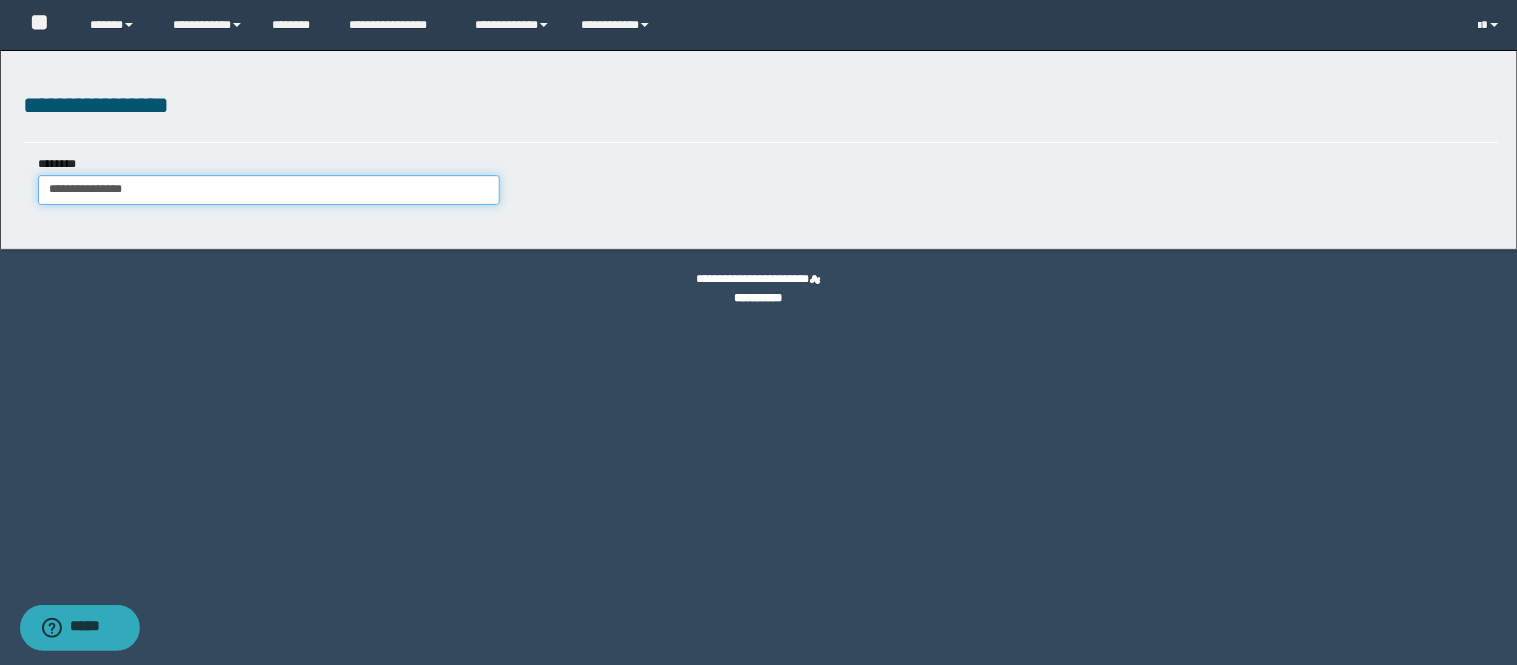type on "**********" 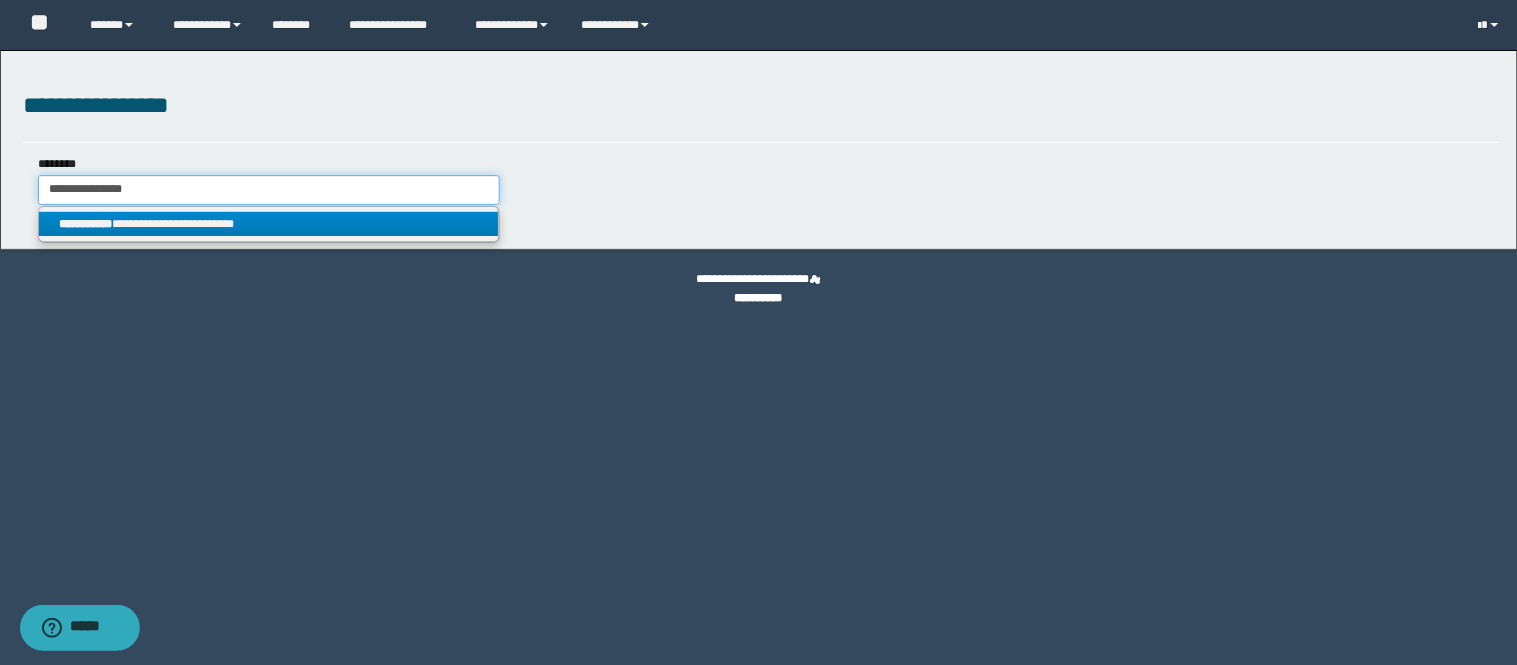 type on "**********" 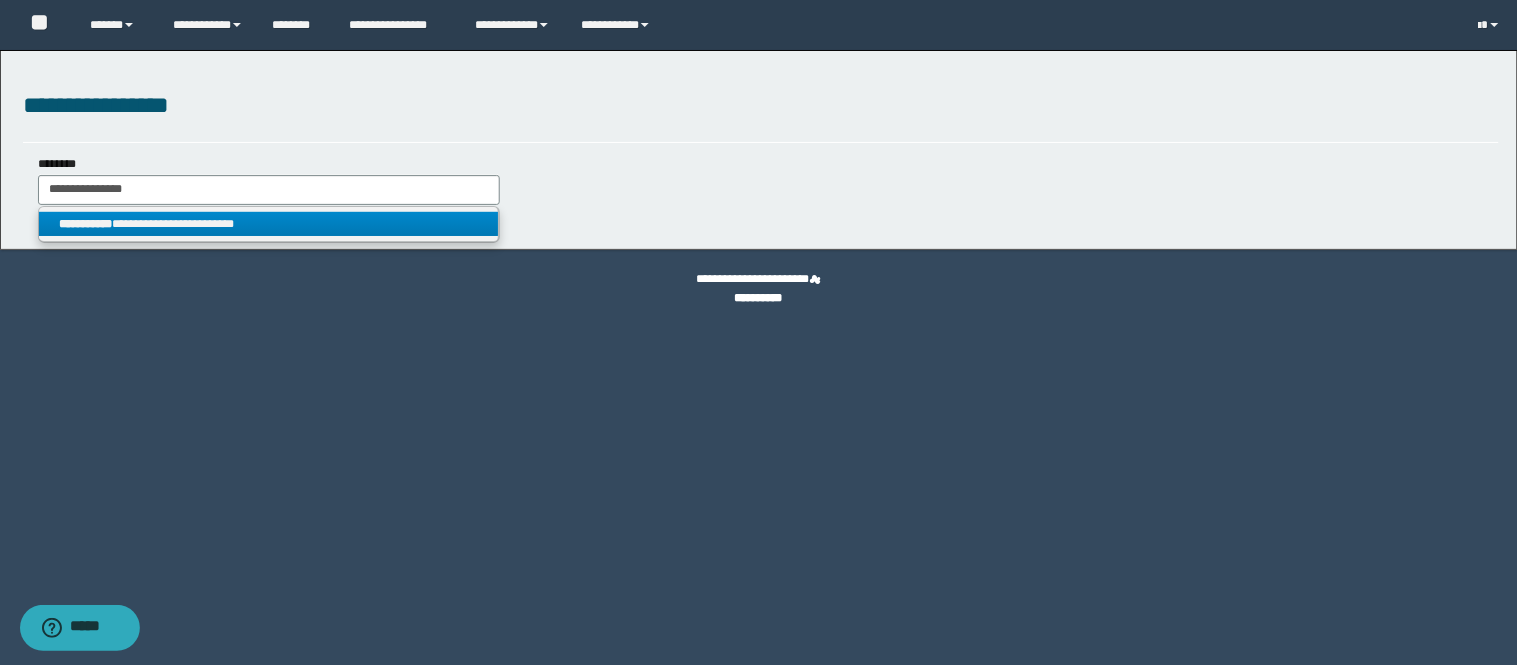 click on "**********" at bounding box center [269, 224] 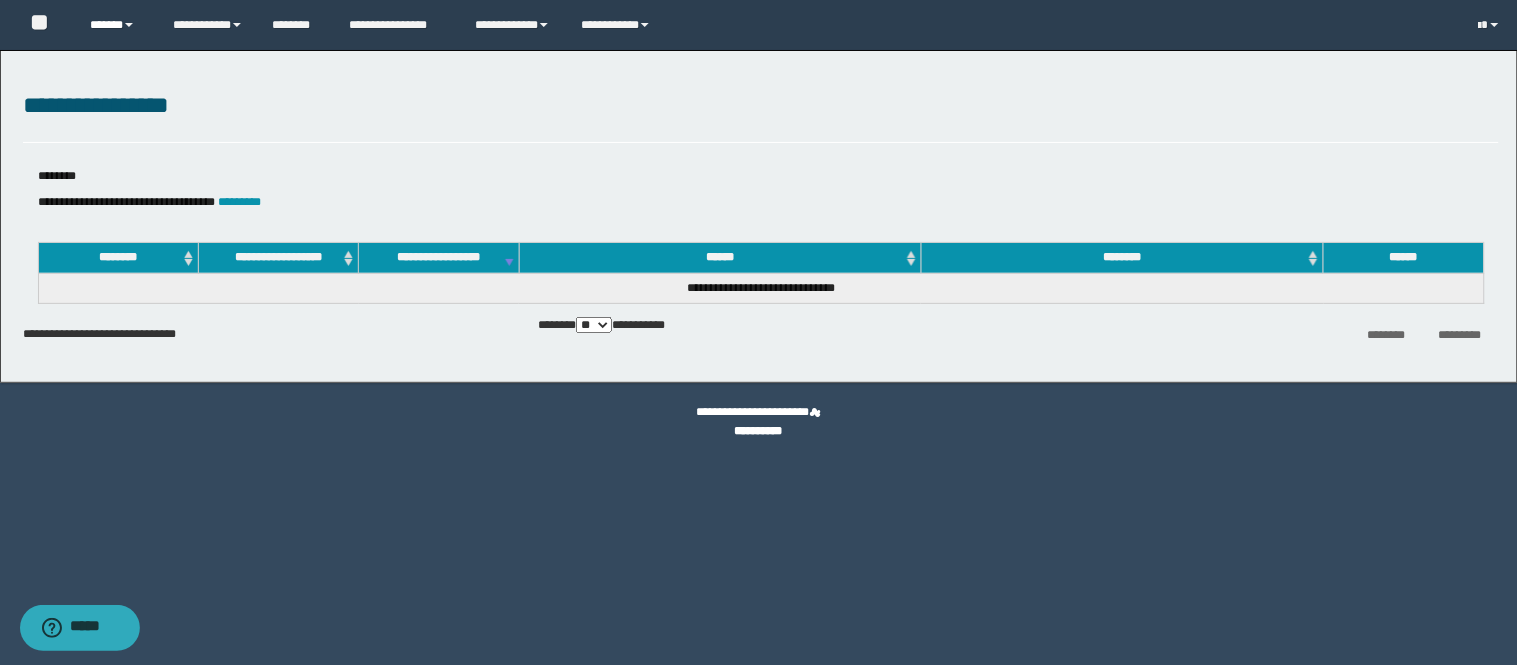 click on "******" at bounding box center (116, 25) 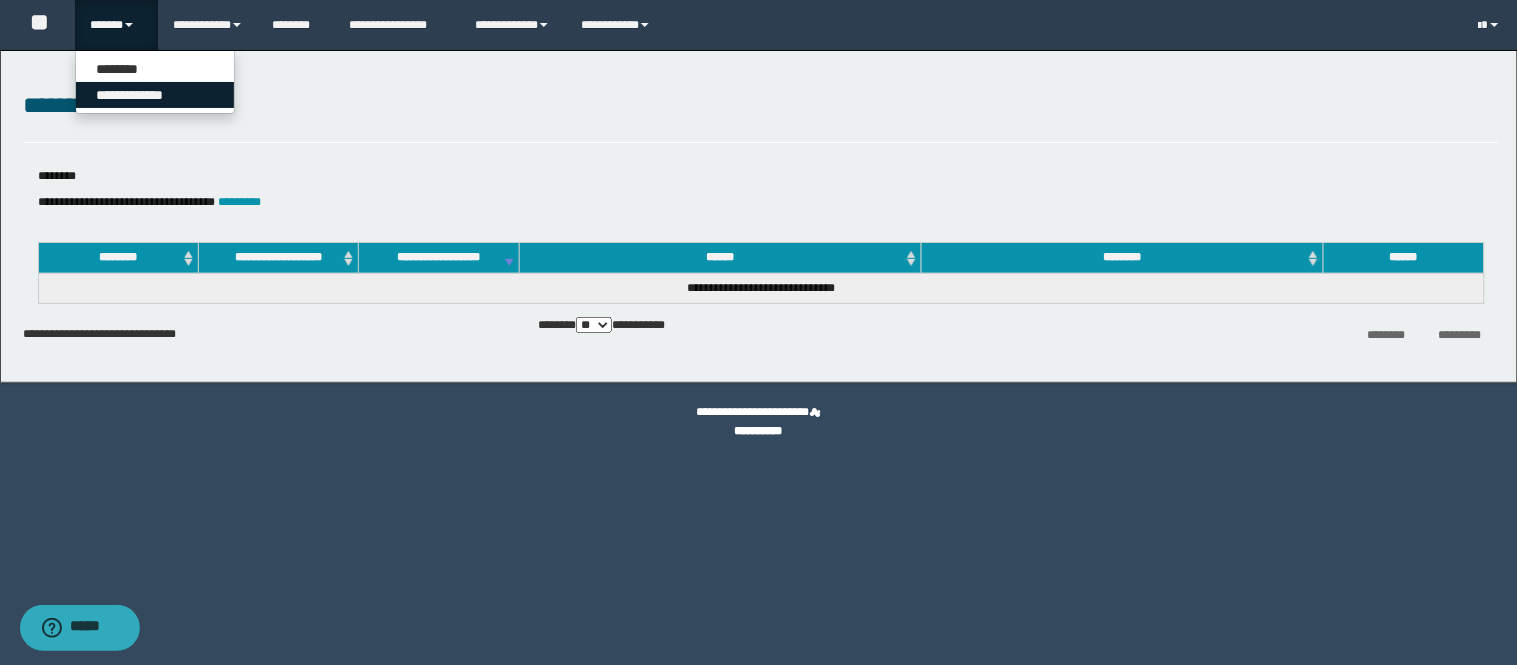 click on "**********" at bounding box center [155, 95] 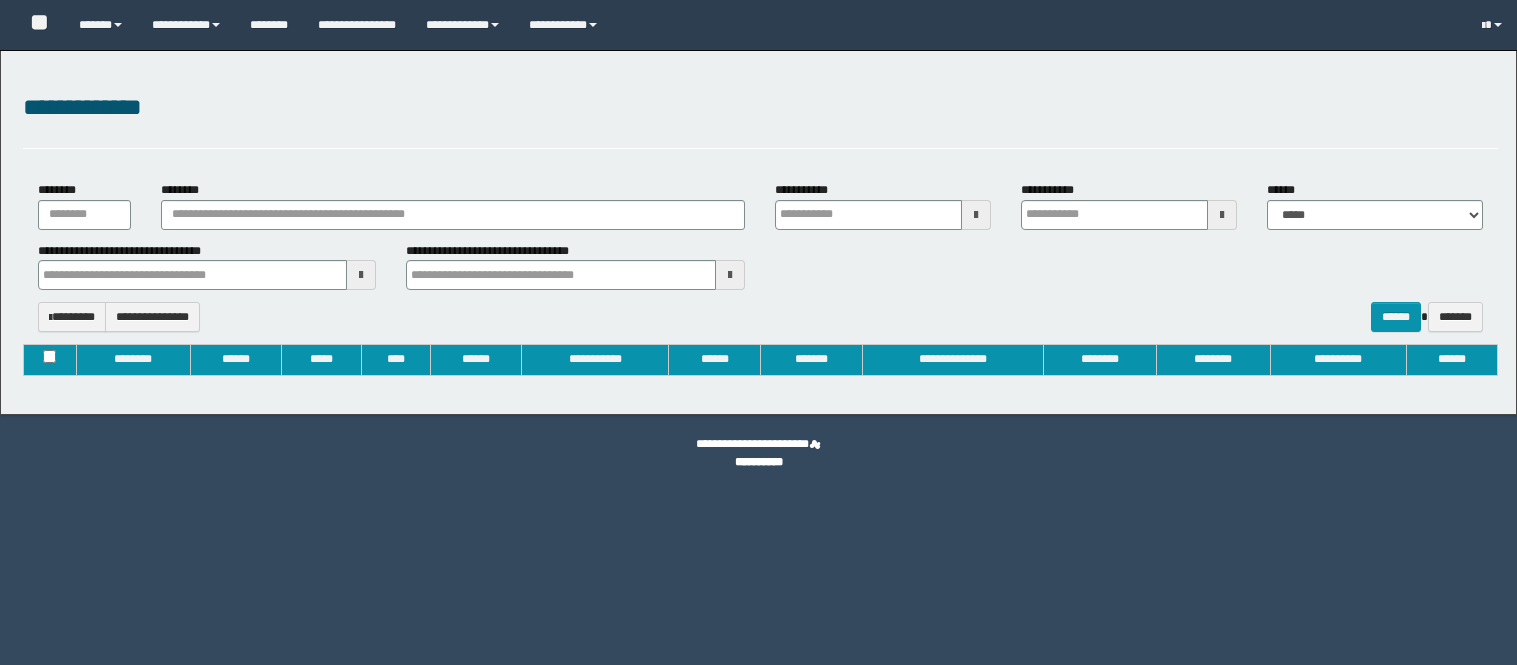 type on "**********" 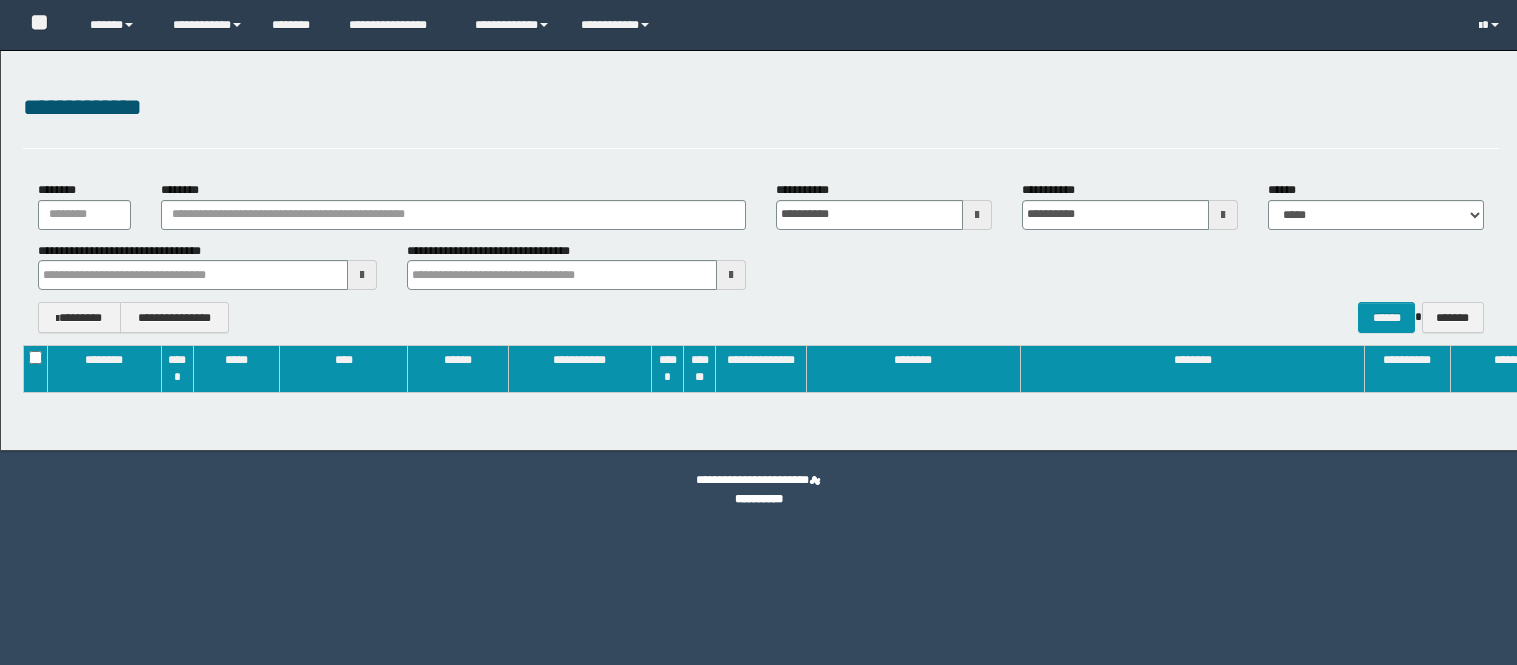 scroll, scrollTop: 0, scrollLeft: 0, axis: both 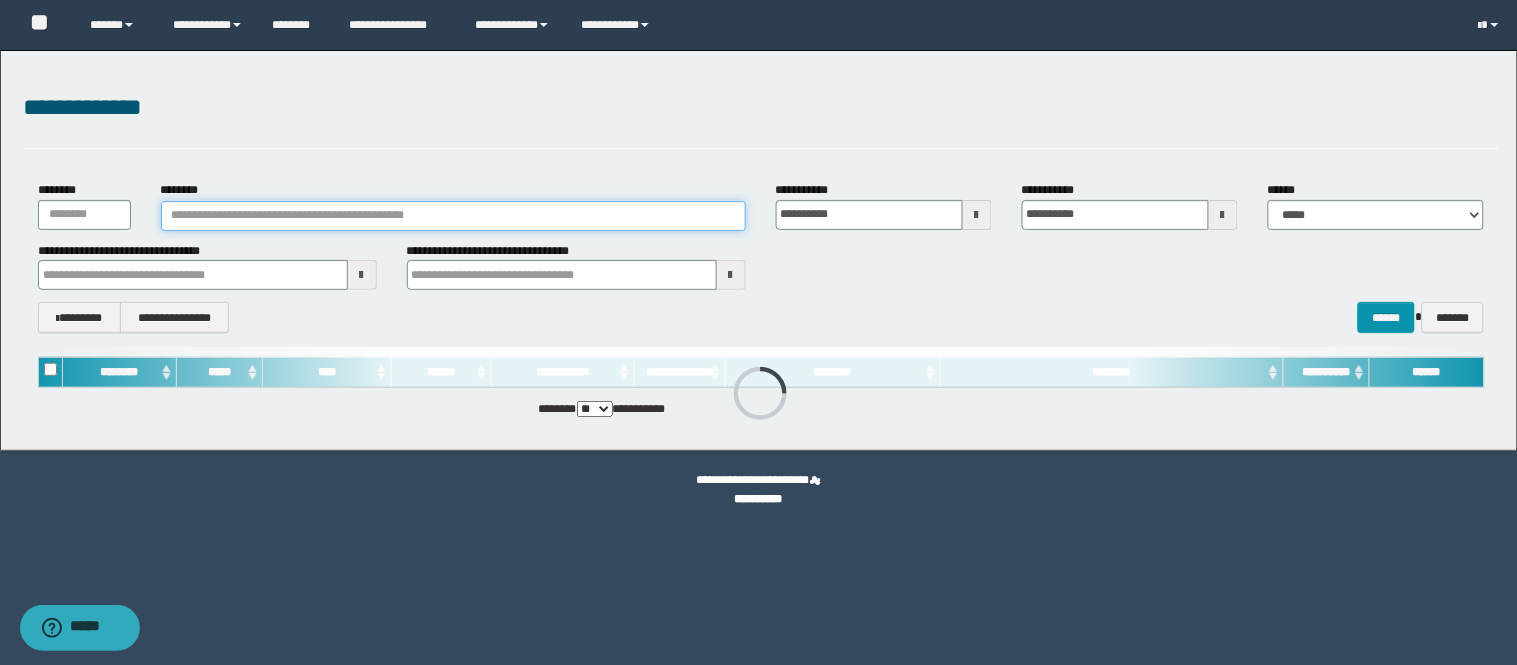 click on "********" at bounding box center [453, 216] 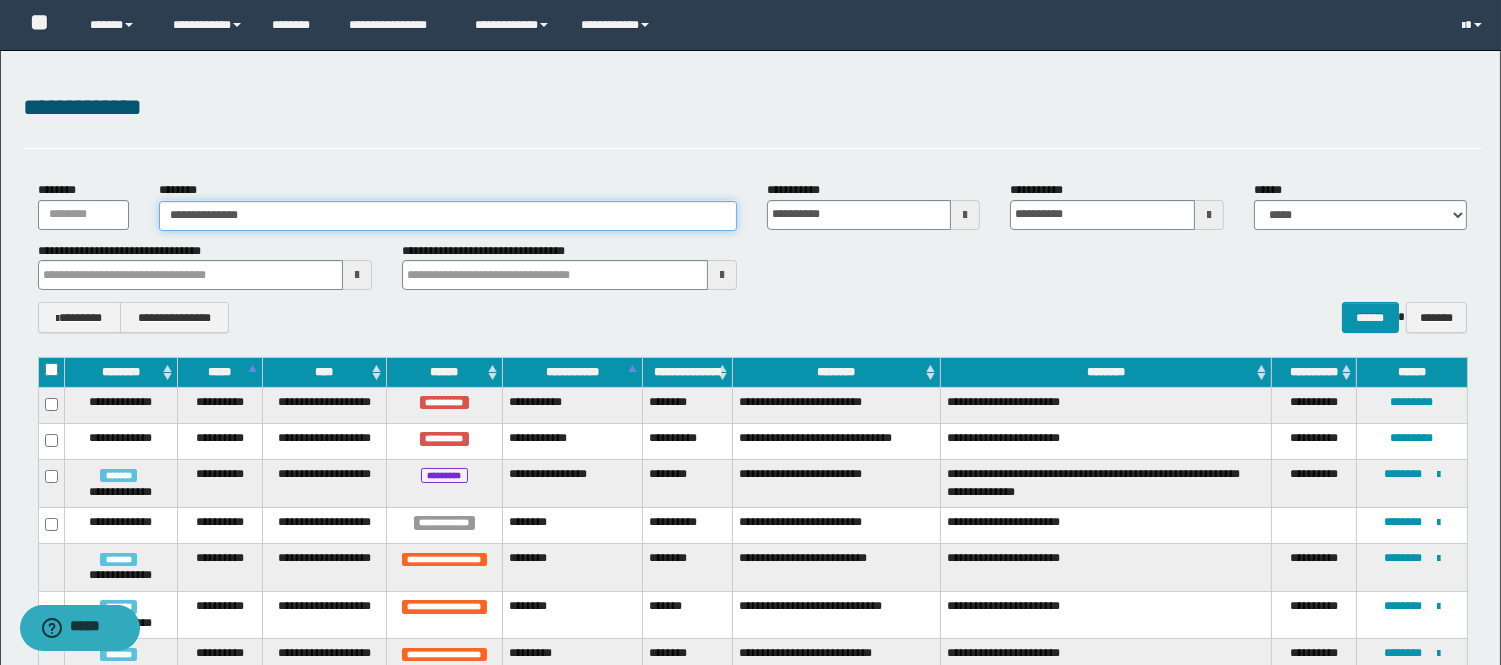 type on "**********" 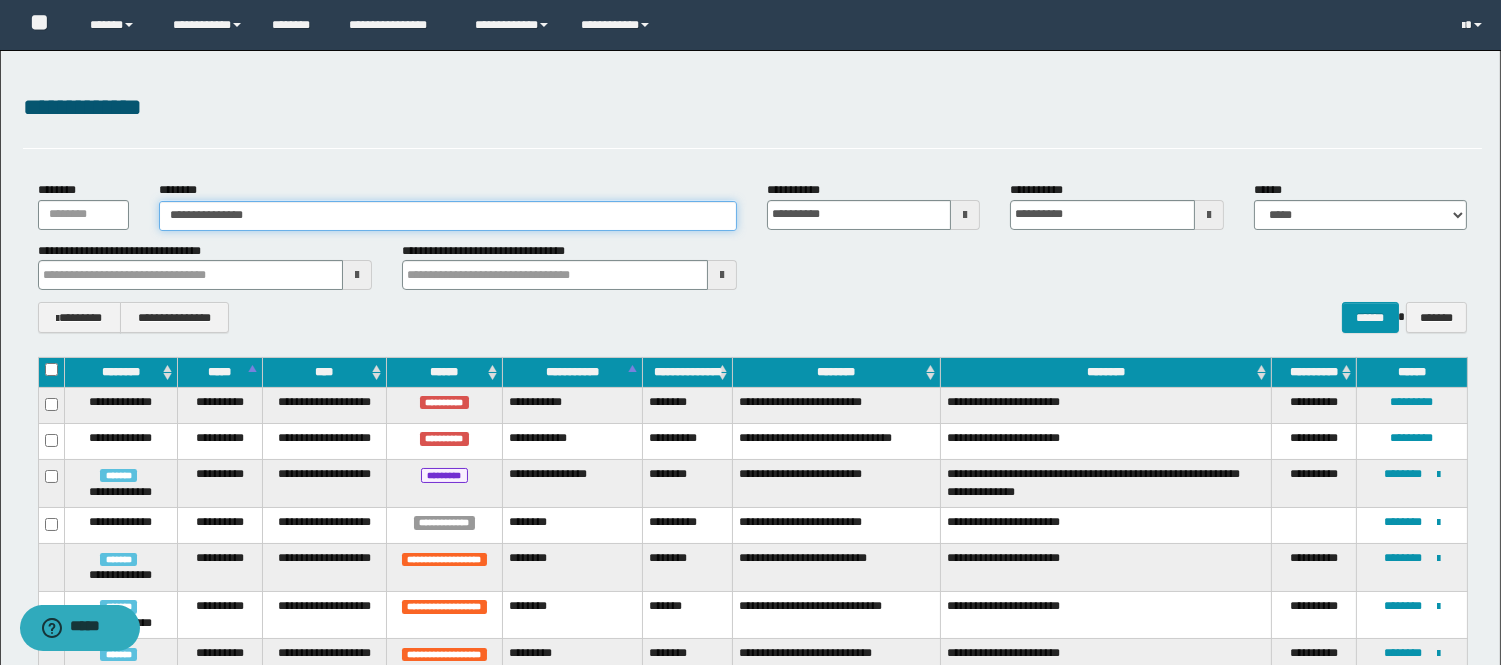 type on "**********" 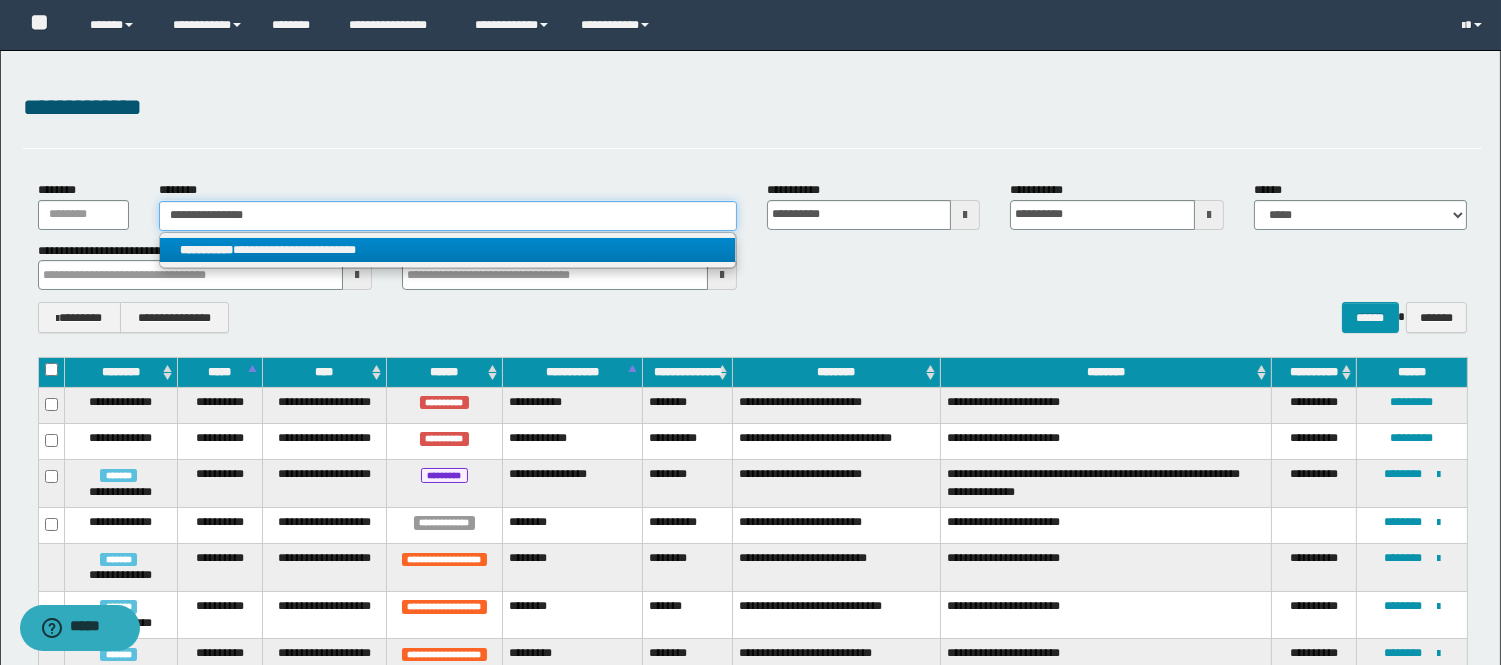 type on "**********" 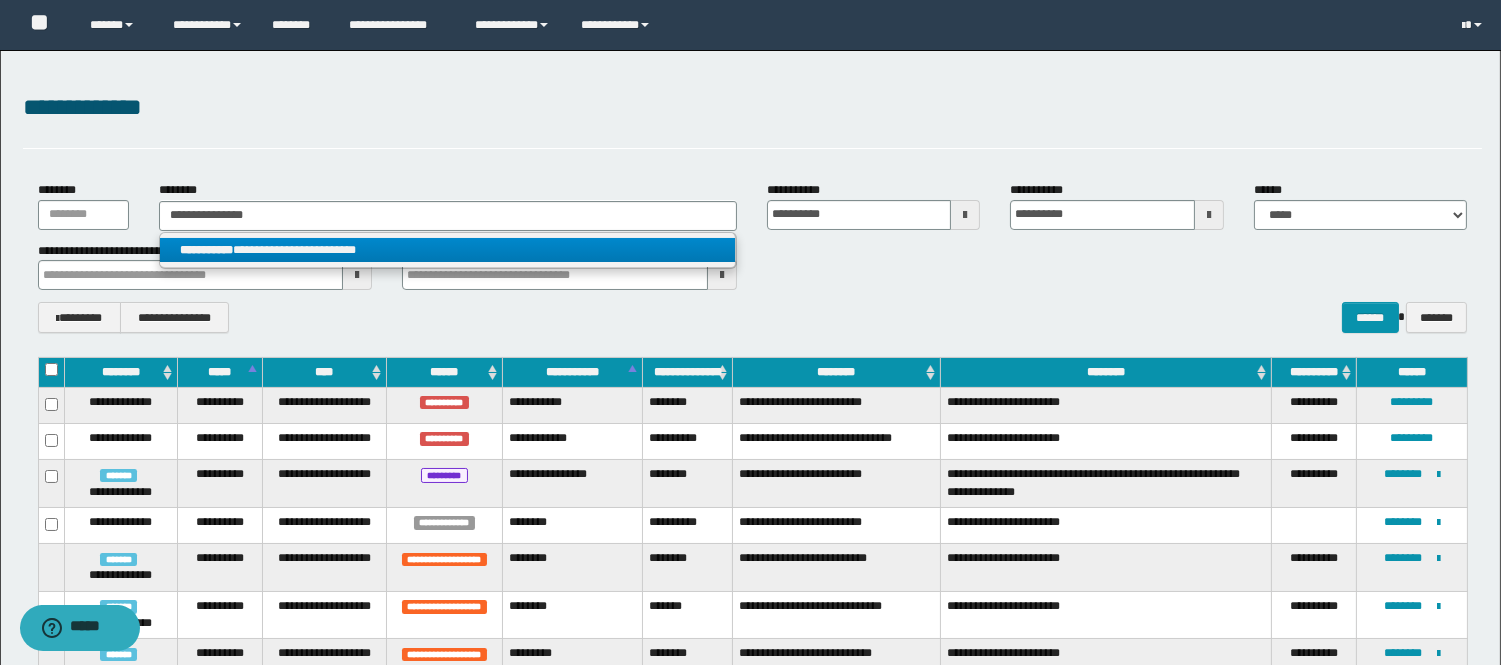 click on "**********" at bounding box center (448, 250) 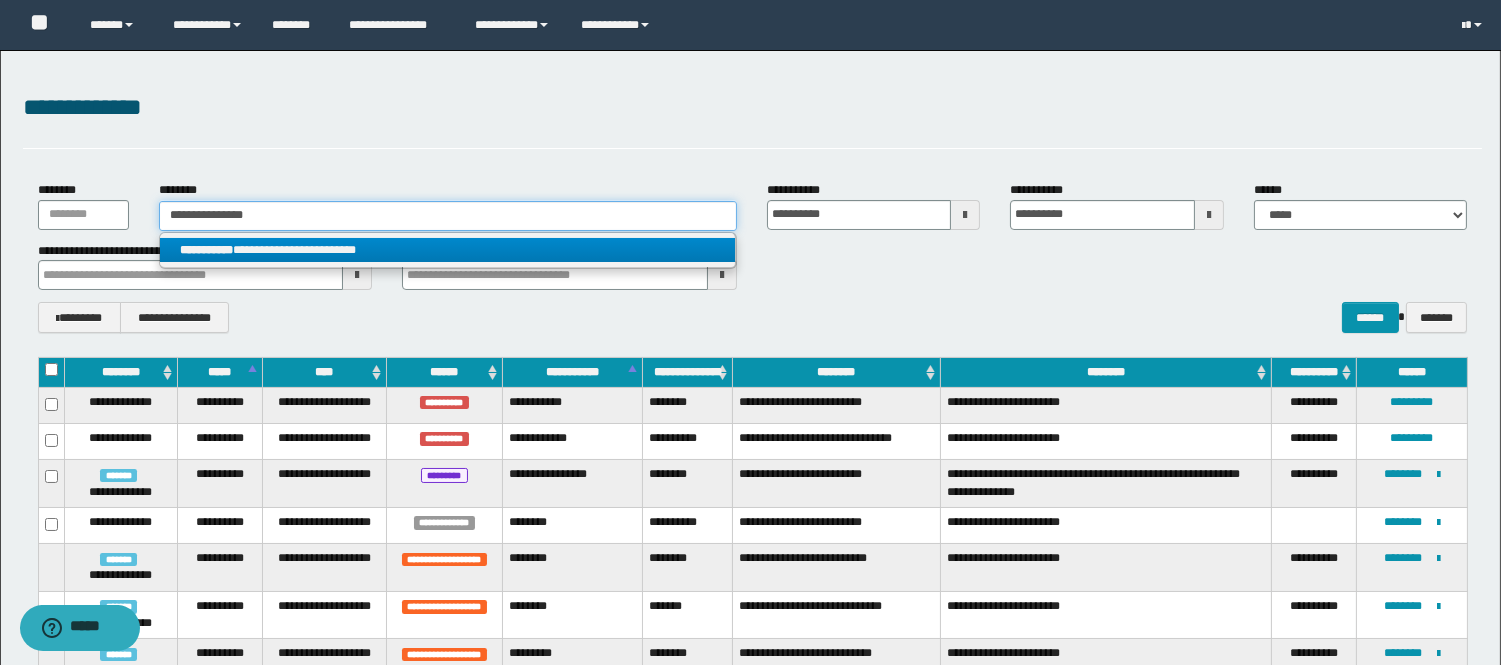 type 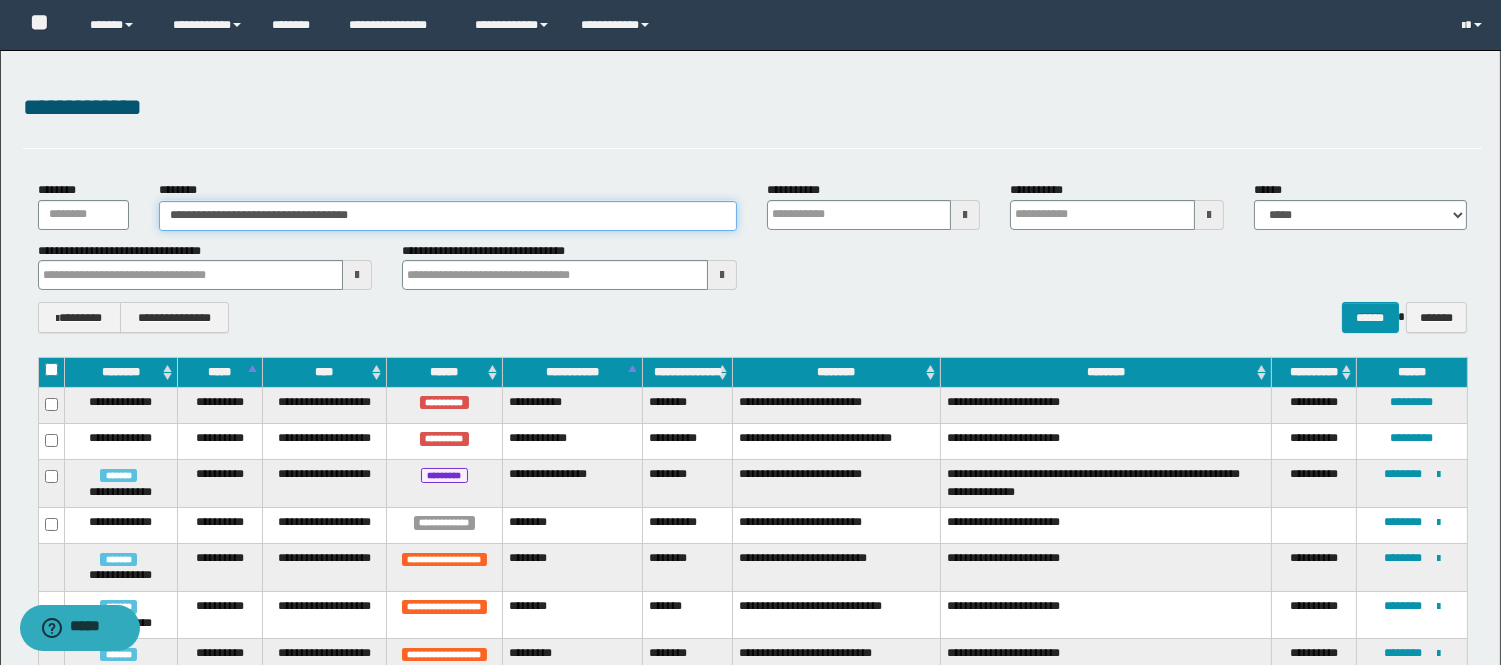 type 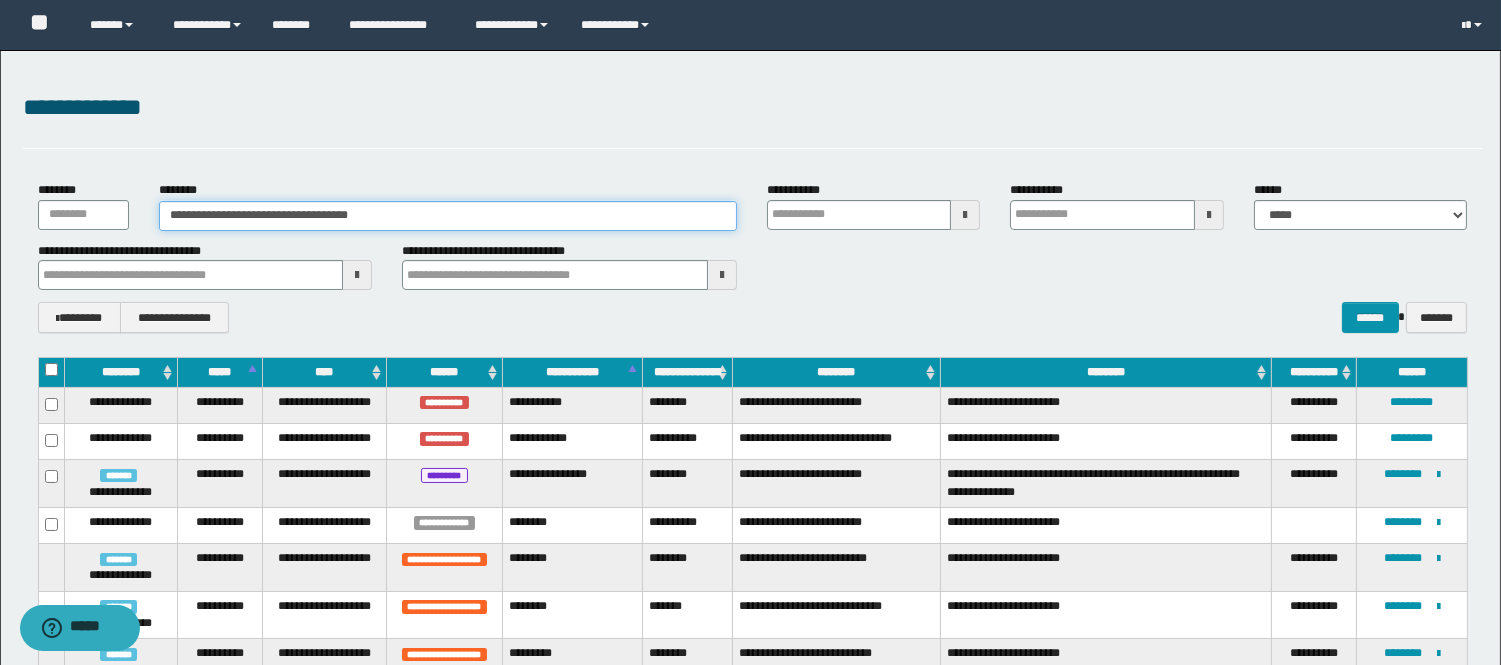 type 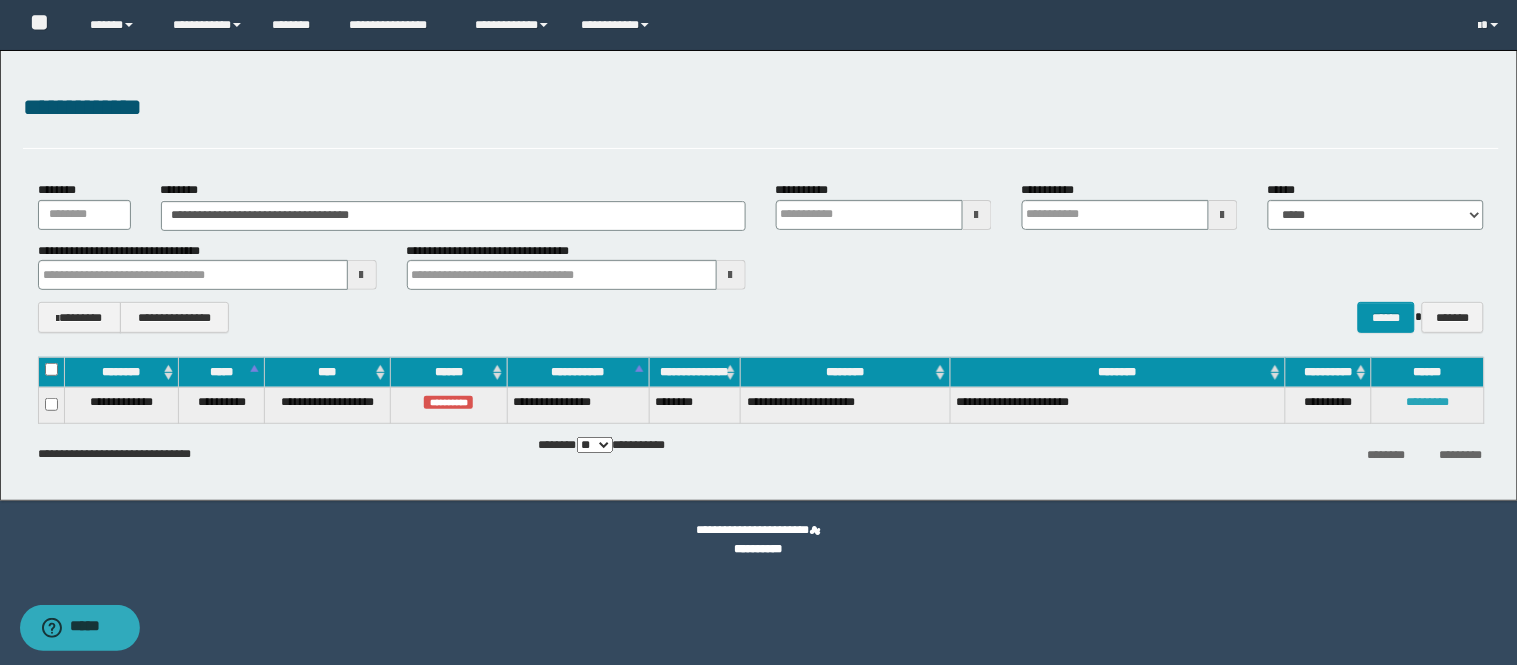 click on "*********" at bounding box center [1427, 402] 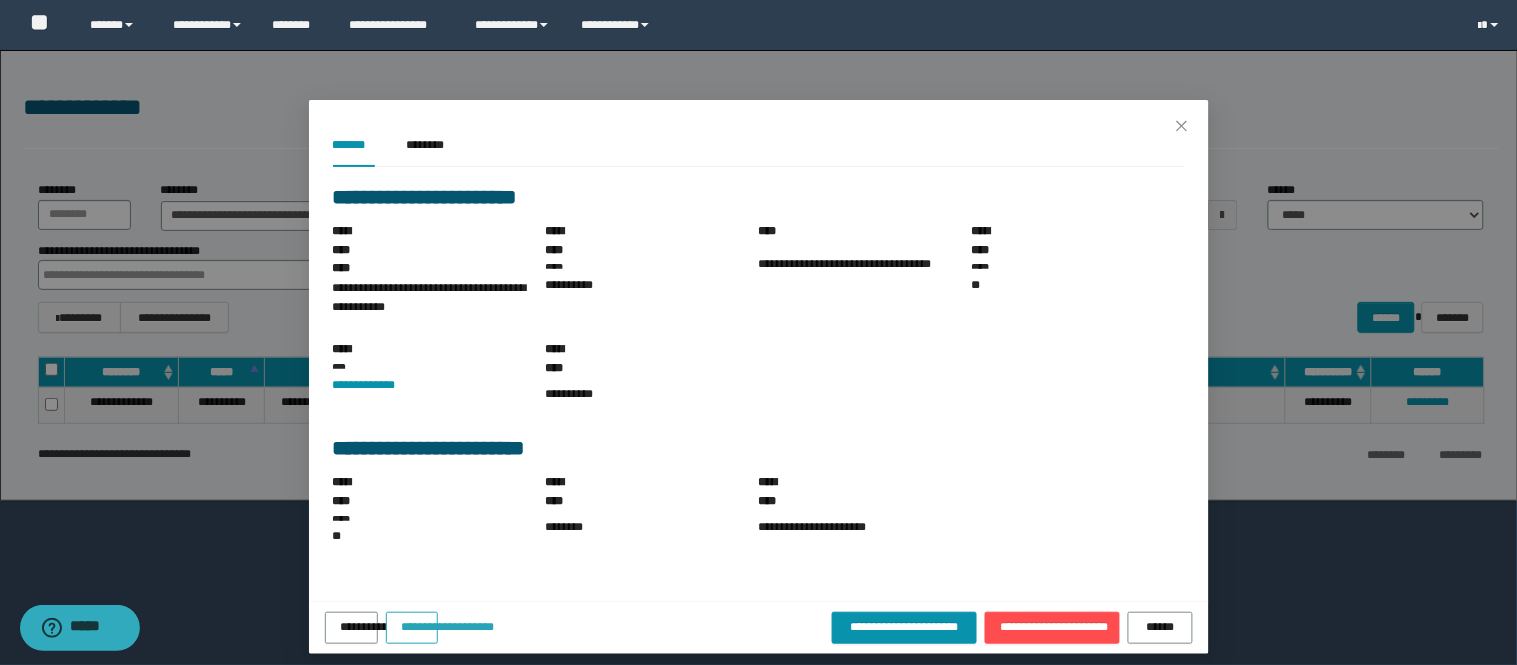 click on "**********" at bounding box center (412, 628) 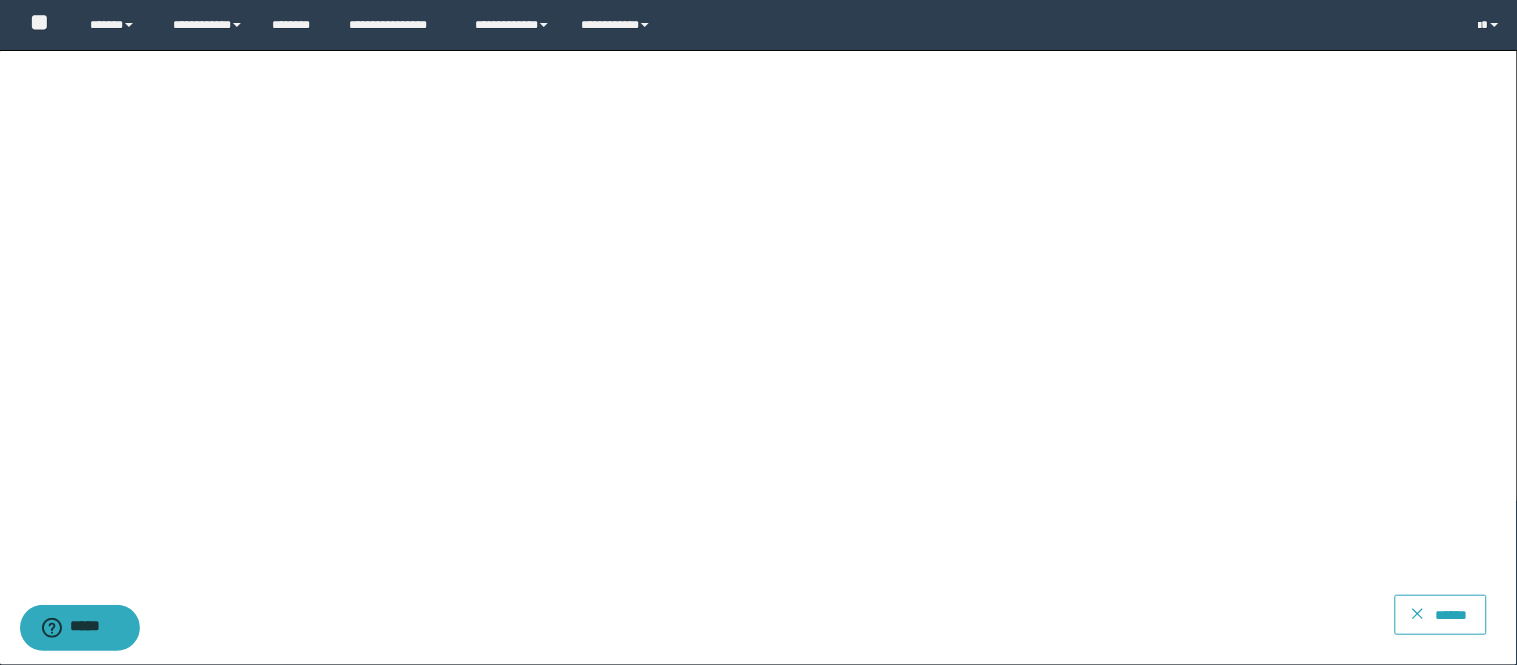type 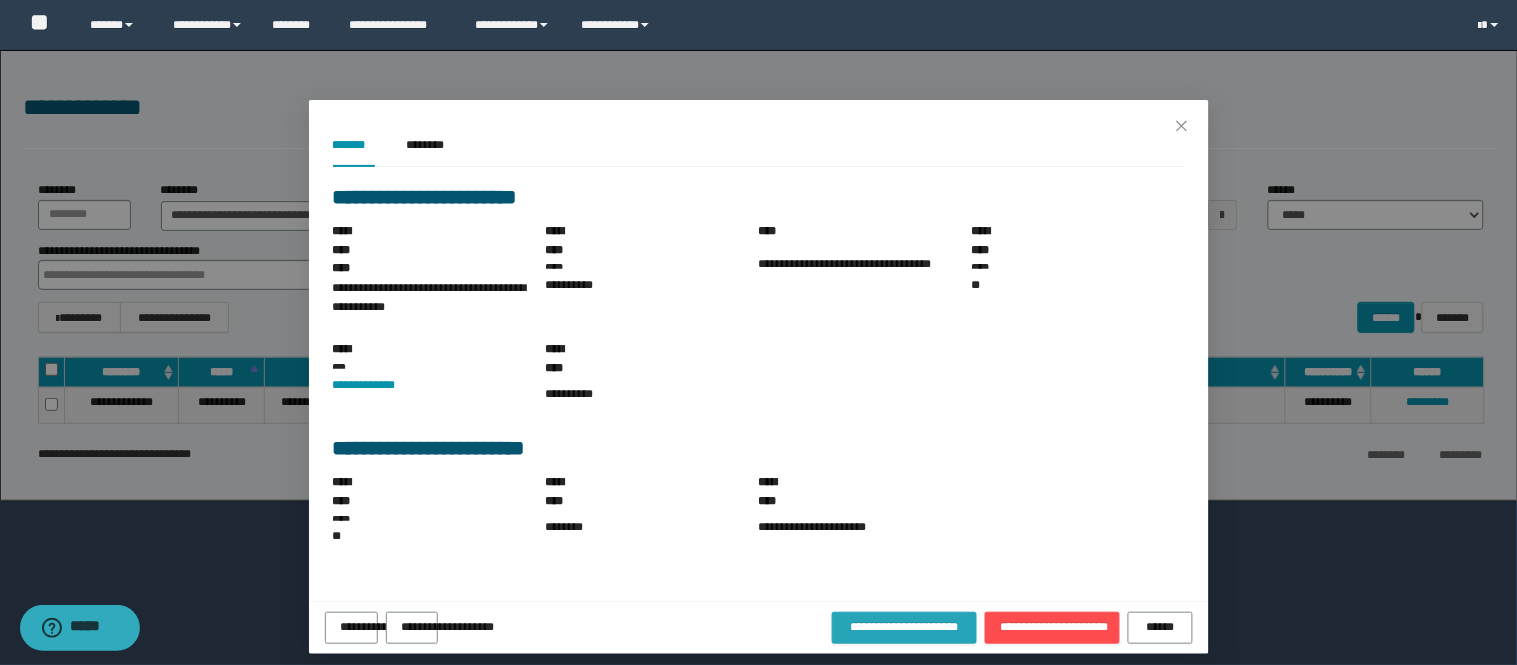 click on "**********" at bounding box center (904, 627) 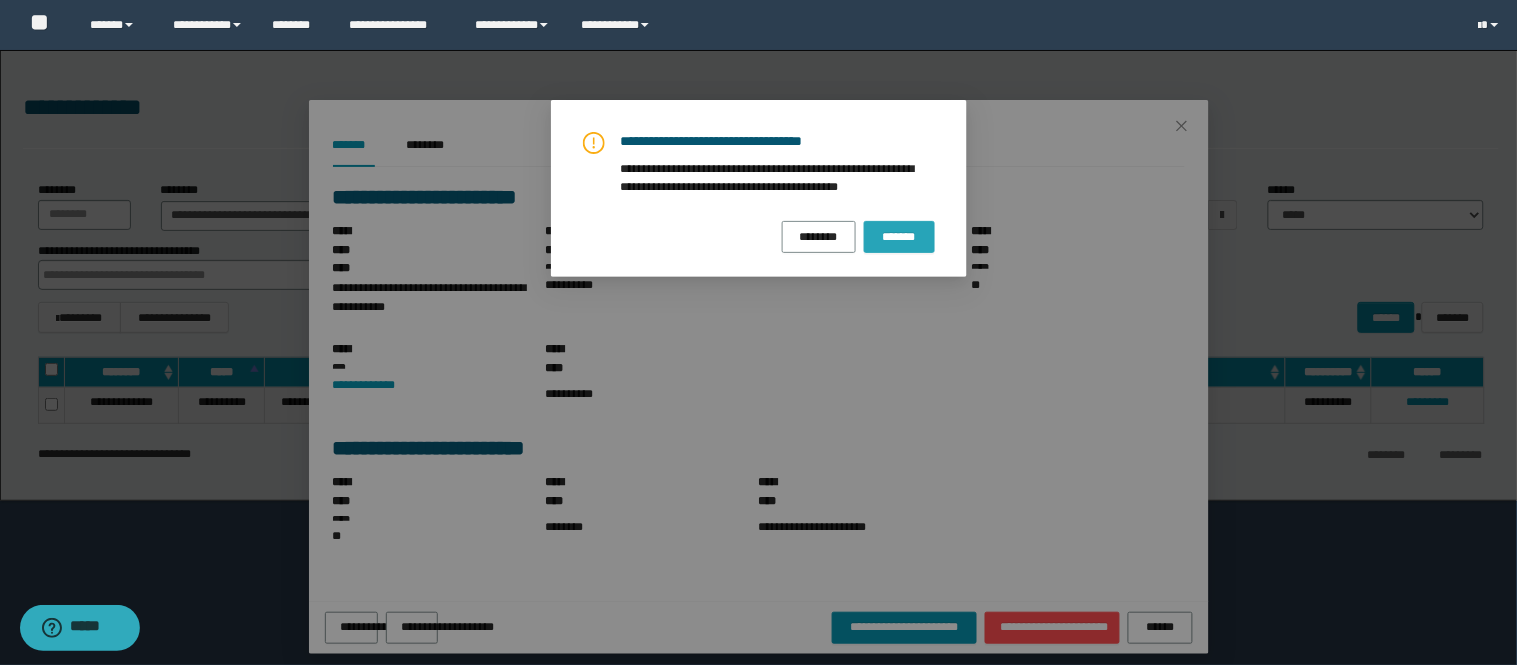 click on "*******" at bounding box center [899, 237] 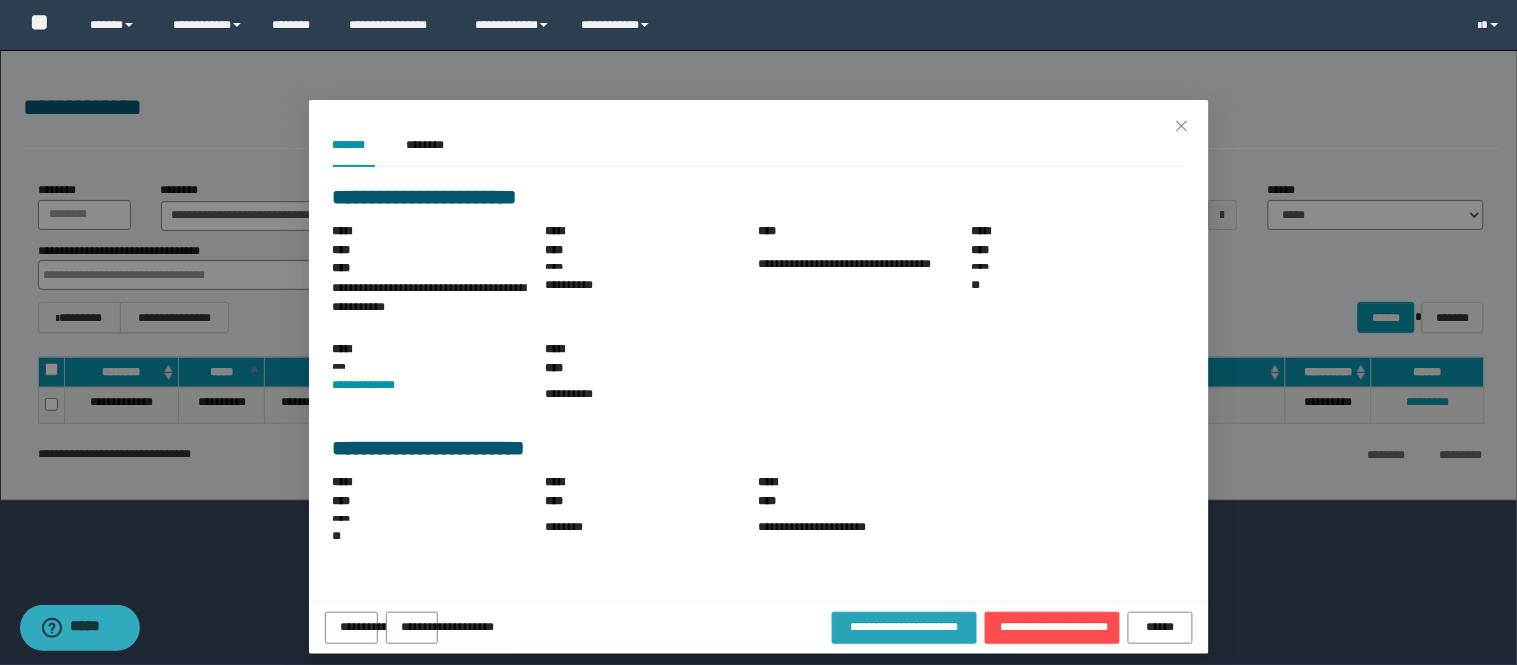 type 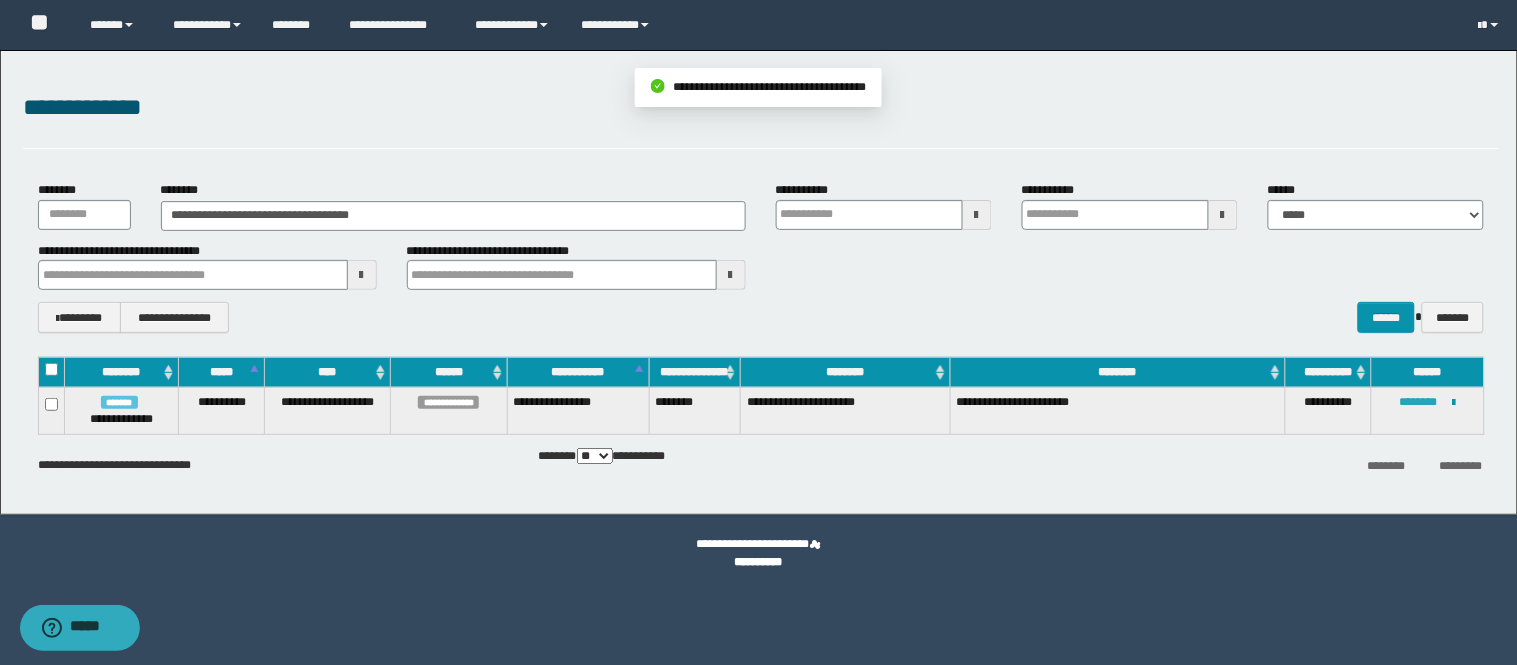 click on "********" at bounding box center (1419, 402) 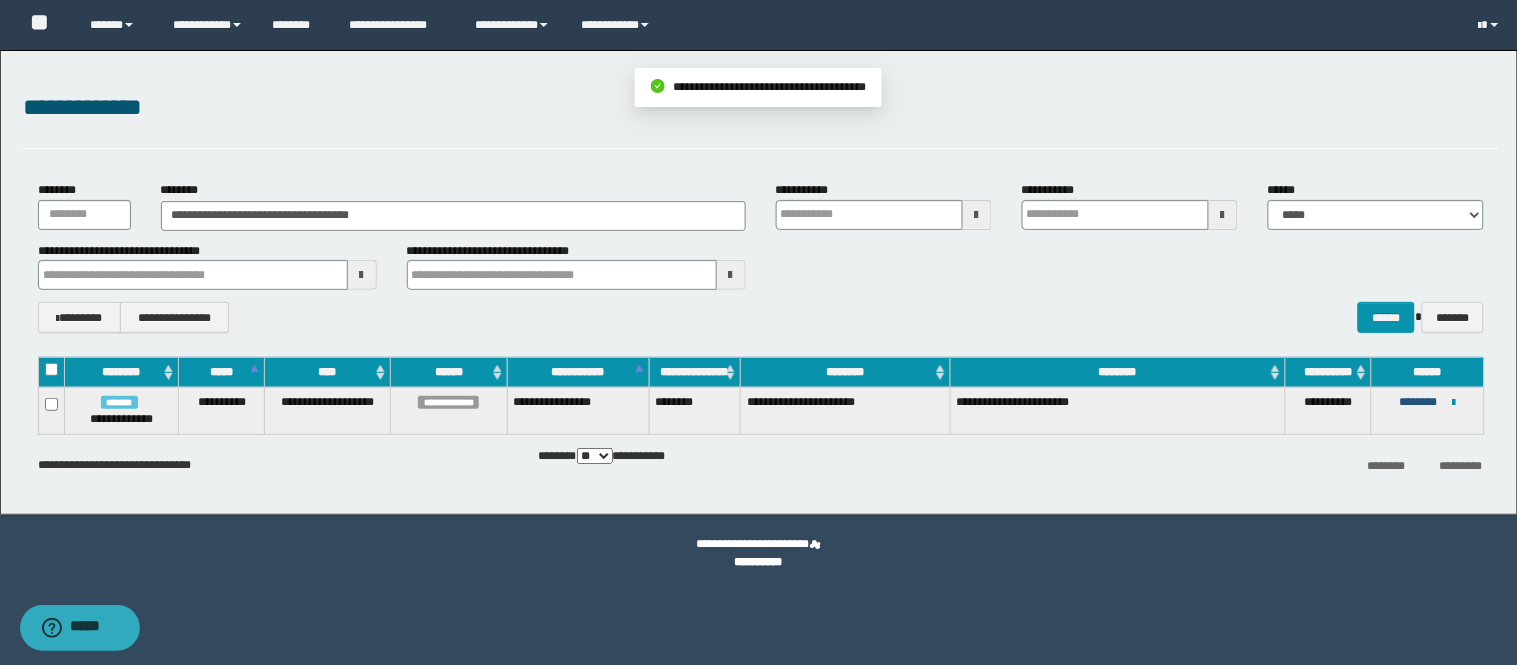 type 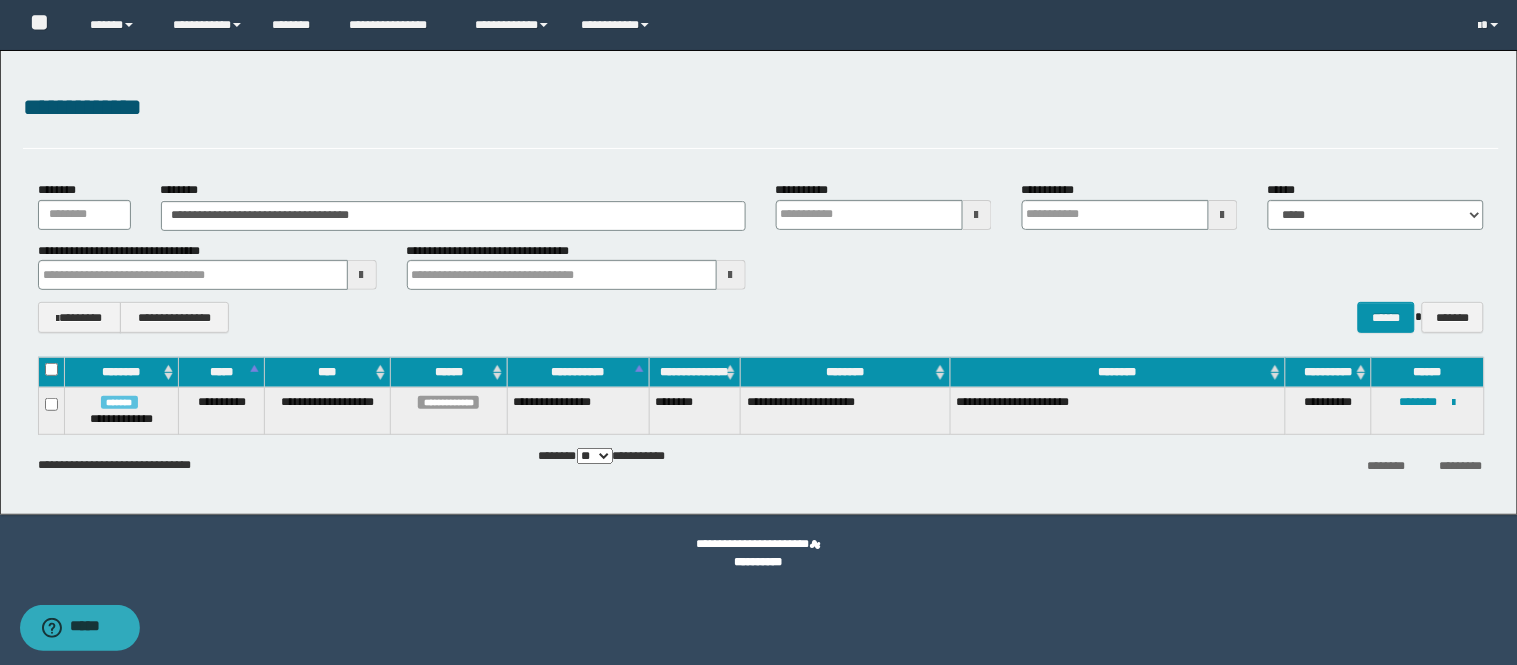 type 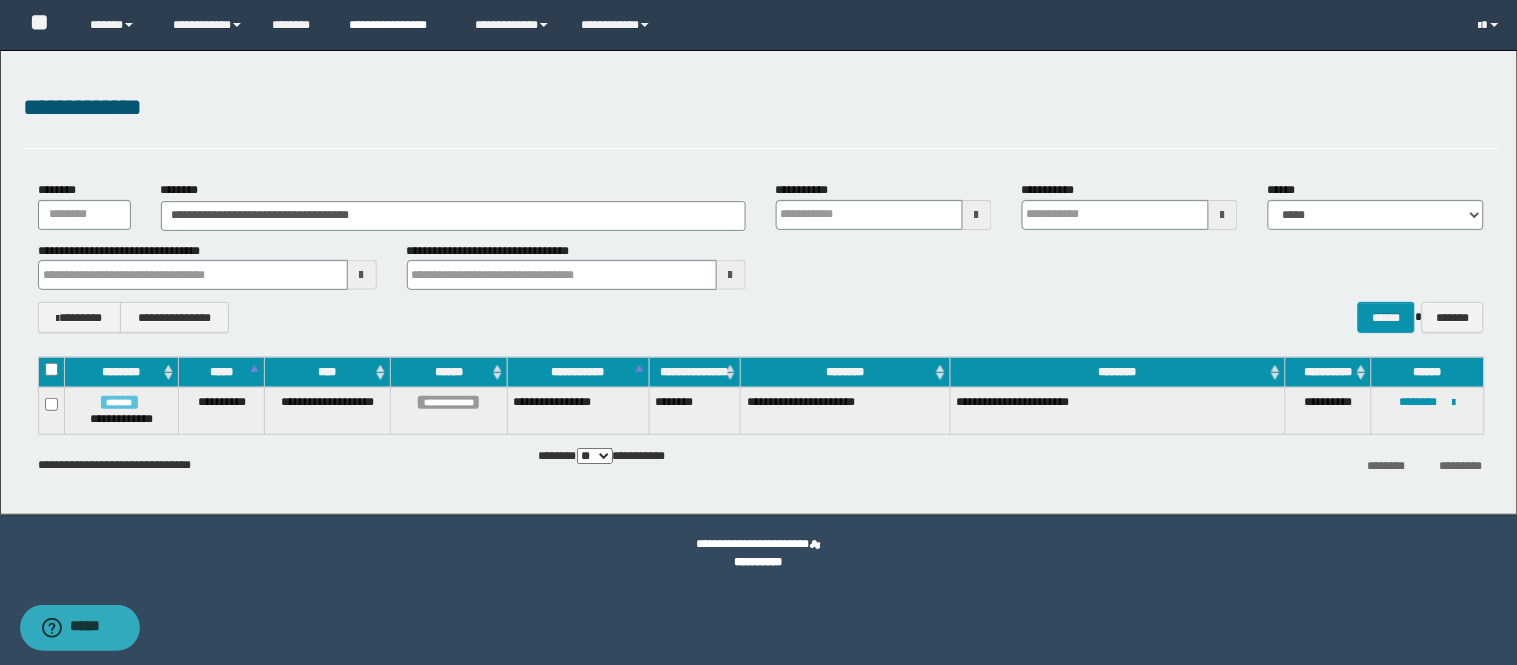 click on "**********" at bounding box center (397, 25) 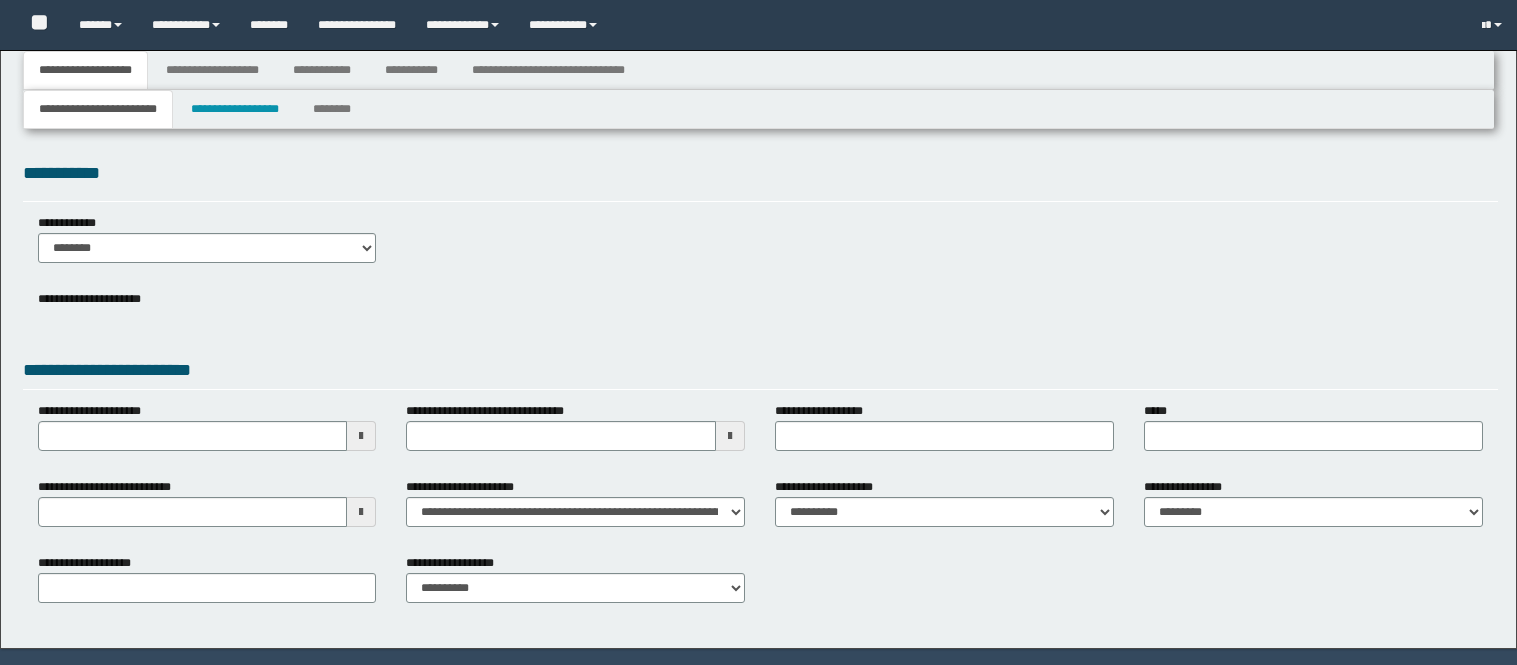 type 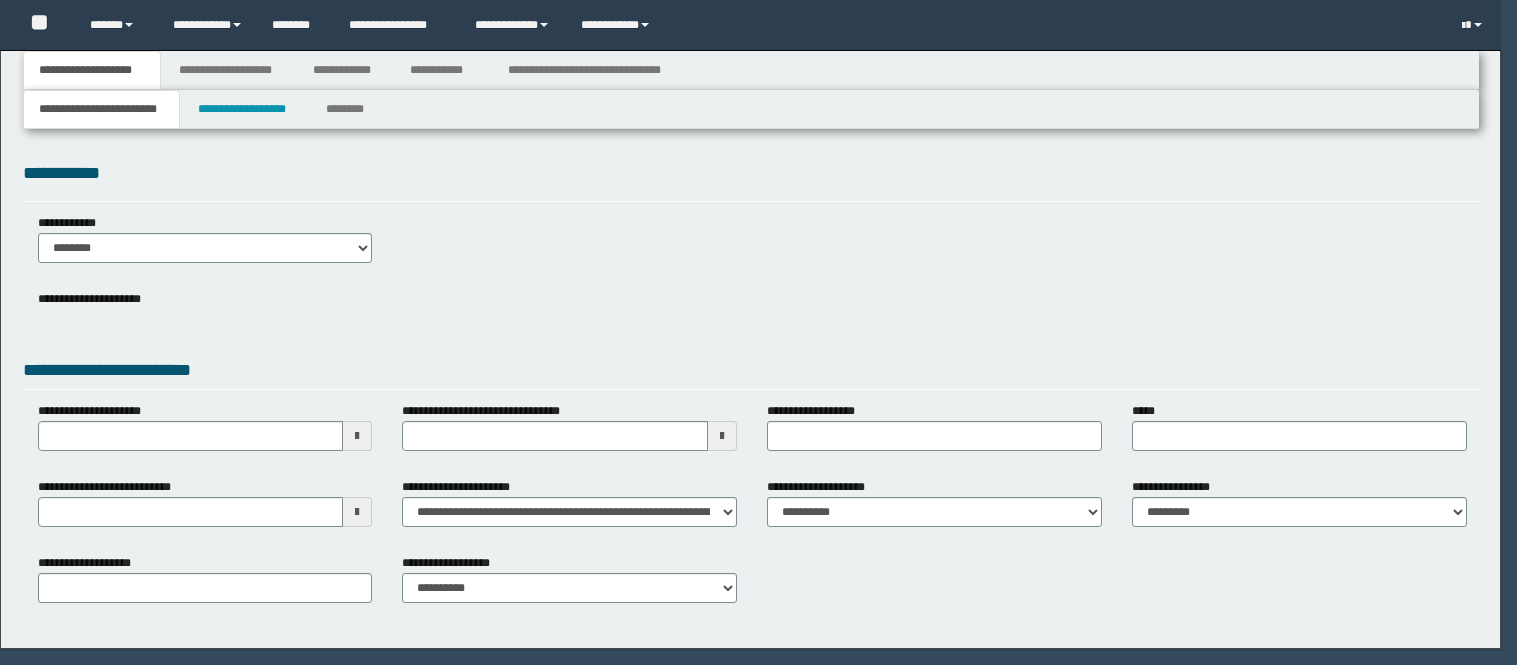 scroll, scrollTop: 0, scrollLeft: 0, axis: both 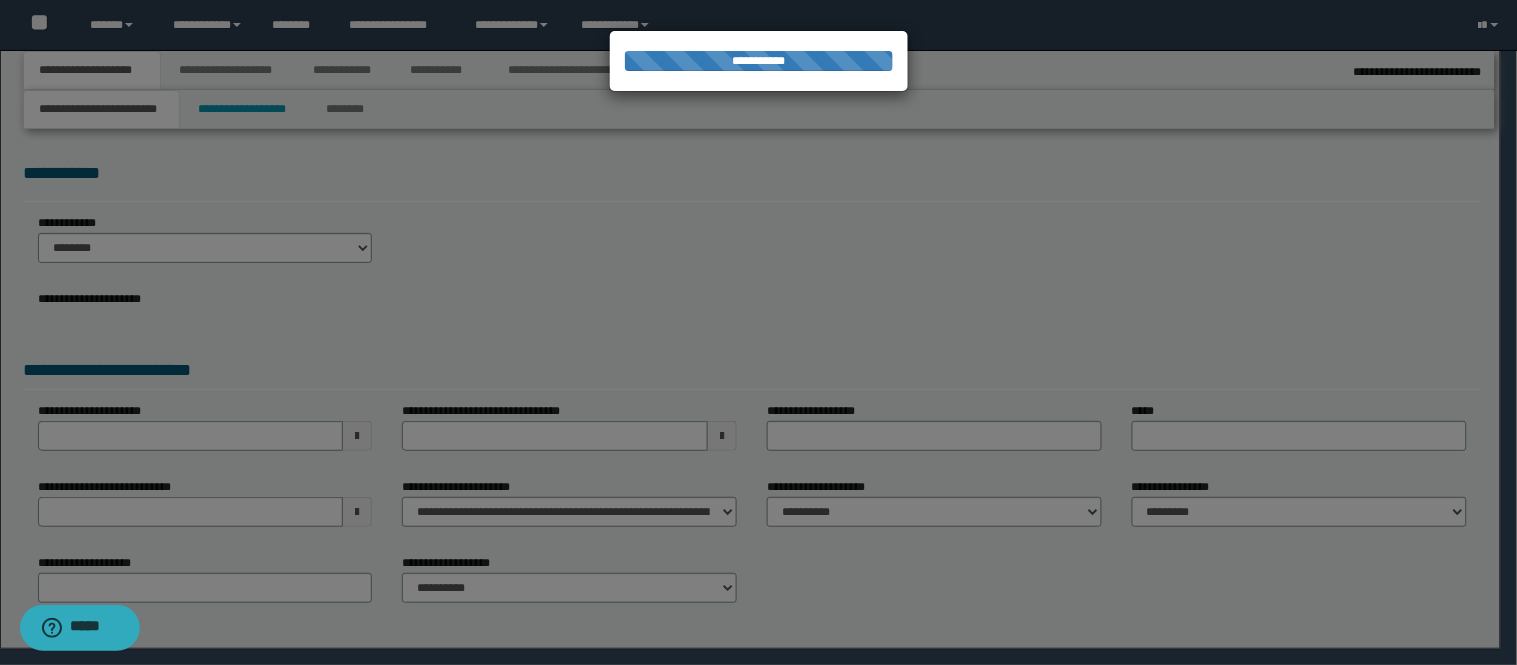 type on "**********" 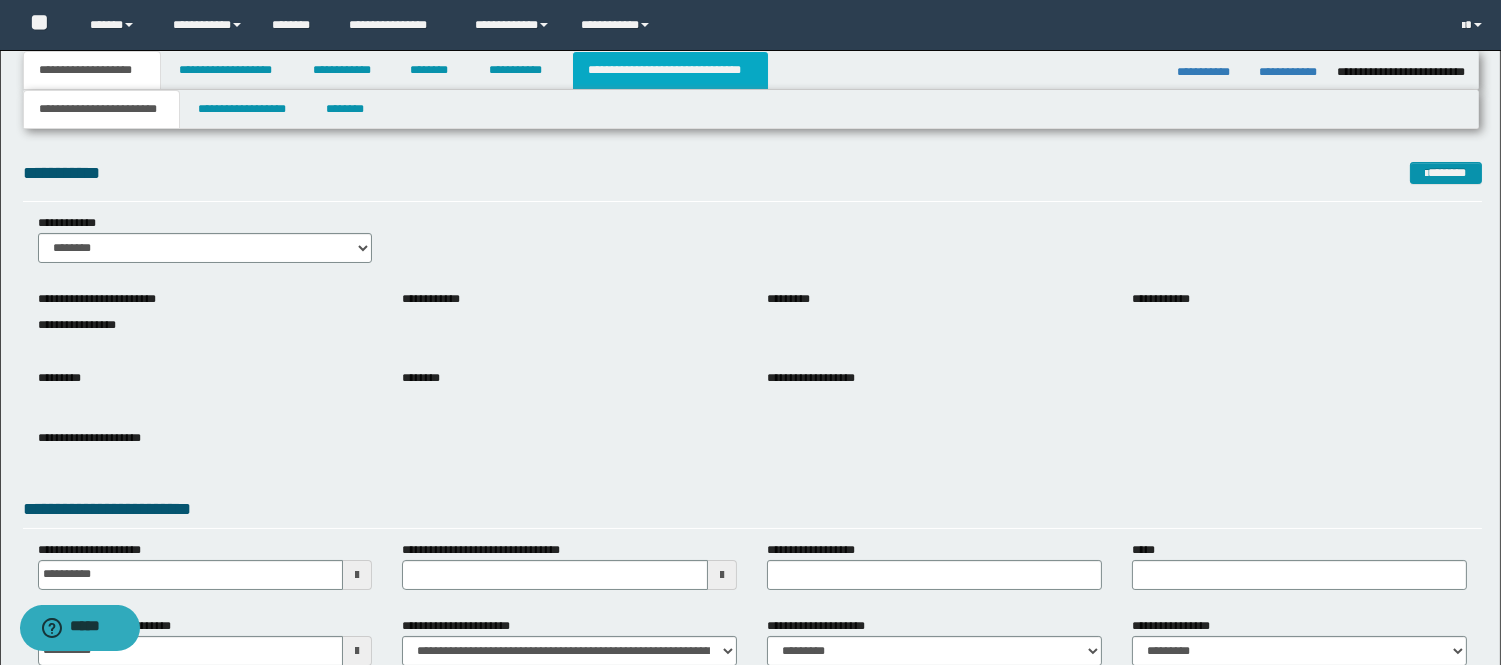 click on "**********" at bounding box center [670, 70] 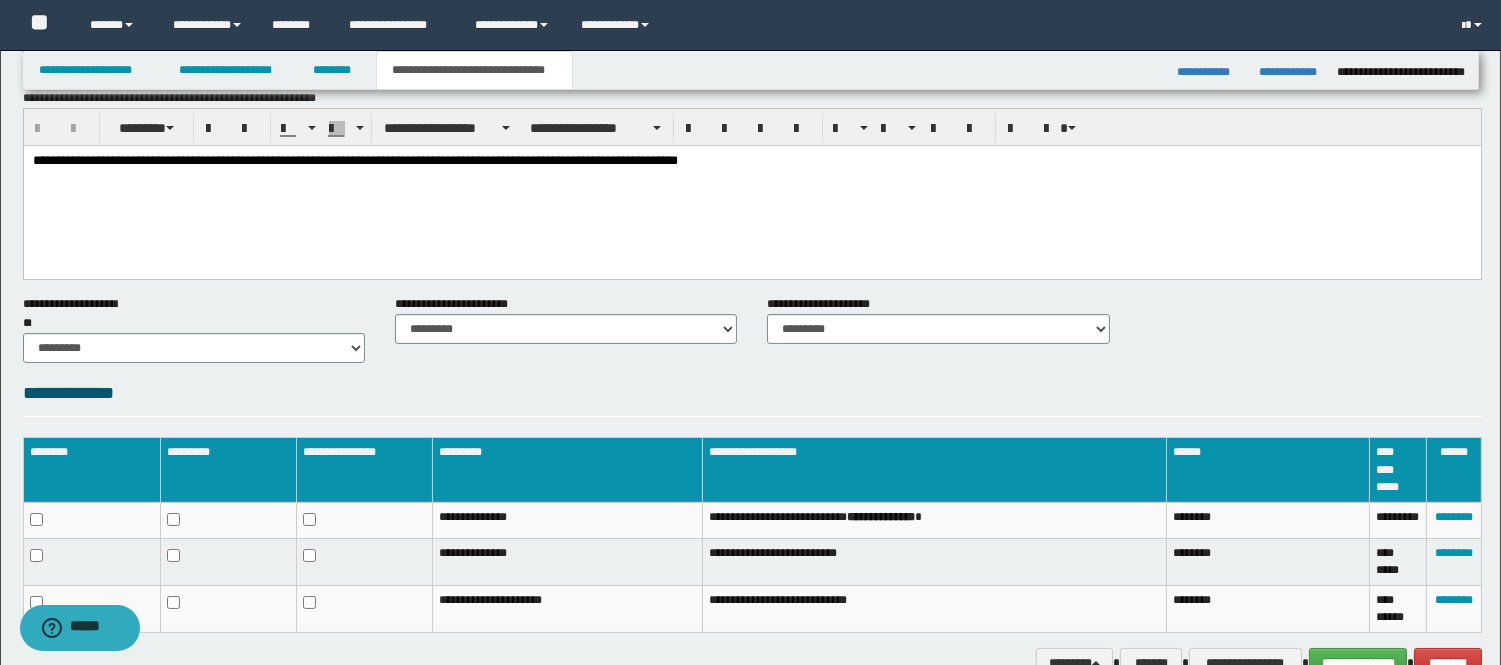 scroll, scrollTop: 0, scrollLeft: 0, axis: both 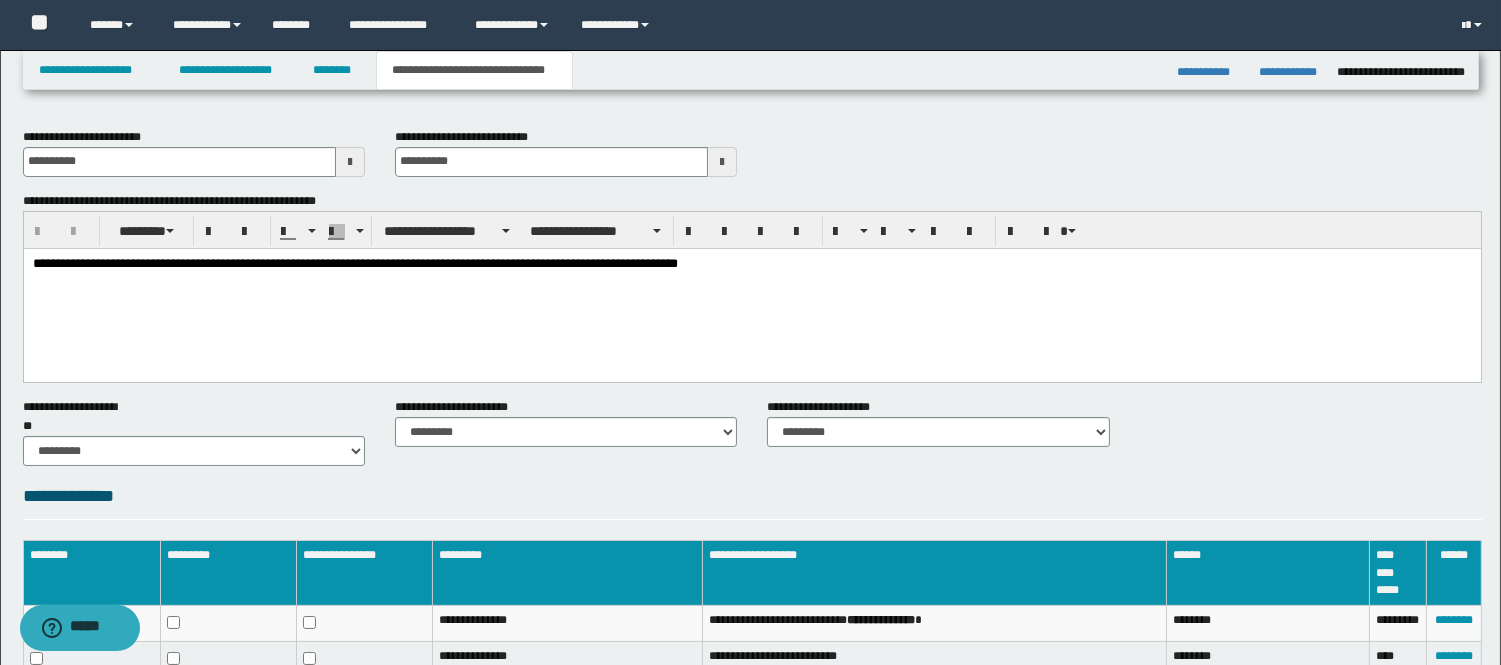 click at bounding box center [350, 162] 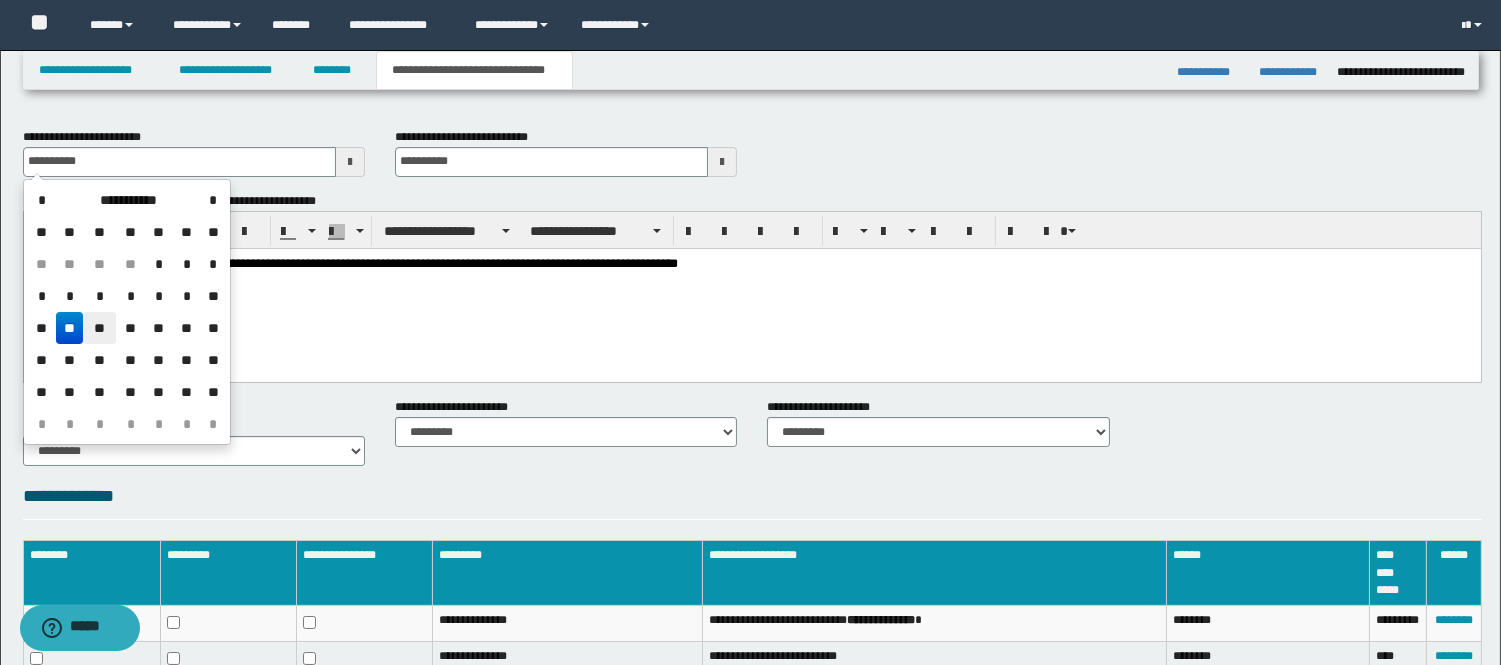 click on "**" at bounding box center (99, 328) 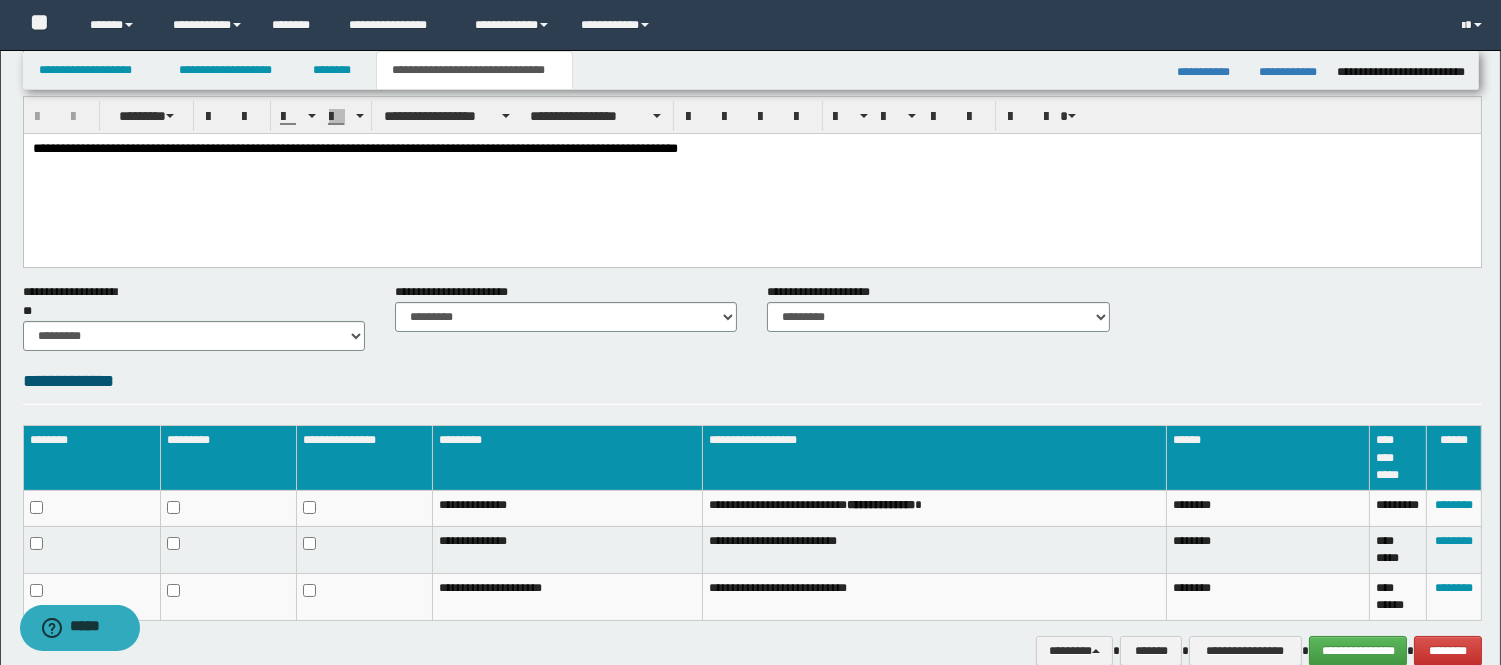 scroll, scrollTop: 212, scrollLeft: 0, axis: vertical 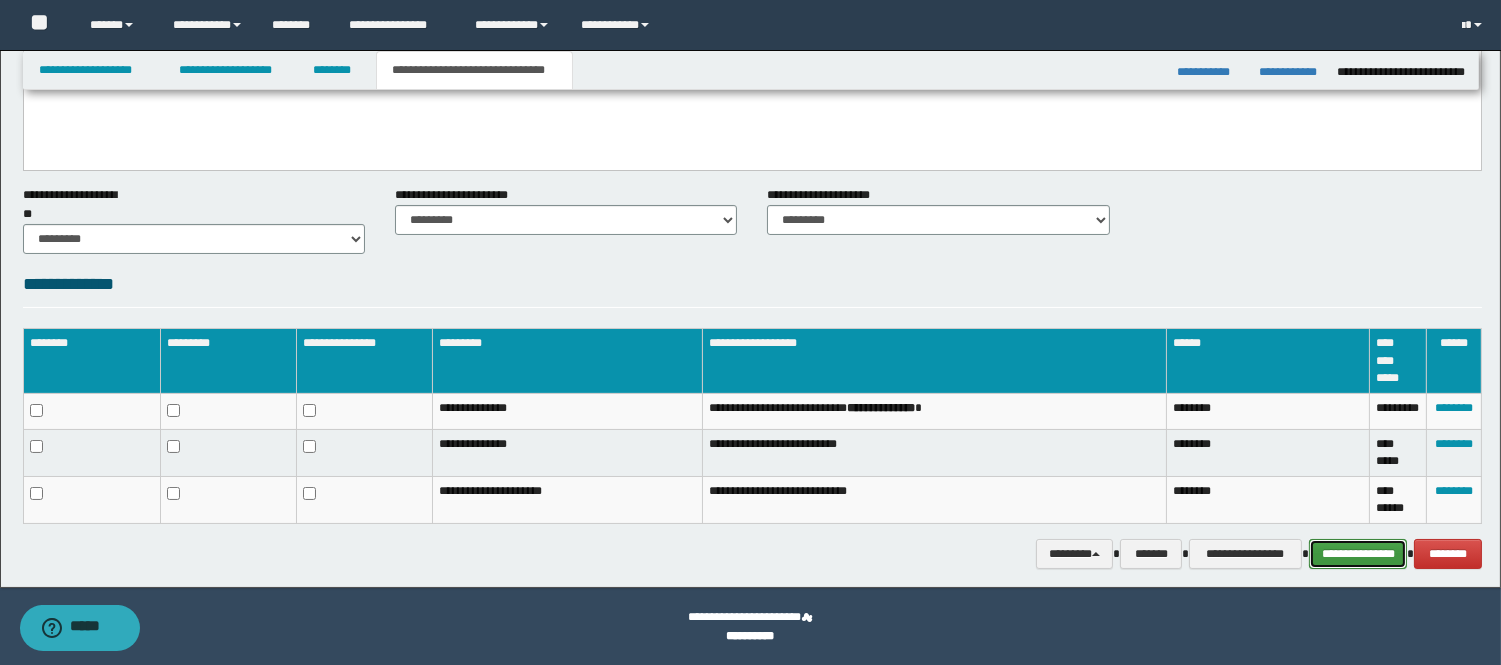 click on "**********" at bounding box center [1358, 554] 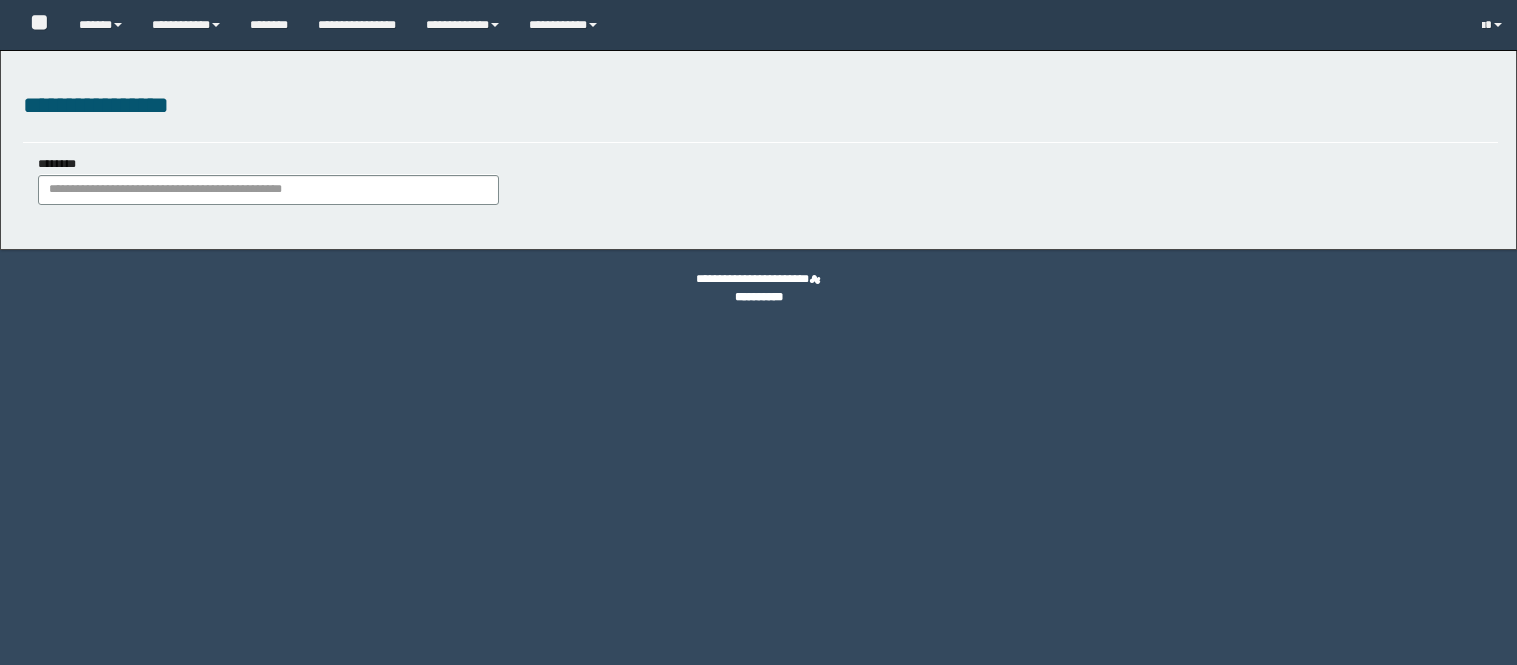 scroll, scrollTop: 0, scrollLeft: 0, axis: both 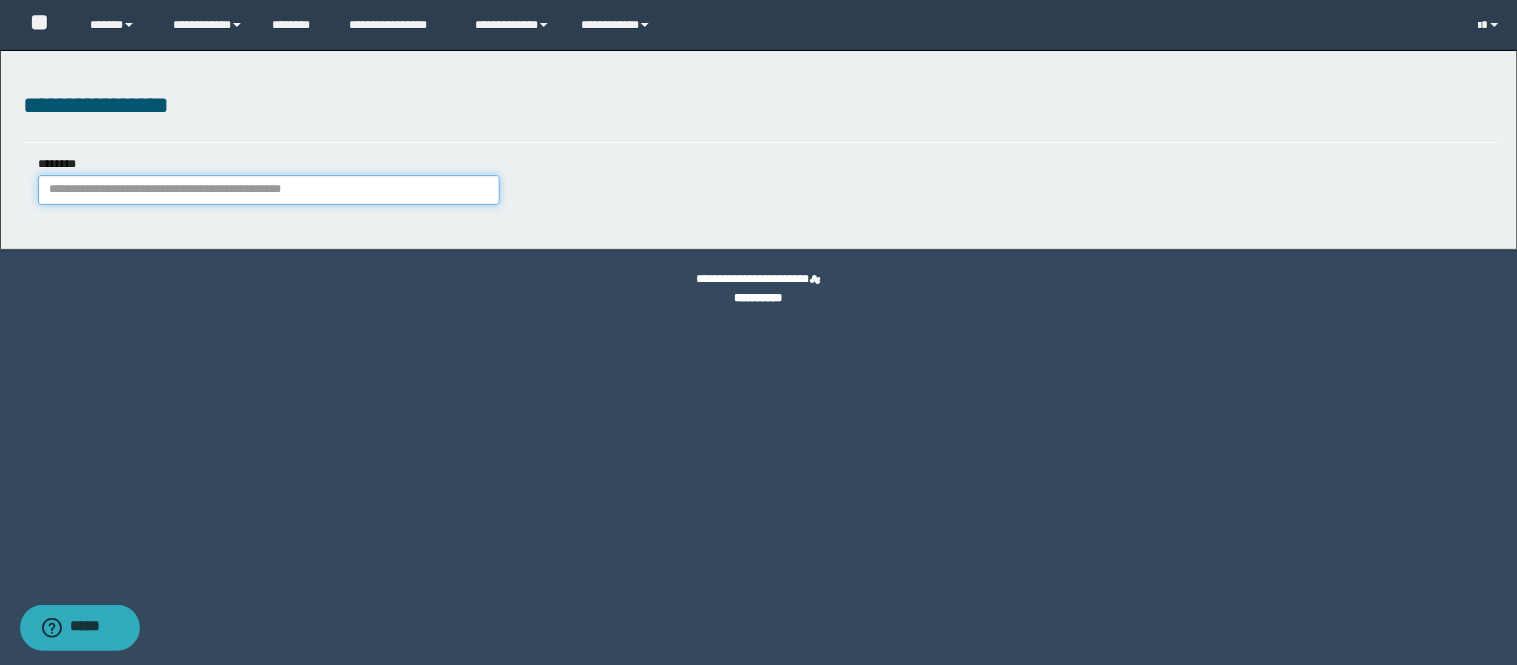click on "********" at bounding box center [269, 190] 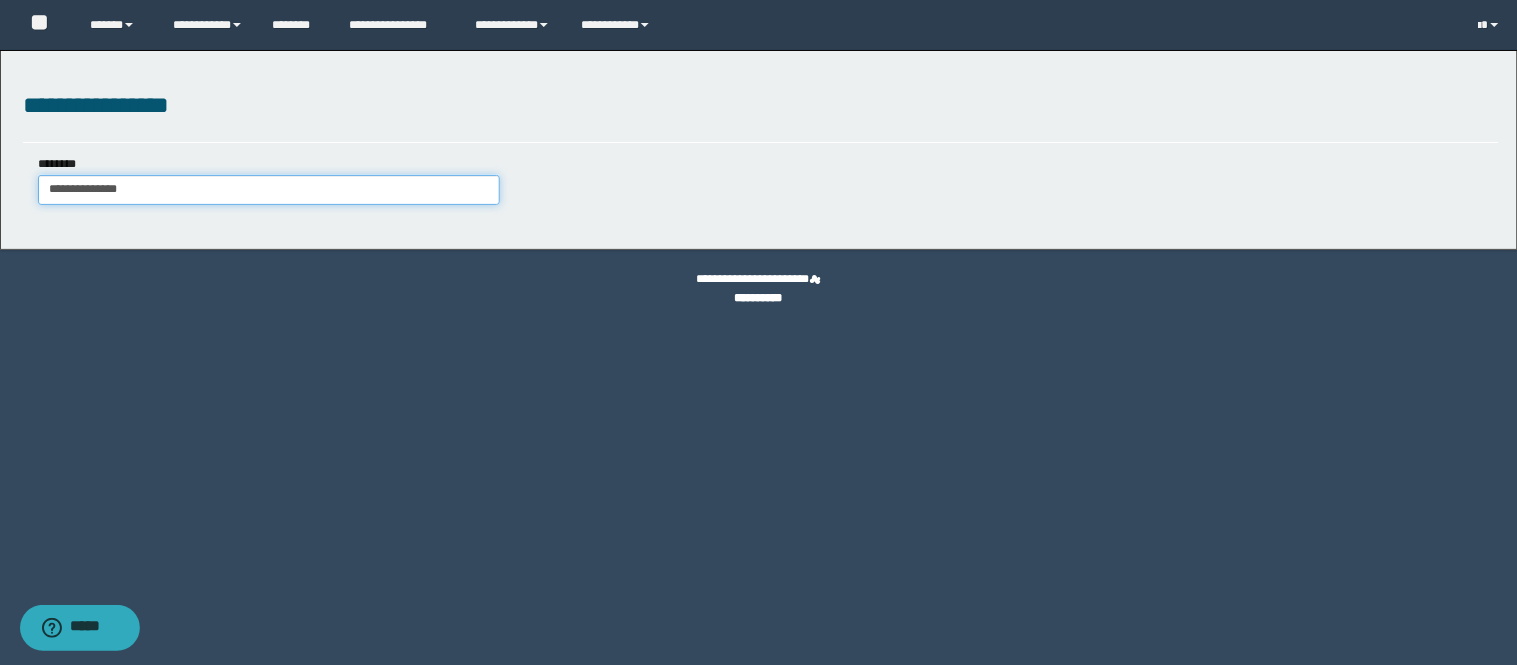 type on "**********" 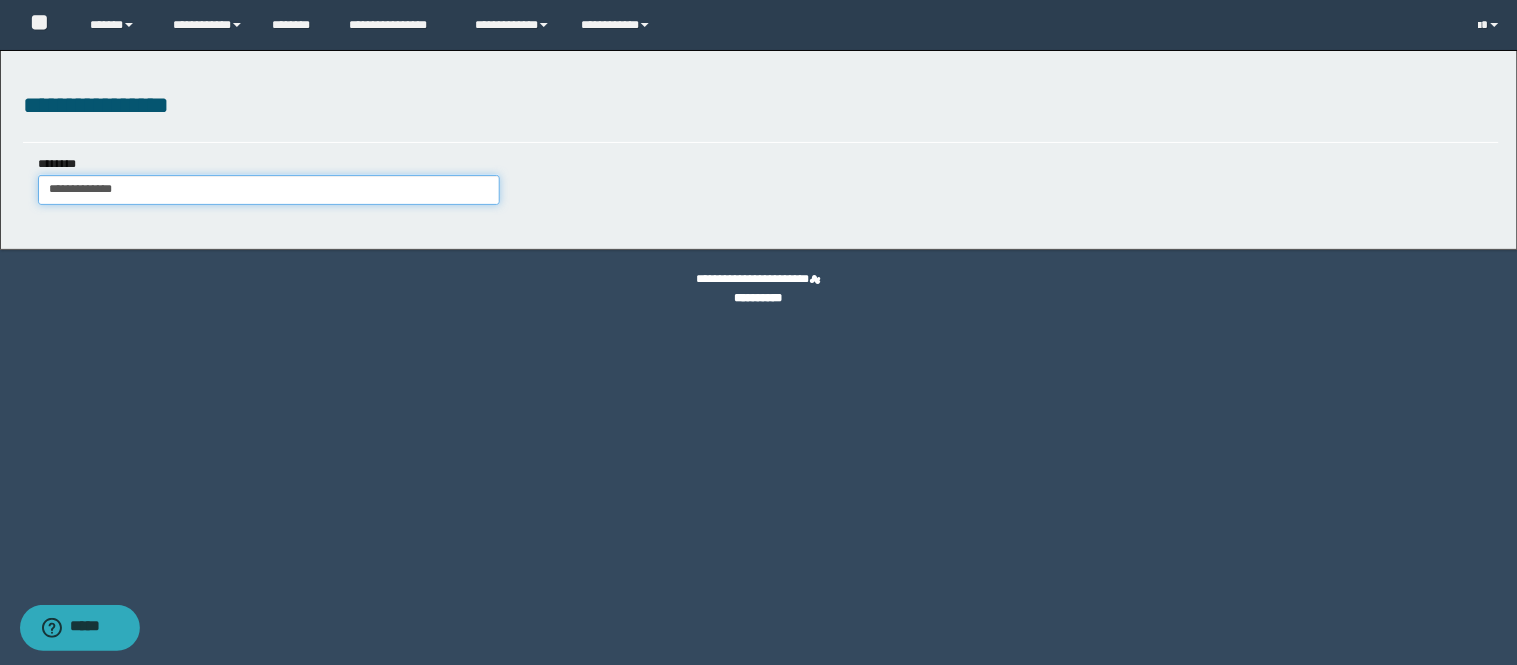 type on "**********" 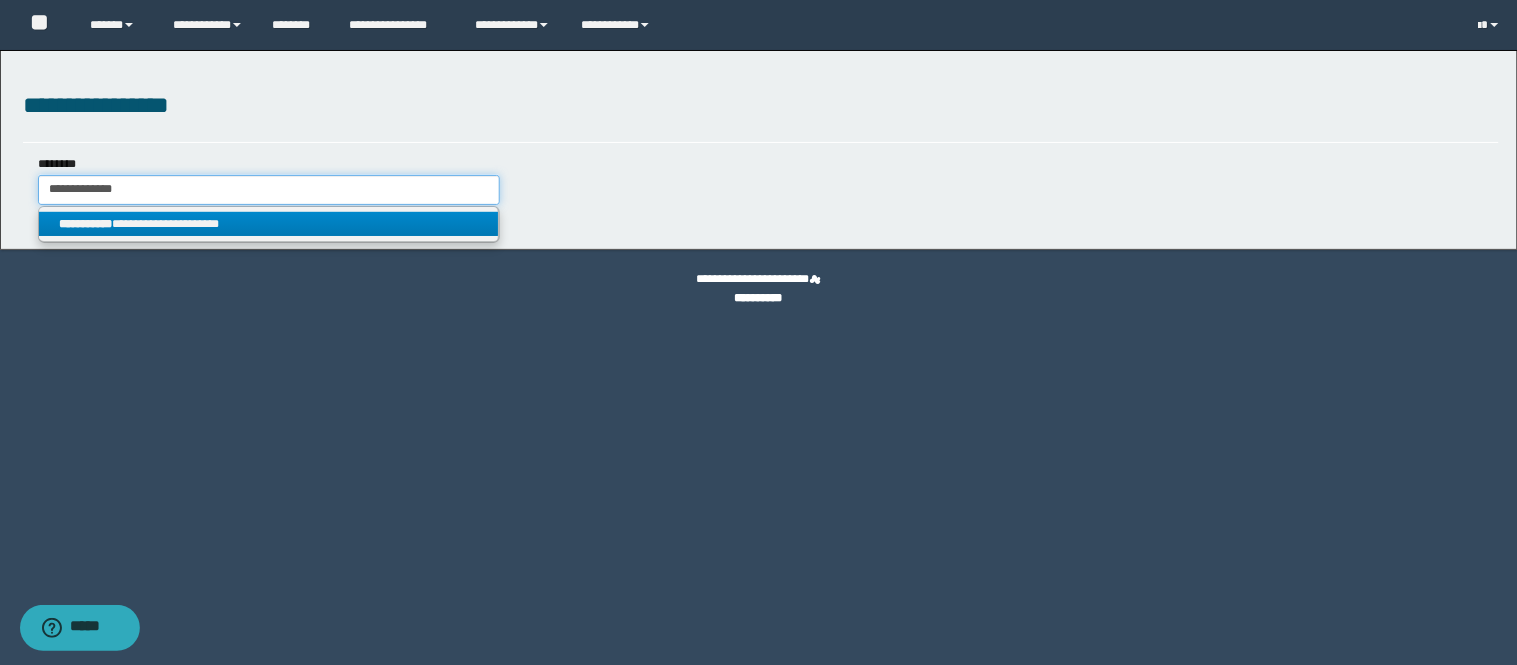 type on "**********" 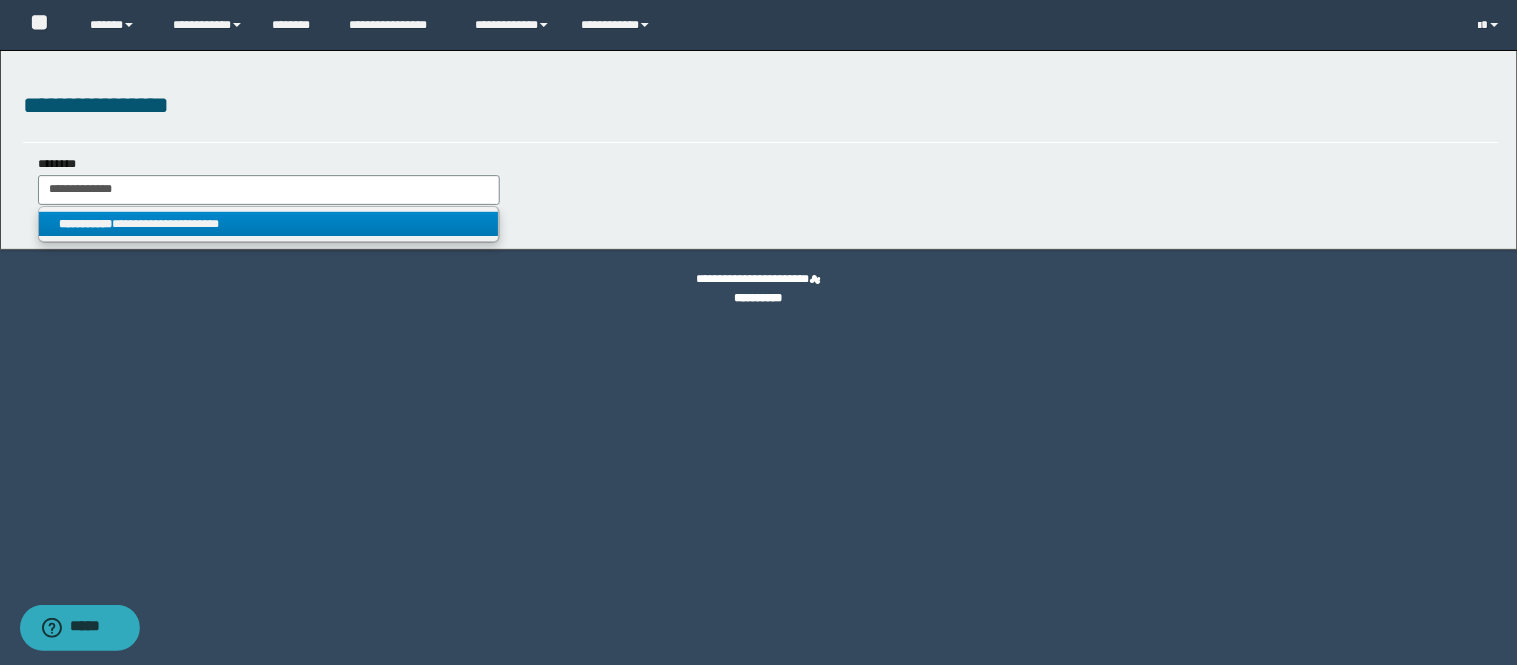 click on "**********" at bounding box center (269, 224) 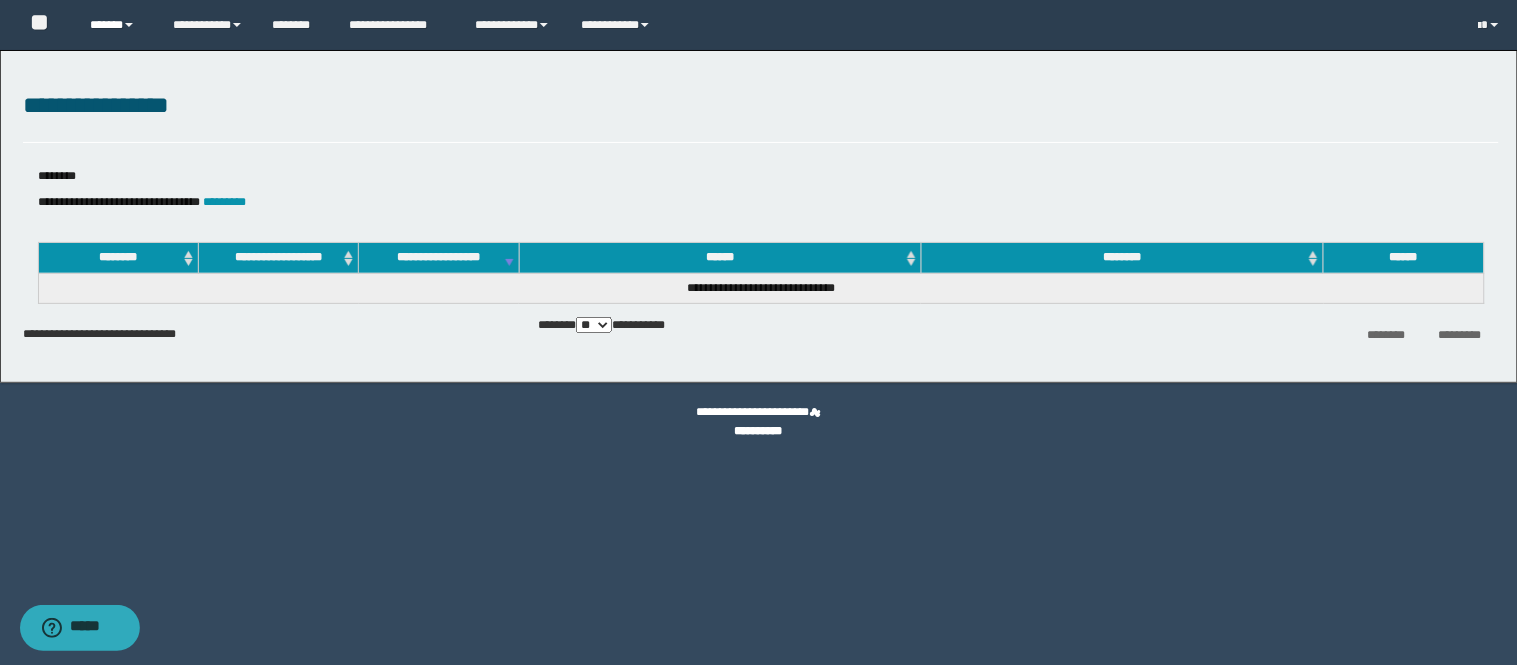 click on "******" at bounding box center [116, 25] 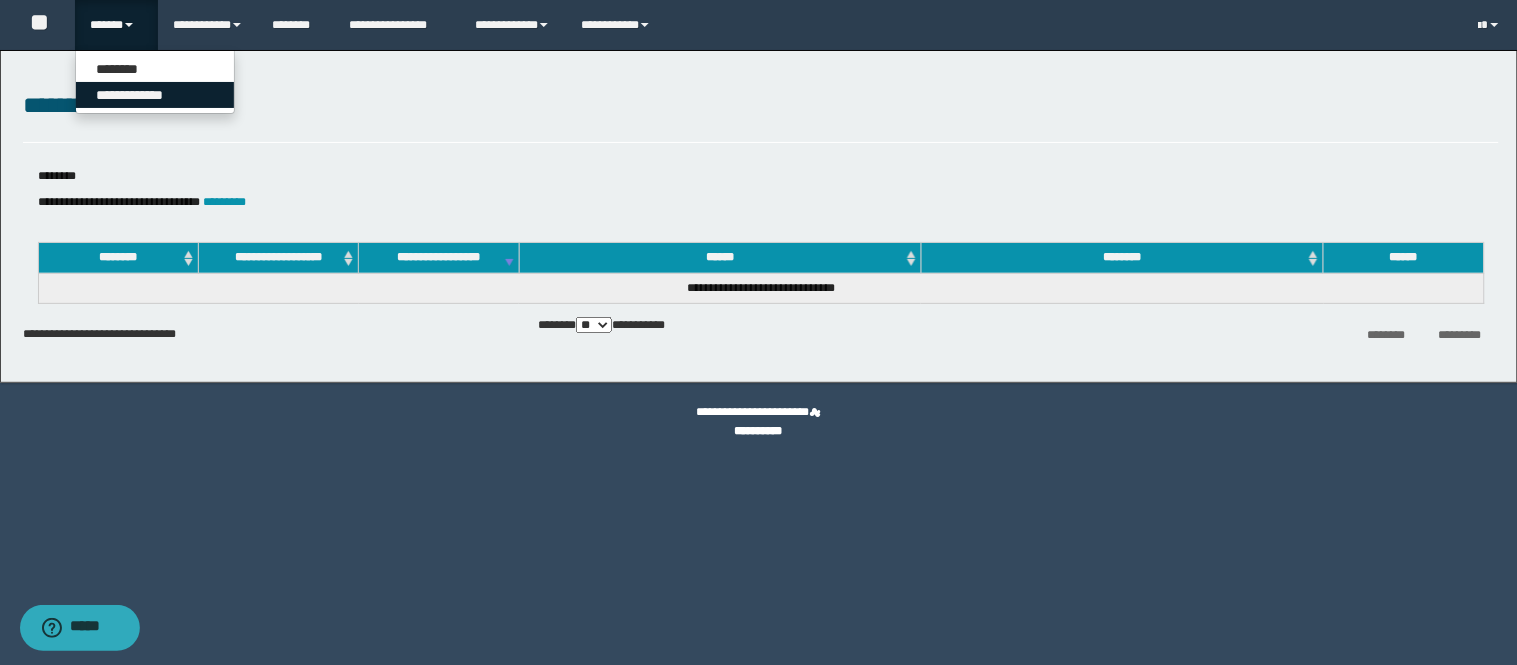 click on "**********" at bounding box center (155, 95) 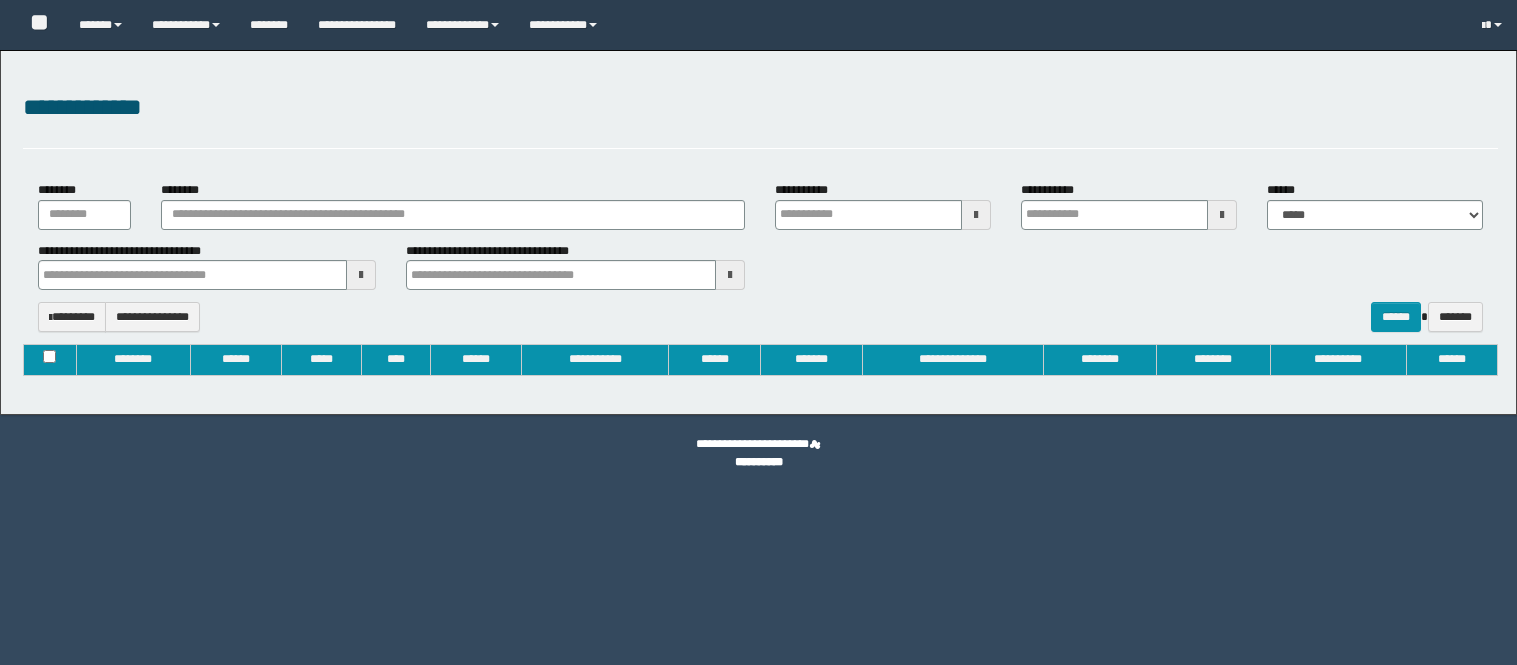 type on "**********" 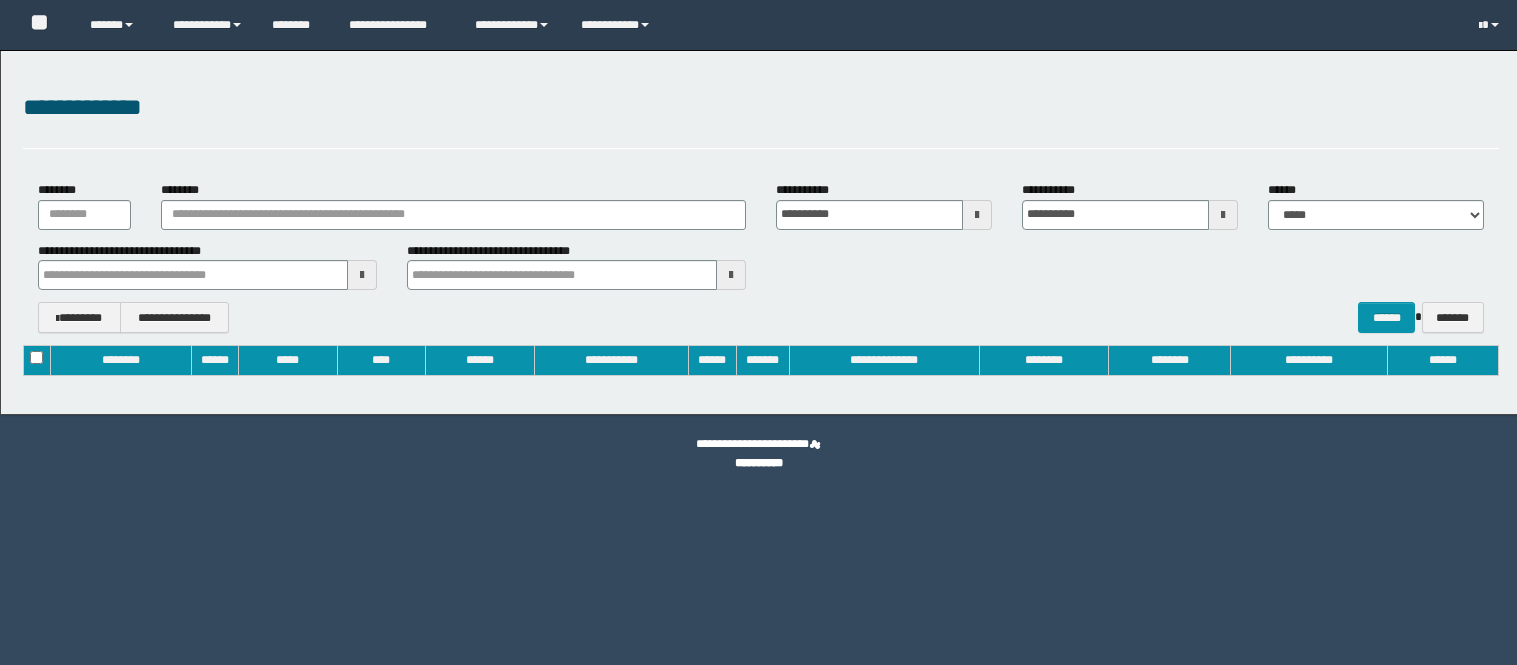 scroll, scrollTop: 0, scrollLeft: 0, axis: both 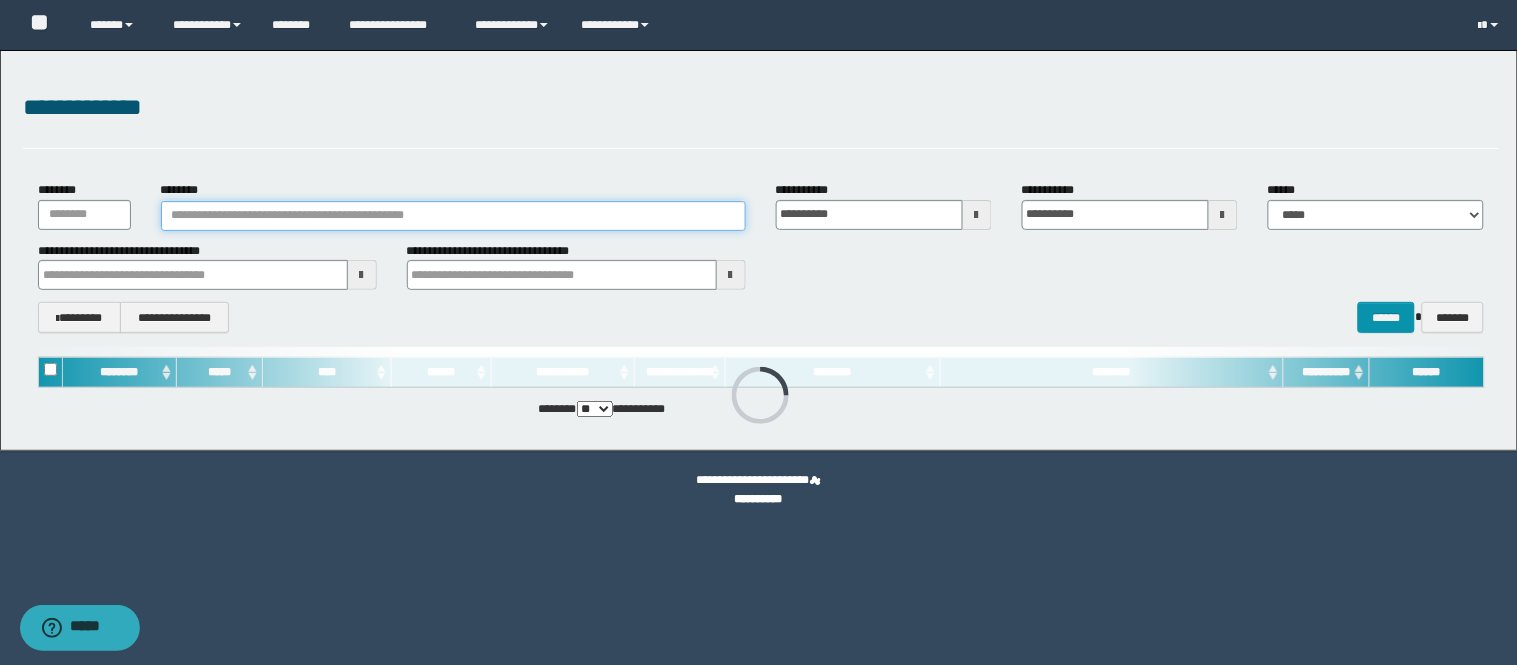 click on "********" at bounding box center (453, 216) 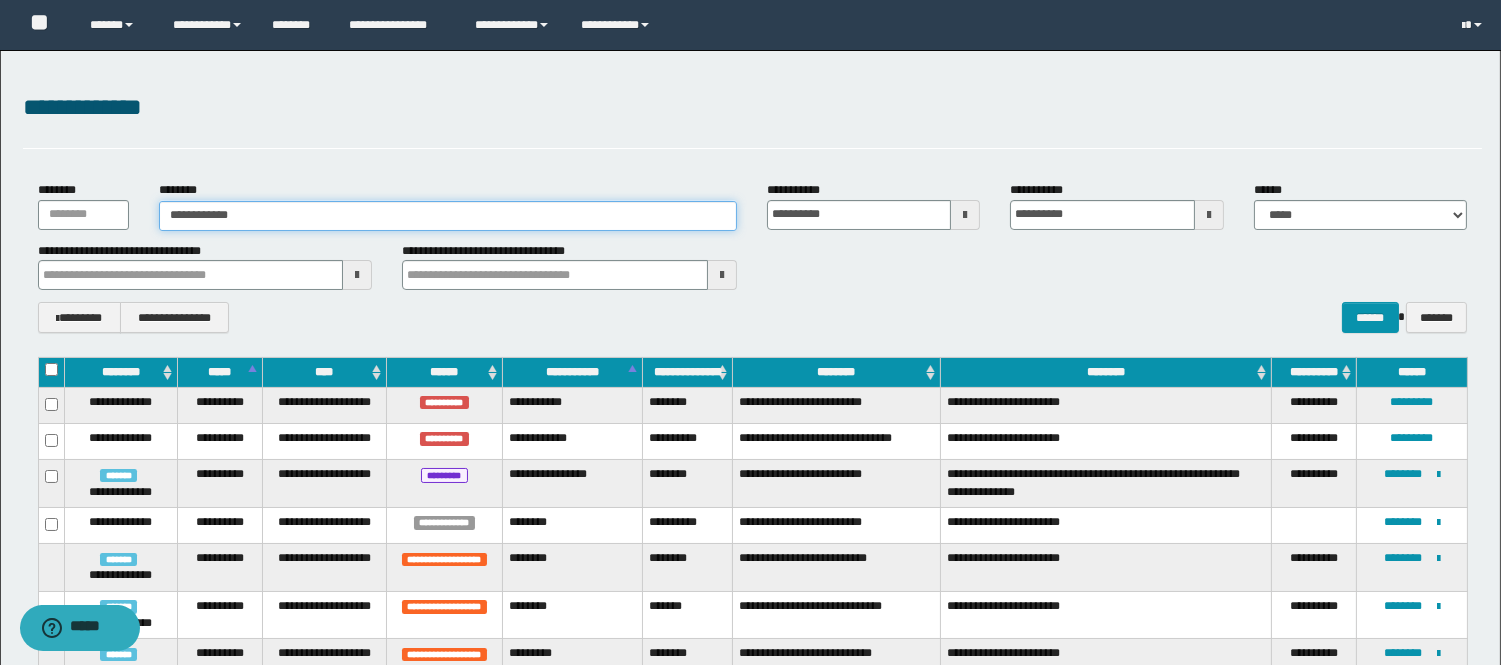 type on "**********" 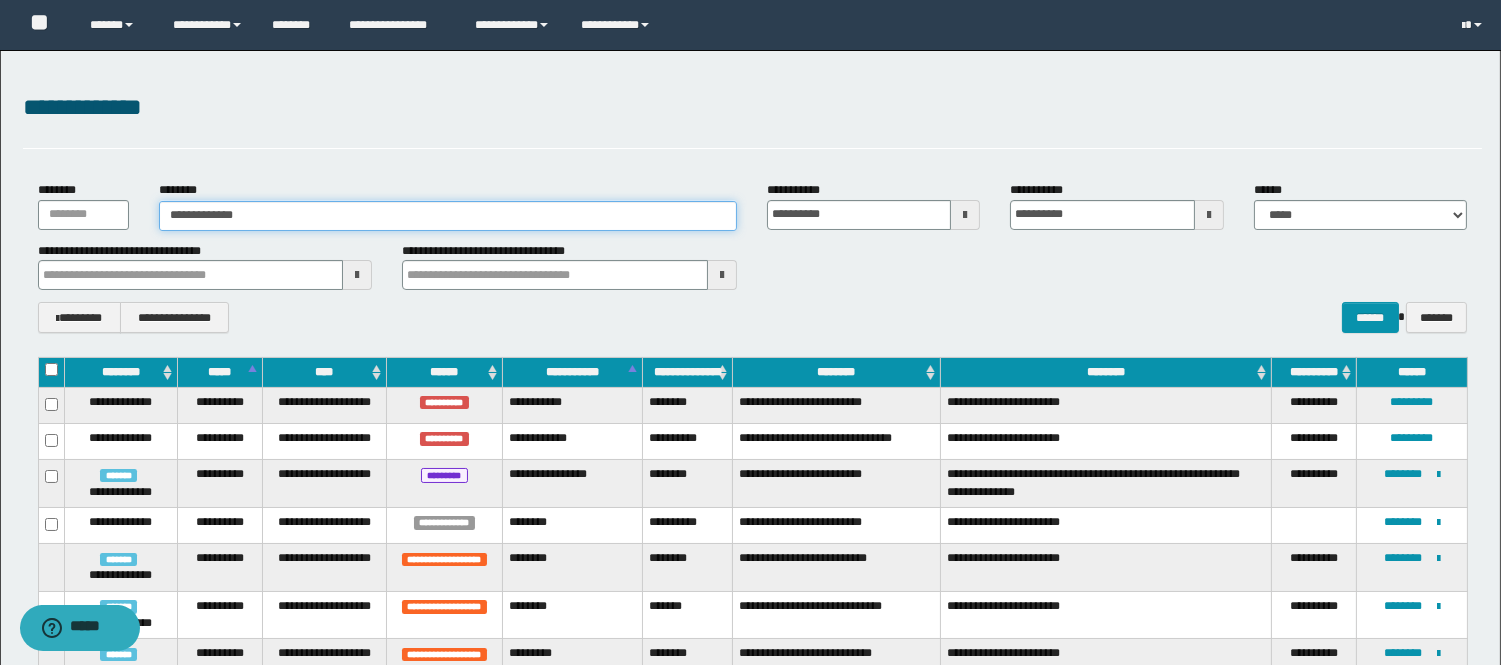 type on "**********" 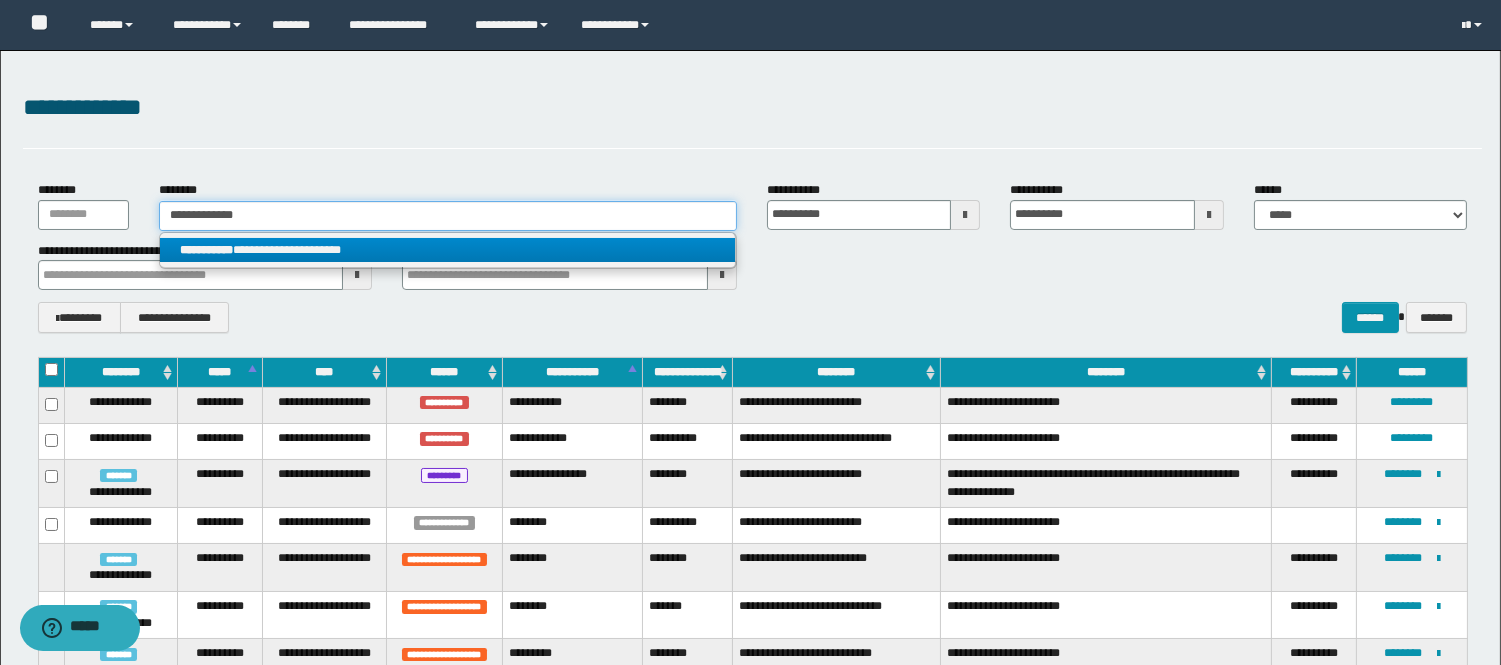 type on "**********" 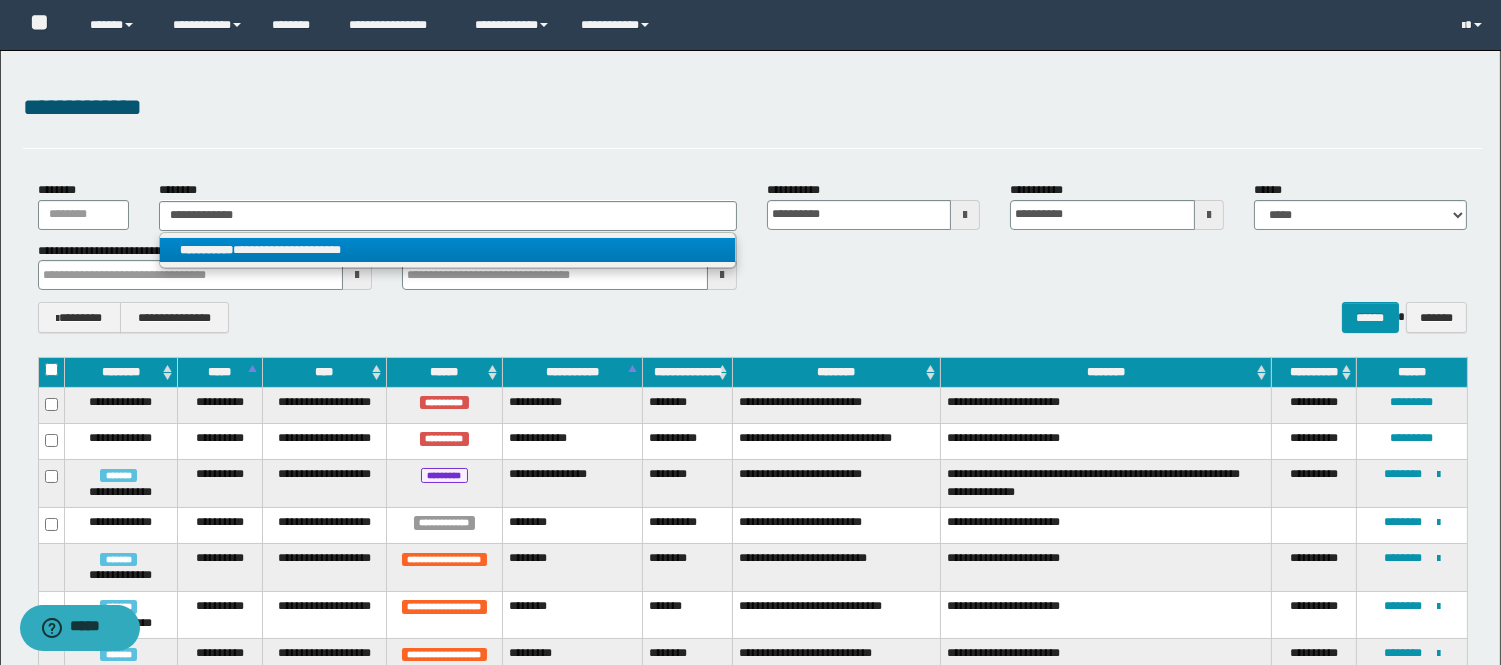 click on "**********" at bounding box center (448, 250) 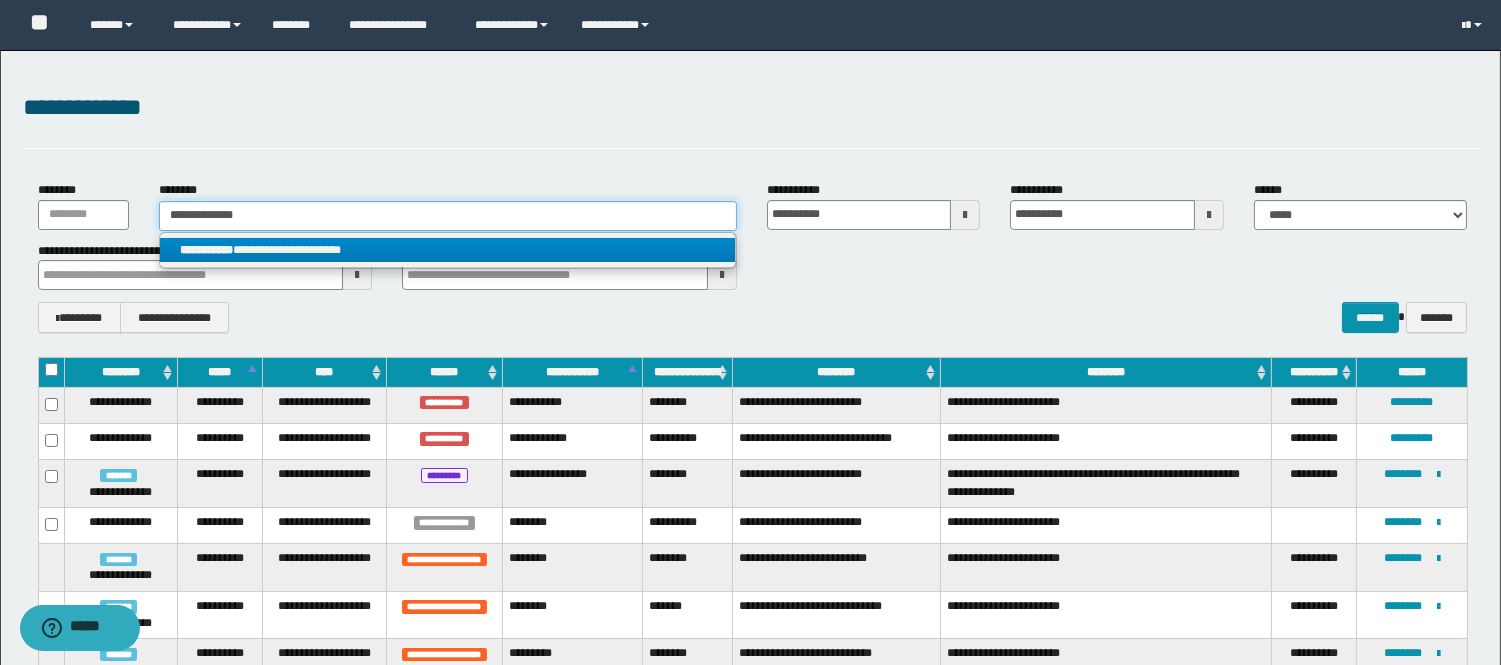 type 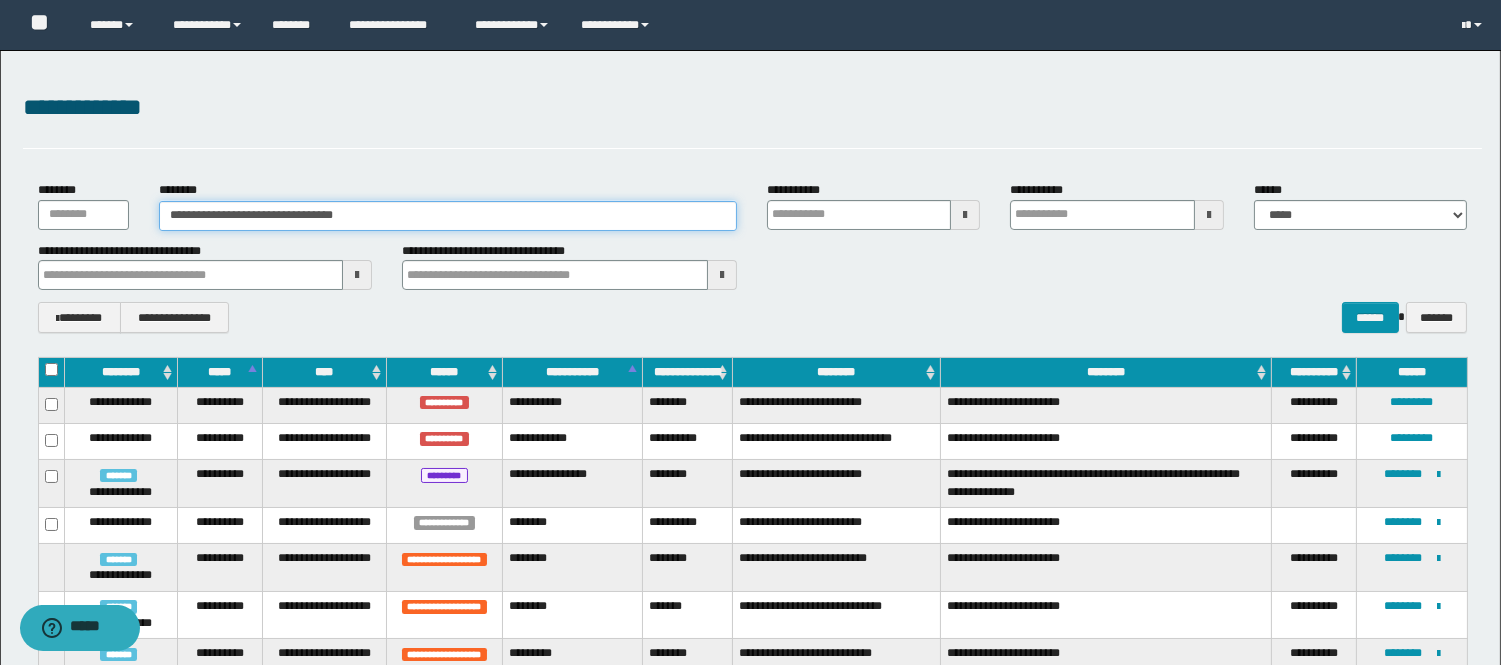 type 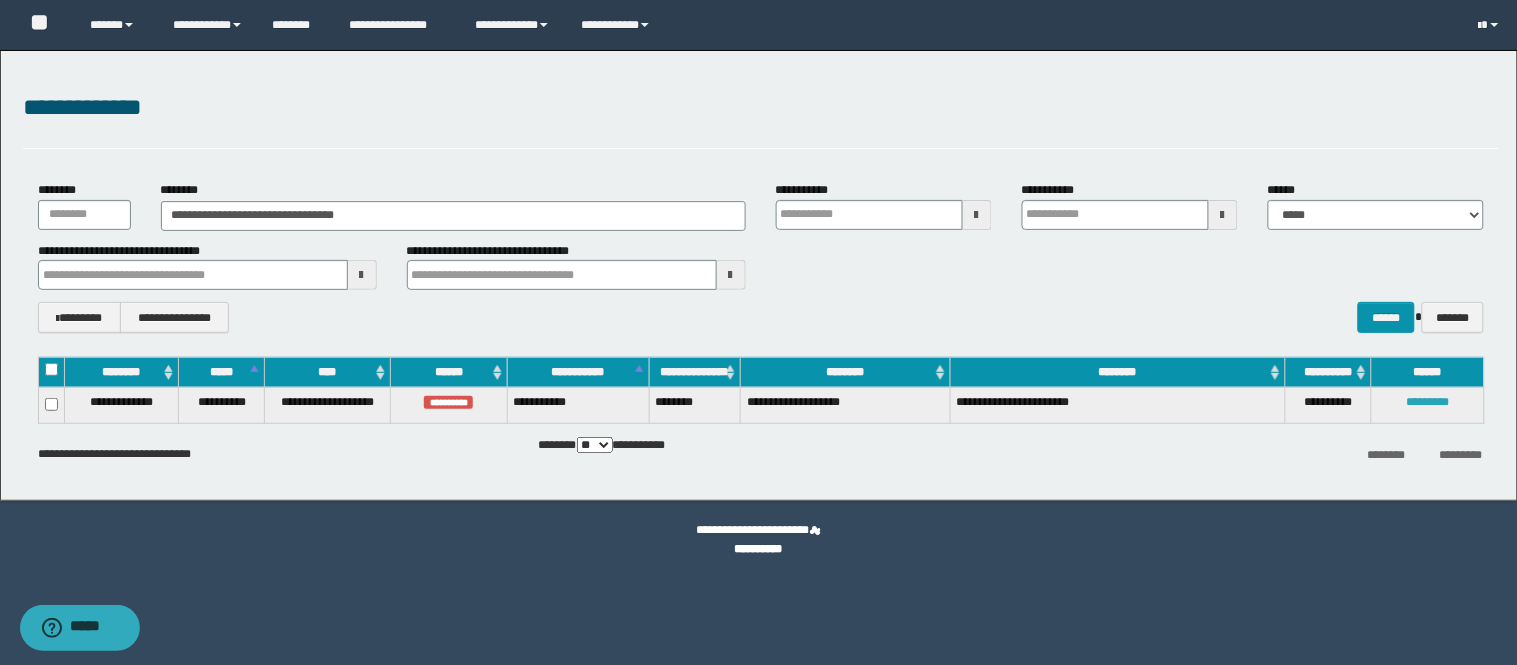 click on "*********" at bounding box center (1427, 402) 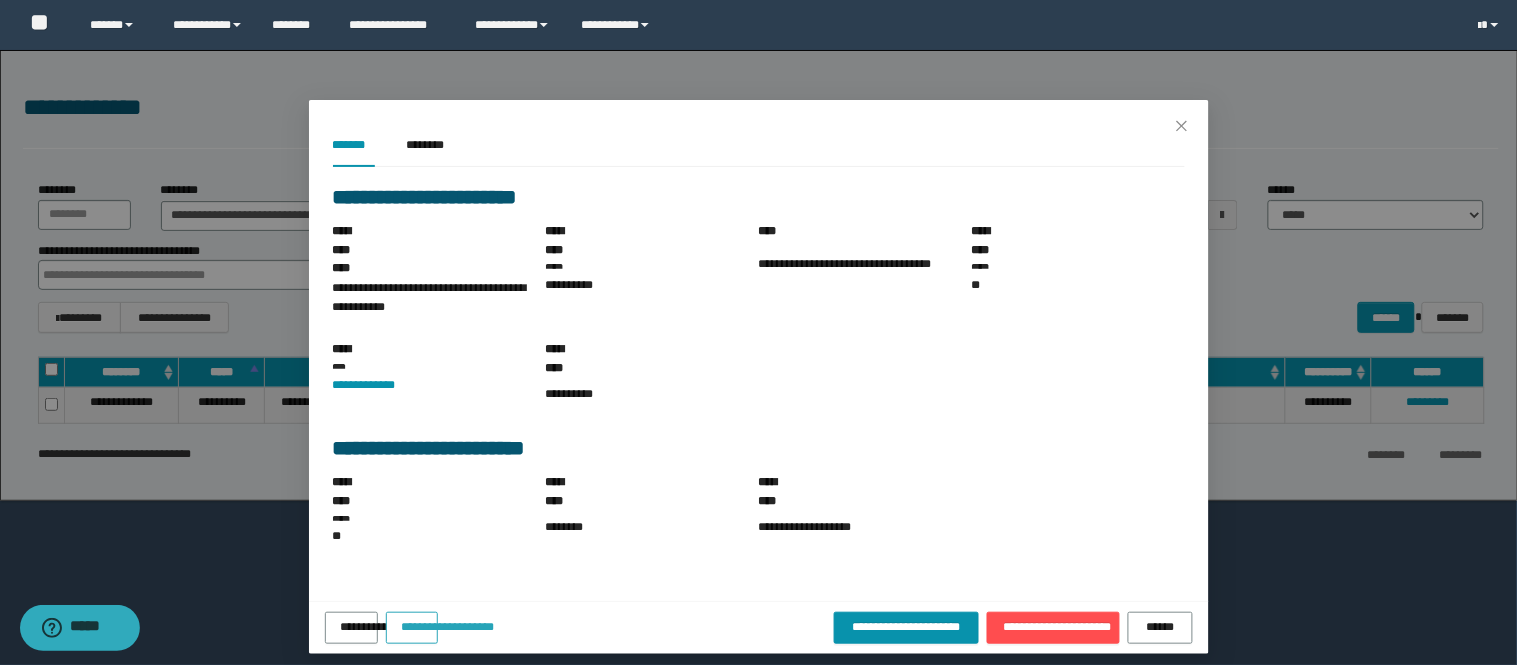 click on "**********" at bounding box center (412, 620) 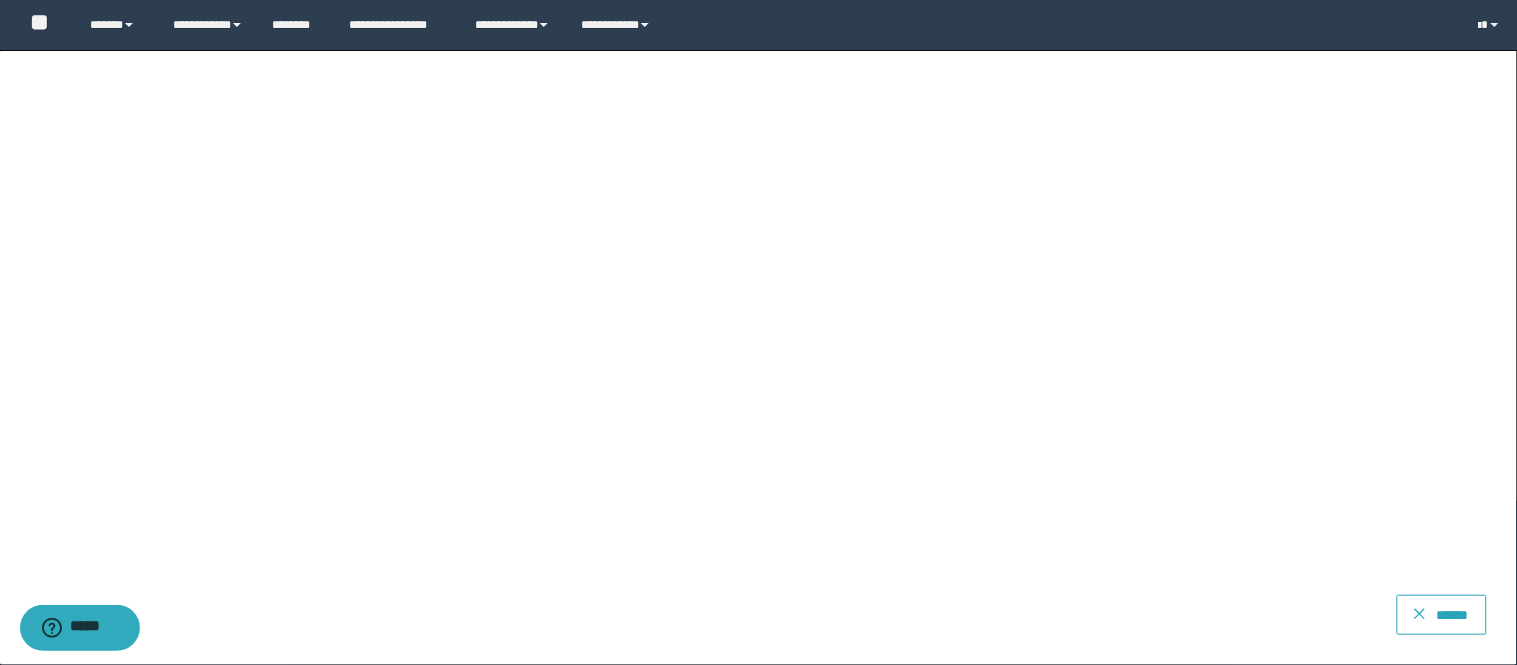 click on "******" at bounding box center [1453, 614] 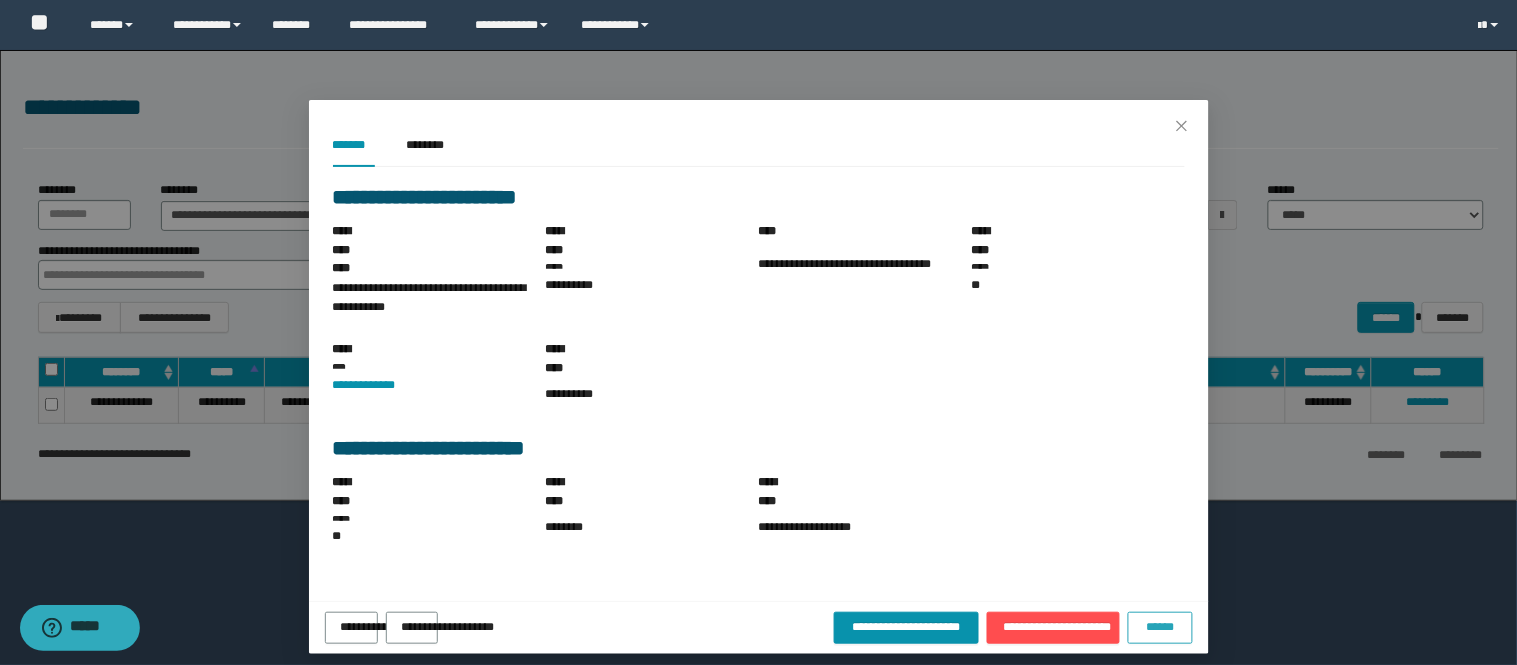 click on "******" at bounding box center (1160, 627) 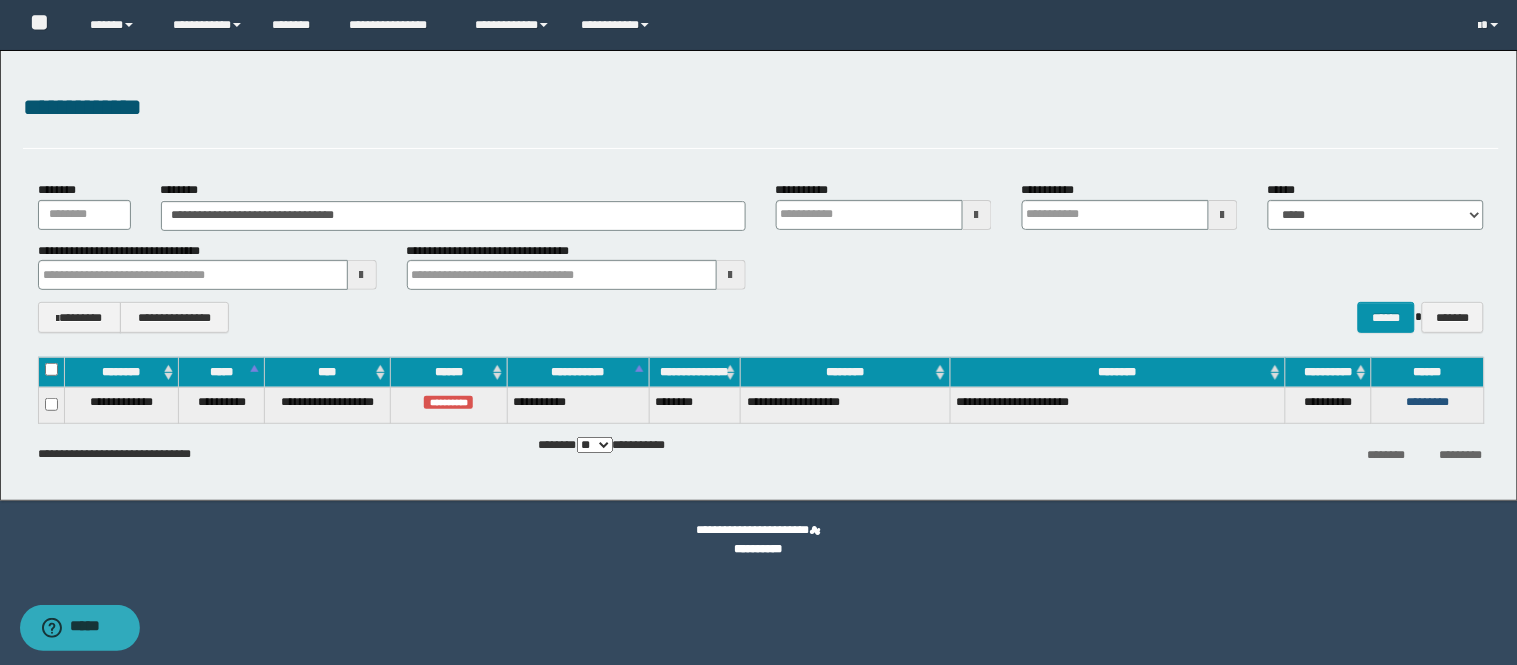 type 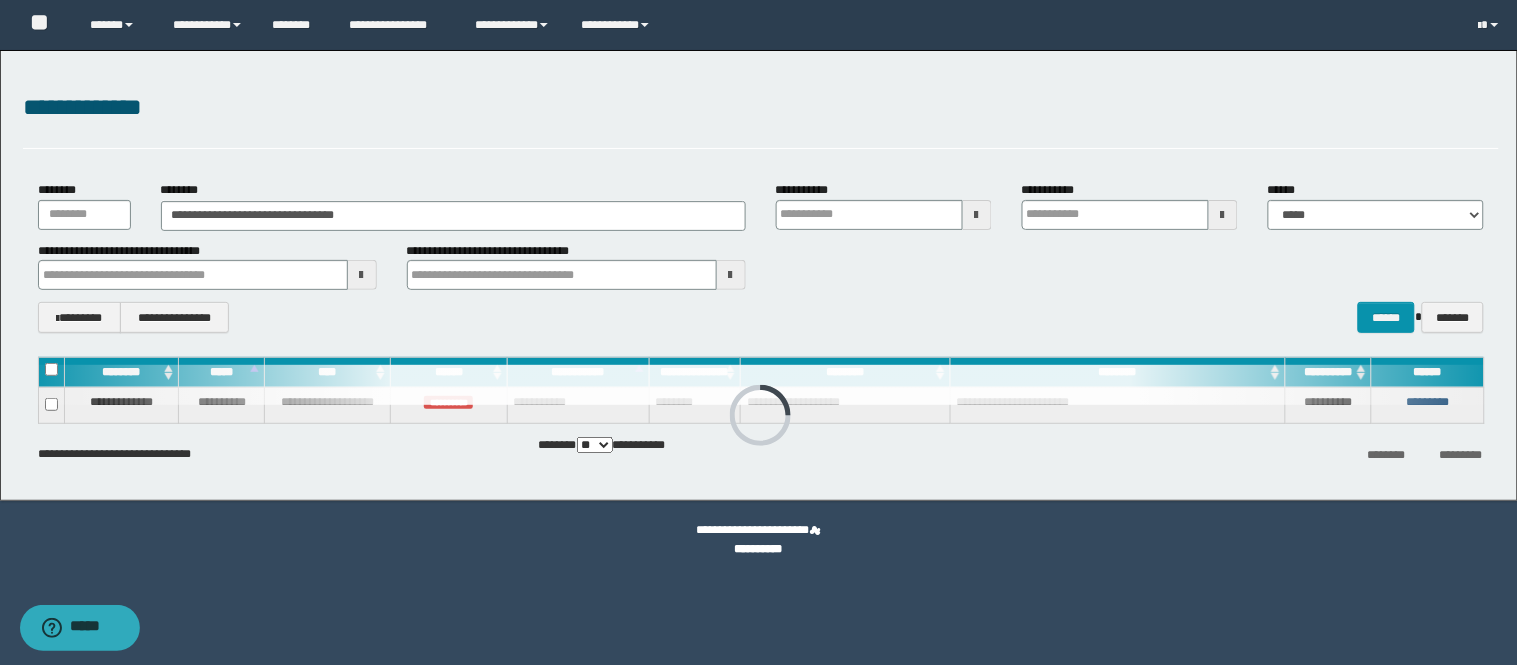 type 